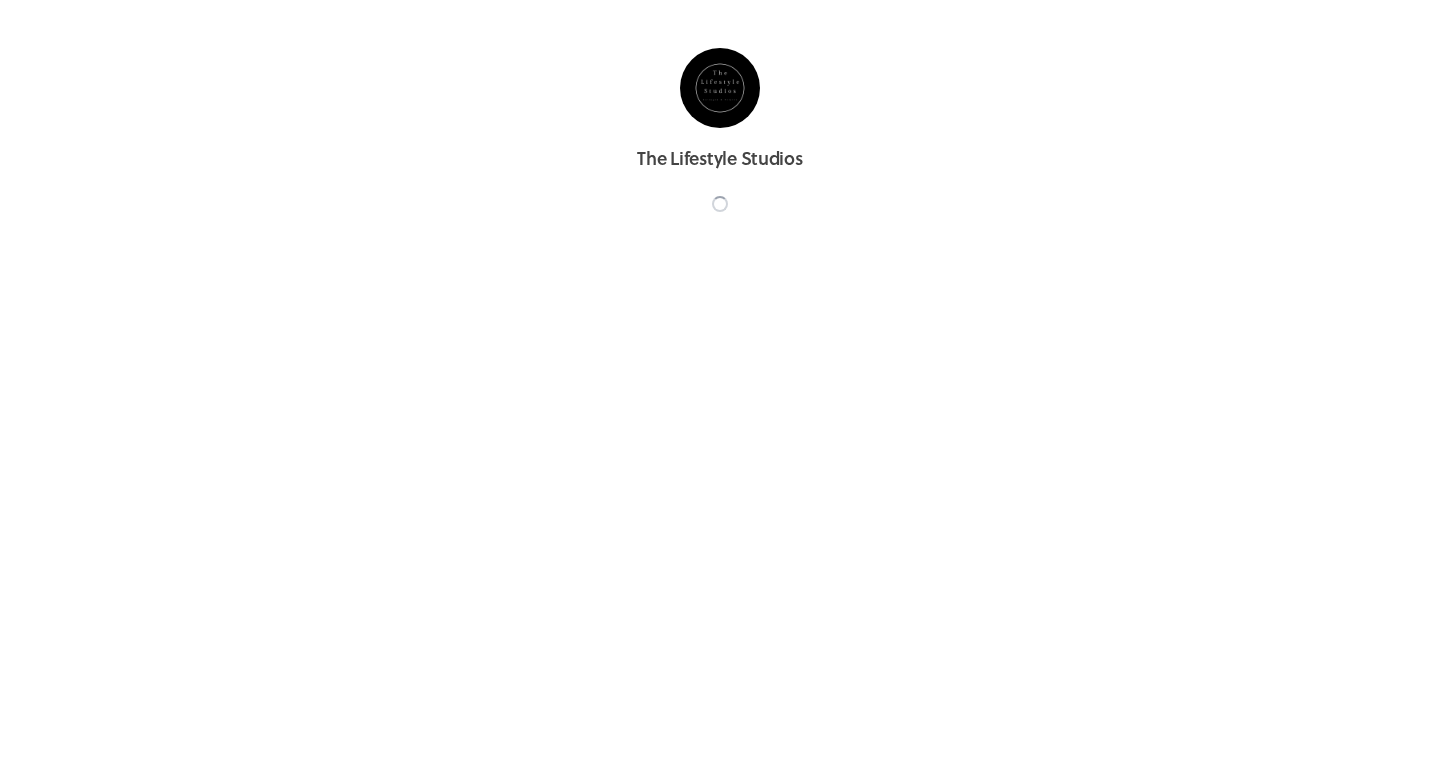 scroll, scrollTop: 0, scrollLeft: 0, axis: both 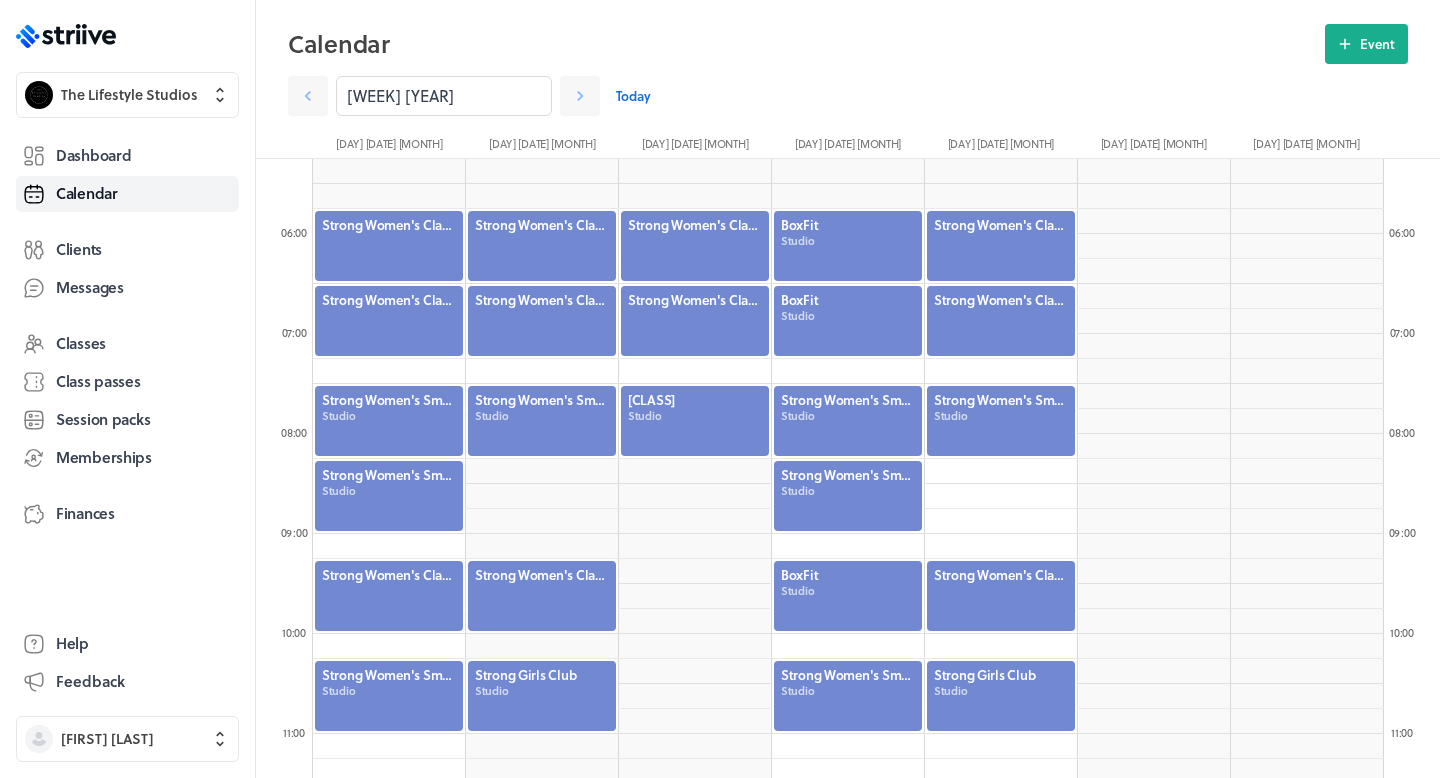 click at bounding box center (1001, 246) 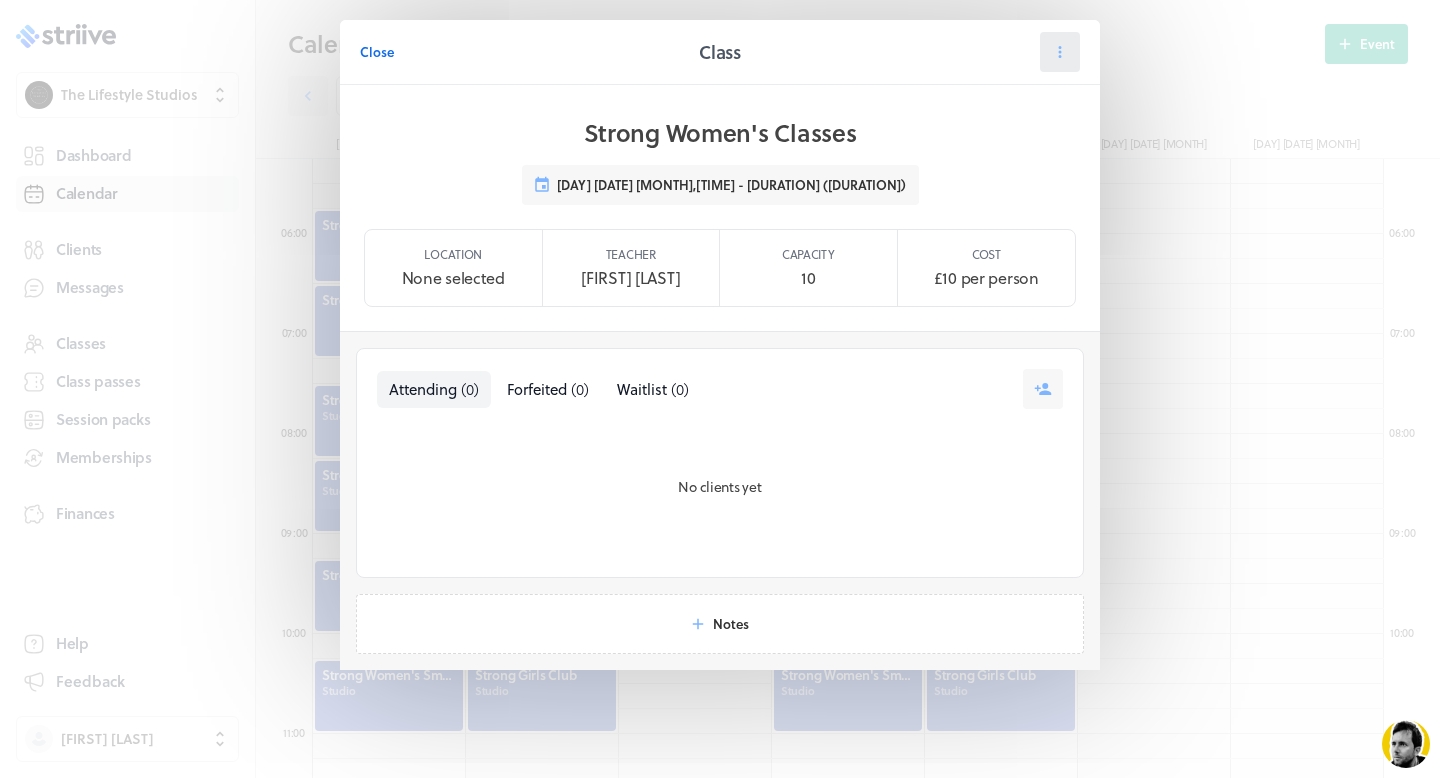 click at bounding box center [1060, 52] 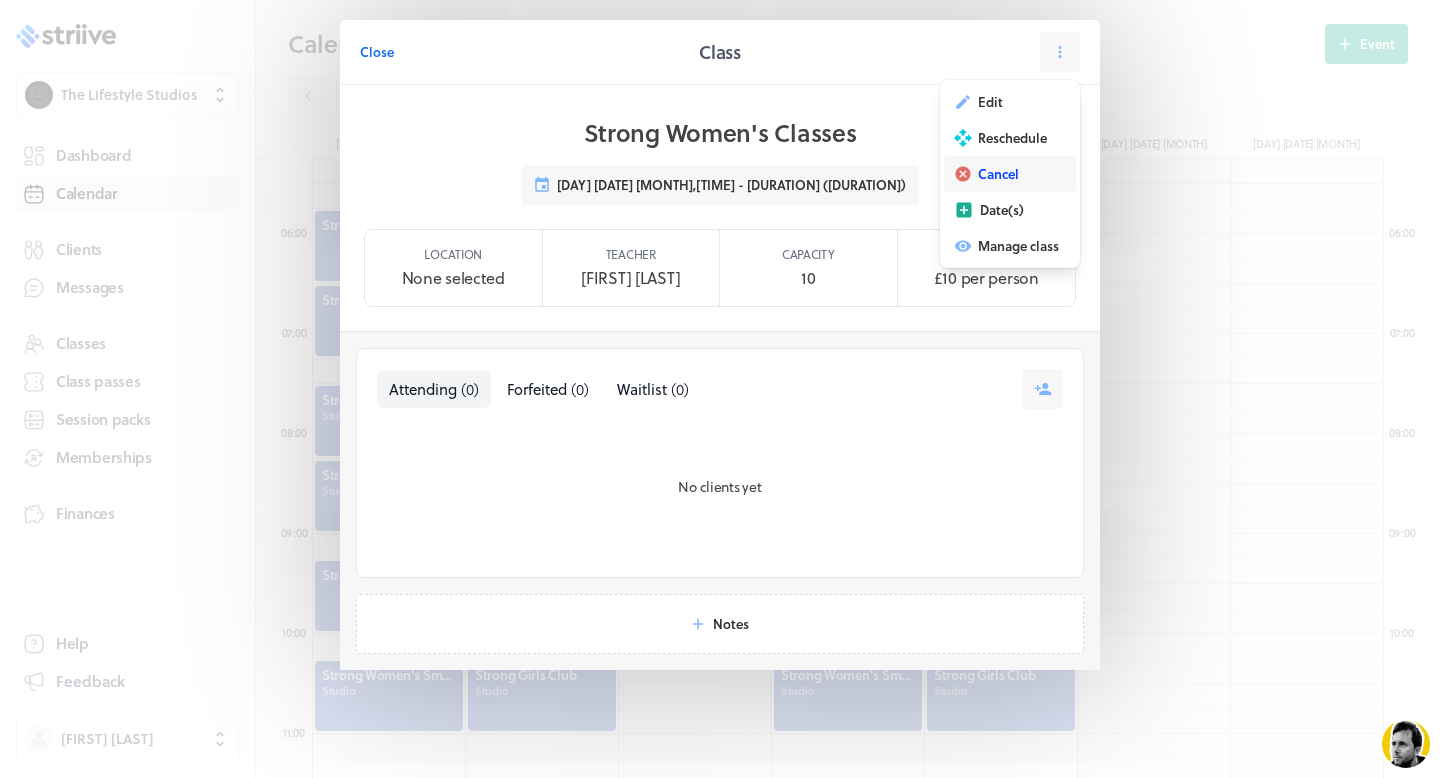 click on "Cancel" at bounding box center (990, 102) 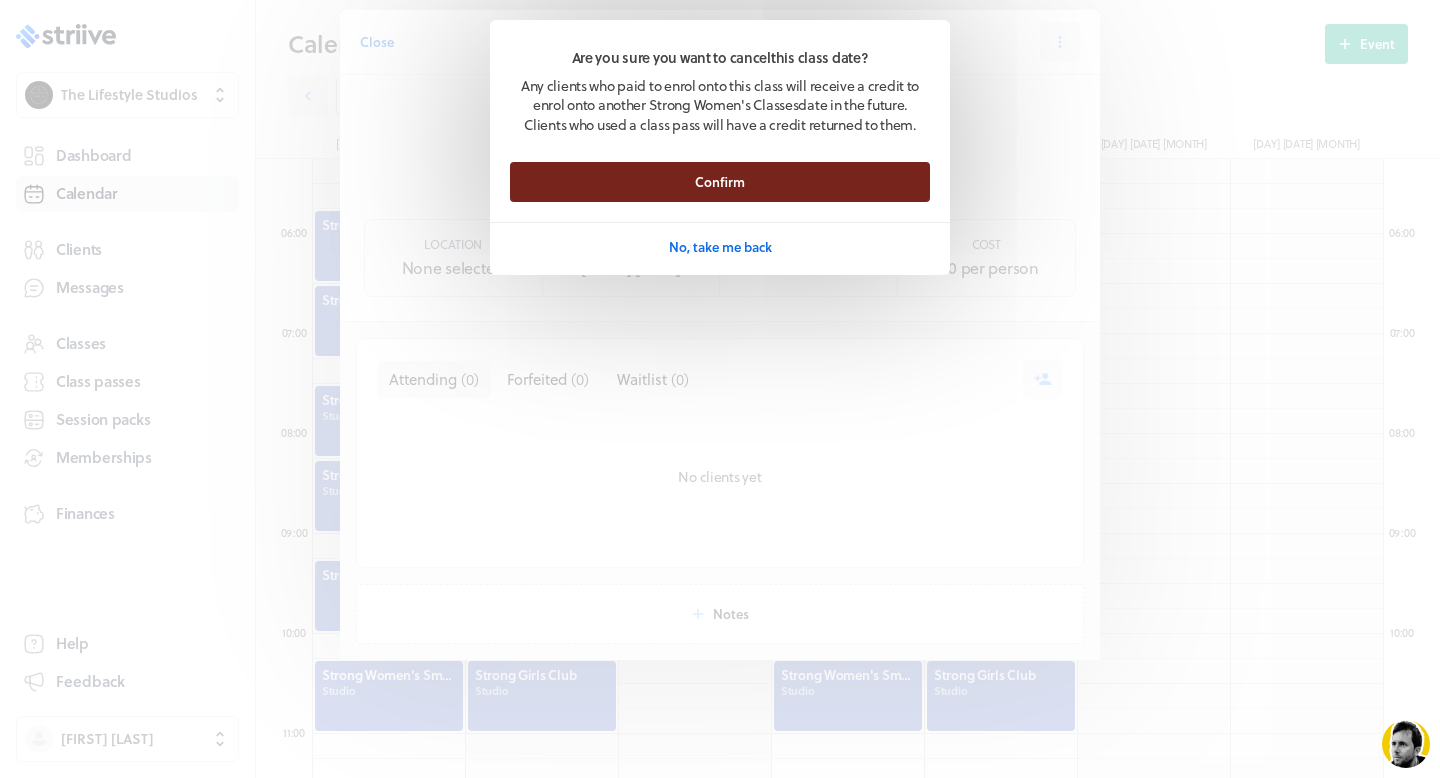 click on "Confirm" at bounding box center [720, 182] 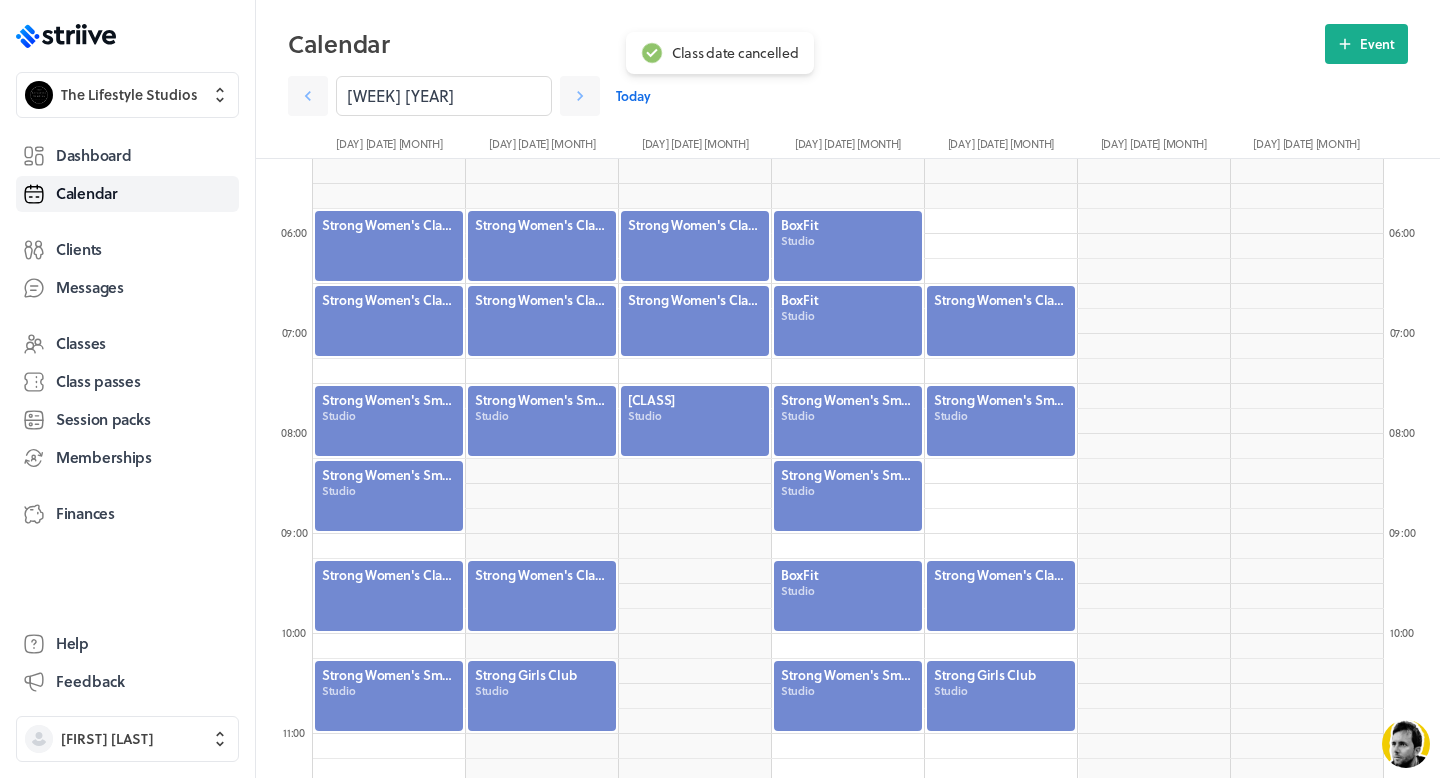 click at bounding box center (1001, 321) 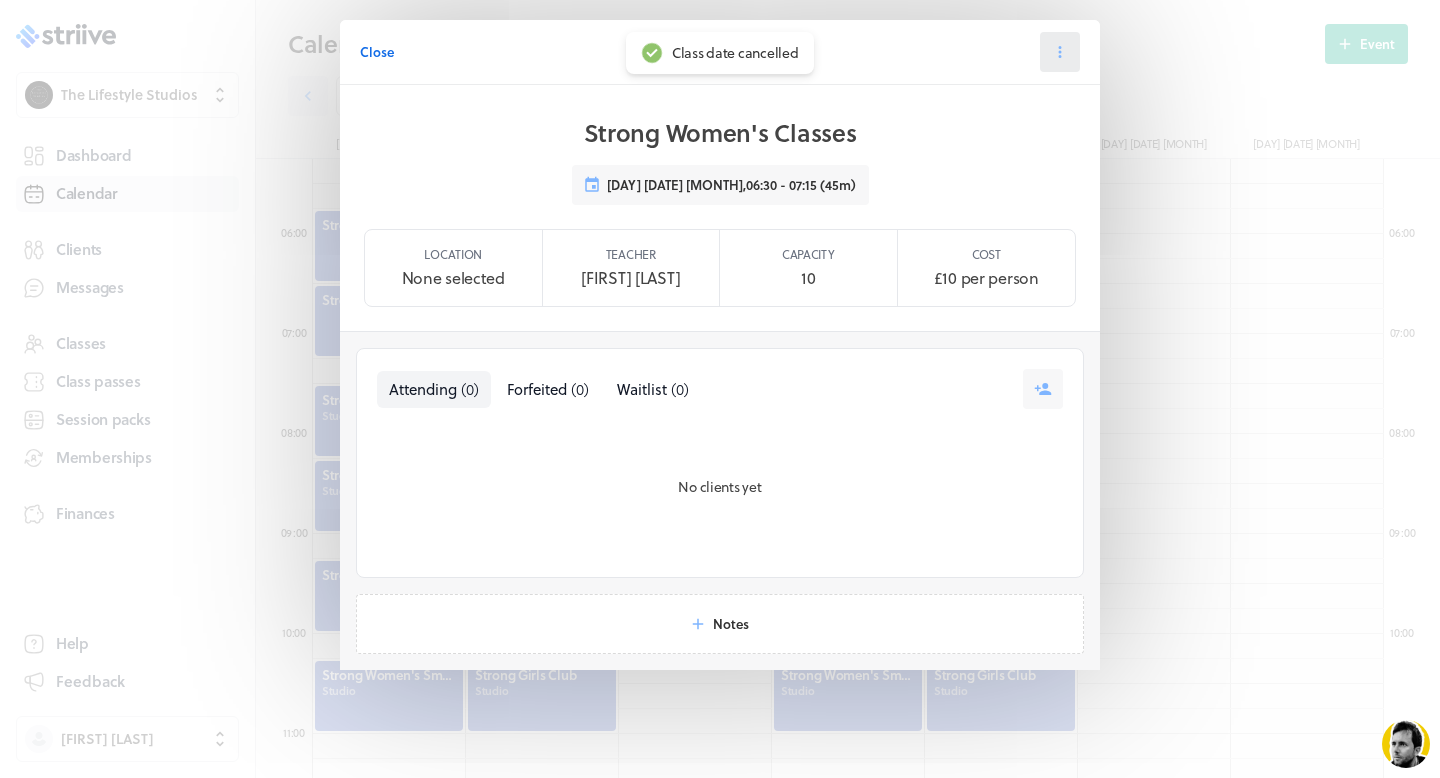 click at bounding box center (1060, 52) 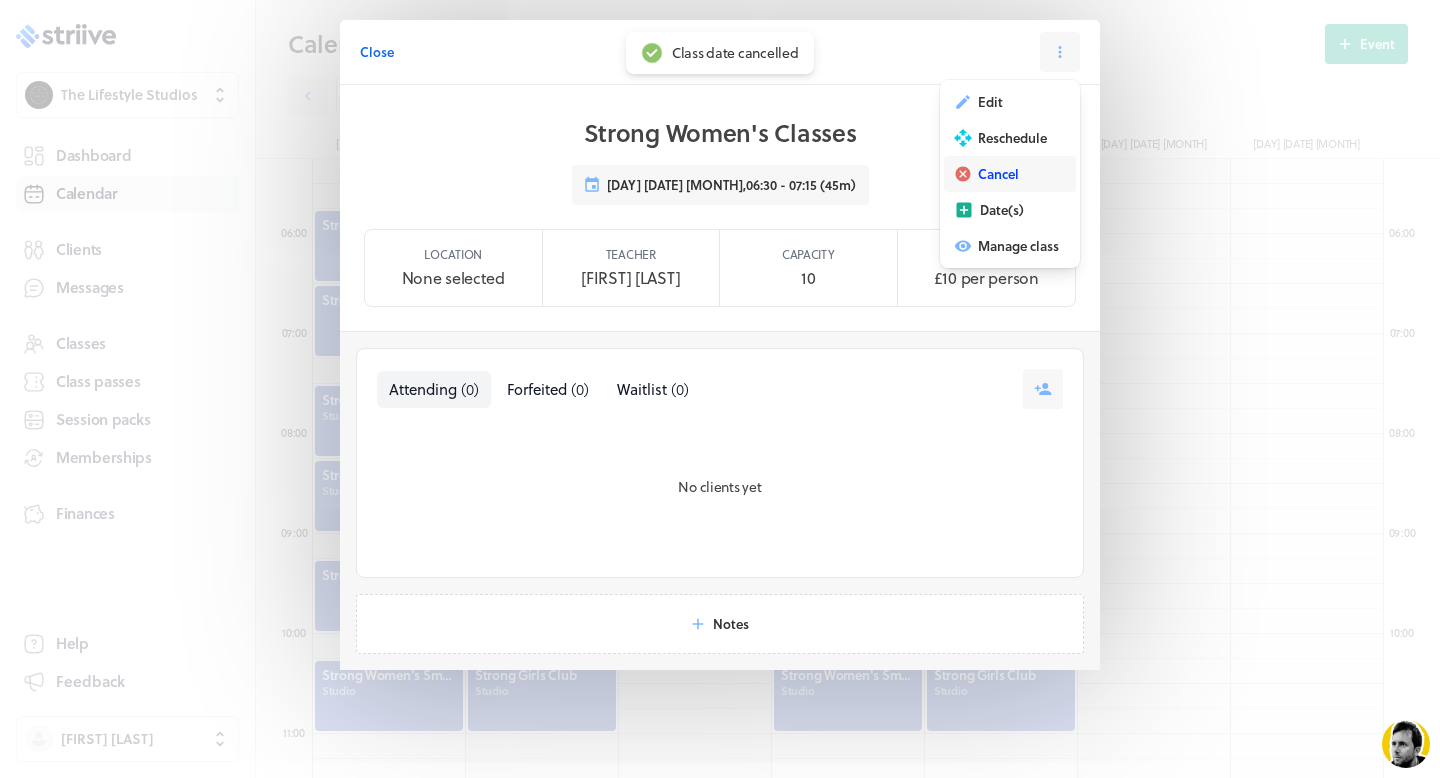 click on "Cancel" at bounding box center [990, 102] 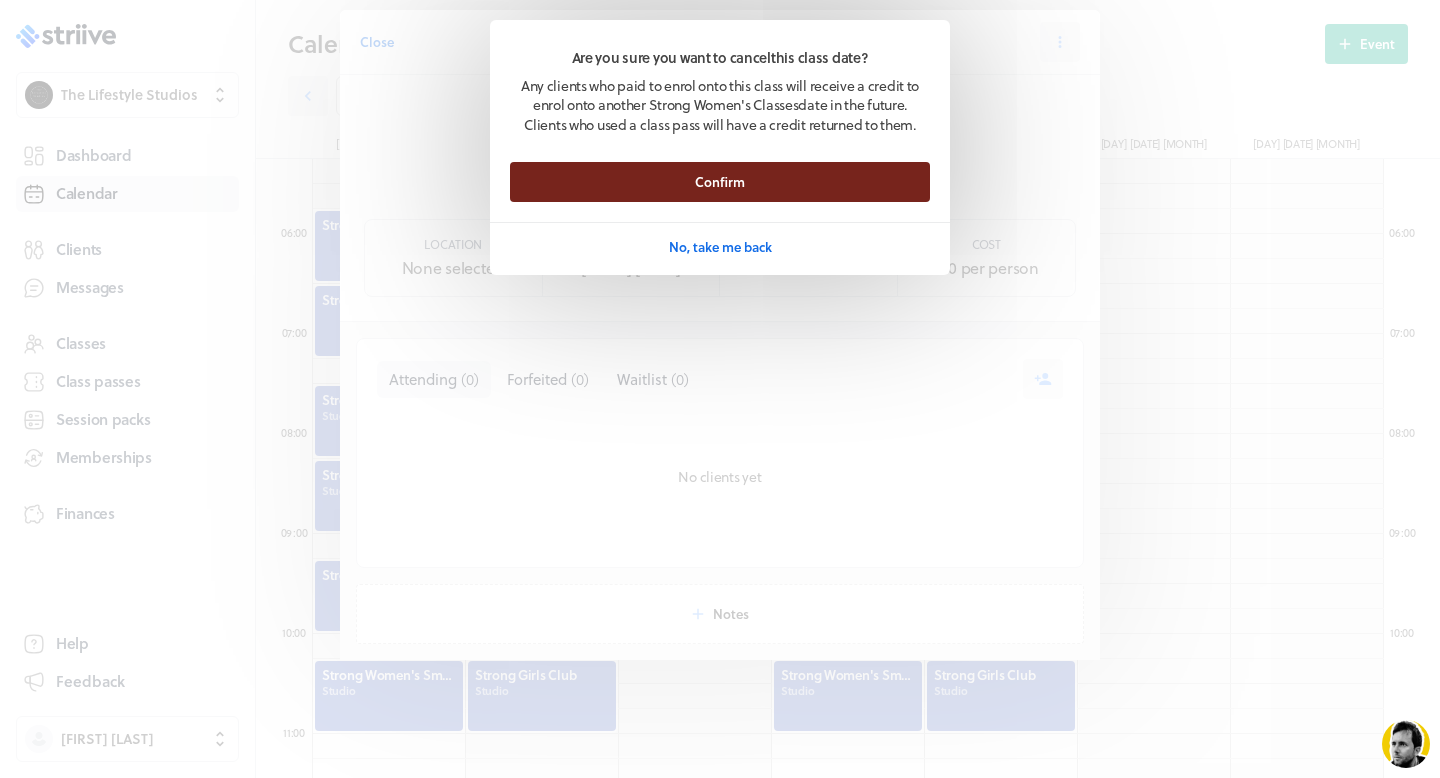 click on "Confirm" at bounding box center [720, 182] 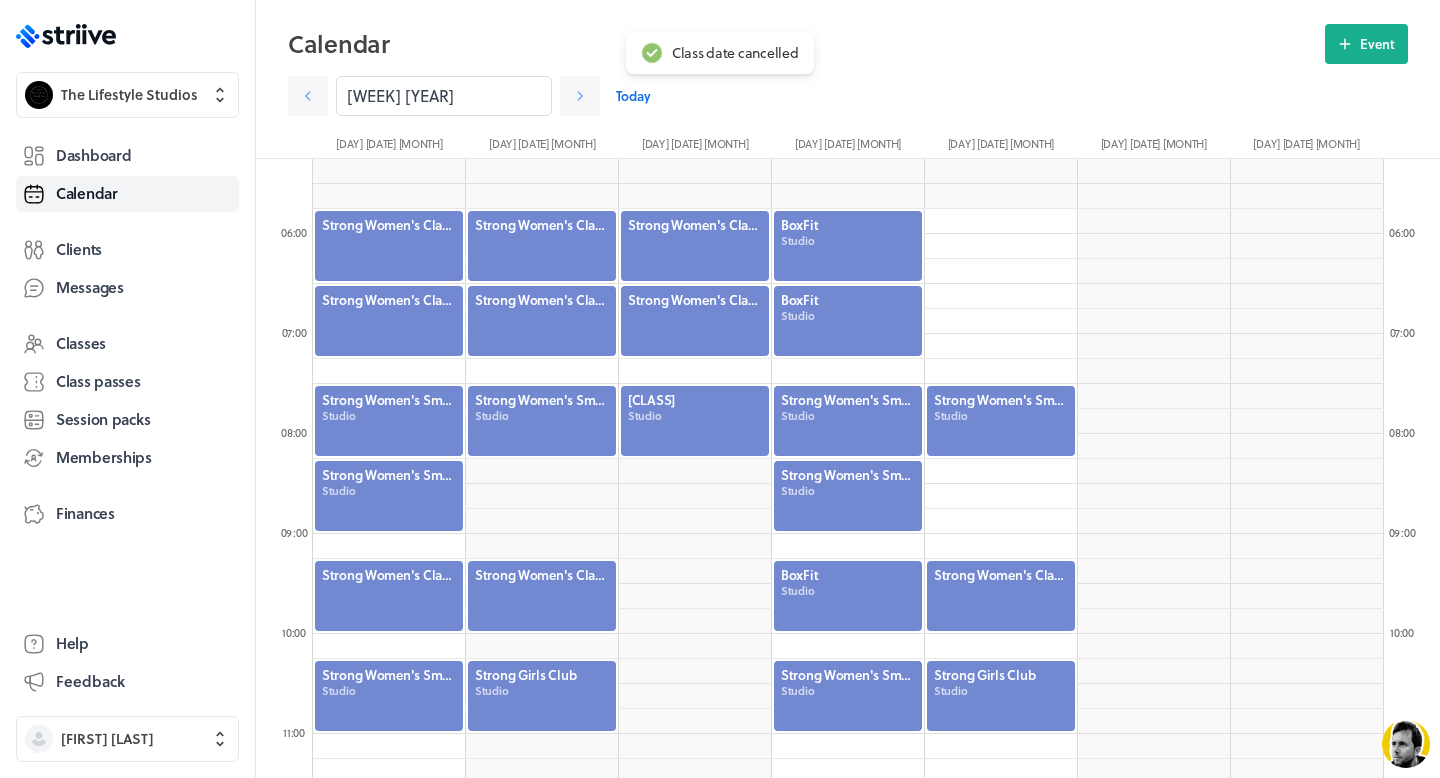 click at bounding box center (1001, 596) 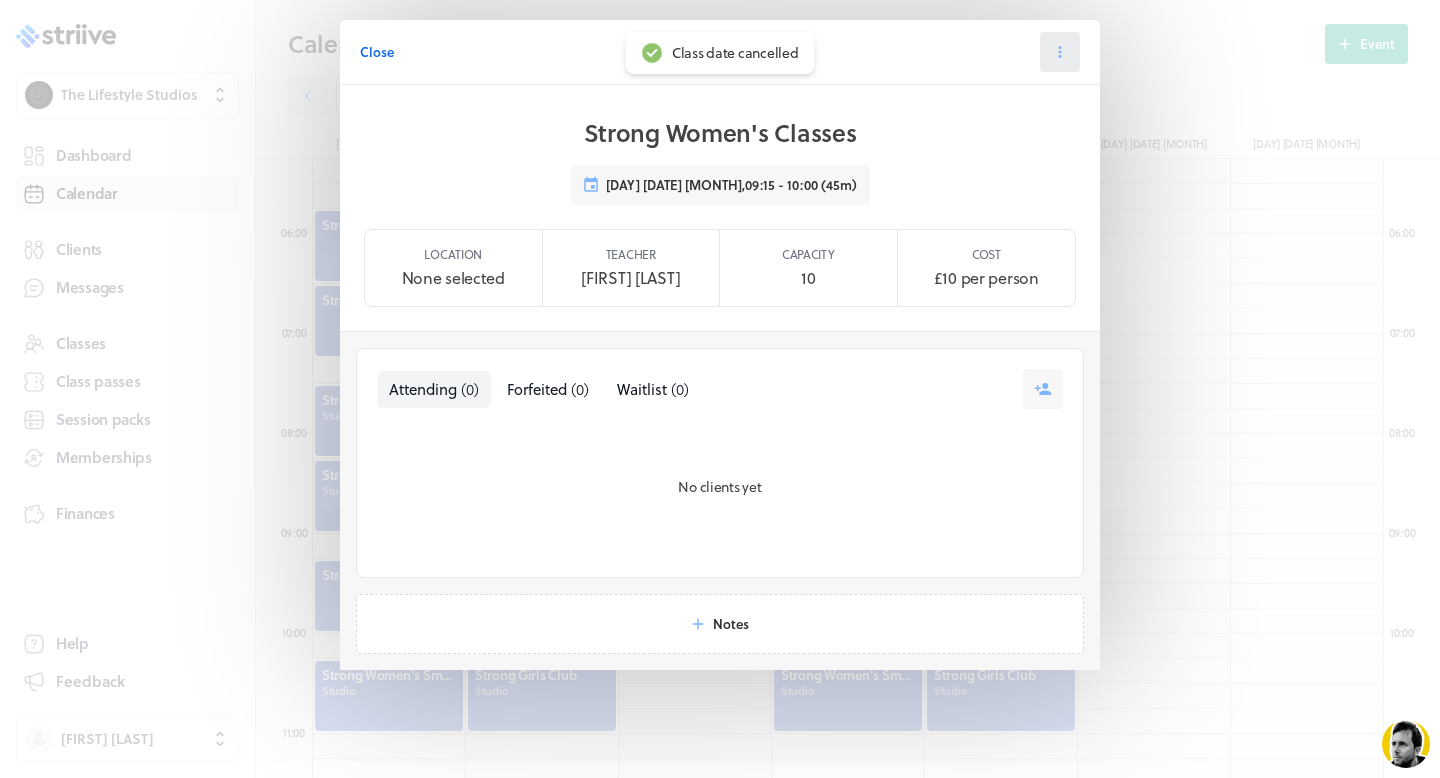 click at bounding box center (1060, 52) 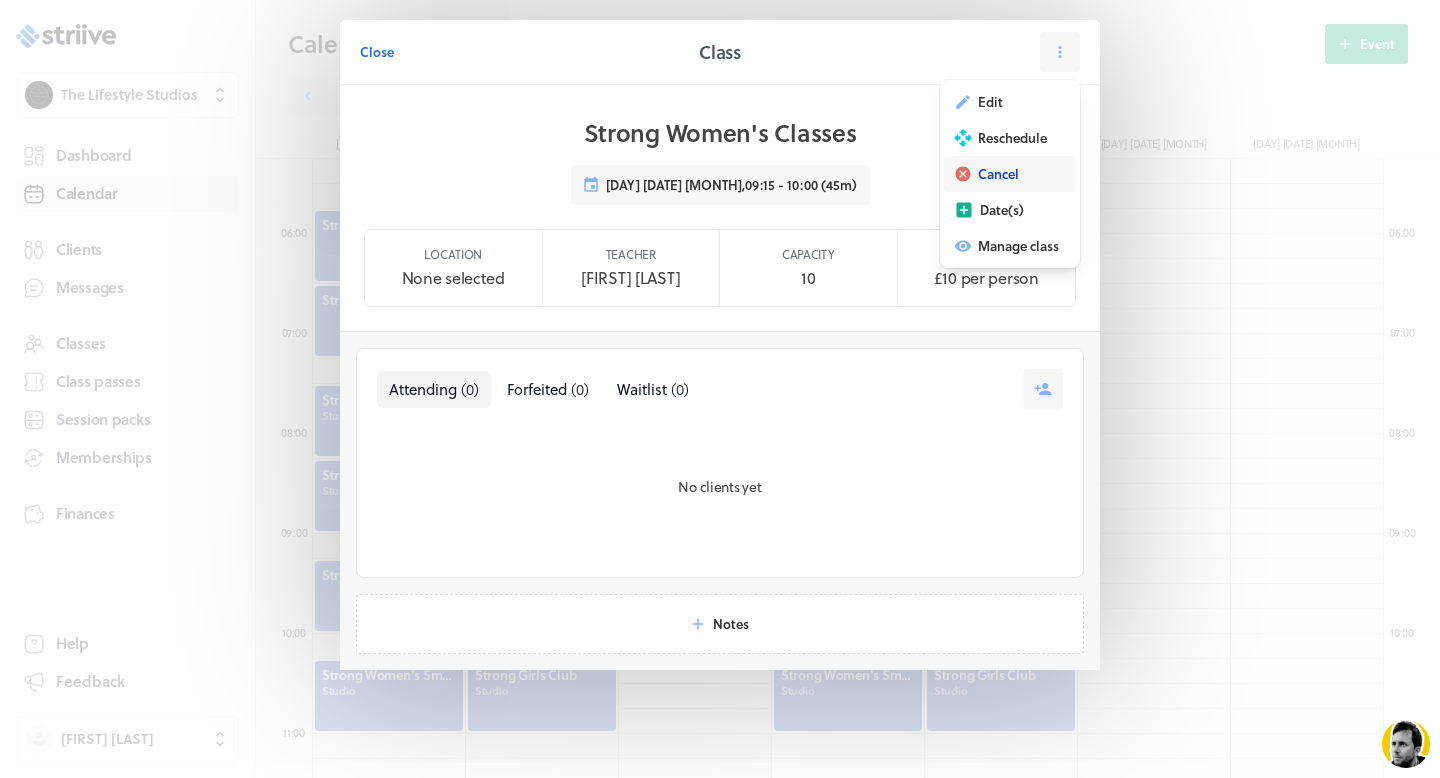 click on "Cancel" at bounding box center [990, 102] 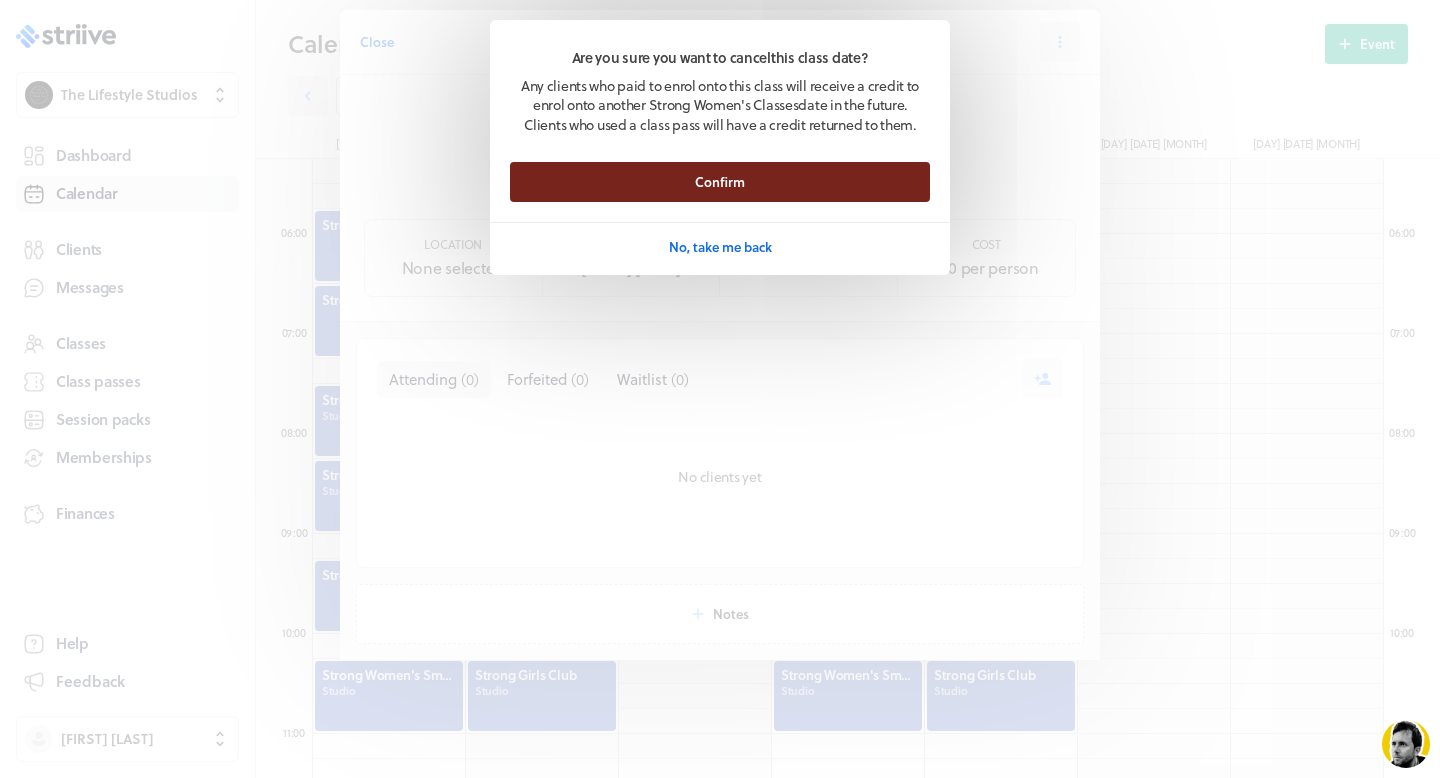 click on "Confirm" at bounding box center [720, 182] 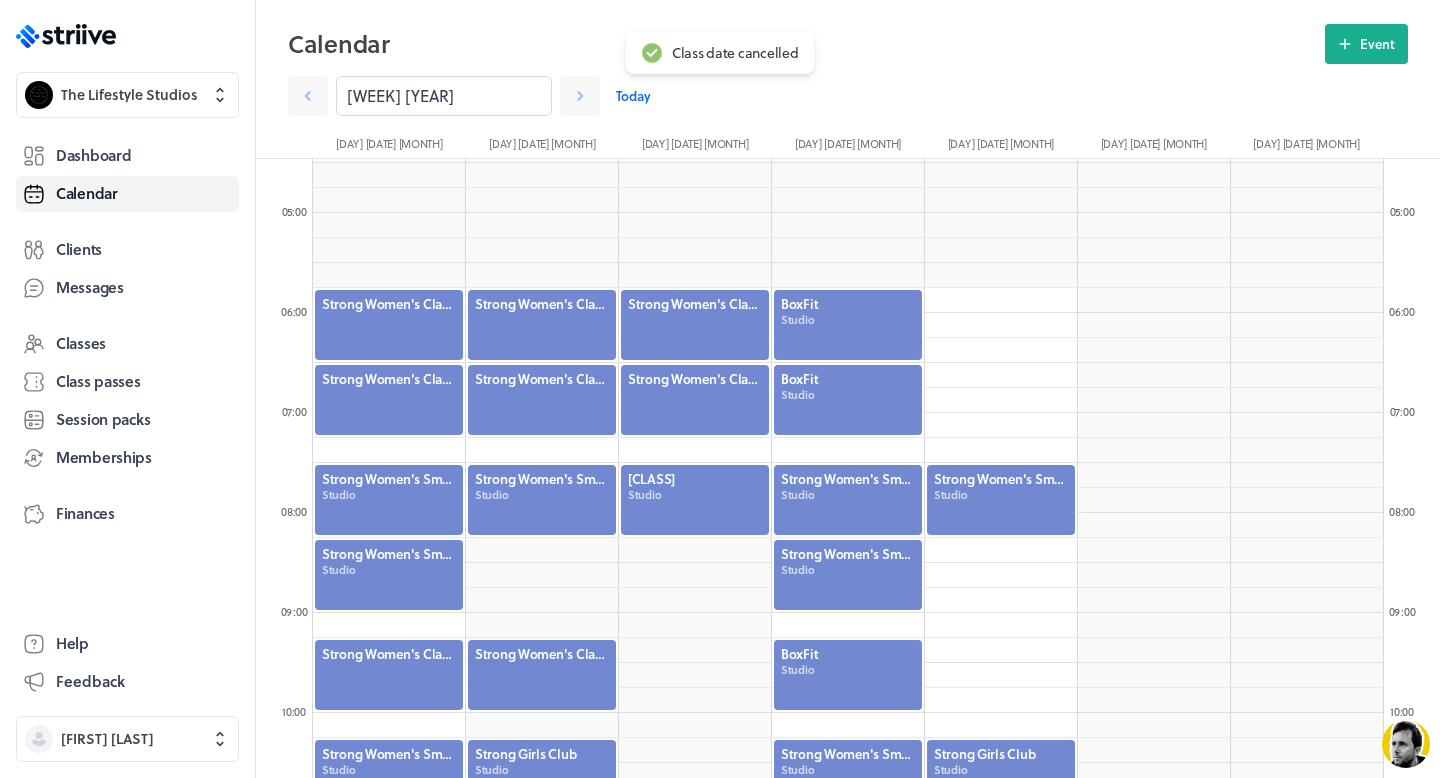 scroll, scrollTop: 443, scrollLeft: 0, axis: vertical 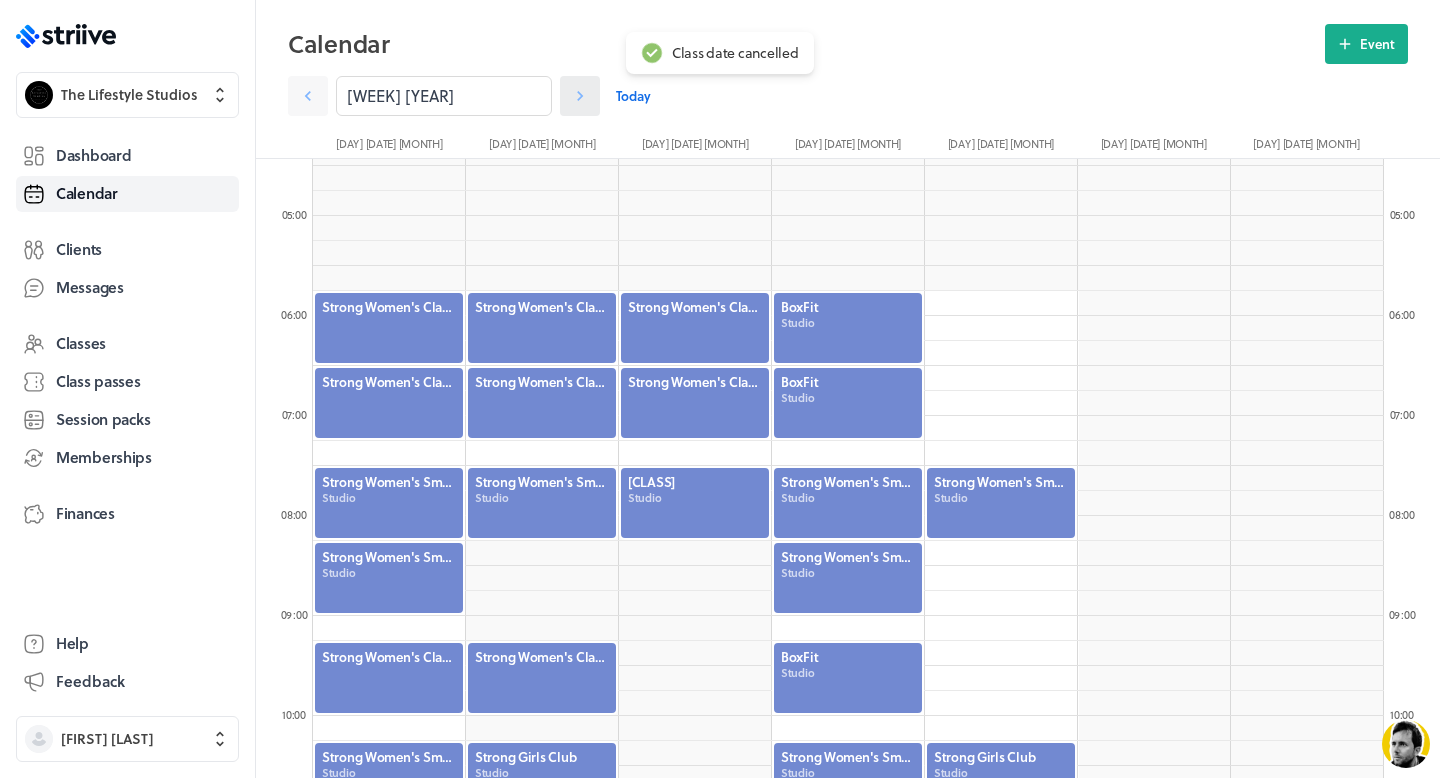 click at bounding box center [308, 96] 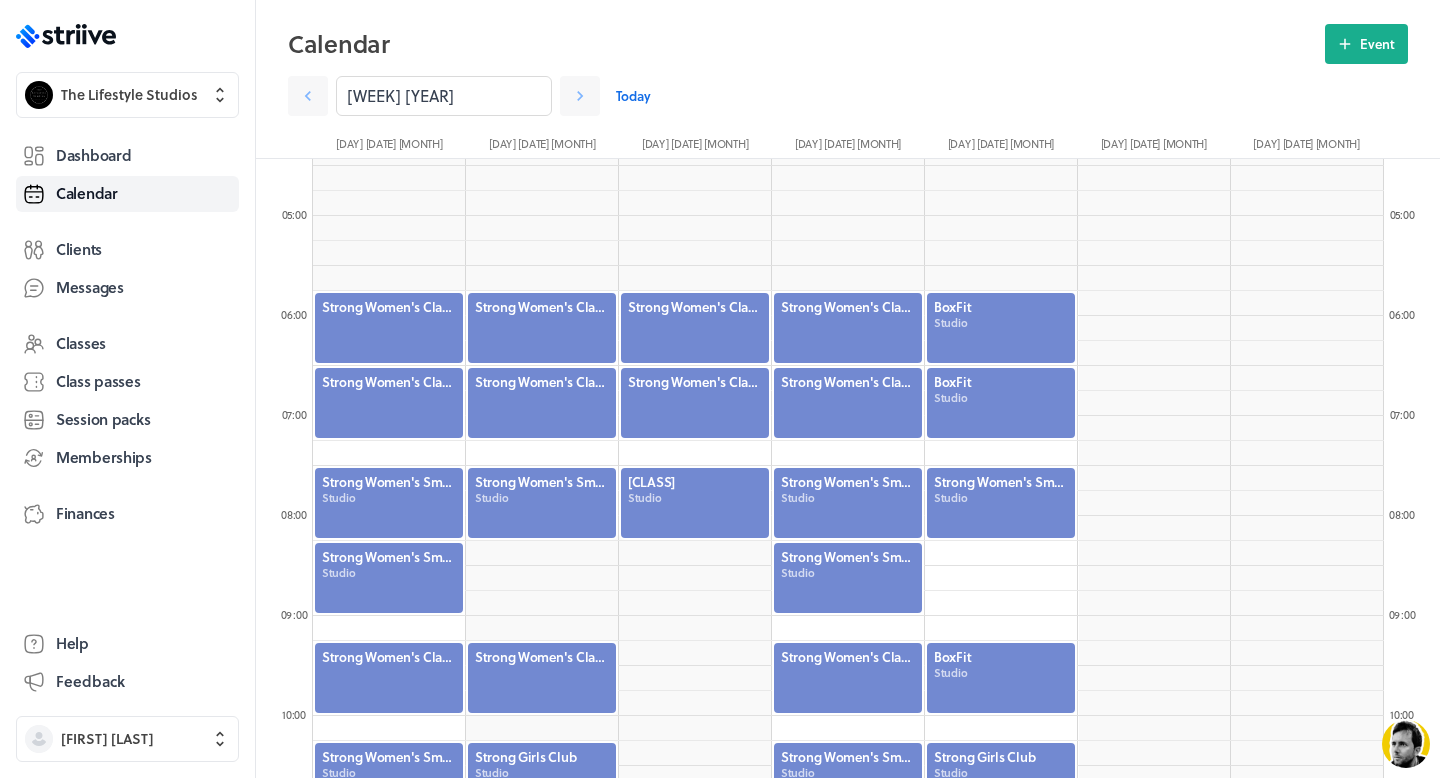 click at bounding box center (389, 328) 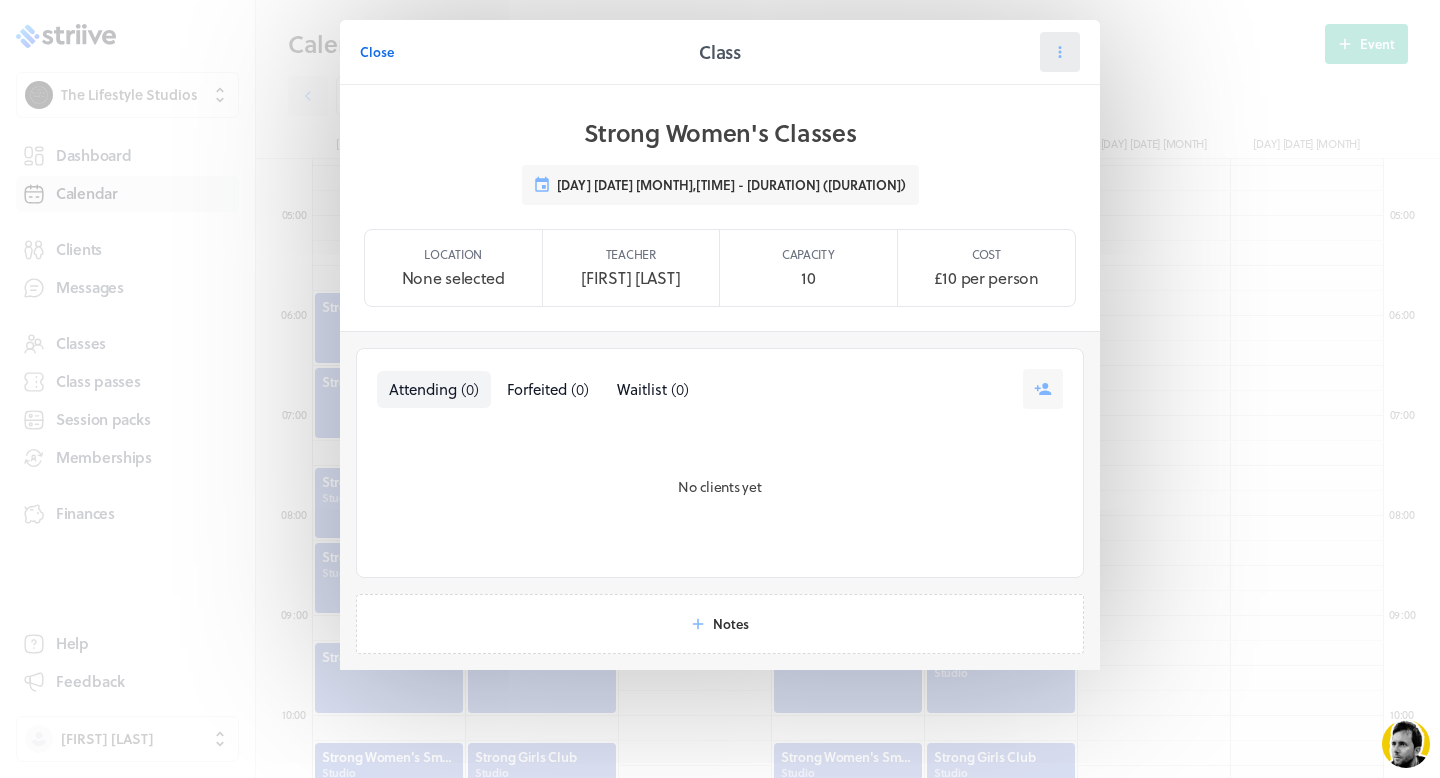 click at bounding box center [1060, 52] 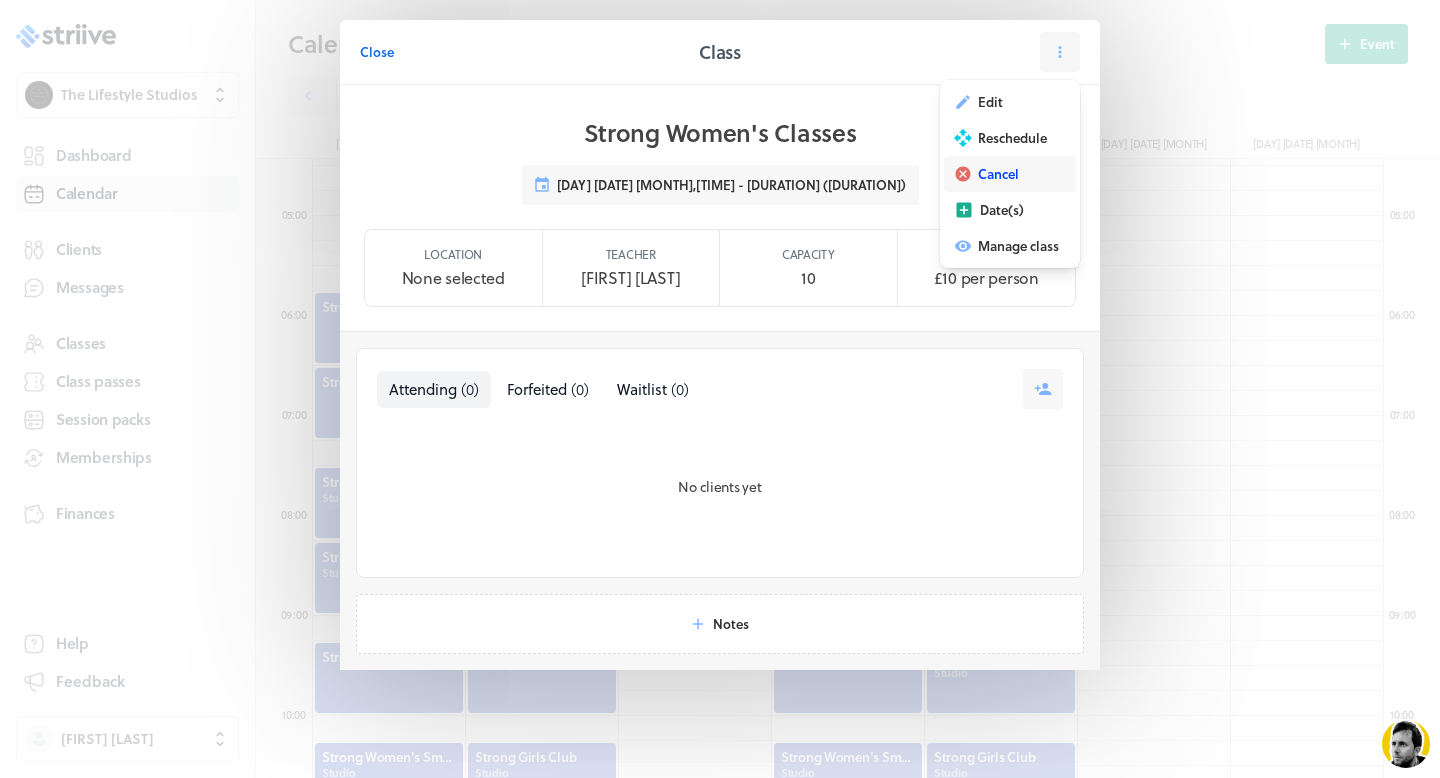 click on "Cancel" at bounding box center (990, 102) 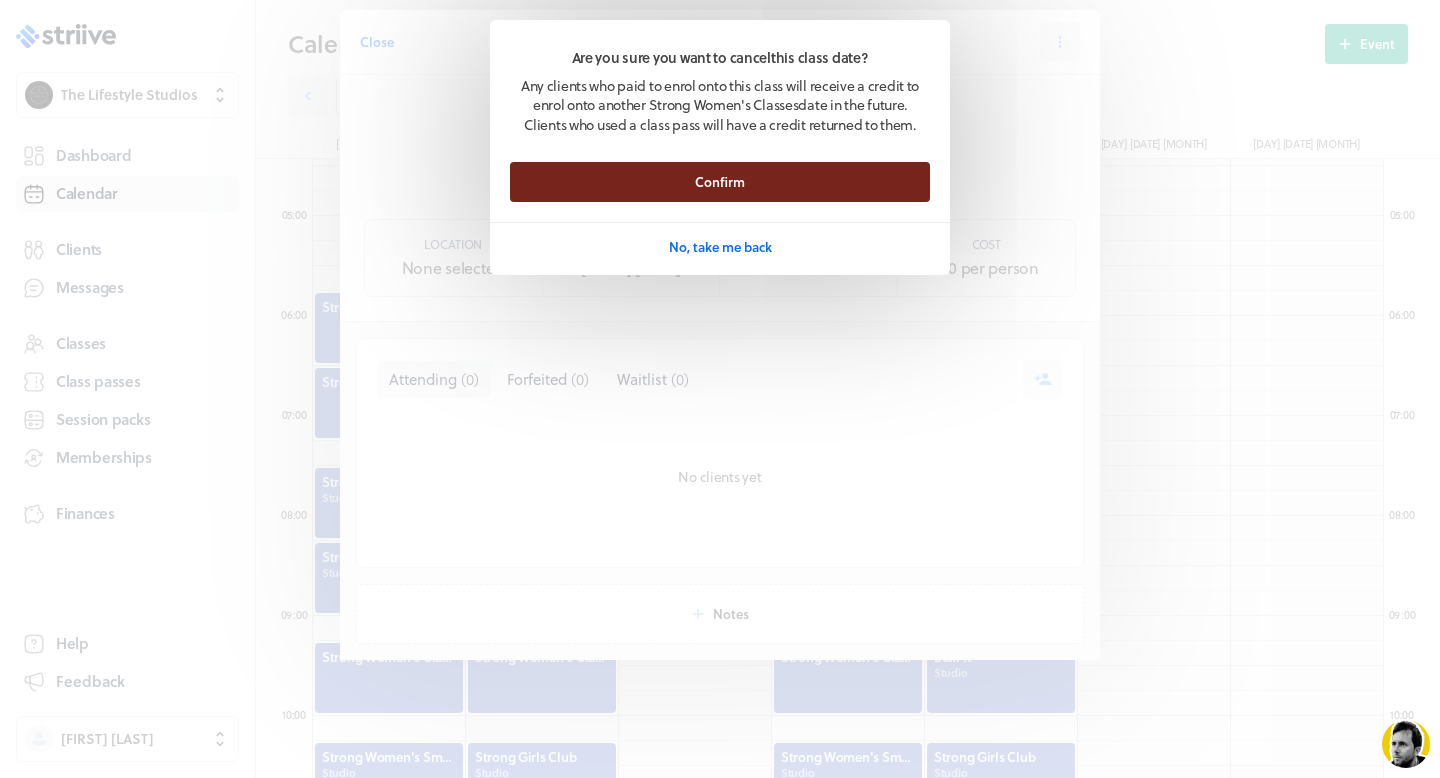 click on "Confirm" at bounding box center [720, 182] 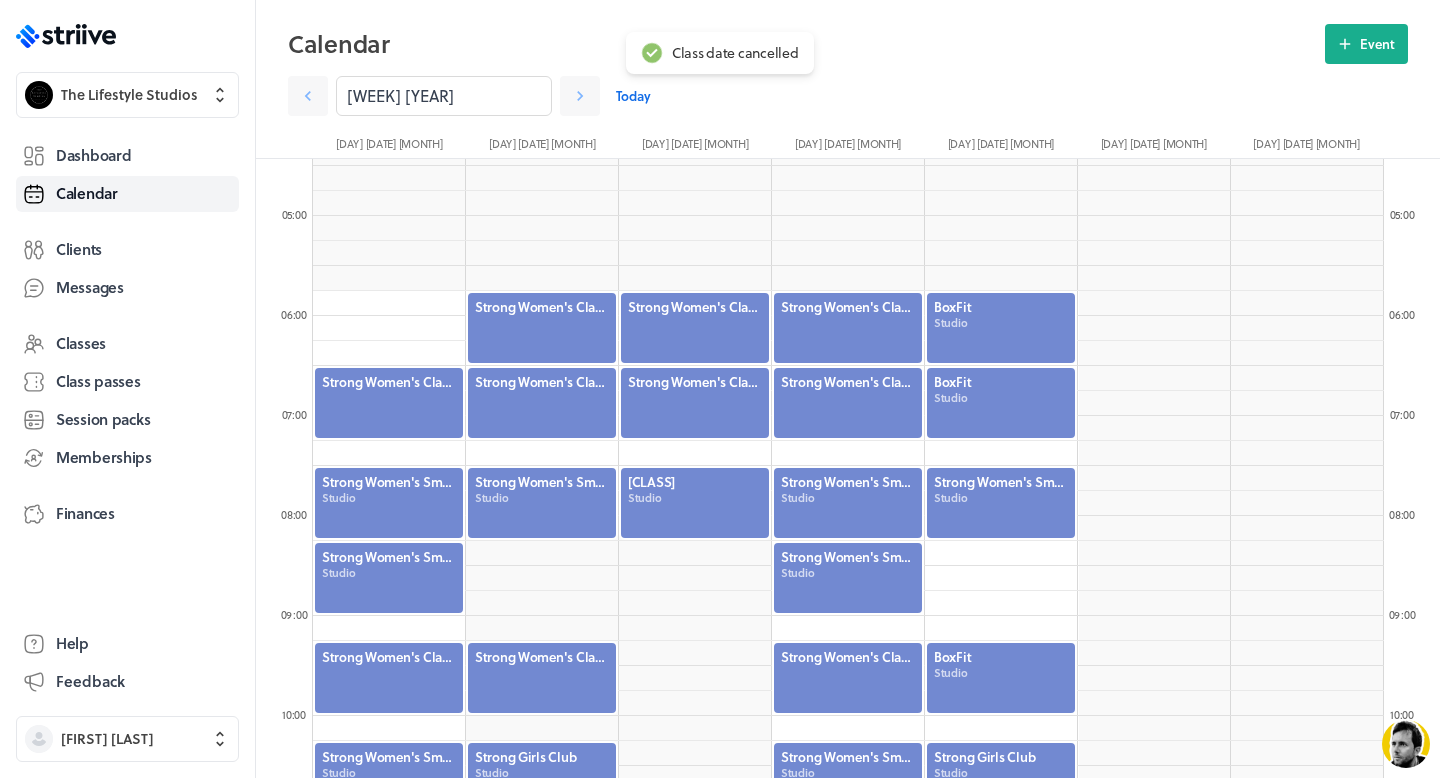 click at bounding box center (389, 403) 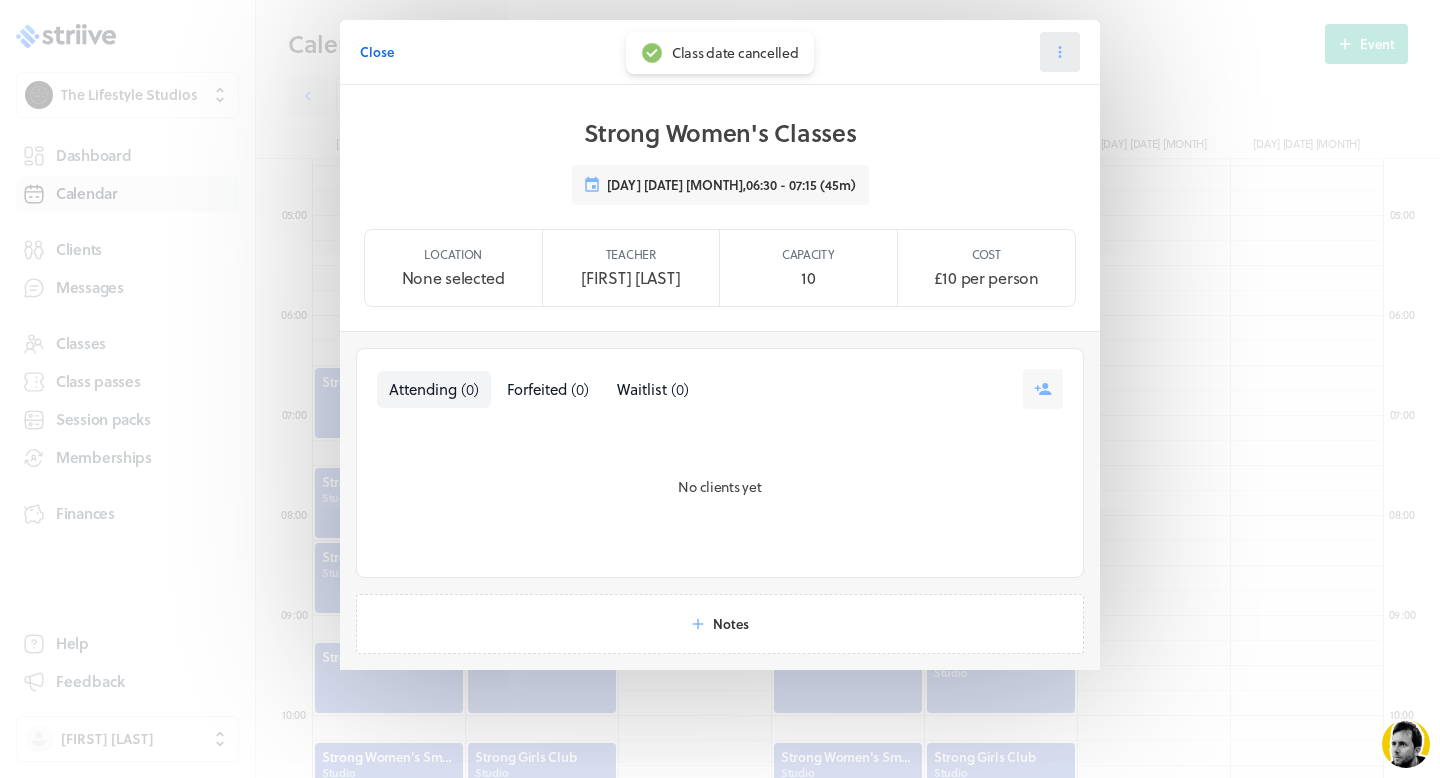 click at bounding box center [1060, 52] 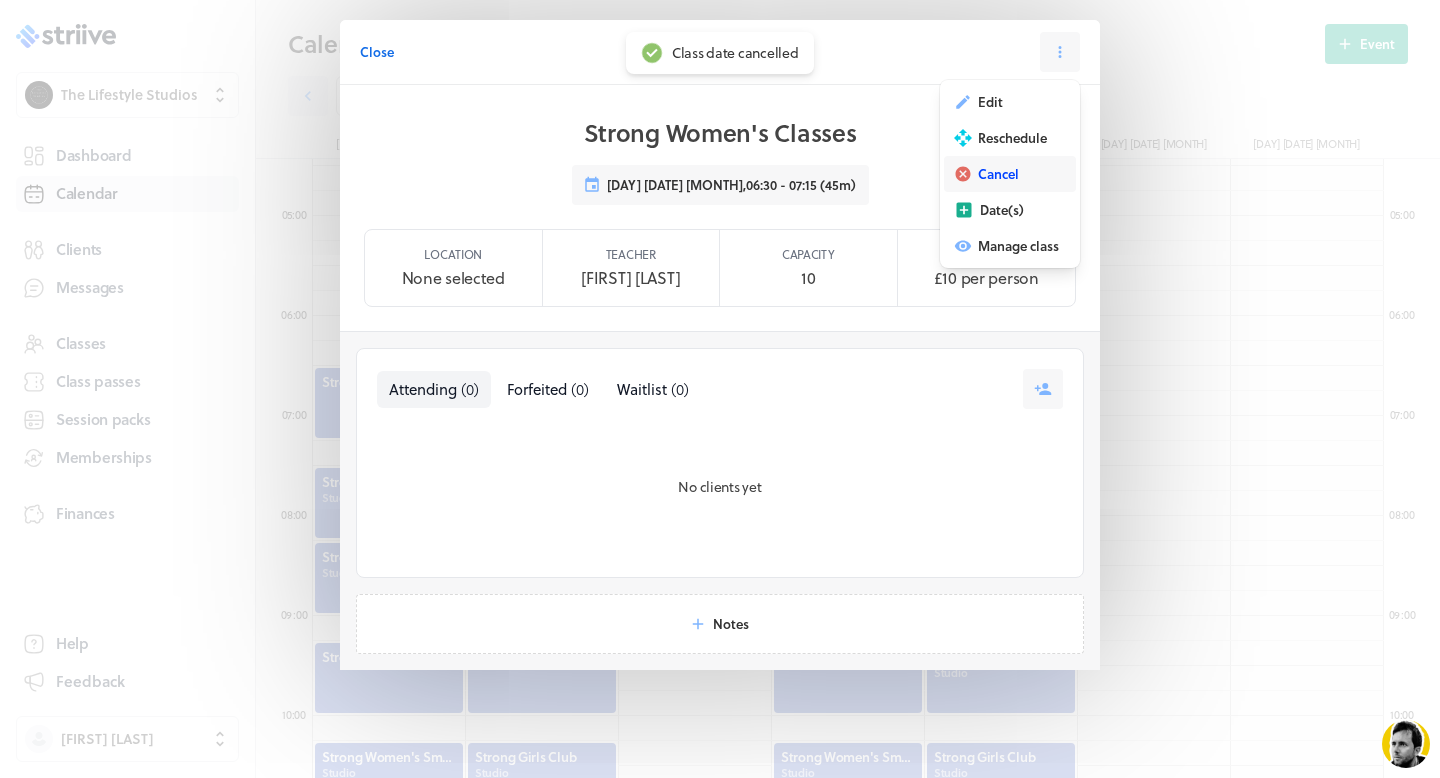 click on "Cancel" at bounding box center (990, 102) 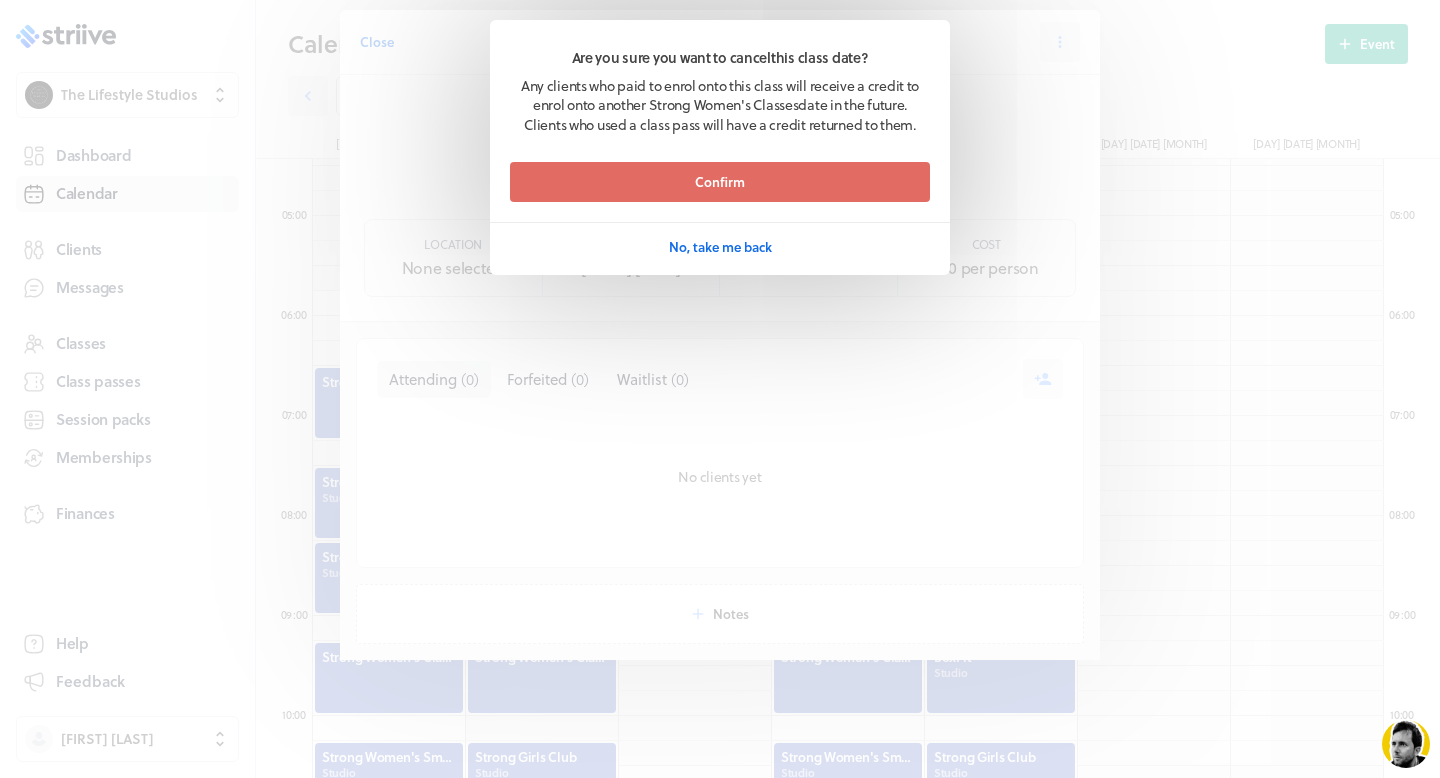 click on "Confirm" at bounding box center (720, 182) 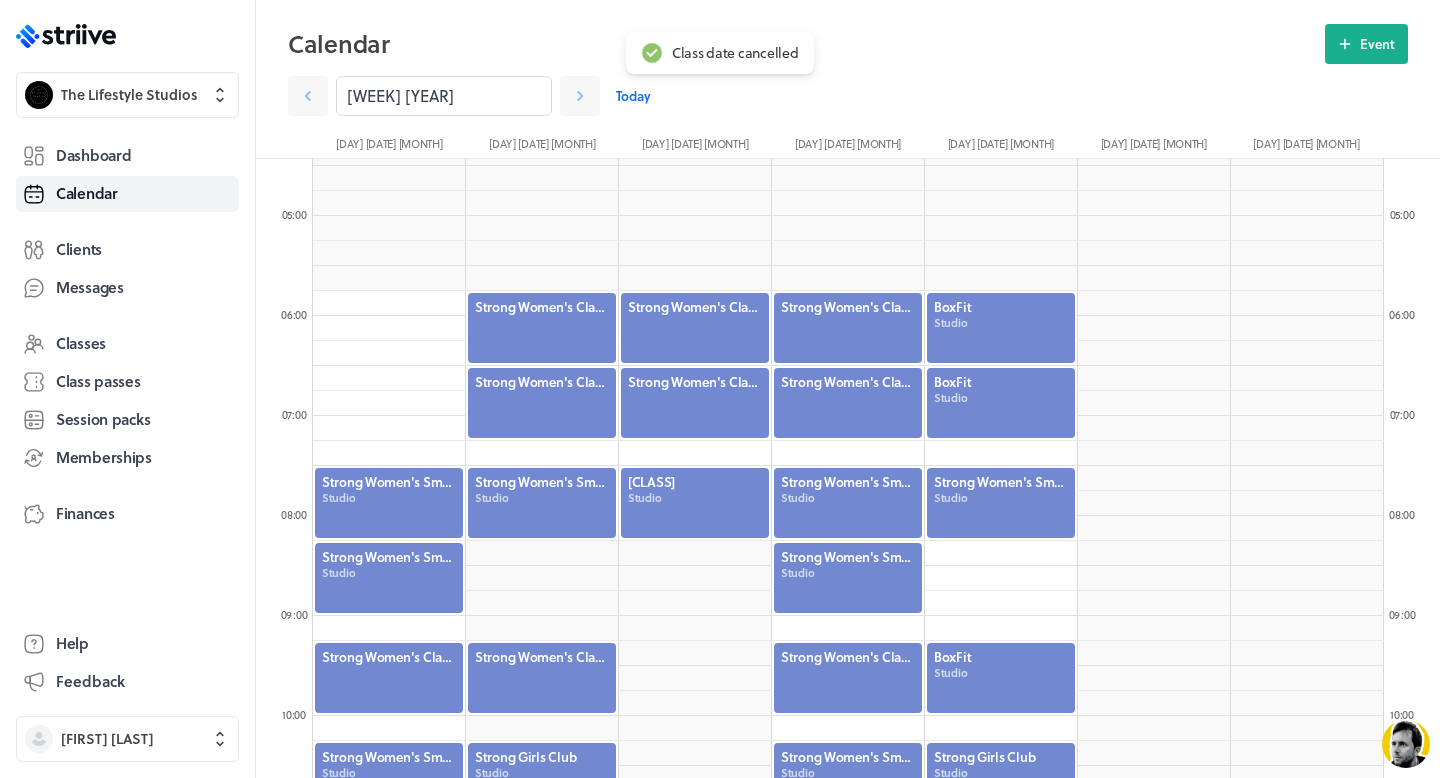 click at bounding box center (389, 678) 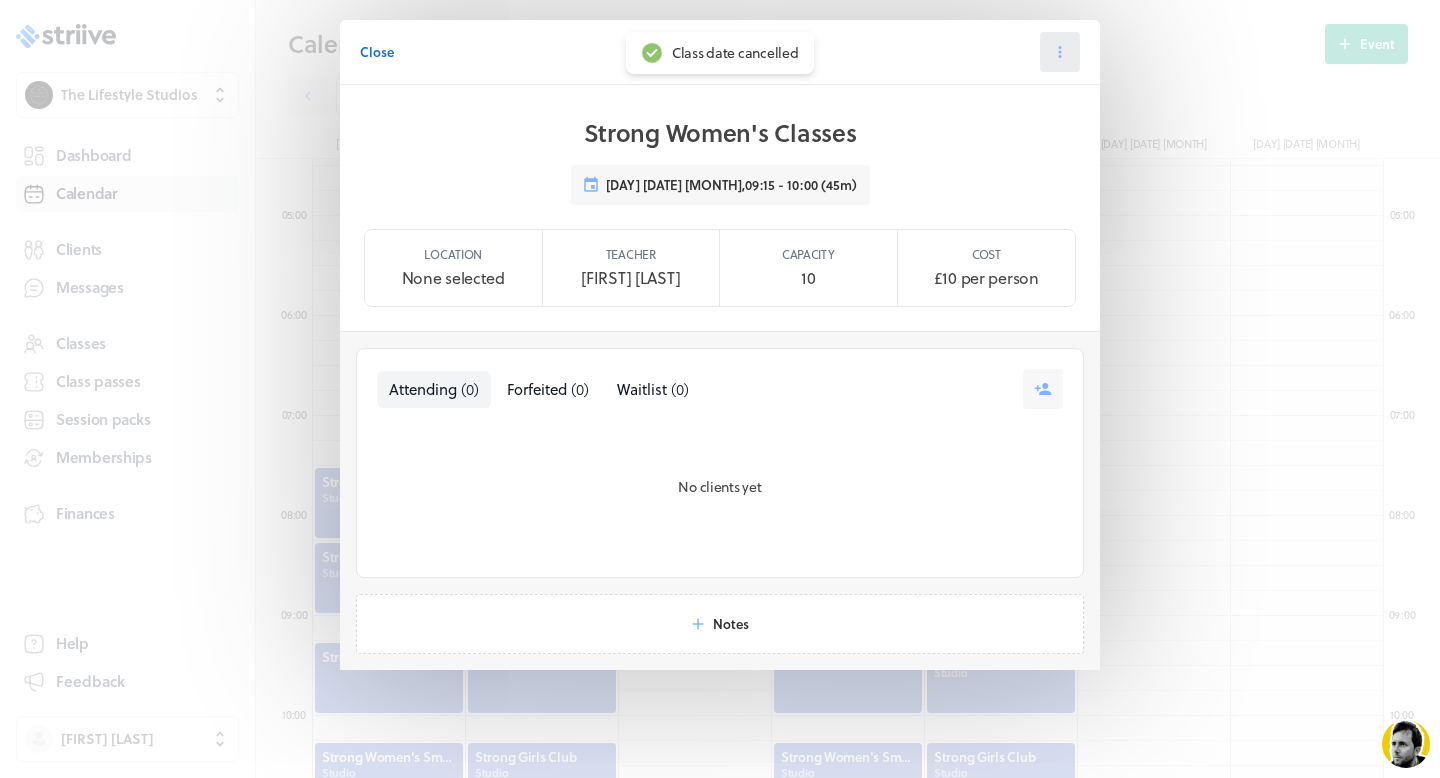 click at bounding box center (1060, 52) 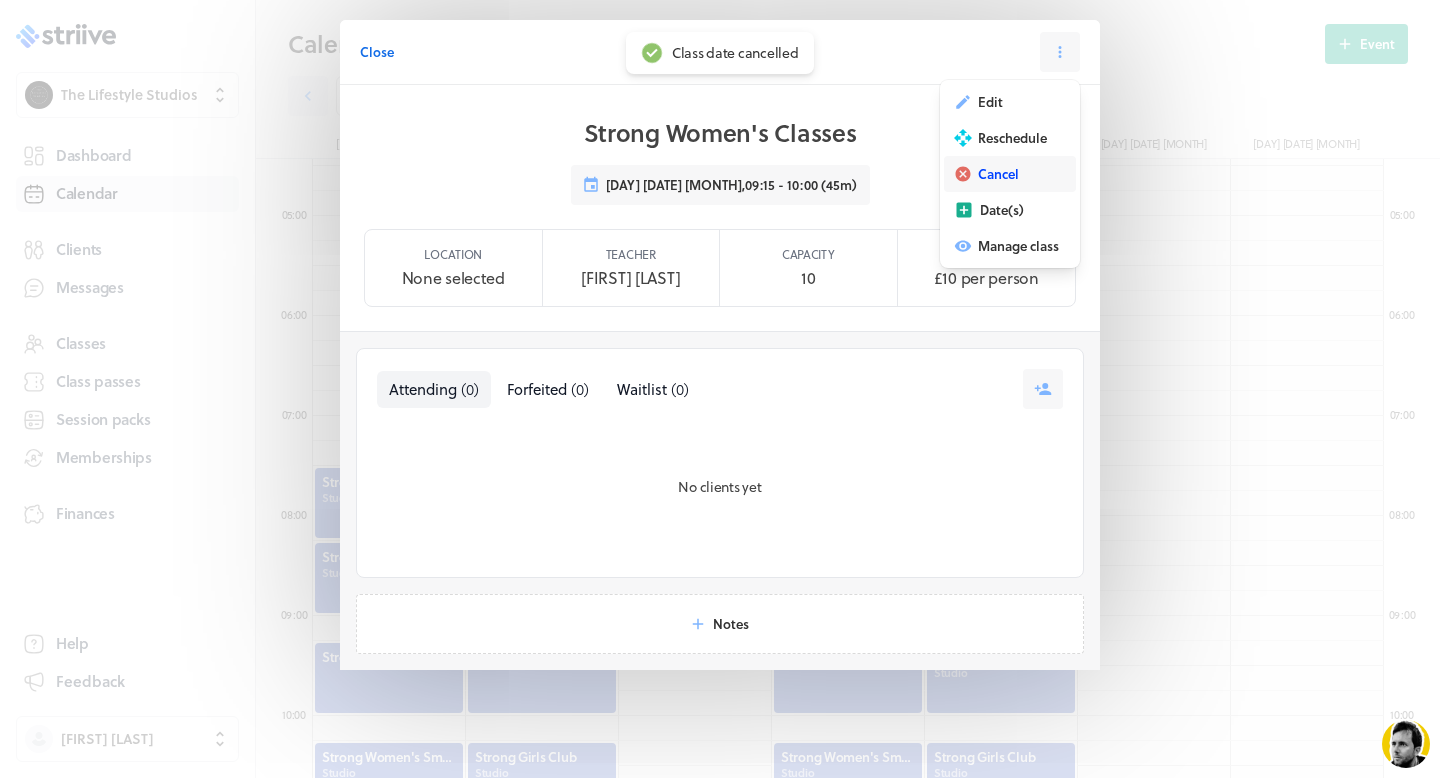 click on "Cancel" at bounding box center (990, 102) 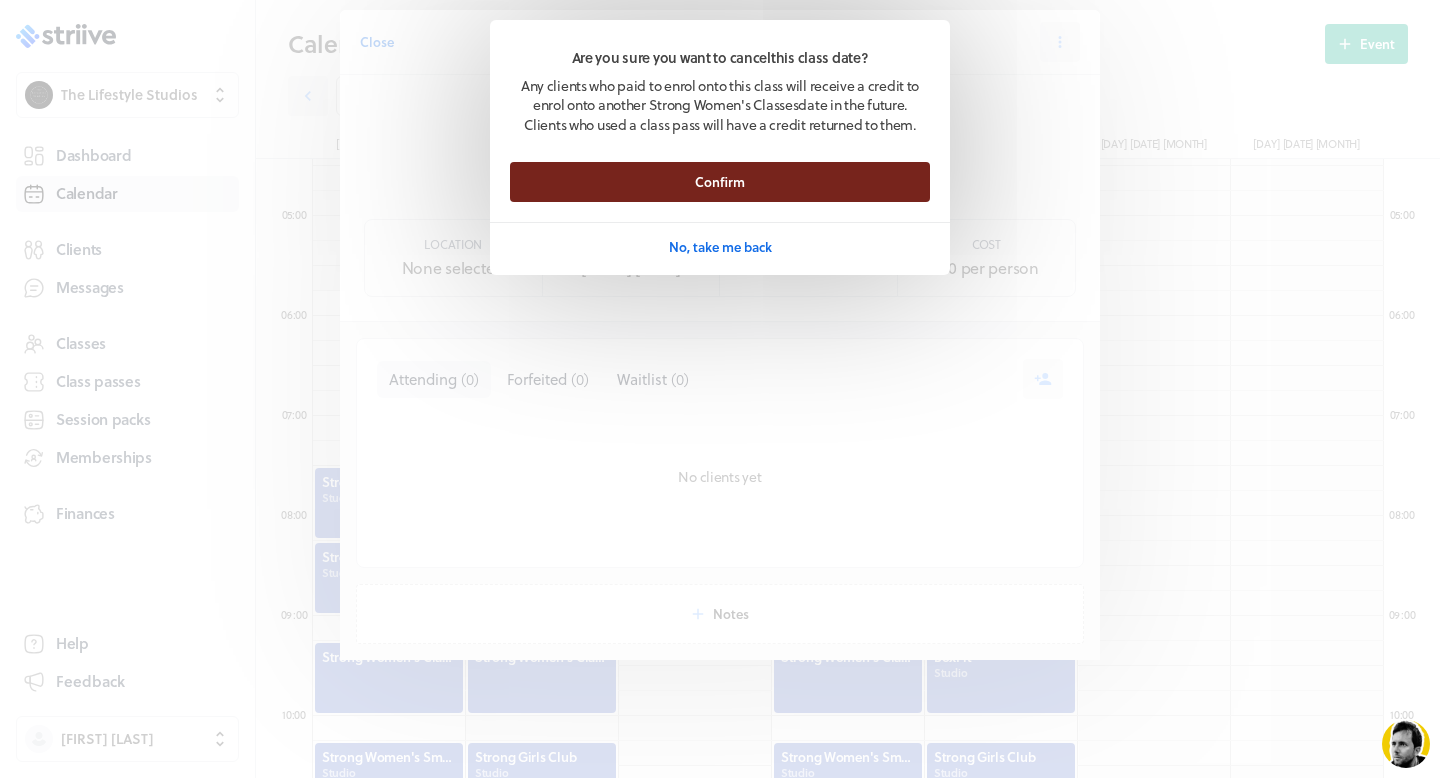 click on "Confirm" at bounding box center [720, 182] 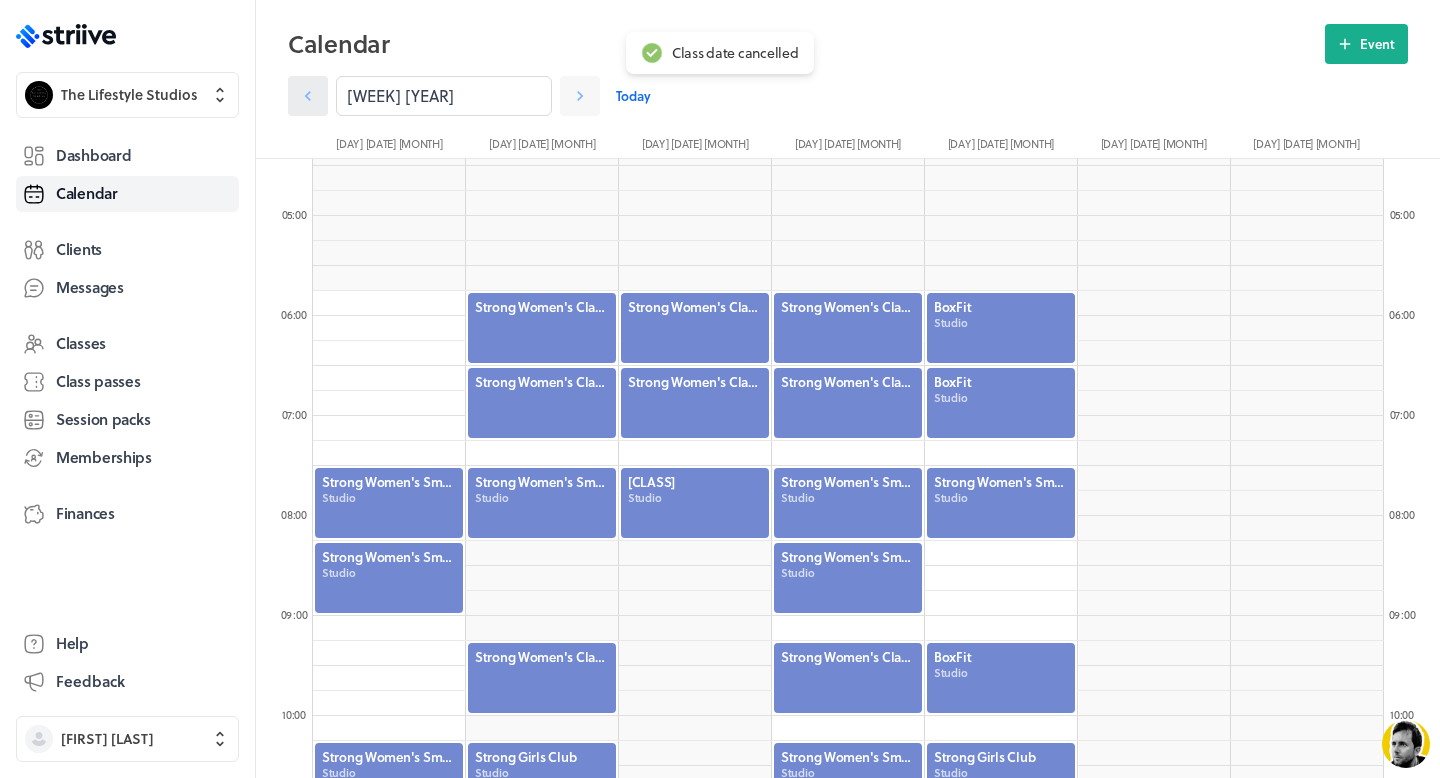 click at bounding box center [308, 96] 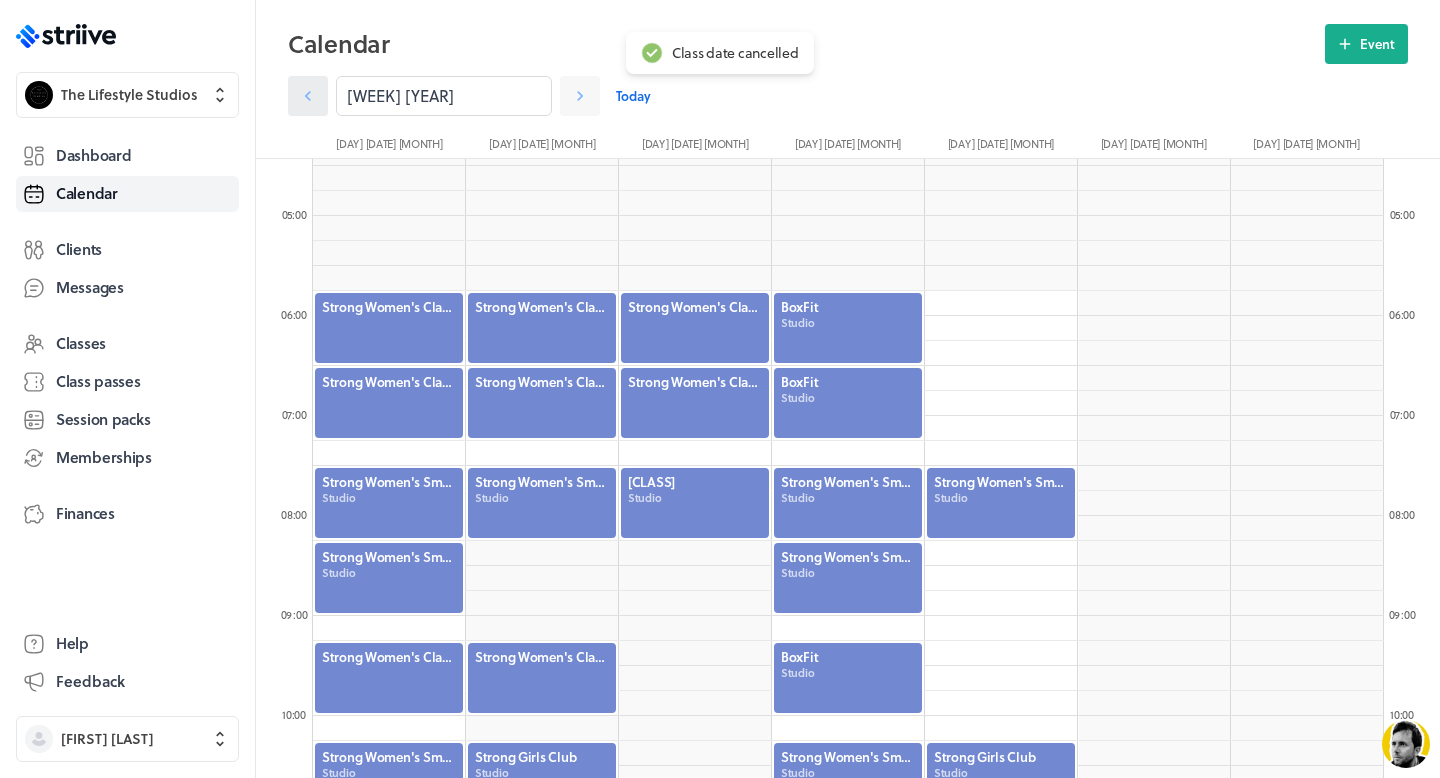 click at bounding box center [308, 96] 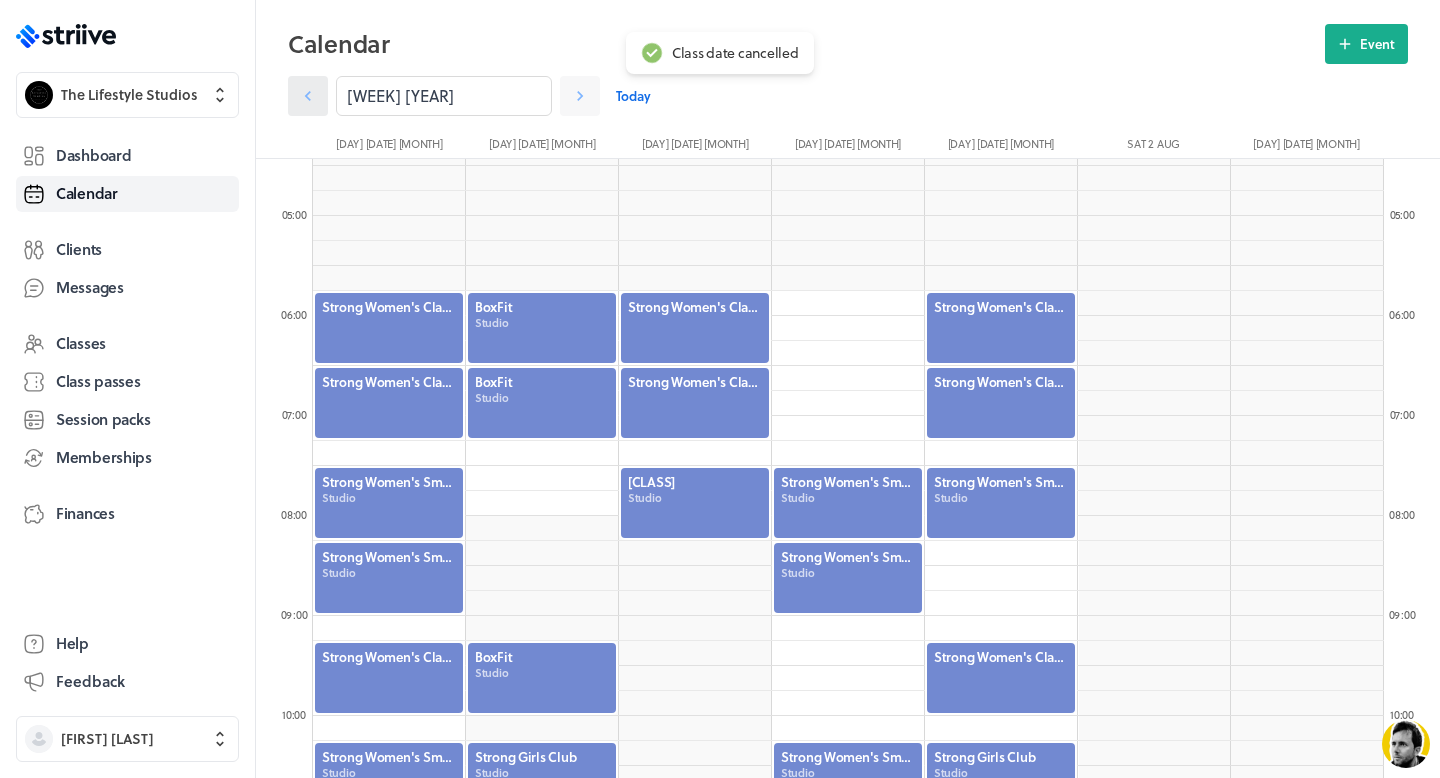 click at bounding box center (308, 96) 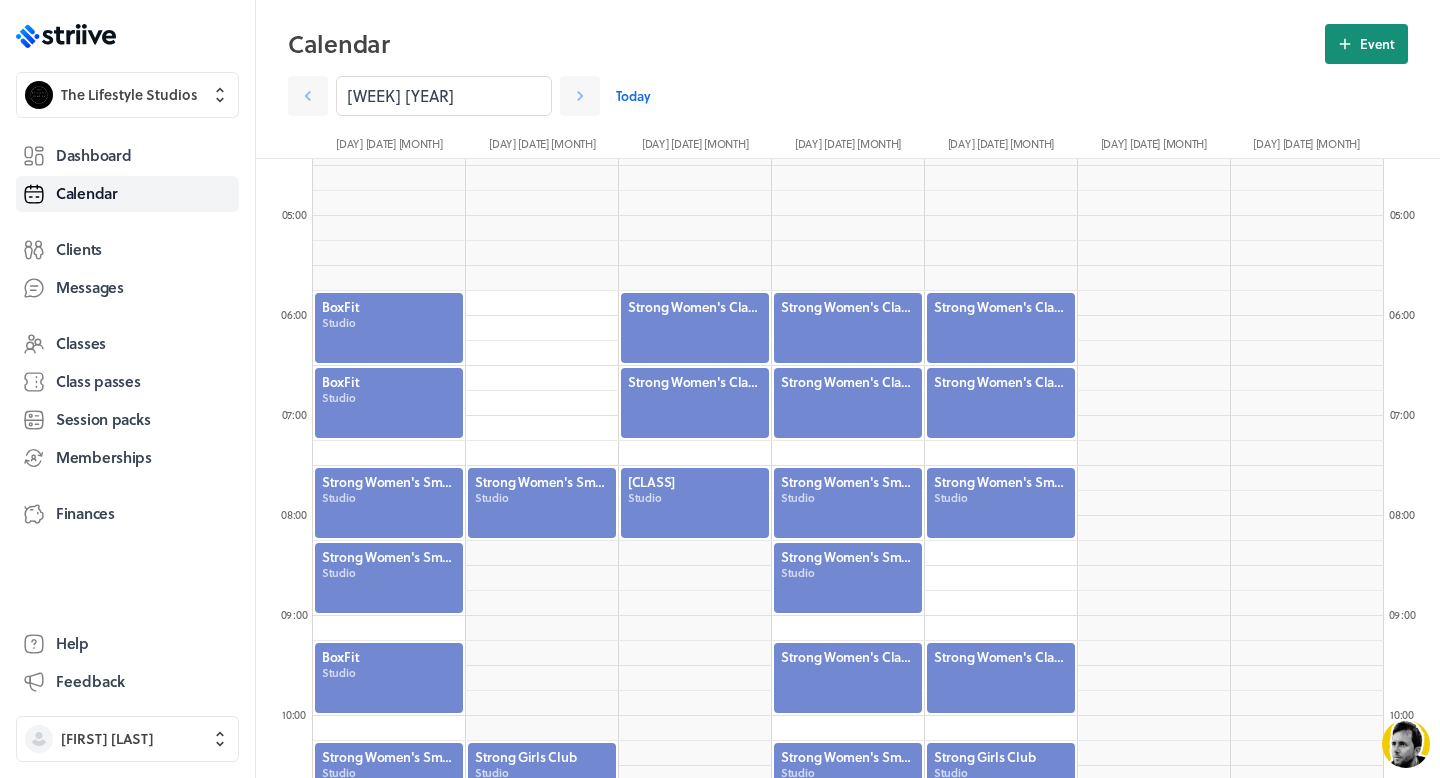 click on "Event" at bounding box center [1377, 44] 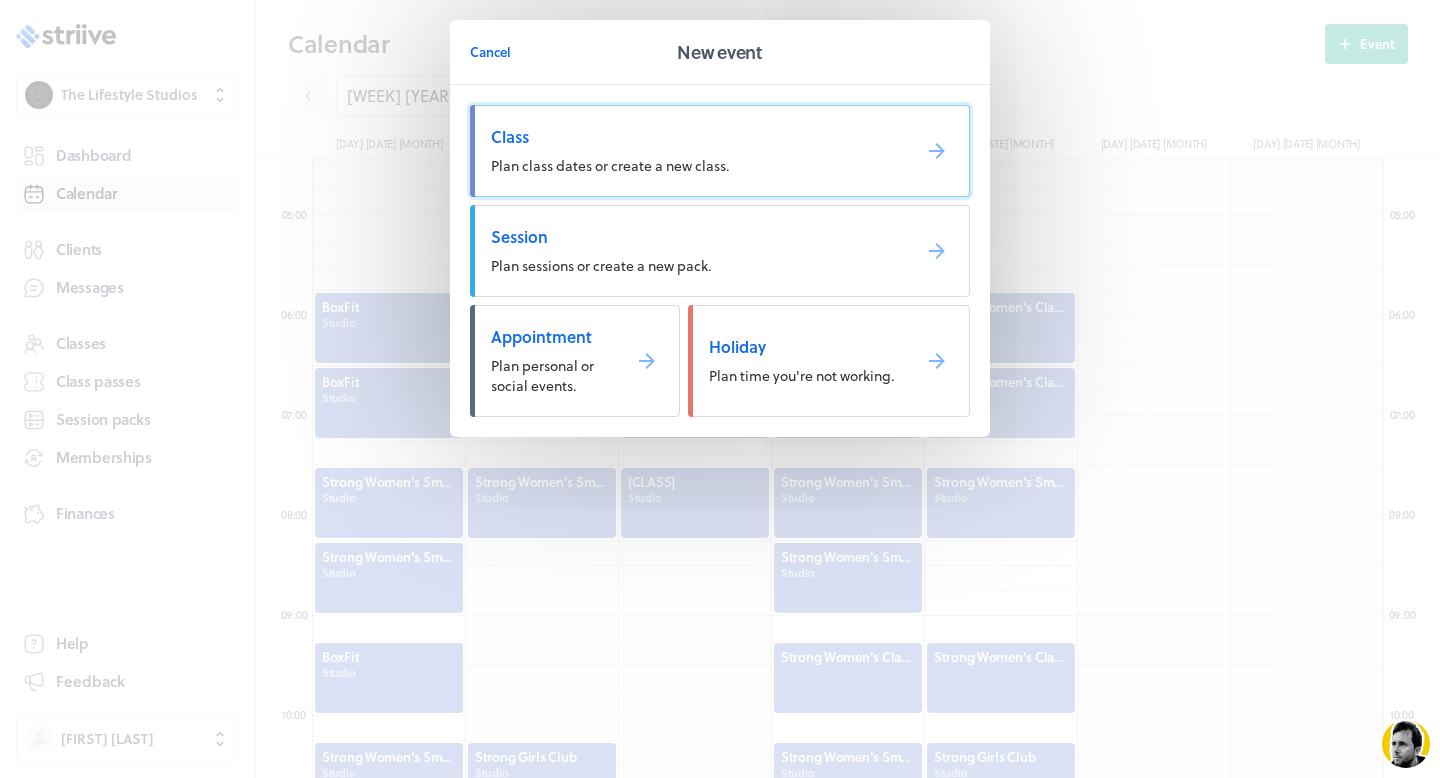 click on "Class" at bounding box center [692, 137] 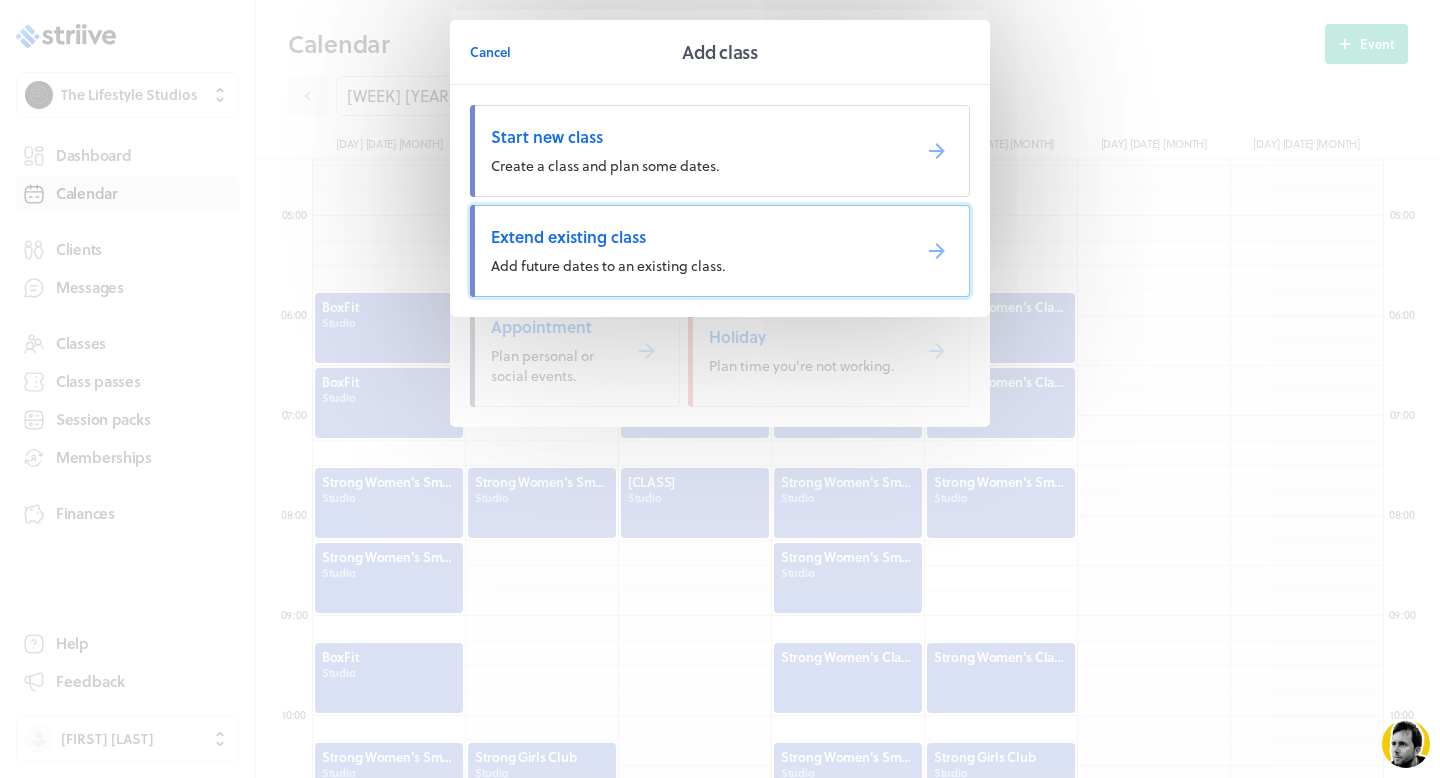 click on "Extend existing class Add future dates to an existing class." at bounding box center [720, 251] 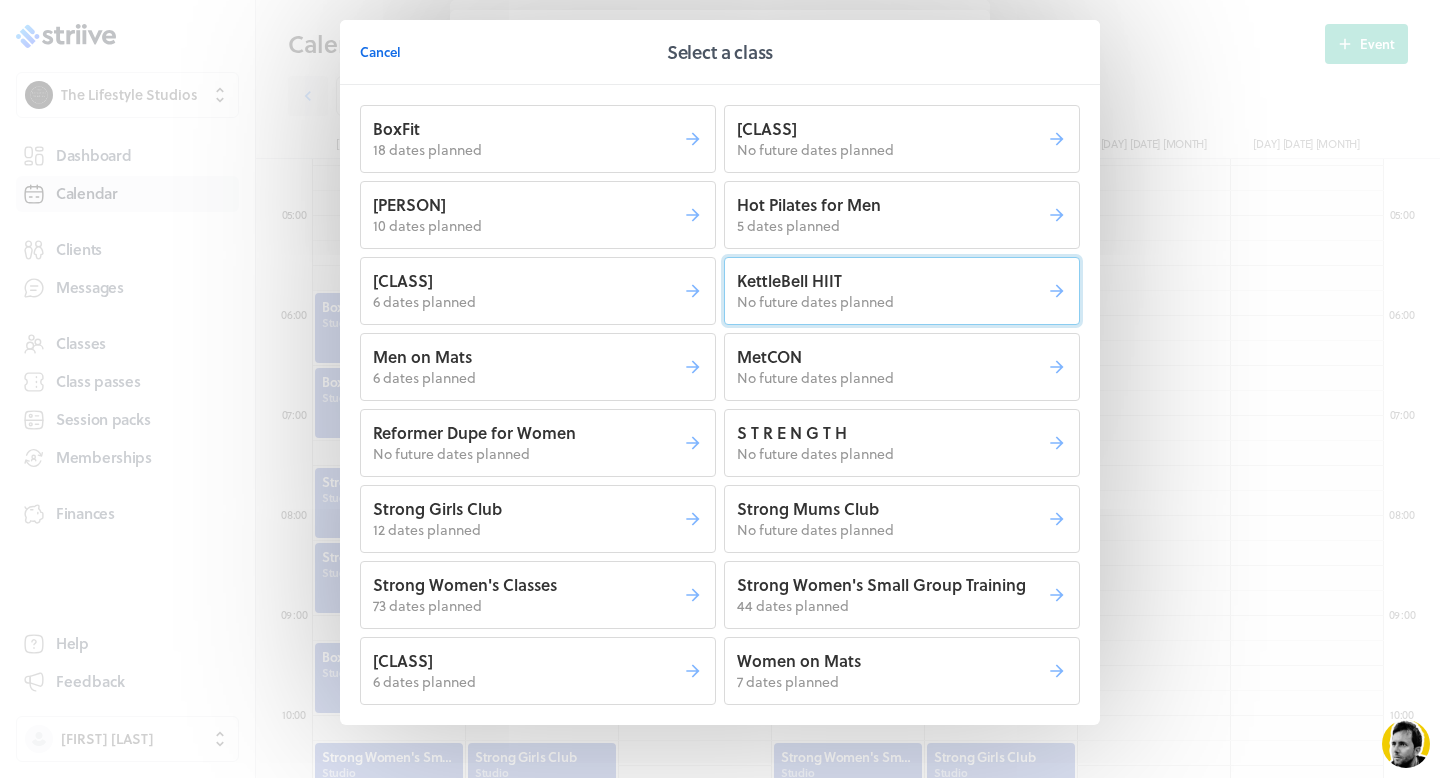 click on "KettleBell HIIT" at bounding box center (528, 129) 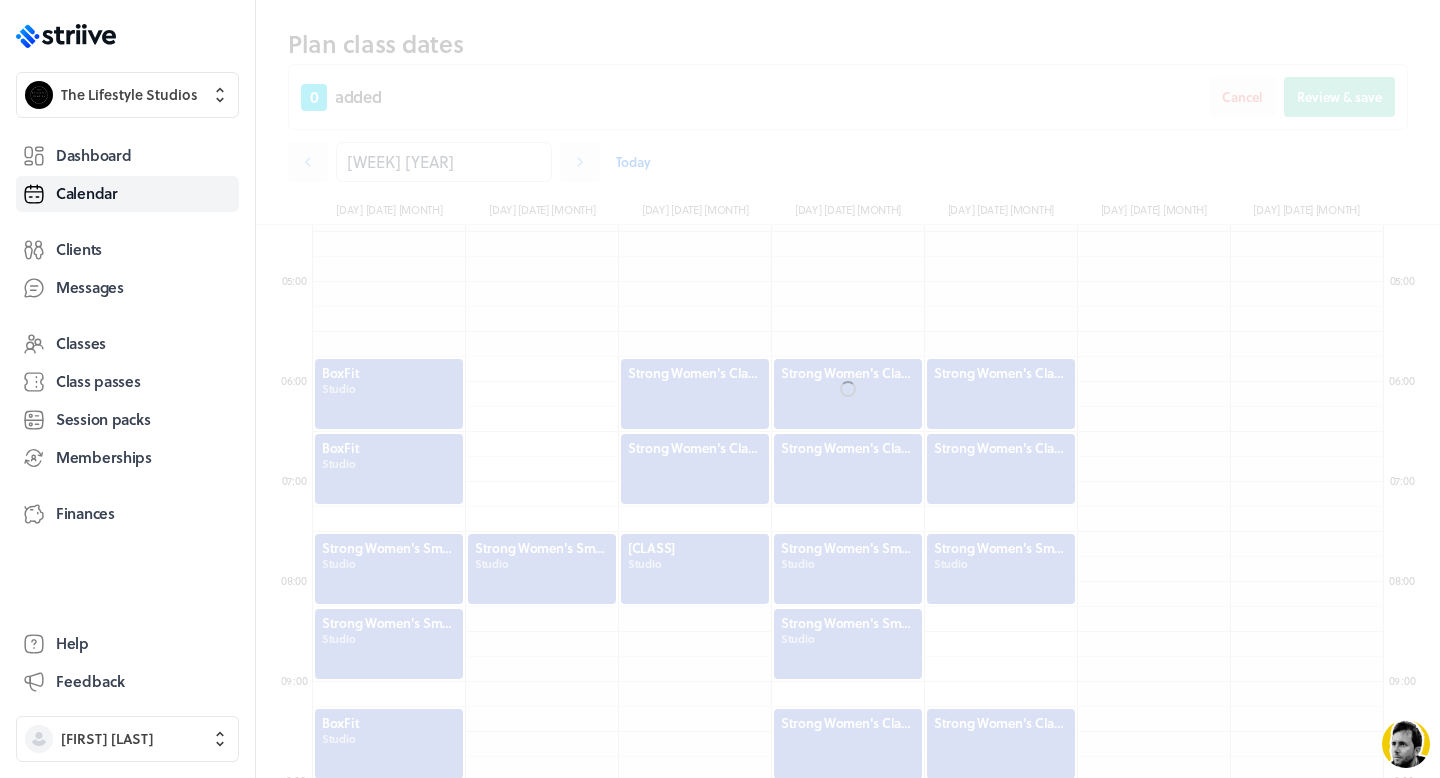 scroll, scrollTop: 509, scrollLeft: 0, axis: vertical 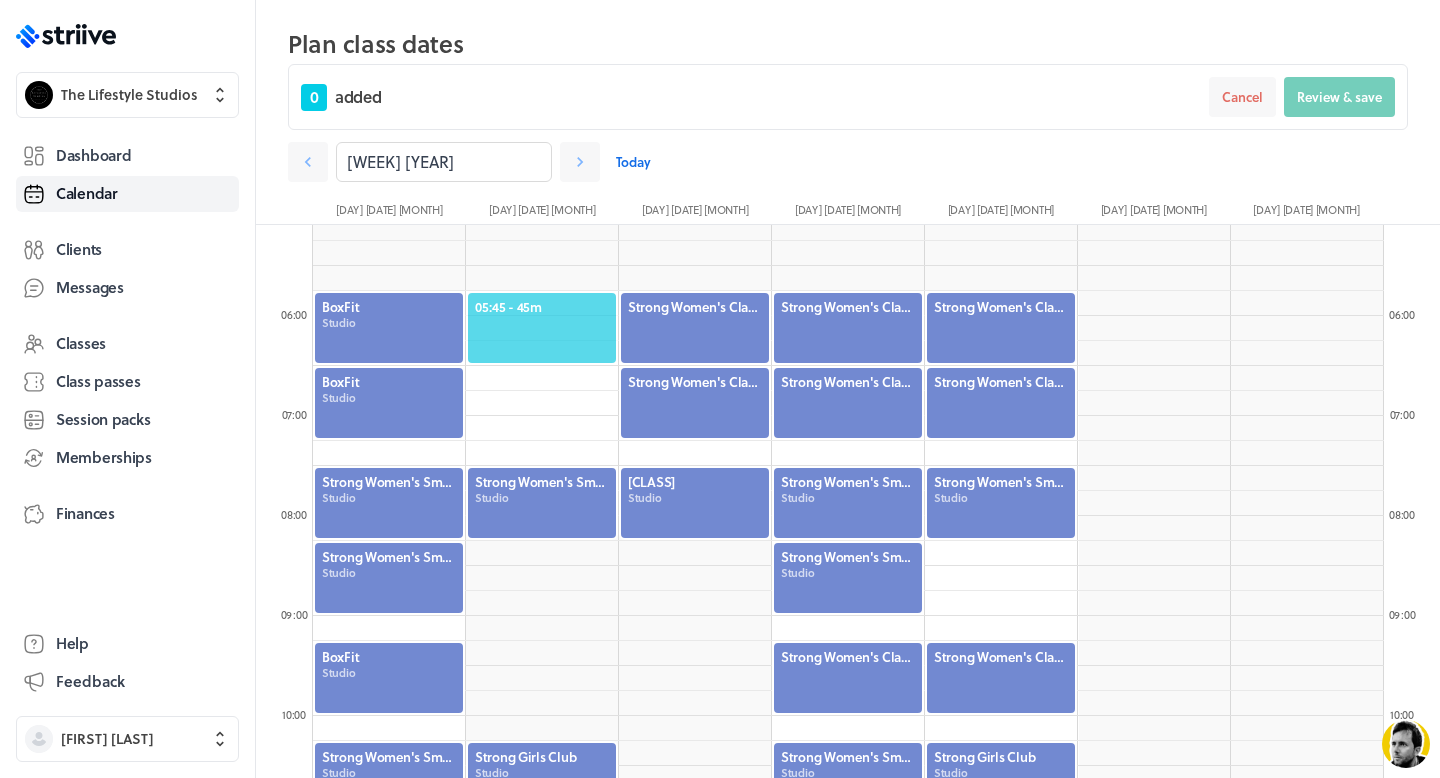 click on "[TIME]  - [DURATION]" at bounding box center [542, 307] 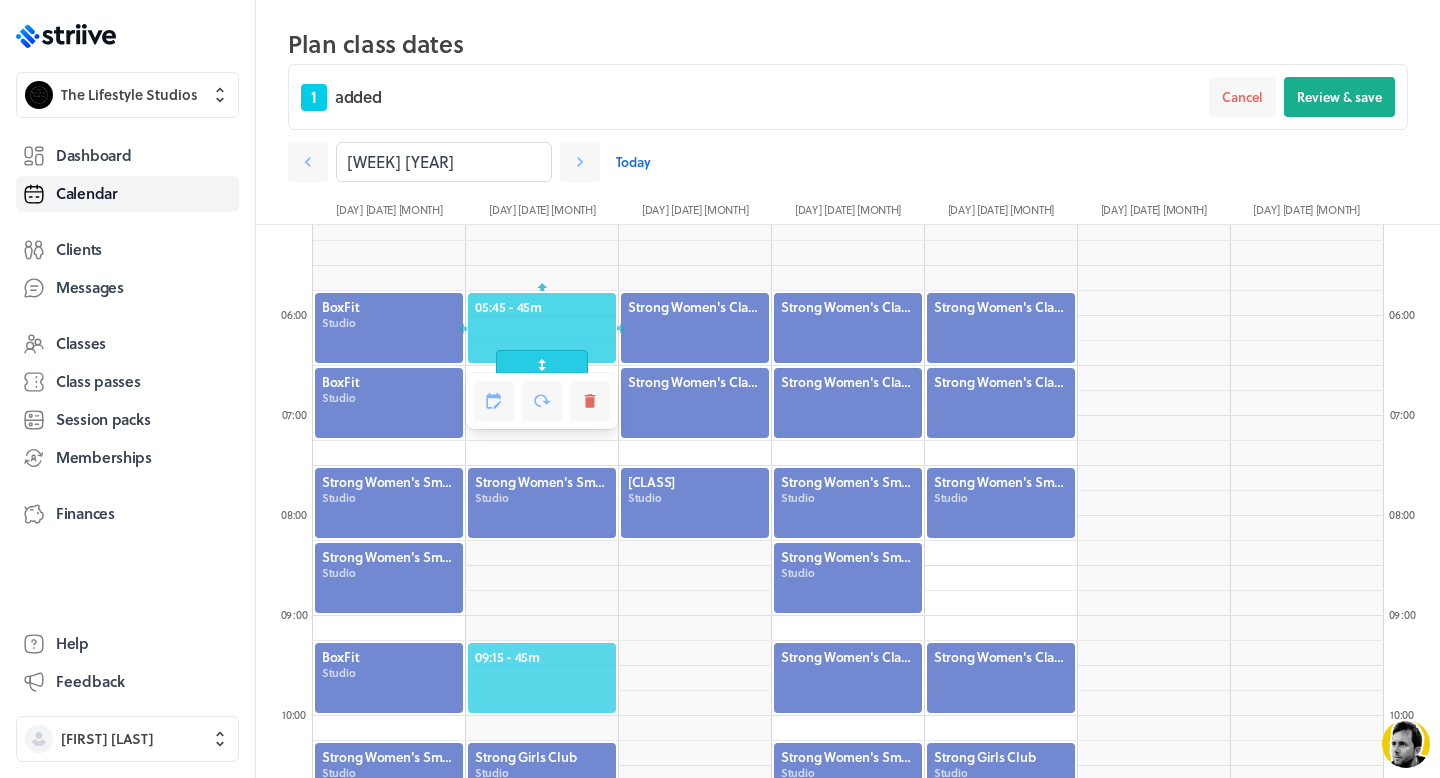 click on "[TIME]  - [DURATION]" at bounding box center [542, 657] 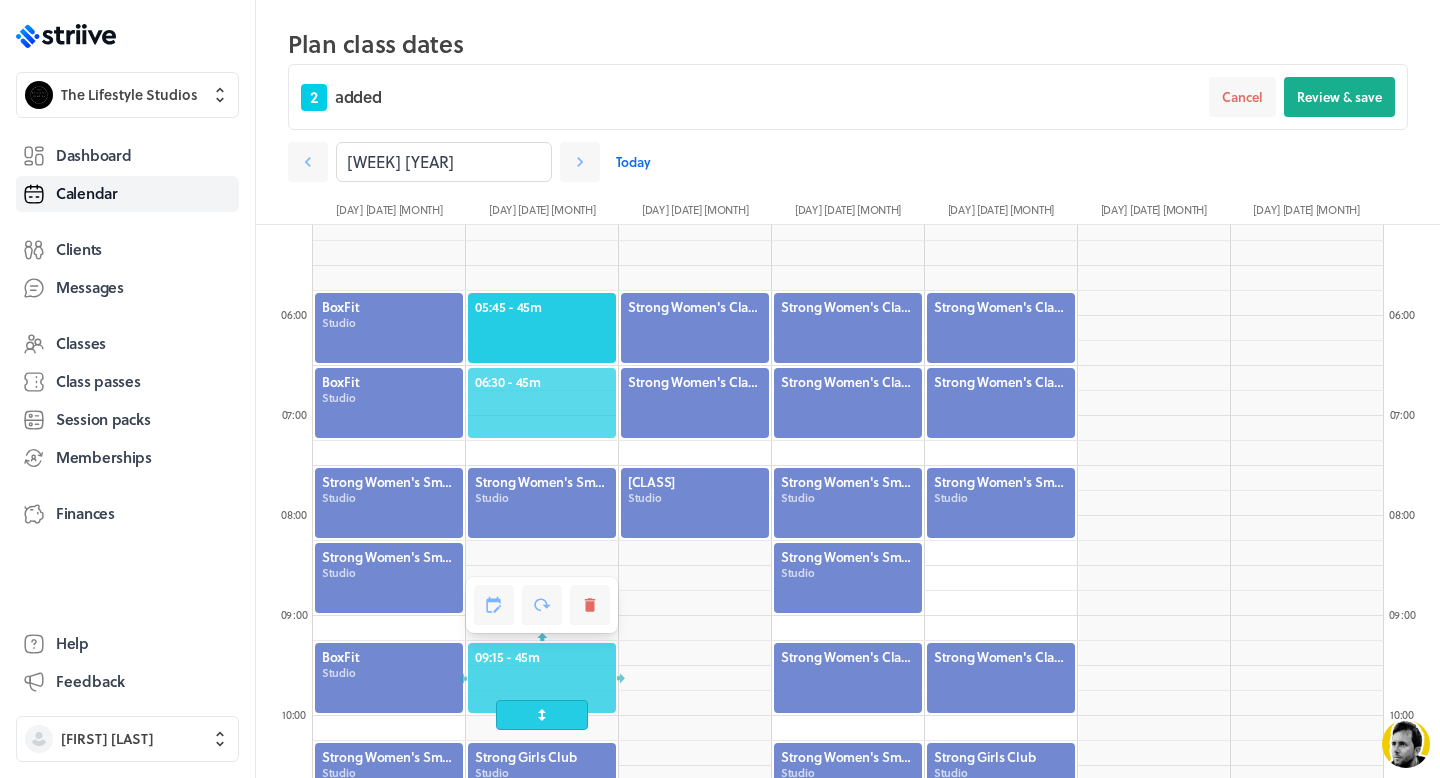 click on "[TIME]  - [DURATION]" at bounding box center (542, 382) 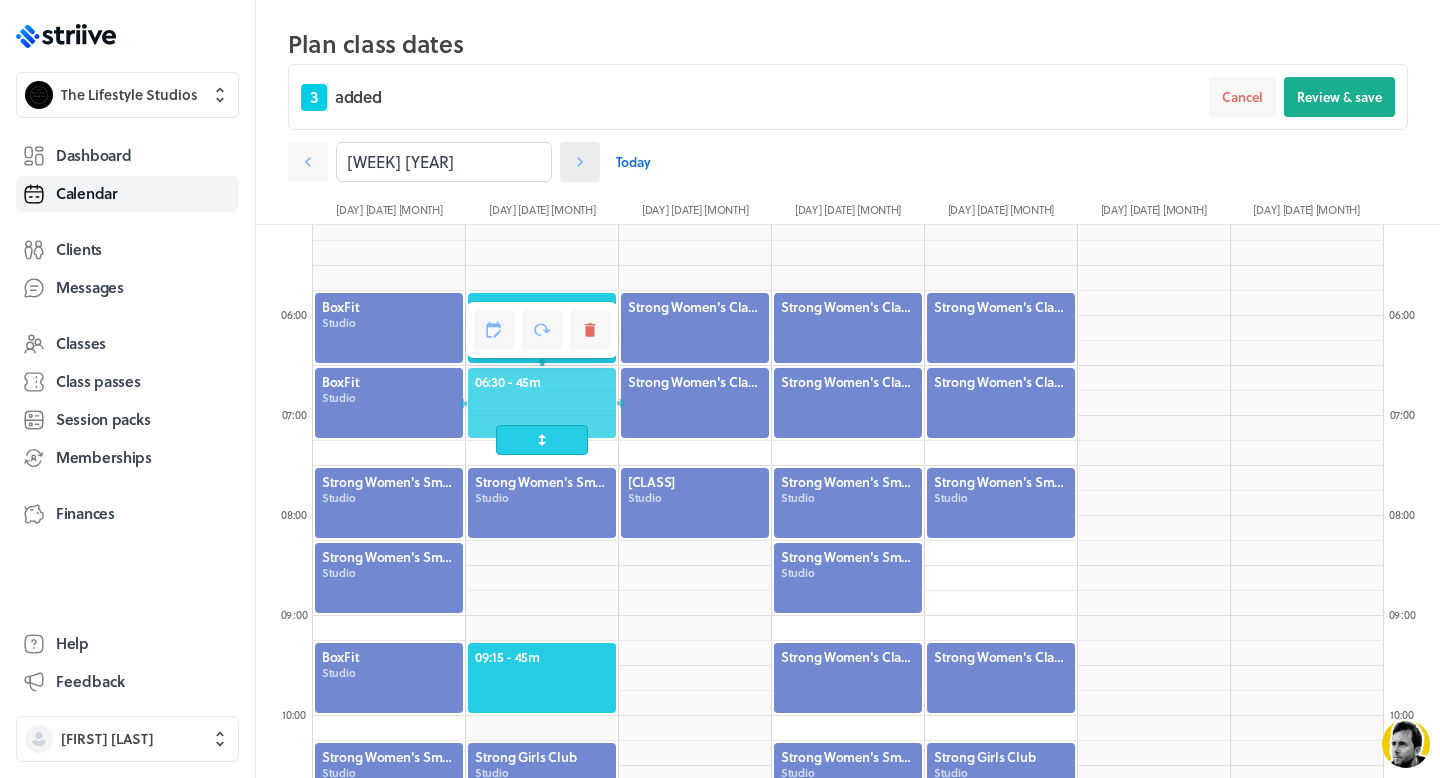 click at bounding box center [308, 162] 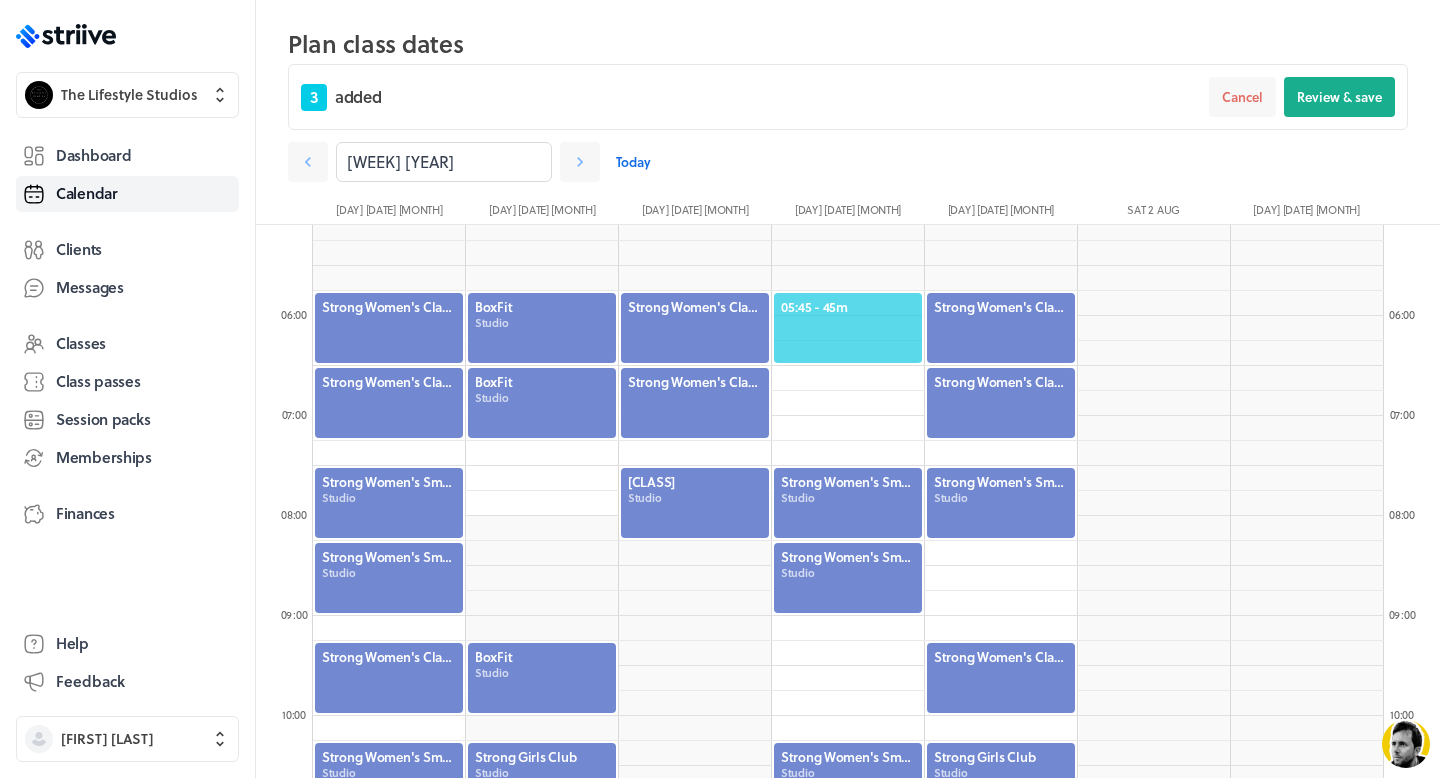 click on "[TIME]  - [DURATION]" at bounding box center [848, 307] 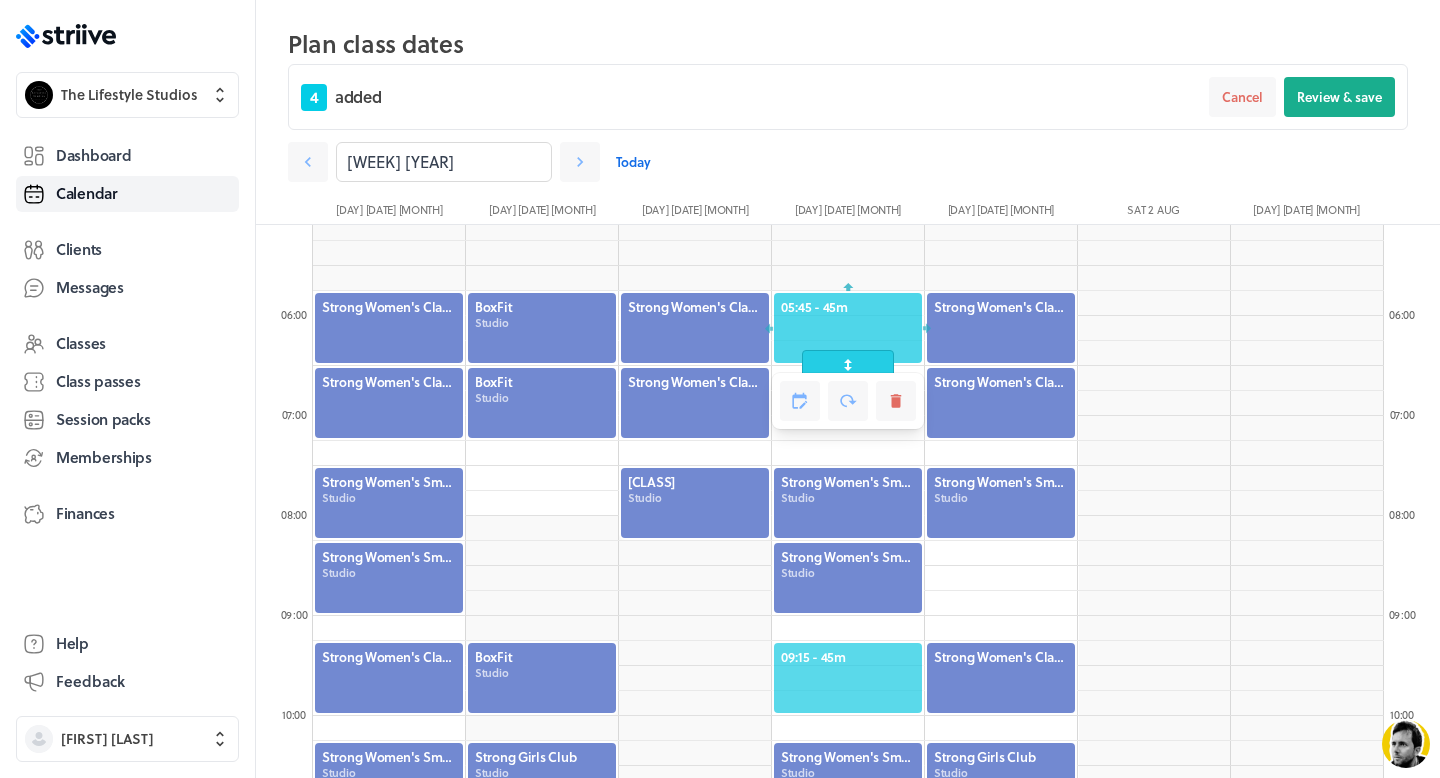 click on "[TIME]  - [DURATION]" at bounding box center [848, 657] 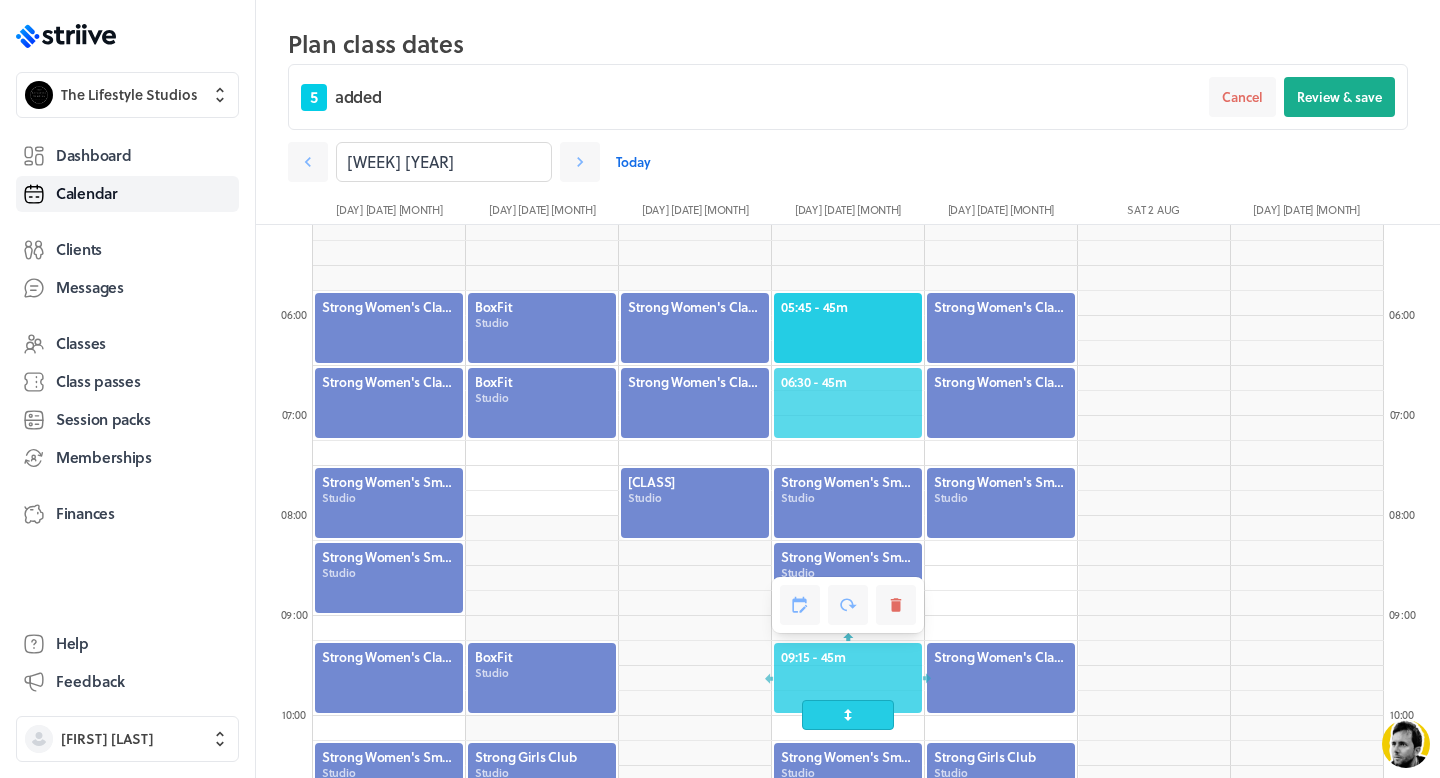 click on "[TIME]  - [DURATION]" at bounding box center [848, 382] 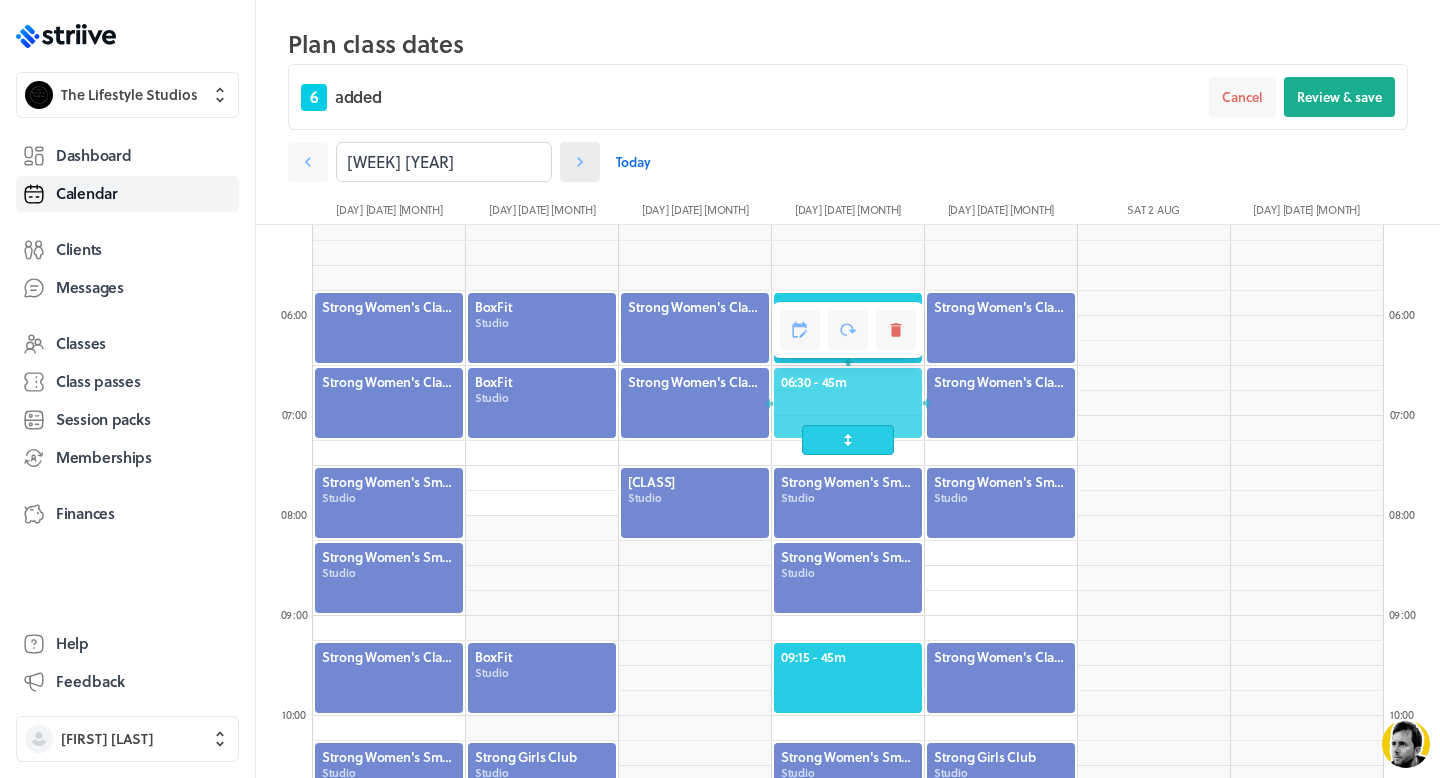 click at bounding box center (308, 162) 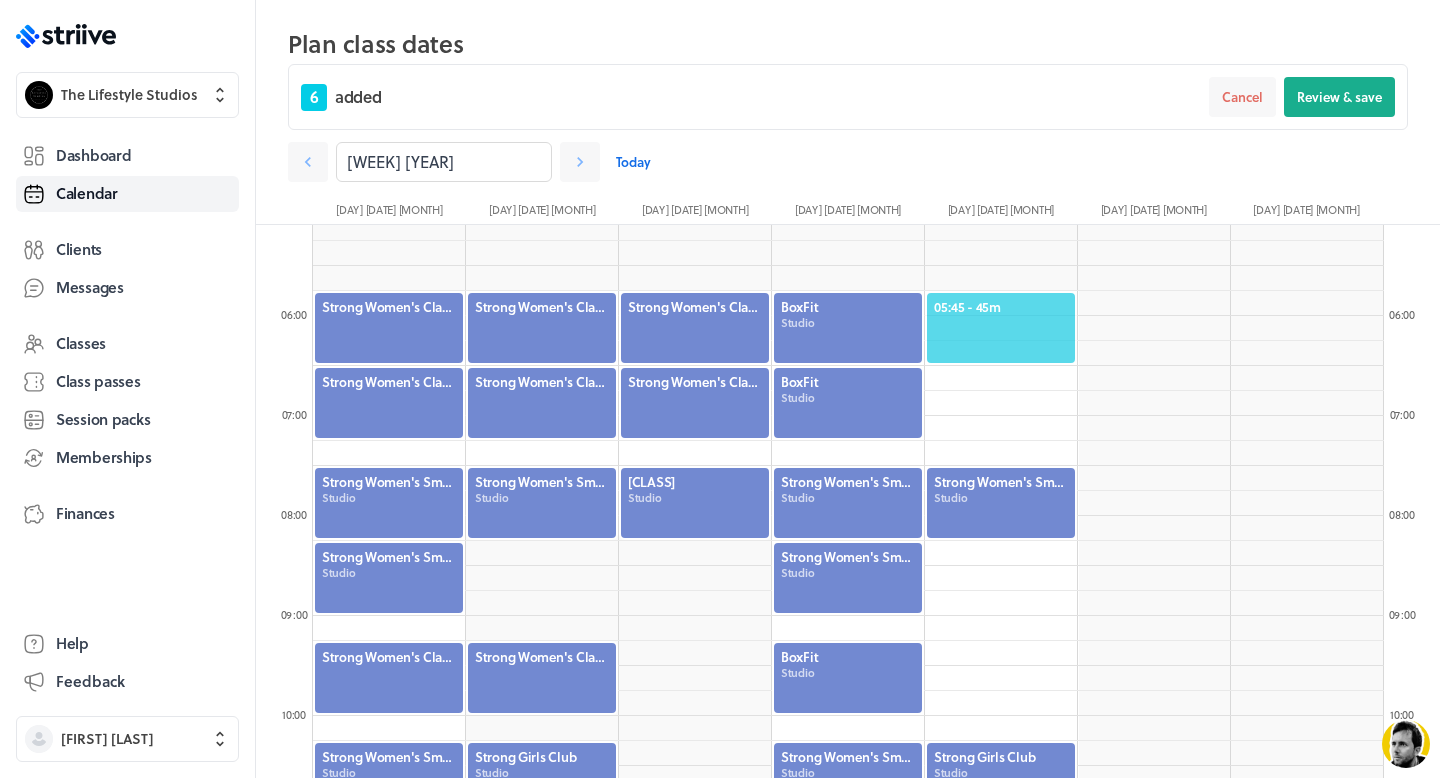 click on "[TIME]  - [DURATION]" at bounding box center [1001, 307] 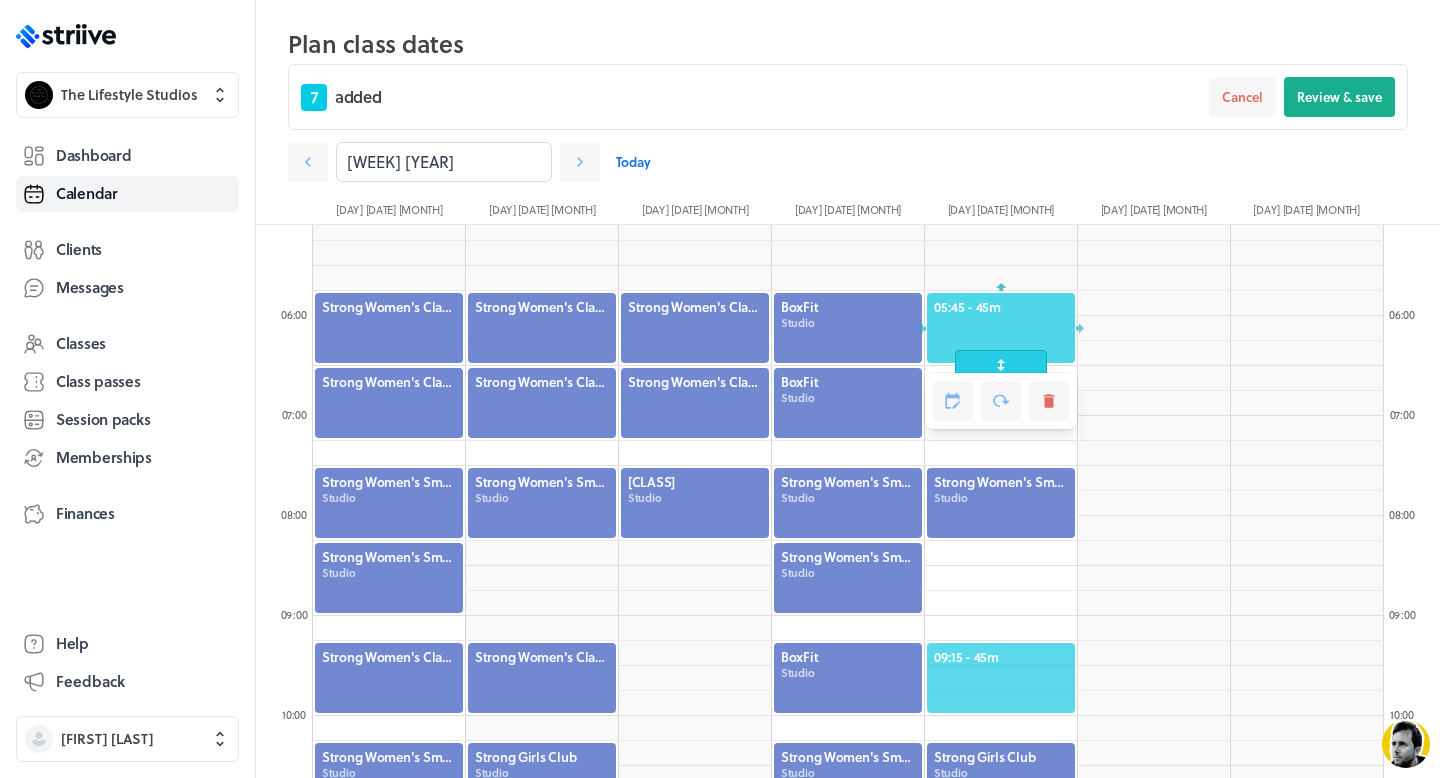 click on "[TIME]  - [DURATION]" at bounding box center [1001, 657] 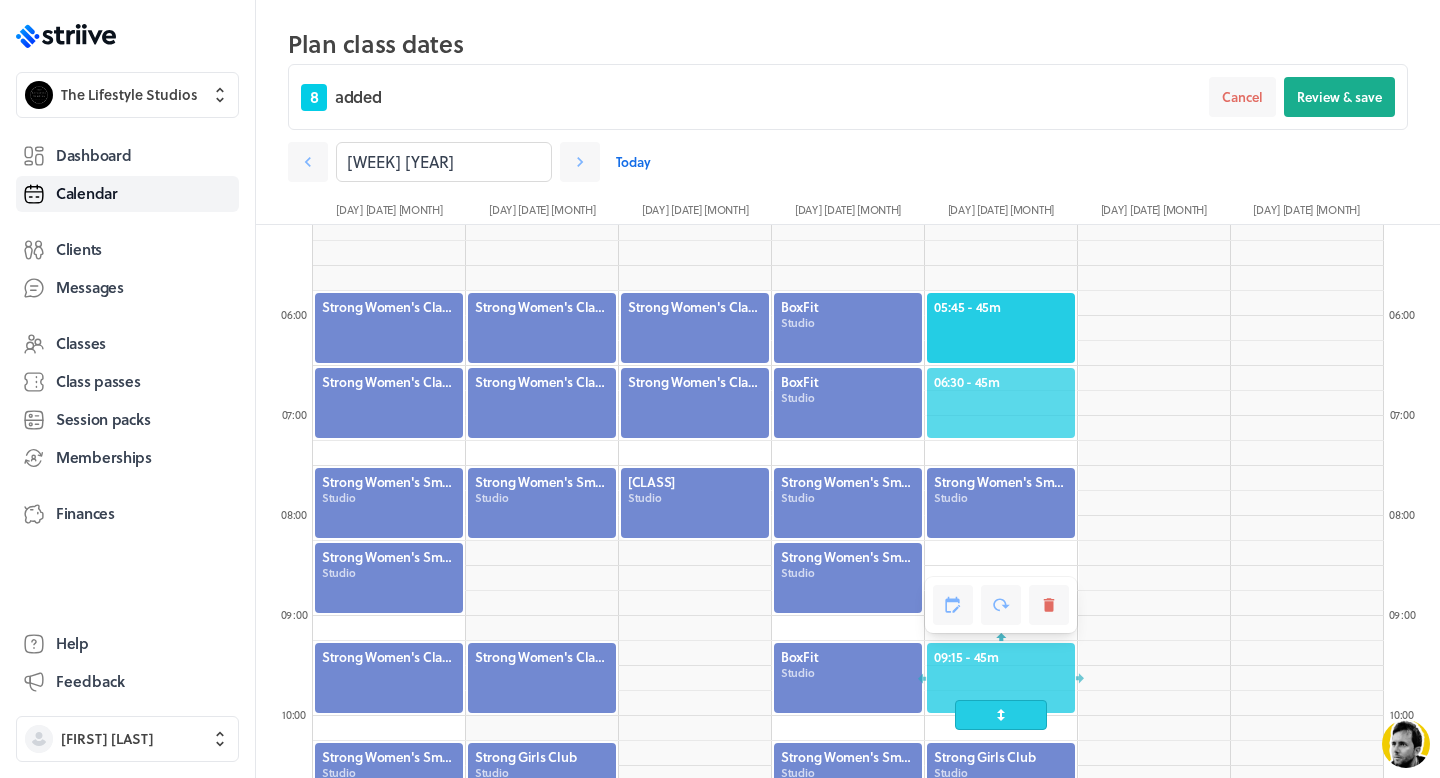 click on "[TIME]  - [DURATION]" at bounding box center (1001, 382) 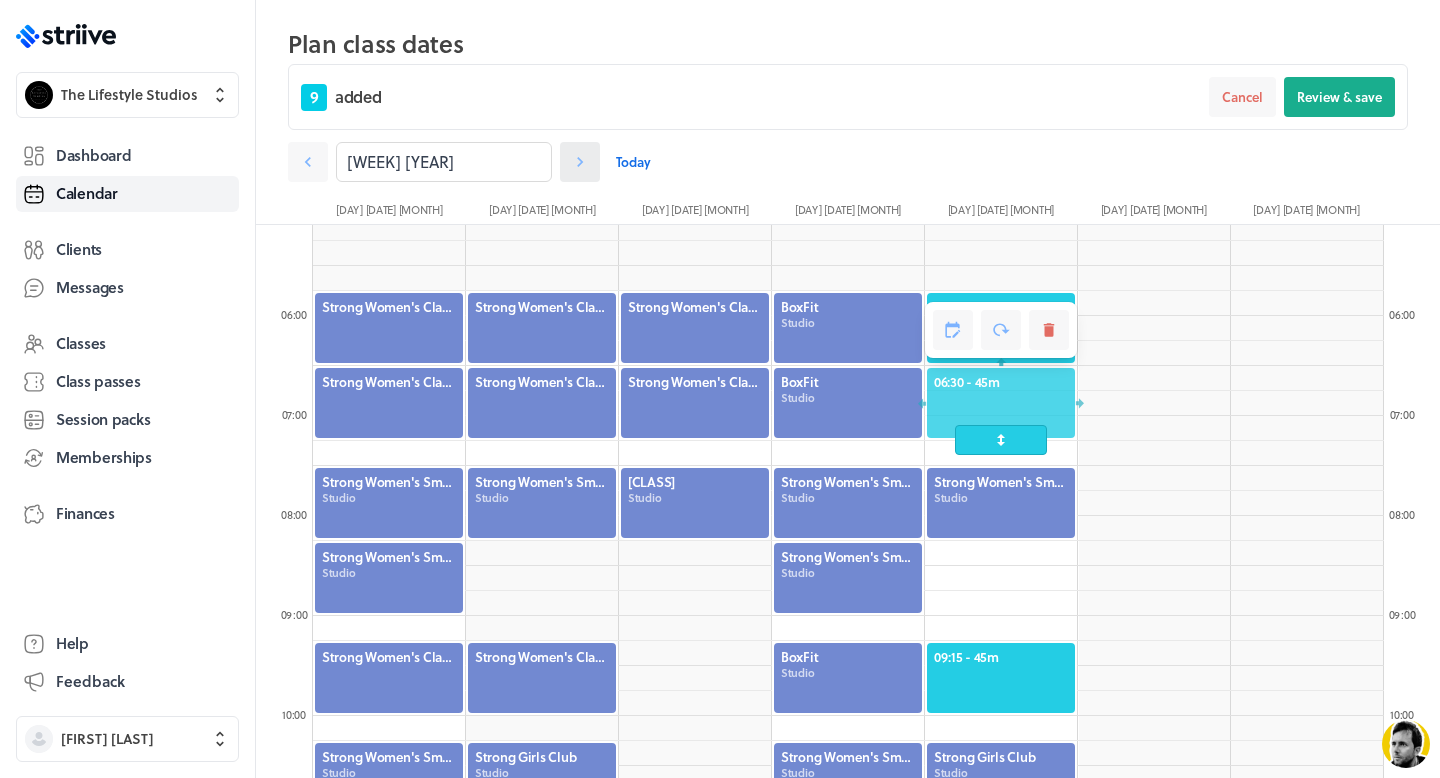 click at bounding box center [308, 162] 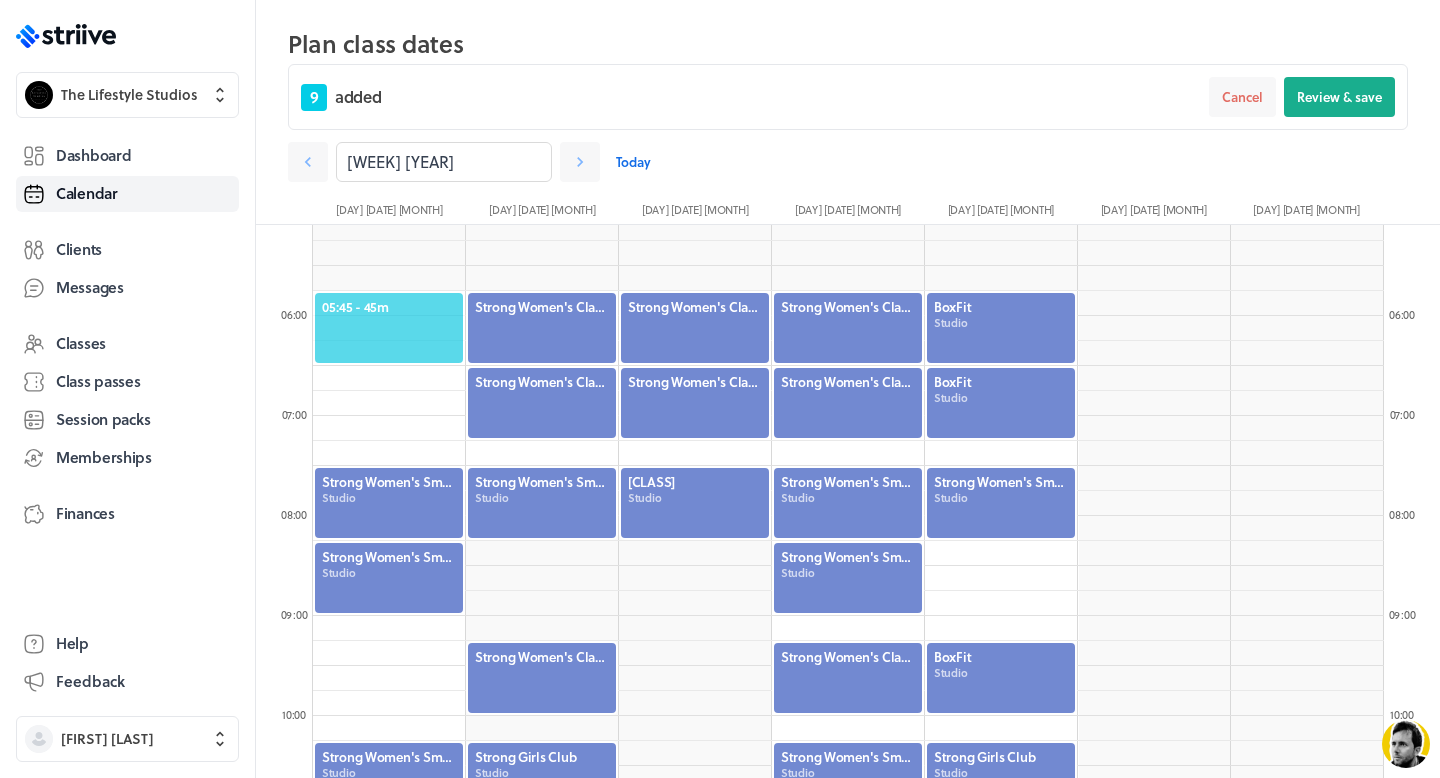 click on "[TIME]  - [DURATION]" at bounding box center (389, 307) 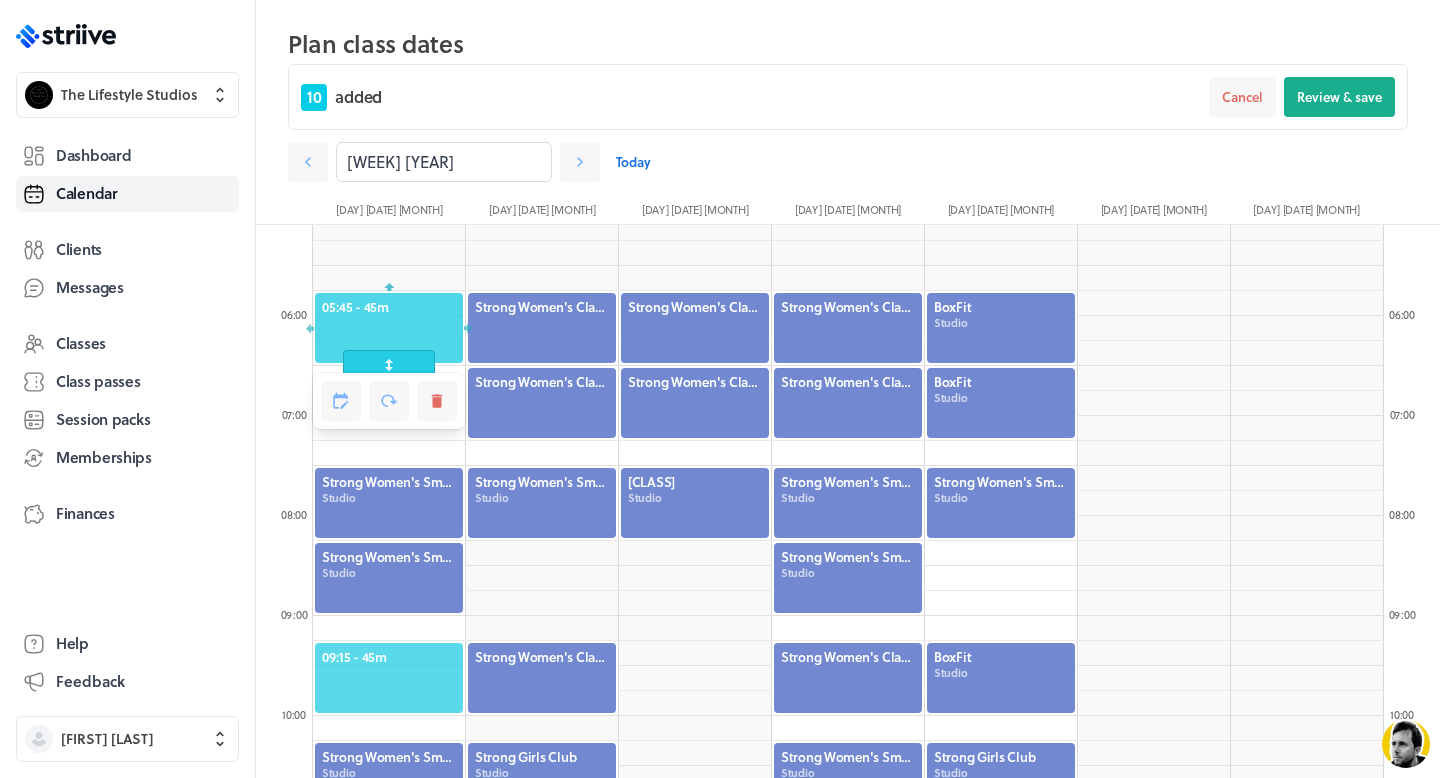 click on "[TIME]  - [DURATION]" at bounding box center [389, 657] 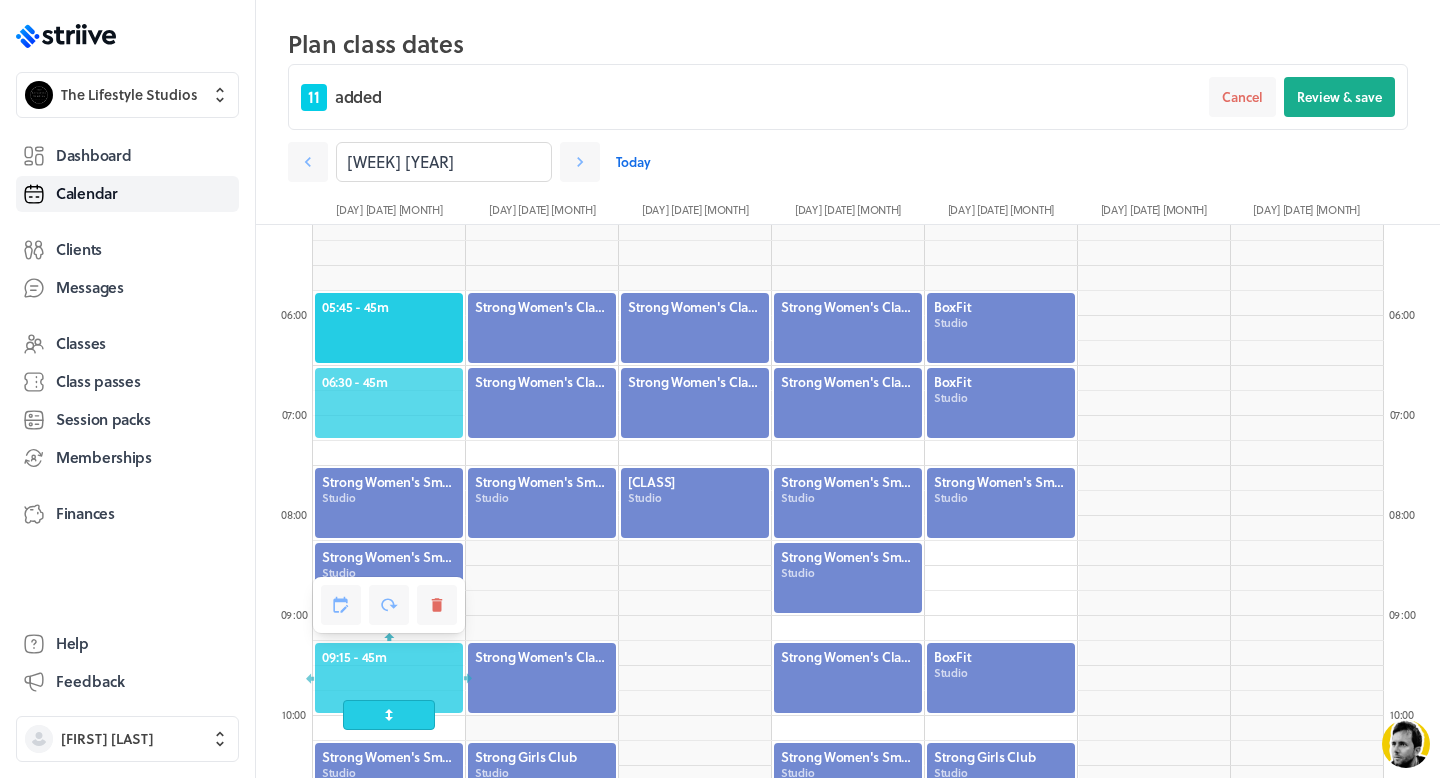 click on "[TIME]  - [DURATION]" at bounding box center (389, 382) 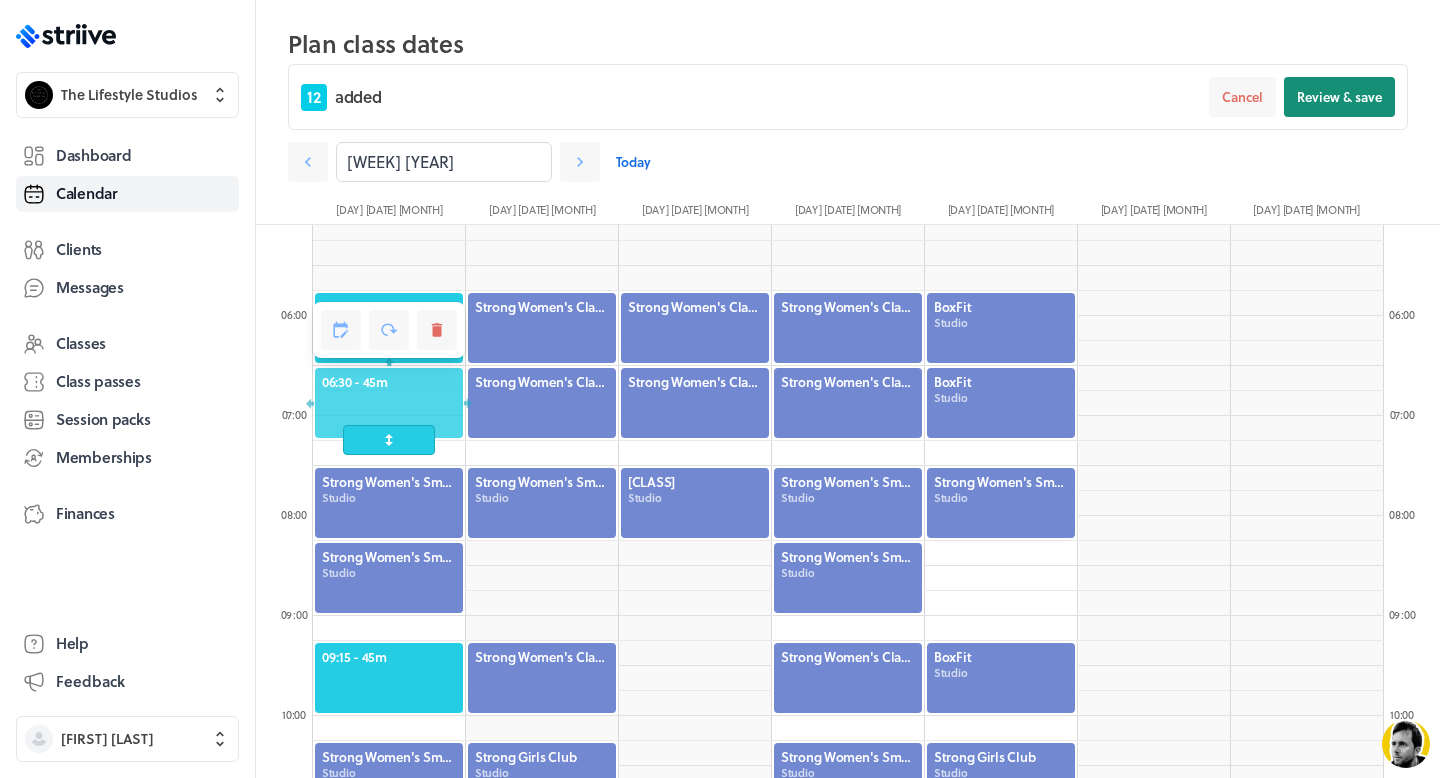 click on "Review & save" at bounding box center [1339, 97] 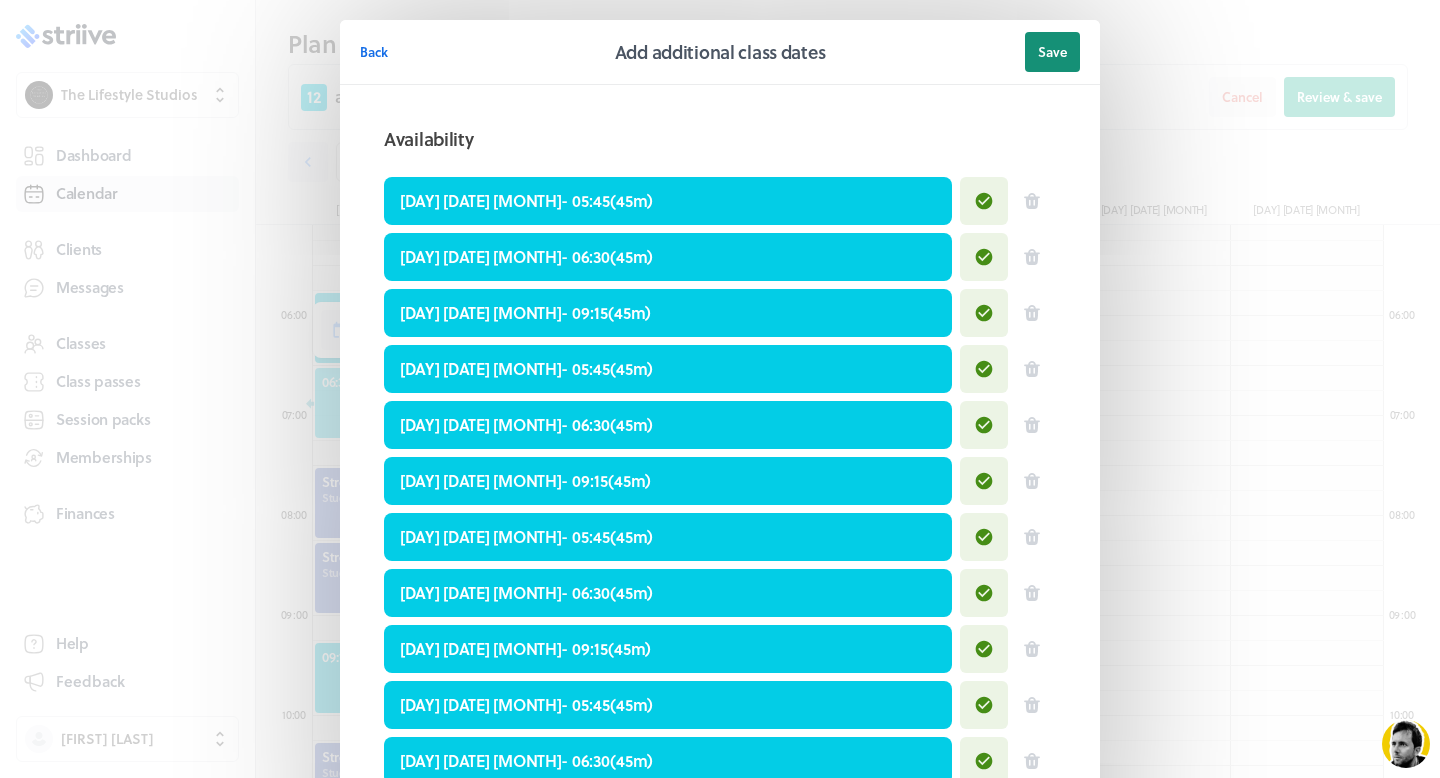 click on "Save" at bounding box center [1052, 52] 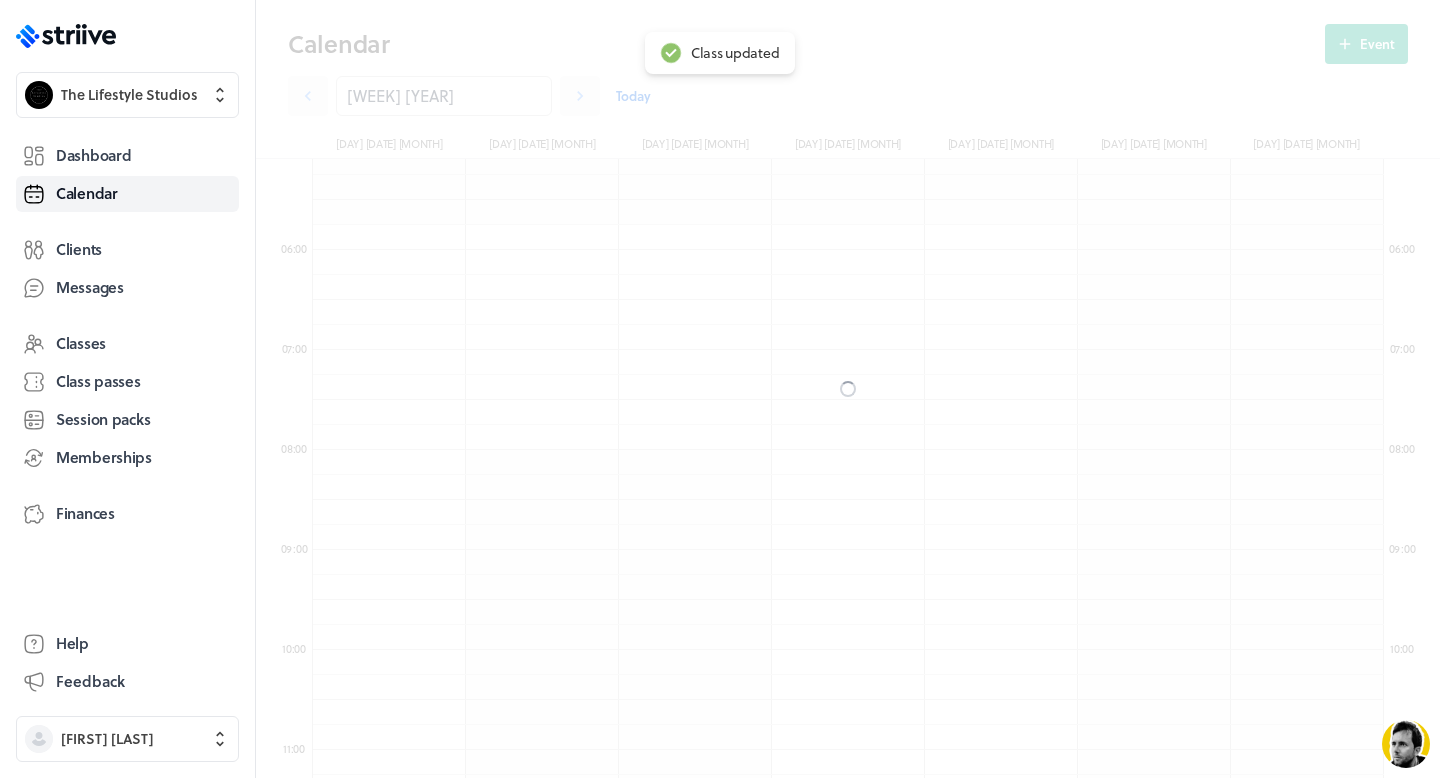 scroll, scrollTop: 443, scrollLeft: 0, axis: vertical 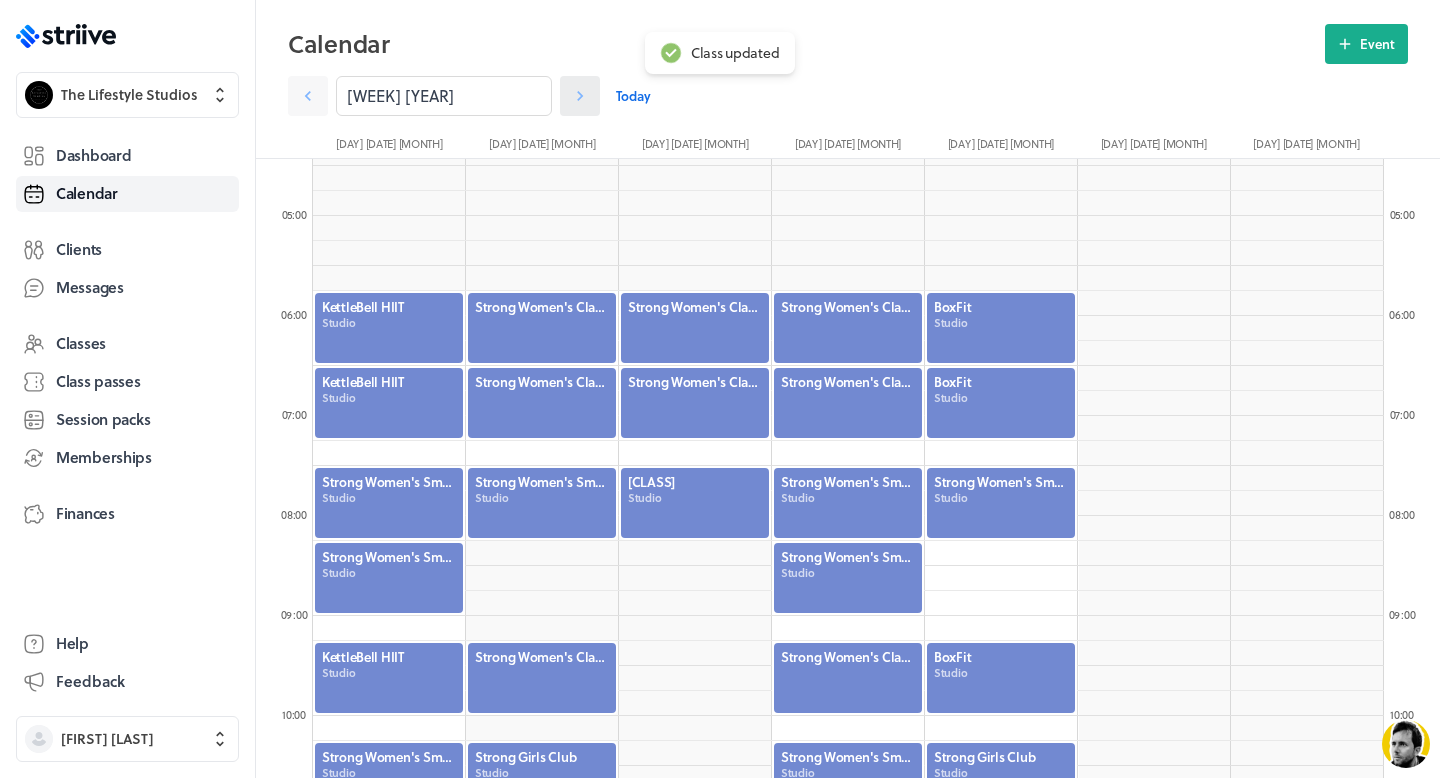 click at bounding box center (308, 96) 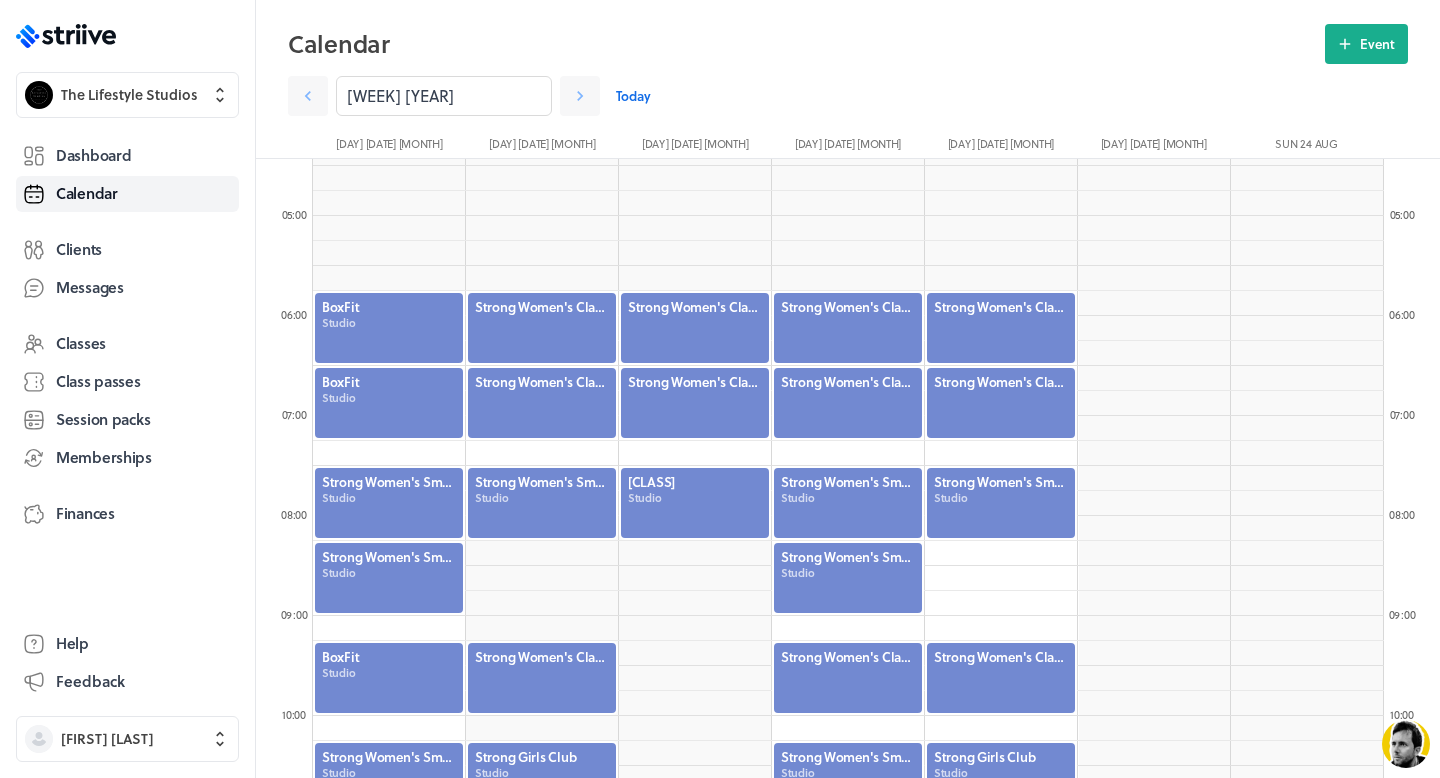 click at bounding box center [542, 328] 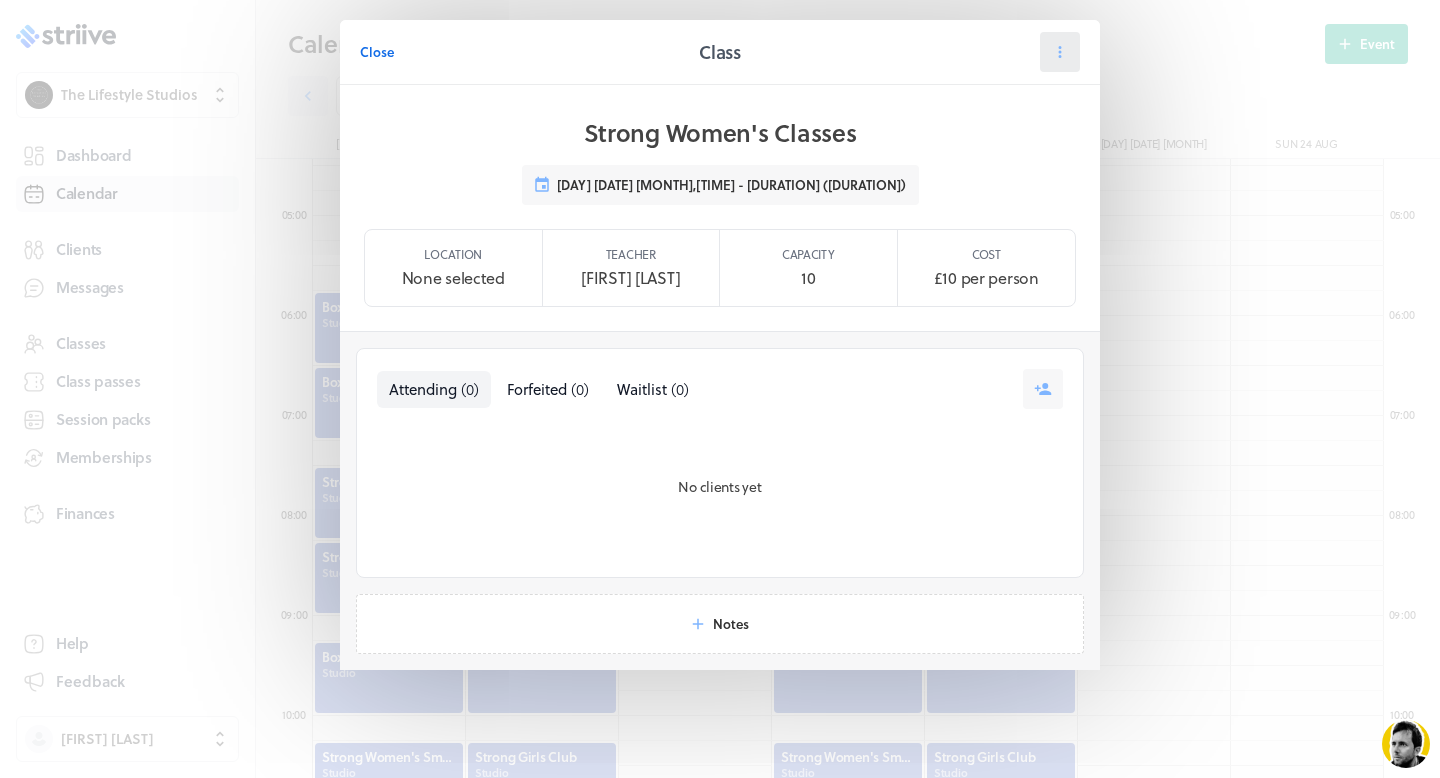 click at bounding box center [1060, 52] 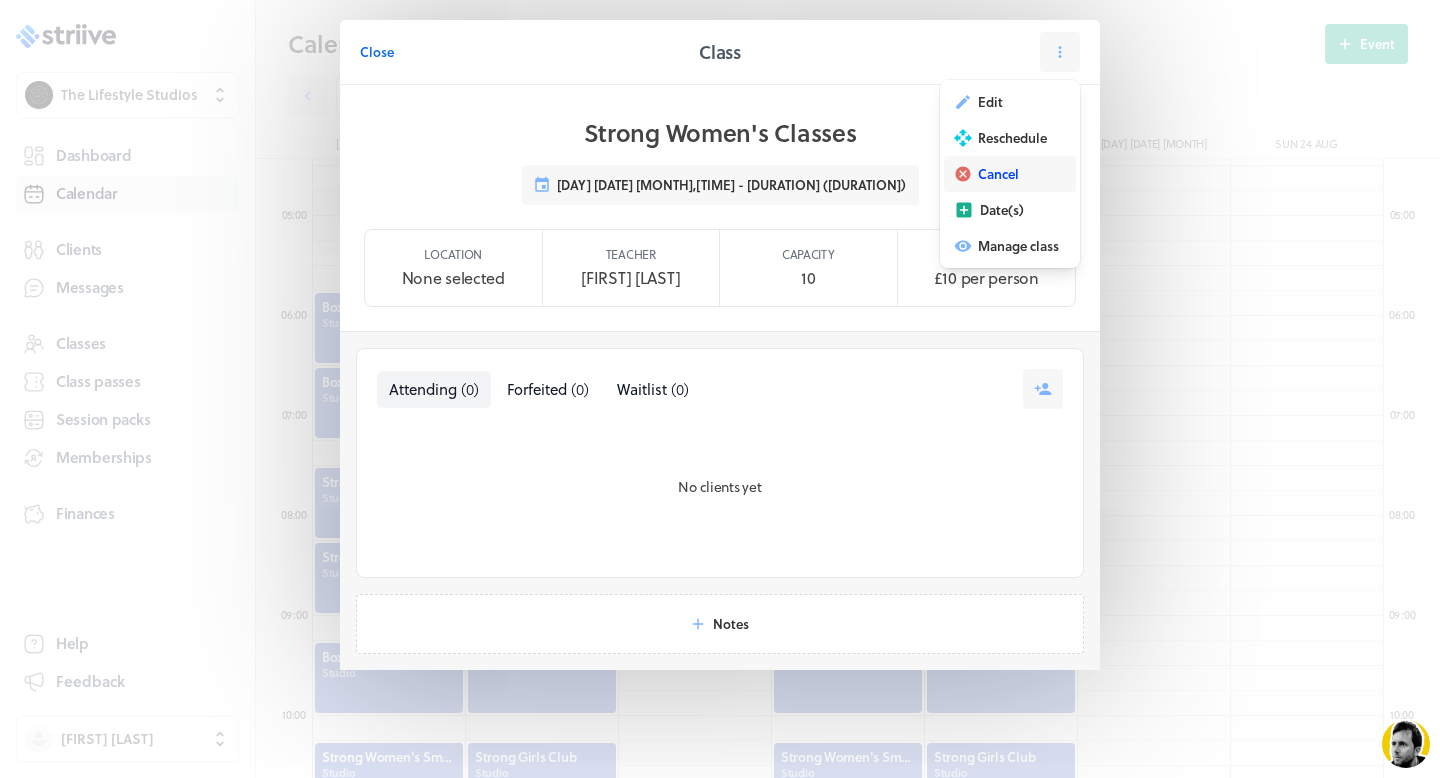 click on "Cancel" at bounding box center [990, 102] 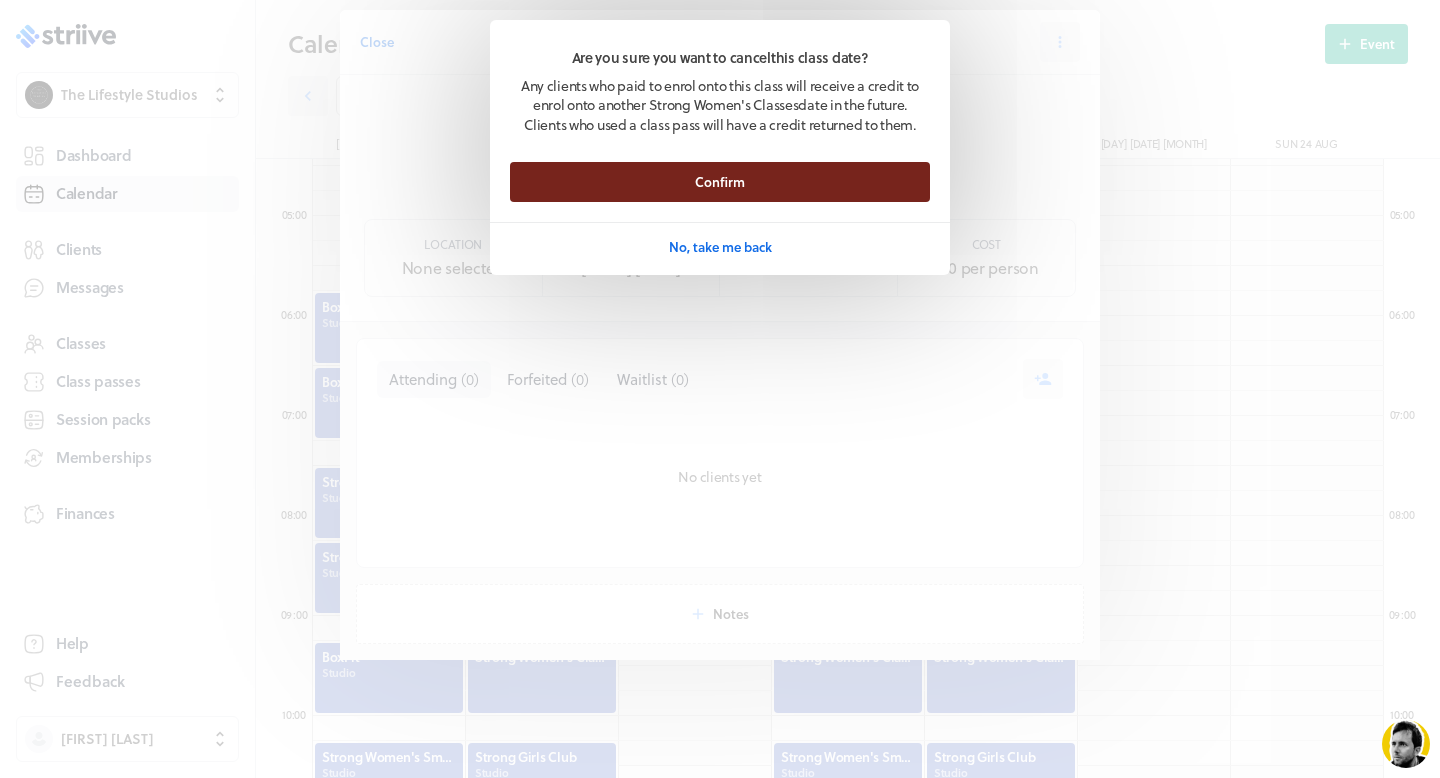 click on "Confirm" at bounding box center (720, 182) 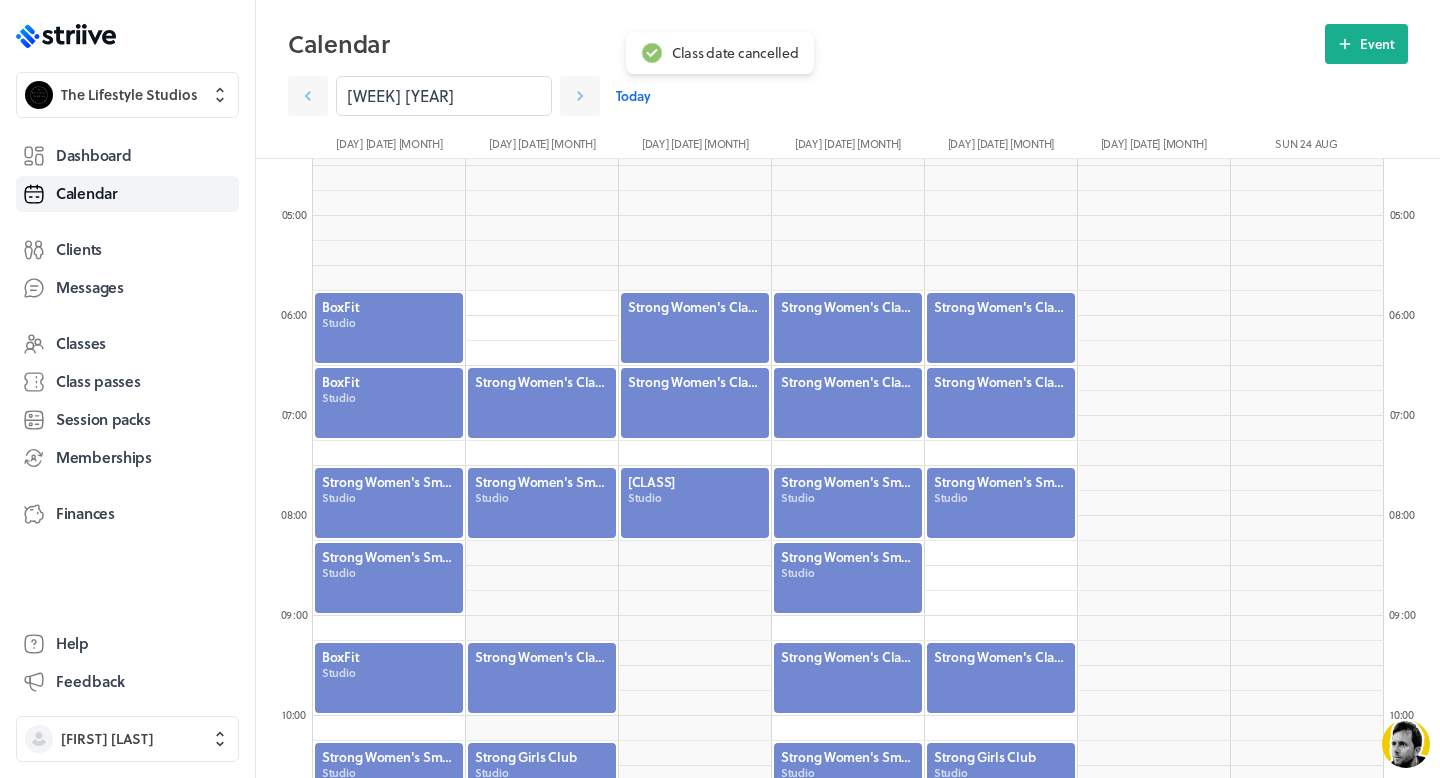 click at bounding box center (542, 403) 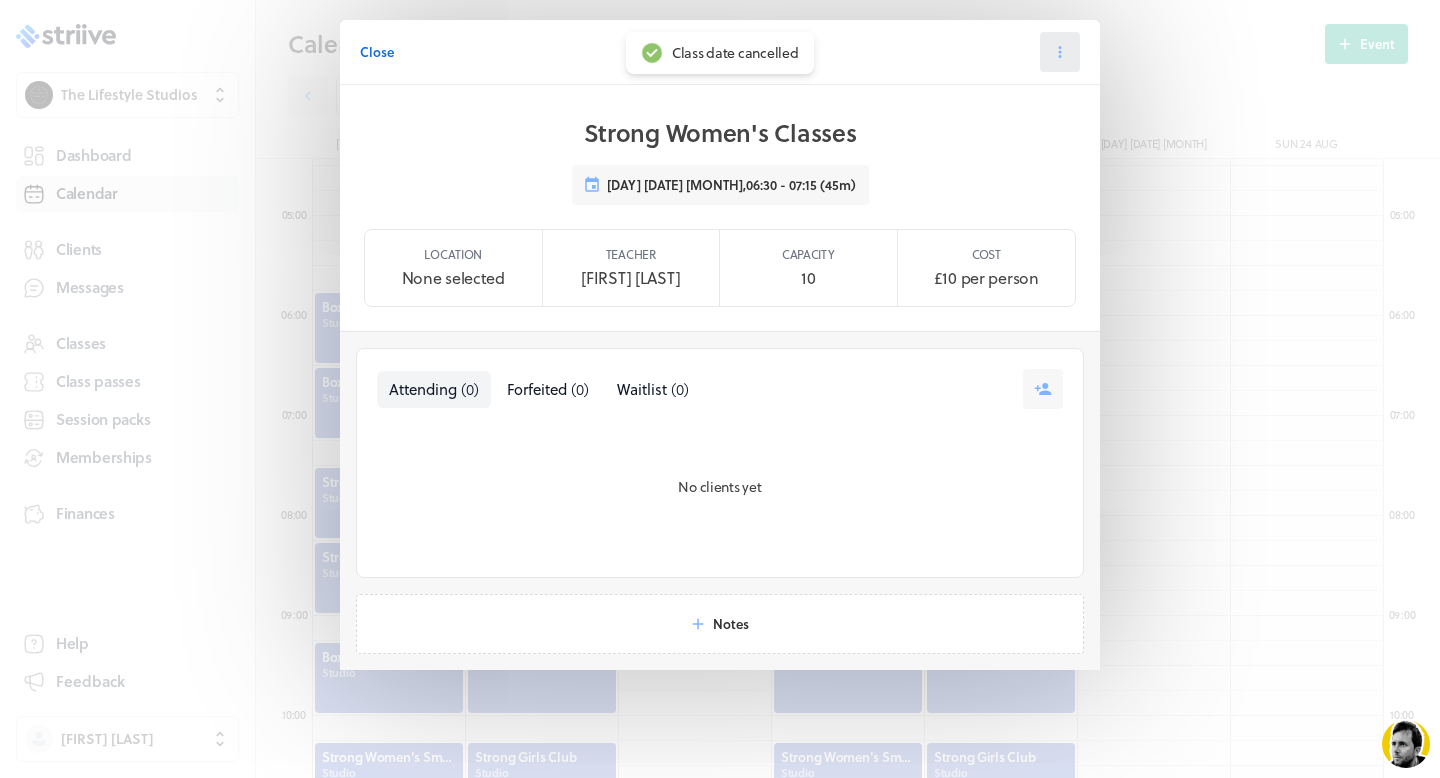 click at bounding box center (1060, 52) 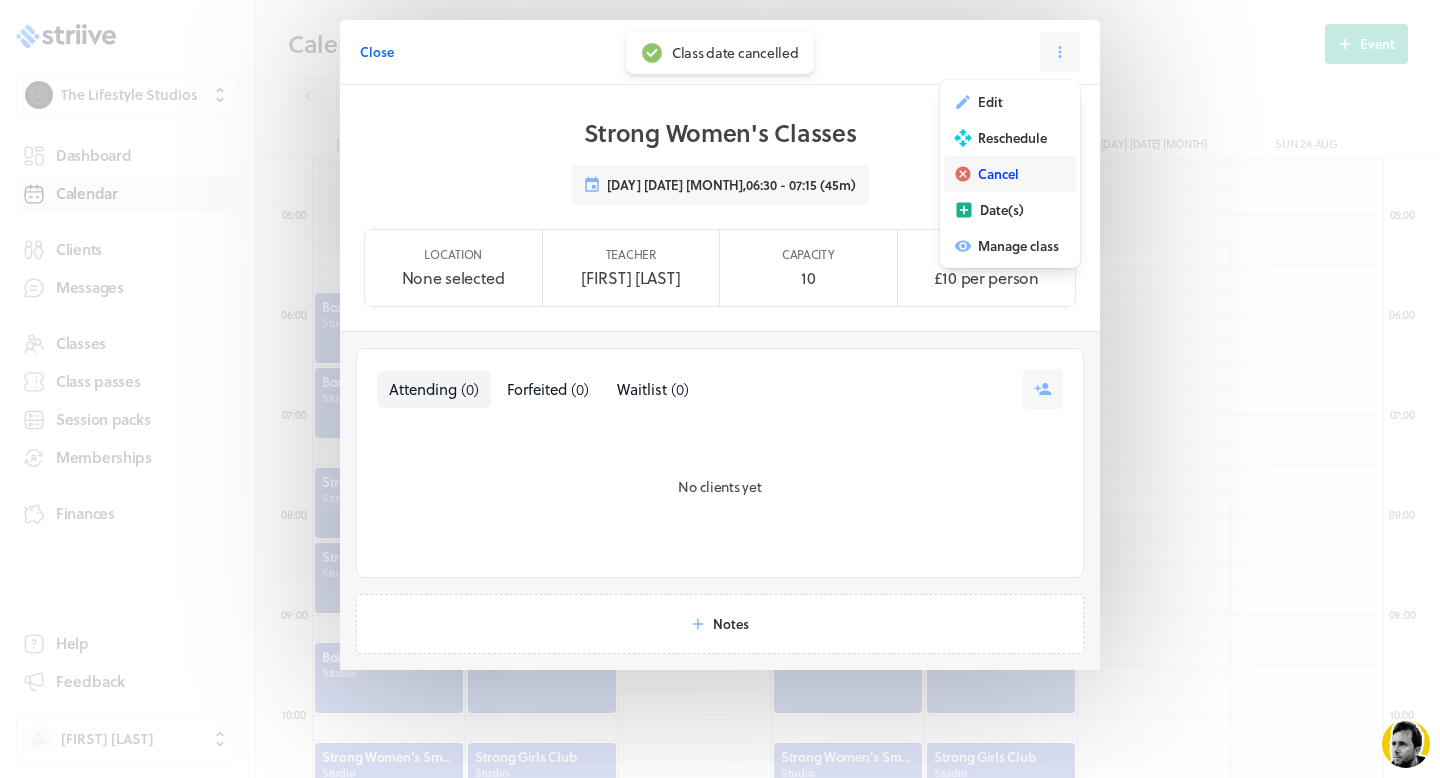 click on "Cancel" at bounding box center [990, 102] 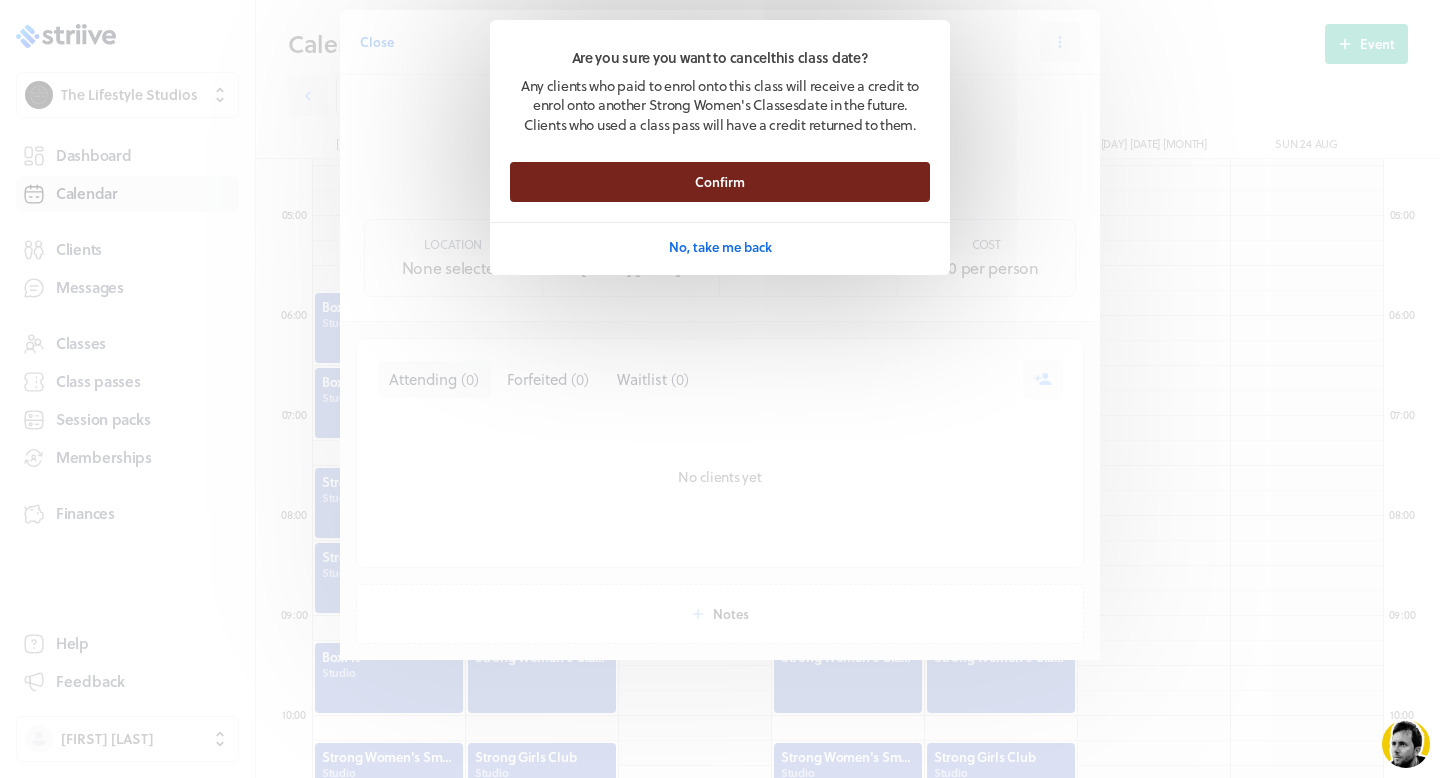 click on "Confirm" at bounding box center [720, 182] 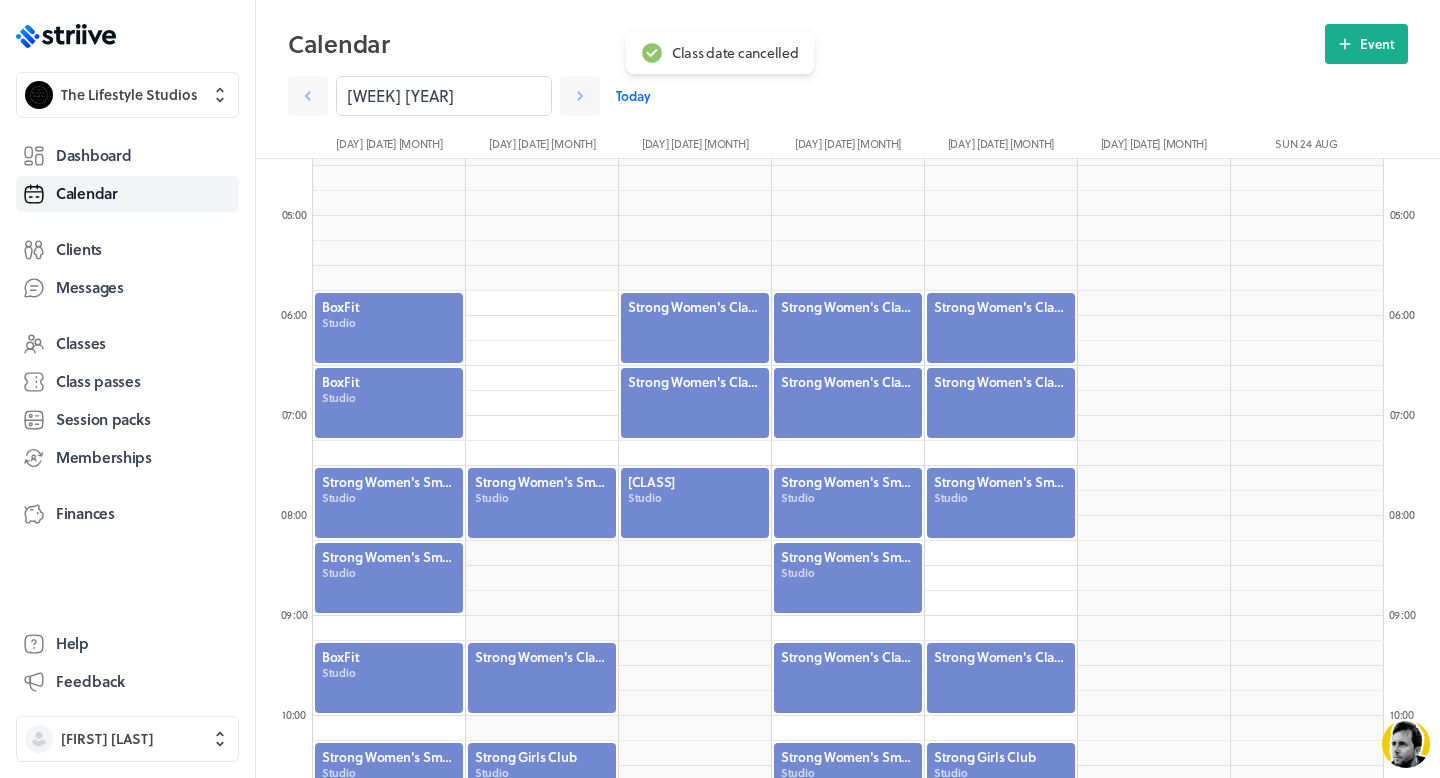click at bounding box center (542, 678) 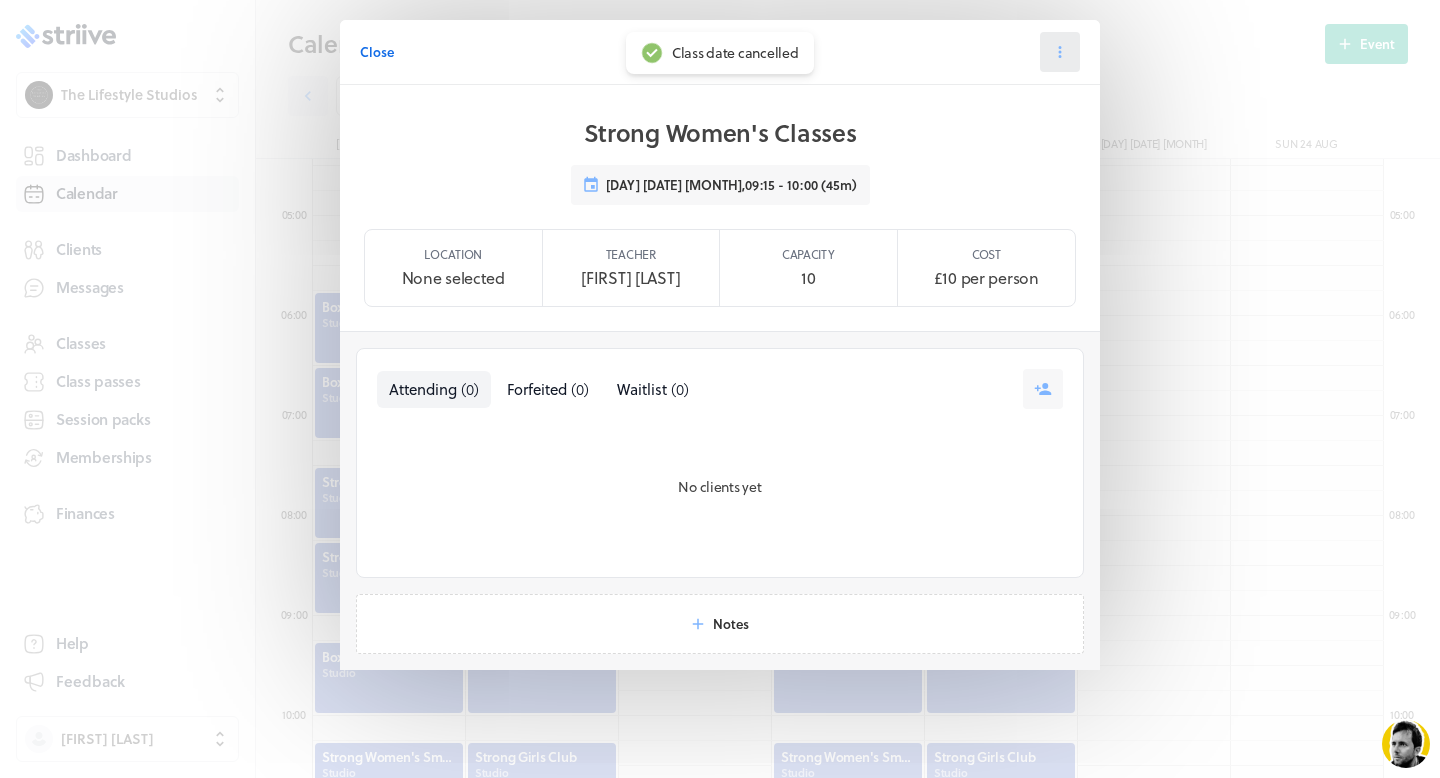 click at bounding box center (1060, 52) 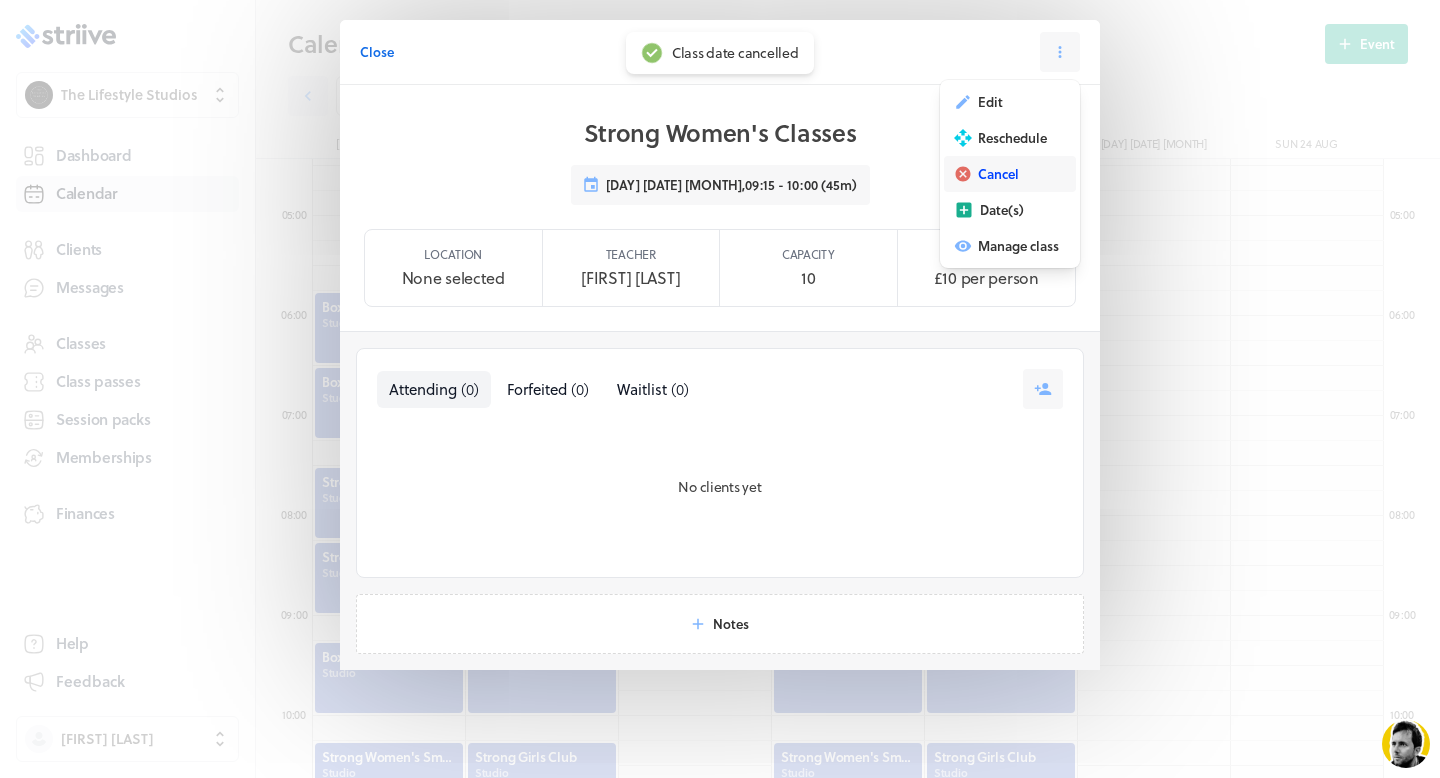 click on "Cancel" at bounding box center [990, 102] 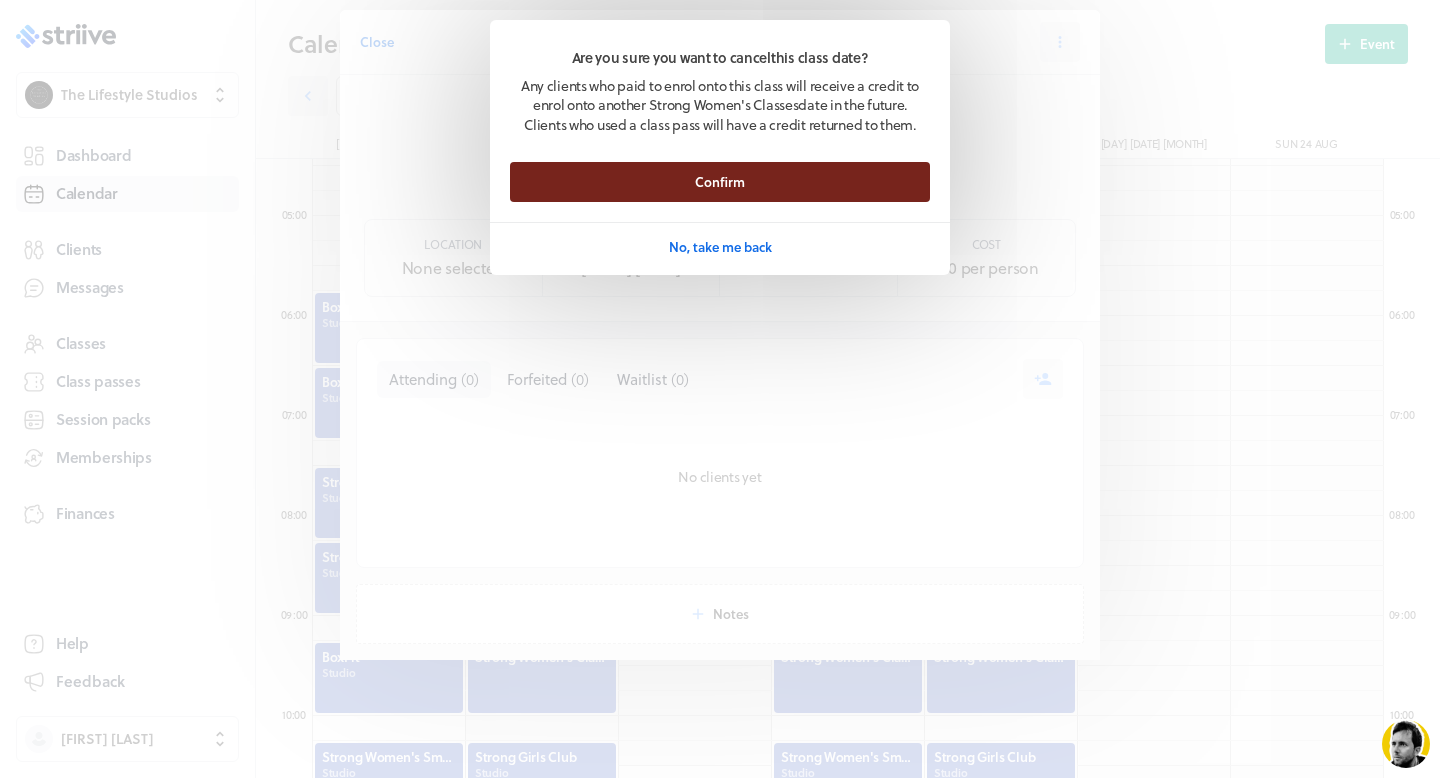 click on "Confirm" at bounding box center [720, 182] 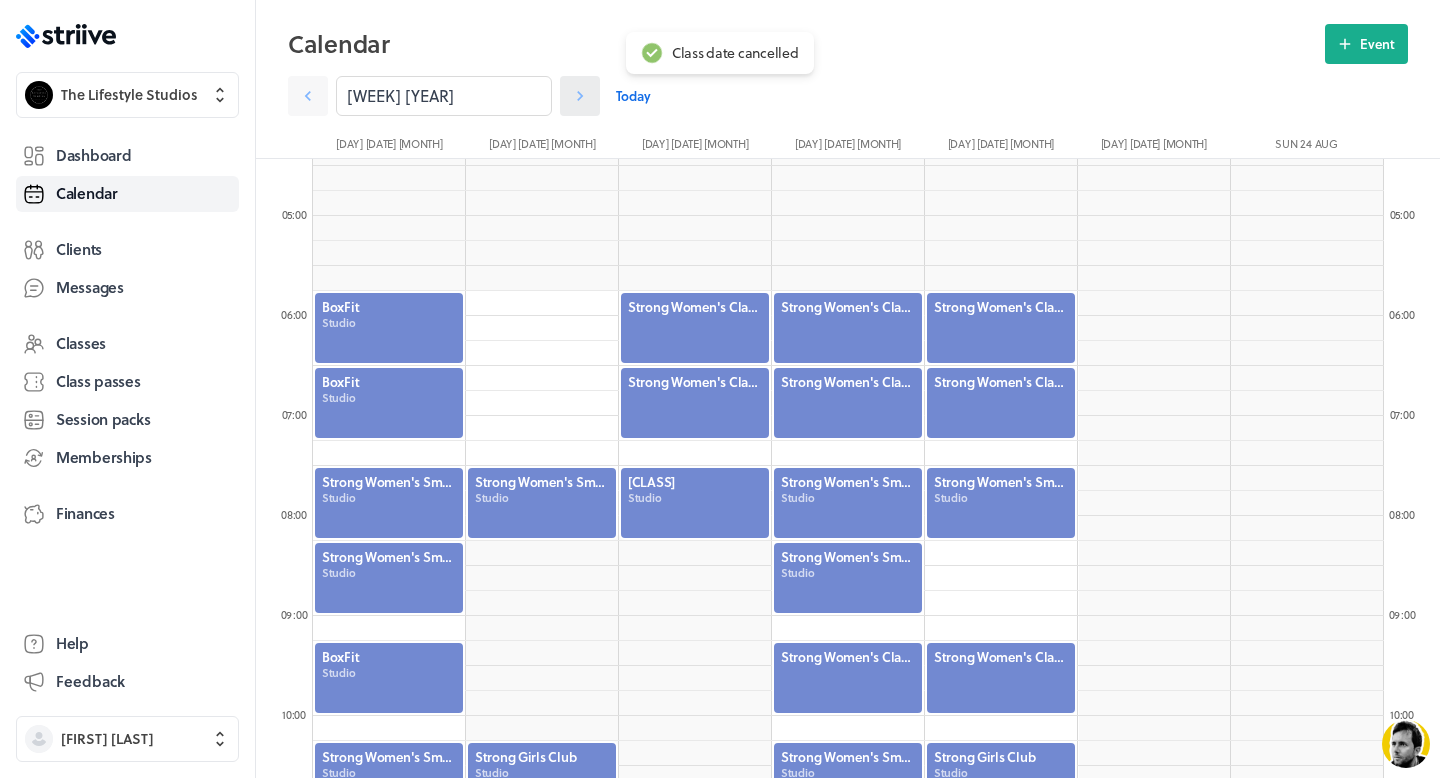 click at bounding box center [308, 96] 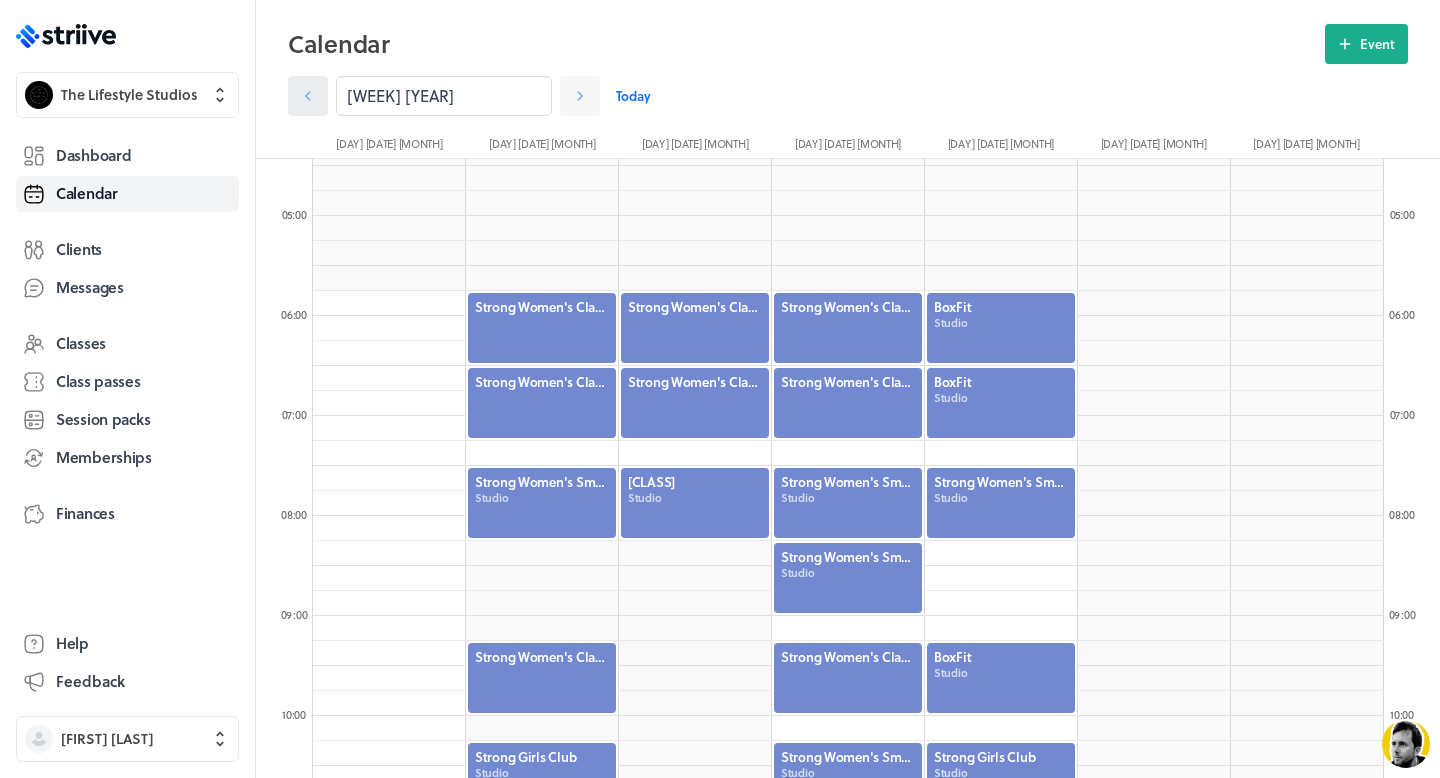 click at bounding box center [308, 96] 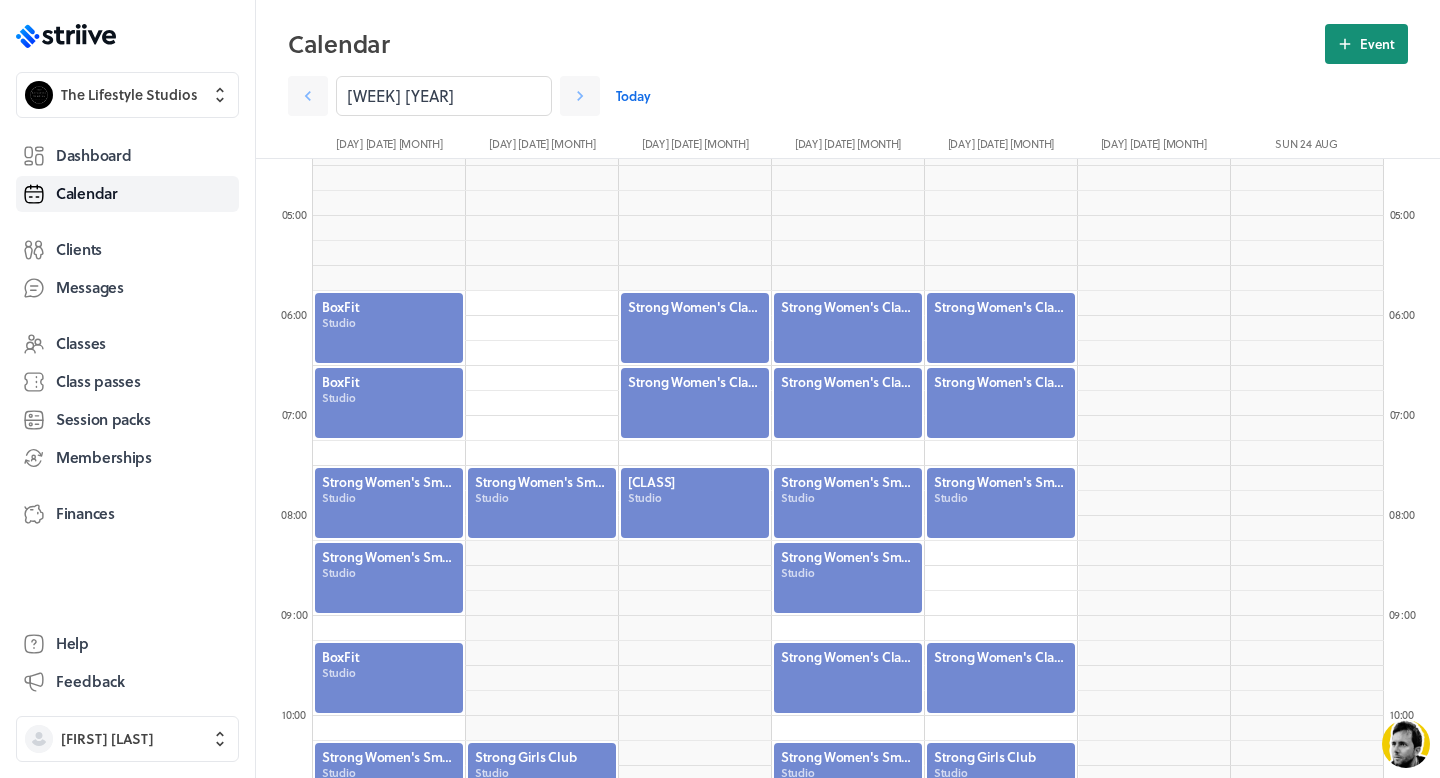 click on "Event" at bounding box center (1377, 44) 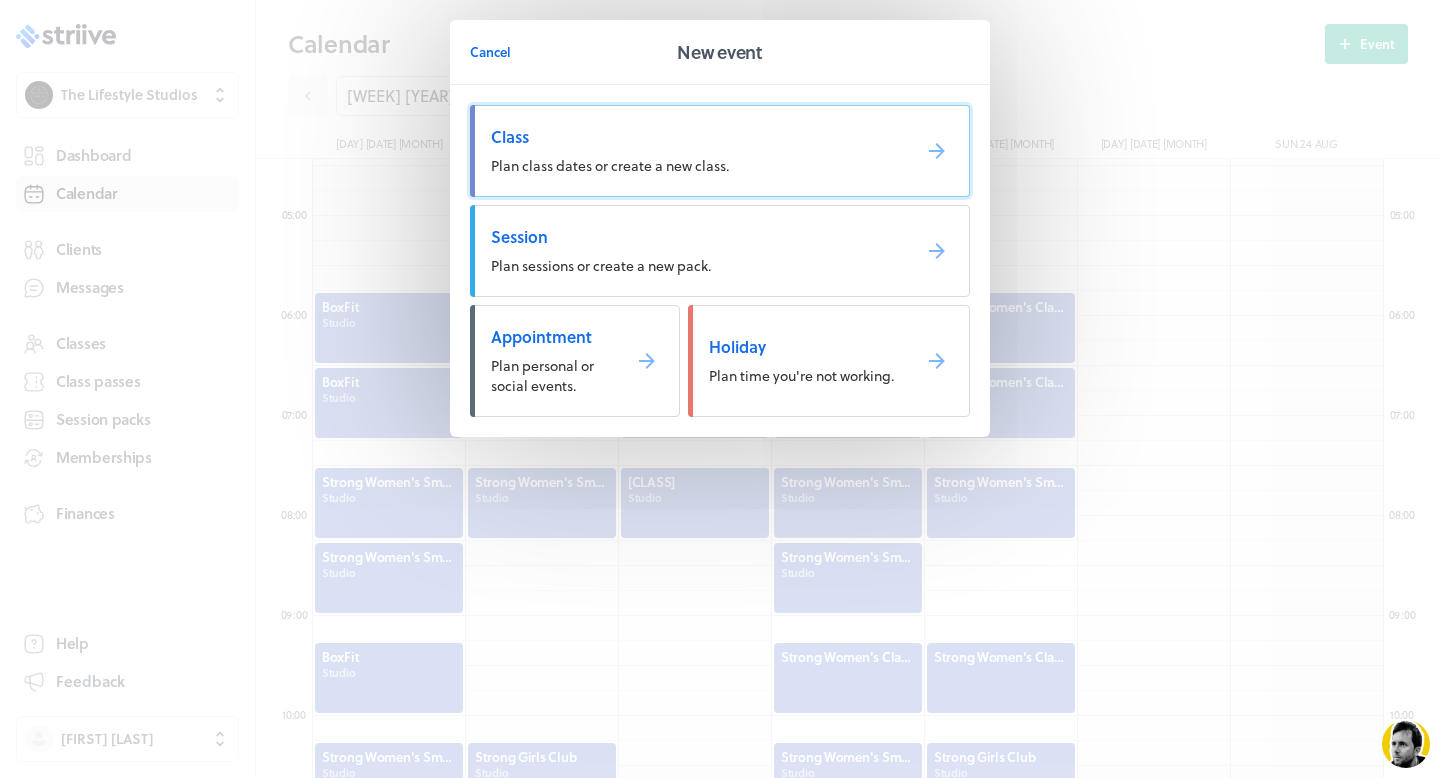 click on "Plan class dates or create a new class." at bounding box center (720, 151) 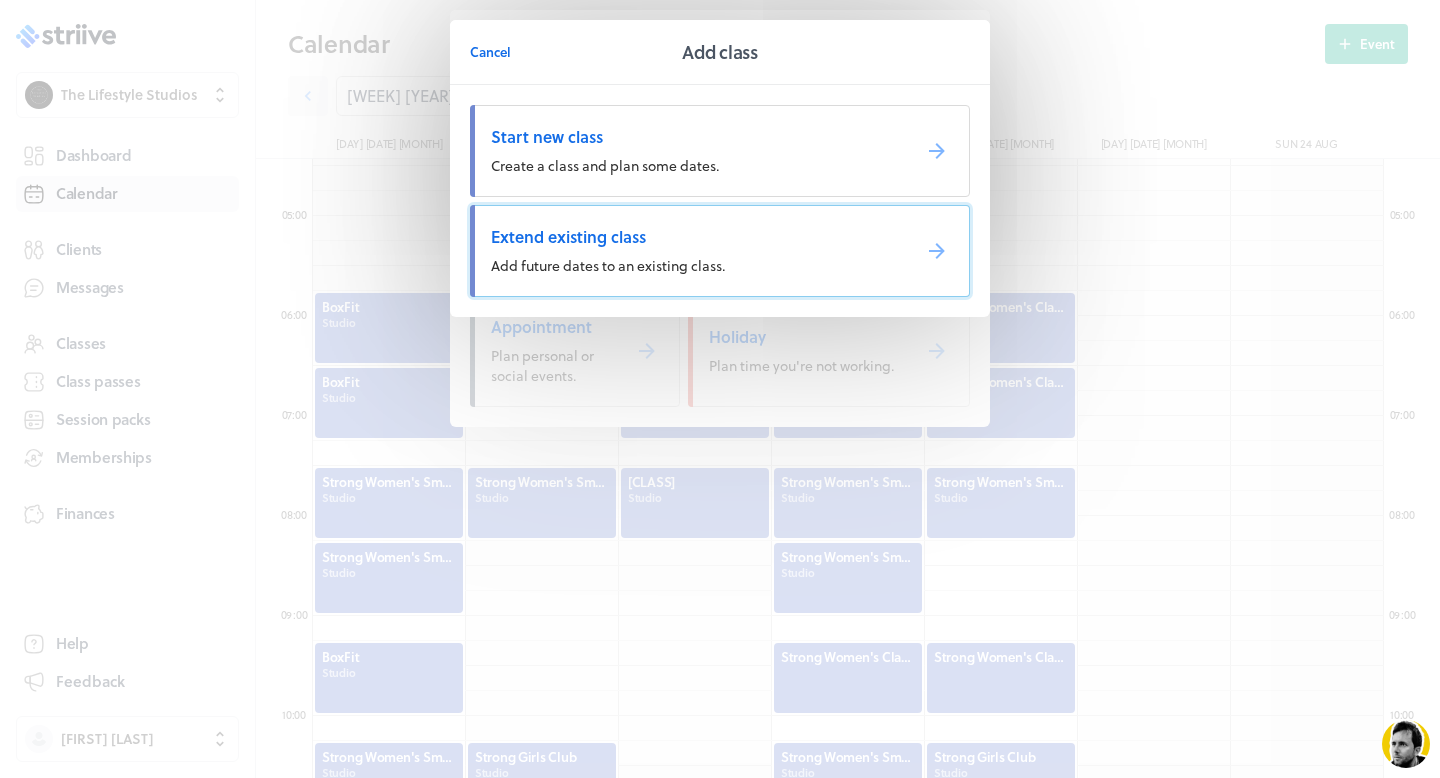click on "Extend existing class" at bounding box center [692, 137] 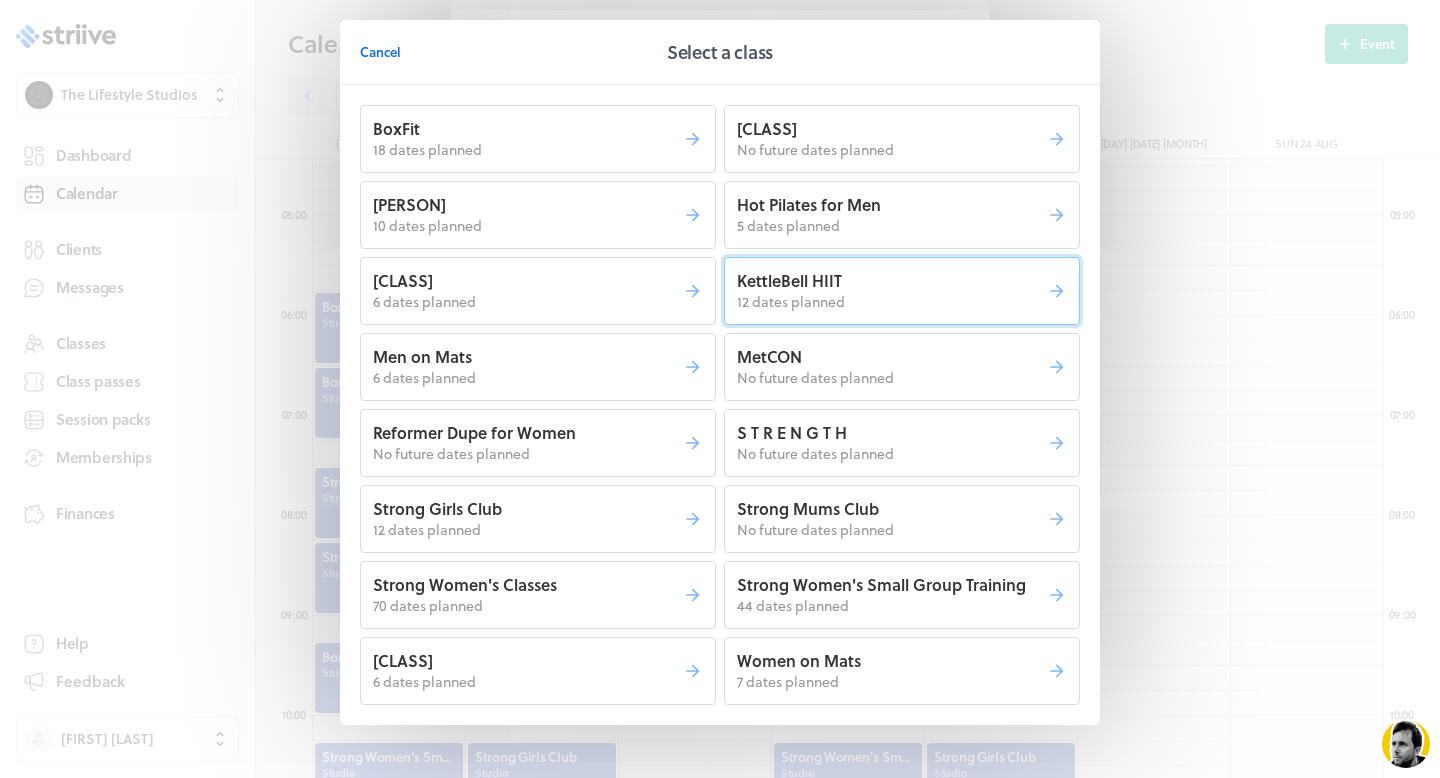 click on "[NUMBER] dates planned" at bounding box center [528, 150] 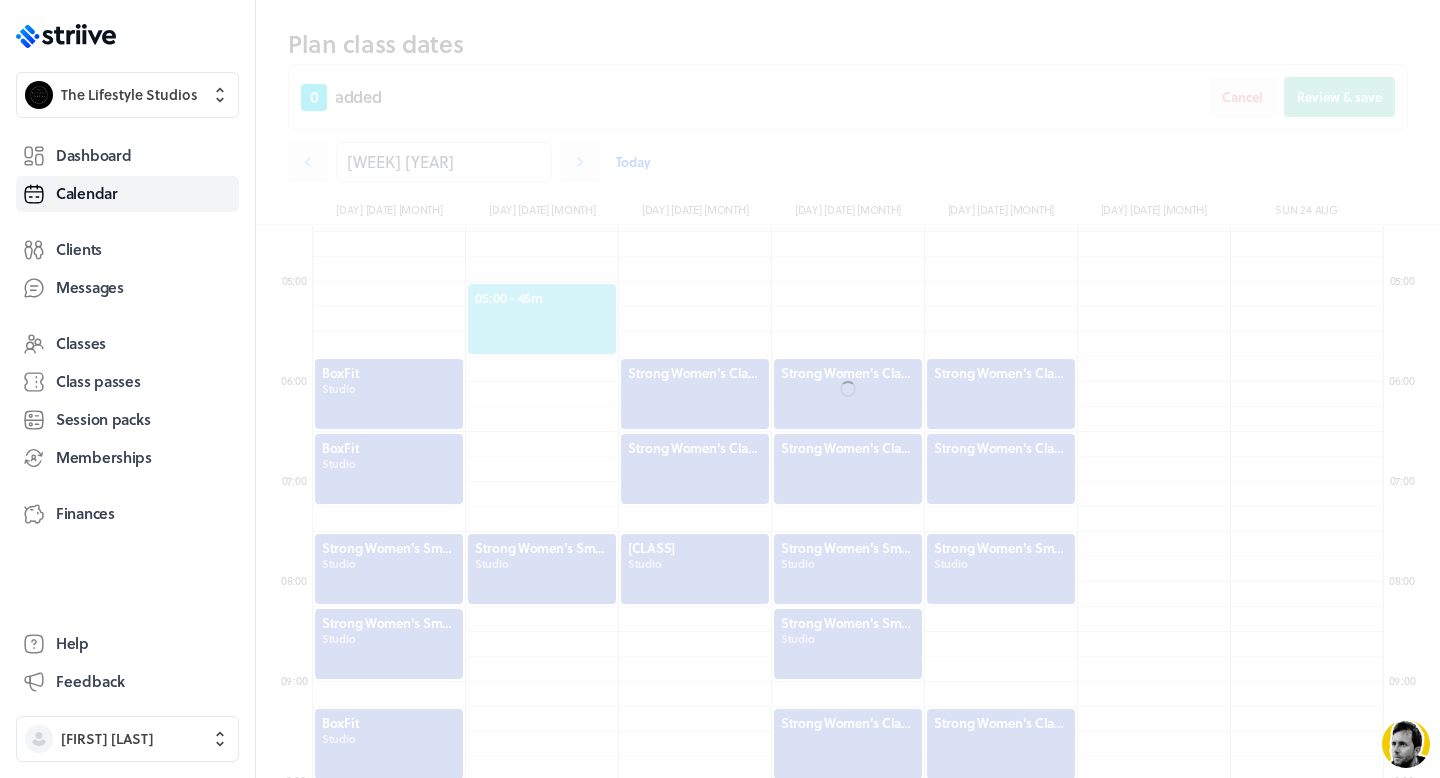 scroll, scrollTop: 509, scrollLeft: 0, axis: vertical 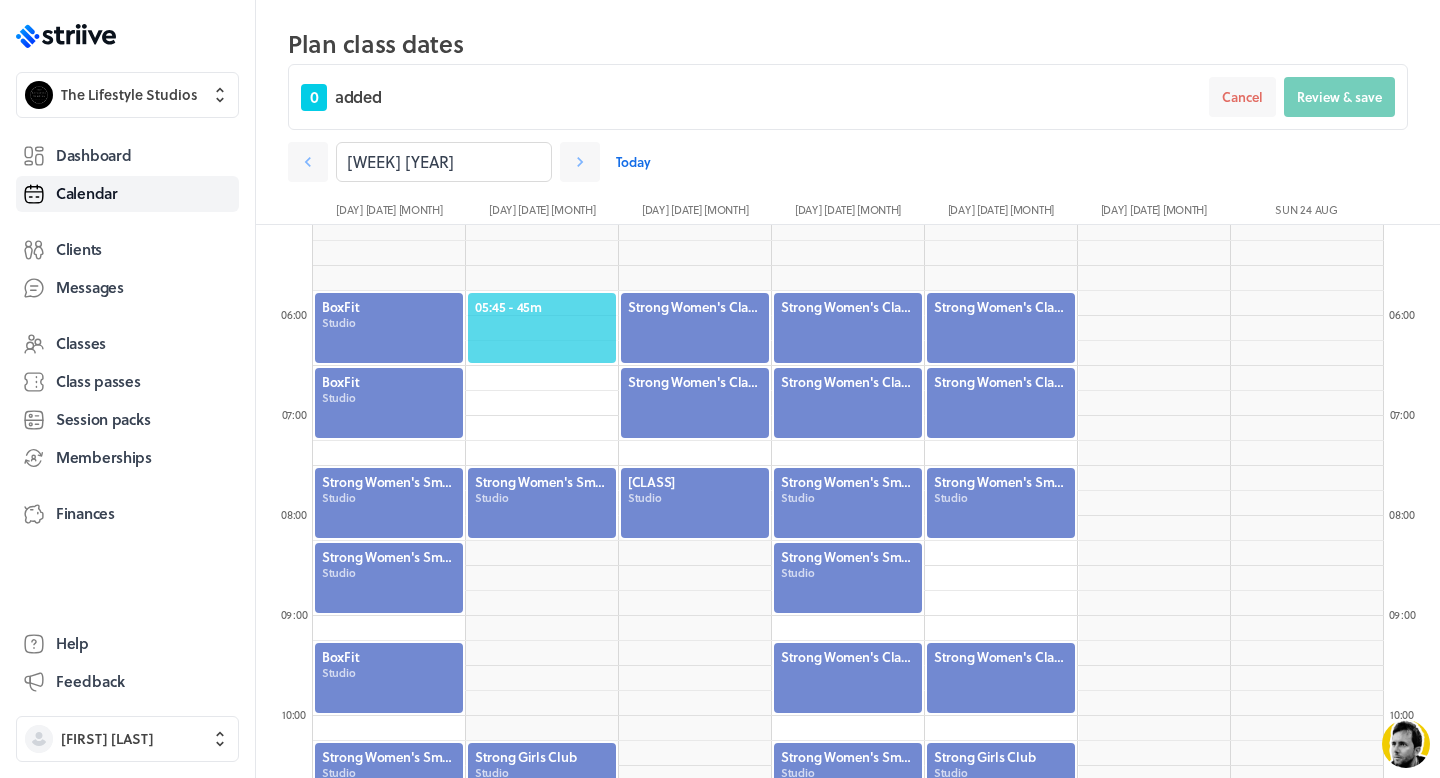 click on "[TIME]  - [DURATION]" at bounding box center (542, 307) 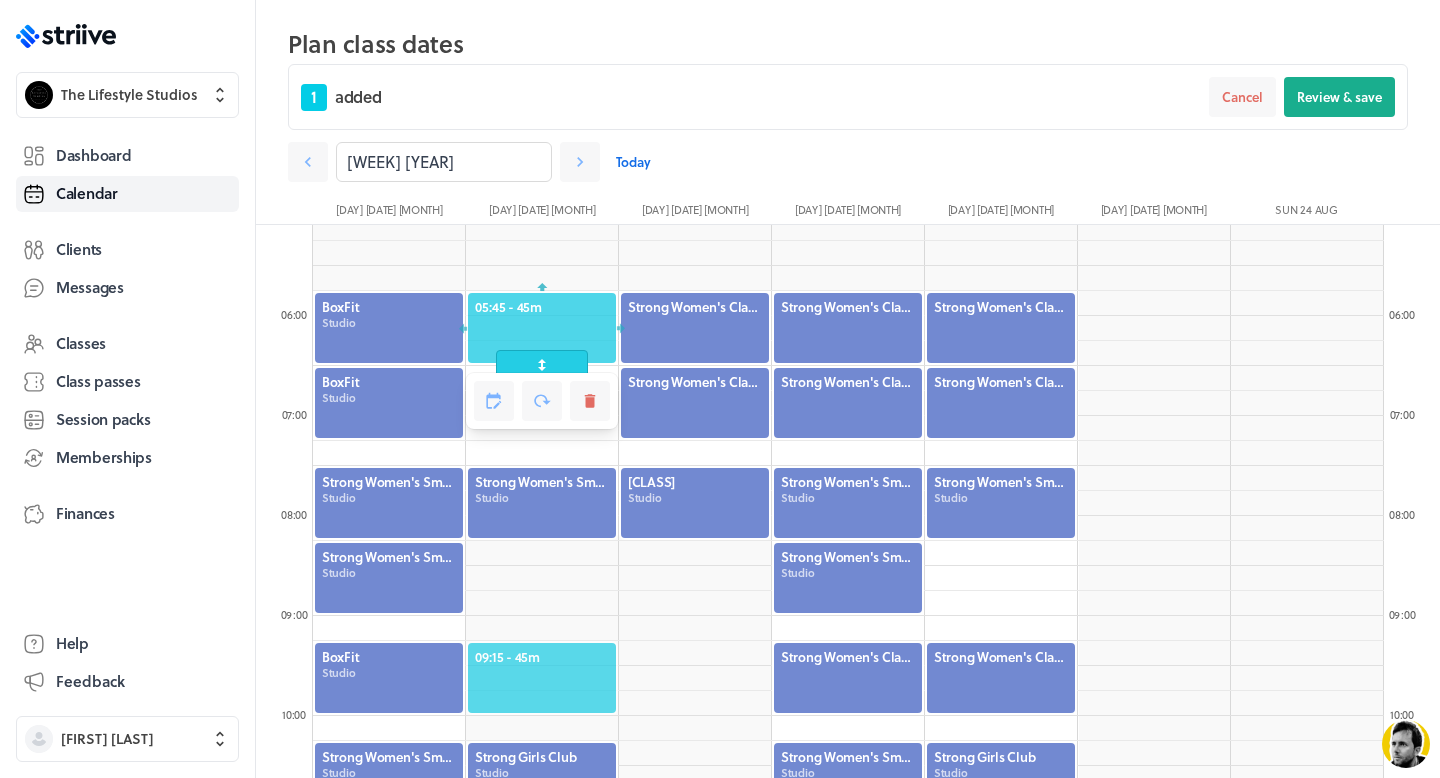 click on "[TIME]  - [DURATION]" at bounding box center [542, 657] 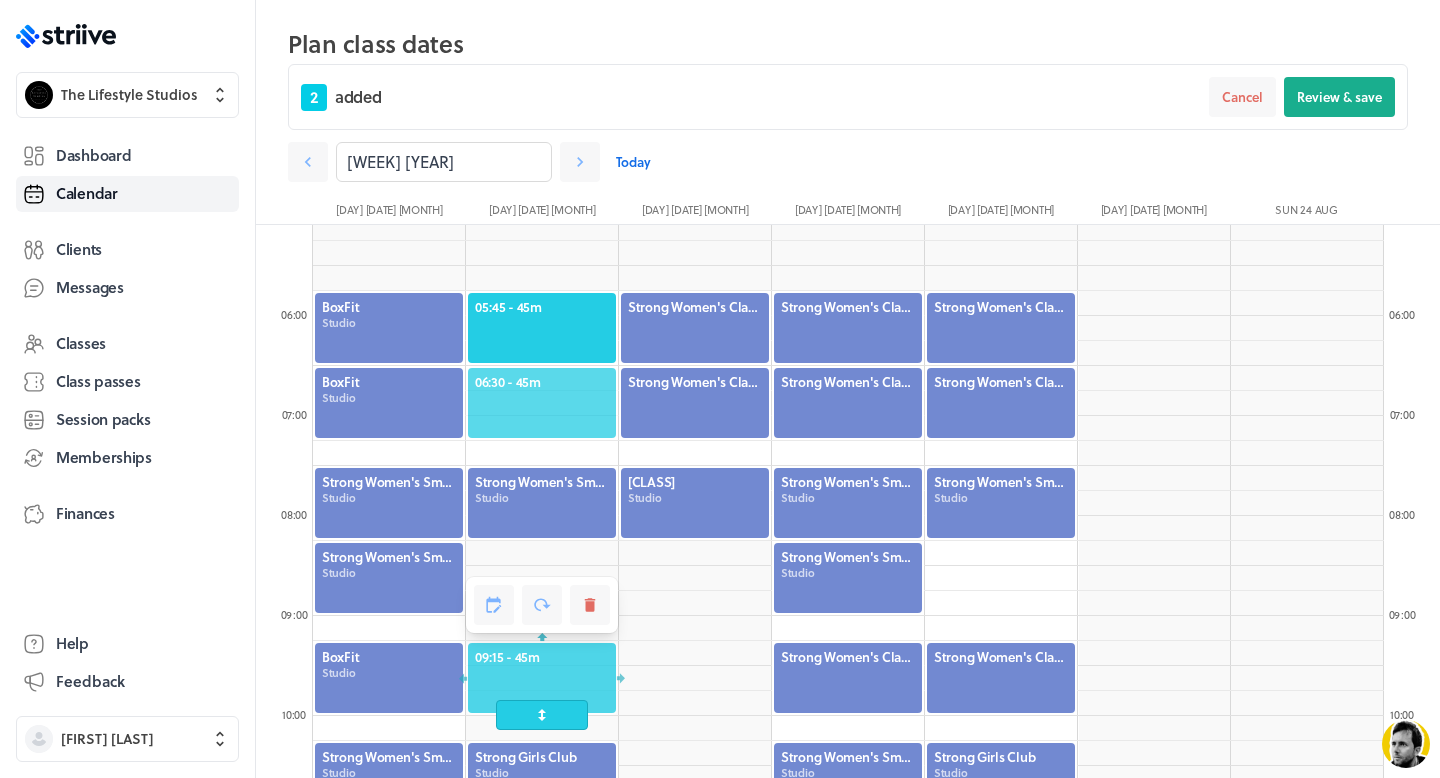 click on "[TIME]  - [DURATION]" at bounding box center (542, 382) 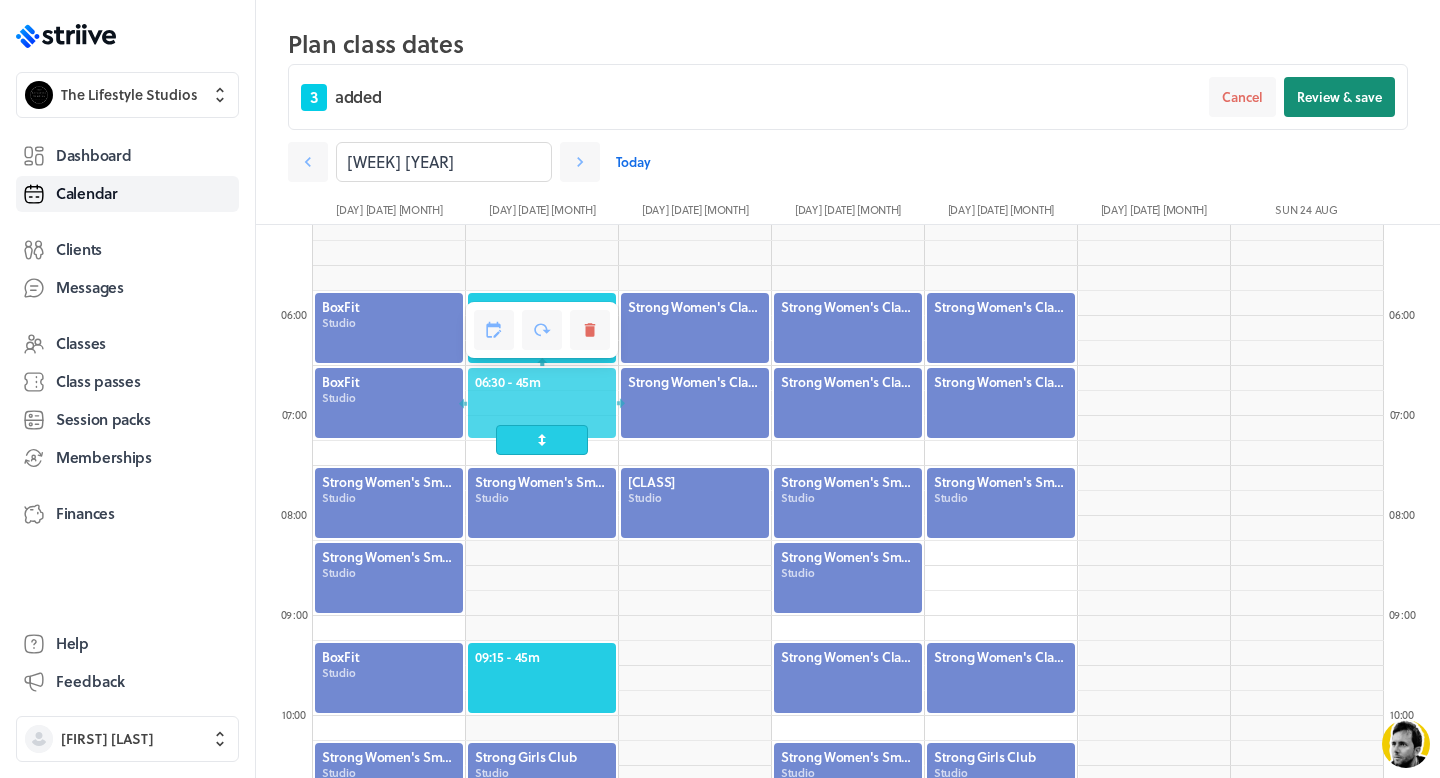 click on "Review & save" at bounding box center [1339, 97] 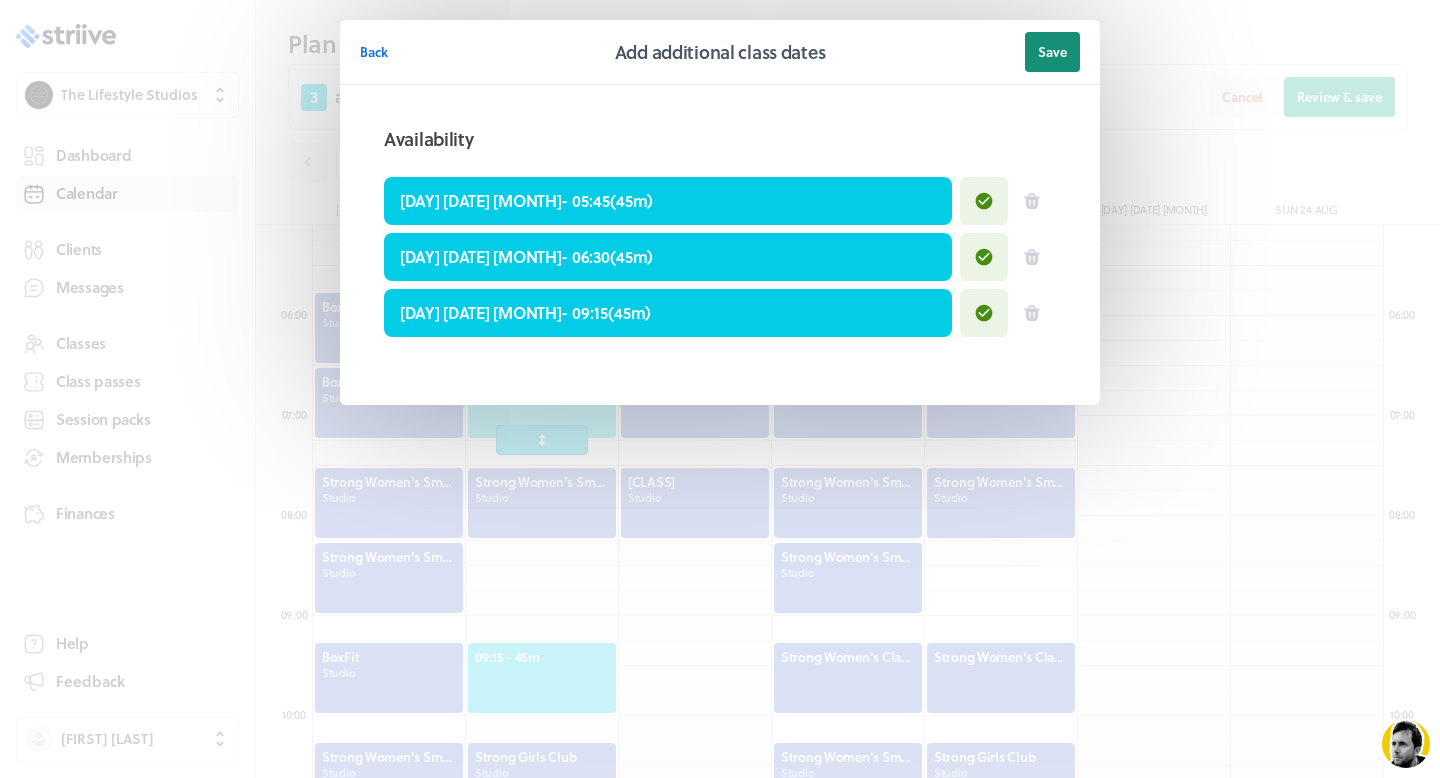 click on "Save" at bounding box center [1052, 52] 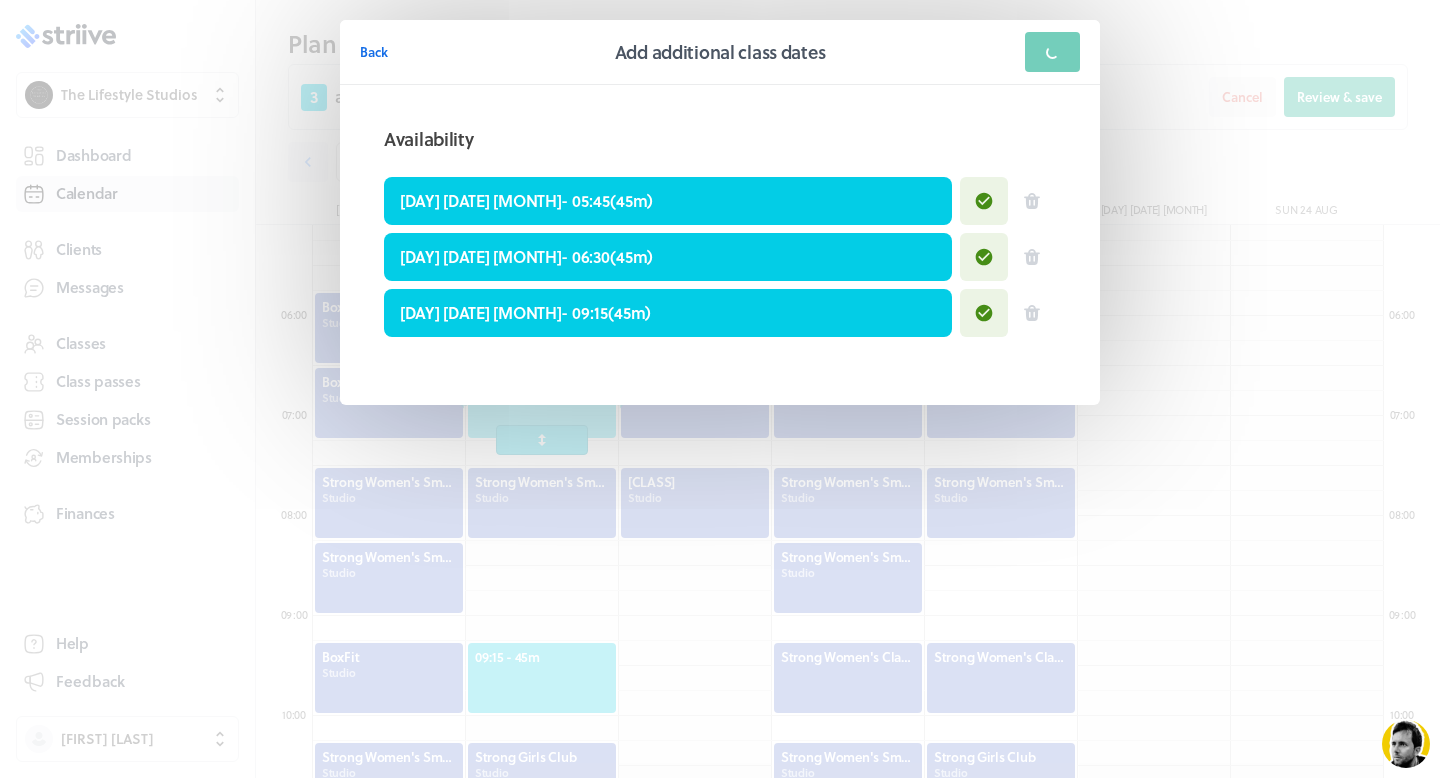 scroll, scrollTop: 443, scrollLeft: 0, axis: vertical 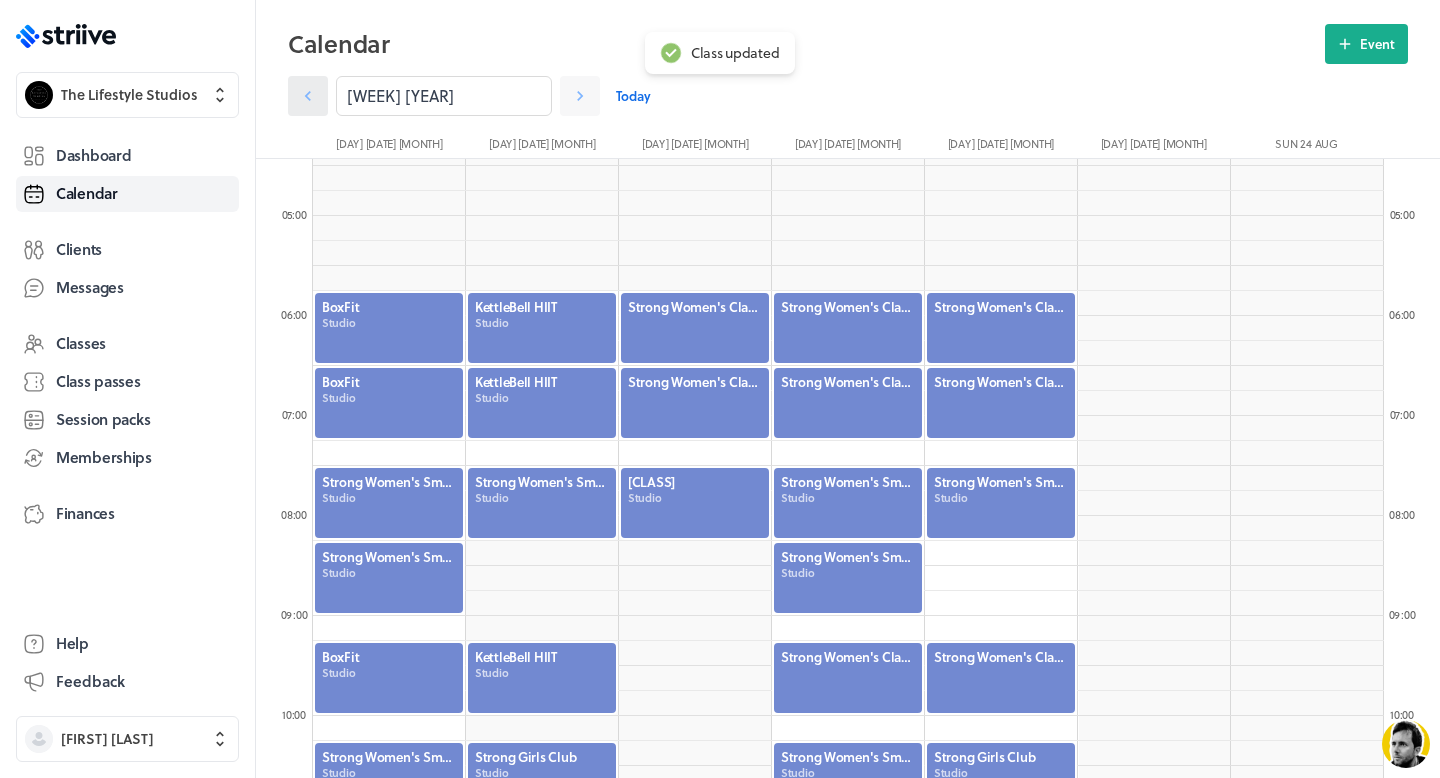 click at bounding box center [308, 96] 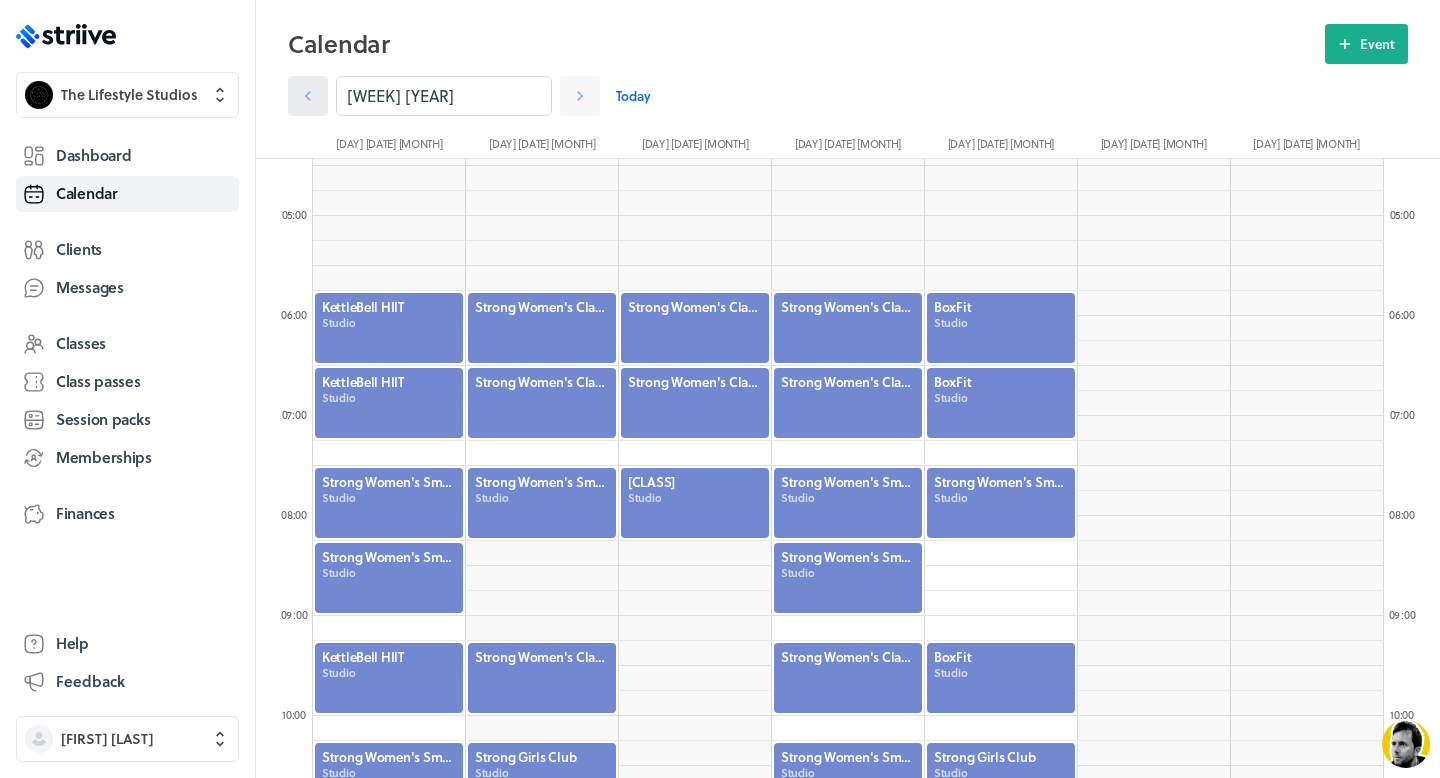 click at bounding box center [308, 96] 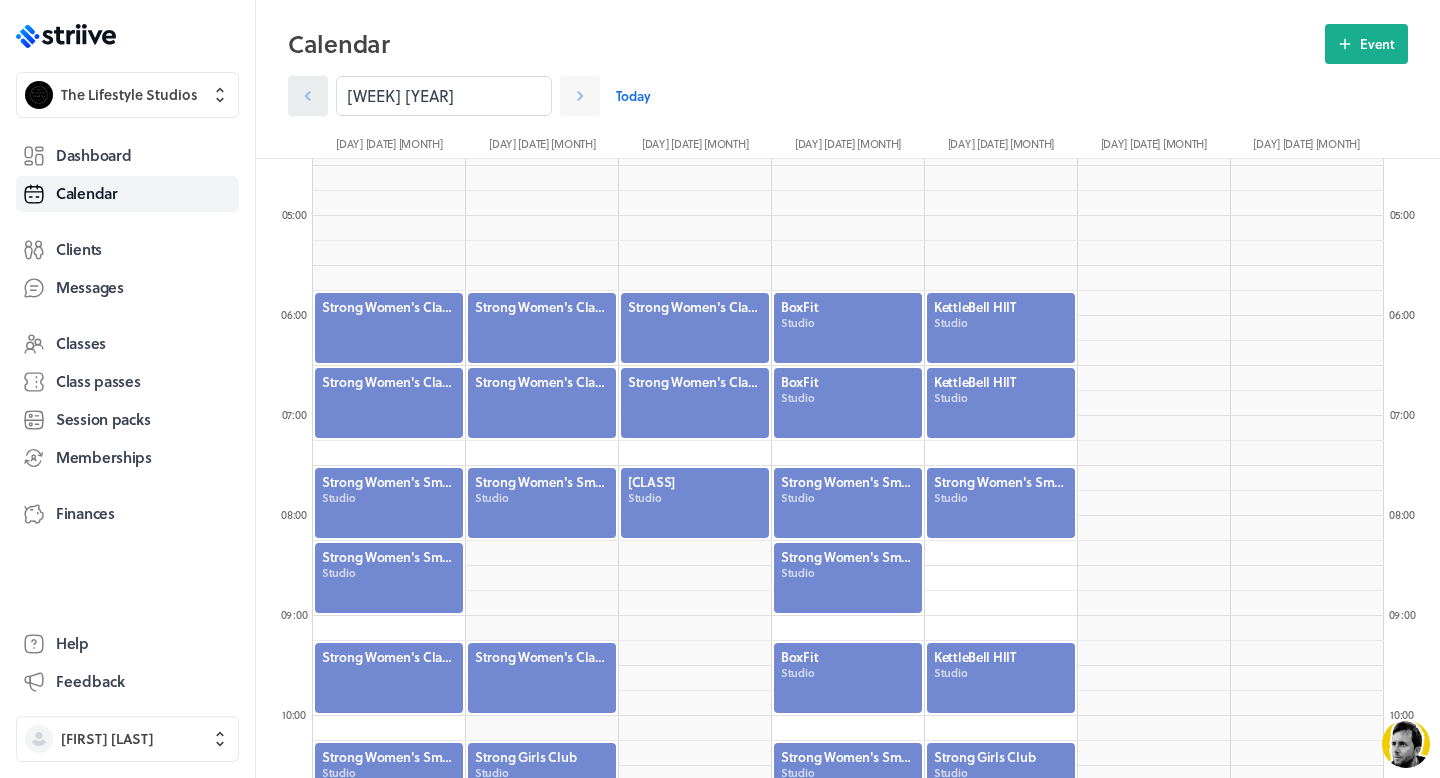 click at bounding box center [308, 96] 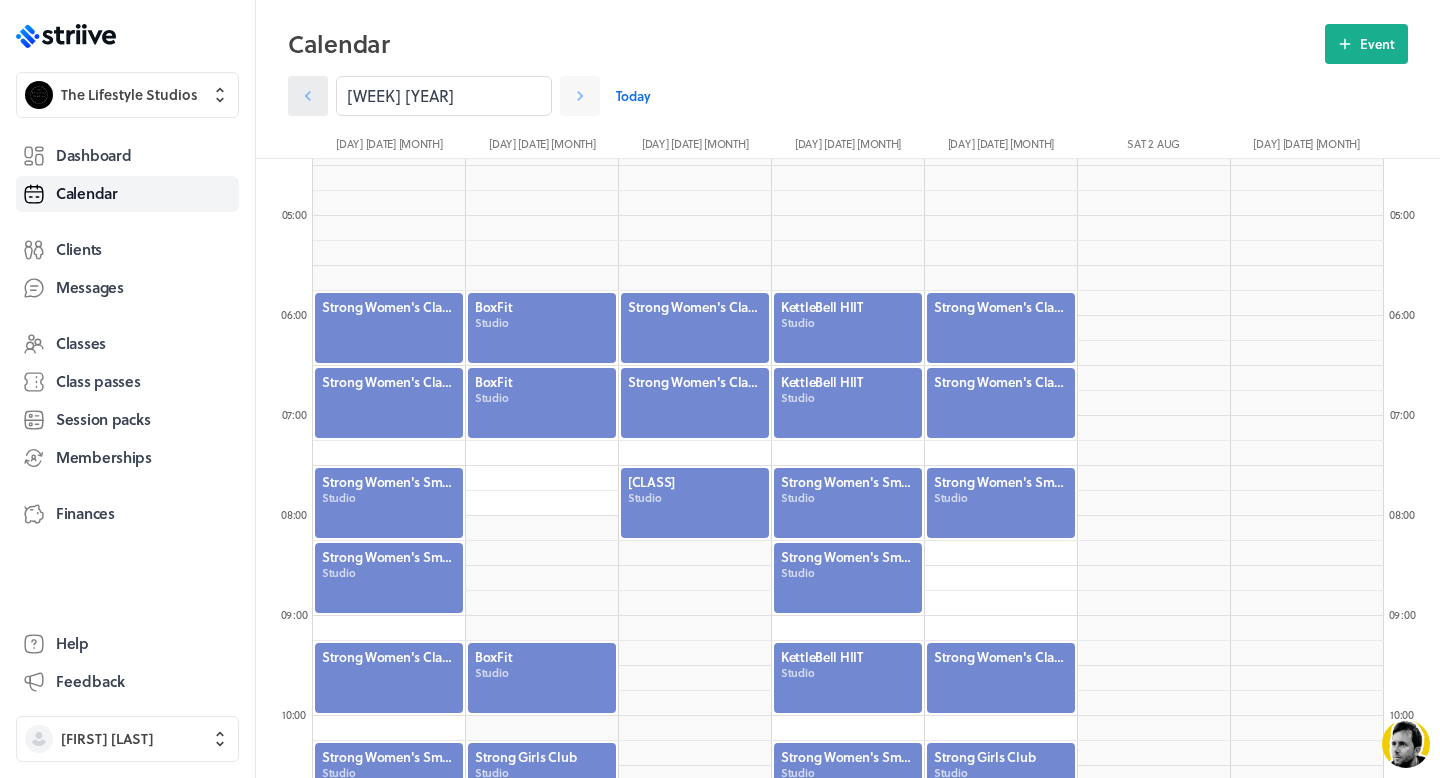 click at bounding box center (308, 96) 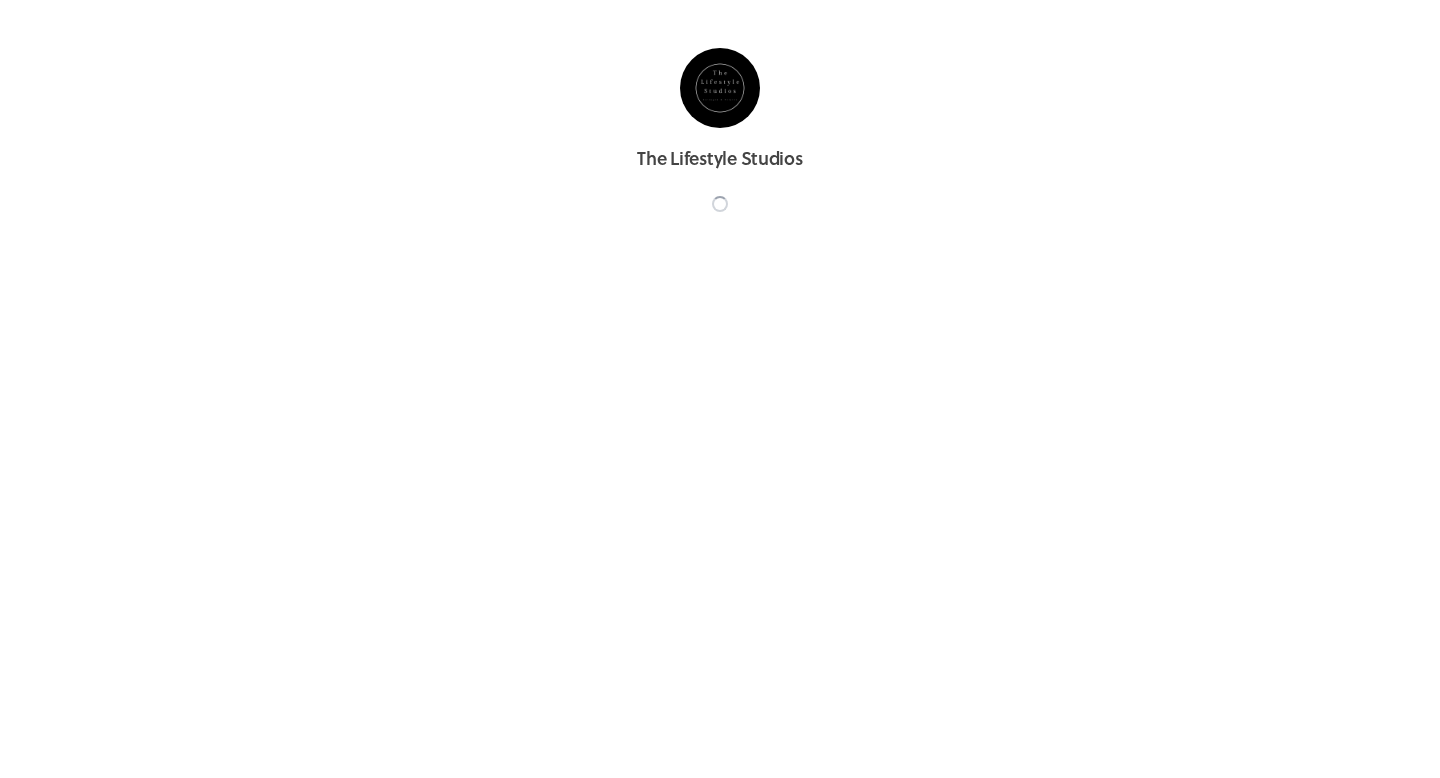 scroll, scrollTop: 0, scrollLeft: 0, axis: both 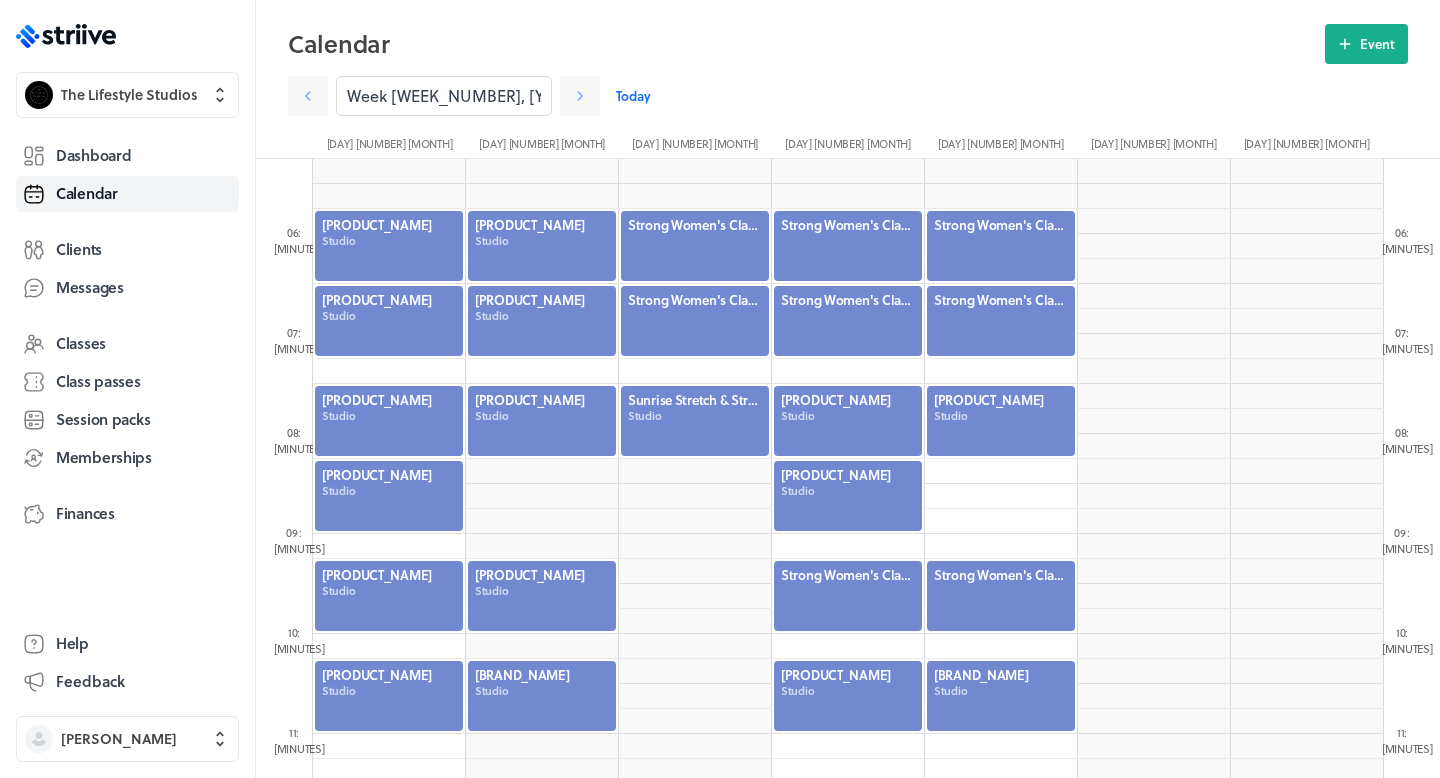 click at bounding box center (695, 246) 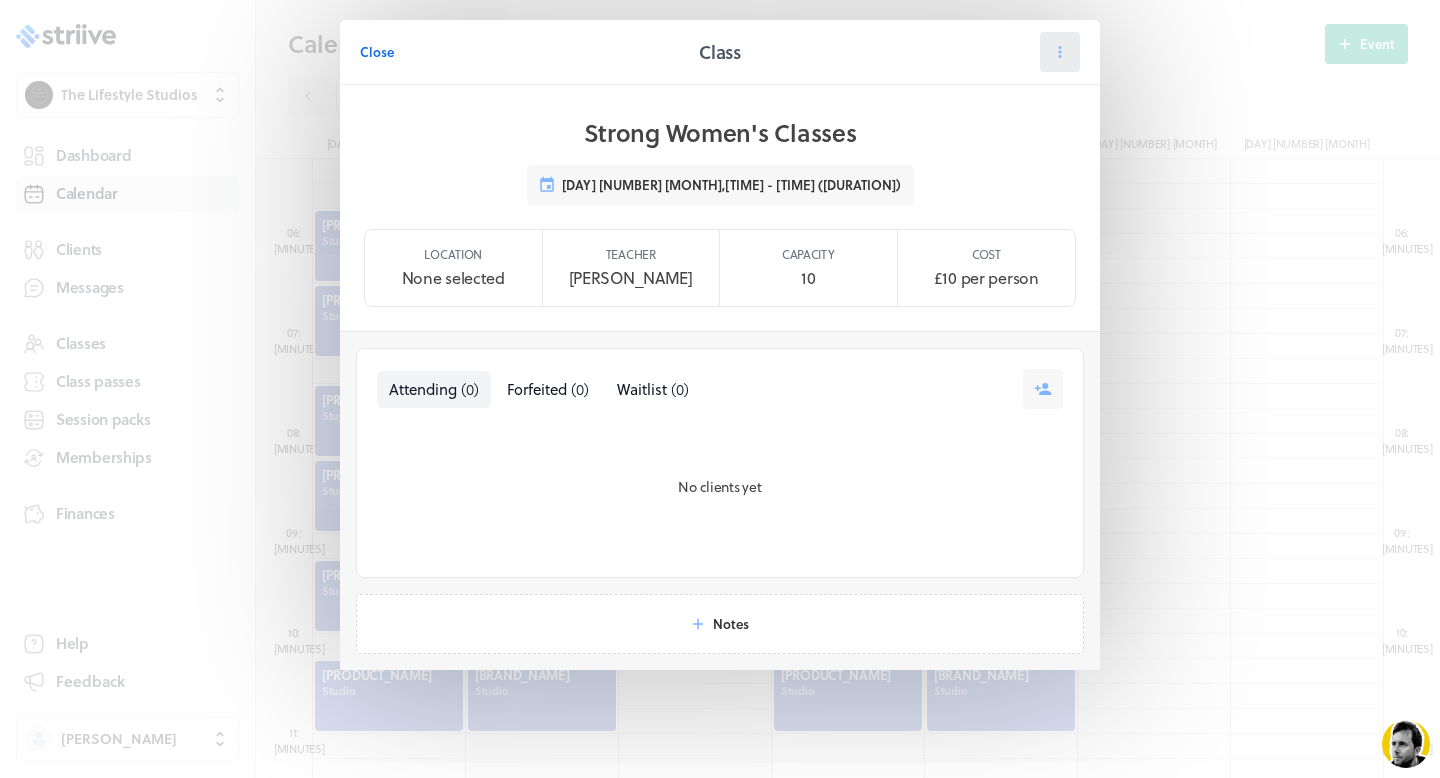 click at bounding box center [1060, 52] 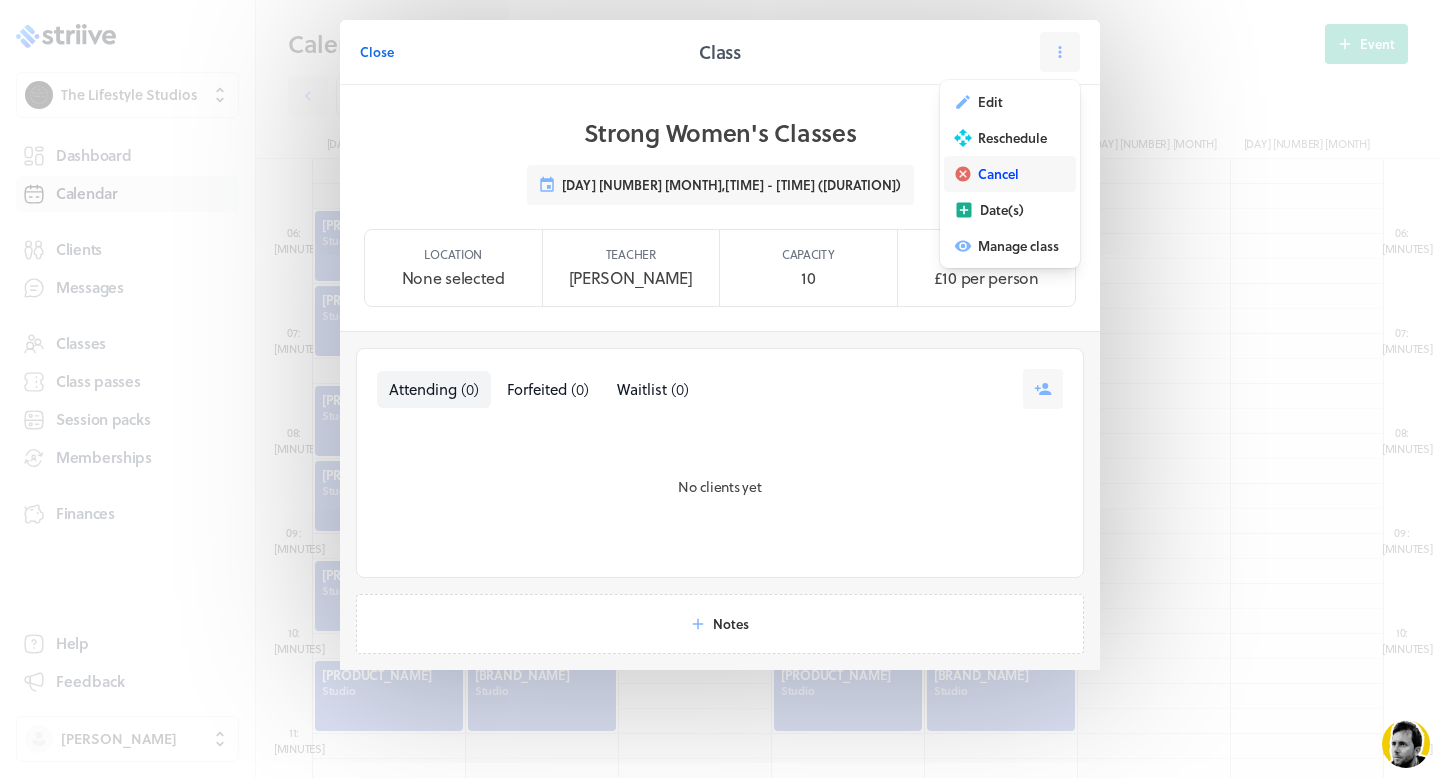click on "Cancel" at bounding box center (990, 102) 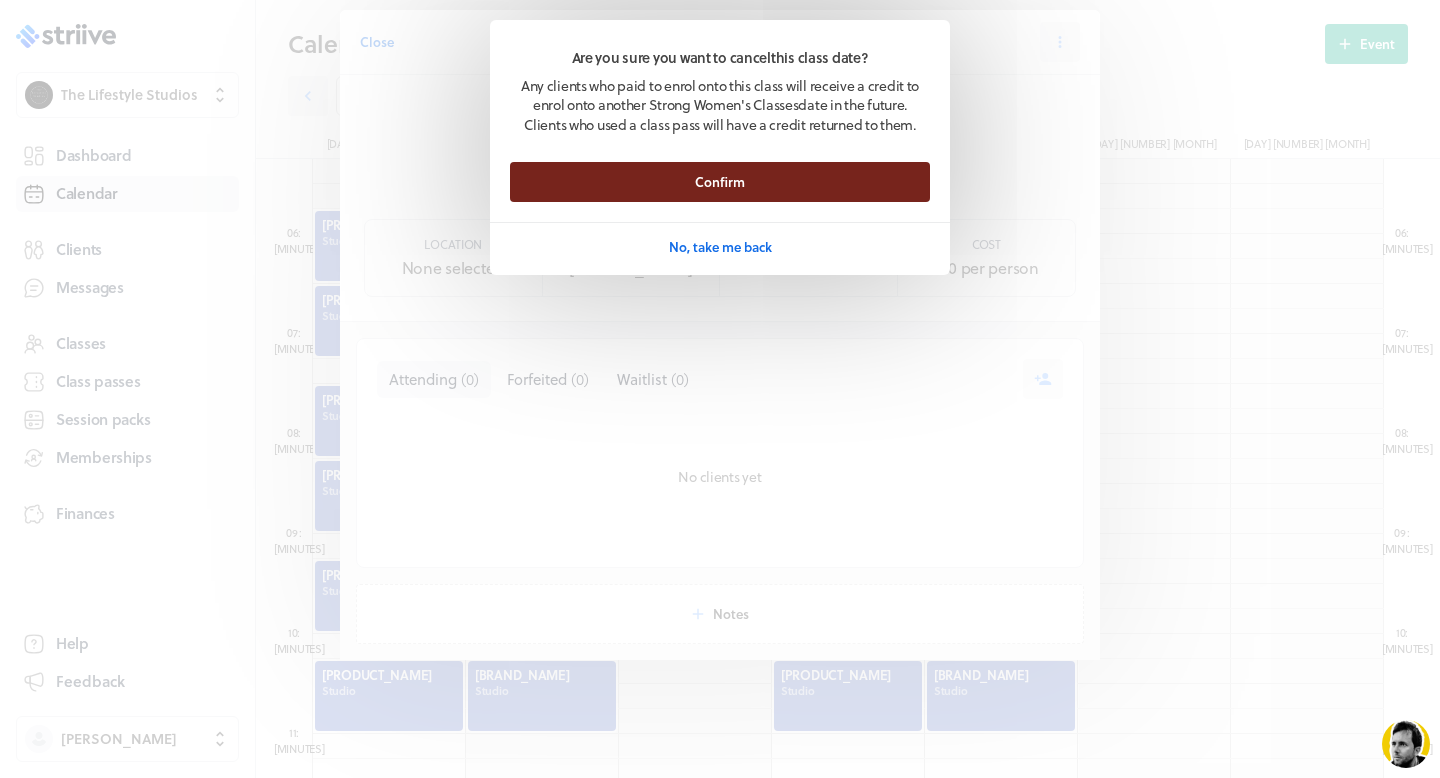 click on "Confirm" at bounding box center [720, 182] 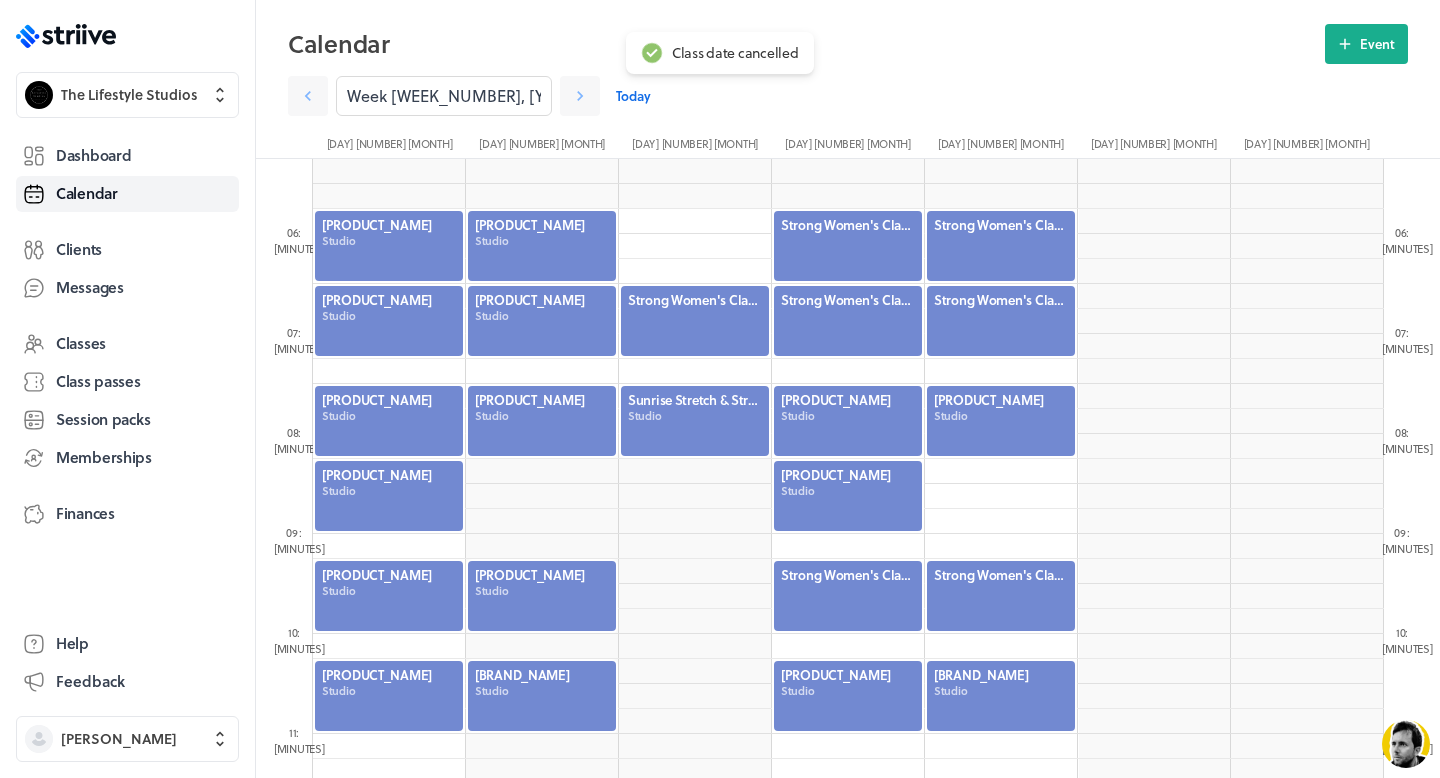 click at bounding box center (695, 321) 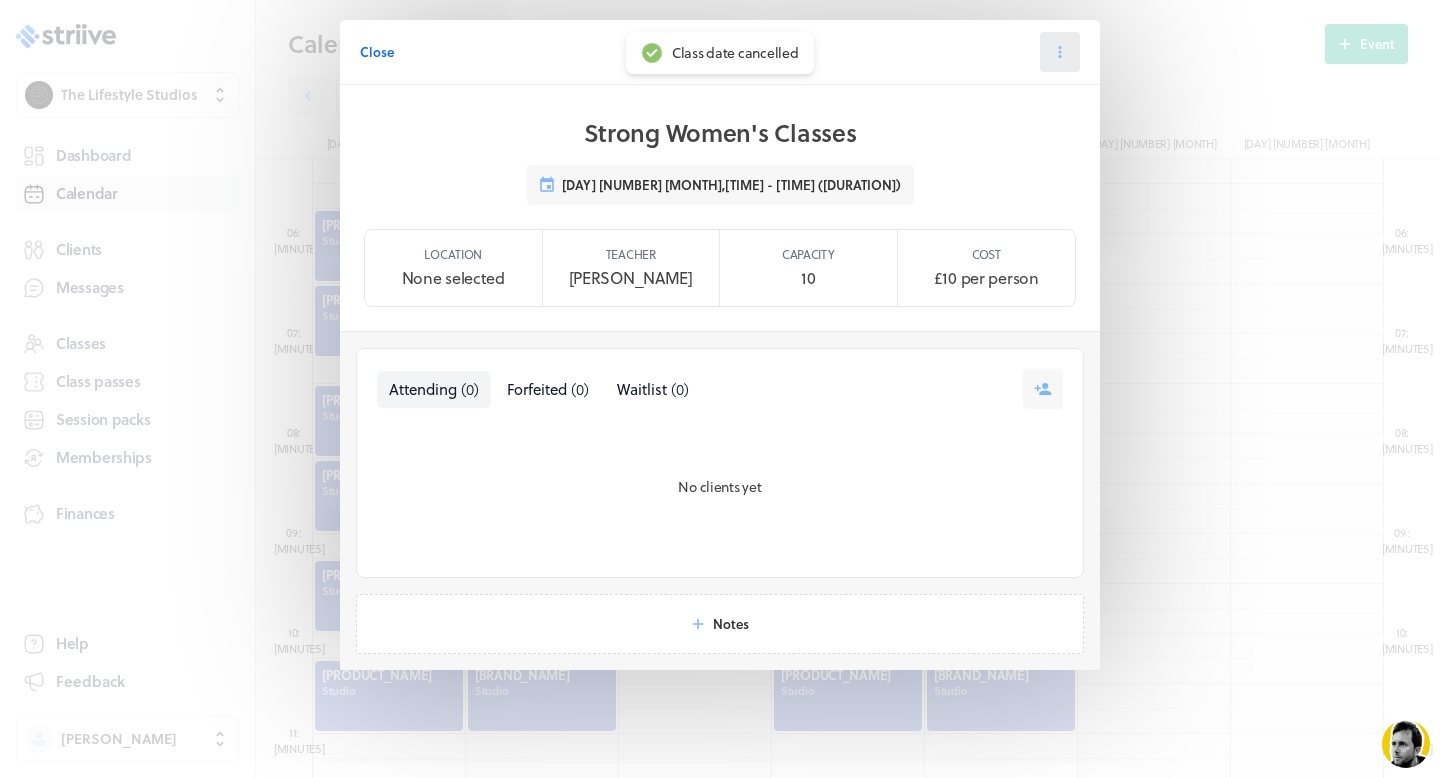 click at bounding box center [1060, 52] 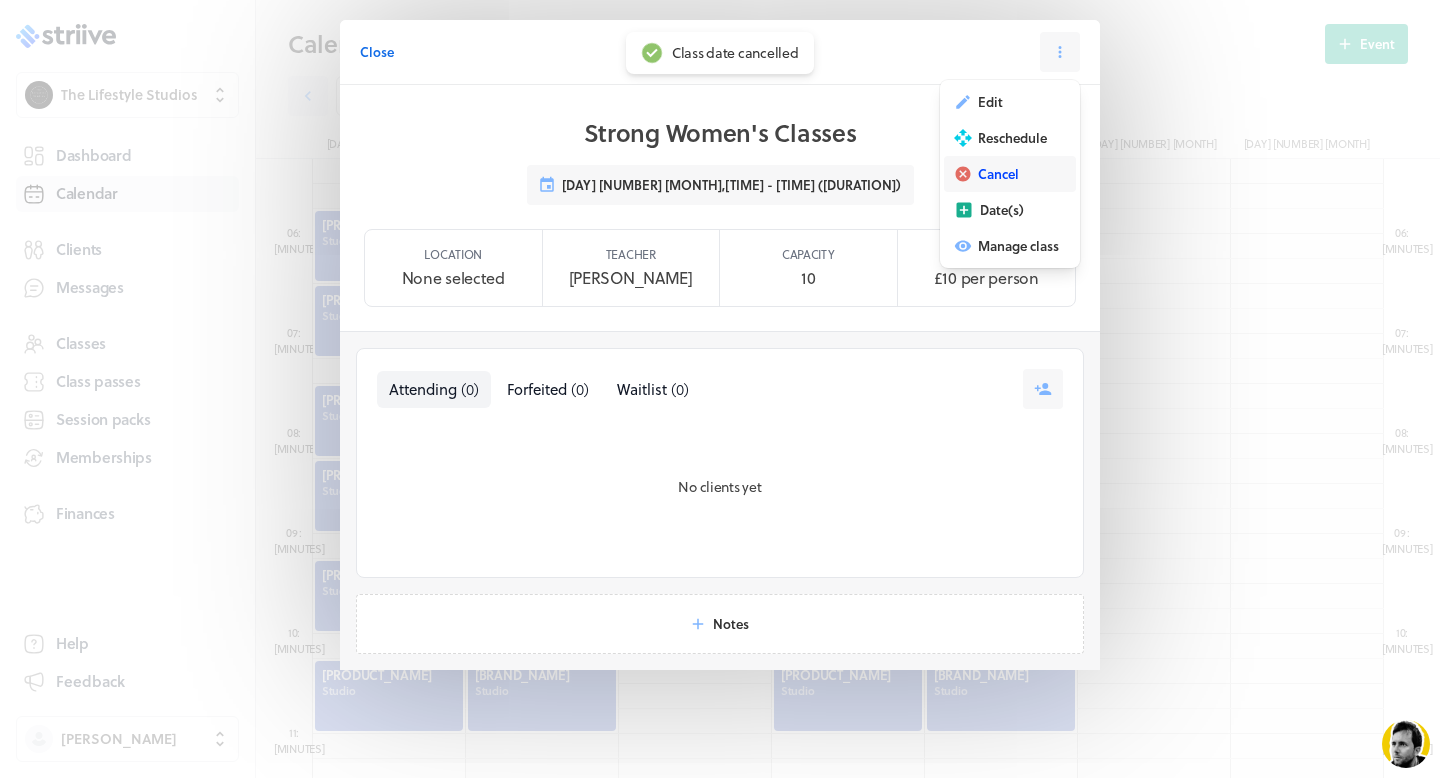 click on "Cancel" at bounding box center [1010, 174] 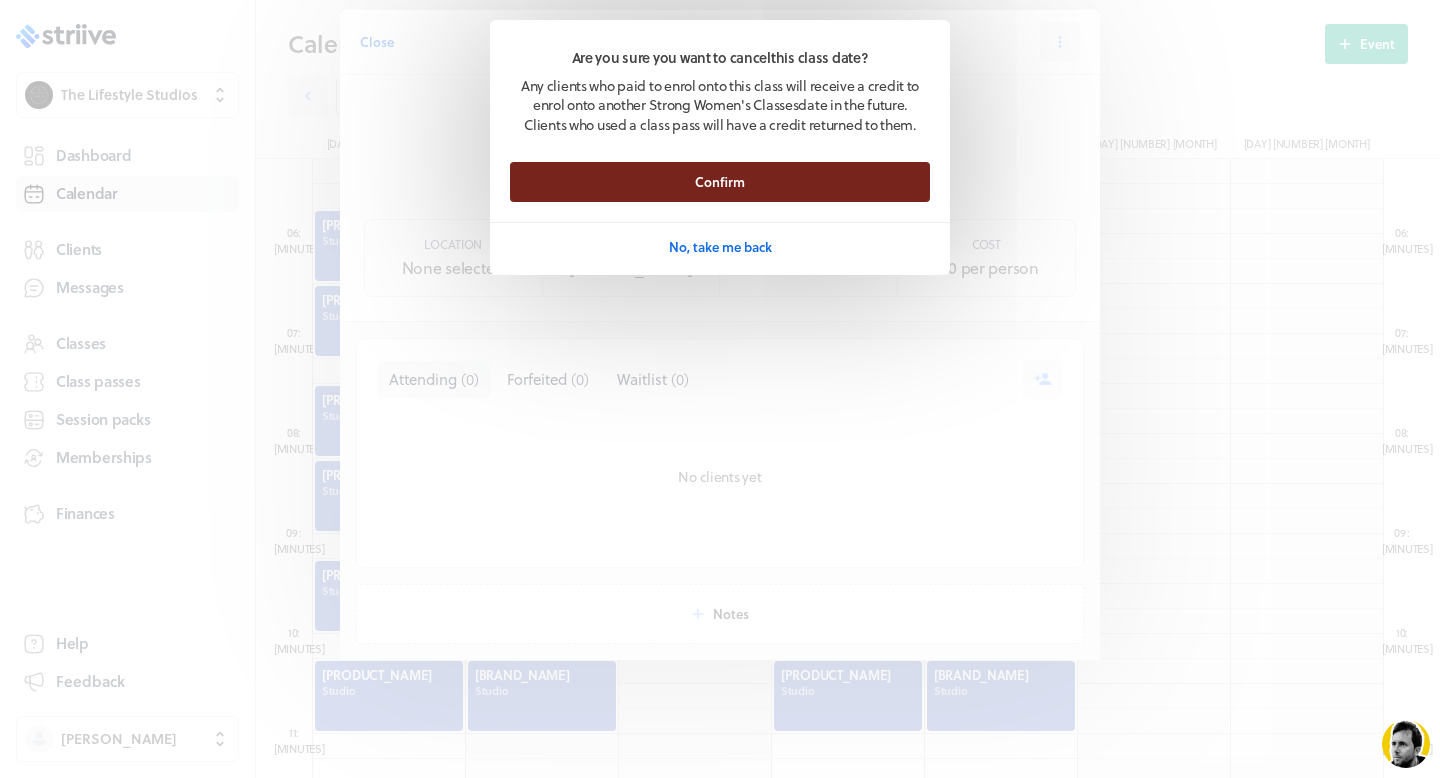 click on "Confirm" at bounding box center [720, 182] 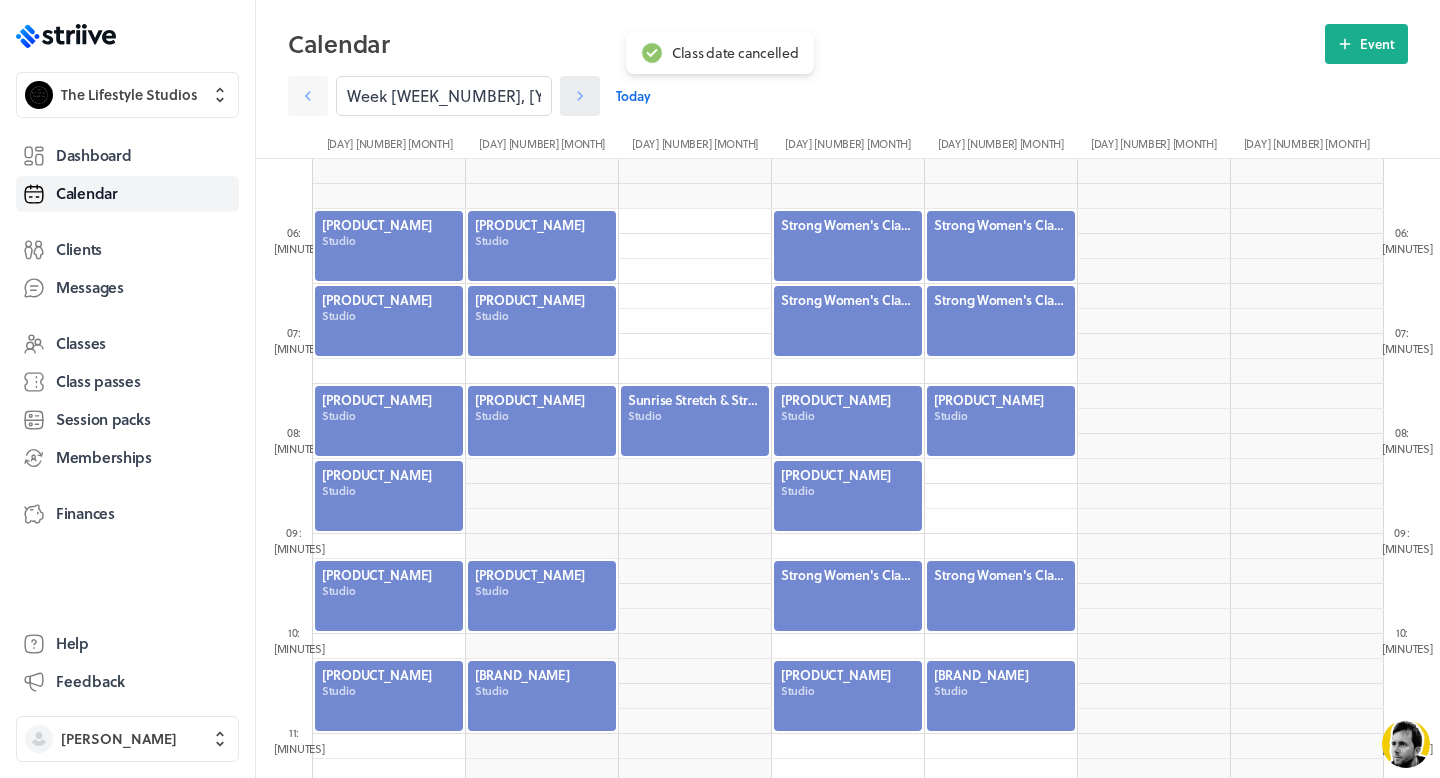 click at bounding box center [308, 96] 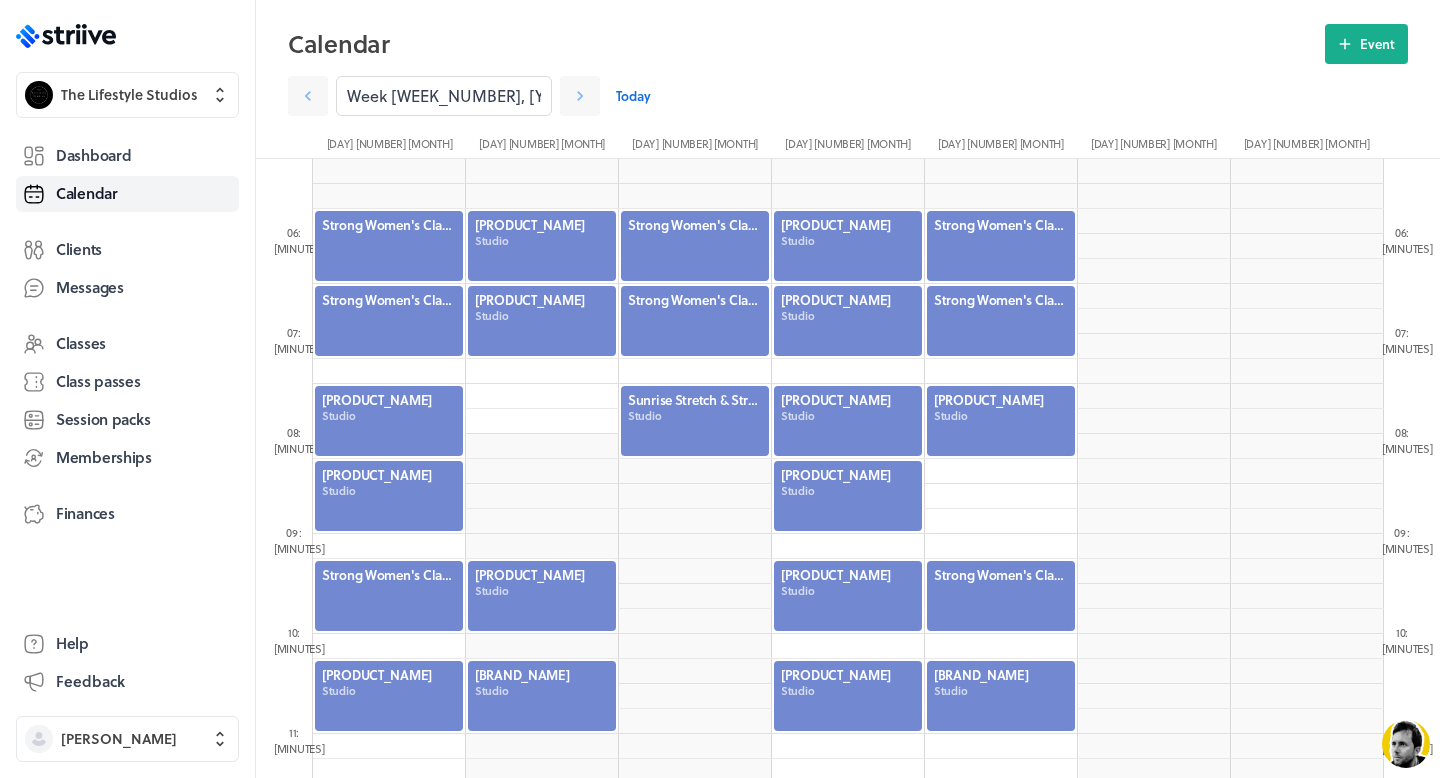 click at bounding box center [695, 246] 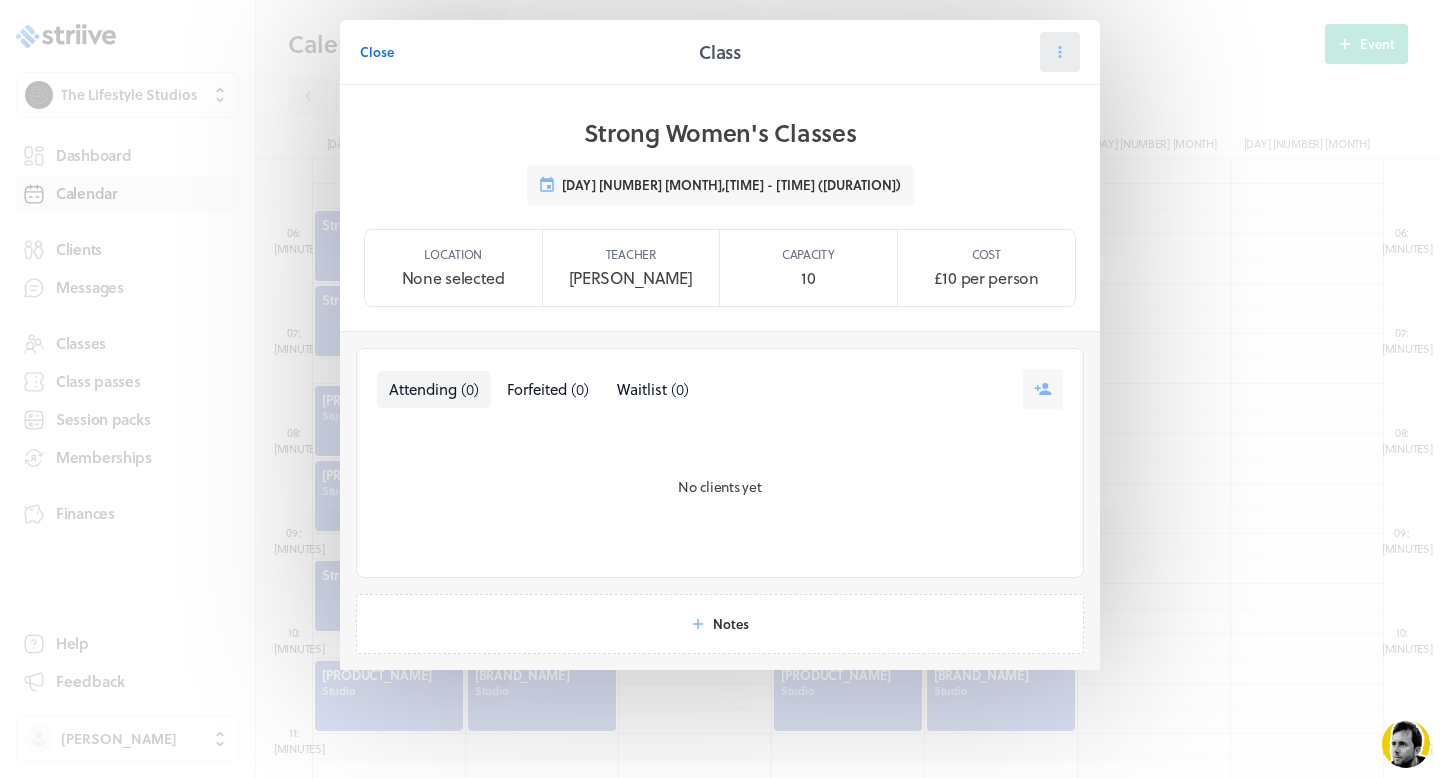 click at bounding box center [1060, 52] 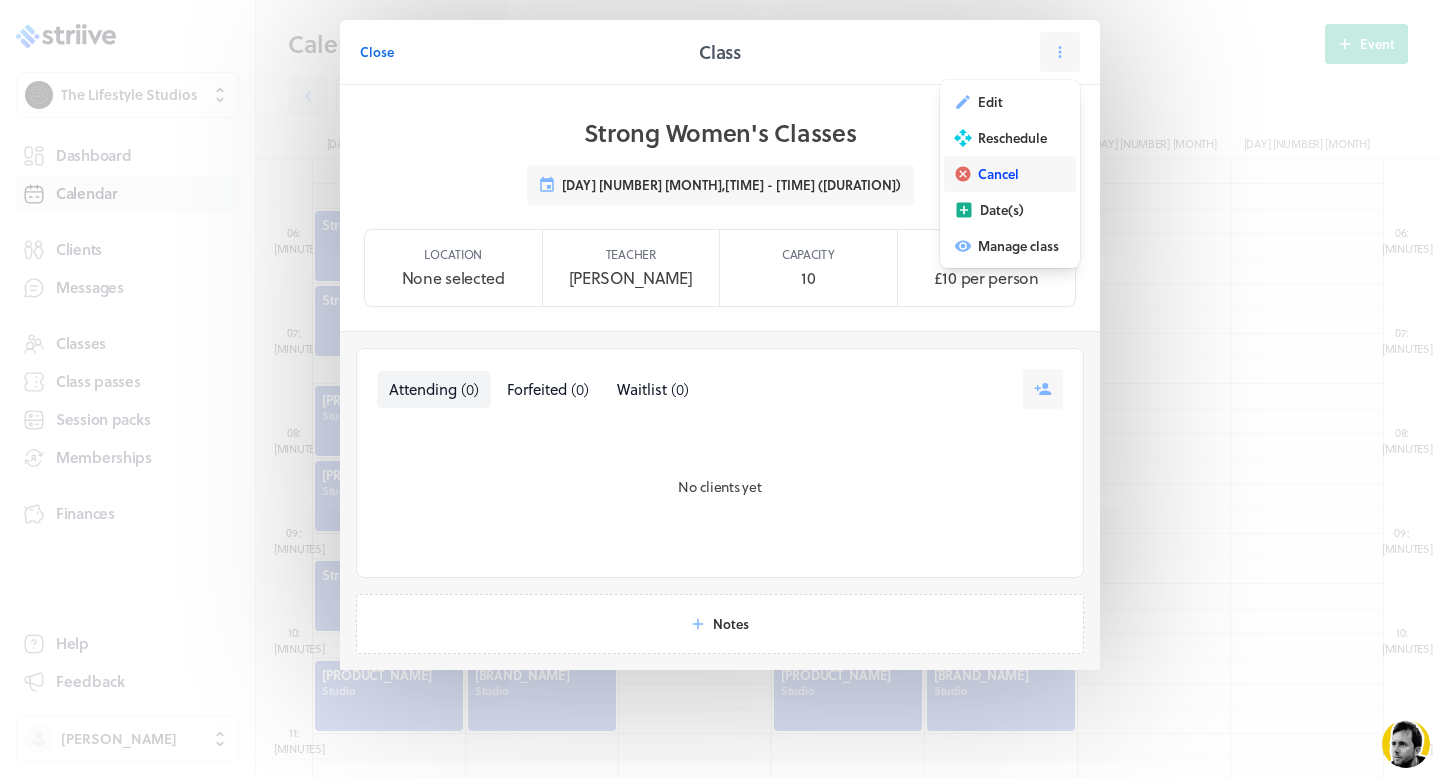 click on "Cancel" at bounding box center [990, 102] 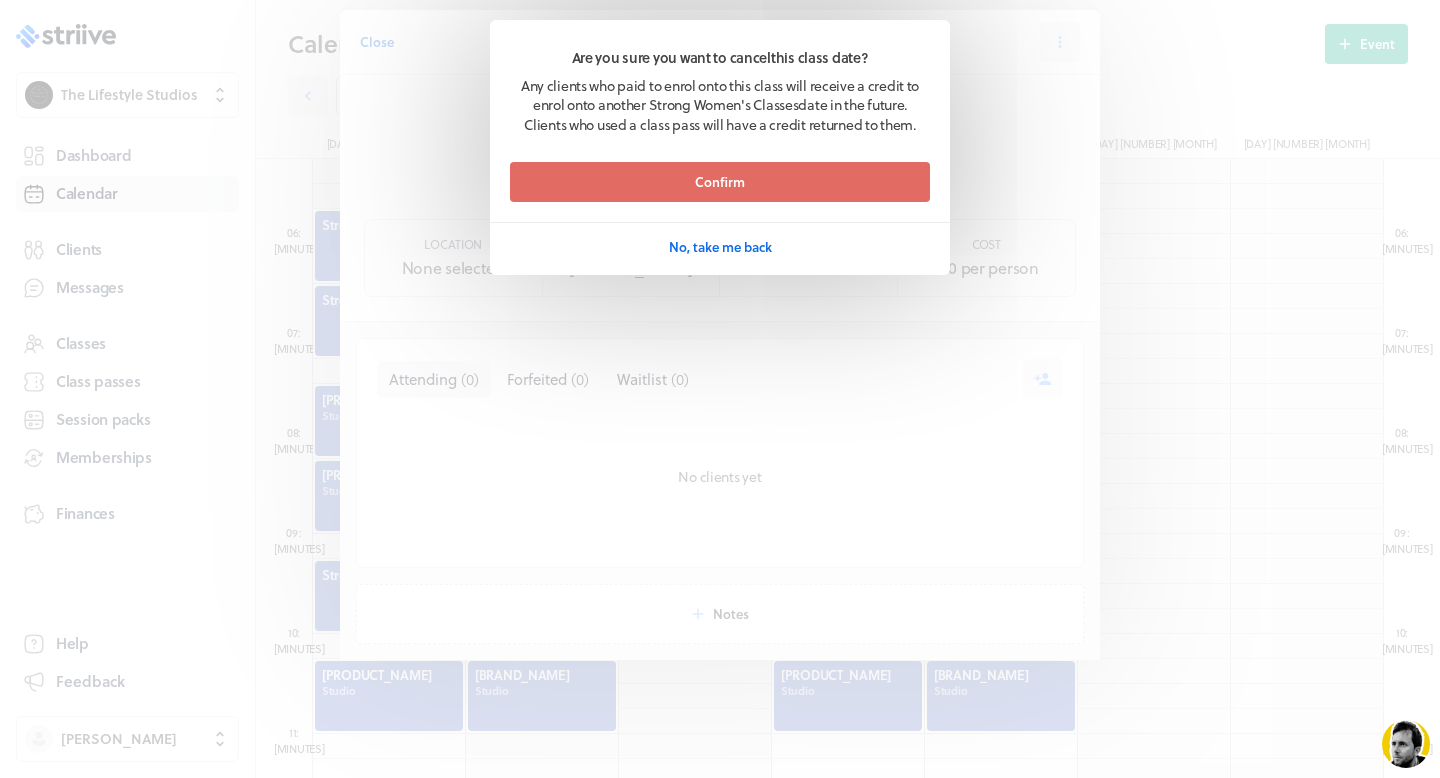 click on "Confirm No, take me back" at bounding box center [720, 214] 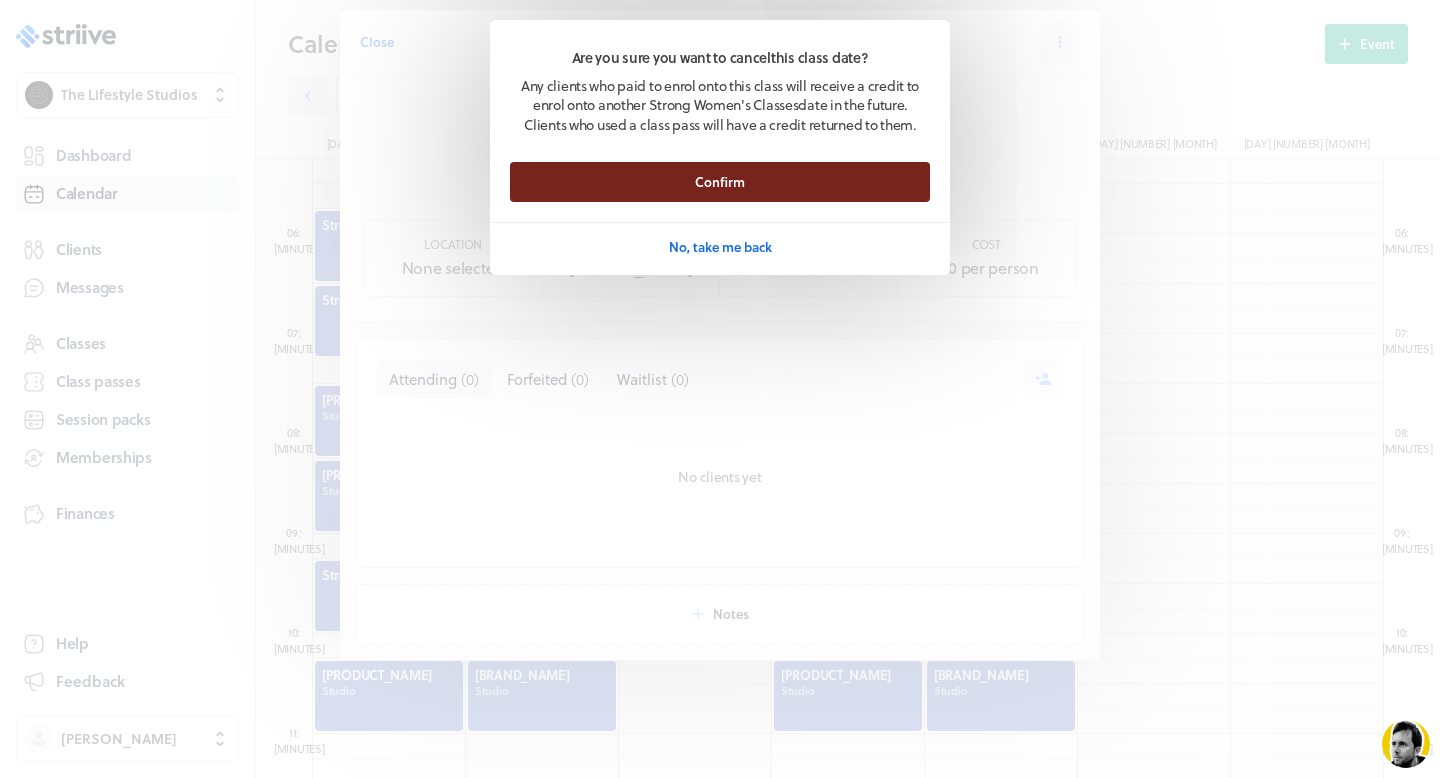 click on "Confirm" at bounding box center [720, 182] 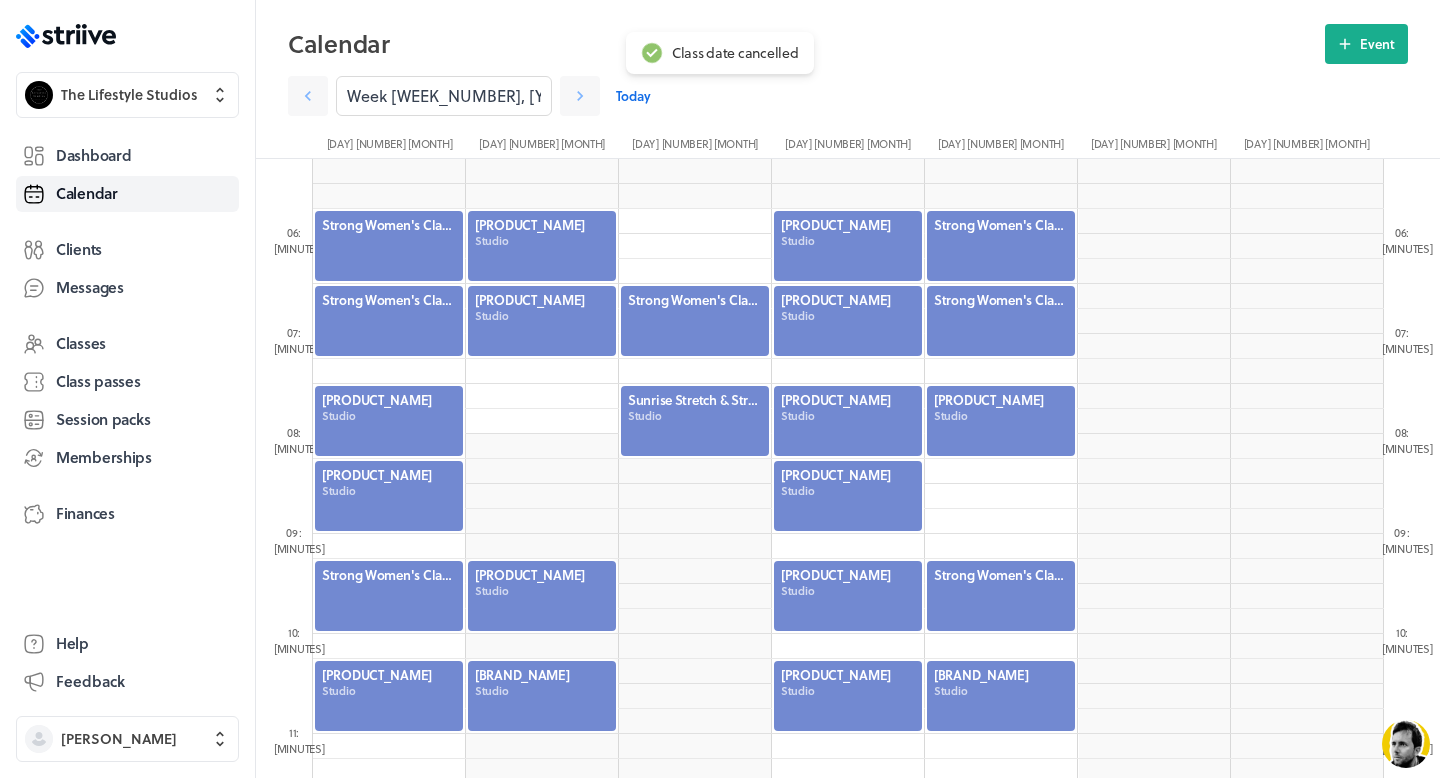 click at bounding box center [695, 321] 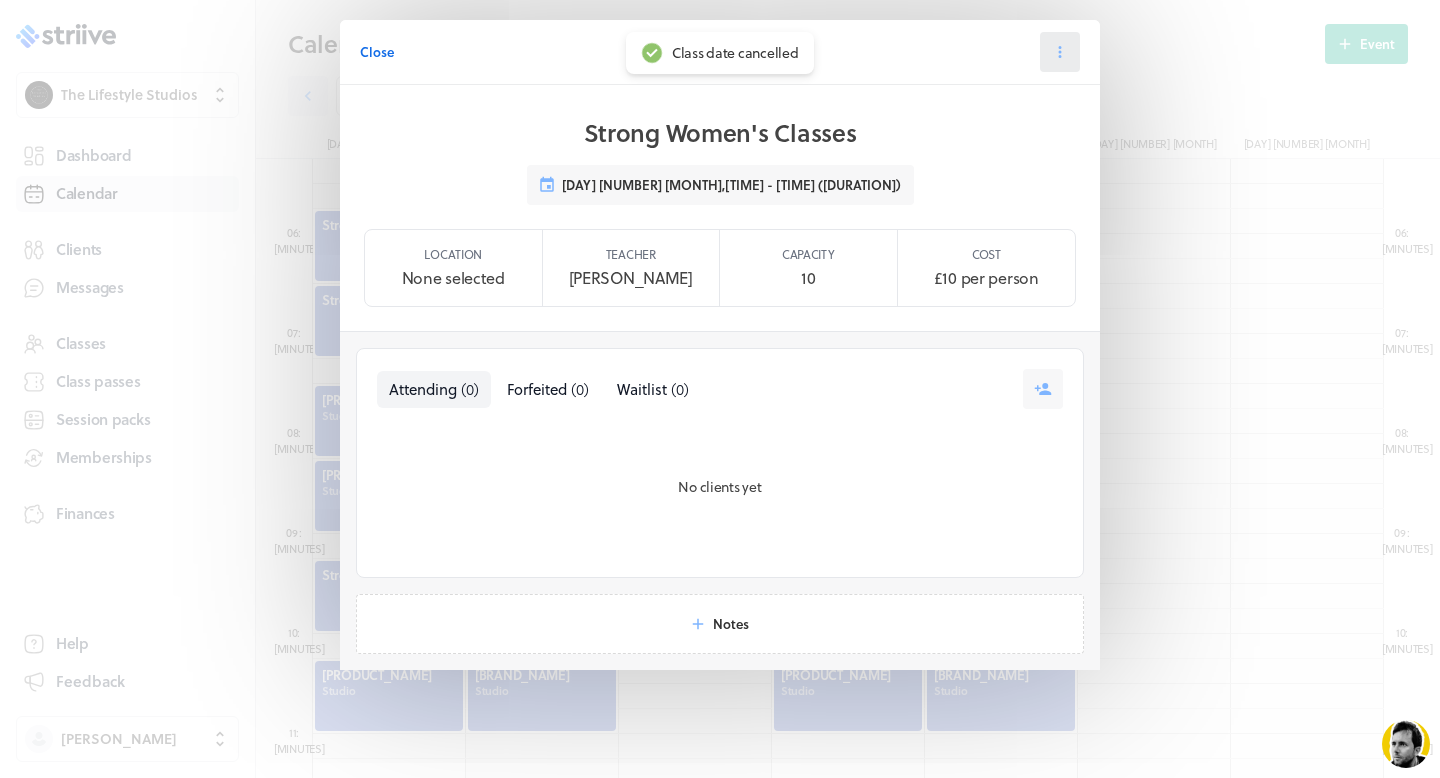 click at bounding box center (1060, 52) 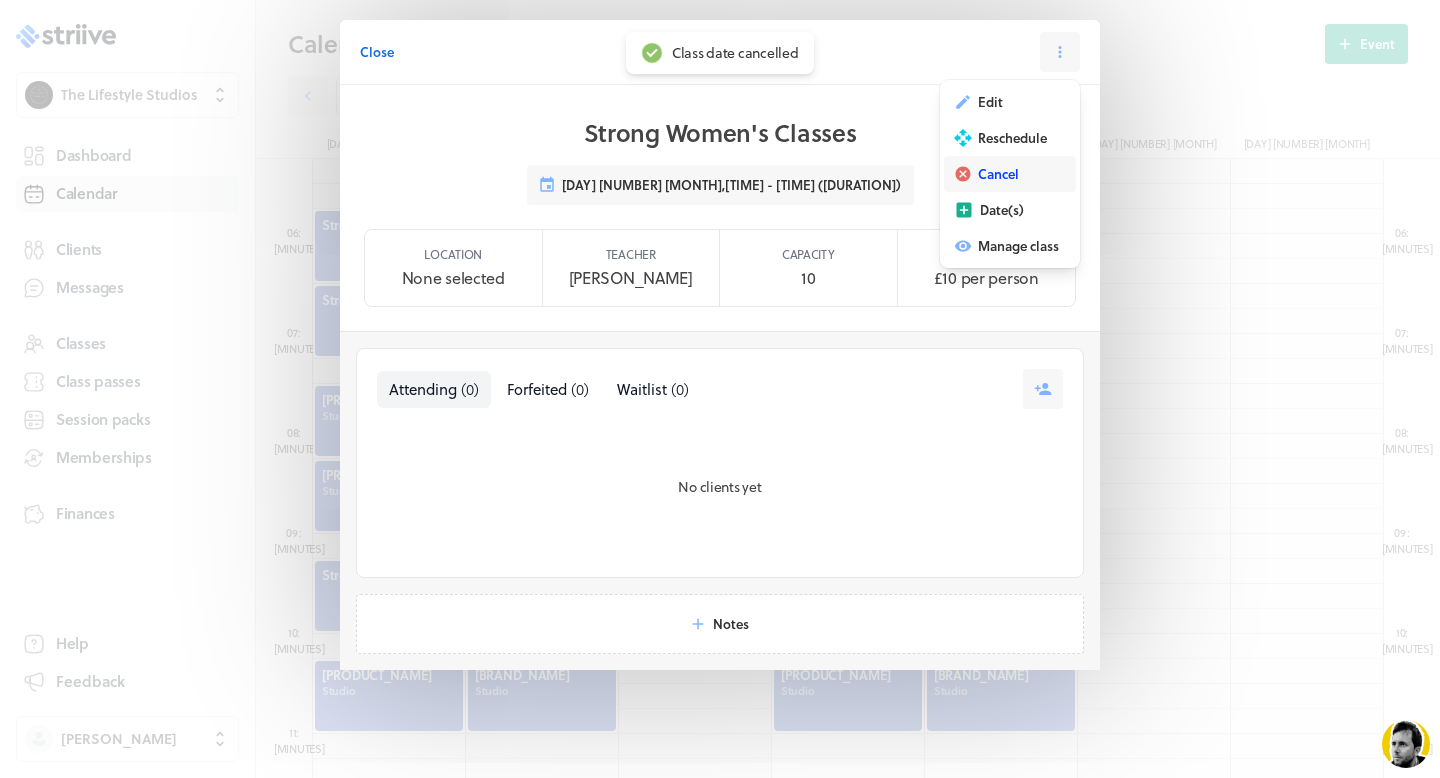 click on "Cancel" at bounding box center (990, 102) 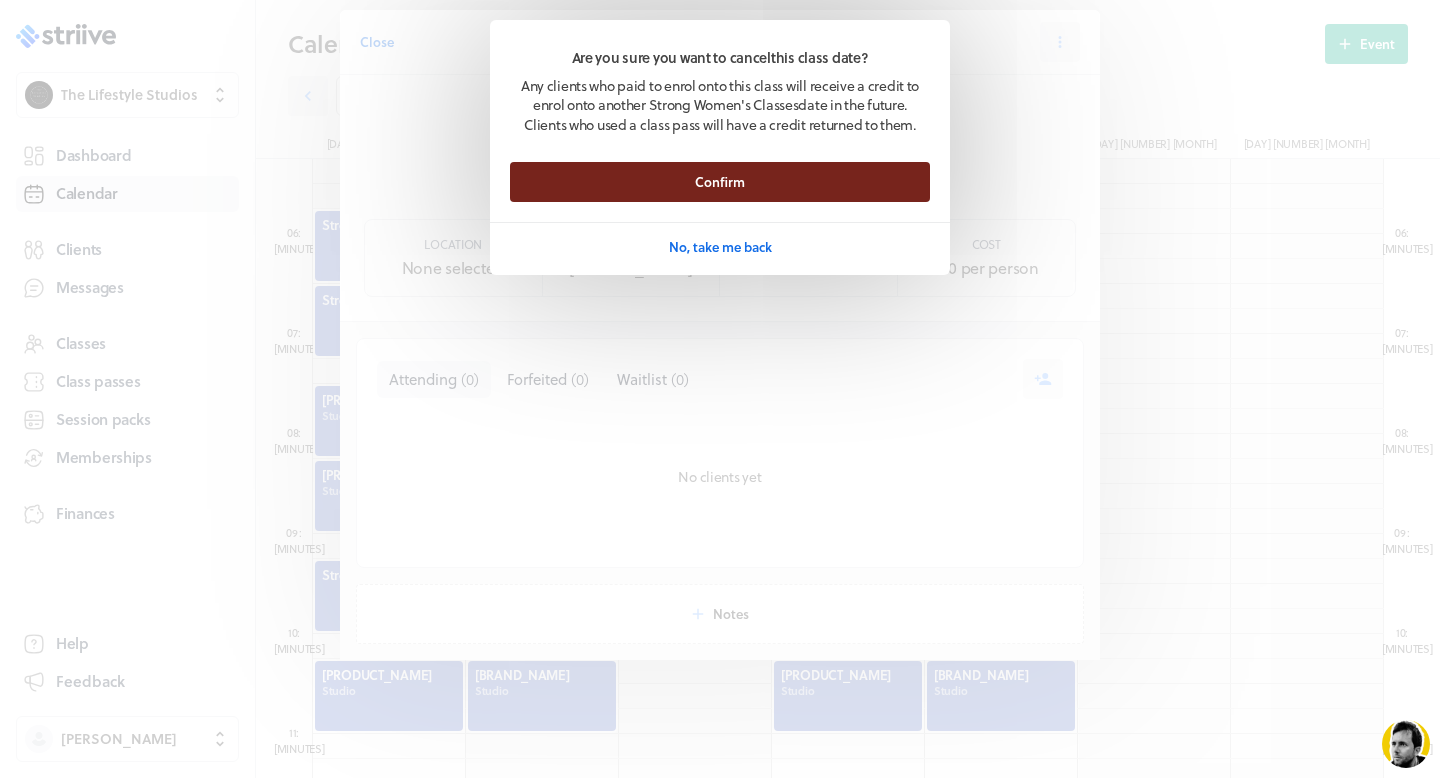click on "Confirm" at bounding box center (720, 182) 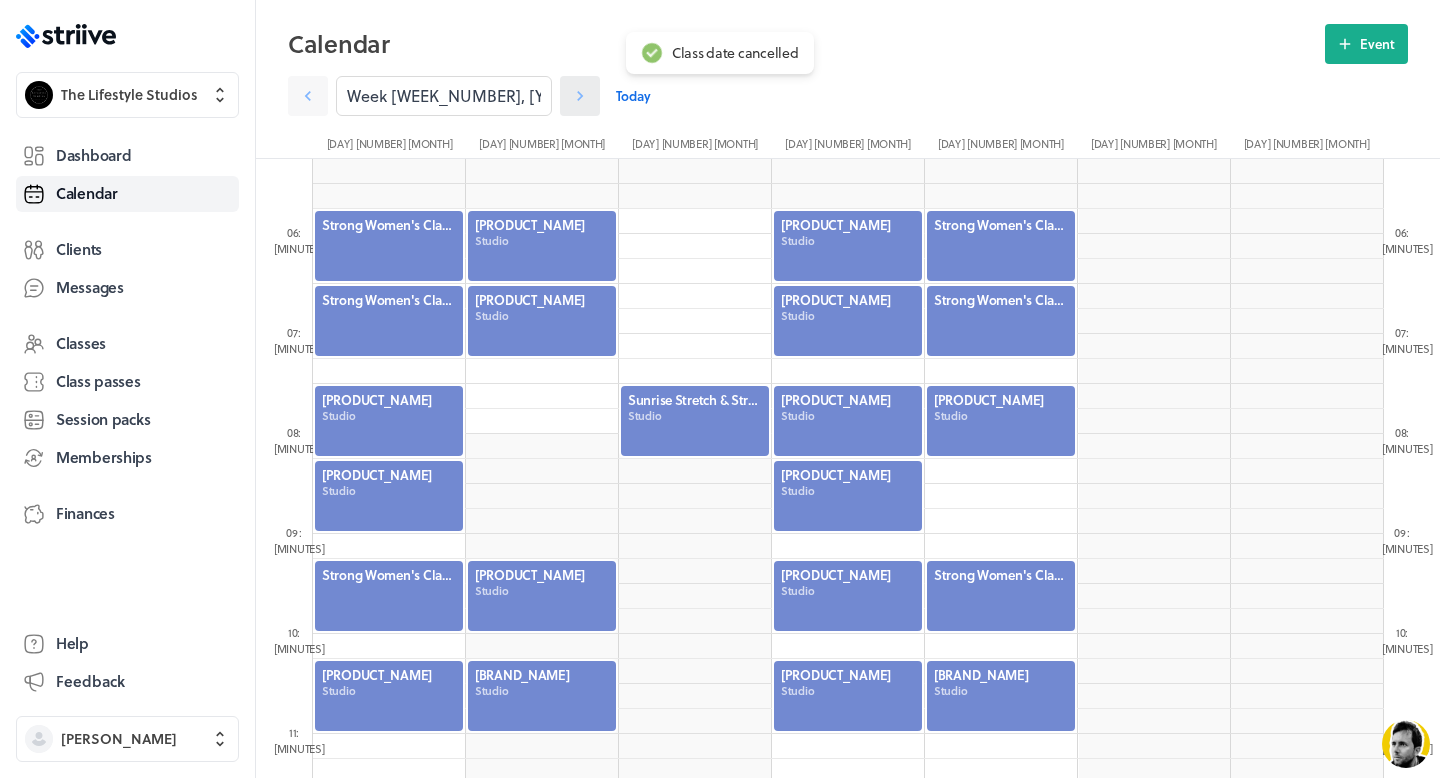 click at bounding box center (308, 96) 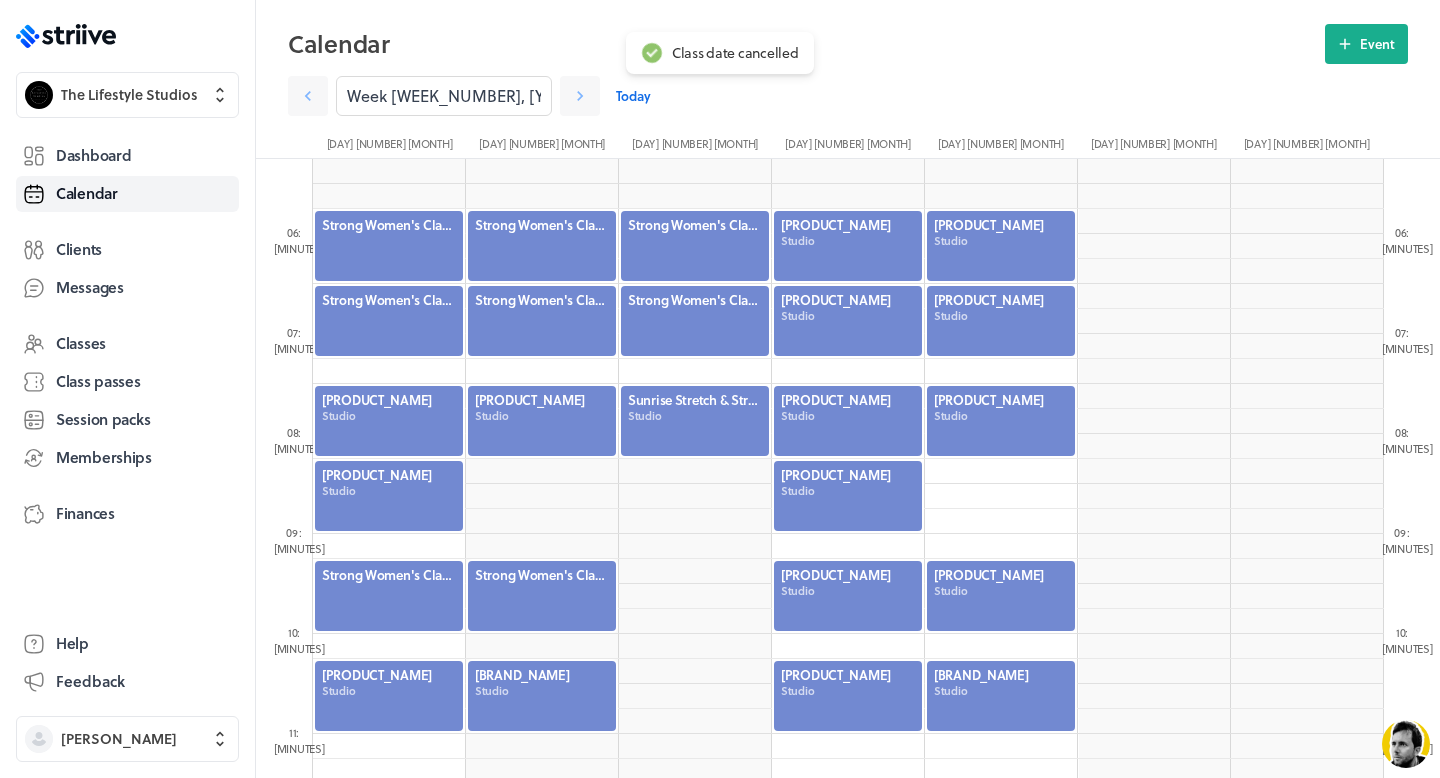 click at bounding box center (695, 246) 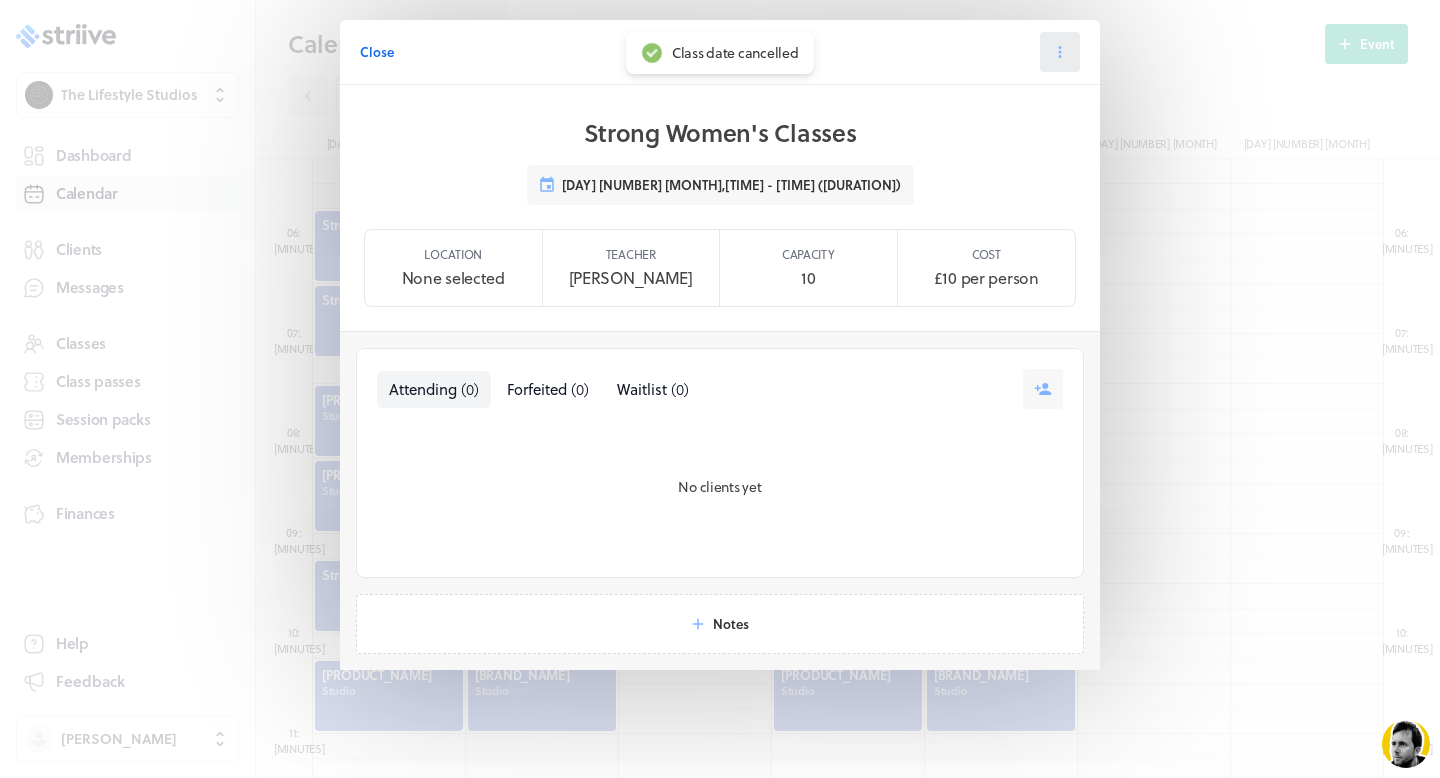 click at bounding box center [1060, 52] 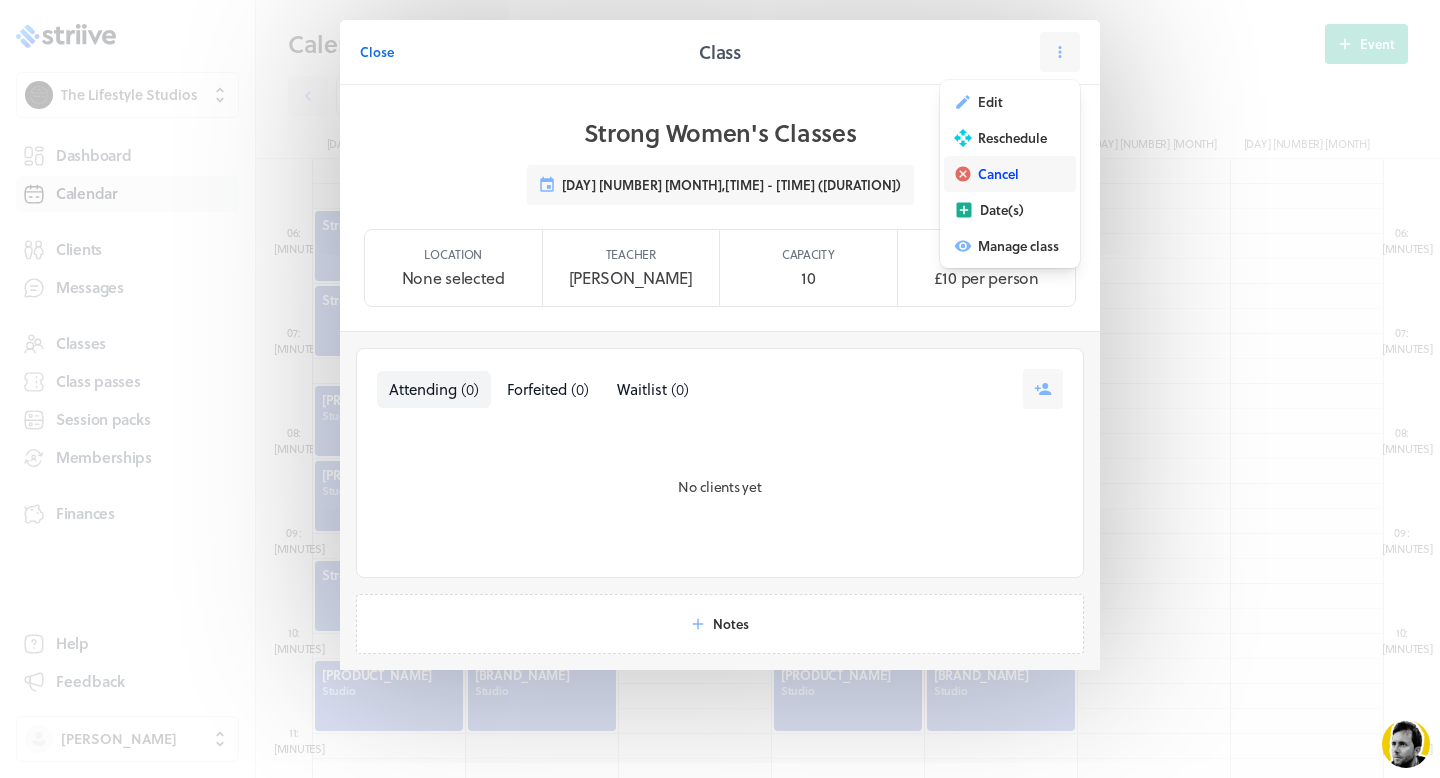 click on "Cancel" at bounding box center [990, 102] 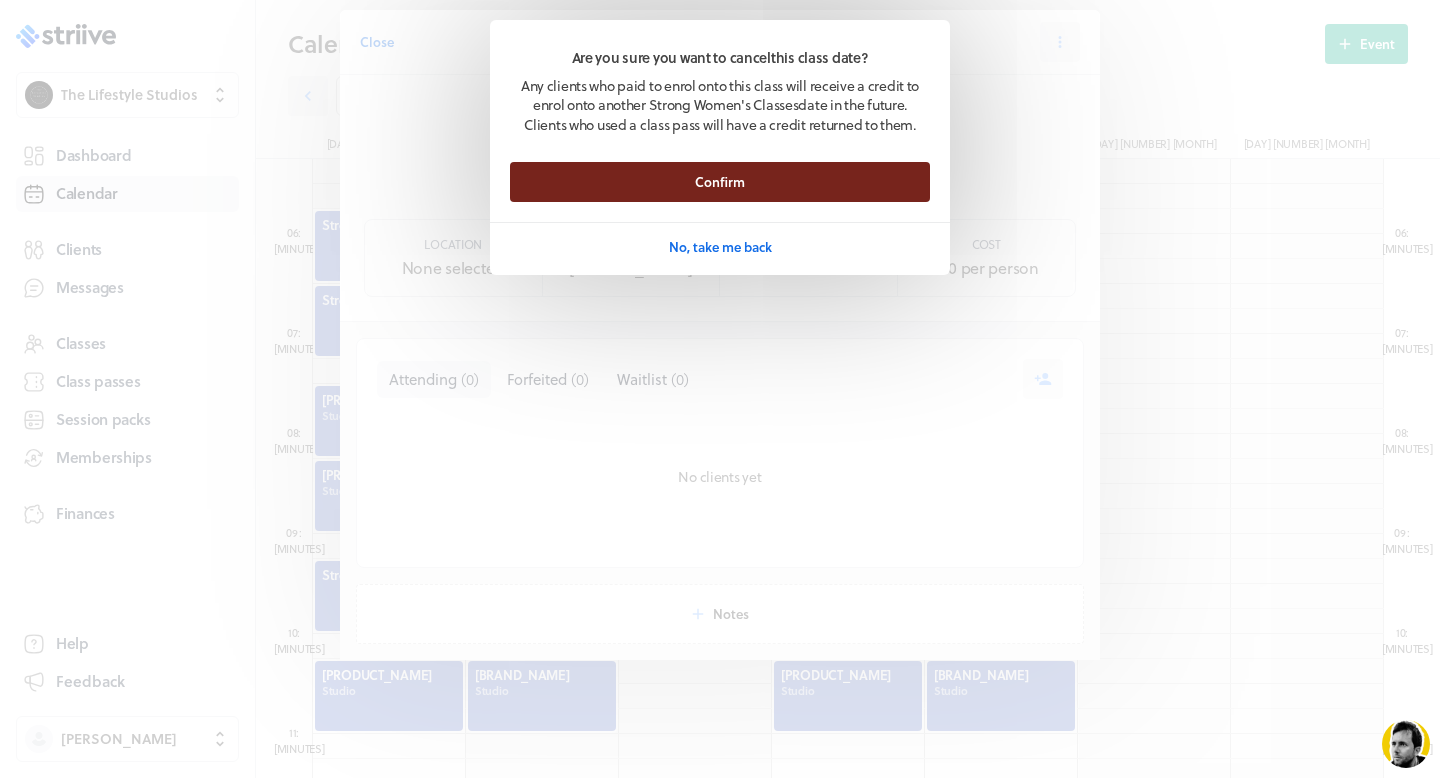 click on "Confirm" at bounding box center [720, 182] 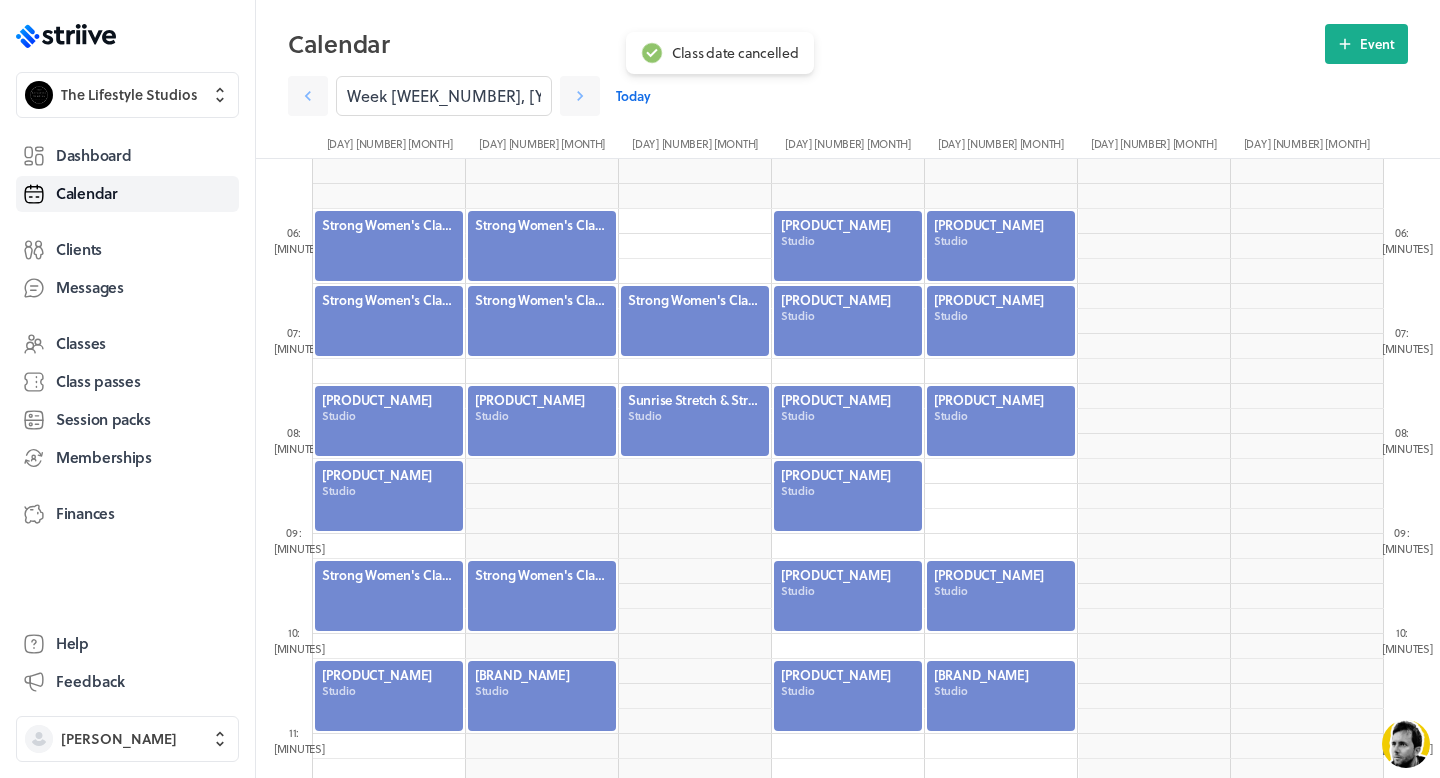 click at bounding box center (695, 321) 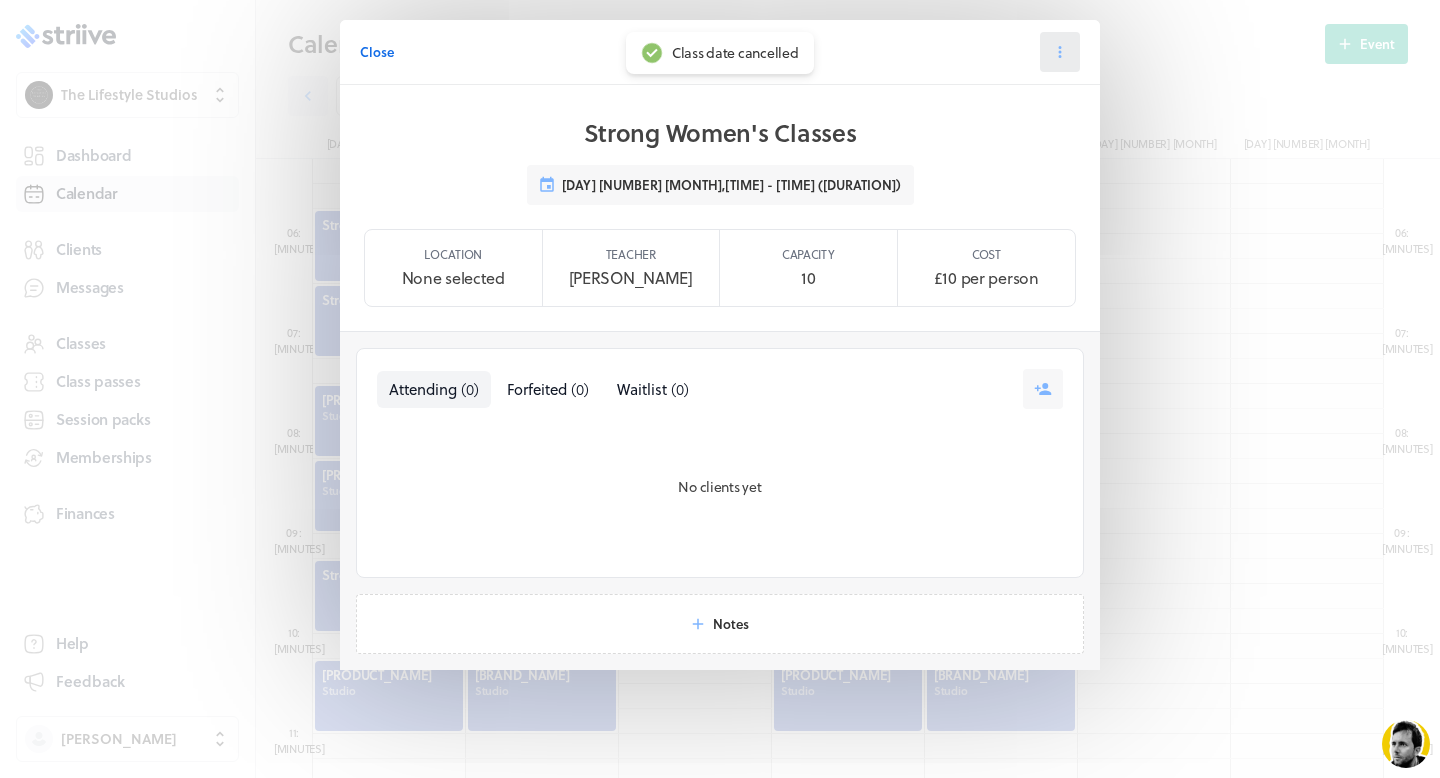 click at bounding box center (1060, 52) 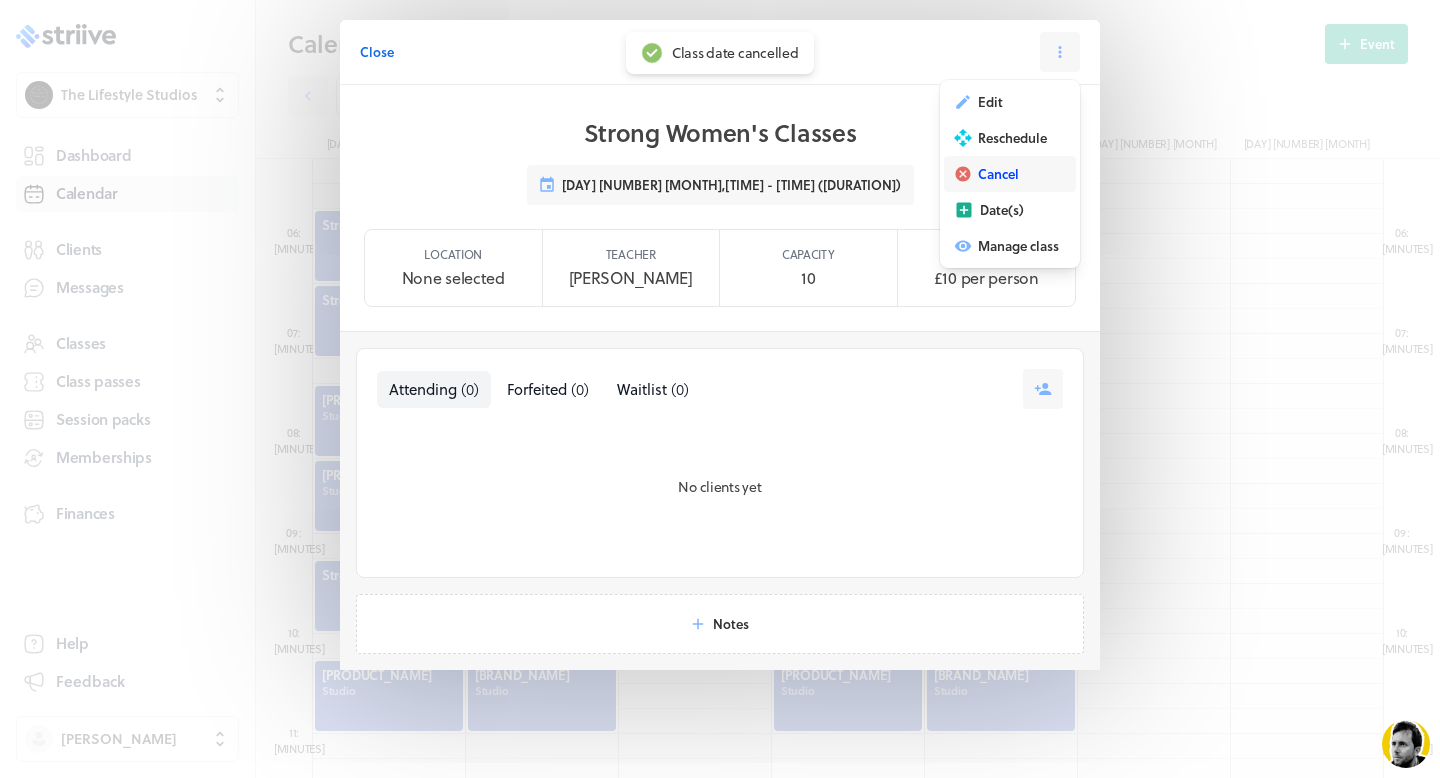 click on "Cancel" at bounding box center (990, 102) 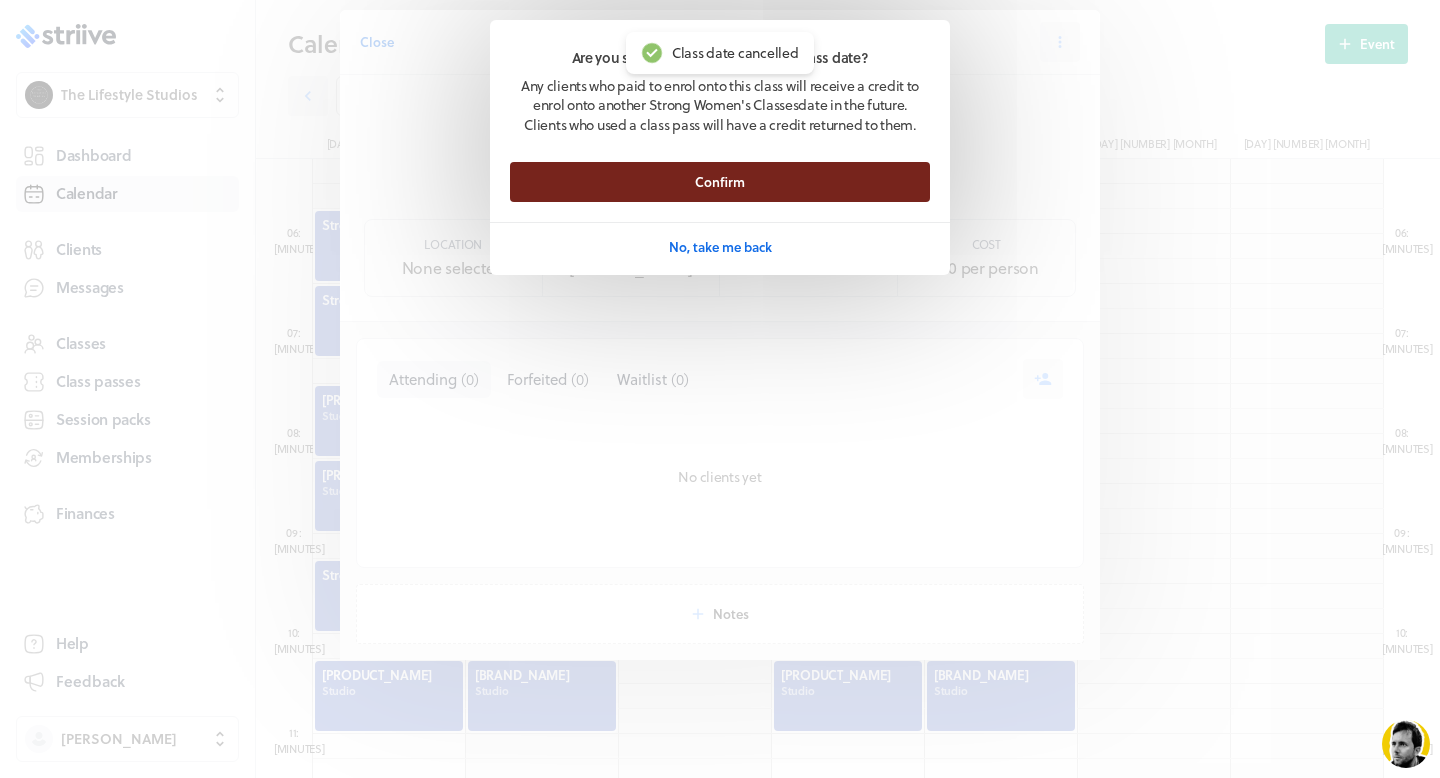 click on "Confirm" at bounding box center (720, 182) 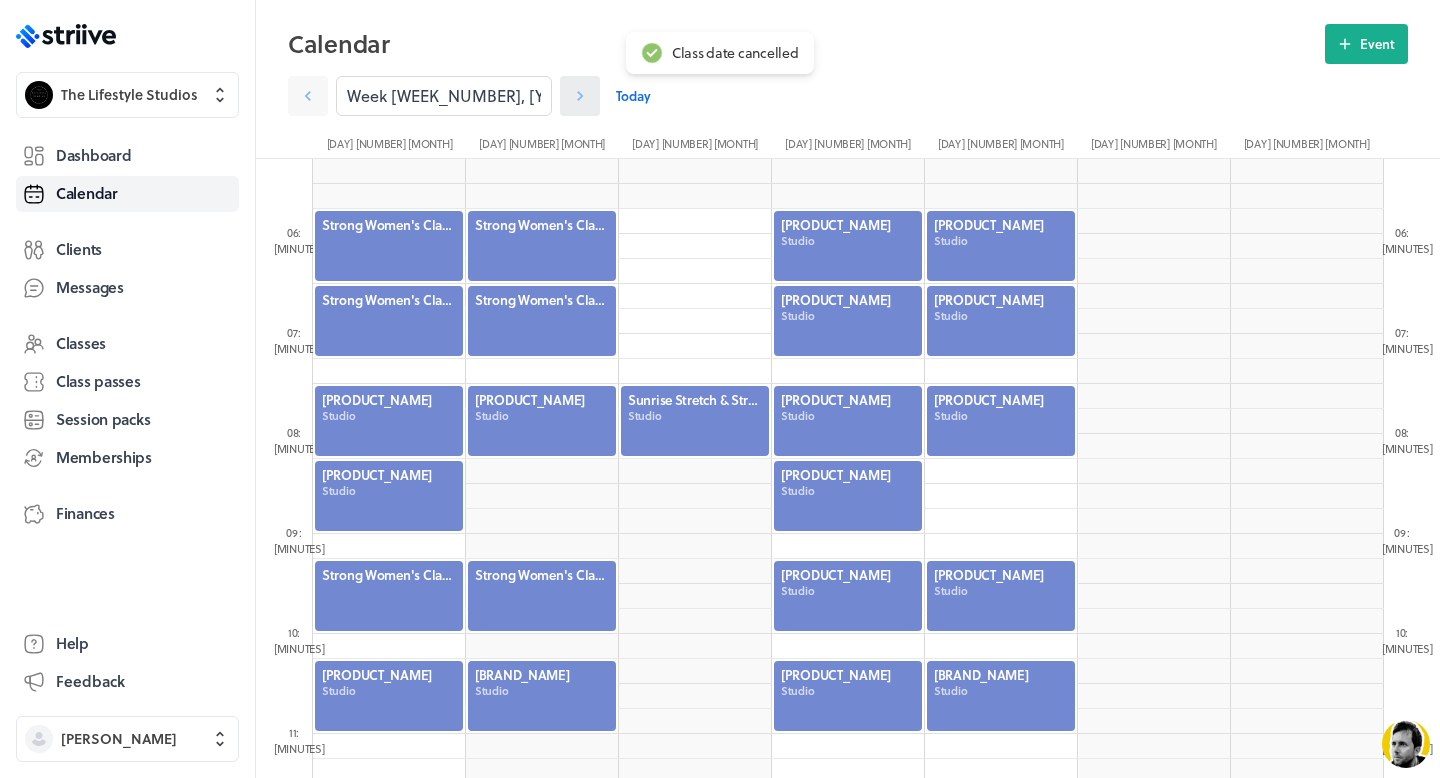 click at bounding box center [308, 96] 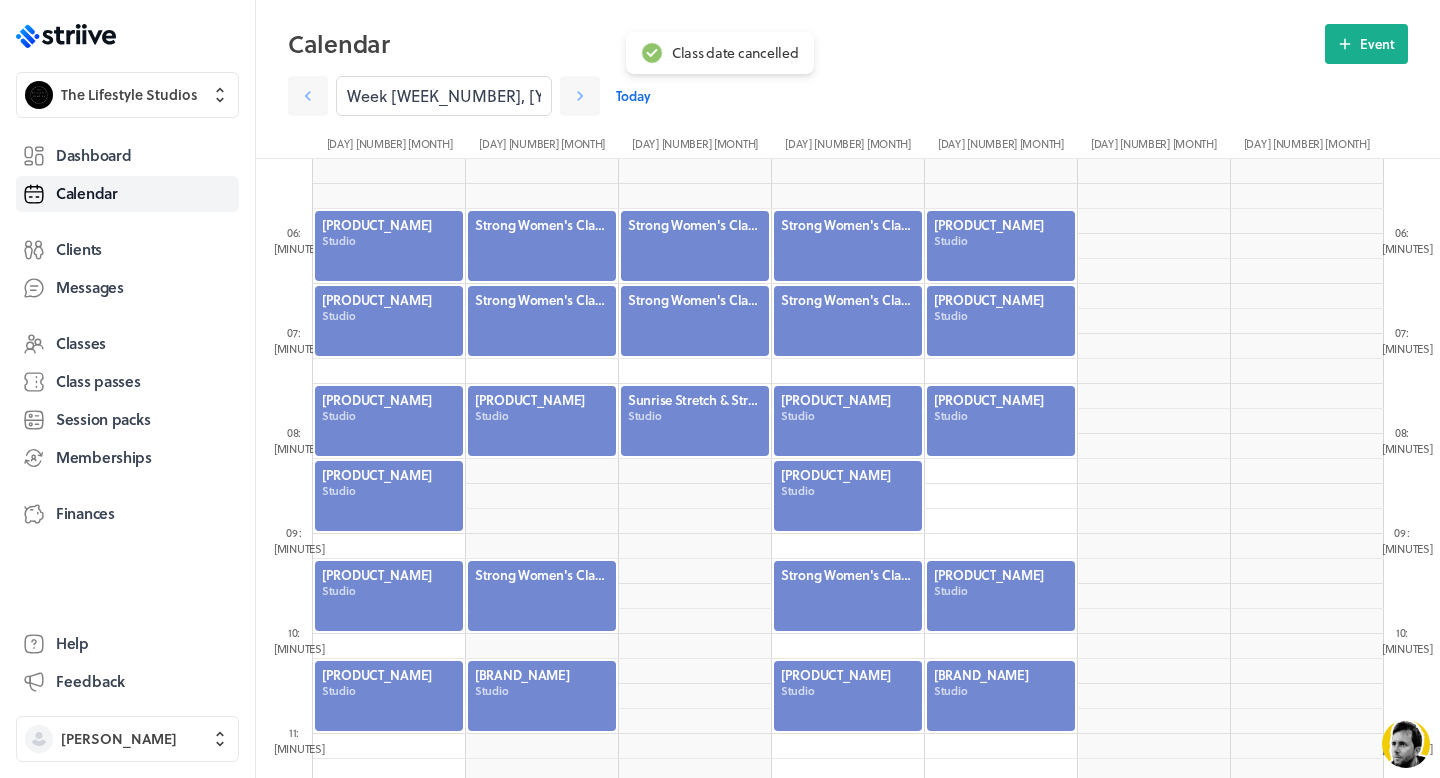 click at bounding box center [695, 246] 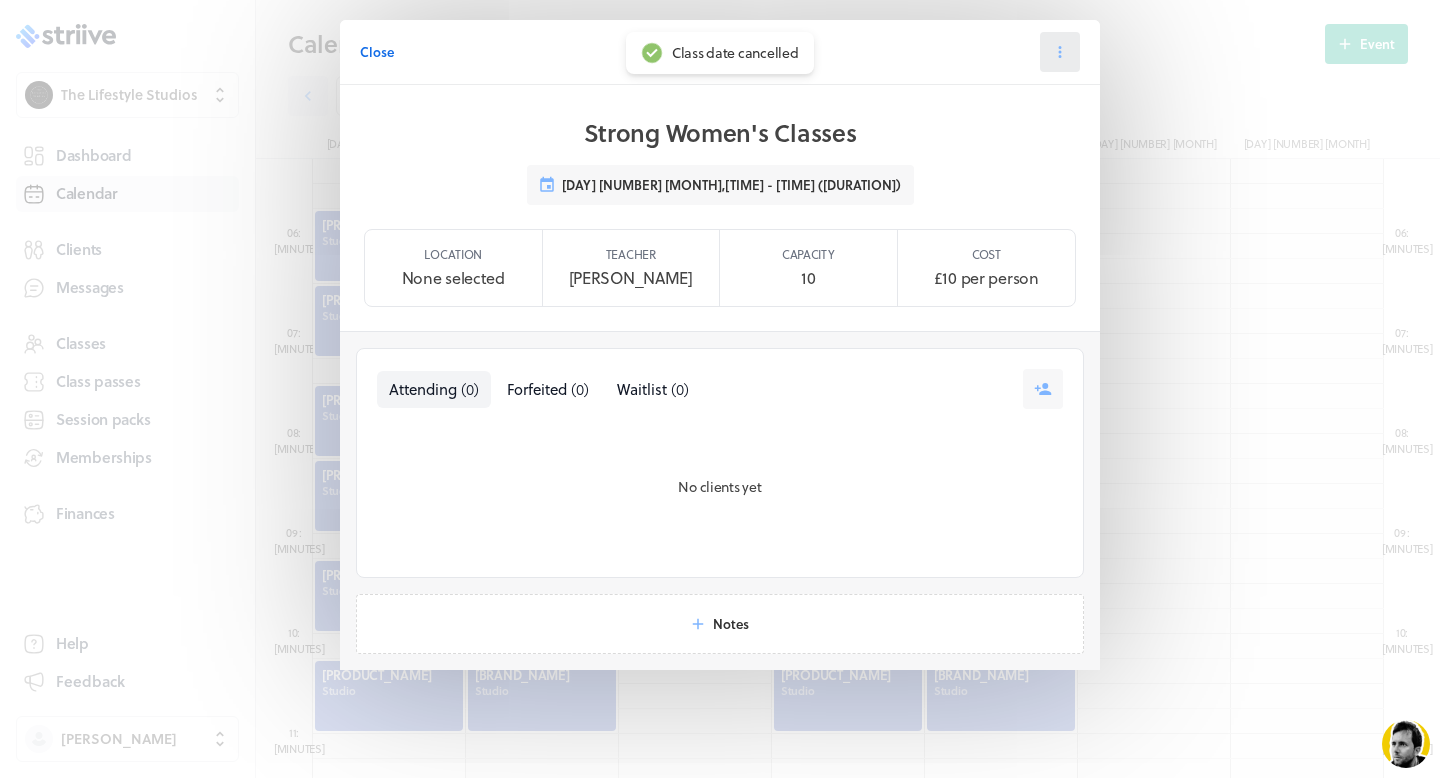 click at bounding box center (1060, 52) 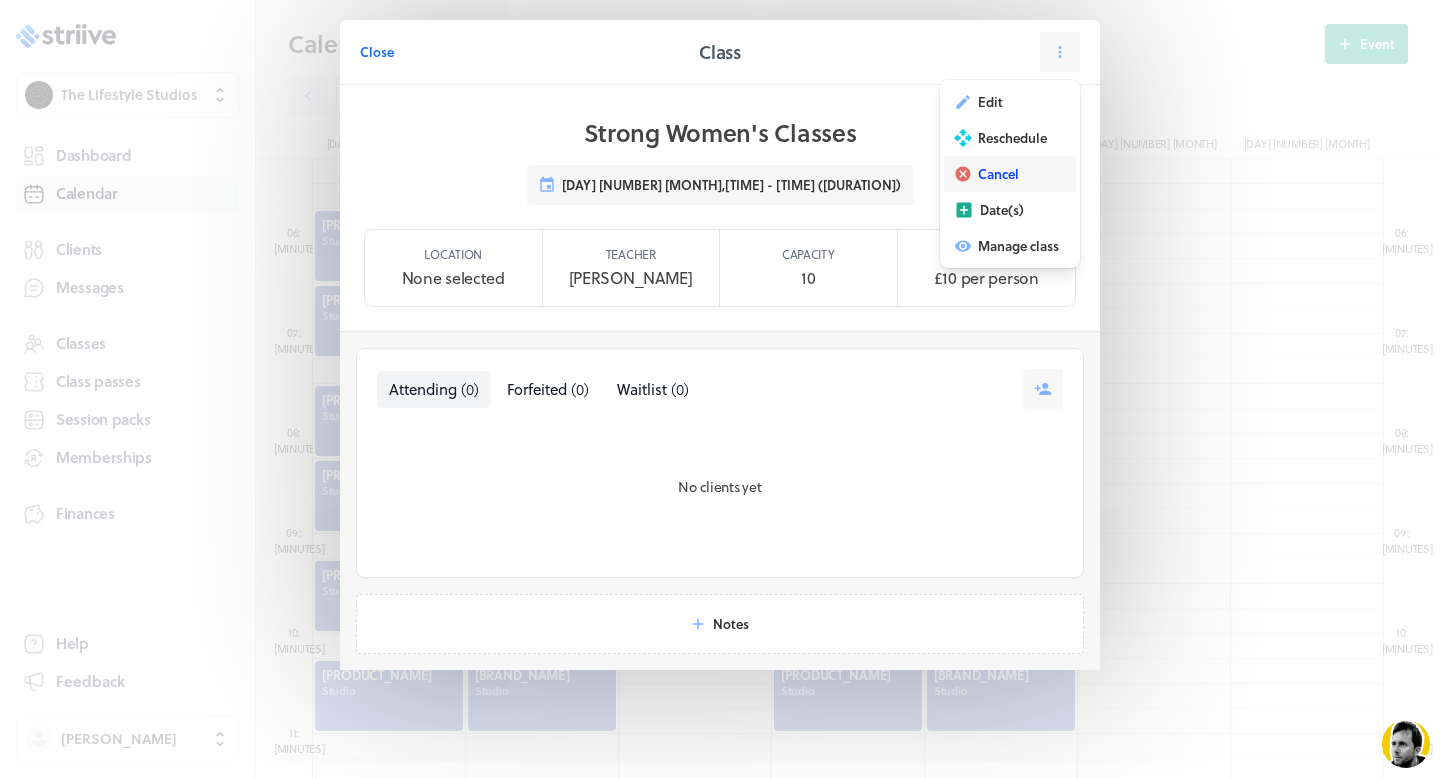 click on "Cancel" at bounding box center [990, 102] 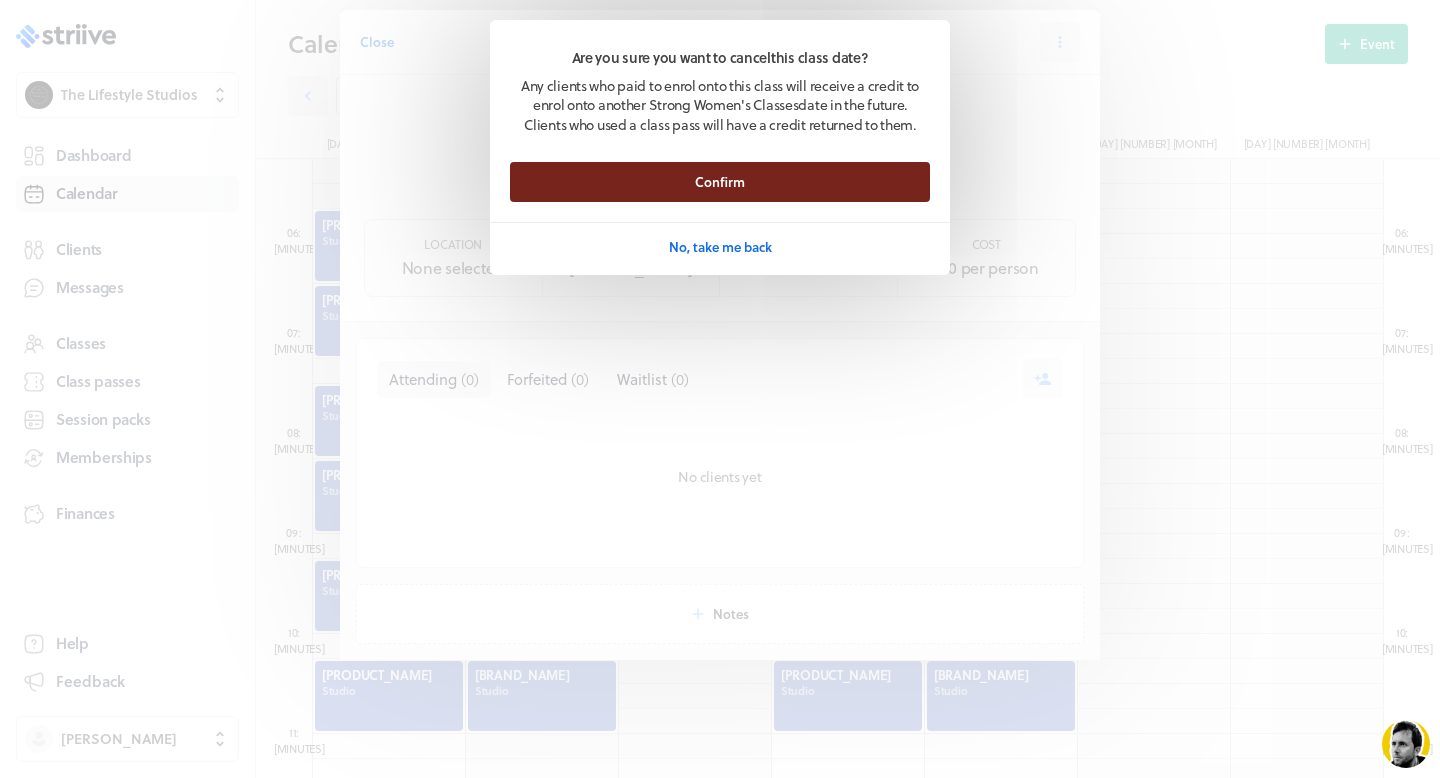 click on "Confirm" at bounding box center (720, 182) 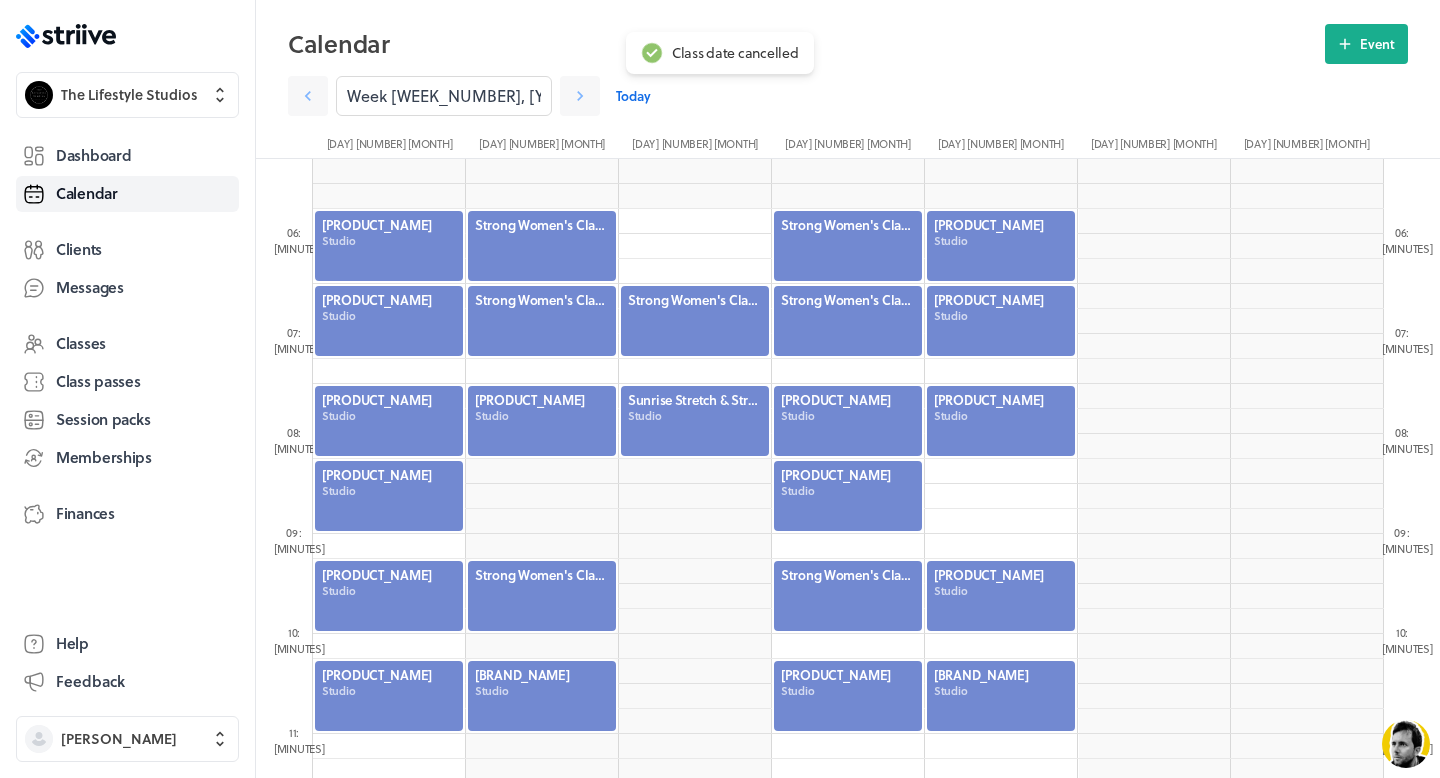 click at bounding box center [695, 321] 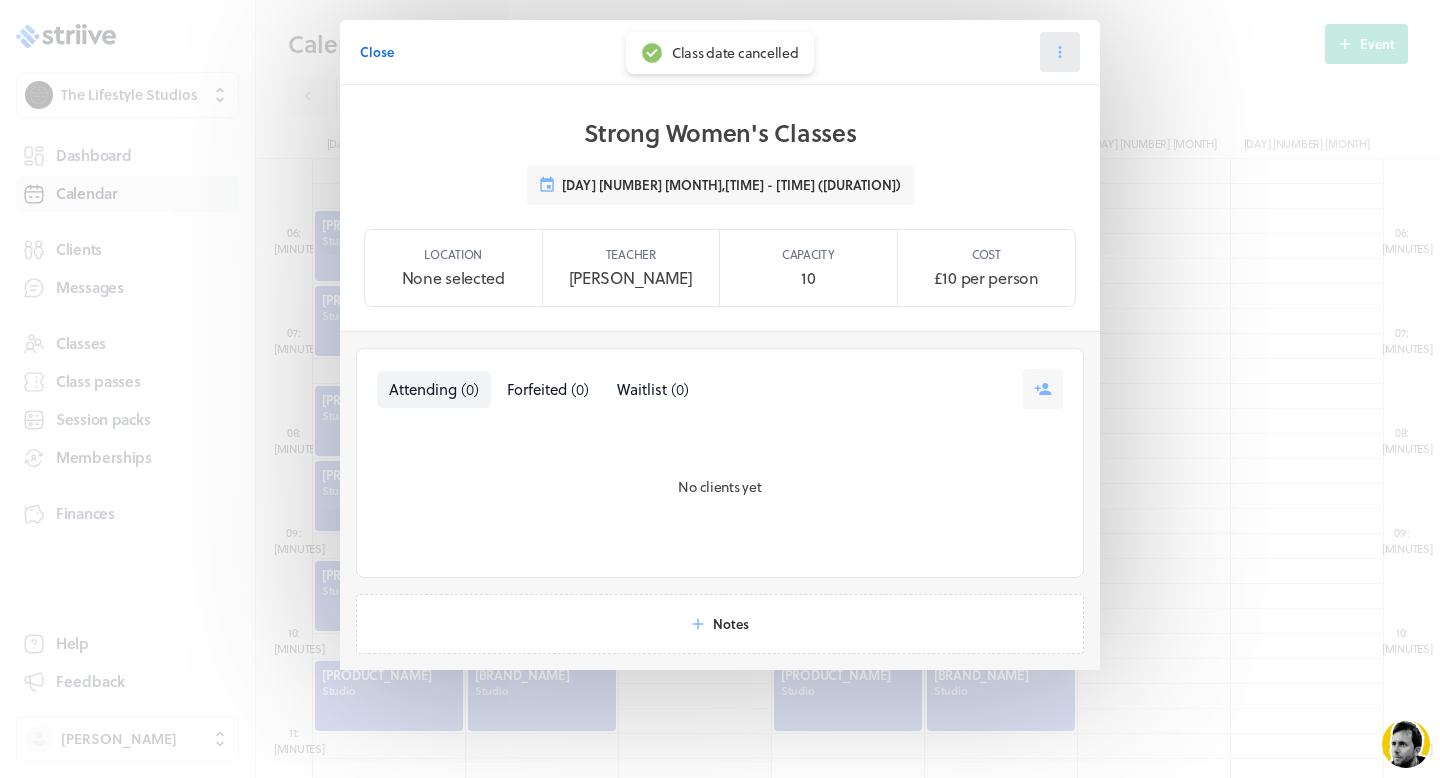 click at bounding box center [1060, 52] 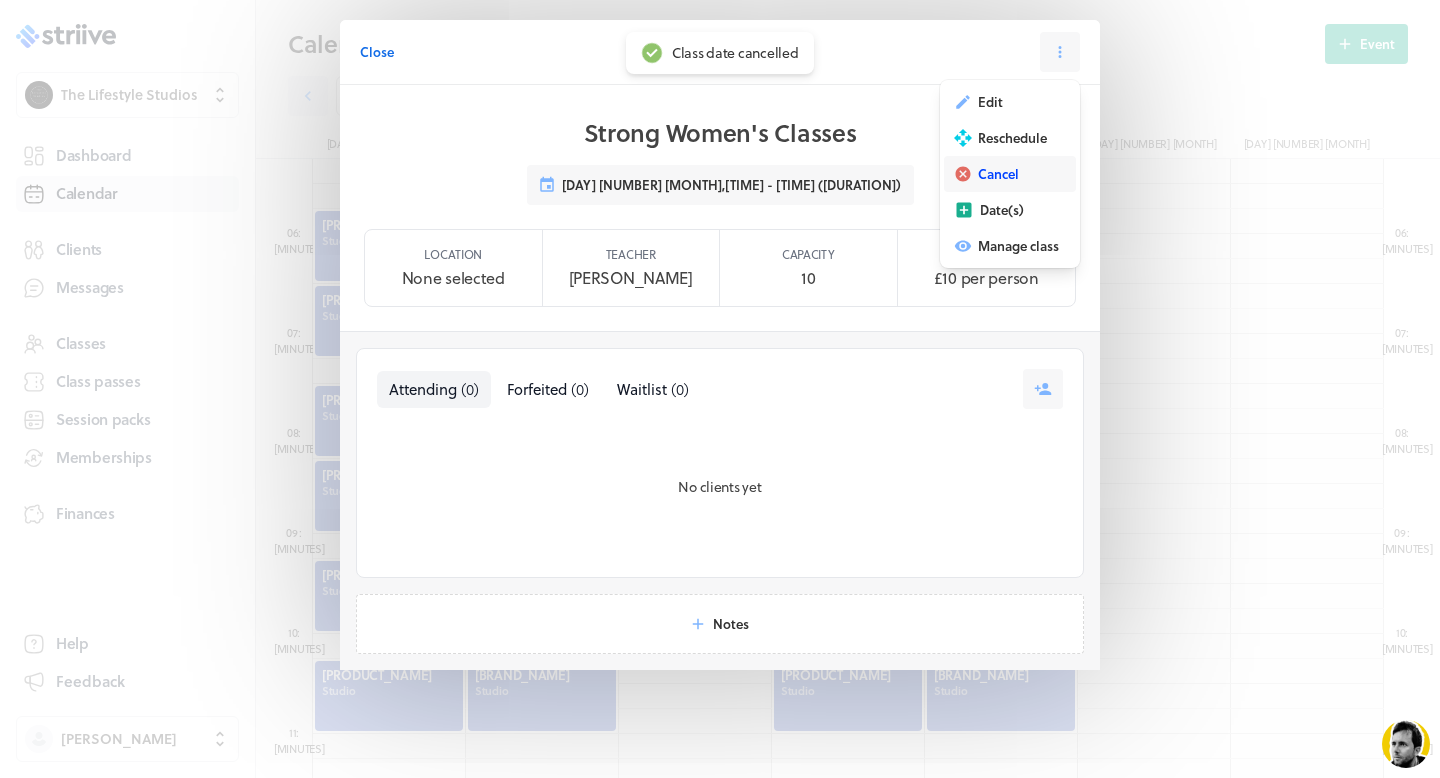 click on "Cancel" at bounding box center [990, 102] 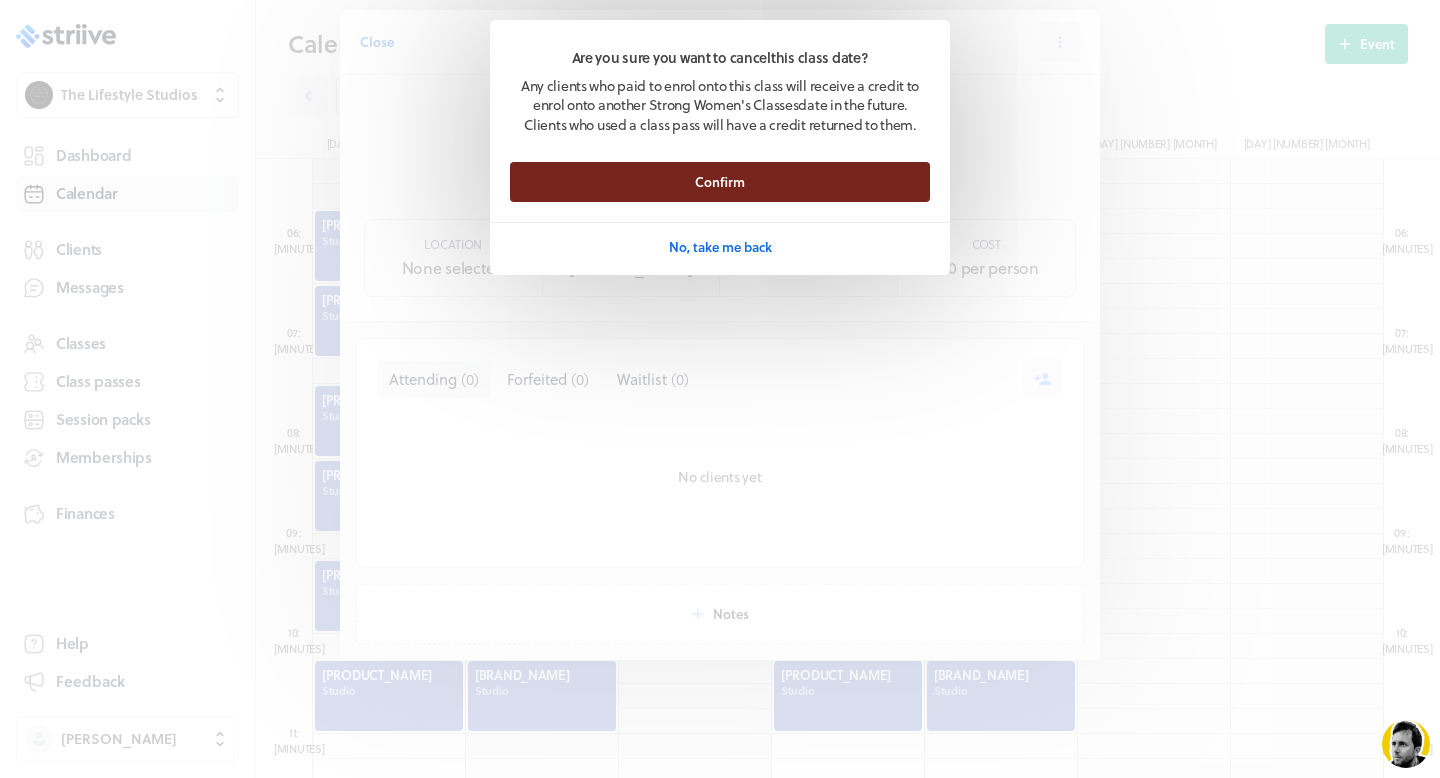 click on "Confirm" at bounding box center (720, 182) 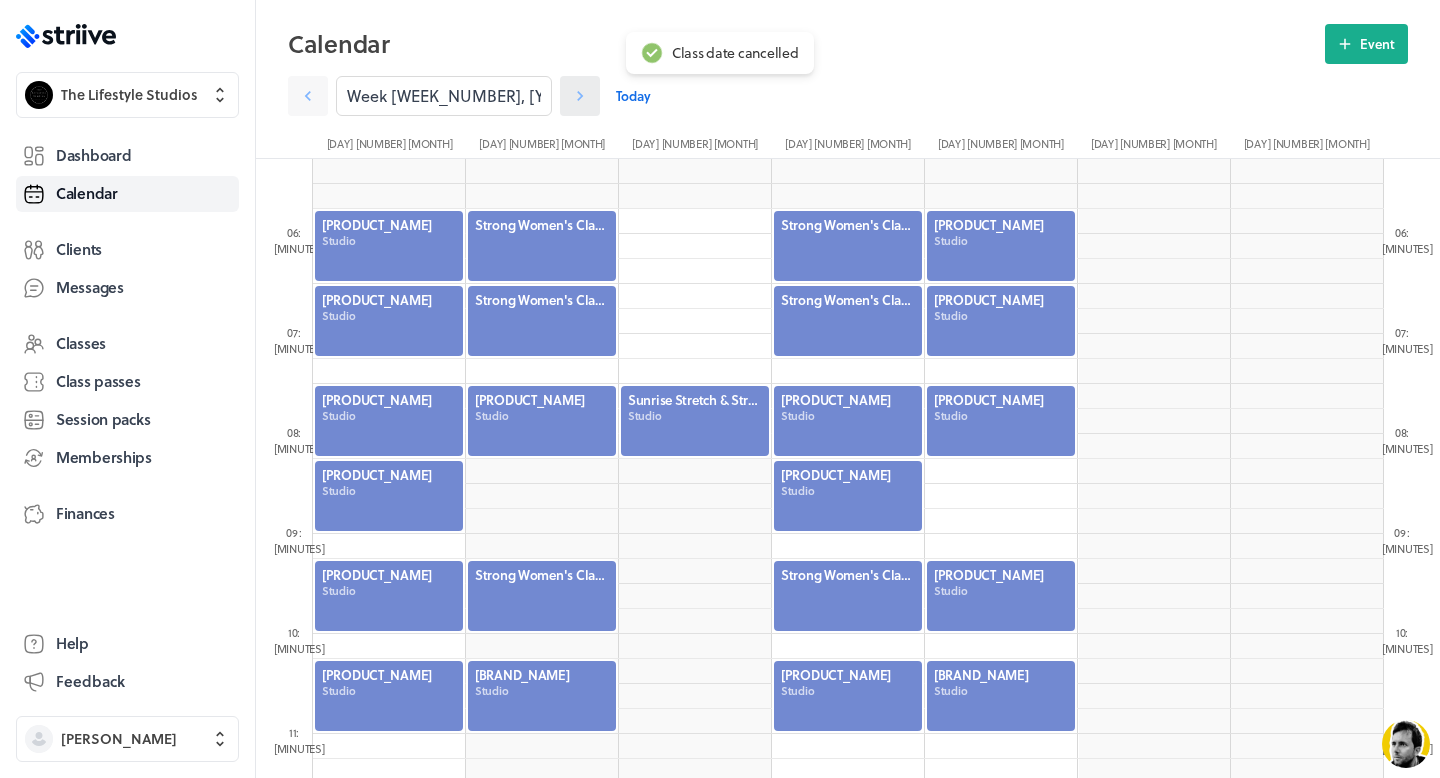 click at bounding box center [308, 96] 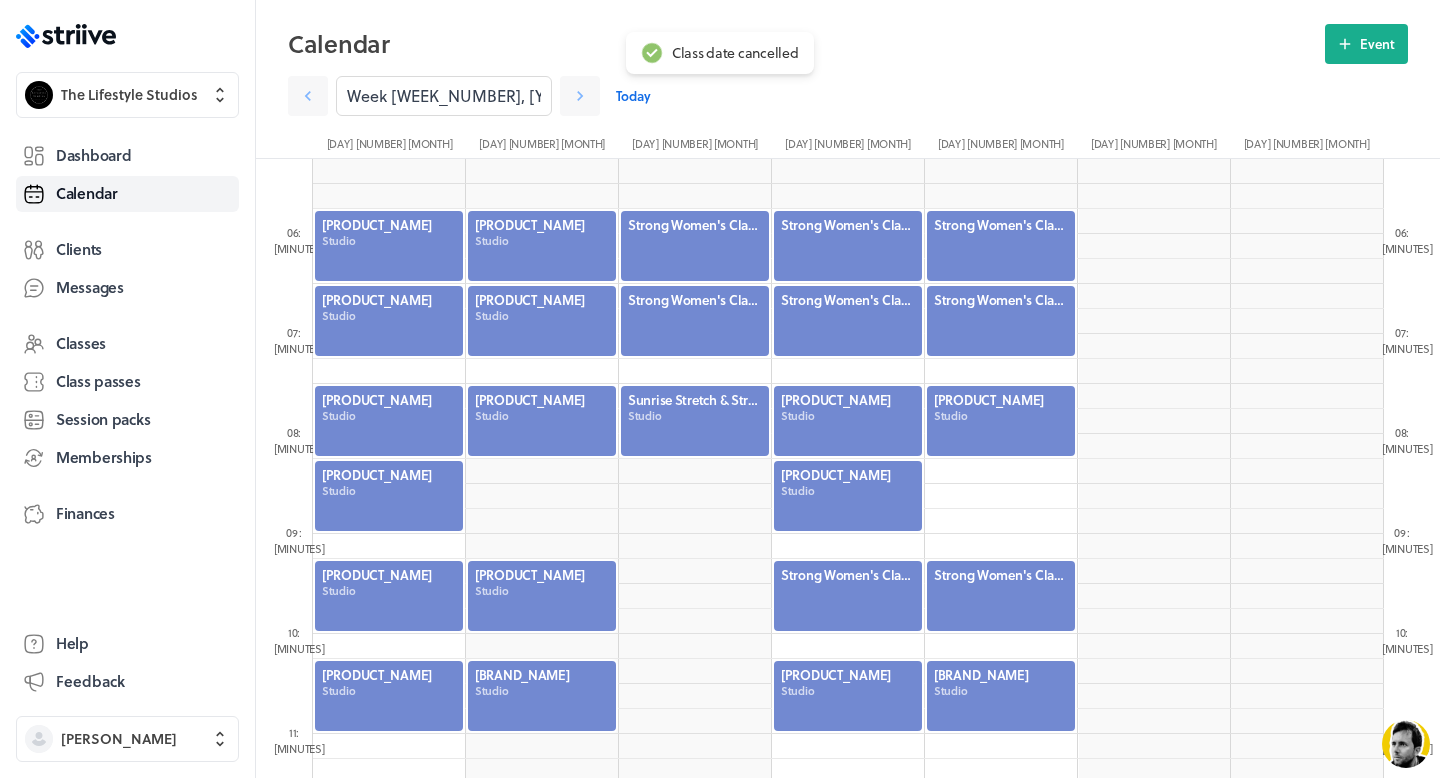 click at bounding box center [695, 246] 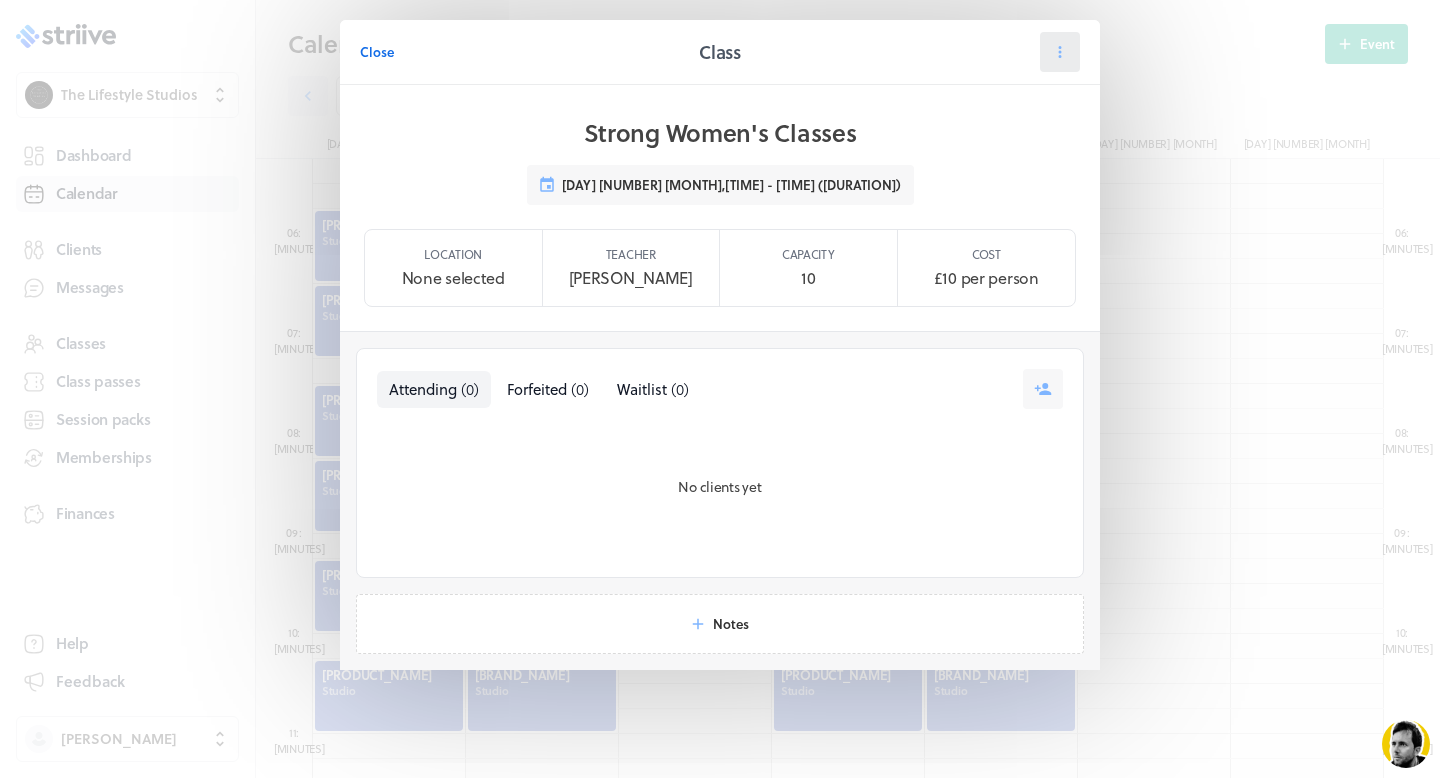 click at bounding box center (1060, 52) 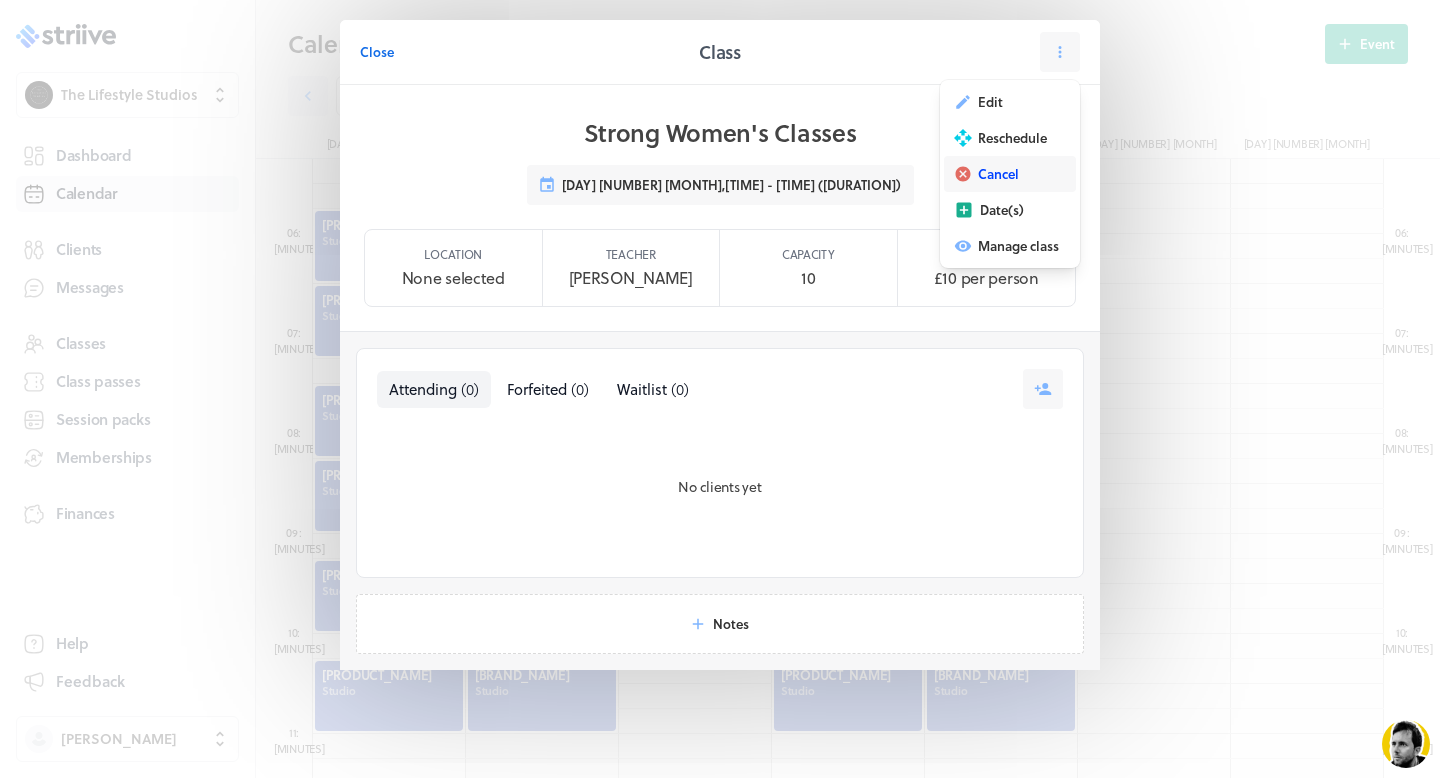 click on "Cancel" at bounding box center [990, 102] 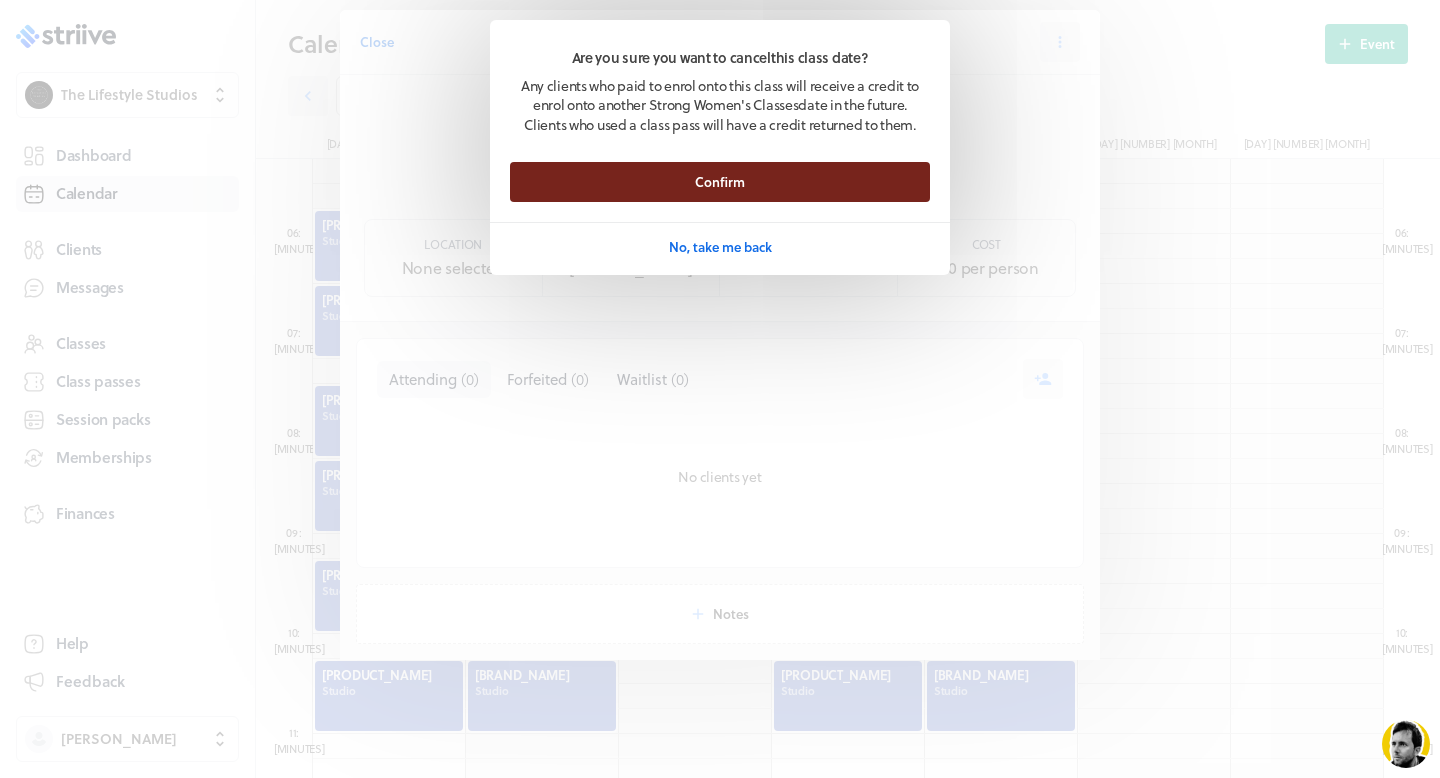 click on "Confirm" at bounding box center (720, 182) 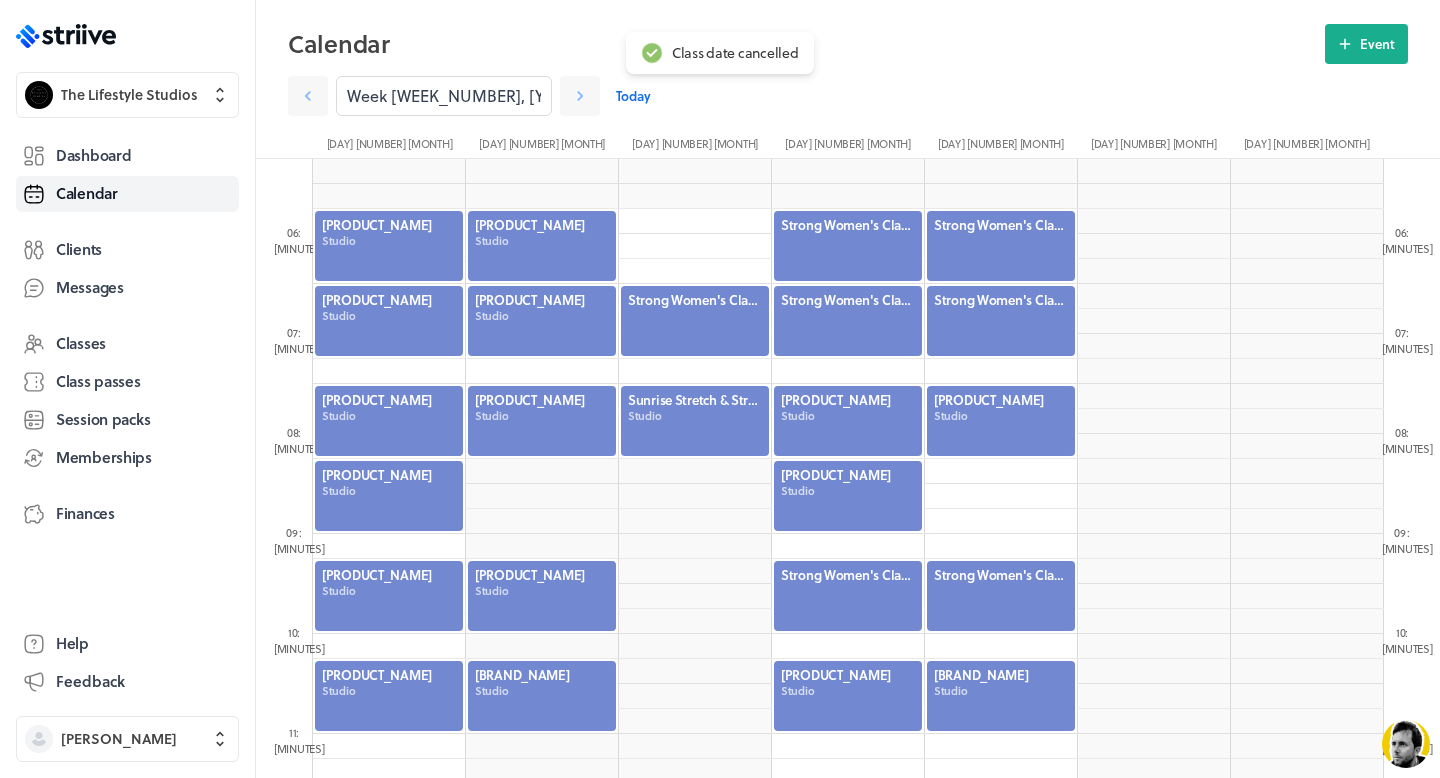 click at bounding box center (695, 321) 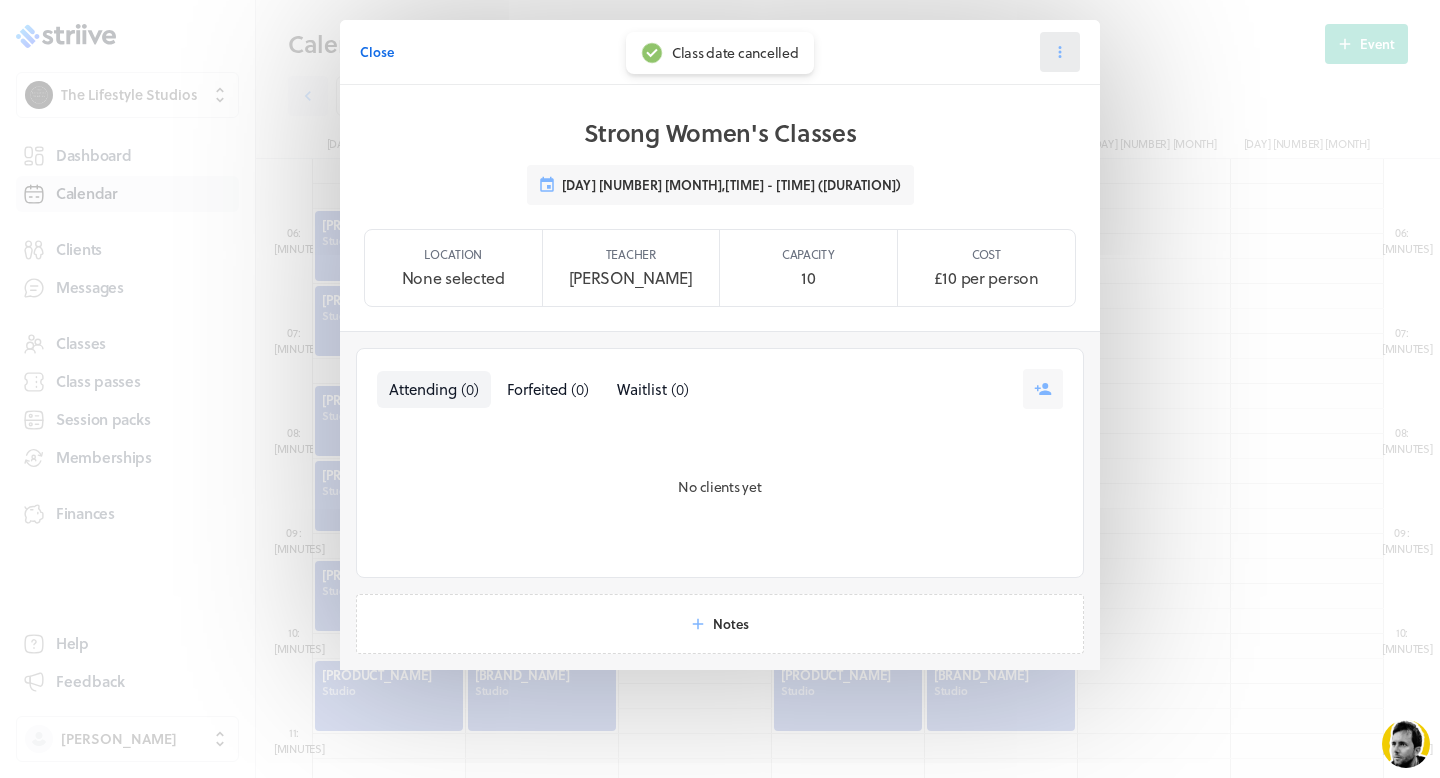 click at bounding box center (1060, 52) 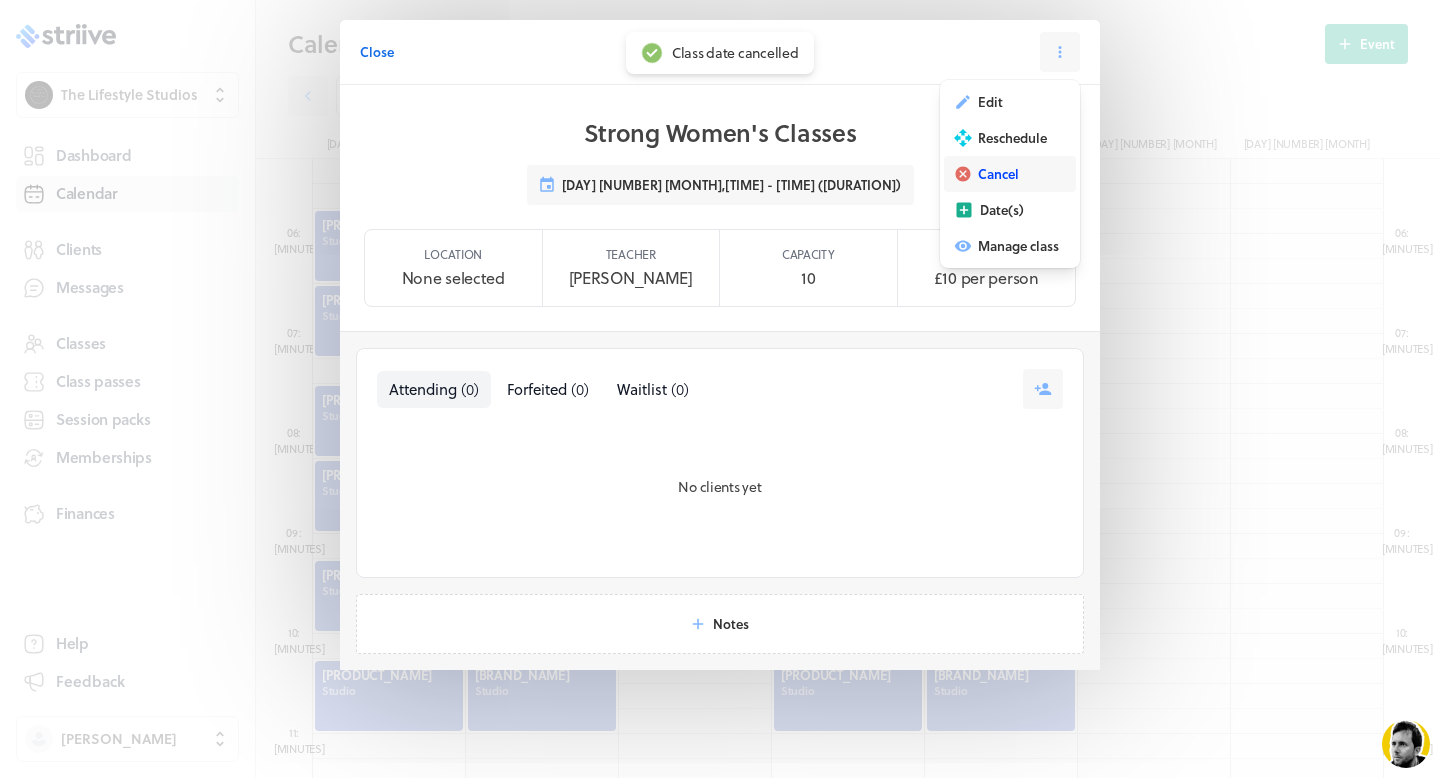 click on "Cancel" at bounding box center (990, 102) 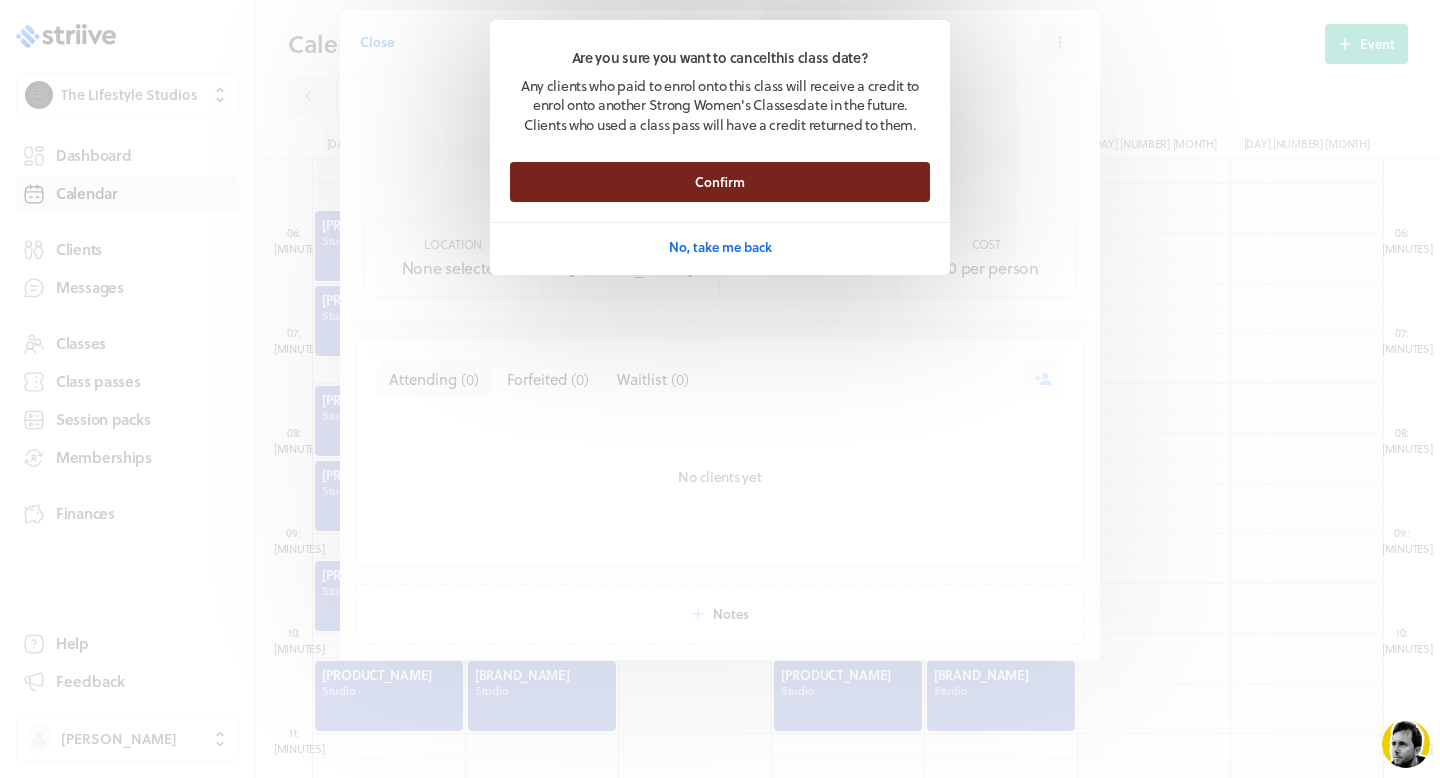 click on "Confirm" at bounding box center [720, 182] 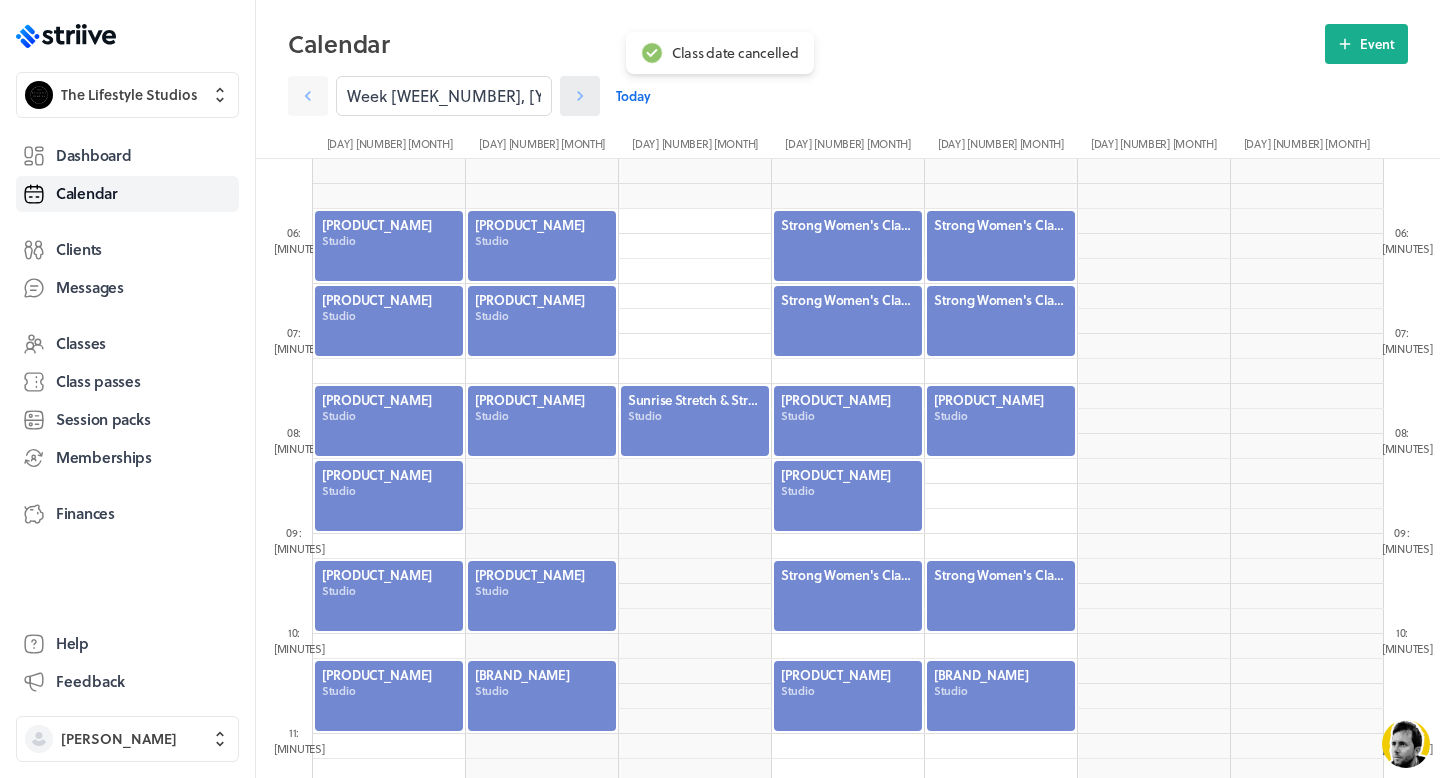 click at bounding box center (308, 96) 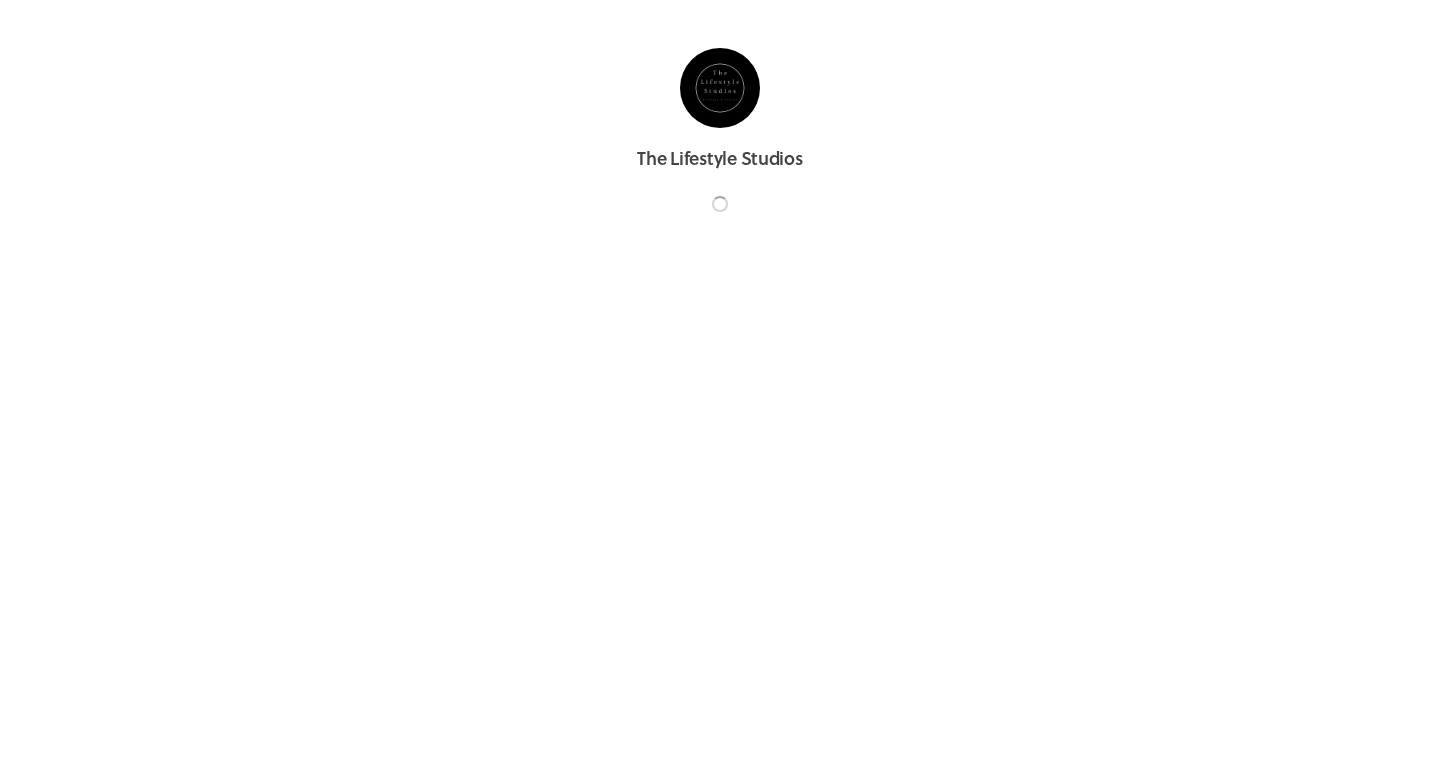 scroll, scrollTop: 0, scrollLeft: 0, axis: both 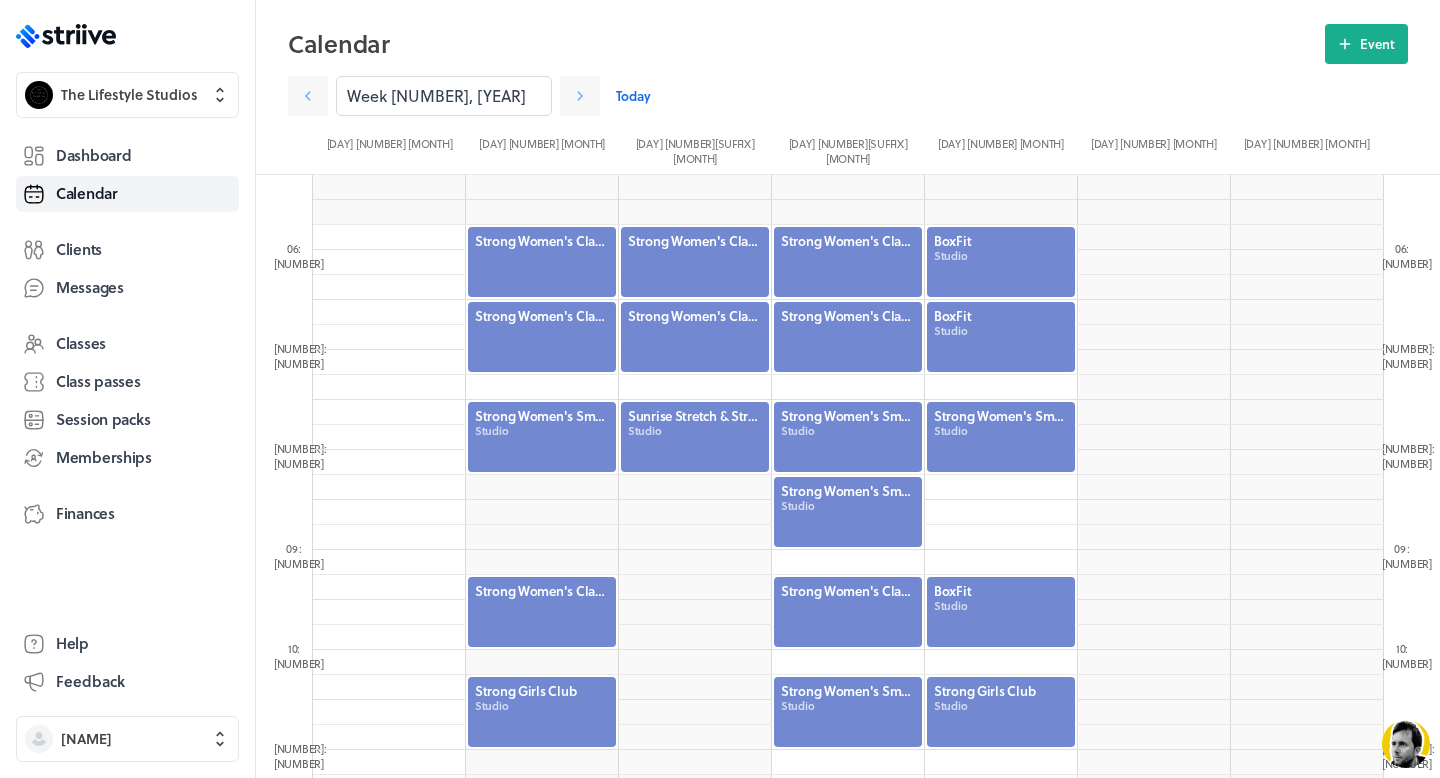 click at bounding box center (695, 262) 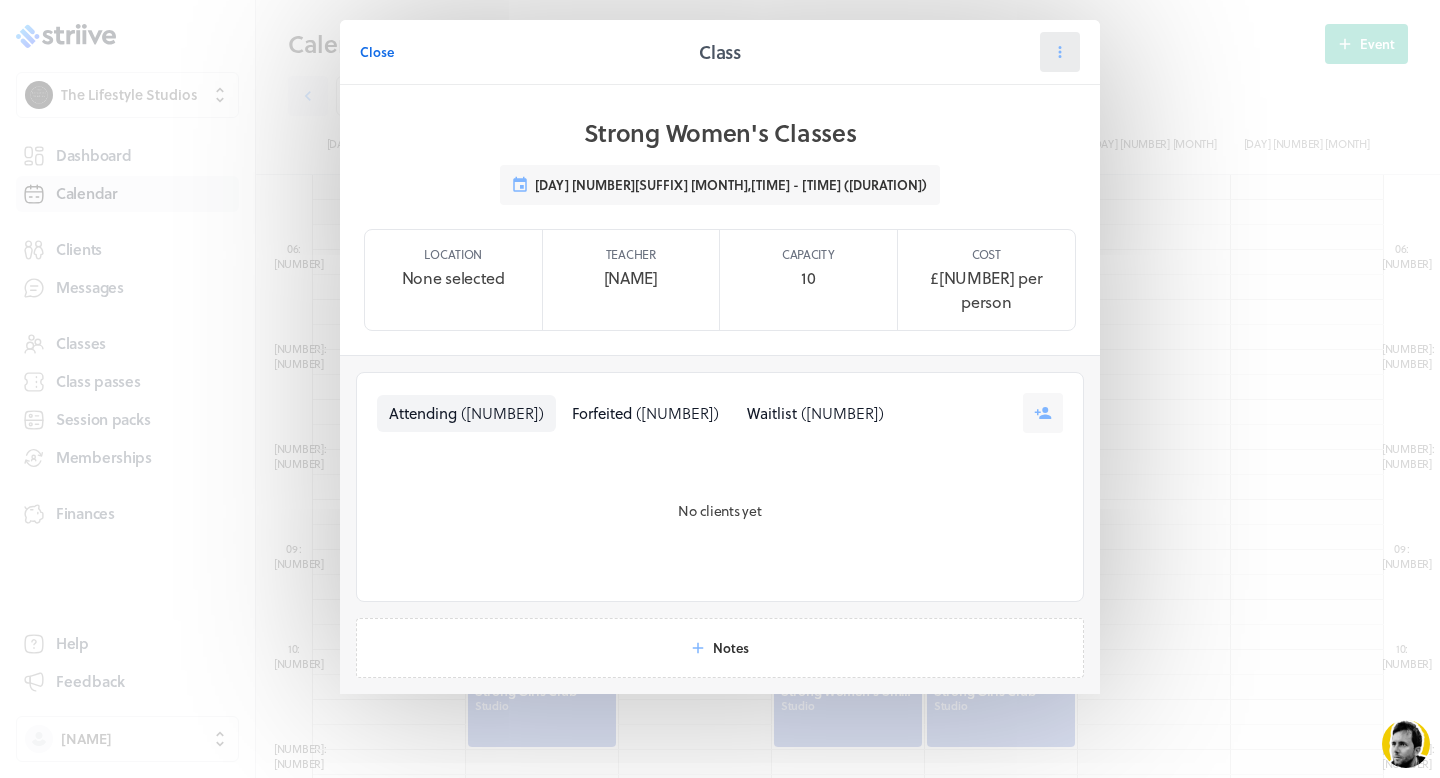 click at bounding box center [1060, 52] 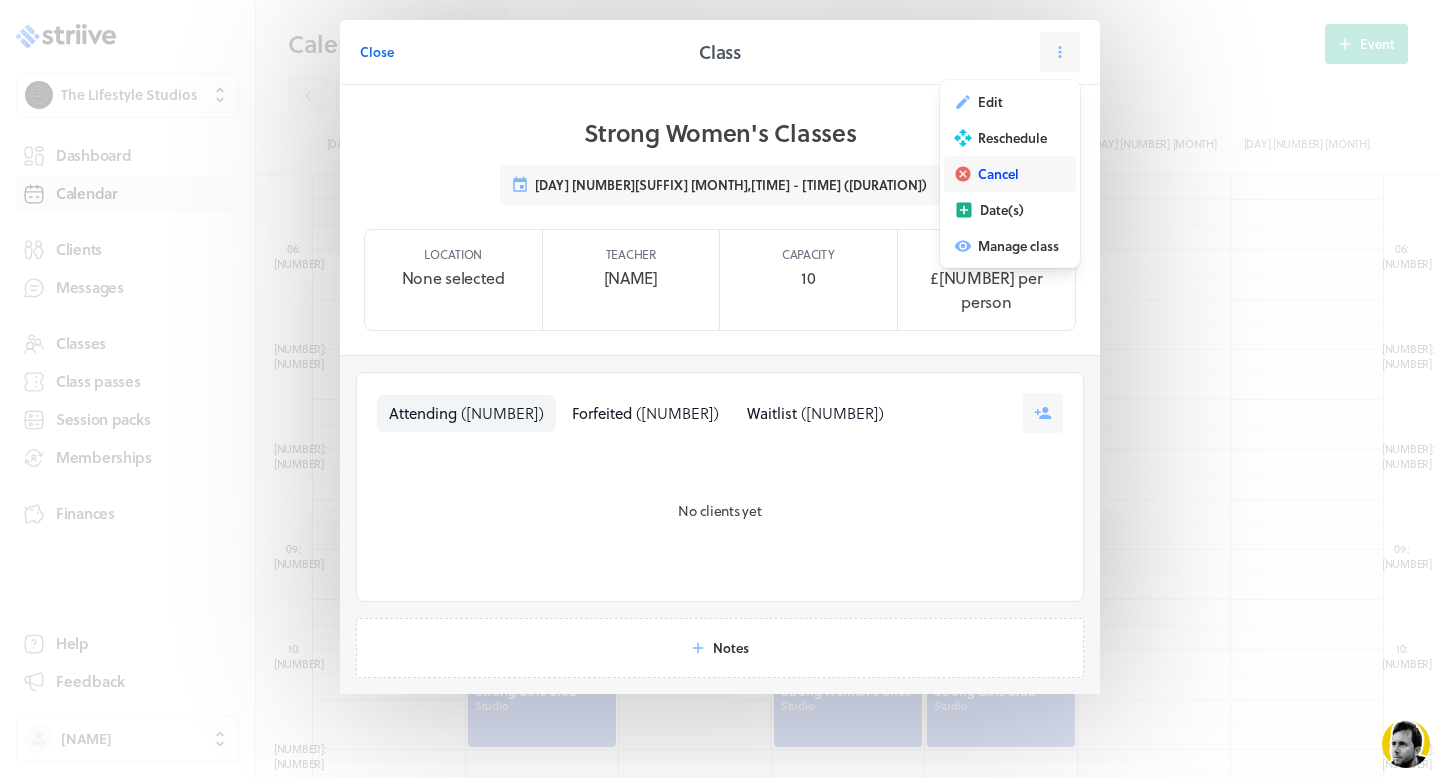 click on "Cancel" at bounding box center [990, 102] 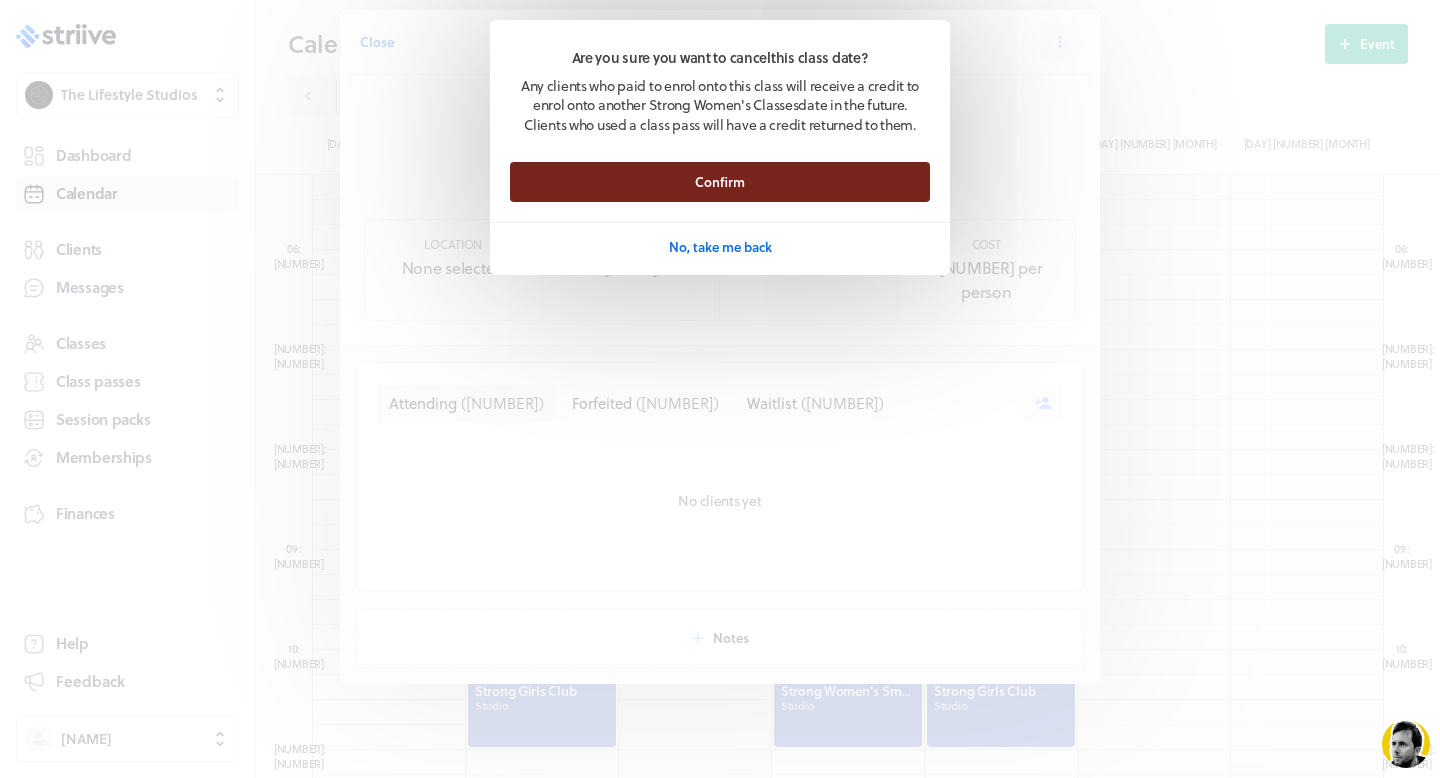 click on "Confirm" at bounding box center [720, 182] 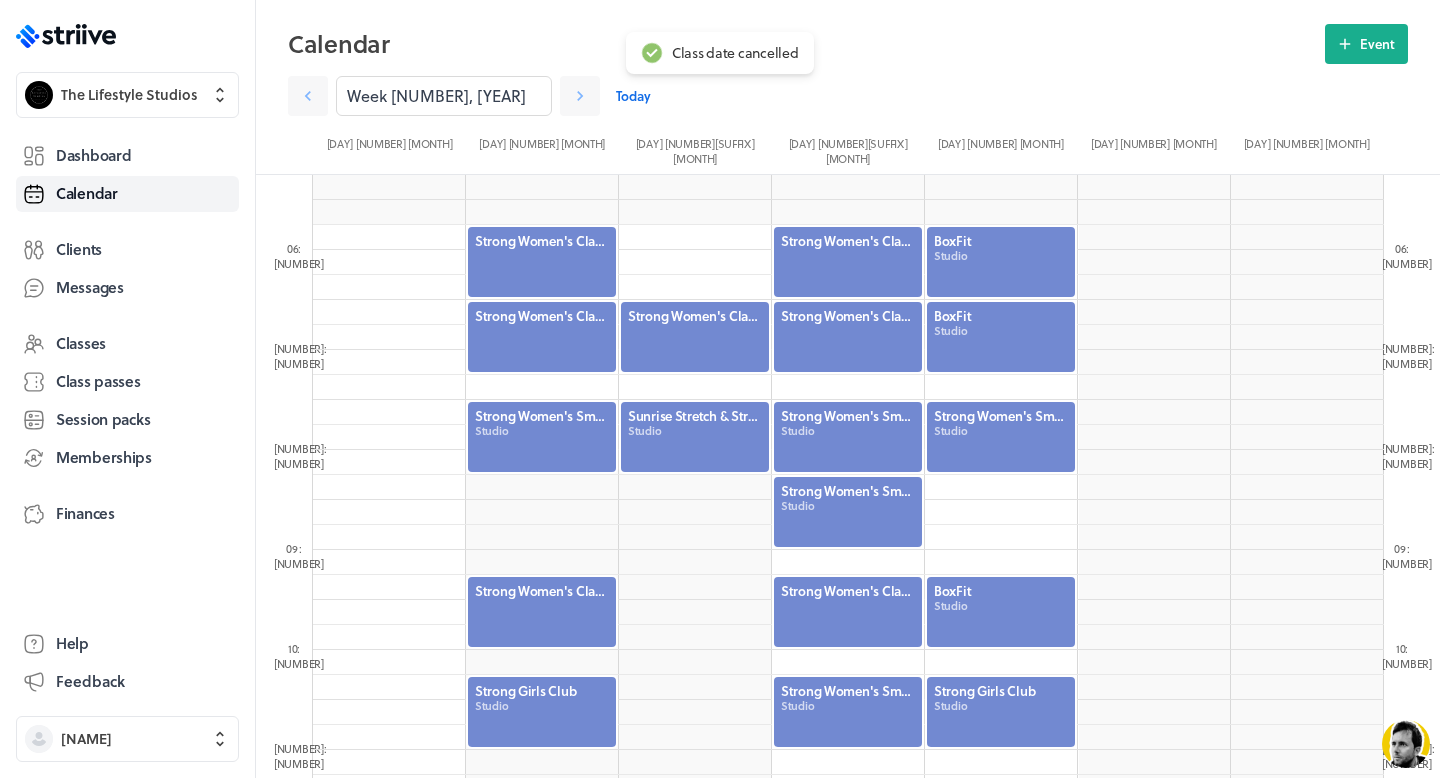 click at bounding box center (695, 337) 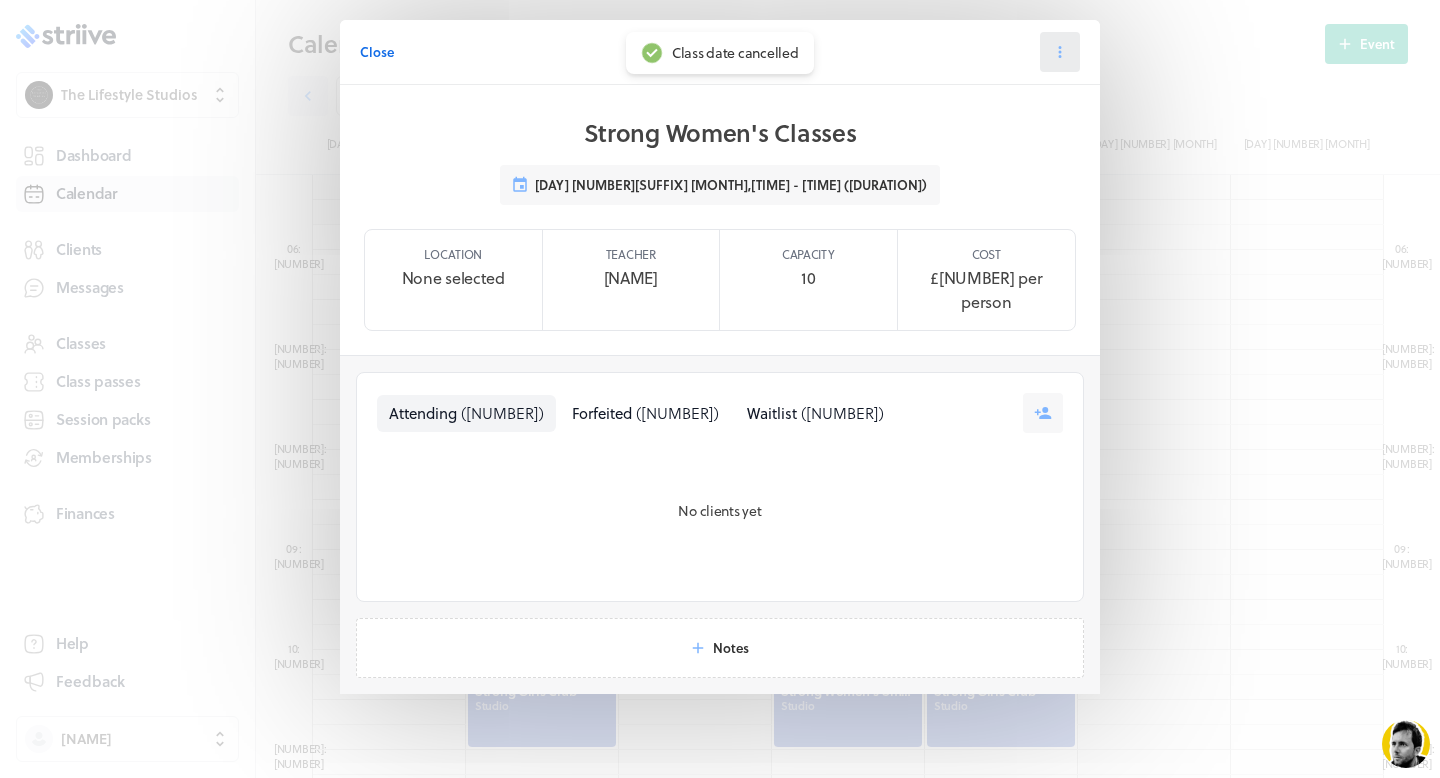 click at bounding box center (1060, 52) 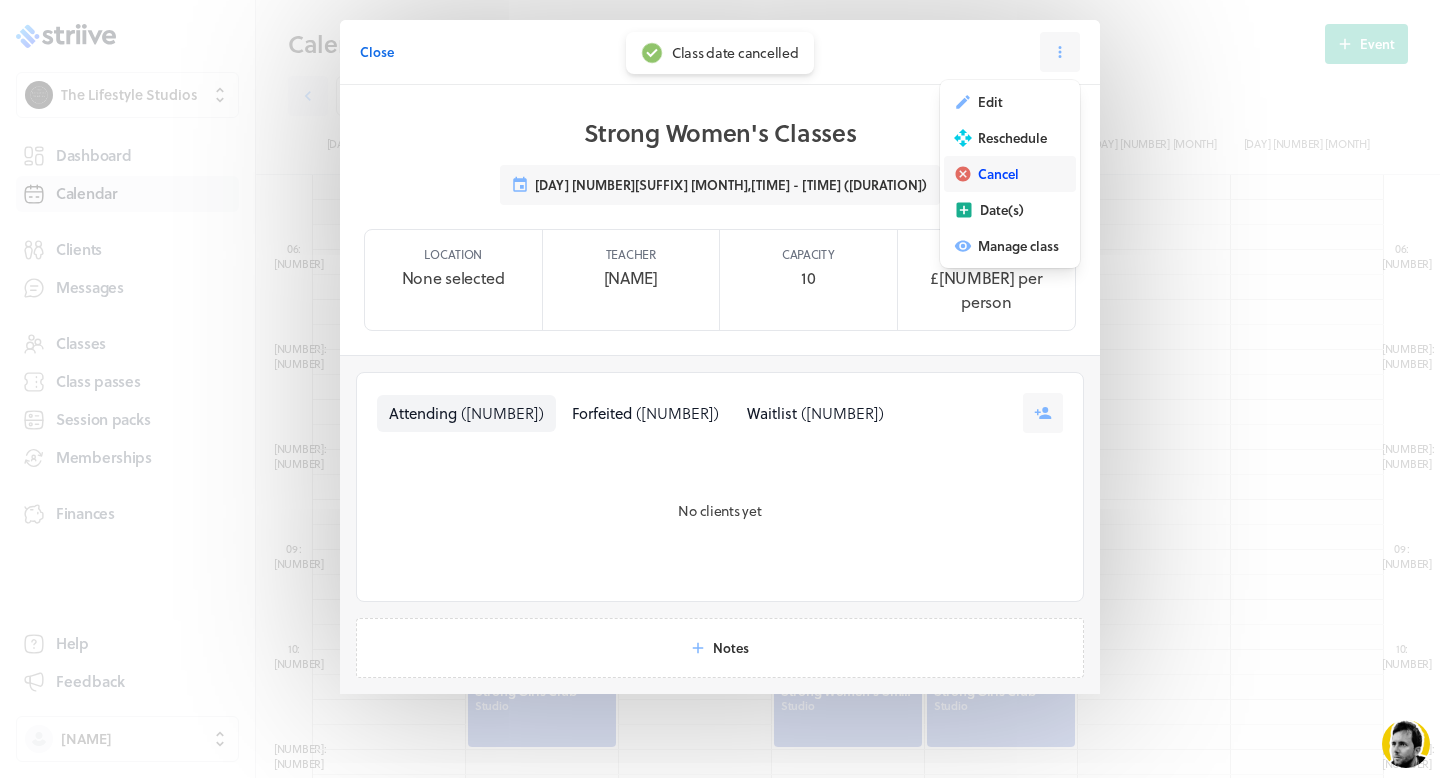 click on "Cancel" at bounding box center (990, 102) 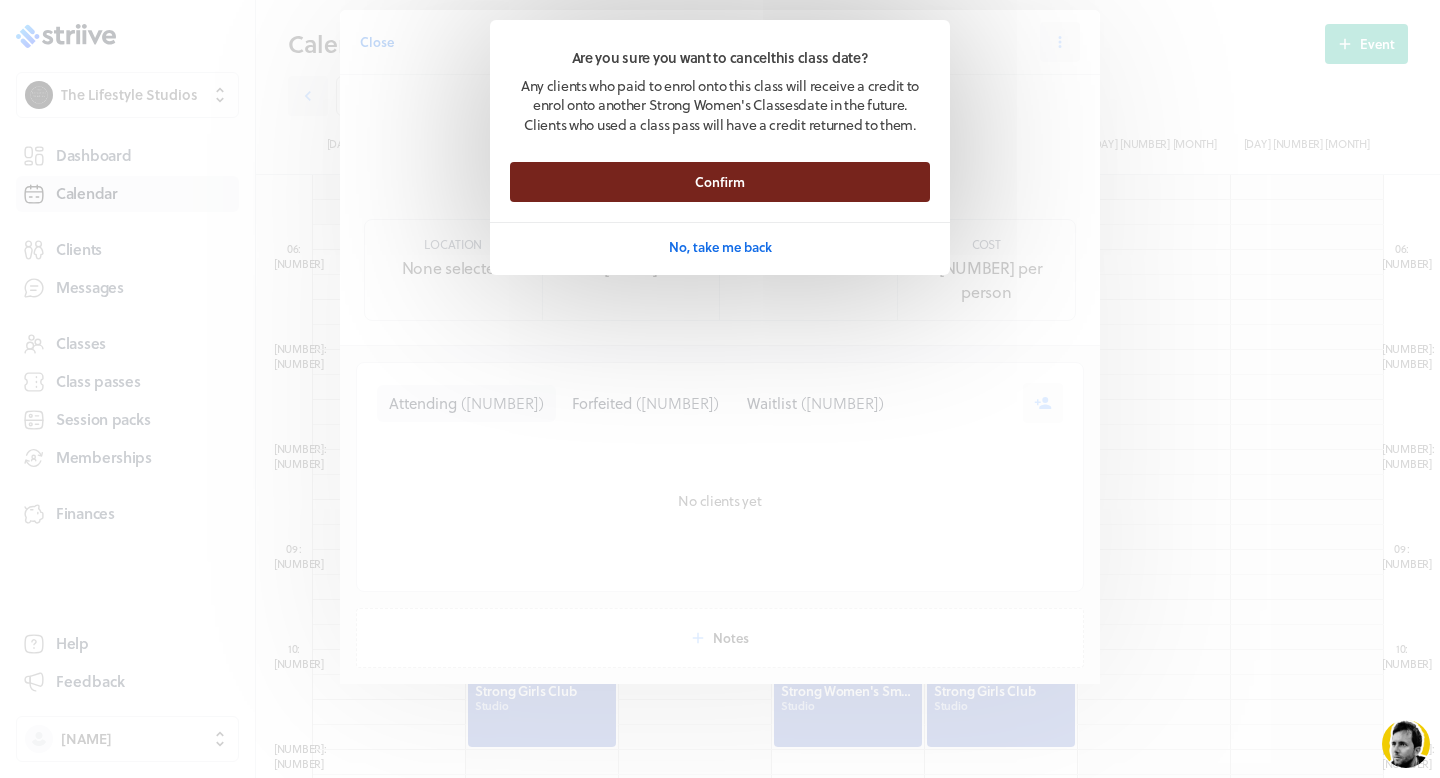 click on "Confirm" at bounding box center [720, 182] 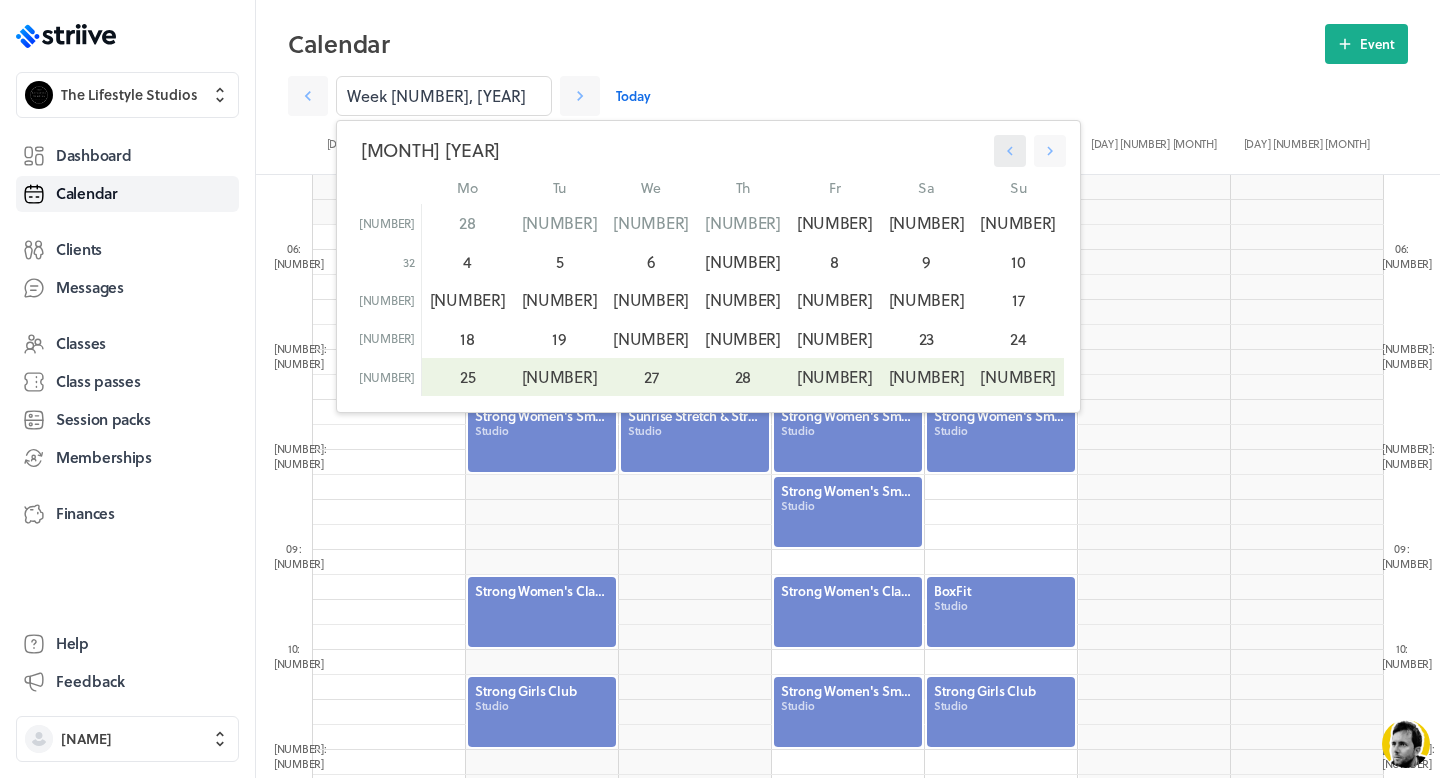 click at bounding box center (1010, 151) 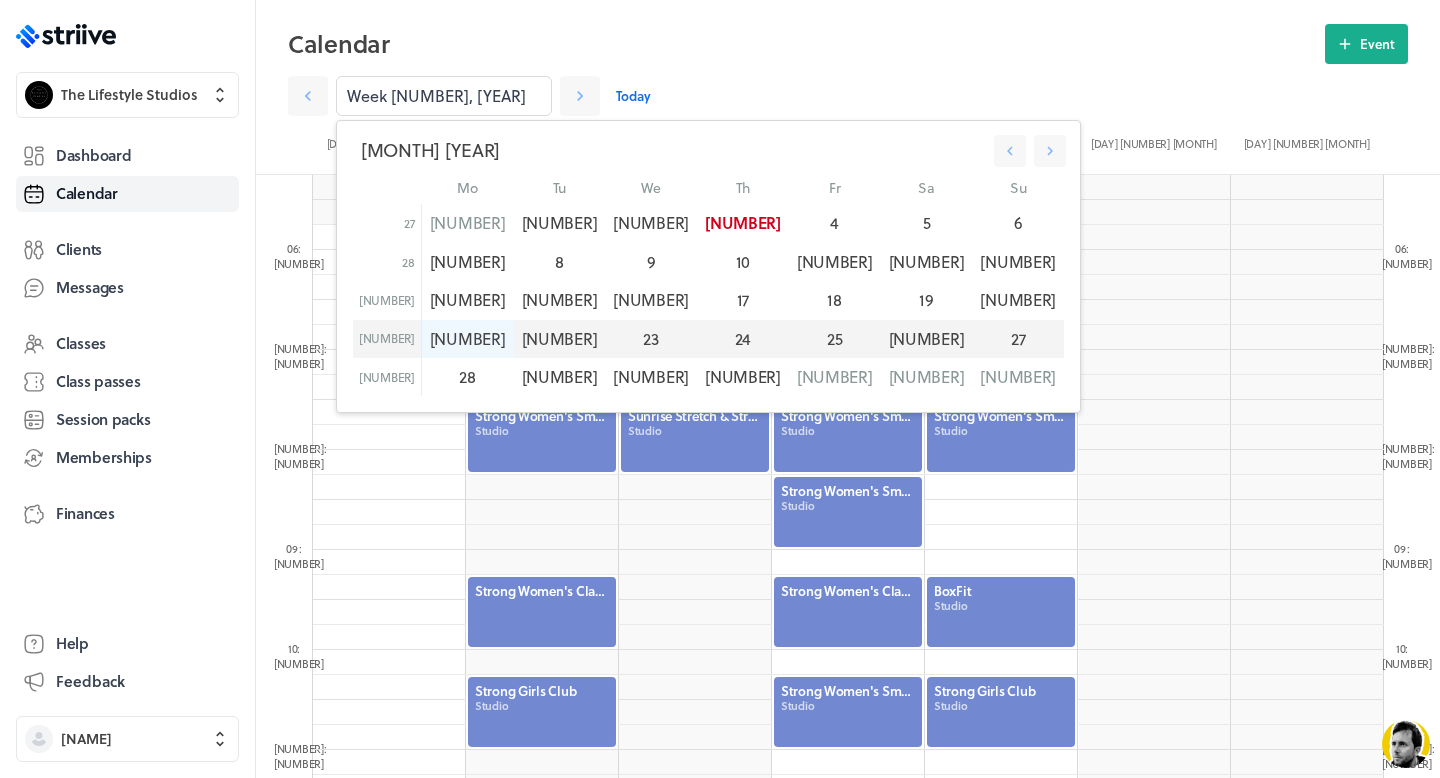 click on "21" at bounding box center (467, 339) 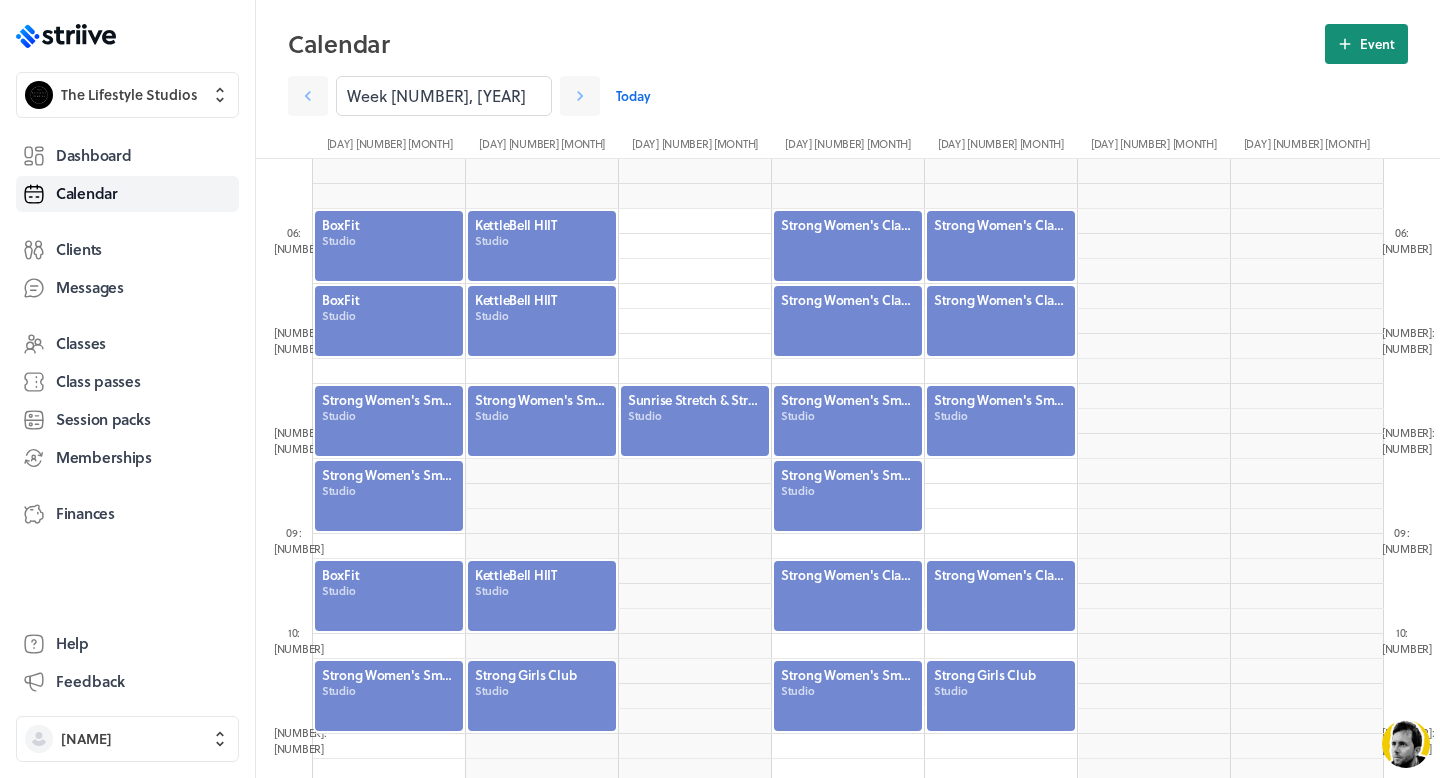 click on "Event" at bounding box center (1377, 44) 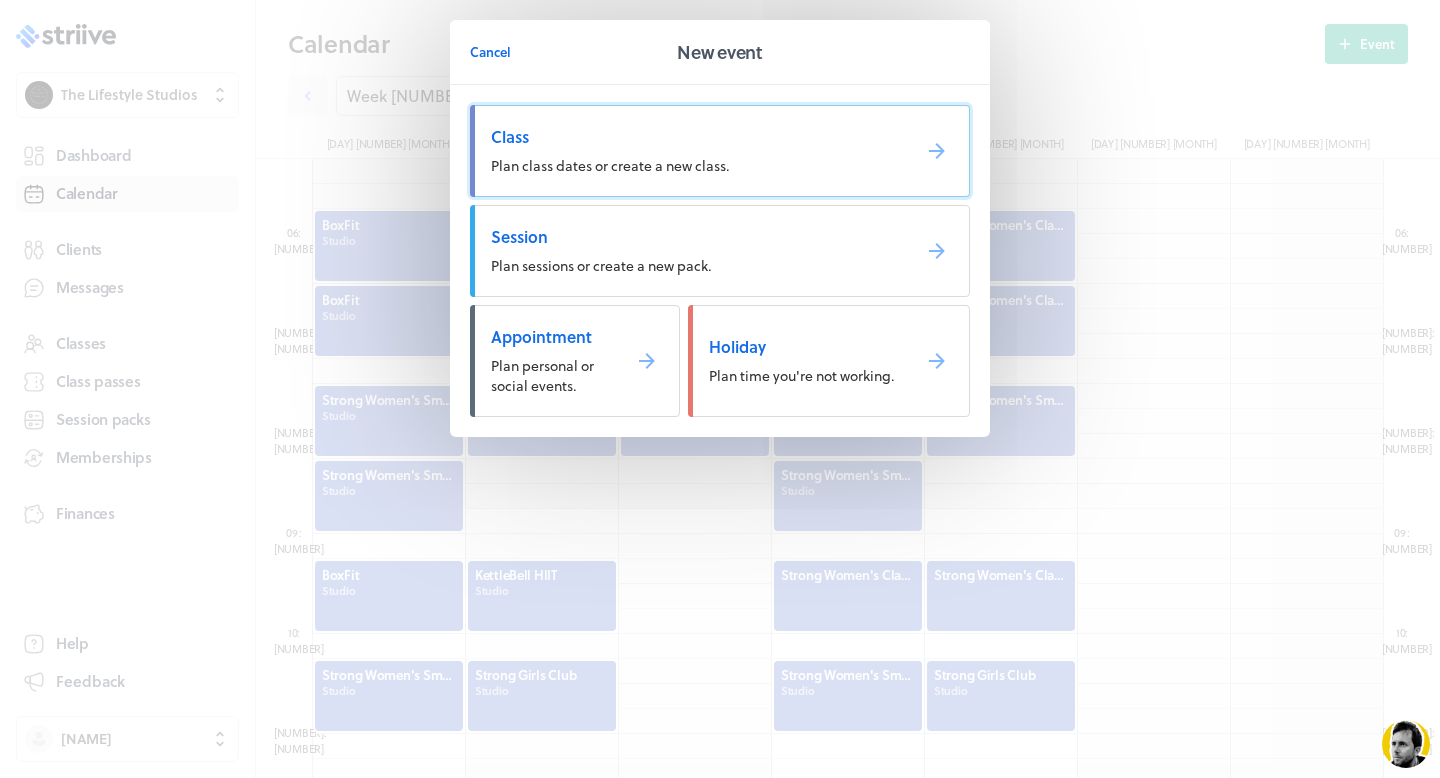 click on "Class Plan class dates or create a new class." at bounding box center [720, 151] 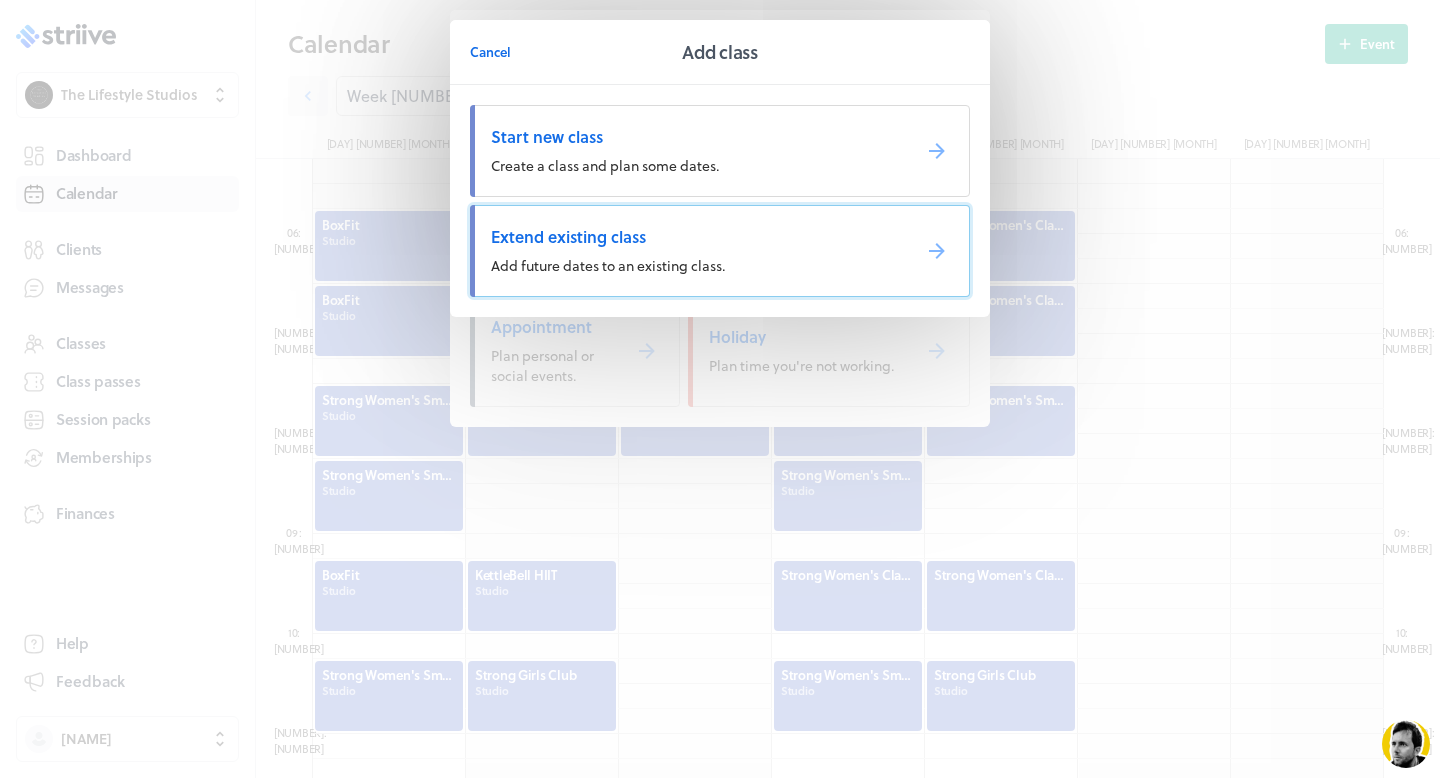 click on "Extend existing class Add future dates to an existing class." at bounding box center [720, 251] 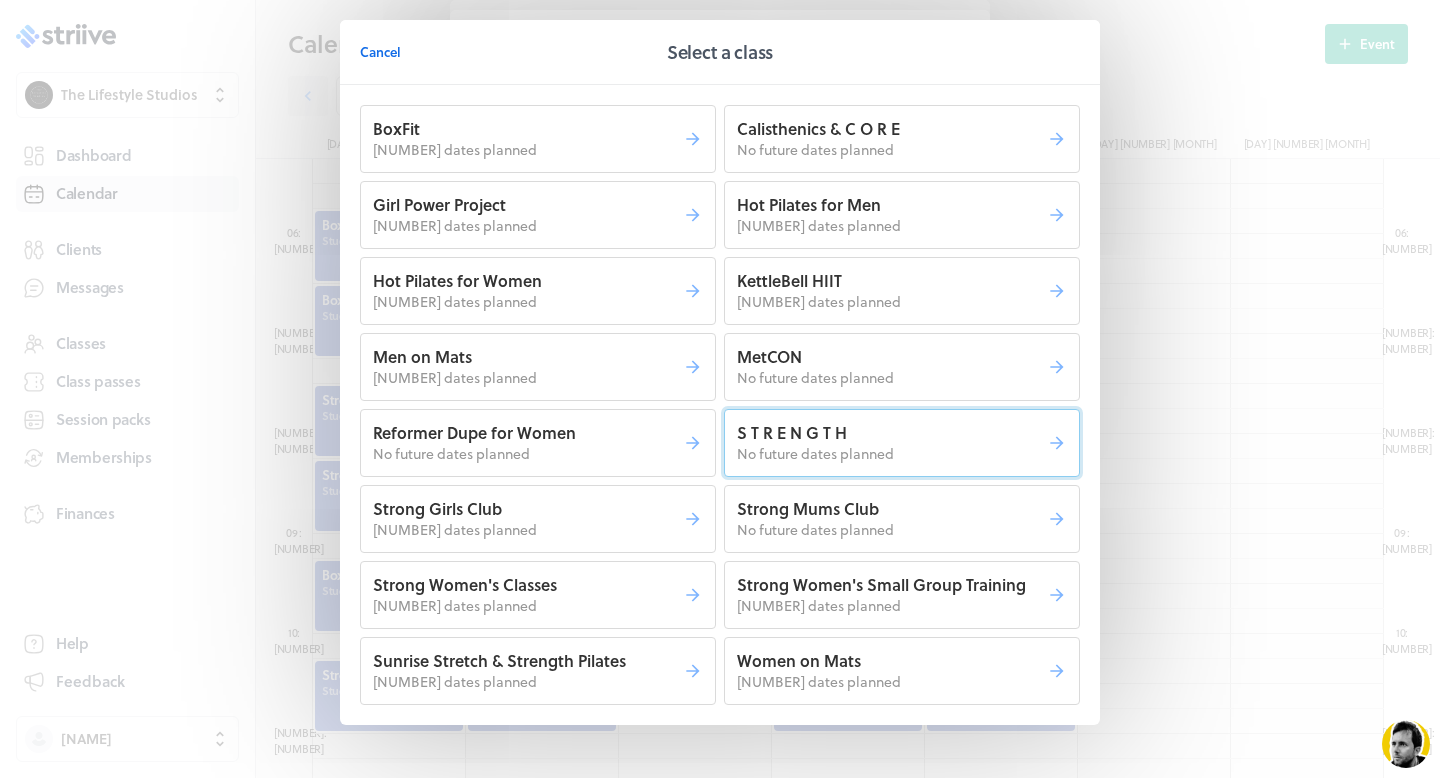 click on "S T R E N G T H" at bounding box center [528, 129] 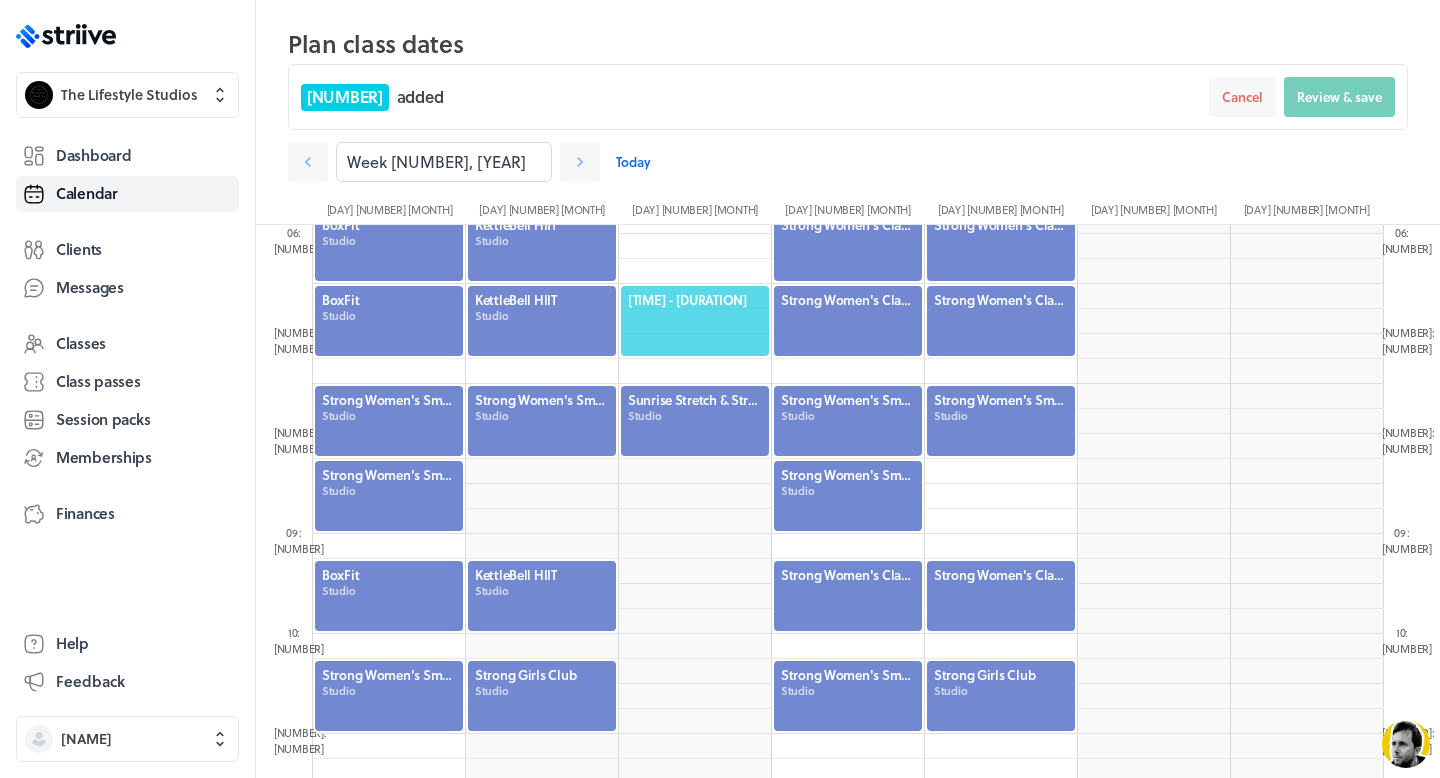 click on "[TIME]  - [DURATION]" at bounding box center [695, 300] 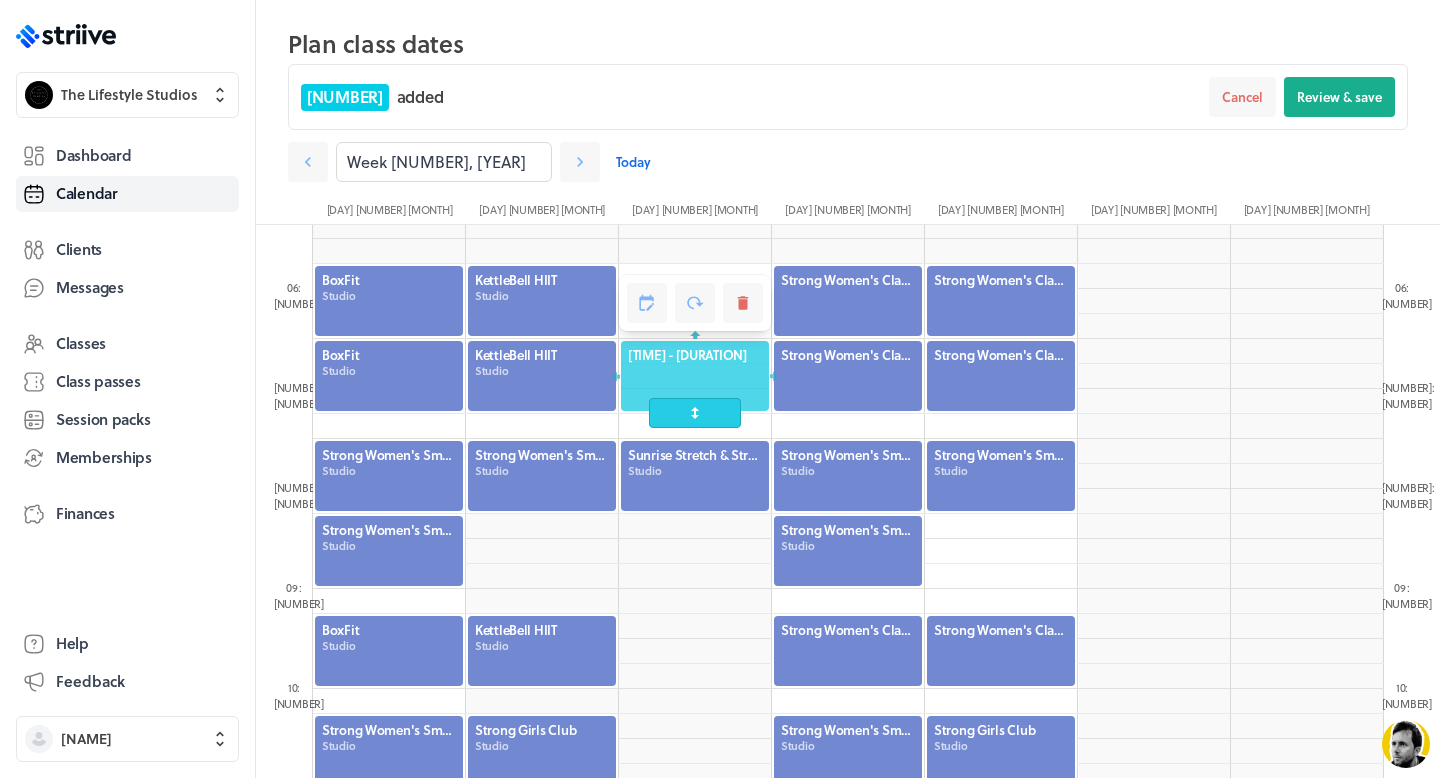 scroll, scrollTop: 514, scrollLeft: 0, axis: vertical 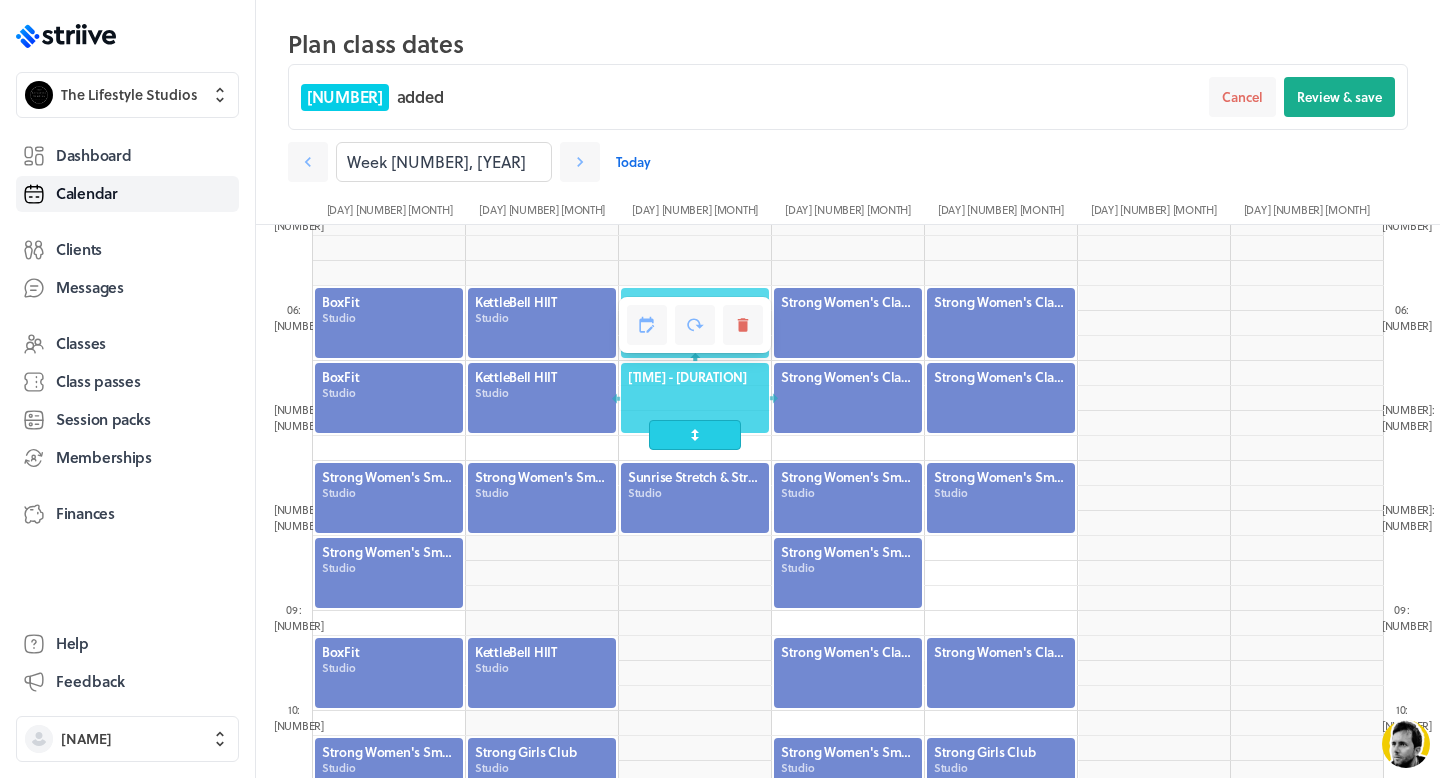 click on "[TIME]  - [DURATION]" at bounding box center [695, 323] 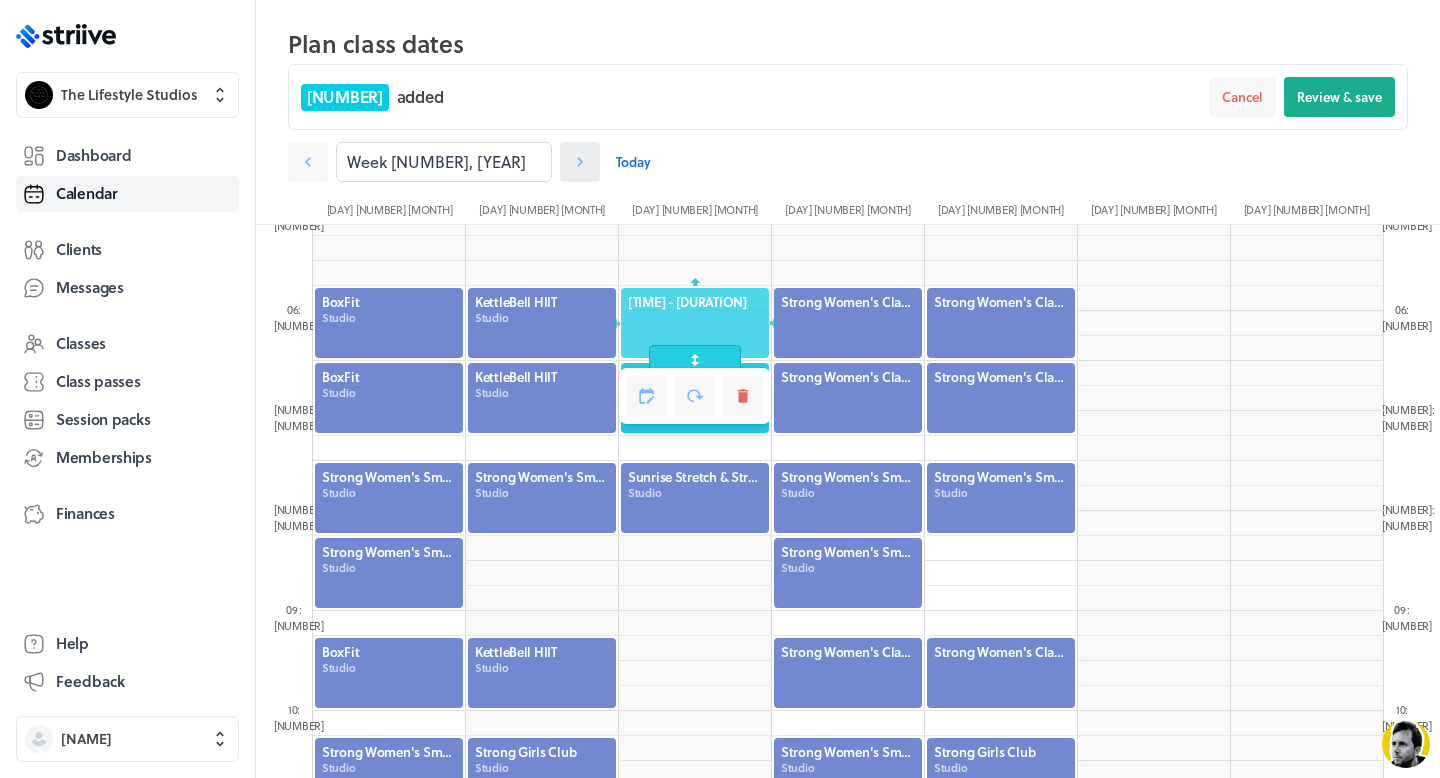 click at bounding box center [308, 162] 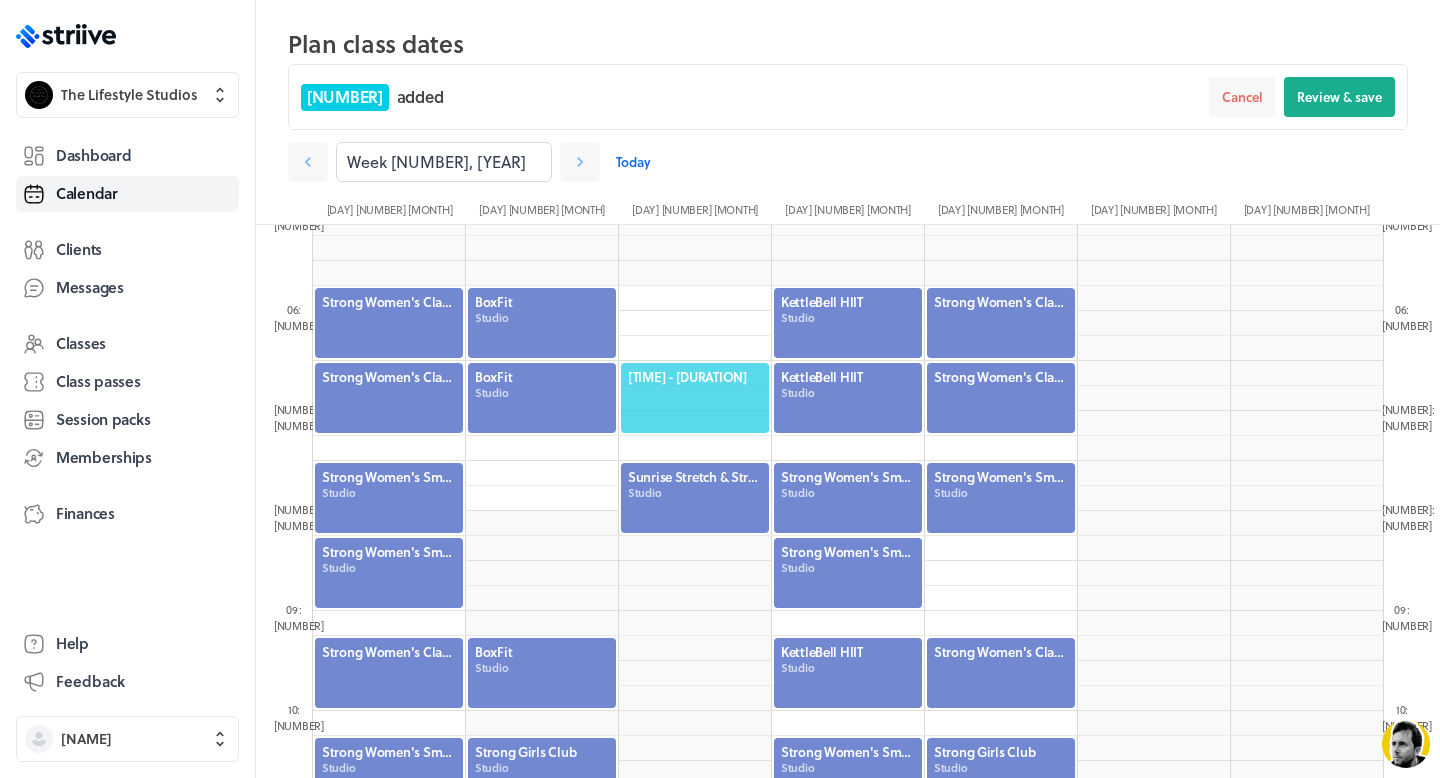 click on "[TIME]  - [DURATION]" at bounding box center [695, 377] 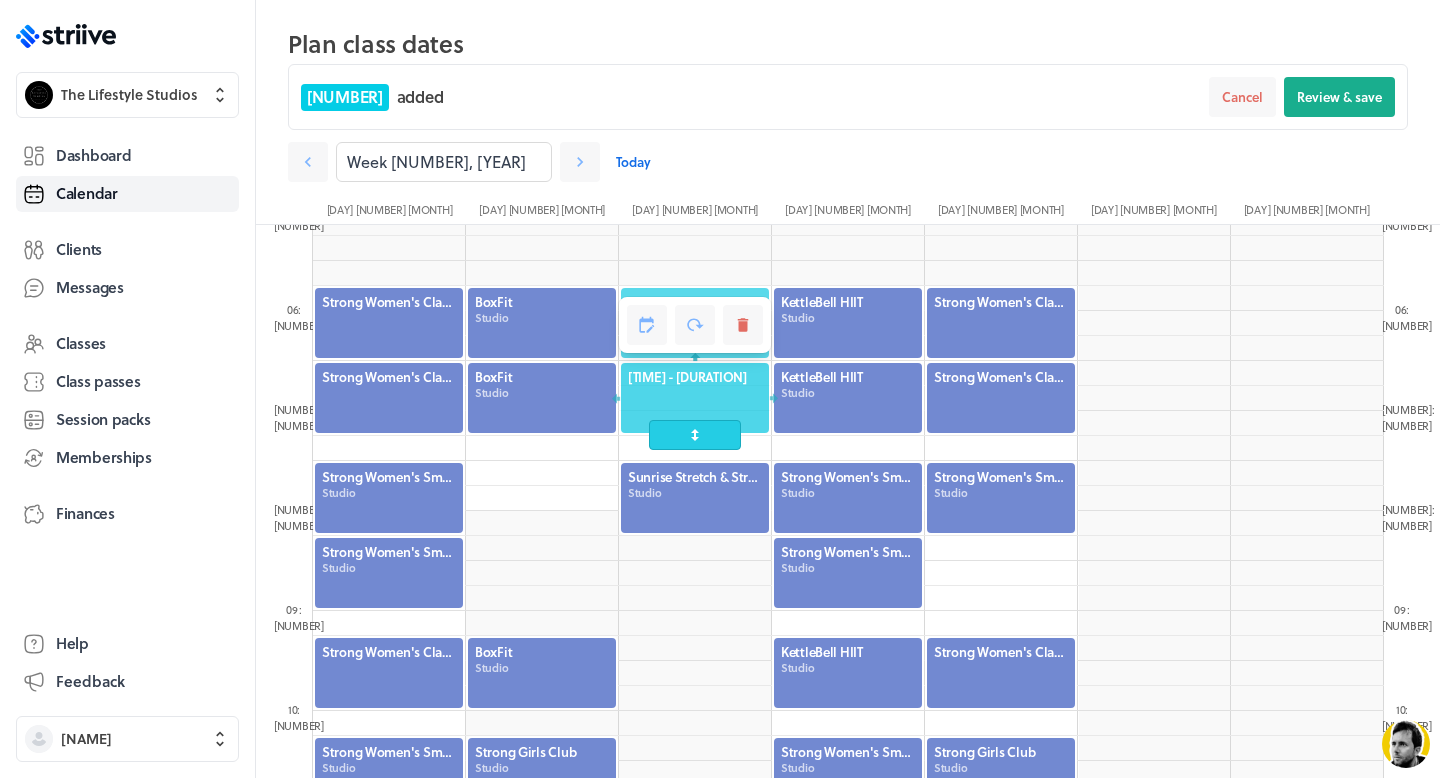 click on "[TIME]  - [DURATION]" at bounding box center (695, 302) 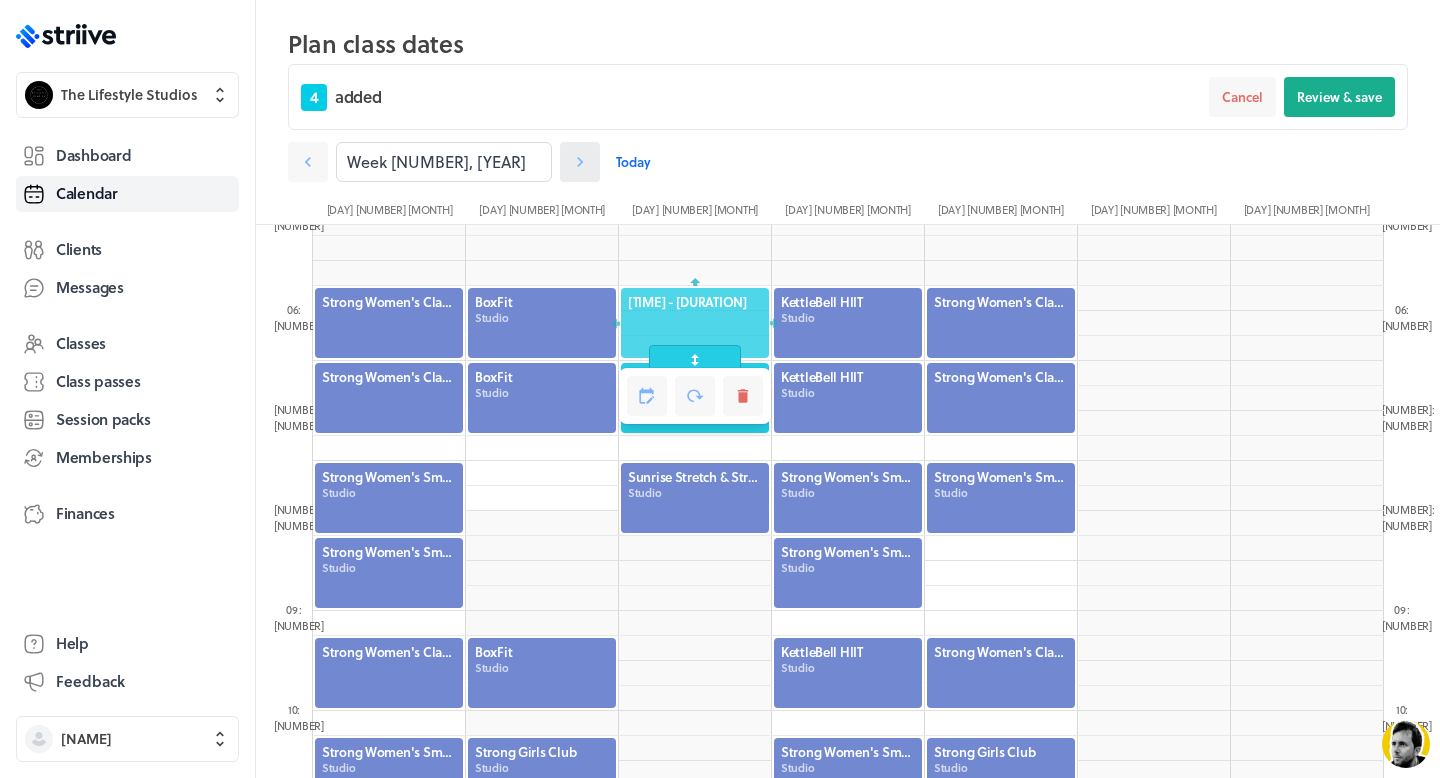 click at bounding box center [308, 162] 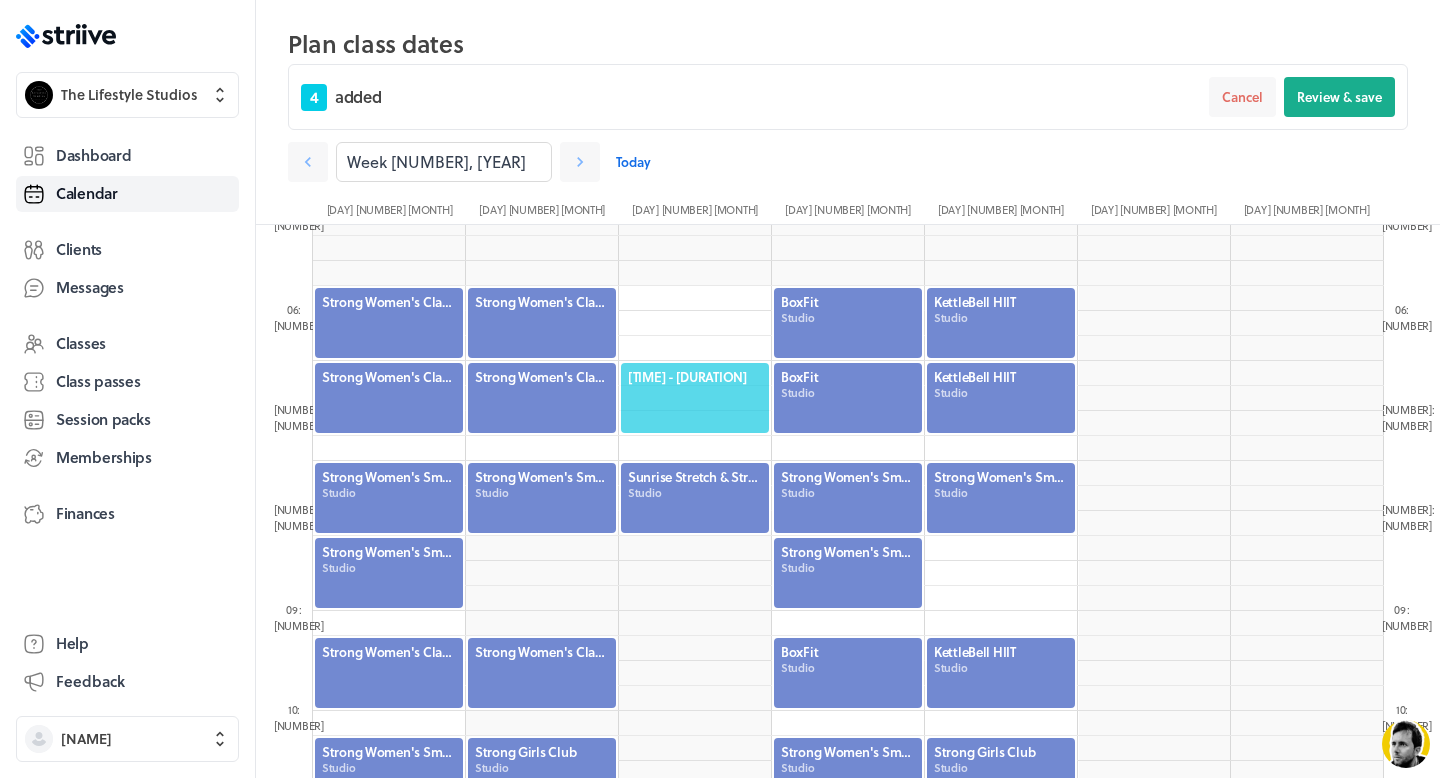 click on "[TIME]  - [DURATION]" at bounding box center [695, 377] 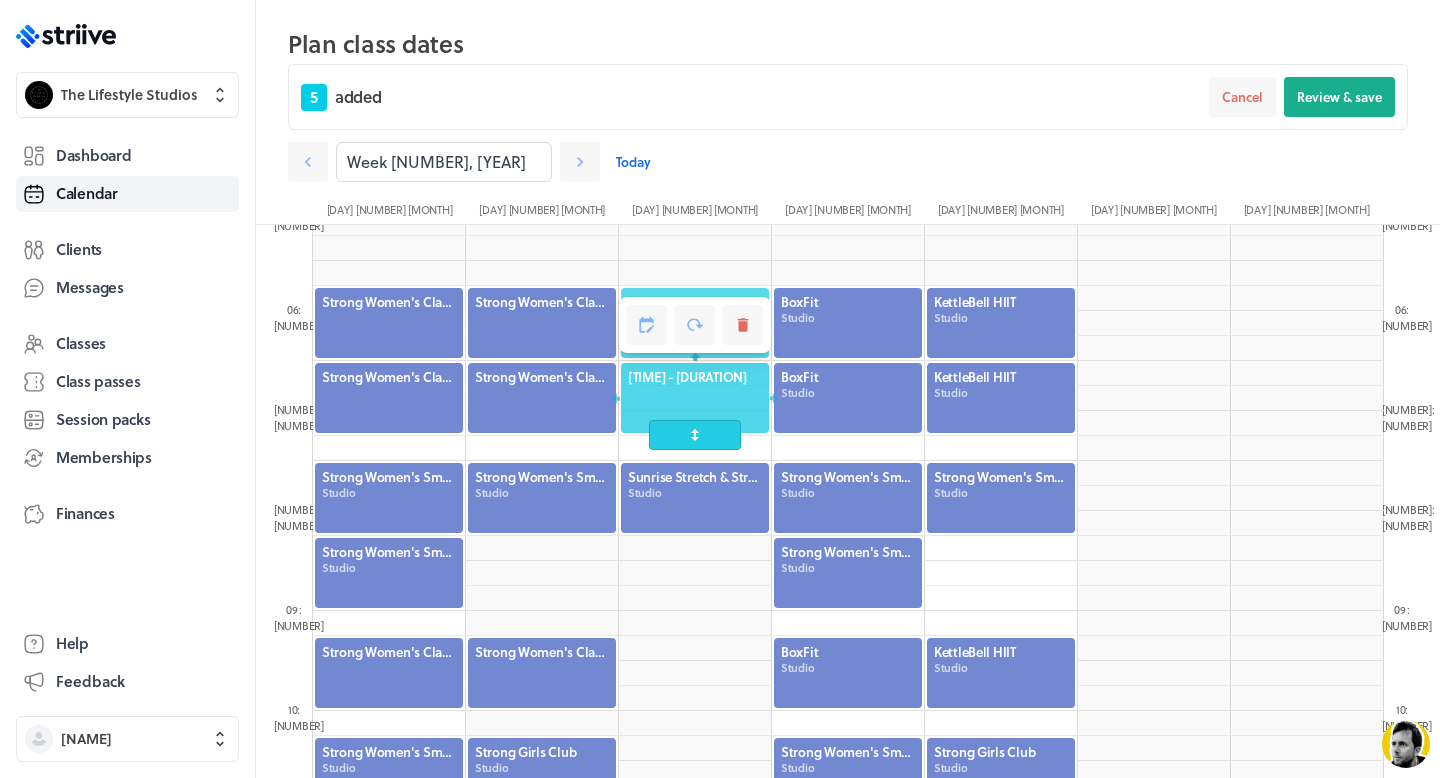 click on "[TIME]  - [DURATION]" at bounding box center [695, 302] 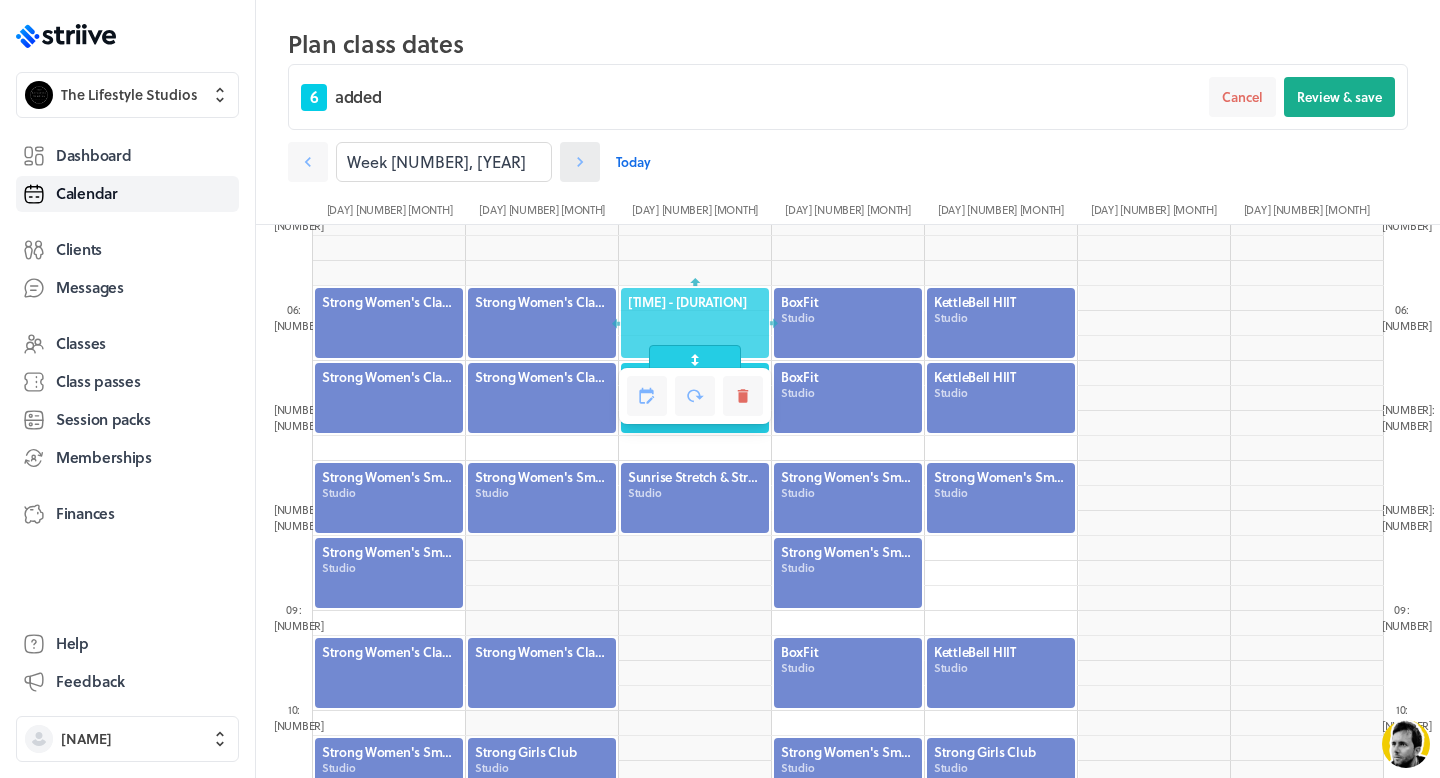 click at bounding box center (308, 162) 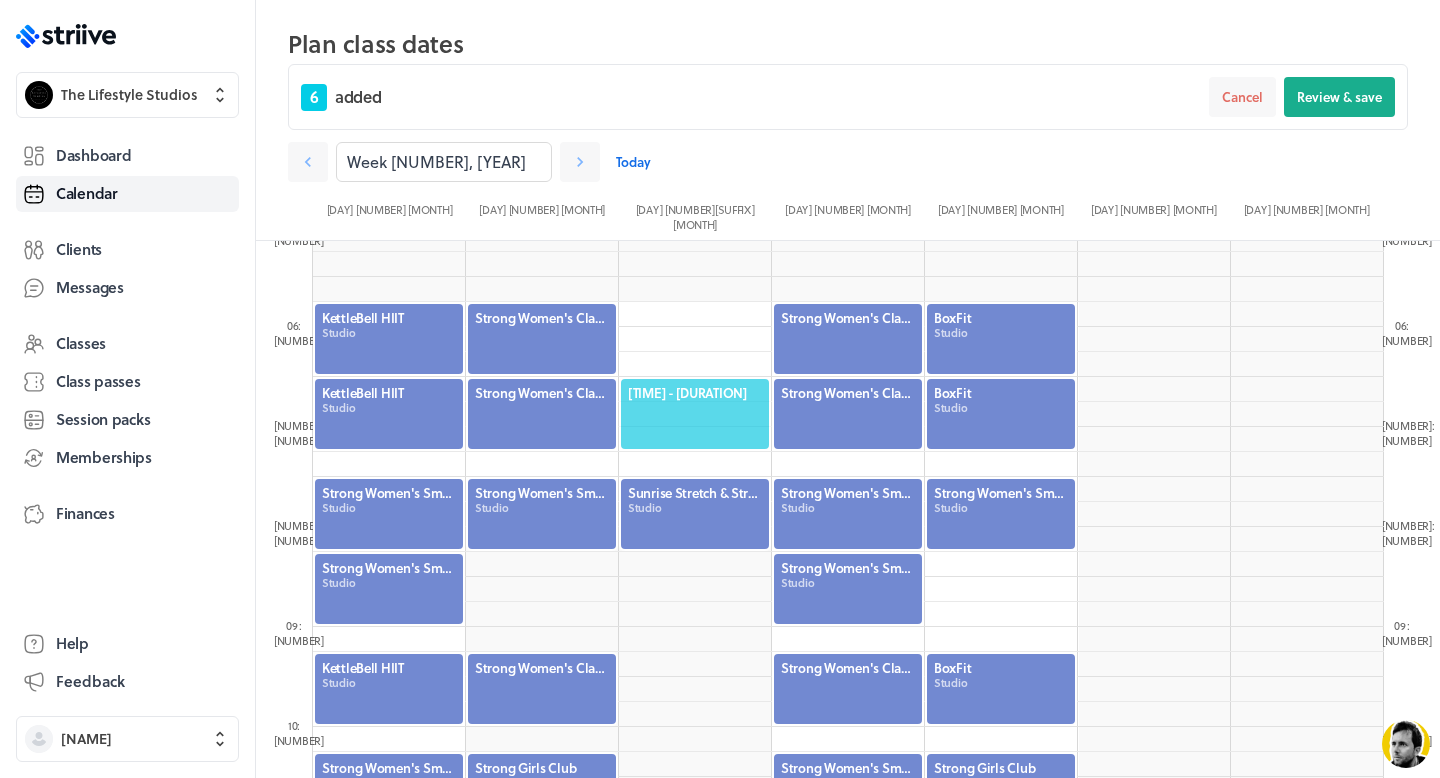 click on "[TIME]  - [DURATION]" at bounding box center (695, 393) 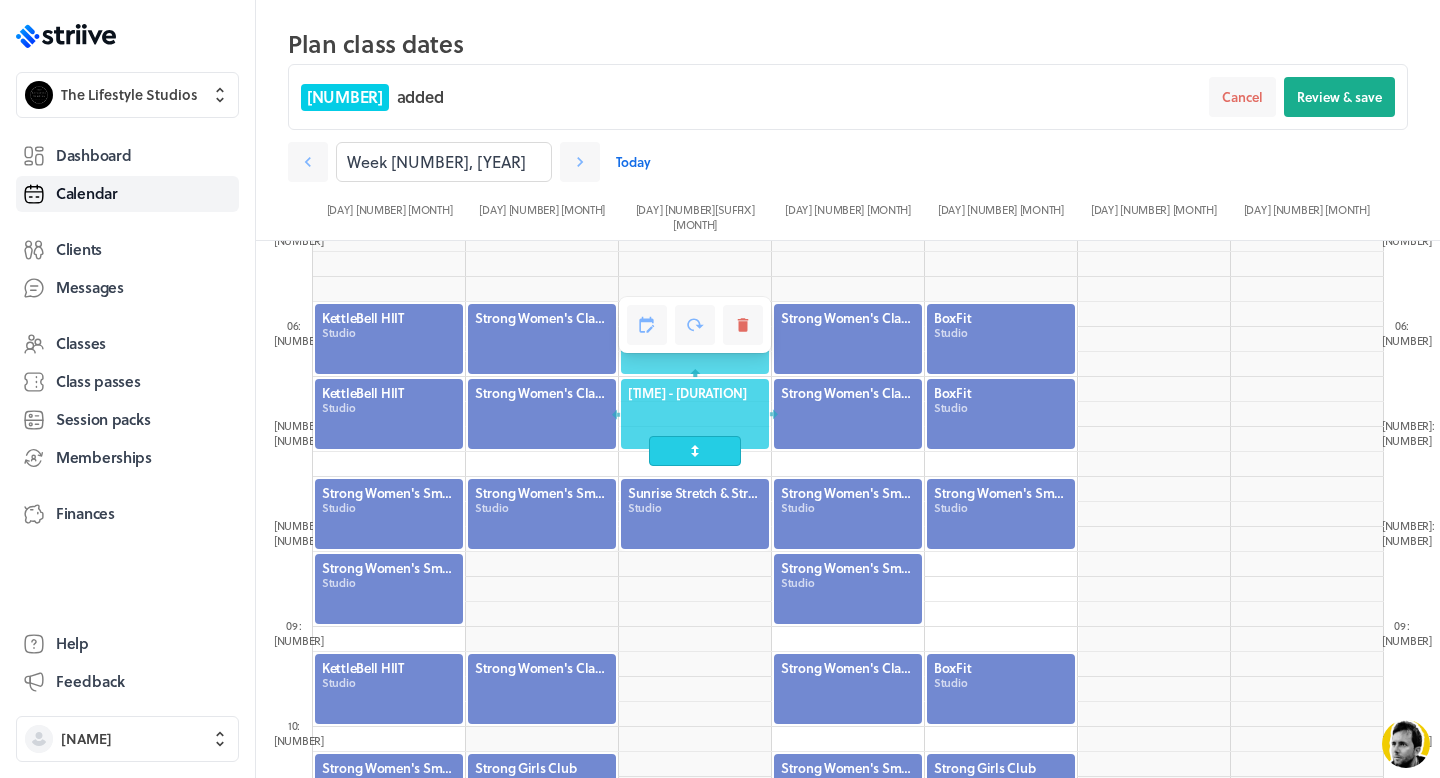 click on "[TIME]  - [DURATION]" at bounding box center [695, 339] 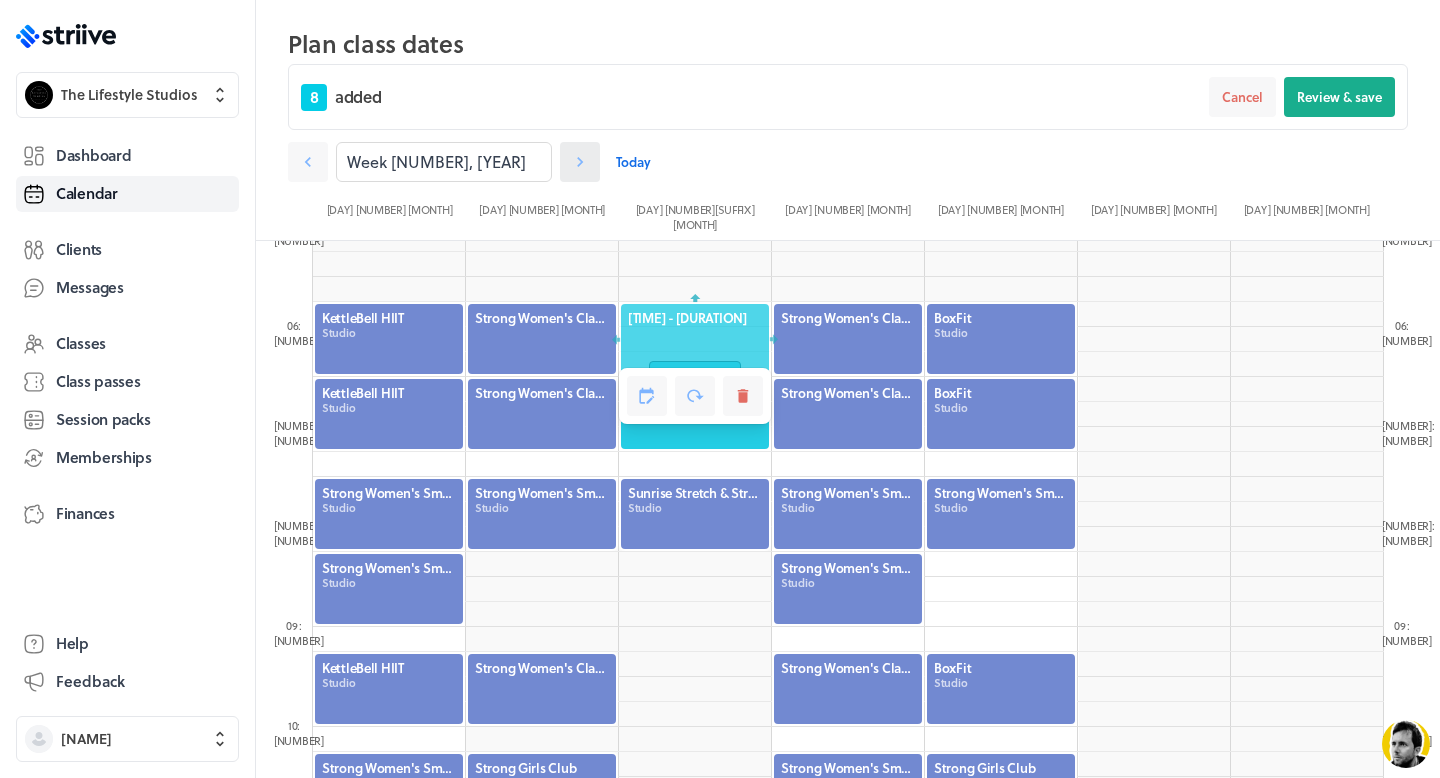 click at bounding box center (308, 162) 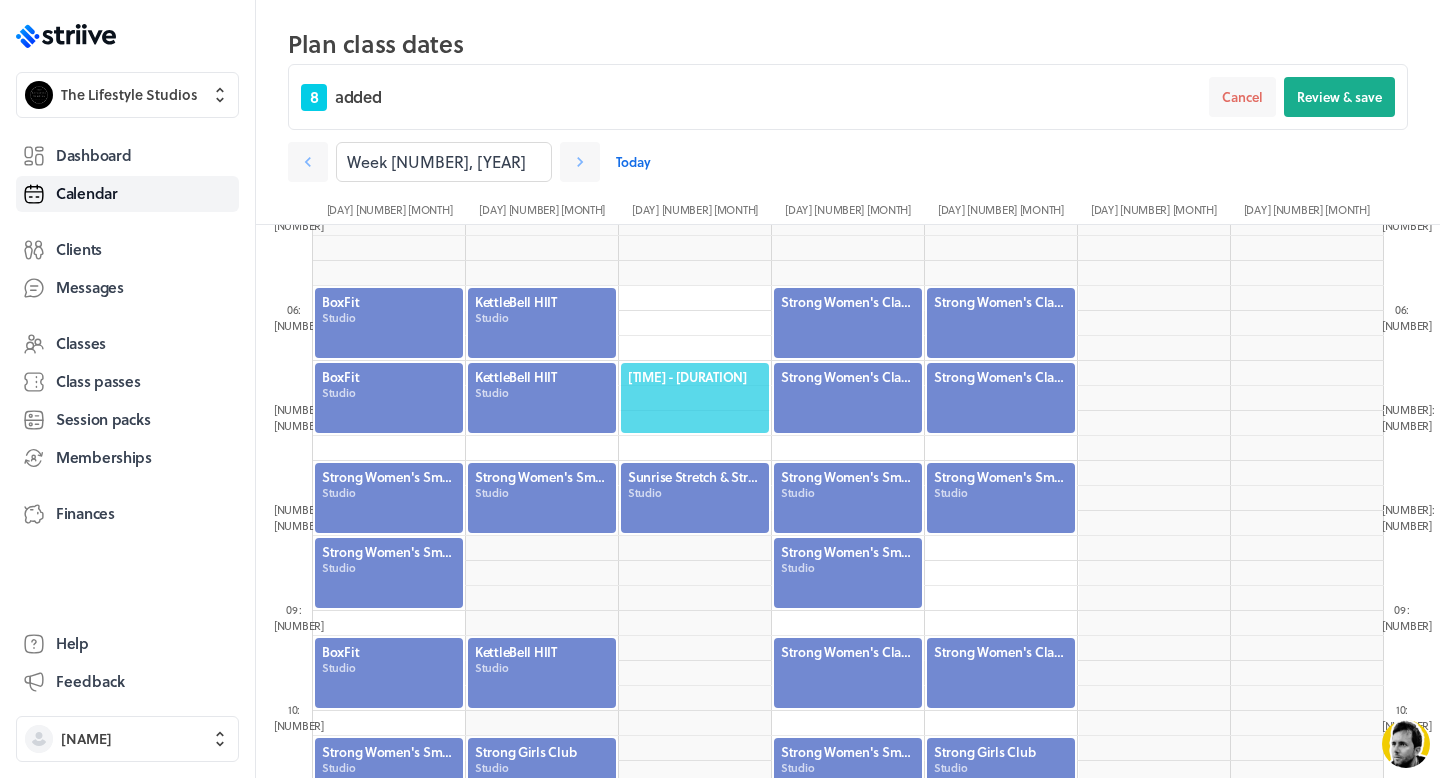 click on "[TIME]  - [DURATION]" at bounding box center [695, 398] 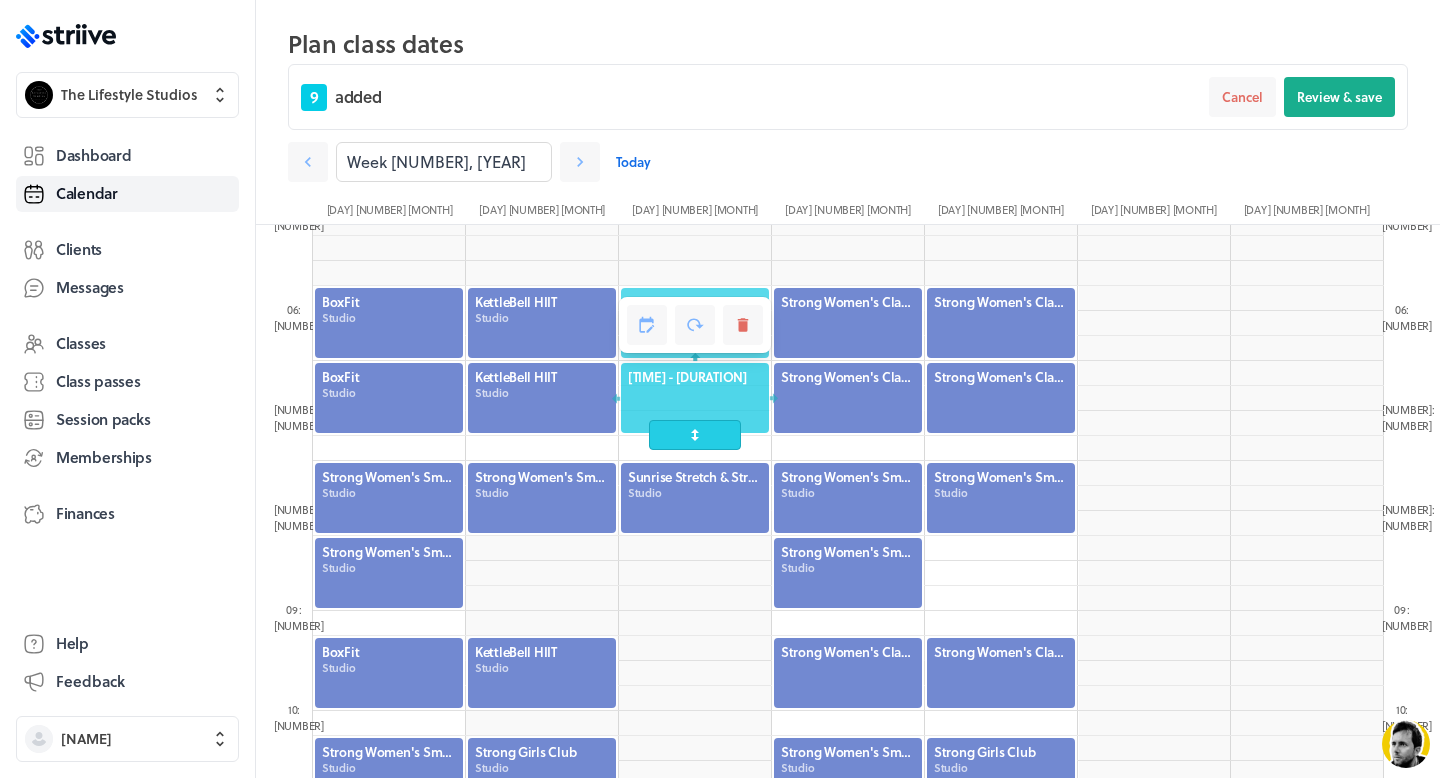 click on "[TIME]  - [DURATION]" at bounding box center [695, 323] 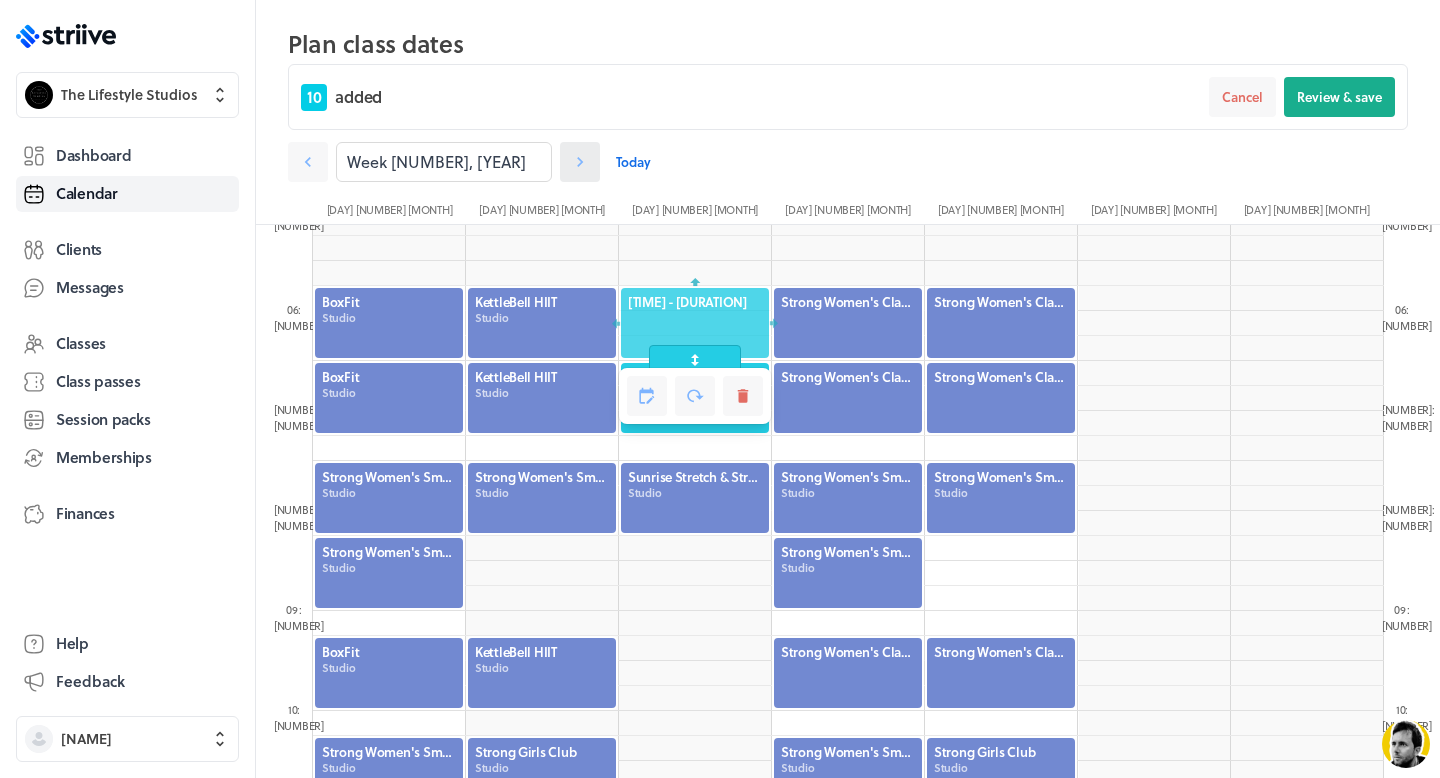 click at bounding box center [580, 162] 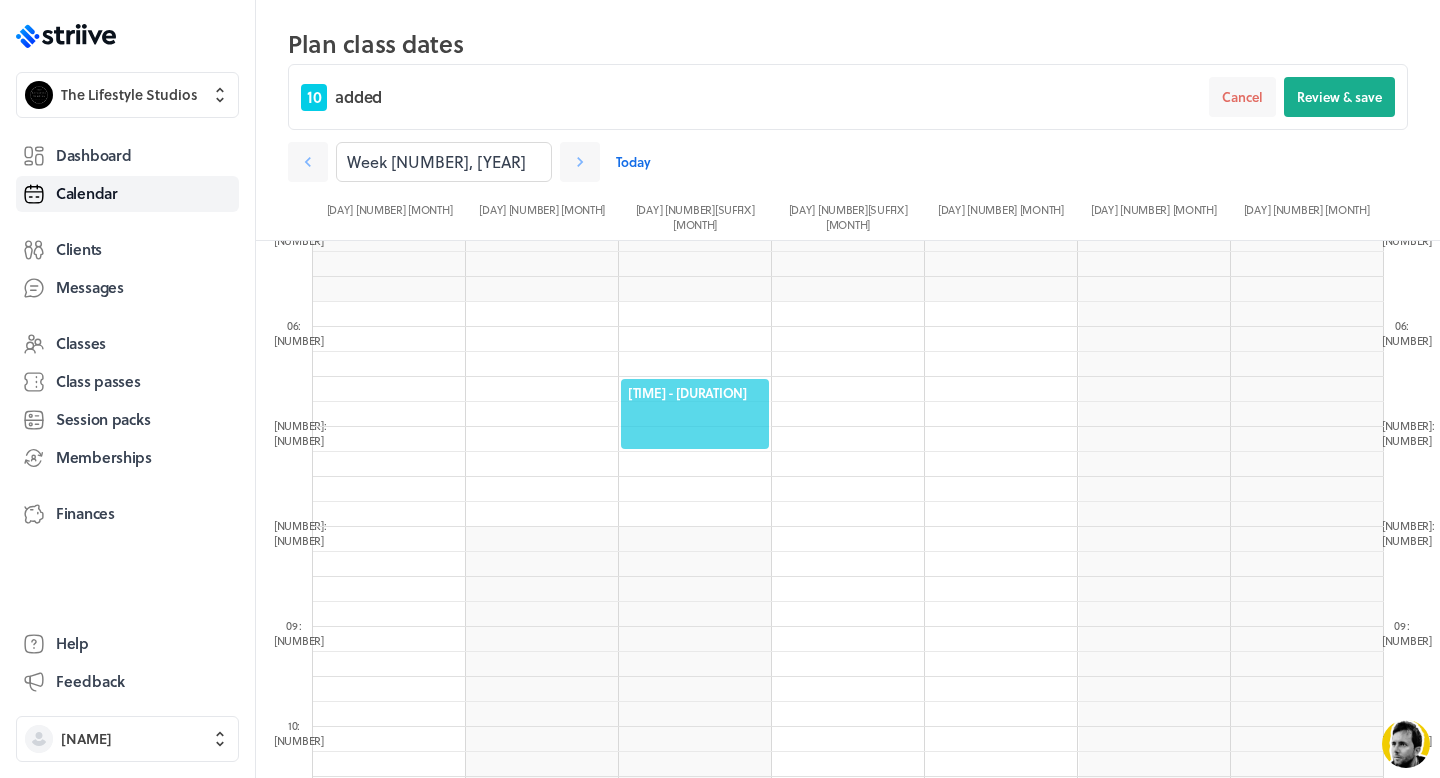 click on "[TIME]  - [DURATION]" at bounding box center (695, 393) 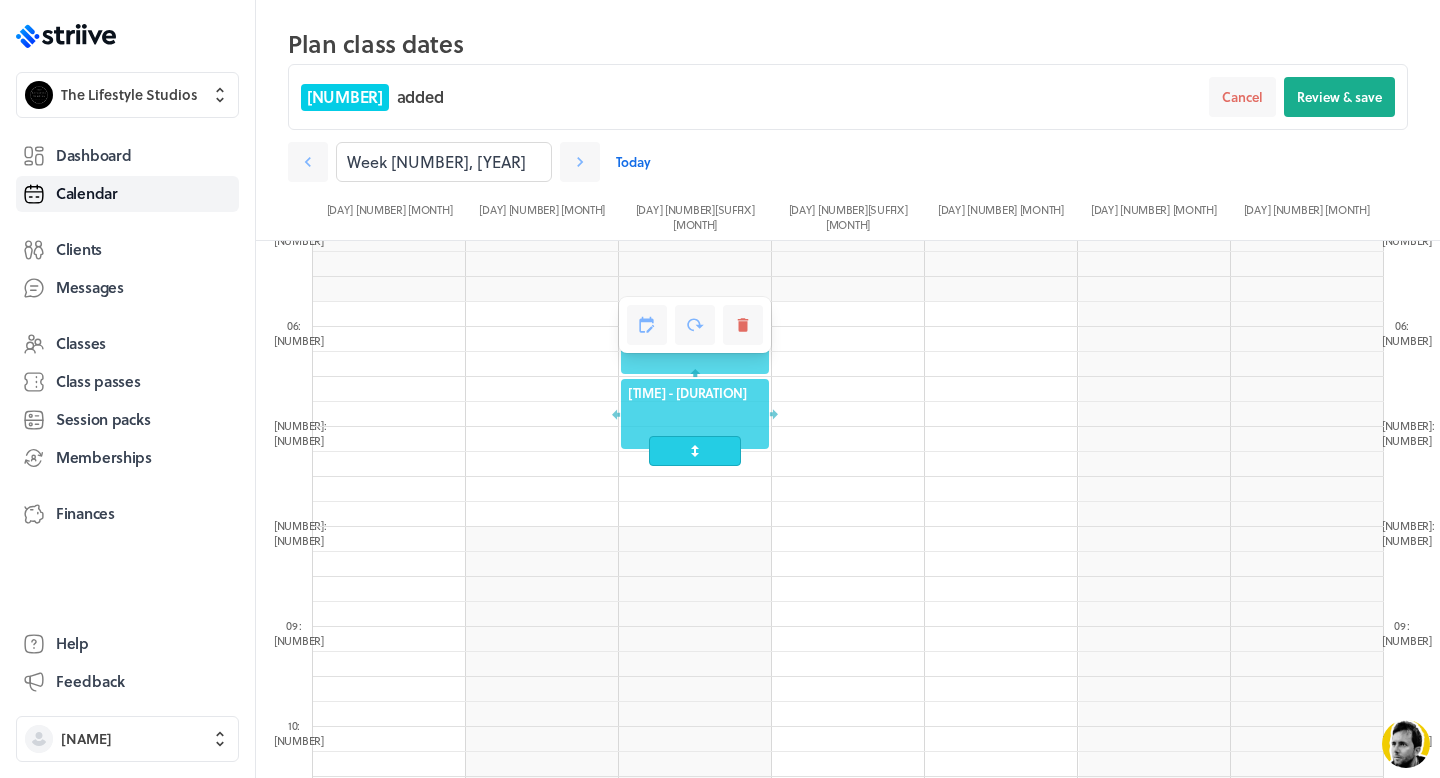 click on "[TIME]  - [DURATION]" at bounding box center (695, 318) 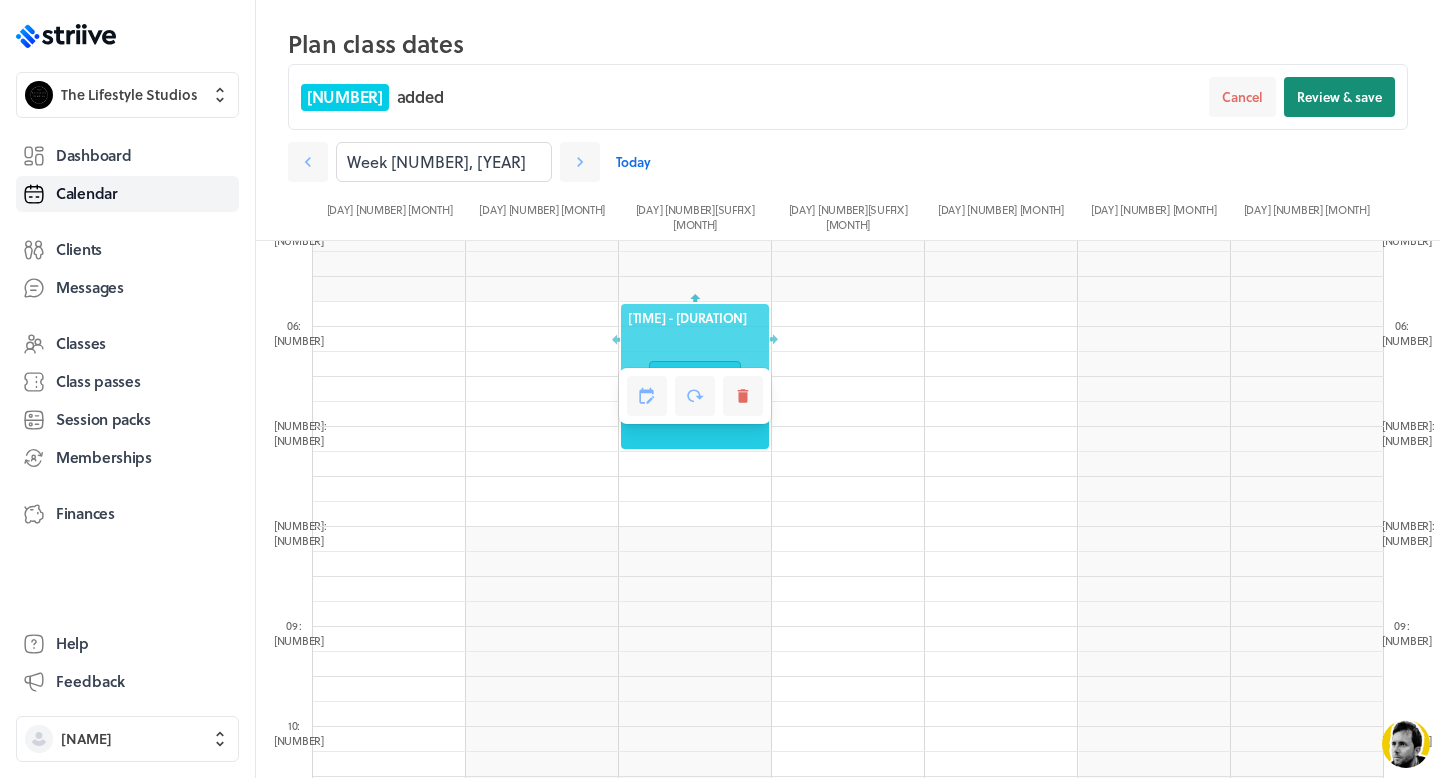 click on "Review & save" at bounding box center [1339, 97] 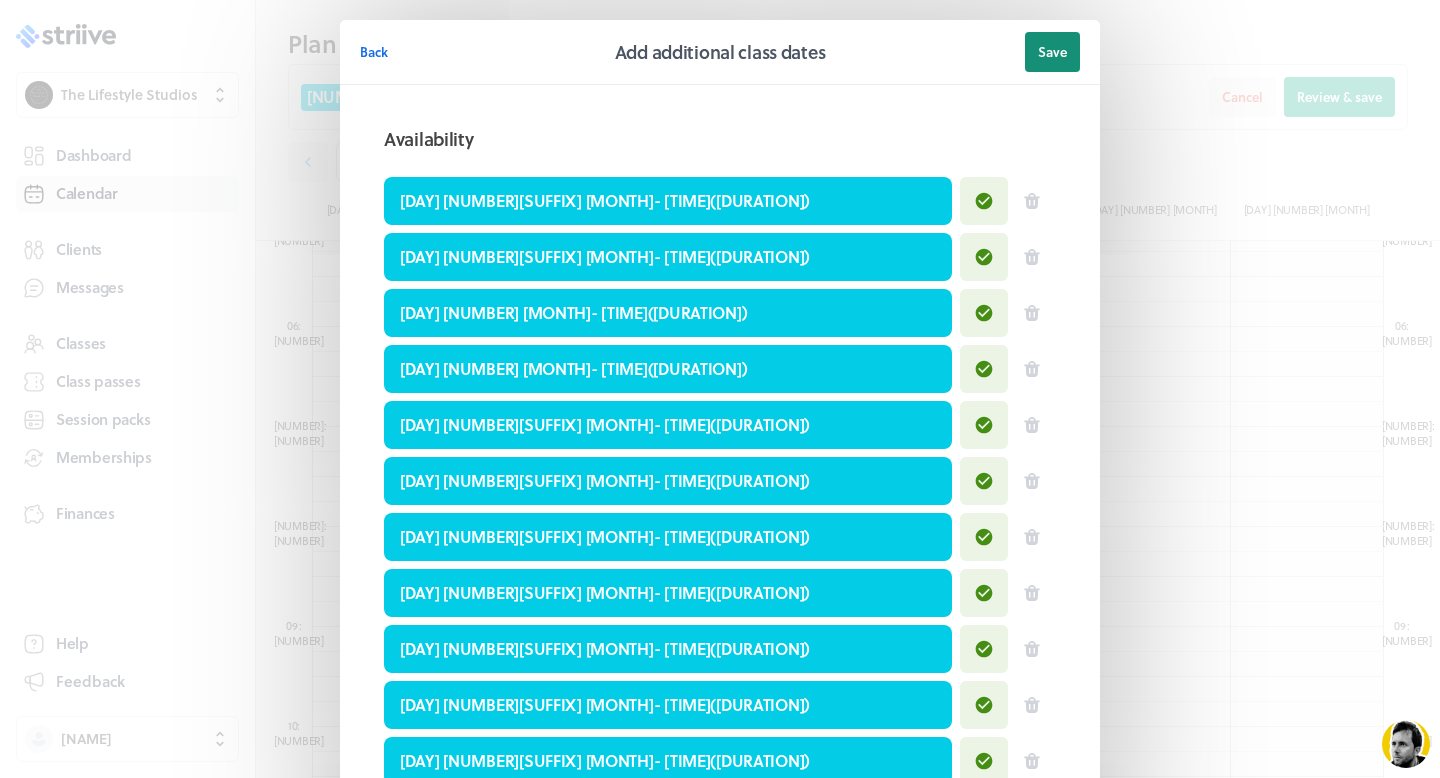 click on "Save" at bounding box center [1052, 52] 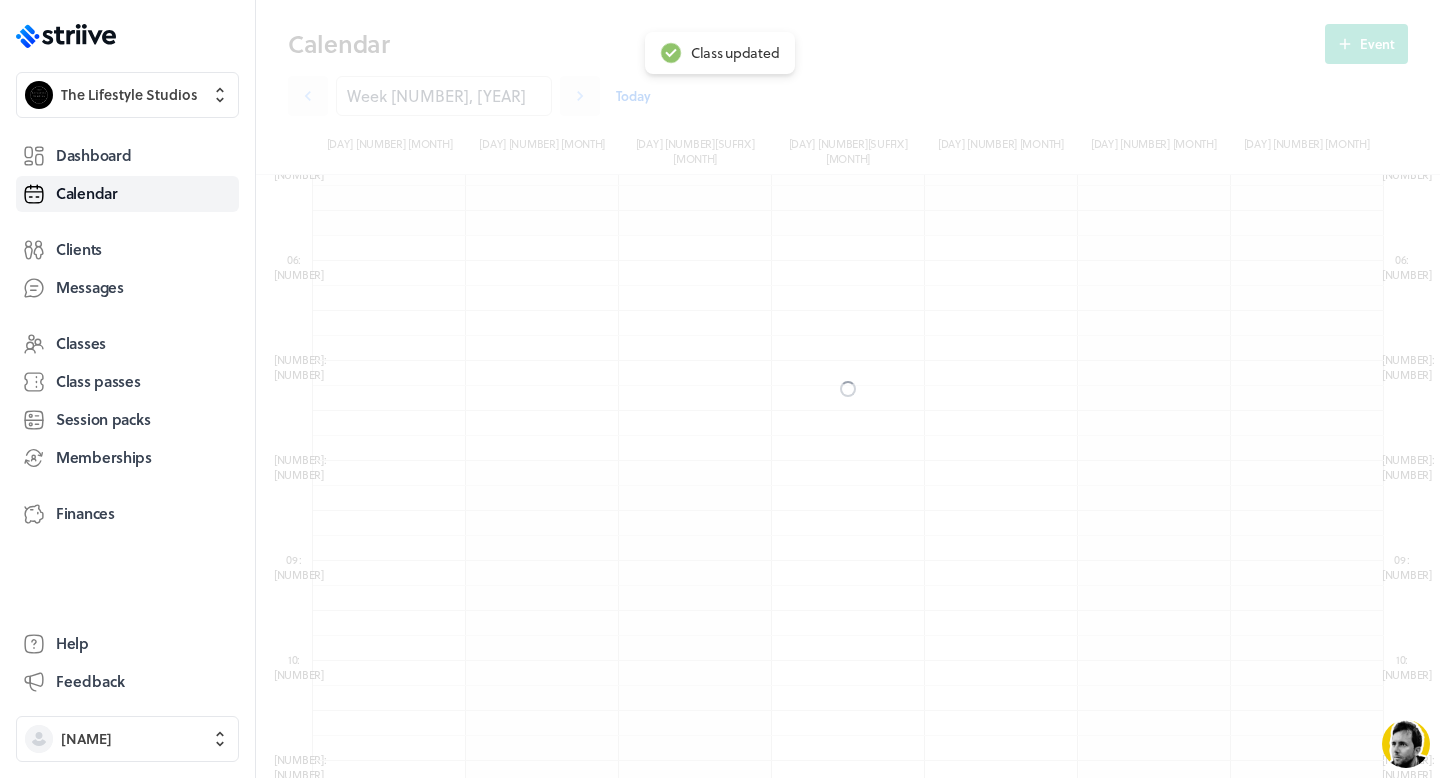 scroll, scrollTop: 448, scrollLeft: 0, axis: vertical 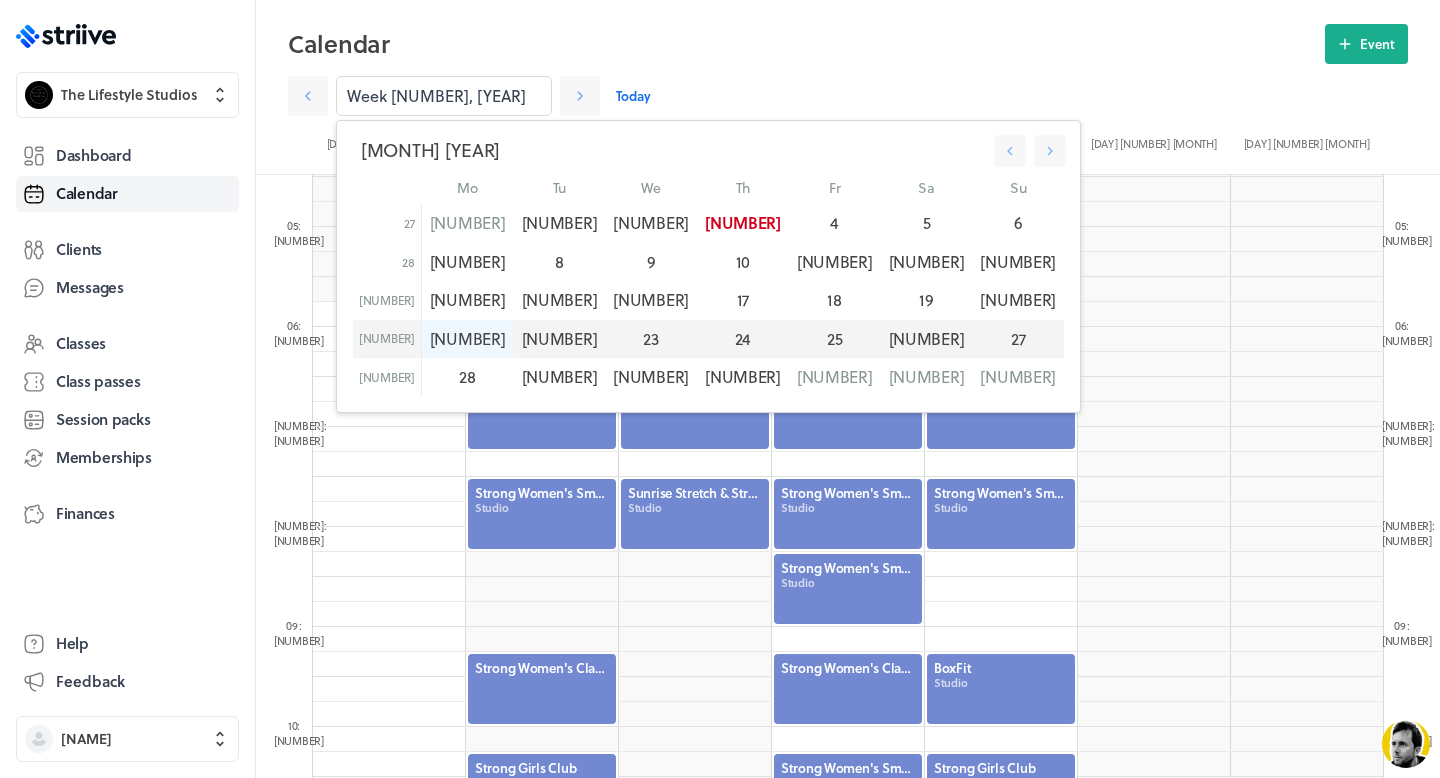 click on "[NUMBER]" at bounding box center (467, 339) 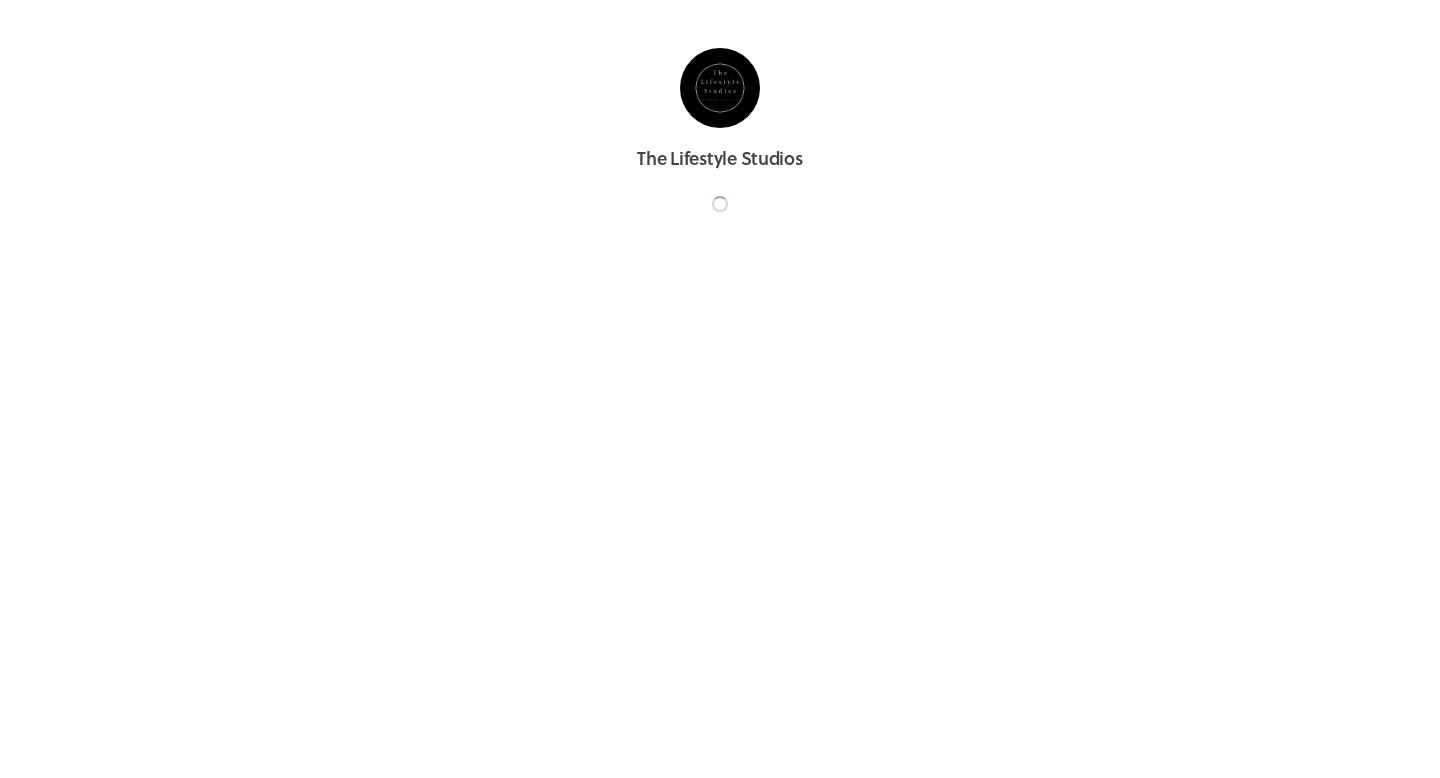 scroll, scrollTop: 0, scrollLeft: 0, axis: both 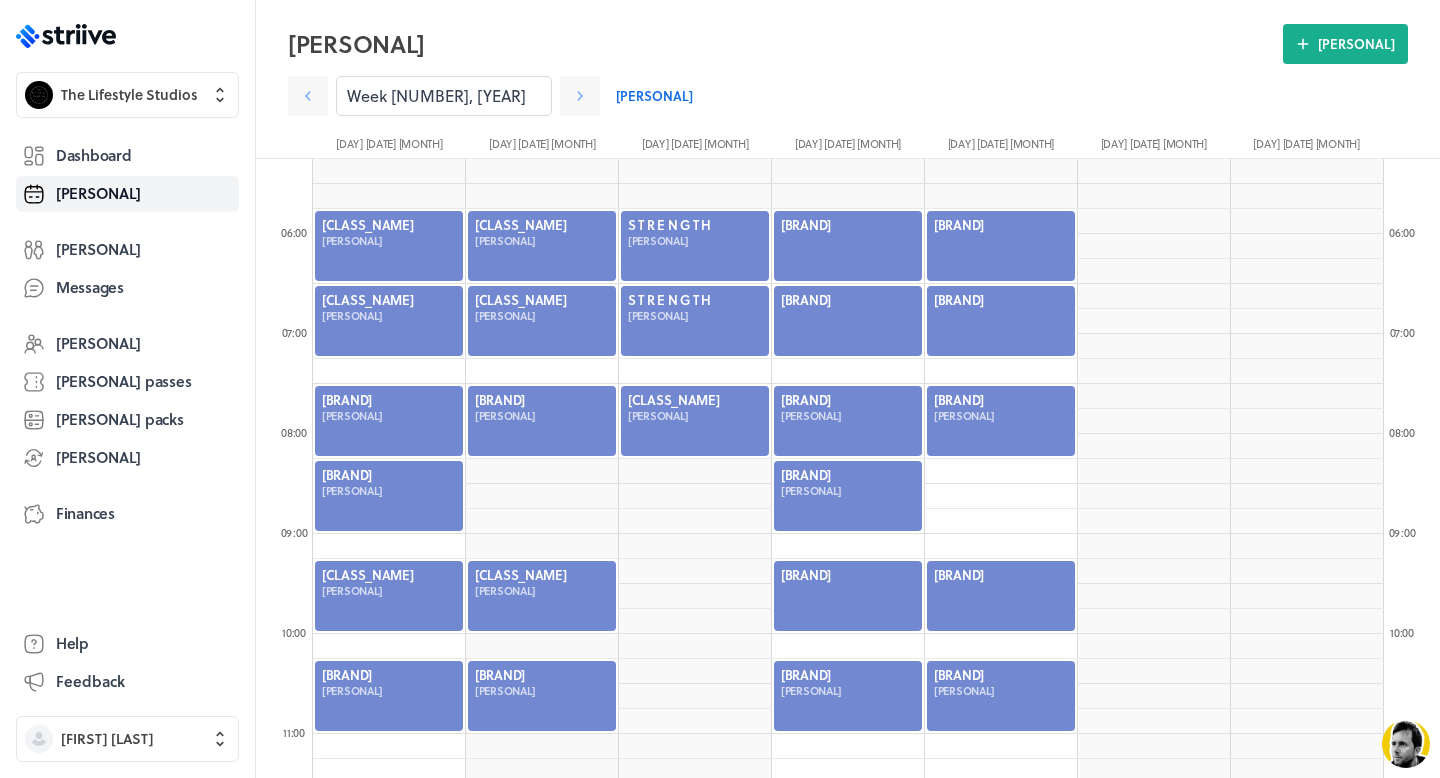 click at bounding box center (848, 246) 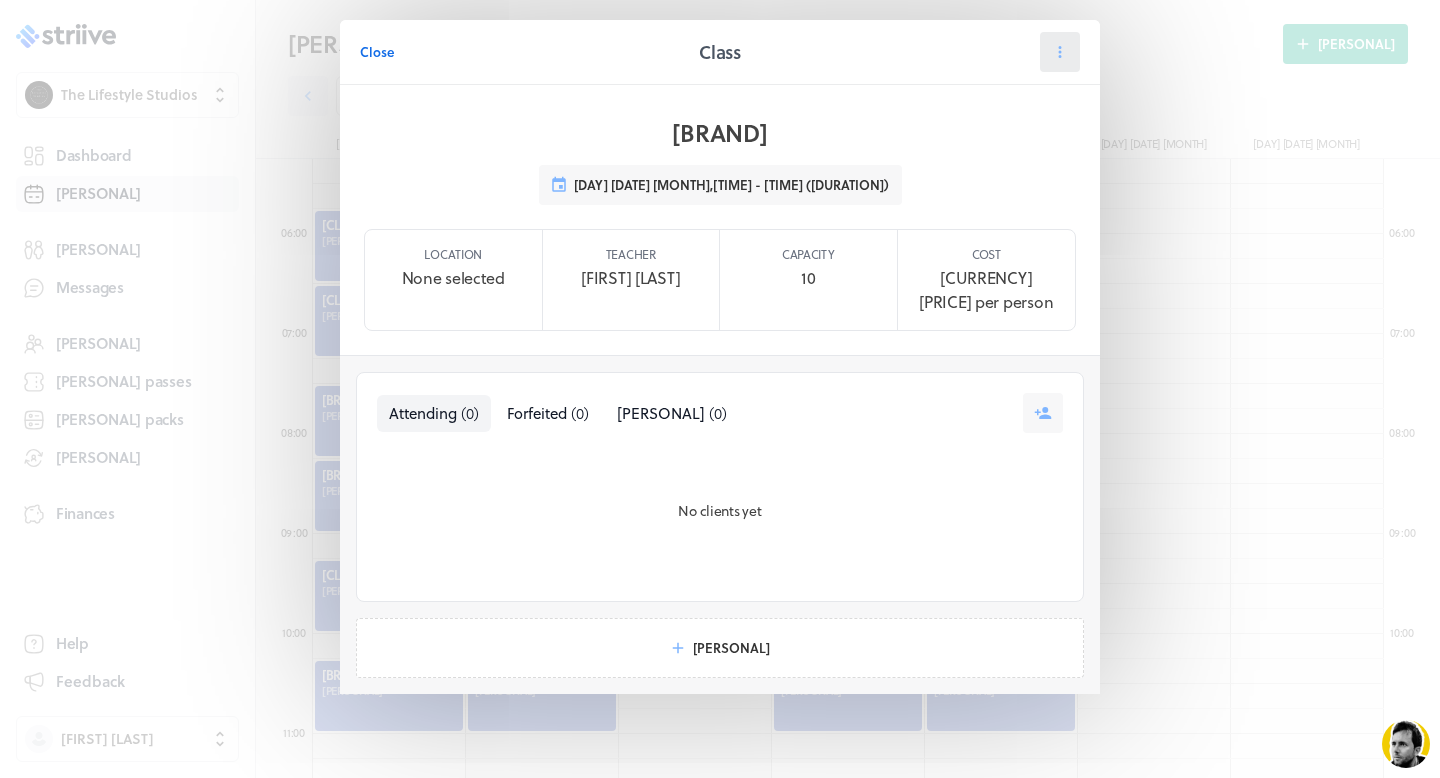 click at bounding box center (1060, 52) 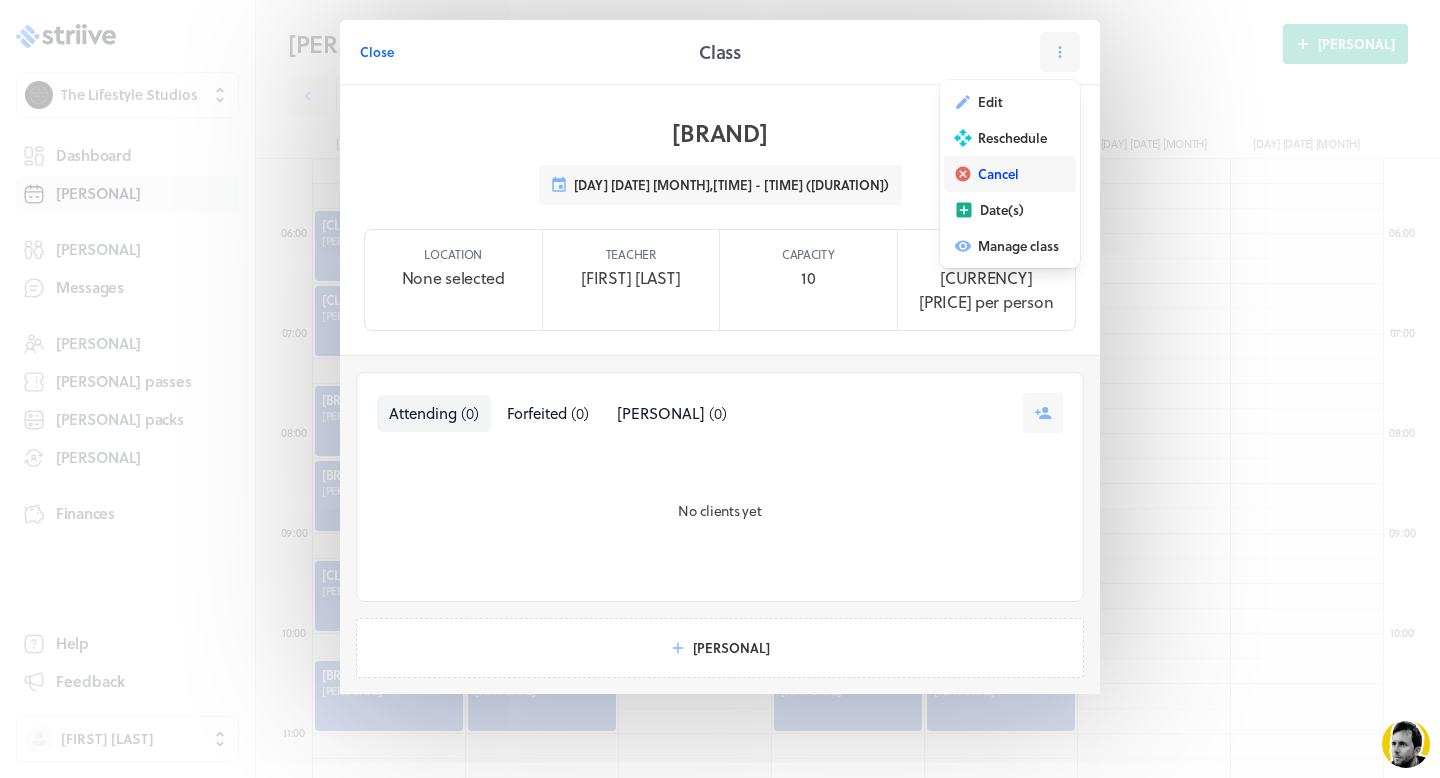click on "Cancel" at bounding box center [990, 102] 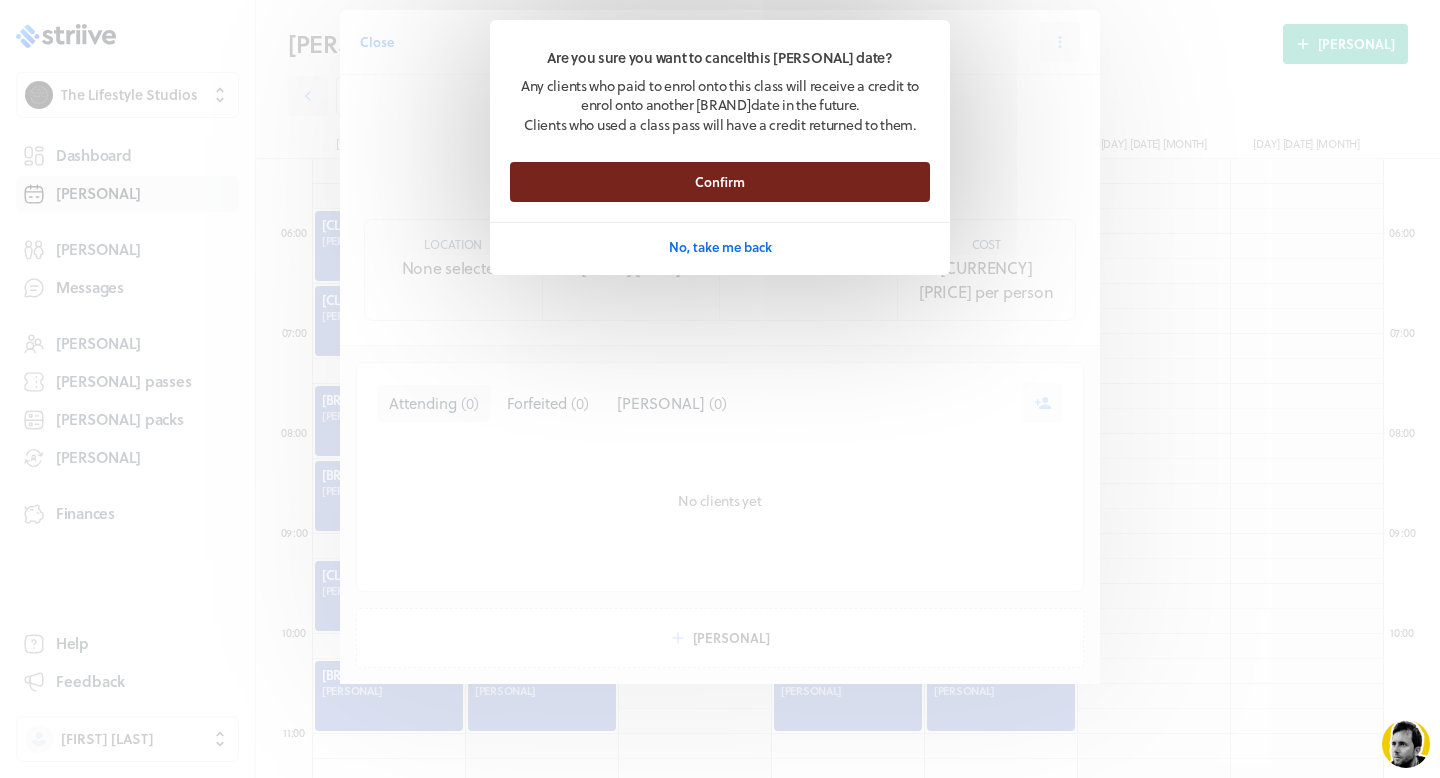 click on "Confirm" at bounding box center (720, 182) 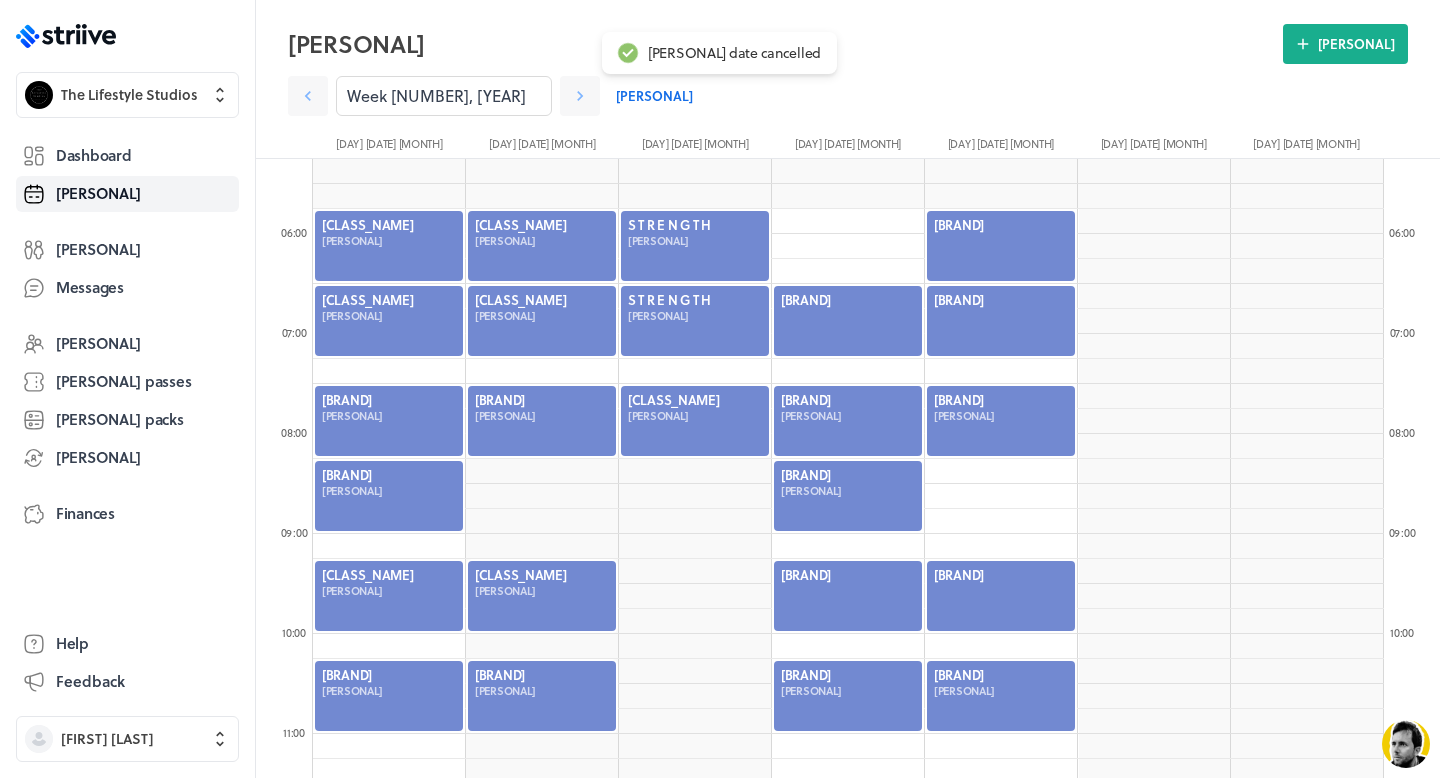 click at bounding box center (848, 321) 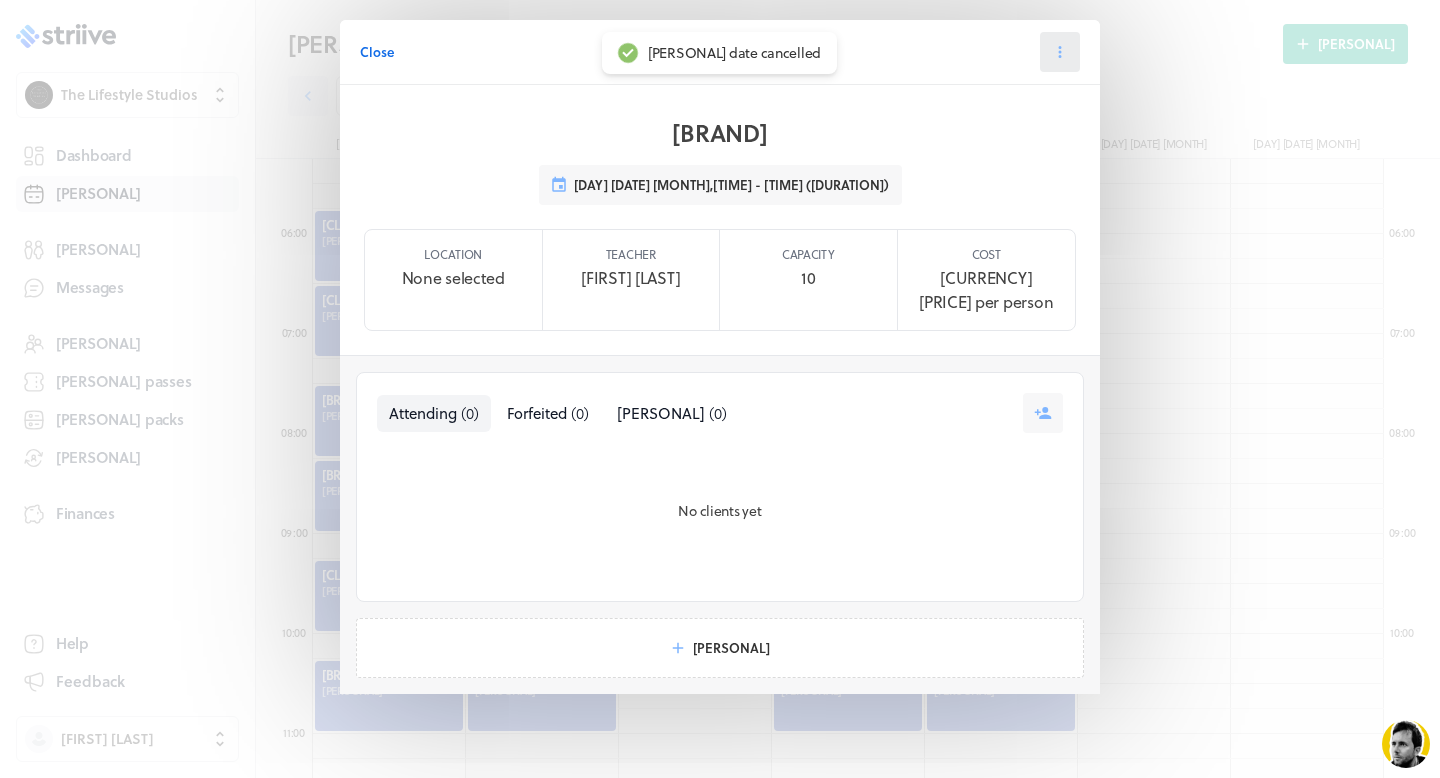 click at bounding box center (1060, 52) 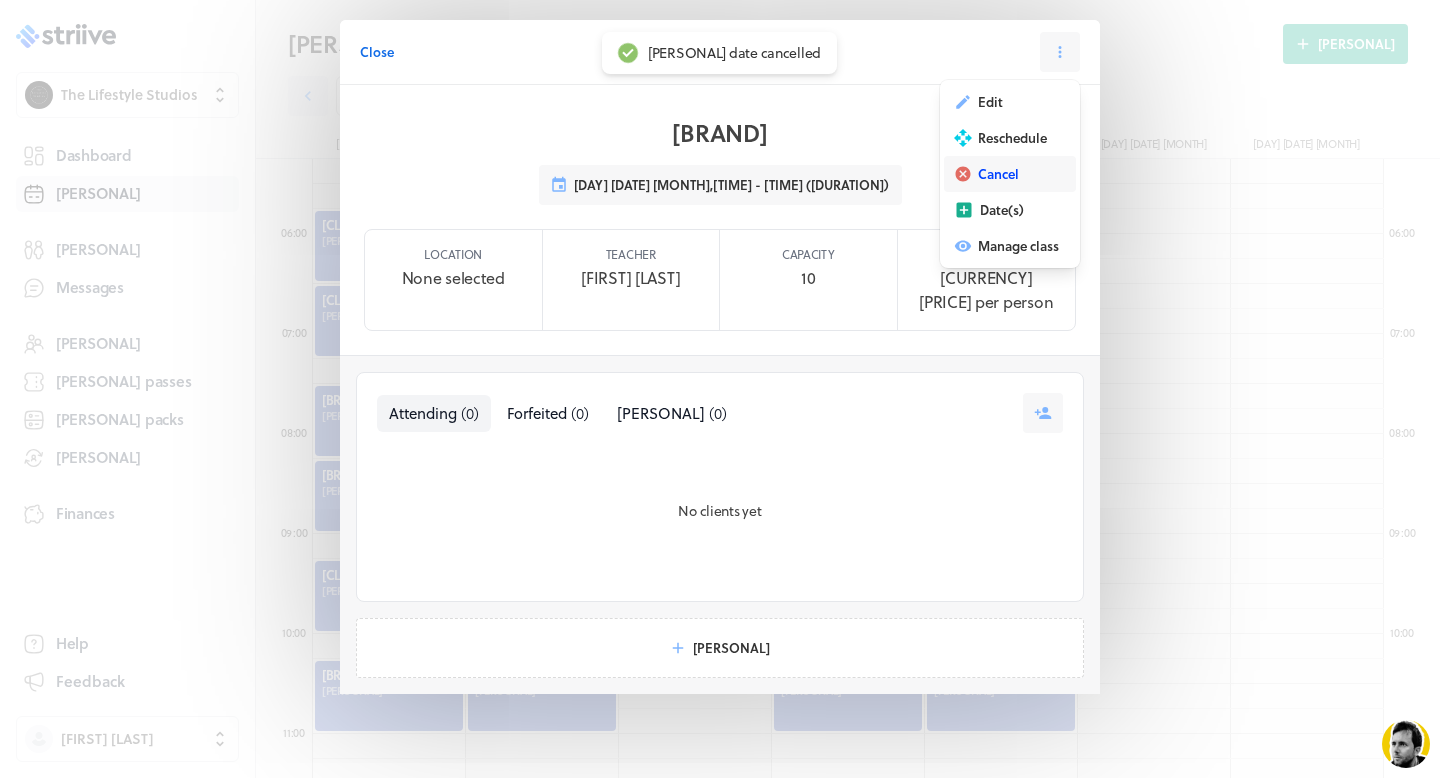 click on "Cancel" at bounding box center [990, 102] 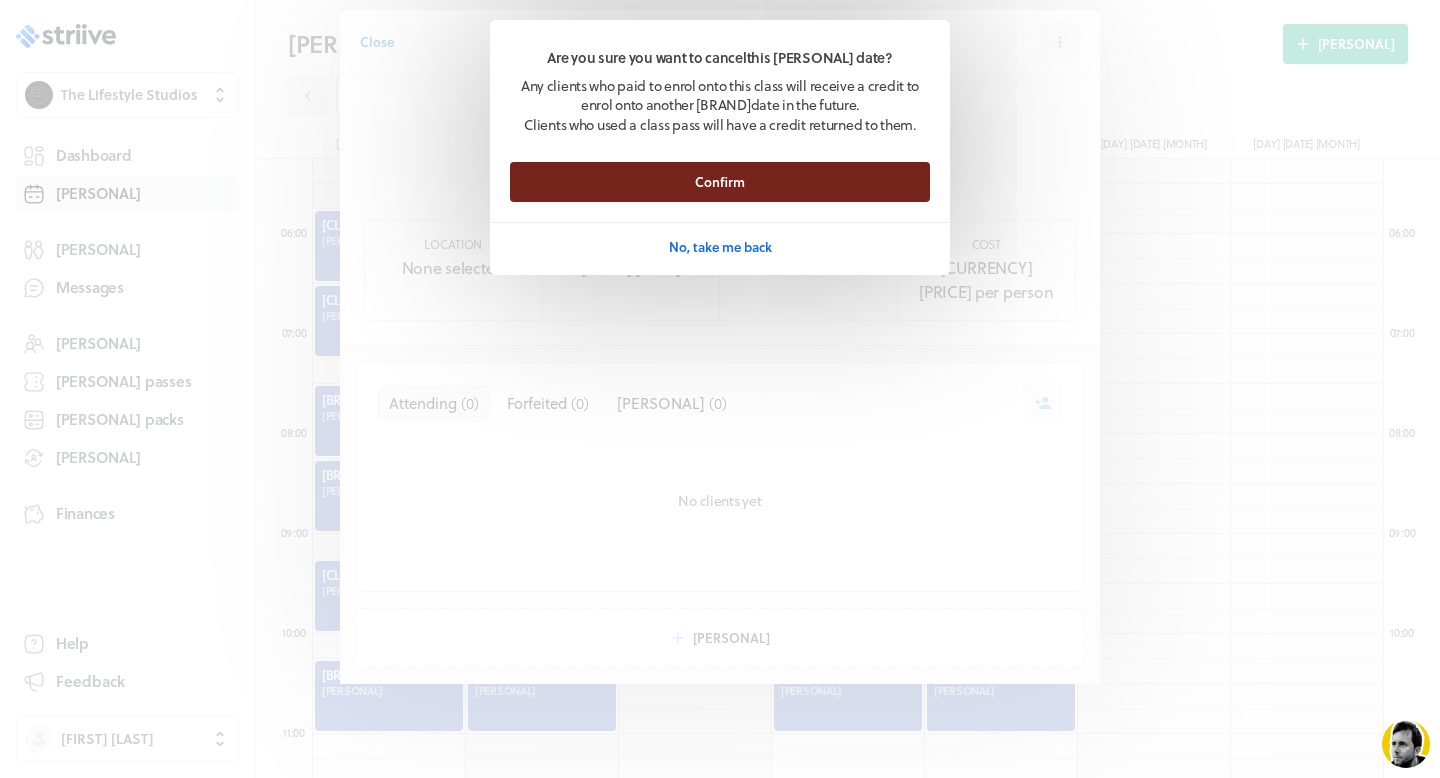 click on "Confirm" at bounding box center [720, 182] 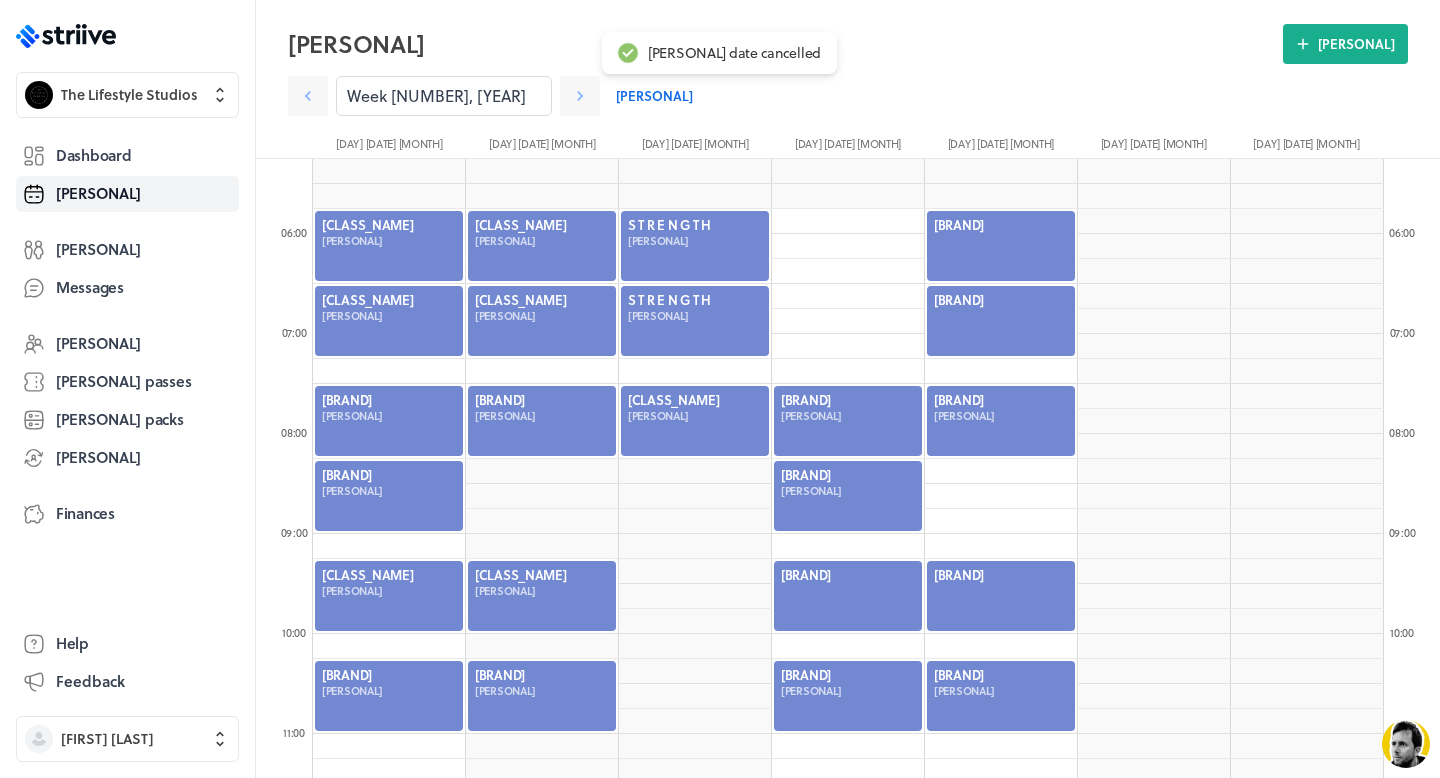 click at bounding box center (848, 596) 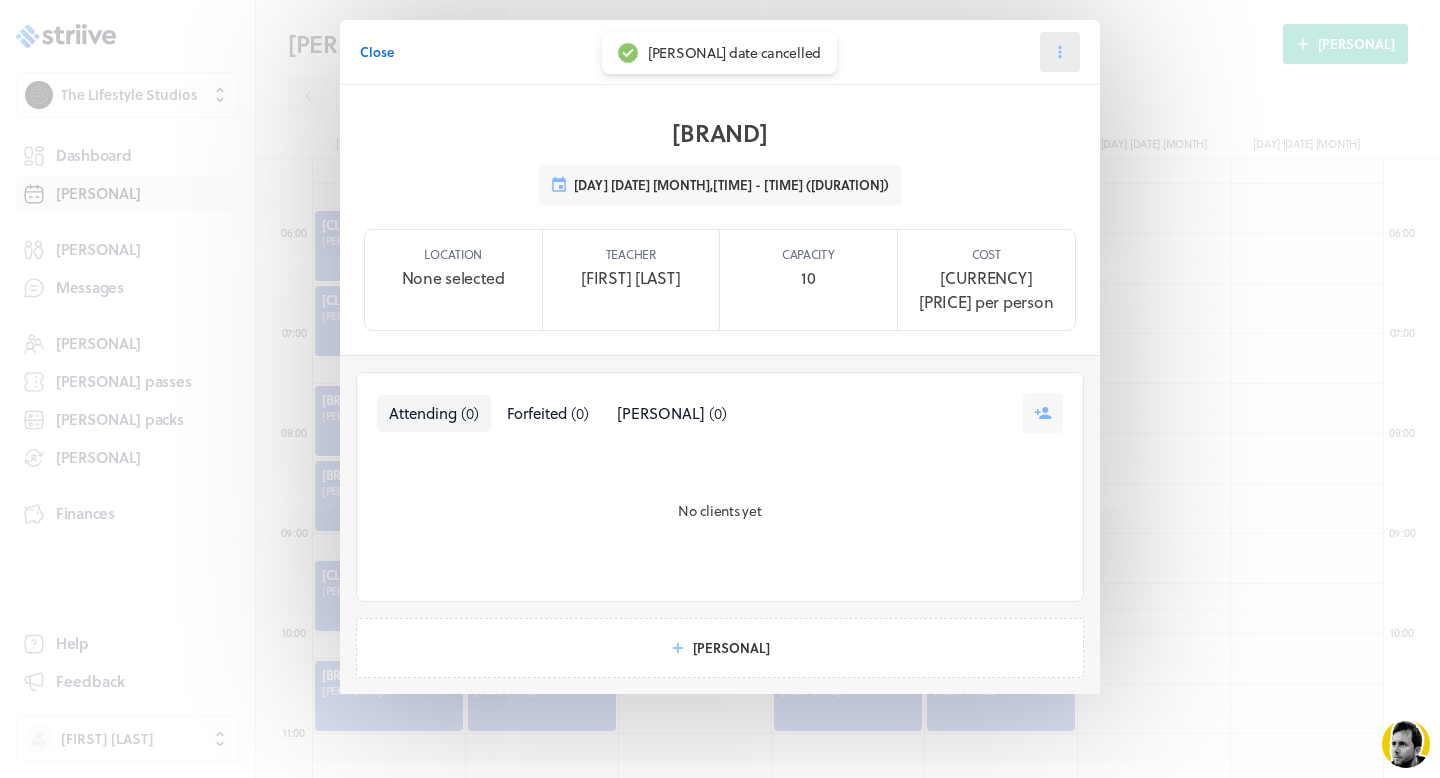 click at bounding box center (1060, 52) 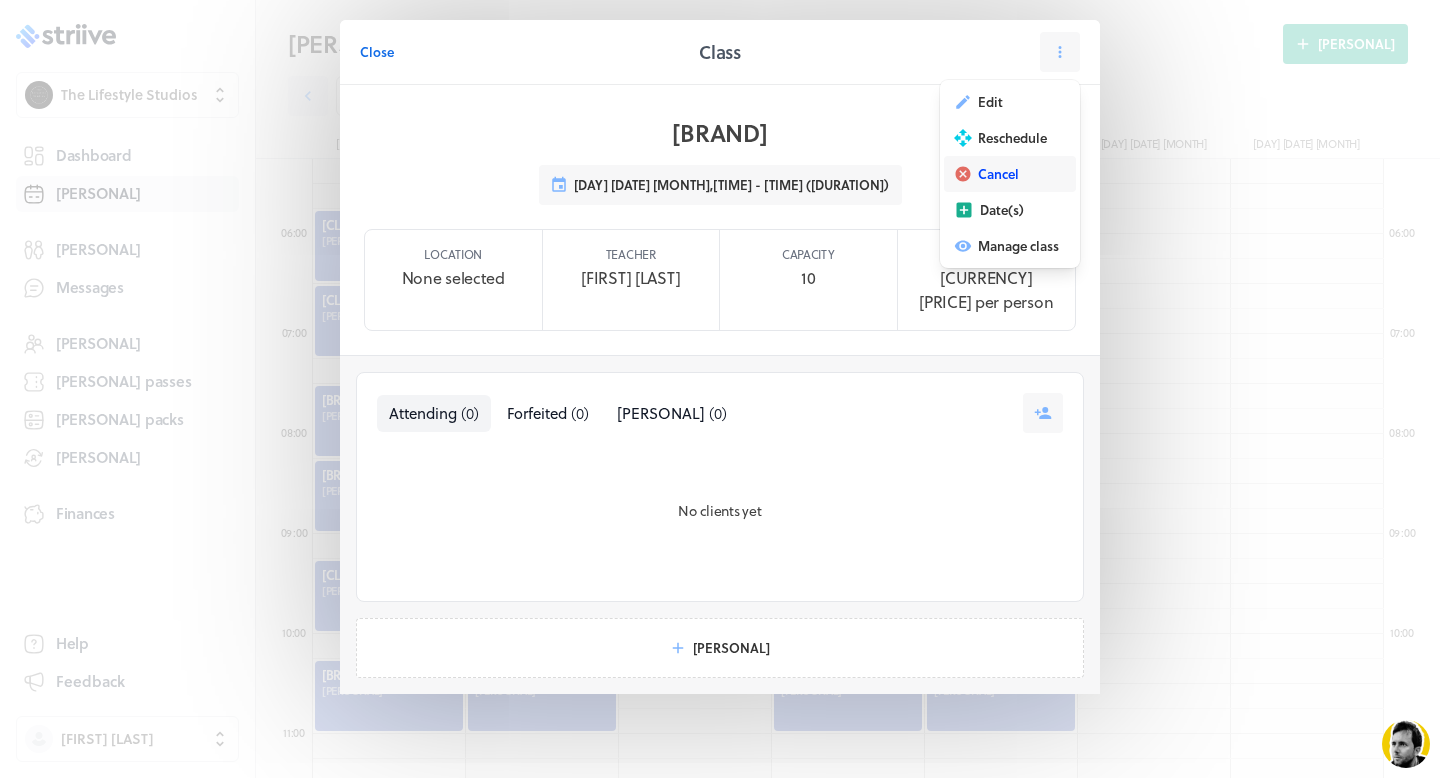 click on "Cancel" at bounding box center [990, 102] 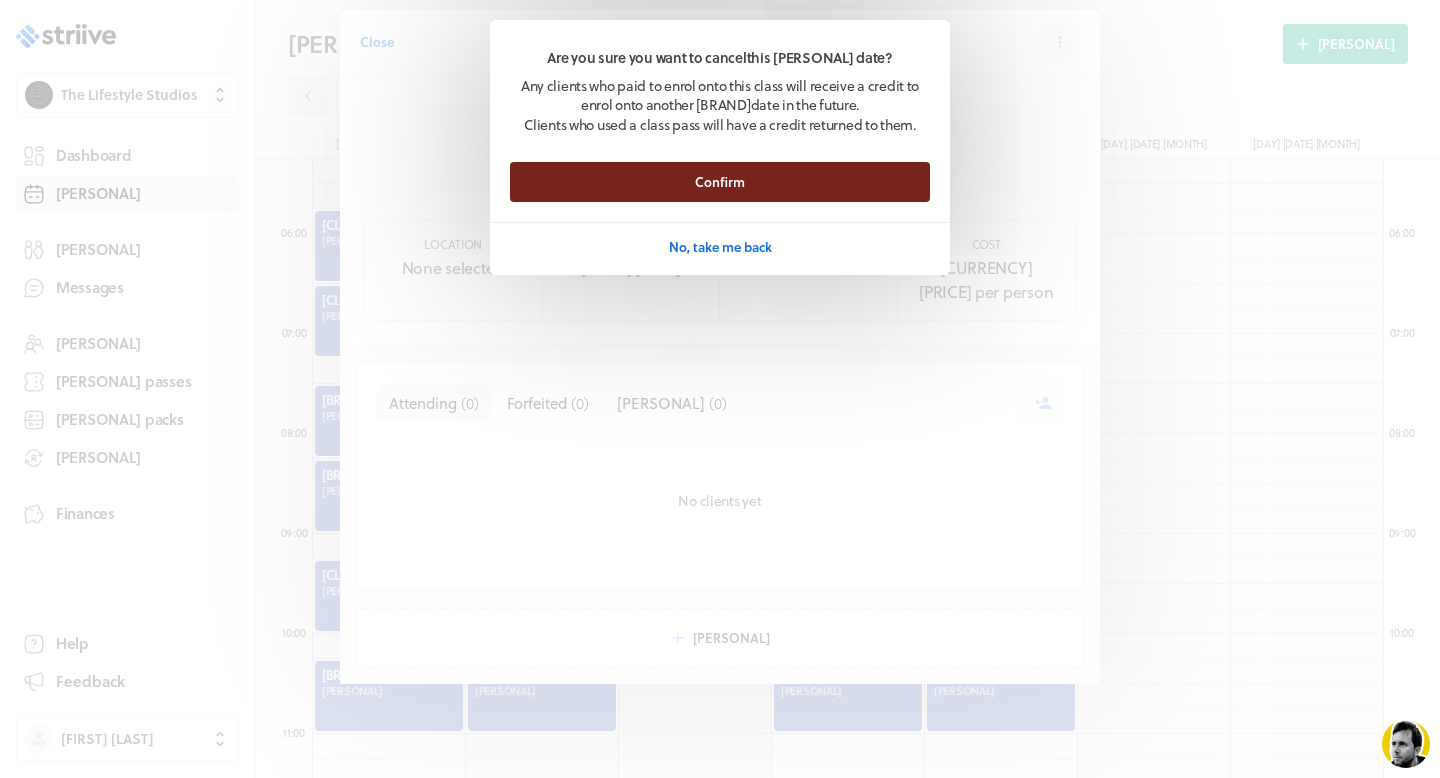 click on "Confirm" at bounding box center (720, 182) 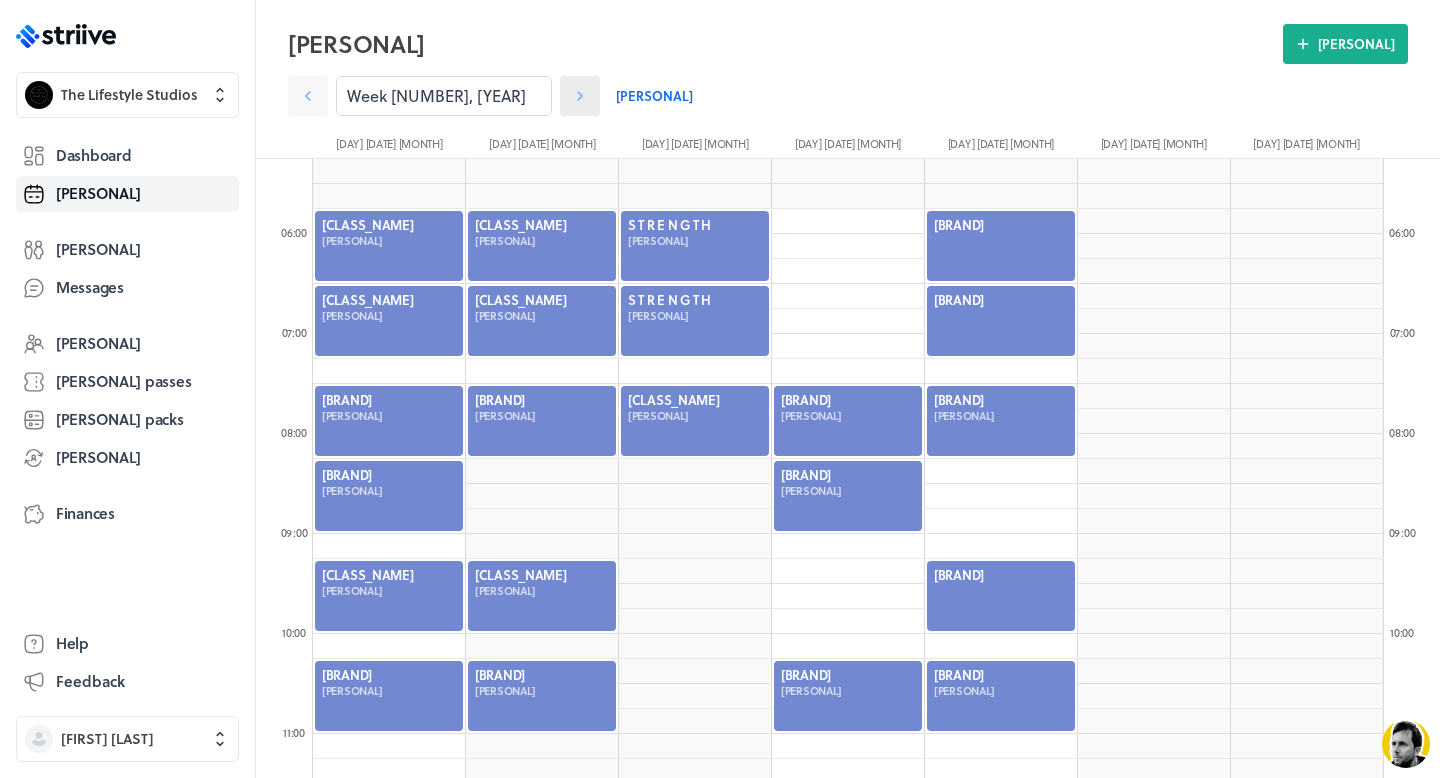 click at bounding box center (308, 96) 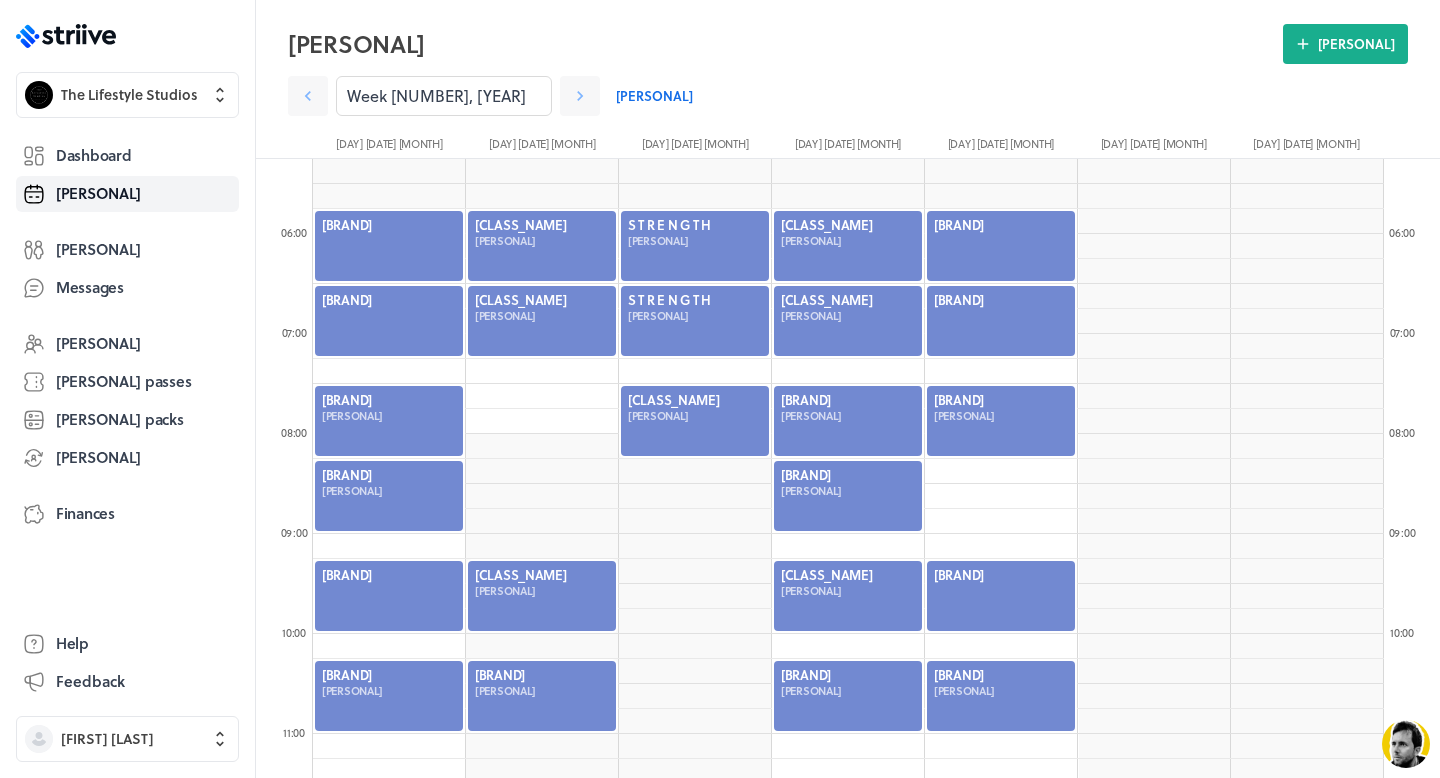 click at bounding box center [1001, 246] 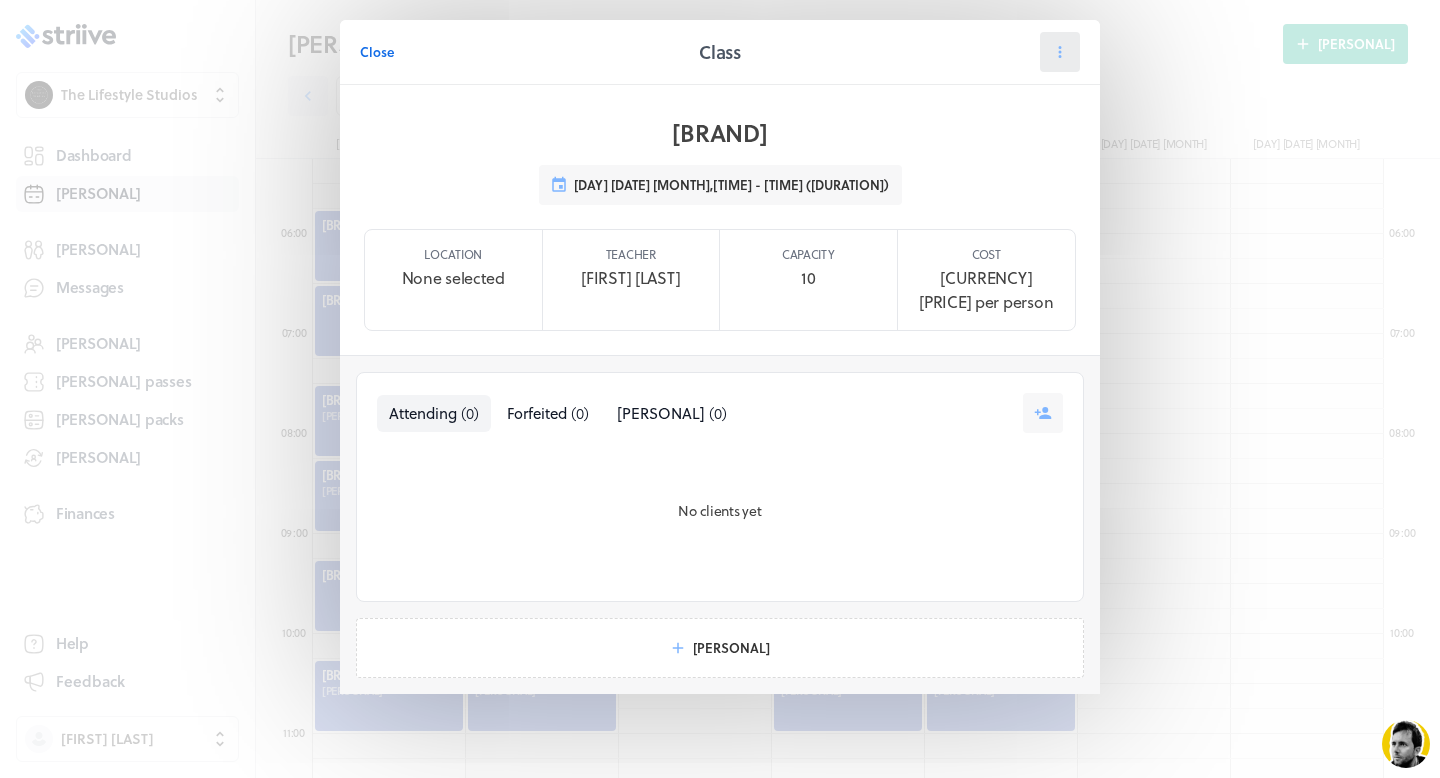 click at bounding box center [1060, 52] 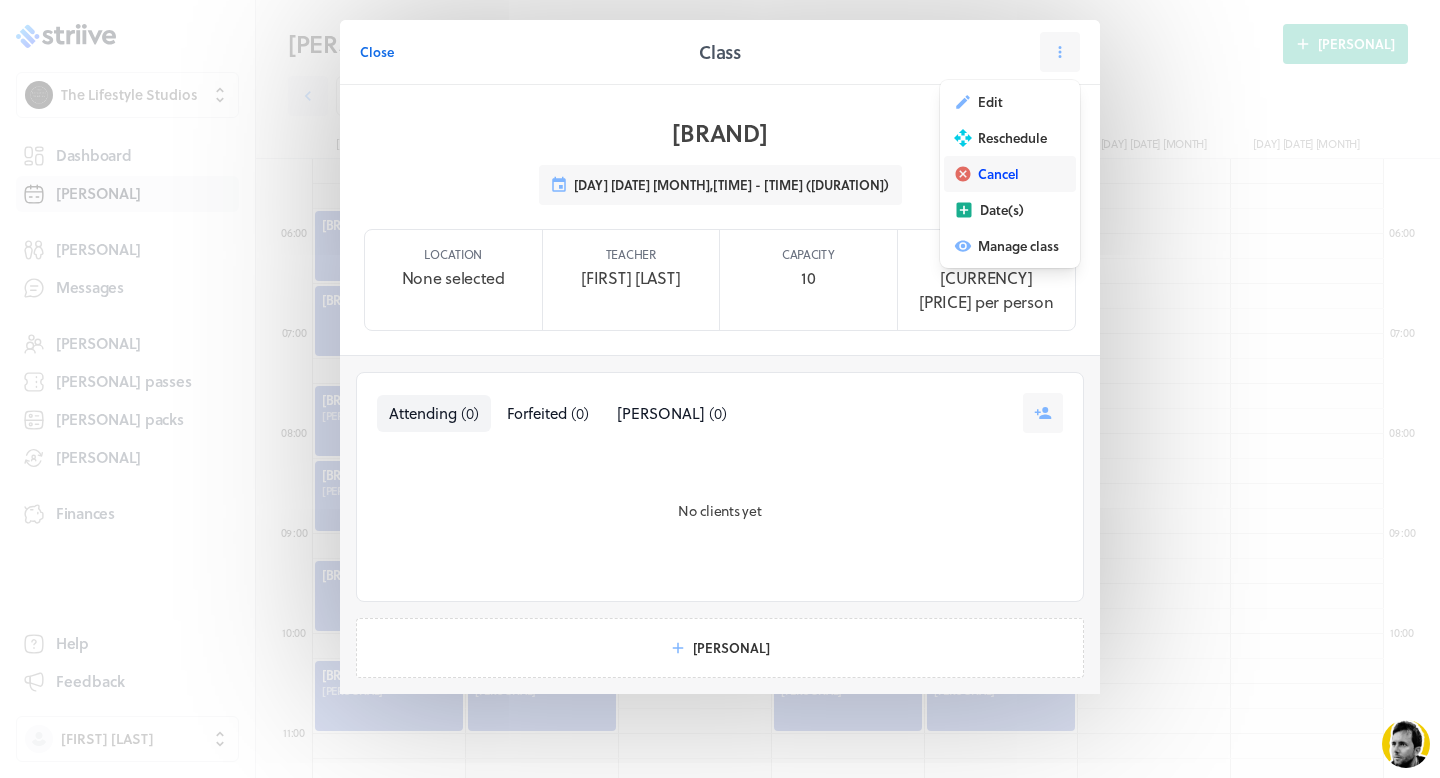 click on "Cancel" at bounding box center (990, 102) 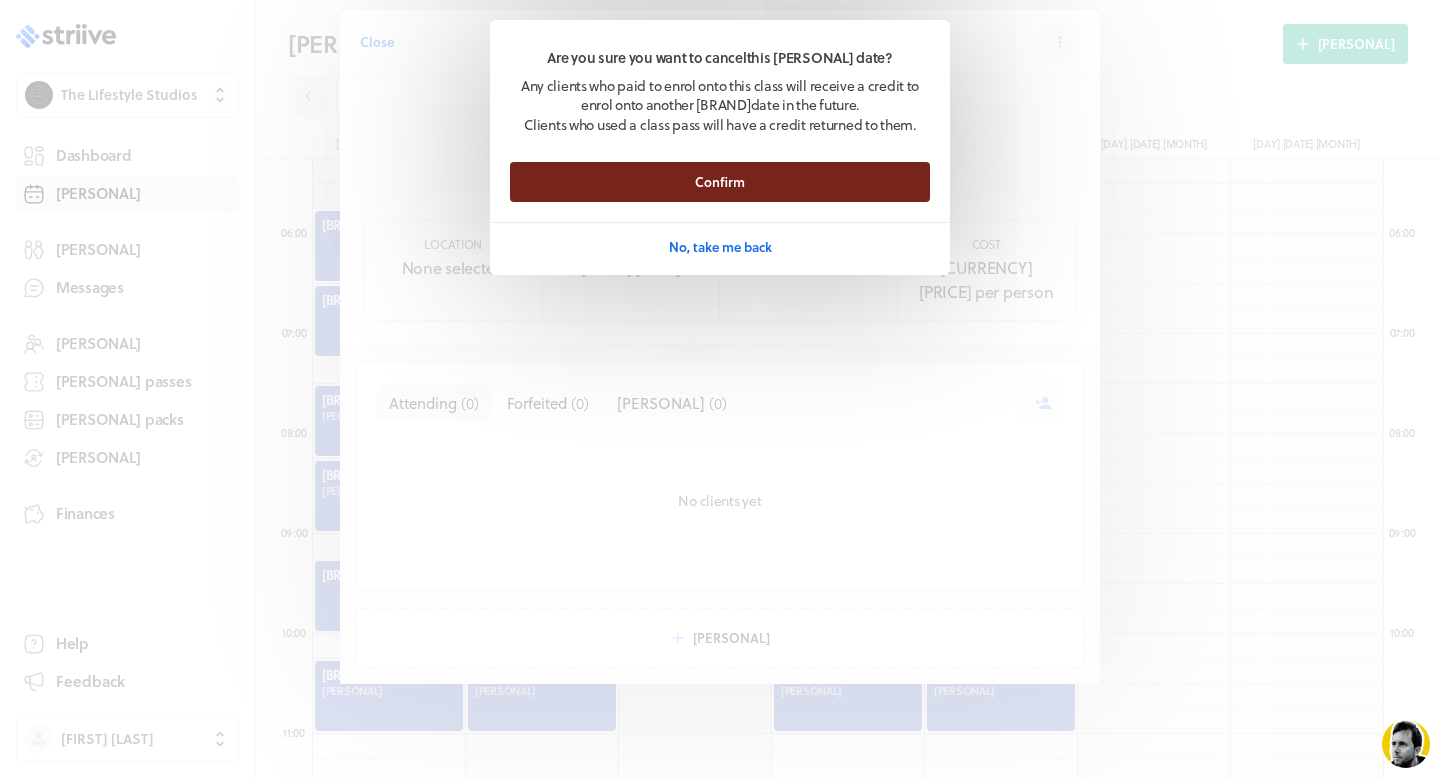 click on "Confirm" at bounding box center (720, 182) 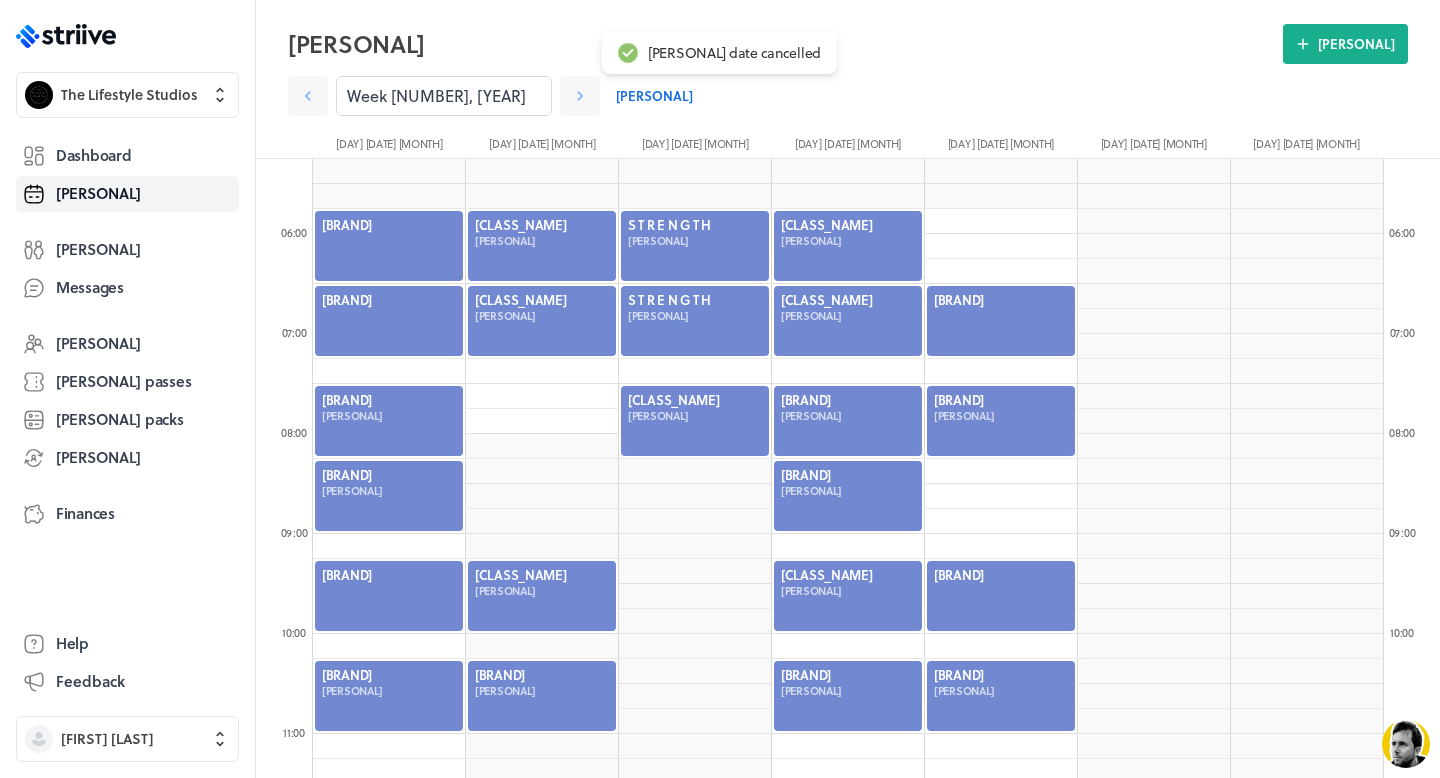 click at bounding box center [1001, 321] 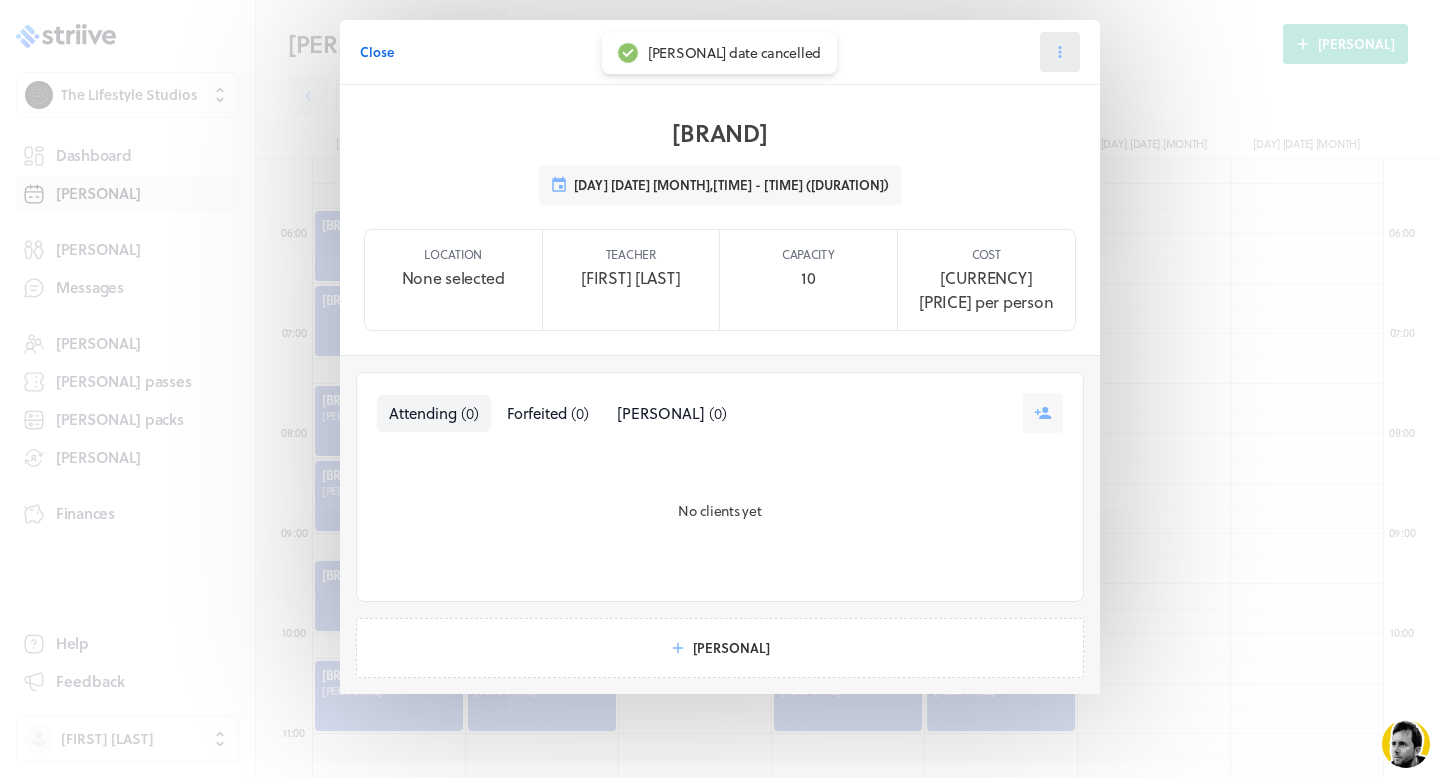click at bounding box center (1060, 52) 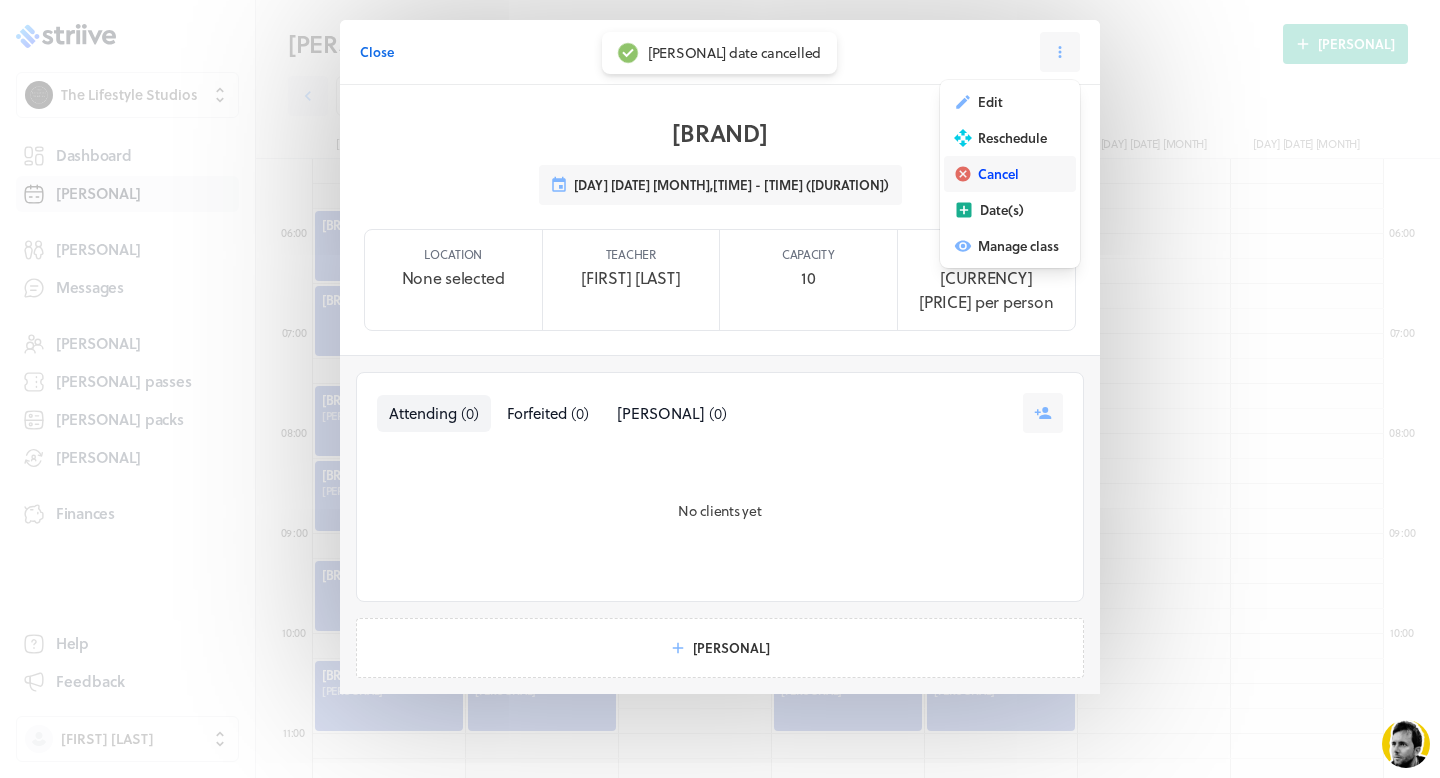 click on "Cancel" at bounding box center [990, 102] 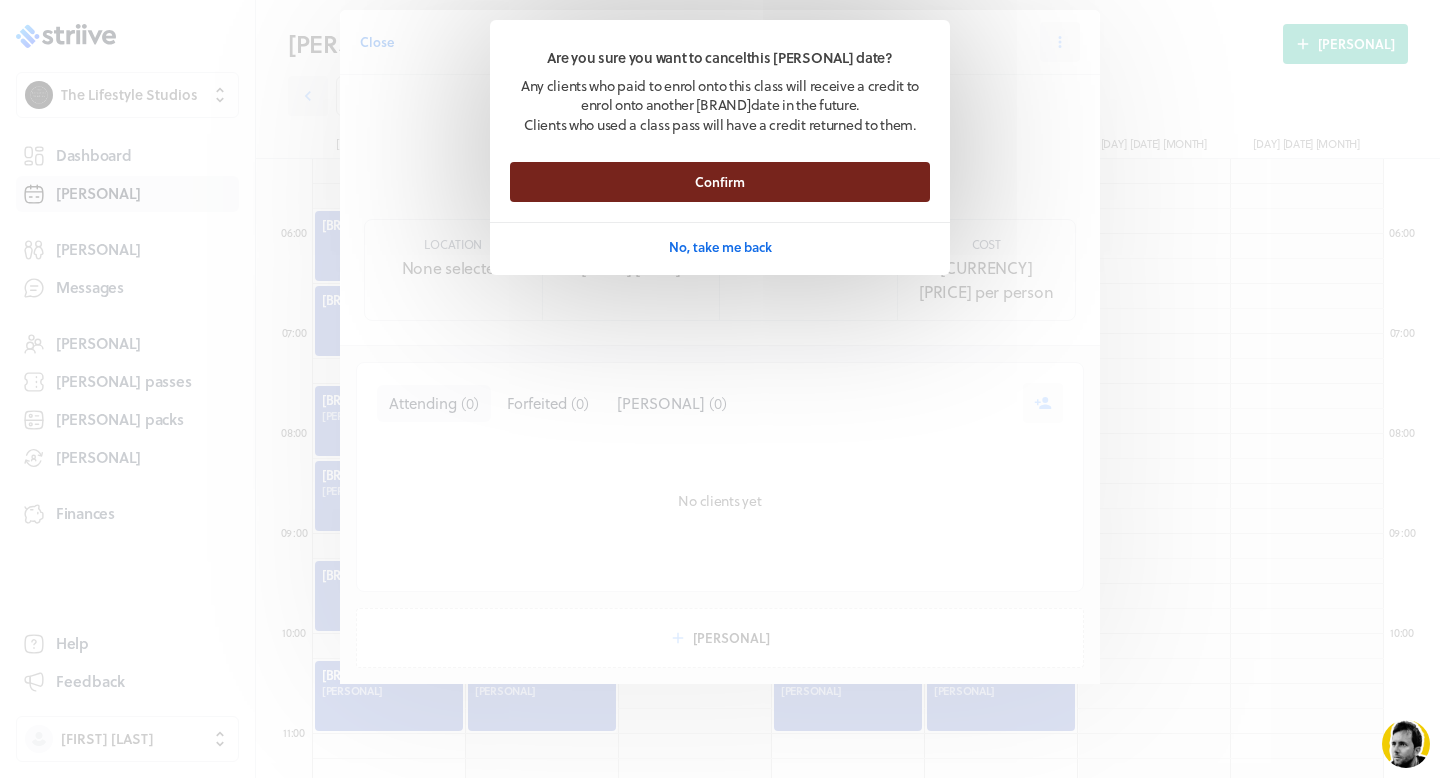 click on "Confirm" at bounding box center [720, 182] 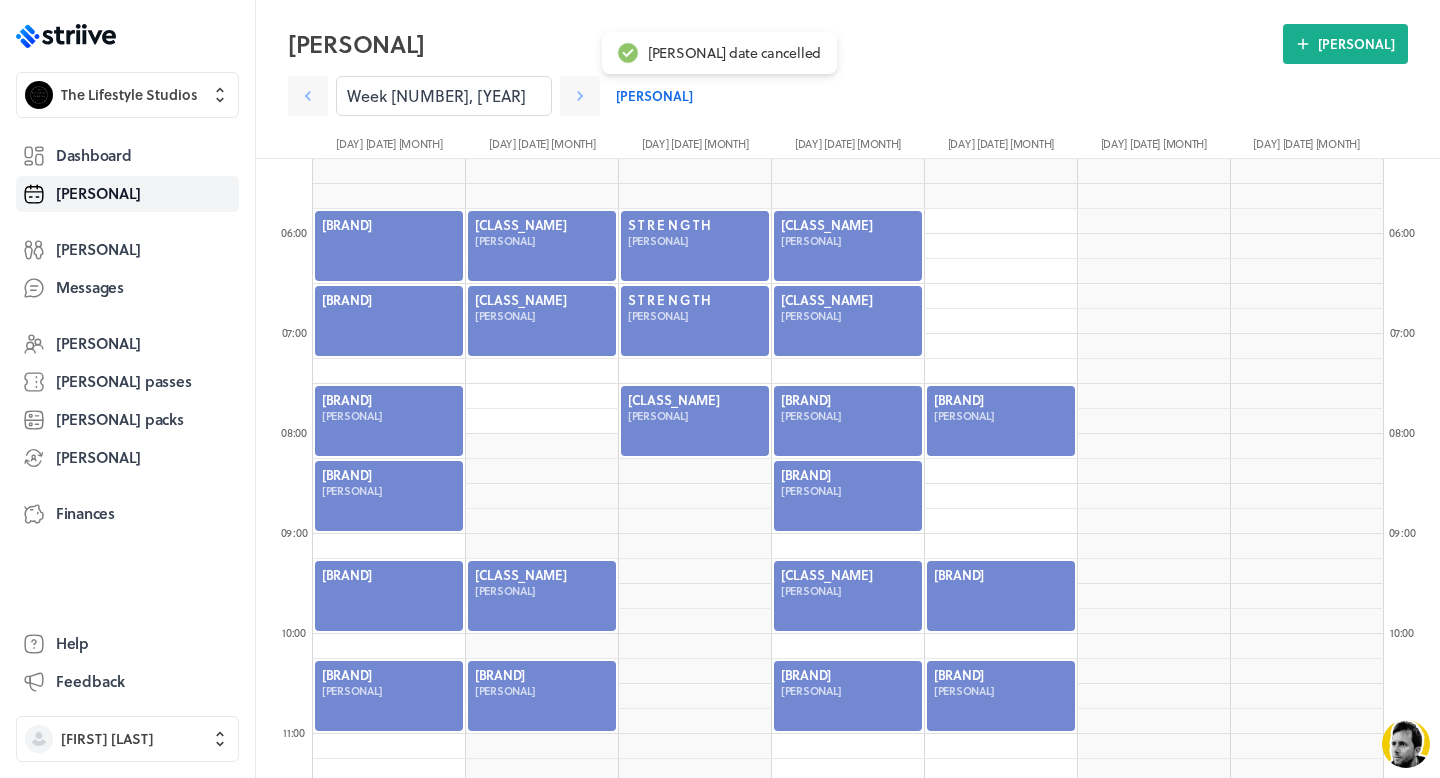 click at bounding box center [1001, 596] 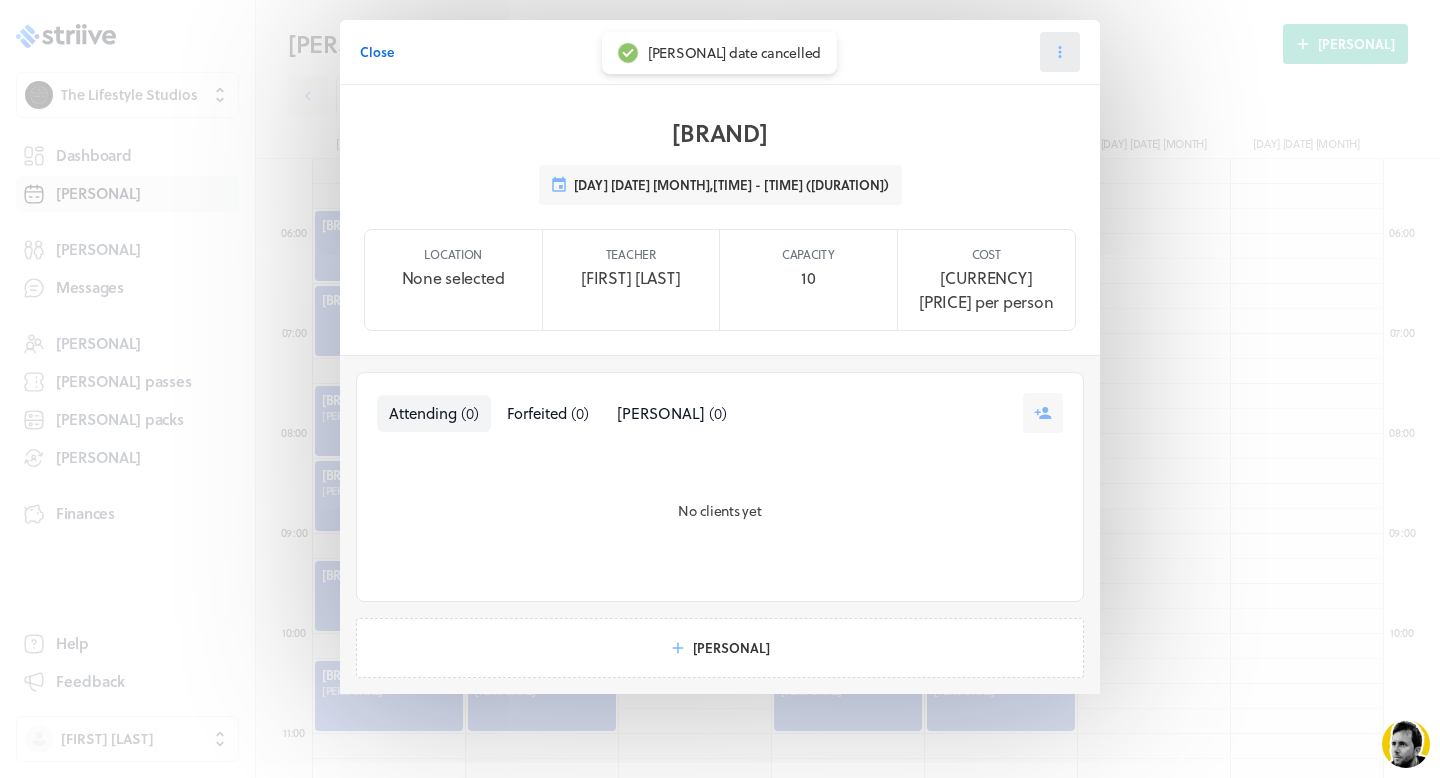 click at bounding box center (1060, 52) 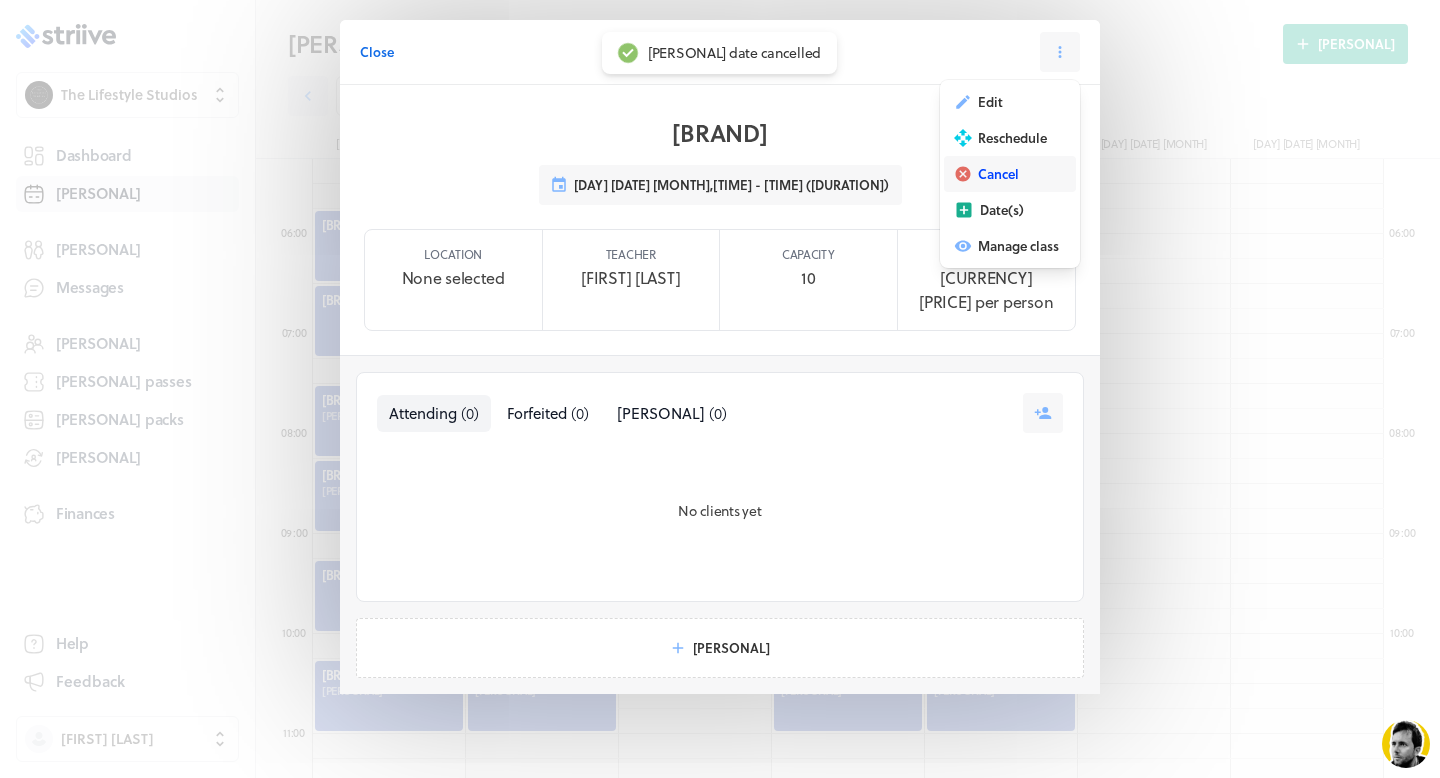 click on "Cancel" at bounding box center (1010, 174) 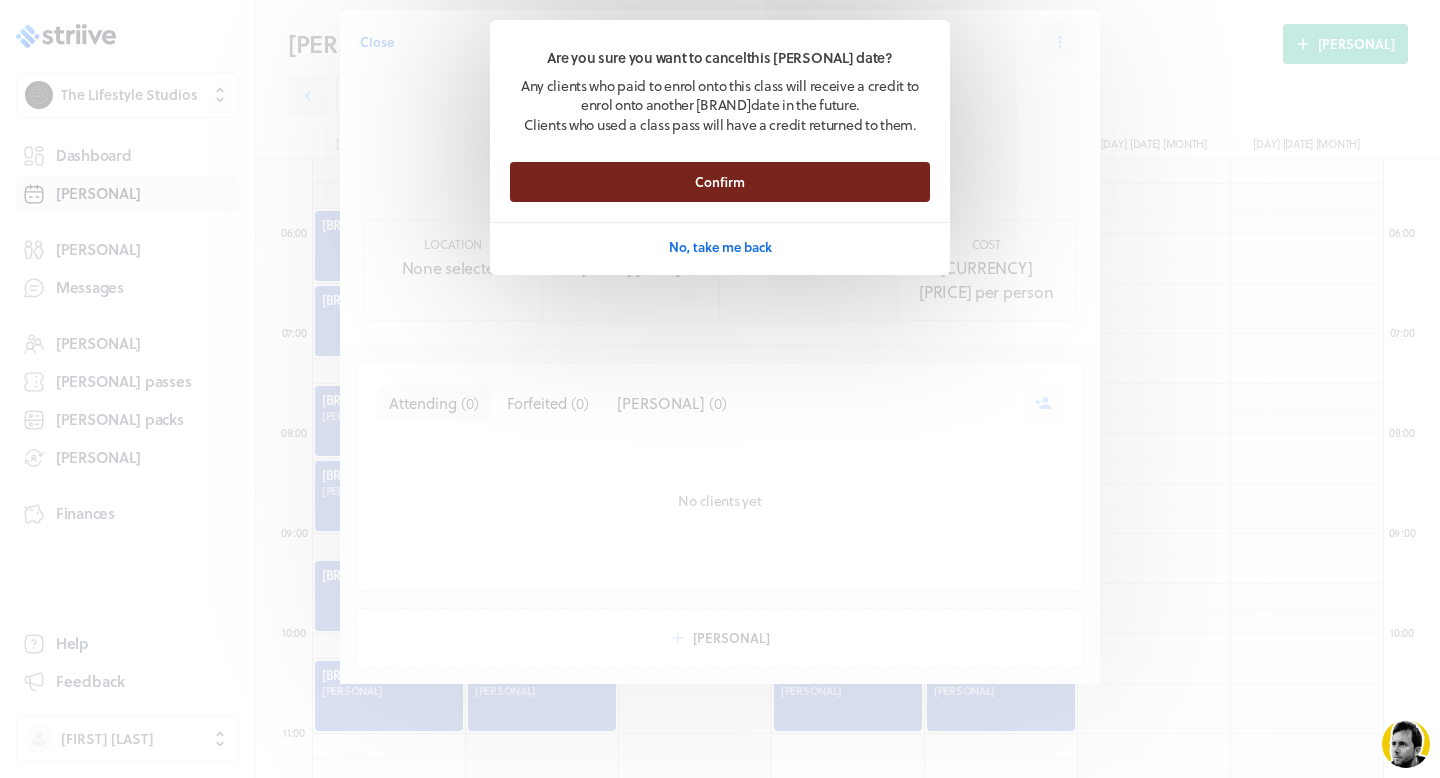 click on "Confirm" at bounding box center (720, 182) 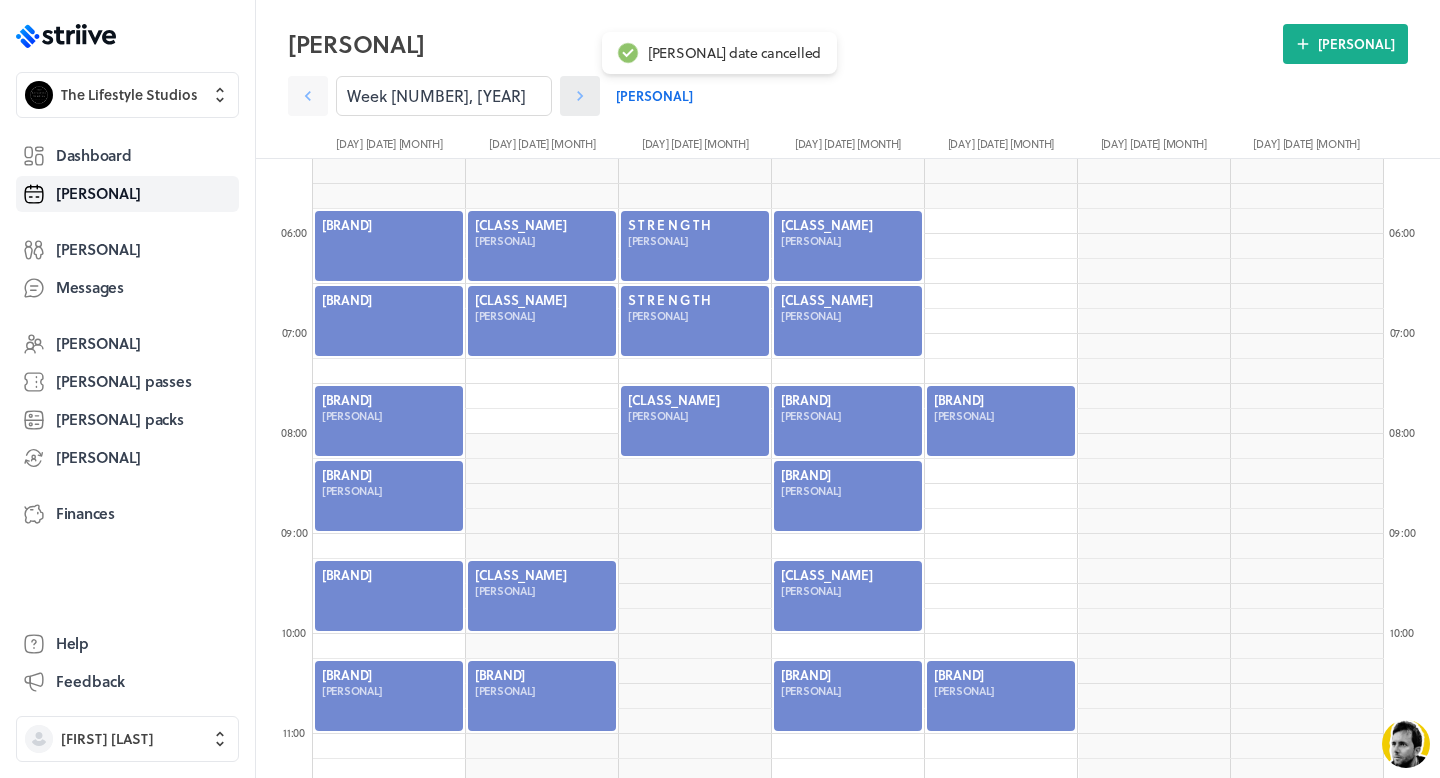 click at bounding box center (308, 96) 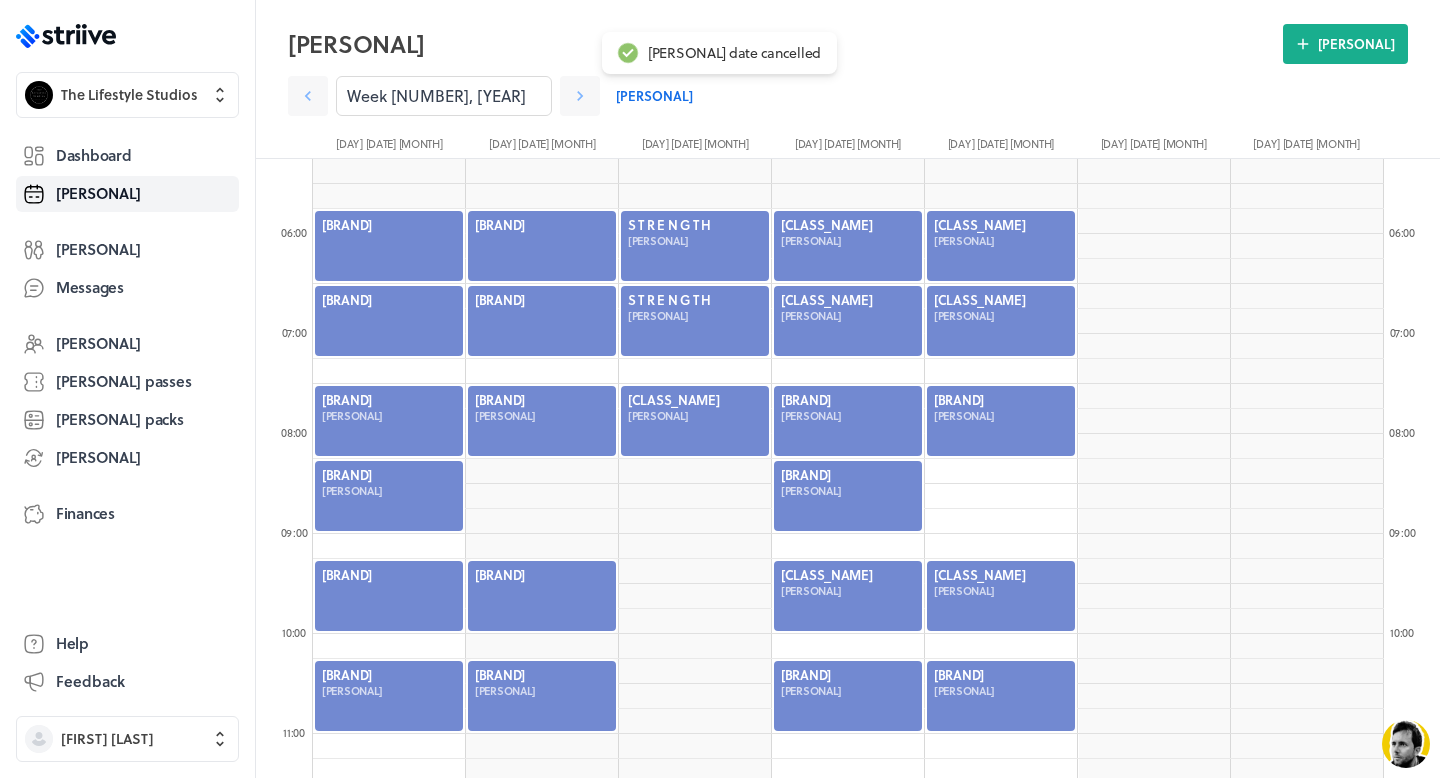 click at bounding box center (389, 246) 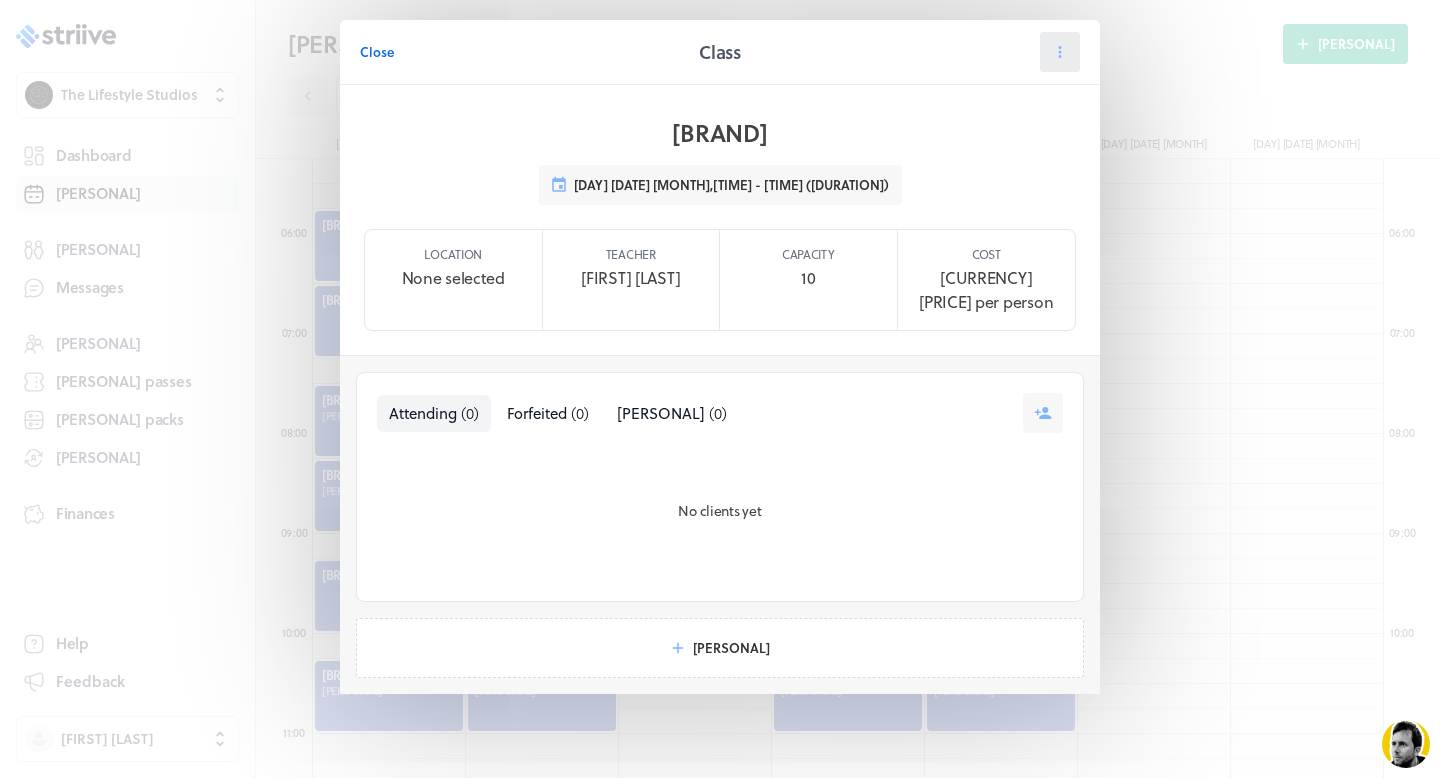 click at bounding box center (1060, 52) 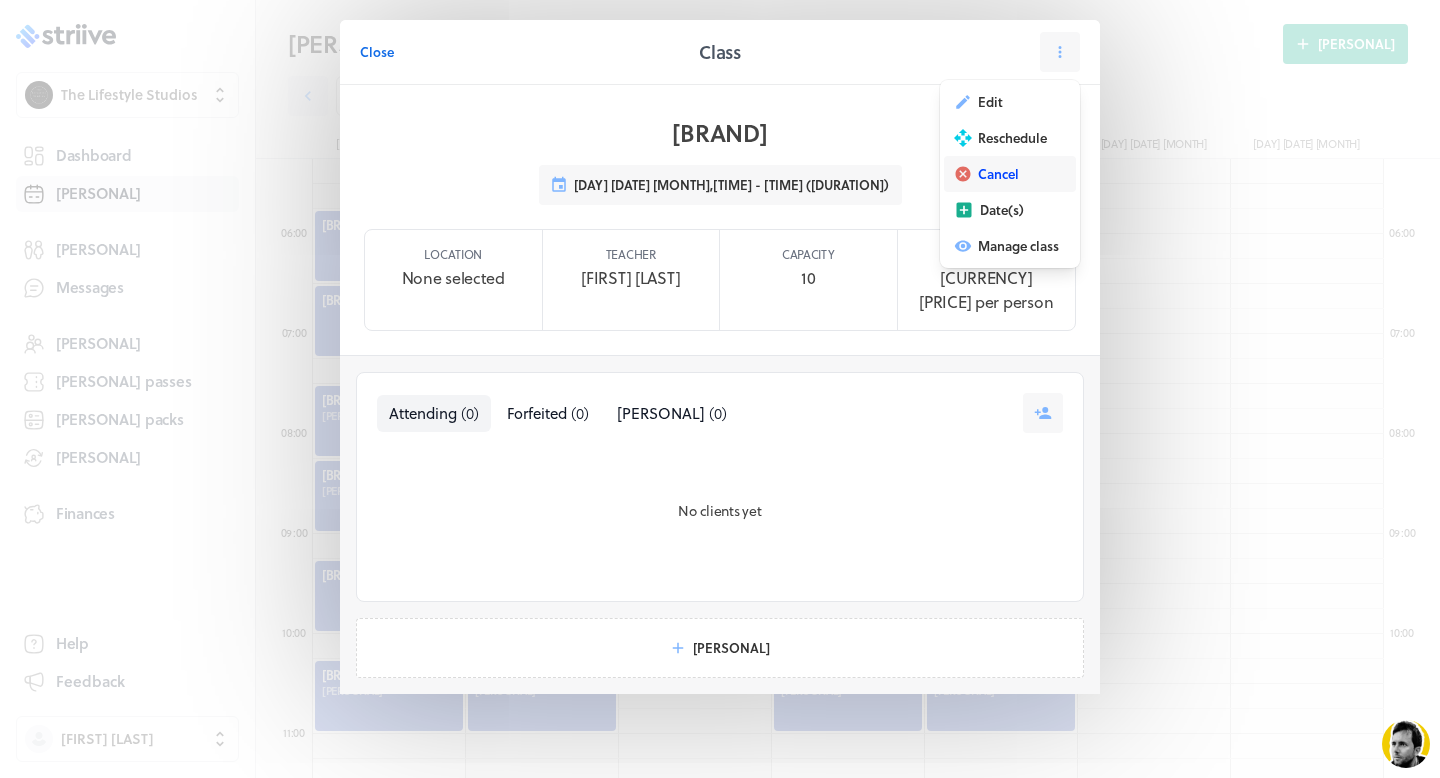 click on "Cancel" at bounding box center (990, 102) 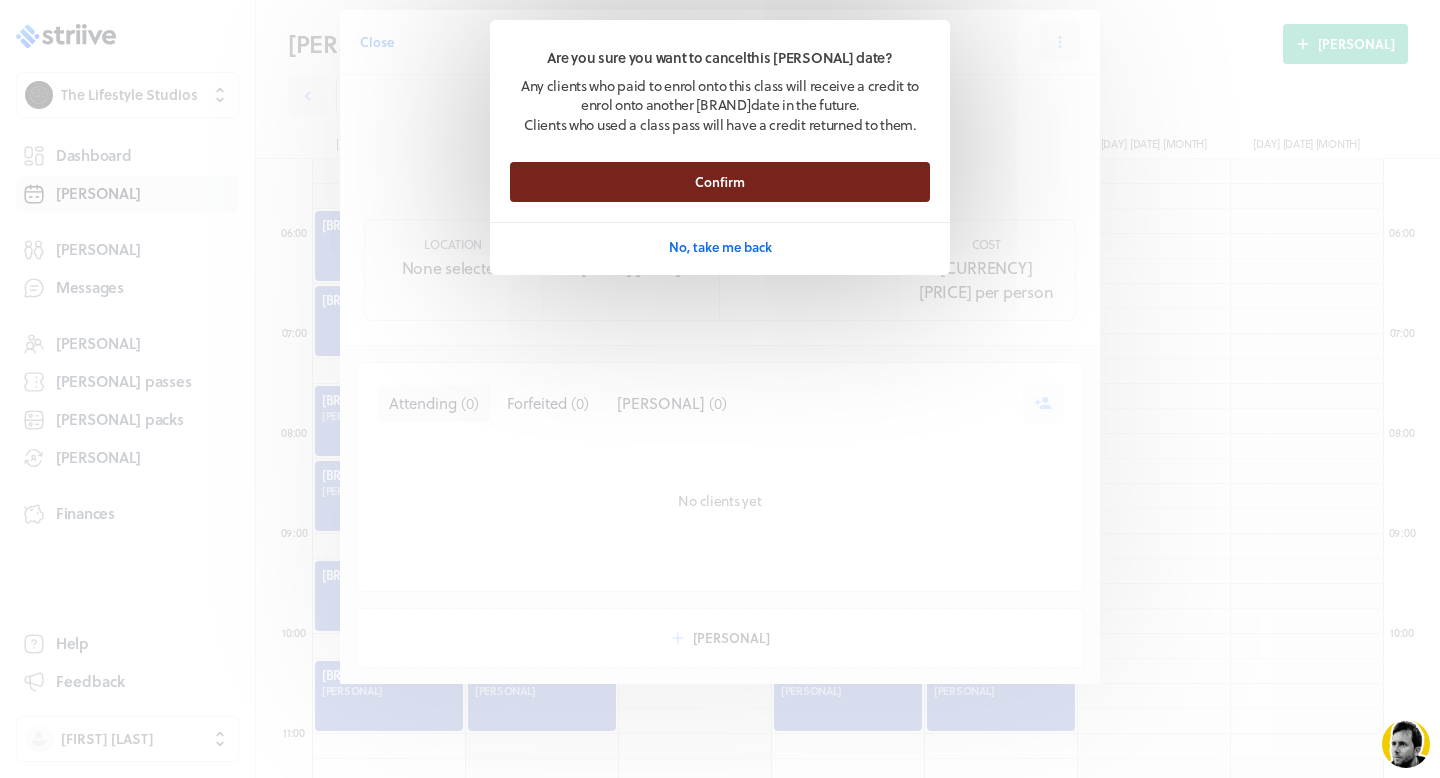 click on "Confirm" at bounding box center [720, 182] 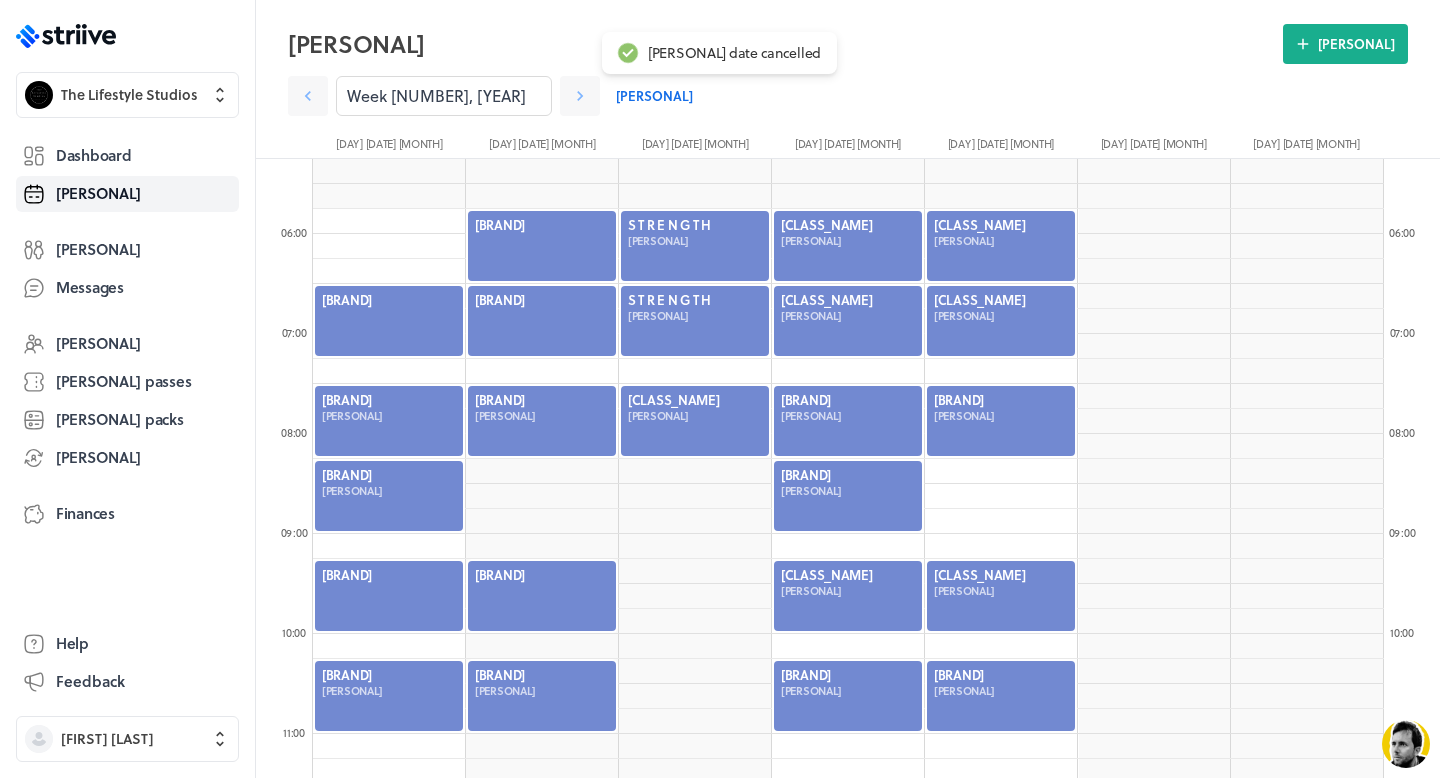 click at bounding box center (389, 321) 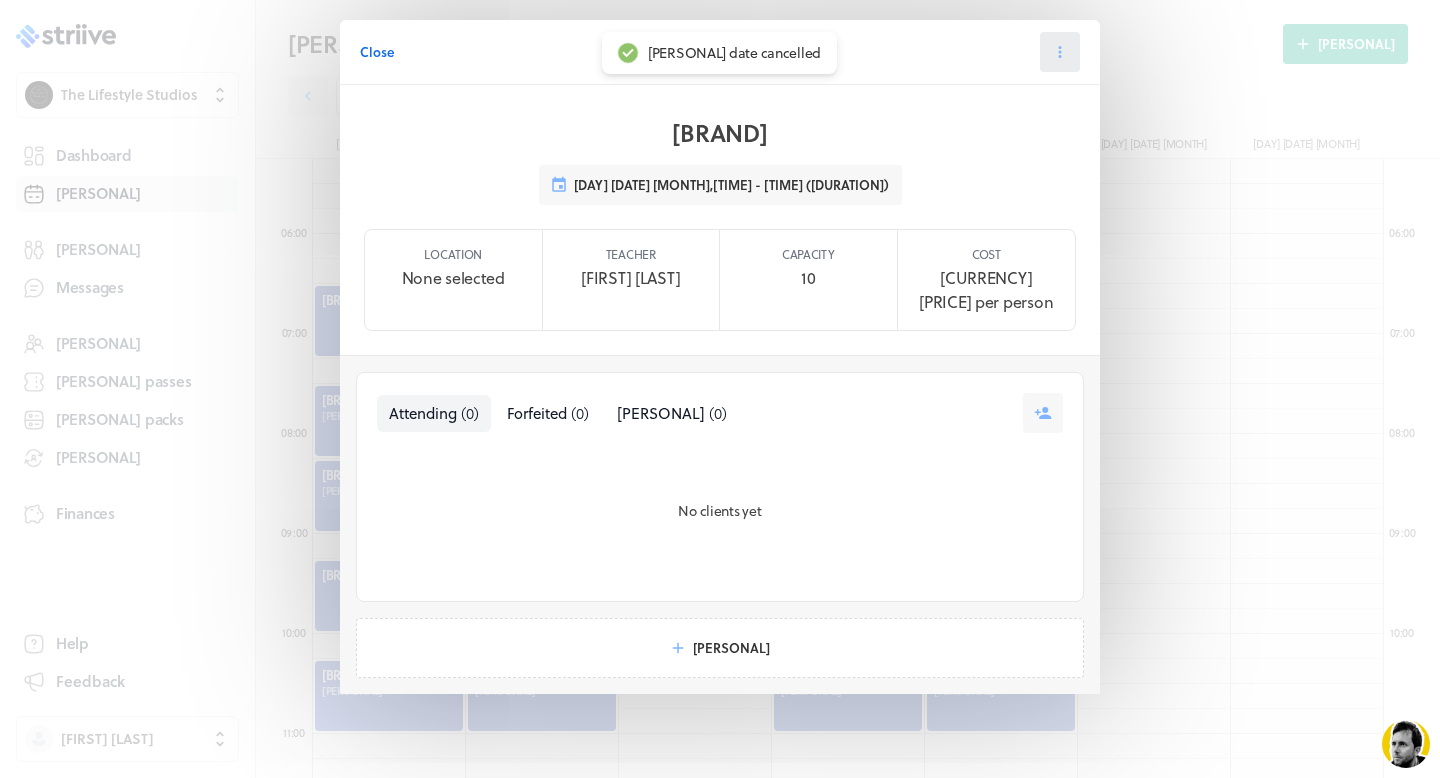 click at bounding box center (1060, 52) 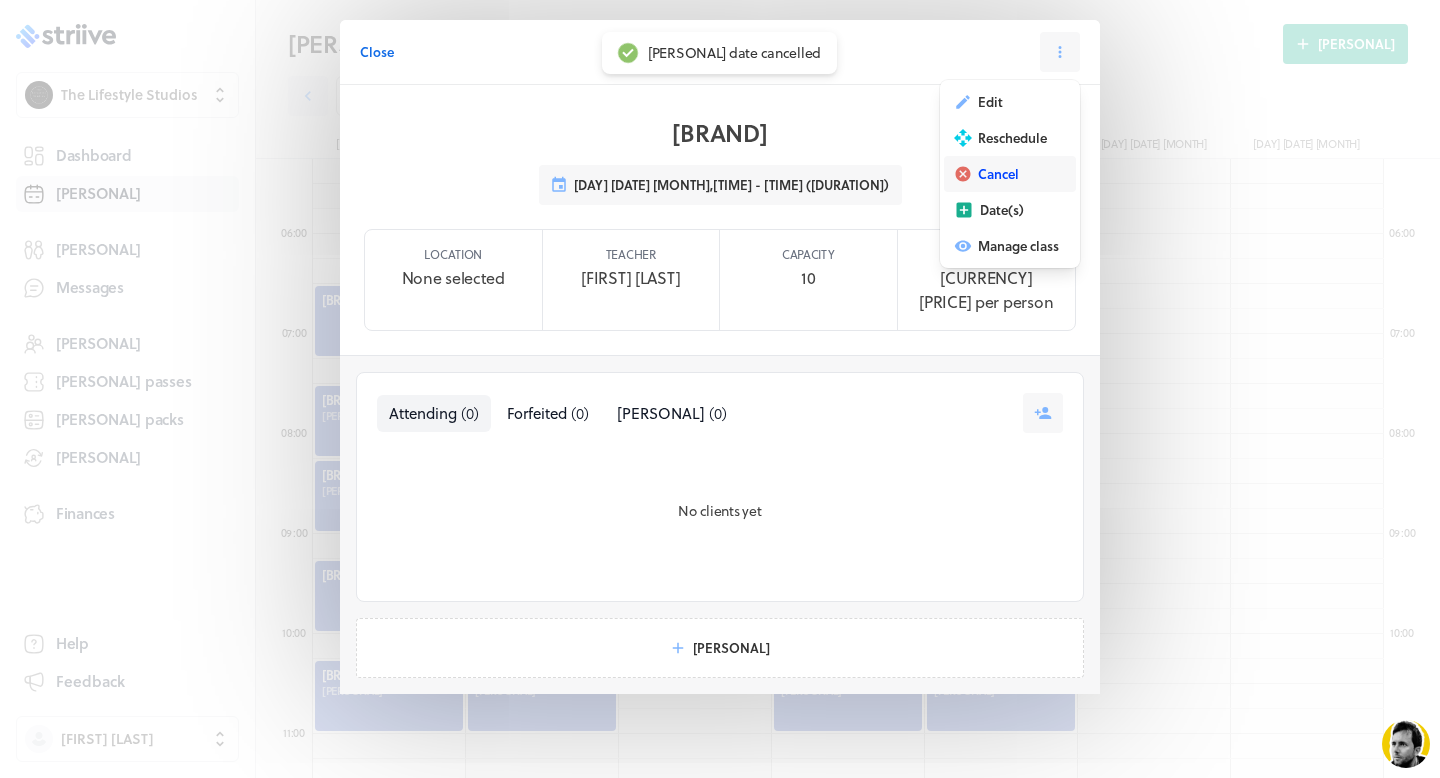 click on "Cancel" at bounding box center (990, 102) 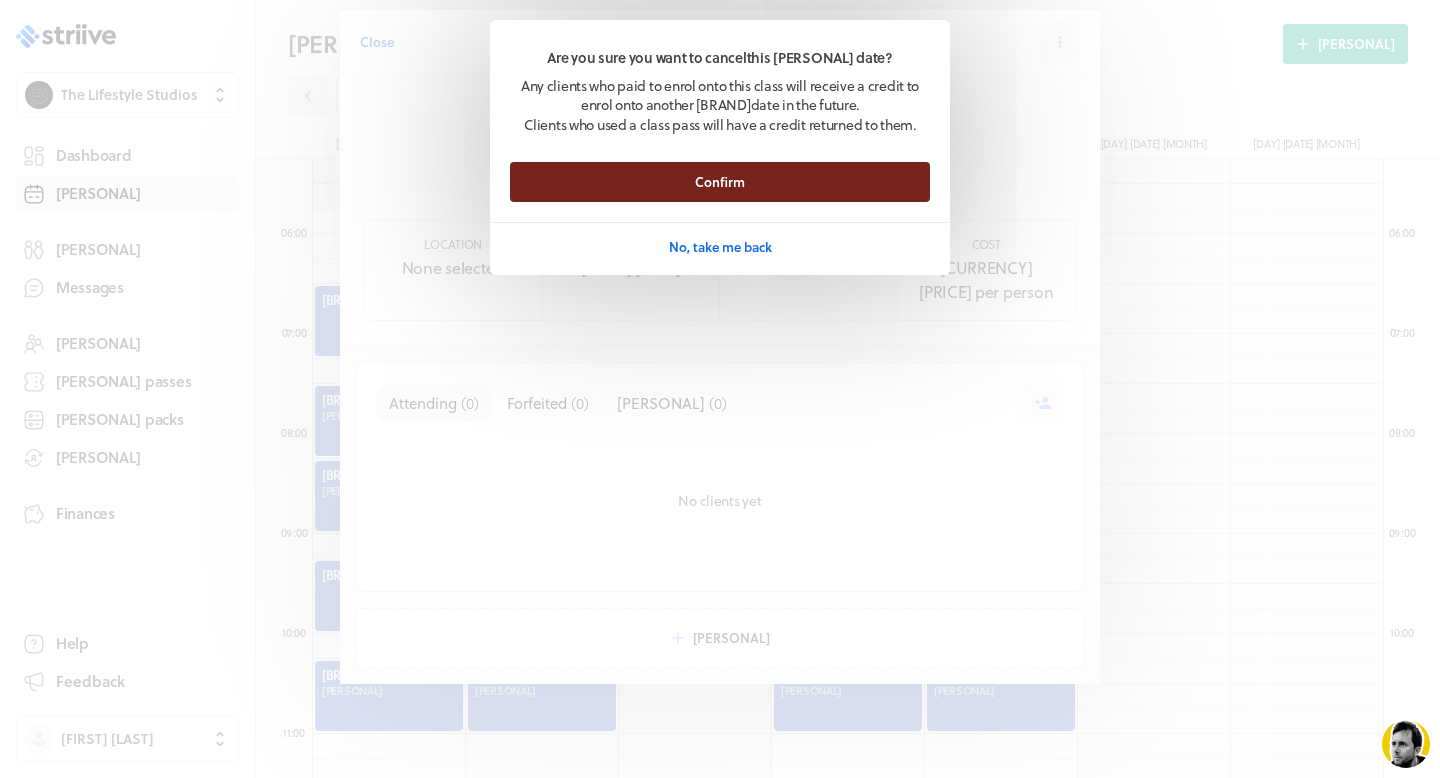 click on "Confirm" at bounding box center [720, 182] 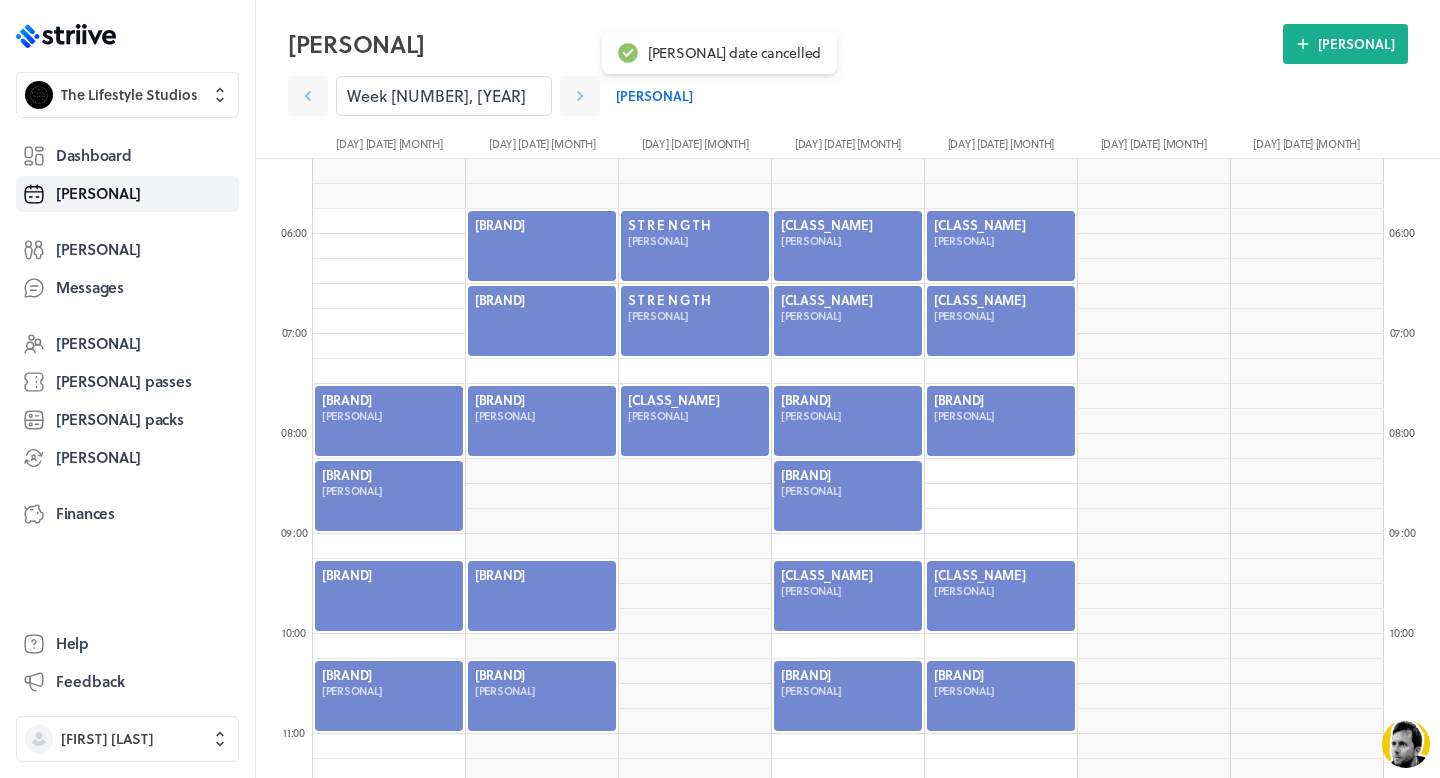 click at bounding box center [389, 596] 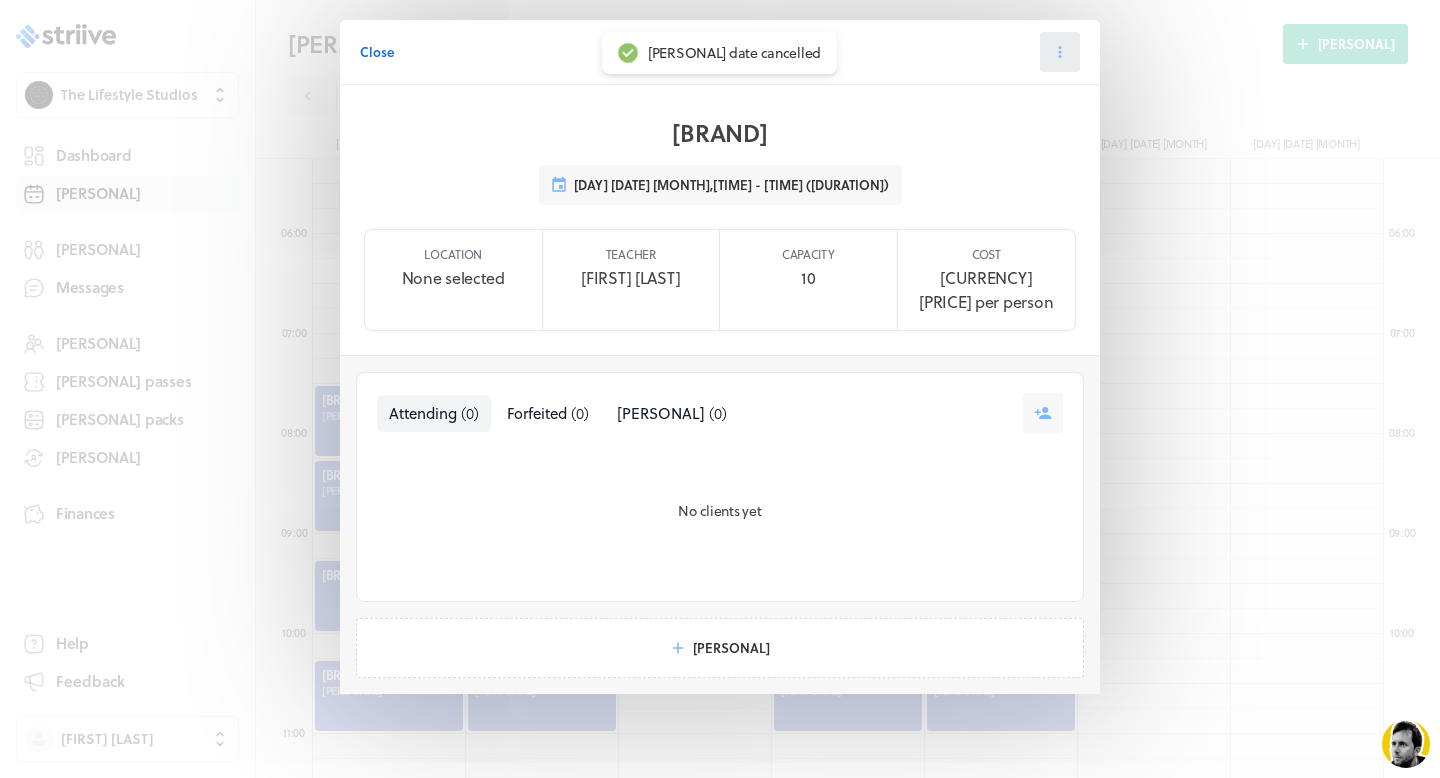 click at bounding box center (1060, 52) 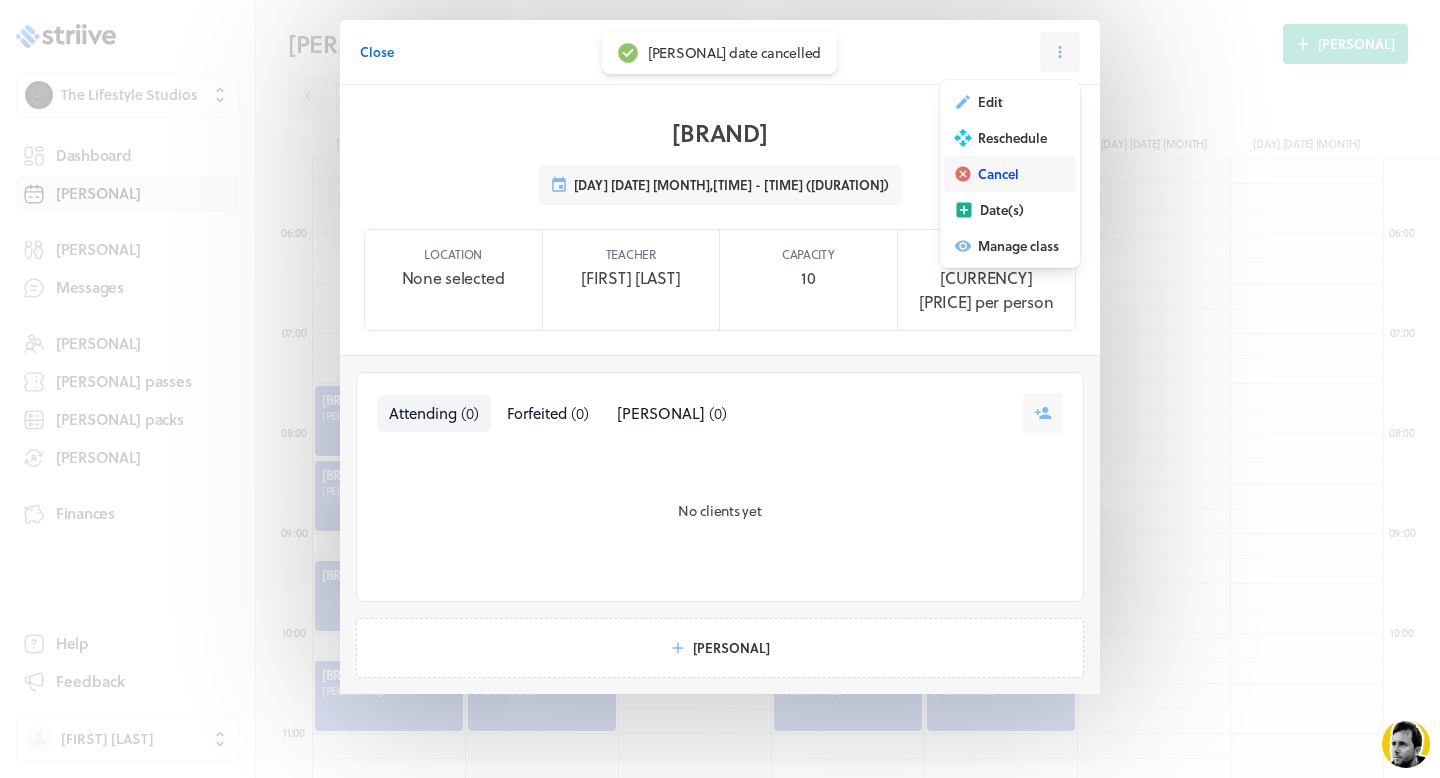 click on "Cancel" at bounding box center (990, 102) 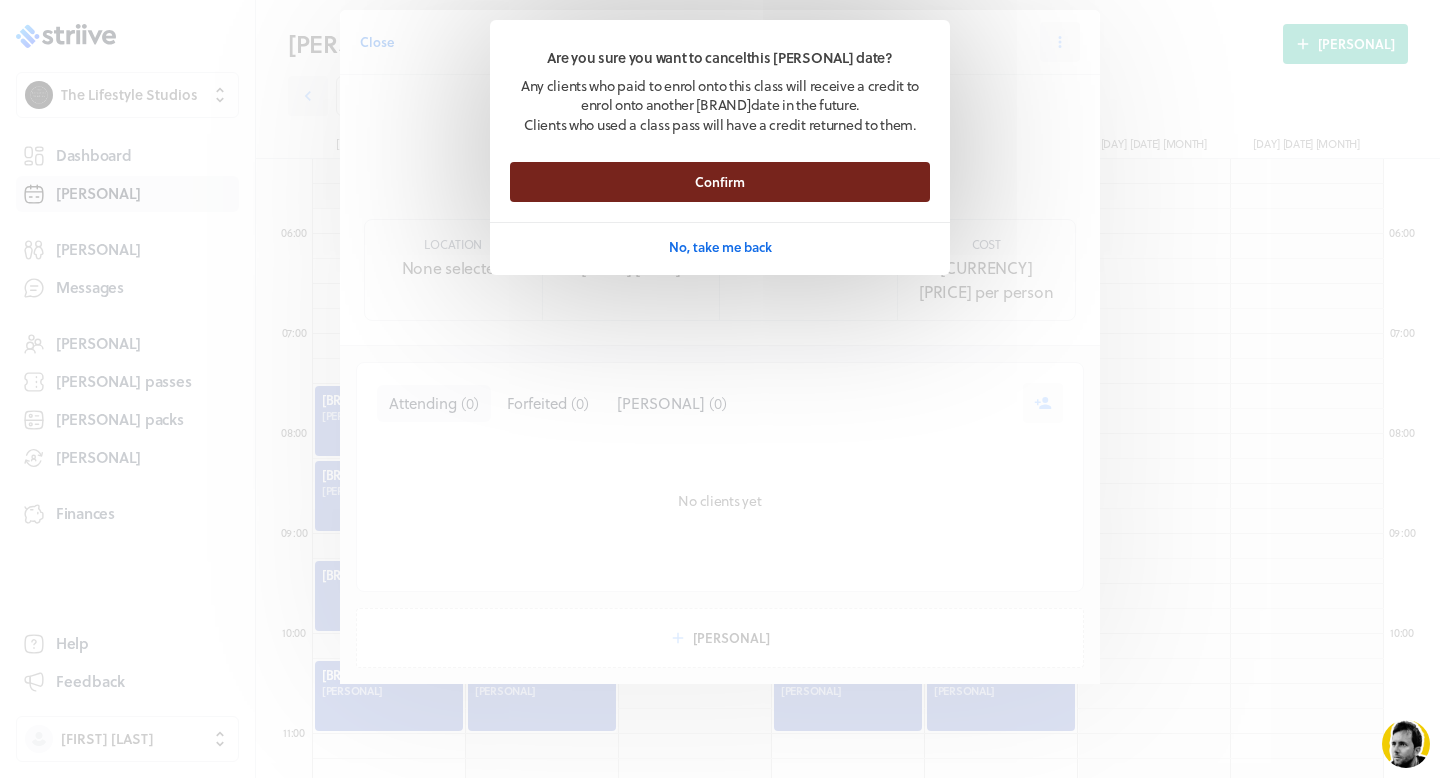 click on "Confirm" at bounding box center [720, 182] 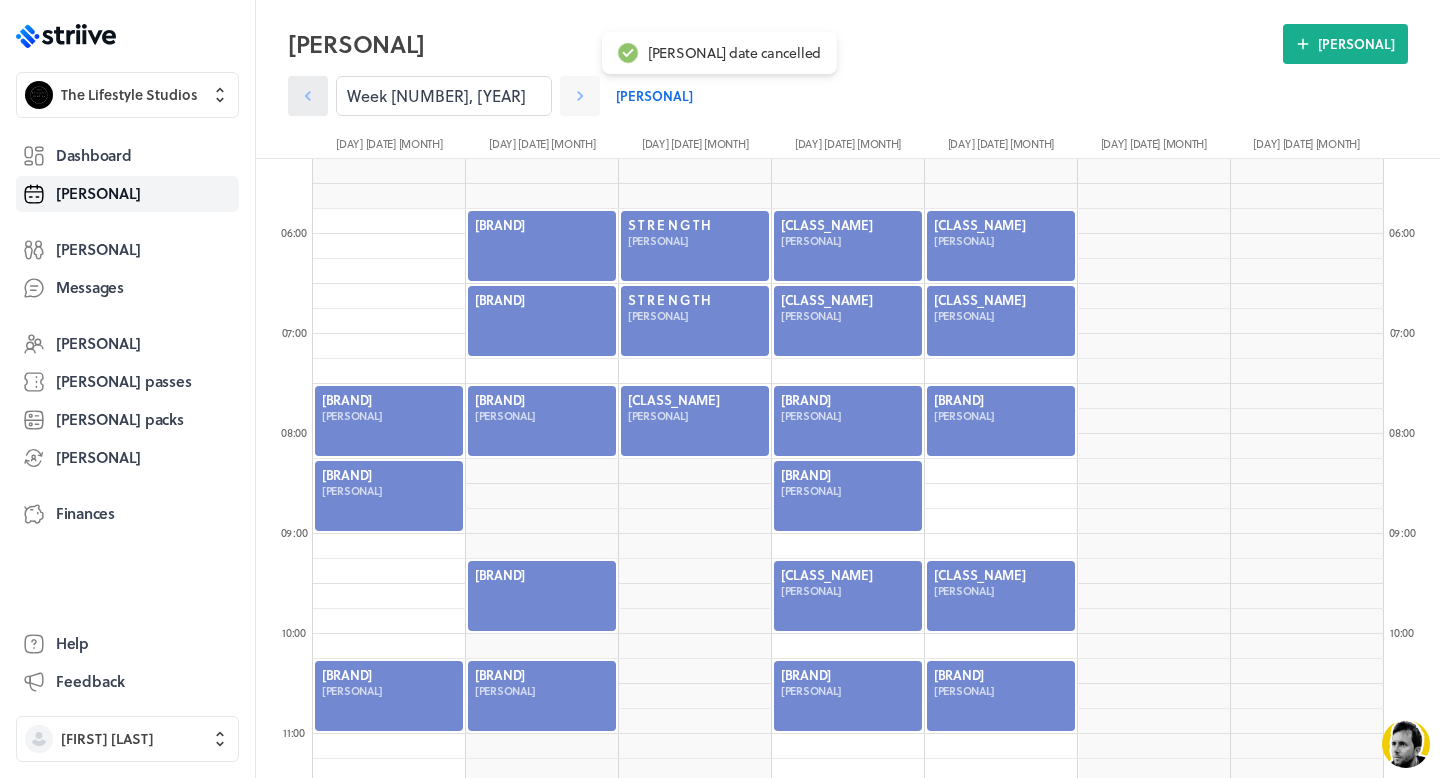 click at bounding box center (308, 96) 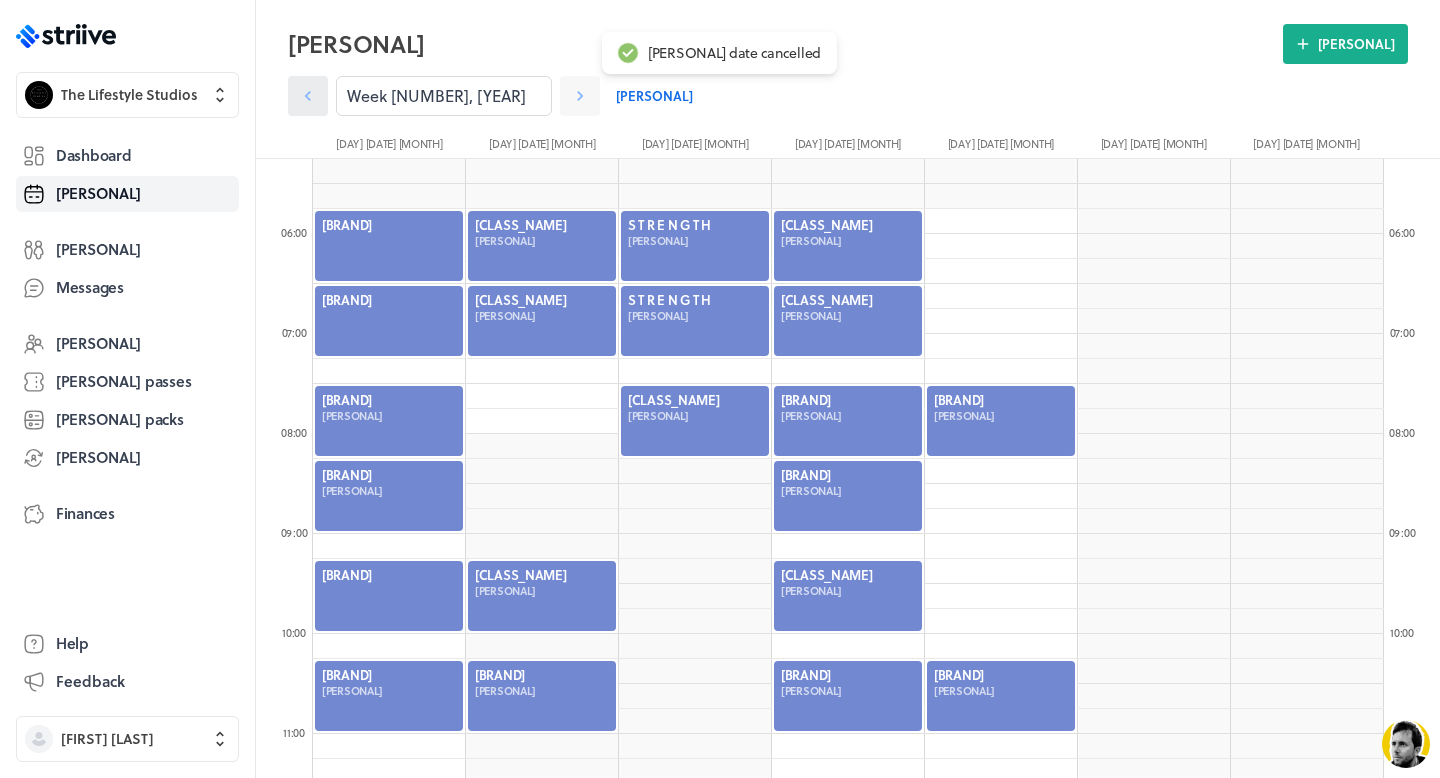 click at bounding box center [308, 96] 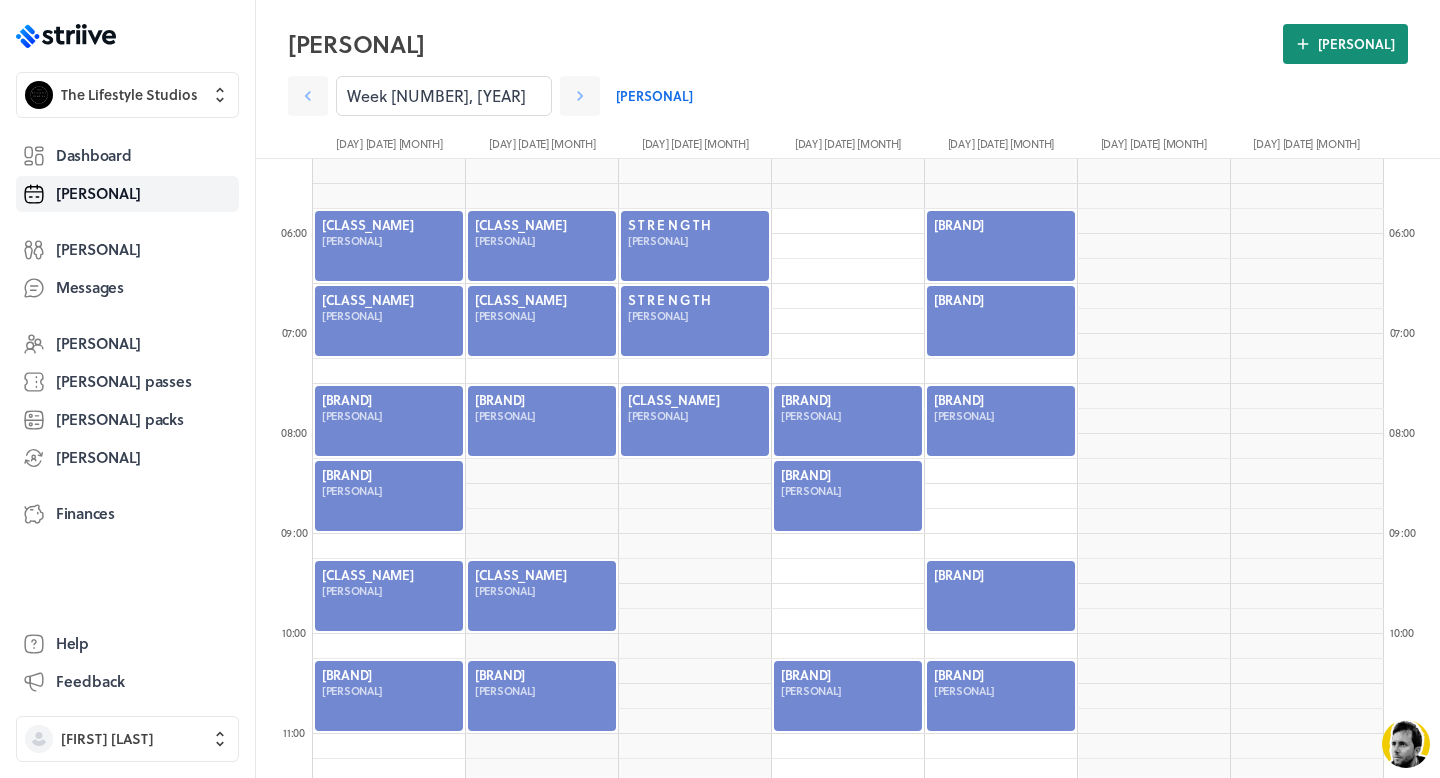 click on "Event" at bounding box center [1345, 44] 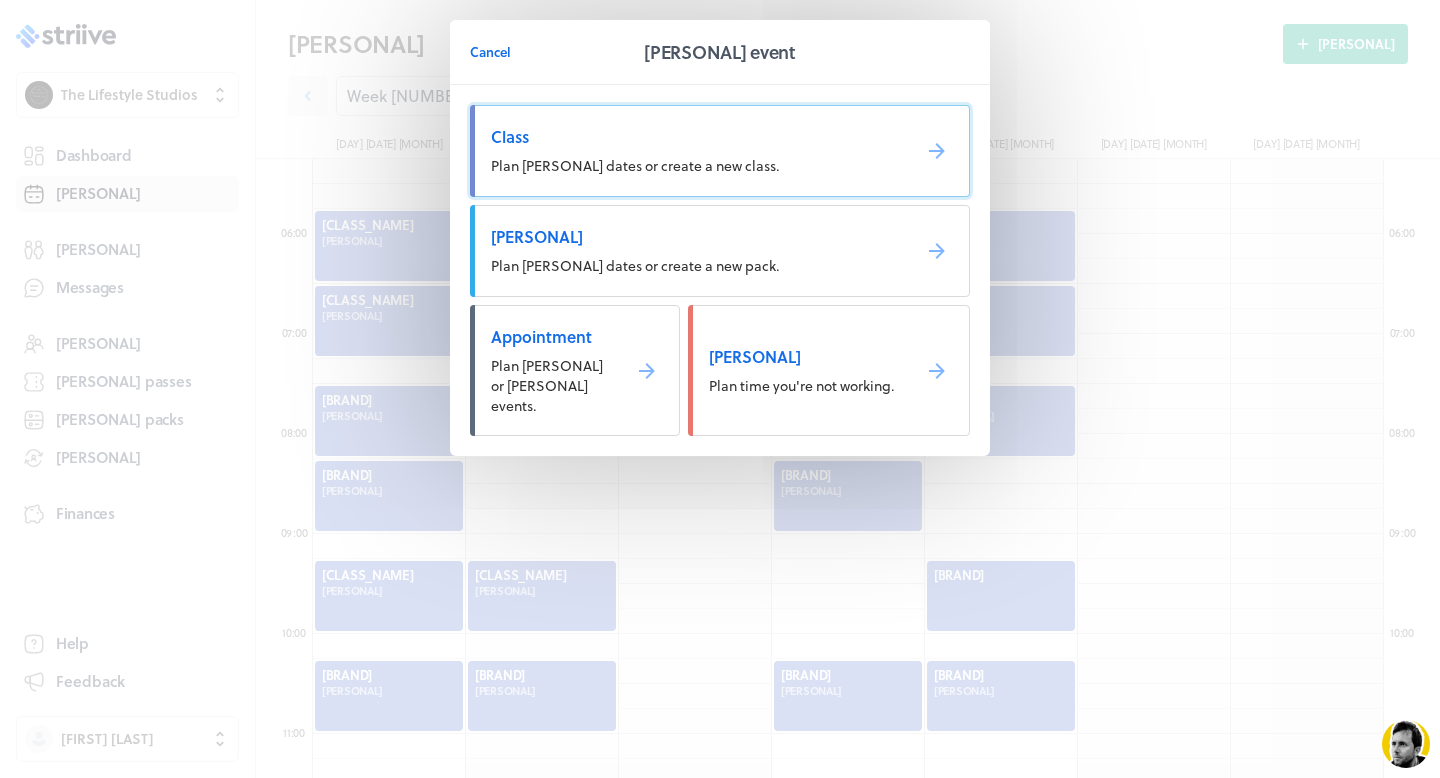 click on "Plan class dates or create a new class." at bounding box center [635, 165] 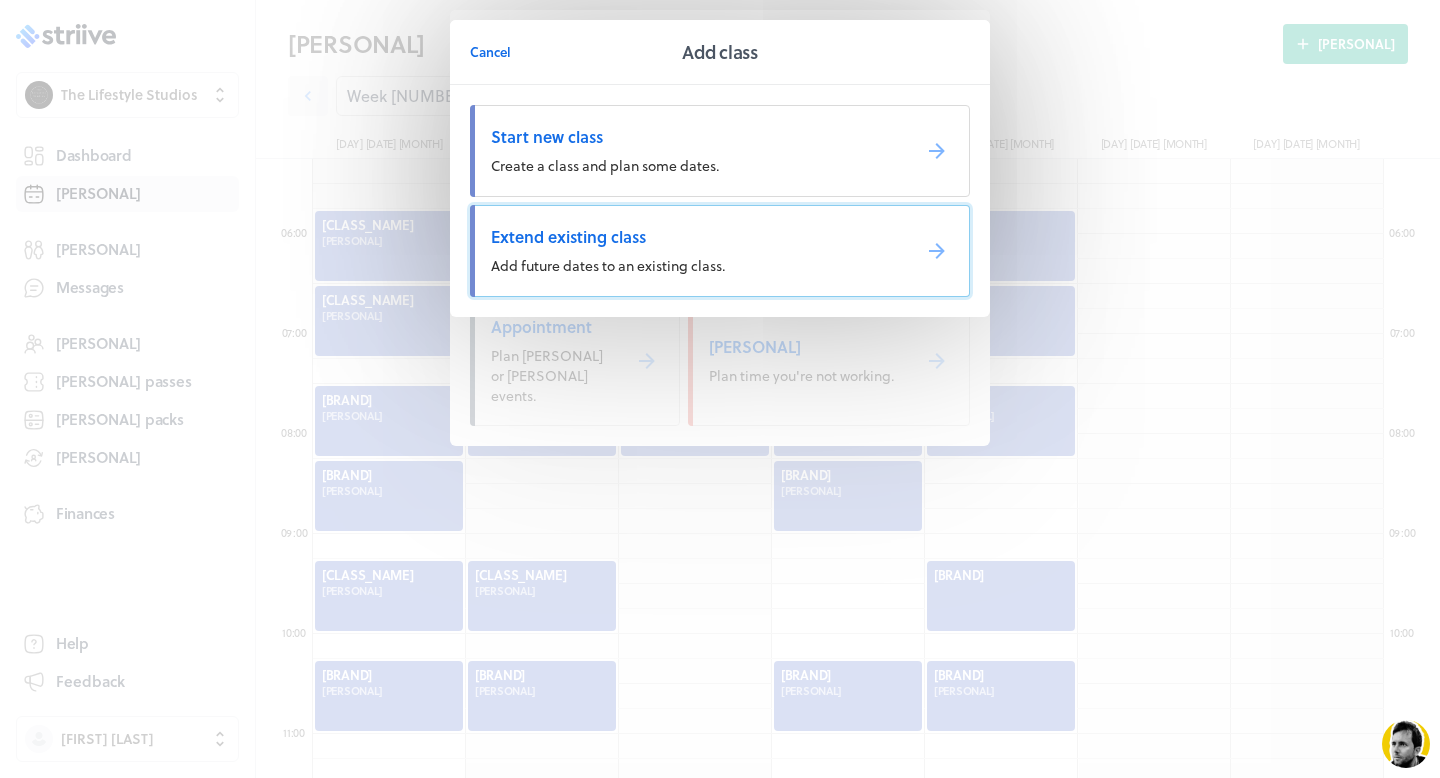 click on "Extend existing class" at bounding box center [692, 137] 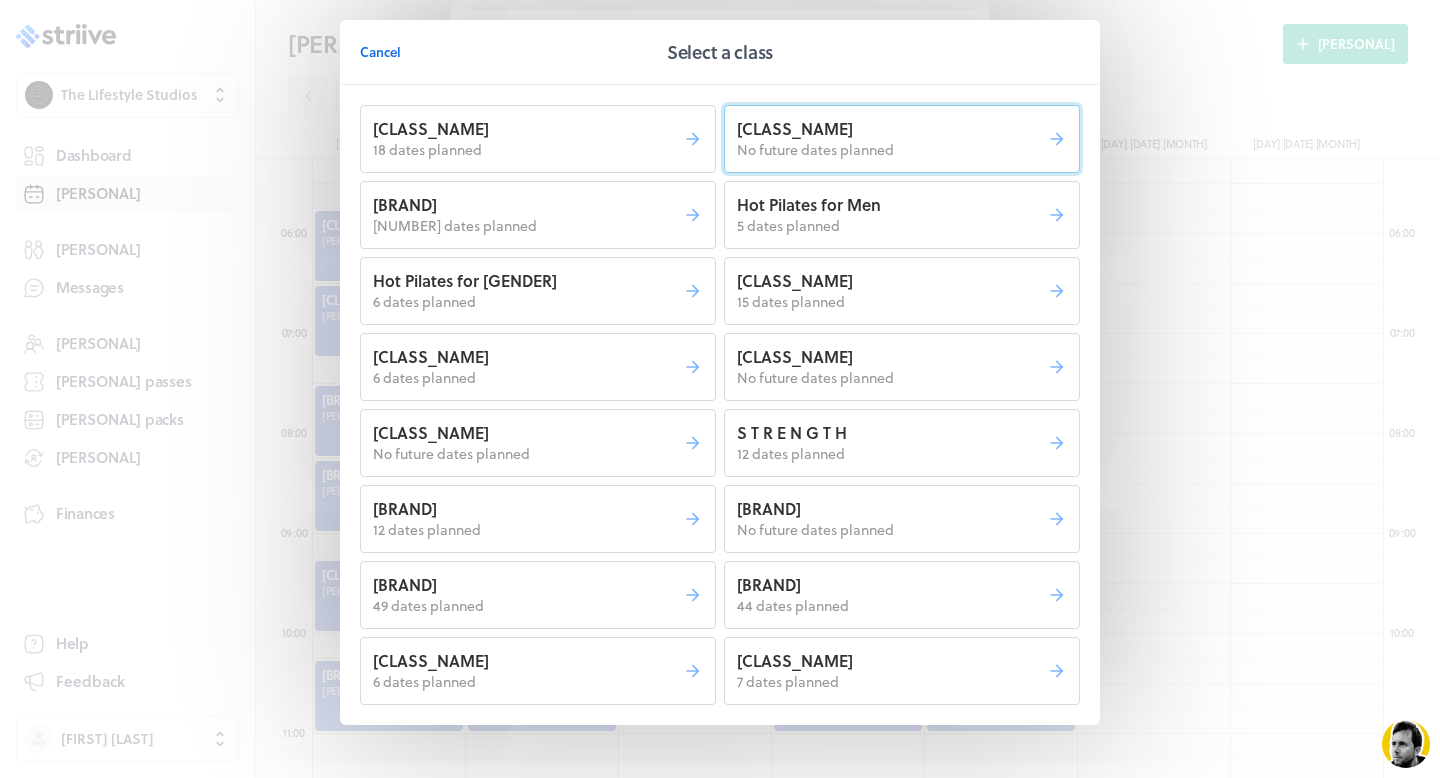 click on "No future dates planned" at bounding box center (427, 149) 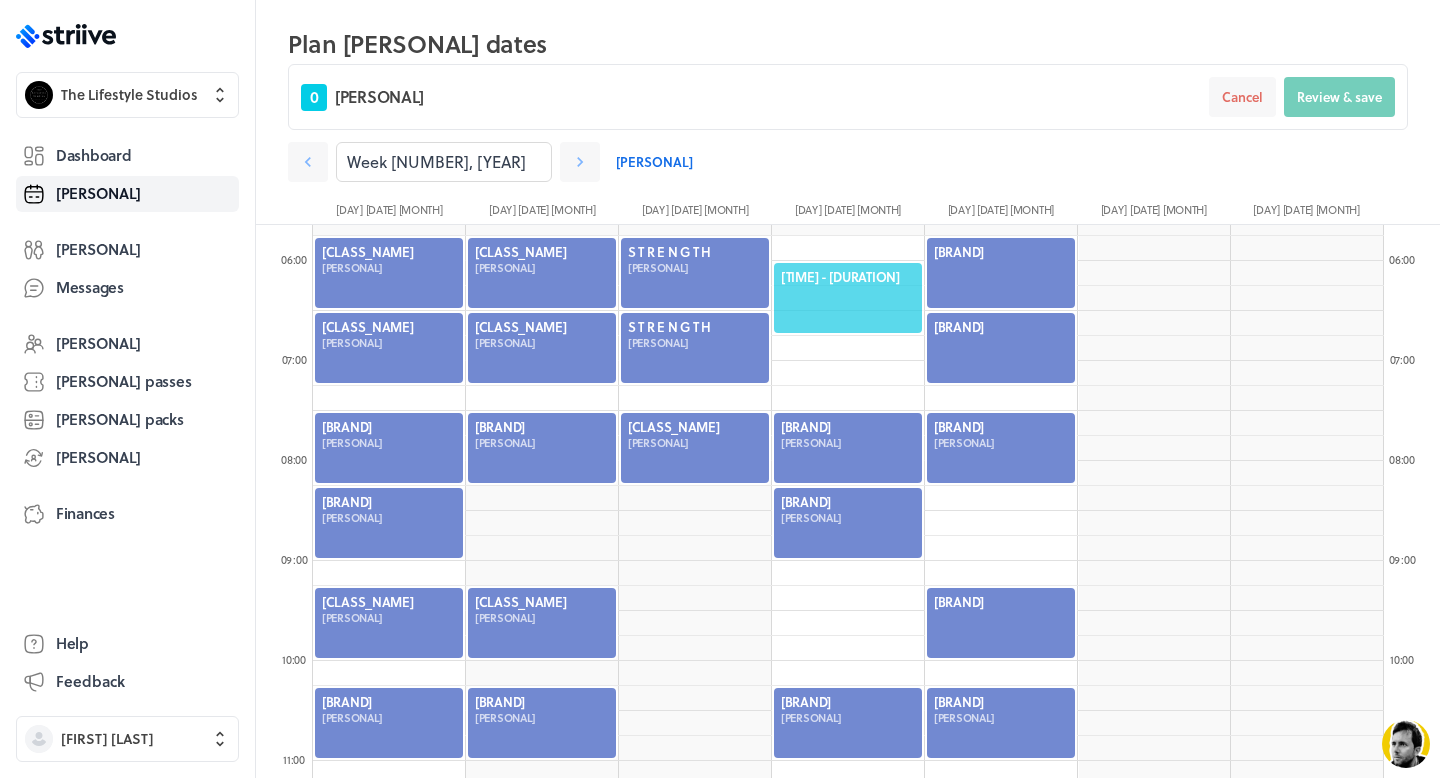 scroll, scrollTop: 563, scrollLeft: 0, axis: vertical 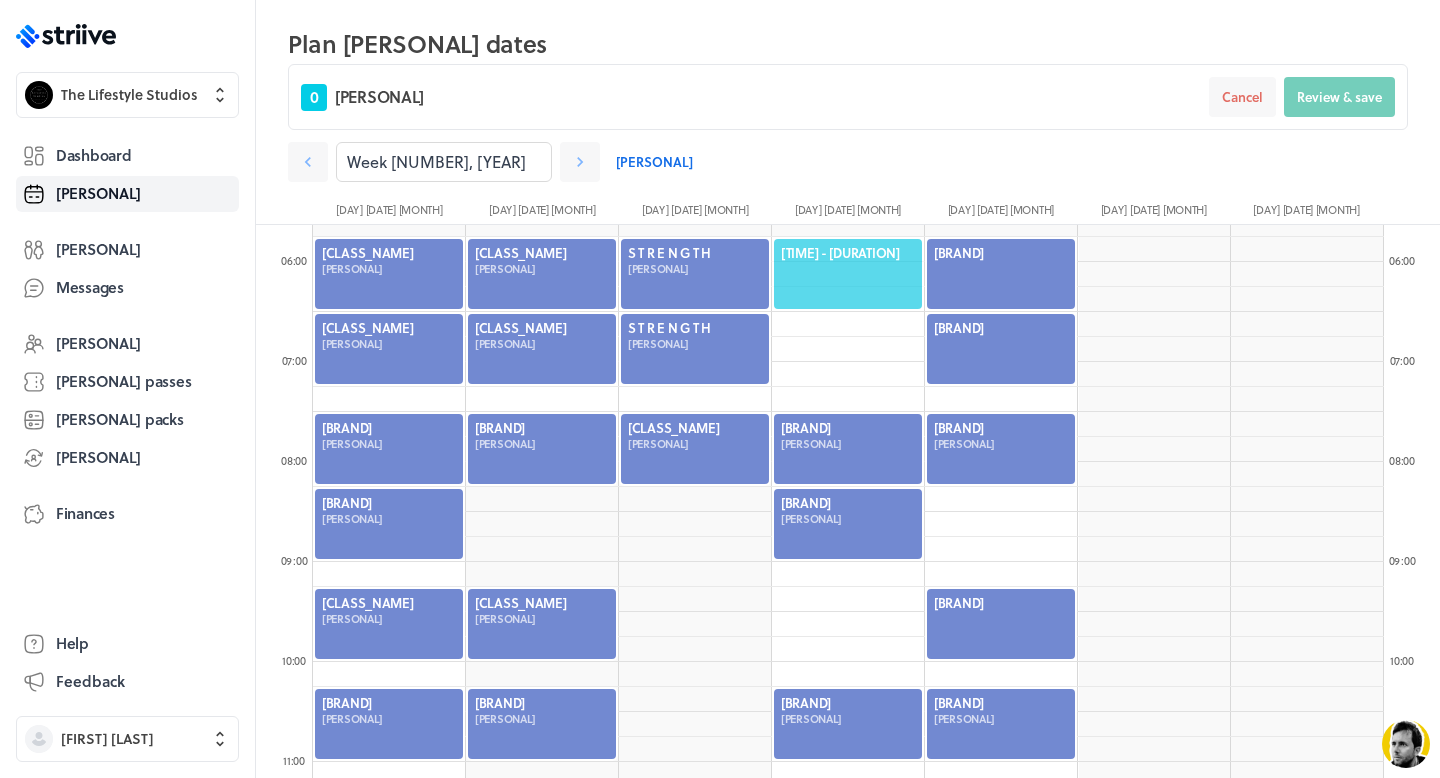 click on "[TIME]  - [DURATION]" at bounding box center [848, 253] 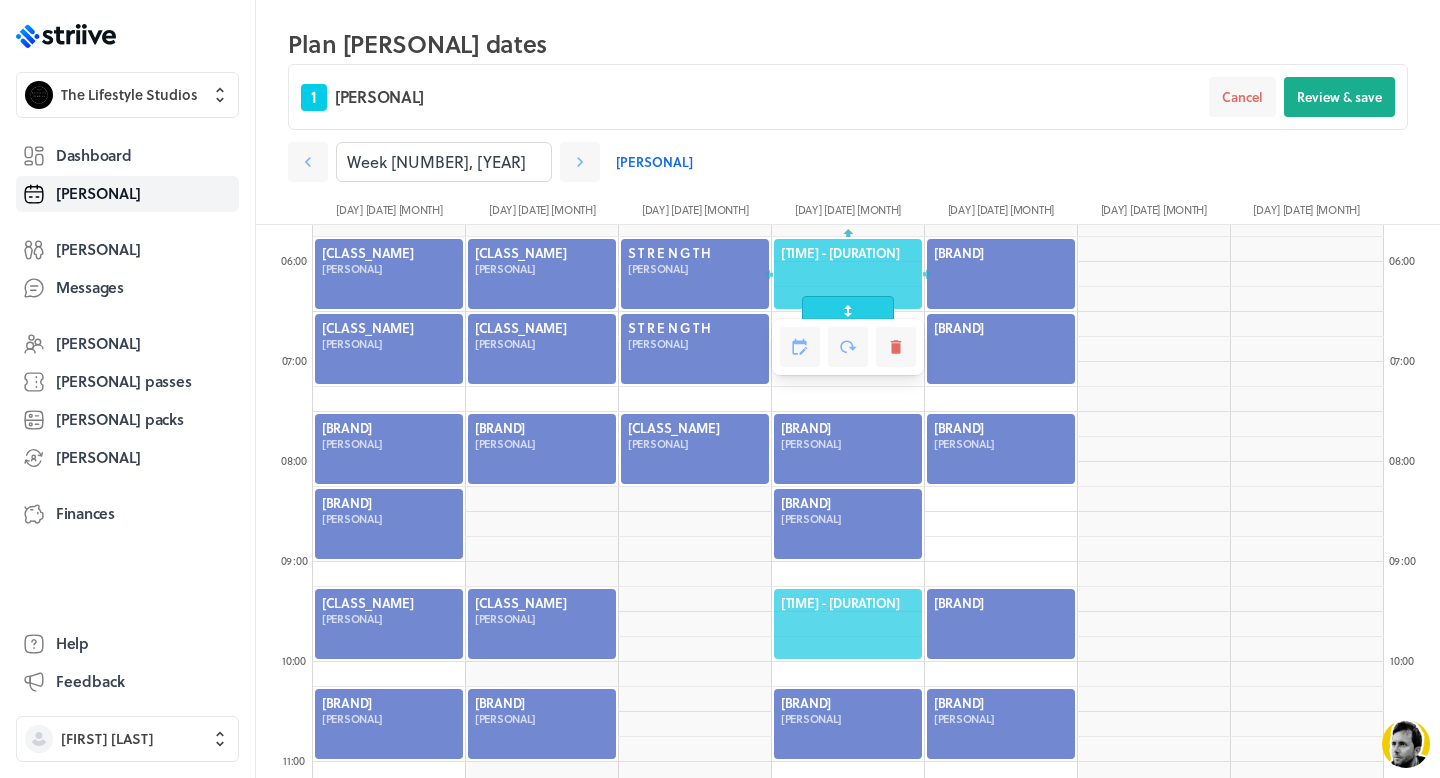 click on "[TIME]  - [DURATION]" at bounding box center (848, 624) 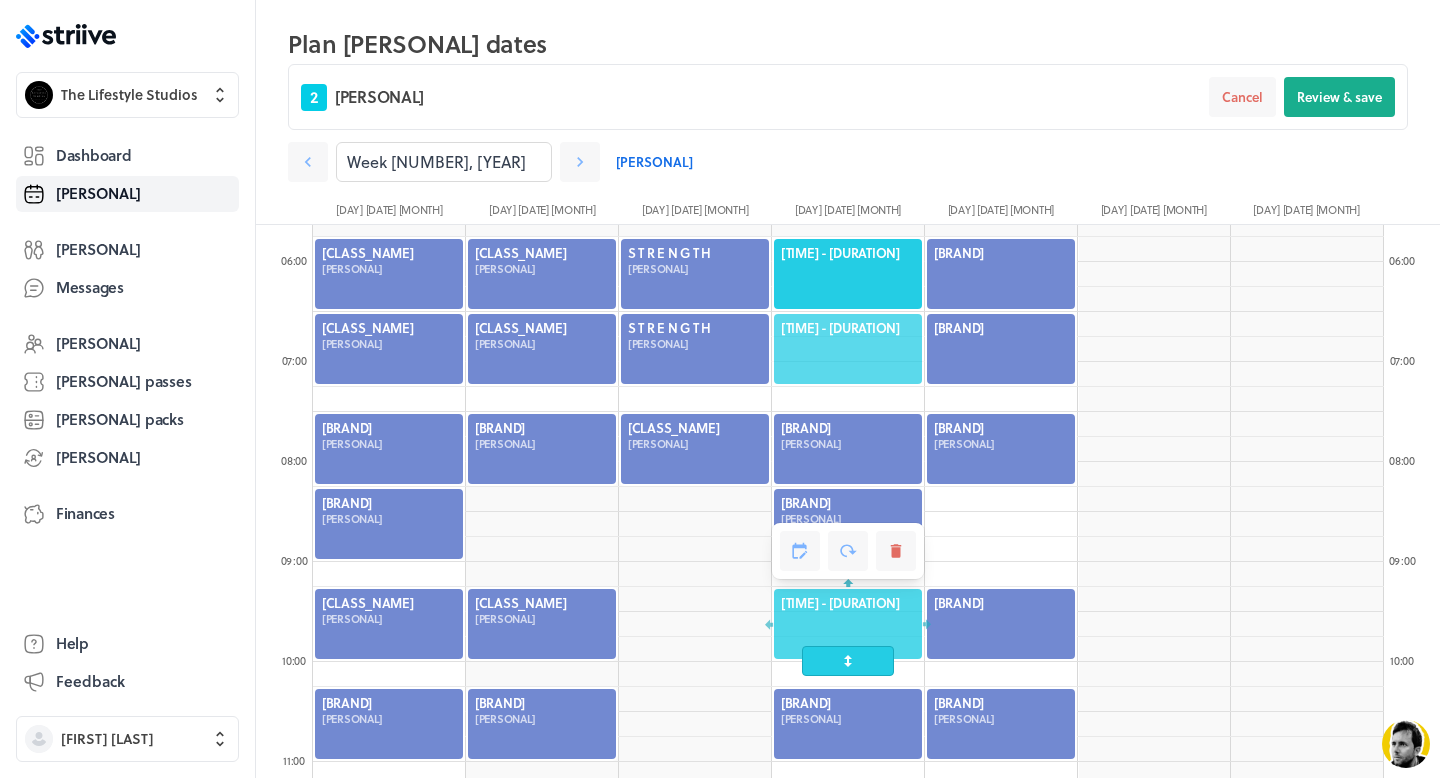 click on "[TIME]  - [DURATION]" at bounding box center [848, 328] 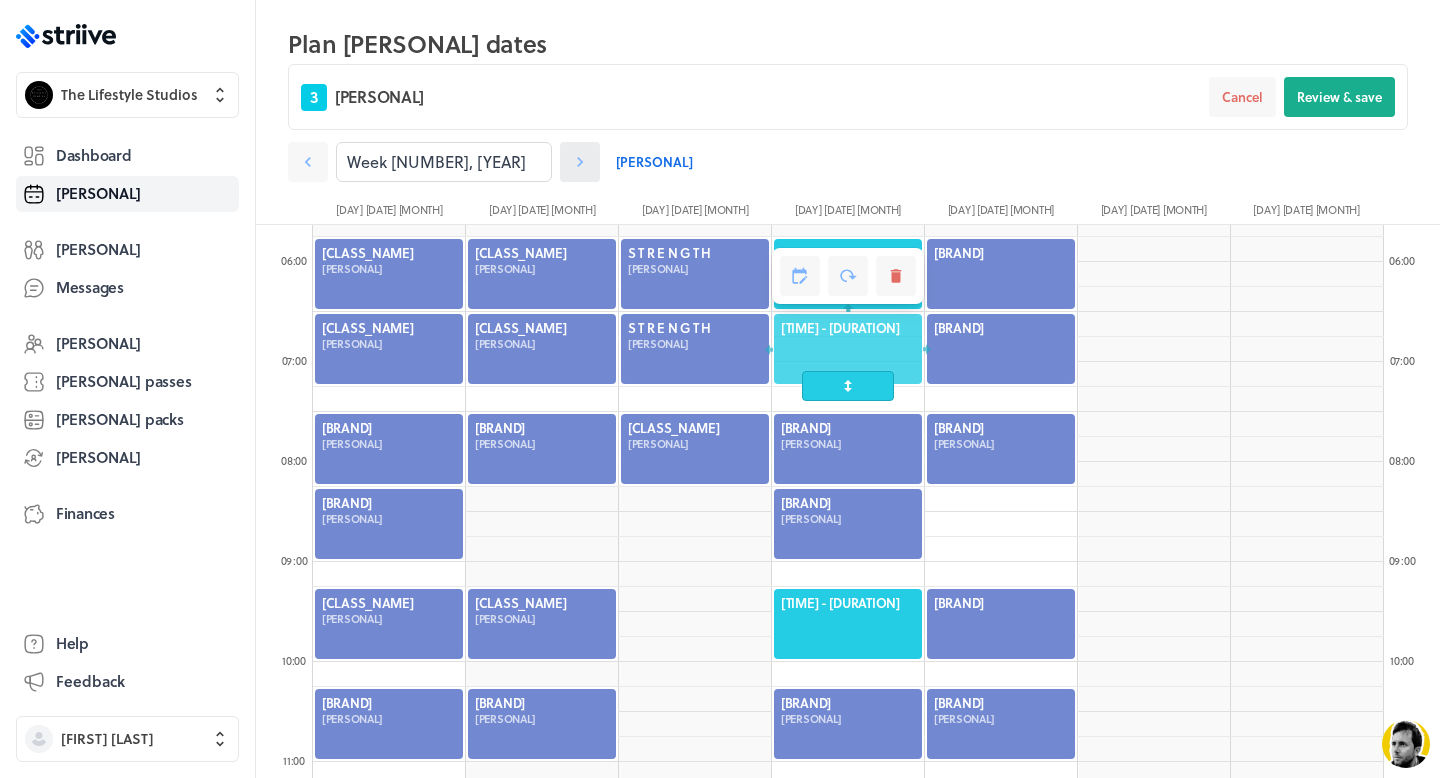 click at bounding box center [308, 162] 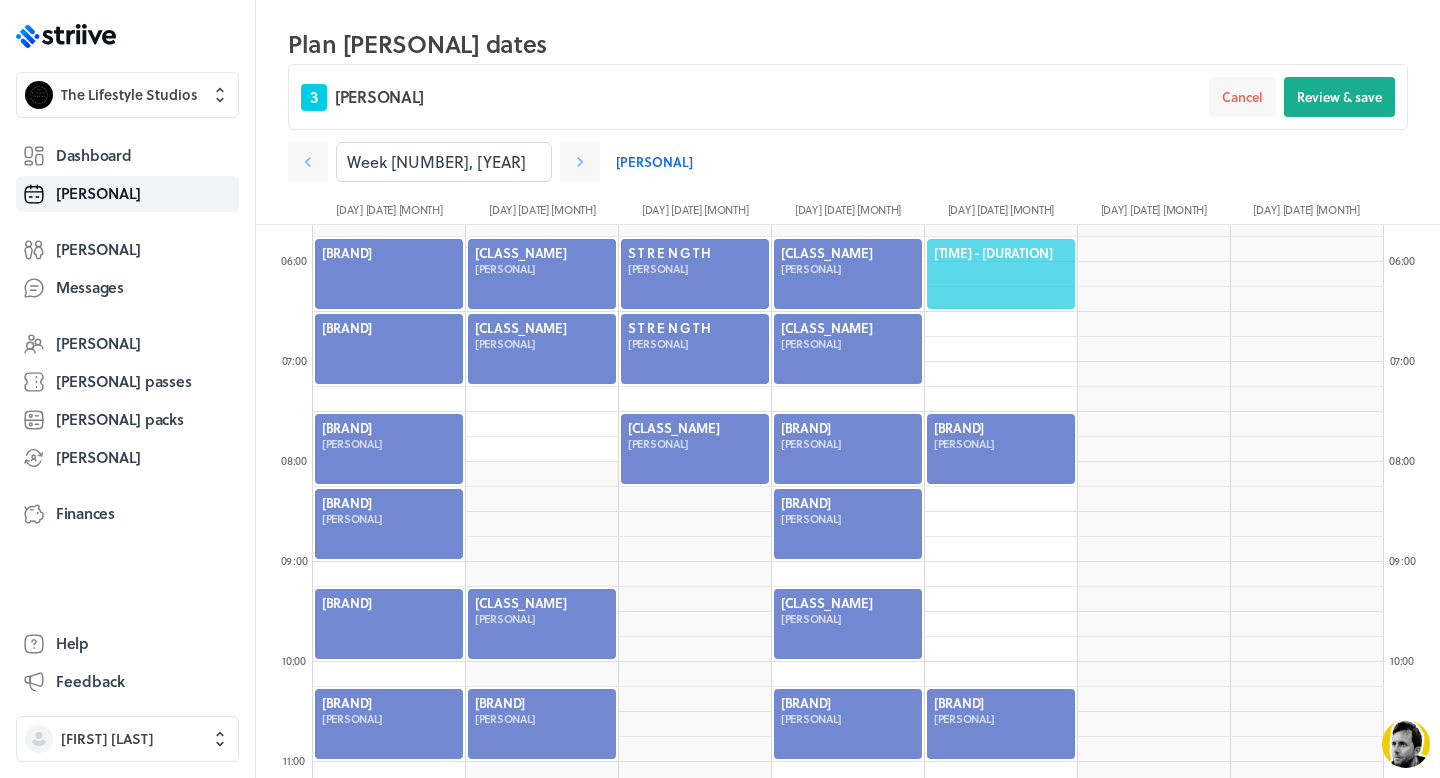 click on "[TIME]  - [DURATION]" at bounding box center [1001, 253] 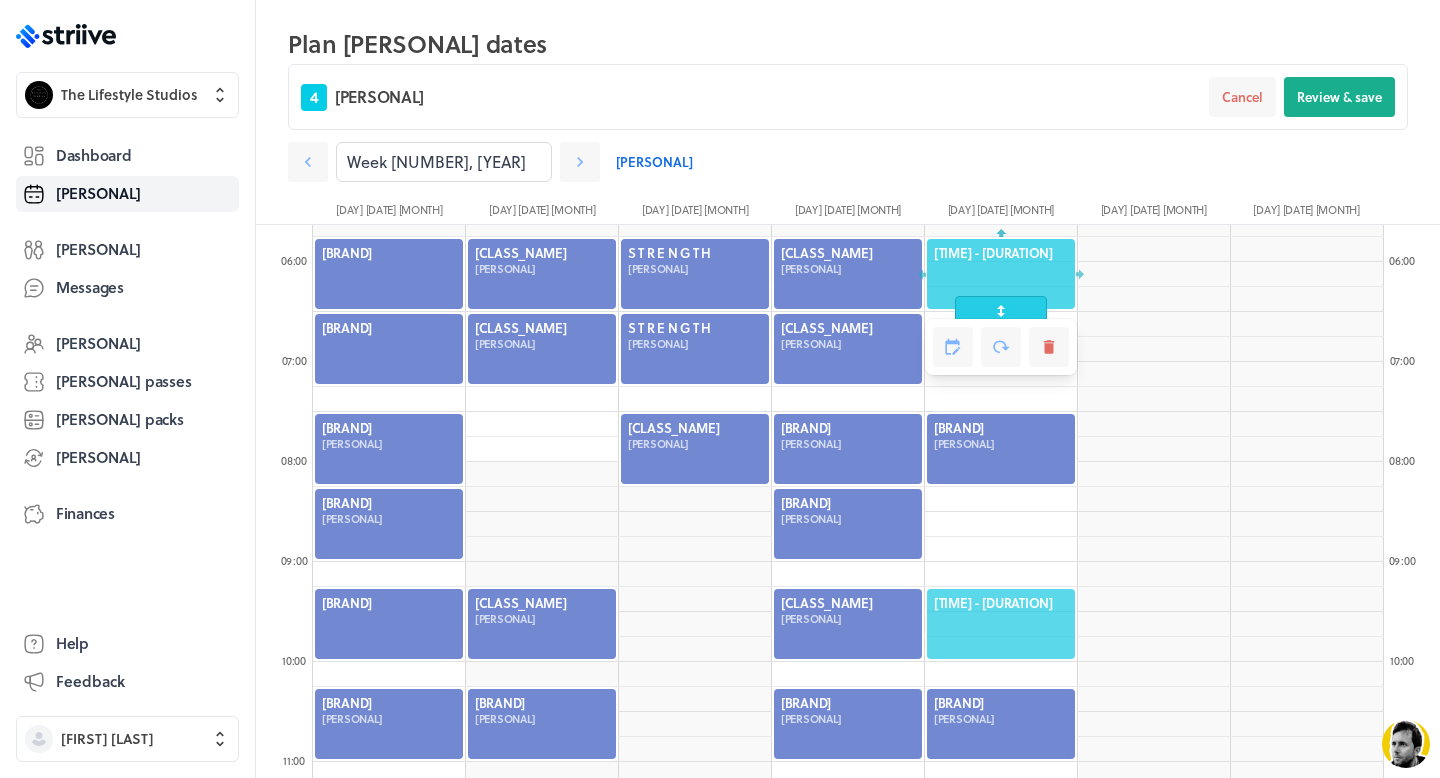 click on "[TIME]  - [DURATION]" at bounding box center [1001, 603] 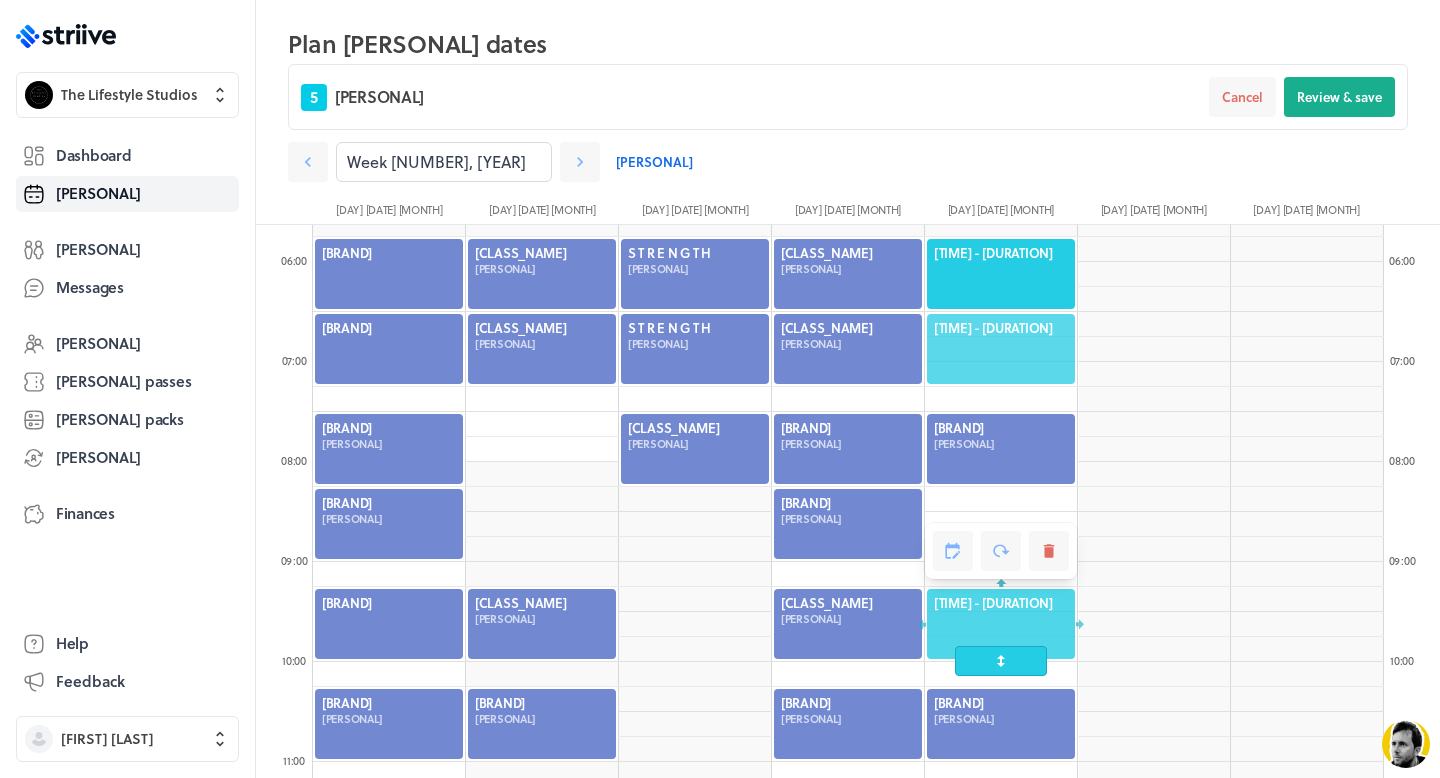 click on "[TIME]  - [DURATION]" at bounding box center [1001, 328] 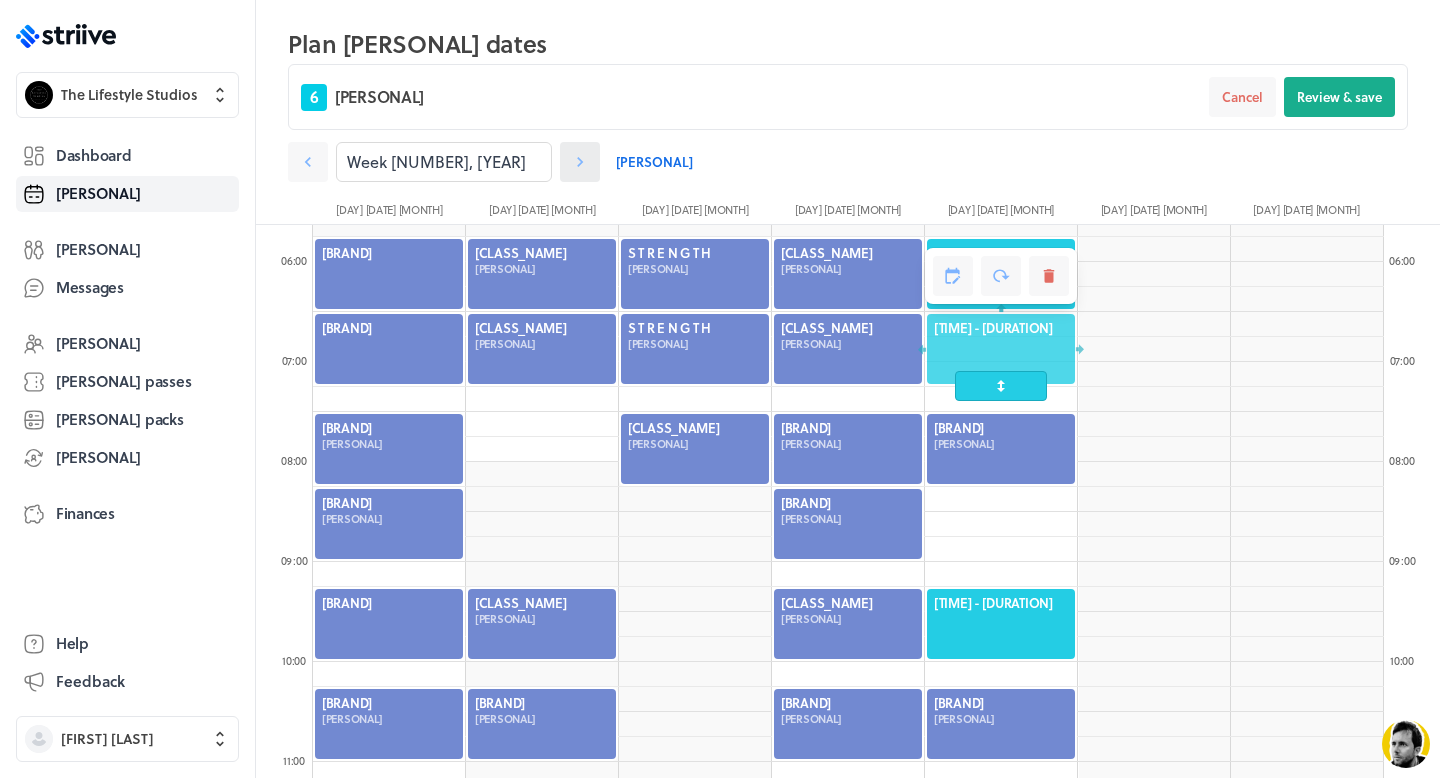 click at bounding box center [308, 162] 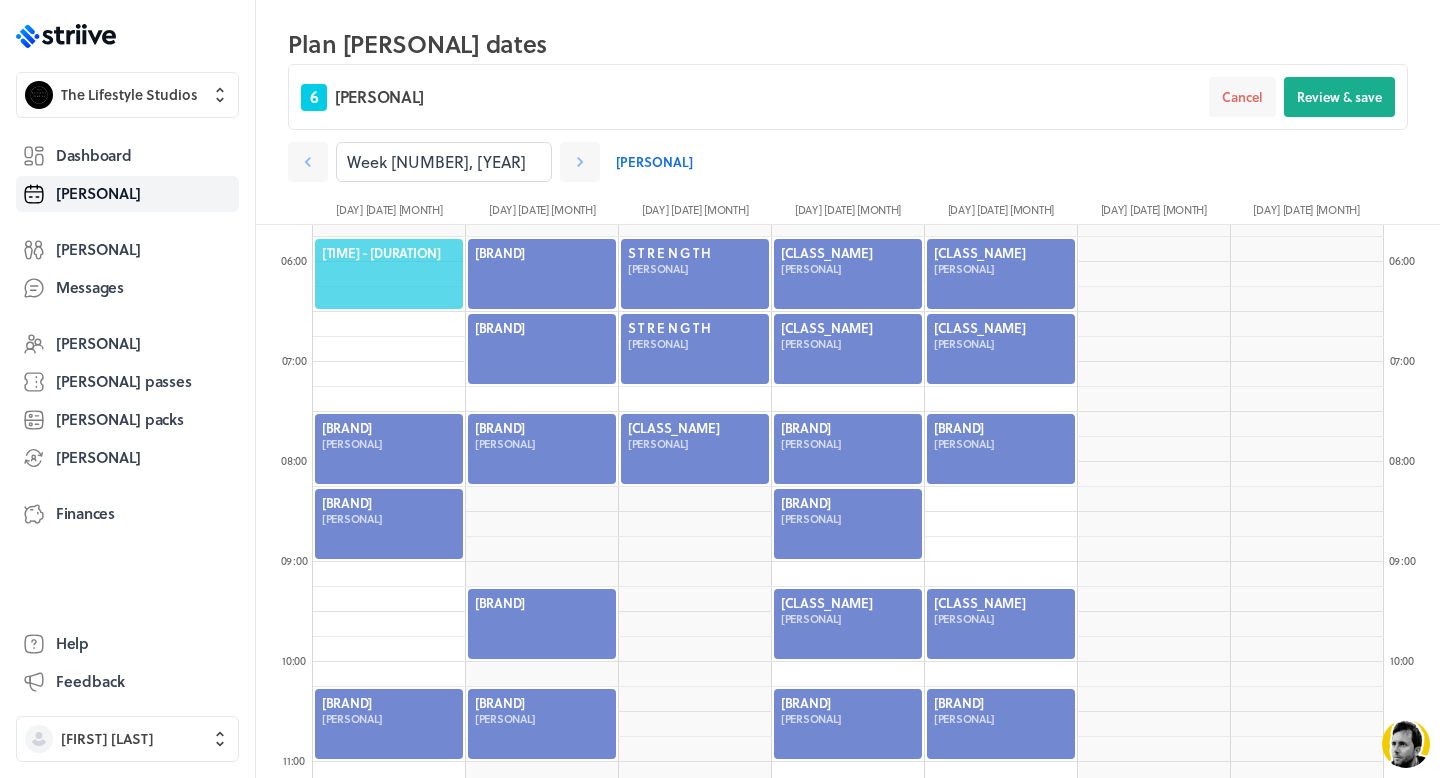 click on "[TIME]  - [DURATION]" at bounding box center (389, 253) 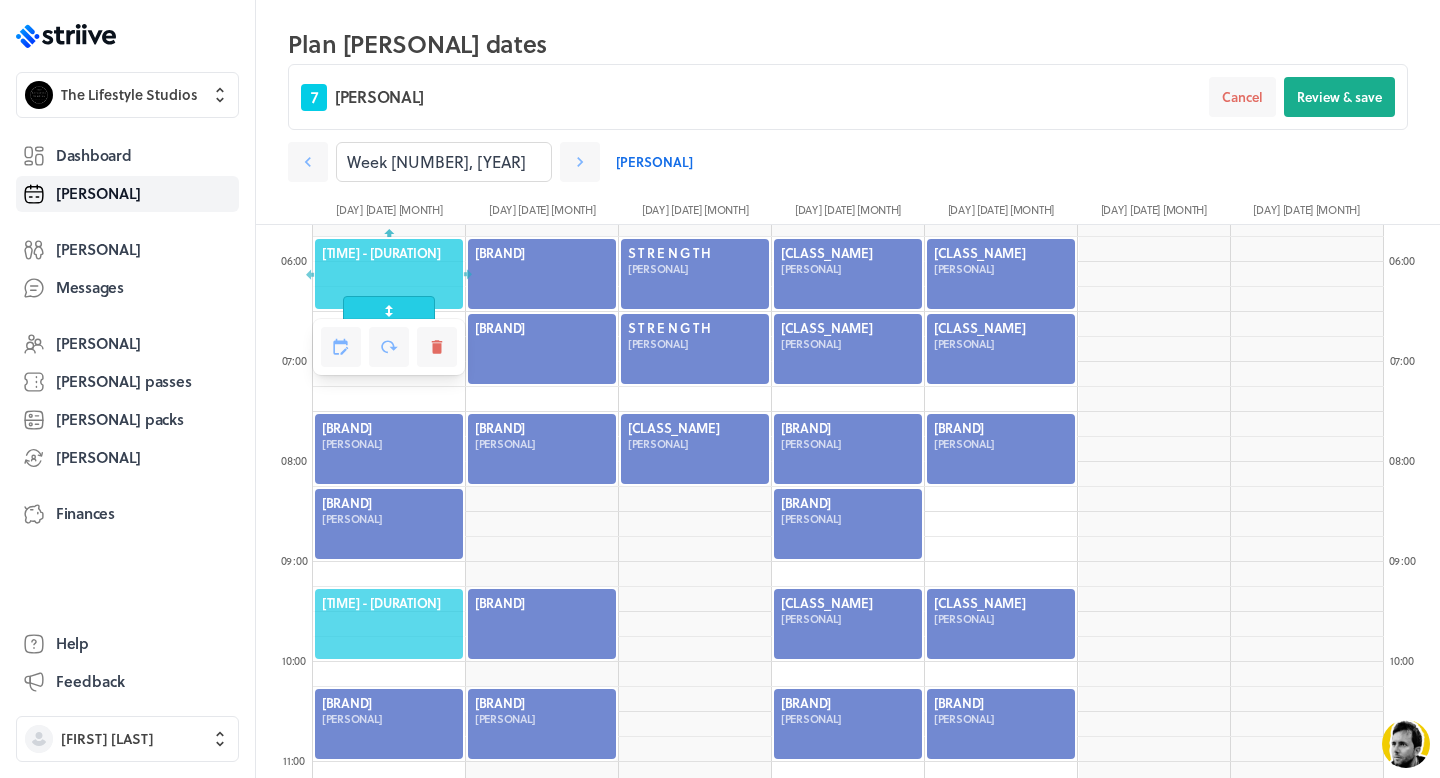 click on "[TIME]  - [DURATION]" at bounding box center [389, 603] 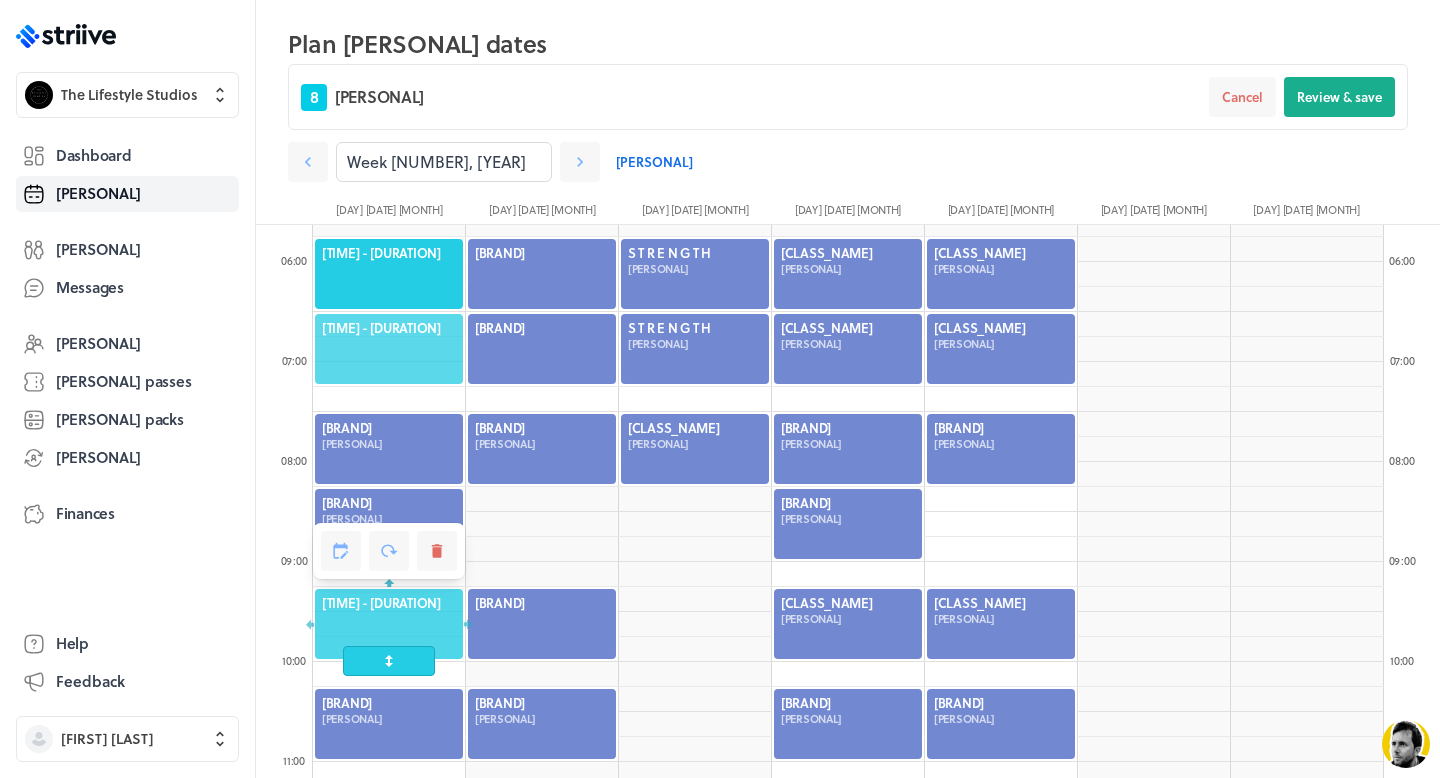 click on "[TIME]  - [DURATION]" at bounding box center [389, 328] 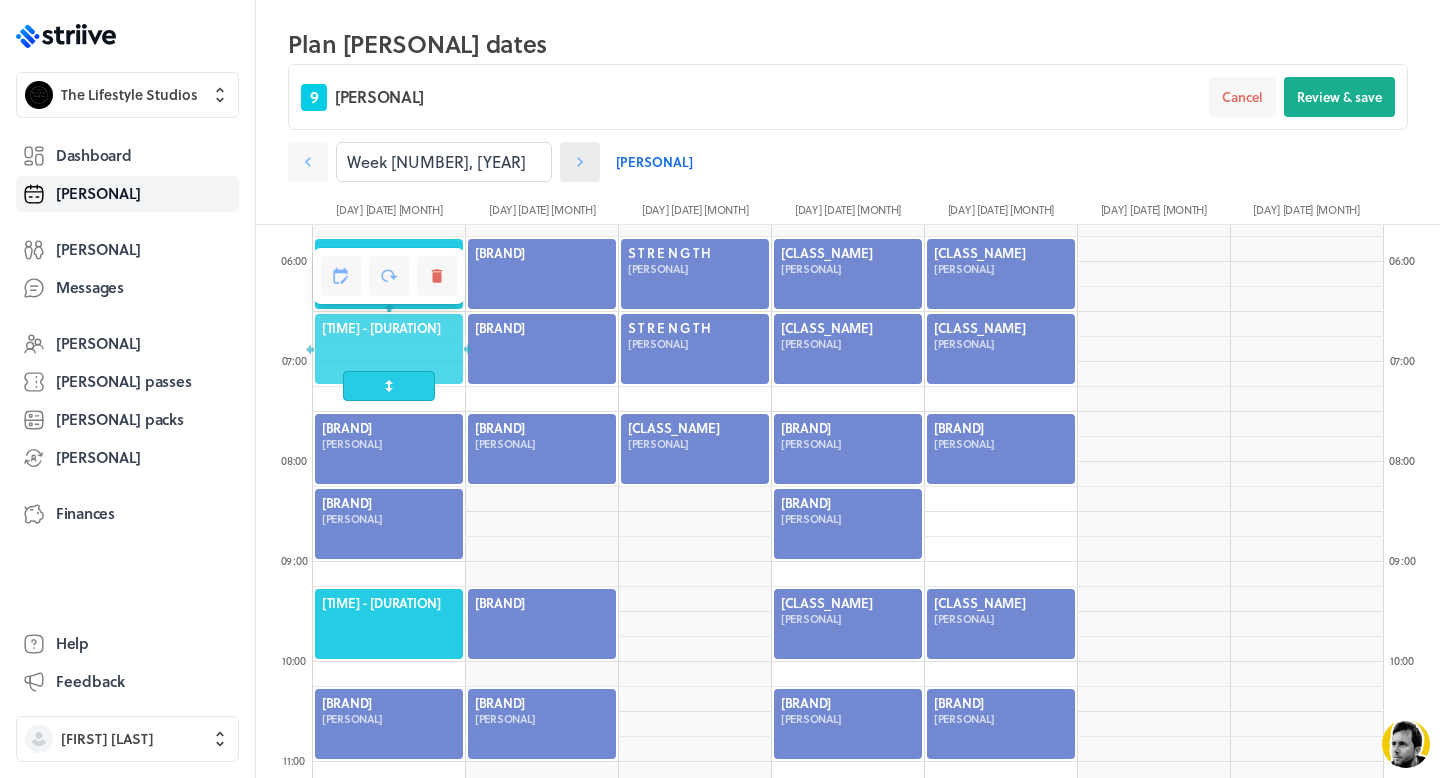click at bounding box center [308, 162] 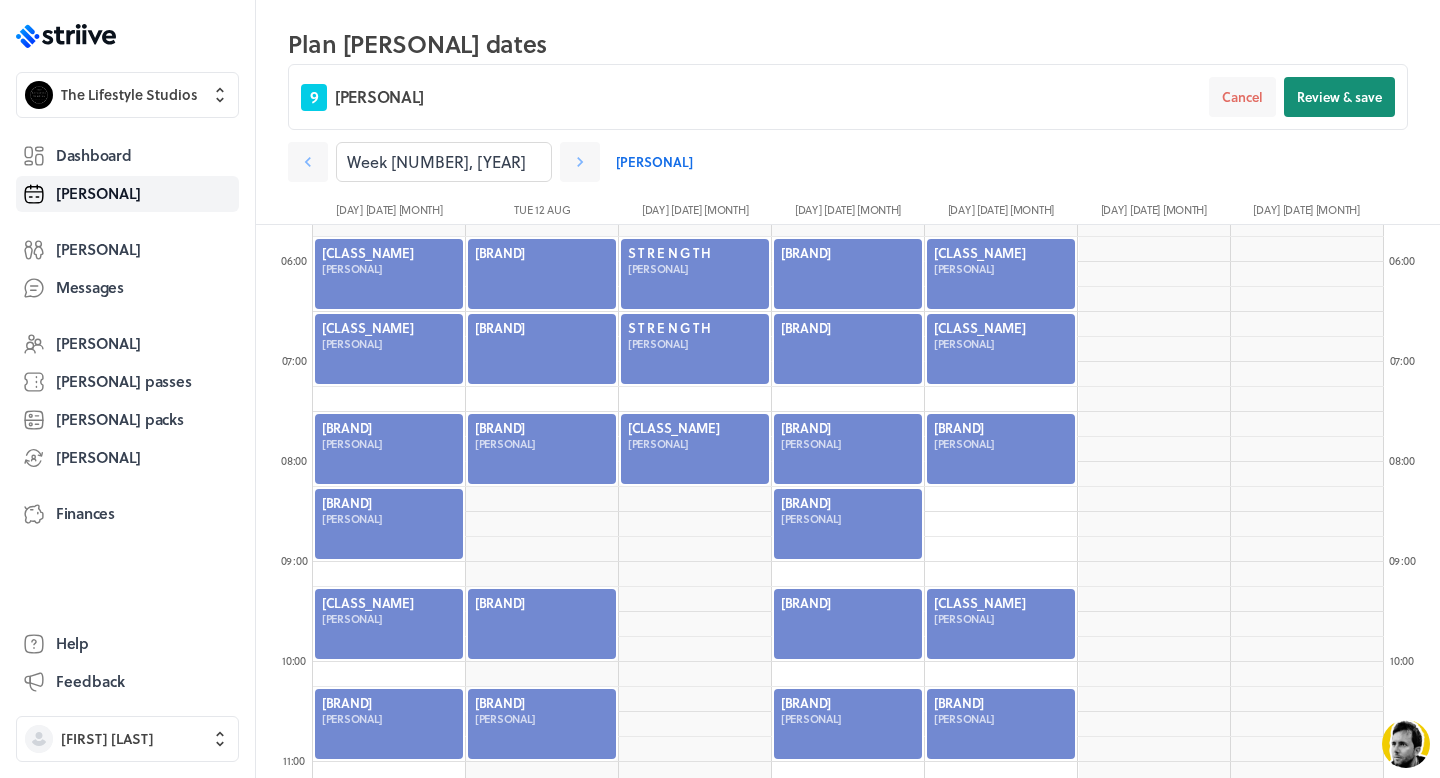 click on "Review & save" at bounding box center (1339, 97) 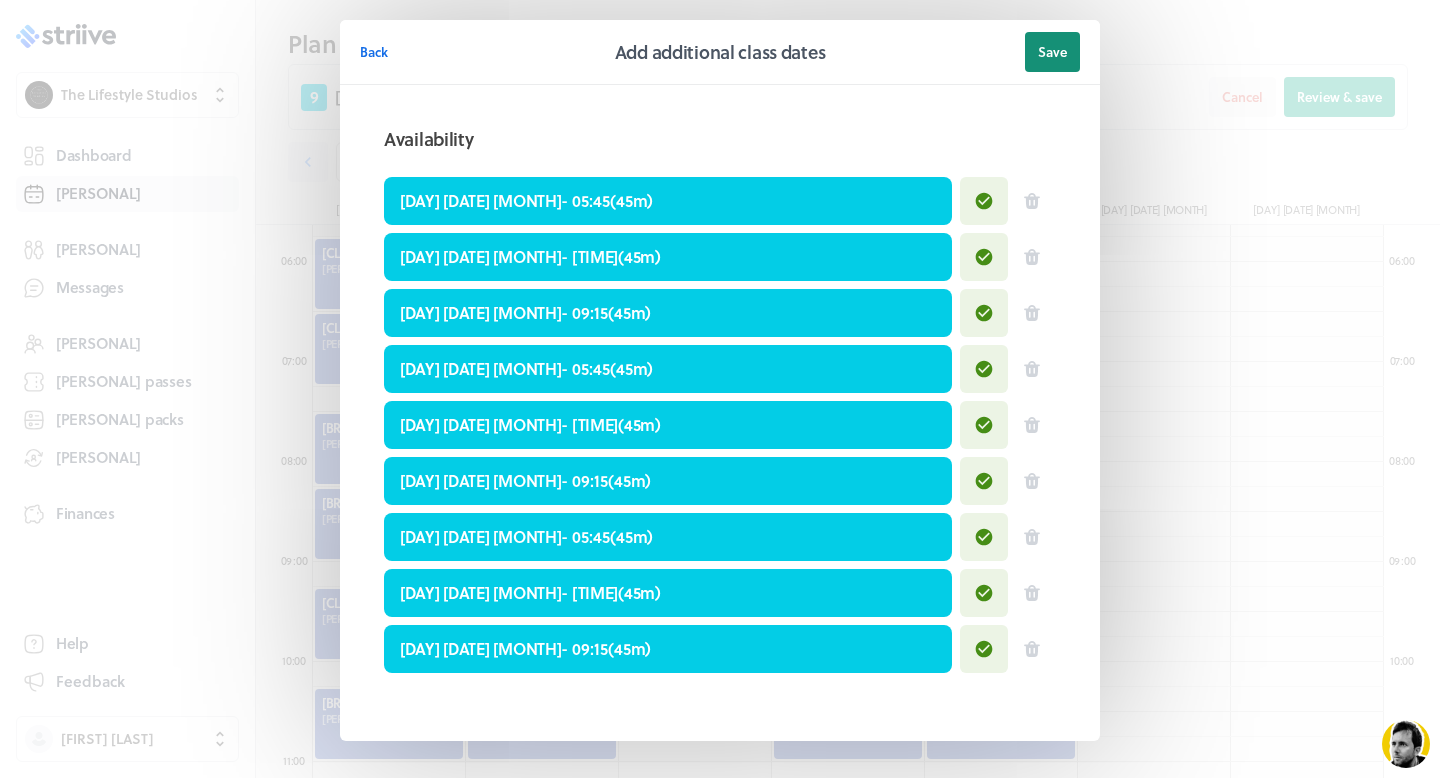 click on "Save" at bounding box center (1052, 52) 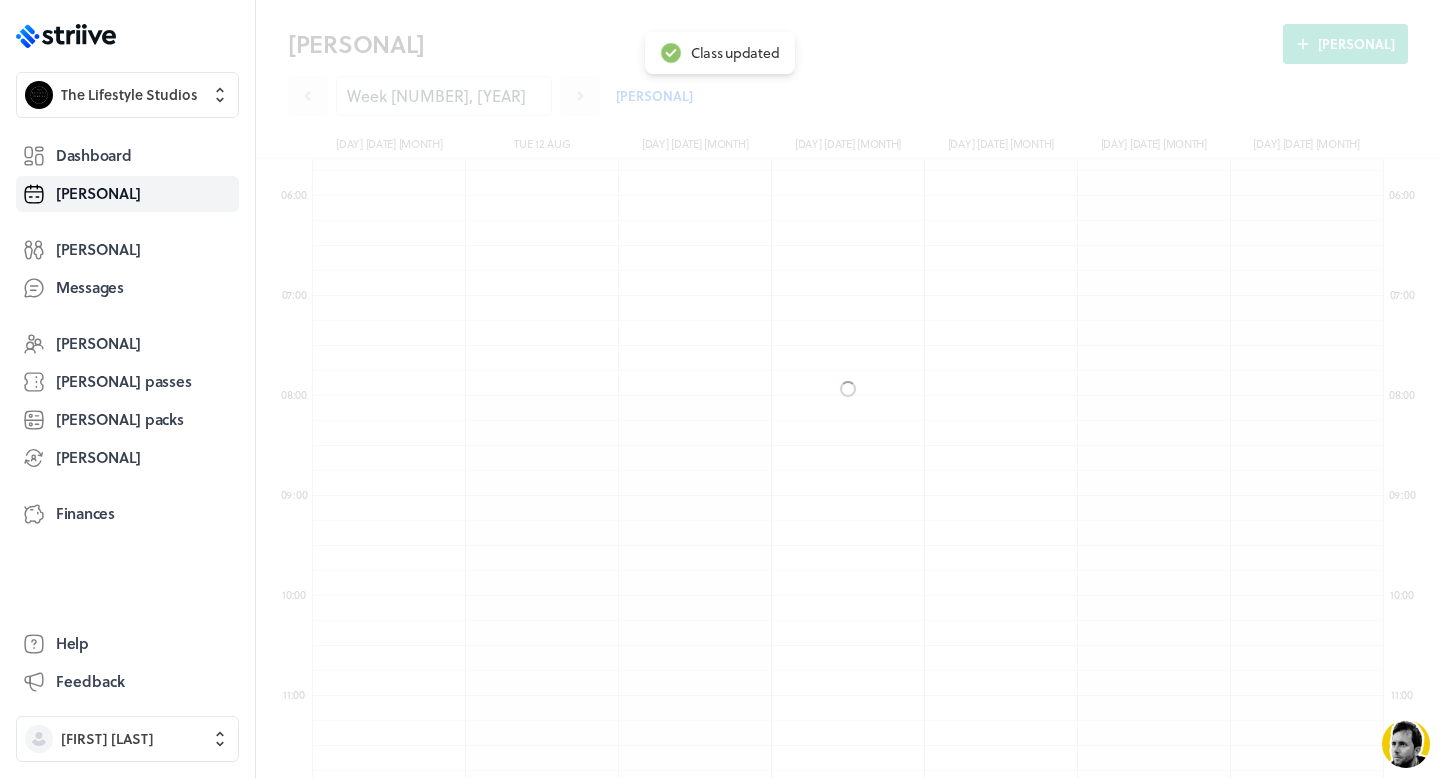 scroll, scrollTop: 497, scrollLeft: 0, axis: vertical 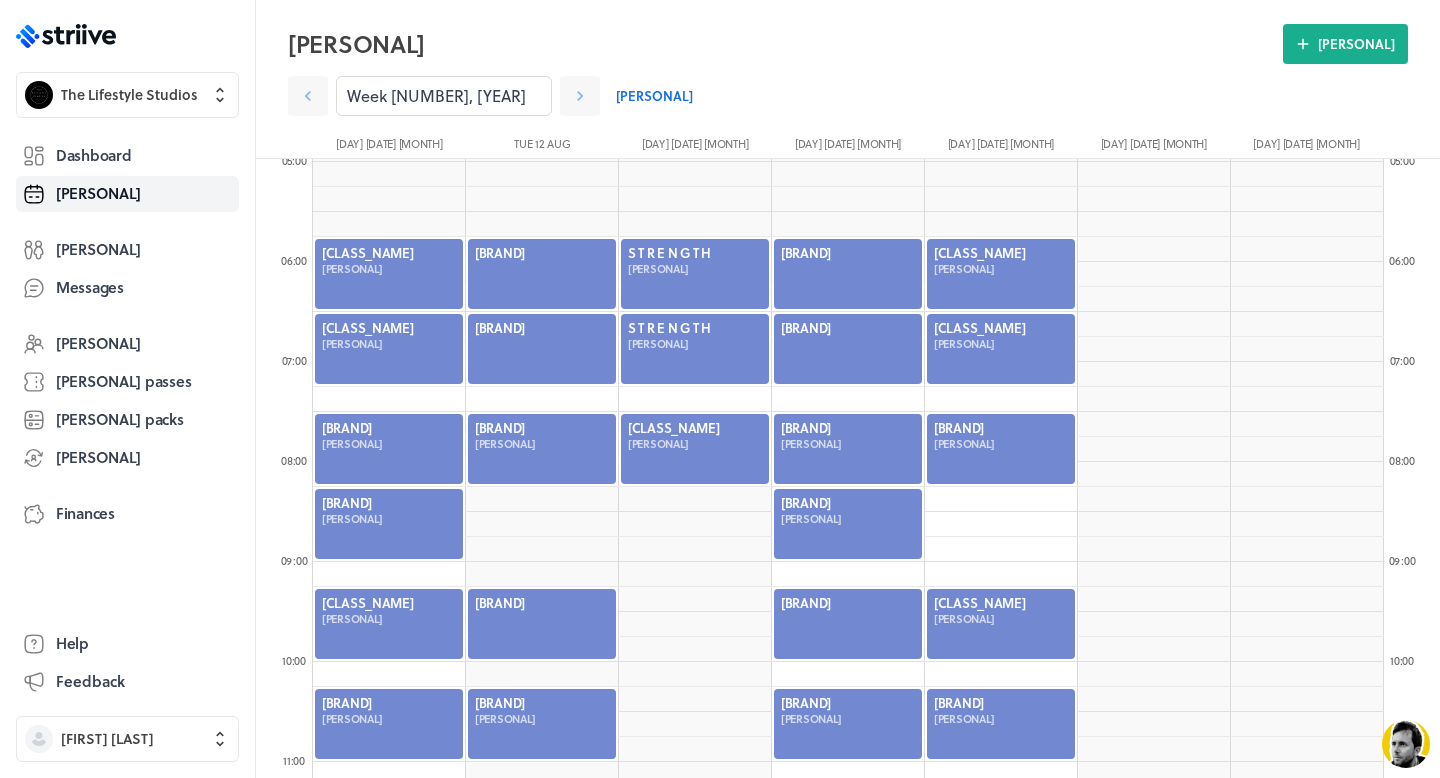 click at bounding box center (542, 274) 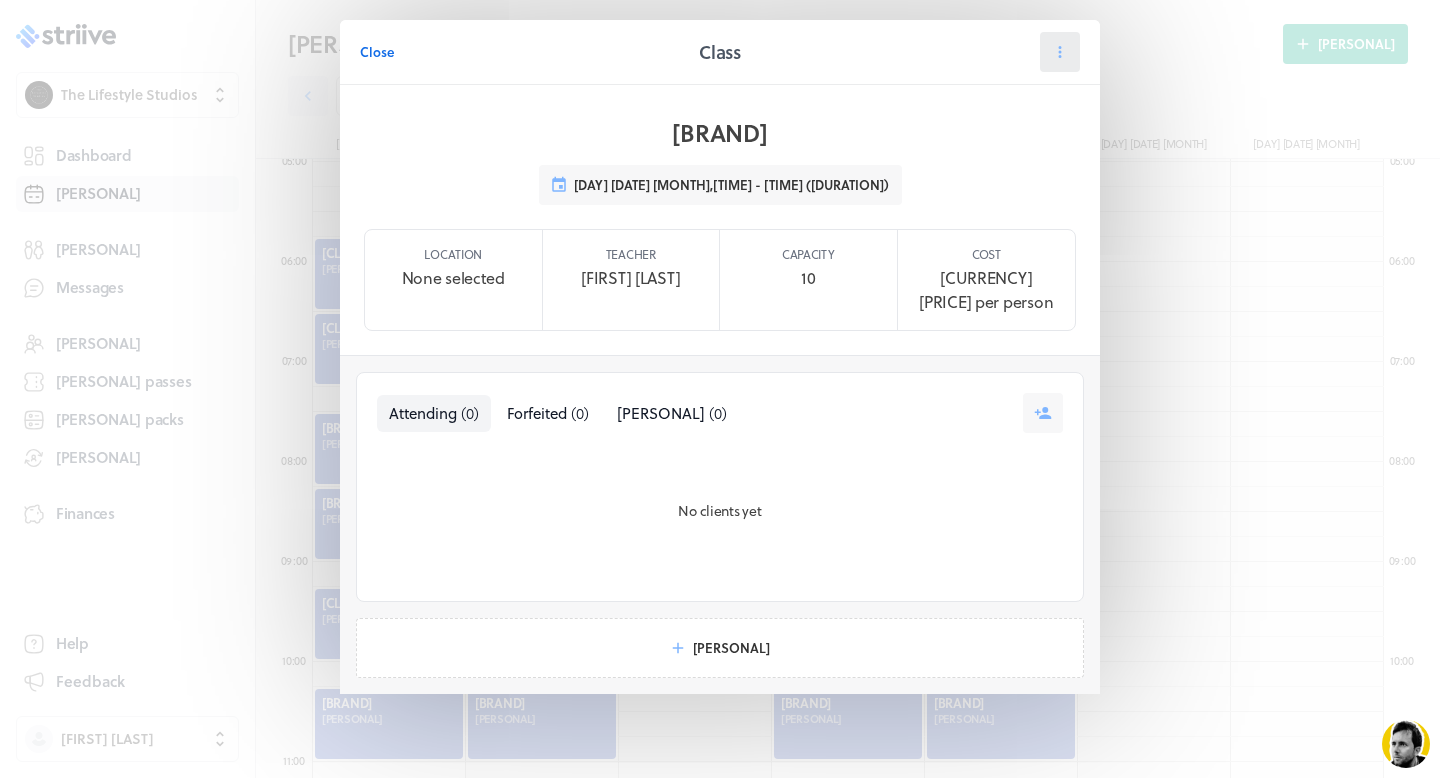 click at bounding box center (1060, 52) 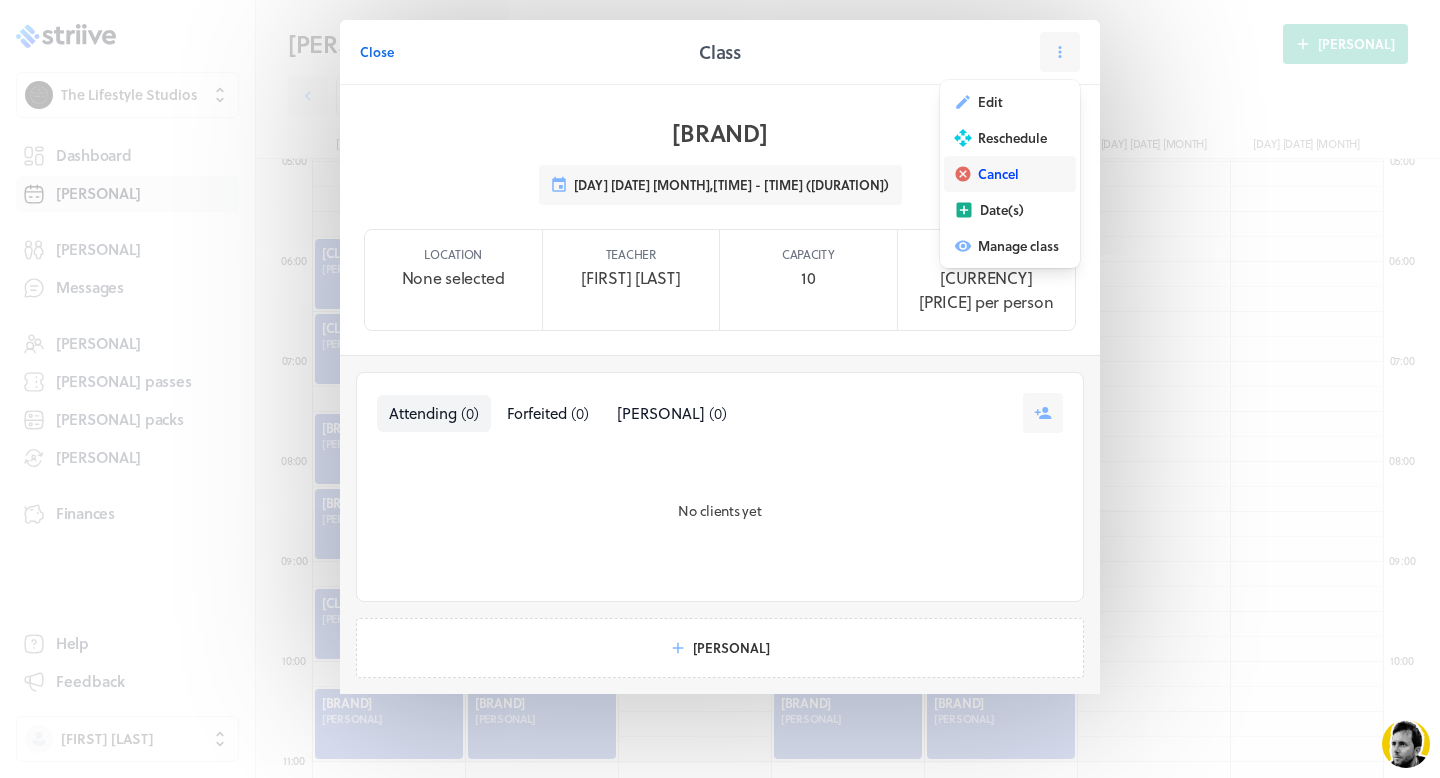 click on "Cancel" at bounding box center [990, 102] 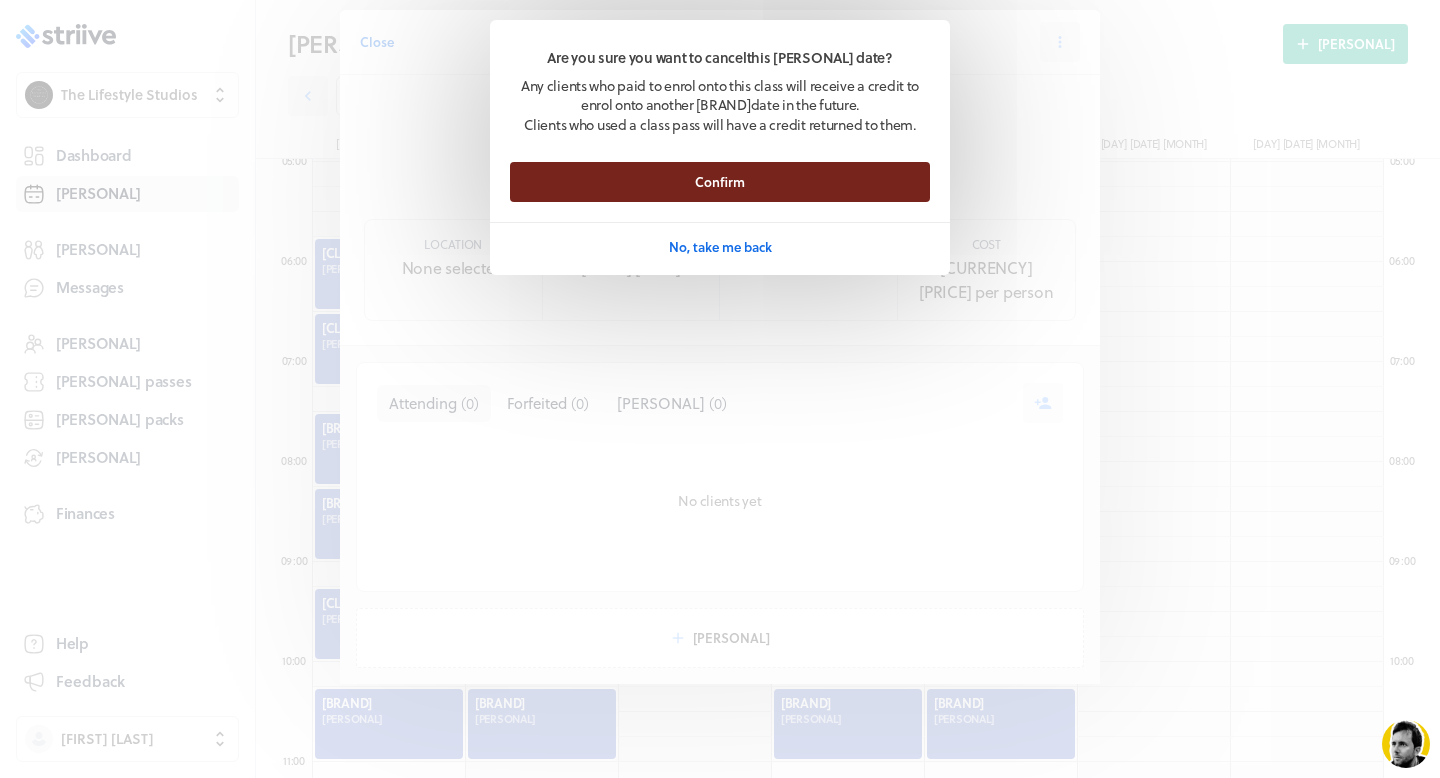 click on "Confirm" at bounding box center [720, 182] 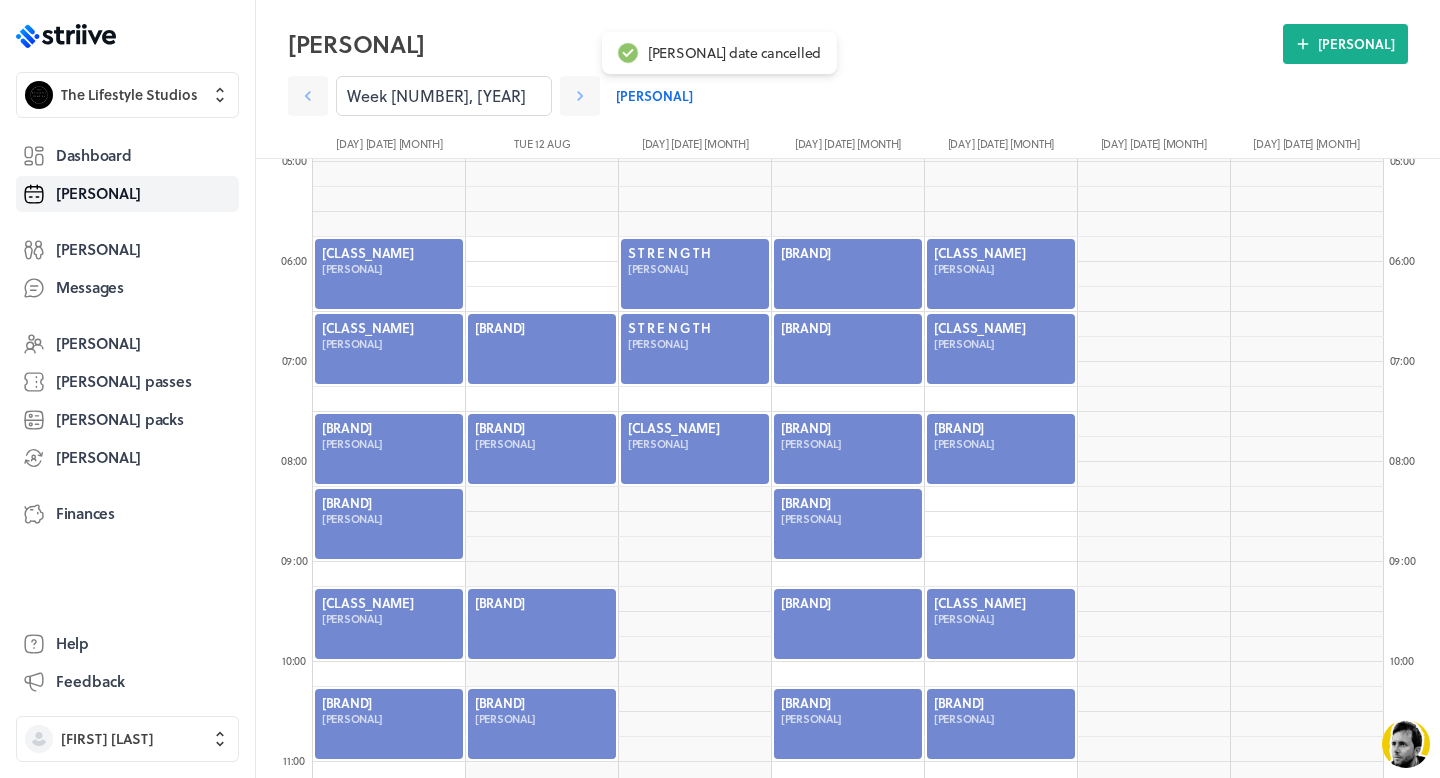 click at bounding box center (542, 349) 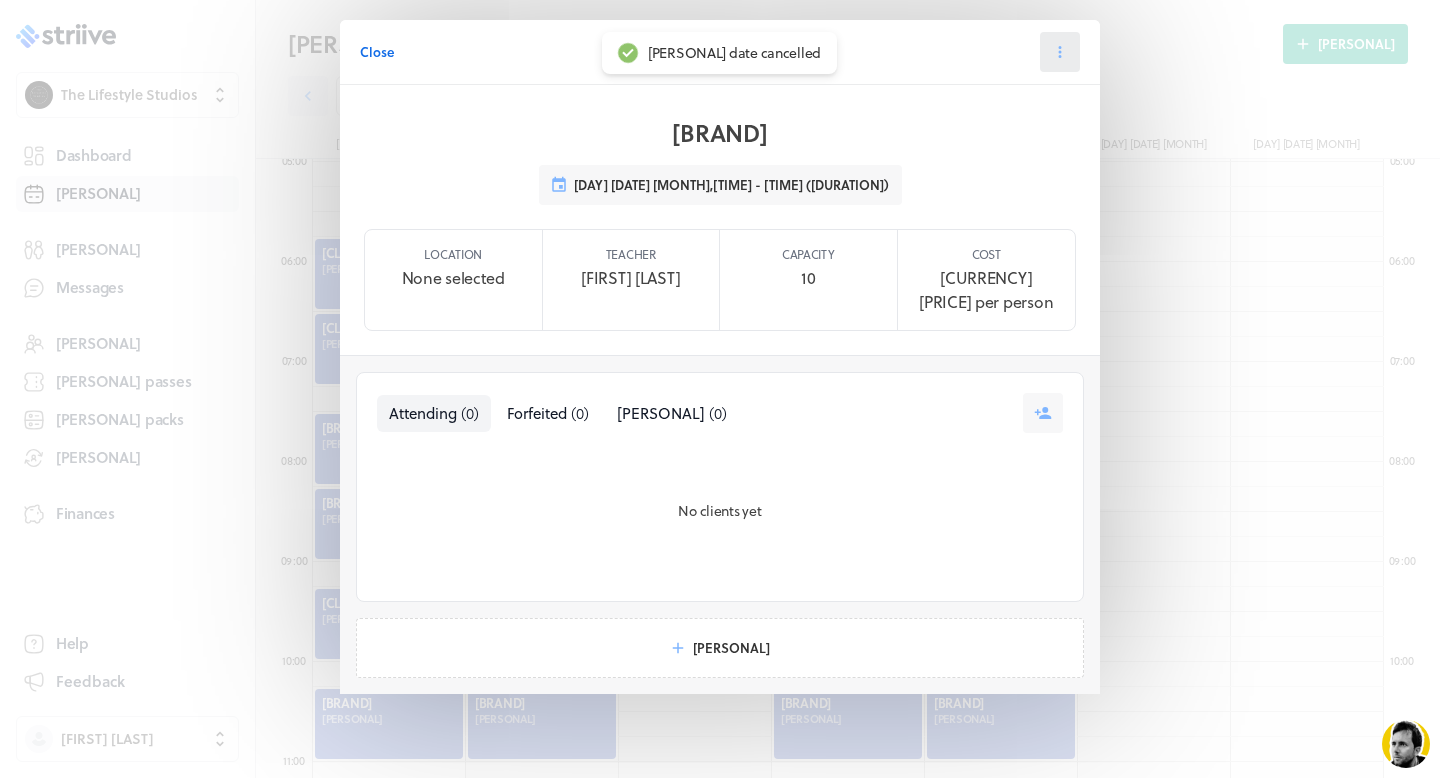 click at bounding box center [1060, 52] 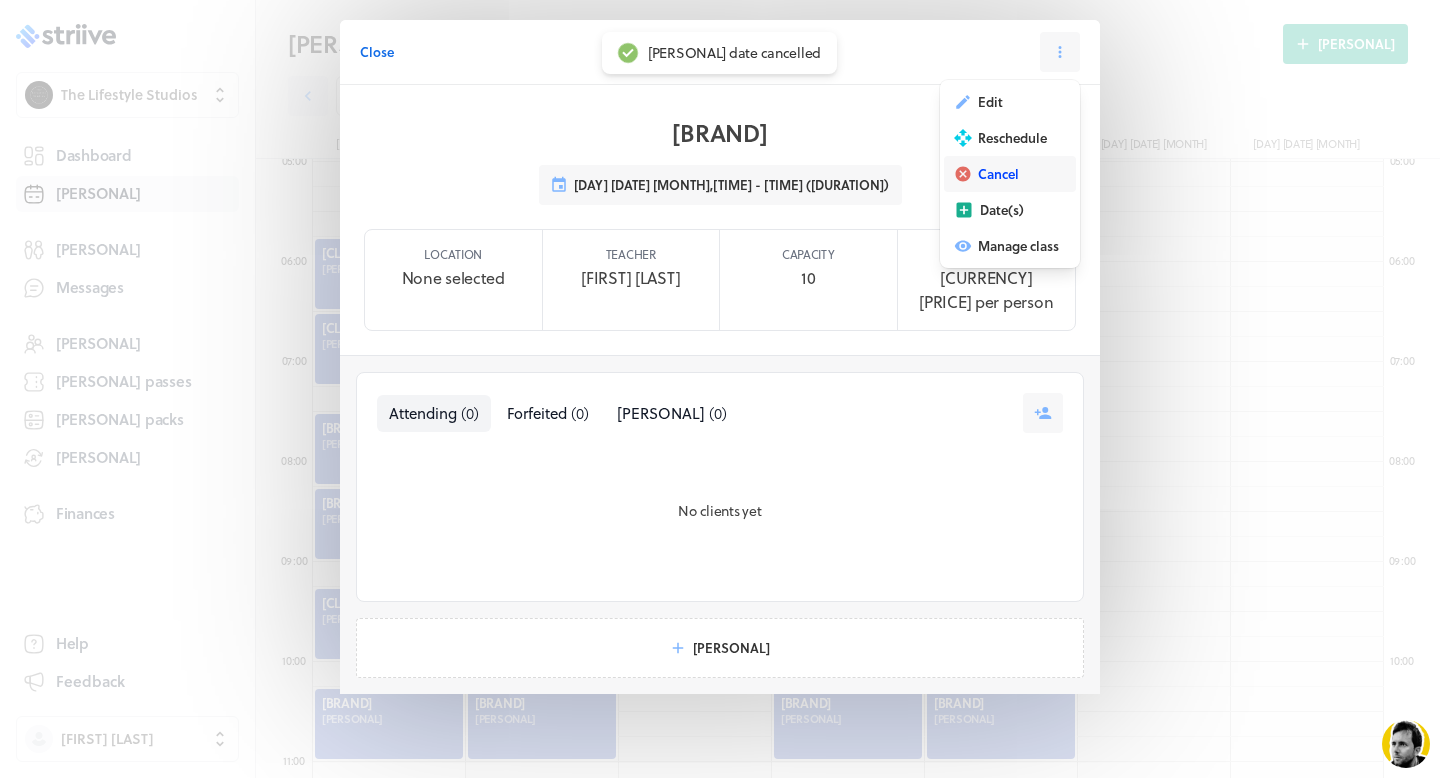 click on "Cancel" at bounding box center (990, 102) 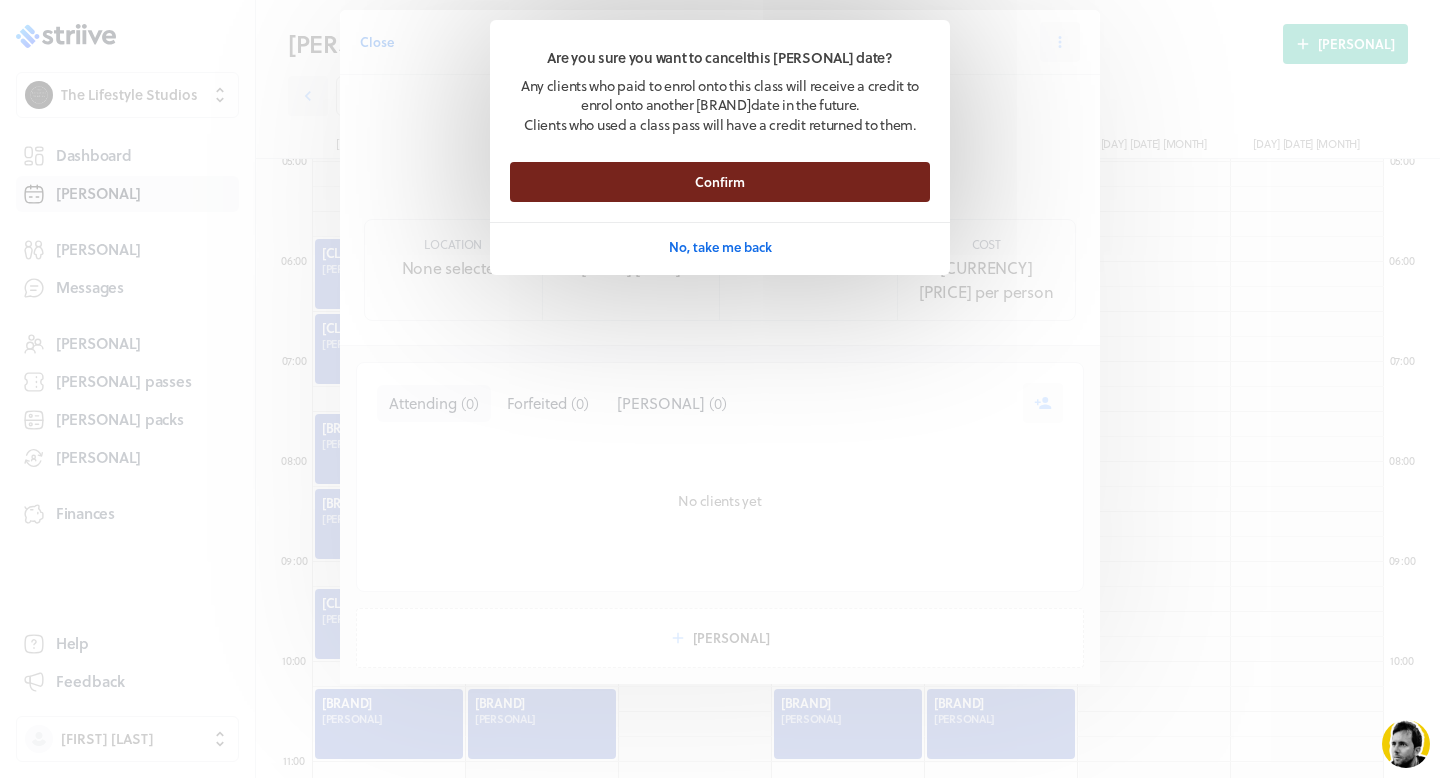 click on "Confirm" at bounding box center [720, 182] 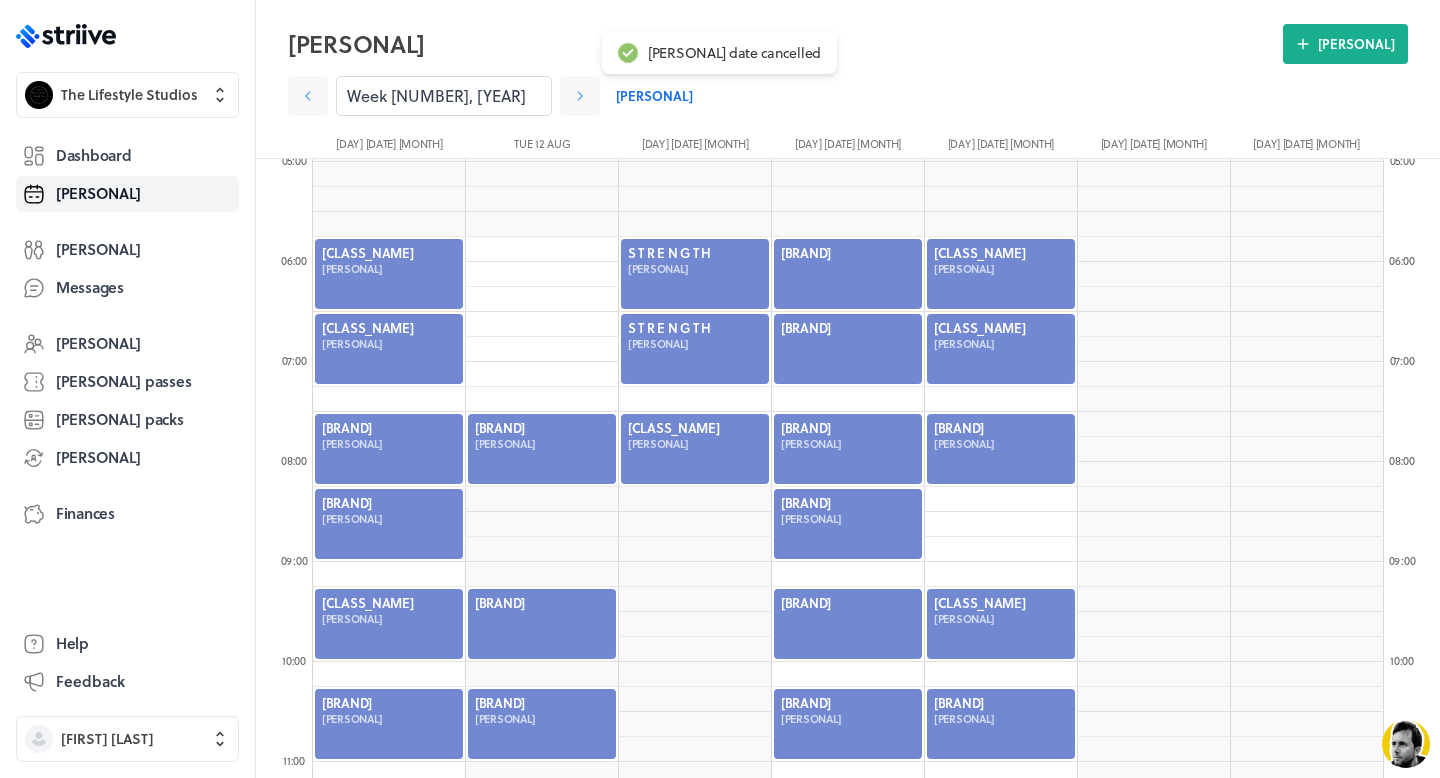 click at bounding box center (542, 624) 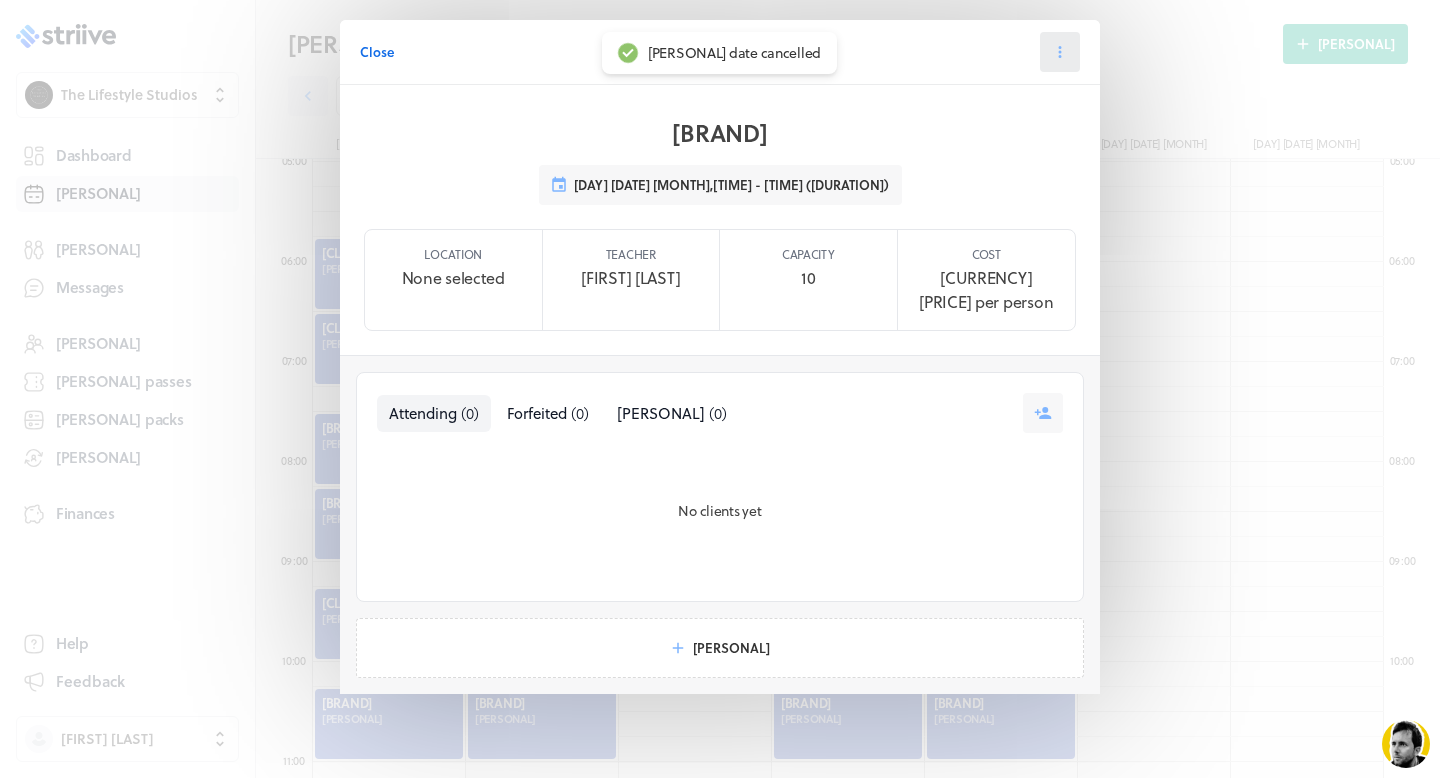click at bounding box center (1060, 52) 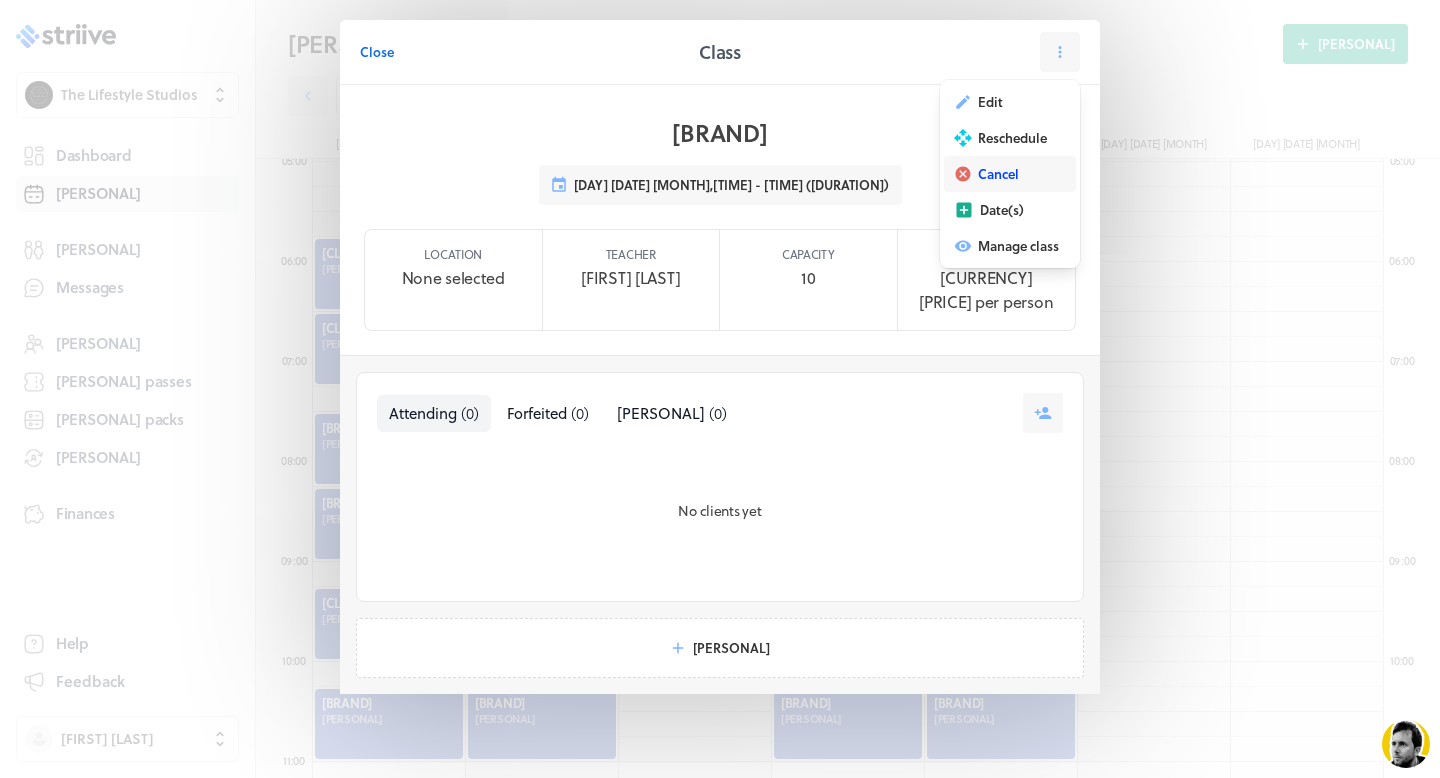 click on "Cancel" at bounding box center [990, 102] 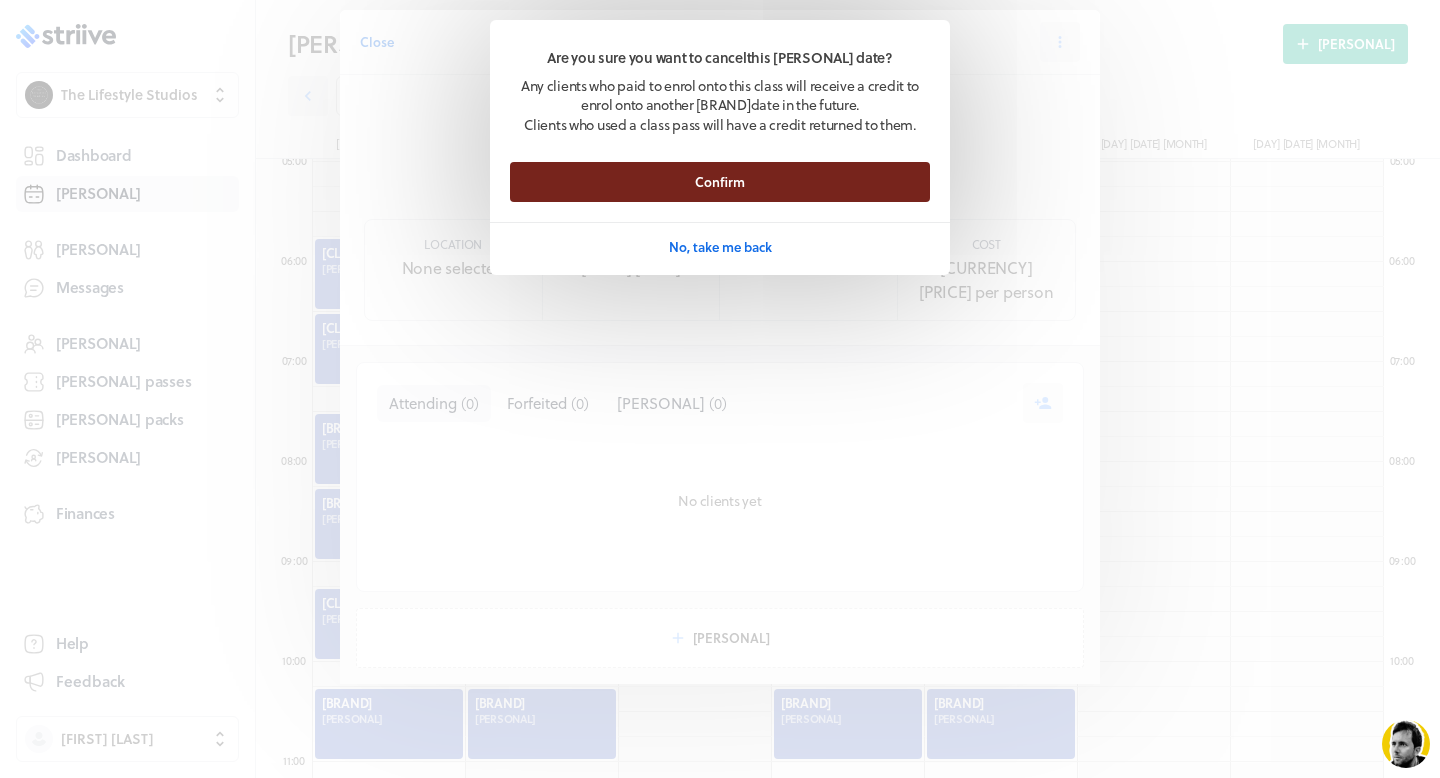 click on "Confirm" at bounding box center (720, 182) 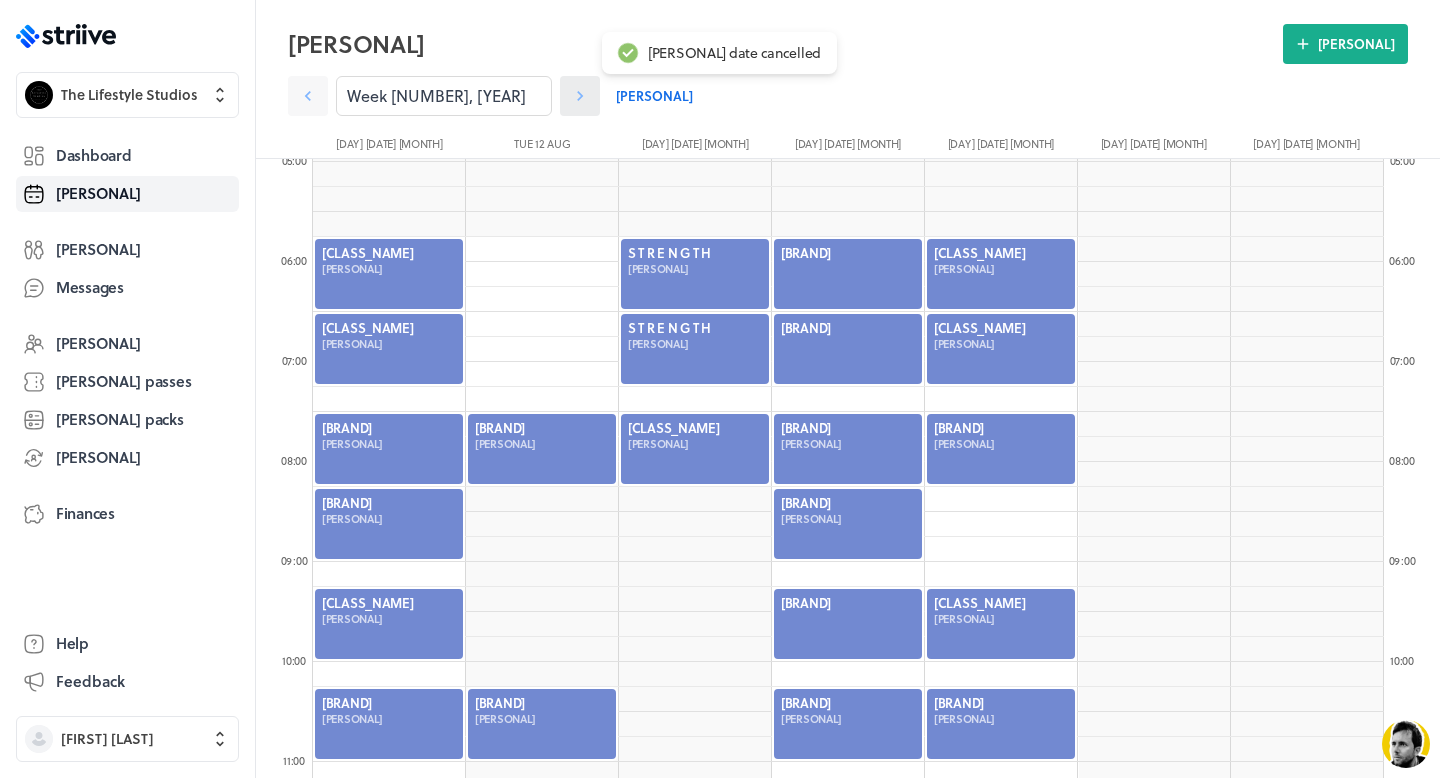click at bounding box center (308, 96) 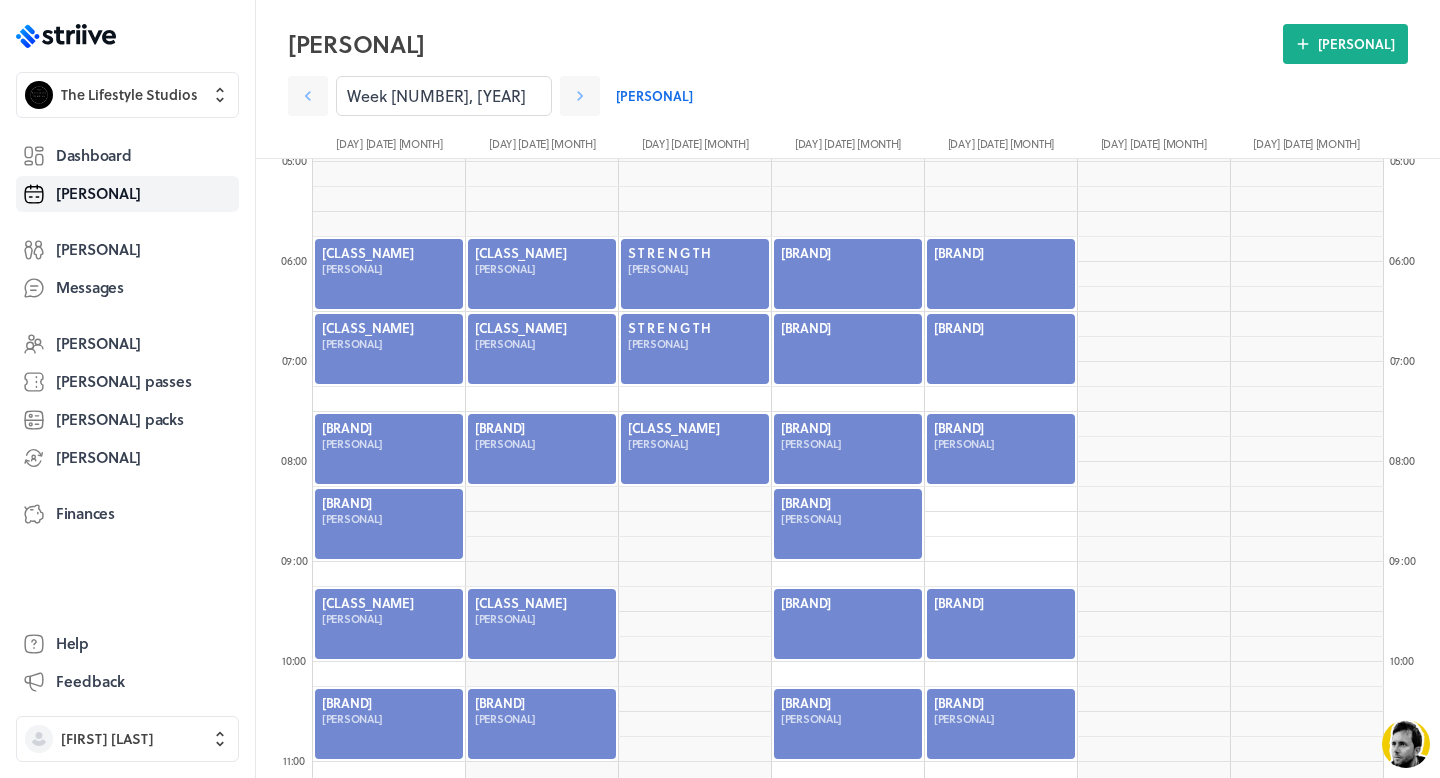 click at bounding box center [848, 274] 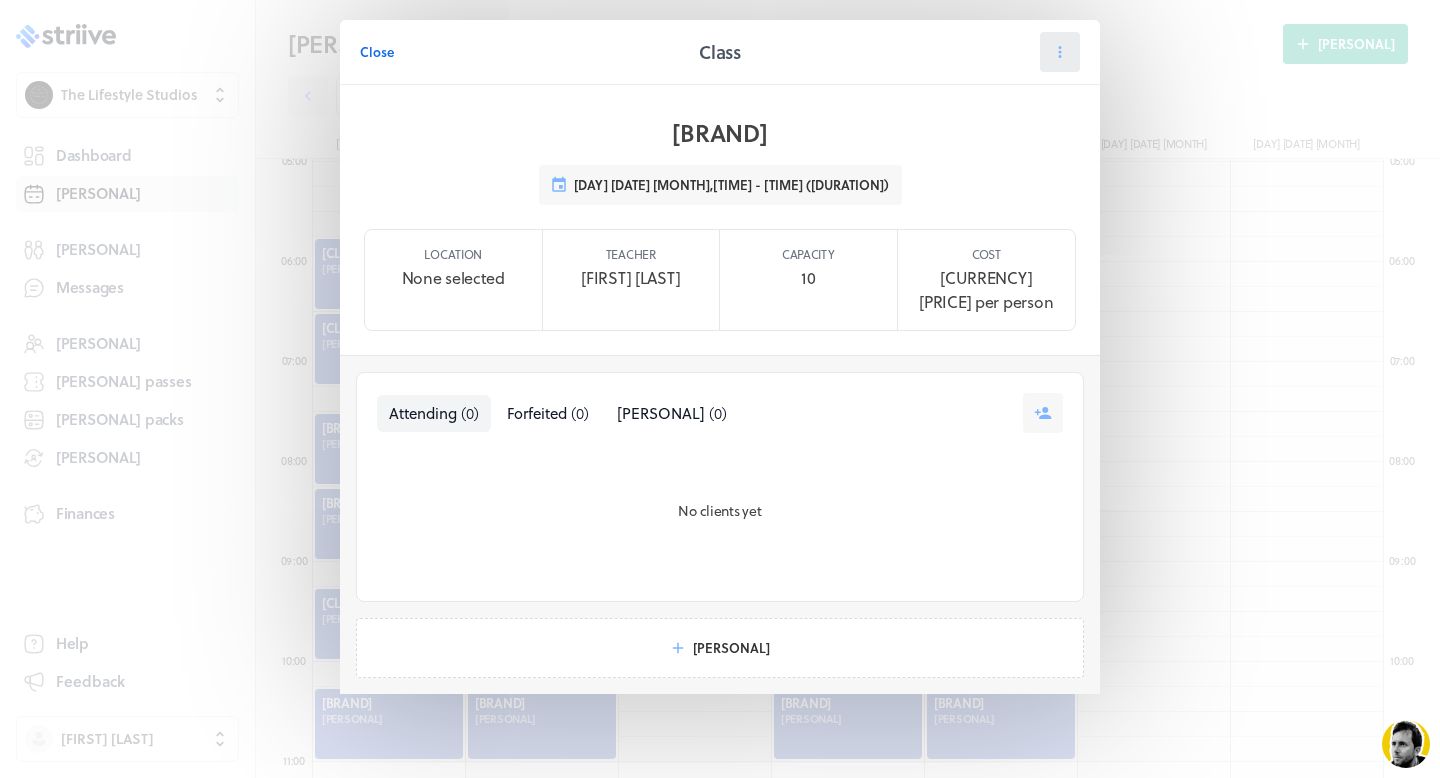 click at bounding box center [1060, 52] 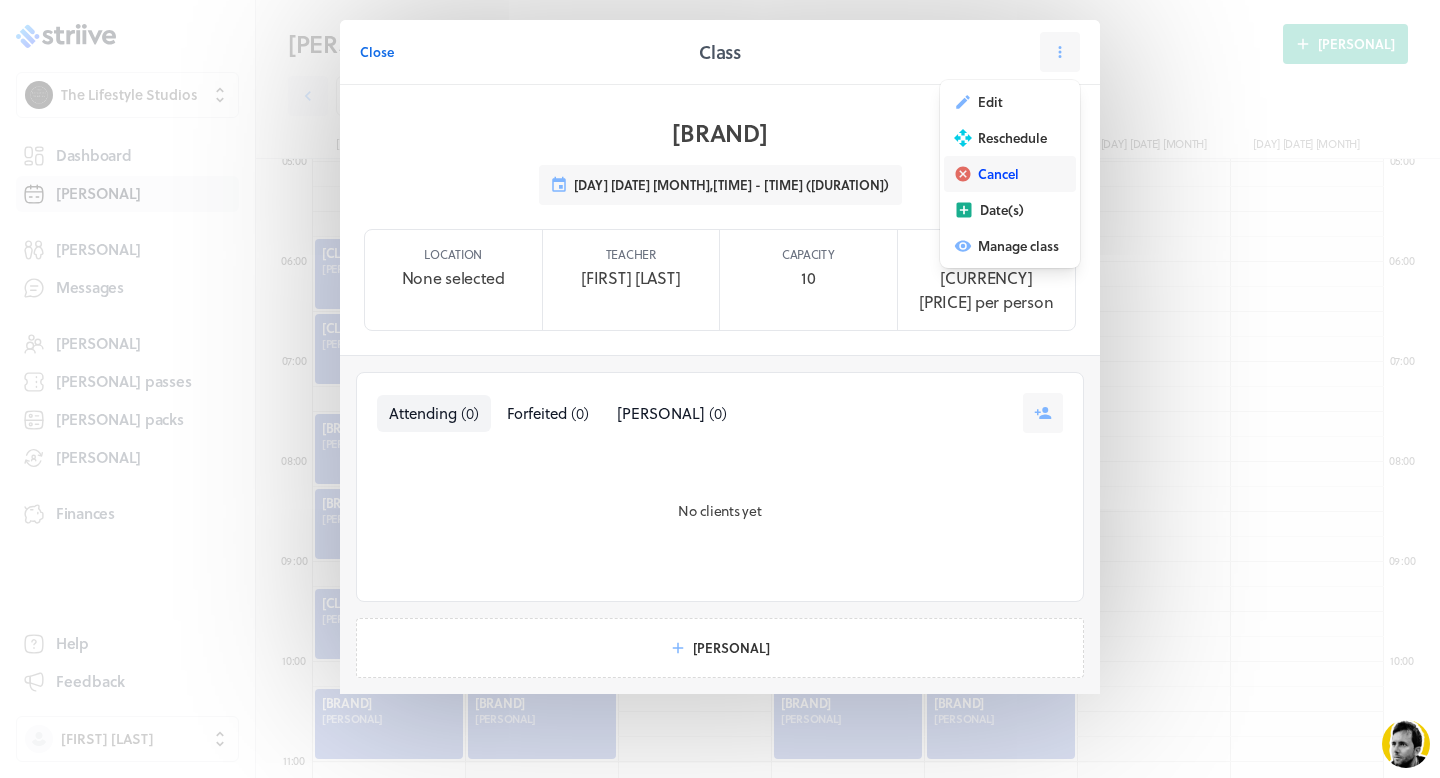 click on "Cancel" at bounding box center (990, 102) 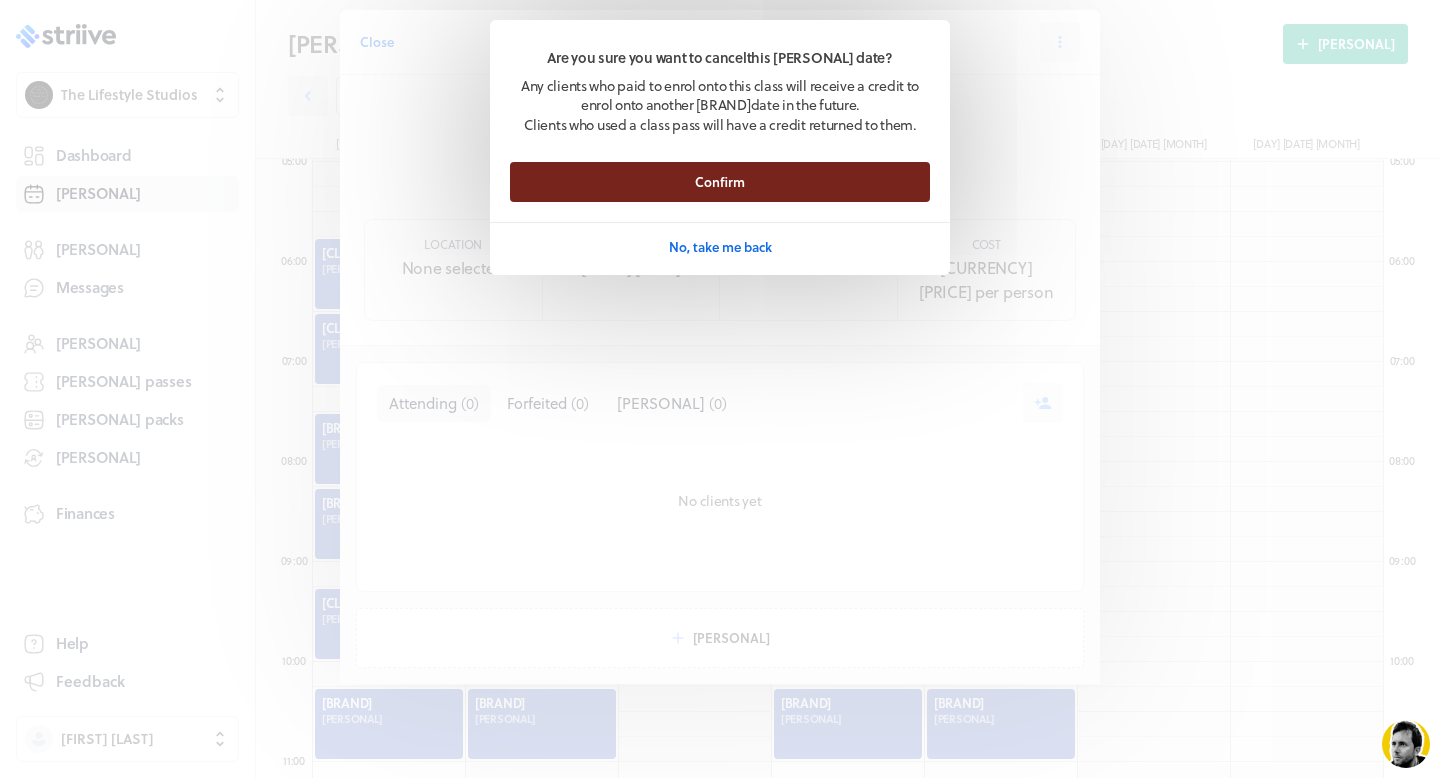 click on "Confirm" at bounding box center (720, 182) 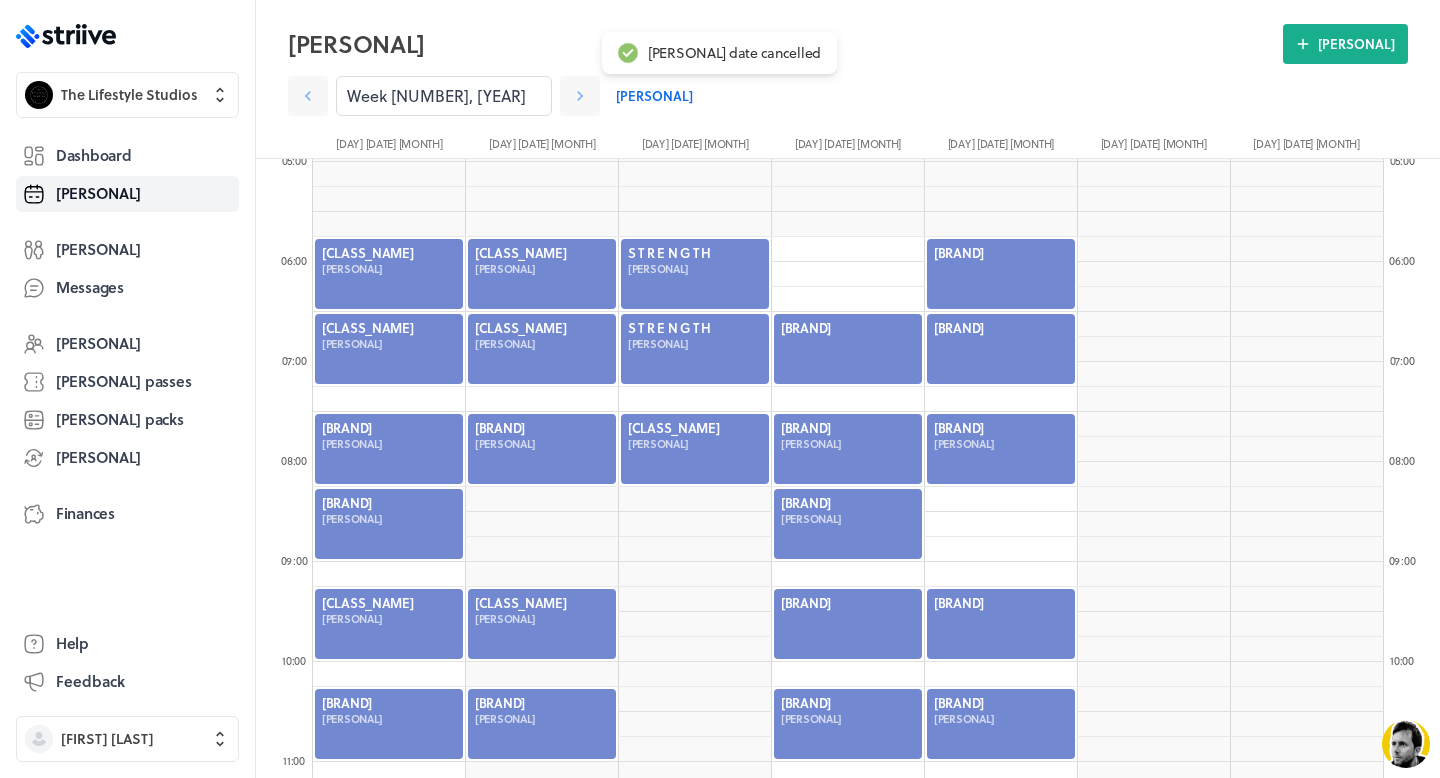 click at bounding box center (848, 349) 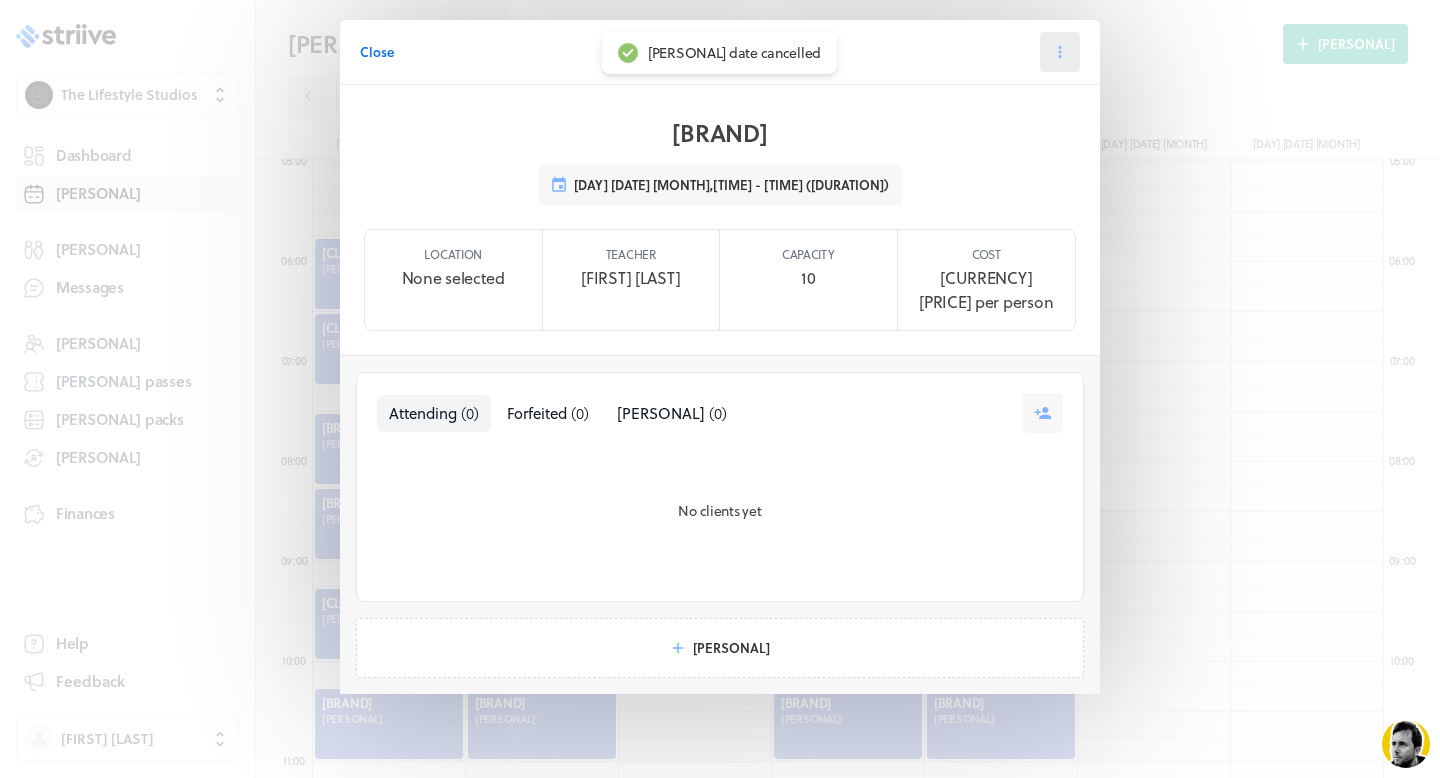 click at bounding box center (1060, 52) 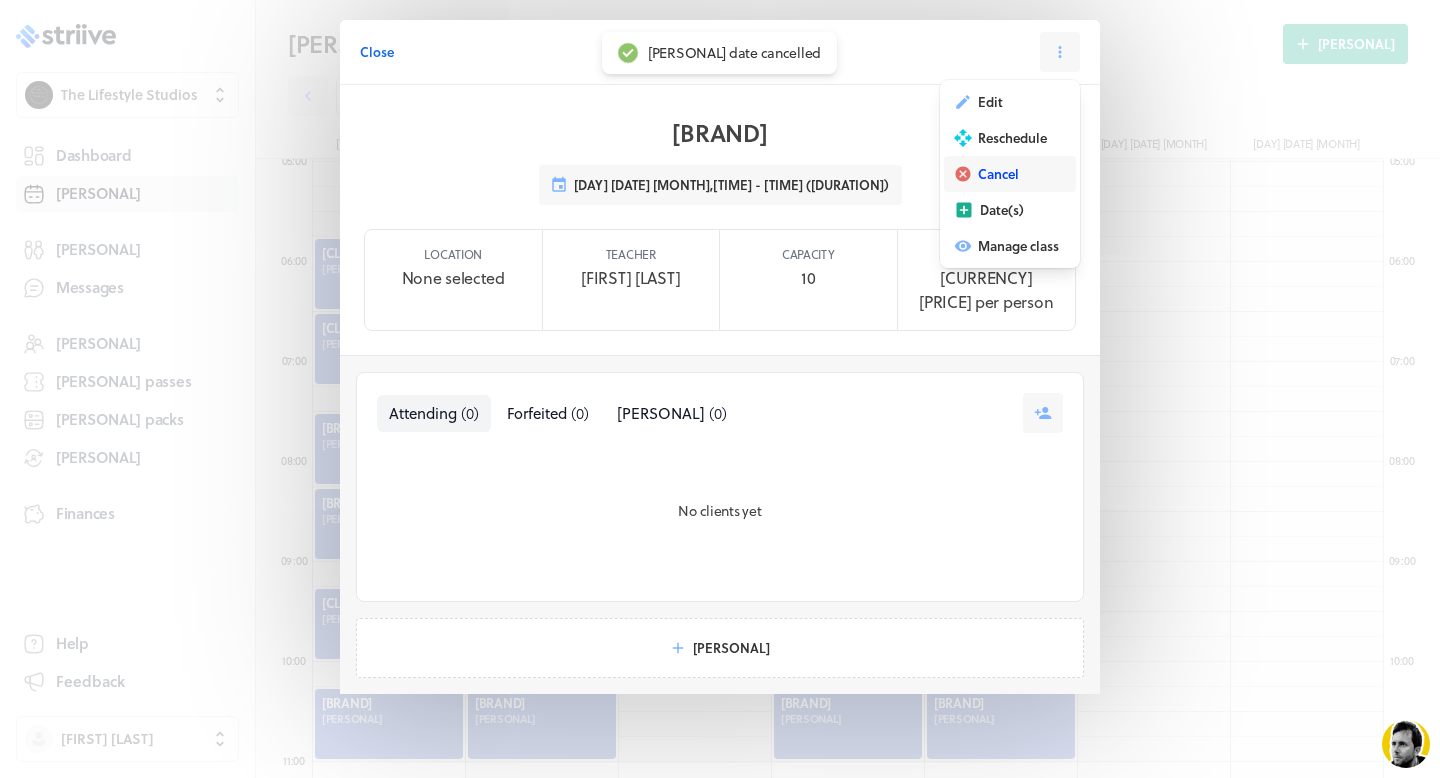 click on "Cancel" at bounding box center [990, 102] 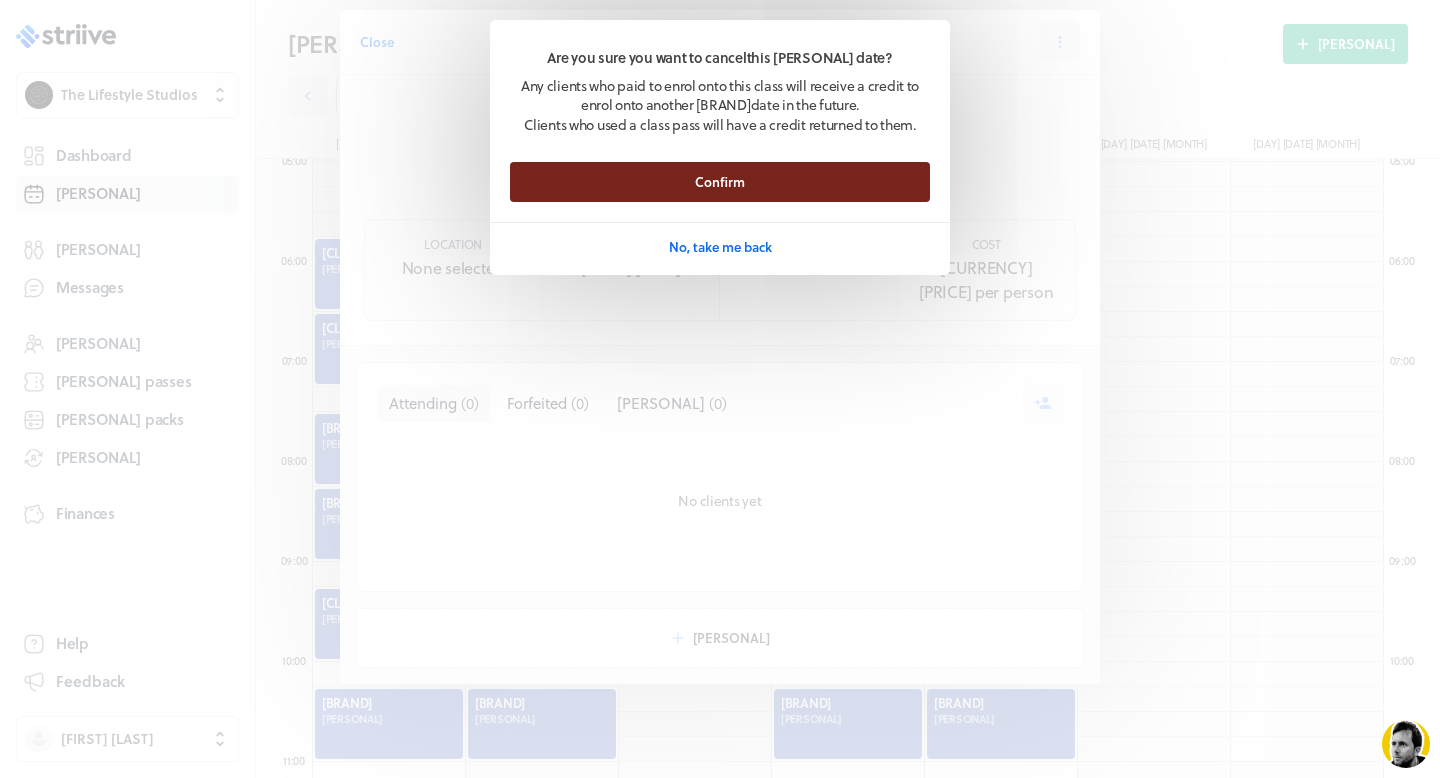 click on "Confirm" at bounding box center (720, 182) 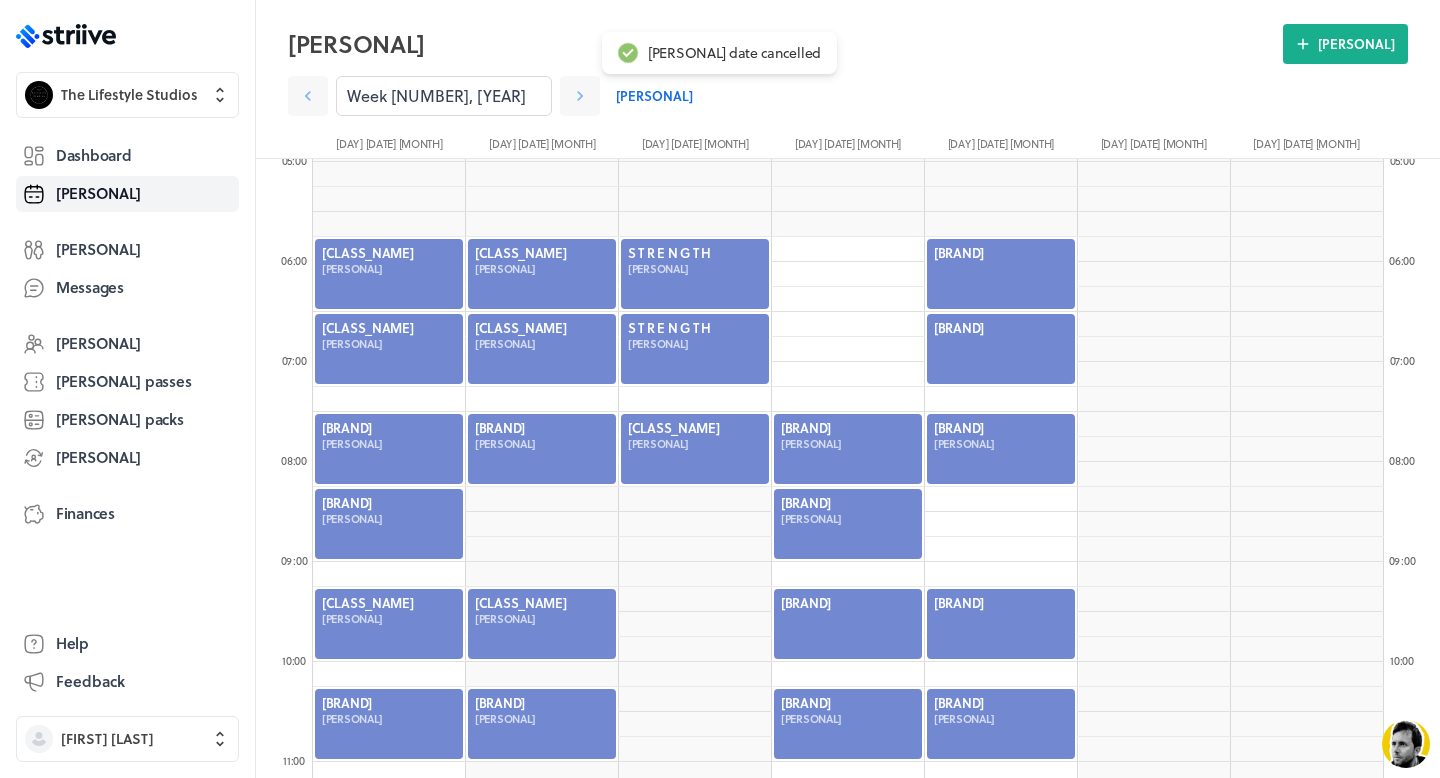 click at bounding box center (848, 624) 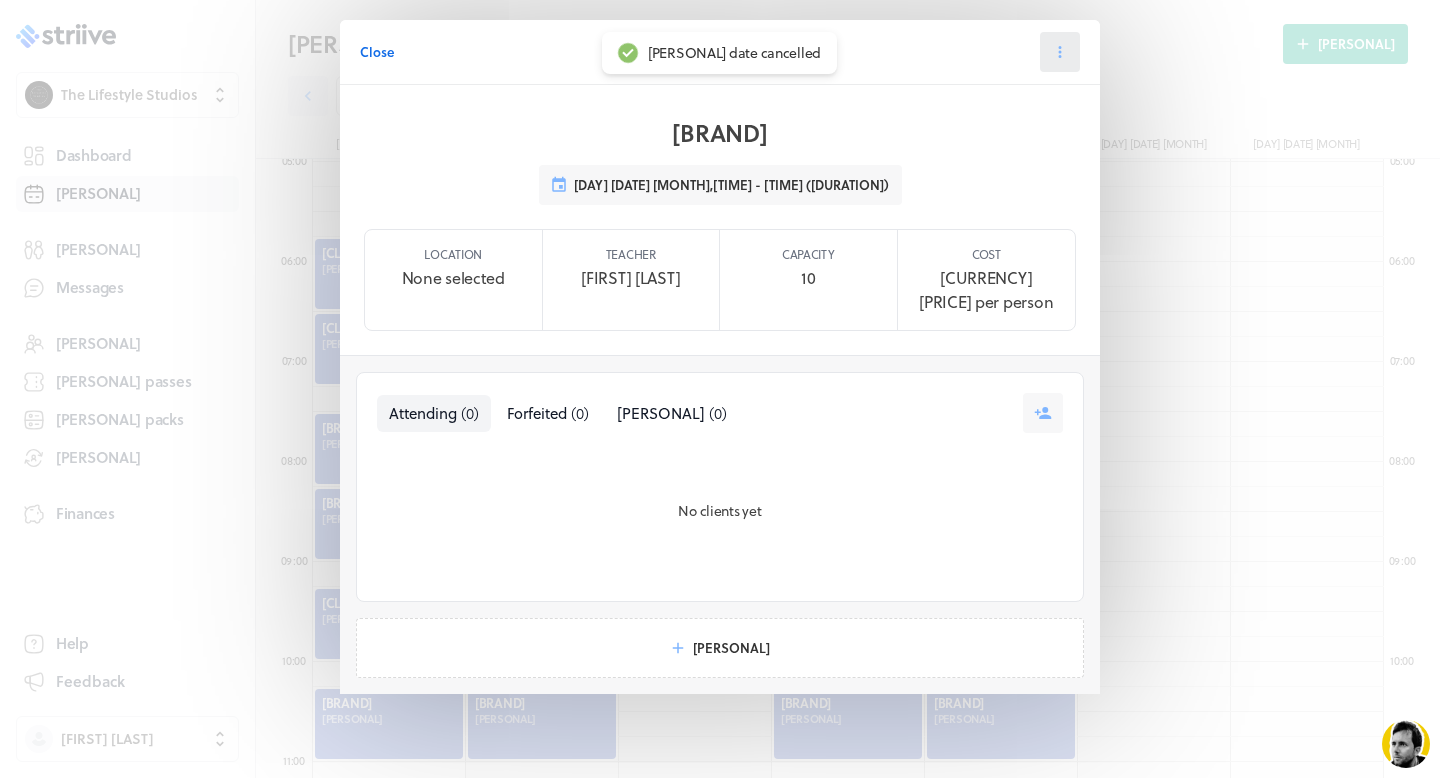 click at bounding box center [1060, 52] 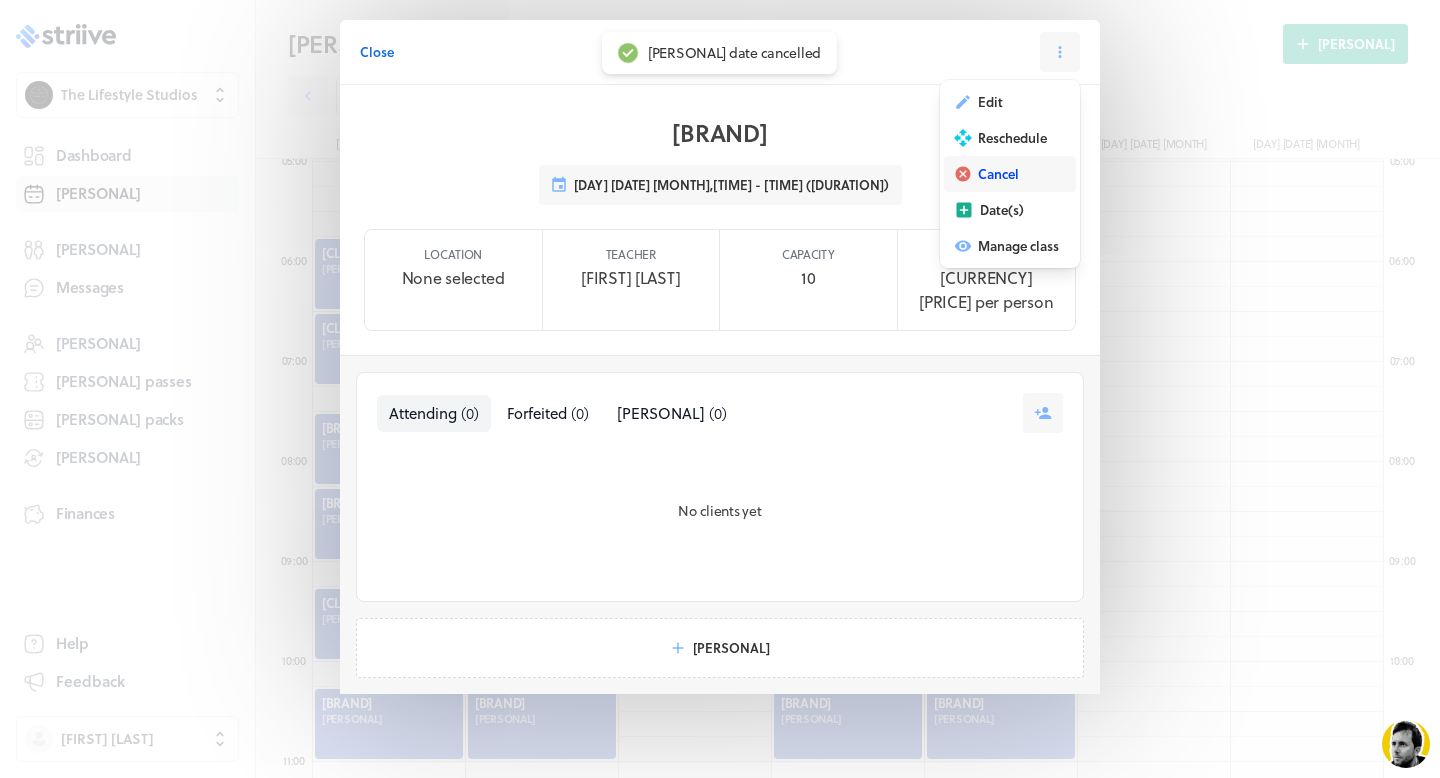 click on "Cancel" at bounding box center (990, 102) 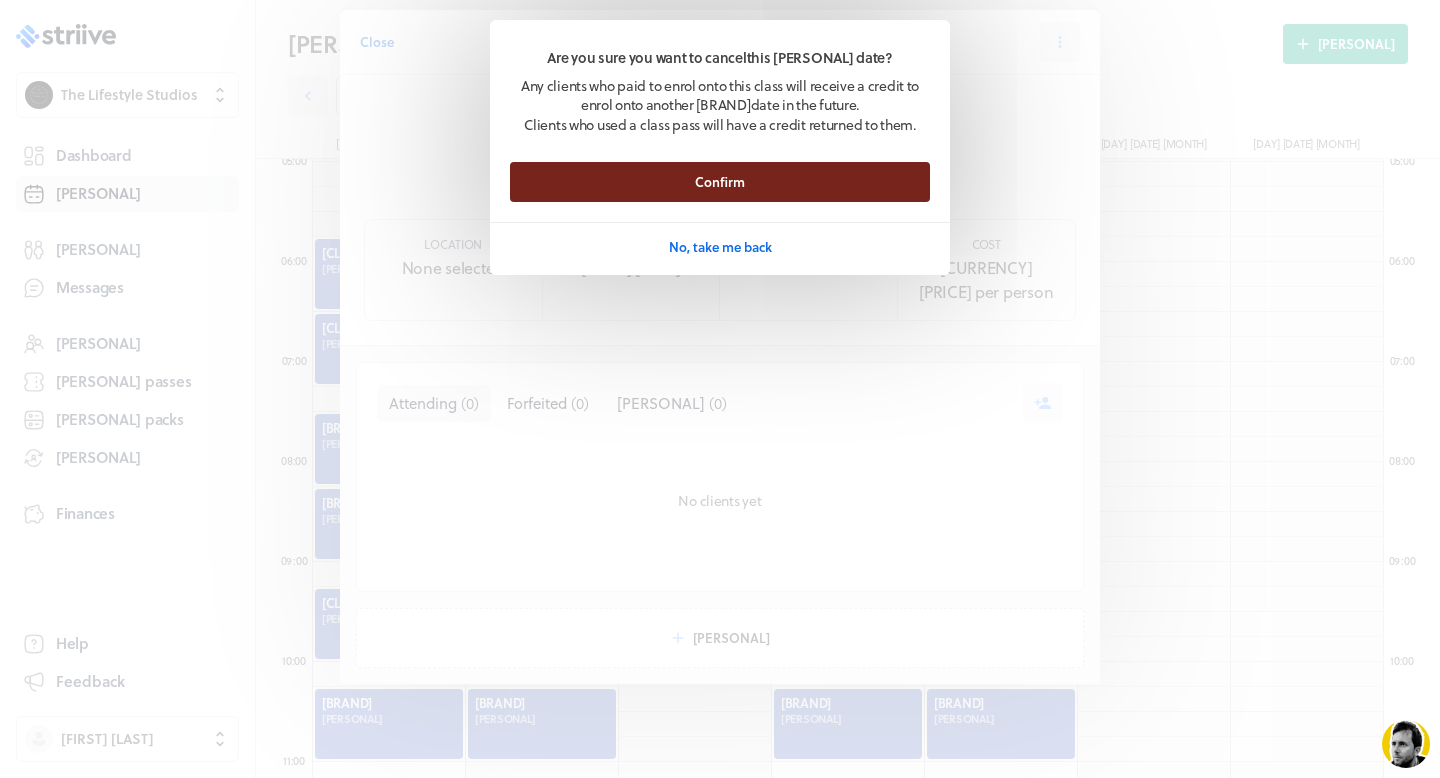 click on "Confirm" at bounding box center (720, 182) 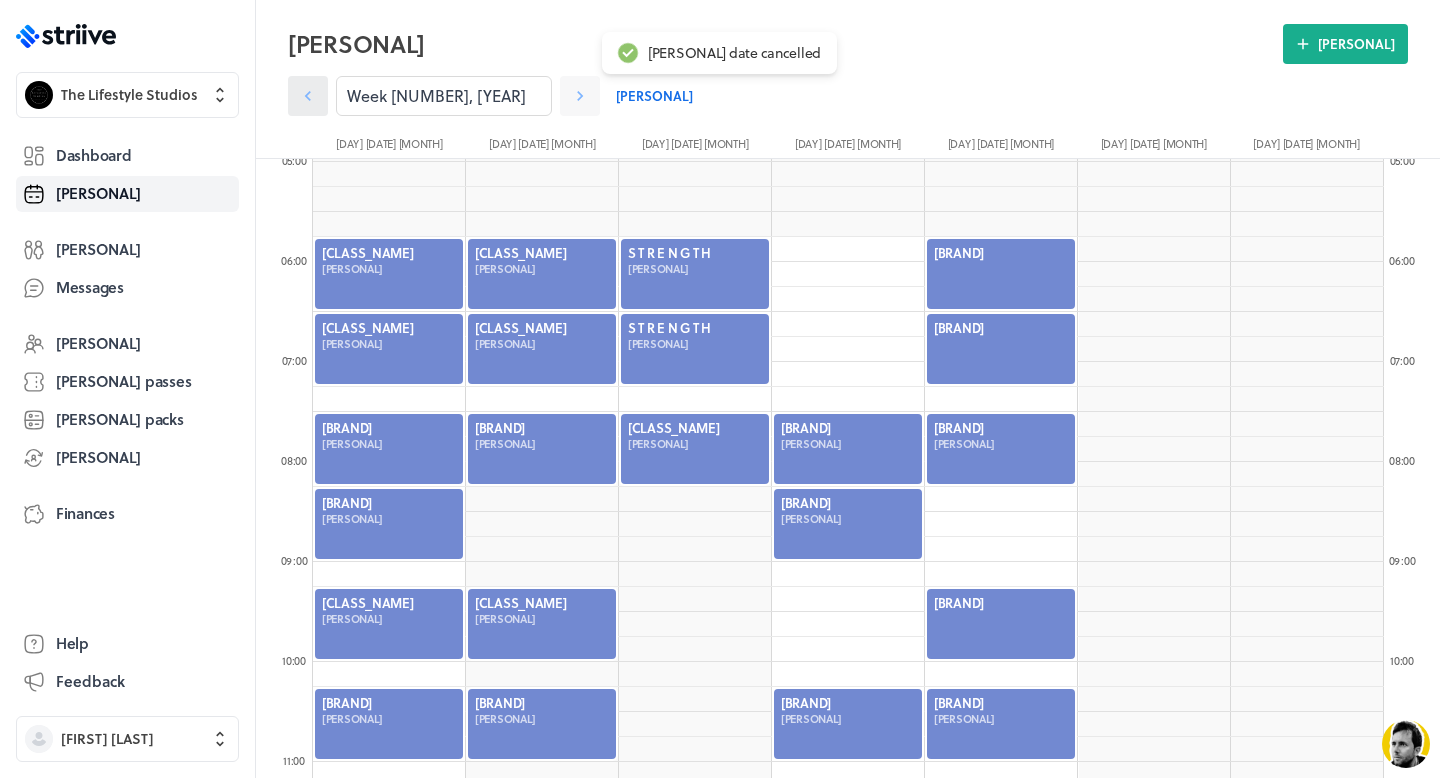 click at bounding box center [308, 96] 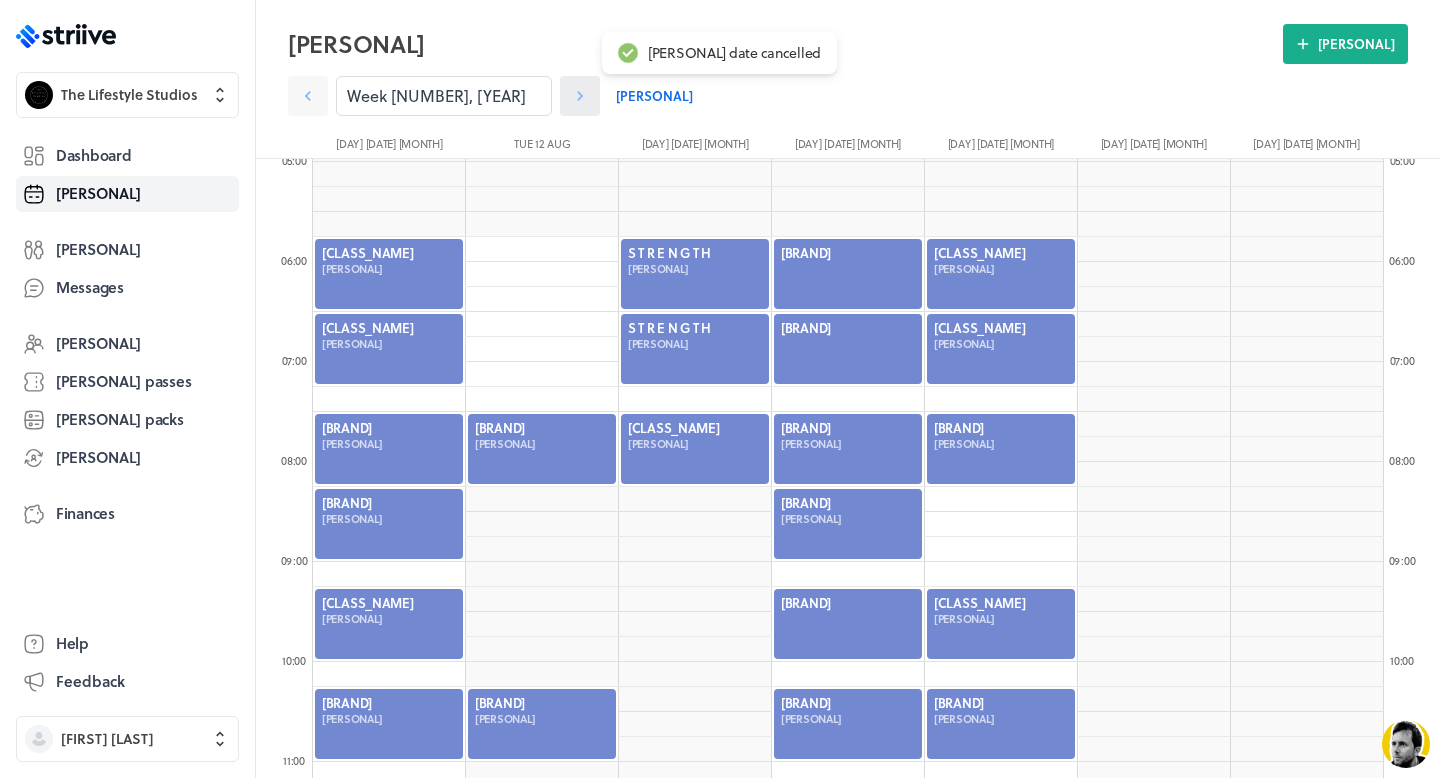 click at bounding box center [308, 96] 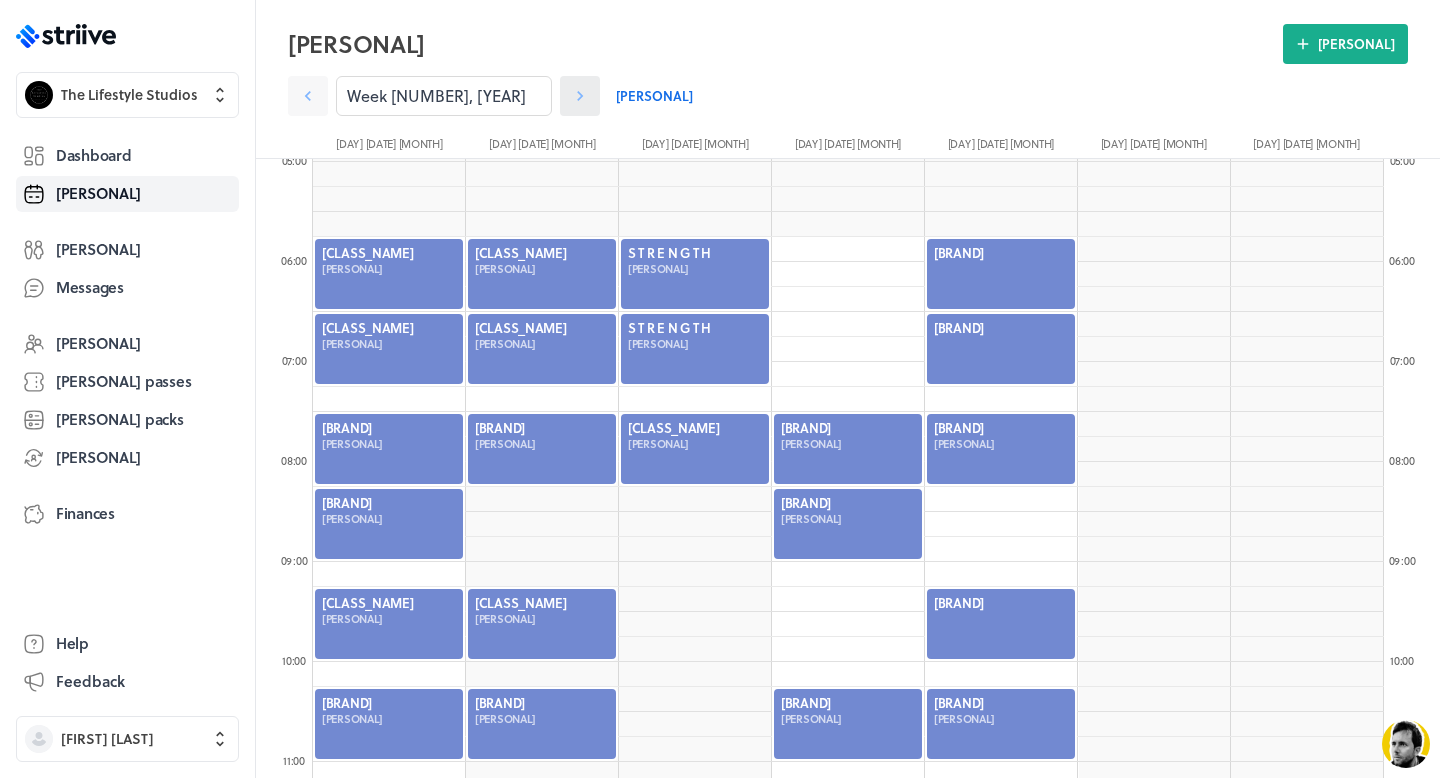 click at bounding box center [308, 96] 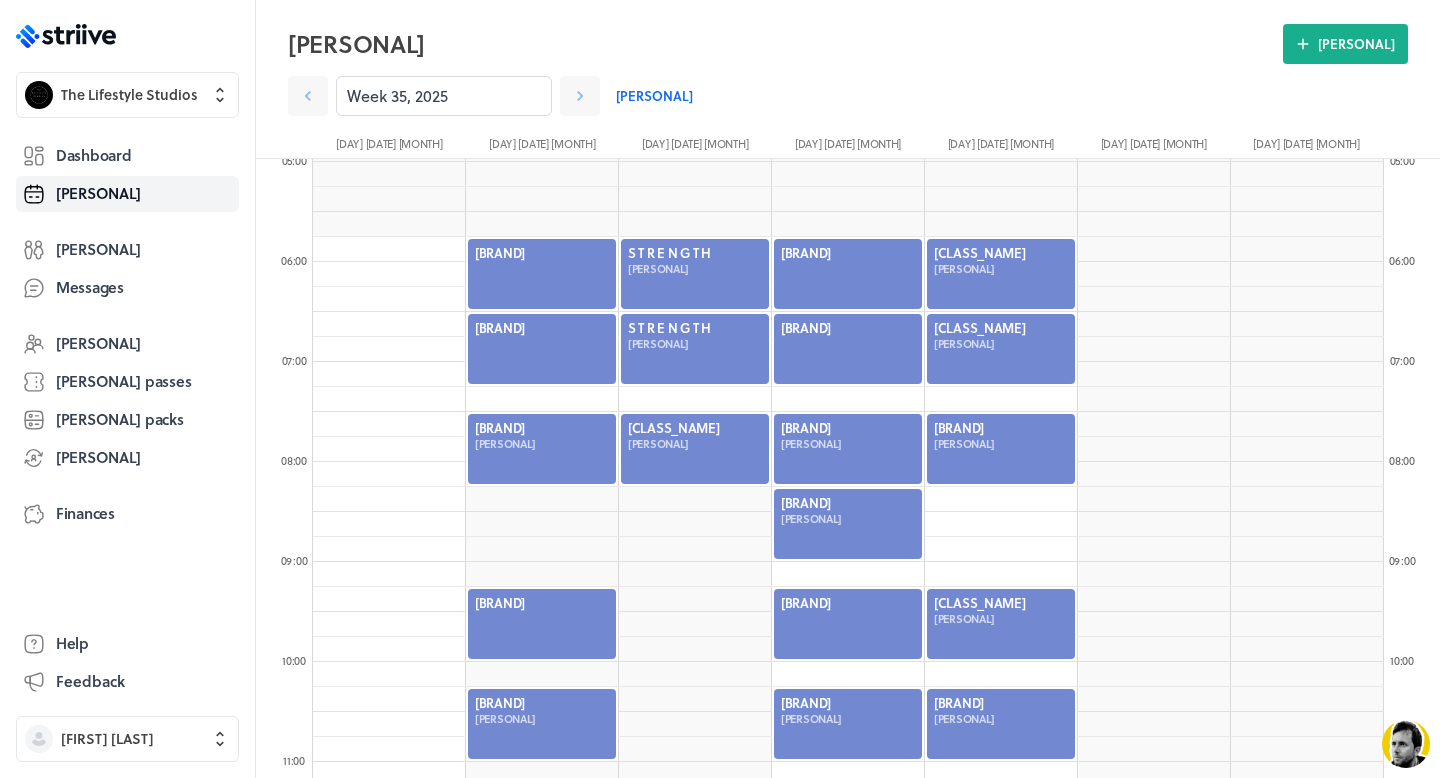 click at bounding box center [542, 274] 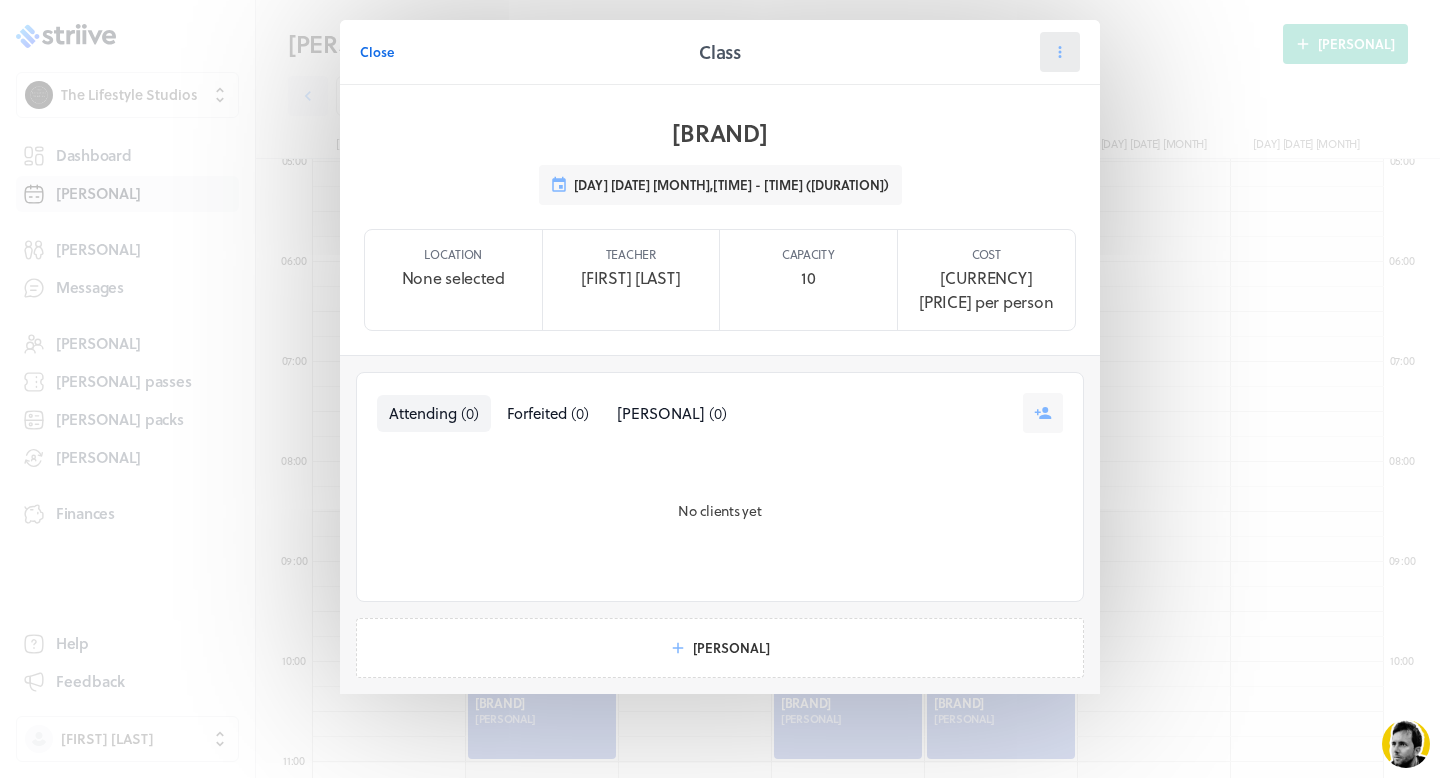 click at bounding box center [1060, 52] 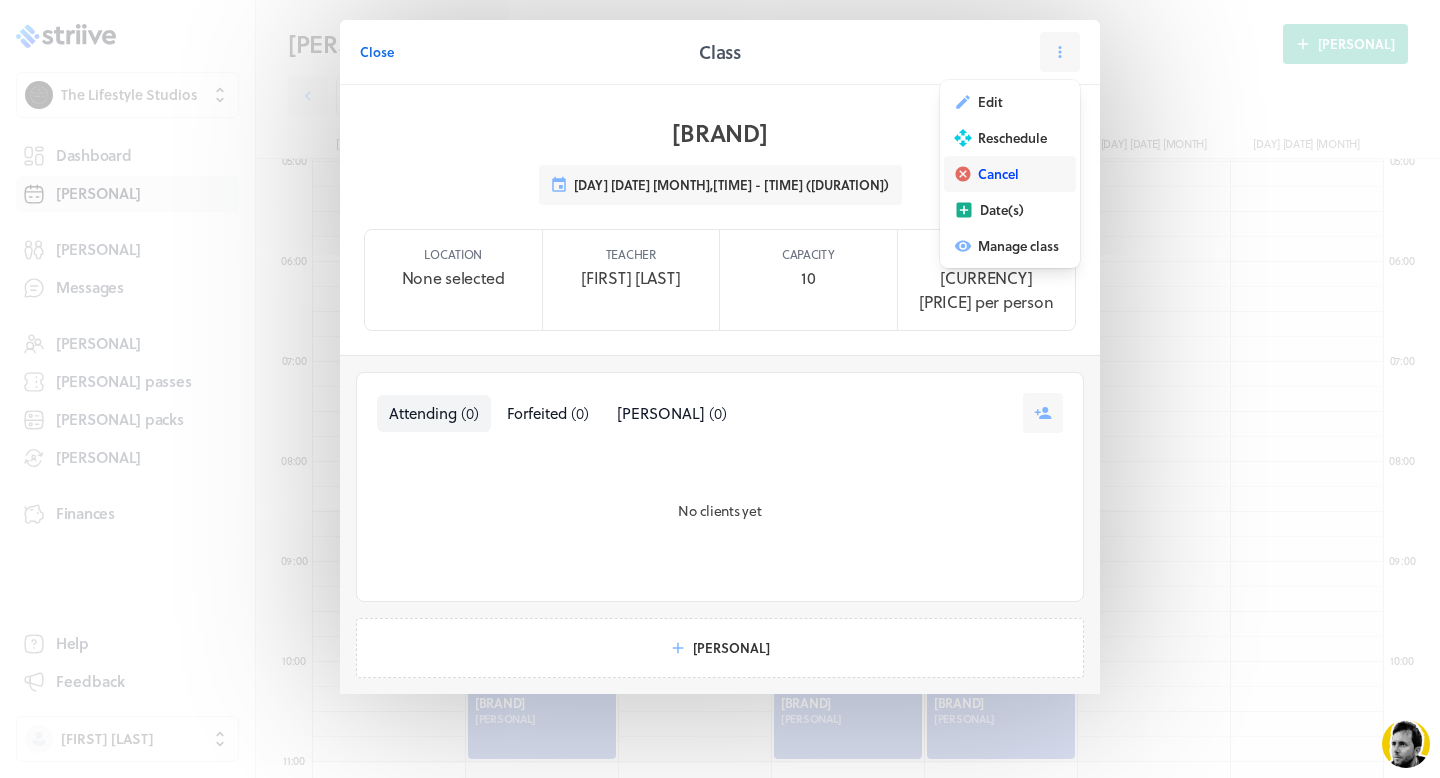 click on "Cancel" at bounding box center (1010, 174) 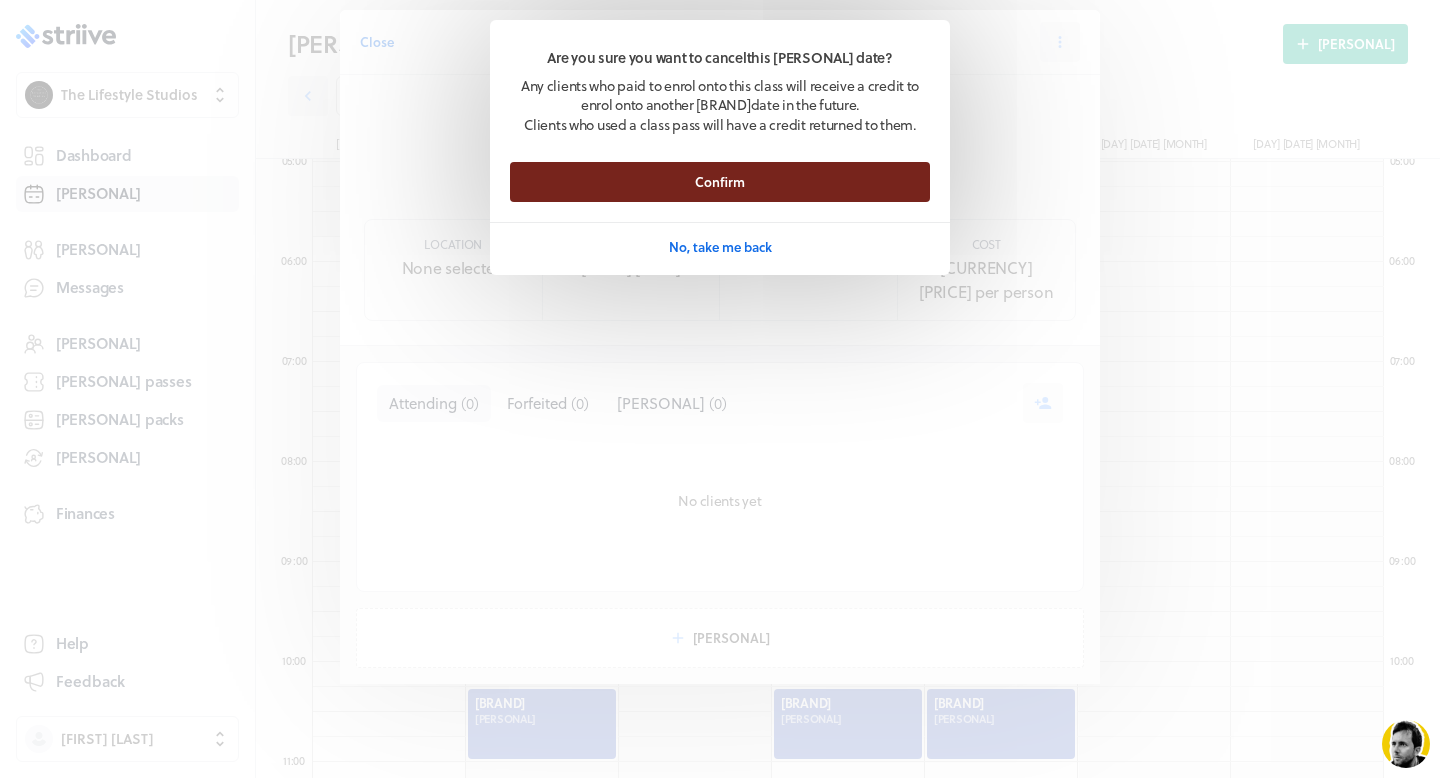 click on "Confirm" at bounding box center [720, 182] 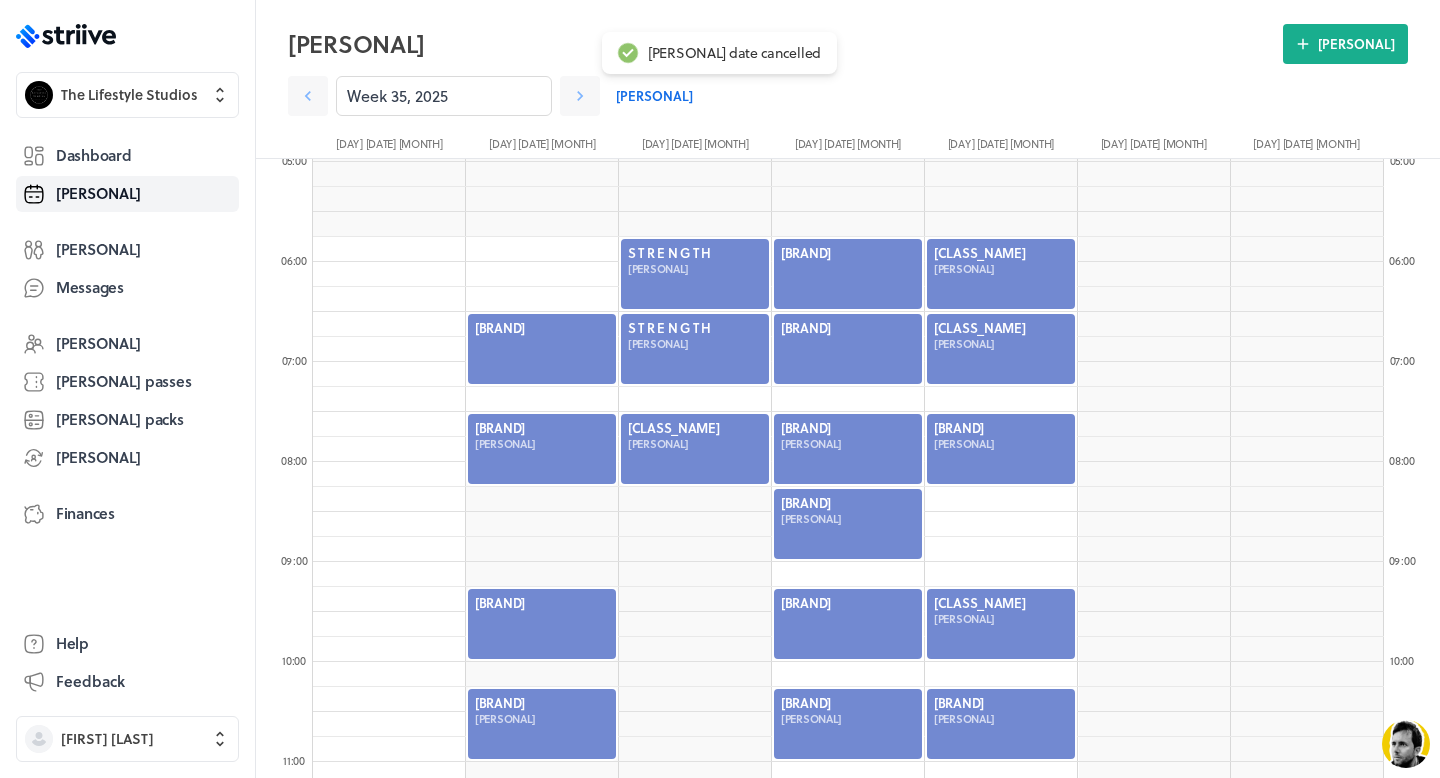 click at bounding box center [542, 349] 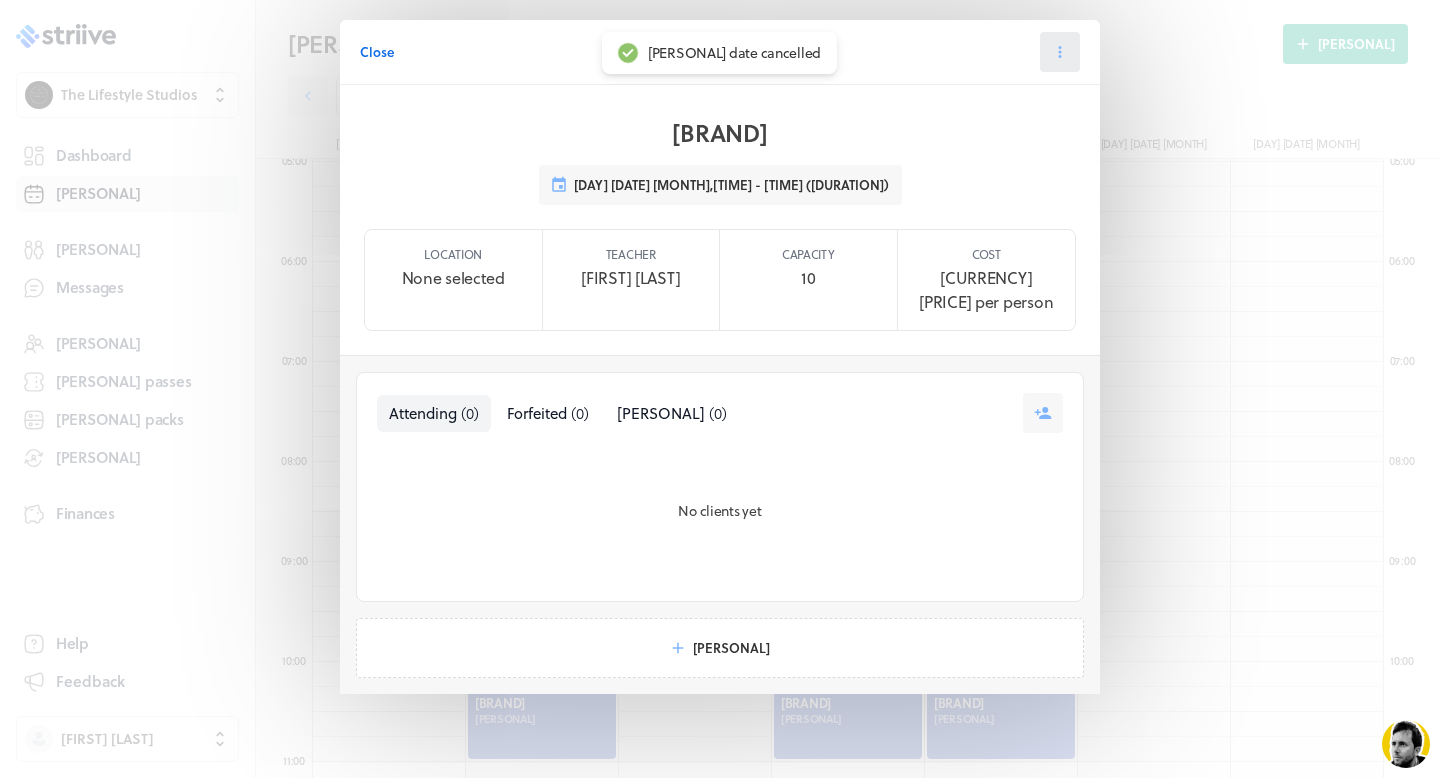 click at bounding box center [1060, 52] 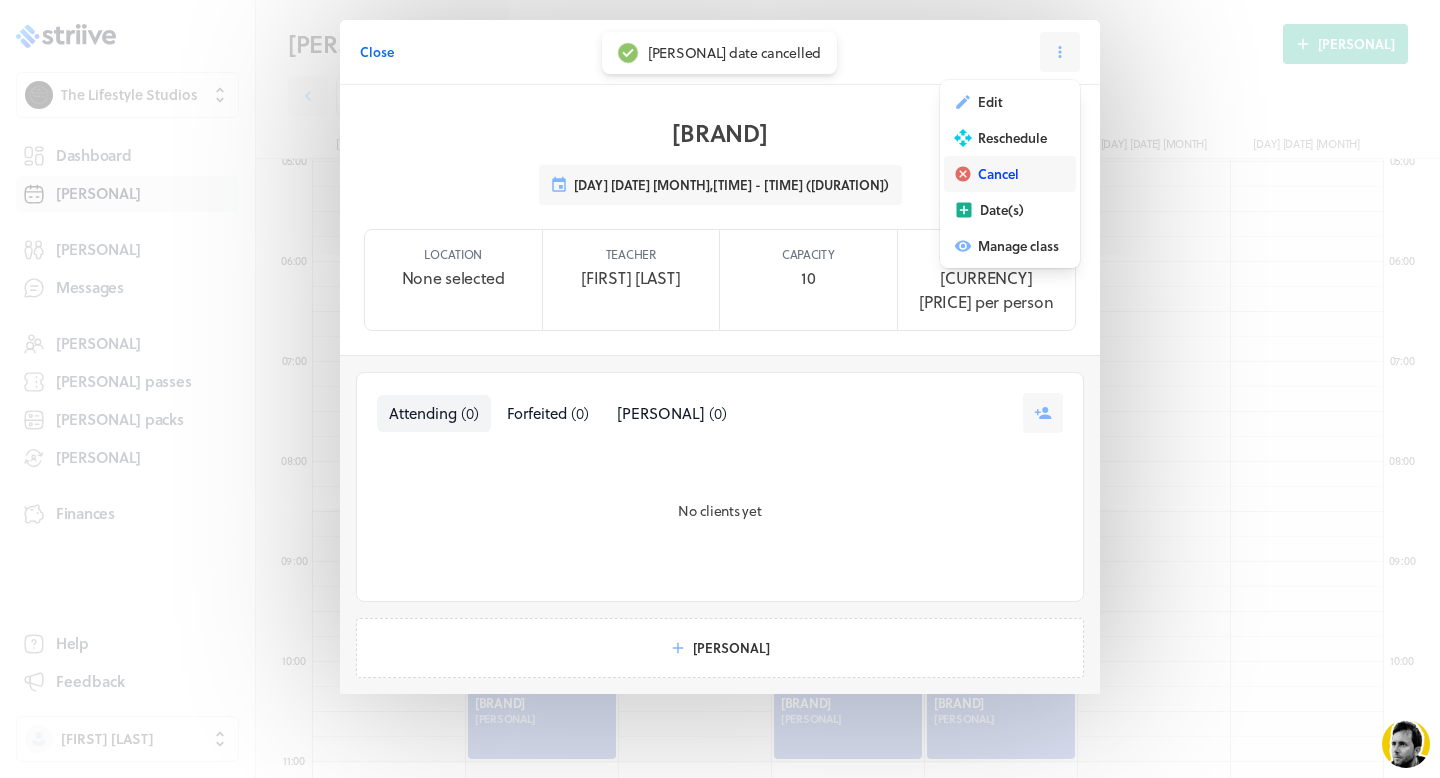 click on "Cancel" at bounding box center (990, 102) 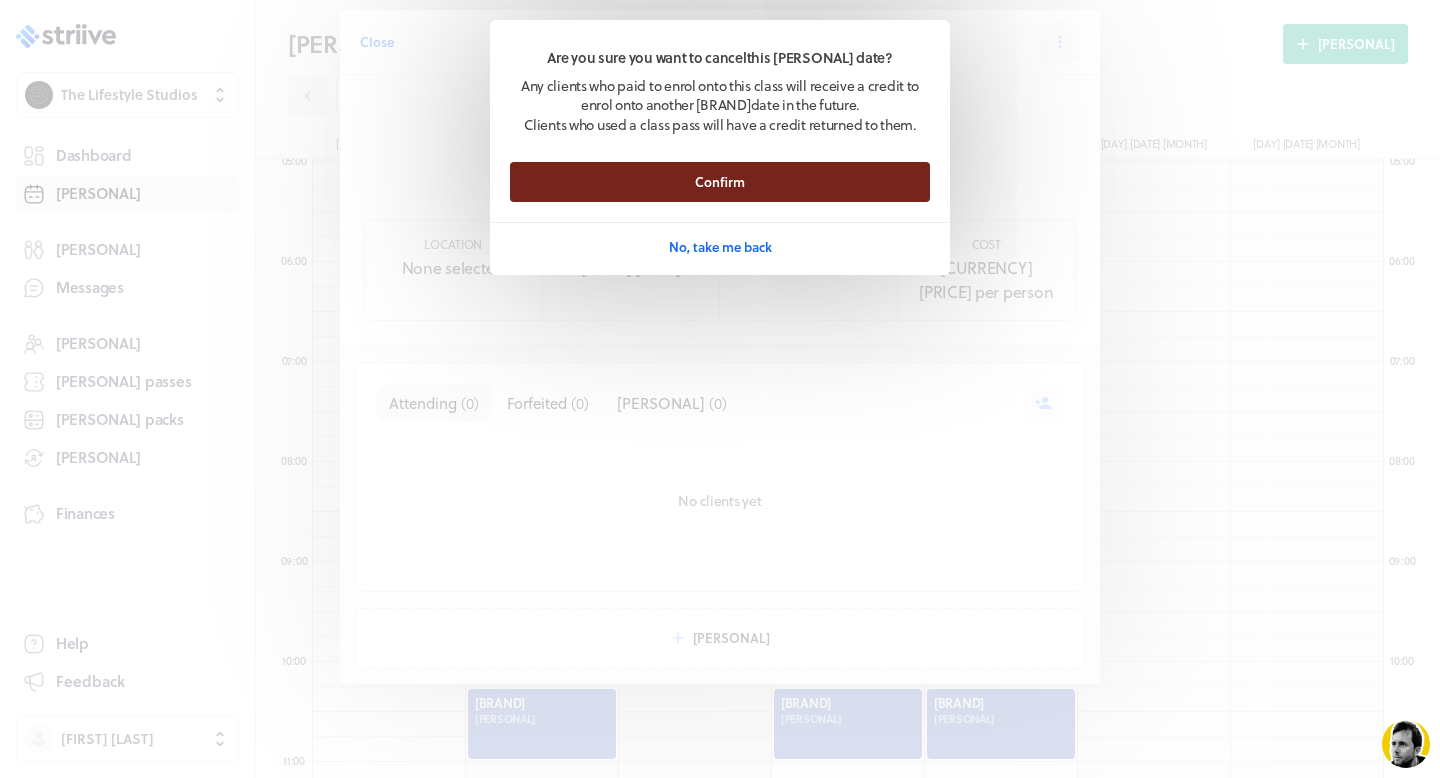click on "Confirm" at bounding box center [720, 182] 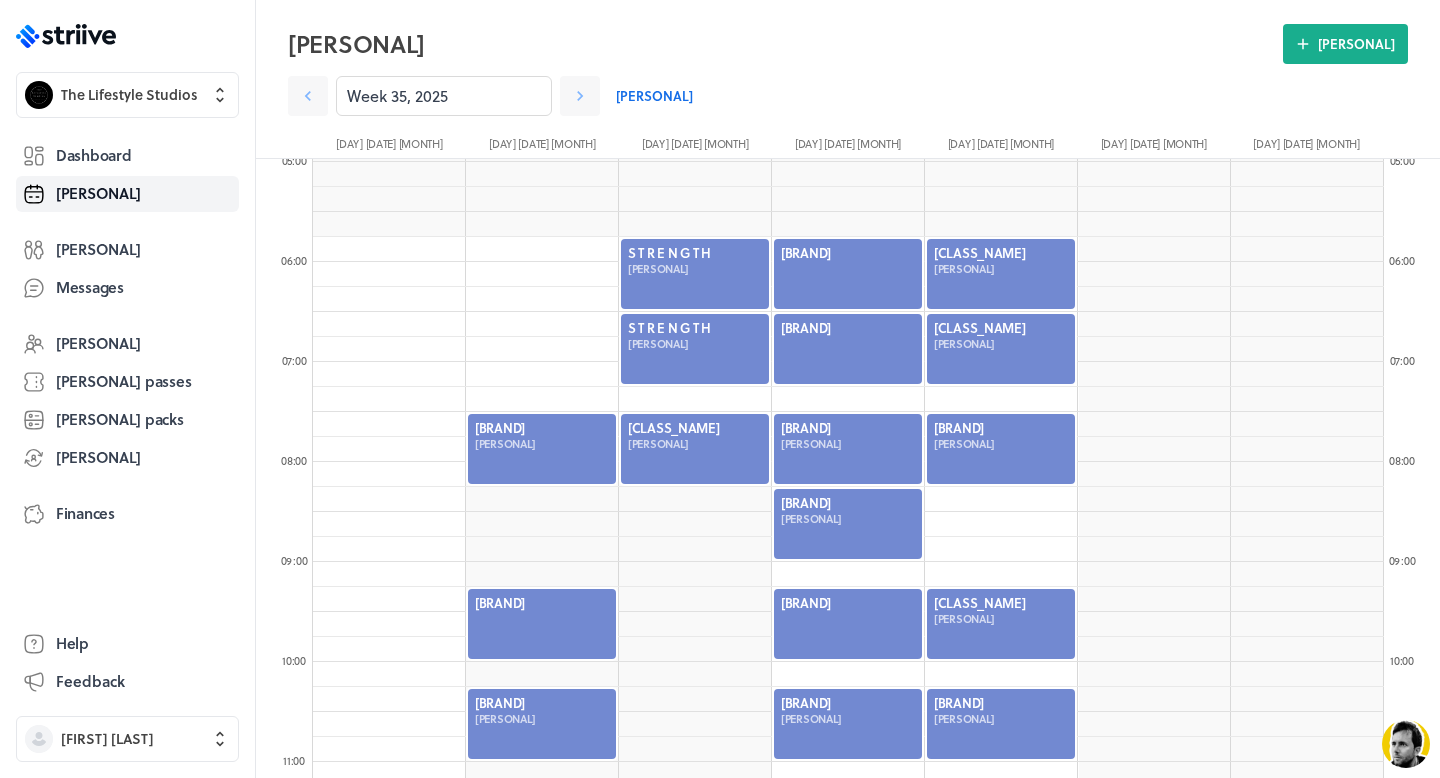 click at bounding box center [542, 624] 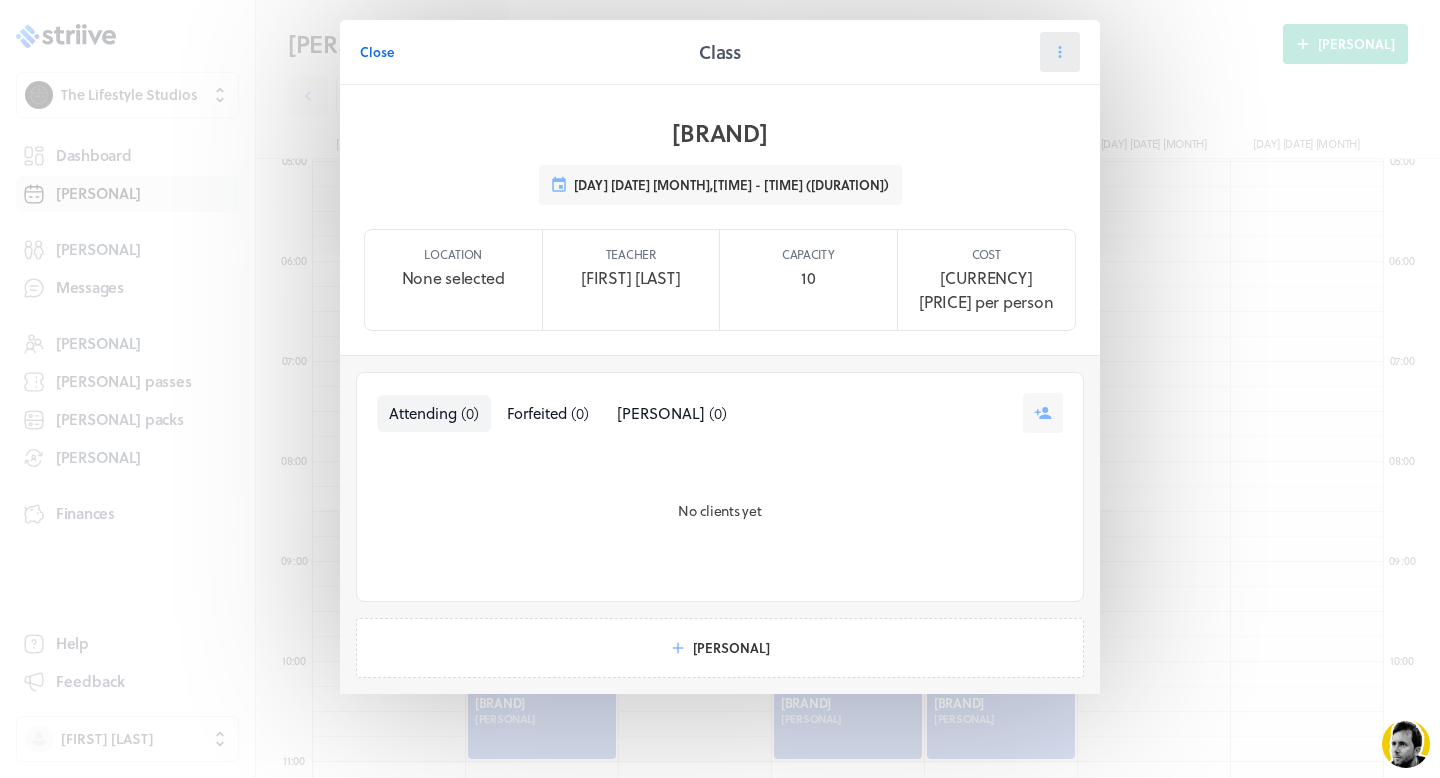 click at bounding box center [1060, 52] 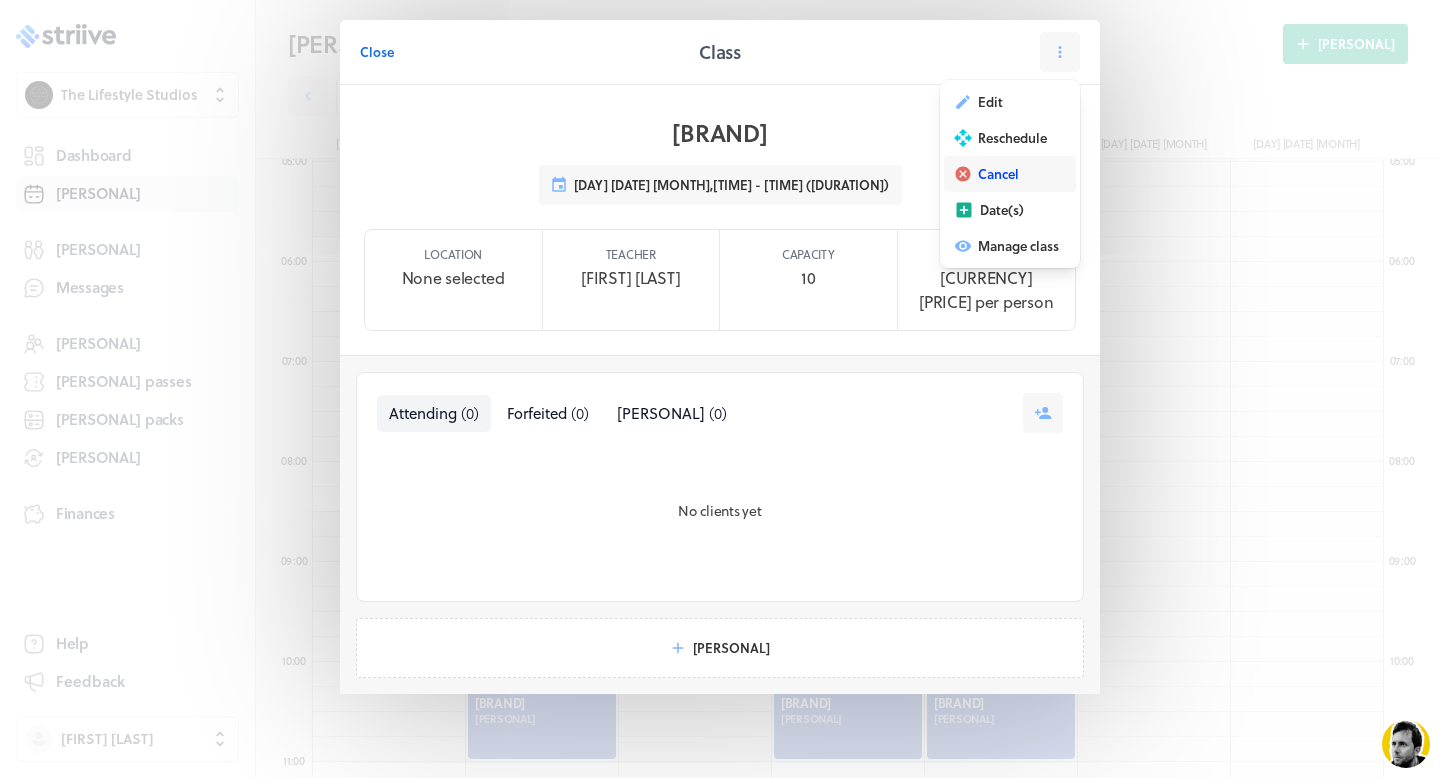 click on "Cancel" at bounding box center (990, 102) 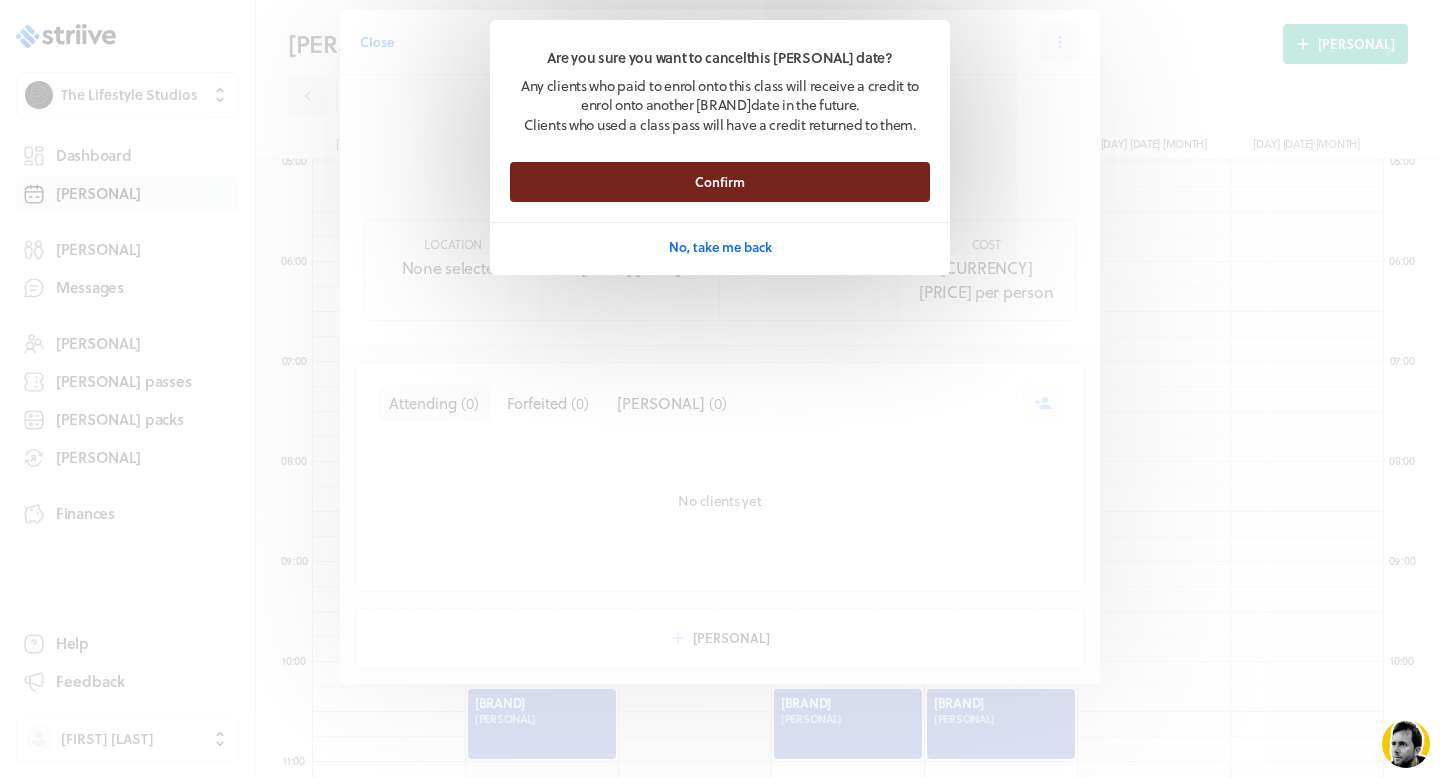 click on "Confirm" at bounding box center [720, 182] 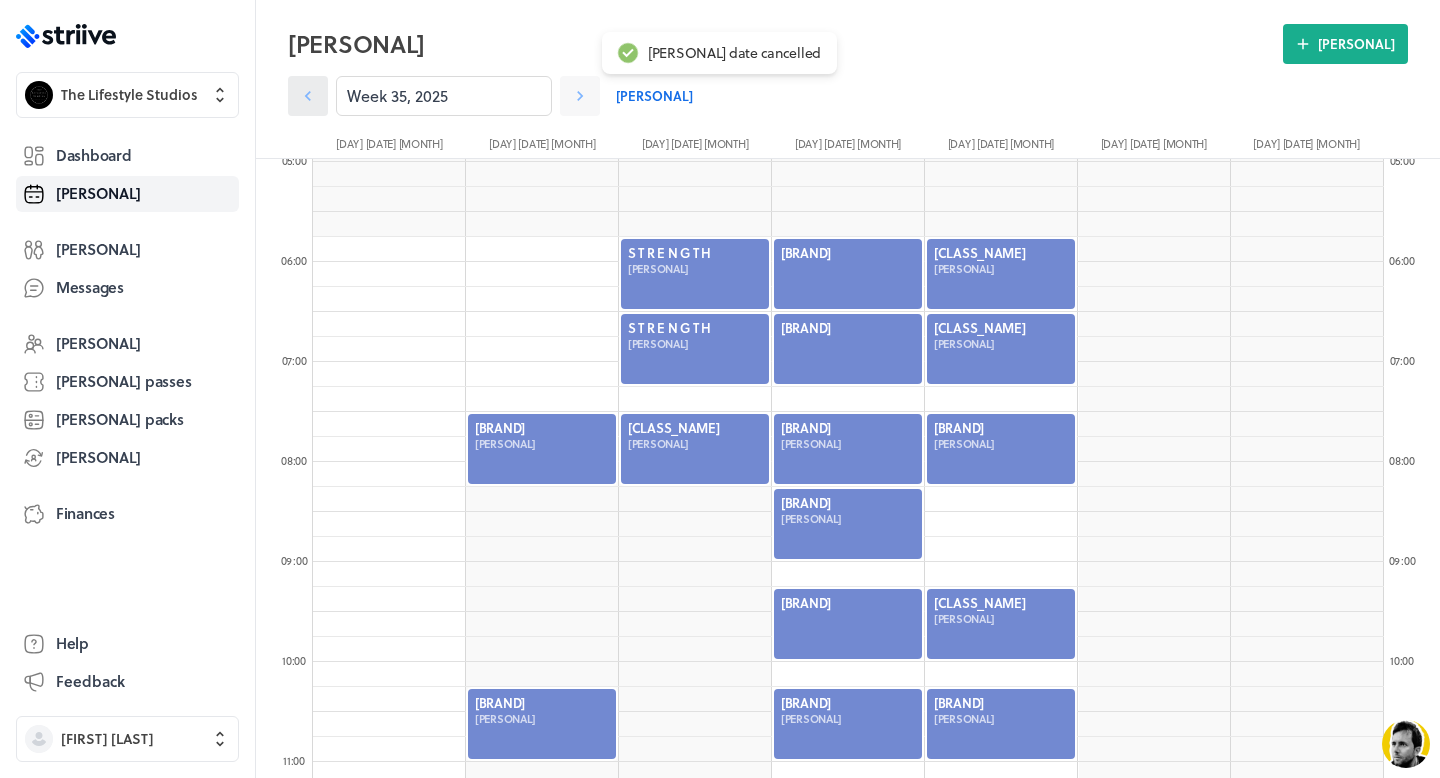 click at bounding box center (308, 96) 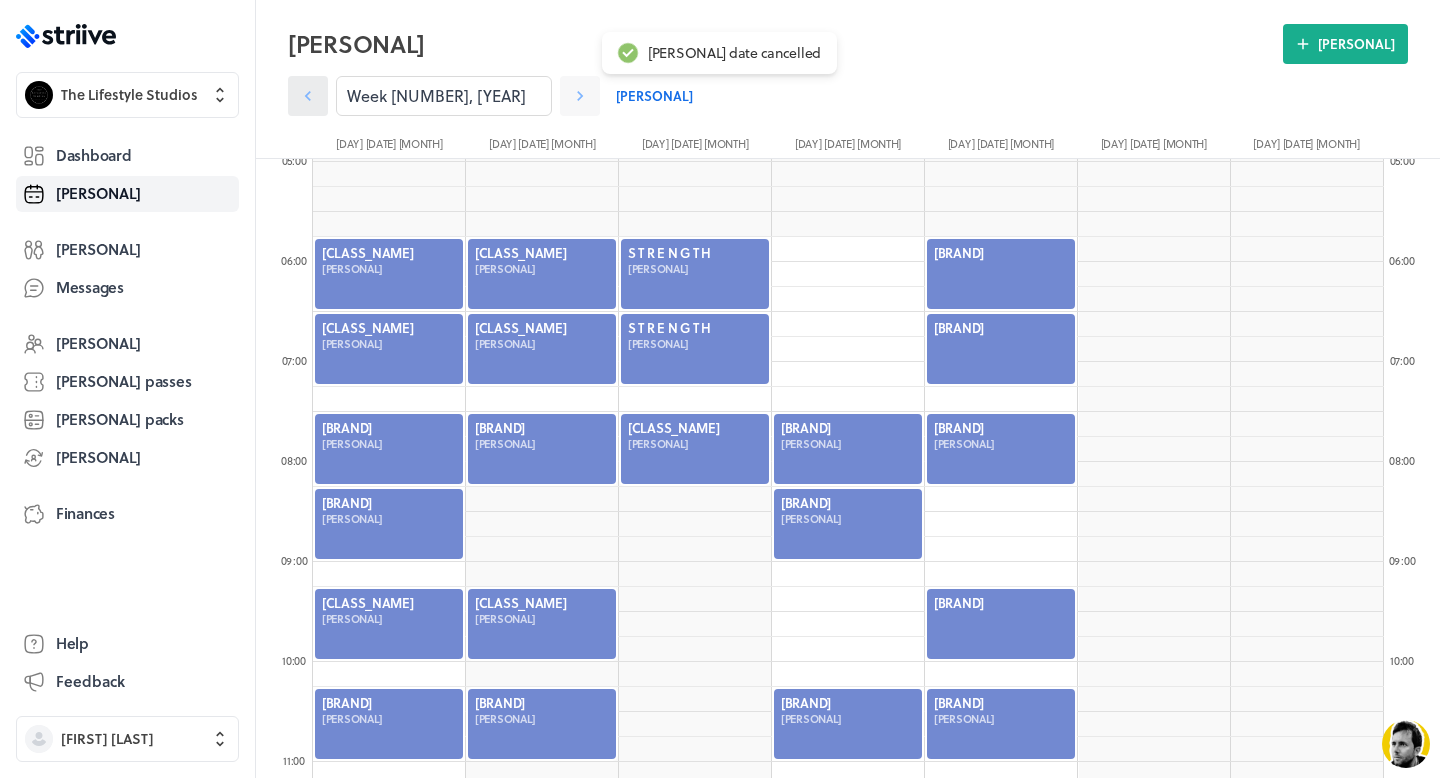 click at bounding box center [308, 96] 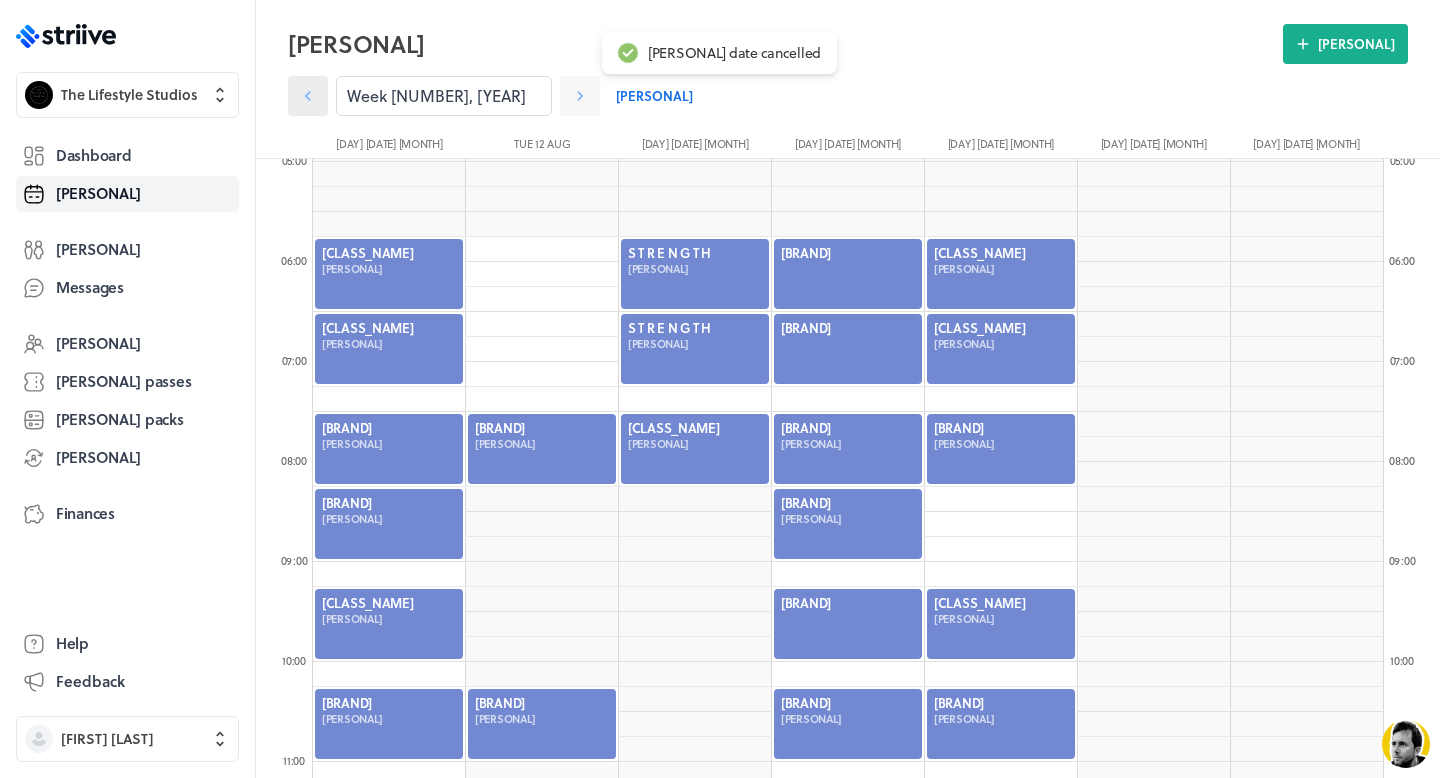 click at bounding box center [308, 96] 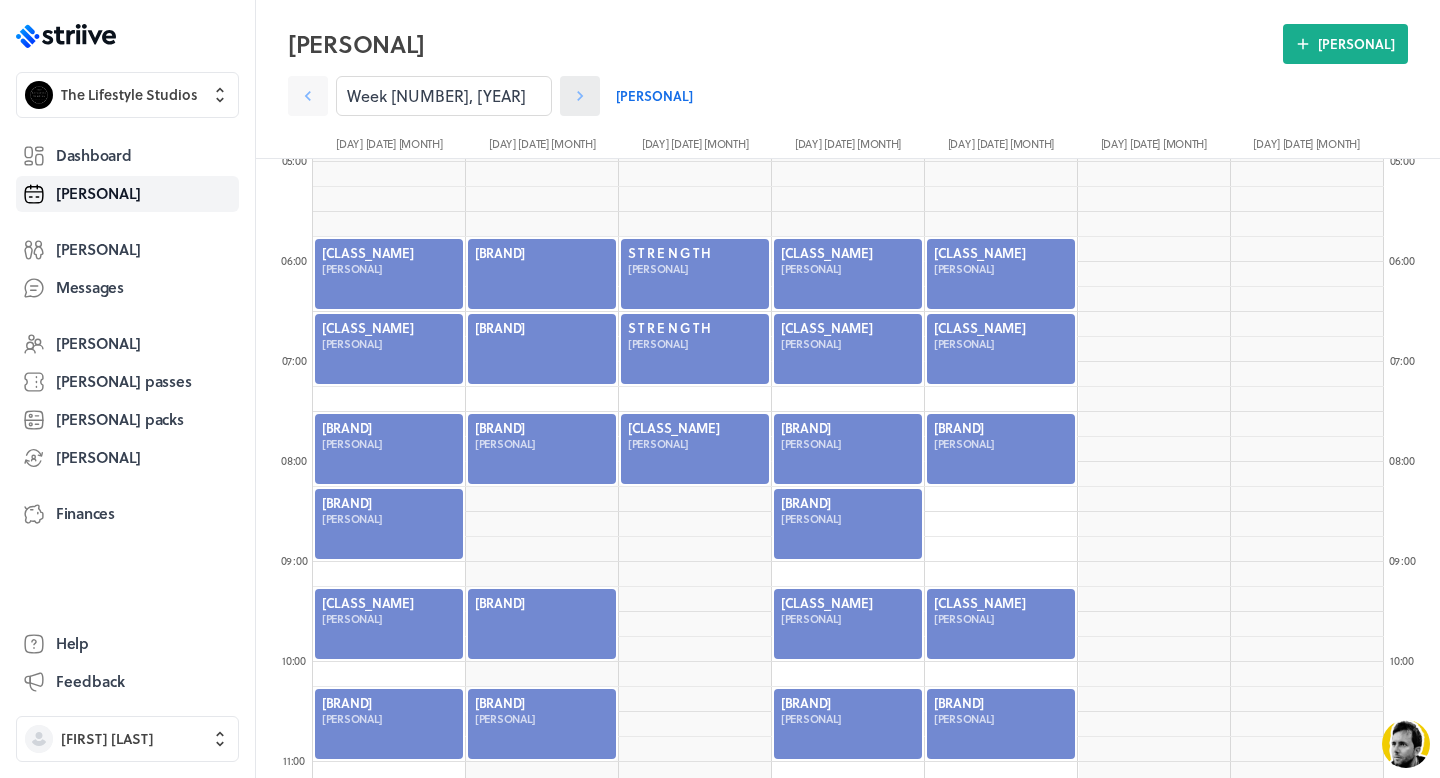click at bounding box center (308, 96) 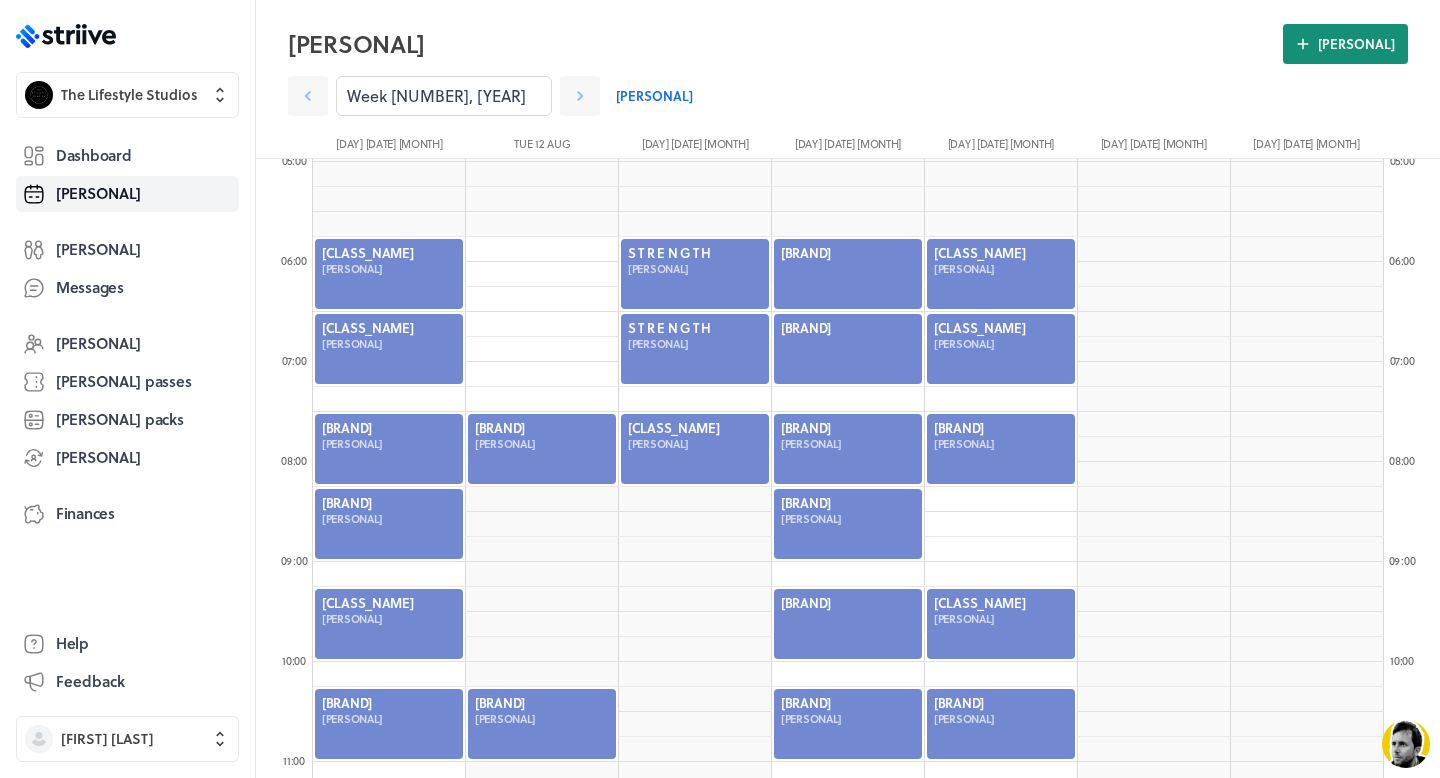click on "Event" at bounding box center [1345, 44] 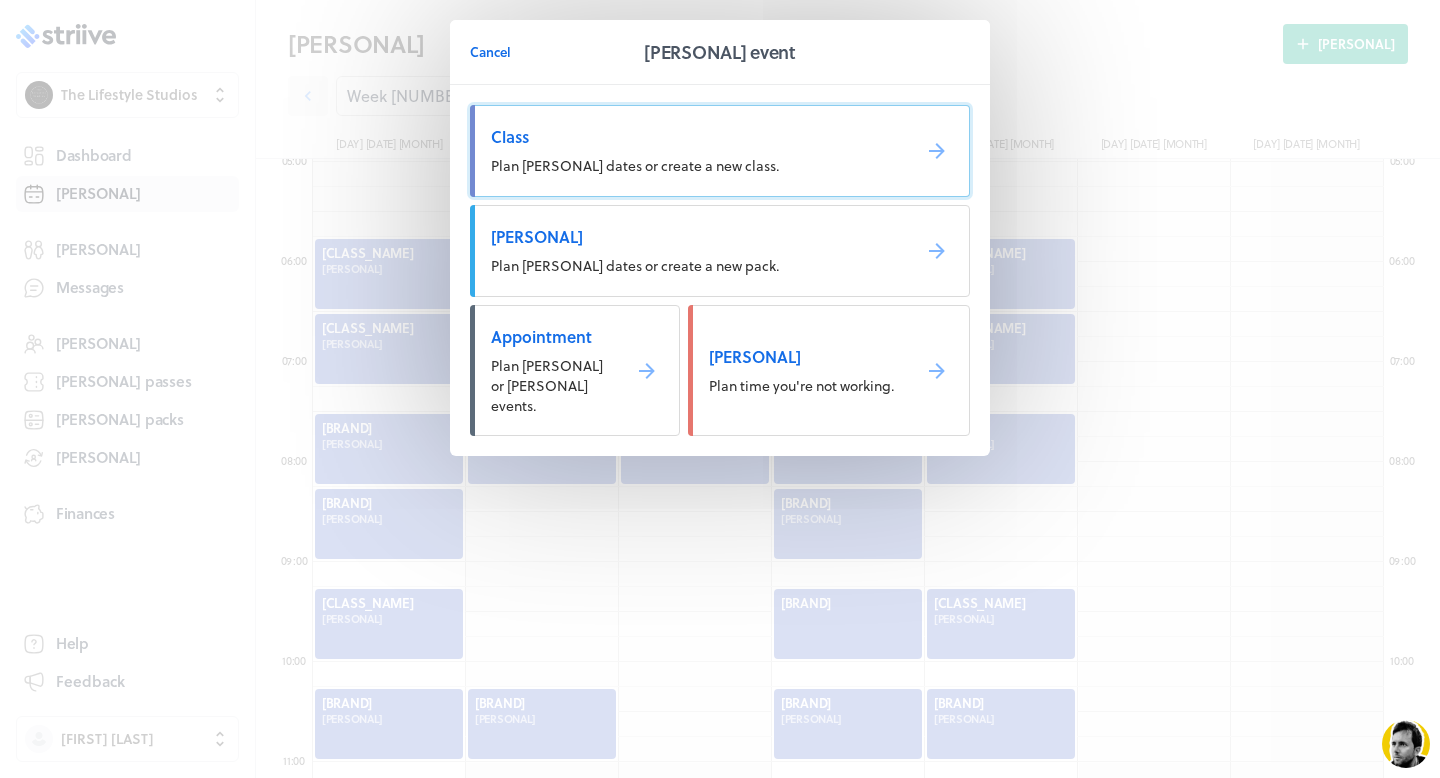 click on "Plan class dates or create a new class." at bounding box center (720, 151) 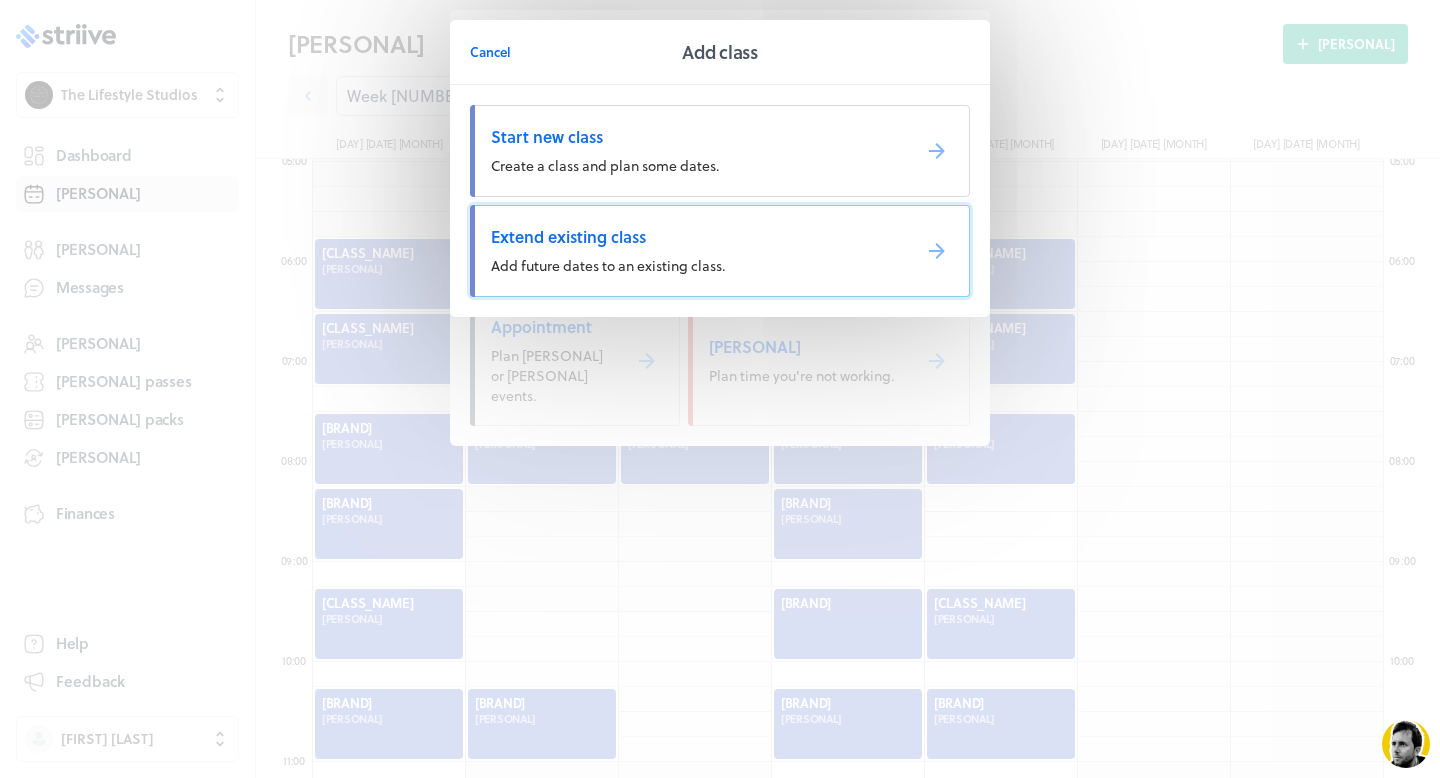 click on "Extend existing class Add future dates to an existing class." at bounding box center (720, 251) 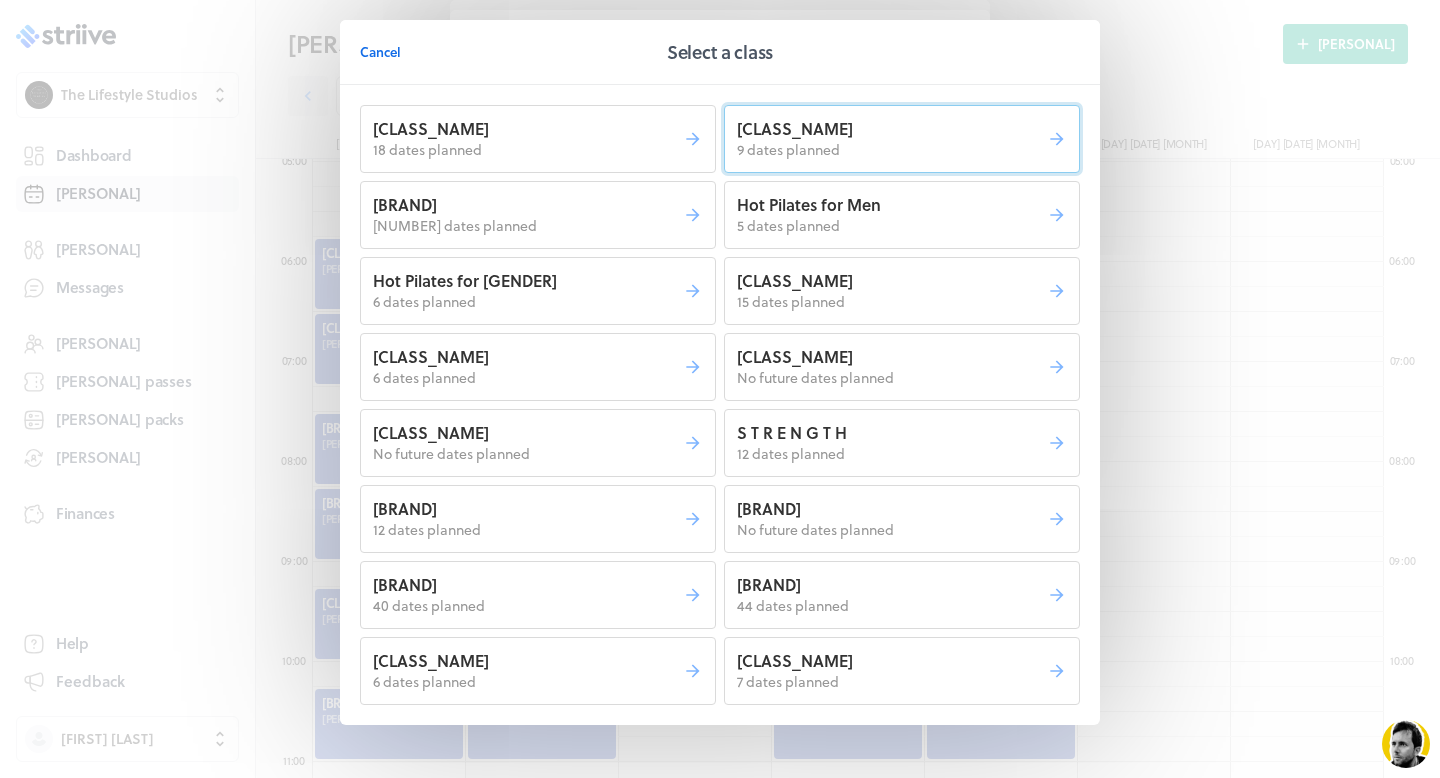 click on "9 dates planned" at bounding box center [528, 150] 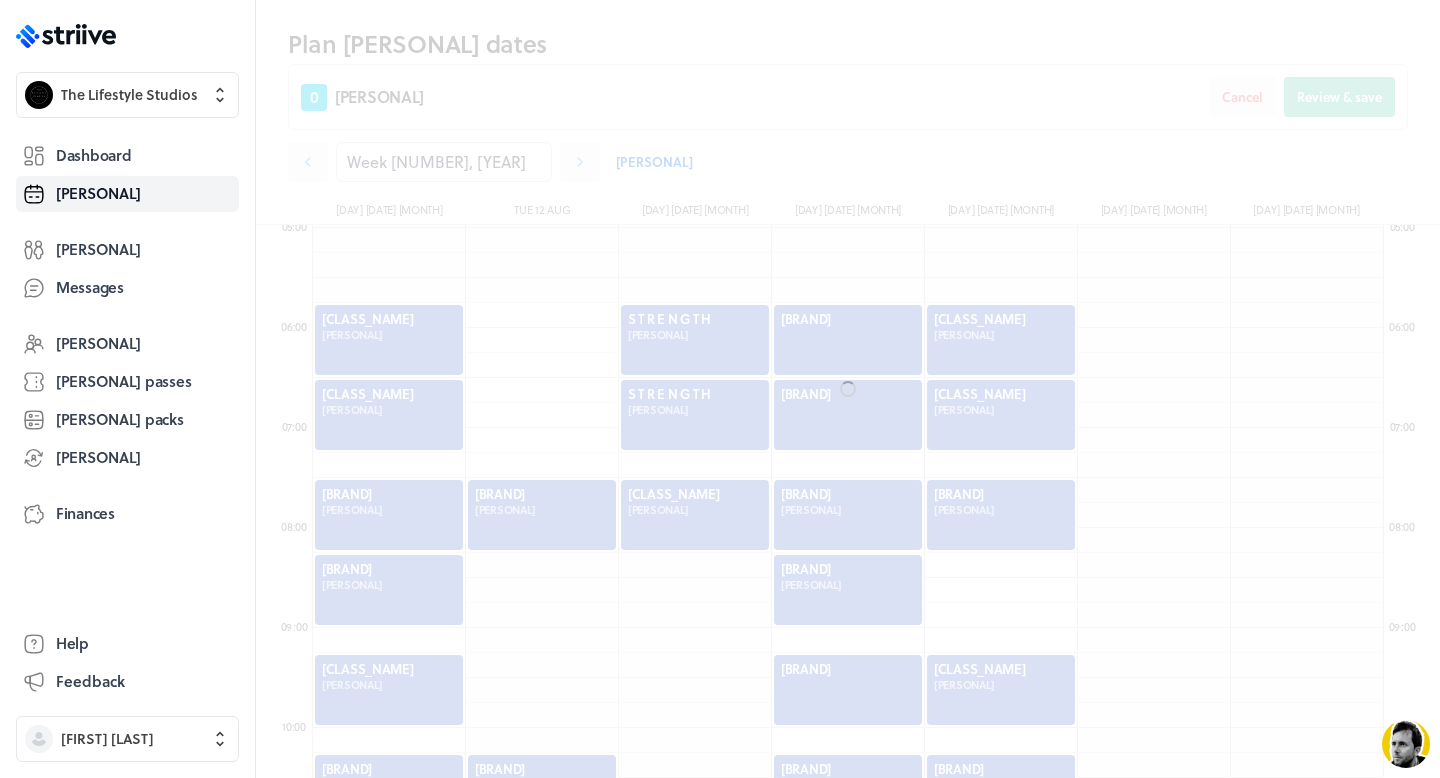 scroll, scrollTop: 563, scrollLeft: 0, axis: vertical 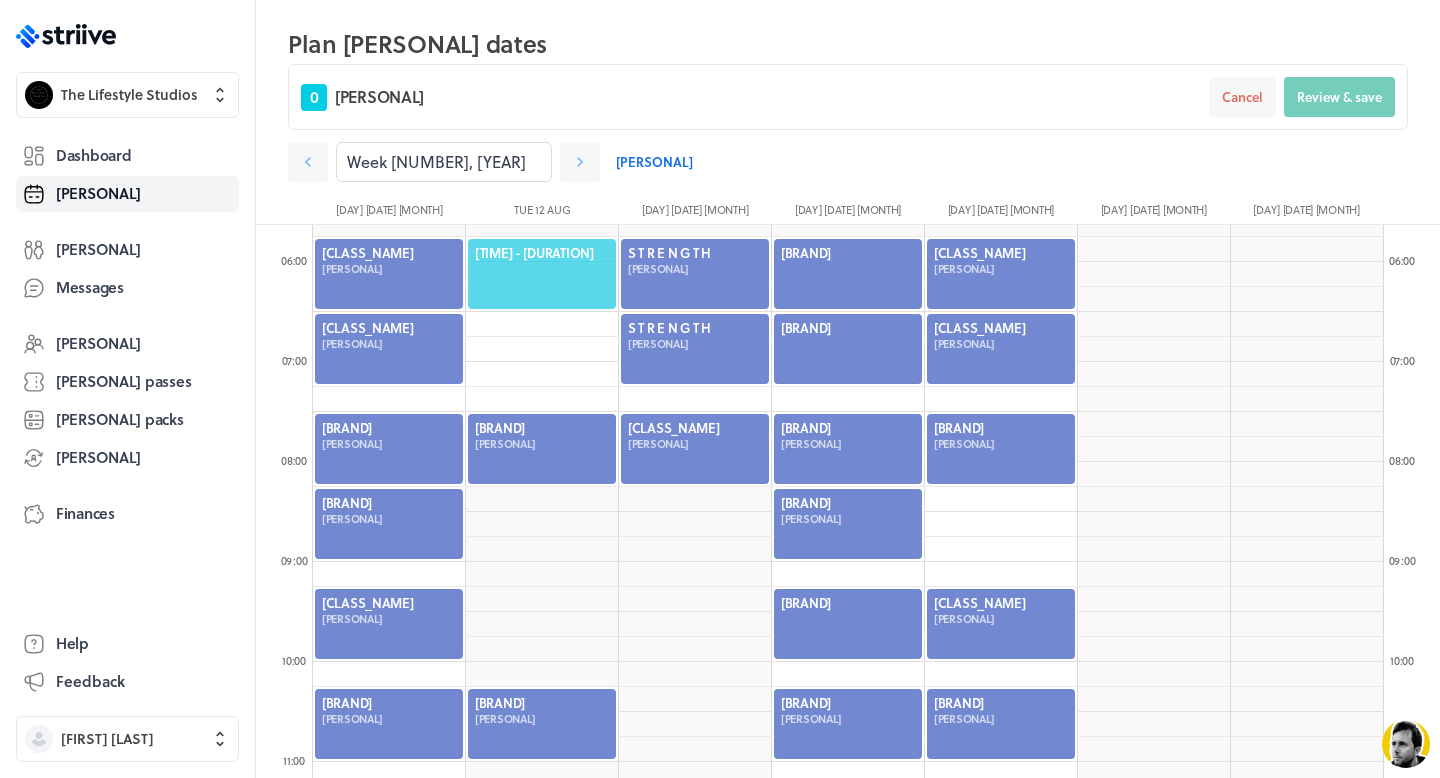 click on "[TIME]  - [DURATION]" at bounding box center (542, 253) 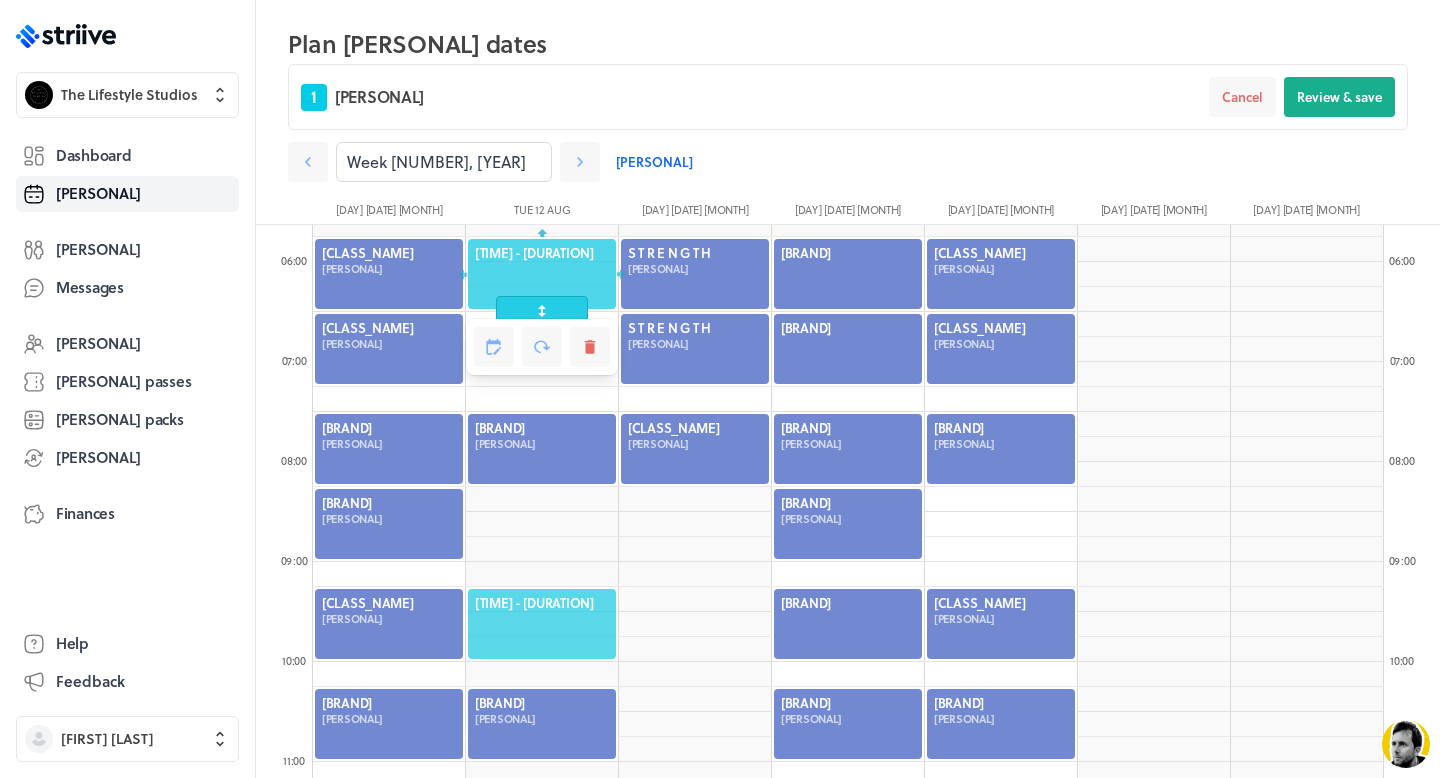 click on "[TIME]  - [DURATION]" at bounding box center (542, 603) 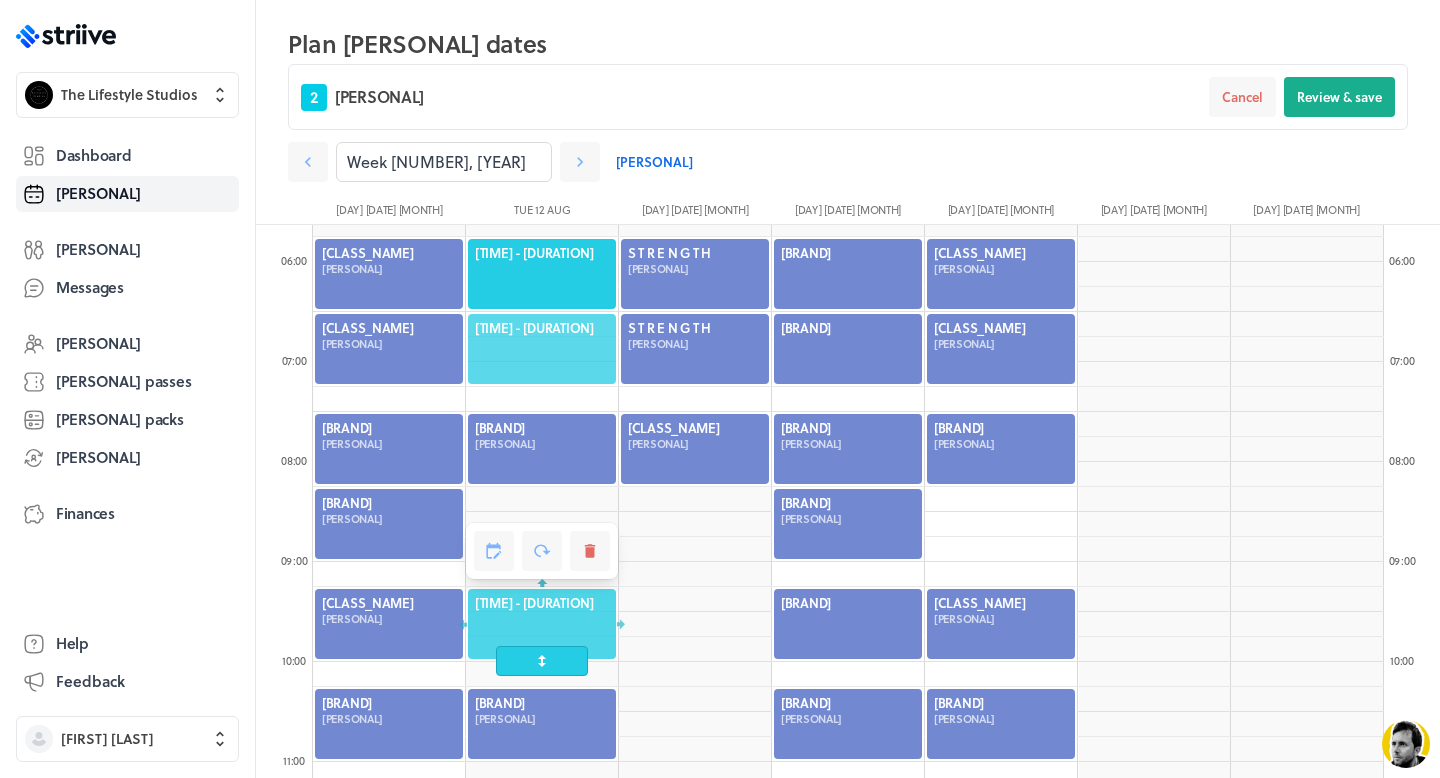 click on "[TIME]  - [DURATION]" at bounding box center (542, 328) 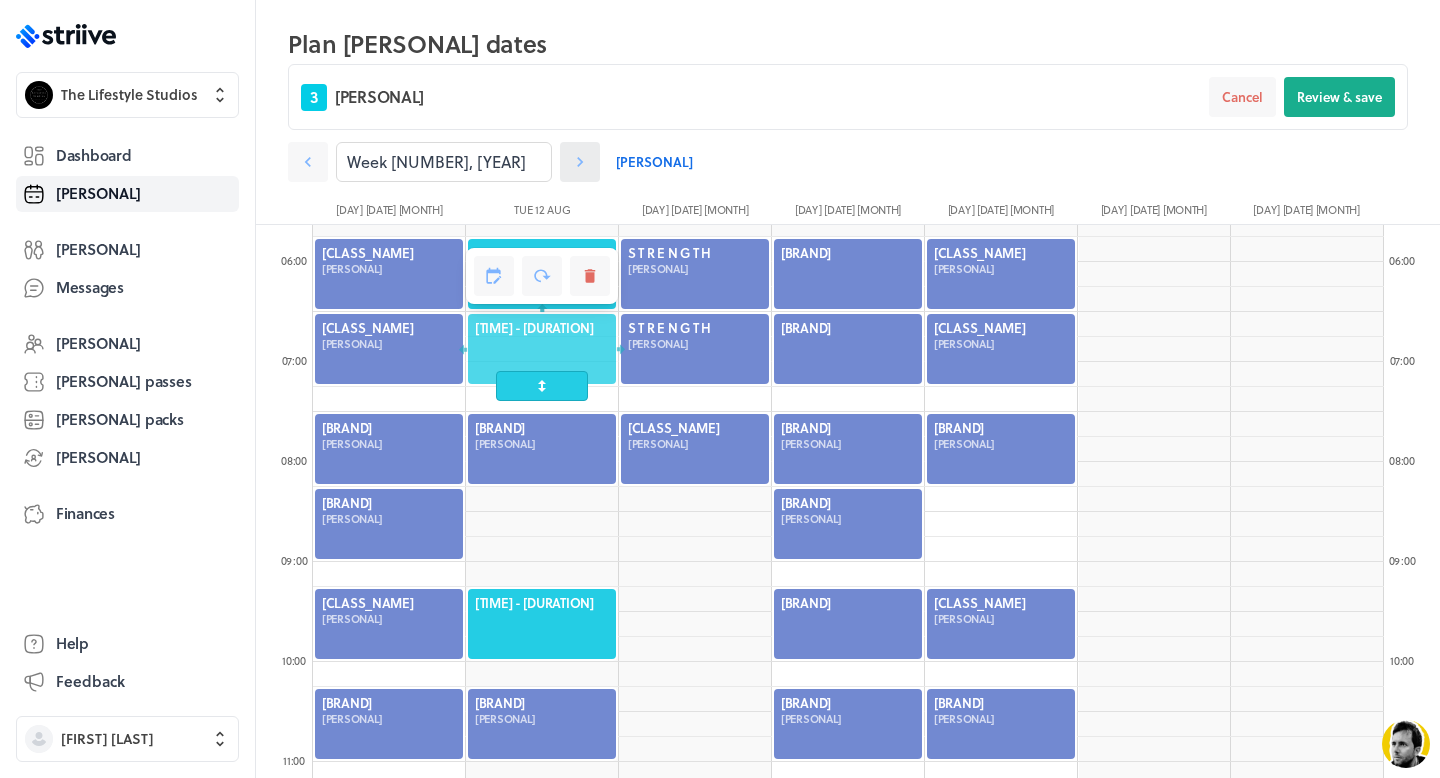 click at bounding box center (308, 162) 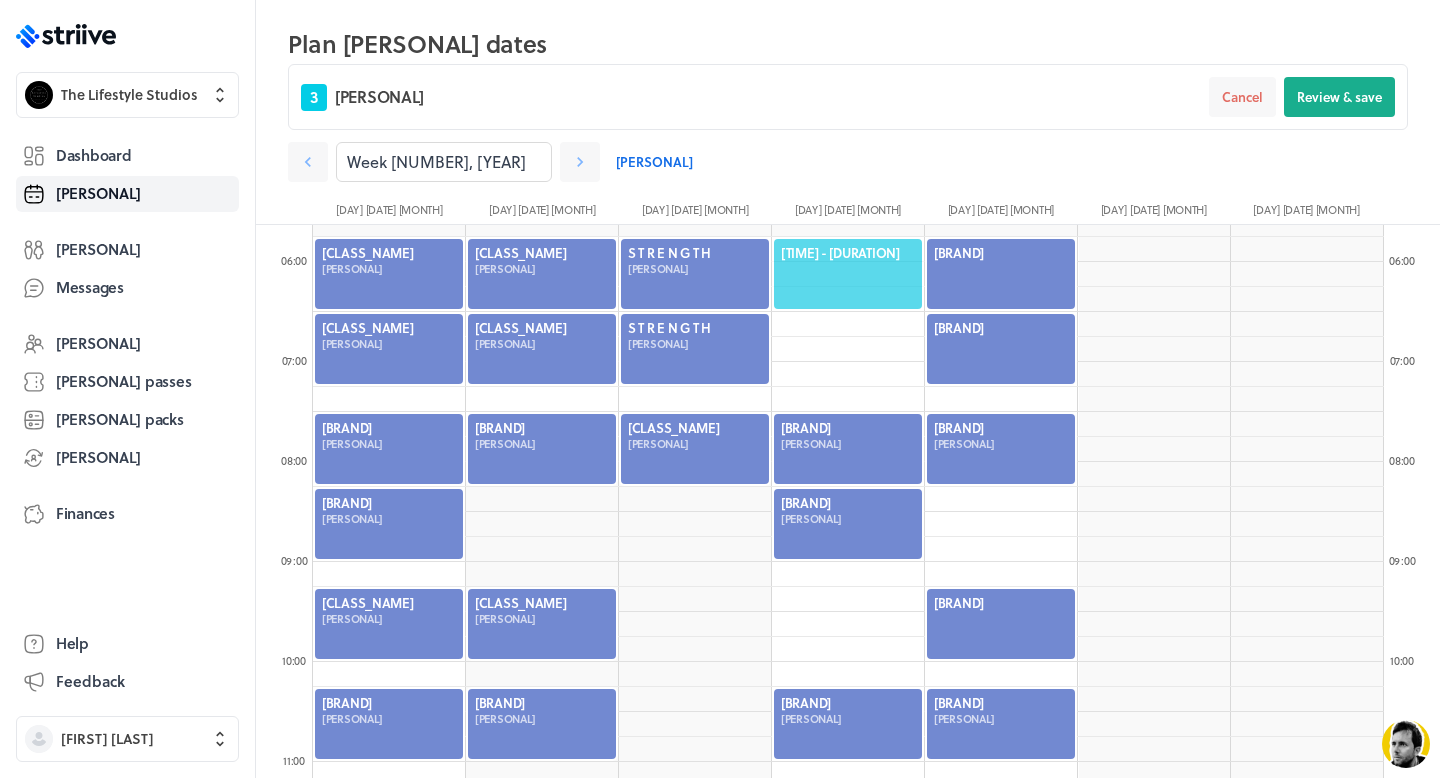 click on "[TIME]  - [DURATION]" at bounding box center (848, 253) 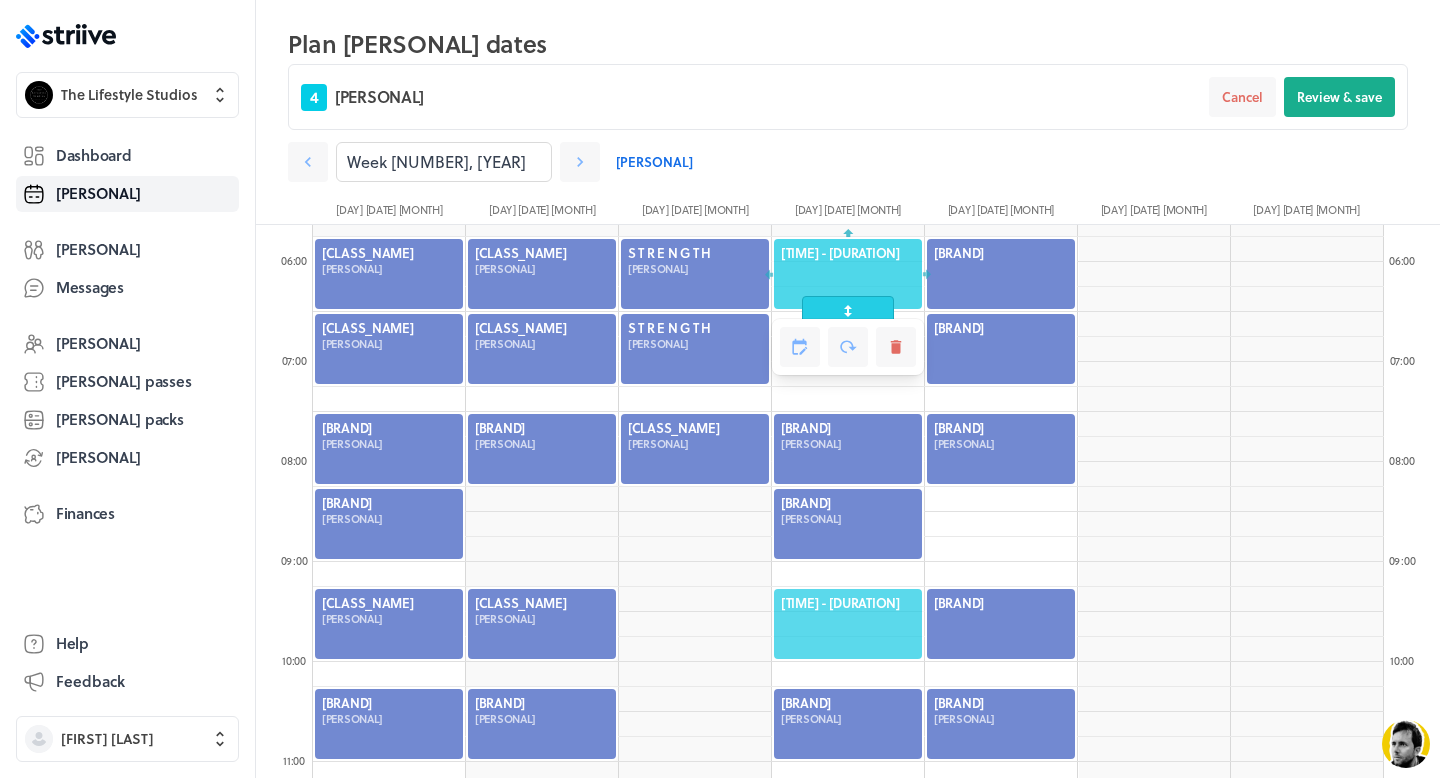 click on "[TIME]  - [DURATION]" at bounding box center [848, 603] 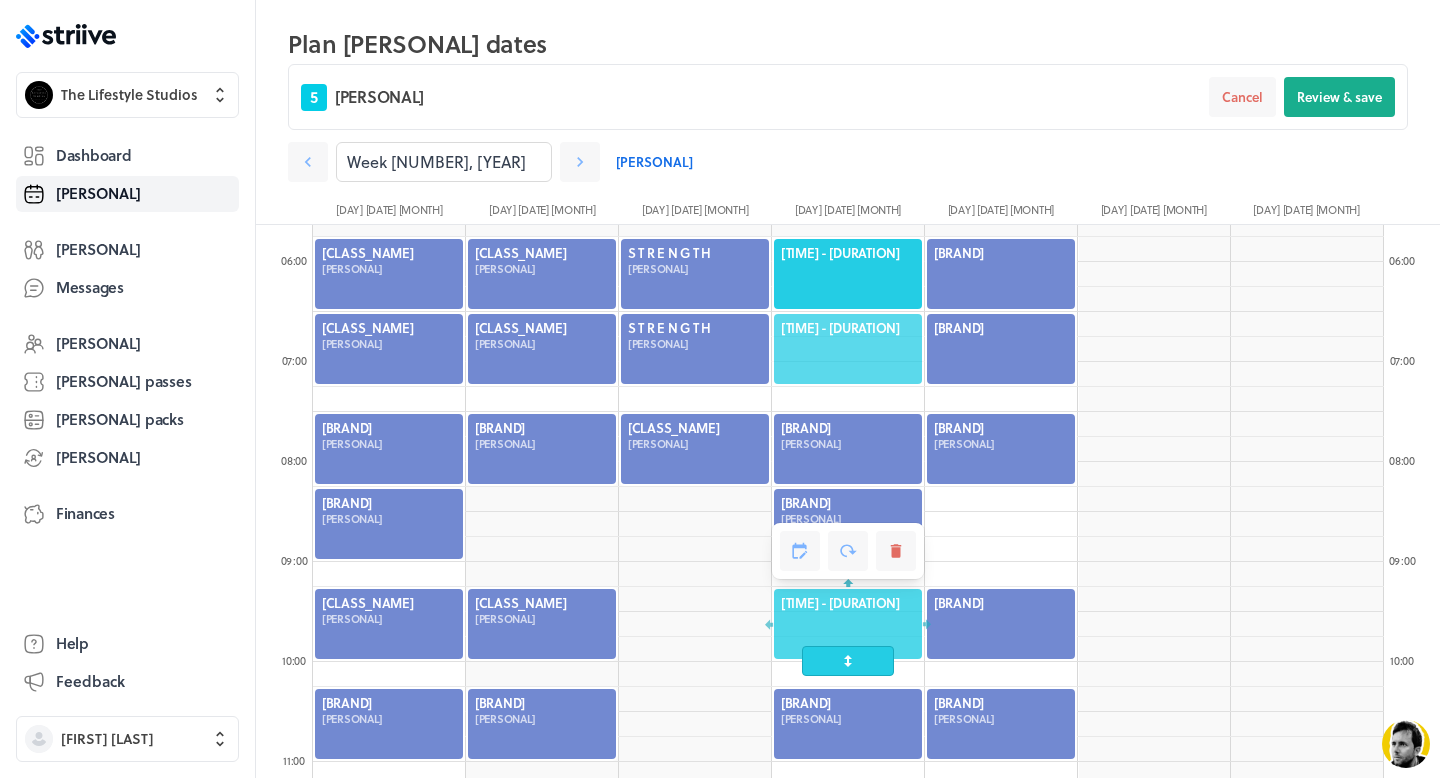 click on "[TIME]  - [DURATION]" at bounding box center (848, 328) 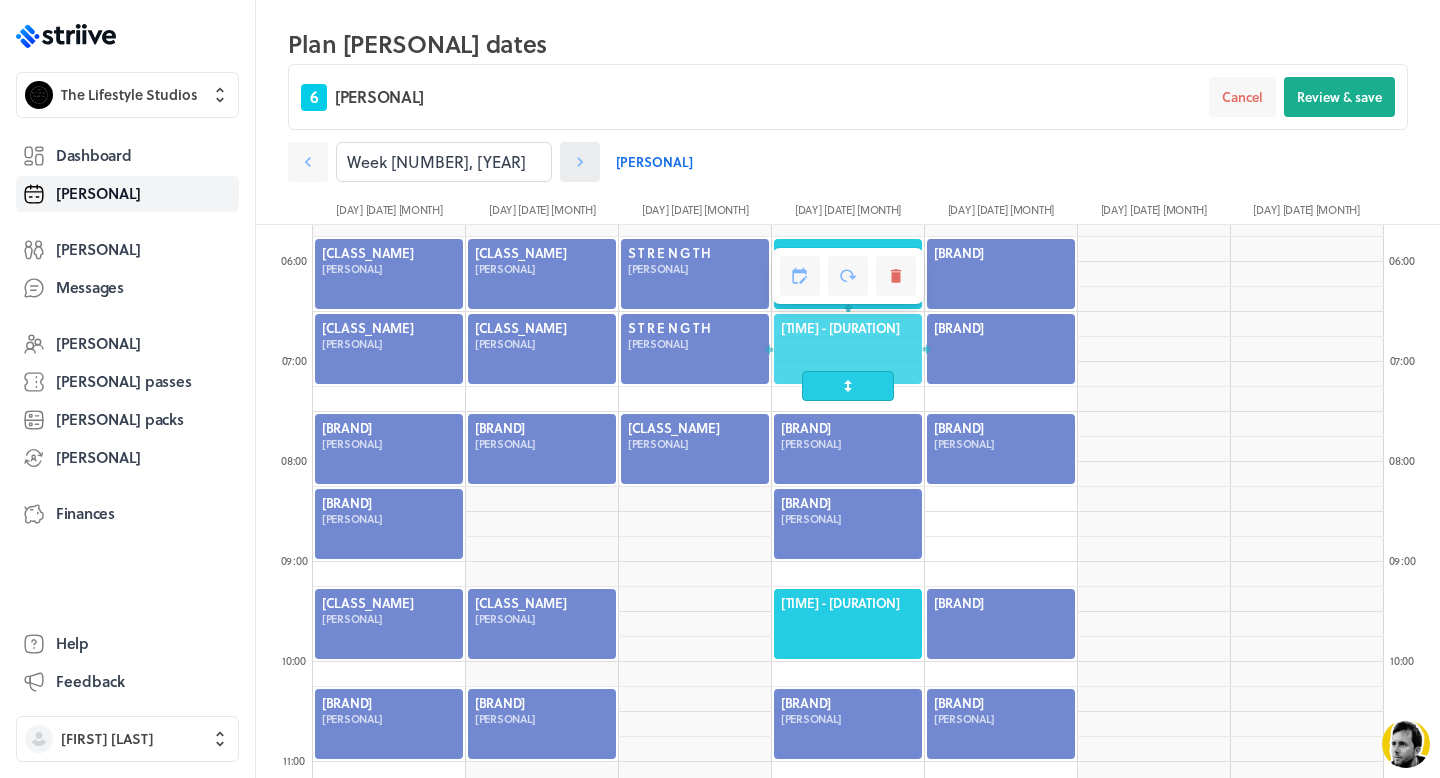 click at bounding box center [308, 162] 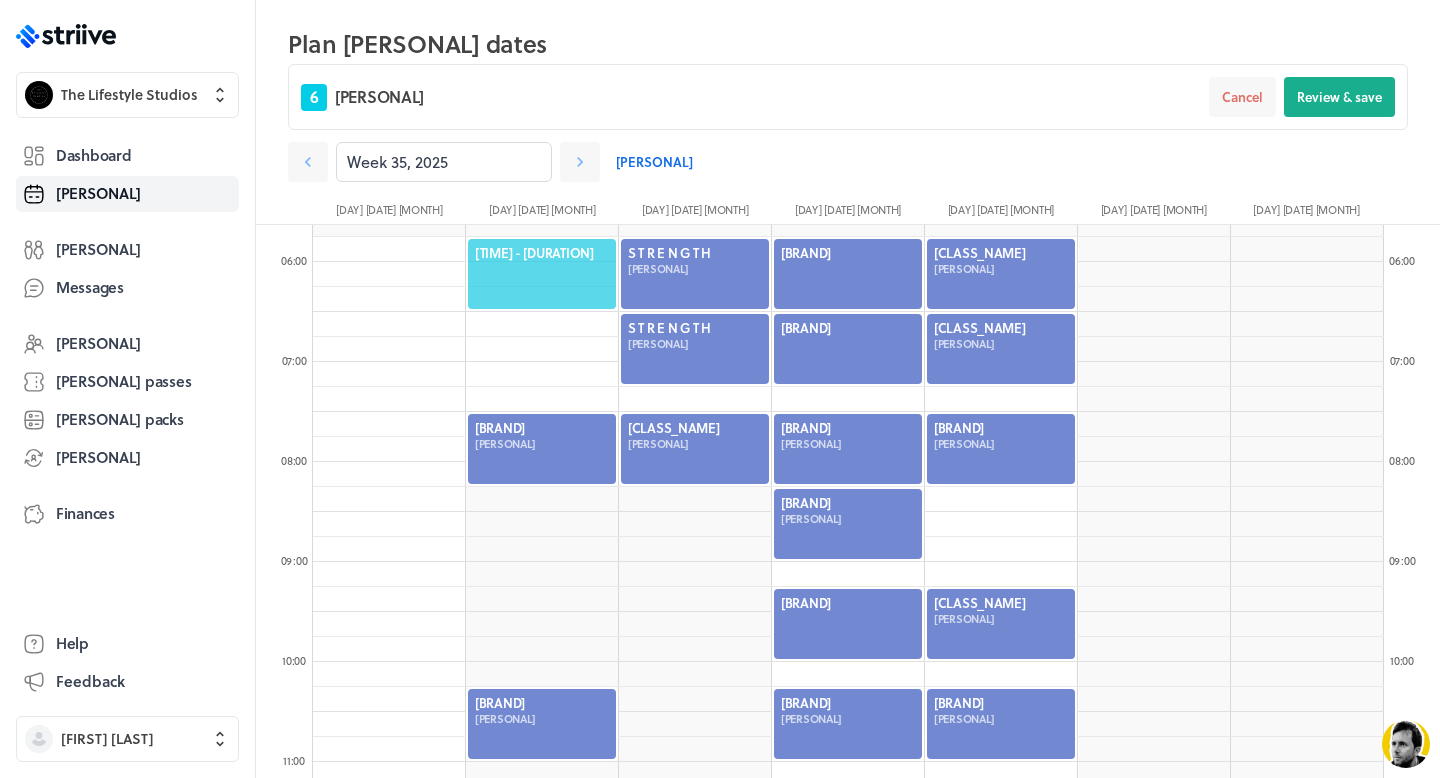 click on "[TIME]  - [DURATION]" at bounding box center (542, 253) 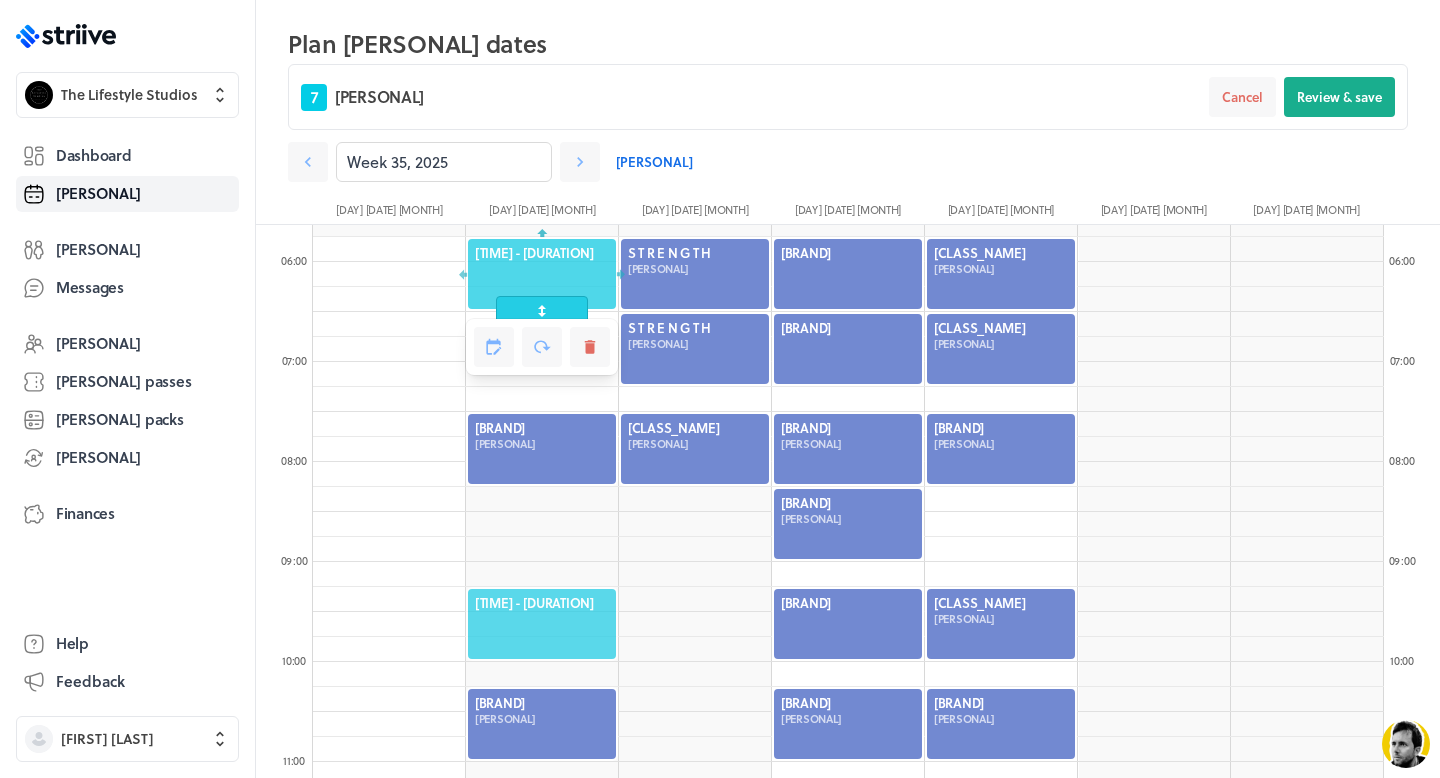 click on "[TIME]  - [DURATION]" at bounding box center [542, 603] 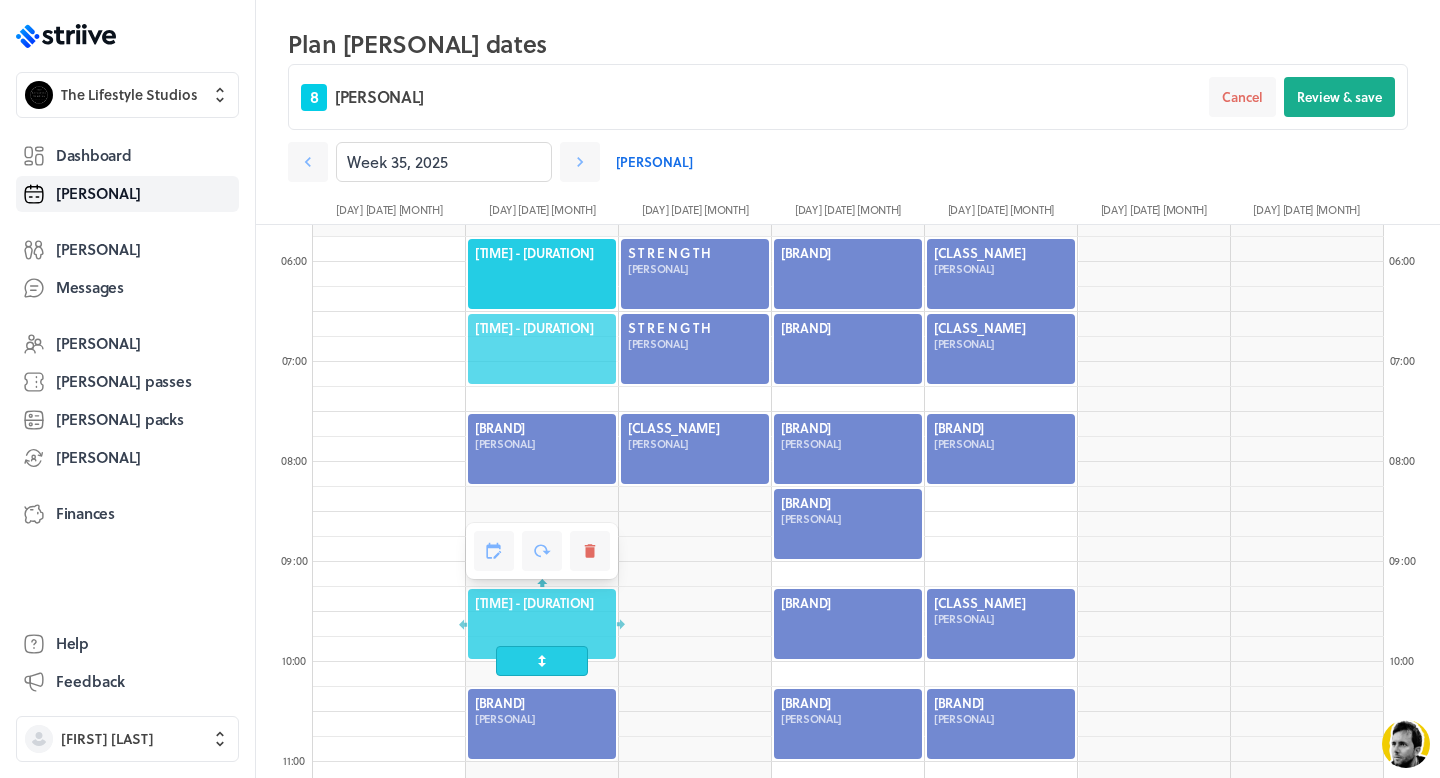 click on "[TIME]  - [DURATION]" at bounding box center (542, 328) 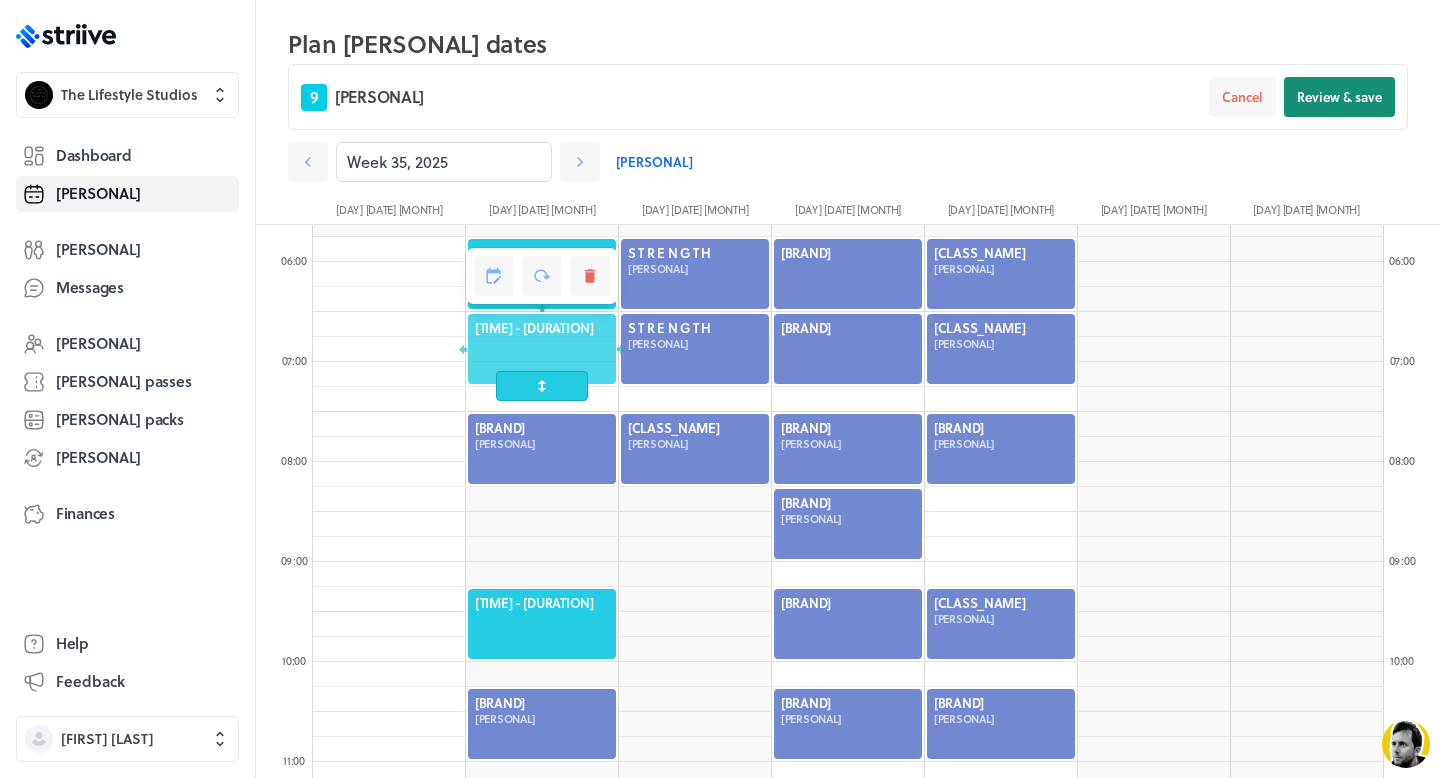 click on "Review & save" at bounding box center (1339, 97) 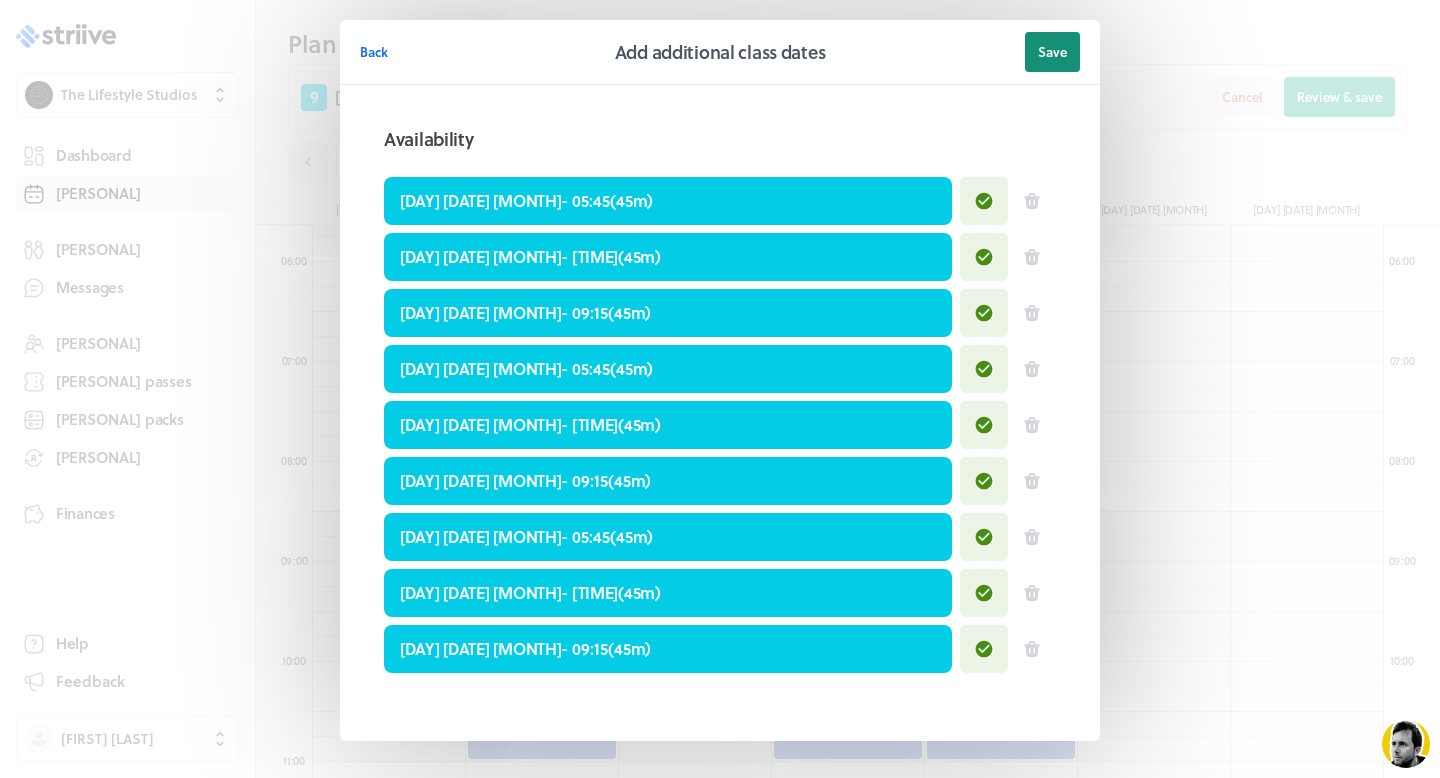click on "Save" at bounding box center (1052, 52) 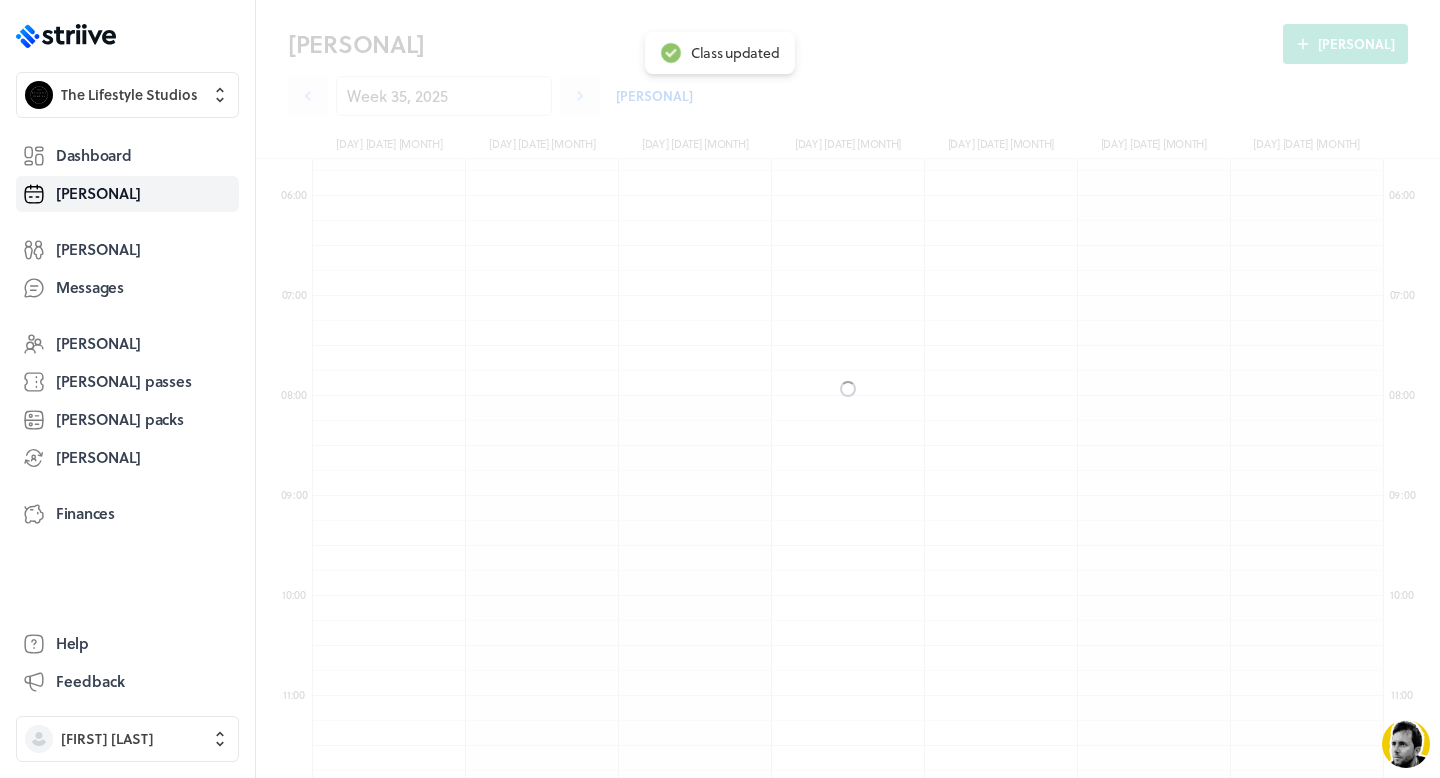 scroll, scrollTop: 497, scrollLeft: 0, axis: vertical 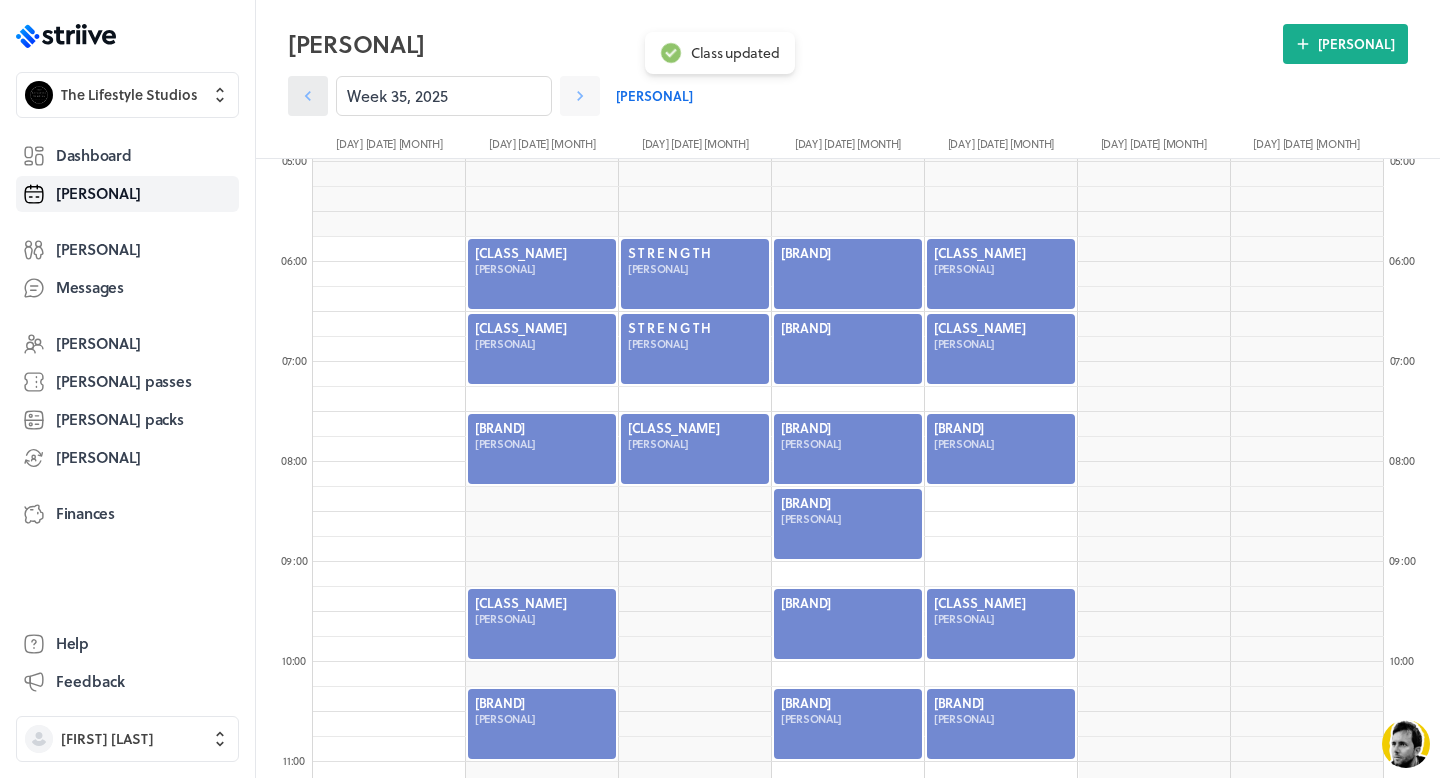 click at bounding box center (308, 96) 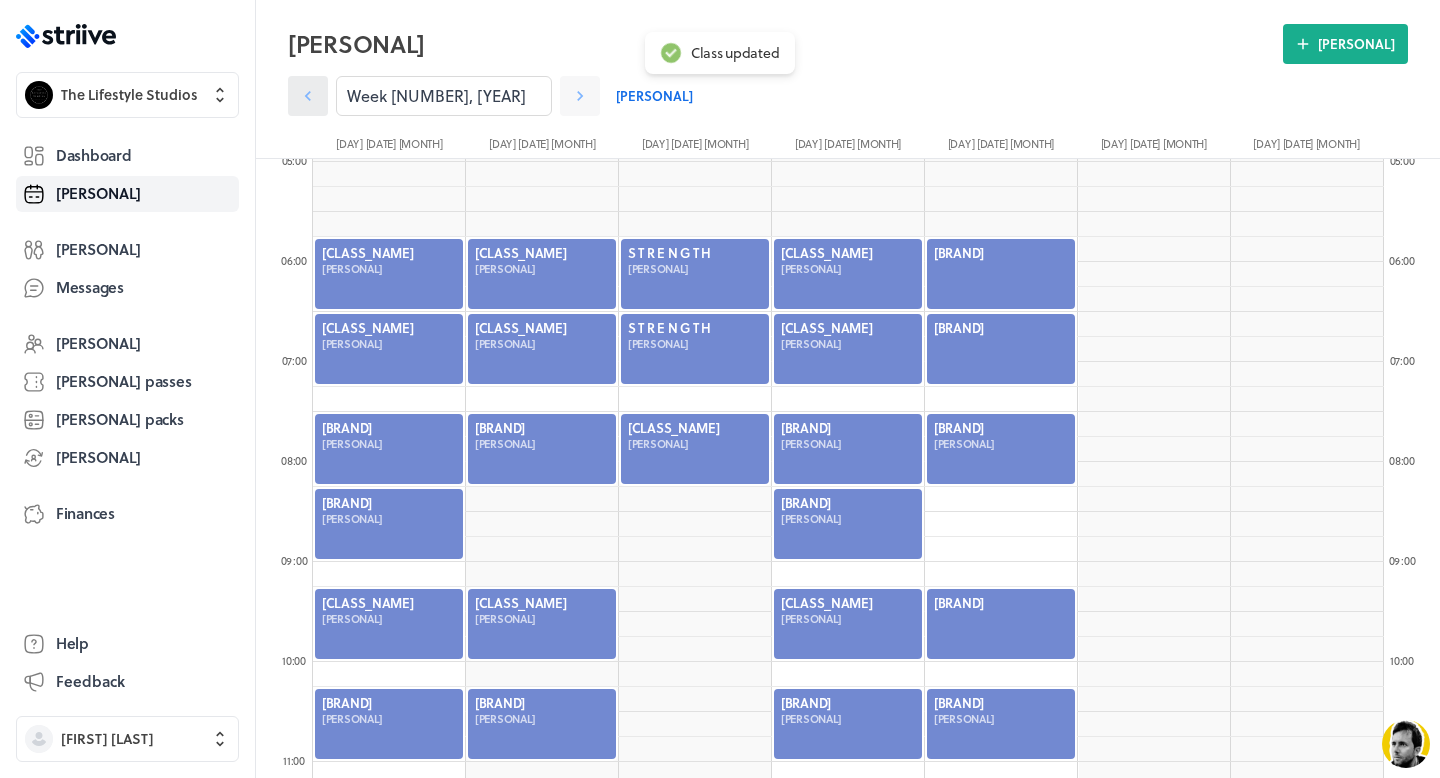 click at bounding box center [308, 96] 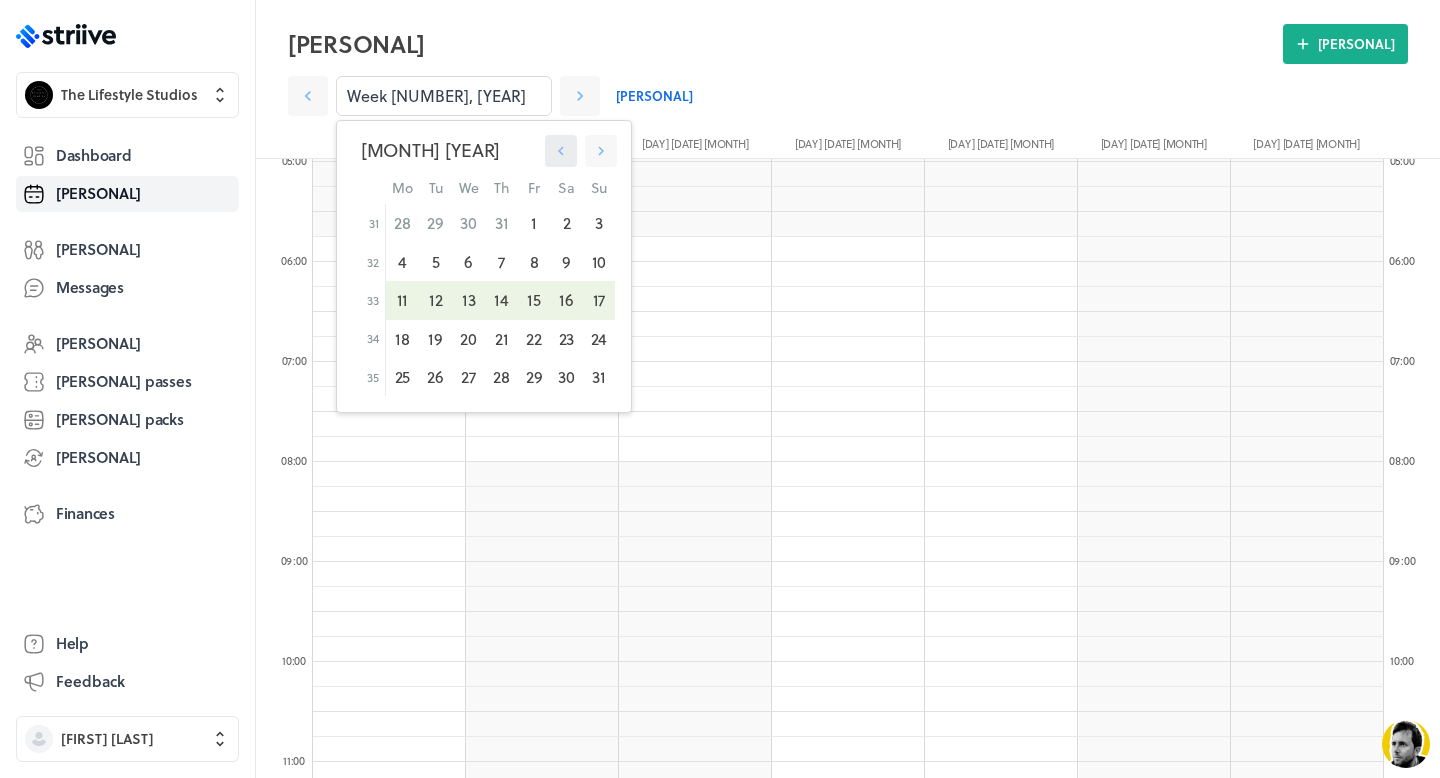 click at bounding box center [561, 151] 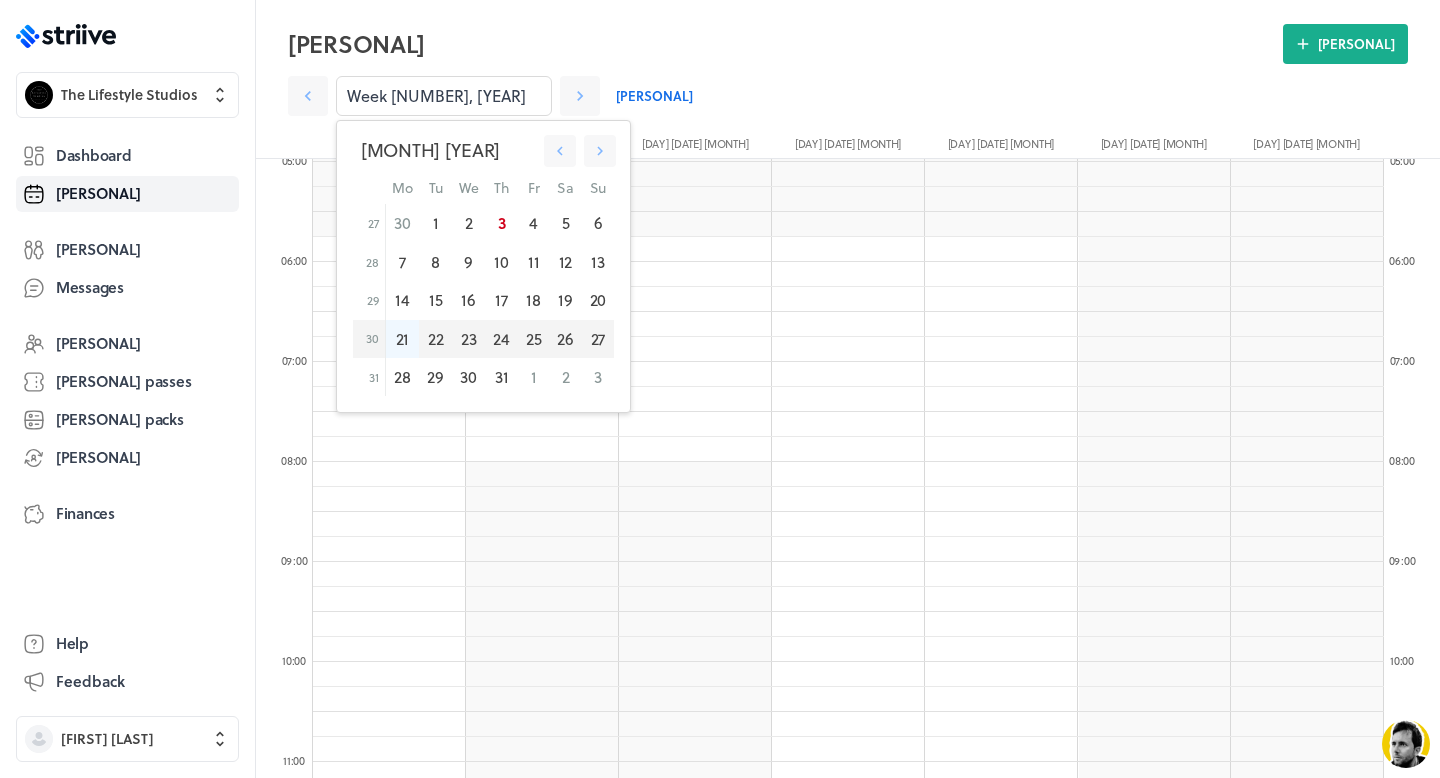 click on "[NUMBER]" at bounding box center (402, 339) 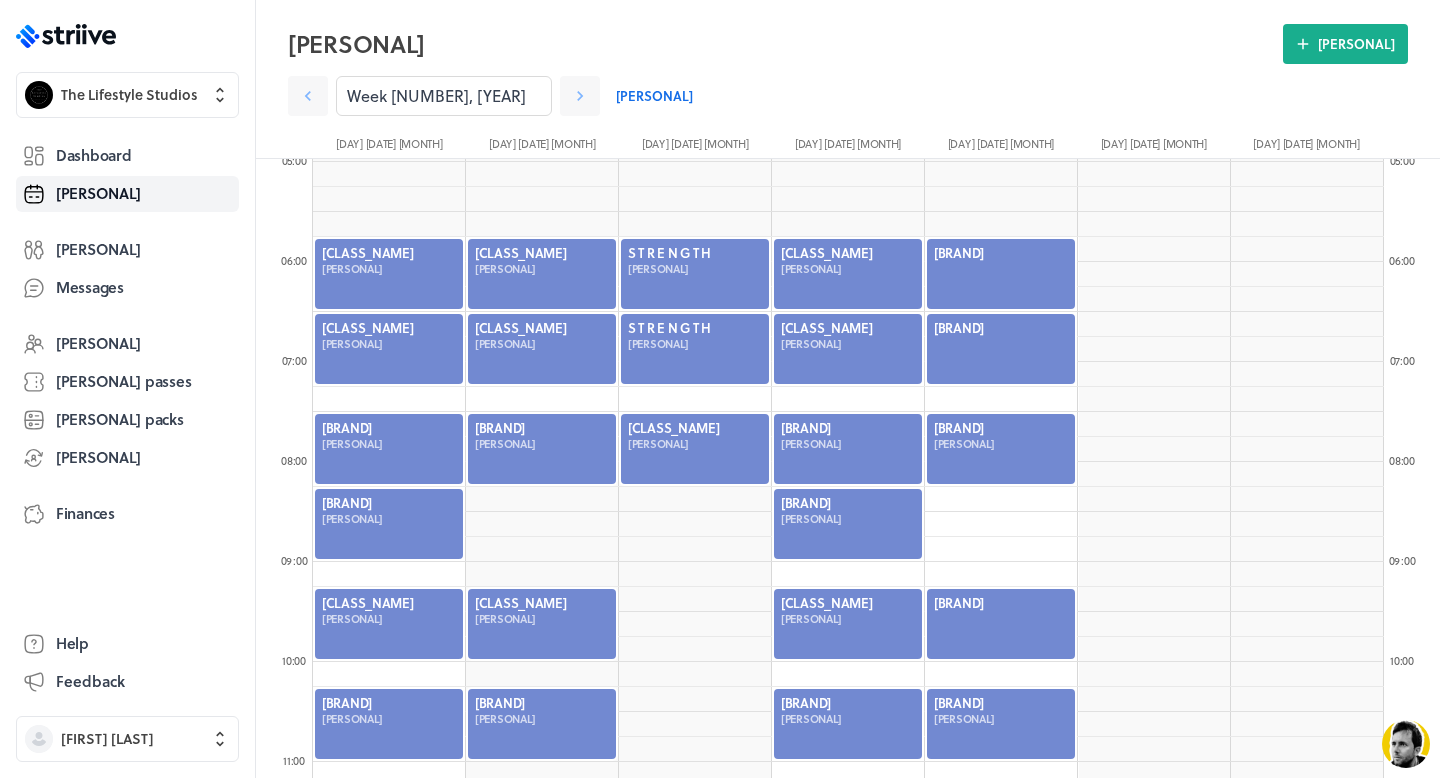 click at bounding box center [1001, 274] 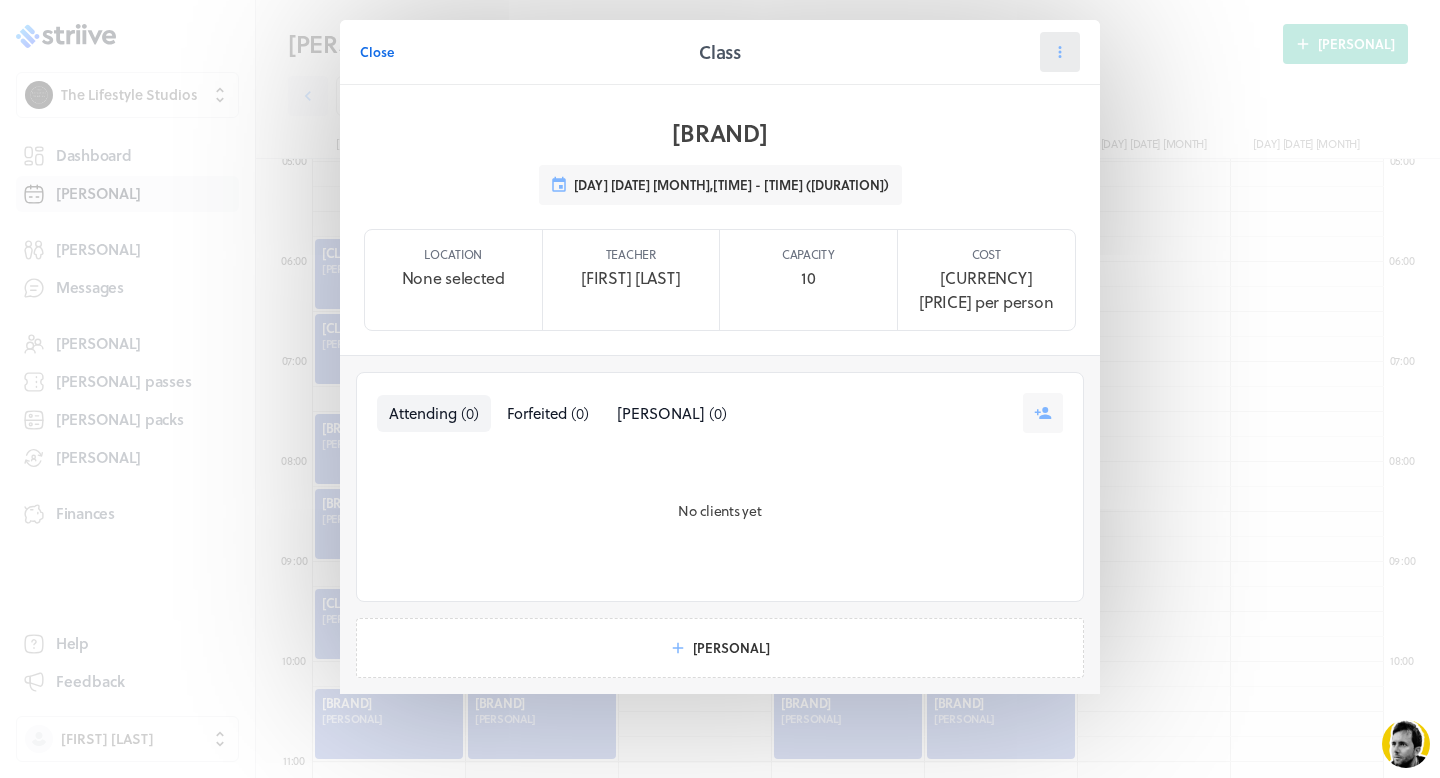 click at bounding box center [1060, 52] 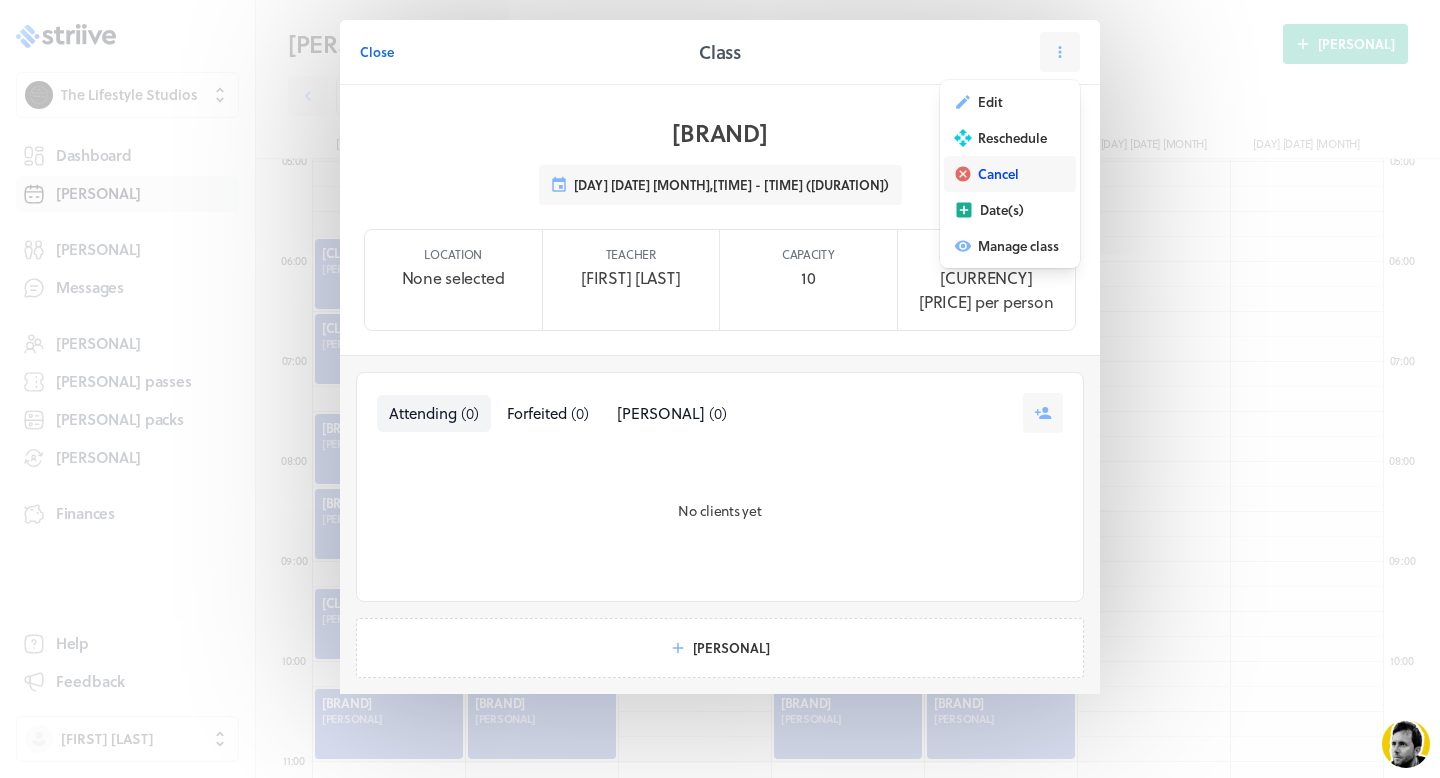 click on "Cancel" at bounding box center [1010, 174] 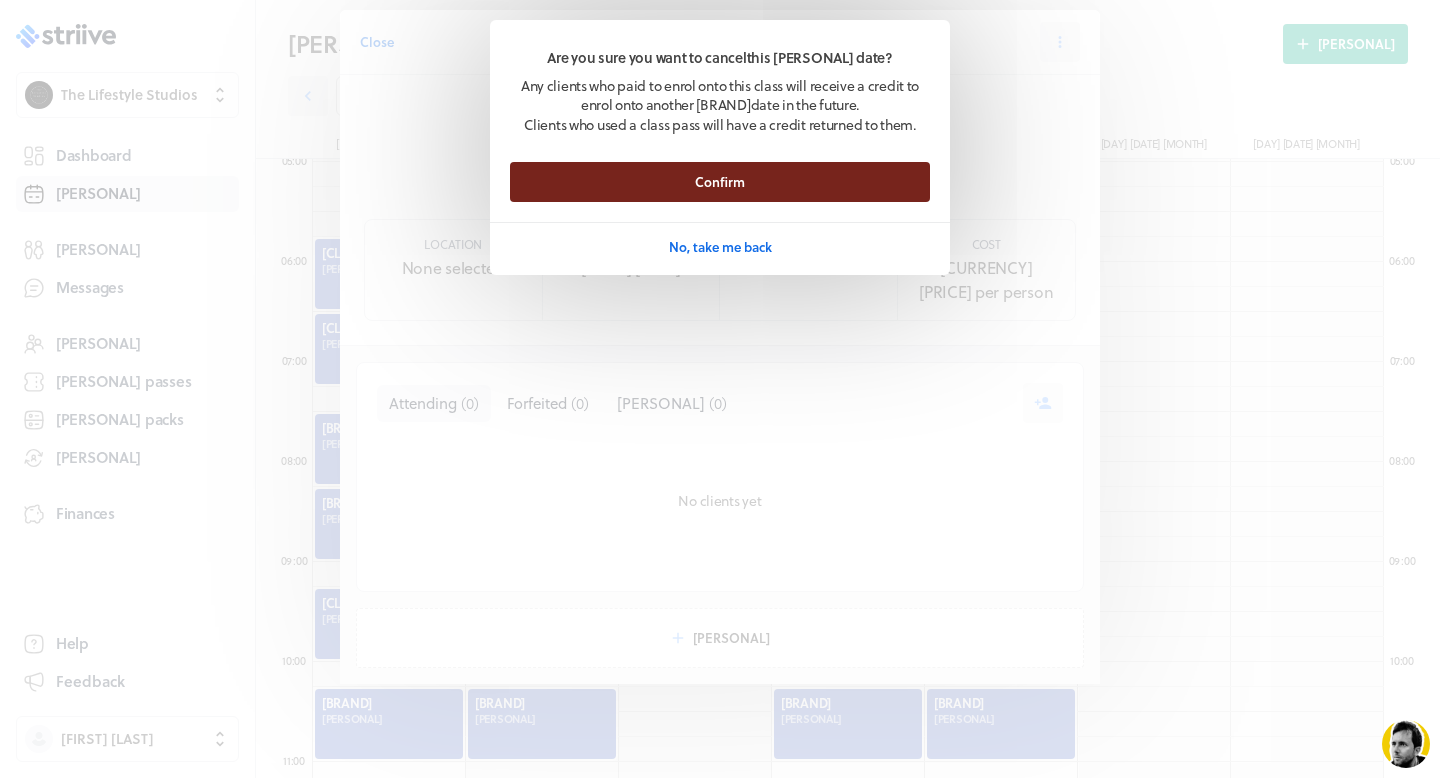 click on "Confirm" at bounding box center [720, 182] 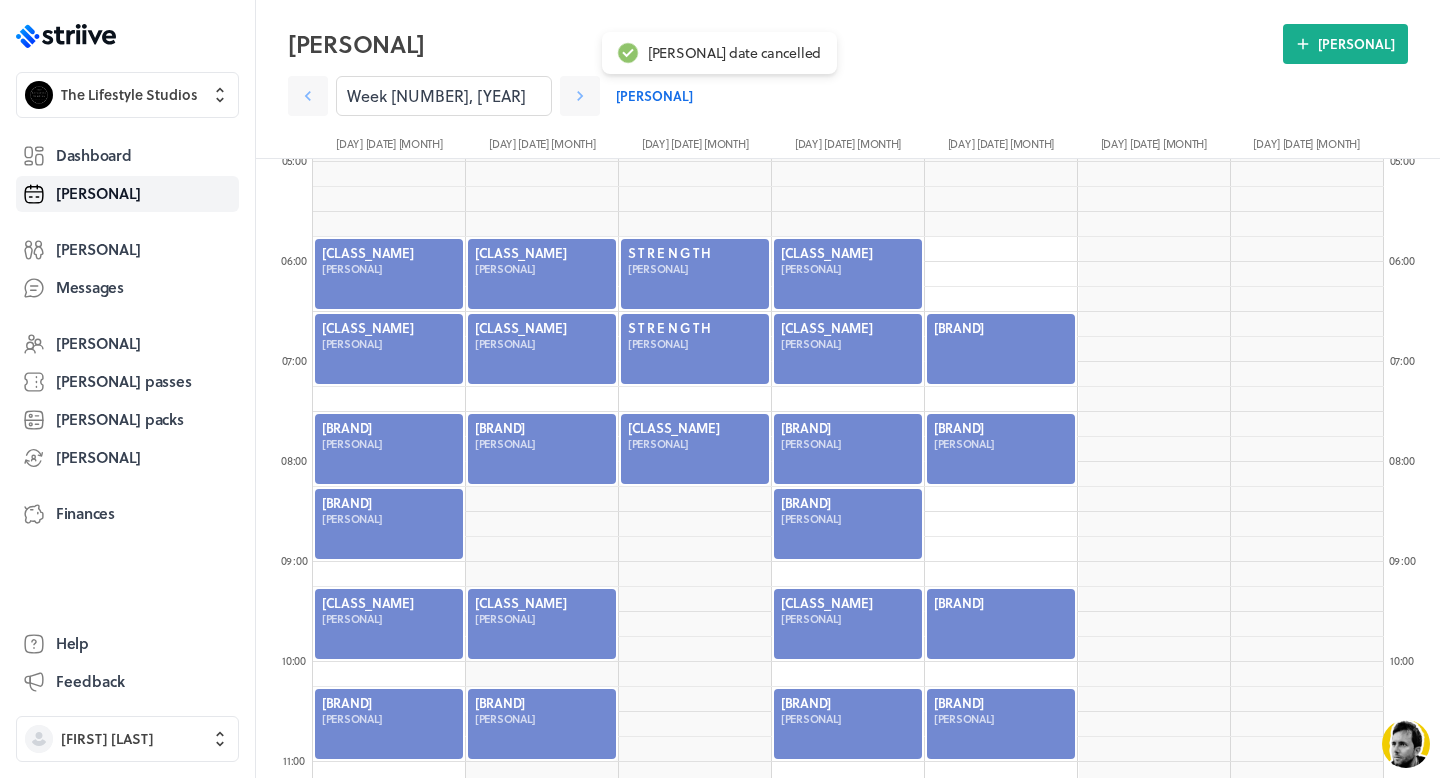 click at bounding box center [1001, 349] 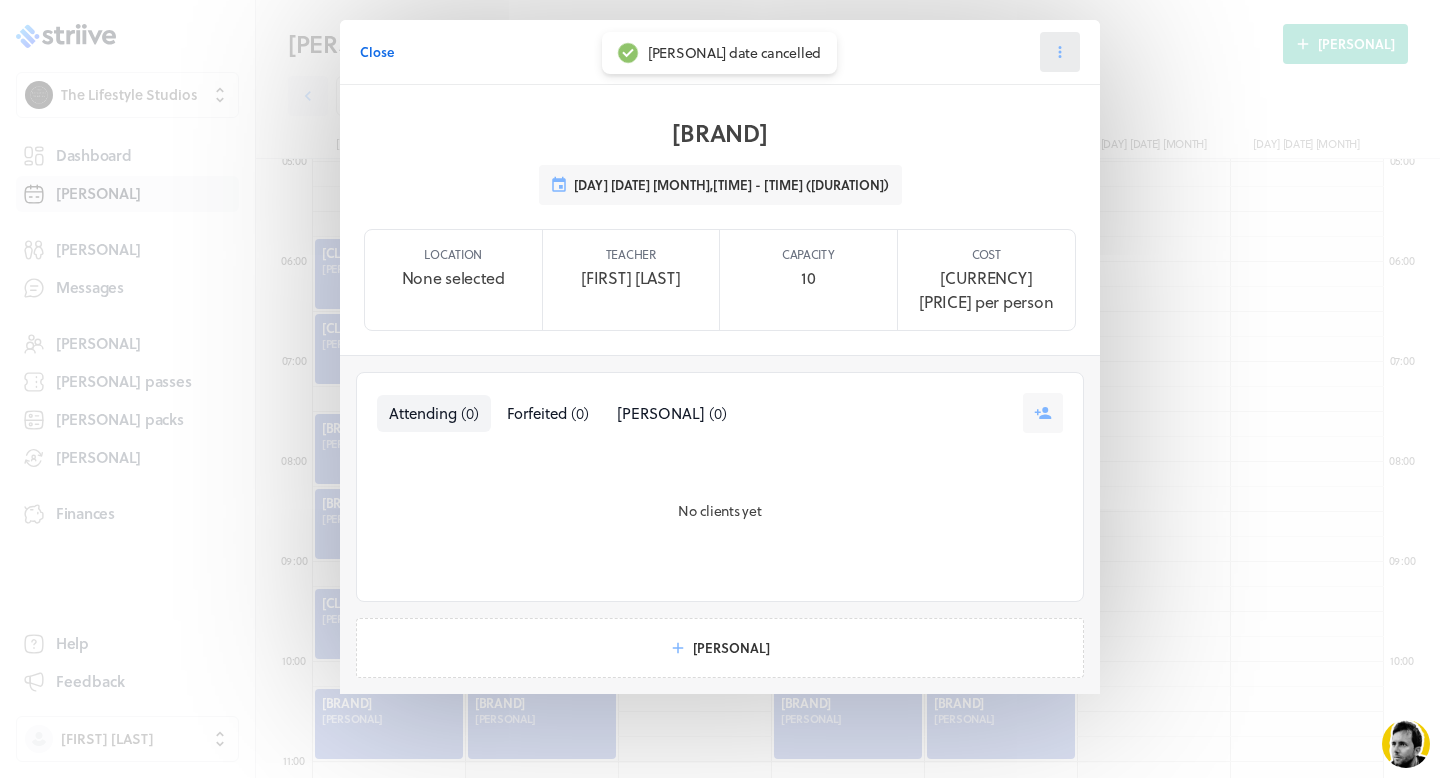 click at bounding box center (1060, 52) 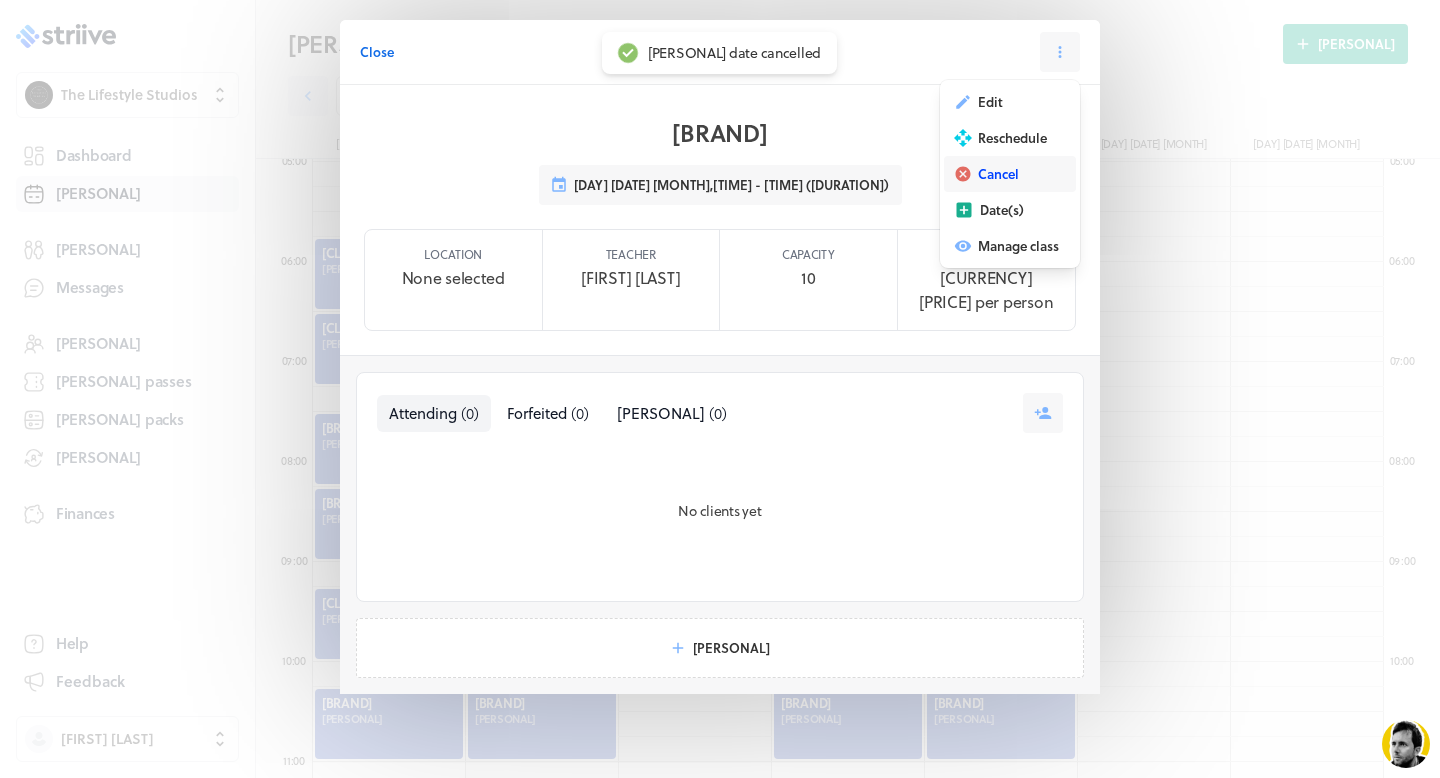 click on "Cancel" at bounding box center [990, 102] 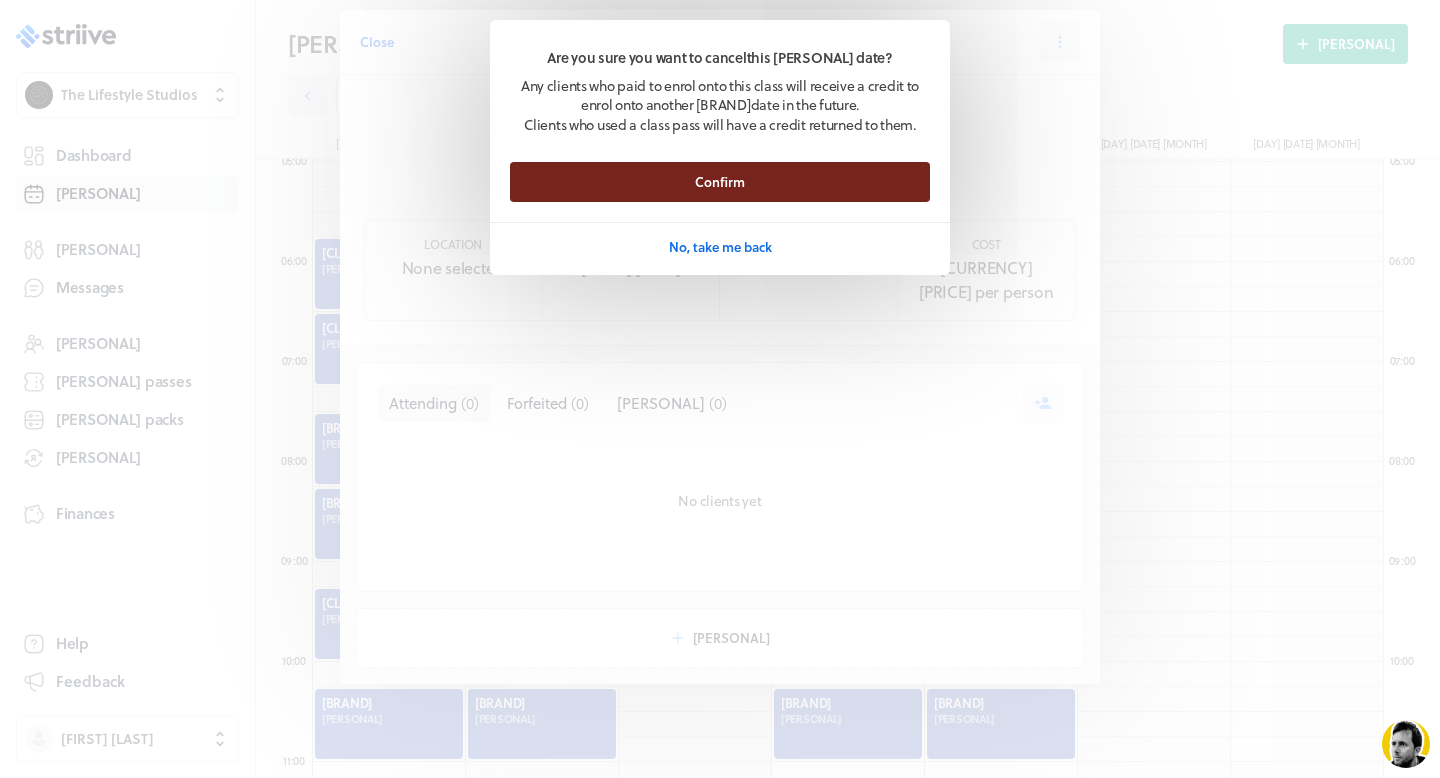 click on "Confirm" at bounding box center (720, 182) 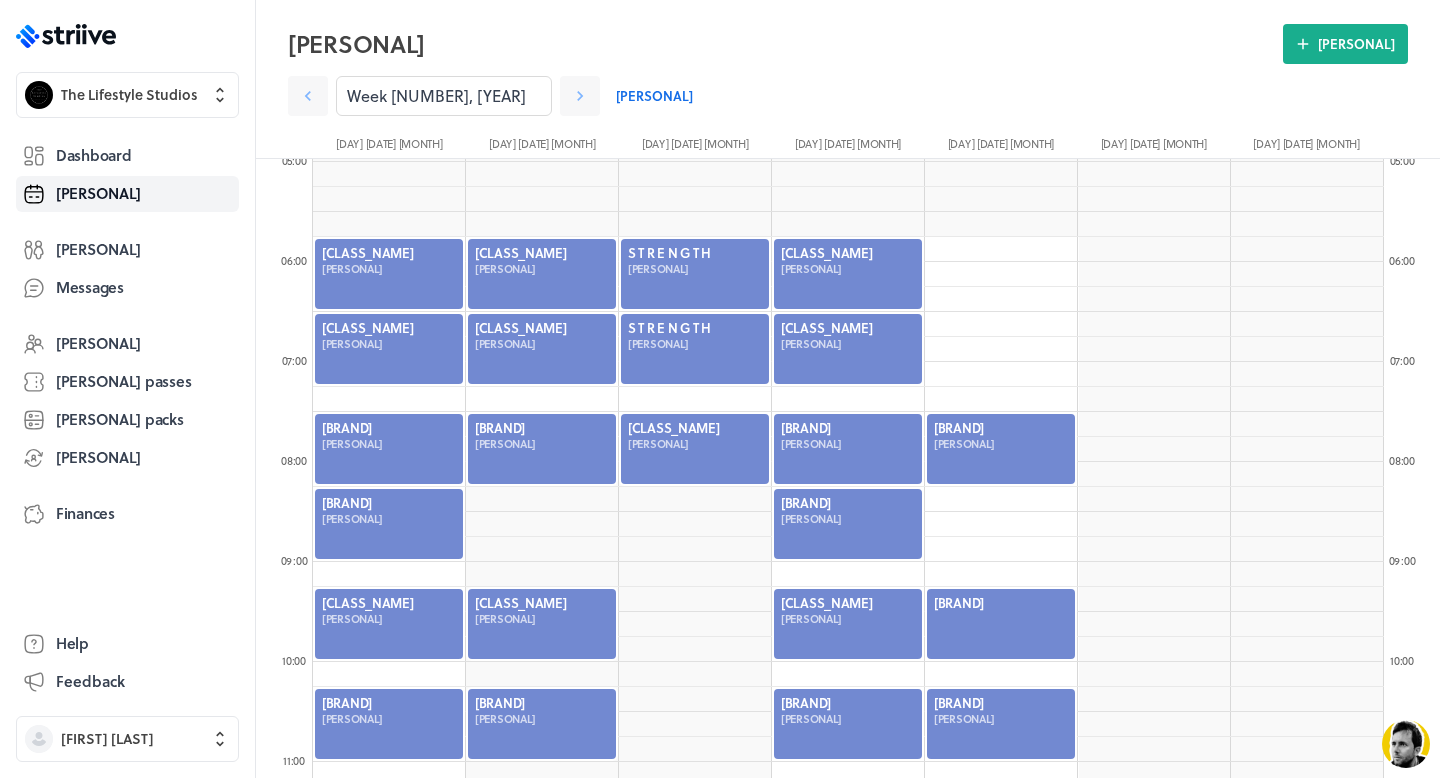 click at bounding box center (1001, 624) 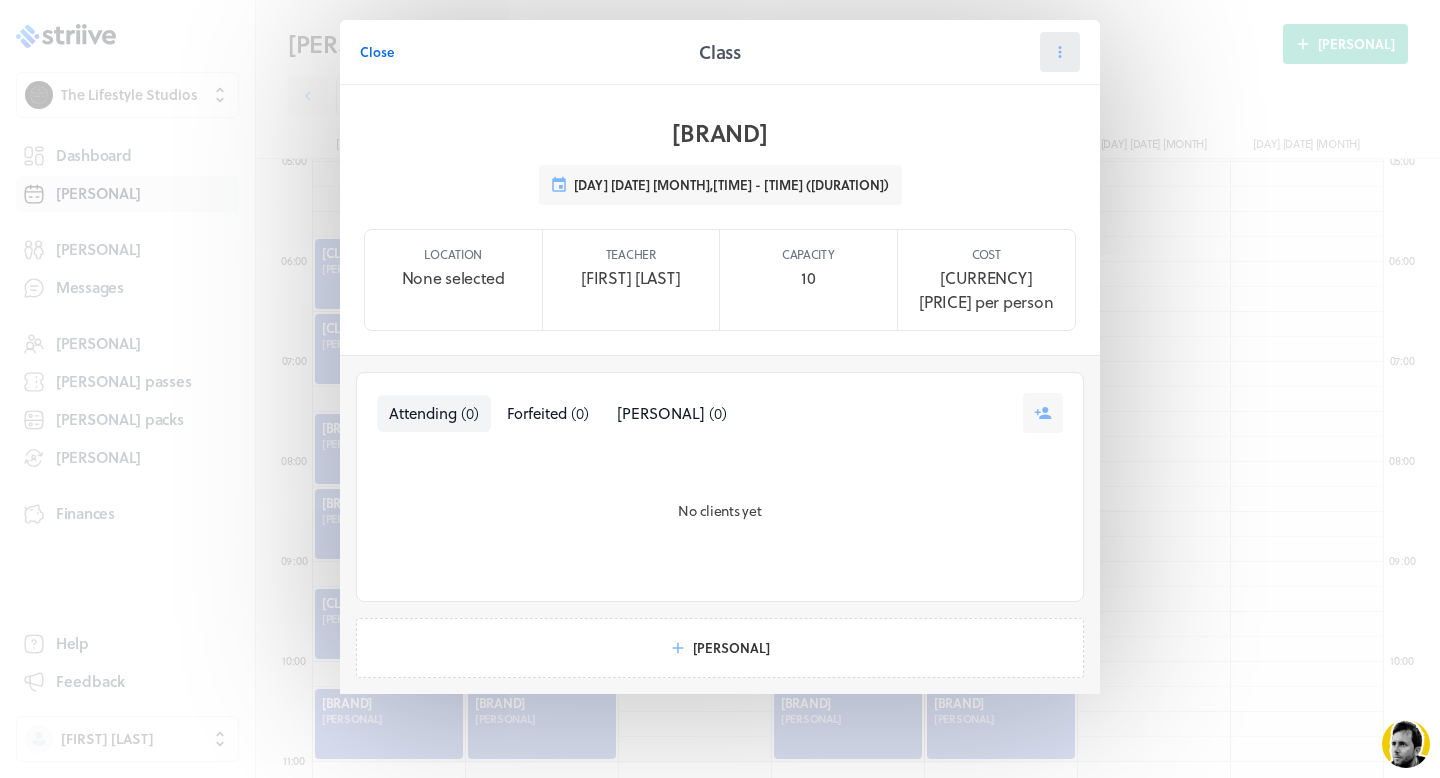 click at bounding box center (1060, 52) 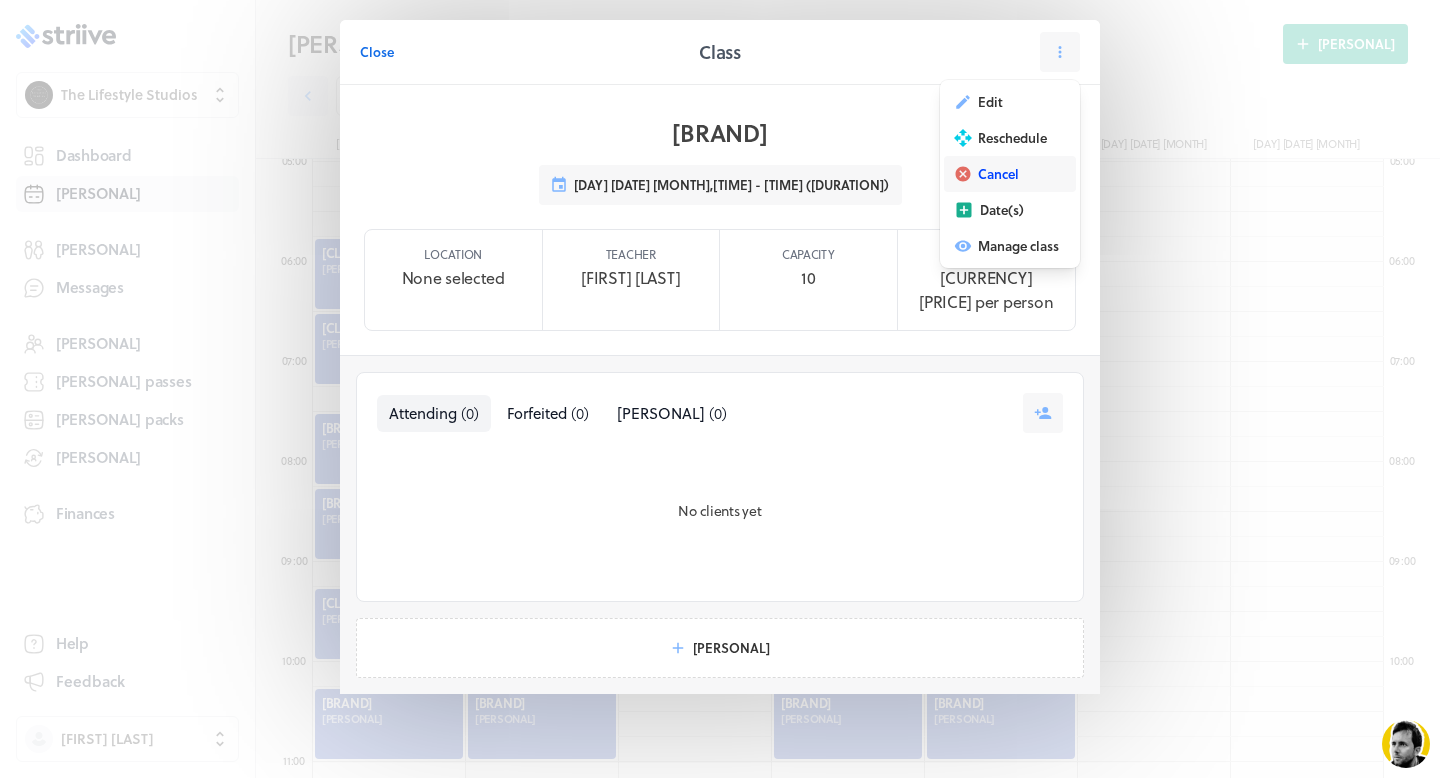 click on "Cancel" at bounding box center (1010, 174) 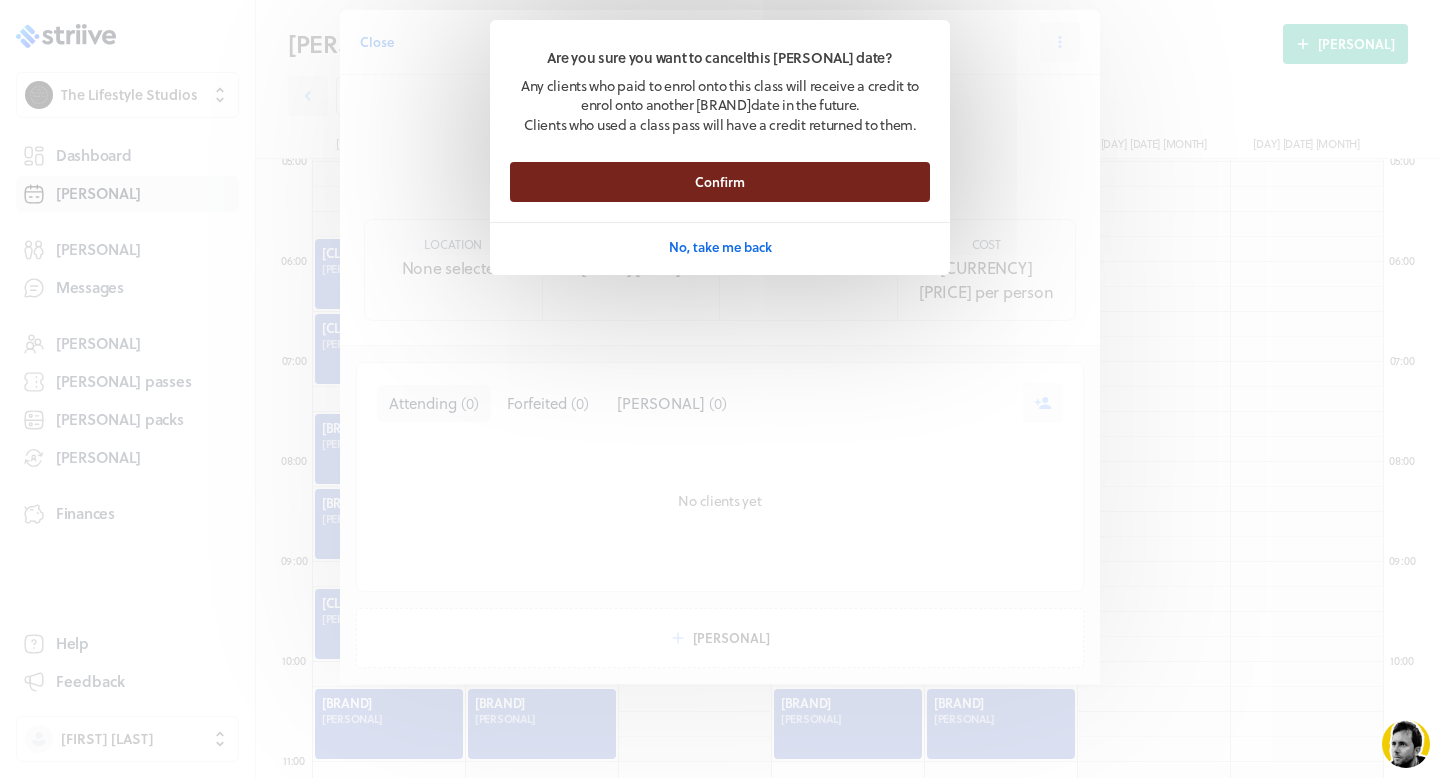 click on "Confirm" at bounding box center (720, 182) 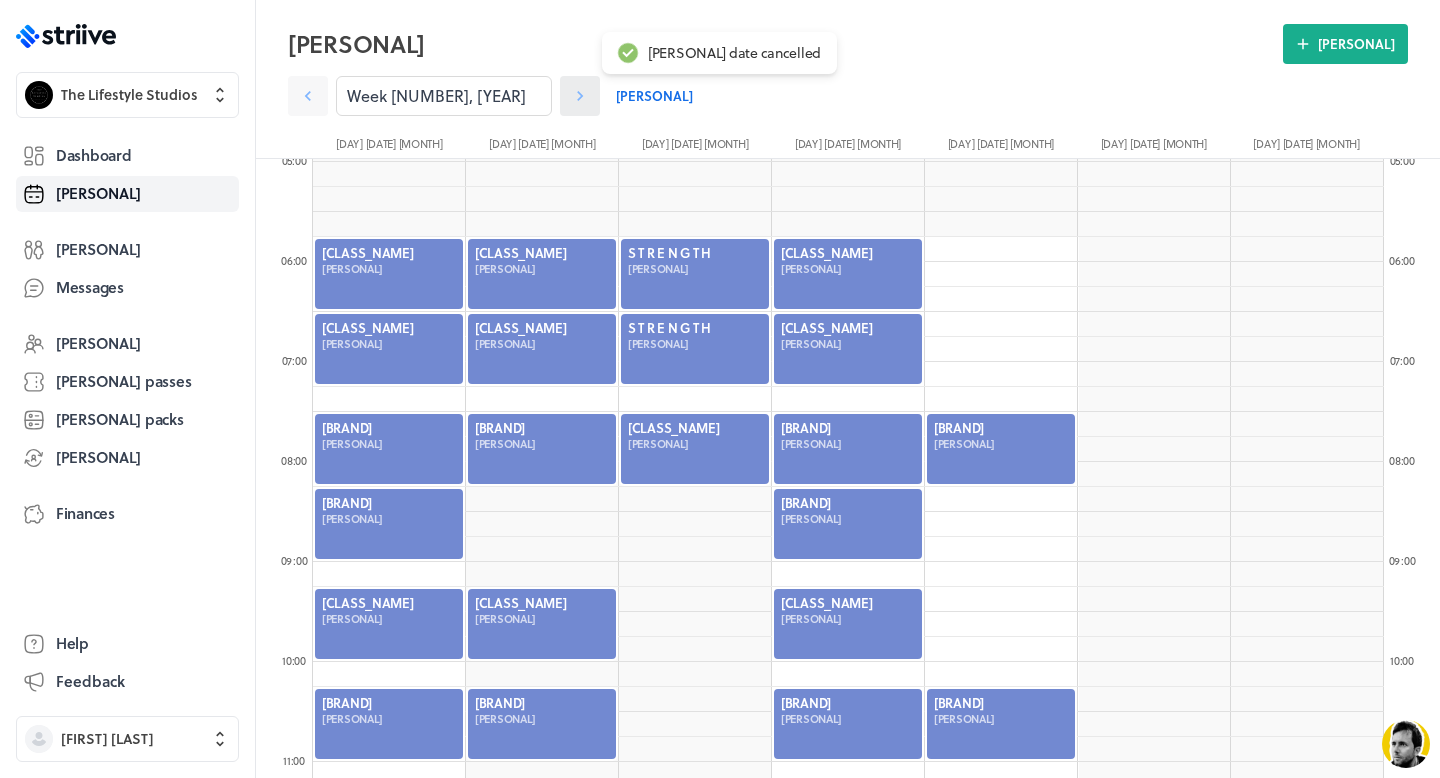 click at bounding box center [308, 96] 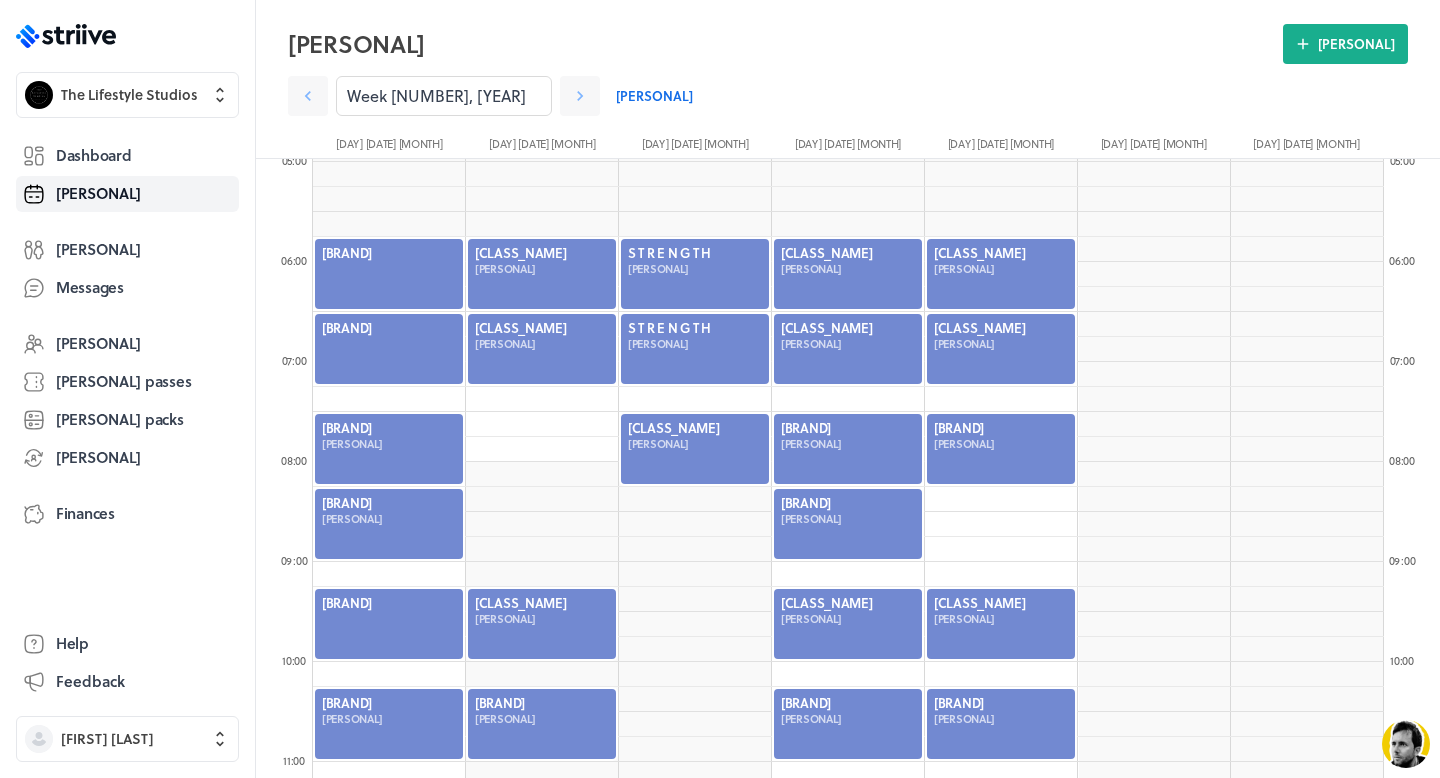 click at bounding box center (389, 274) 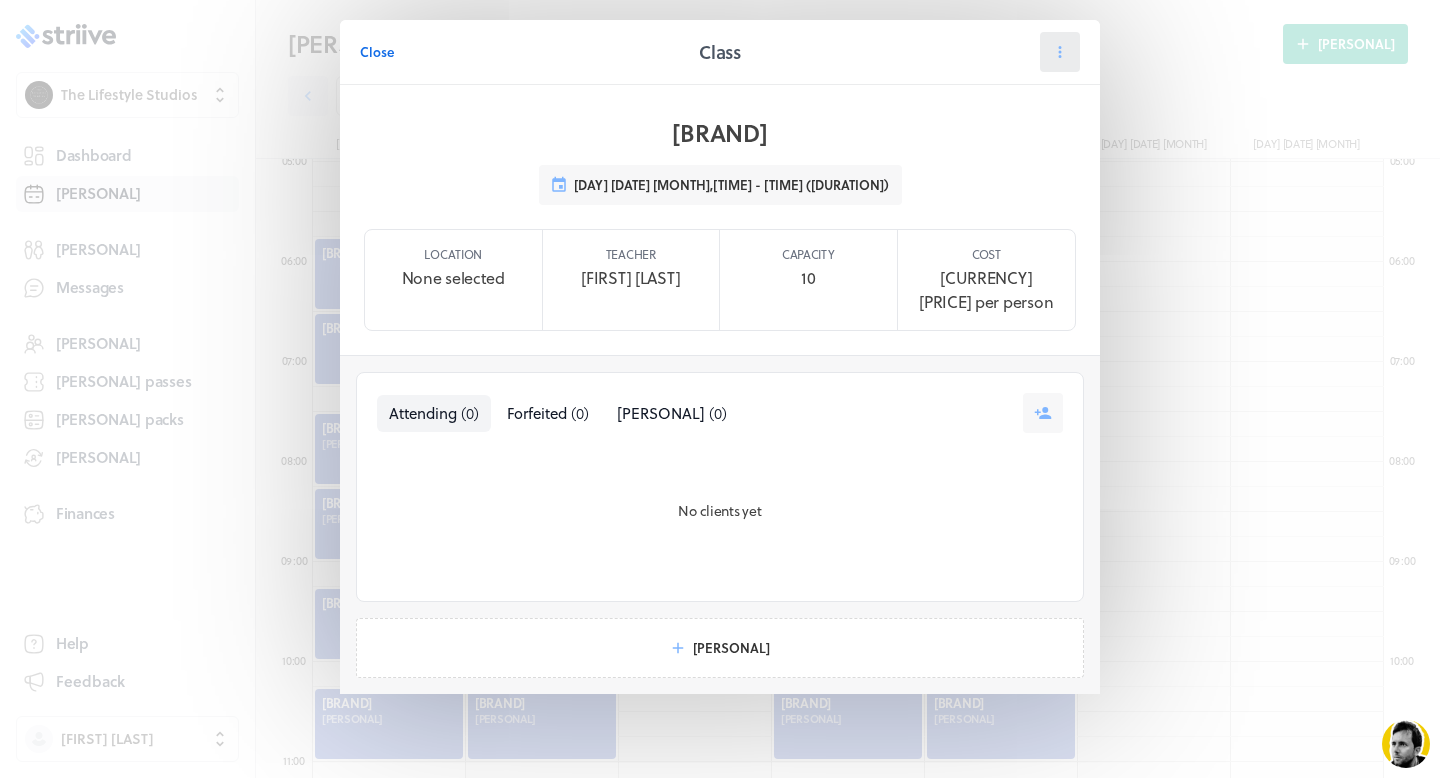 click at bounding box center [1060, 52] 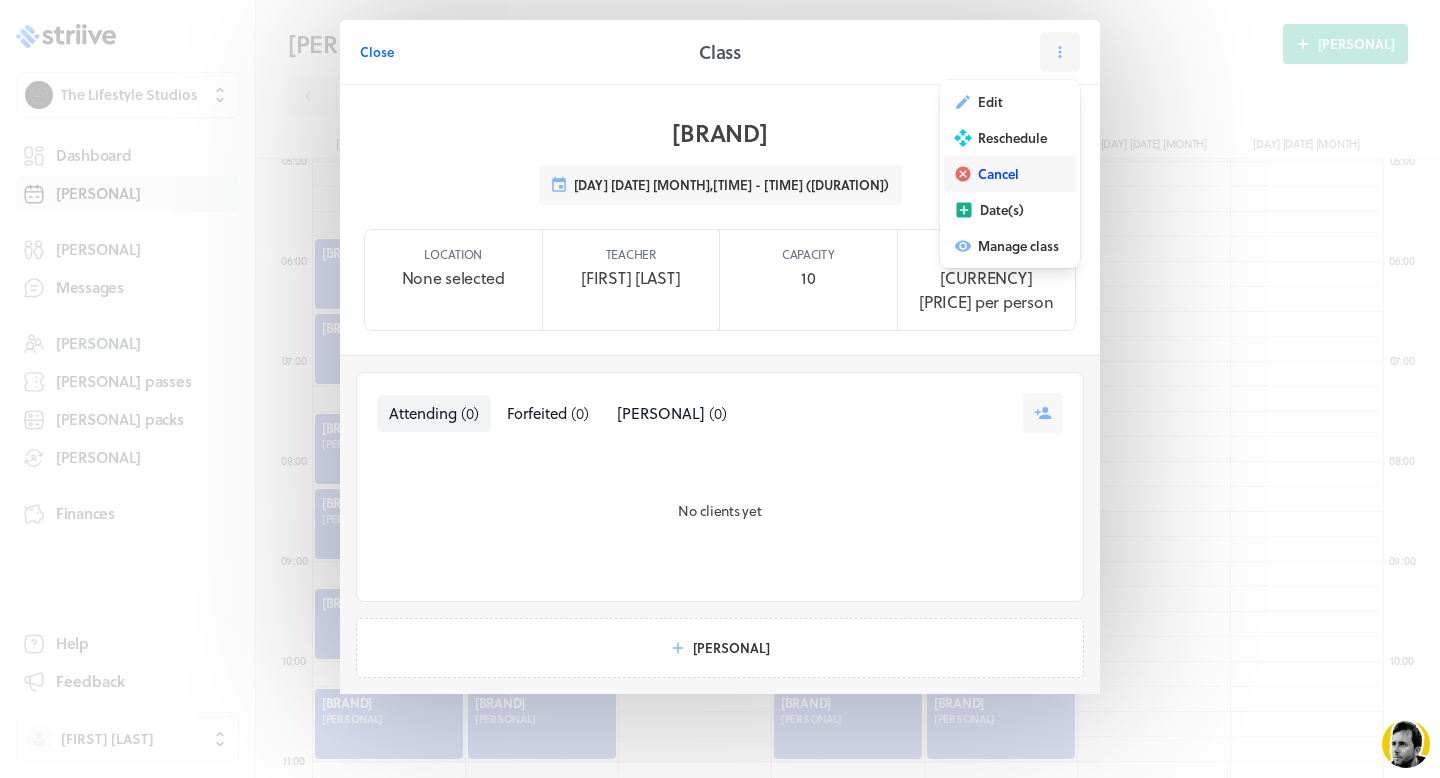 click on "Cancel" at bounding box center [990, 102] 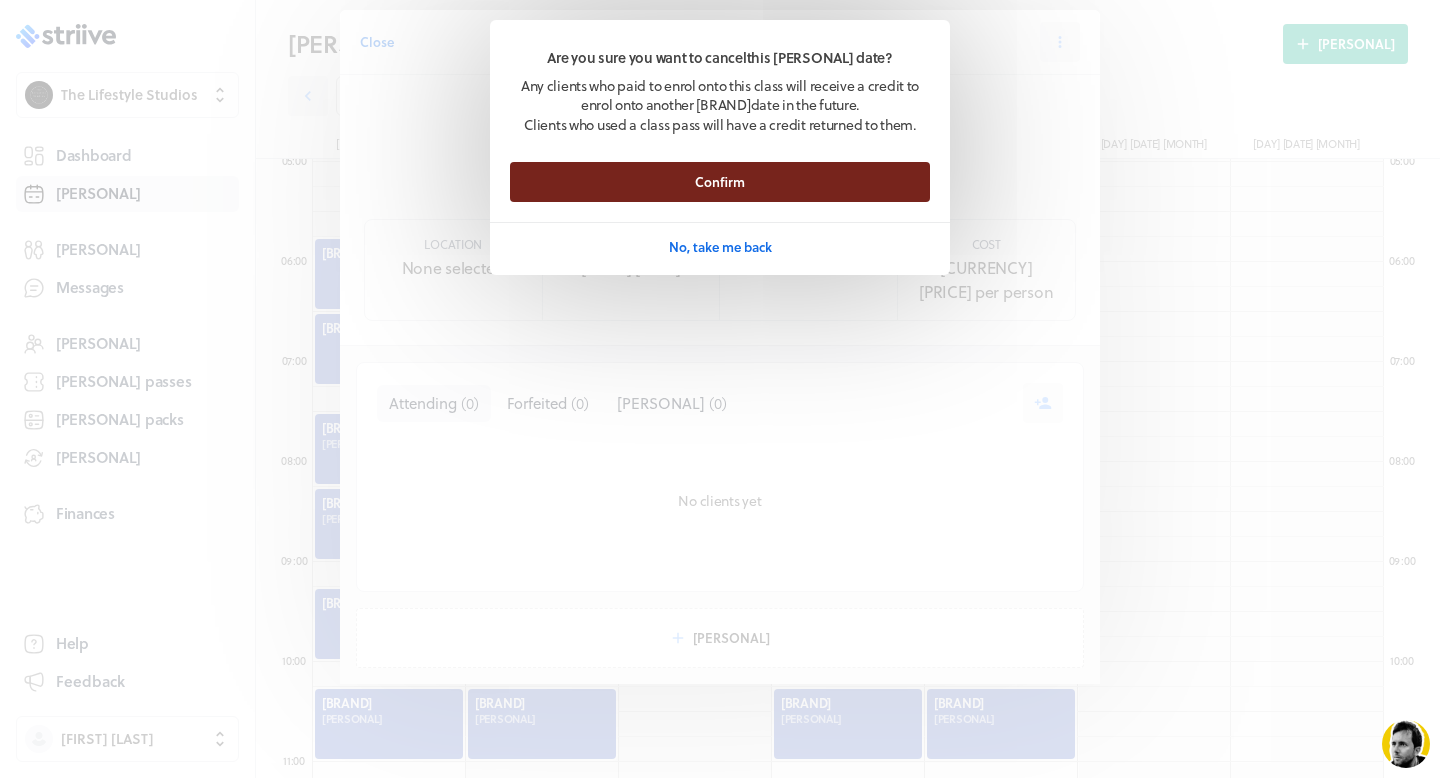 click on "Confirm" at bounding box center (720, 182) 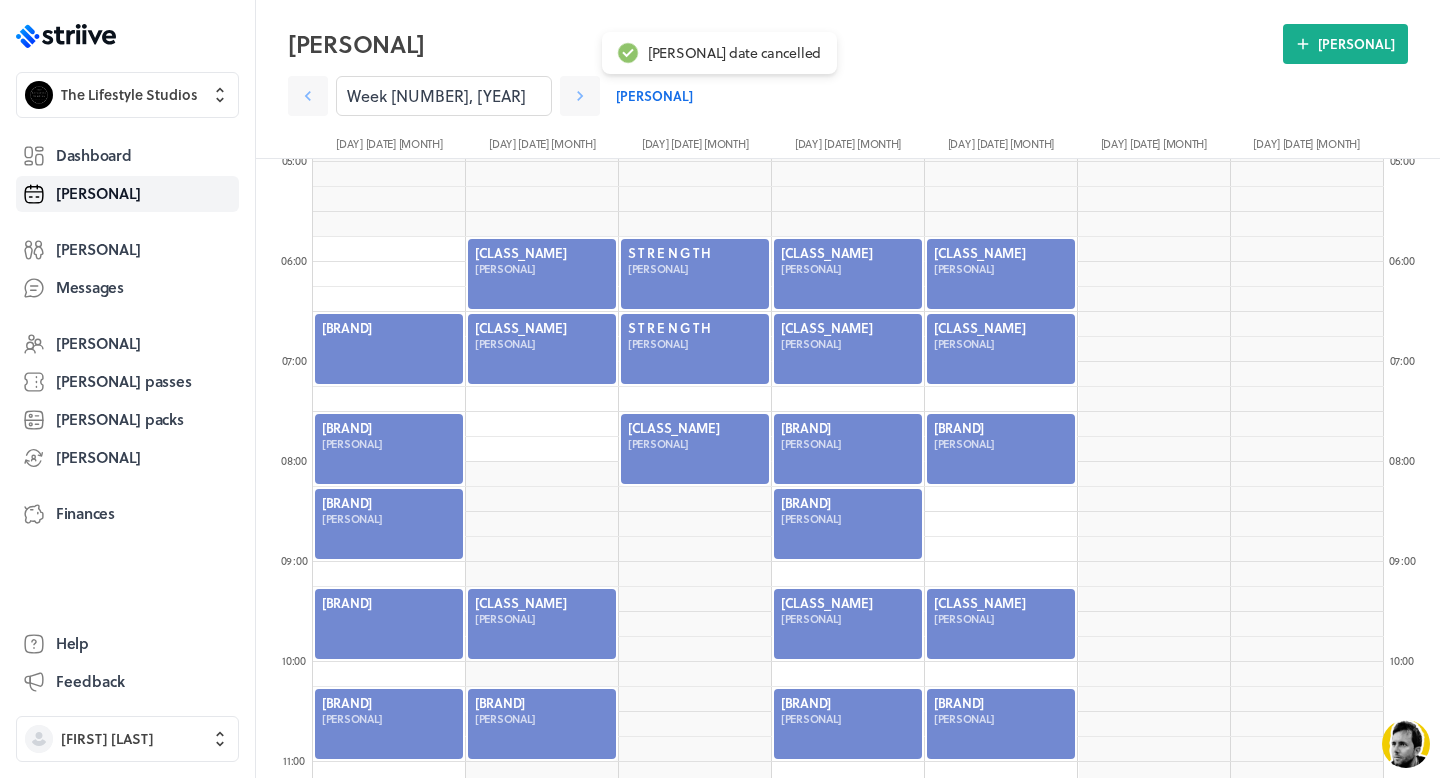 click at bounding box center (389, 349) 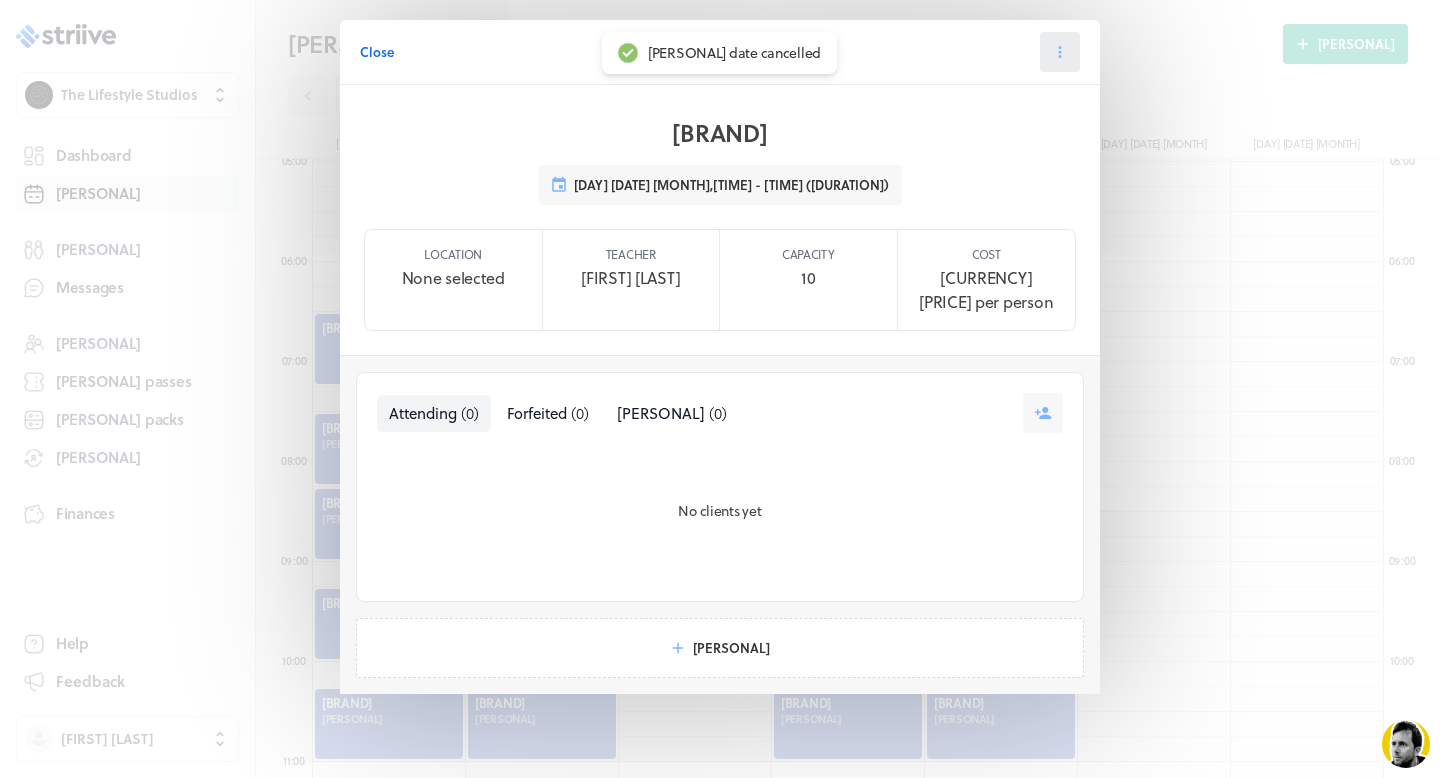 click at bounding box center (1060, 52) 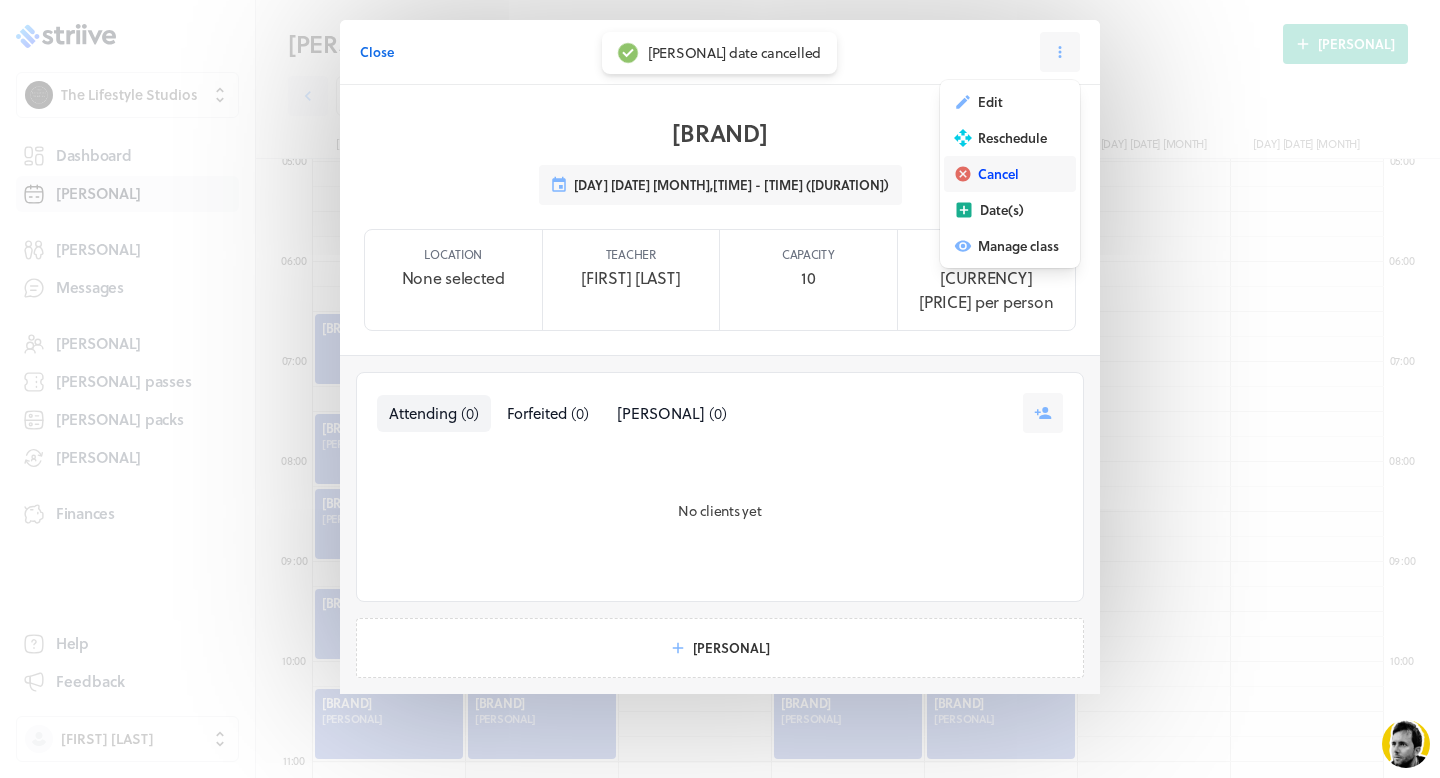 click on "Cancel" at bounding box center (990, 102) 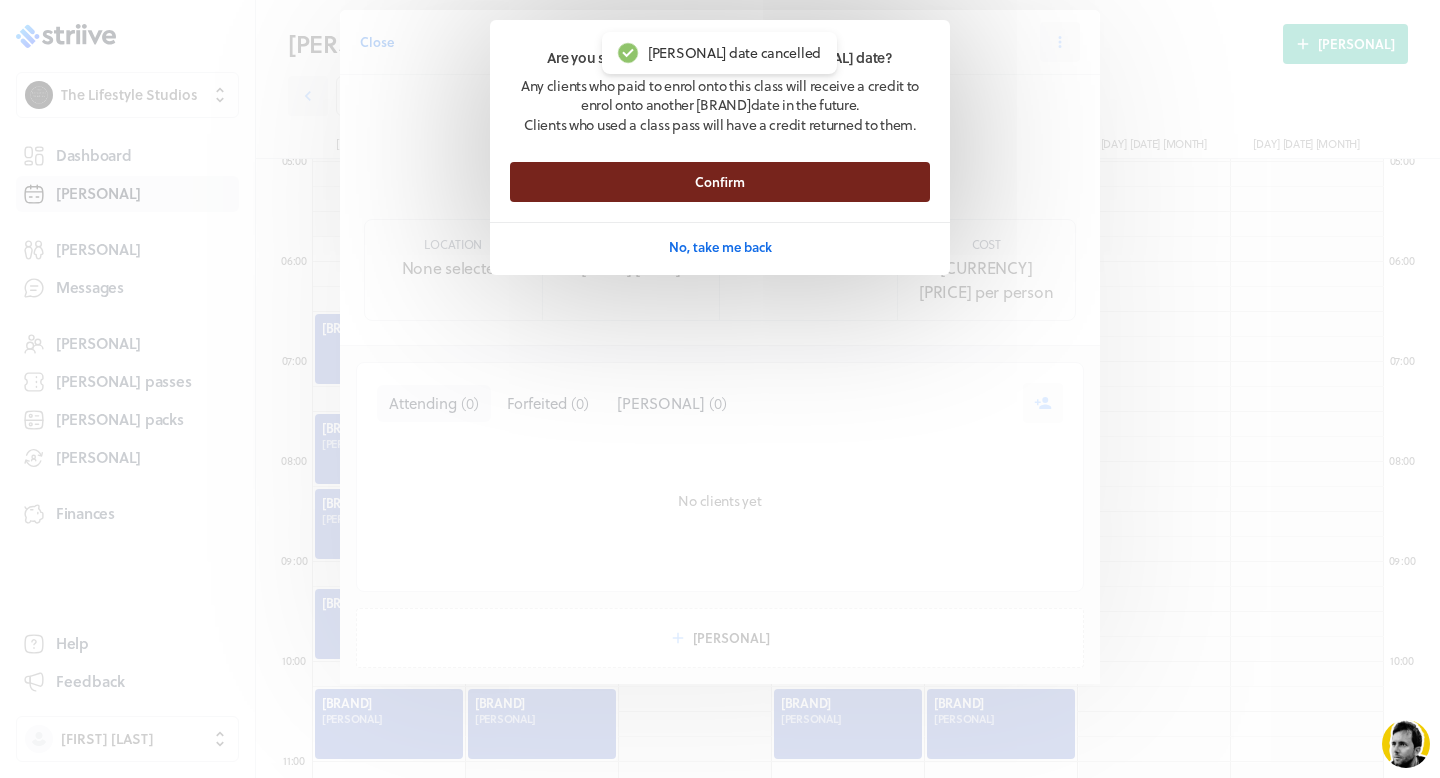 click on "Confirm" at bounding box center [720, 182] 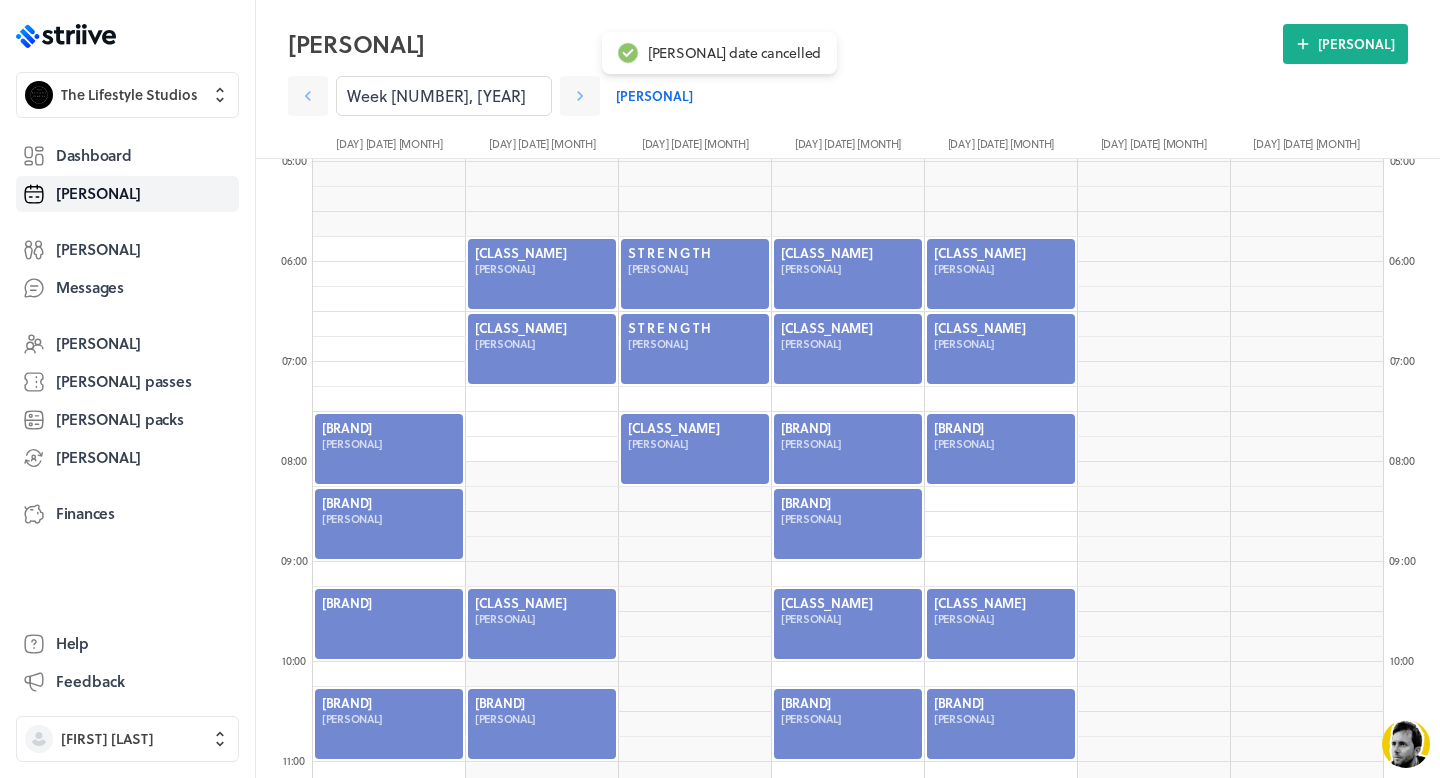 click at bounding box center [389, 624] 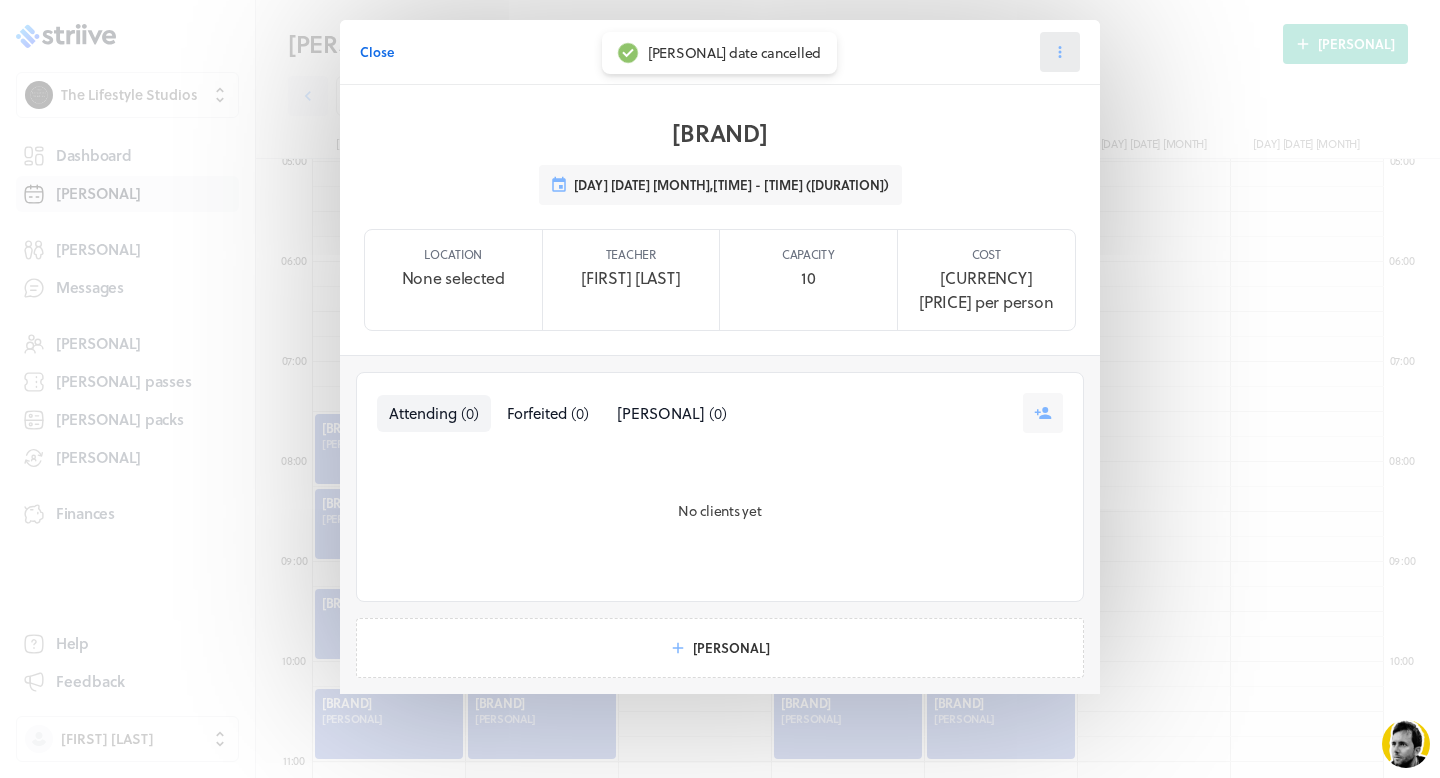 click at bounding box center [1060, 52] 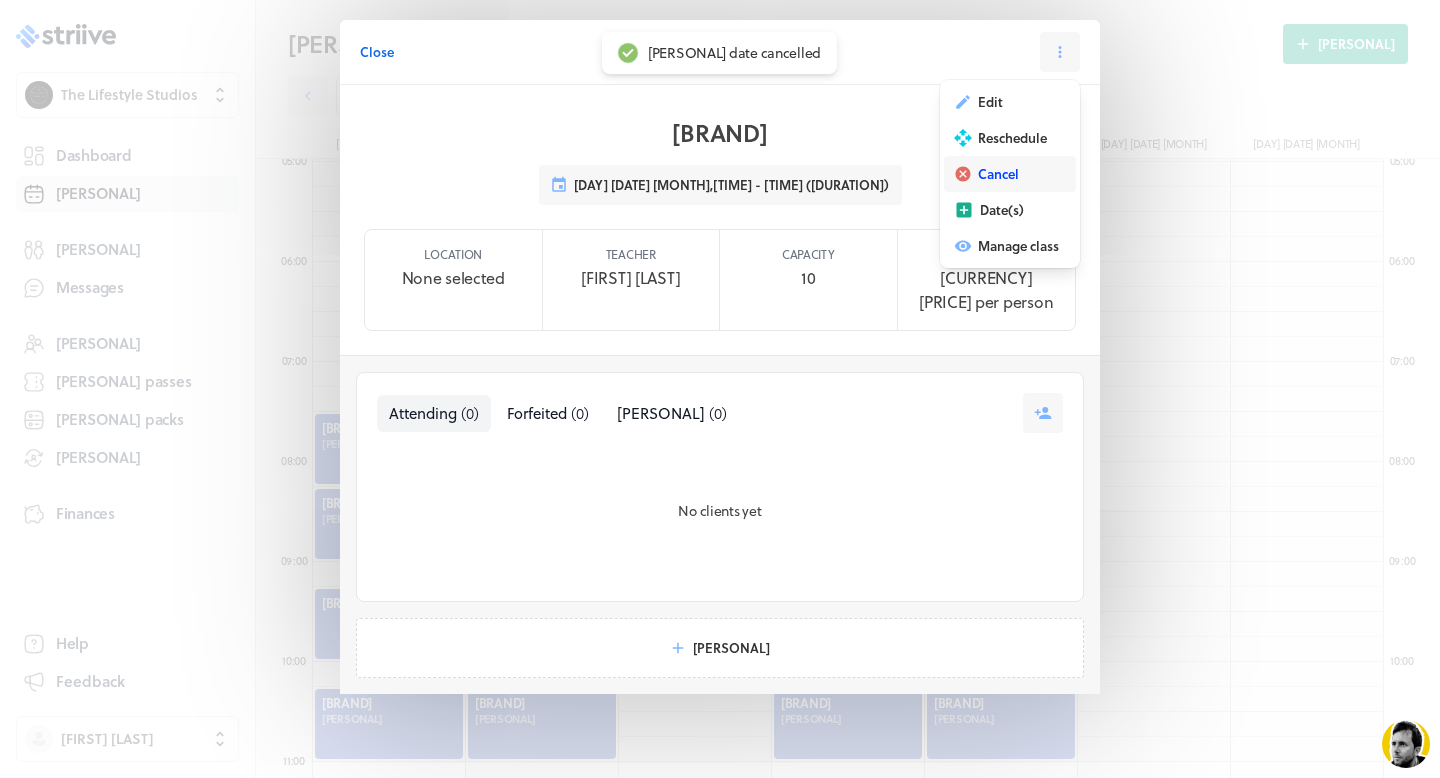 click on "Cancel" at bounding box center [990, 102] 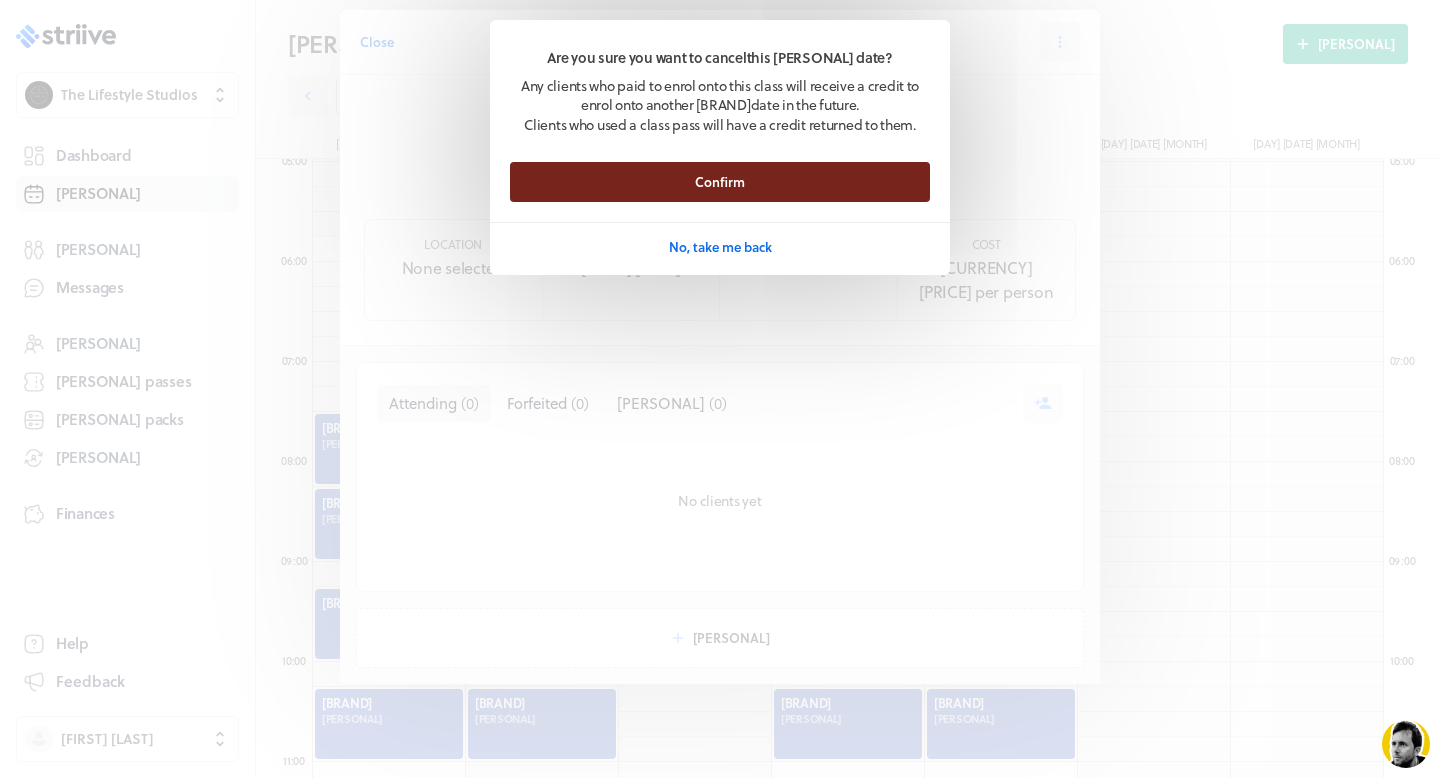 click on "Confirm" at bounding box center (720, 182) 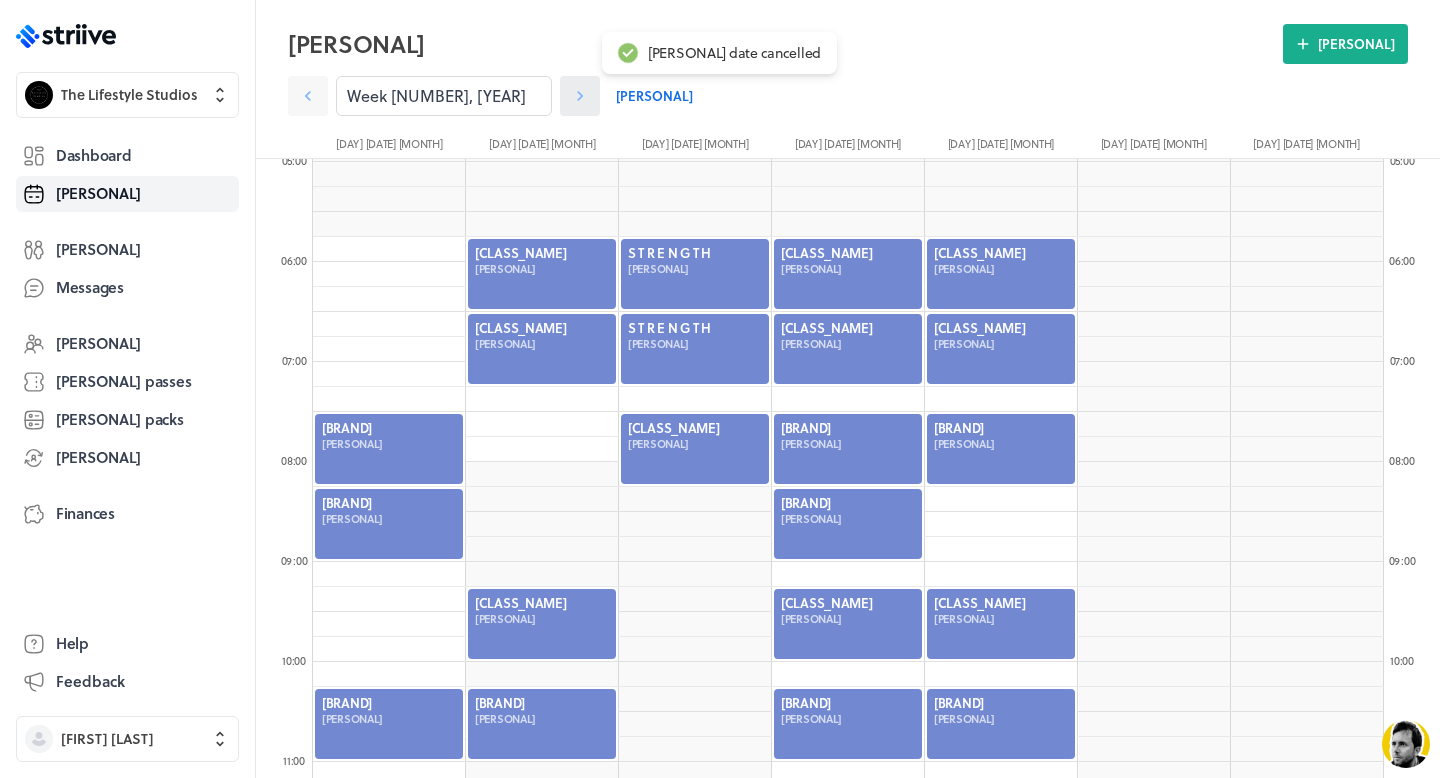 click at bounding box center [580, 96] 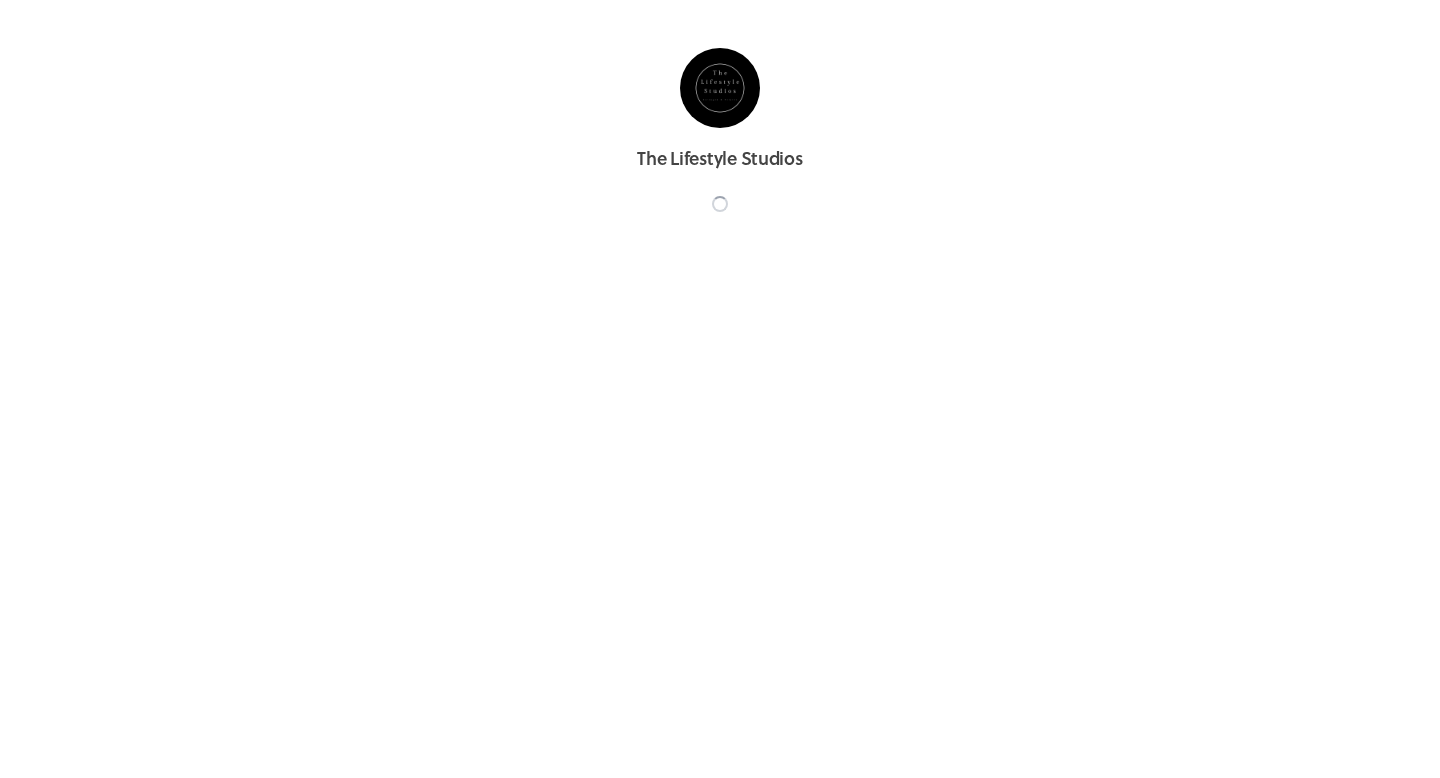 scroll, scrollTop: 0, scrollLeft: 0, axis: both 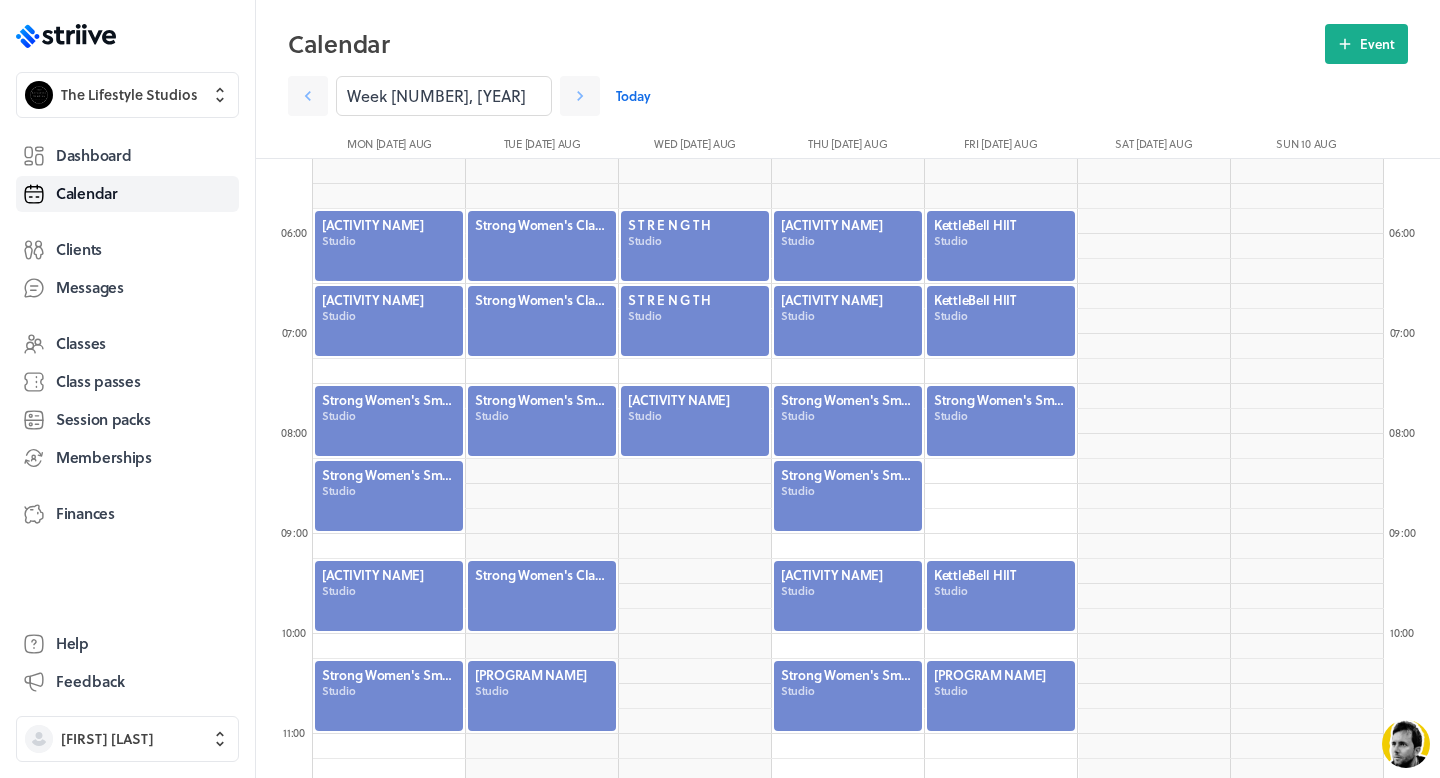 click at bounding box center (542, 246) 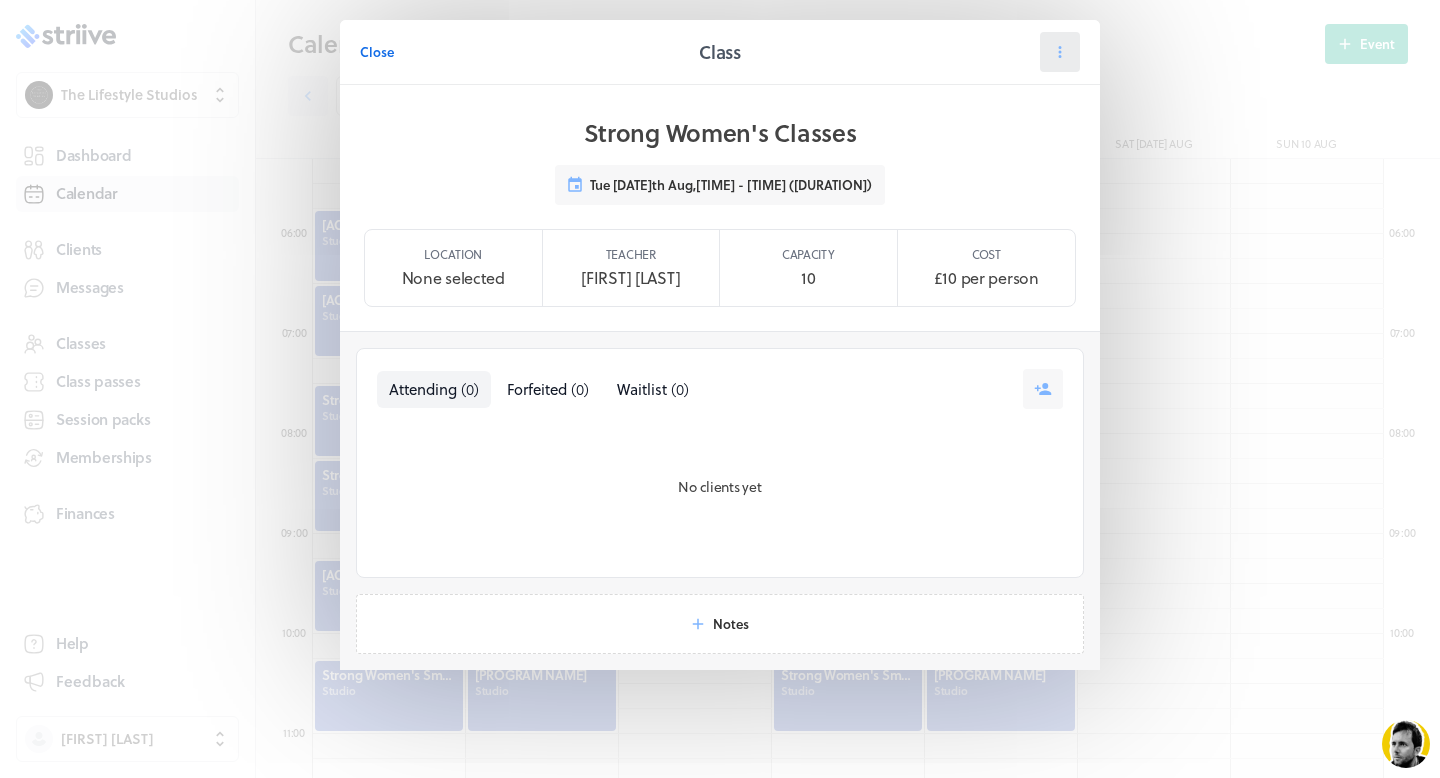 click at bounding box center [1060, 52] 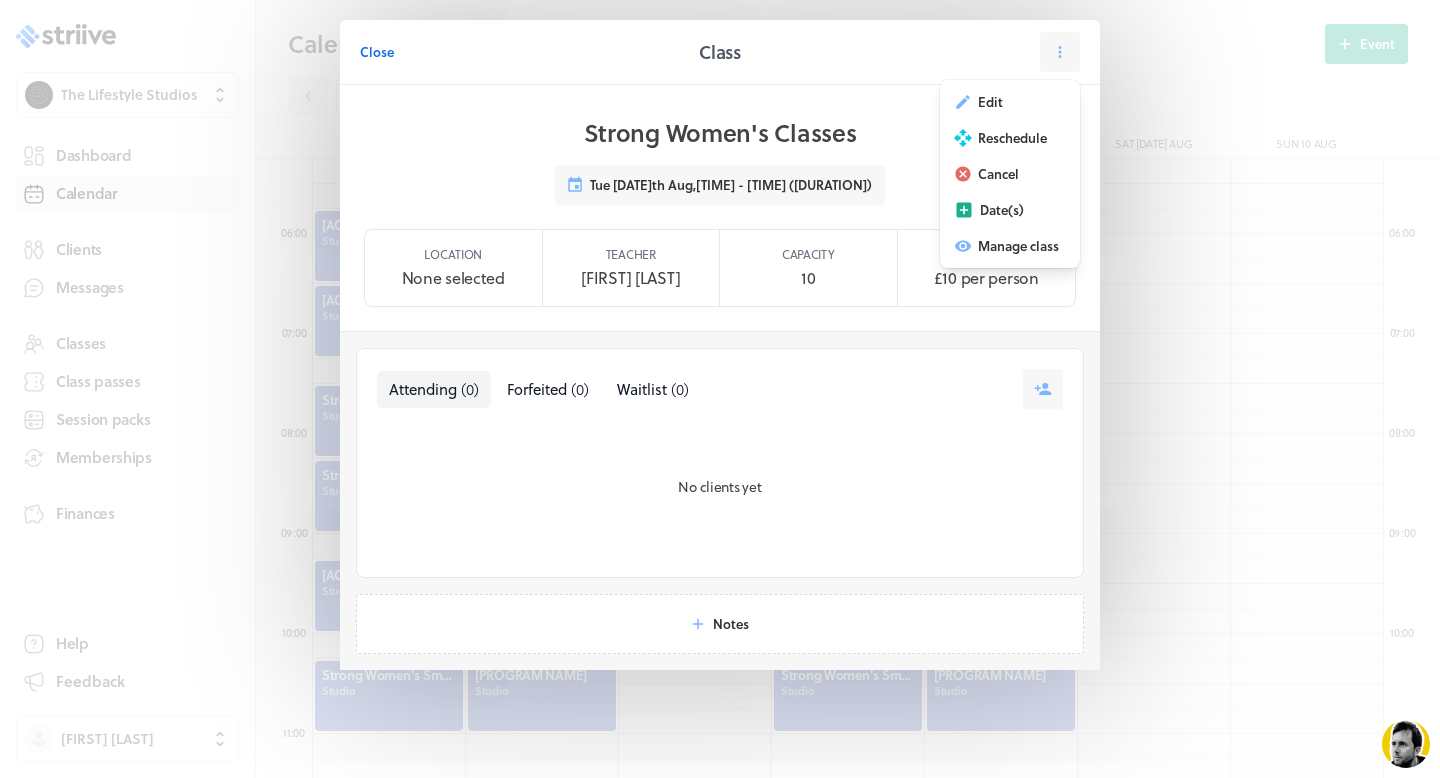 click on "Cancel" at bounding box center [1010, 174] 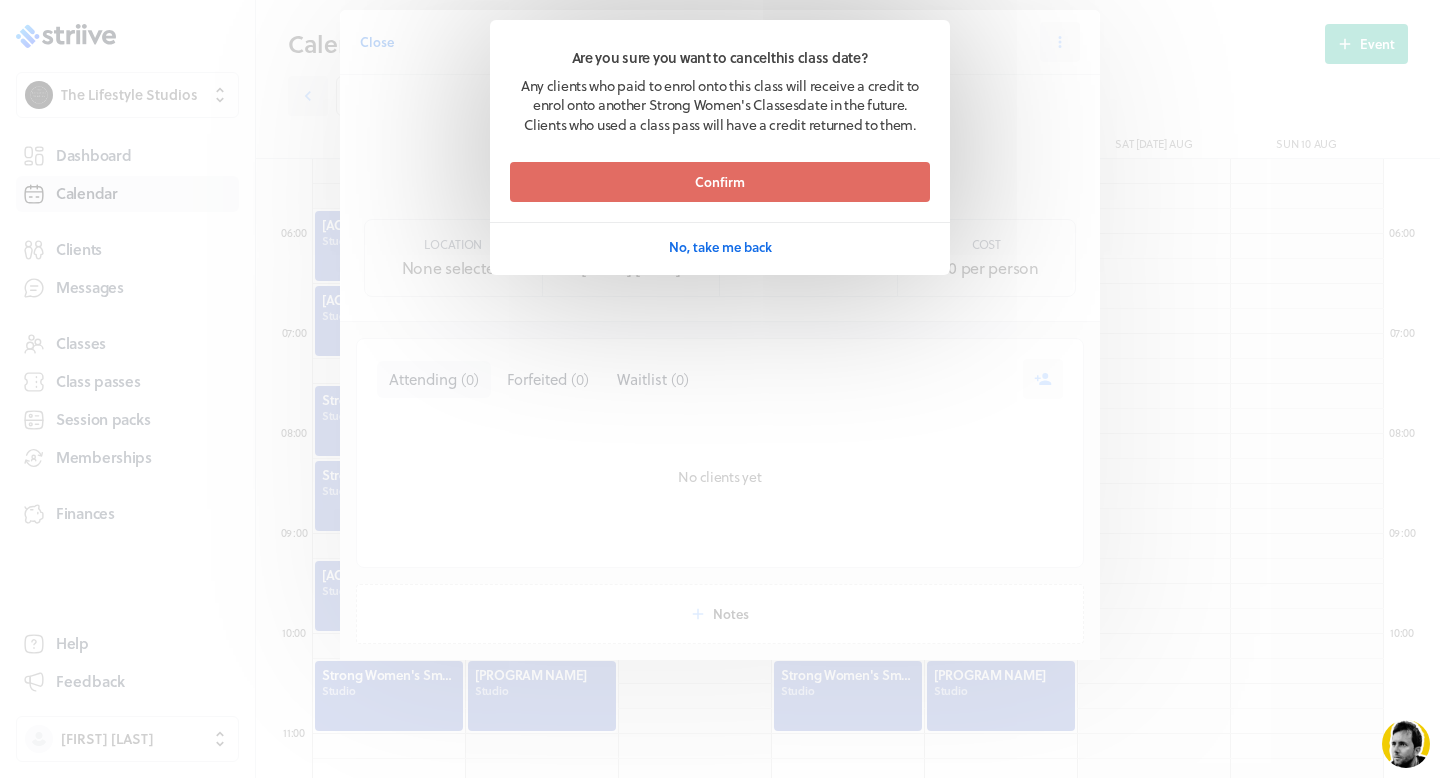 click on "Confirm No, take me back" at bounding box center (720, 214) 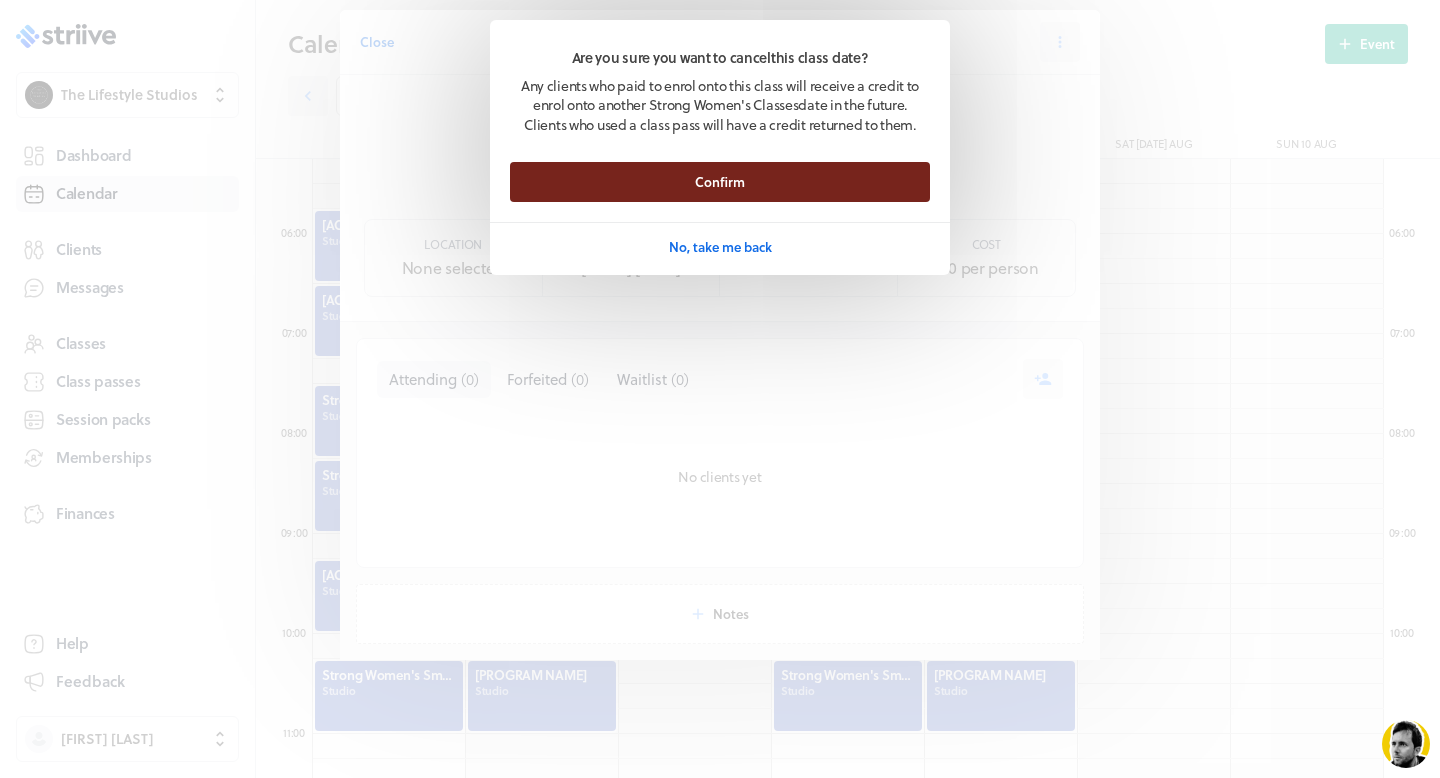 click on "Confirm" at bounding box center (720, 182) 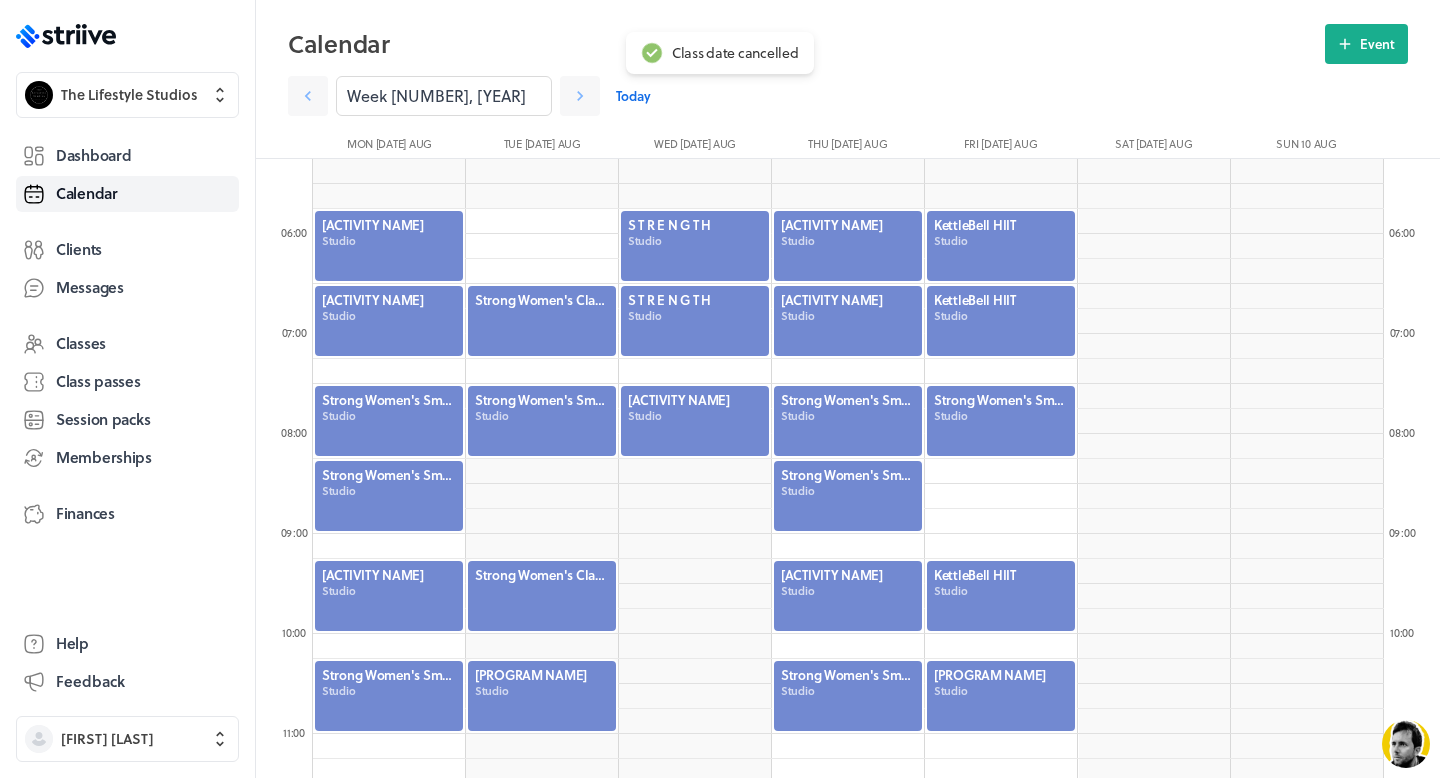 click at bounding box center [542, 321] 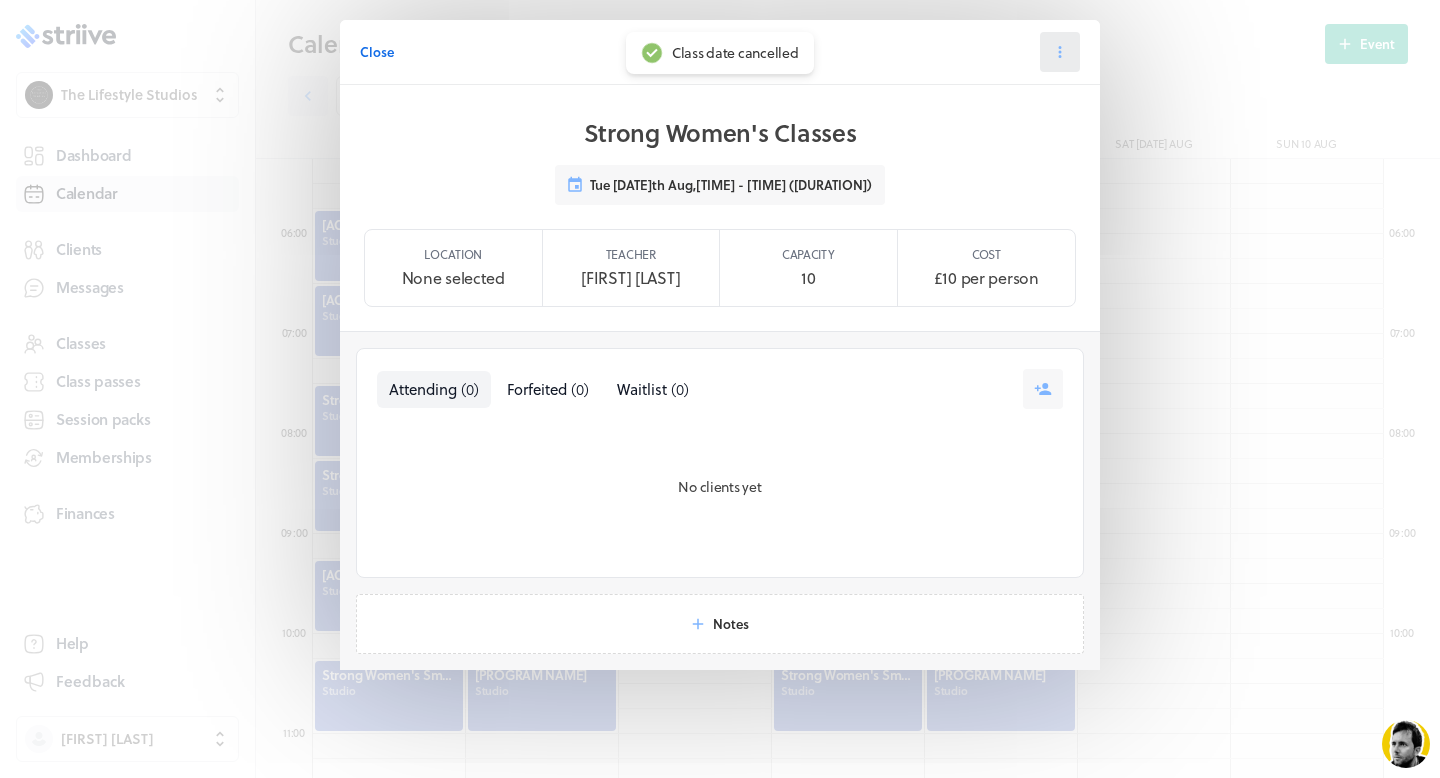 click at bounding box center (1060, 52) 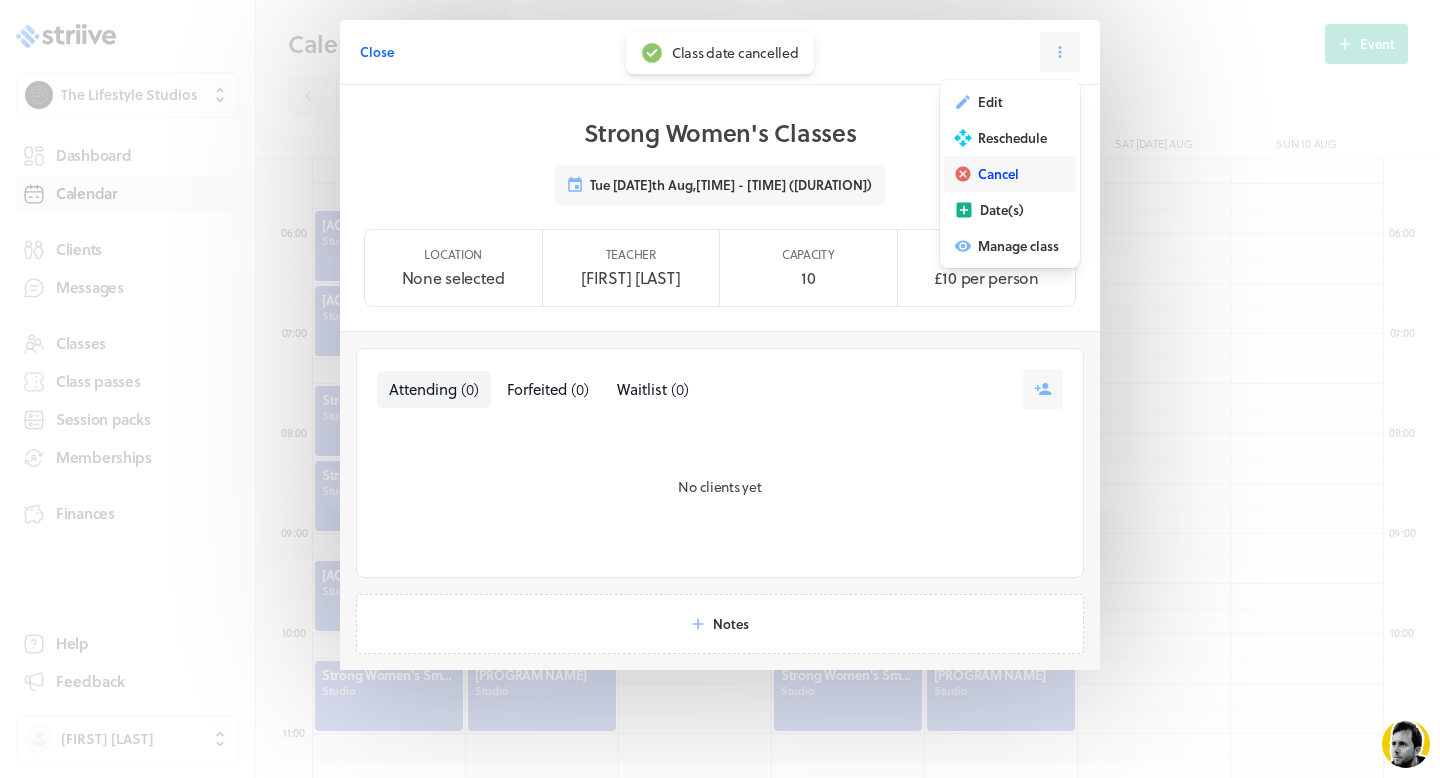 click on "Cancel" at bounding box center [990, 102] 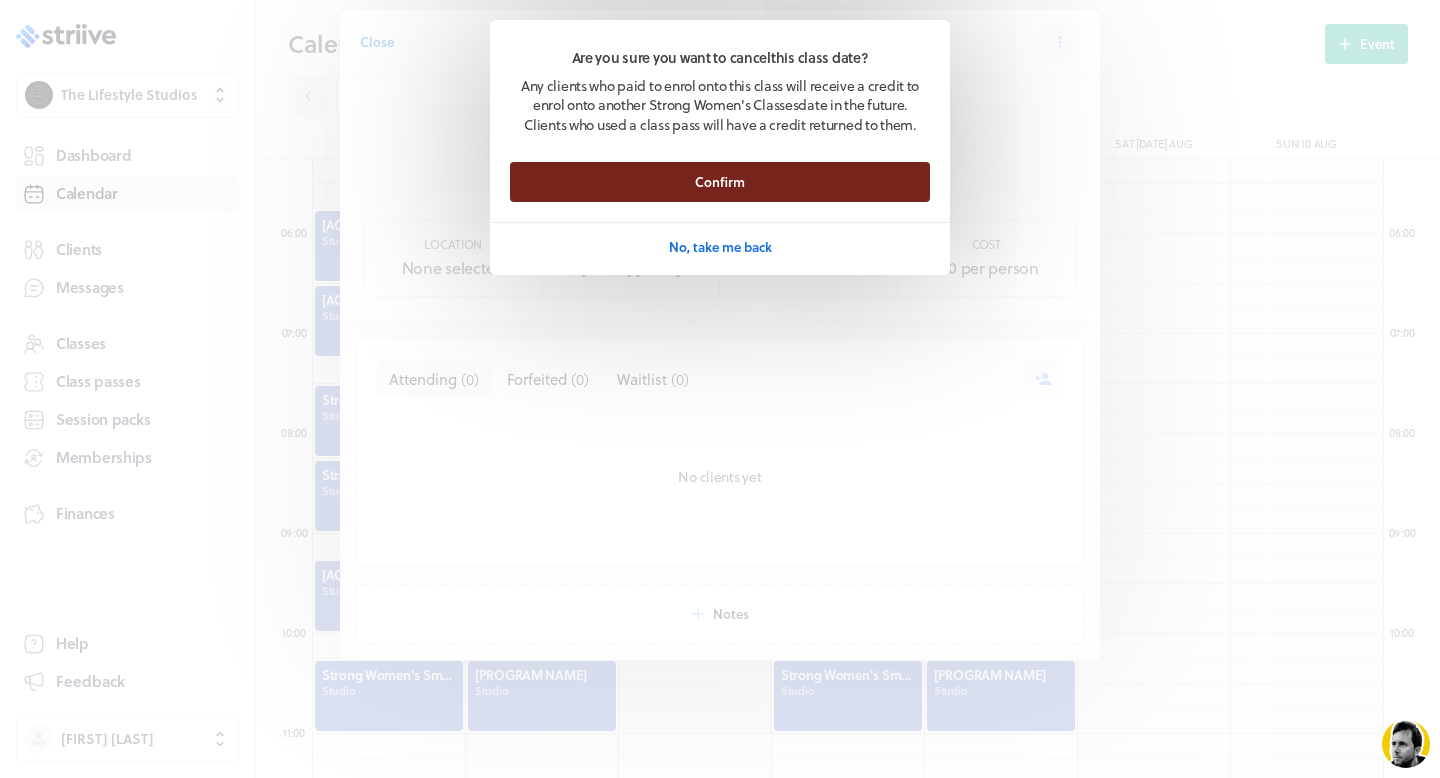 click on "Confirm" at bounding box center (720, 182) 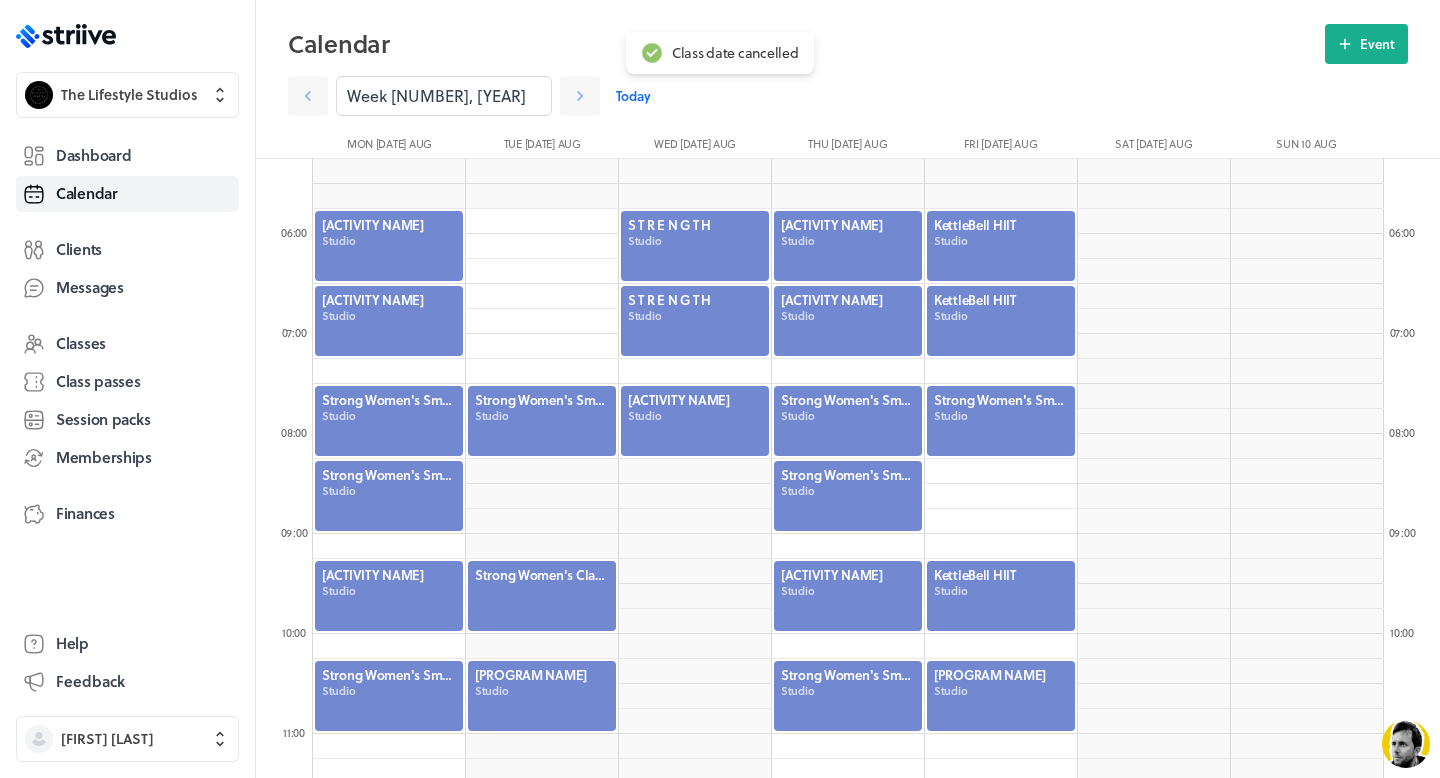 click at bounding box center [542, 596] 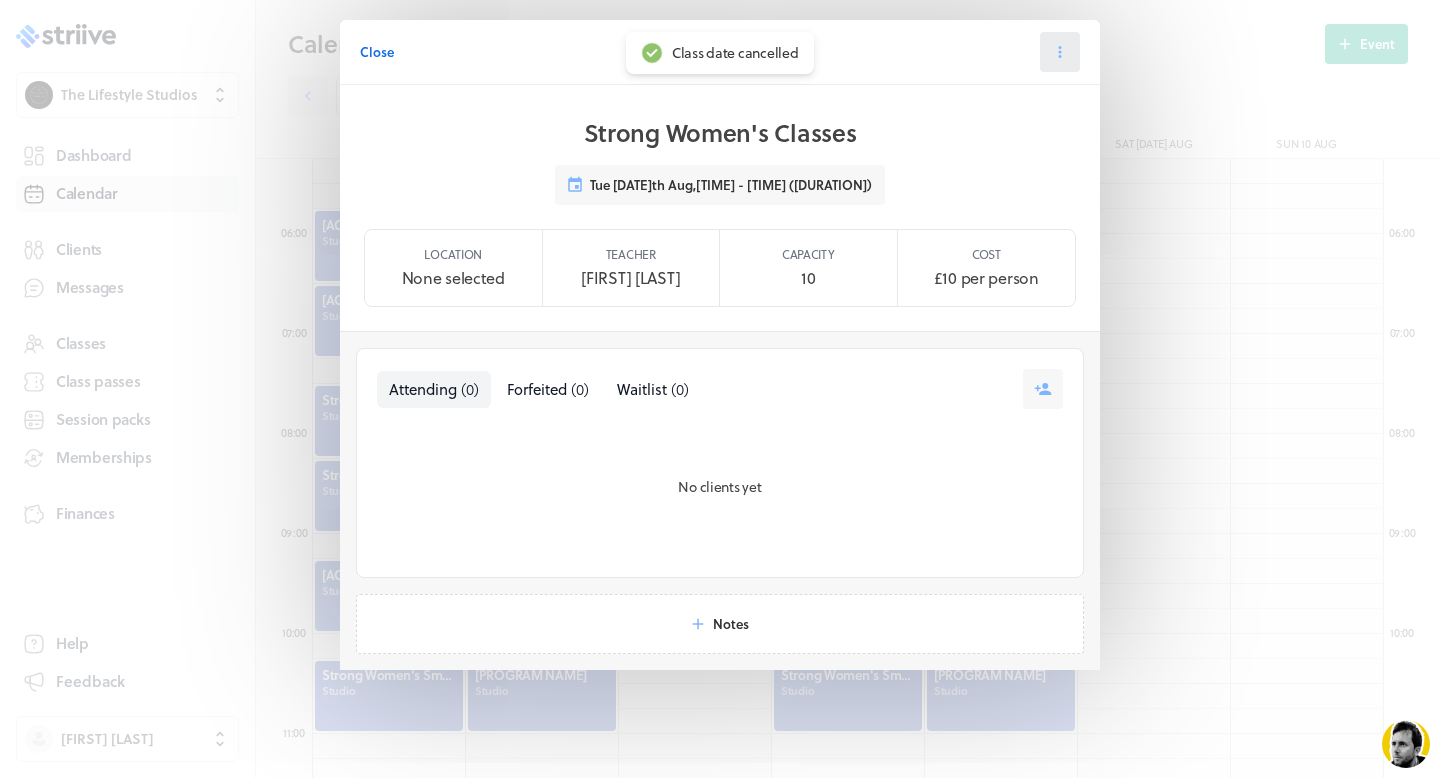 click at bounding box center (1060, 52) 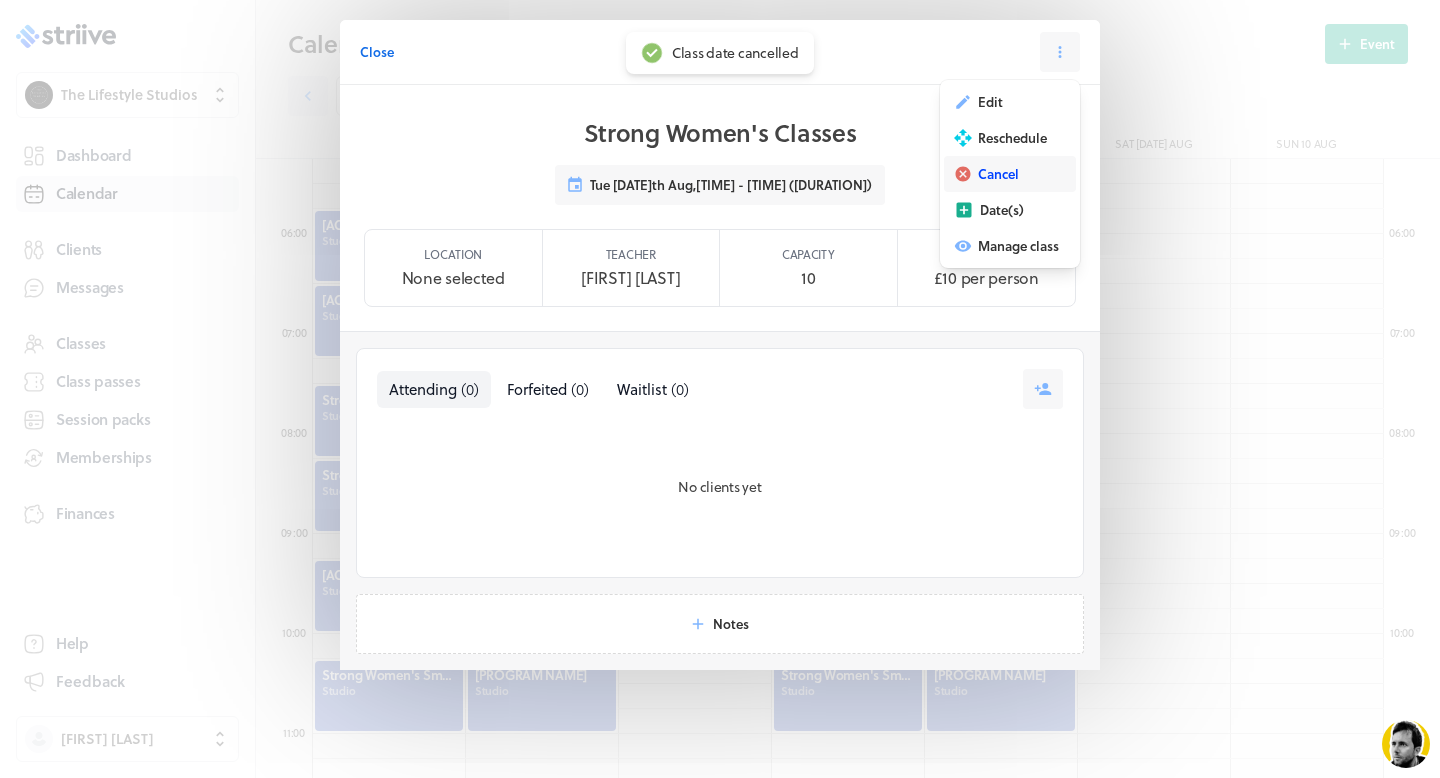click on "Cancel" at bounding box center [990, 102] 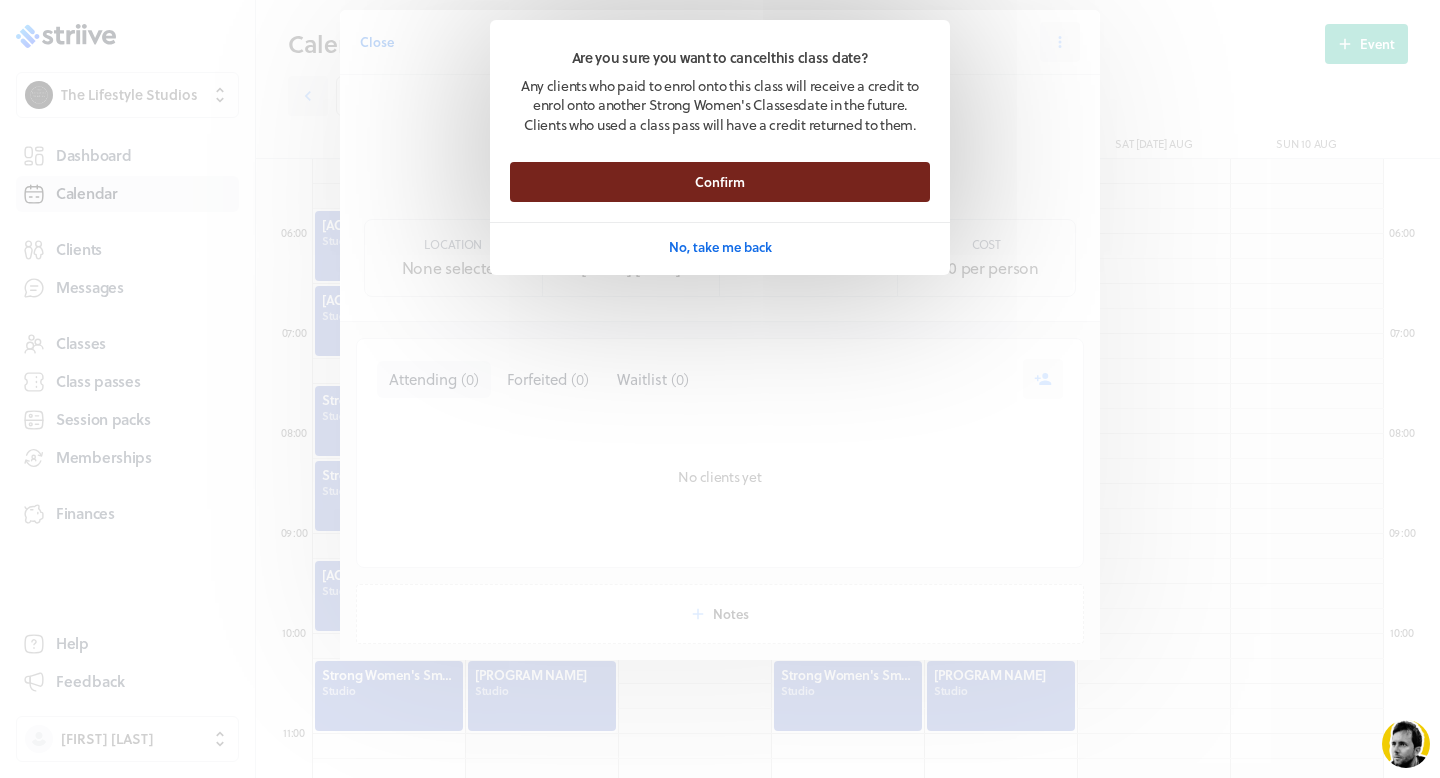 click on "Confirm" at bounding box center [720, 182] 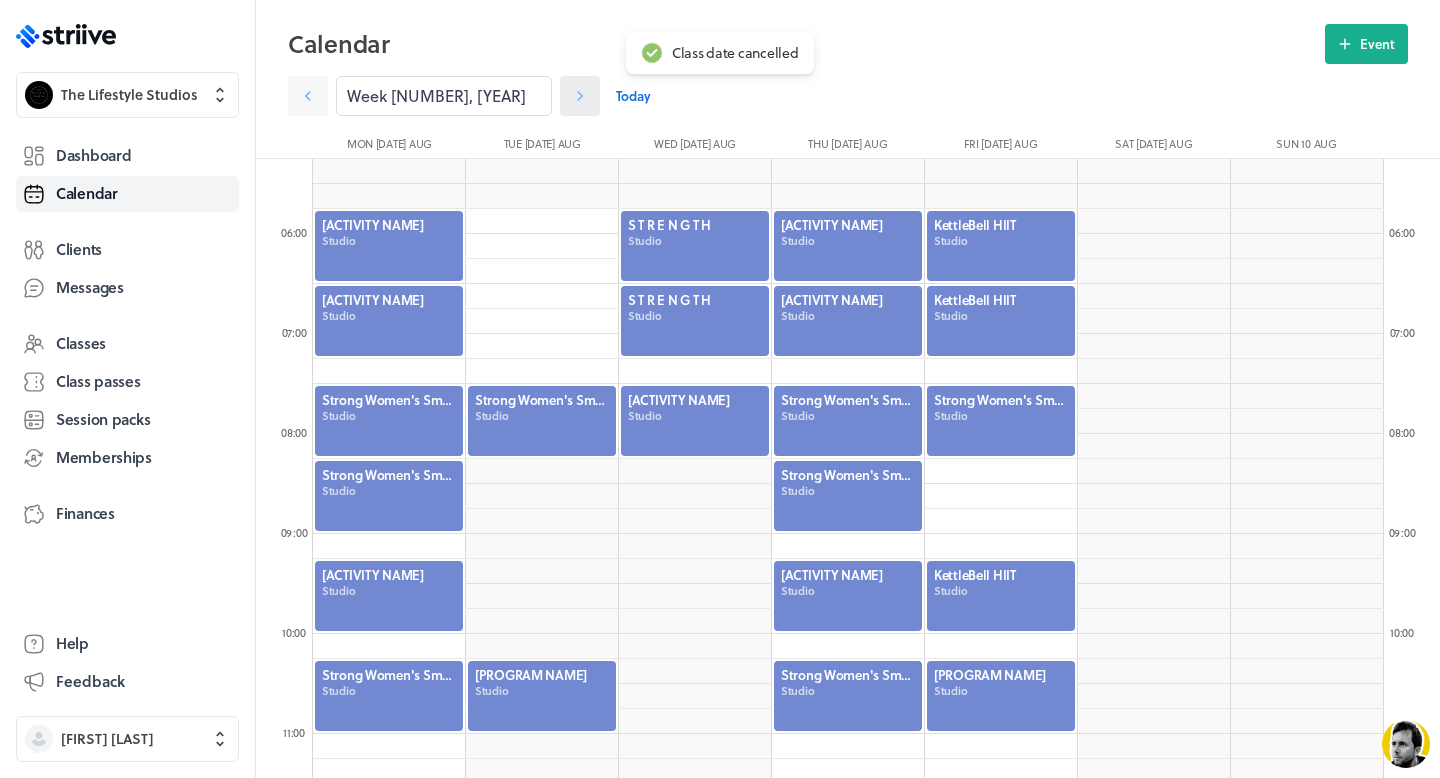 click at bounding box center [308, 96] 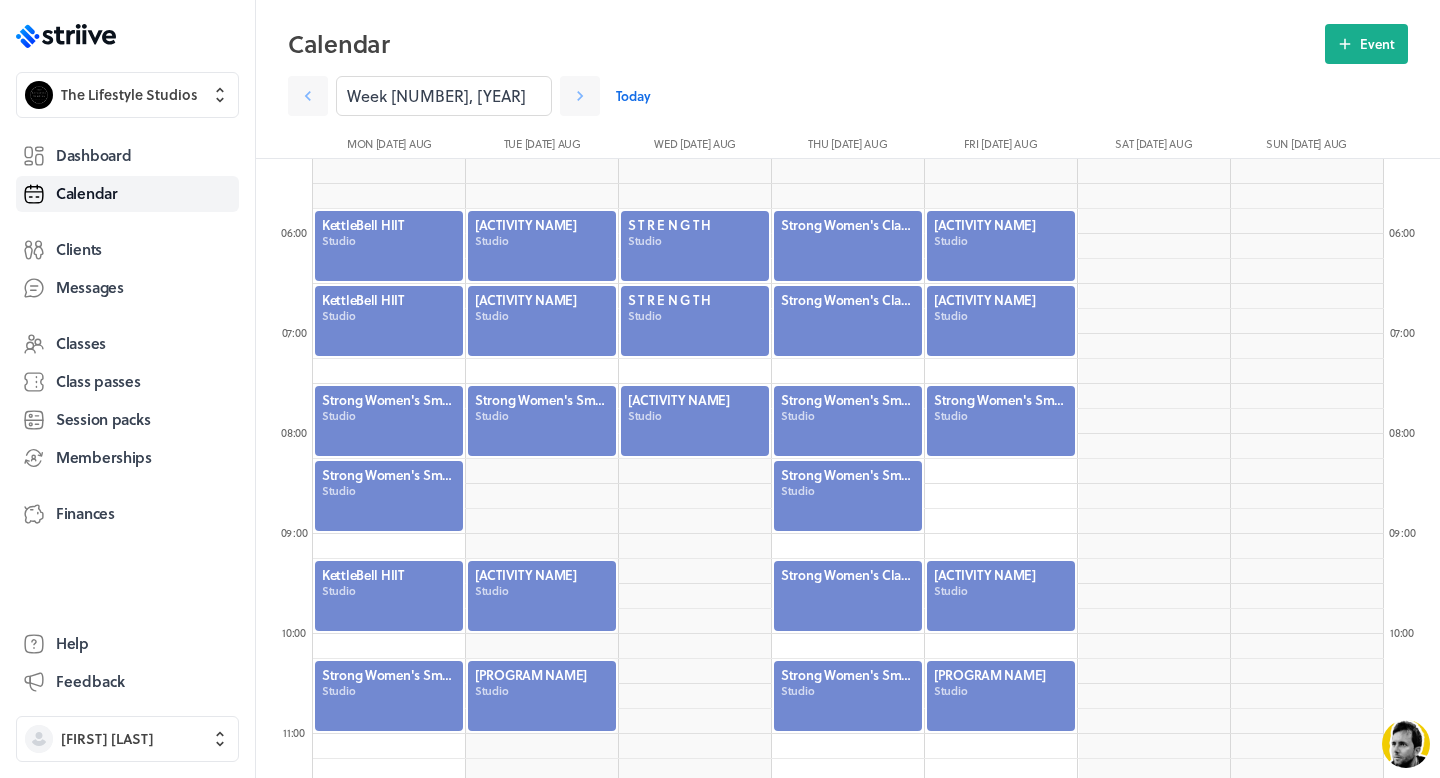 click at bounding box center (848, 246) 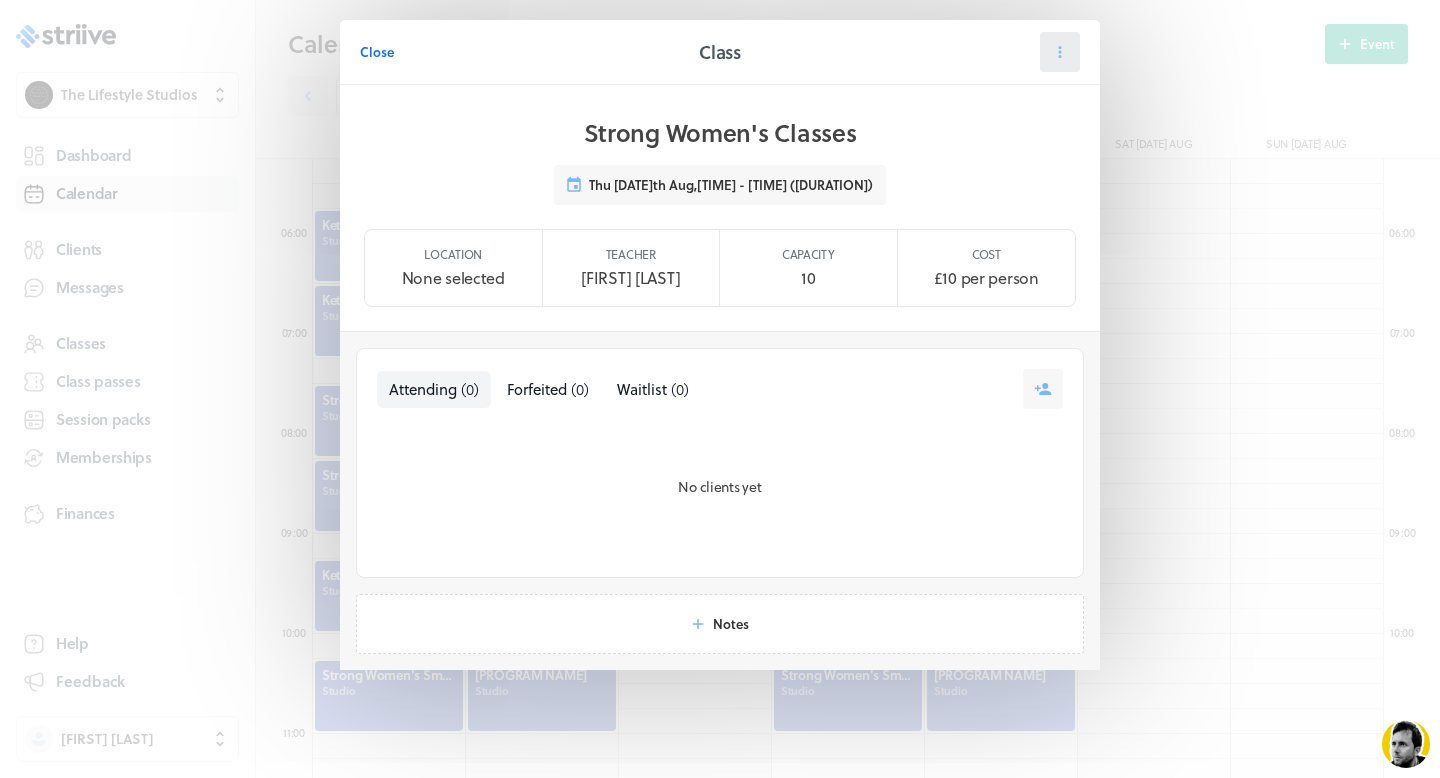 click at bounding box center (1060, 52) 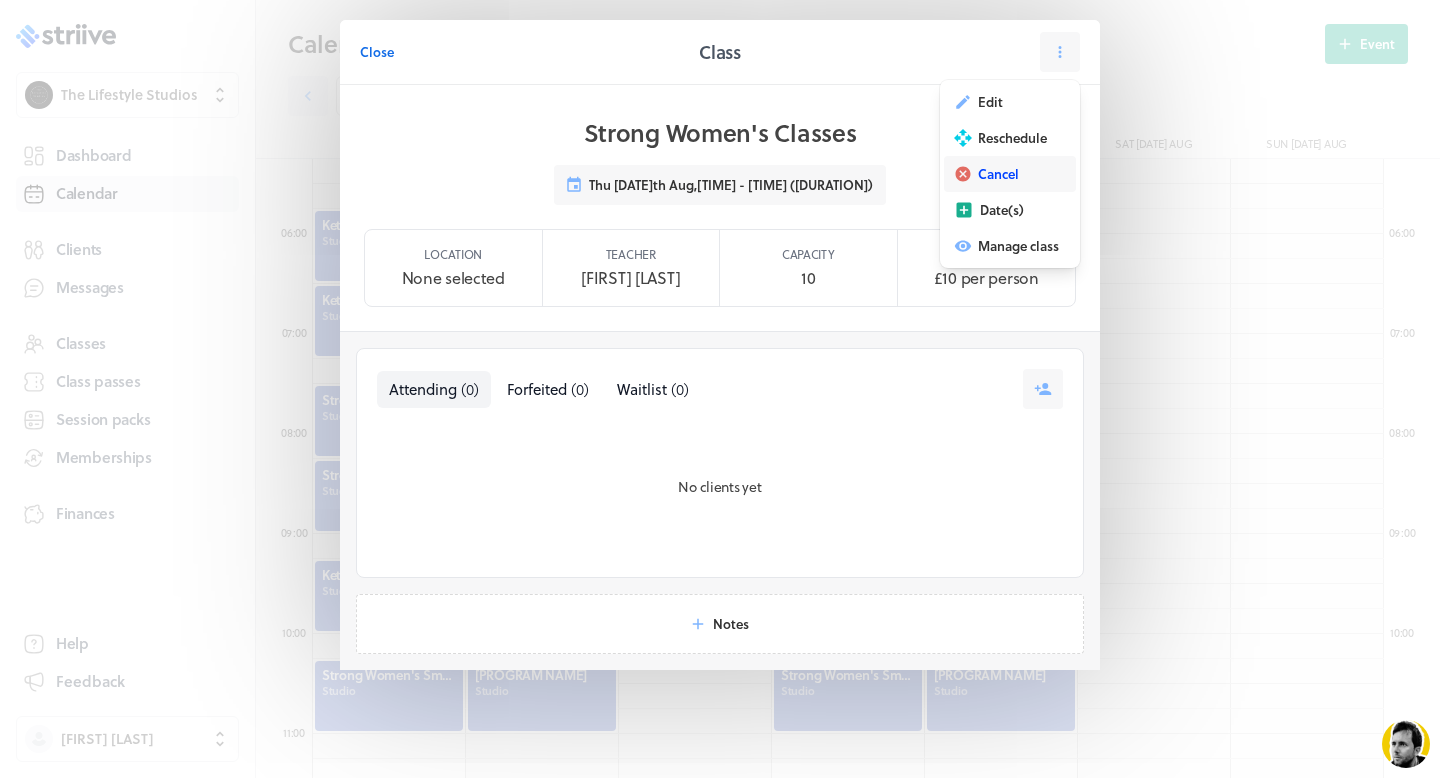 click on "Cancel" at bounding box center (990, 102) 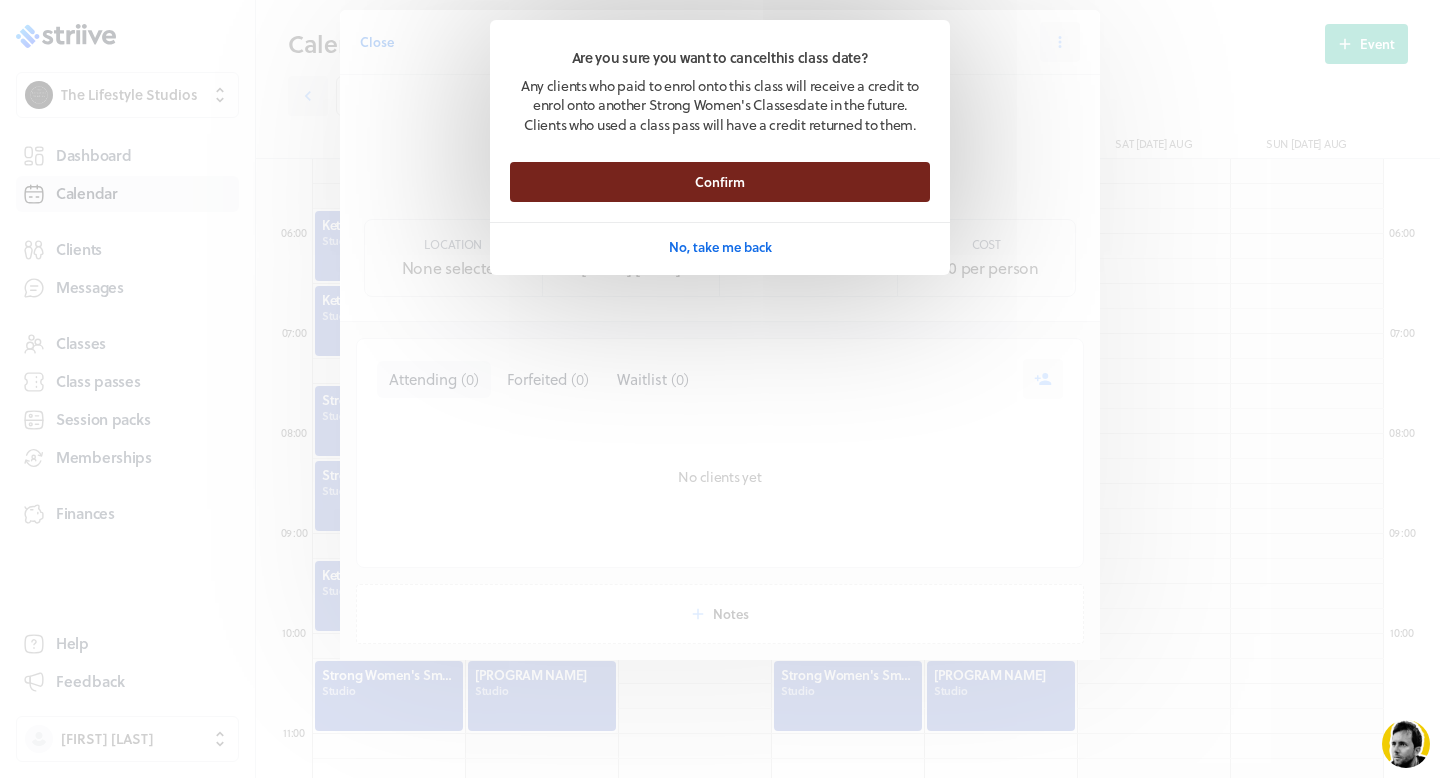 click on "Confirm" at bounding box center (720, 182) 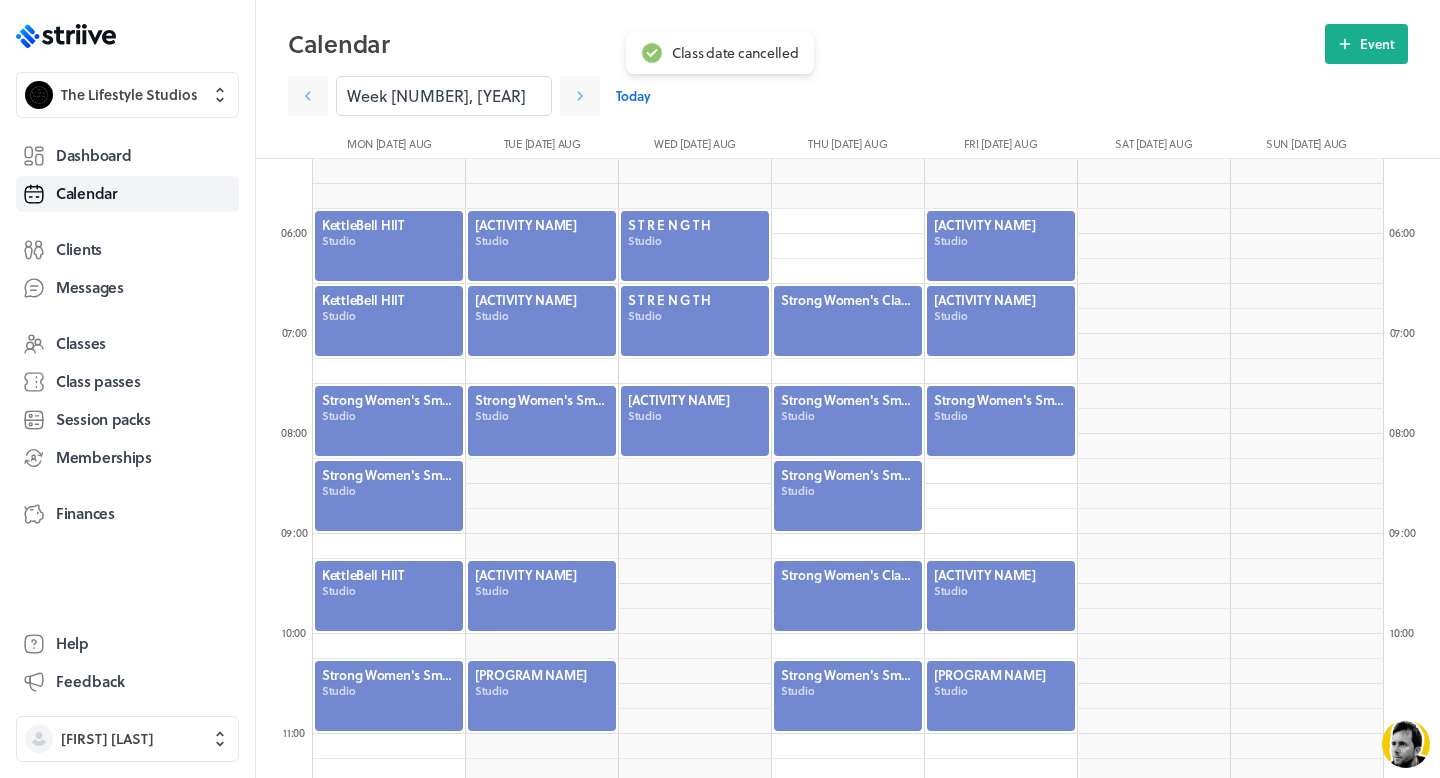 click at bounding box center (848, 321) 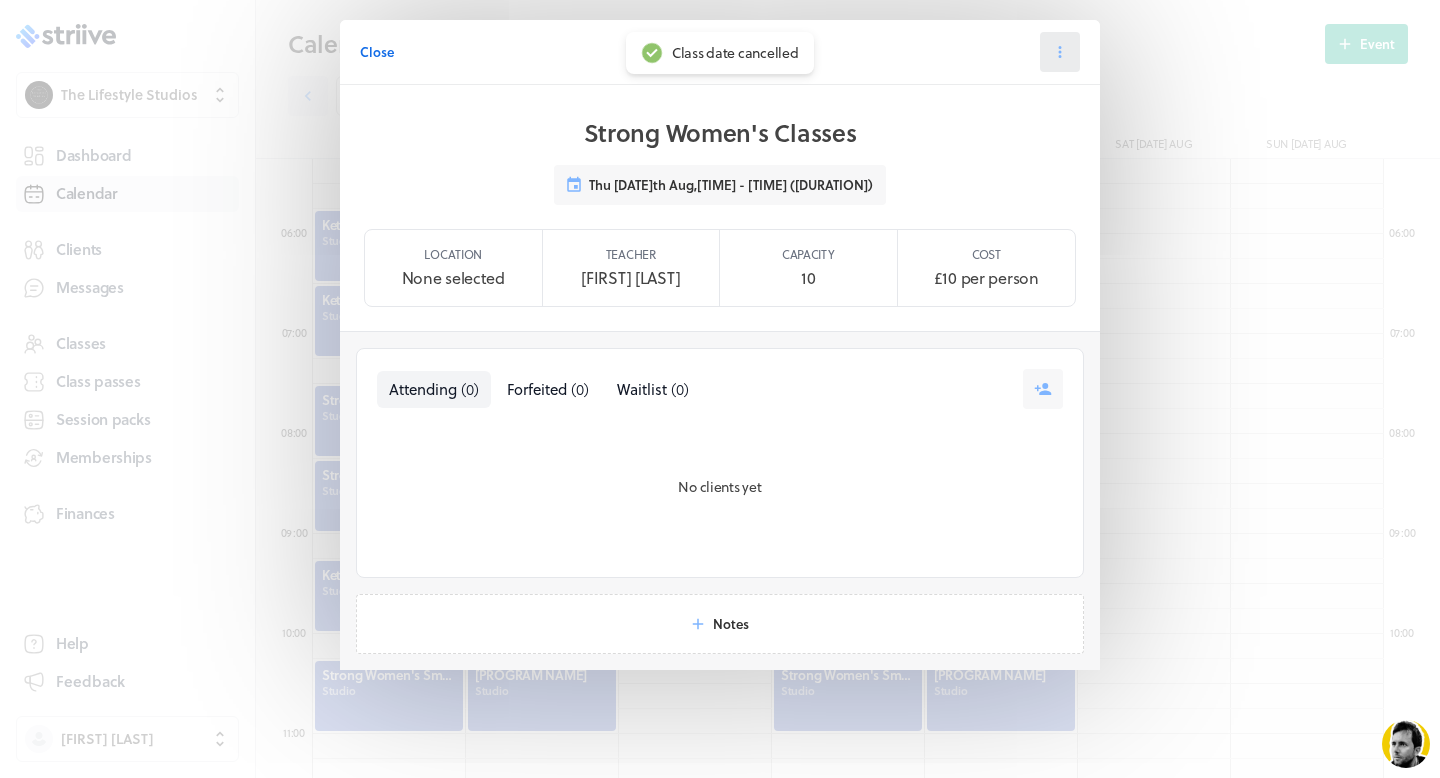 click at bounding box center (1060, 52) 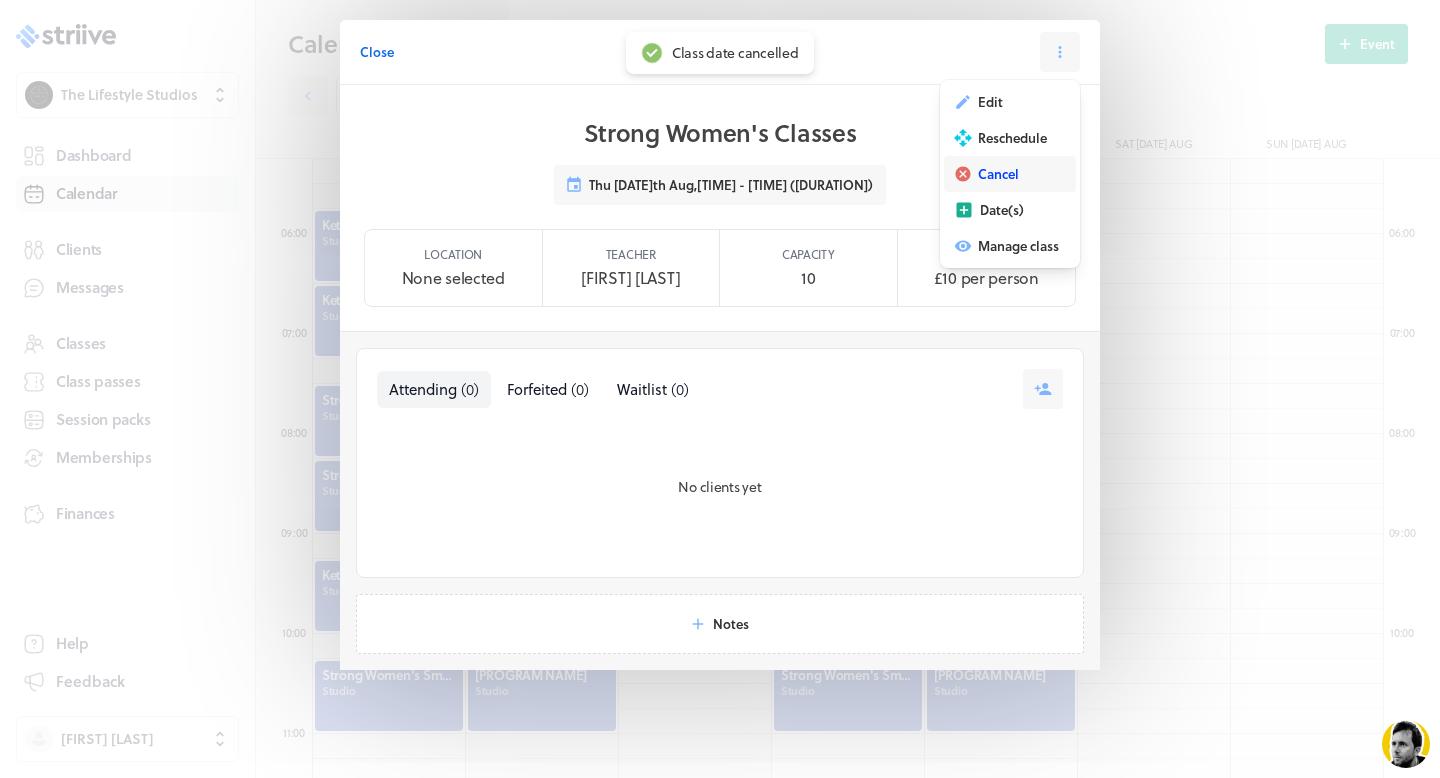 click on "Cancel" at bounding box center (990, 102) 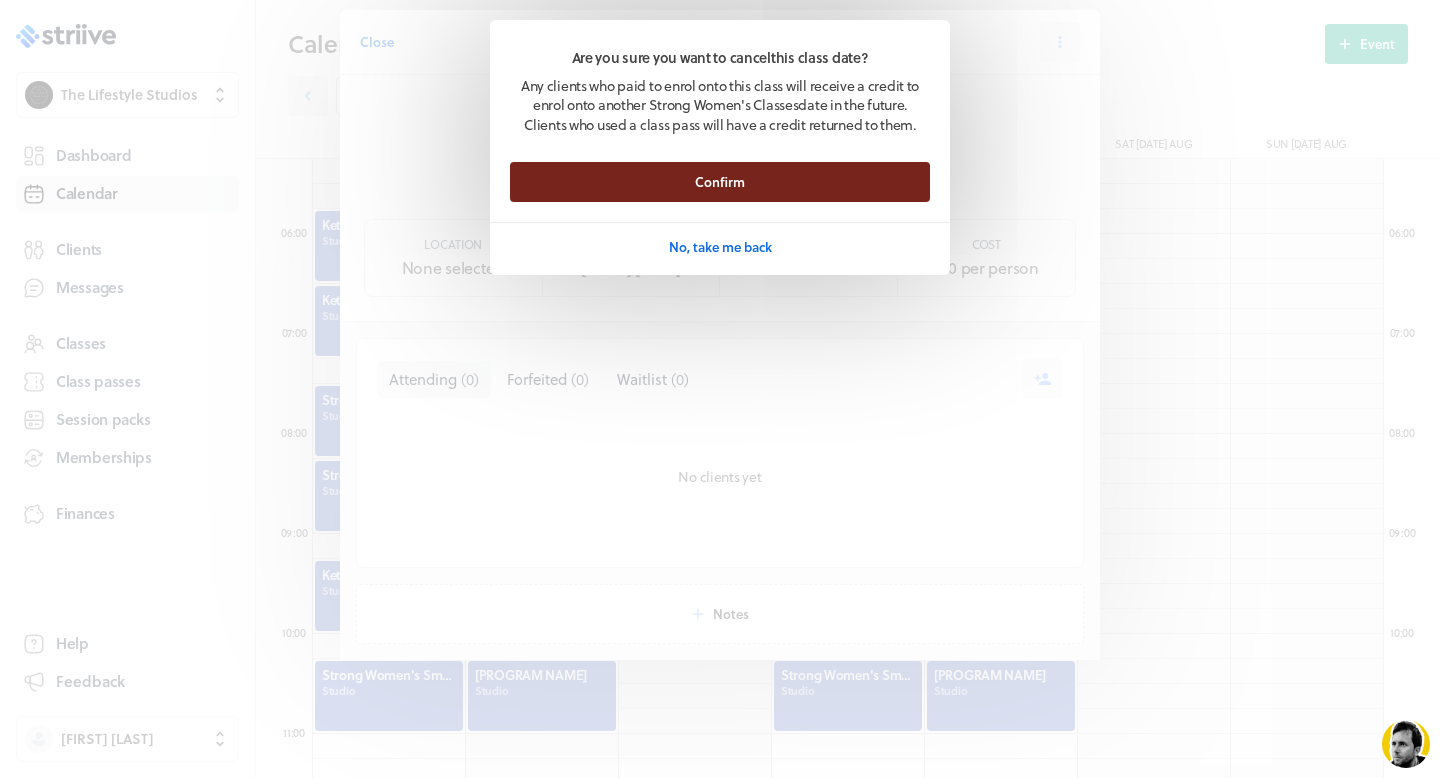 click on "Confirm" at bounding box center [720, 182] 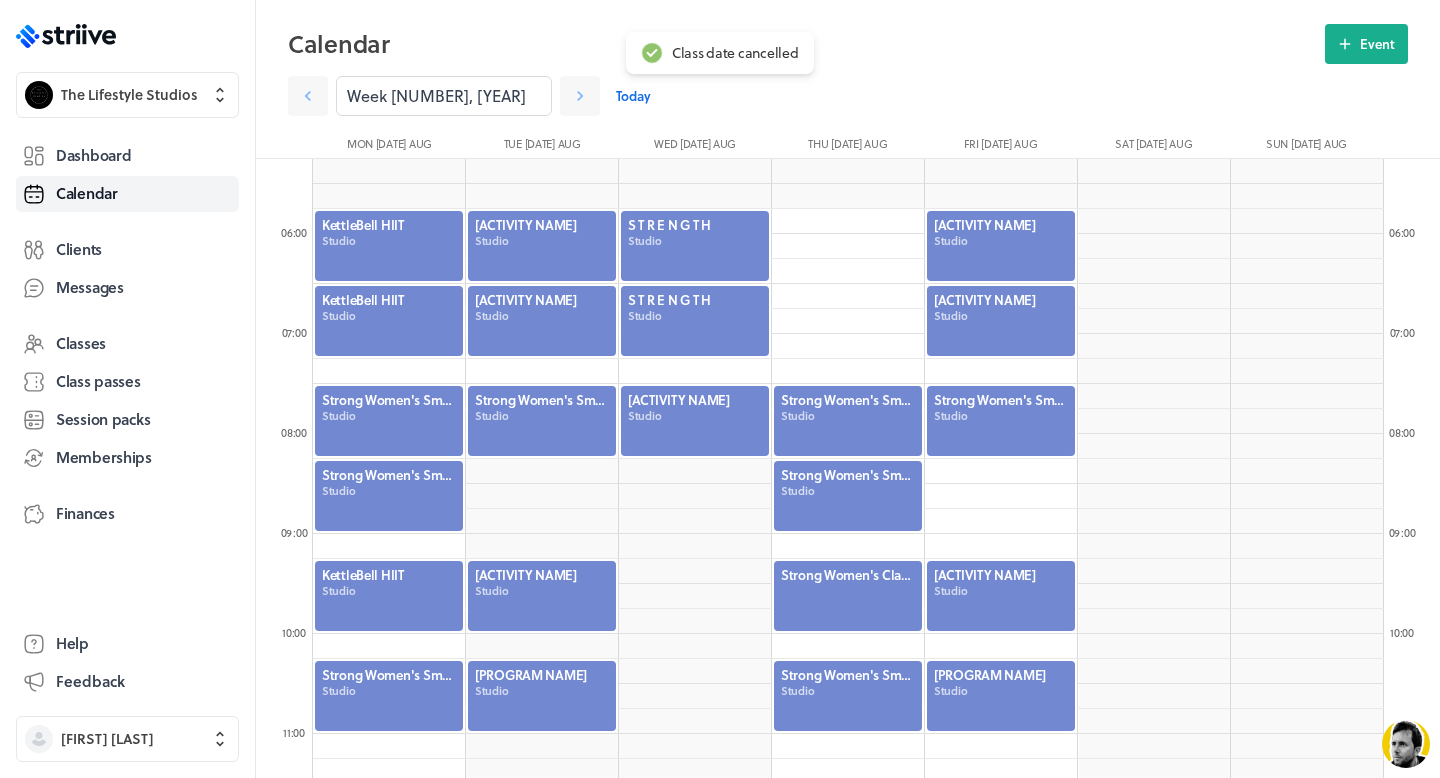 click at bounding box center [848, 596] 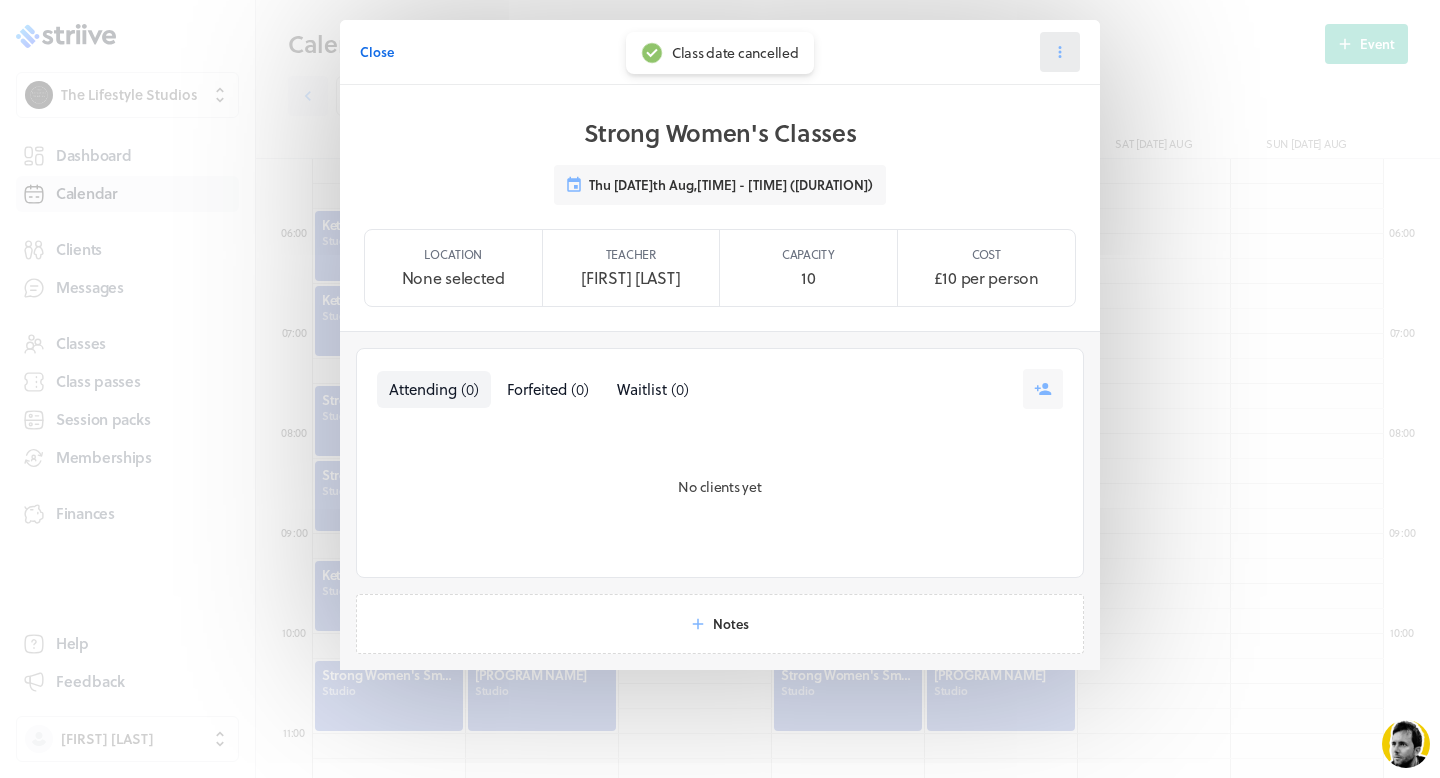 click at bounding box center [1060, 52] 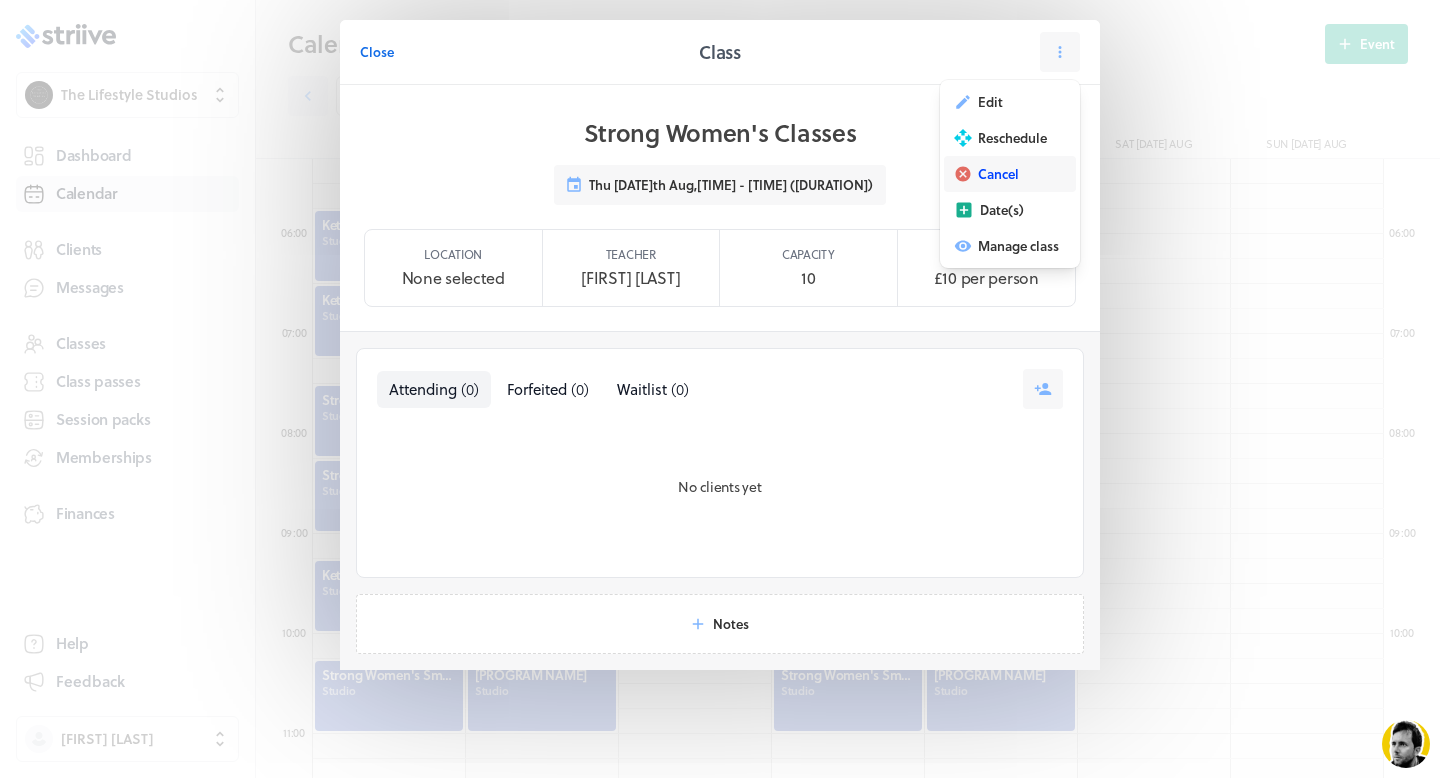 click on "Cancel" at bounding box center (990, 102) 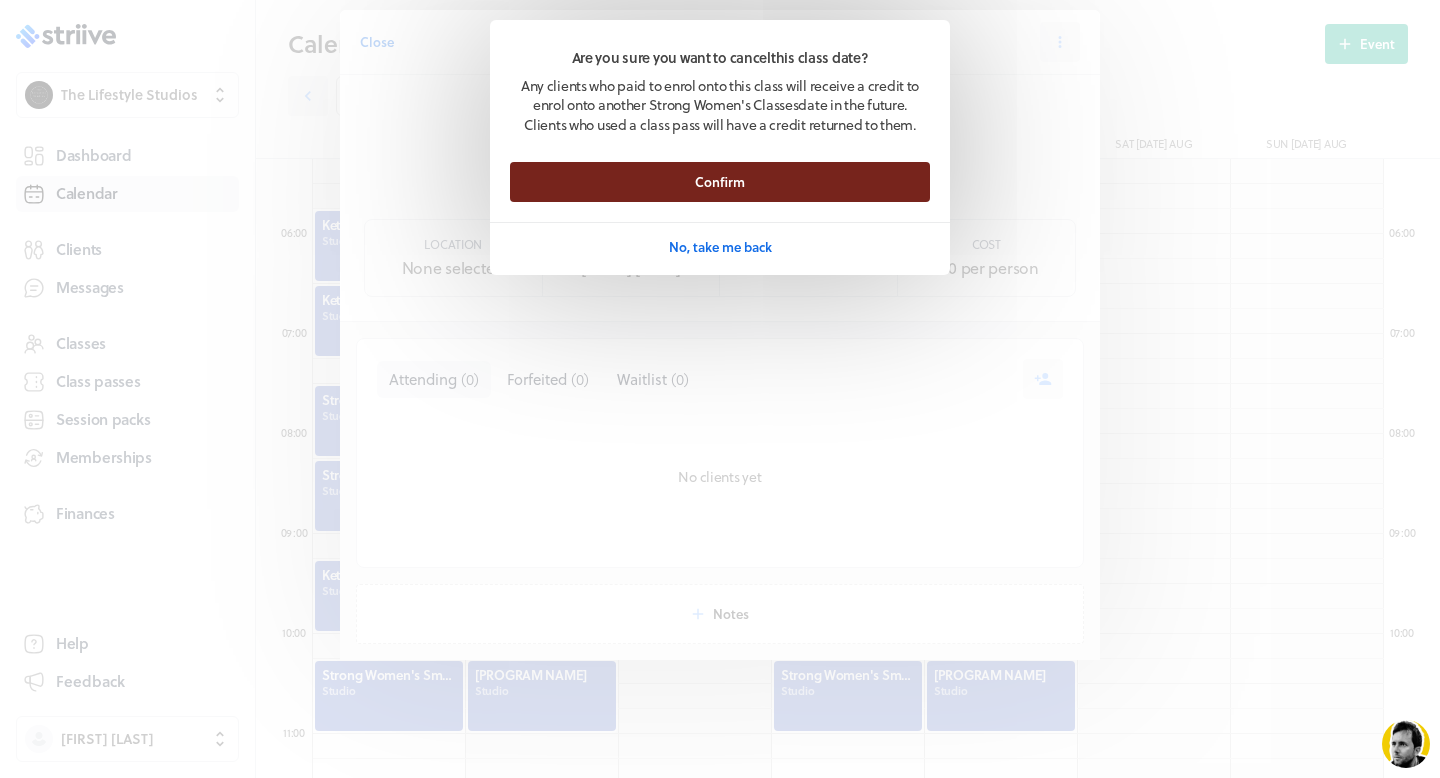 click on "Confirm" at bounding box center [720, 182] 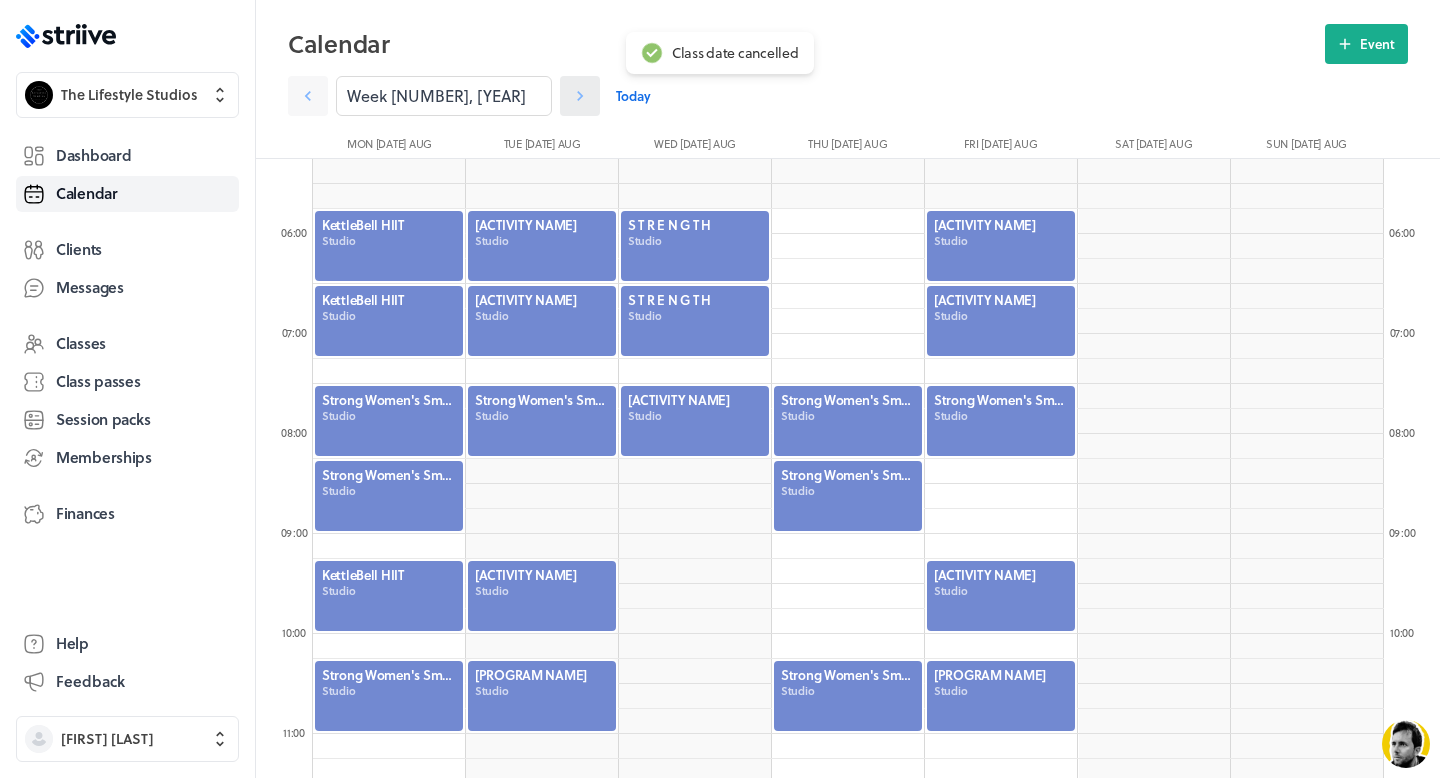 click at bounding box center (308, 96) 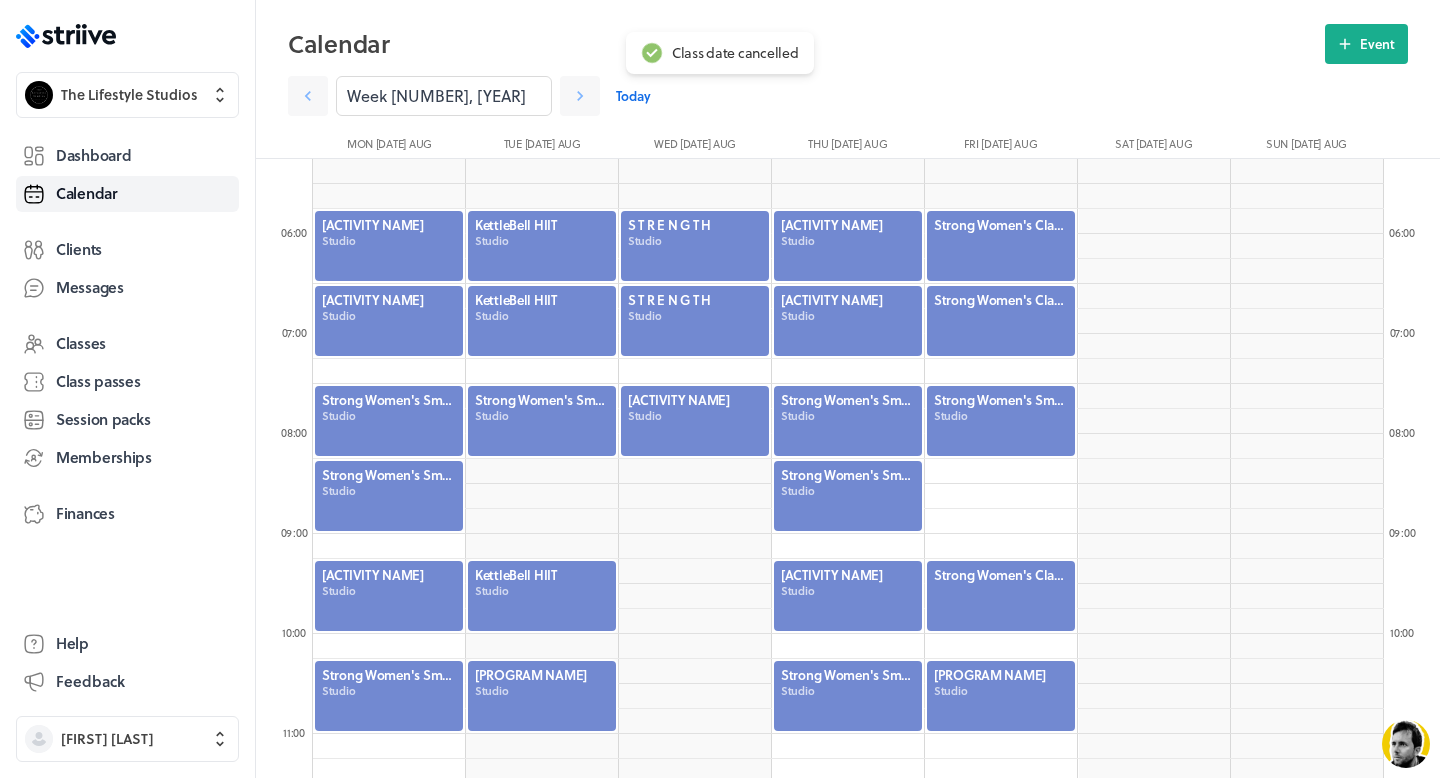 click at bounding box center [1001, 246] 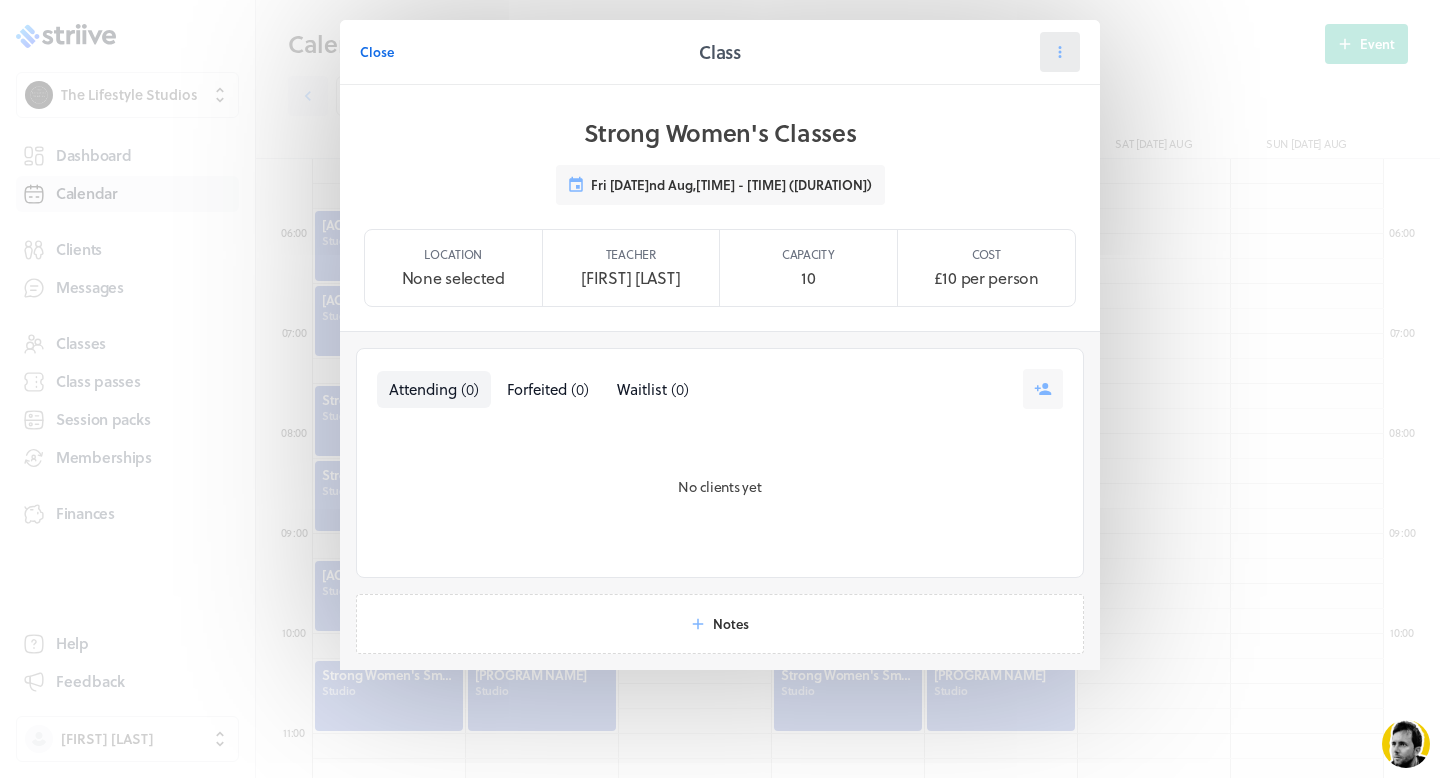 click at bounding box center [1060, 52] 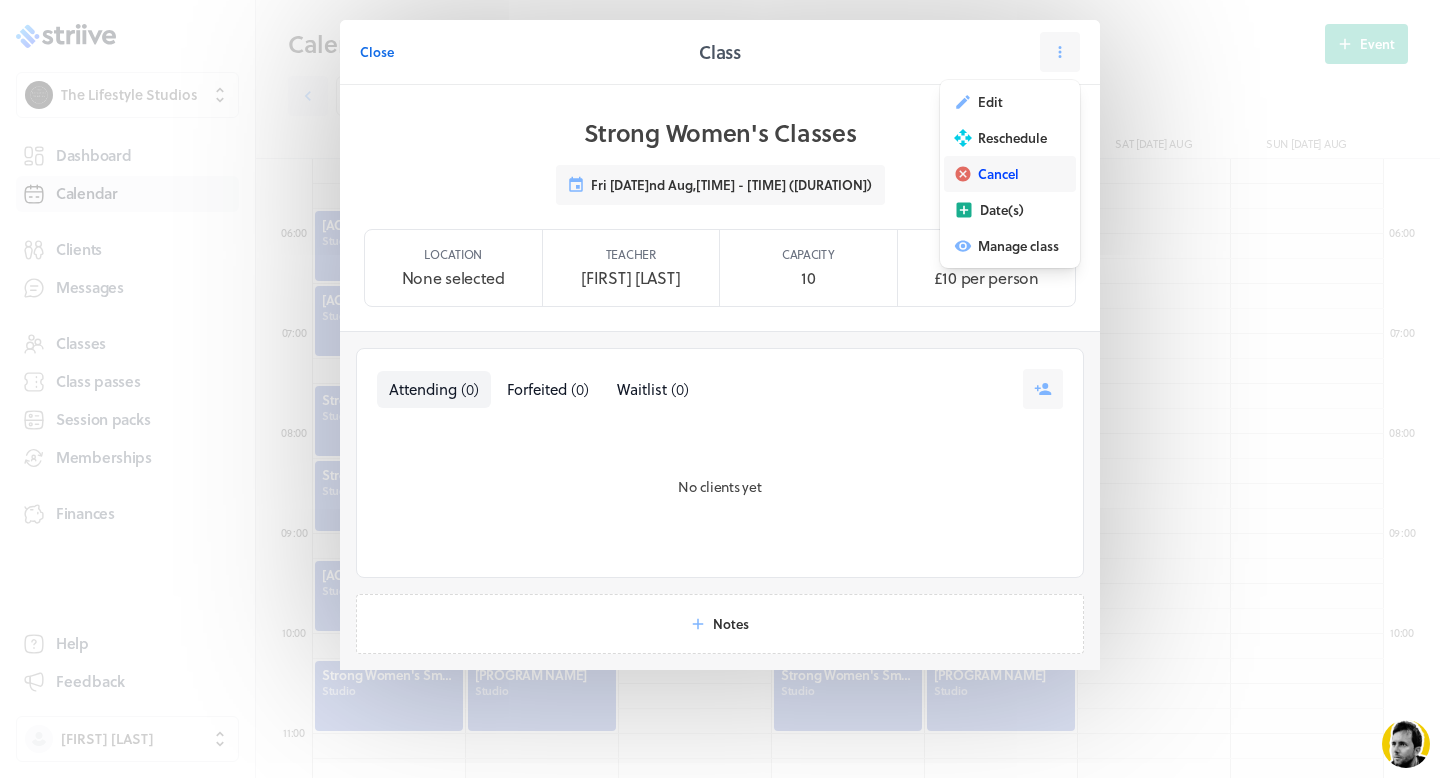 click on "Cancel" at bounding box center (990, 102) 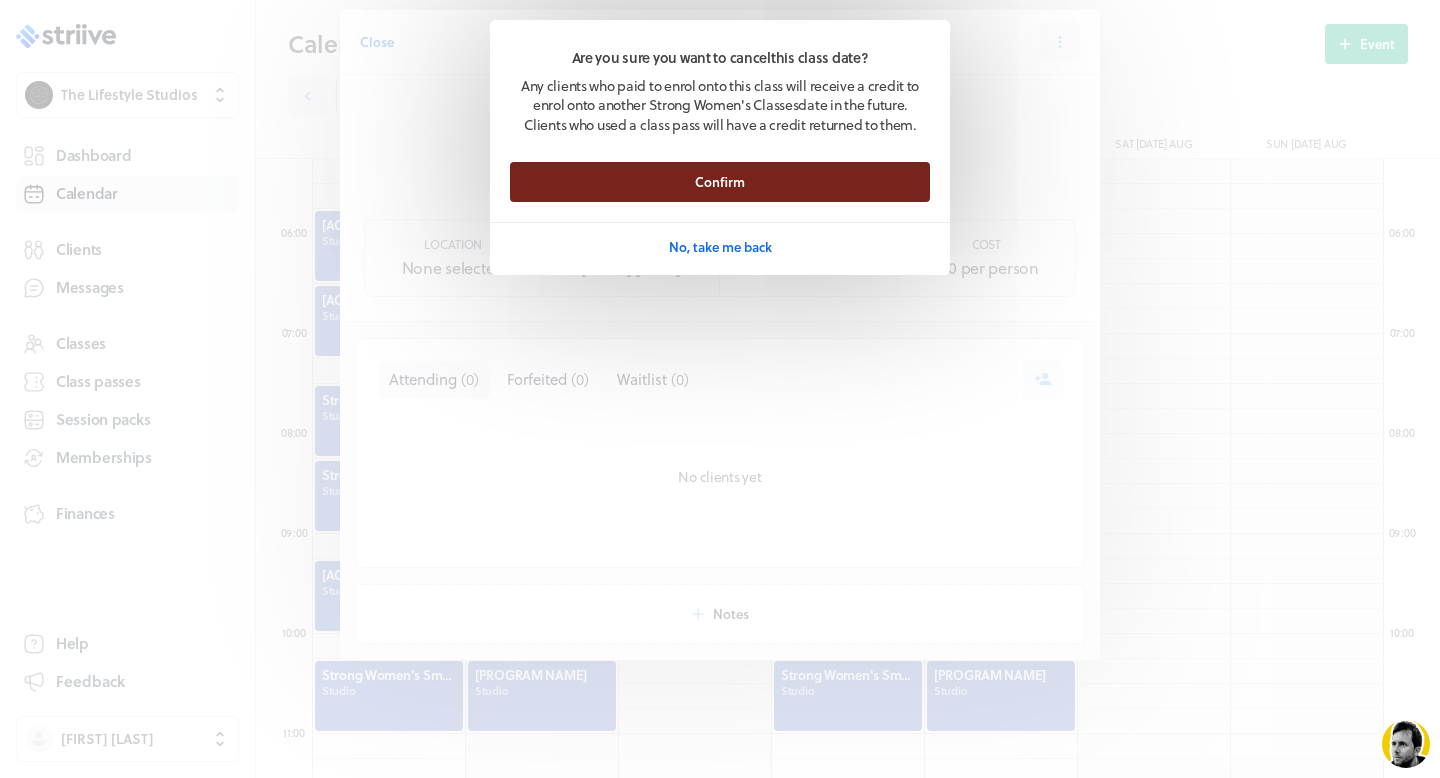 click on "Confirm" at bounding box center (720, 182) 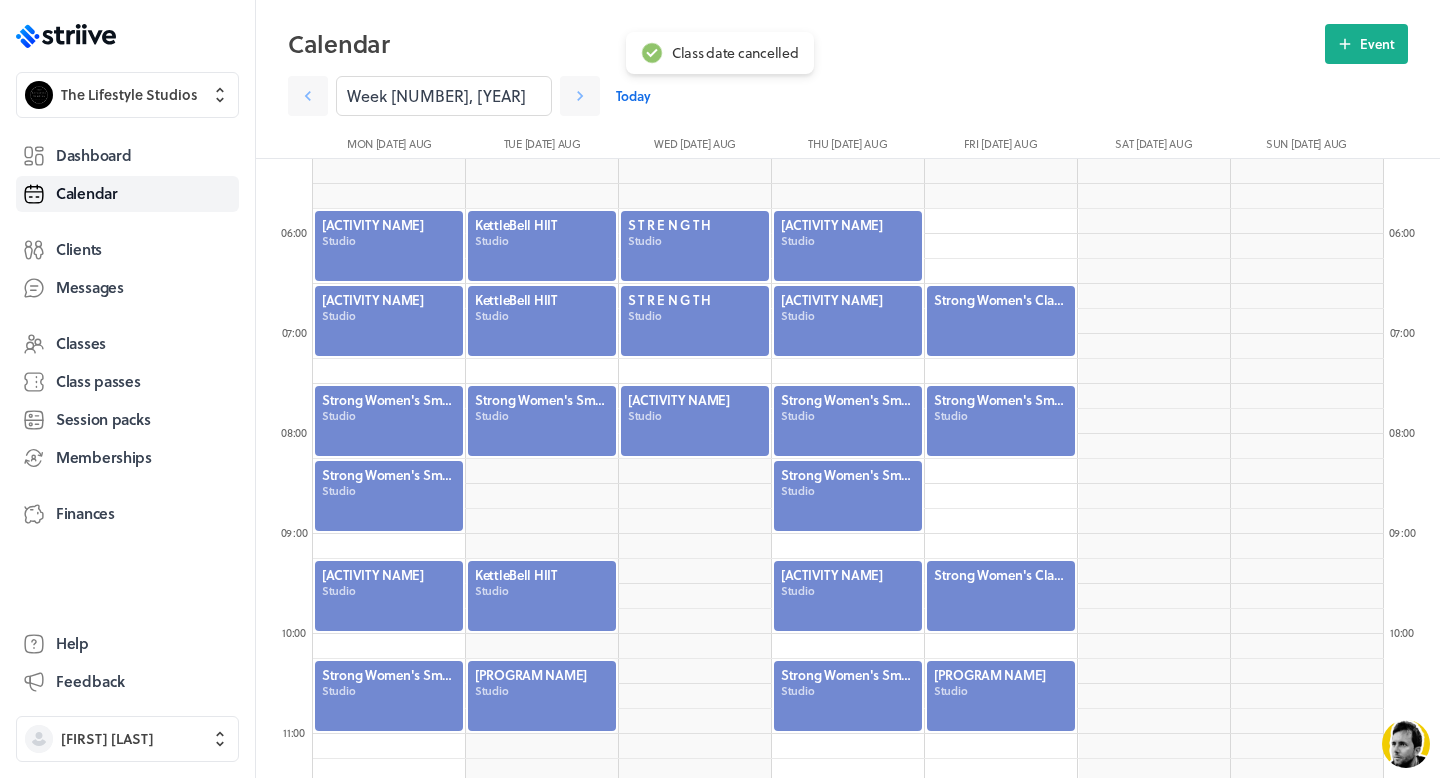 click at bounding box center [1001, 321] 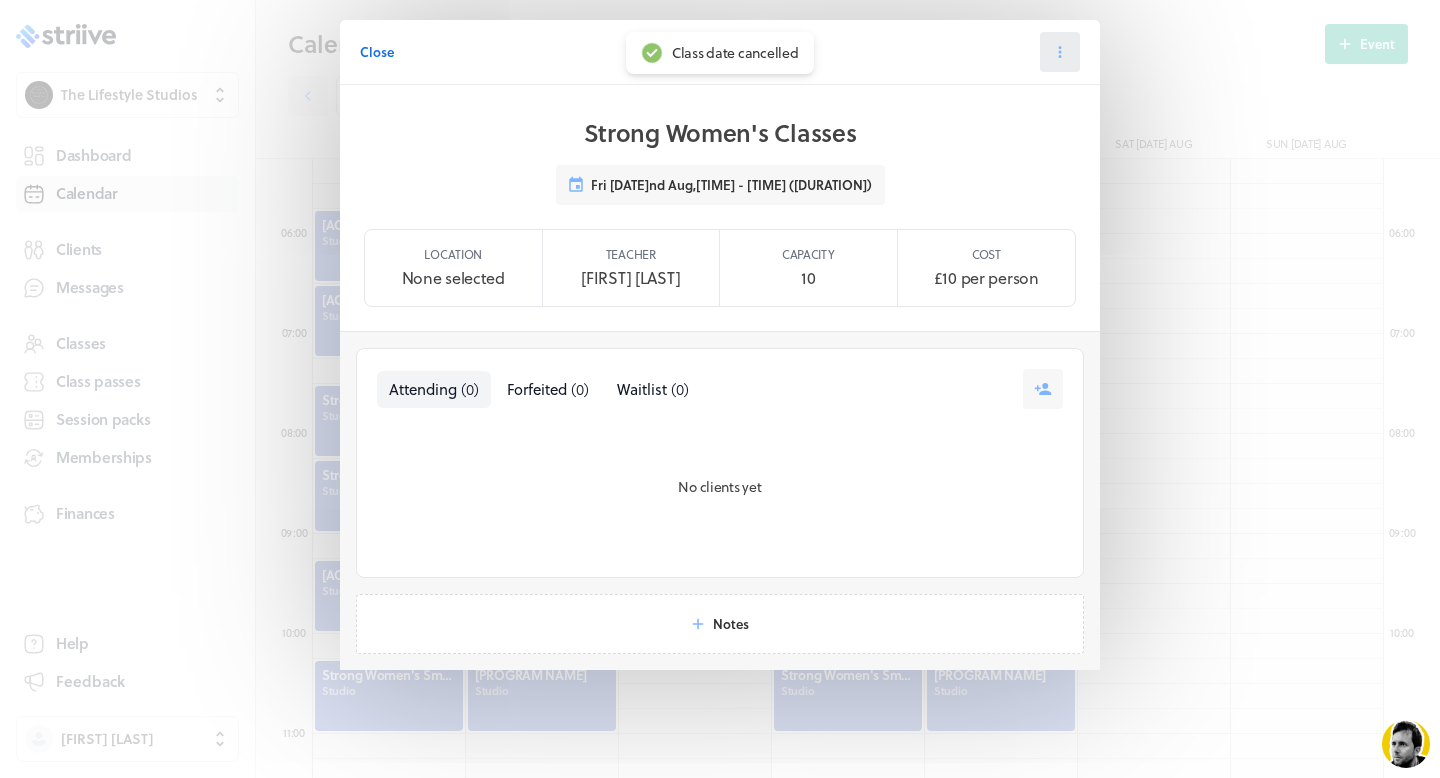 click at bounding box center [1060, 52] 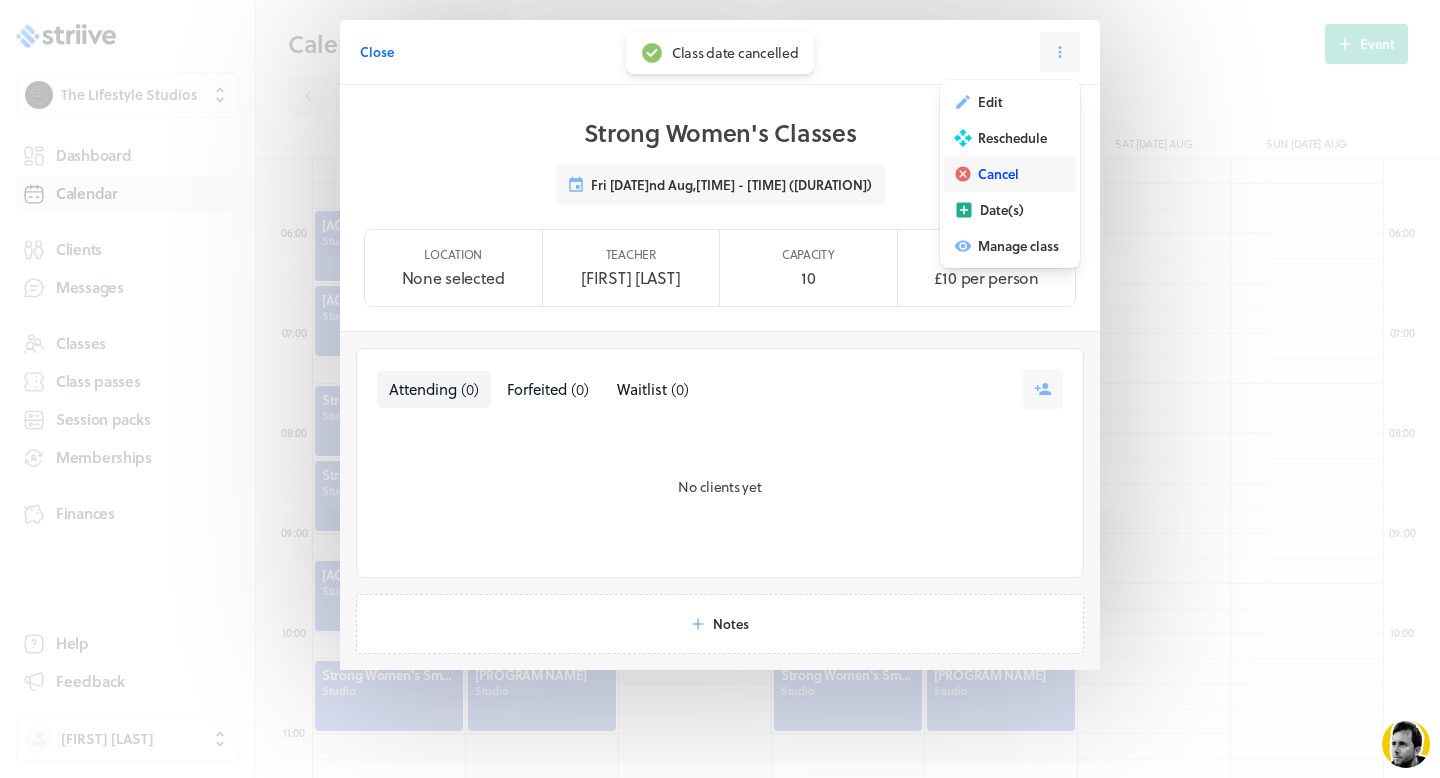 click on "Cancel" at bounding box center (990, 102) 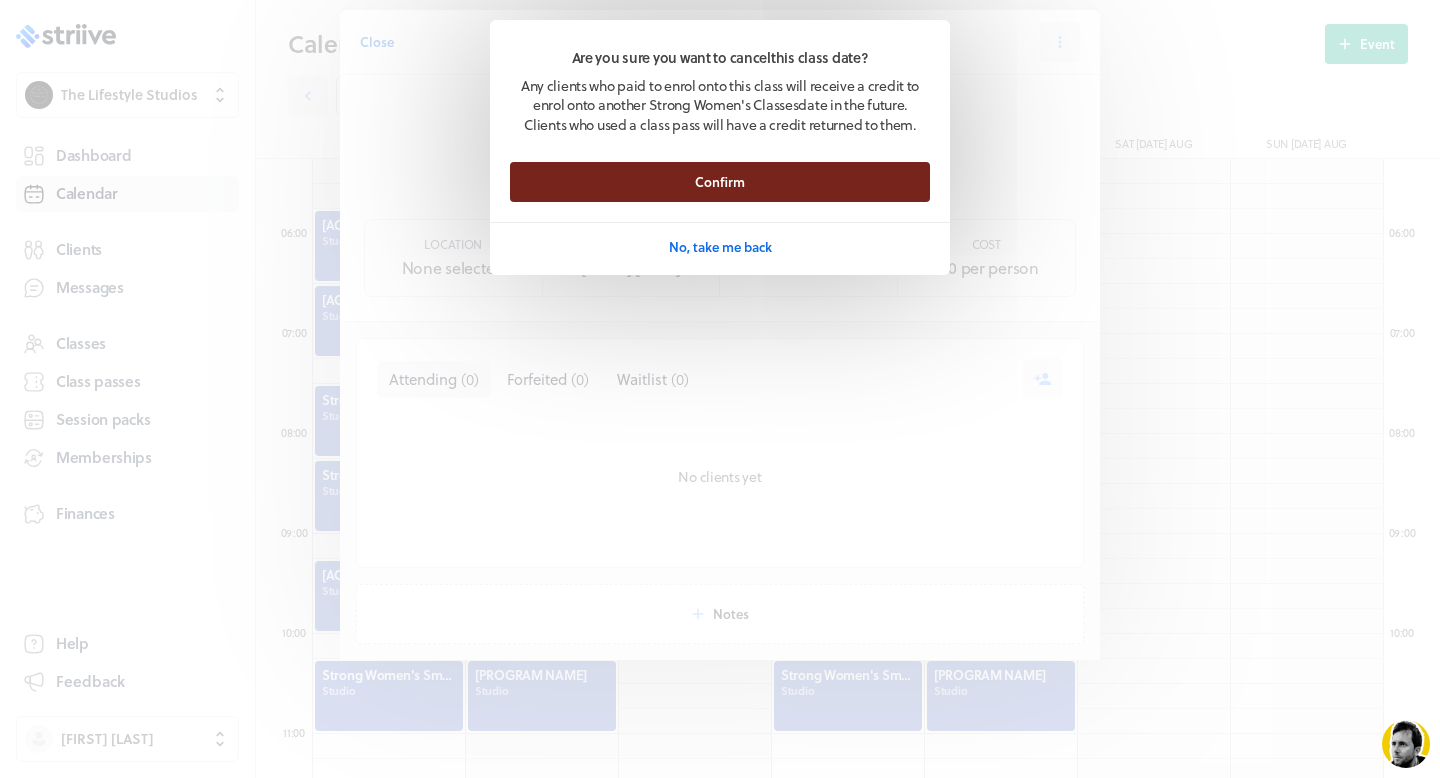 click on "Confirm" at bounding box center (720, 182) 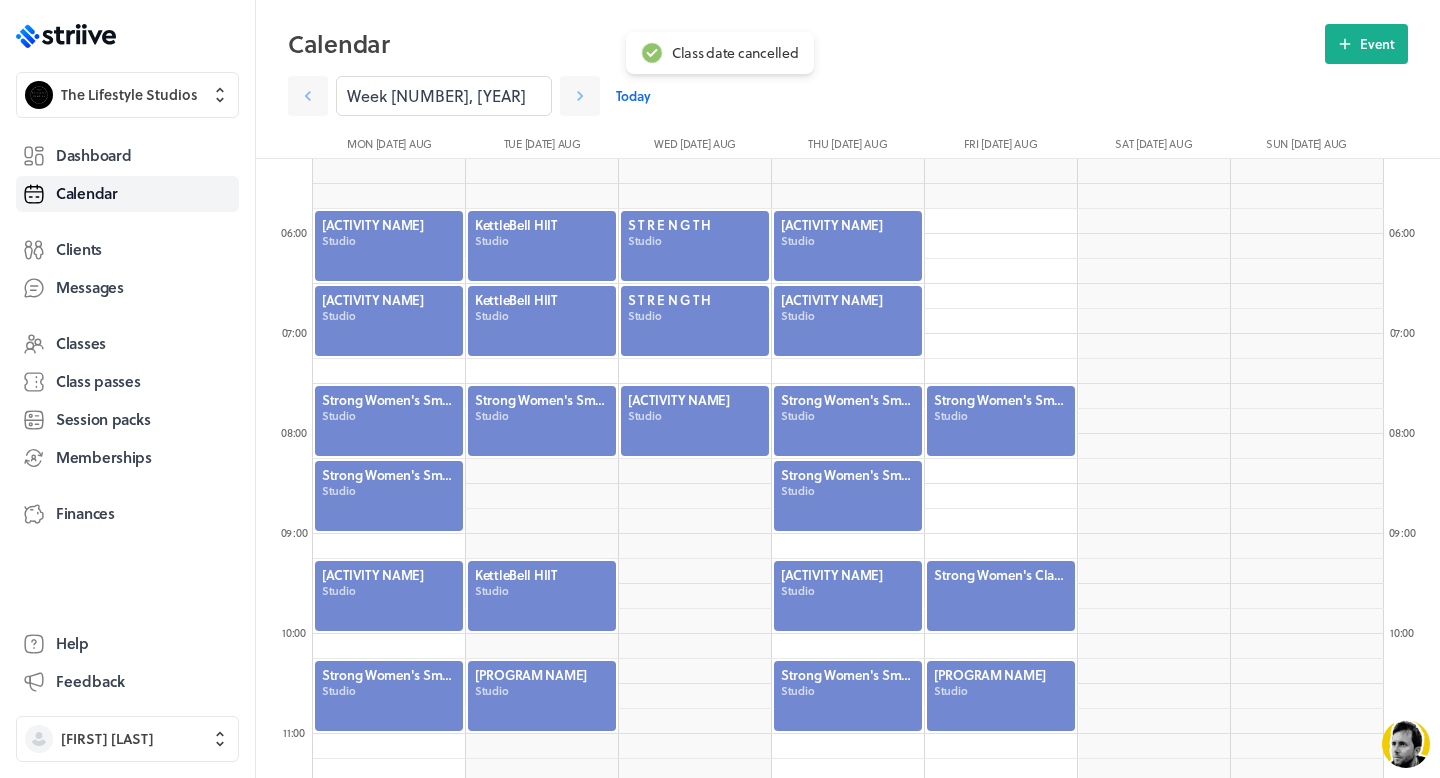click at bounding box center (1001, 596) 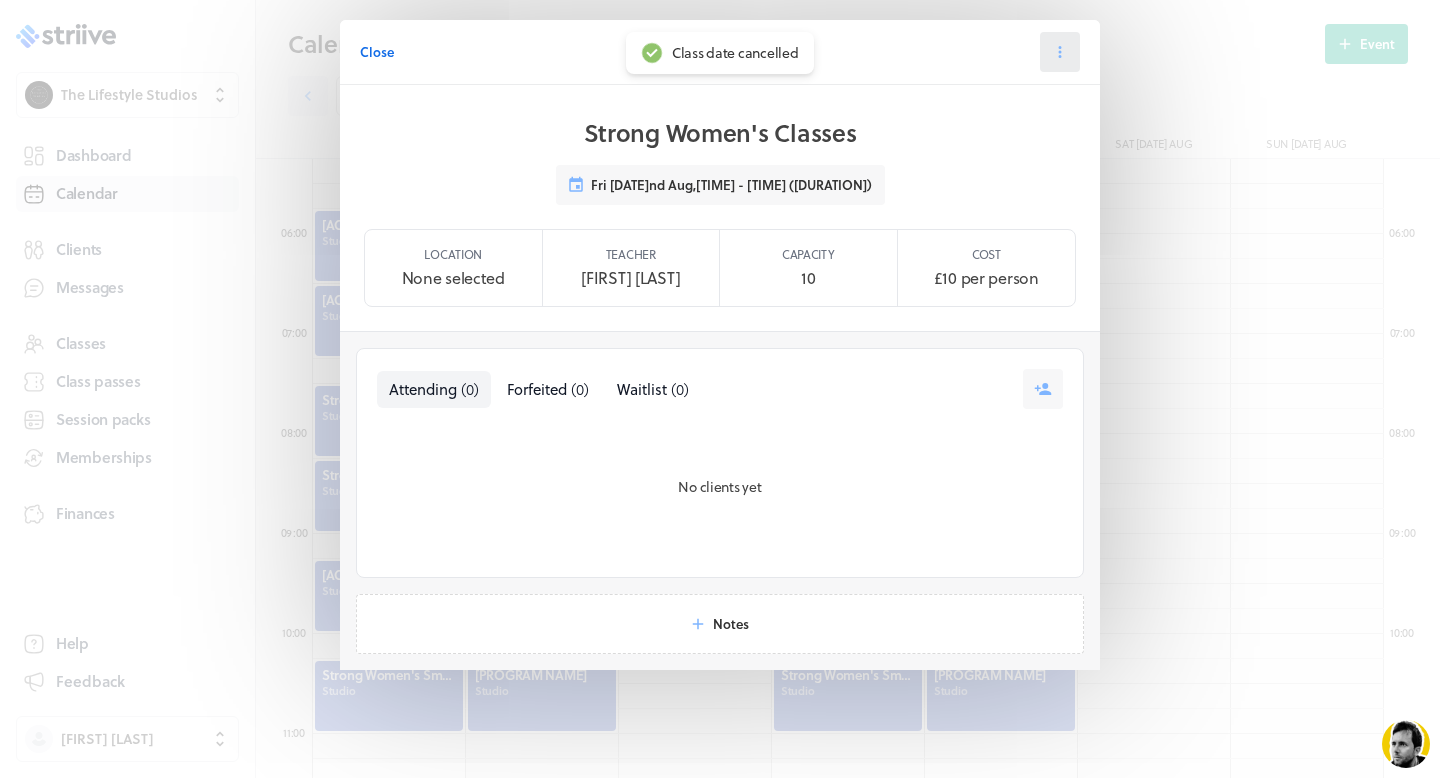 click at bounding box center [1060, 52] 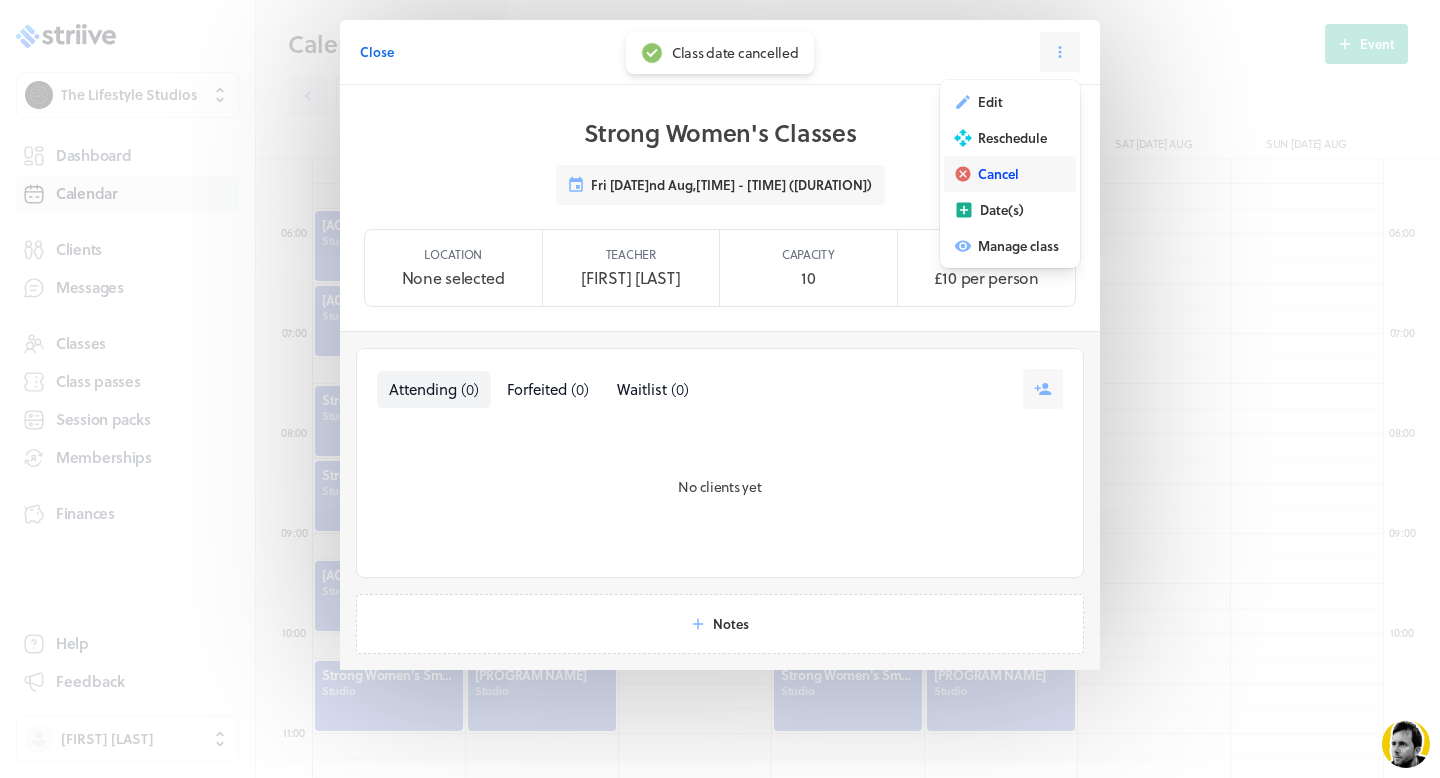 click on "Cancel" at bounding box center (990, 102) 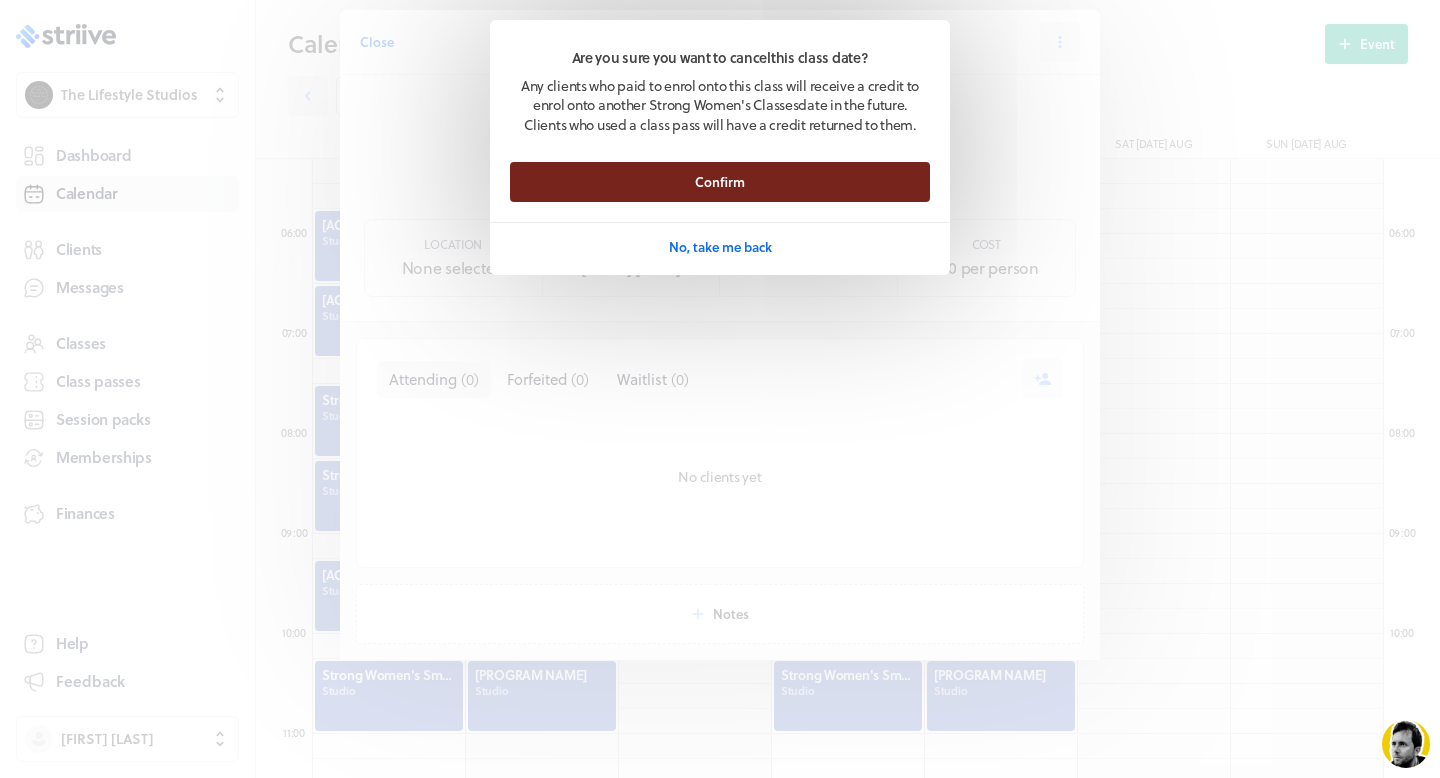 click on "Confirm" at bounding box center [720, 182] 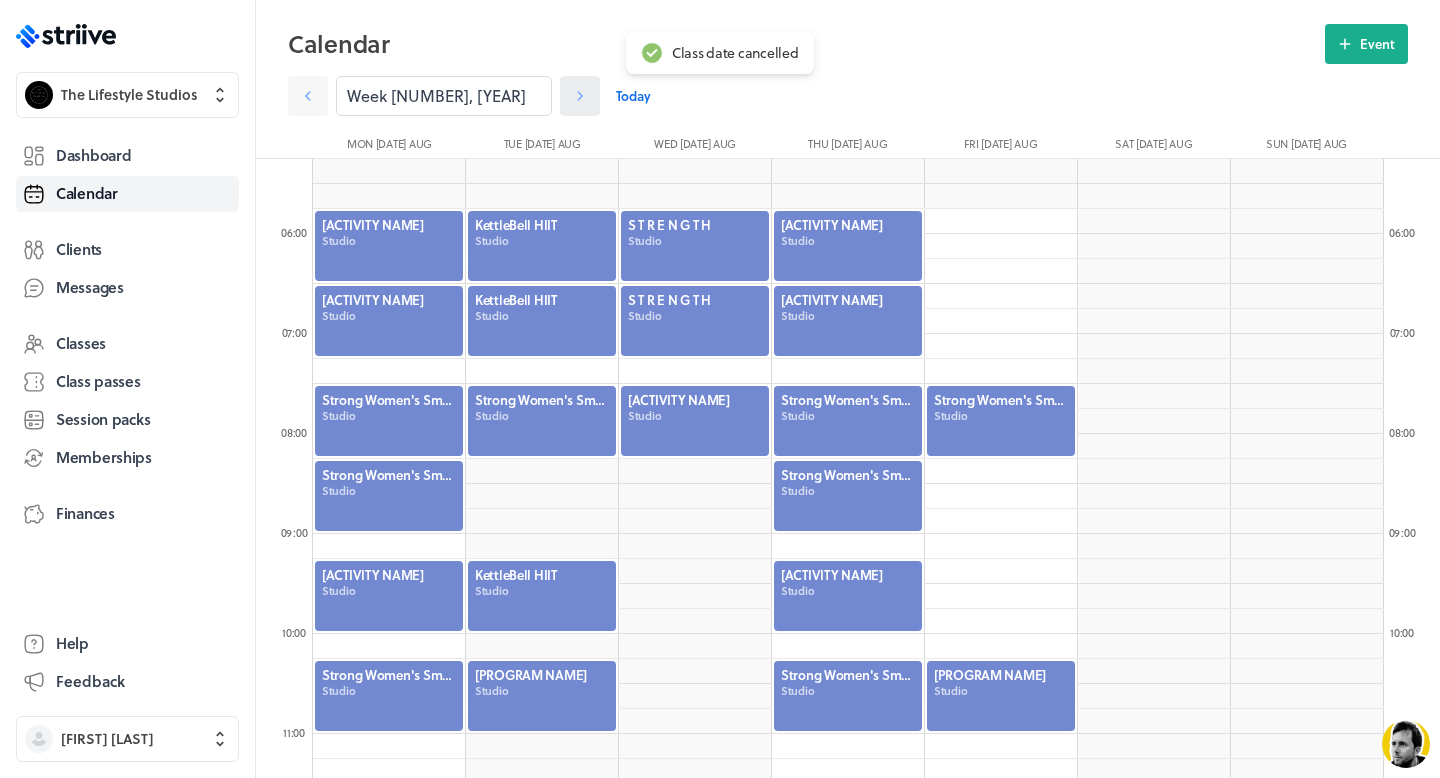 click at bounding box center [308, 96] 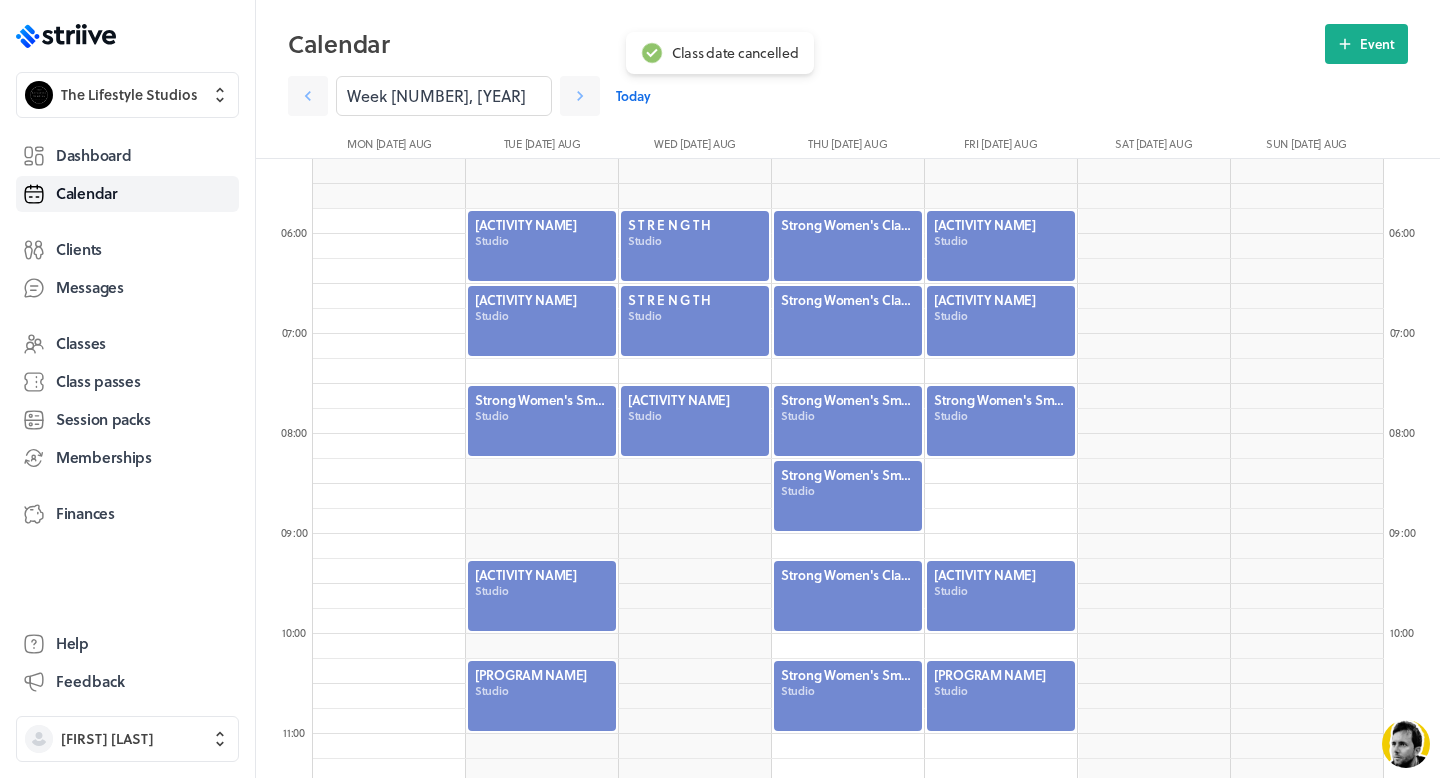 click at bounding box center [848, 246] 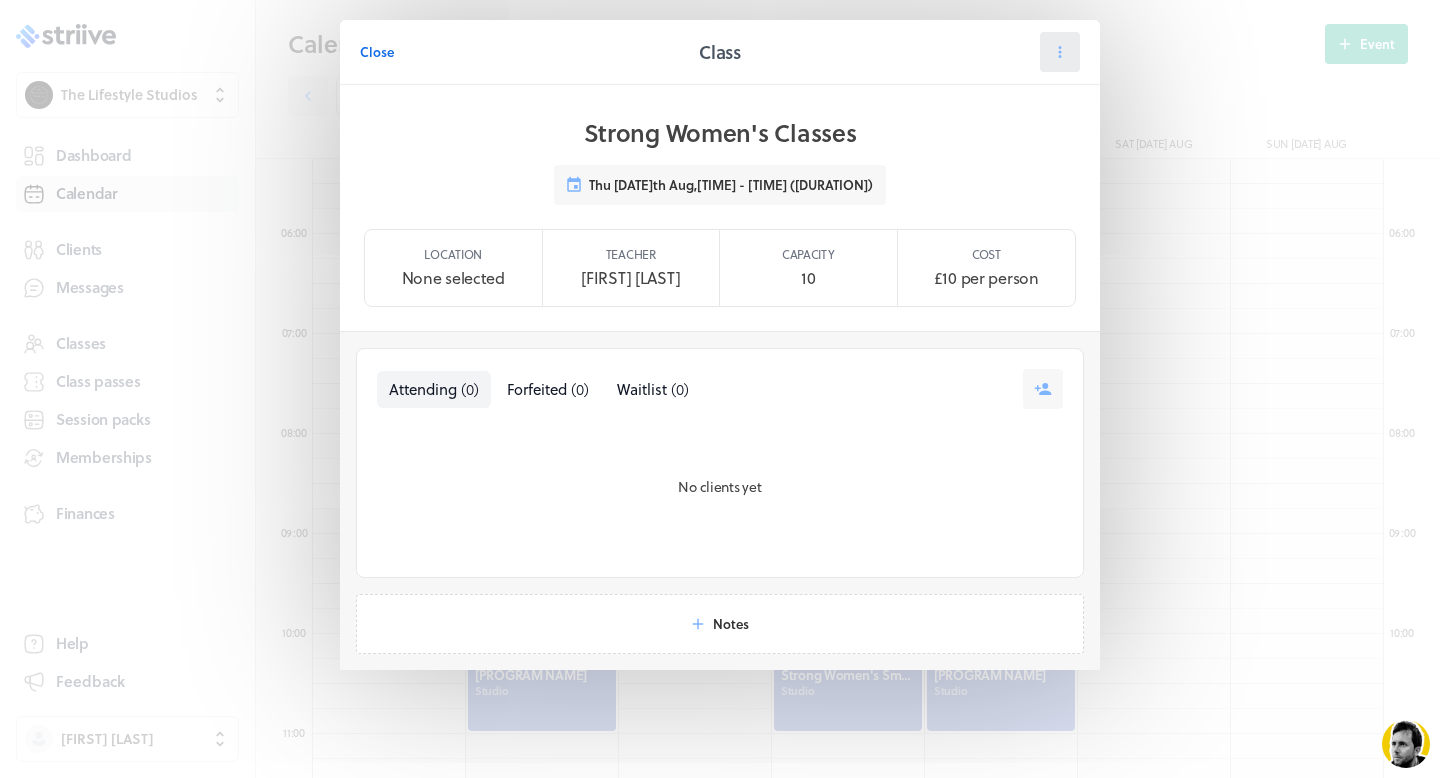 click at bounding box center (1060, 52) 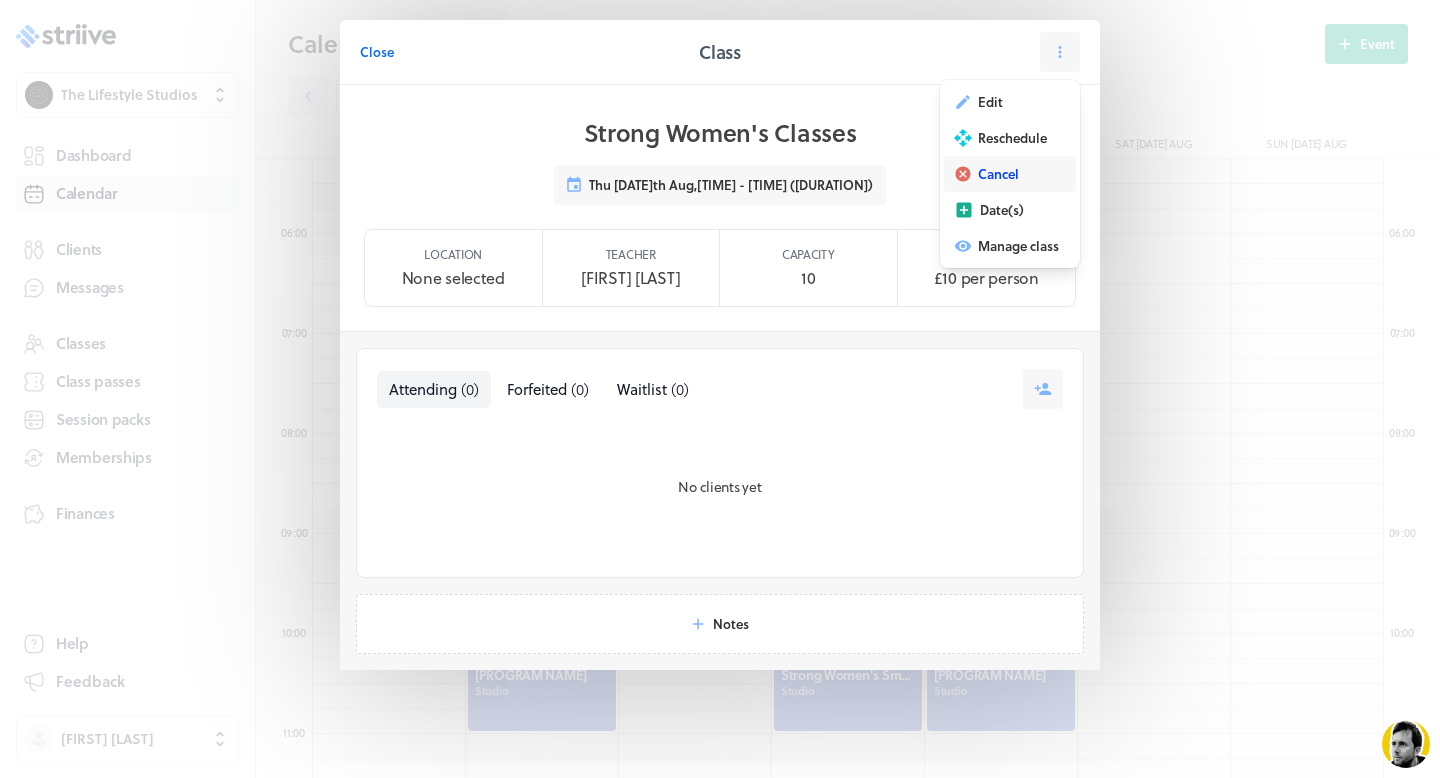 click on "Cancel" at bounding box center (990, 102) 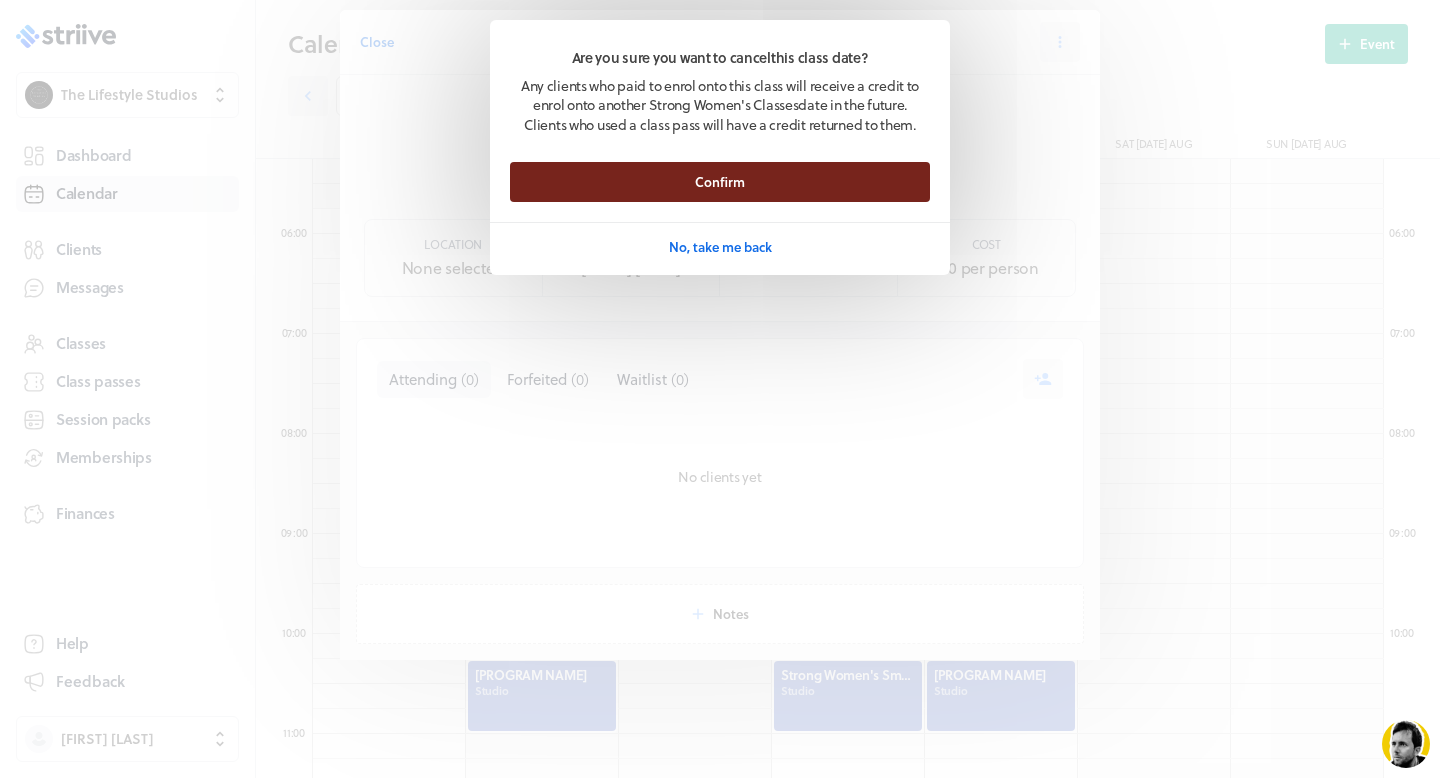 click on "Confirm" at bounding box center [720, 182] 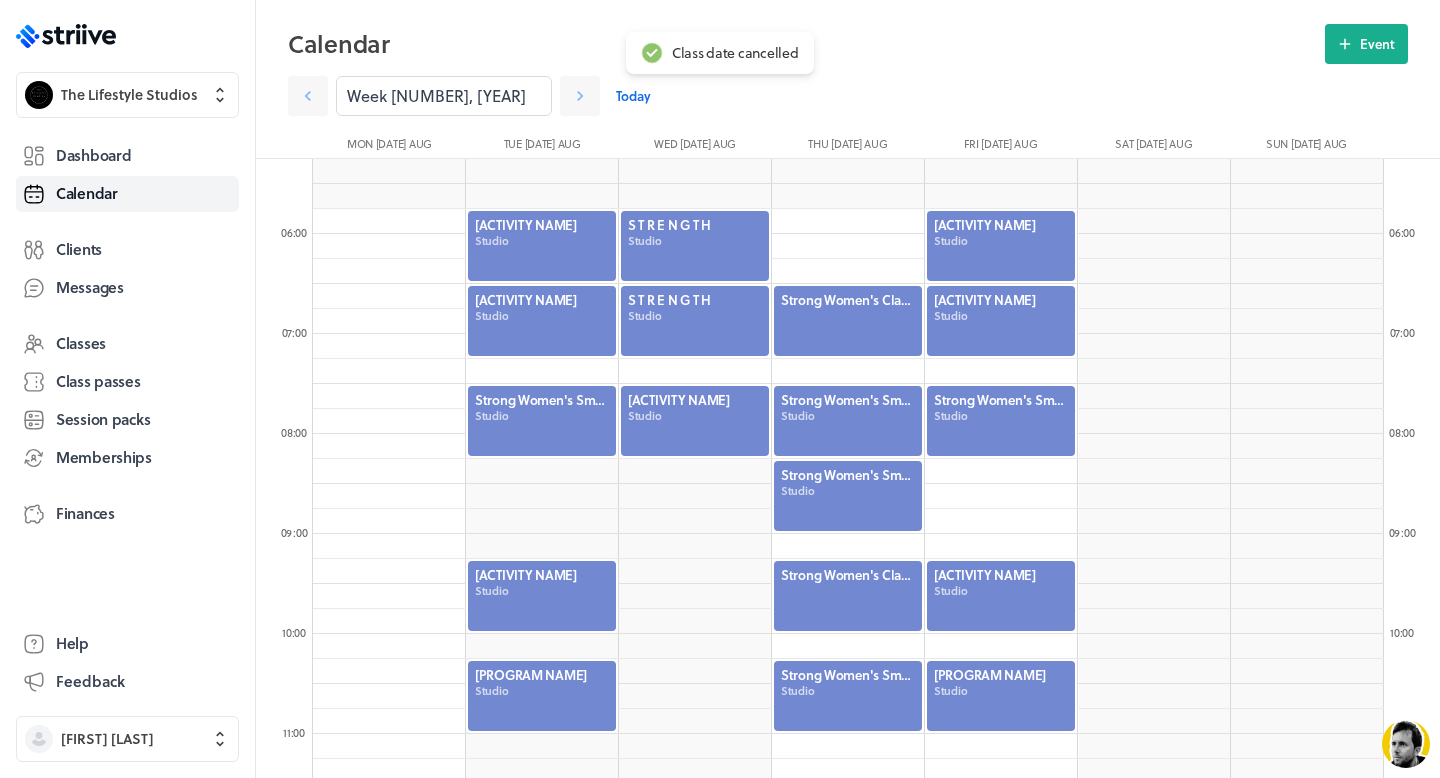 click at bounding box center [848, 321] 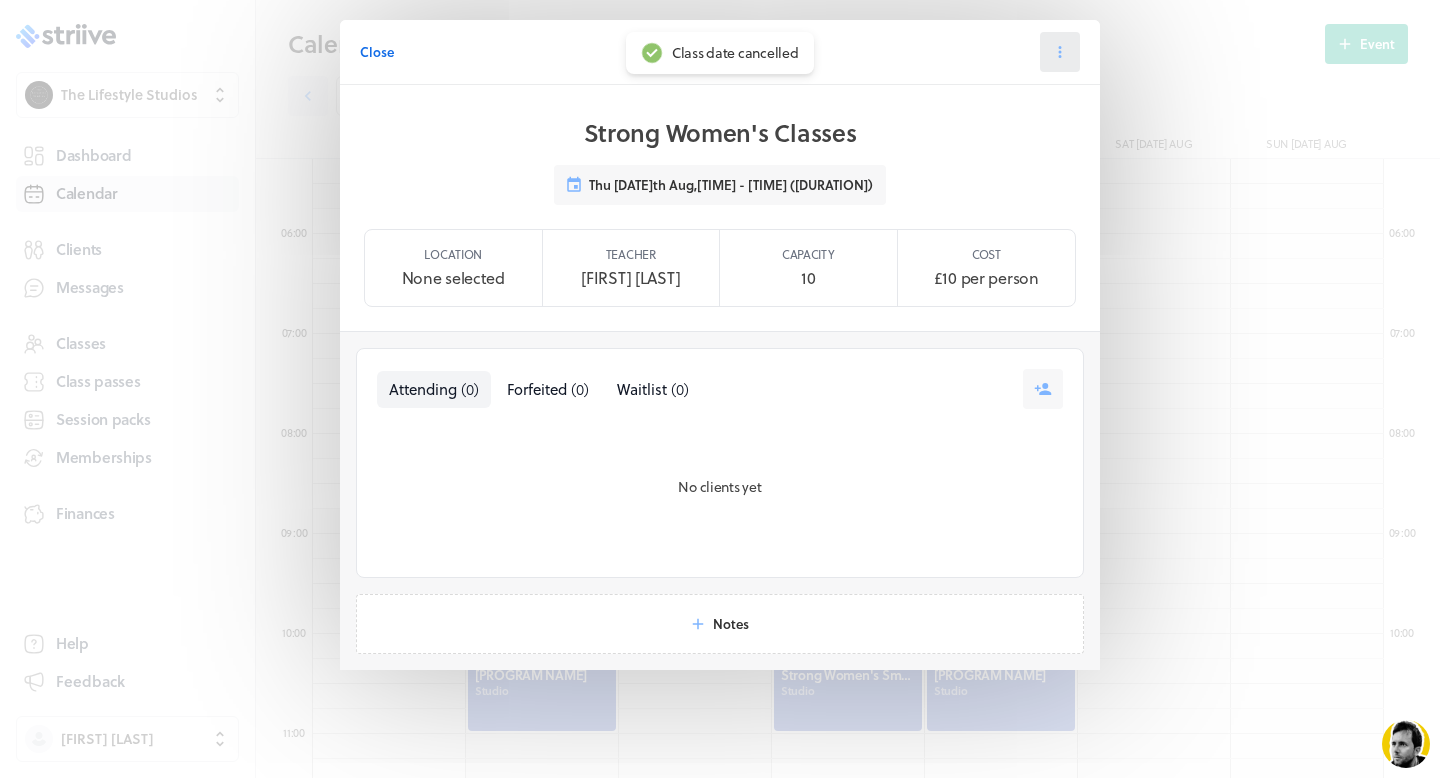 click at bounding box center (1060, 52) 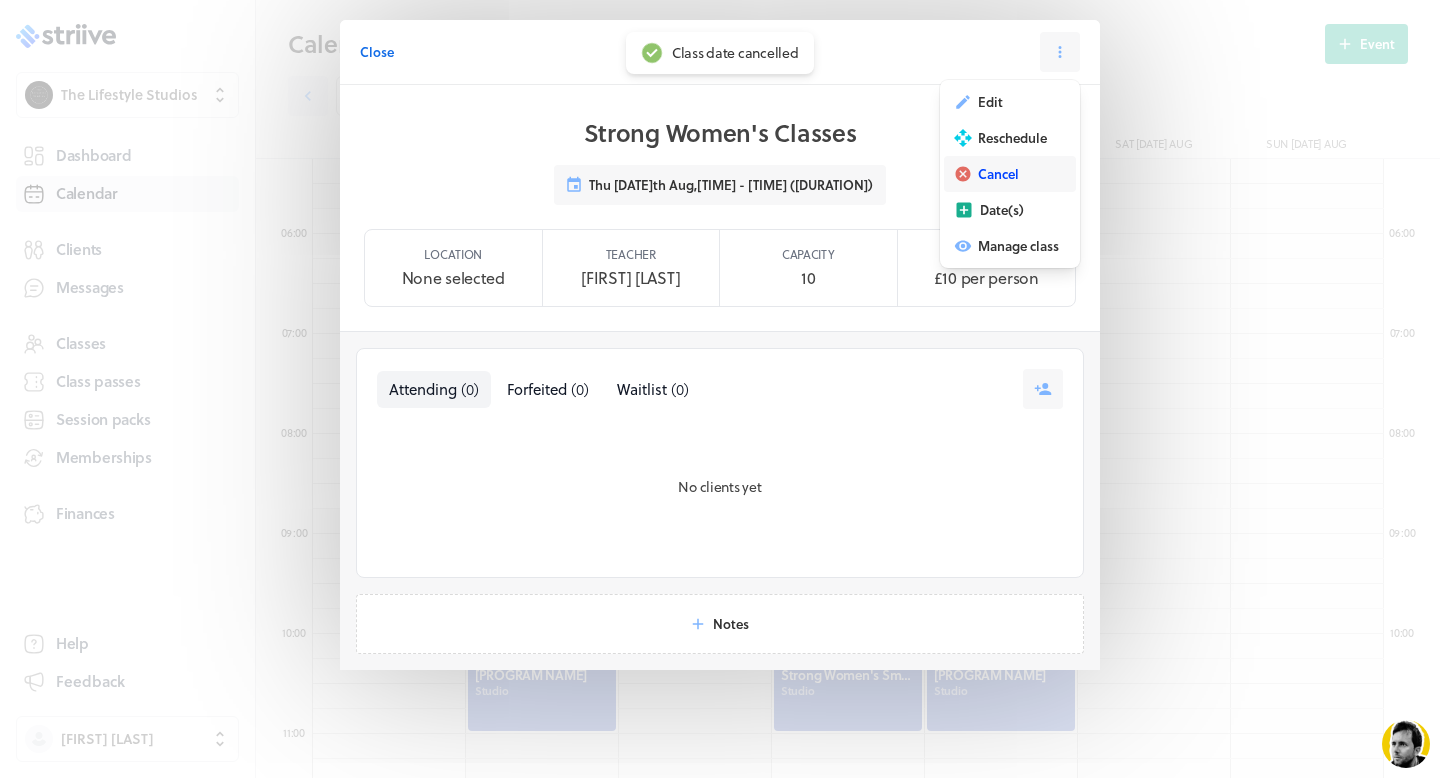 click on "Cancel" at bounding box center (990, 102) 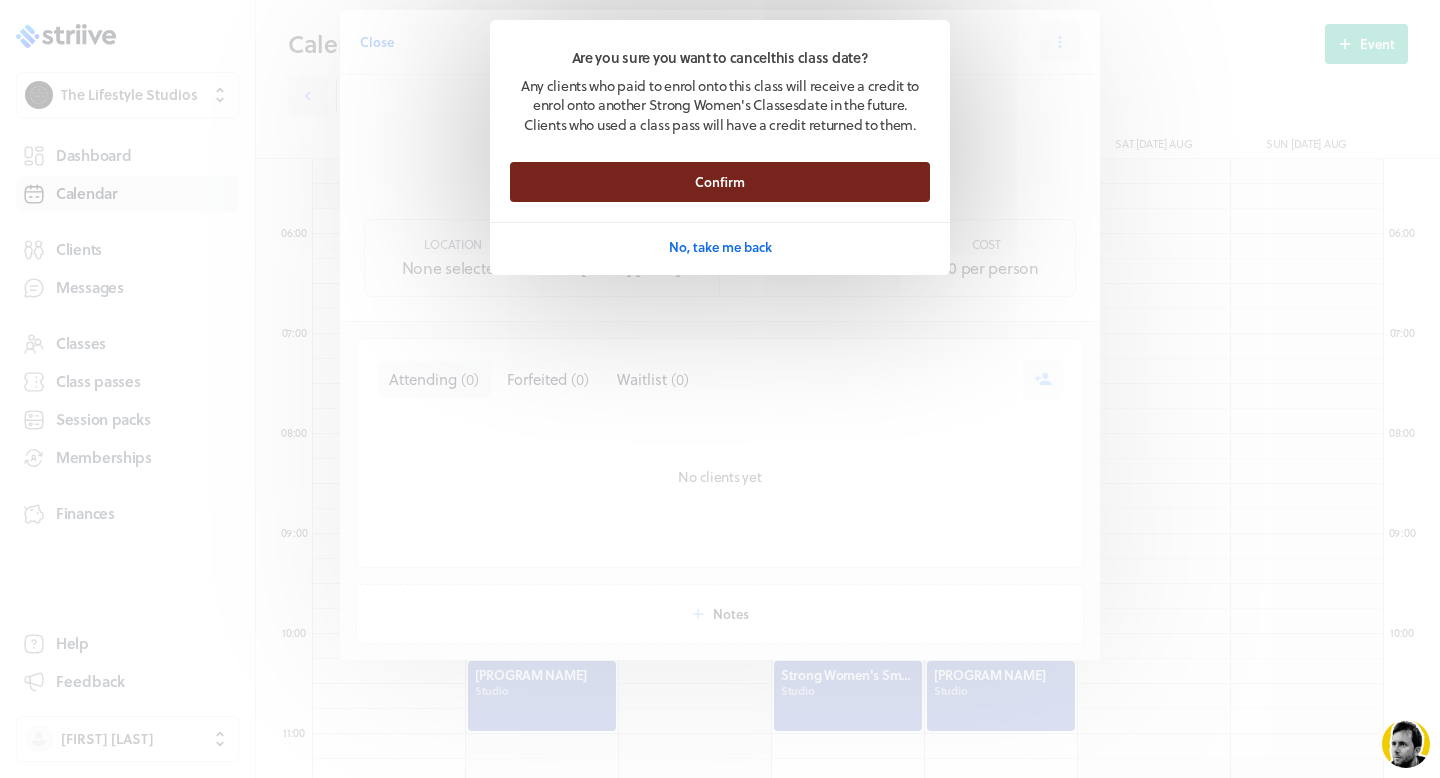 click on "Confirm" at bounding box center (720, 182) 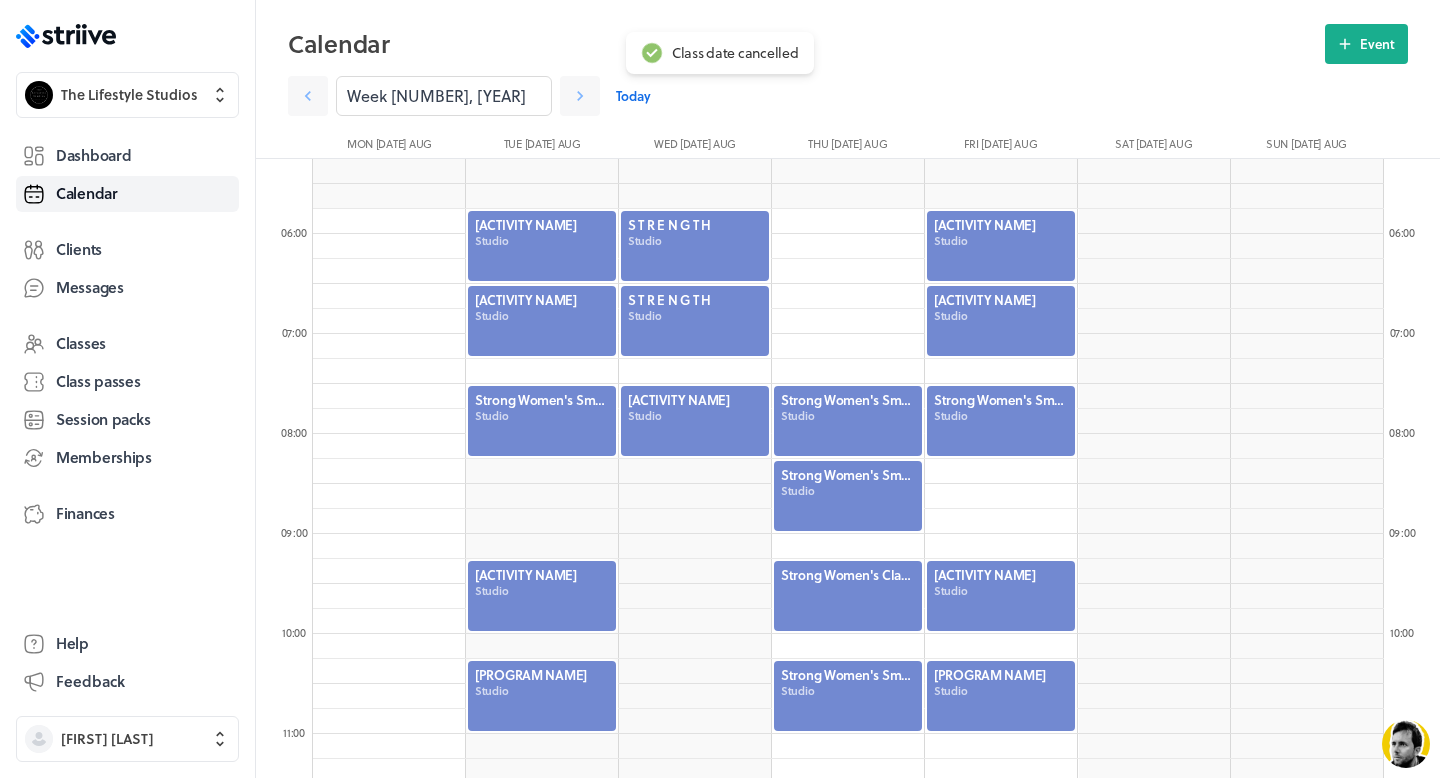 click at bounding box center [848, 596] 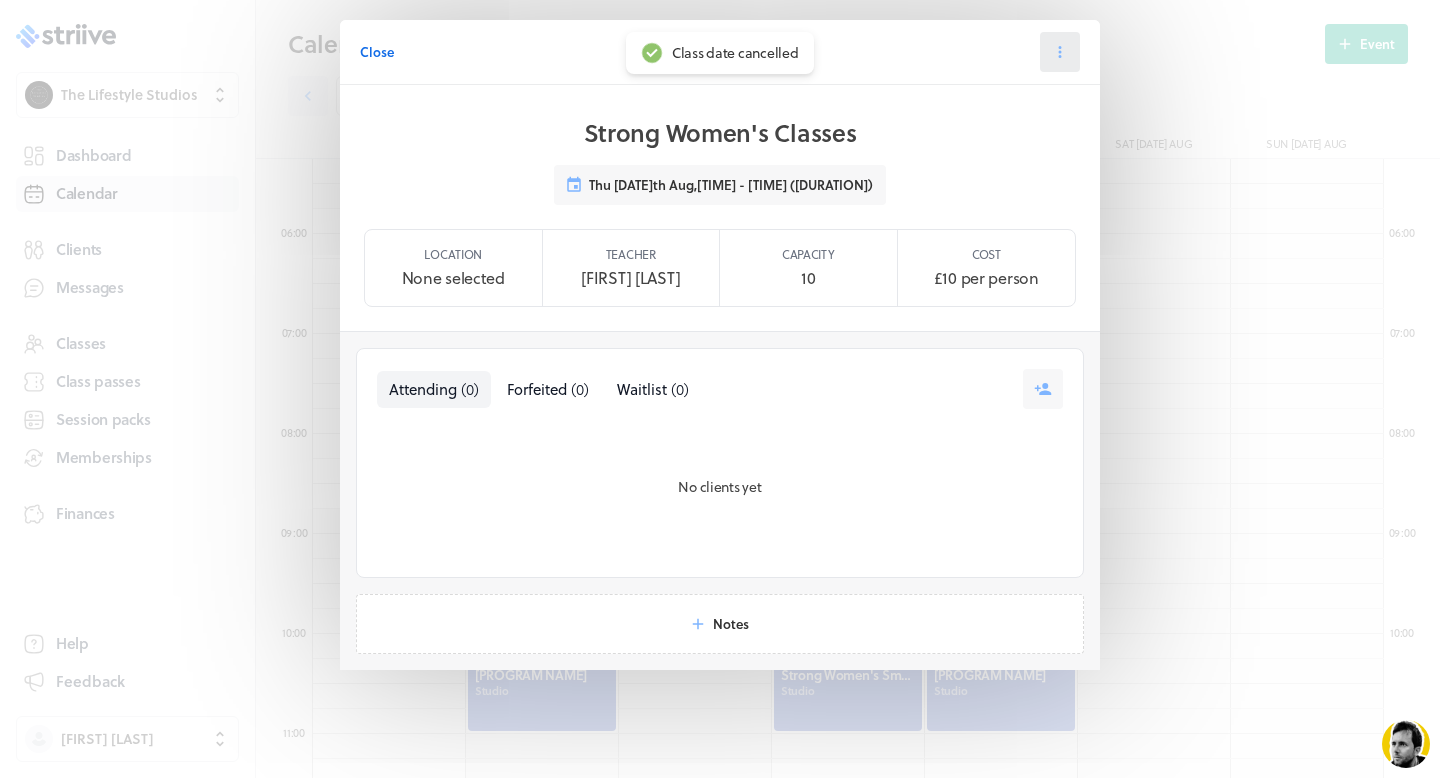 click at bounding box center (1060, 52) 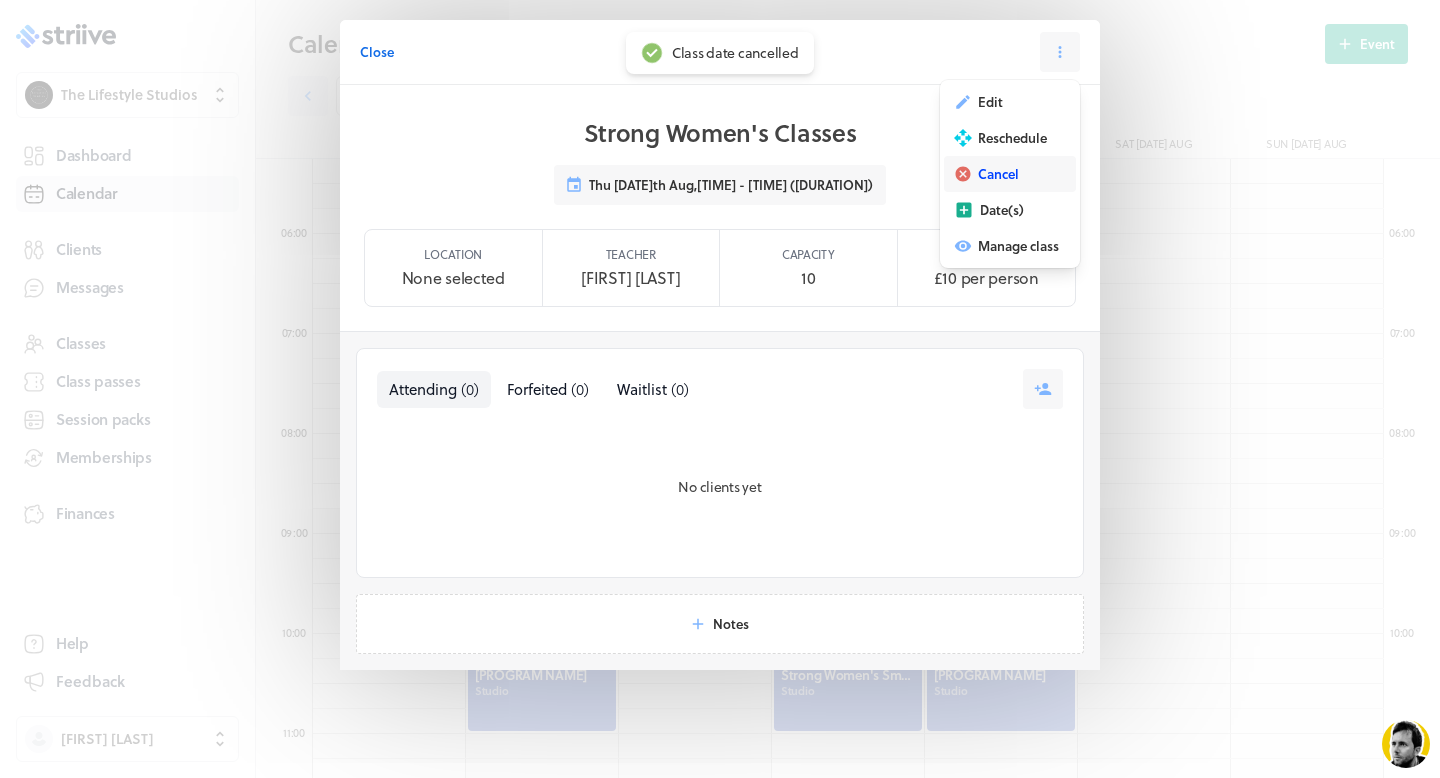 click on "Cancel" at bounding box center [990, 102] 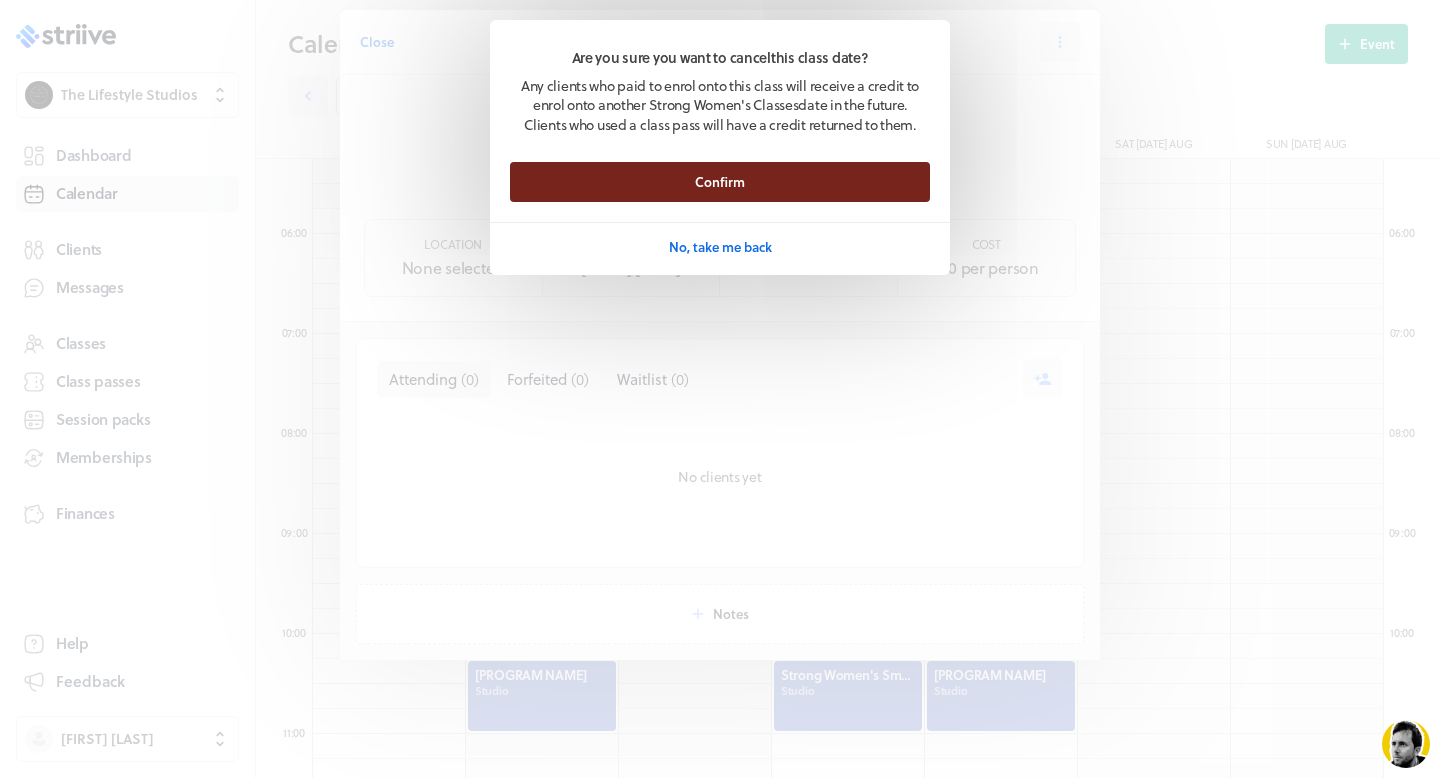click on "Confirm" at bounding box center (720, 182) 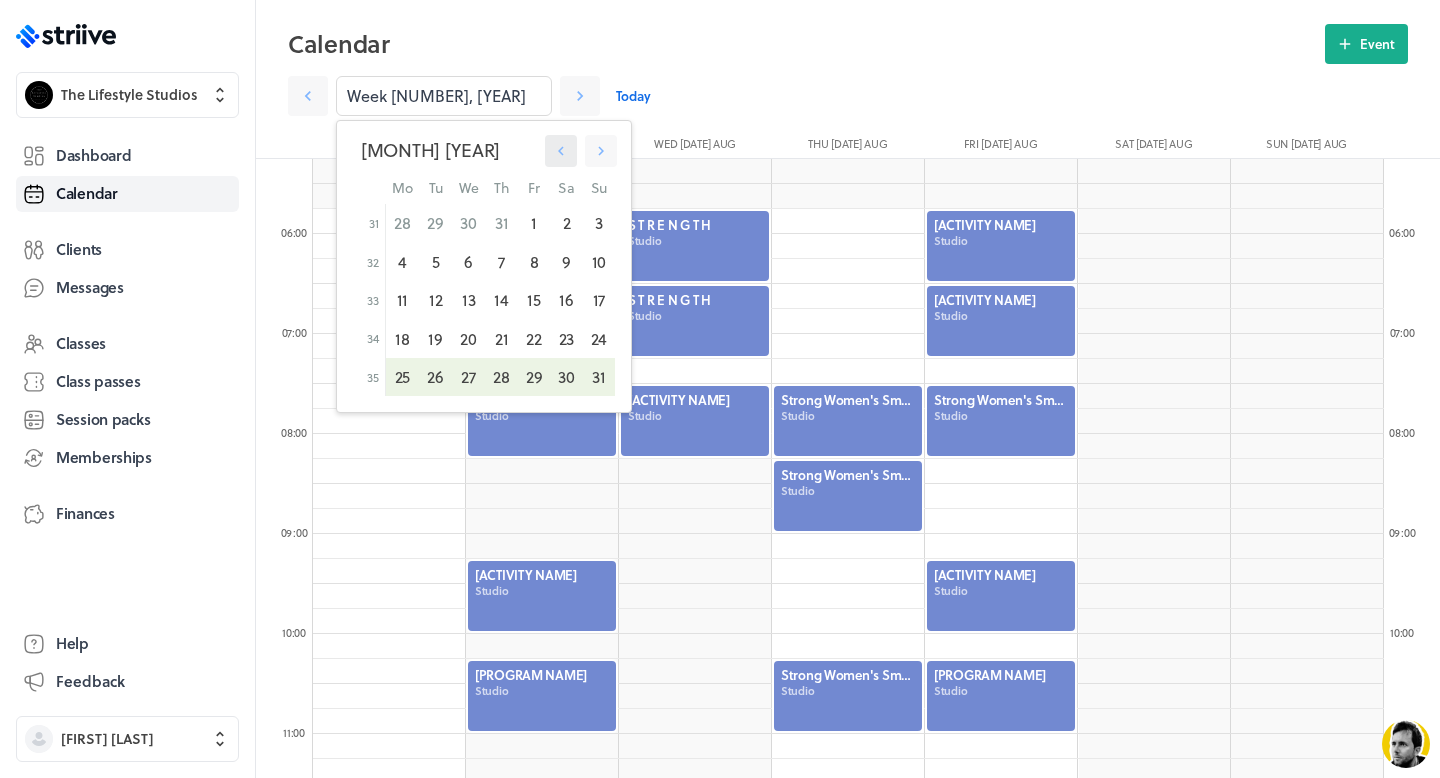 click at bounding box center [561, 151] 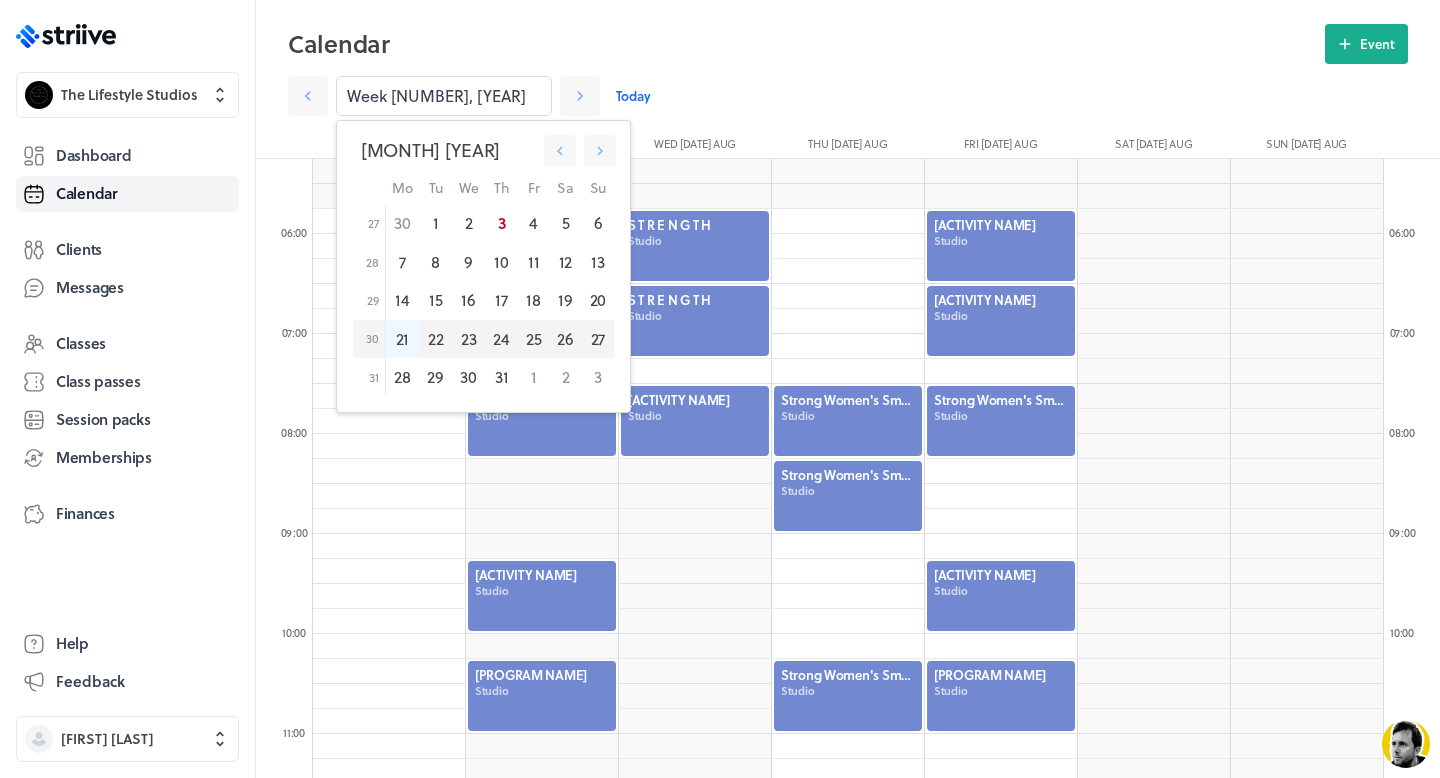 click on "[NUMBER]" at bounding box center (402, 339) 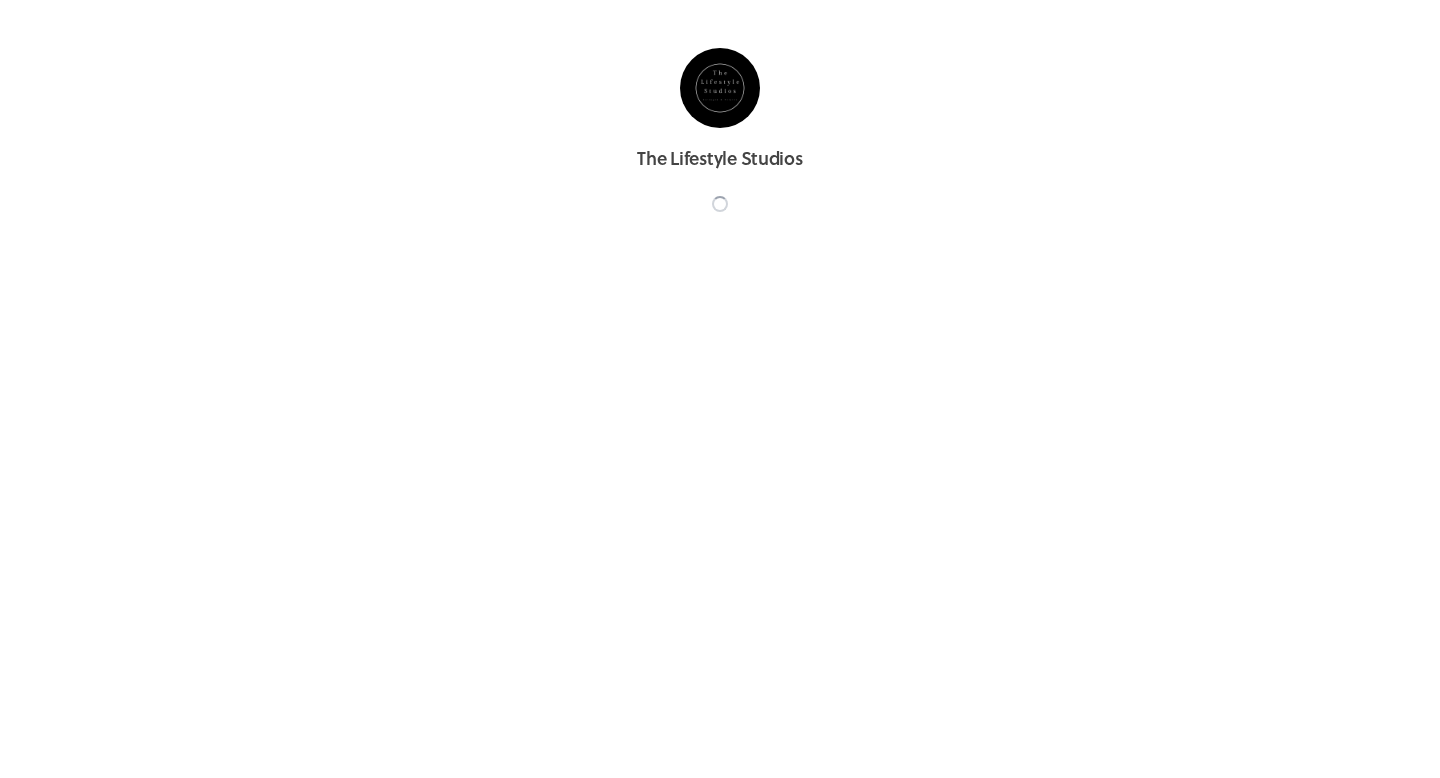 scroll, scrollTop: 0, scrollLeft: 0, axis: both 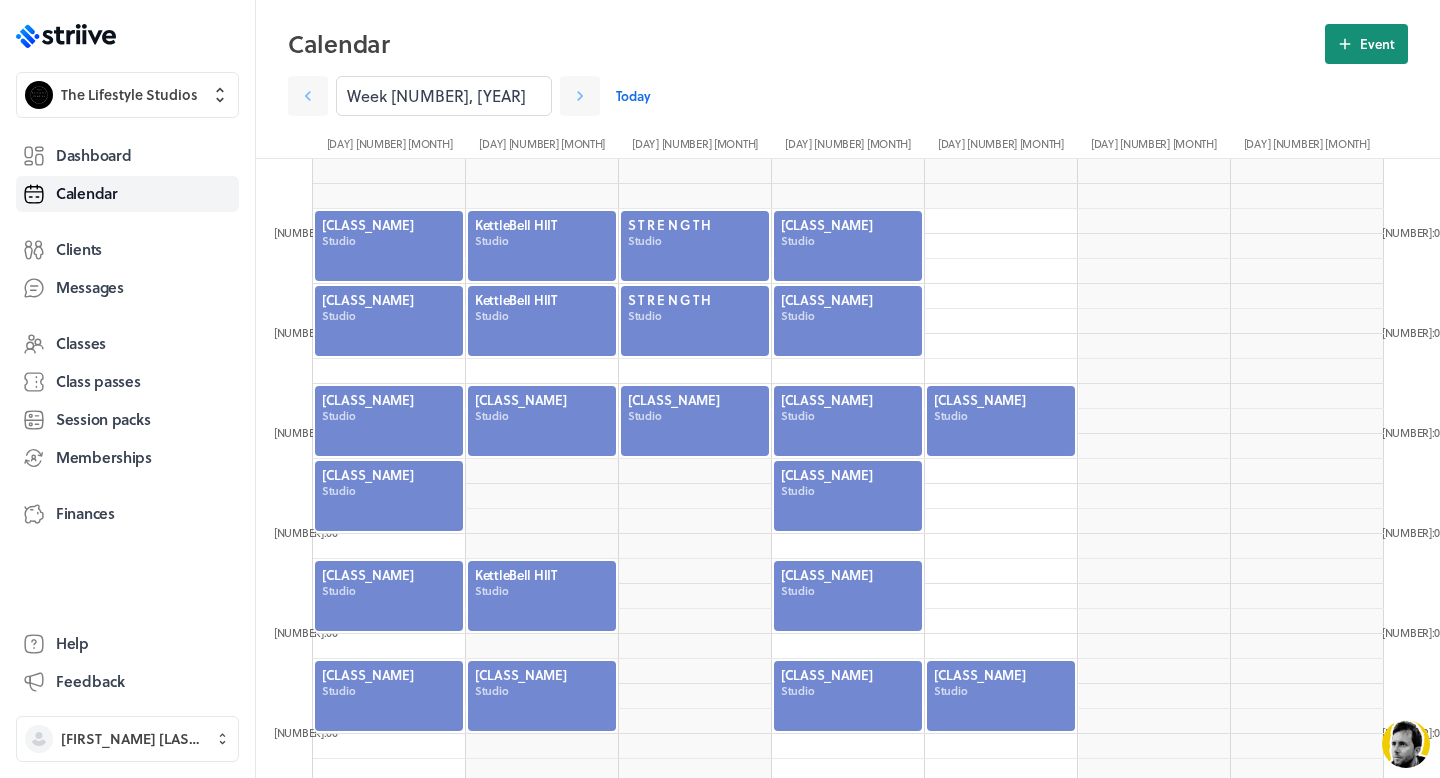 click at bounding box center (1345, 44) 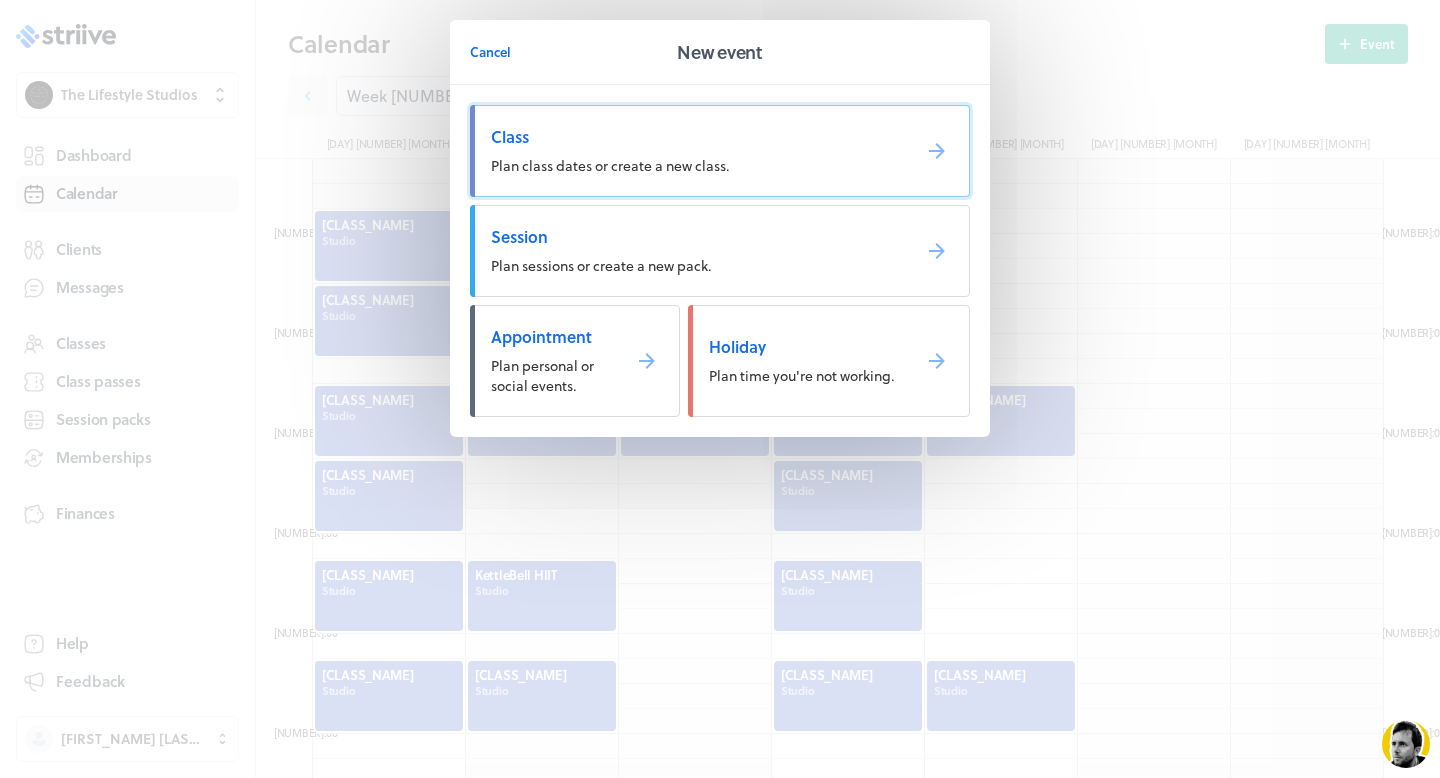 click on "Plan class dates or create a new class." at bounding box center (610, 165) 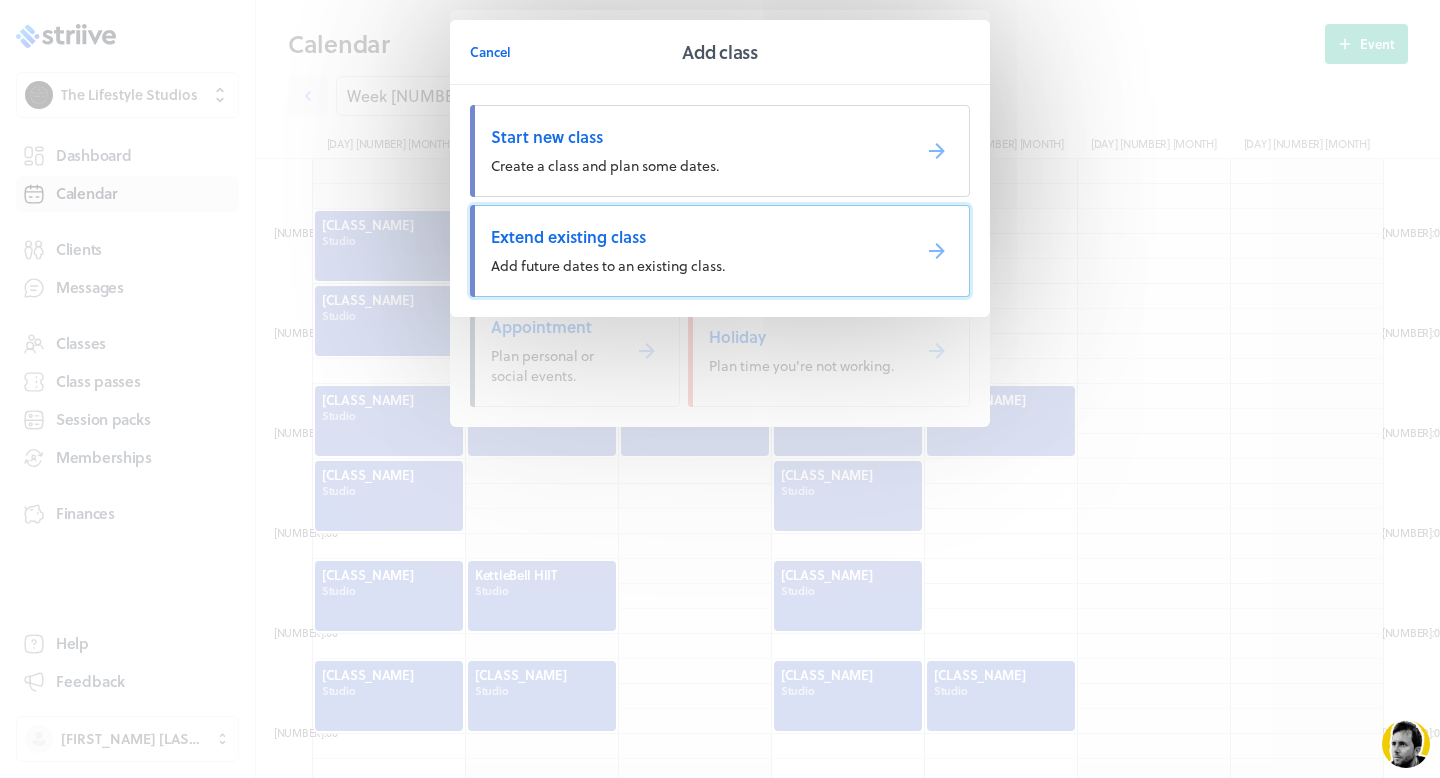click on "Extend existing class Add future dates to an existing class." at bounding box center [720, 251] 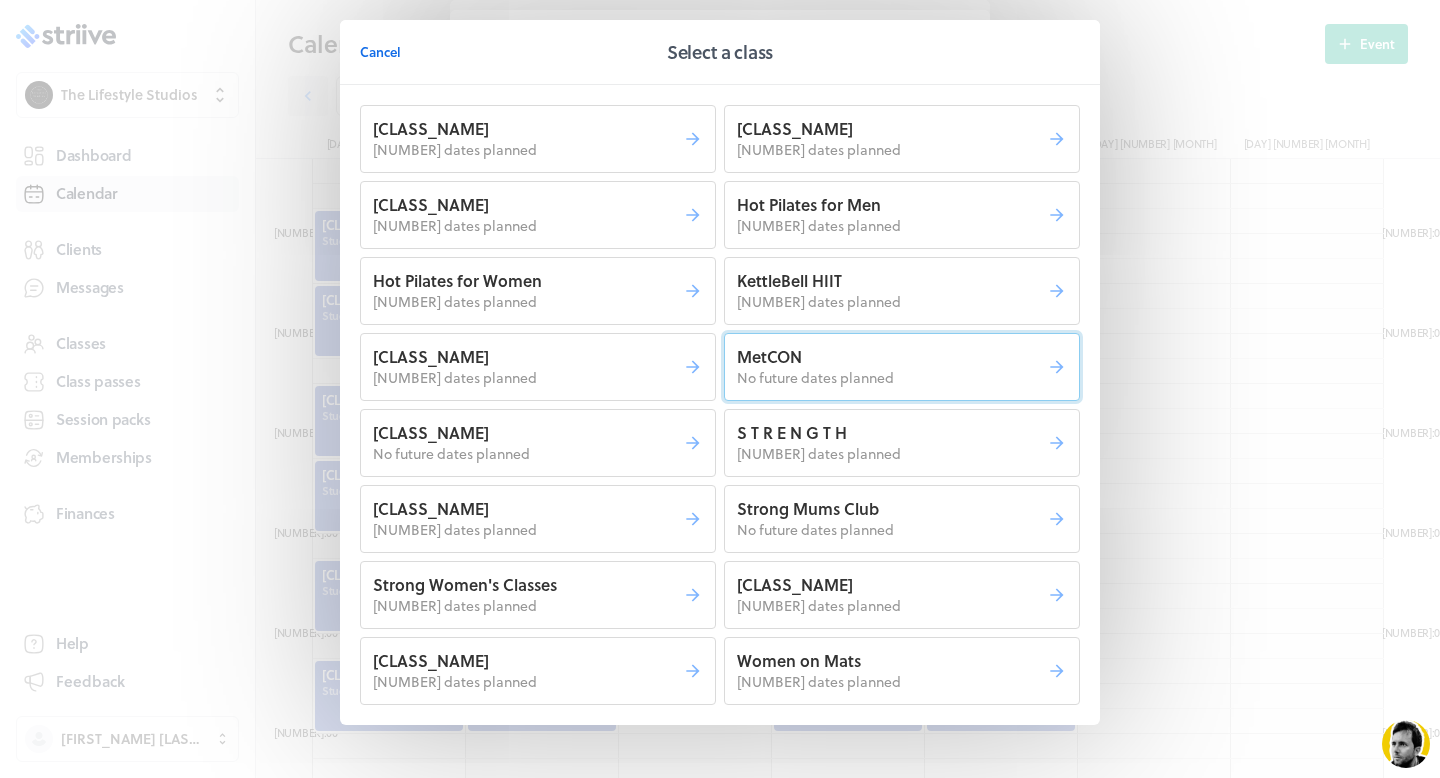 click on "MetCON" at bounding box center (528, 129) 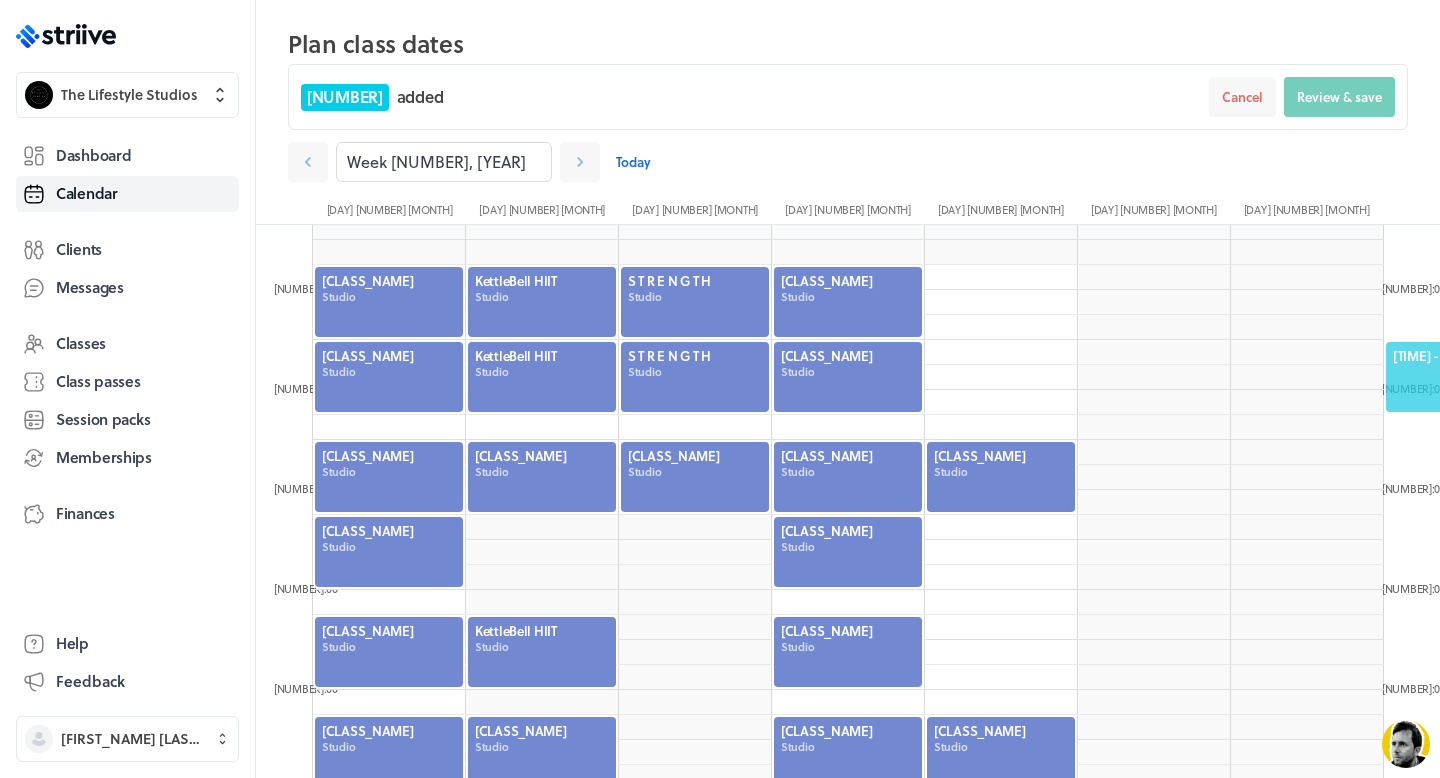 scroll, scrollTop: 525, scrollLeft: 0, axis: vertical 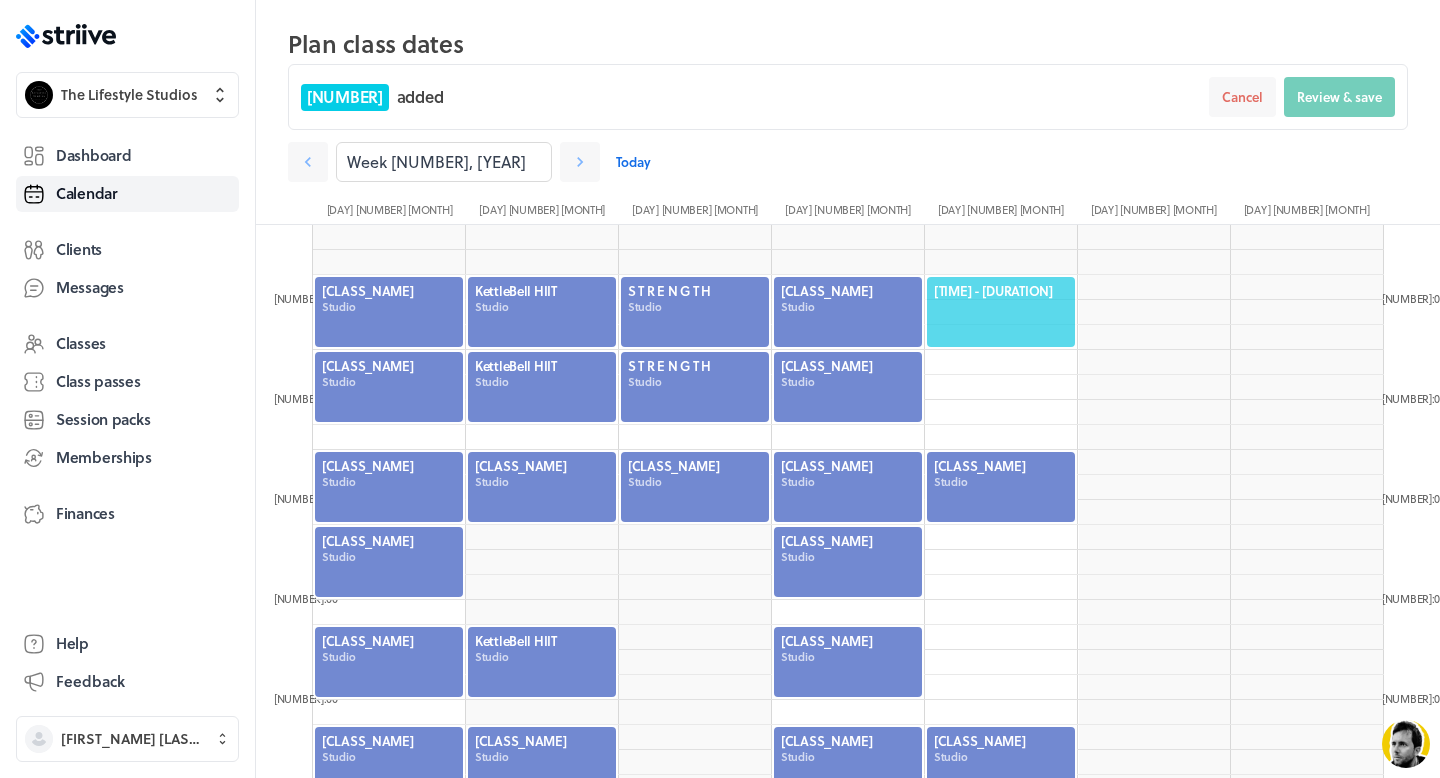 click on "[TIME]  - [DURATION]" at bounding box center [1001, 291] 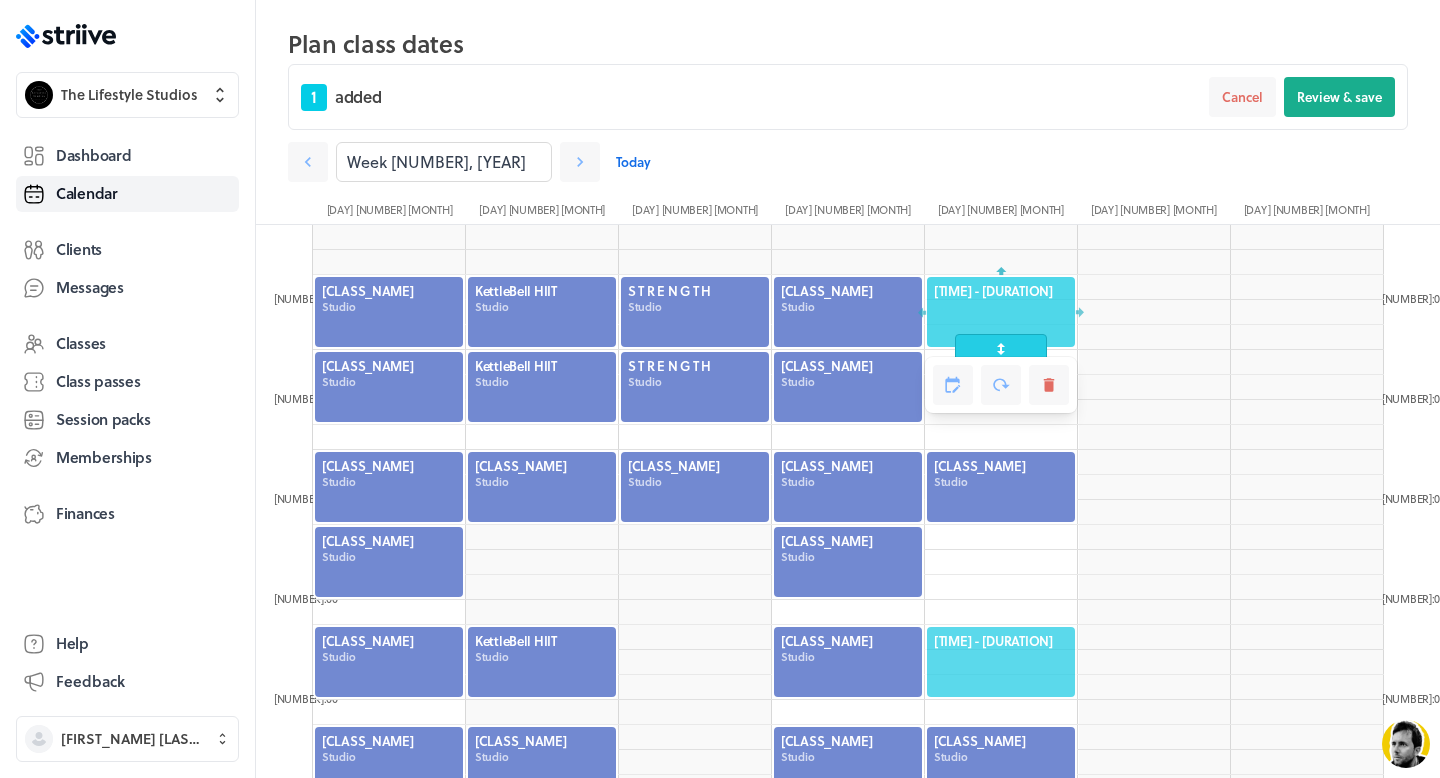 click on "[TIME]  - [DURATION]" at bounding box center [1001, 641] 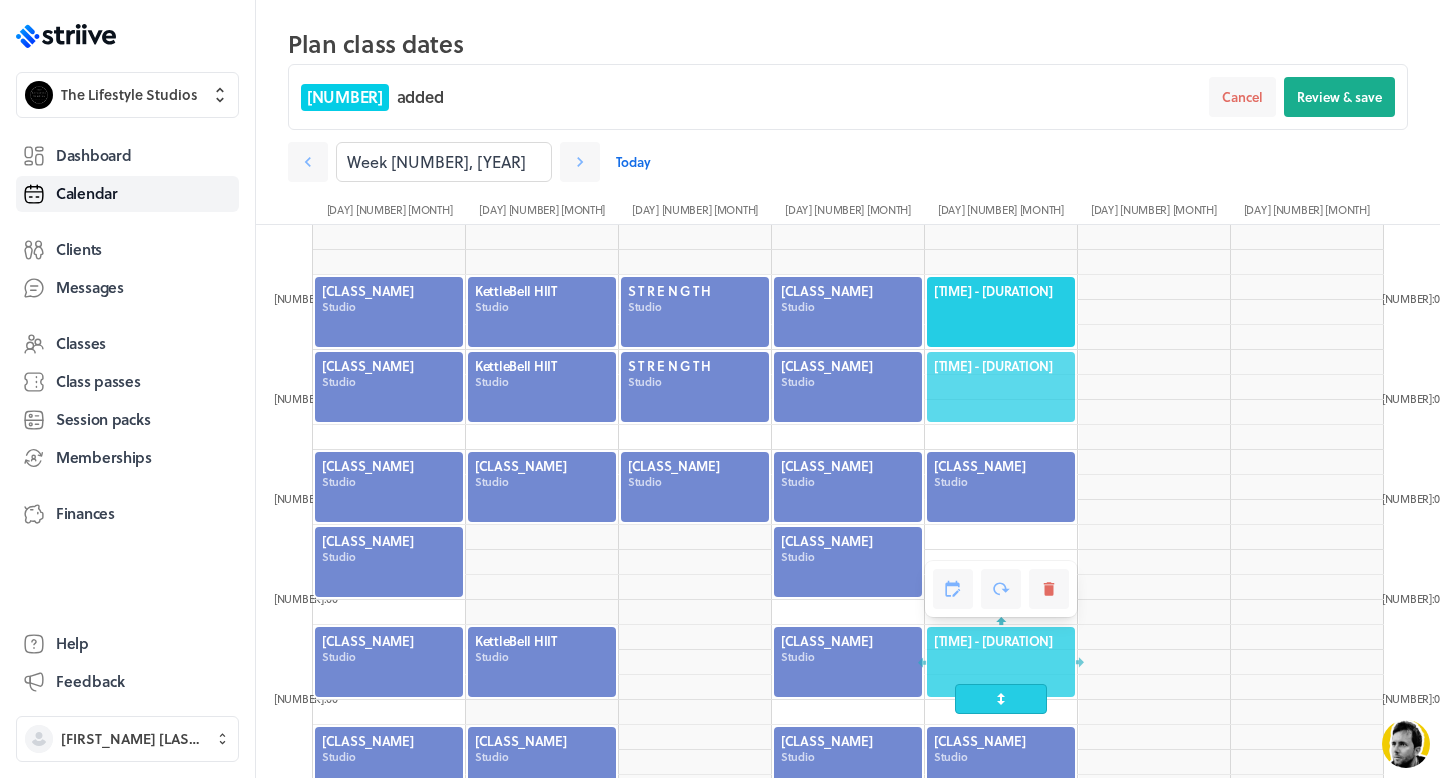 click on "[TIME]  - [DURATION]" at bounding box center (1001, 366) 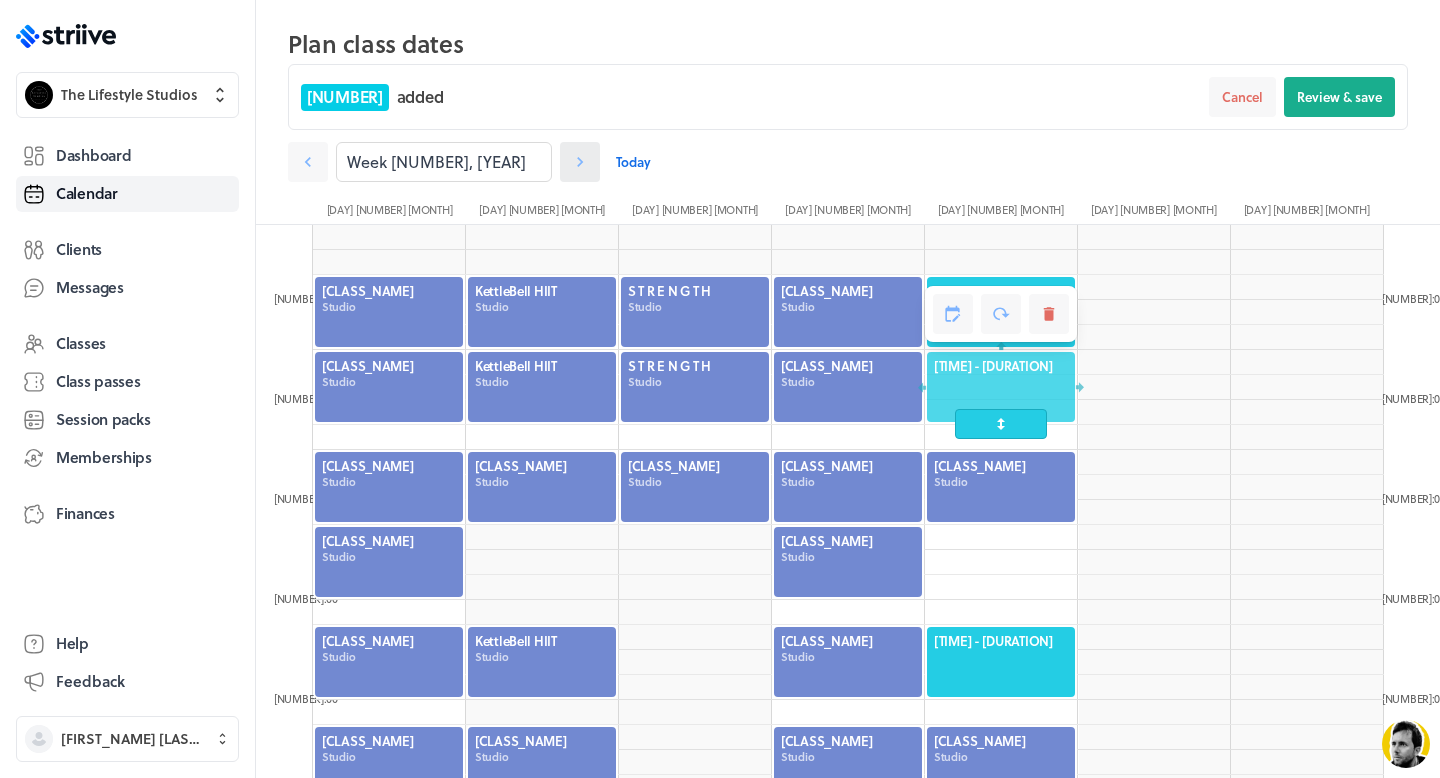 click at bounding box center (308, 162) 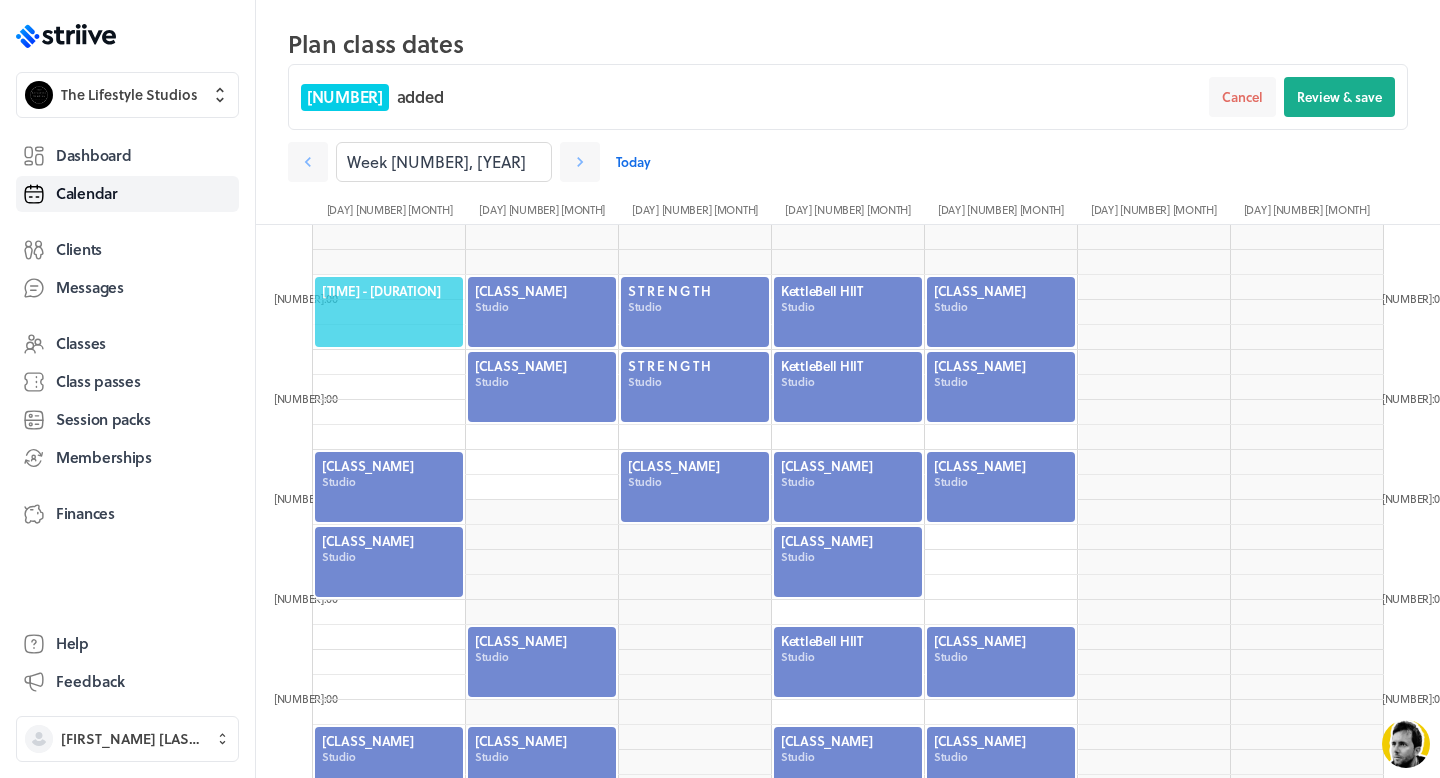 click on "[TIME]  - [DURATION]" at bounding box center [389, 291] 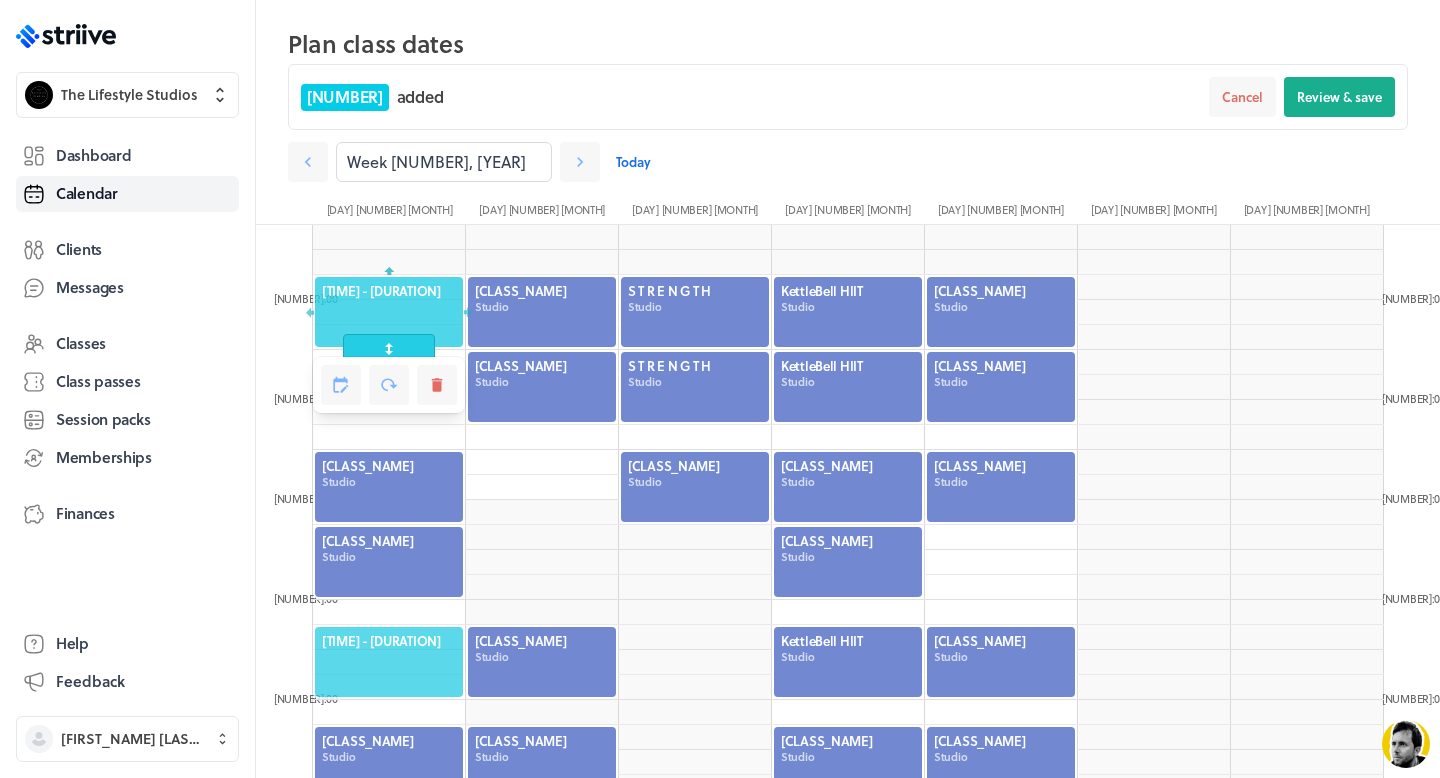click on "[TIME]  - [DURATION]" at bounding box center (389, 641) 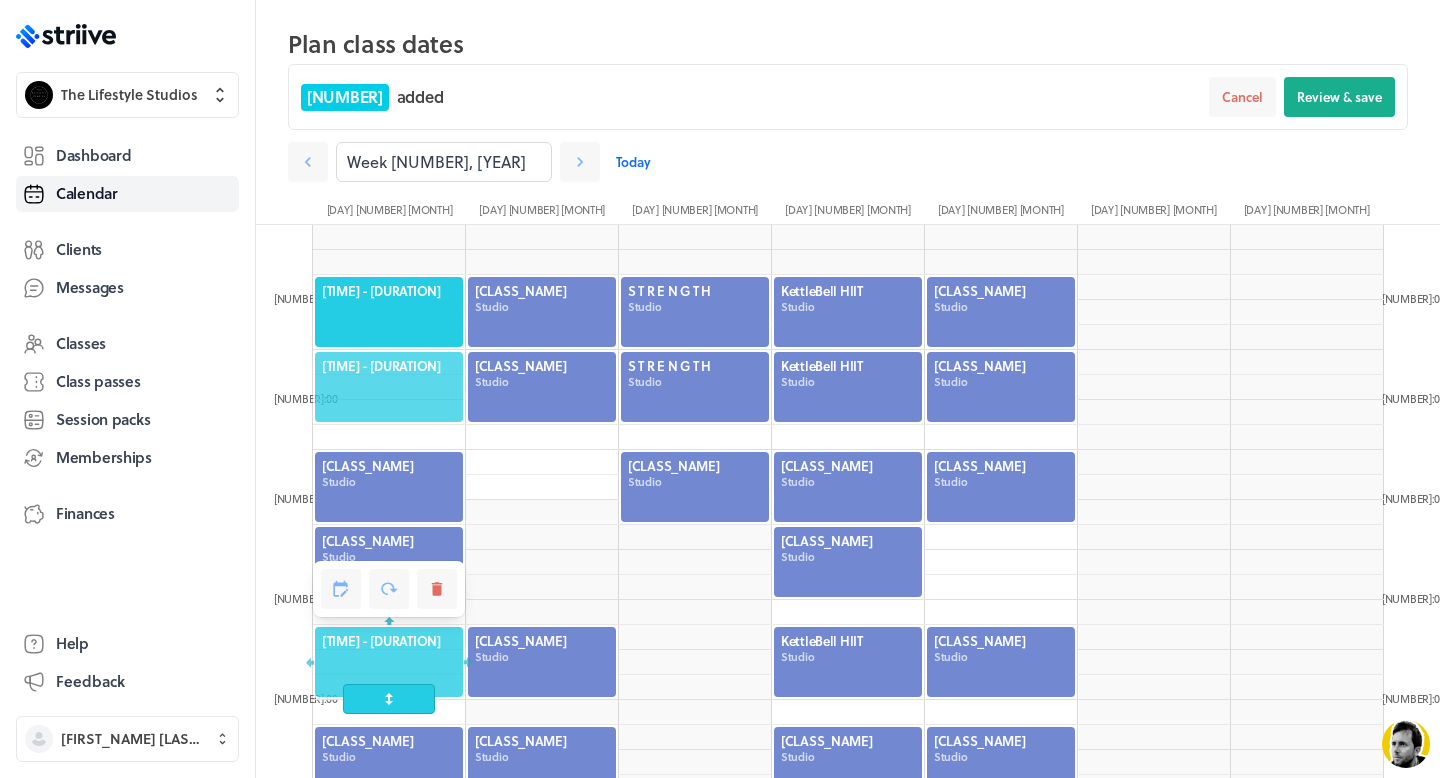 click on "[TIME]  - [DURATION]" at bounding box center (389, 387) 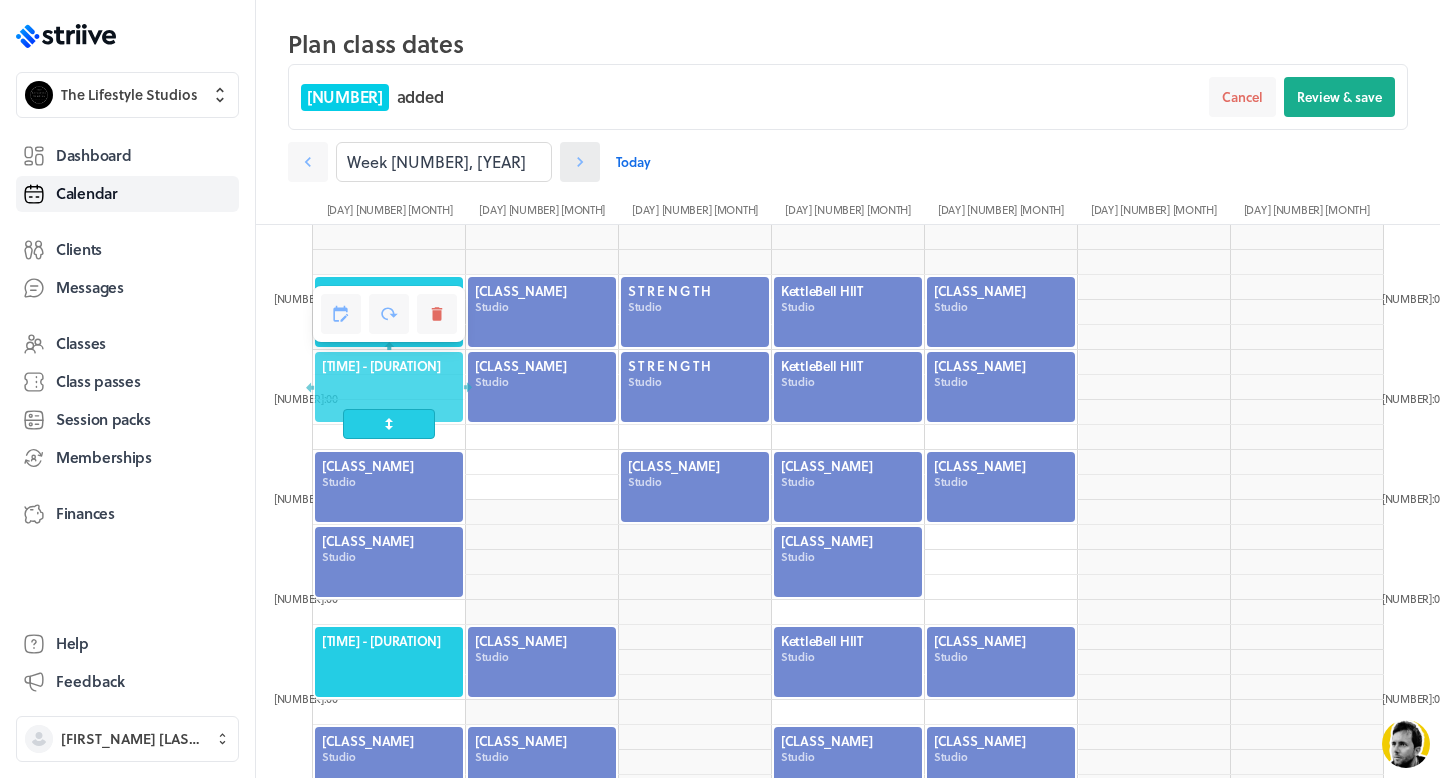 click at bounding box center [308, 162] 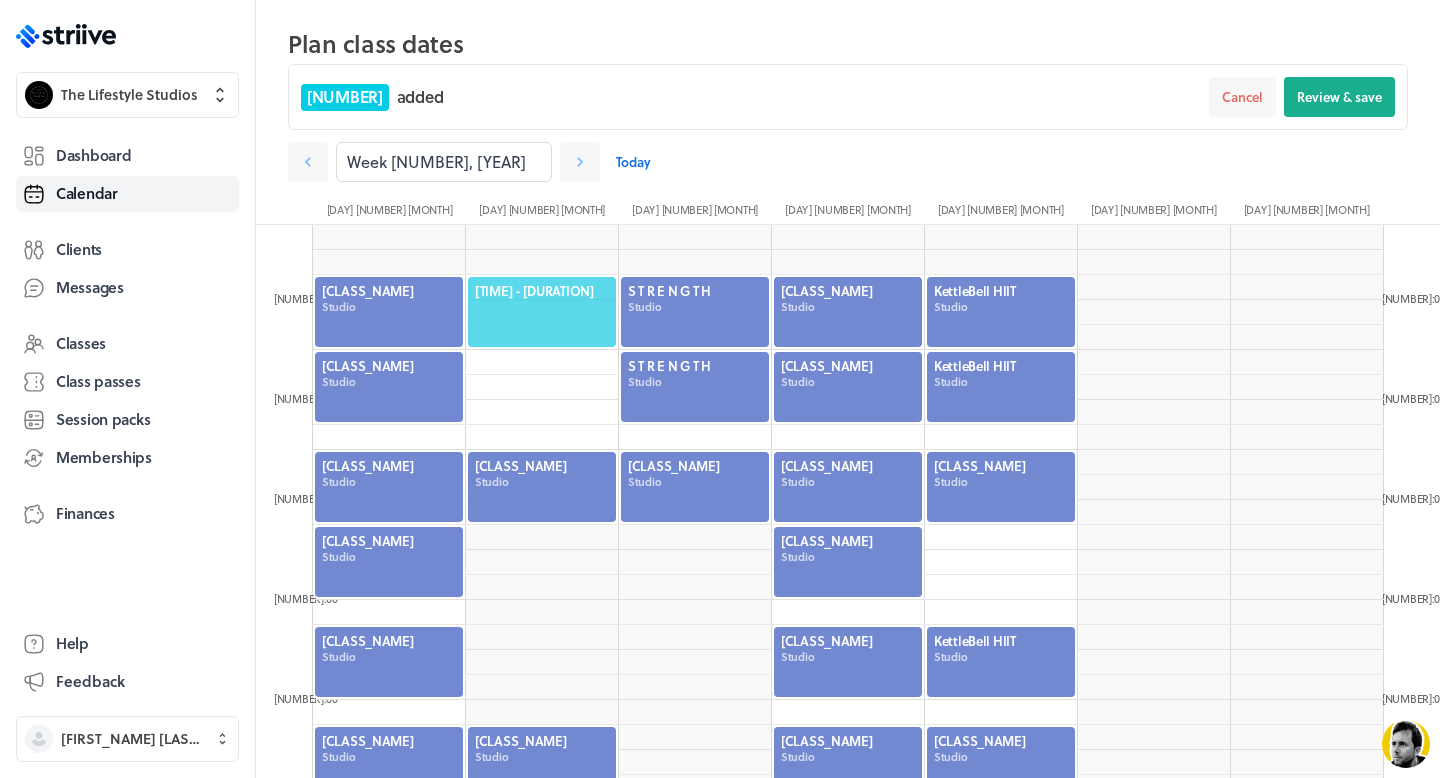click on "[TIME]  - [DURATION]" at bounding box center (542, 291) 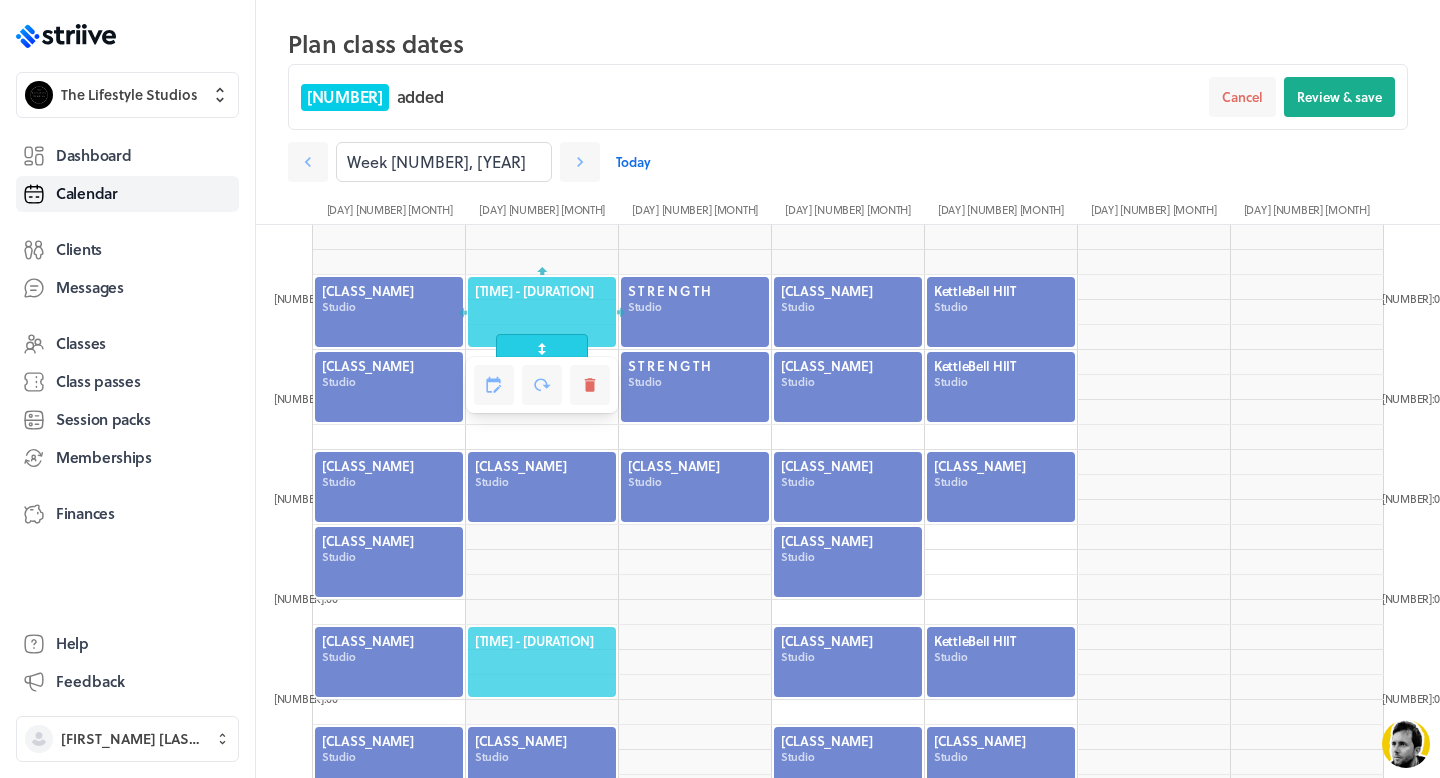click on "[TIME]  - [DURATION]" at bounding box center (542, 641) 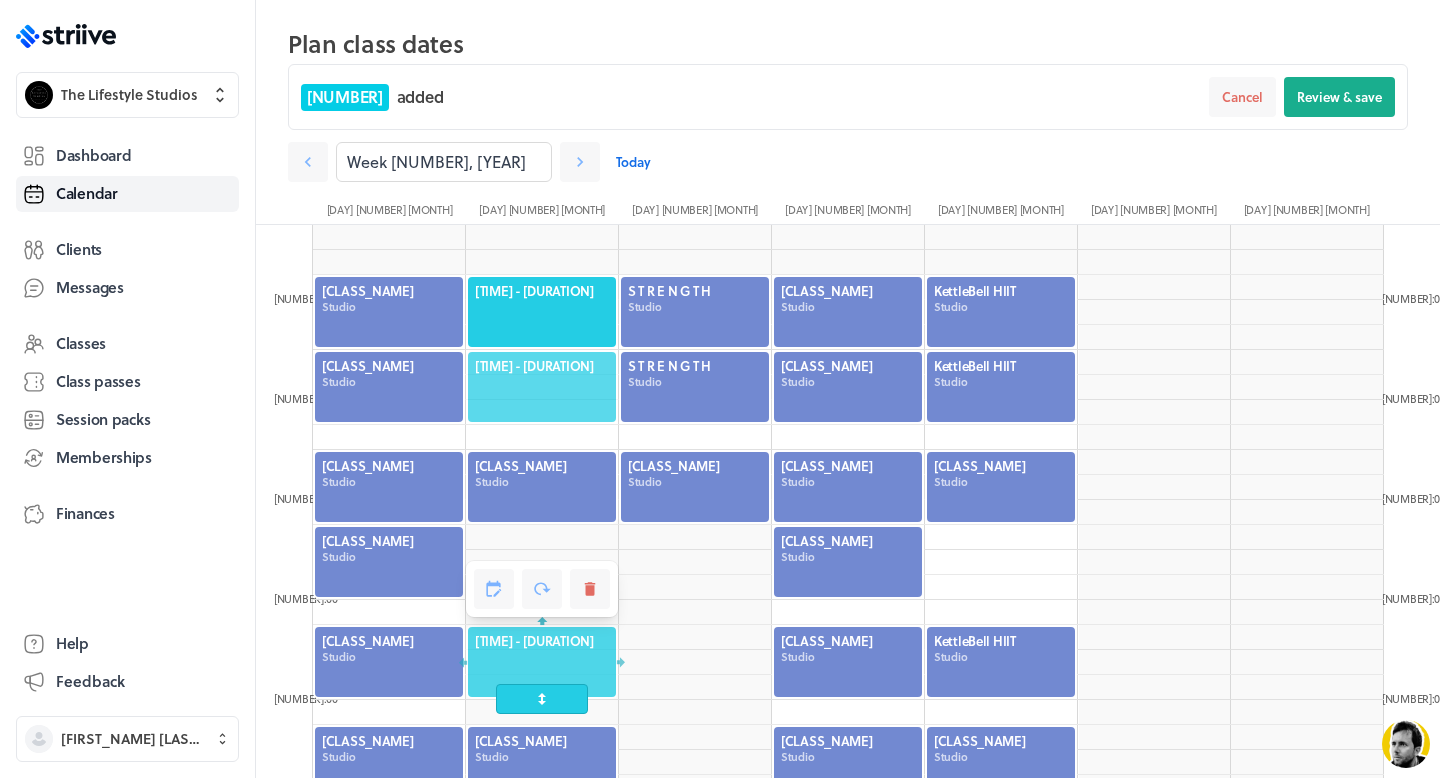 click on "[TIME]  - [DURATION]" at bounding box center [542, 366] 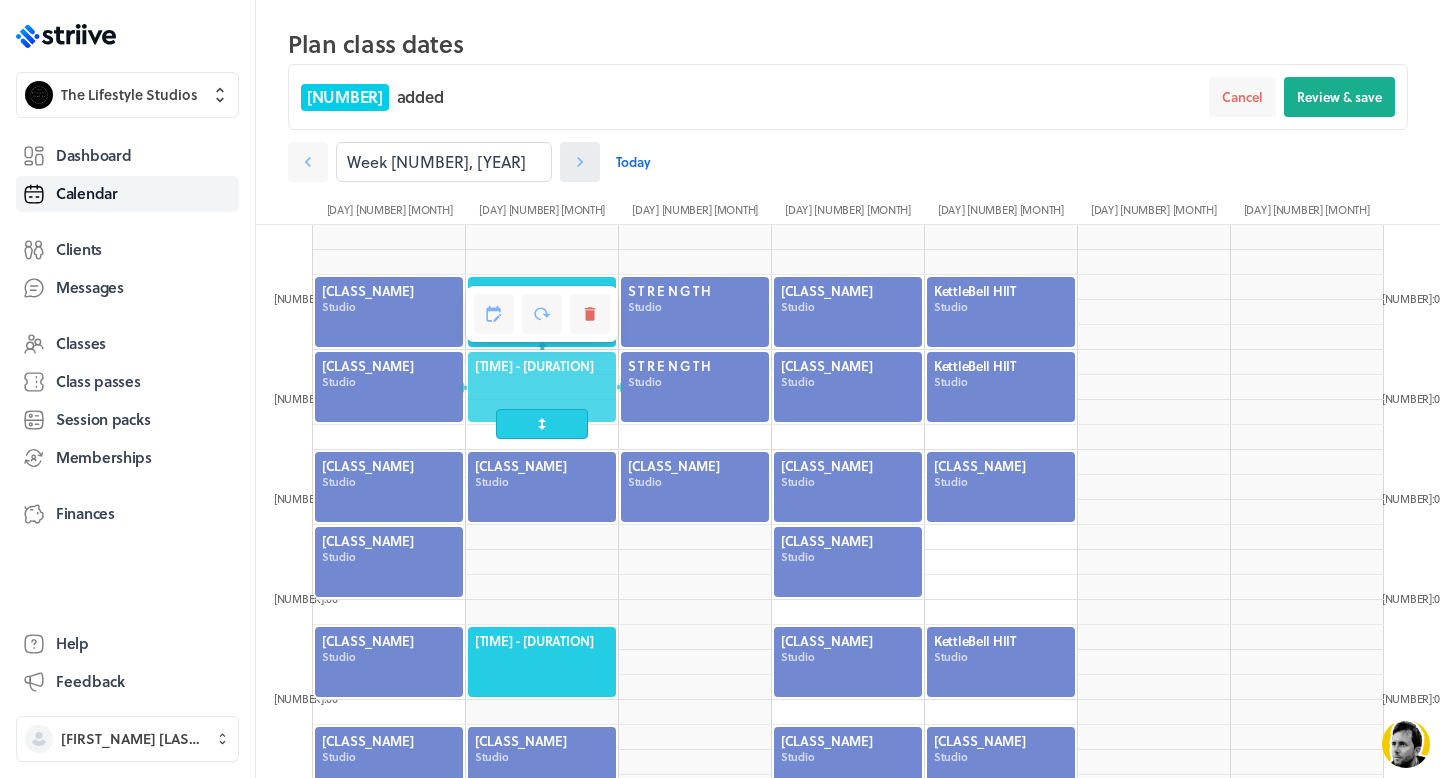 click at bounding box center [308, 162] 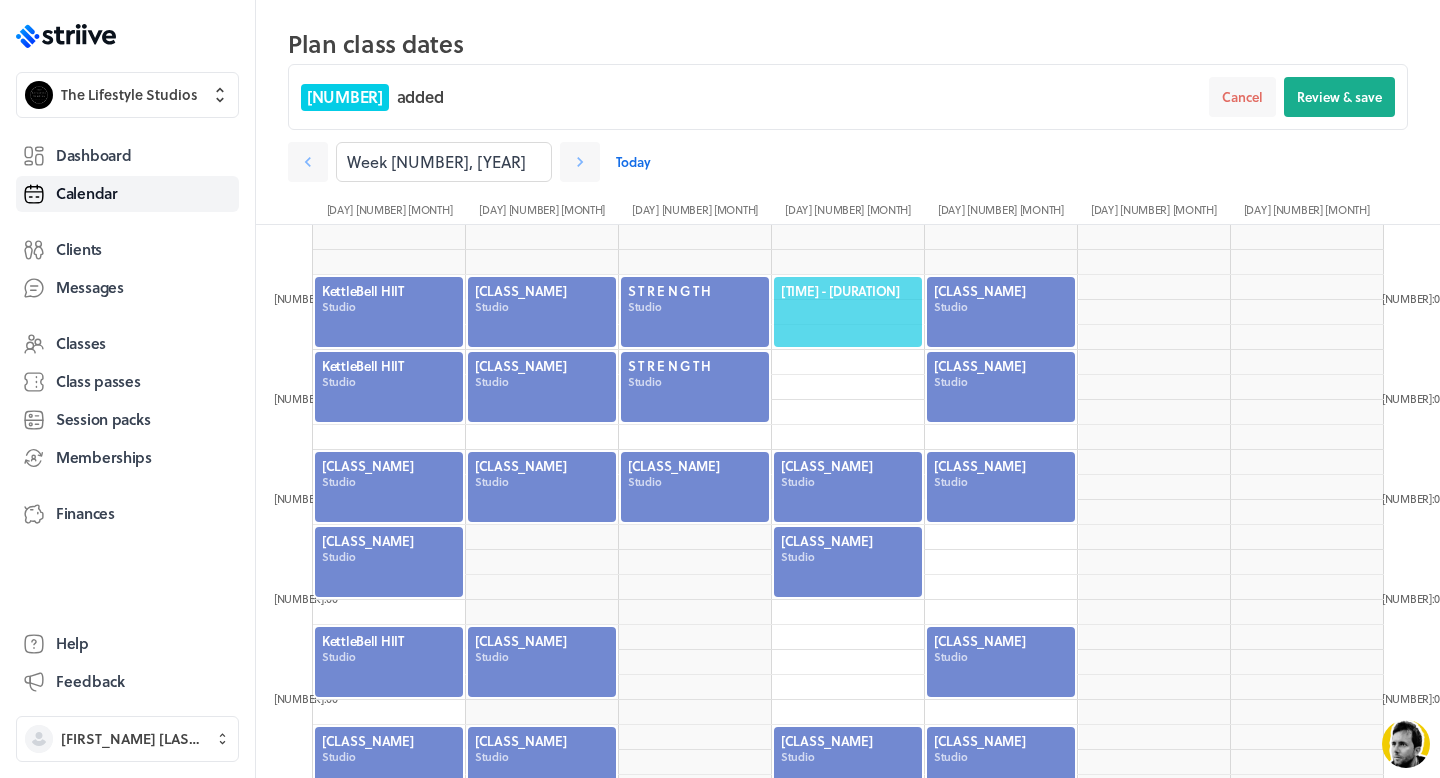 click on "[TIME]  - [DURATION]" at bounding box center [848, 291] 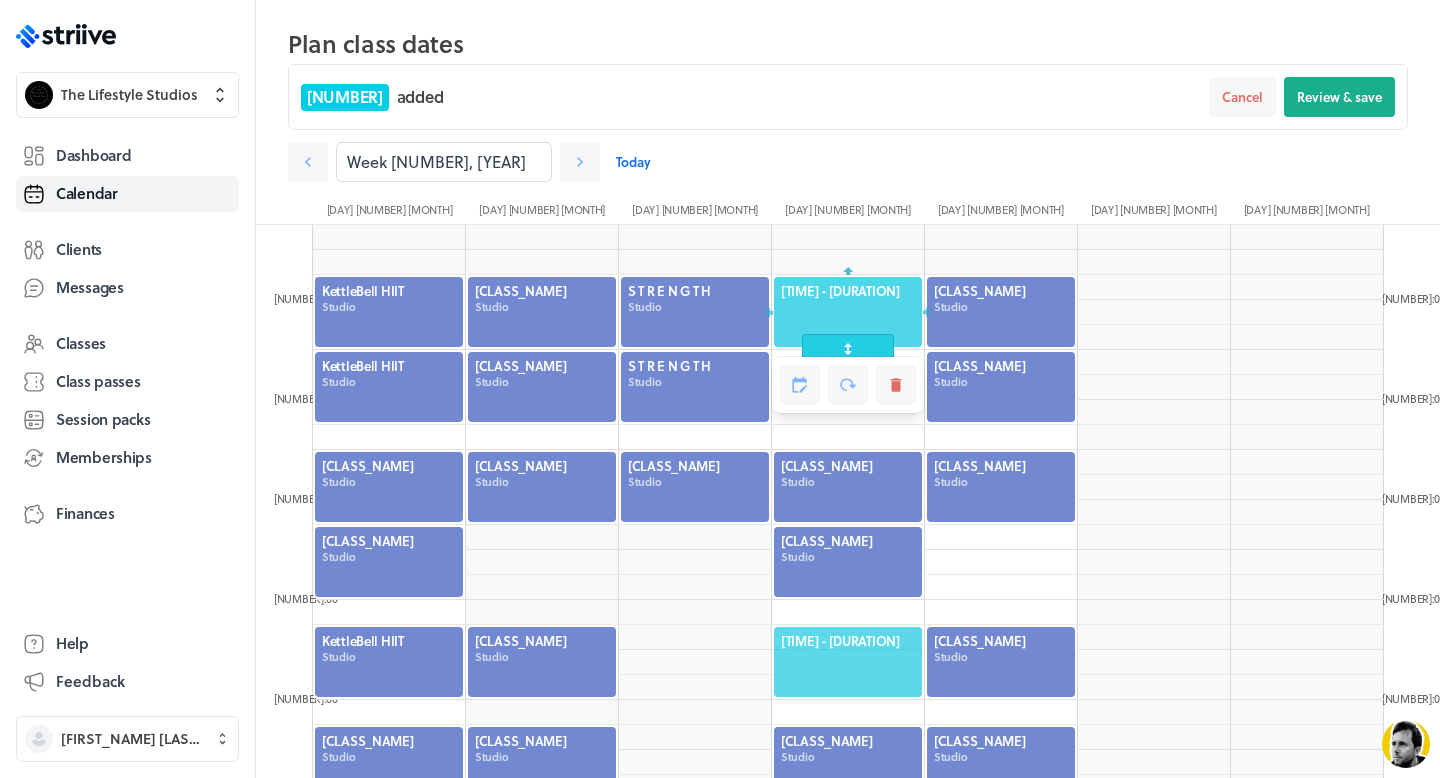 click on "[TIME]  - [DURATION]" at bounding box center (848, 641) 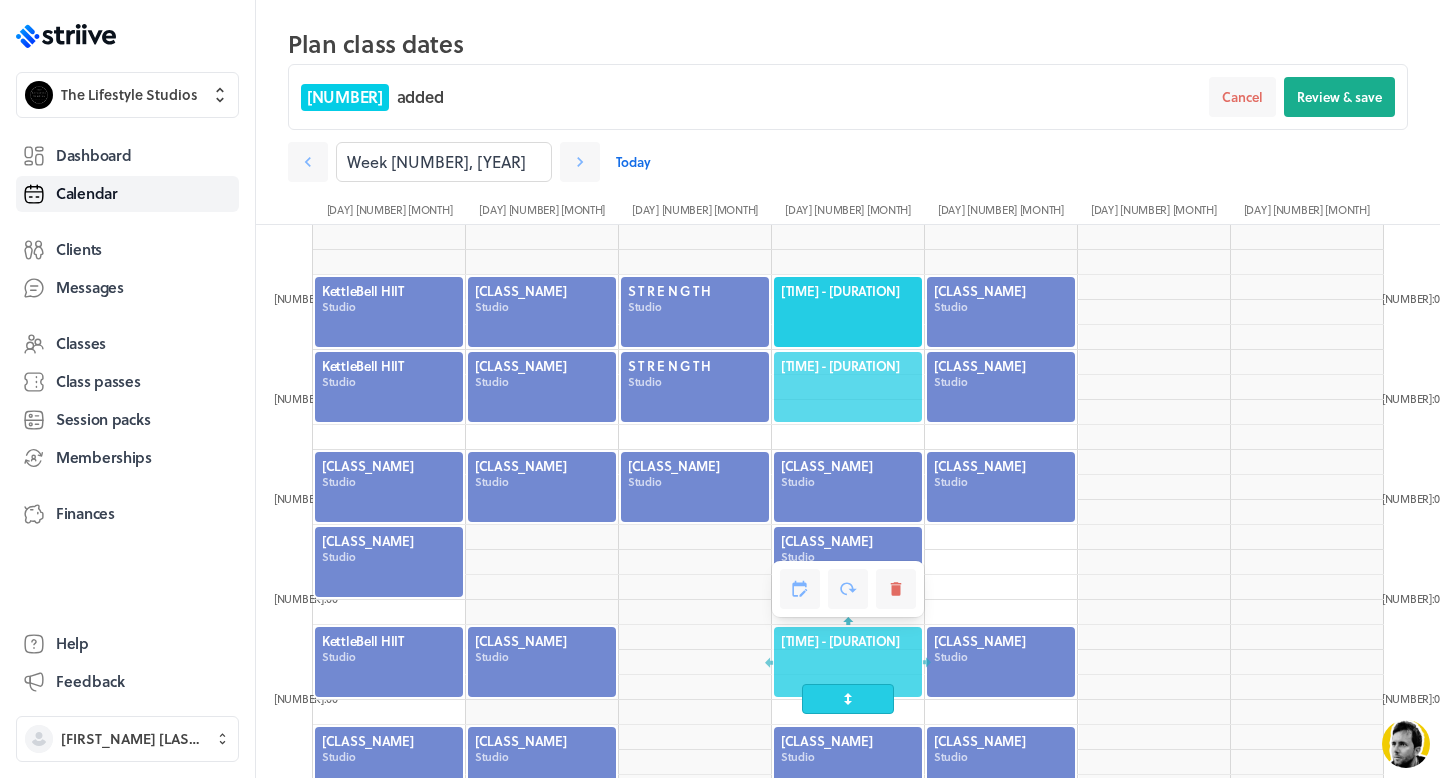 click on "[TIME]  - [DURATION]" at bounding box center [848, 366] 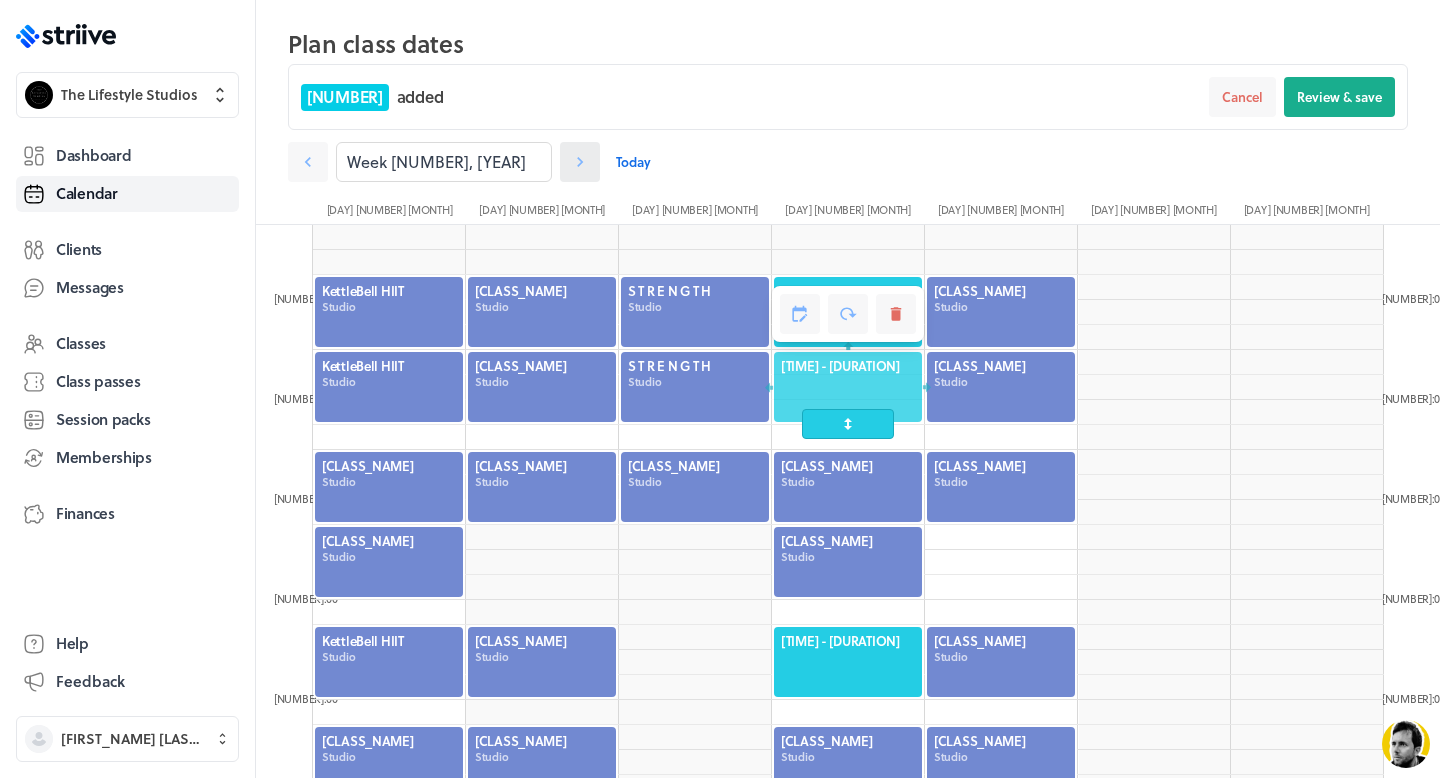 click at bounding box center (308, 162) 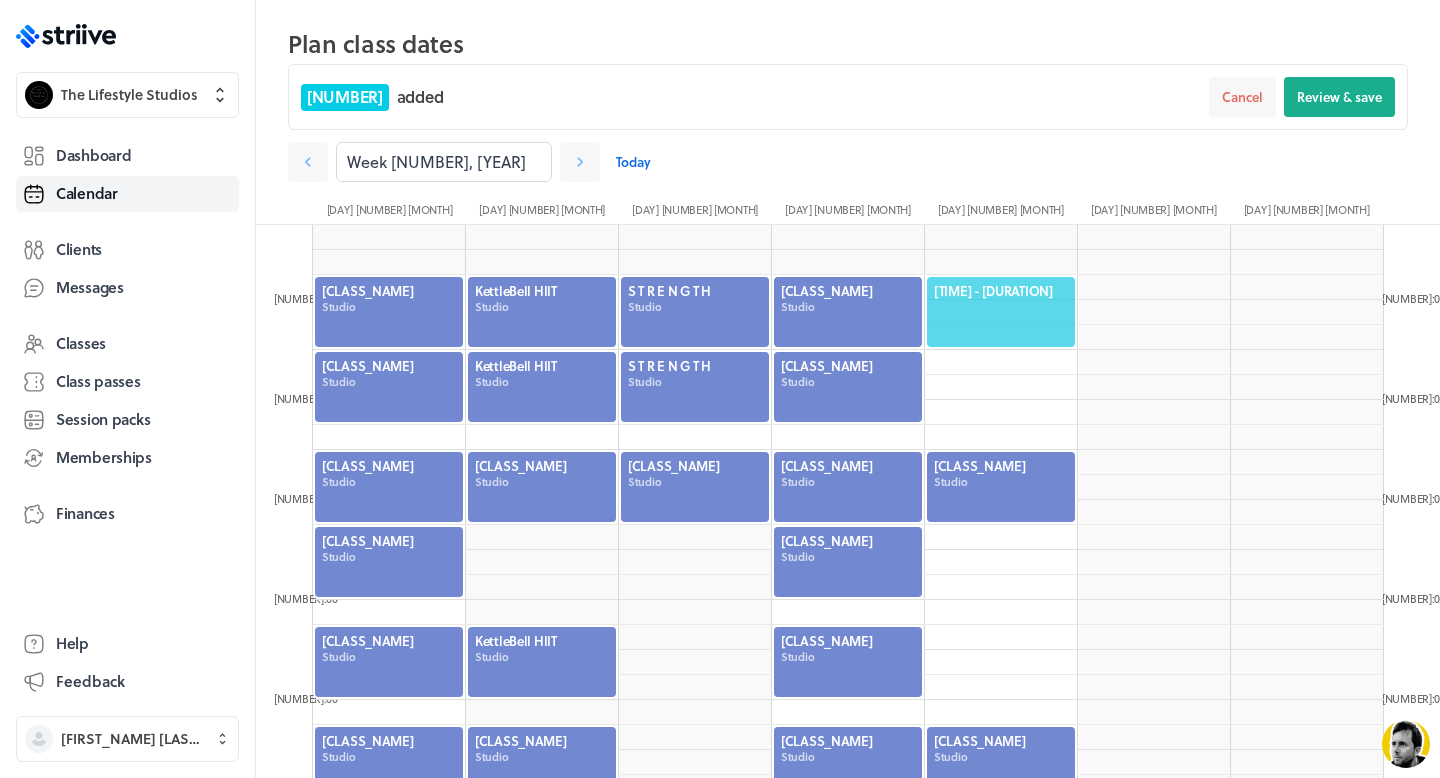 click on "[TIME]  - [DURATION]" at bounding box center (1001, 291) 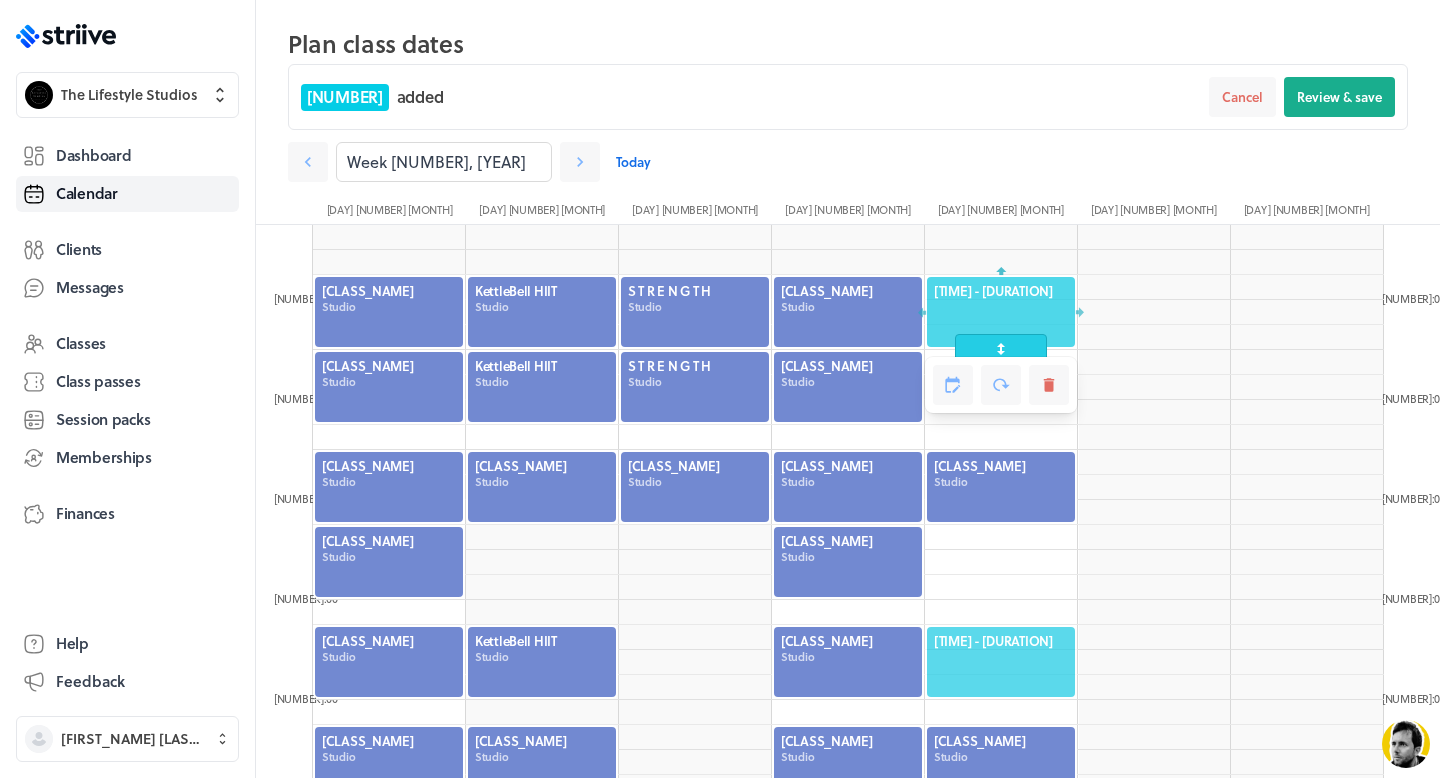 click on "[TIME]  - [DURATION]" at bounding box center [1001, 641] 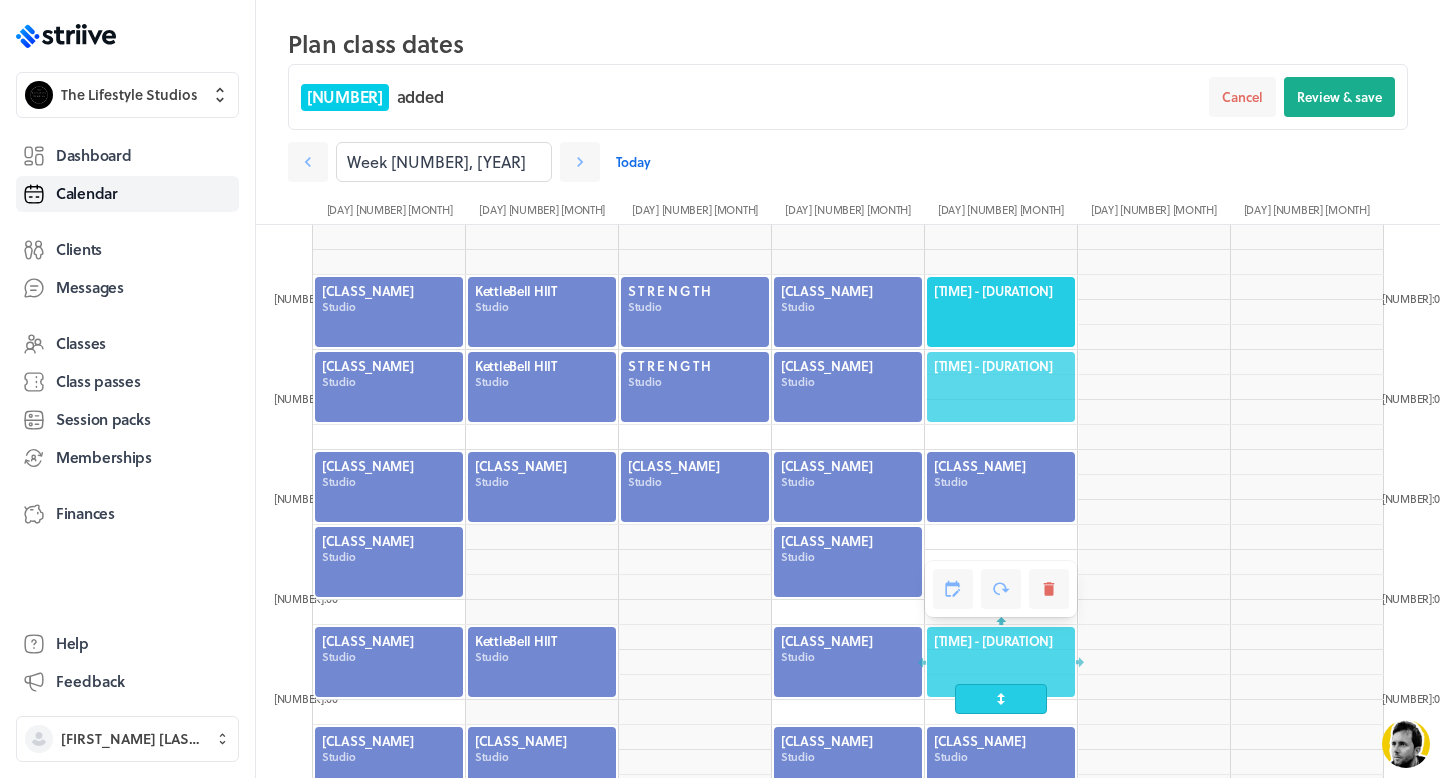 click on "[TIME]  - [DURATION]" at bounding box center [1001, 366] 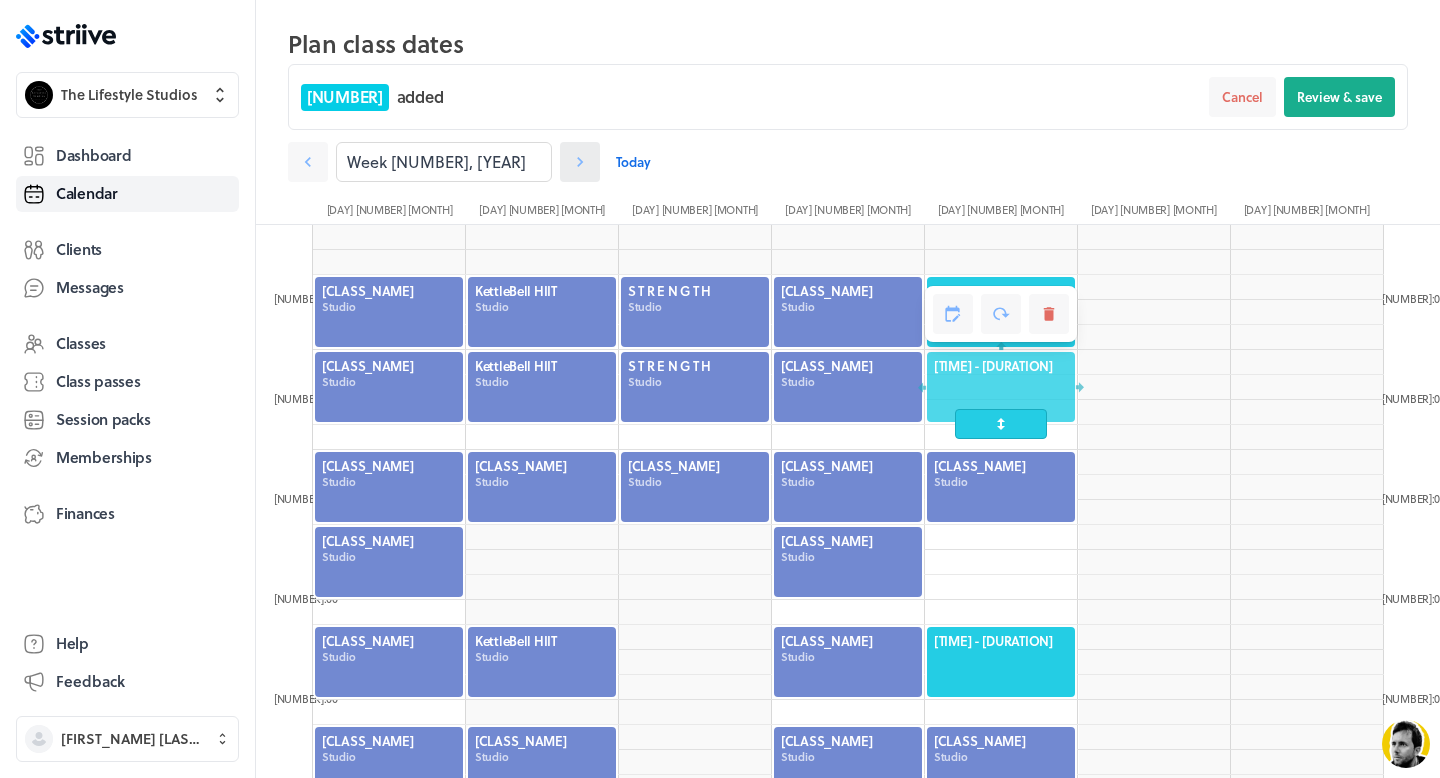 click at bounding box center (308, 162) 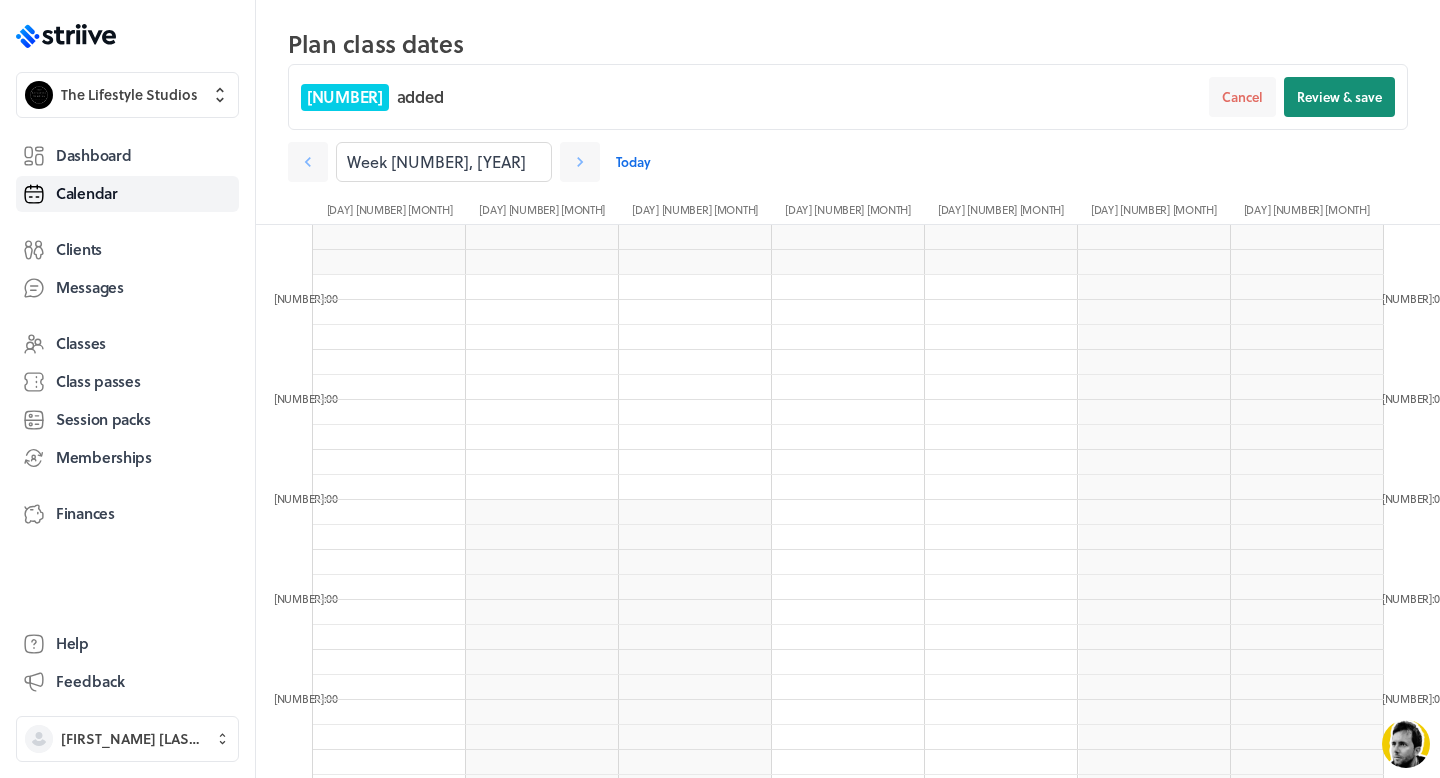 click on "Review & save" at bounding box center [1339, 97] 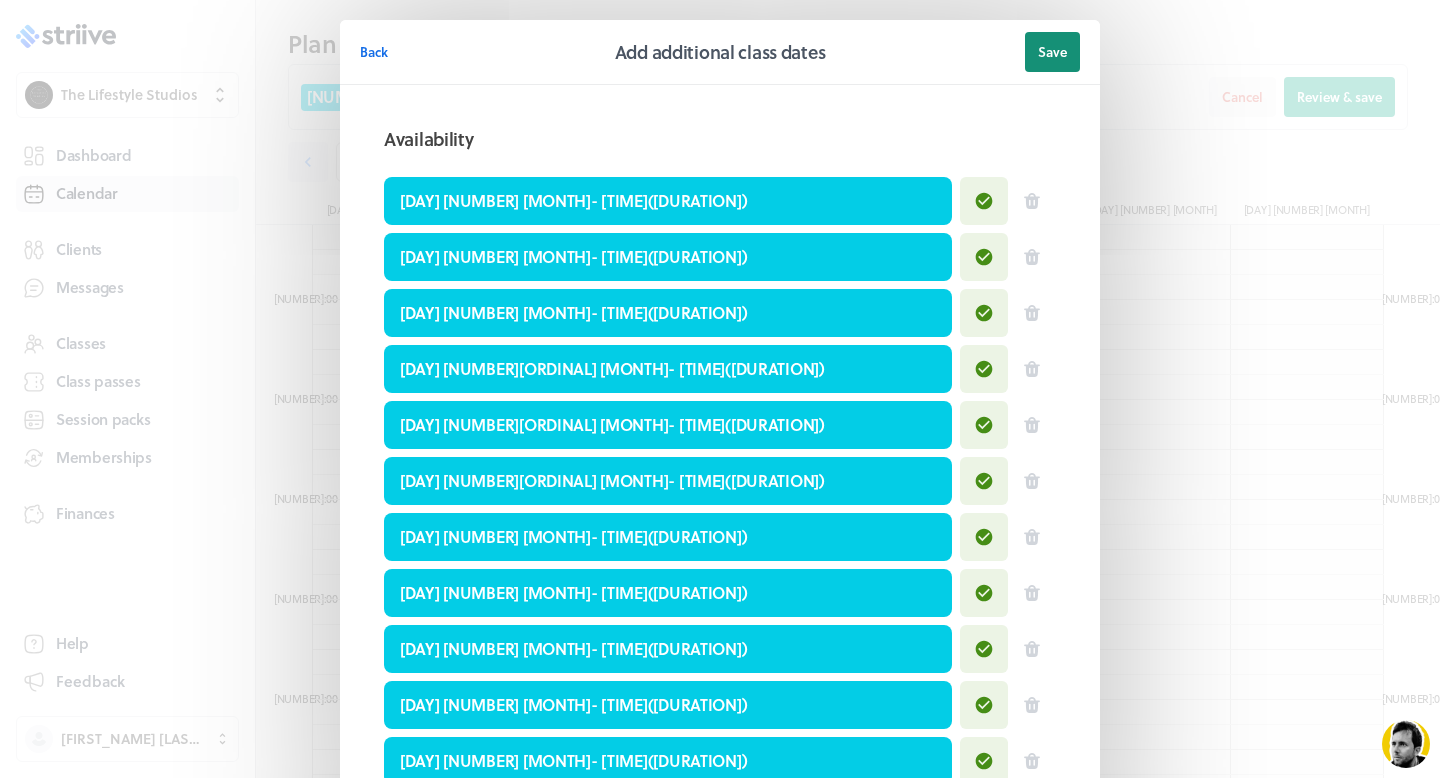 click on "Save" at bounding box center [1052, 52] 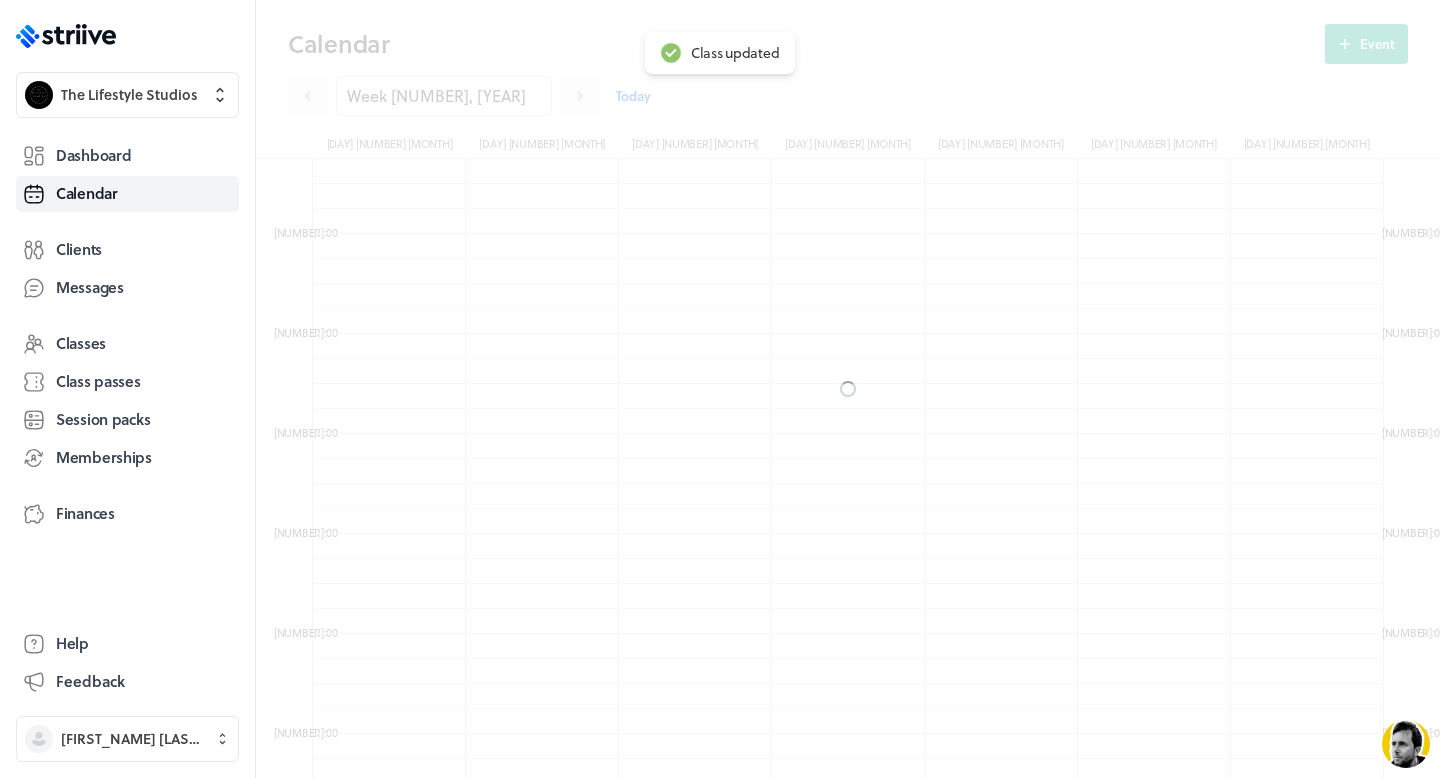 scroll, scrollTop: 459, scrollLeft: 0, axis: vertical 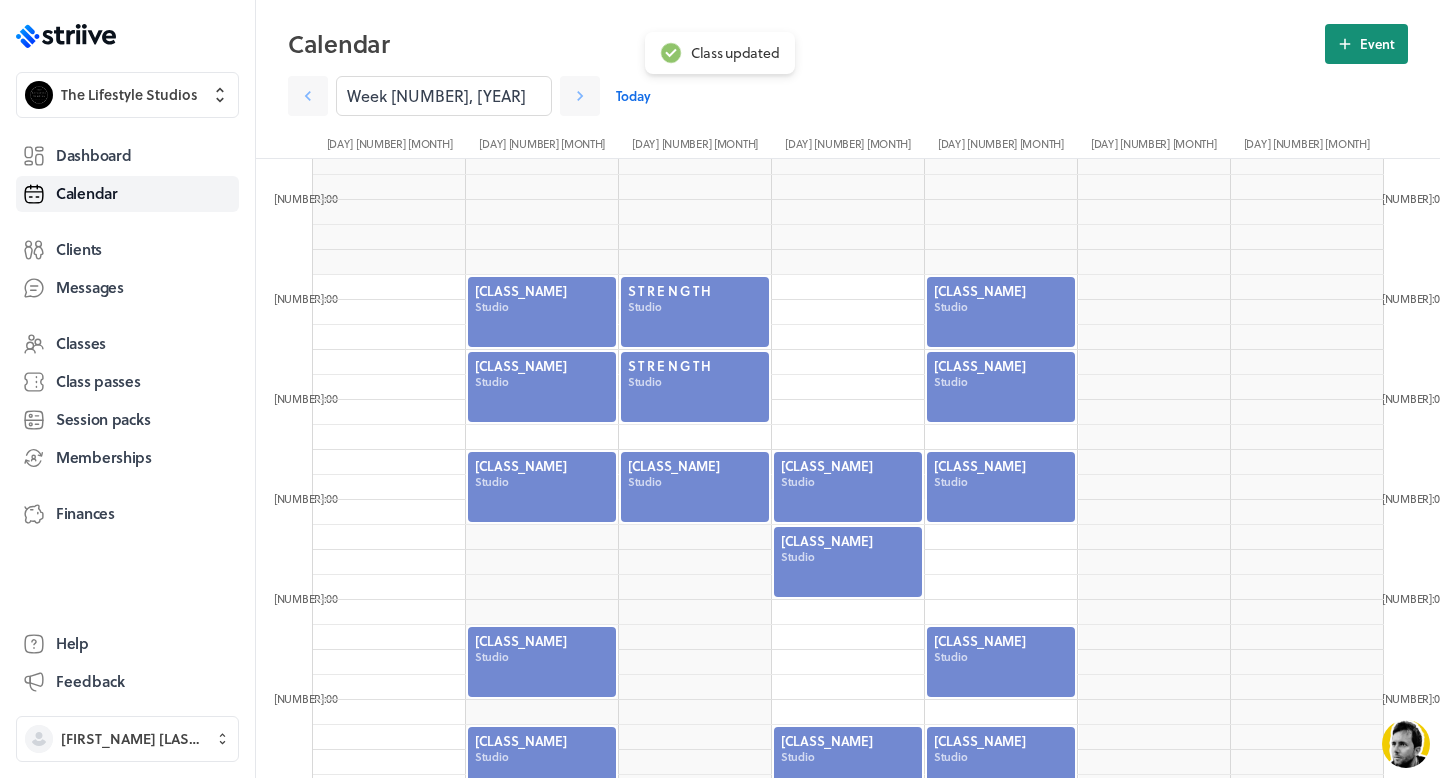 click on "Event" at bounding box center [1377, 44] 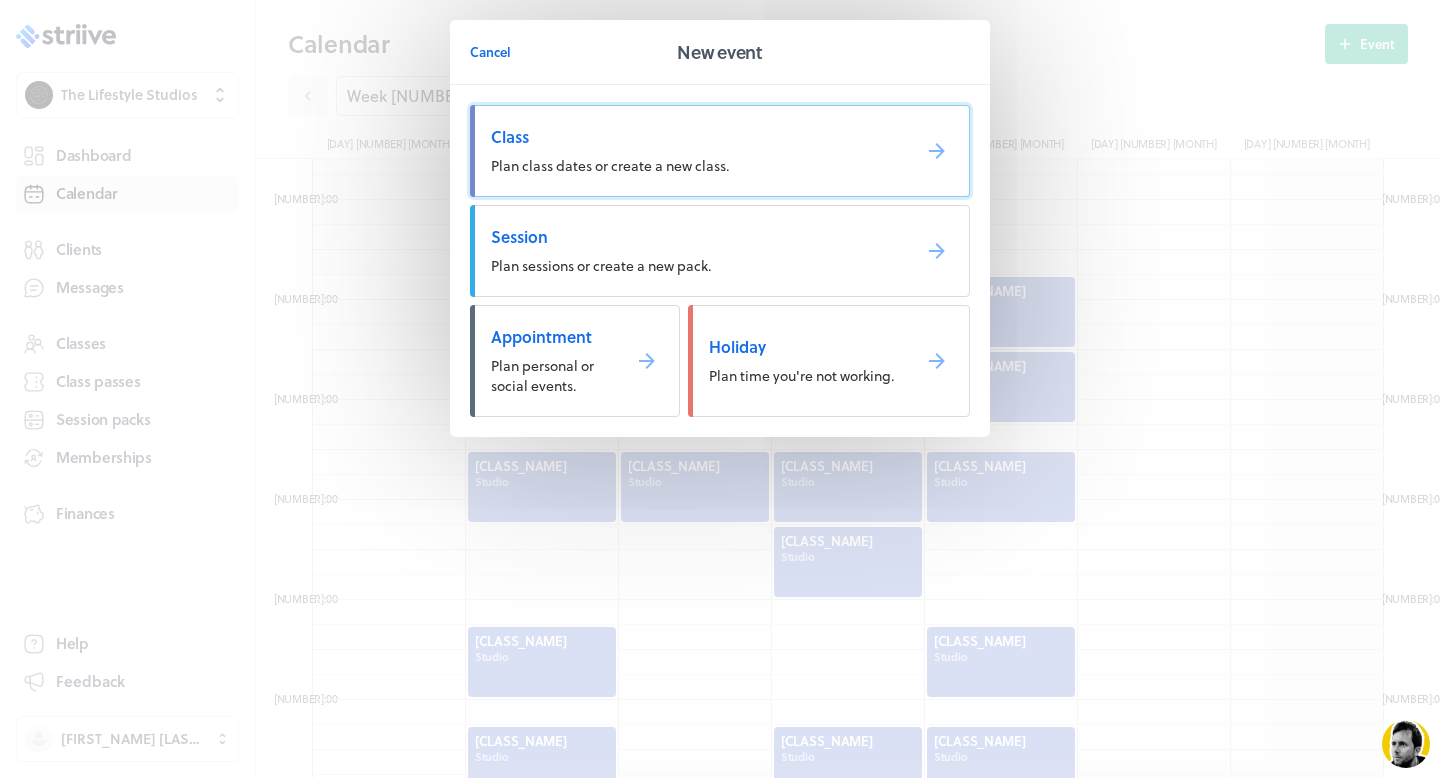 click on "Plan class dates or create a new class." at bounding box center (720, 151) 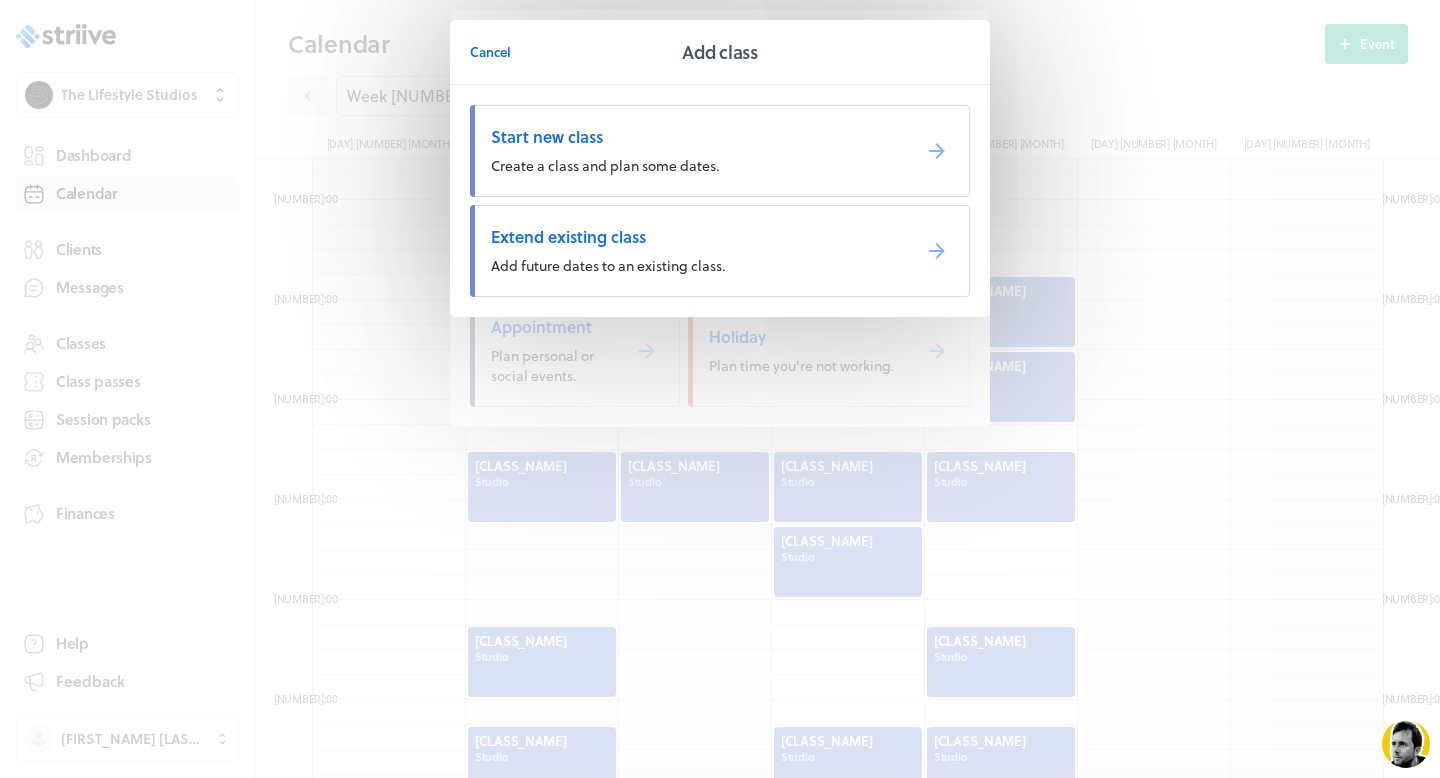 click on "Extend existing class" at bounding box center (692, 137) 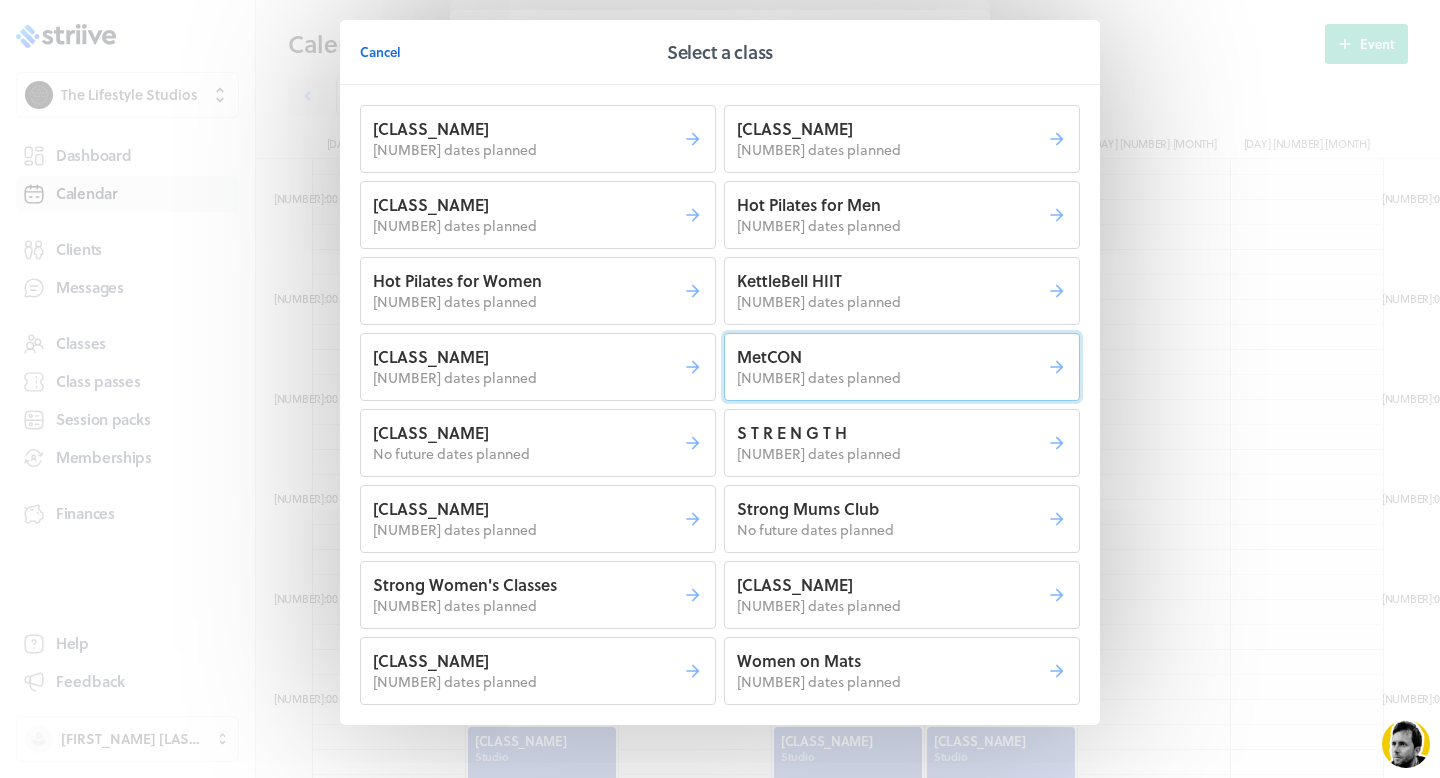 click on "MetCON" at bounding box center (528, 129) 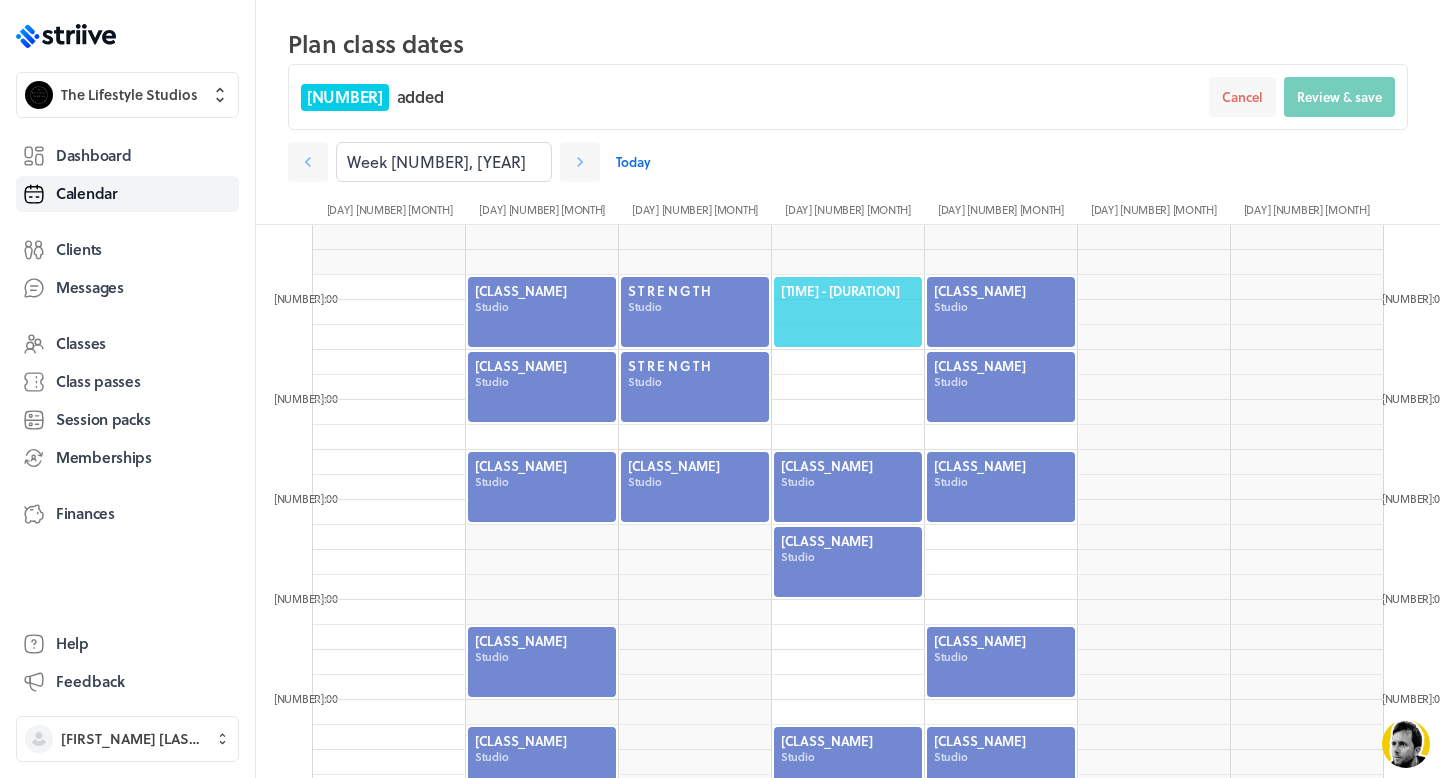 click on "[TIME]  - [DURATION]" at bounding box center (848, 291) 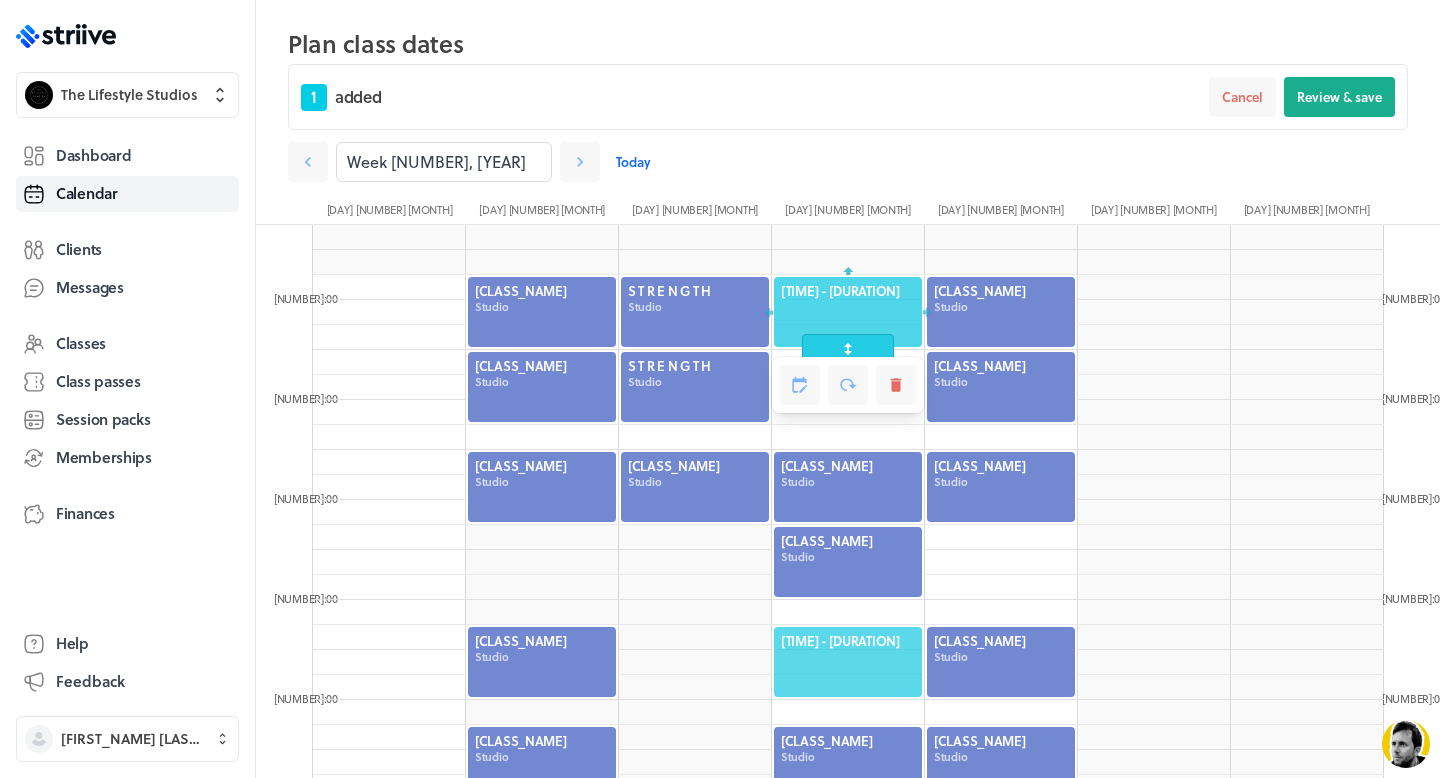 click on "[TIME]  - [DURATION]" at bounding box center (848, 641) 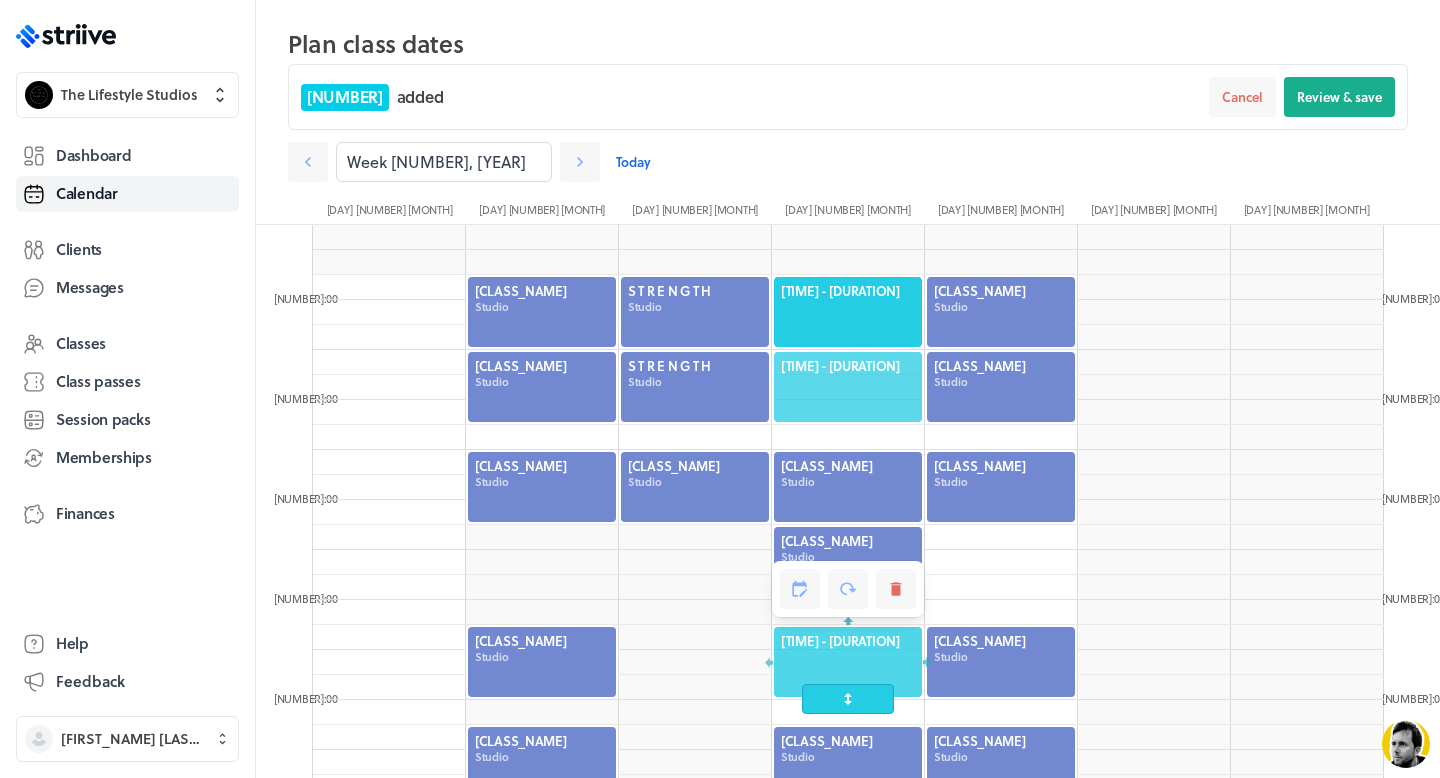 click on "[TIME]  - [DURATION]" at bounding box center [848, 366] 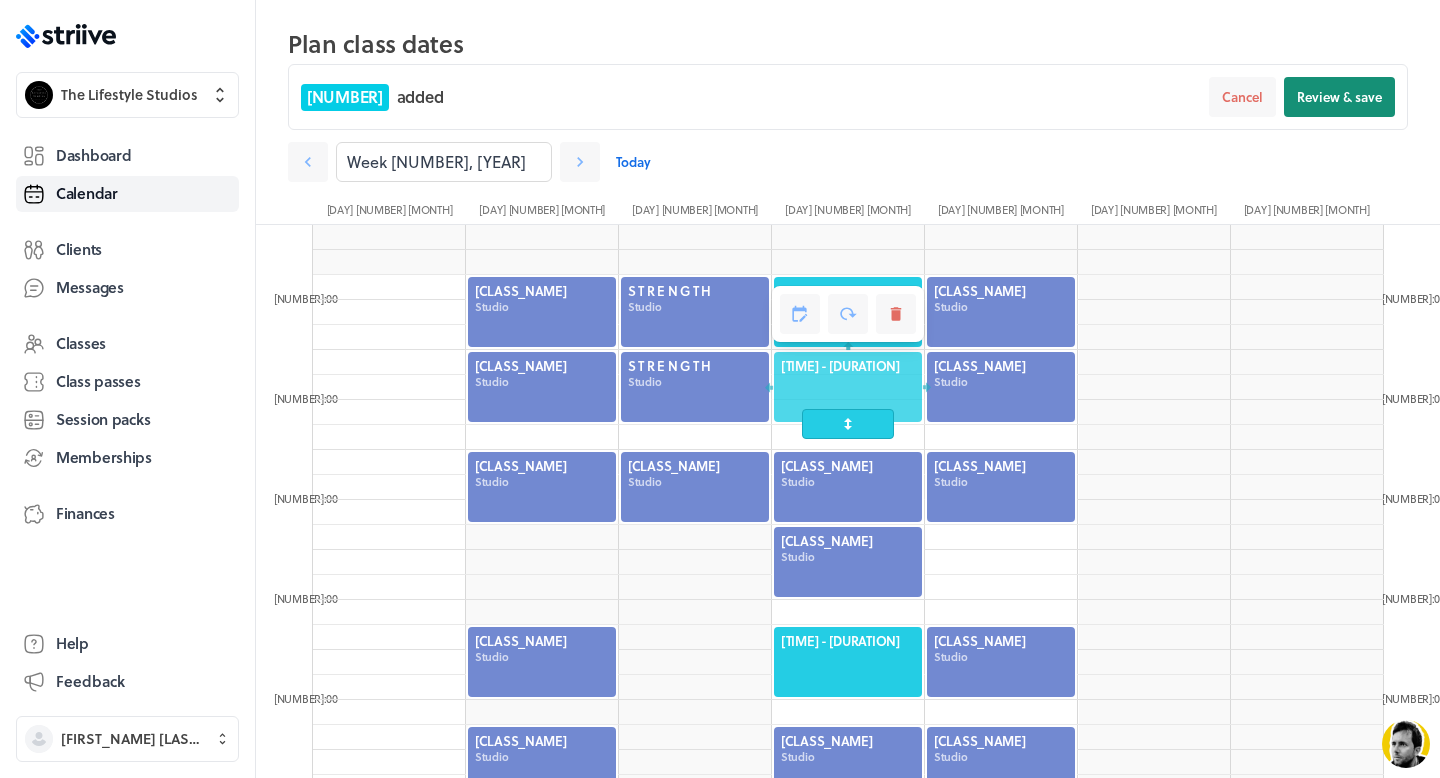 click on "Review & save" at bounding box center [1339, 97] 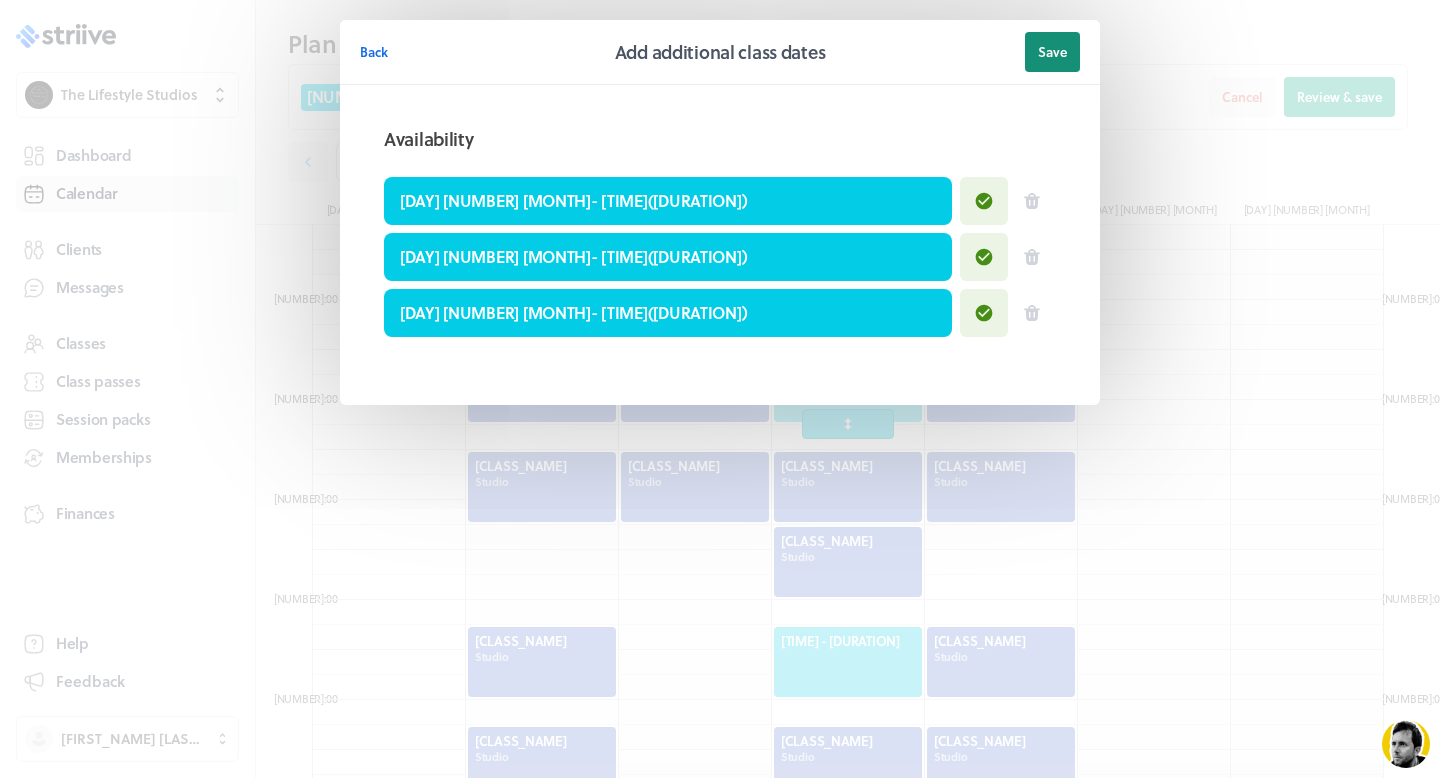 click on "Save" at bounding box center [1052, 52] 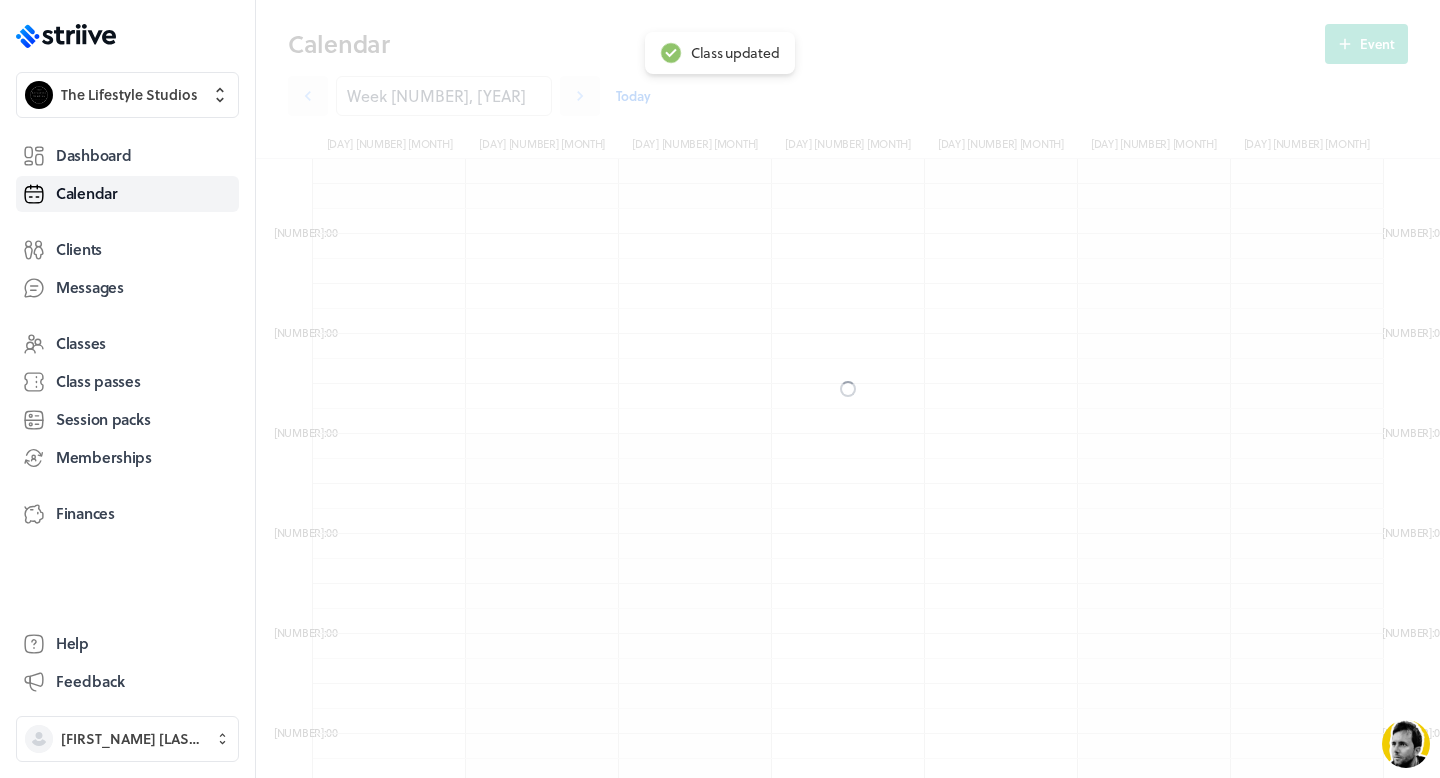 scroll, scrollTop: 459, scrollLeft: 0, axis: vertical 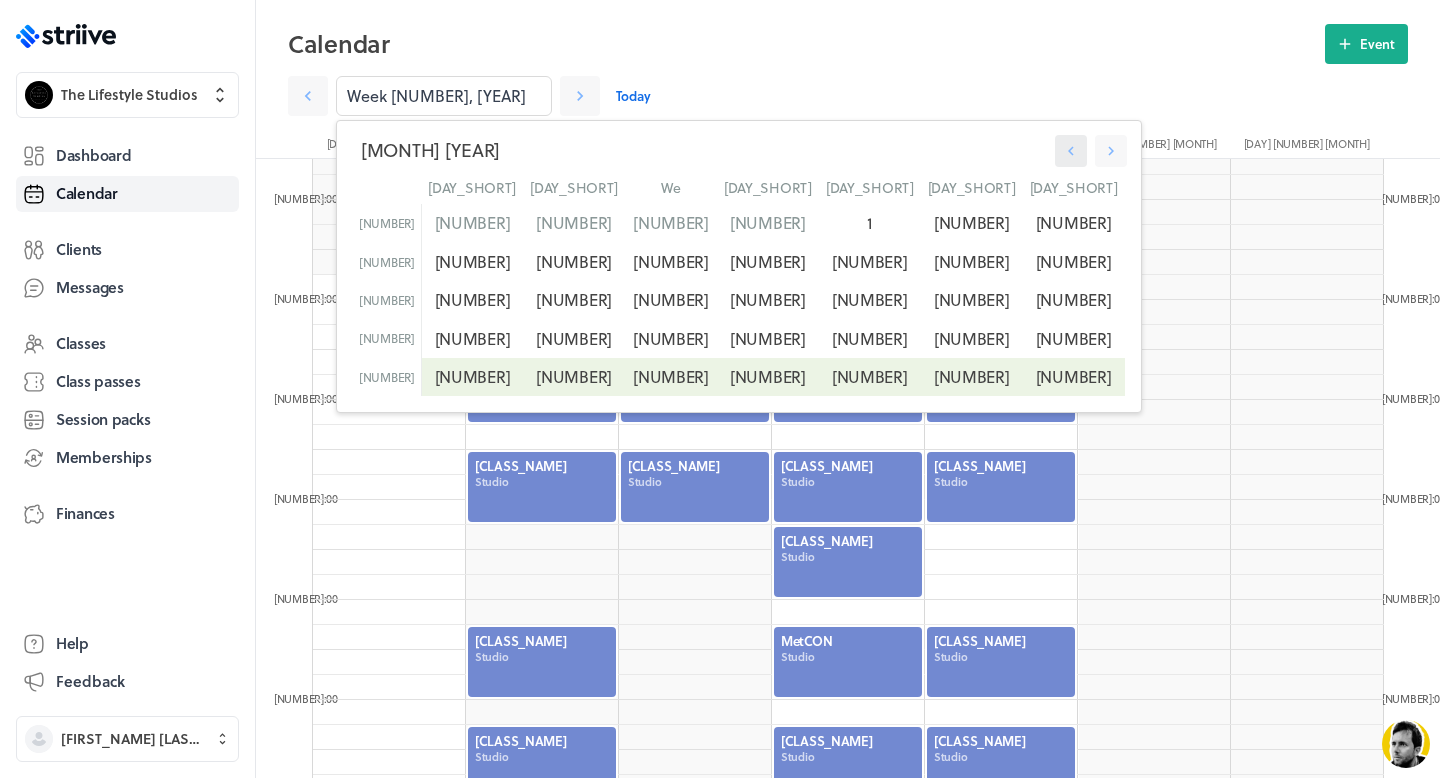 click at bounding box center [1071, 151] 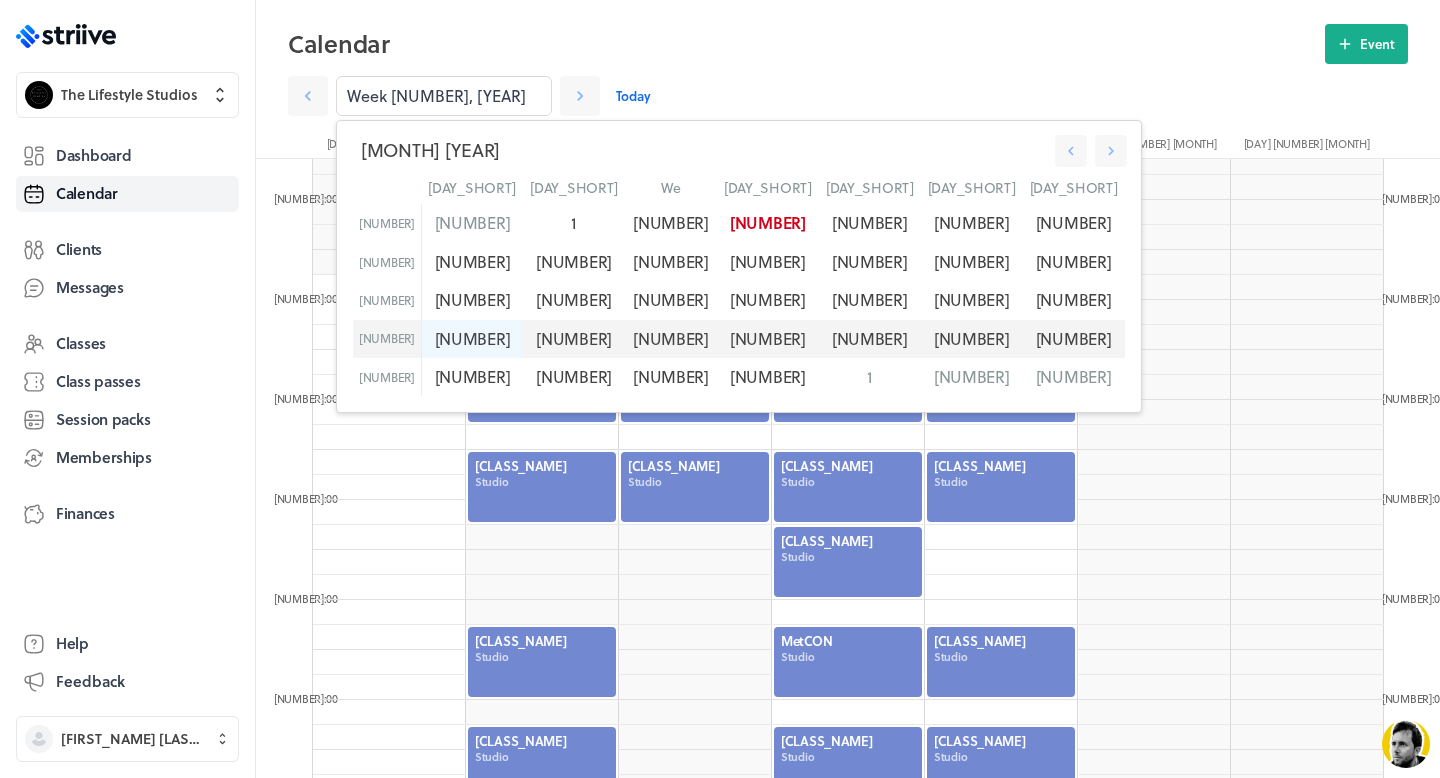 click on "[NUMBER]" at bounding box center [472, 339] 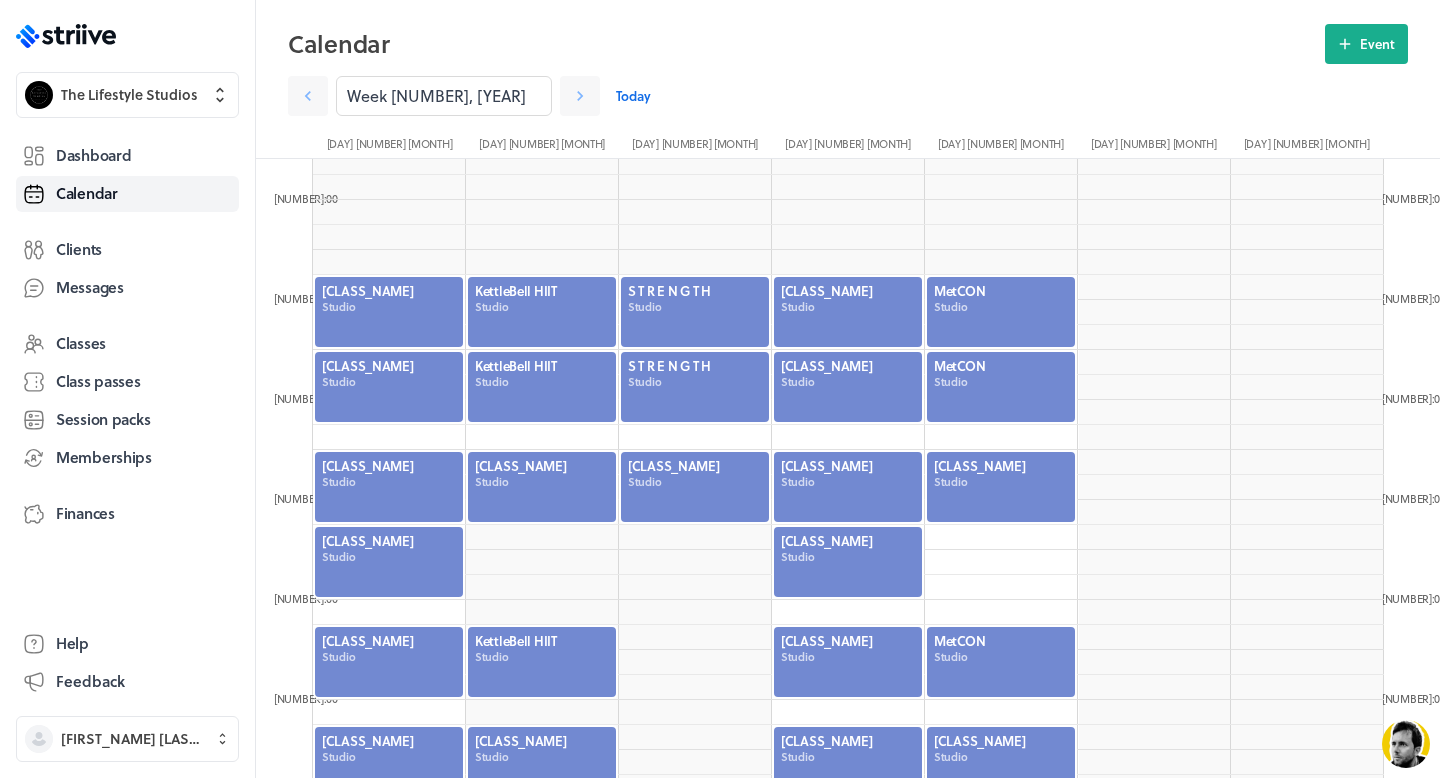 click at bounding box center (542, 487) 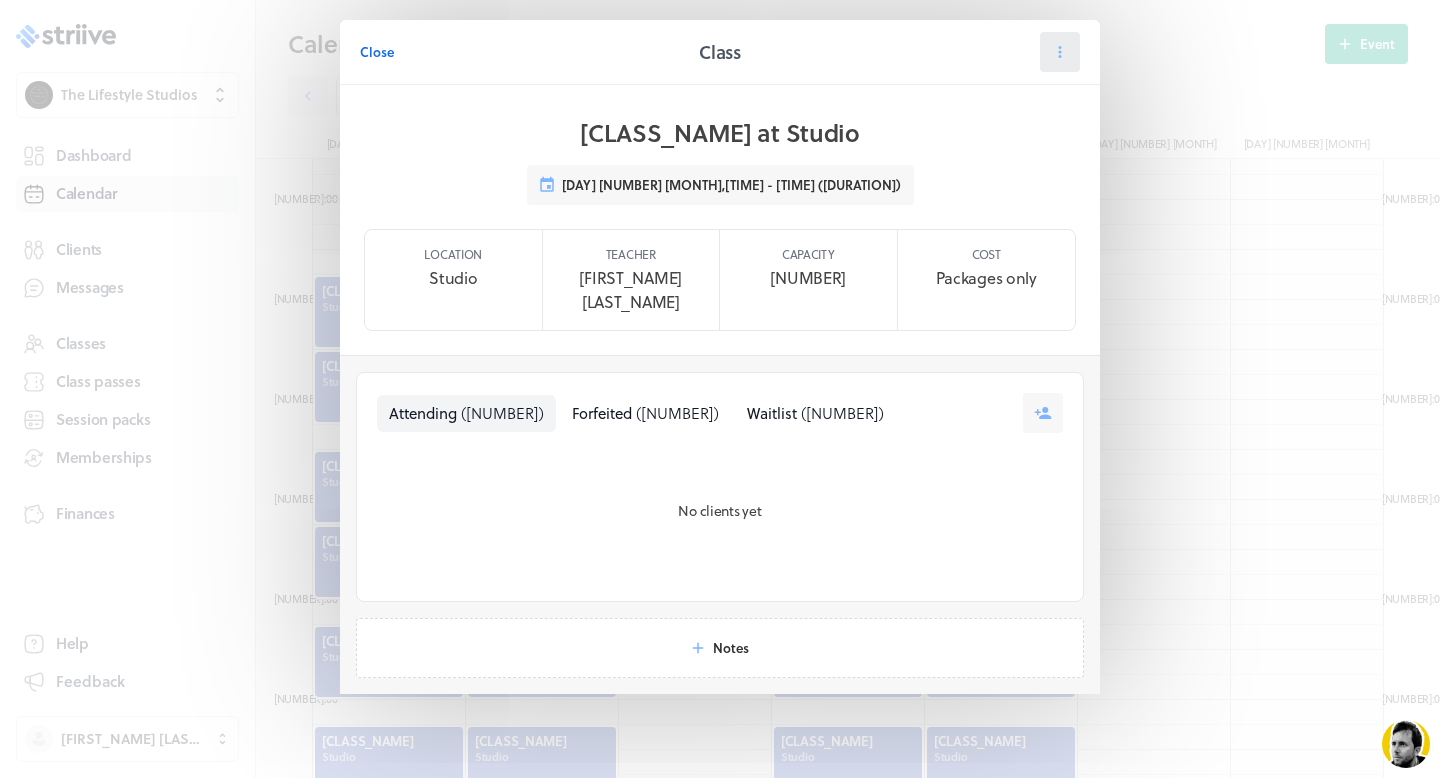 click at bounding box center [1060, 52] 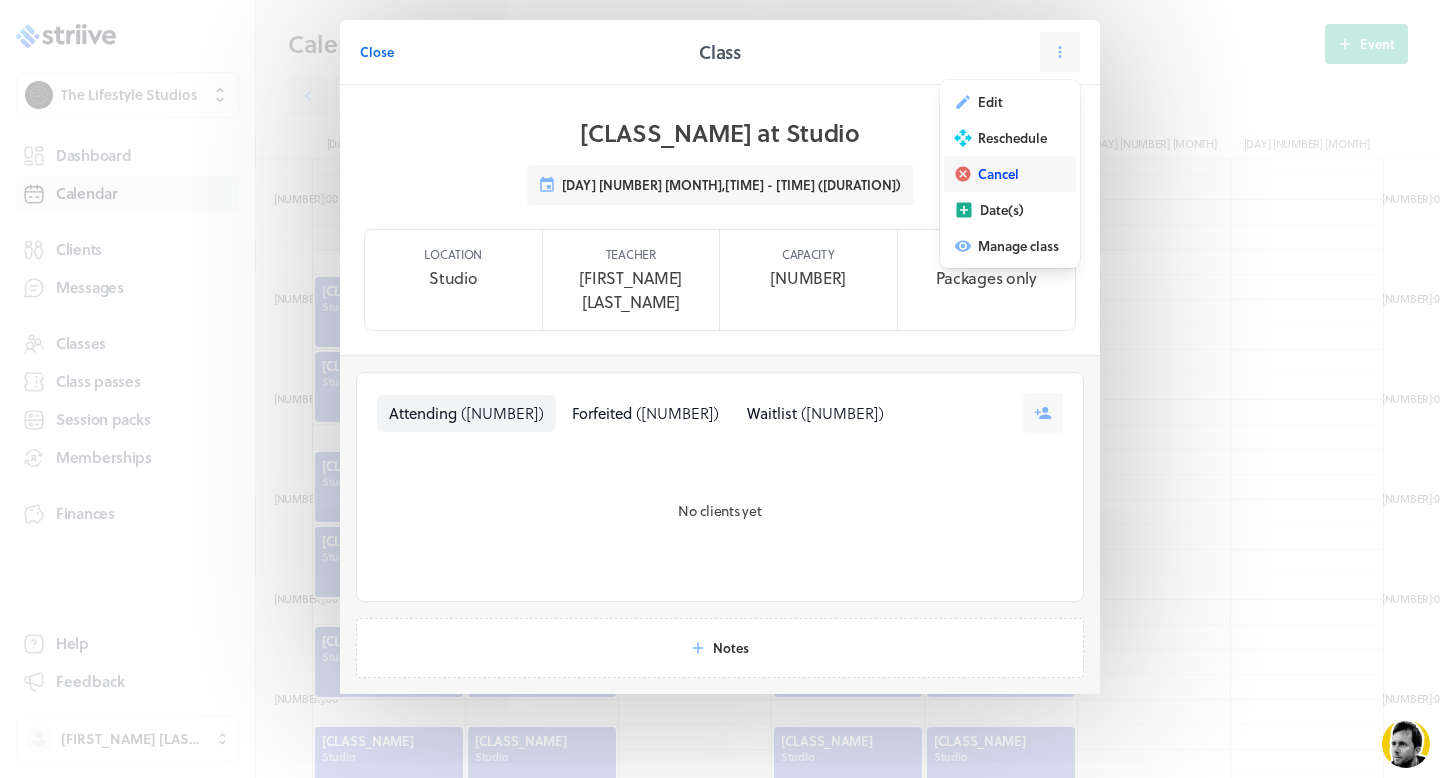 click on "Cancel" at bounding box center (1010, 174) 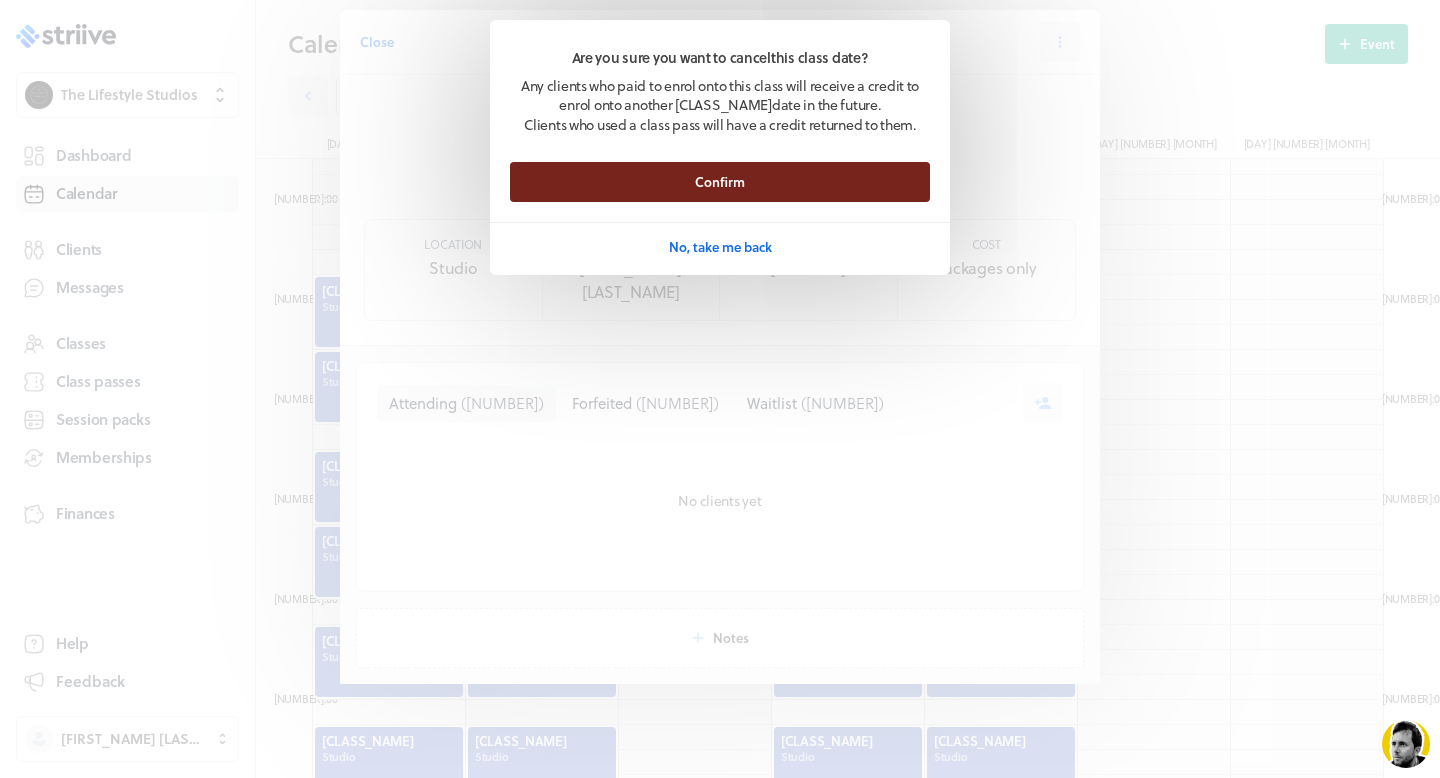click on "Confirm" at bounding box center (720, 182) 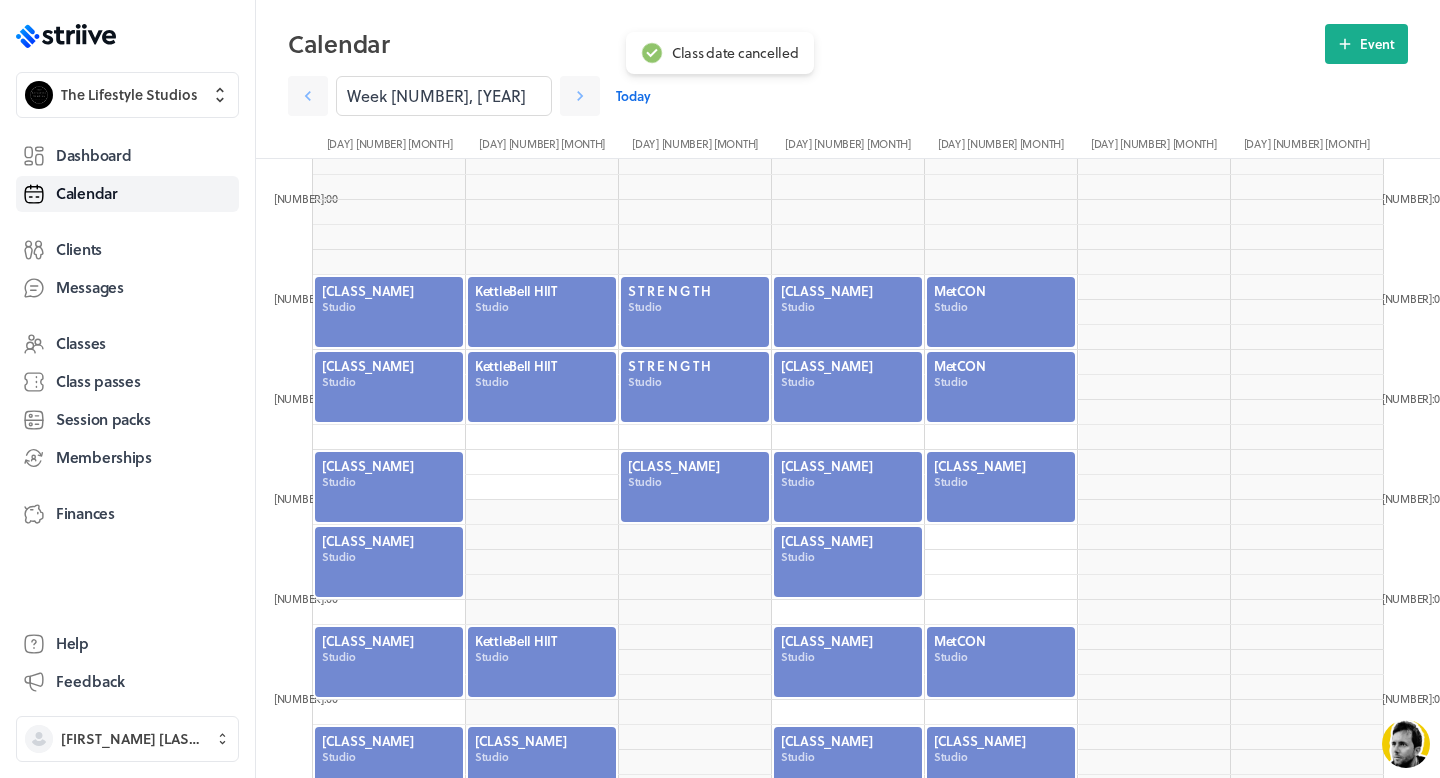 click at bounding box center [1001, 487] 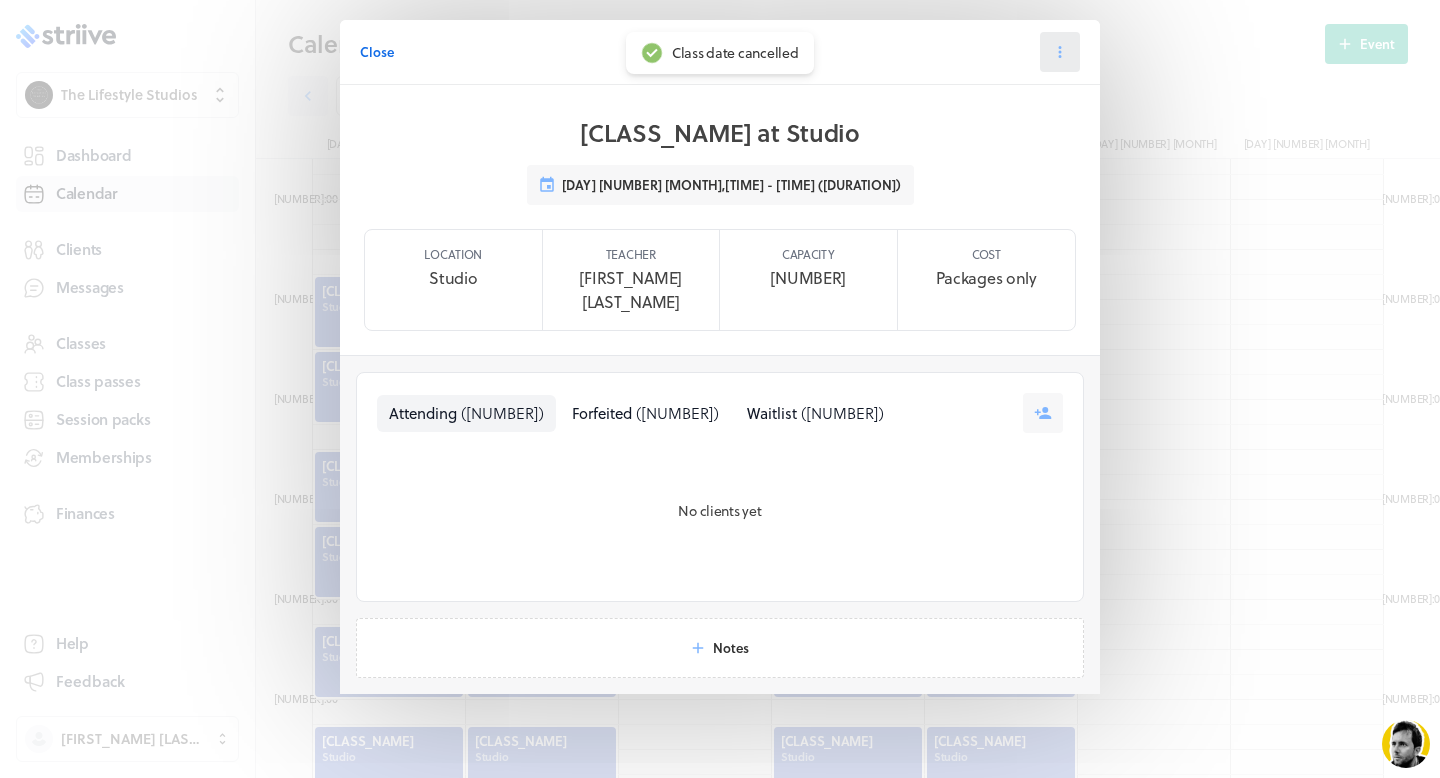 click at bounding box center [1060, 52] 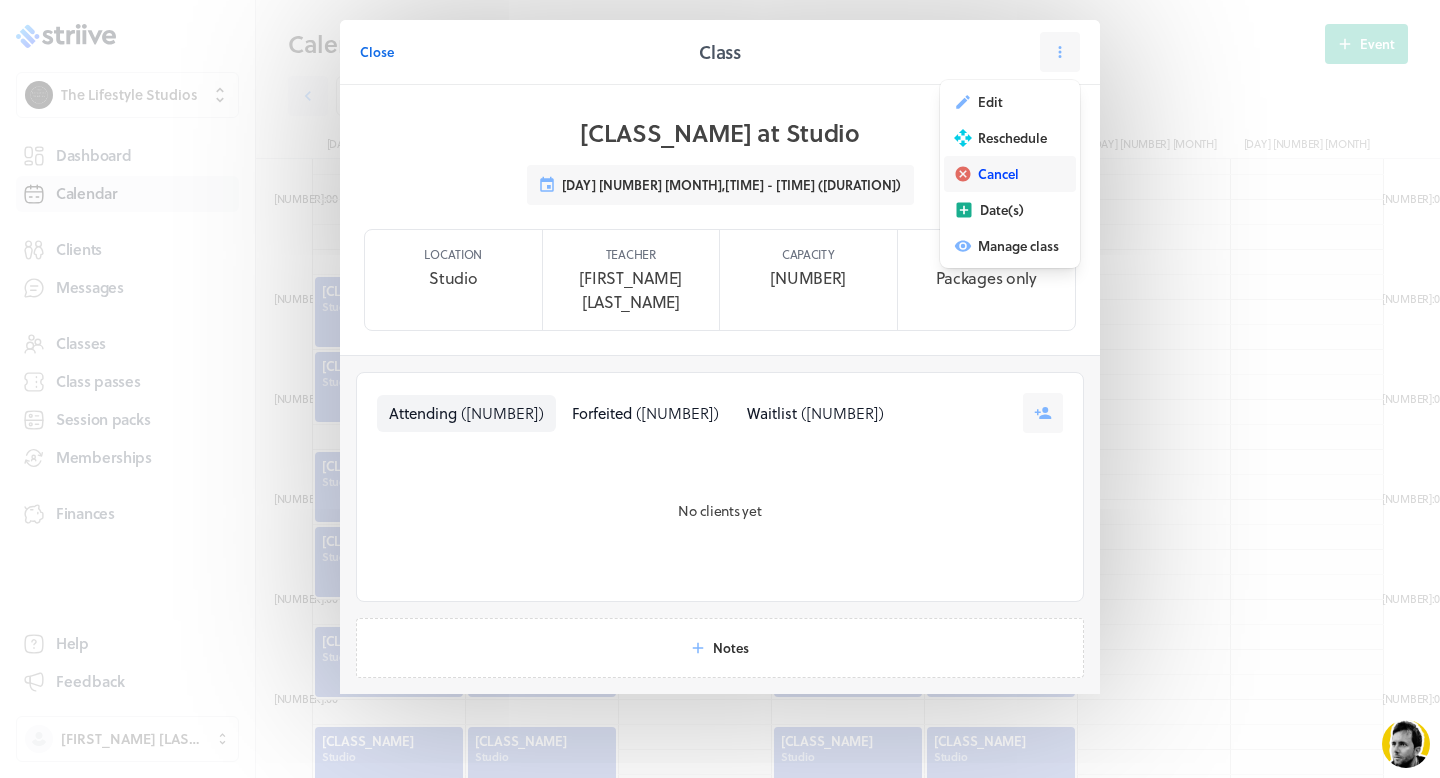 click on "Cancel" at bounding box center [990, 102] 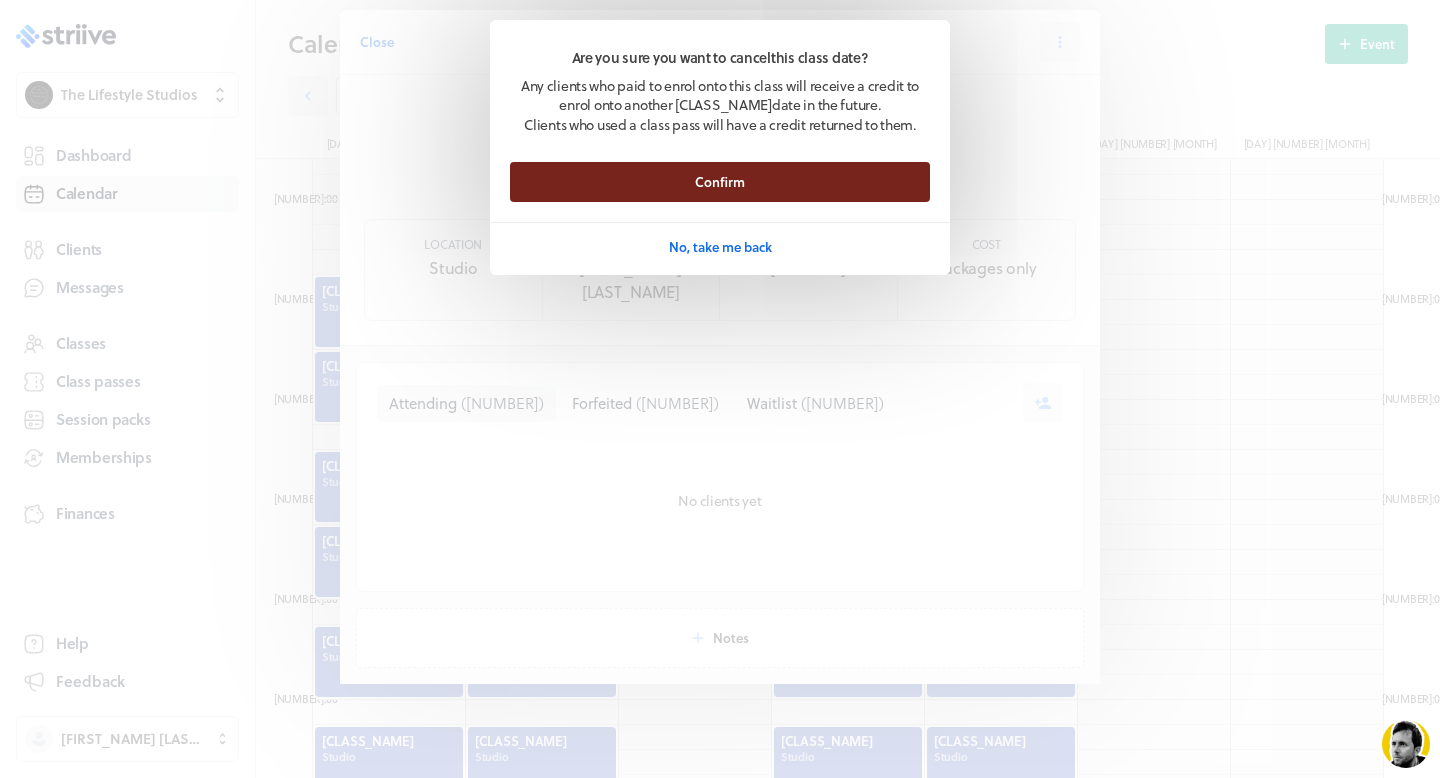 click on "Confirm" at bounding box center [720, 182] 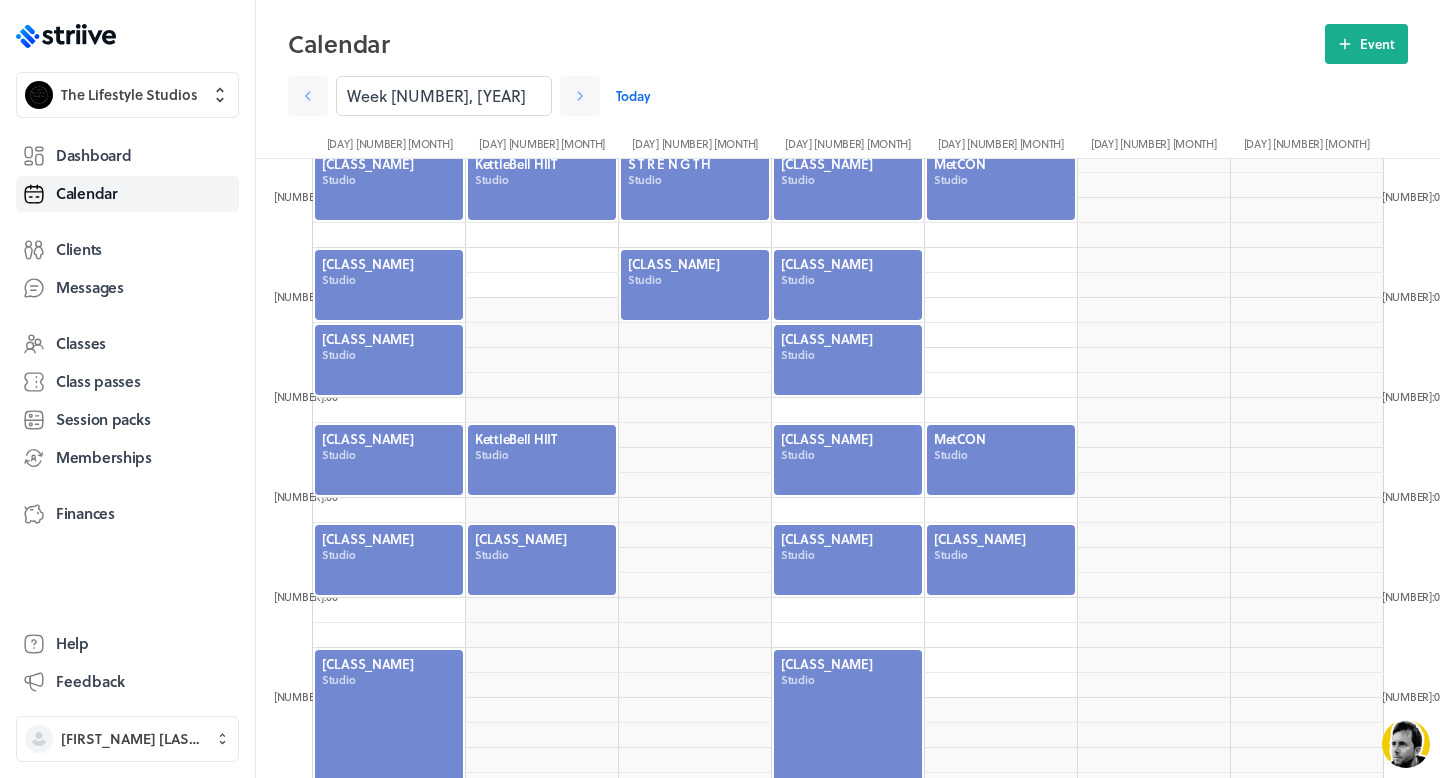 scroll, scrollTop: 668, scrollLeft: 0, axis: vertical 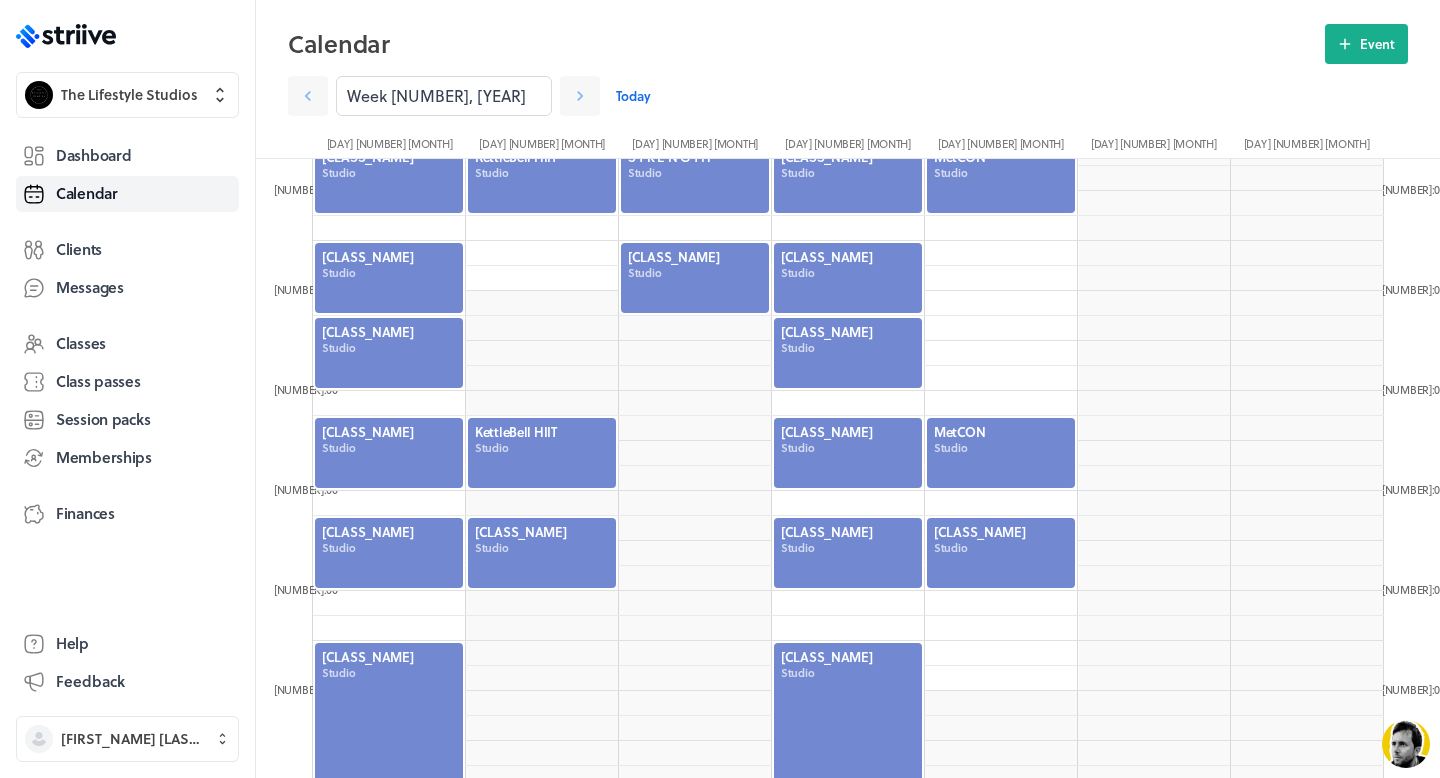 click at bounding box center [389, 553] 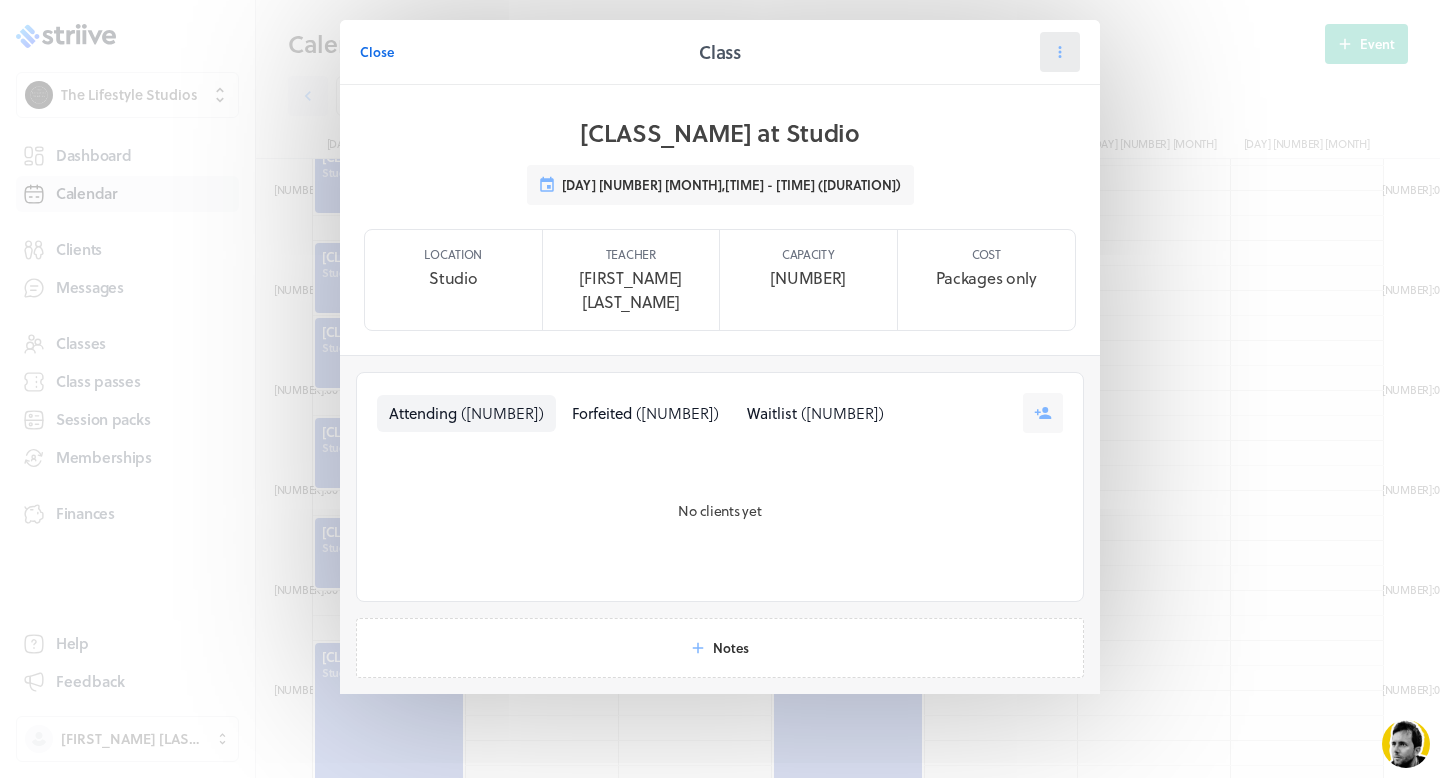 click at bounding box center (1060, 52) 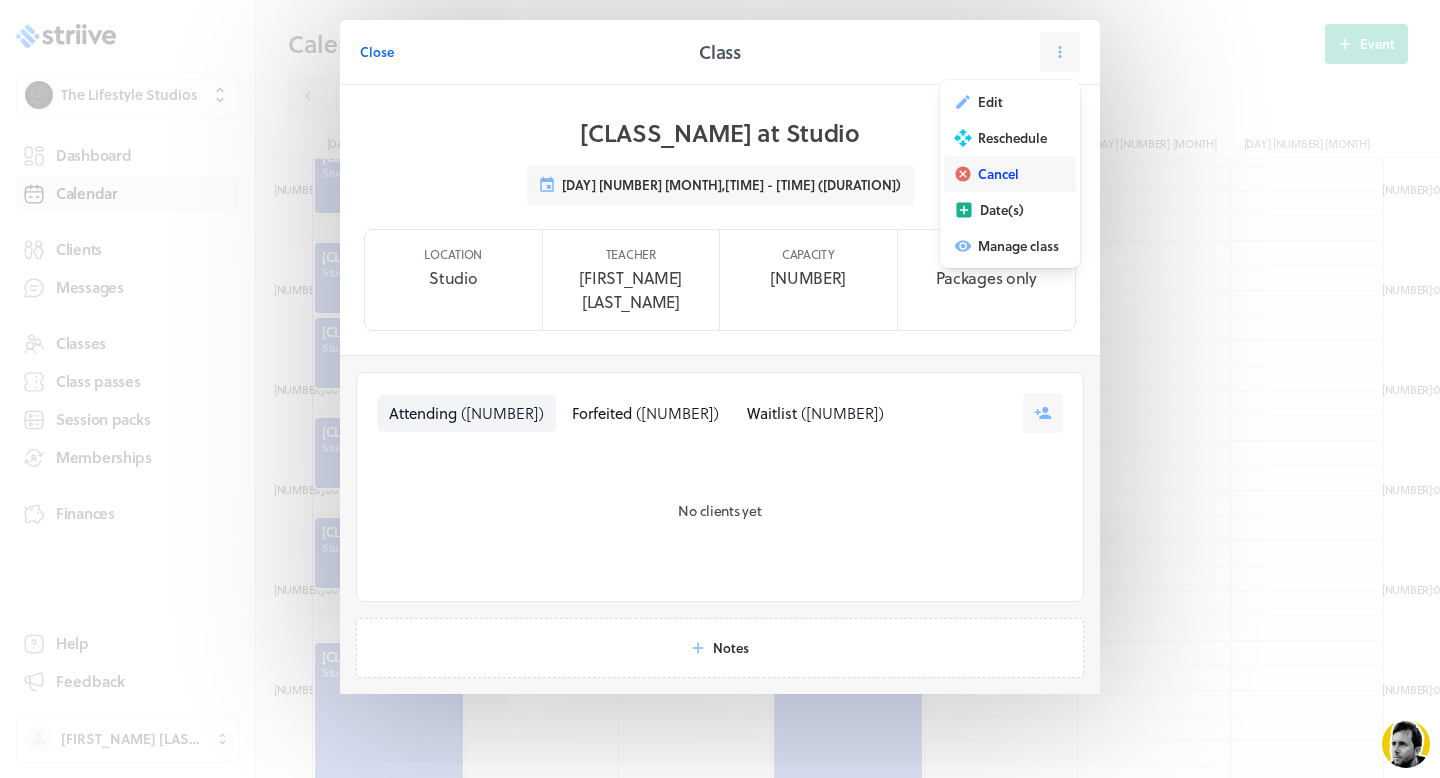 click on "Cancel" at bounding box center [990, 102] 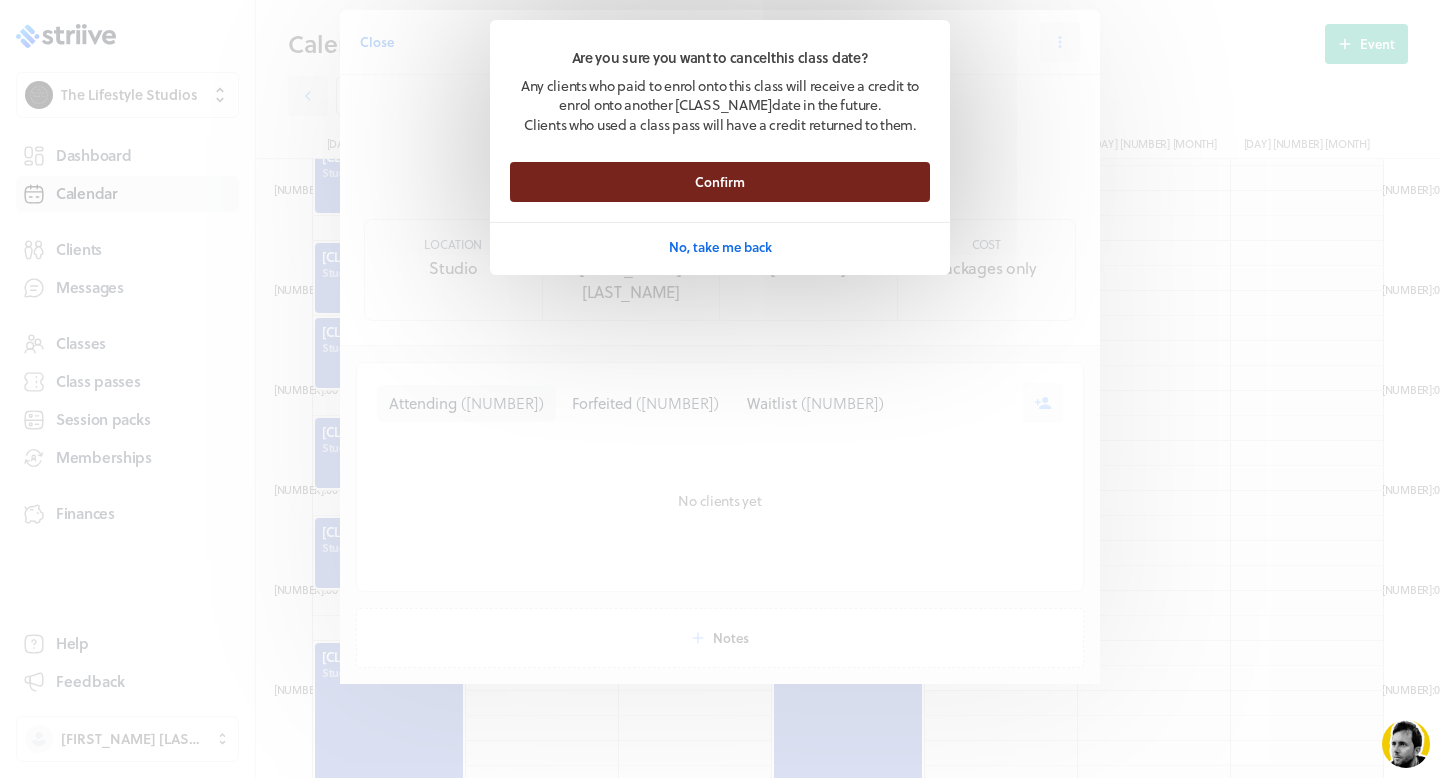 click on "Confirm" at bounding box center [720, 182] 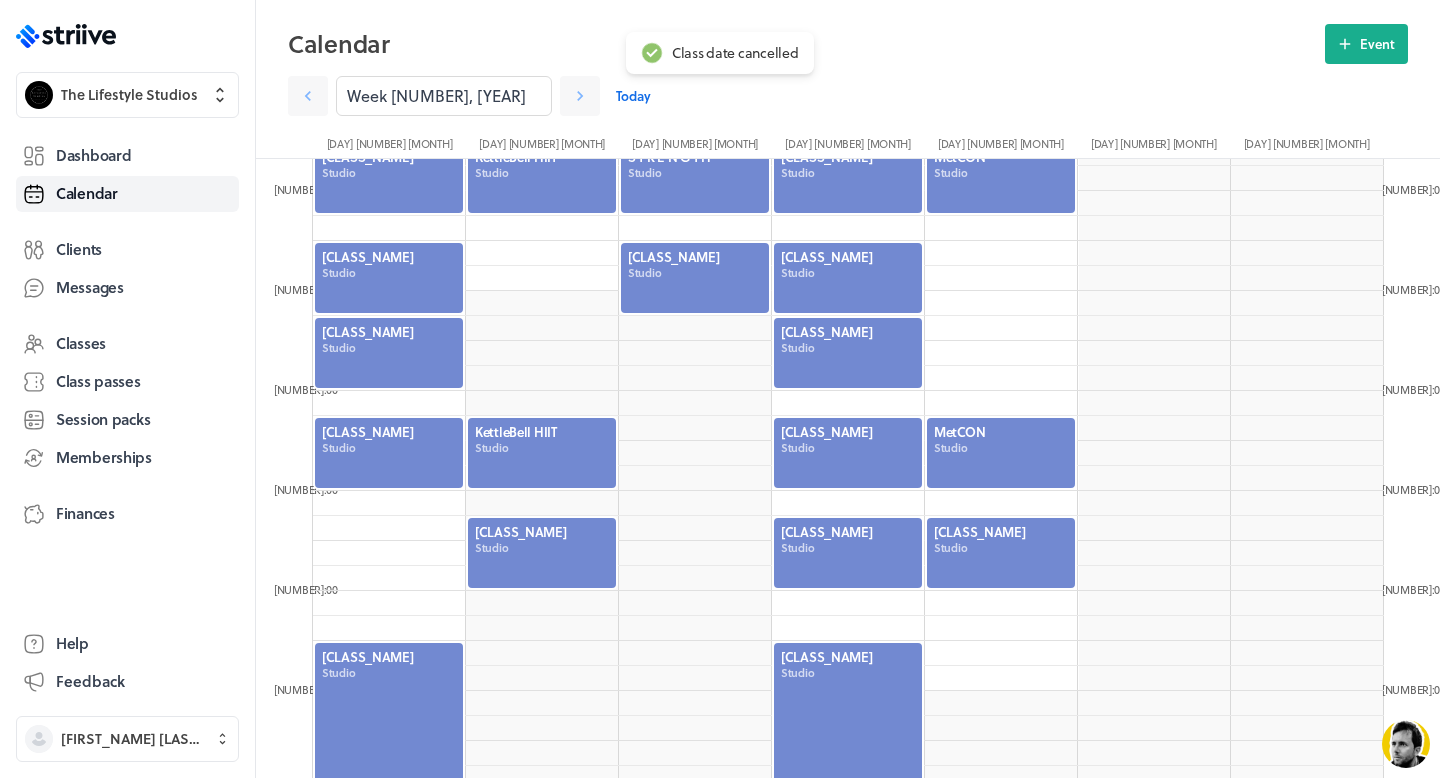 click at bounding box center (848, 553) 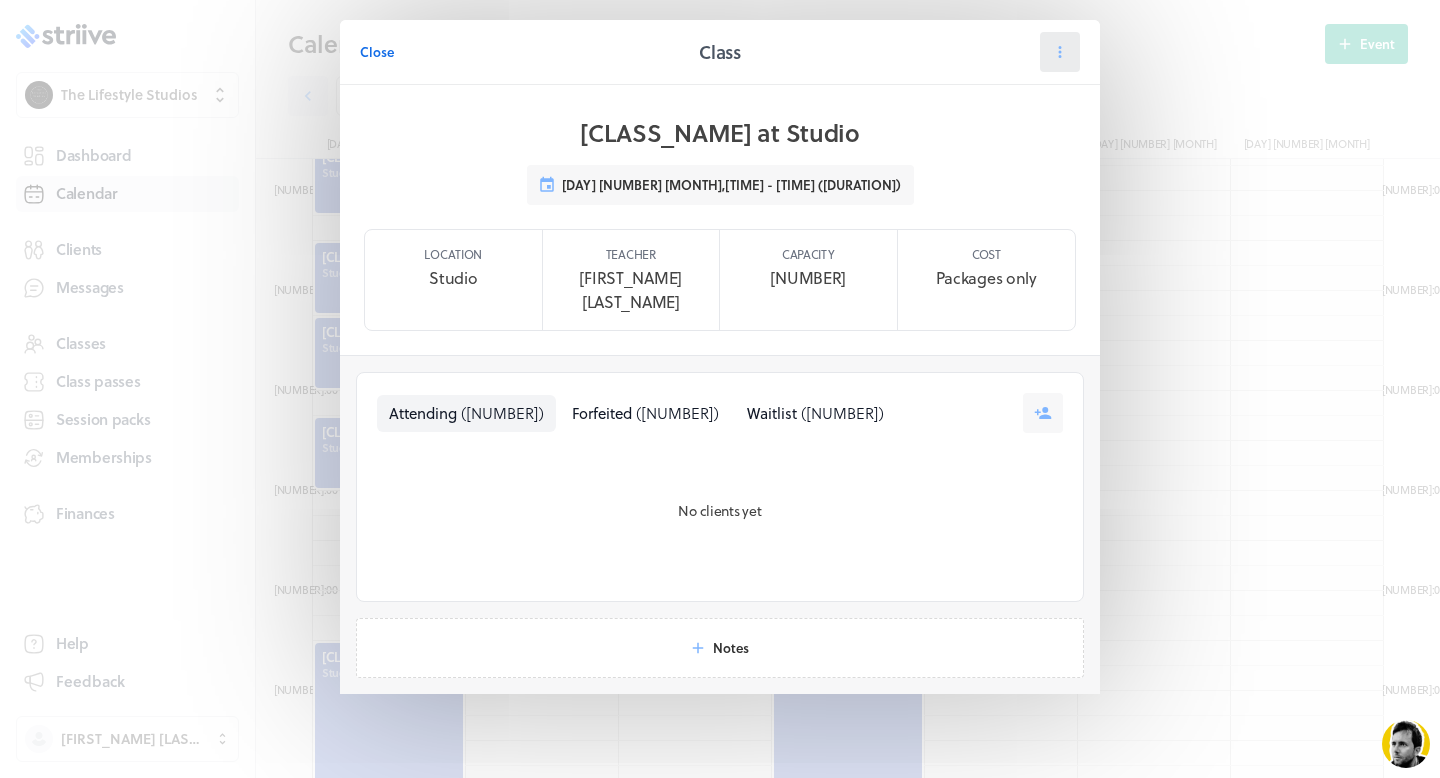 click at bounding box center [1060, 52] 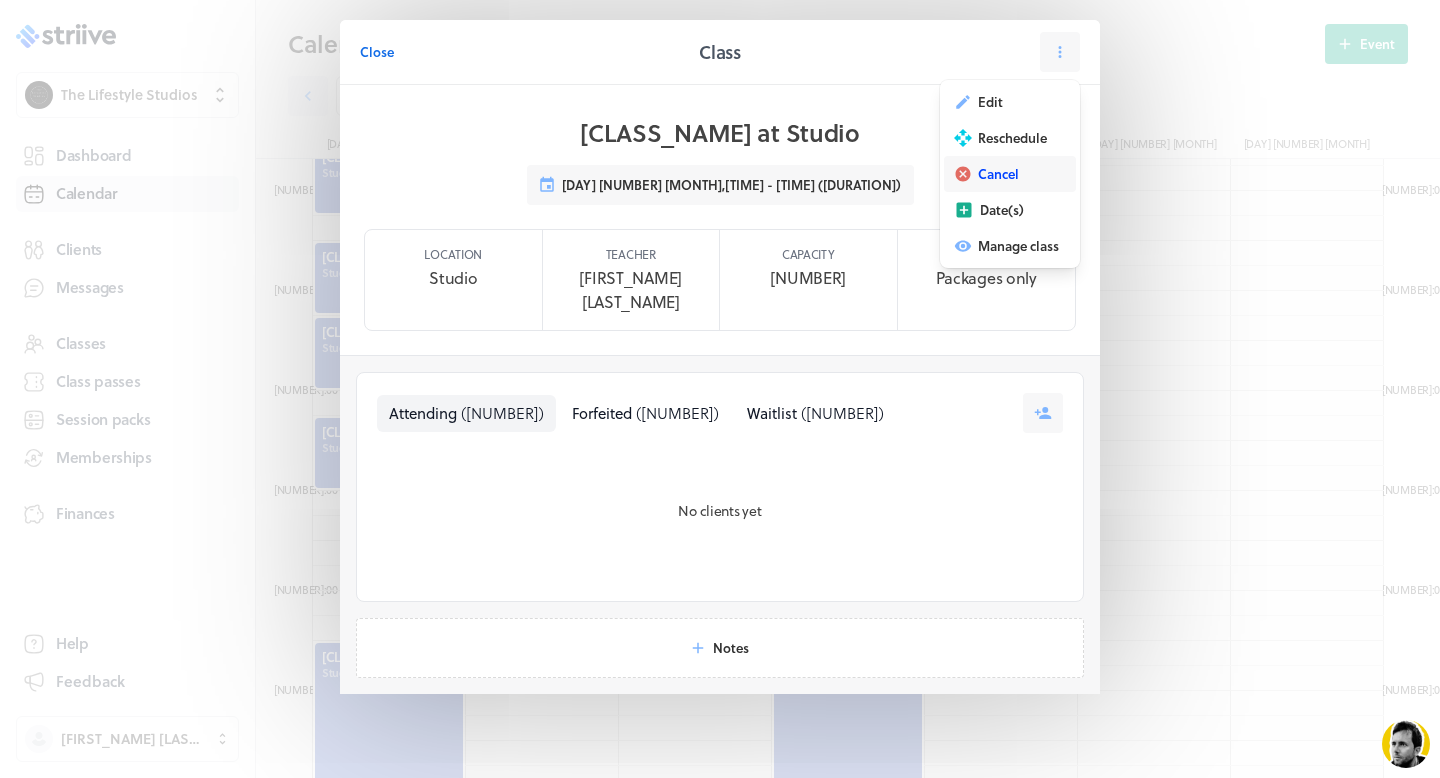 click on "Cancel" at bounding box center (990, 102) 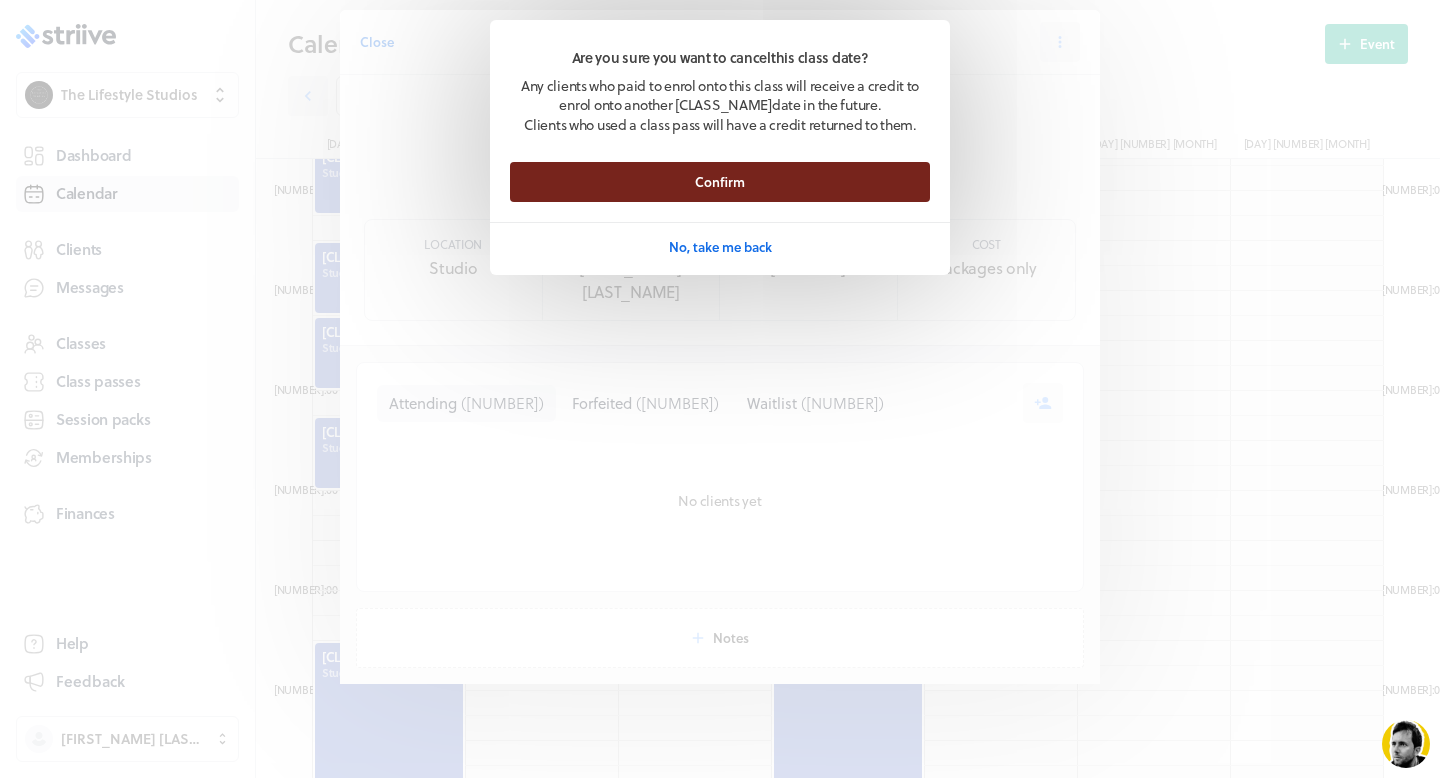 click on "Confirm" at bounding box center (720, 182) 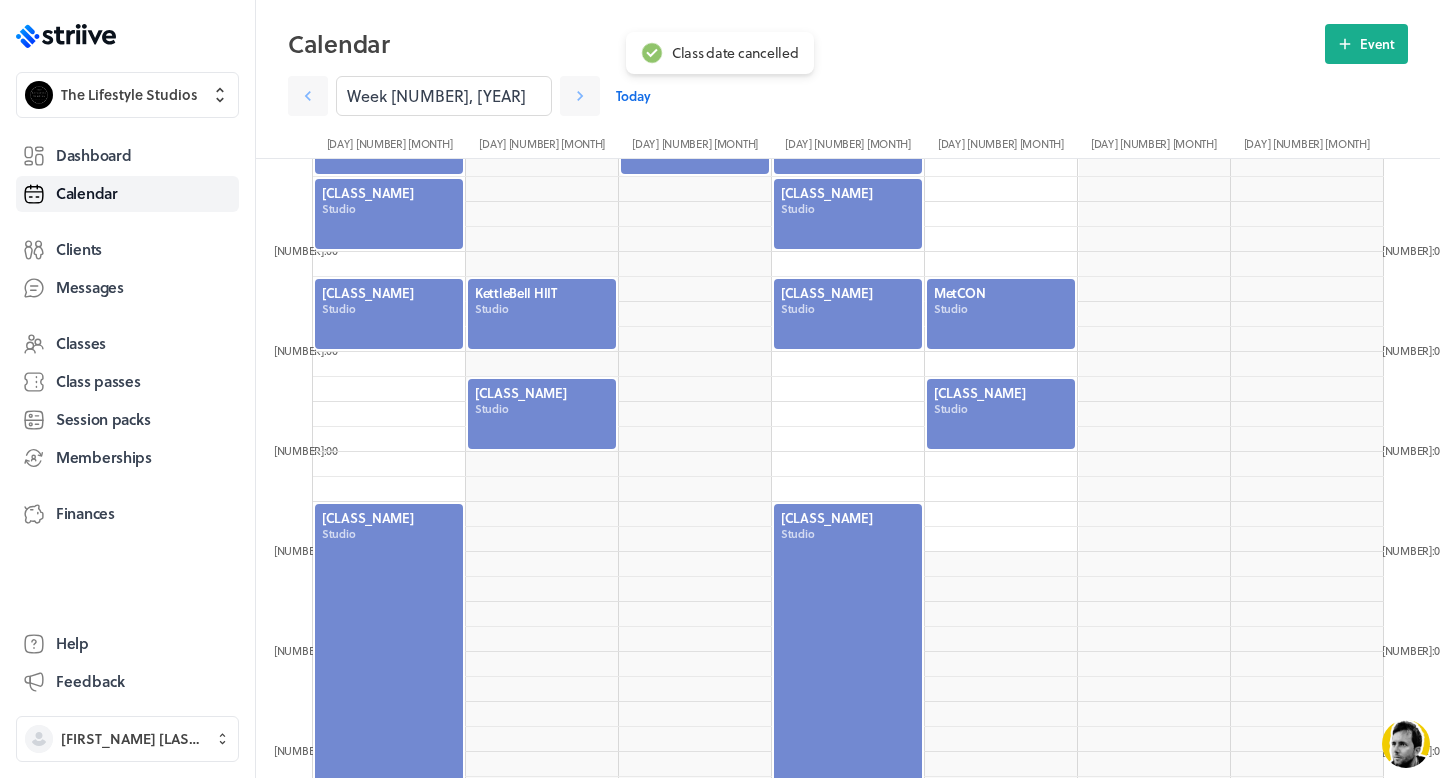 scroll, scrollTop: 811, scrollLeft: 0, axis: vertical 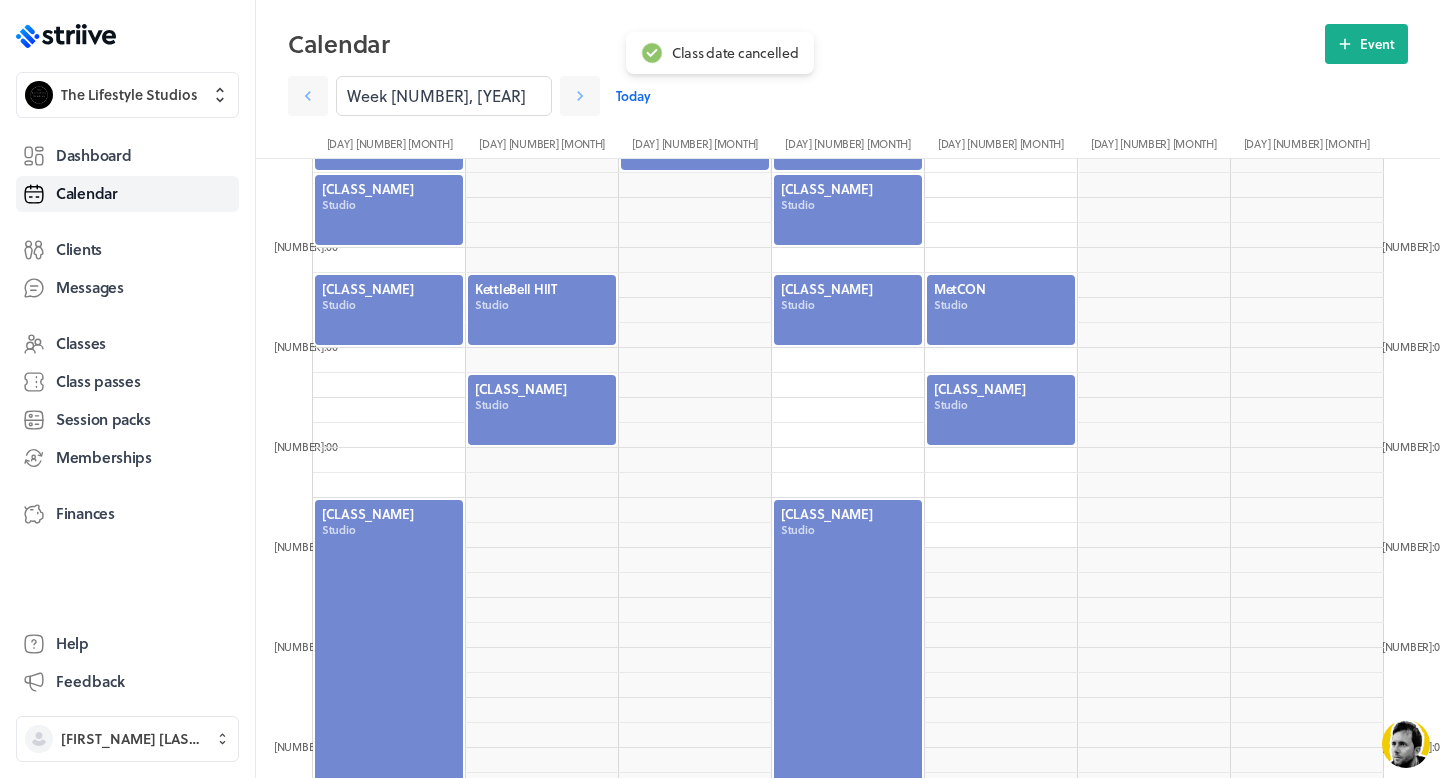 click at bounding box center [389, 647] 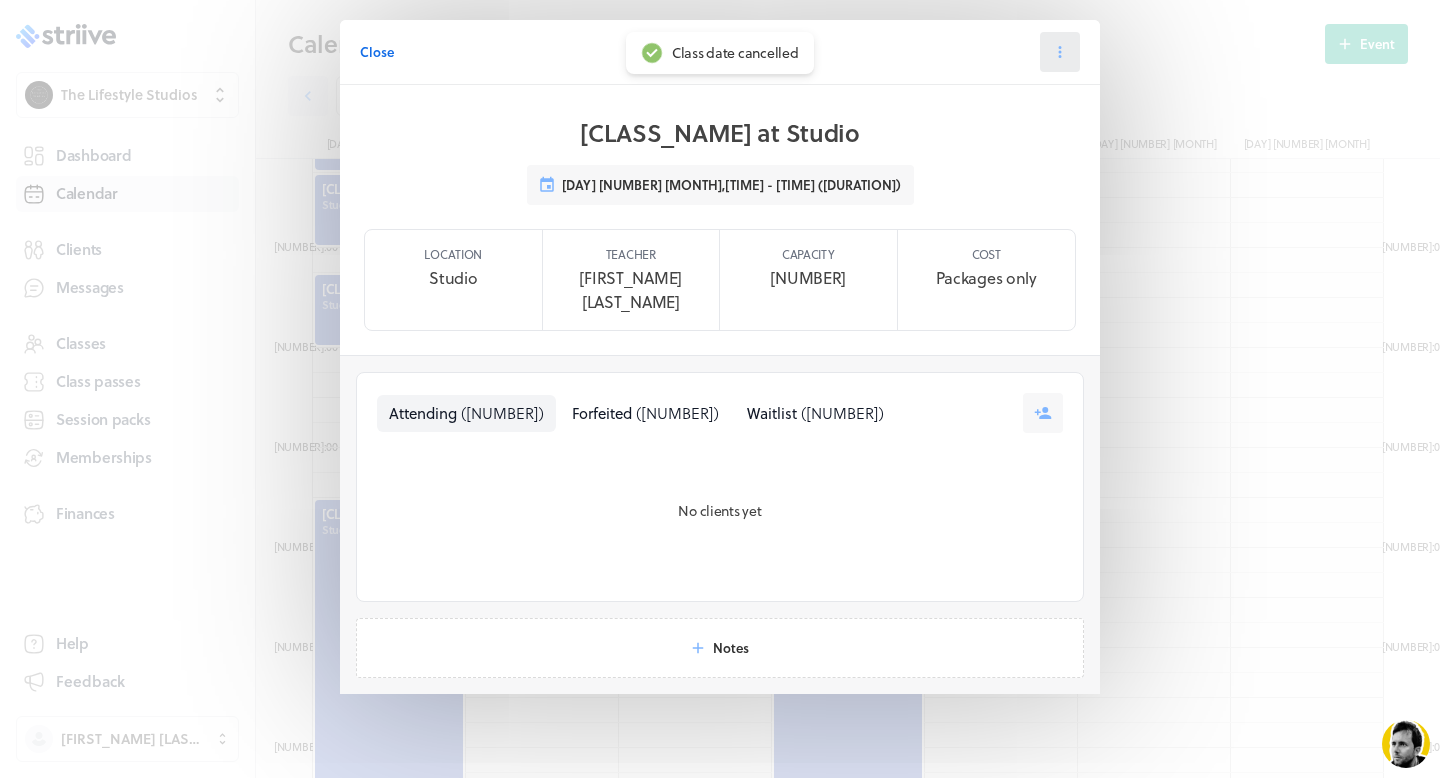 click at bounding box center [1060, 52] 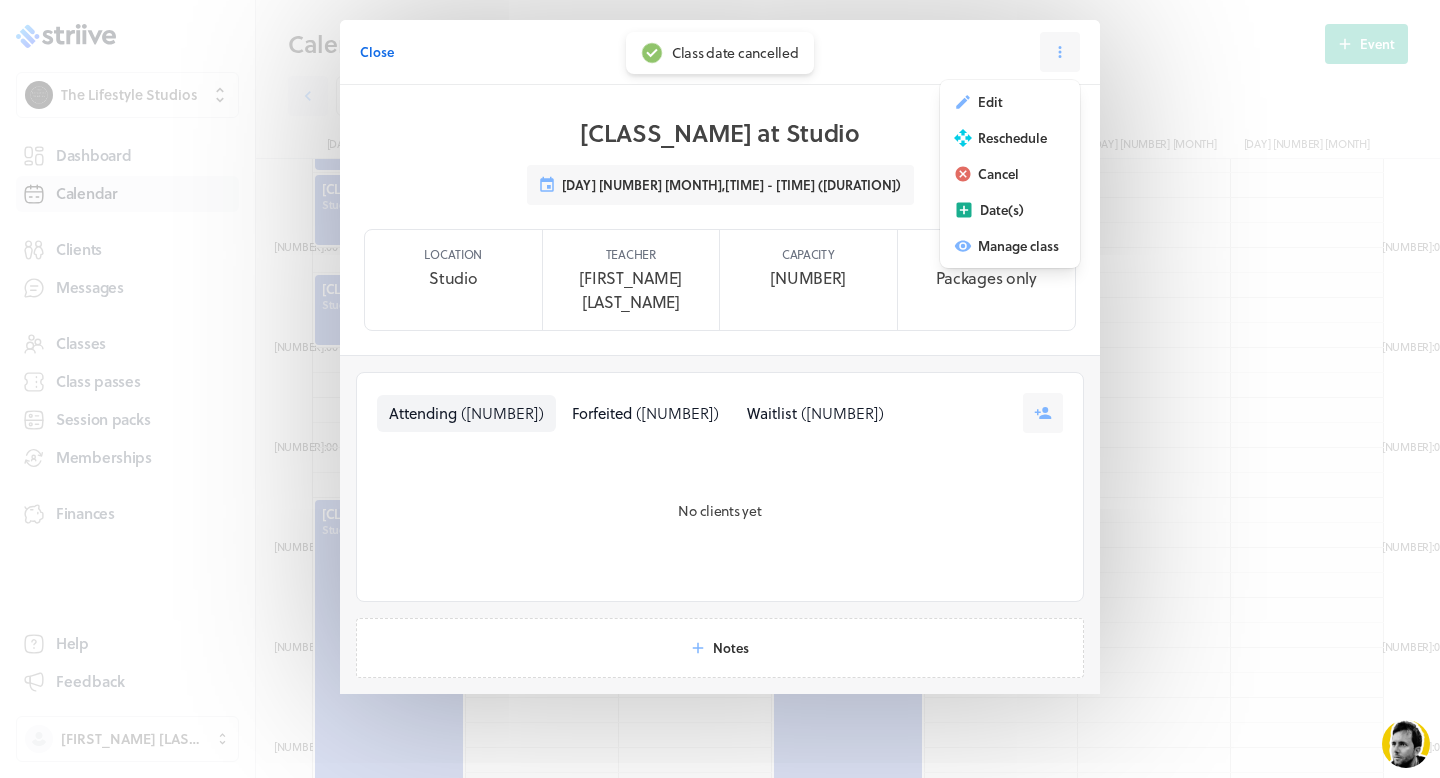 click on "Cancel" at bounding box center [990, 102] 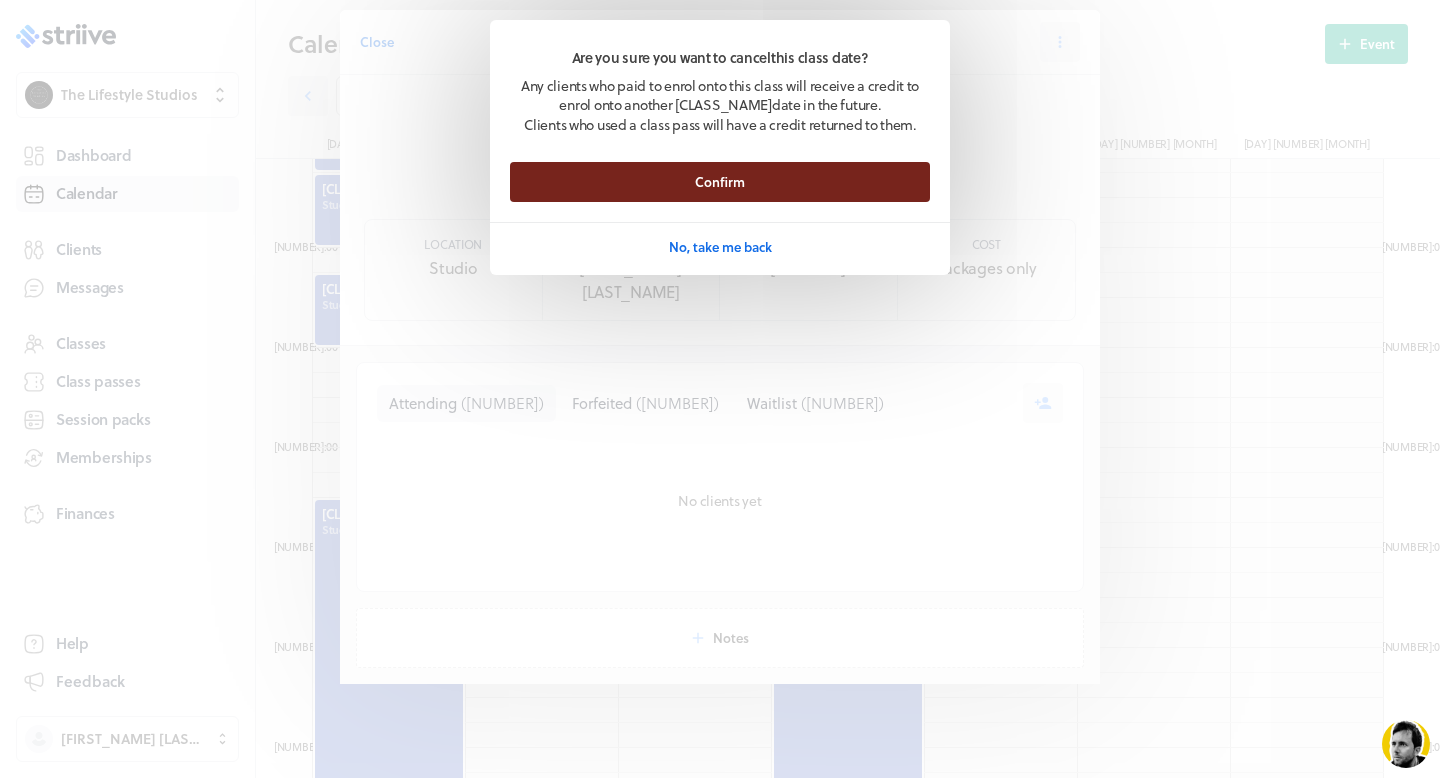 click on "Confirm" at bounding box center [720, 182] 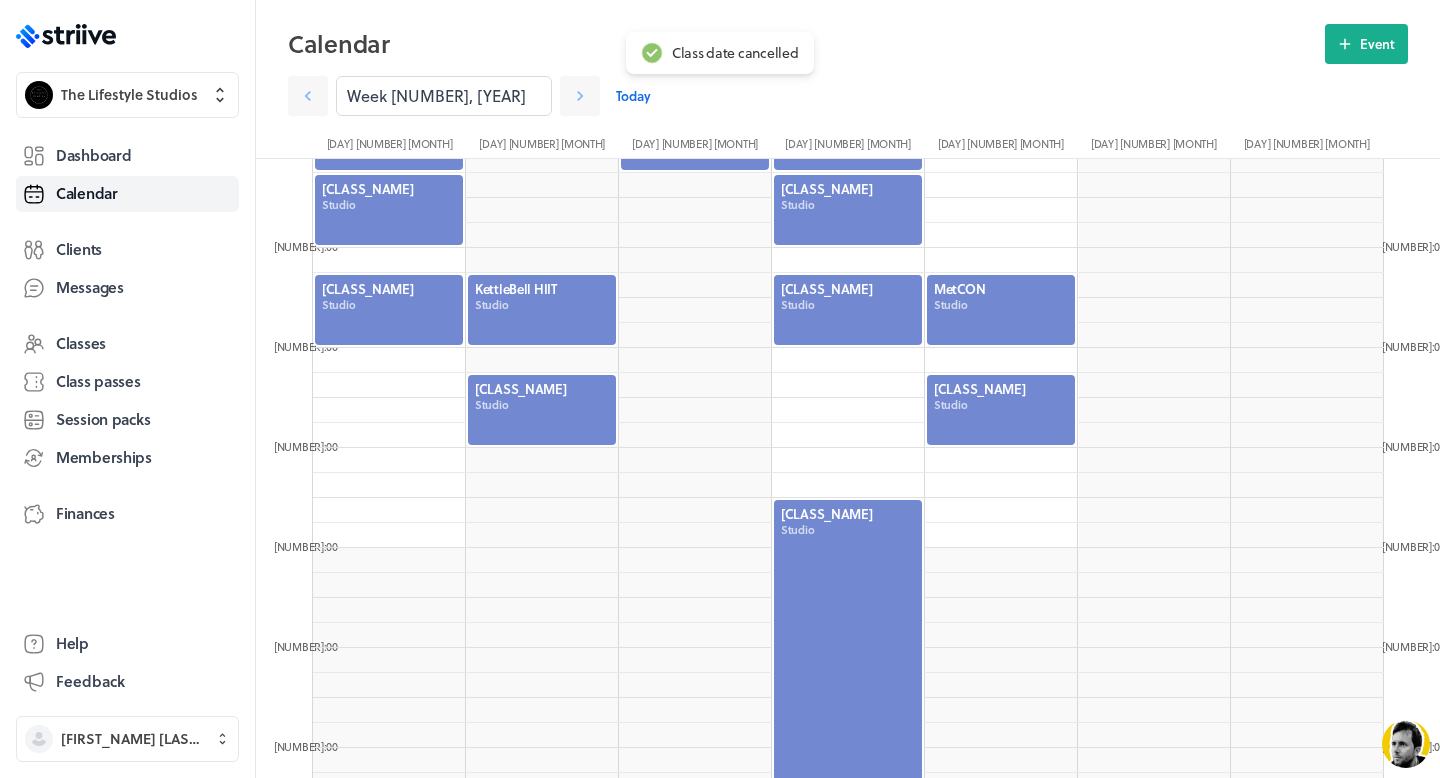 click at bounding box center [848, 647] 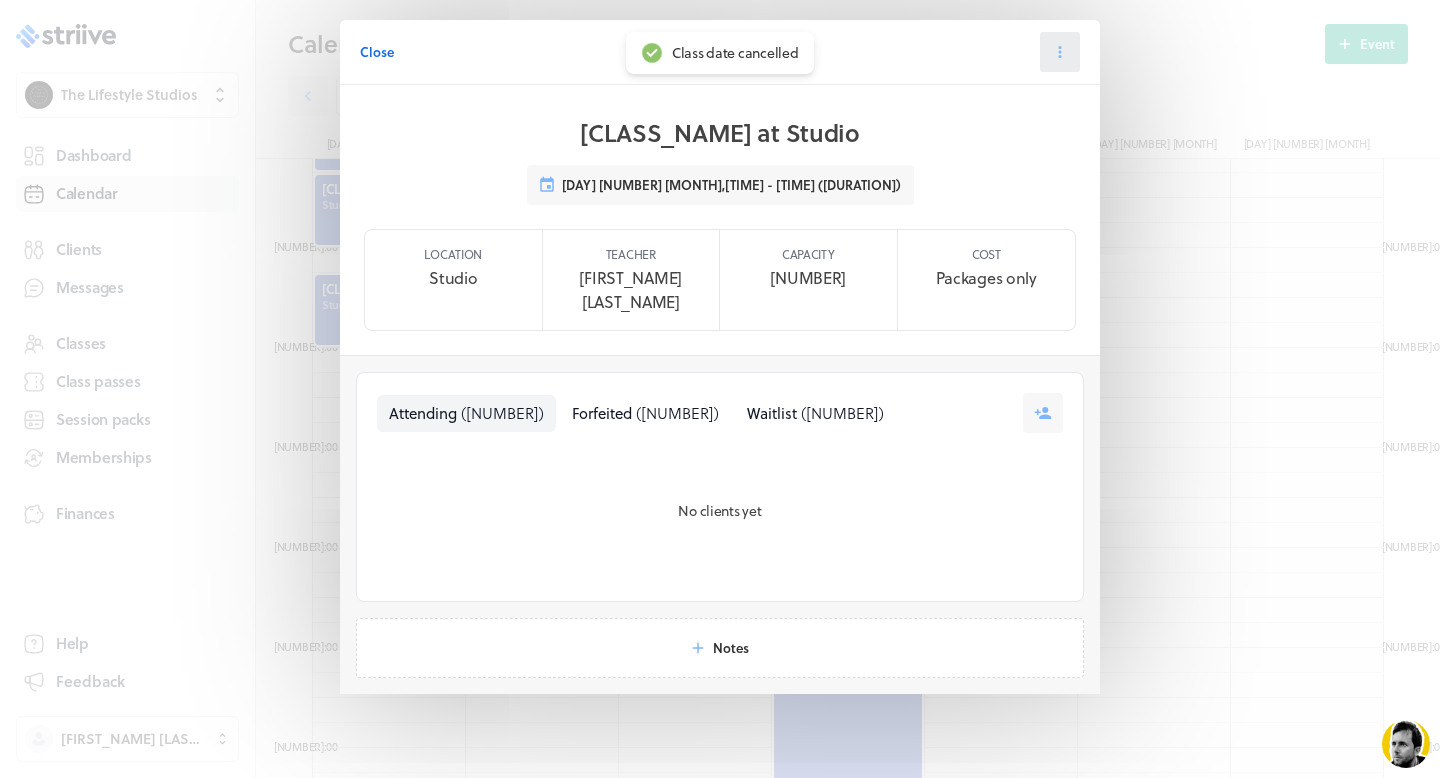 click at bounding box center [1060, 52] 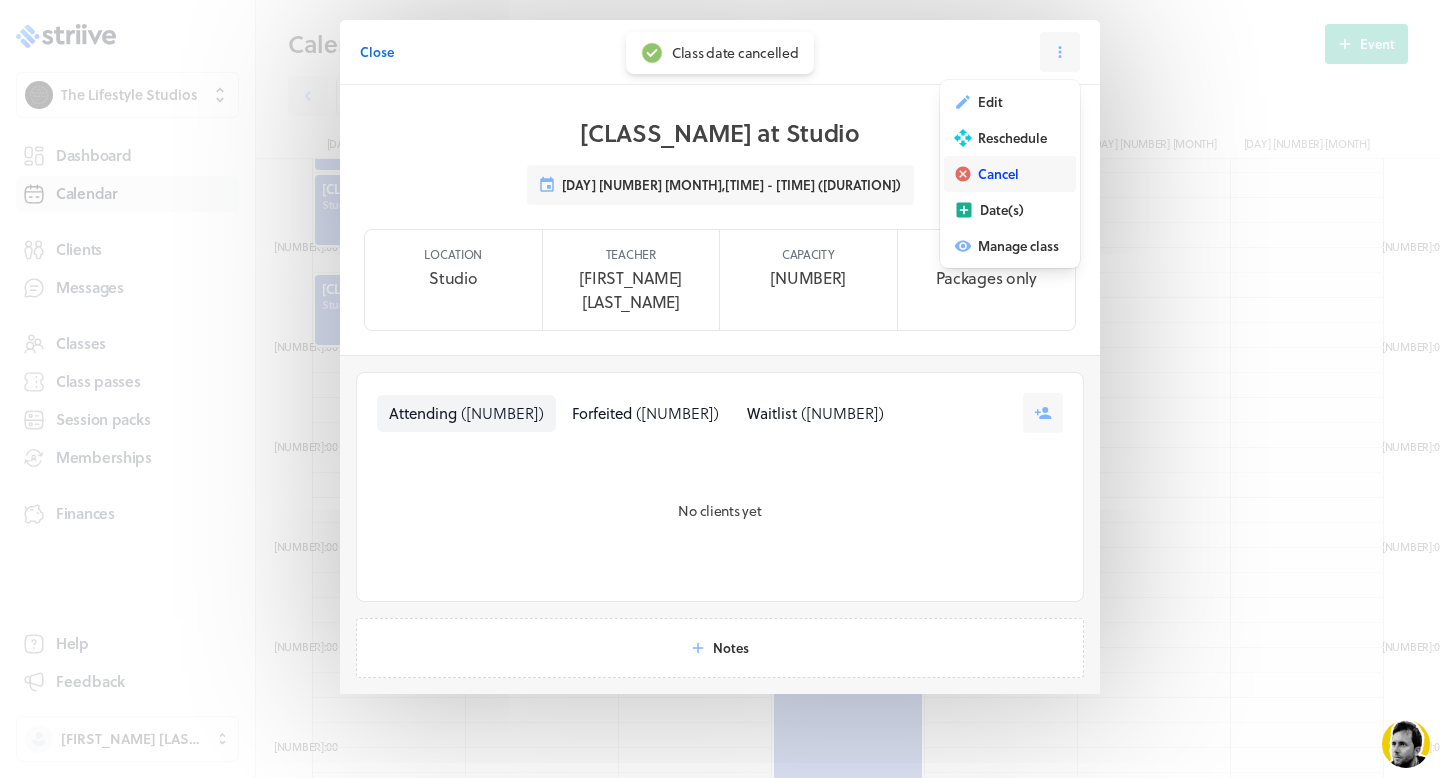 click on "Cancel" at bounding box center [990, 102] 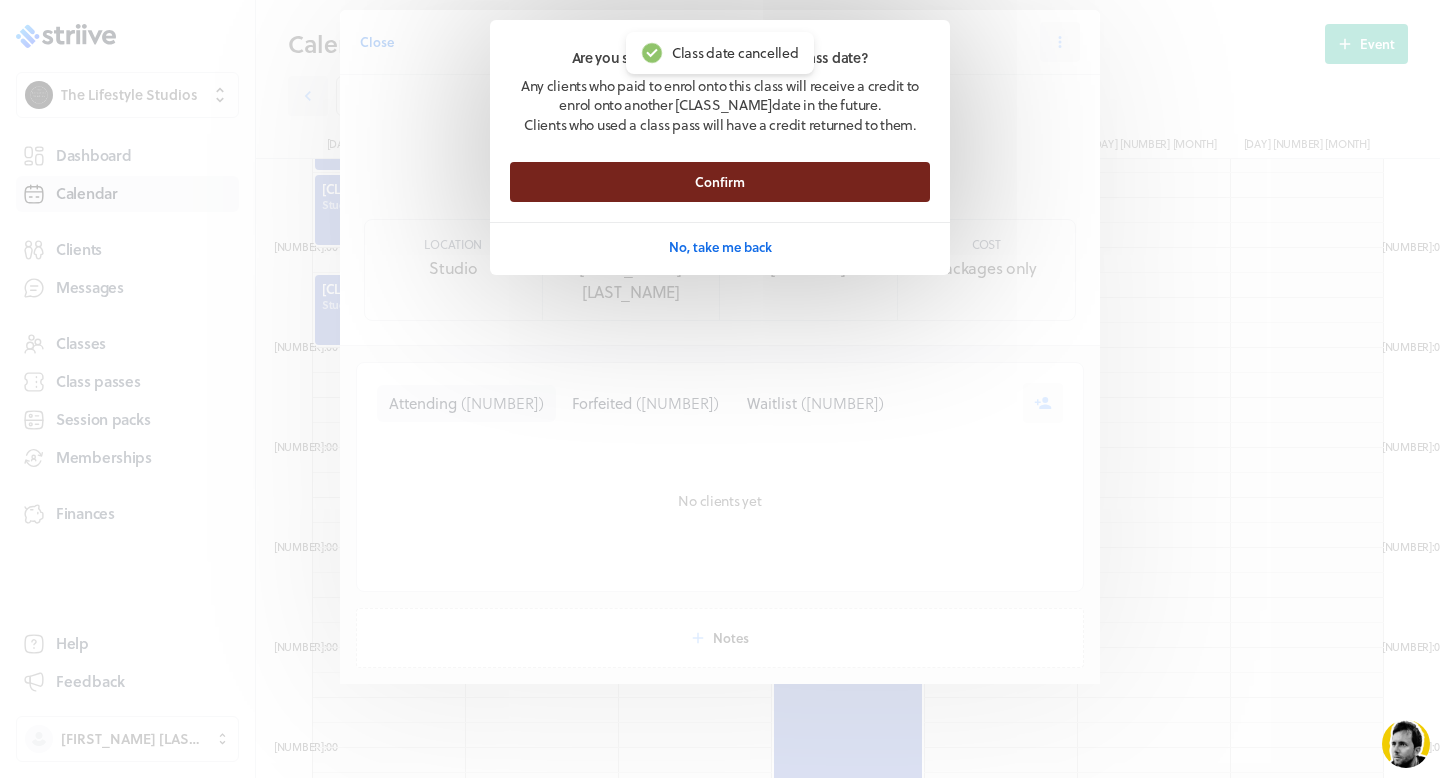 click on "Confirm" at bounding box center [720, 182] 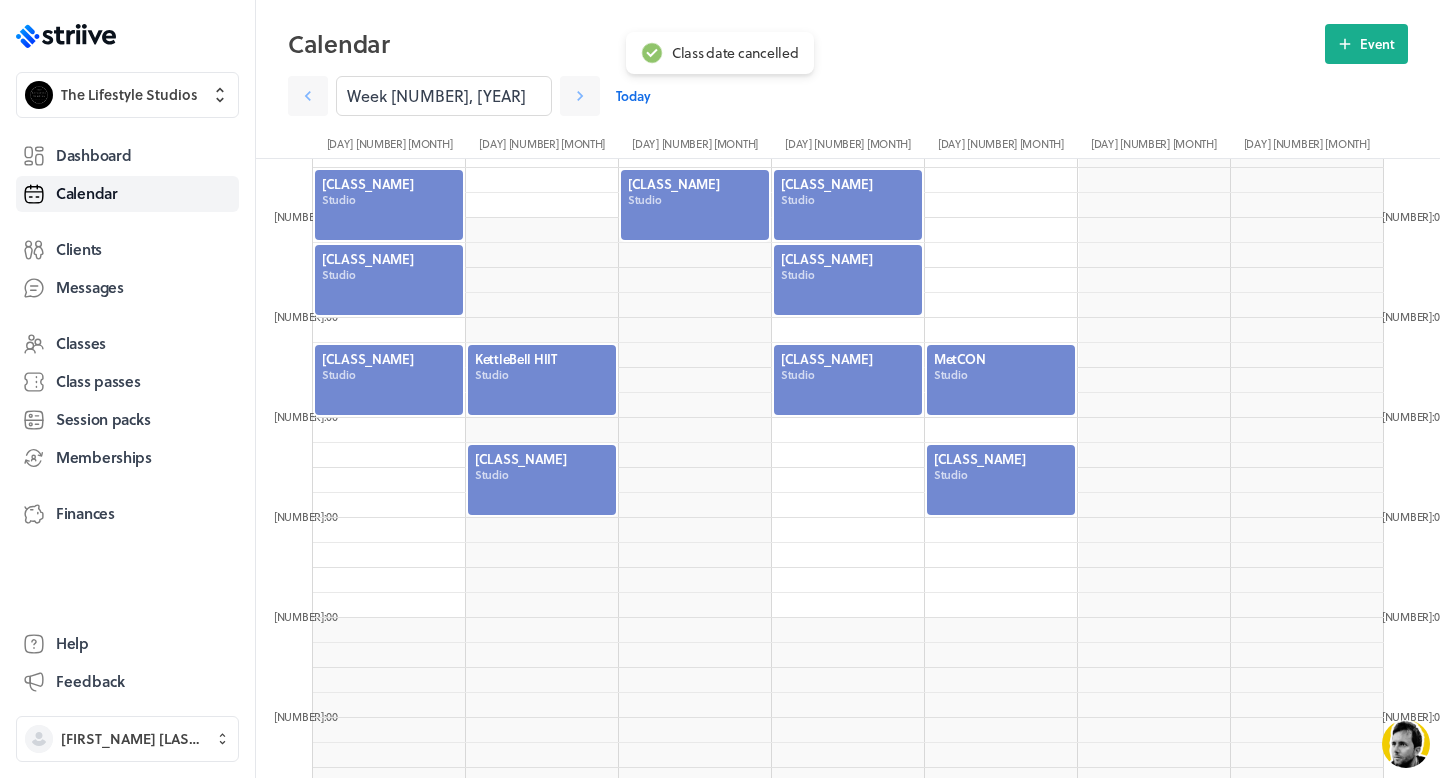 scroll, scrollTop: 726, scrollLeft: 0, axis: vertical 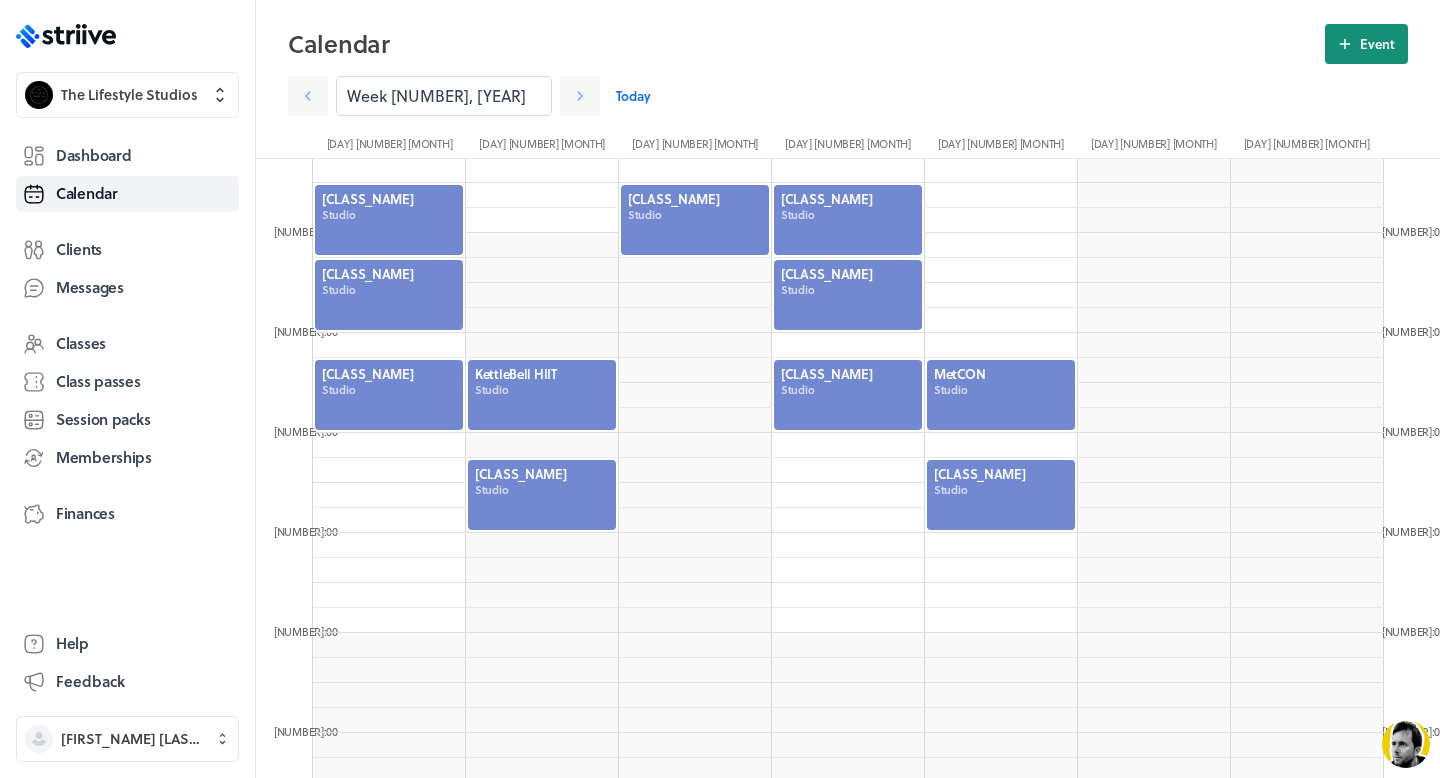 click on "Event" at bounding box center [1377, 44] 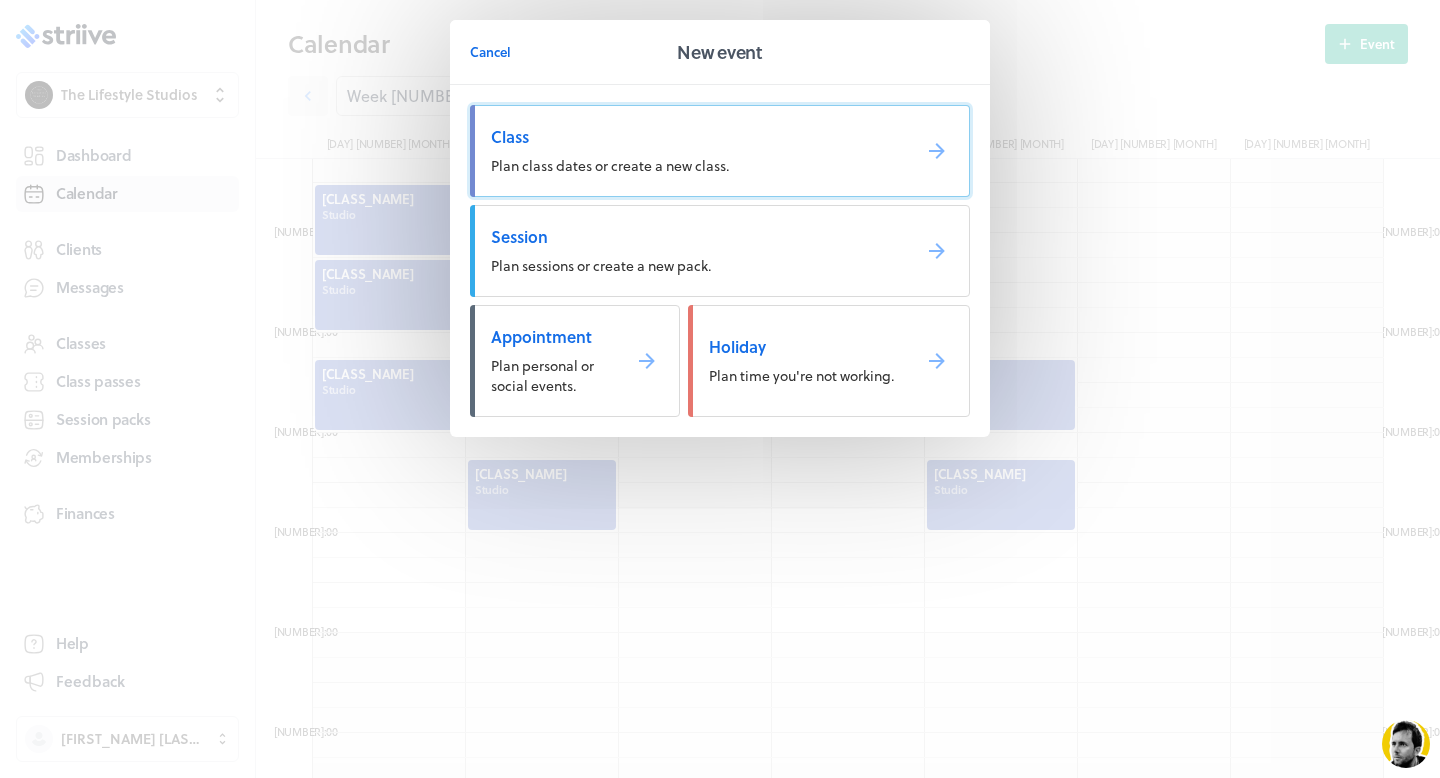 click on "Plan class dates or create a new class." at bounding box center (720, 151) 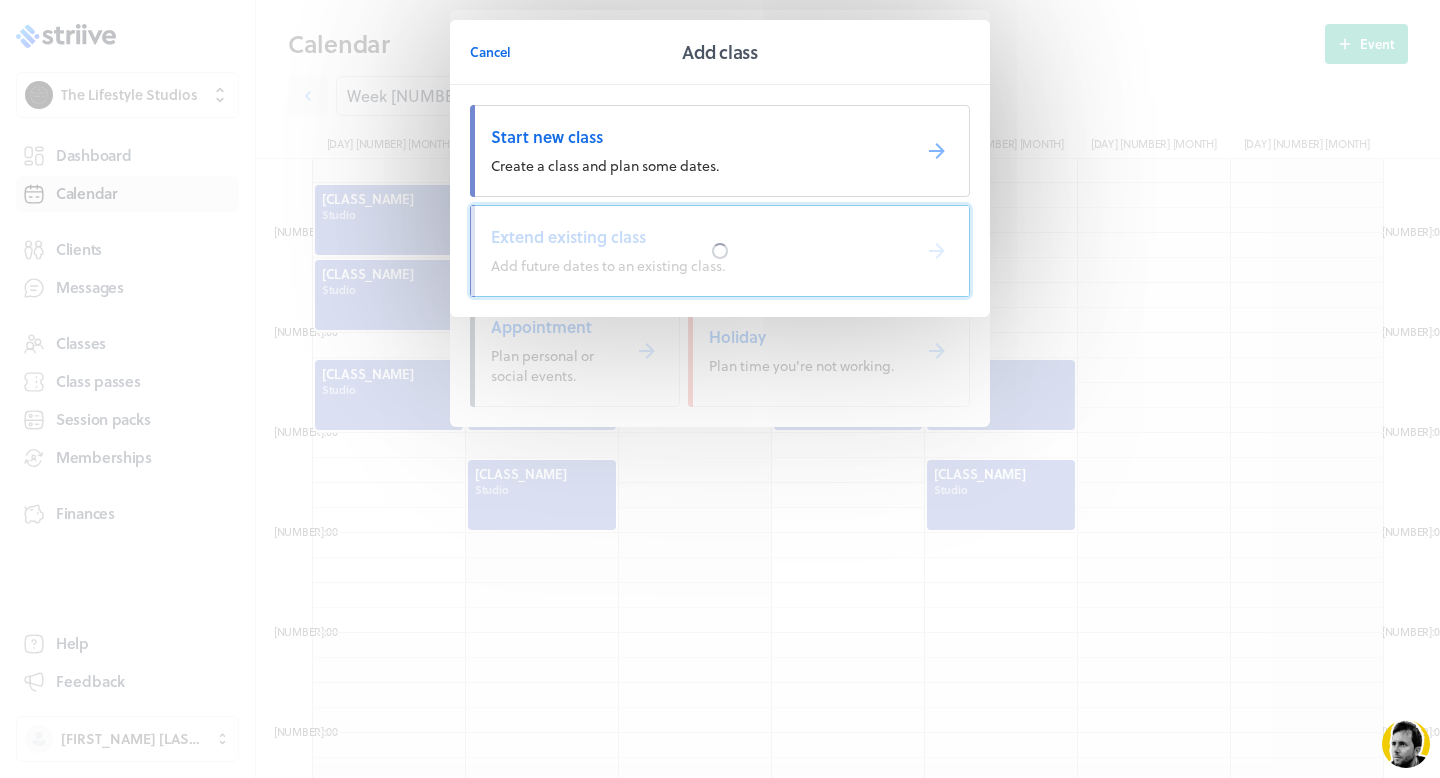 click on "Extend existing class Add future dates to an existing class." at bounding box center [720, 251] 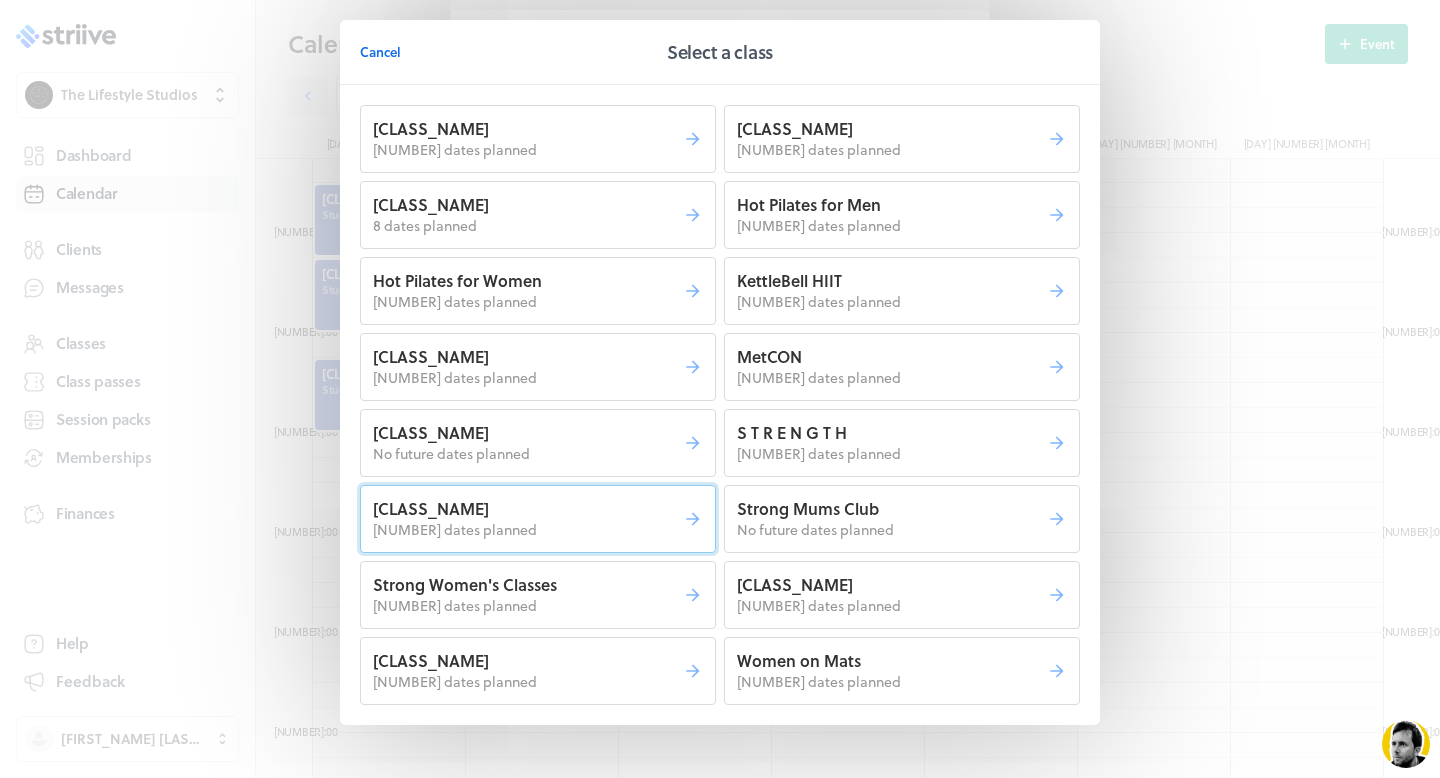 click on "[NUMBER] dates planned" at bounding box center [528, 150] 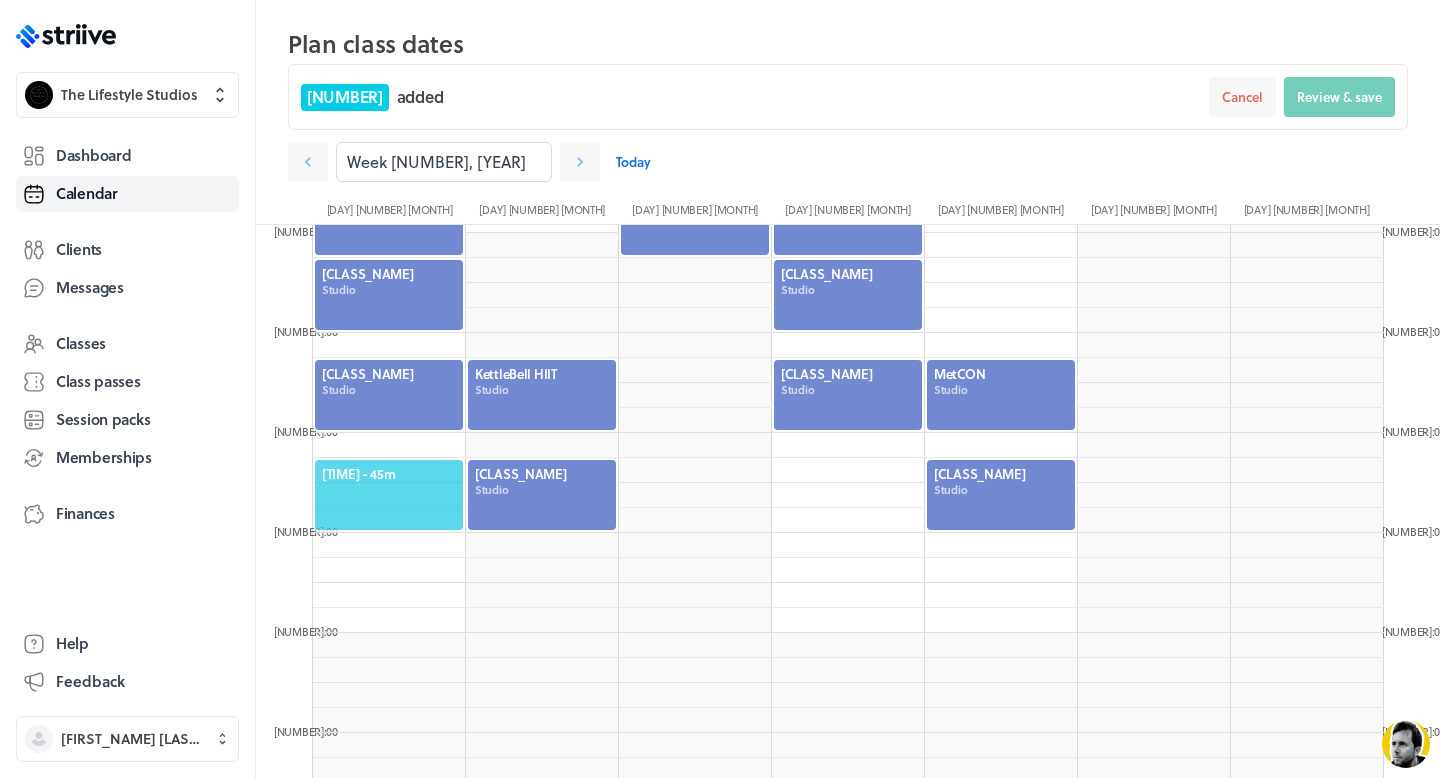 click on "[TIME]  - 45m" at bounding box center [389, 495] 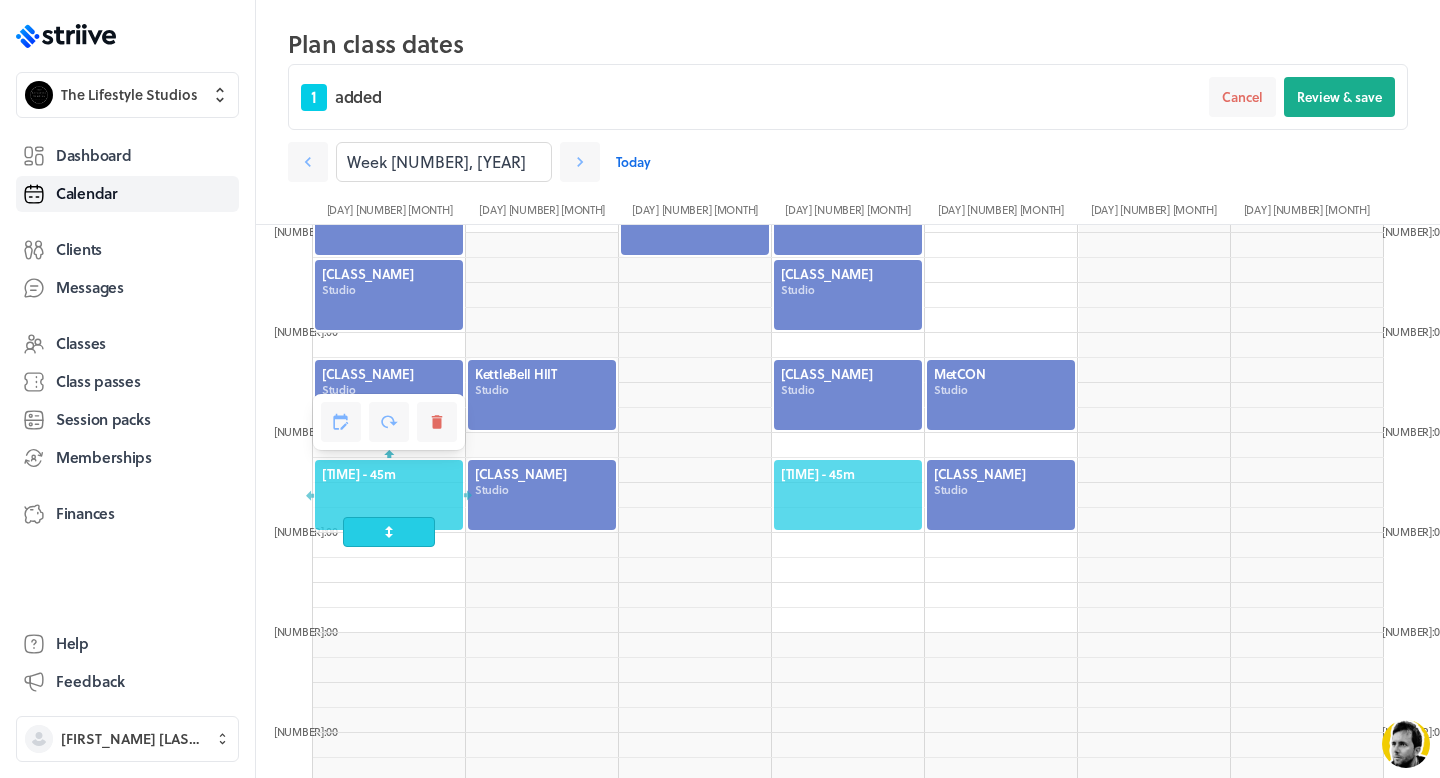 click on "[TIME]  - 45m" at bounding box center [848, 474] 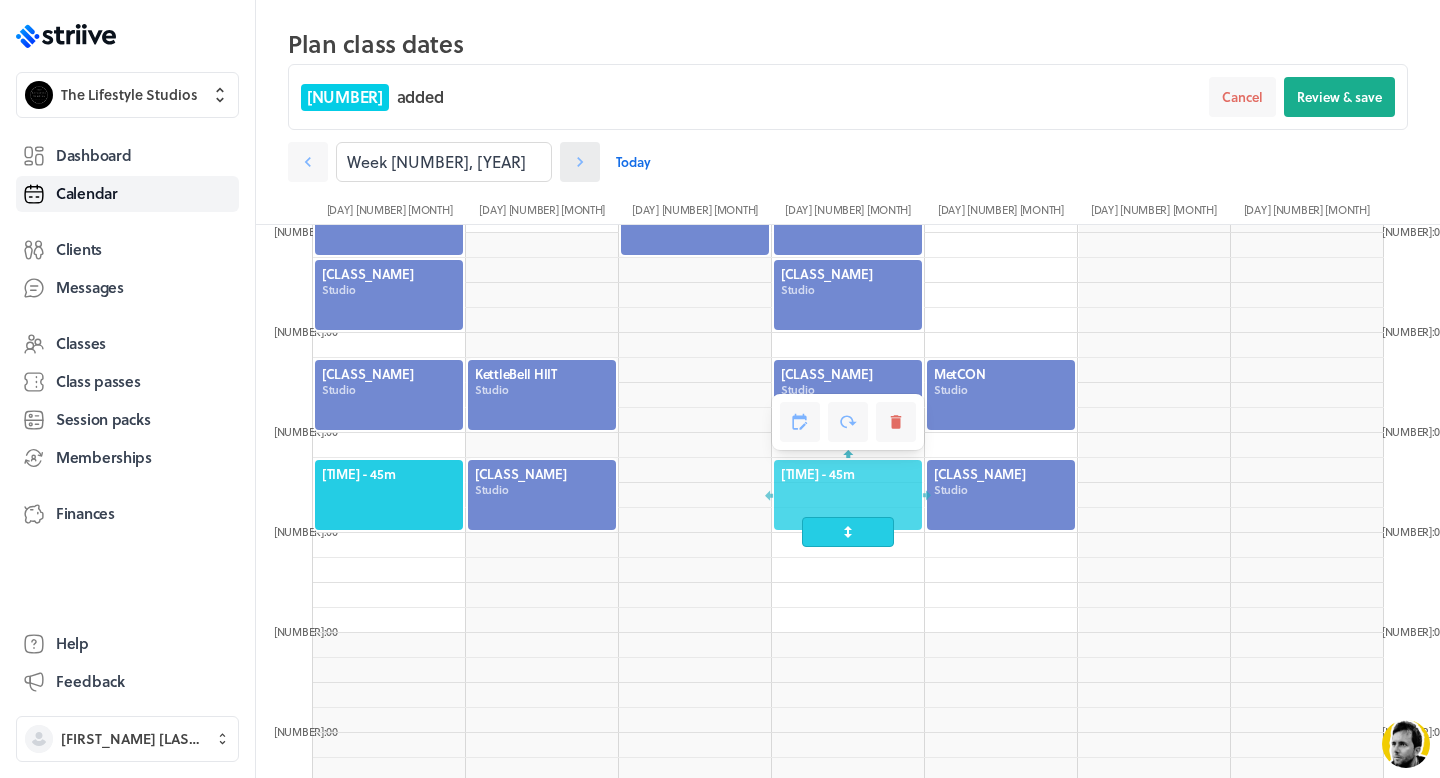 click at bounding box center [308, 162] 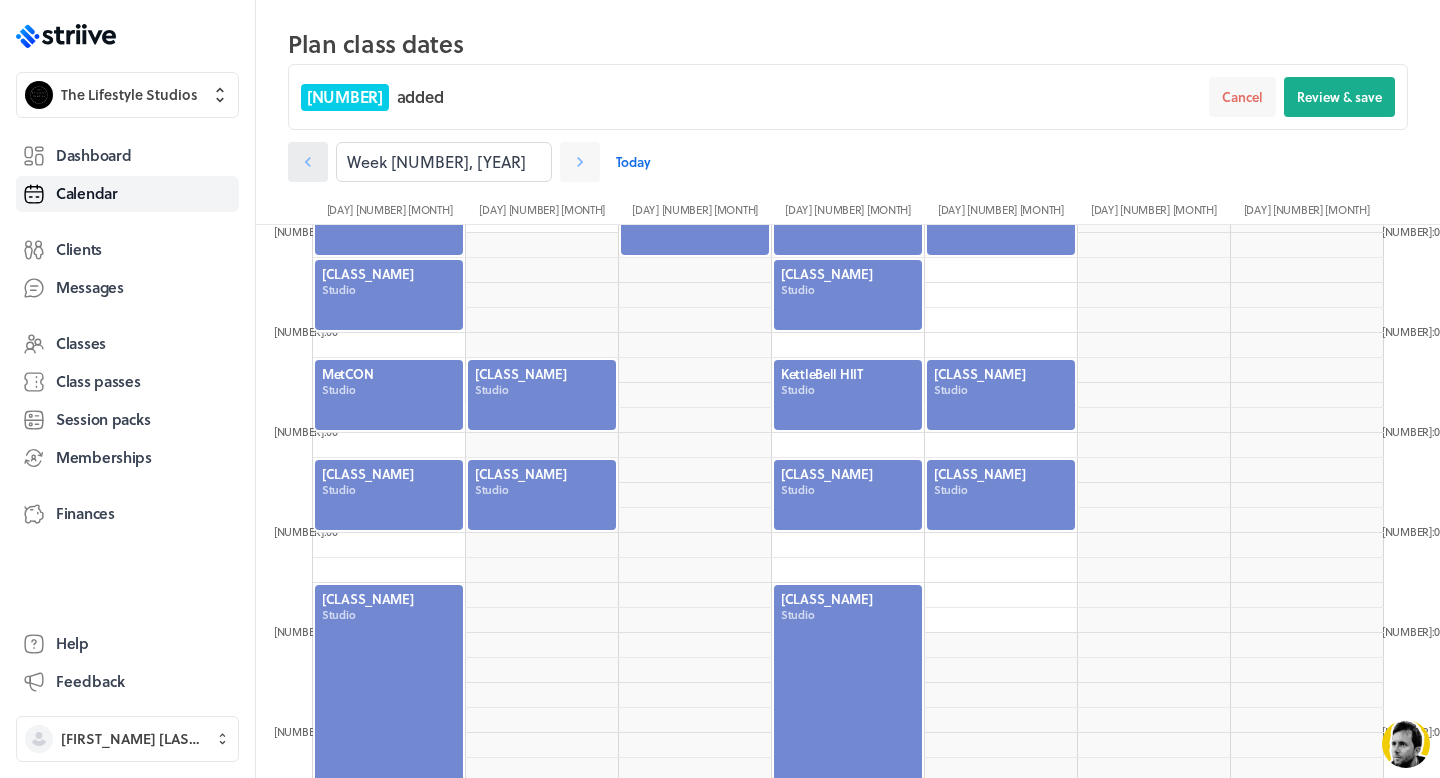 click at bounding box center [308, 162] 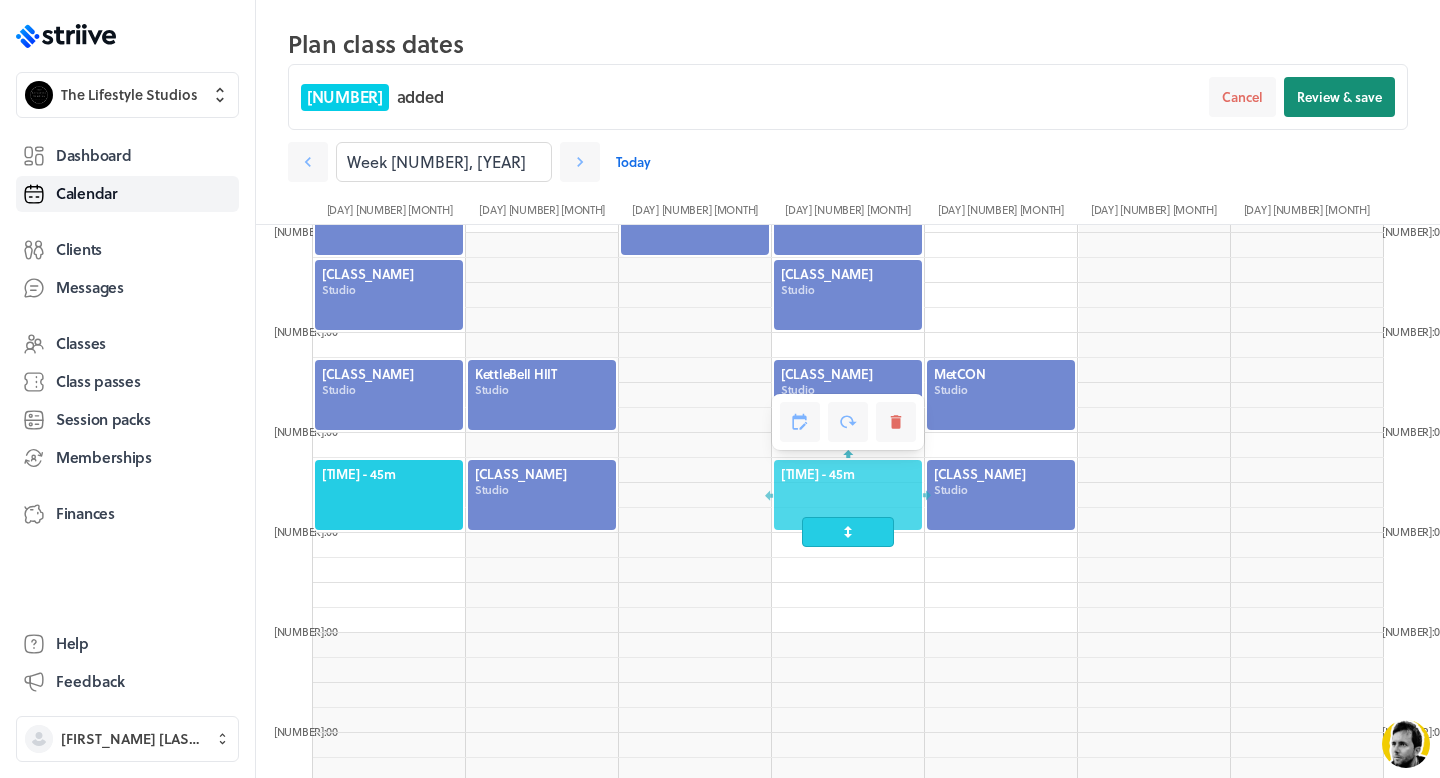click on "Review & save" at bounding box center [1339, 97] 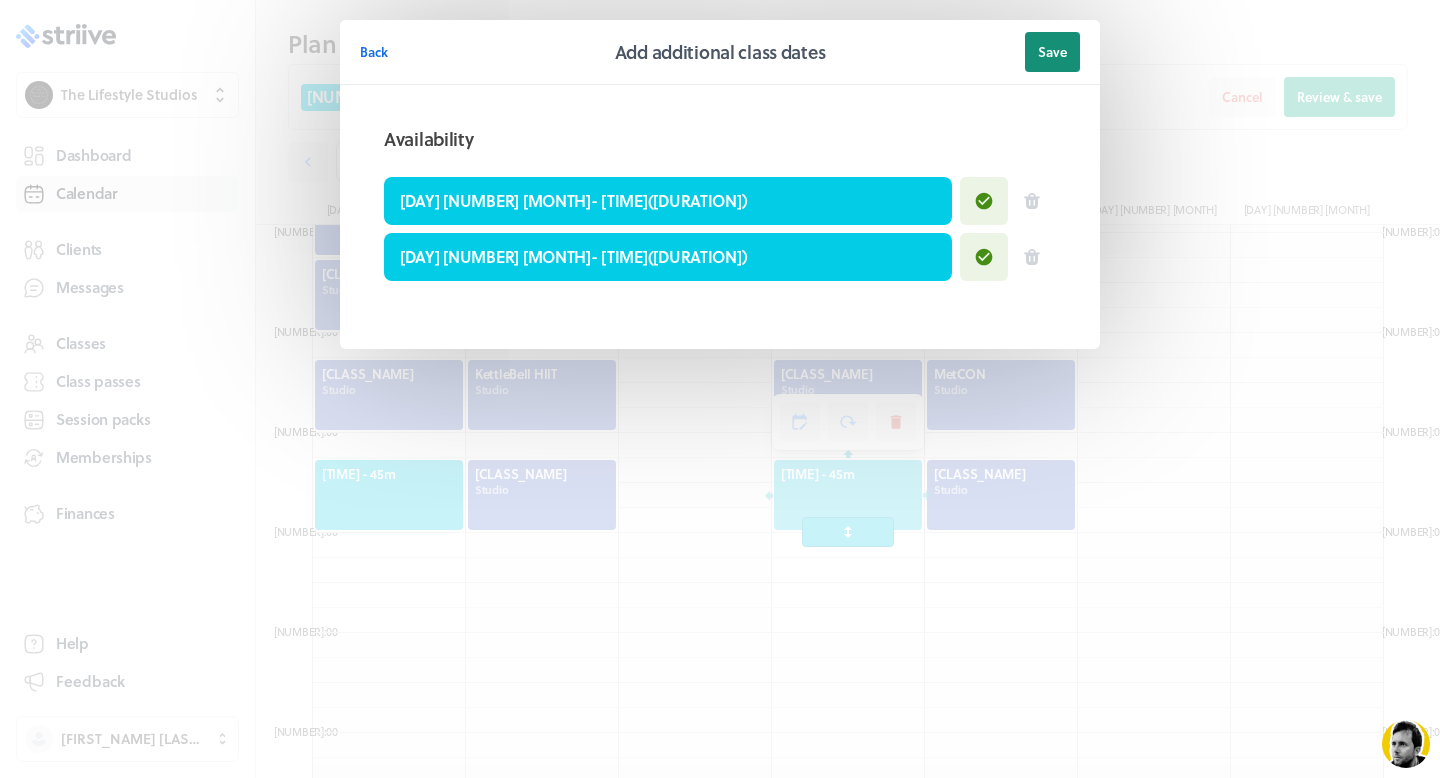 click on "Save" at bounding box center (1052, 52) 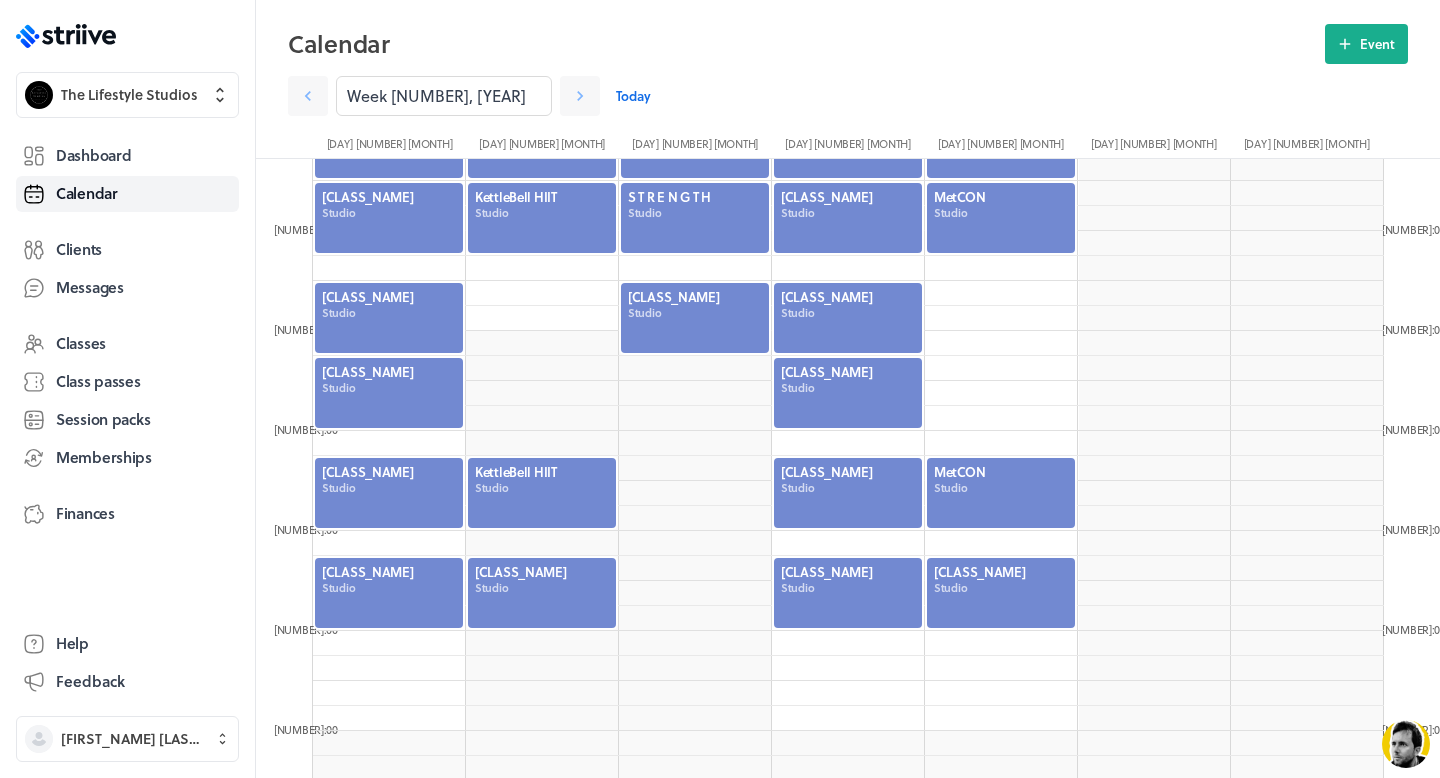 scroll, scrollTop: 600, scrollLeft: 0, axis: vertical 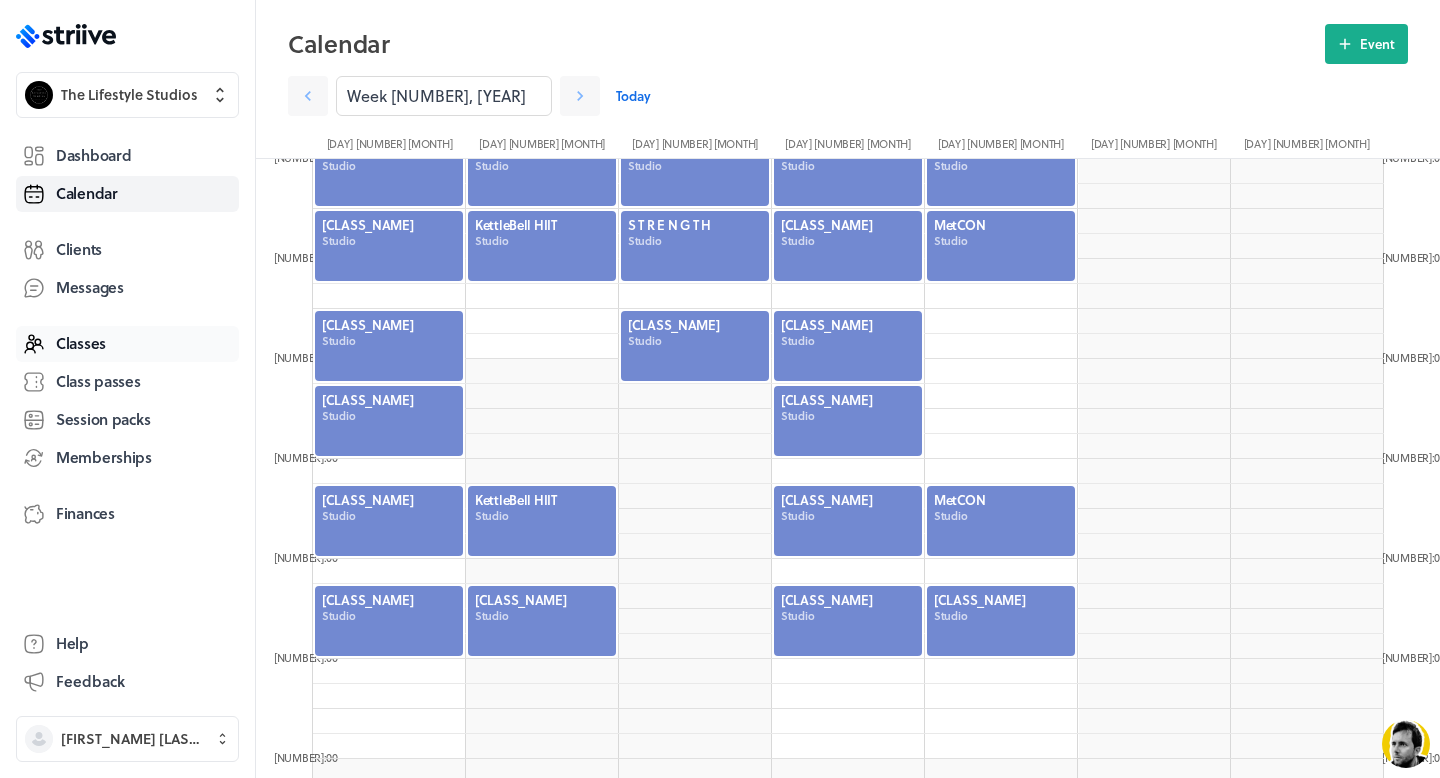 click on "Classes" at bounding box center (81, 343) 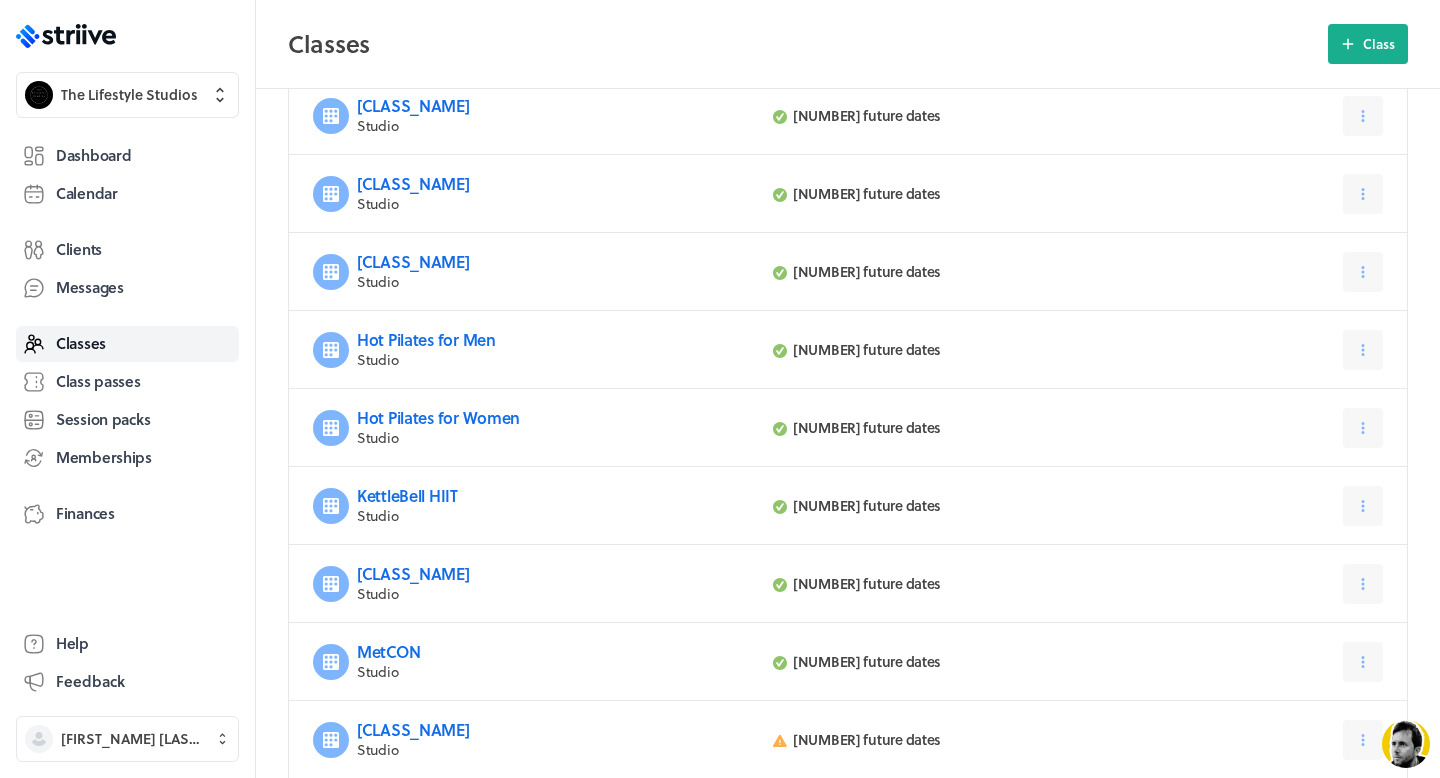 scroll, scrollTop: 0, scrollLeft: 0, axis: both 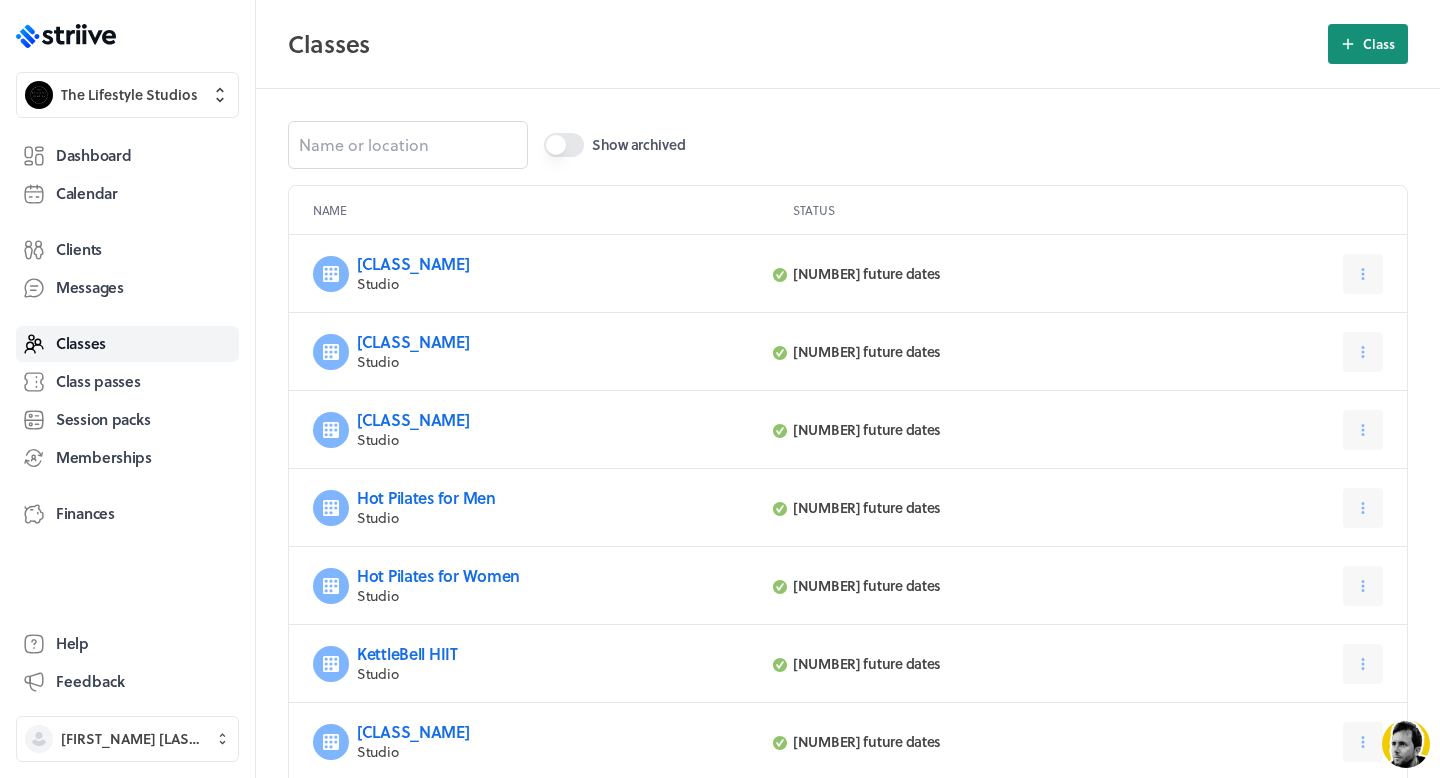 click on "Class" at bounding box center [1379, 44] 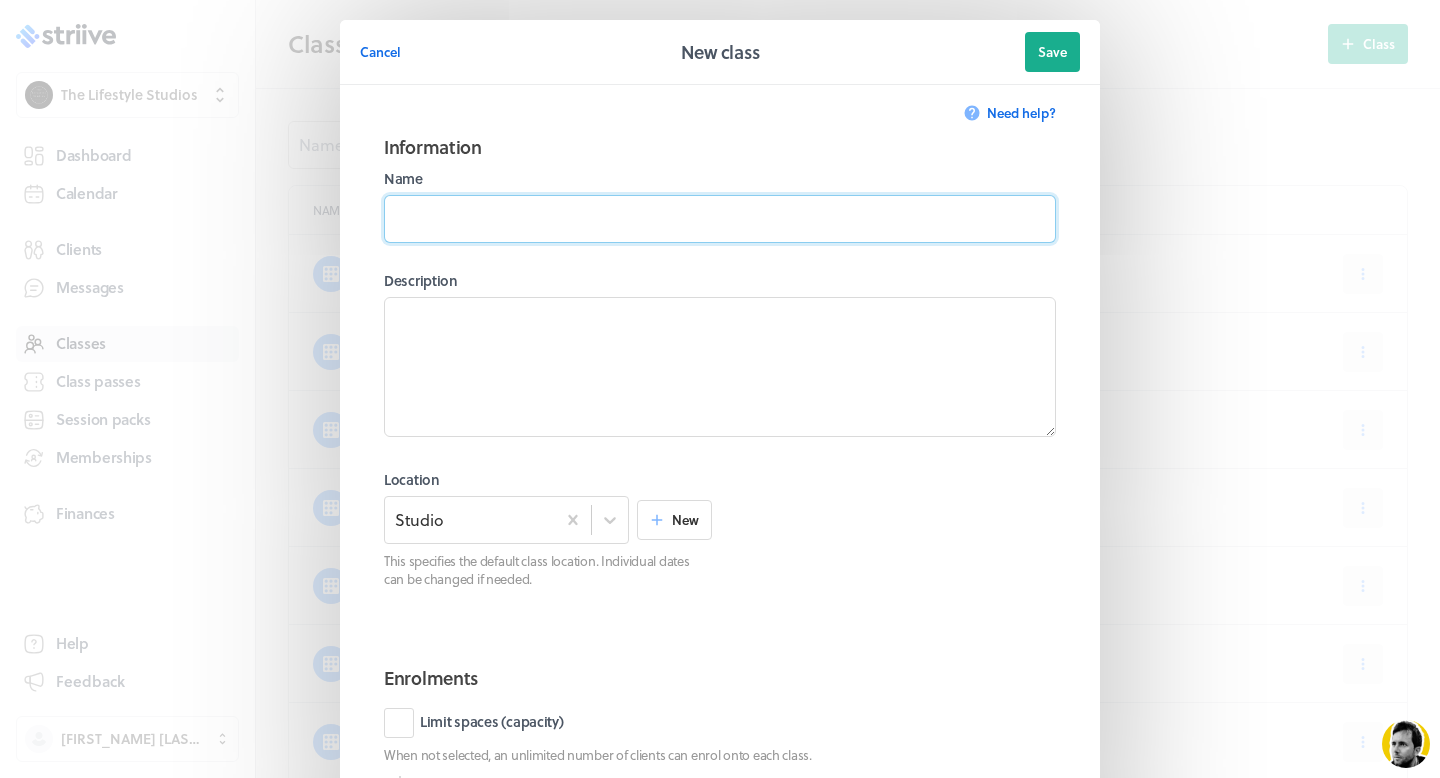 click at bounding box center [720, 219] 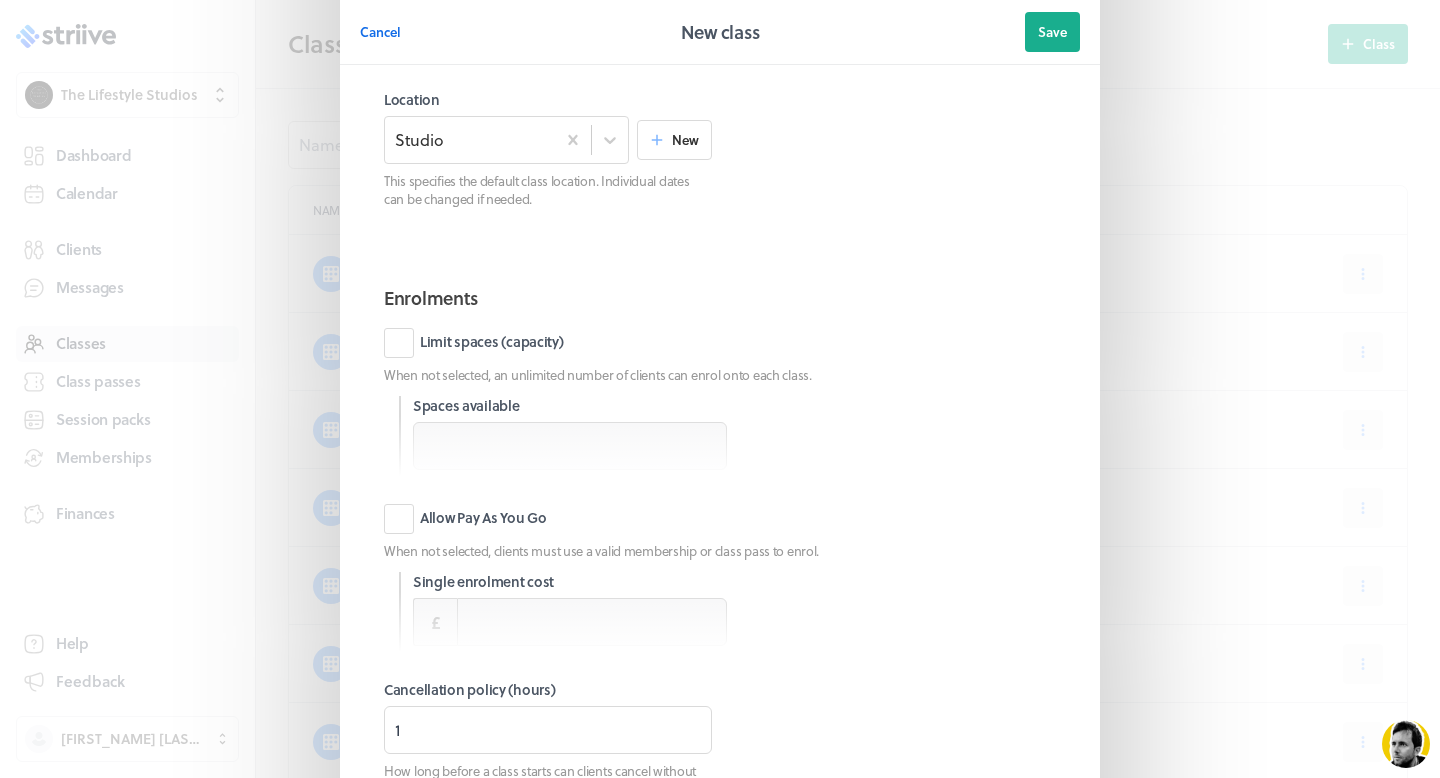 scroll, scrollTop: 334, scrollLeft: 0, axis: vertical 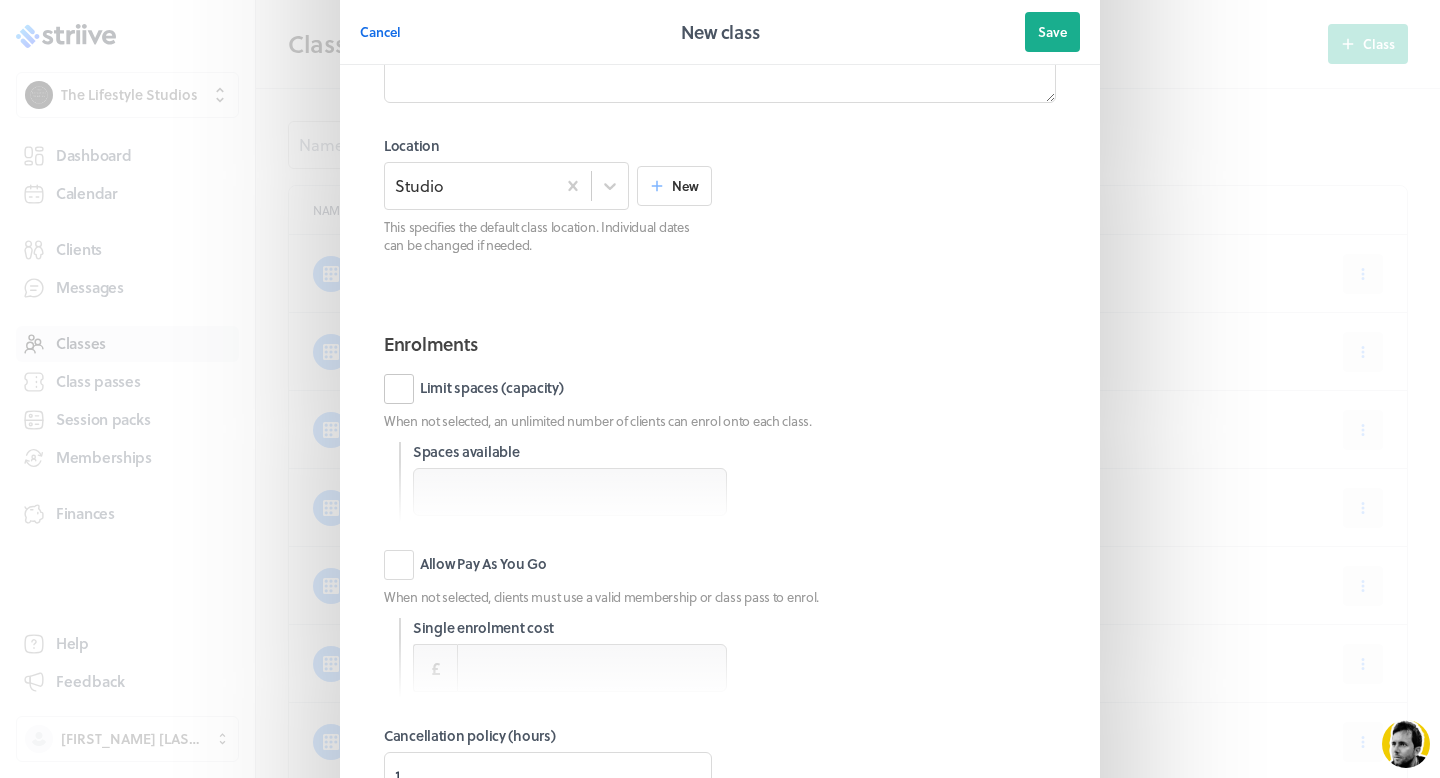 type on "[CLASS_NAME]" 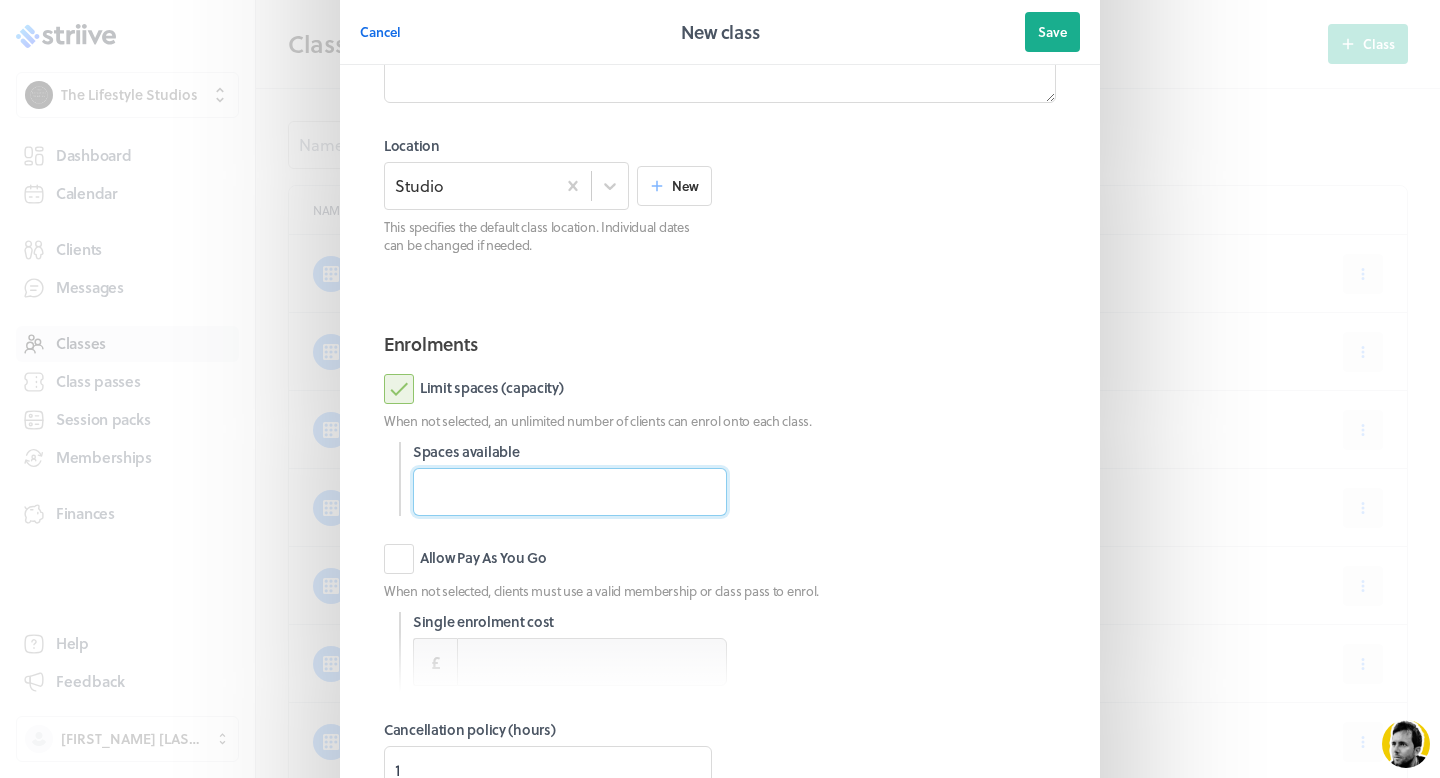 click at bounding box center [570, 492] 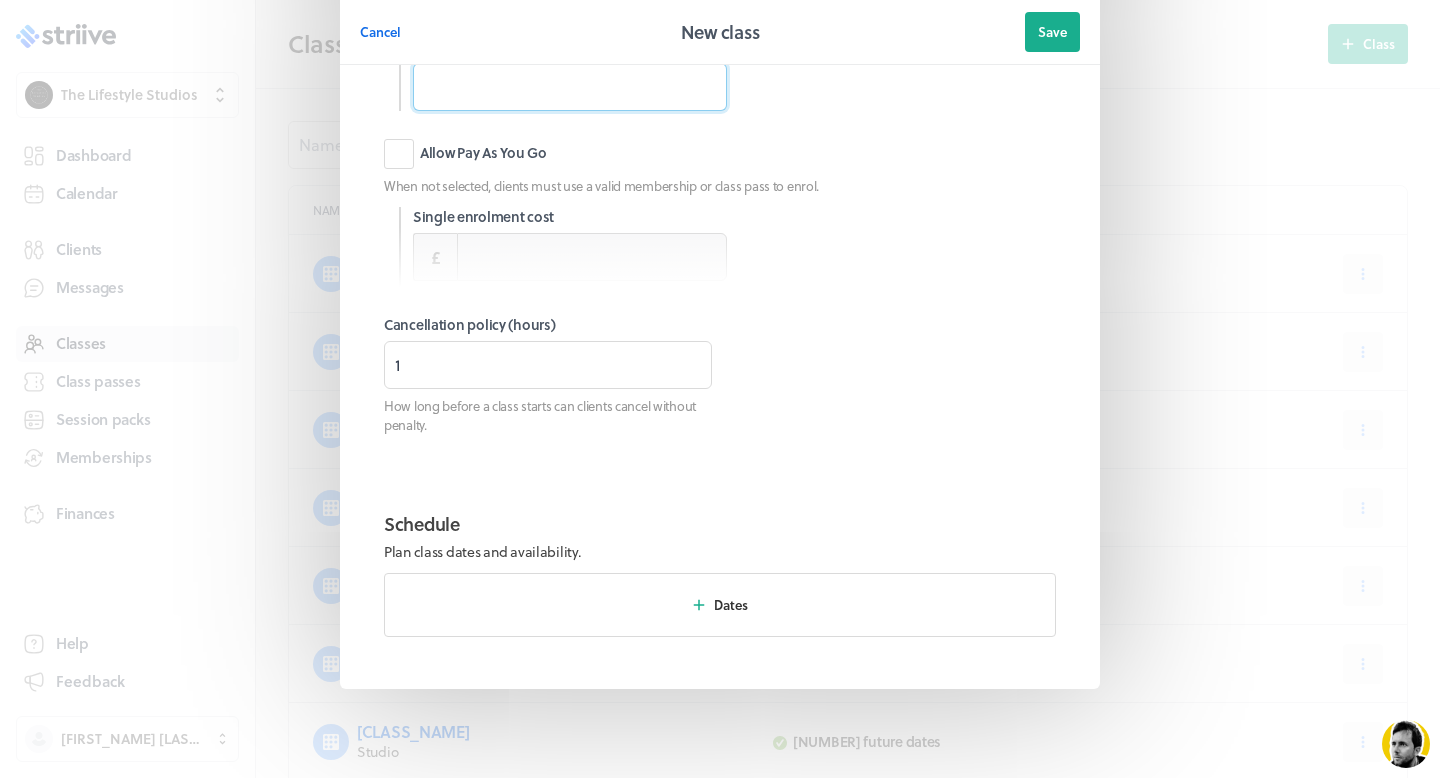 scroll, scrollTop: 745, scrollLeft: 0, axis: vertical 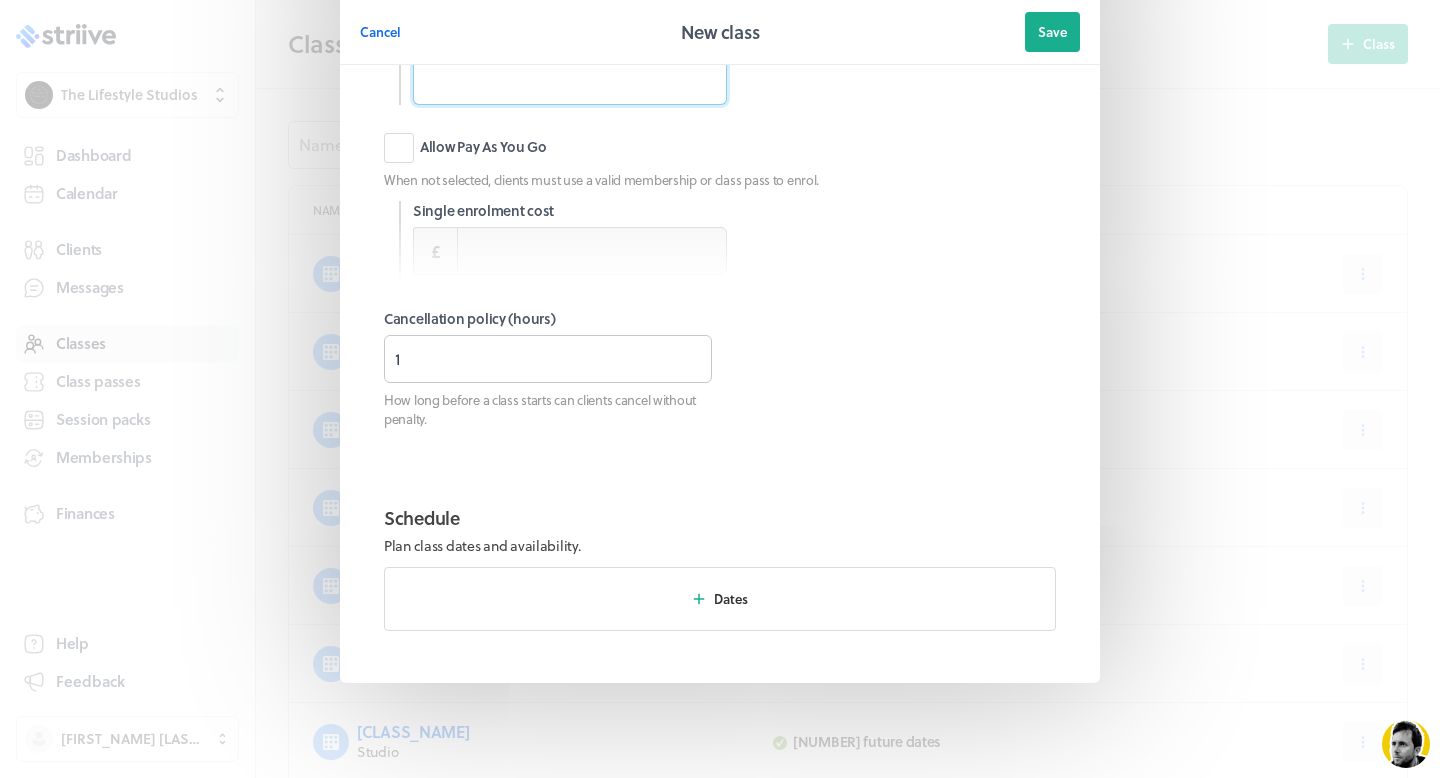 type on "[NUMBER]" 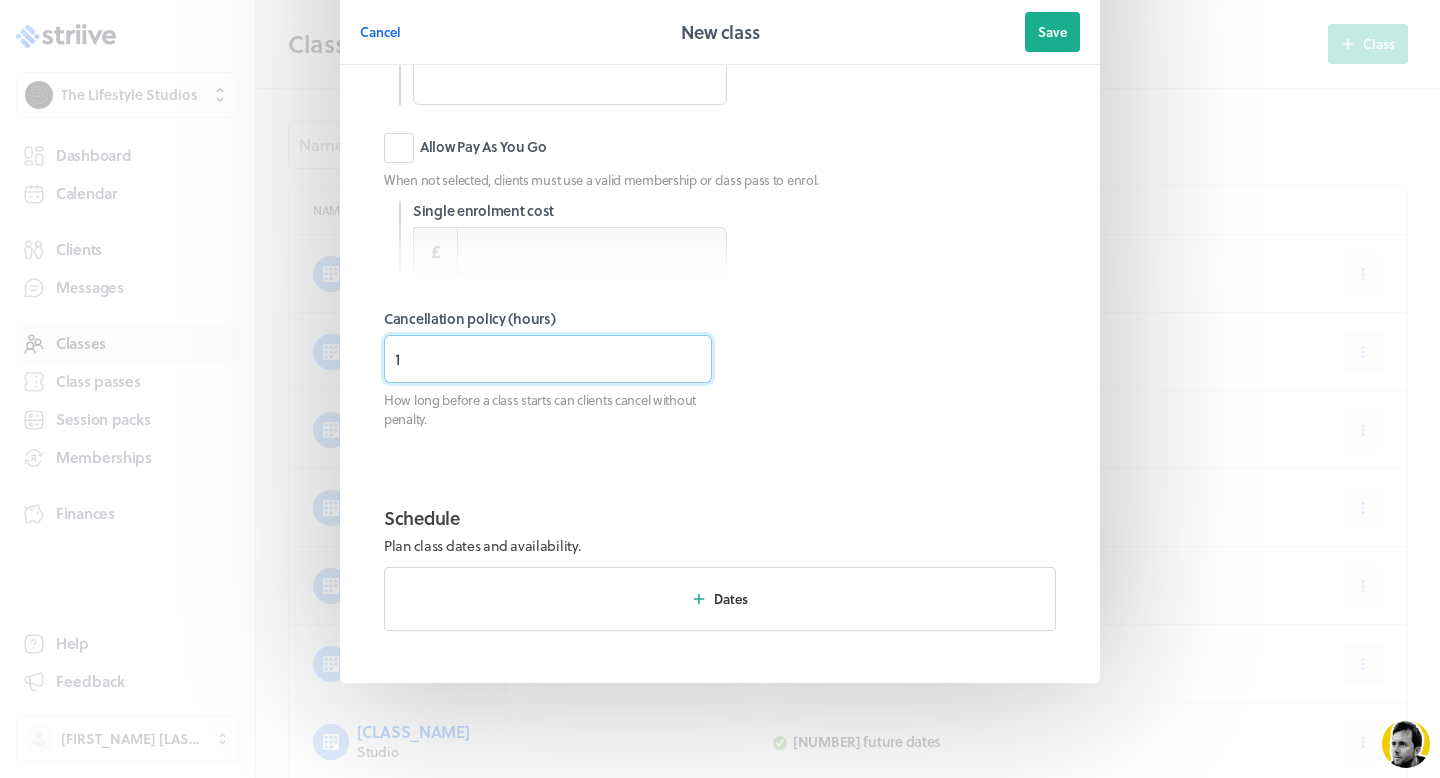 click on "1" at bounding box center [548, 359] 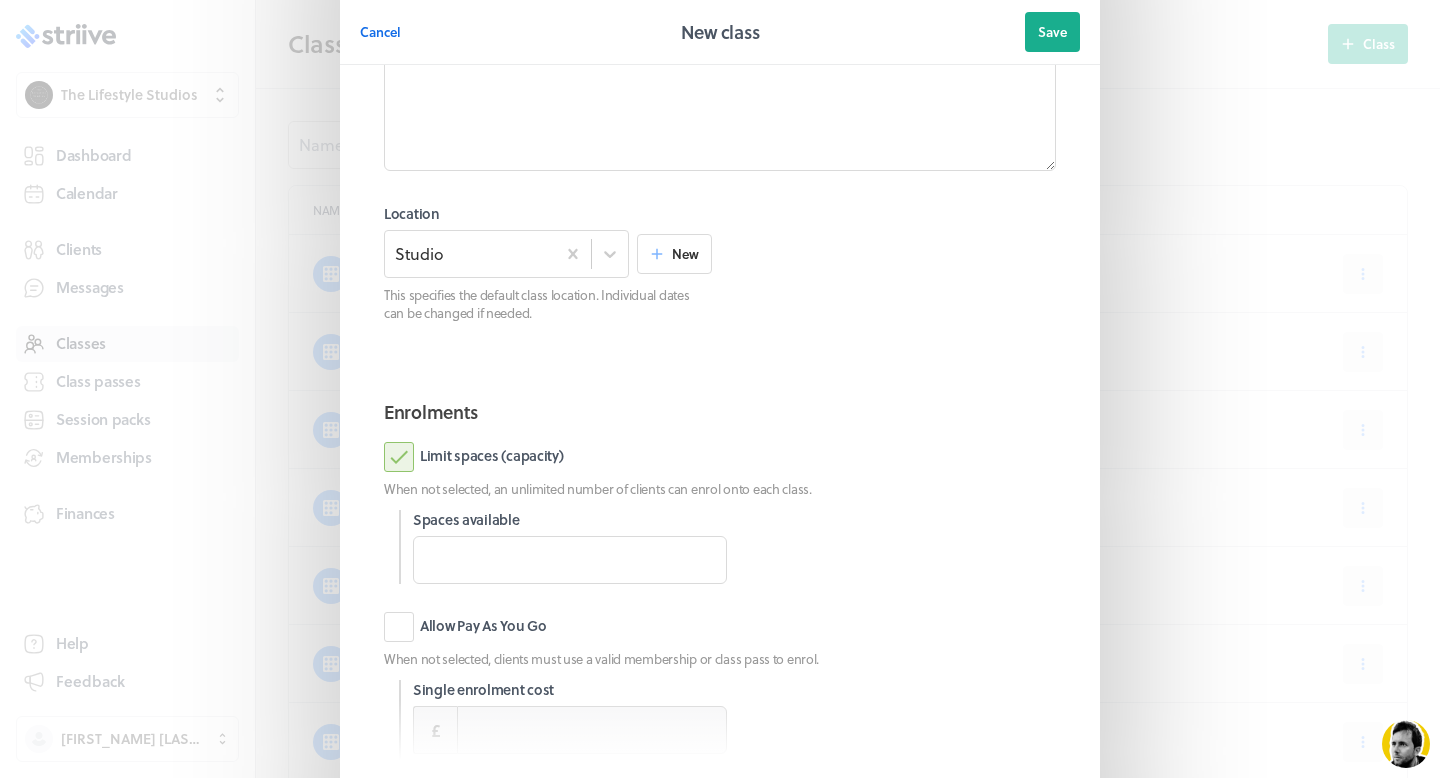 scroll, scrollTop: 152, scrollLeft: 0, axis: vertical 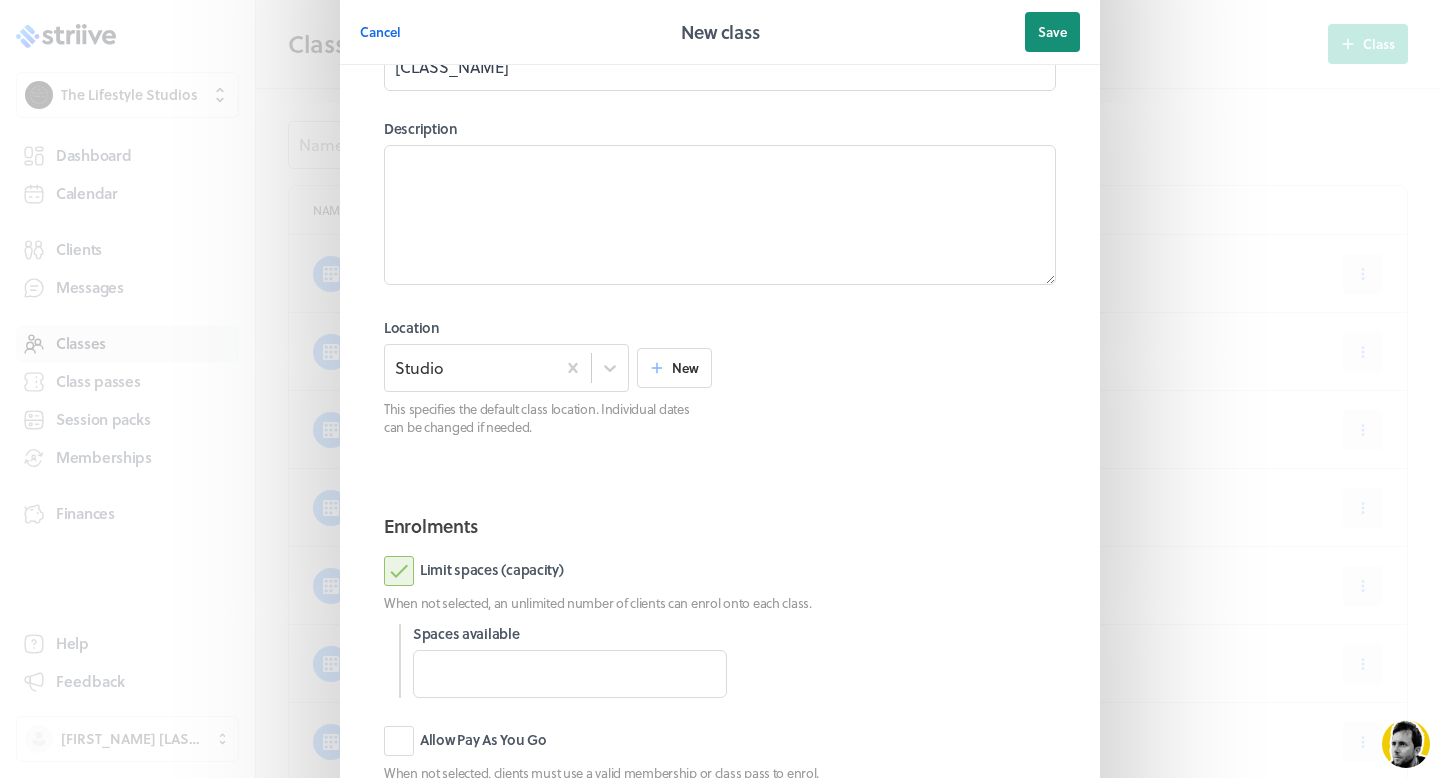 type on "[NUMBER]" 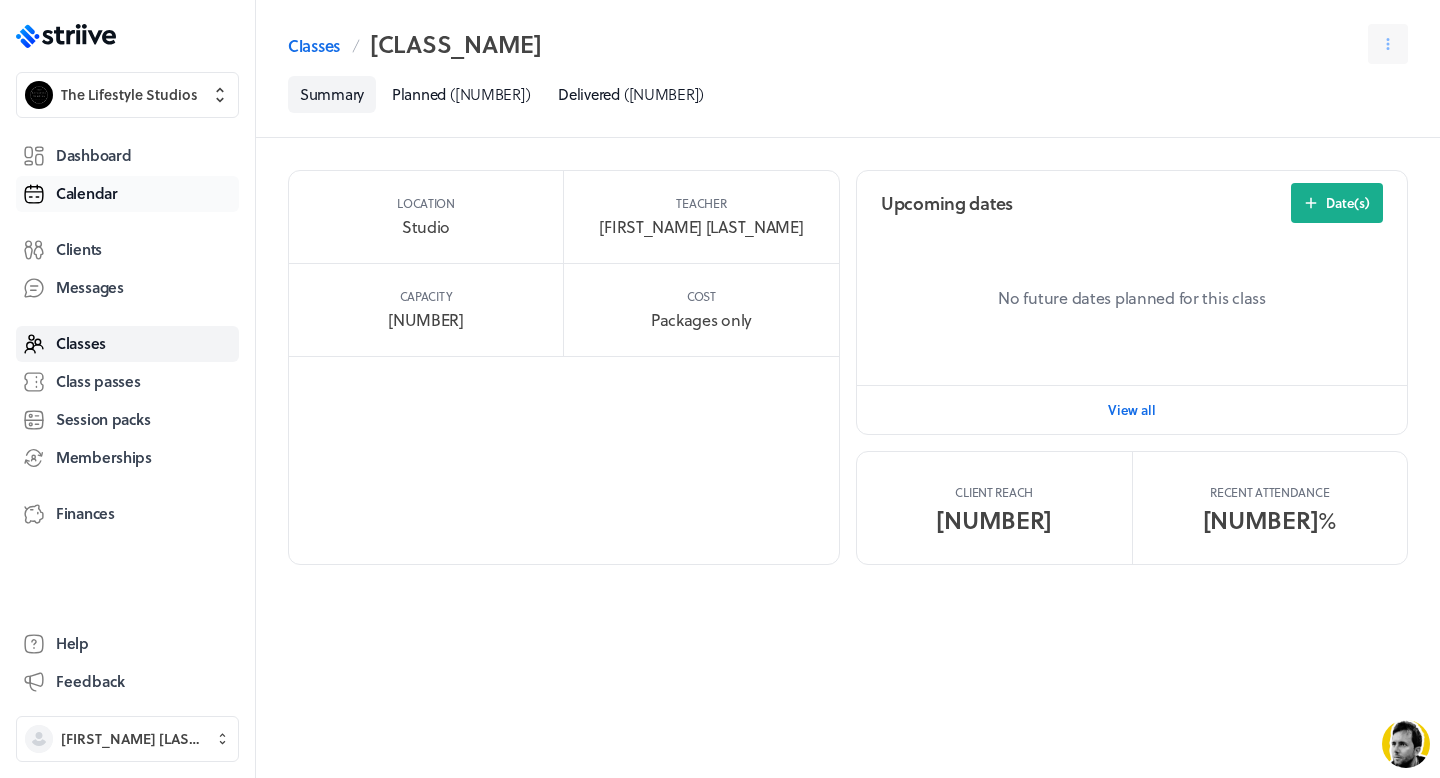 click on "Calendar" at bounding box center [87, 193] 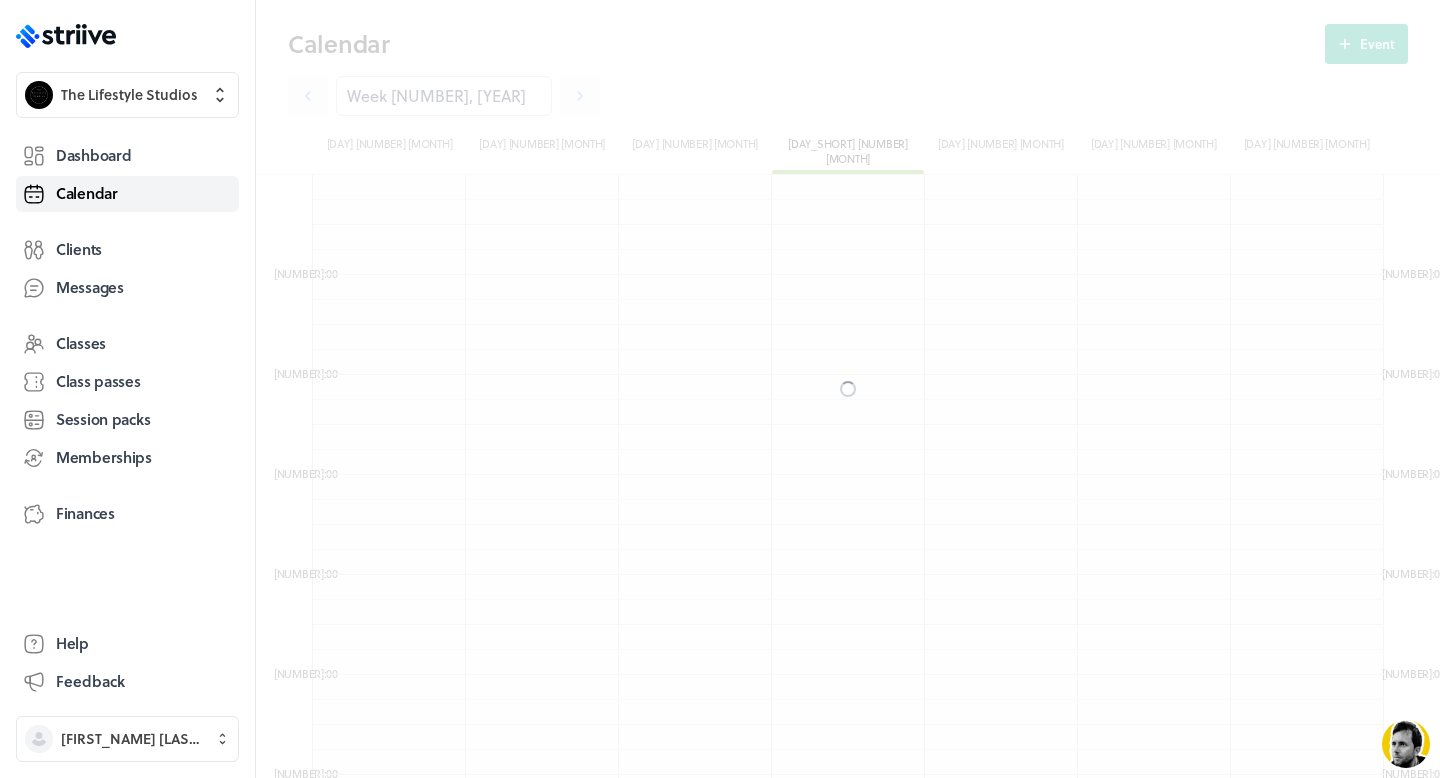 scroll, scrollTop: 525, scrollLeft: 0, axis: vertical 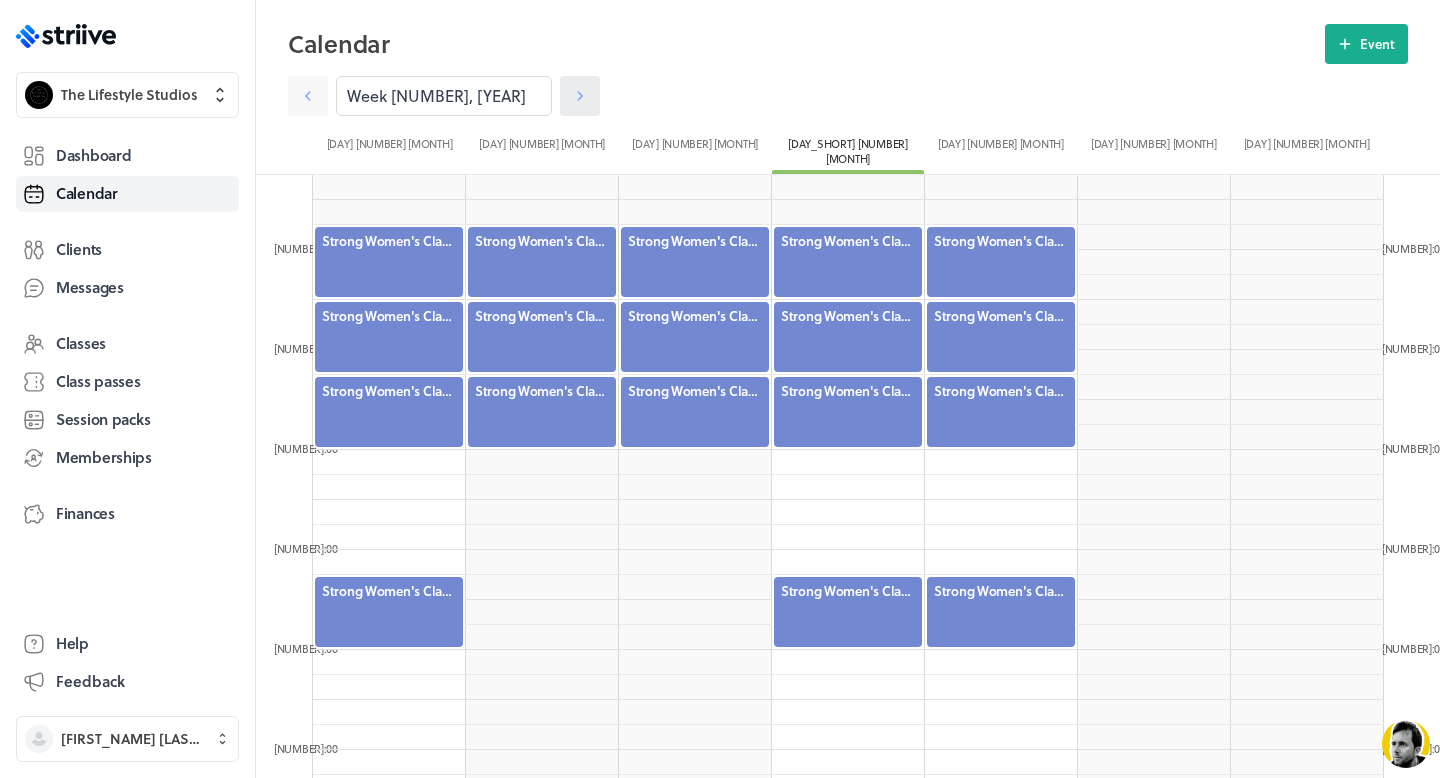 click at bounding box center [308, 96] 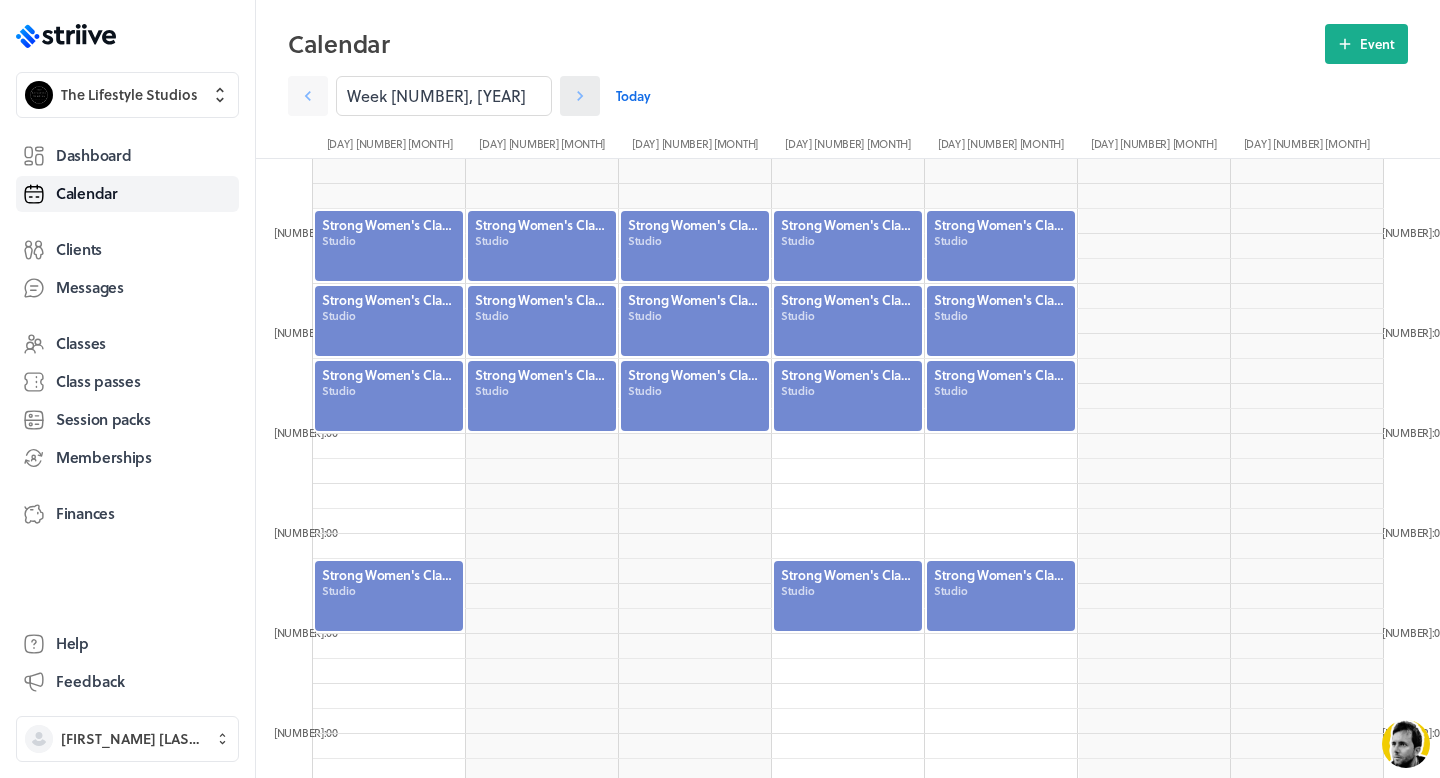 click at bounding box center (308, 96) 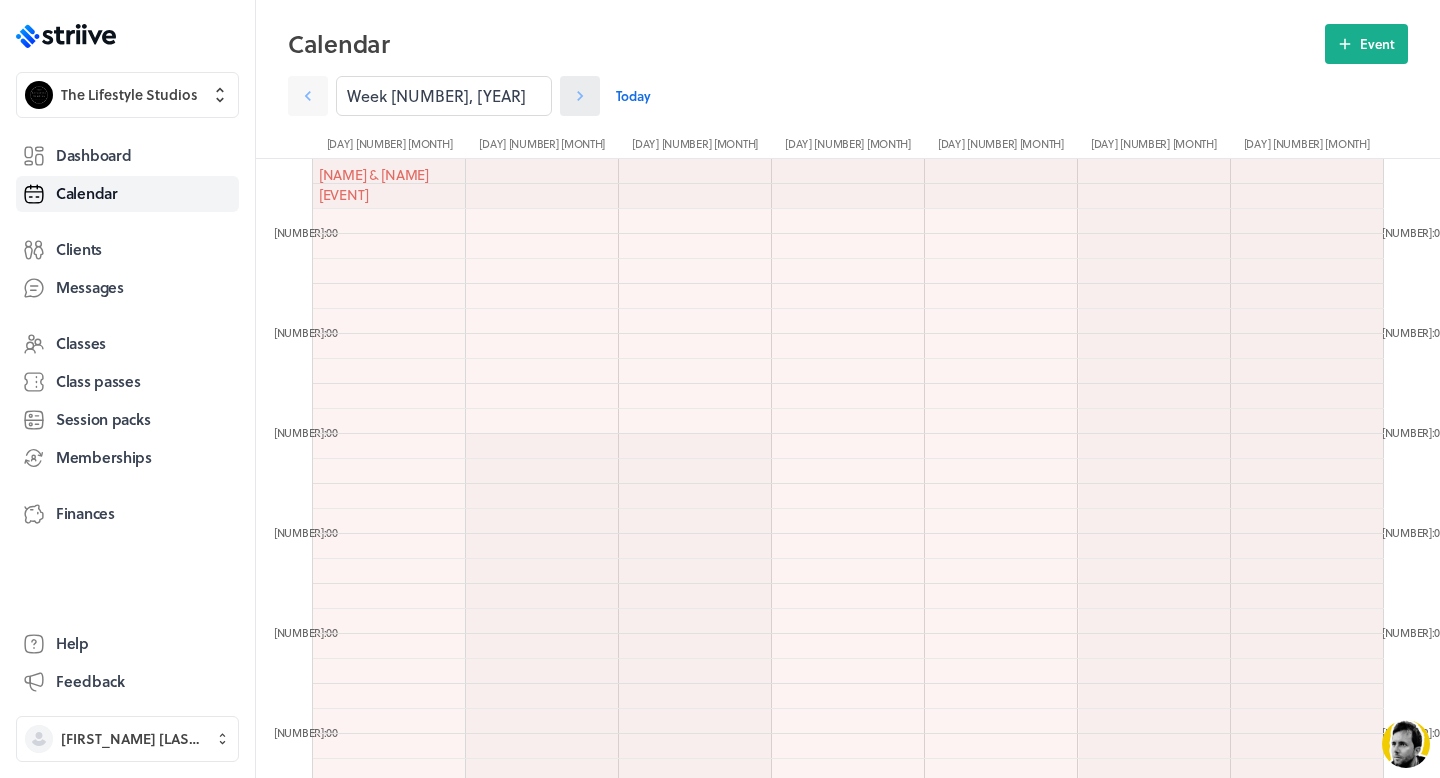 click at bounding box center [308, 96] 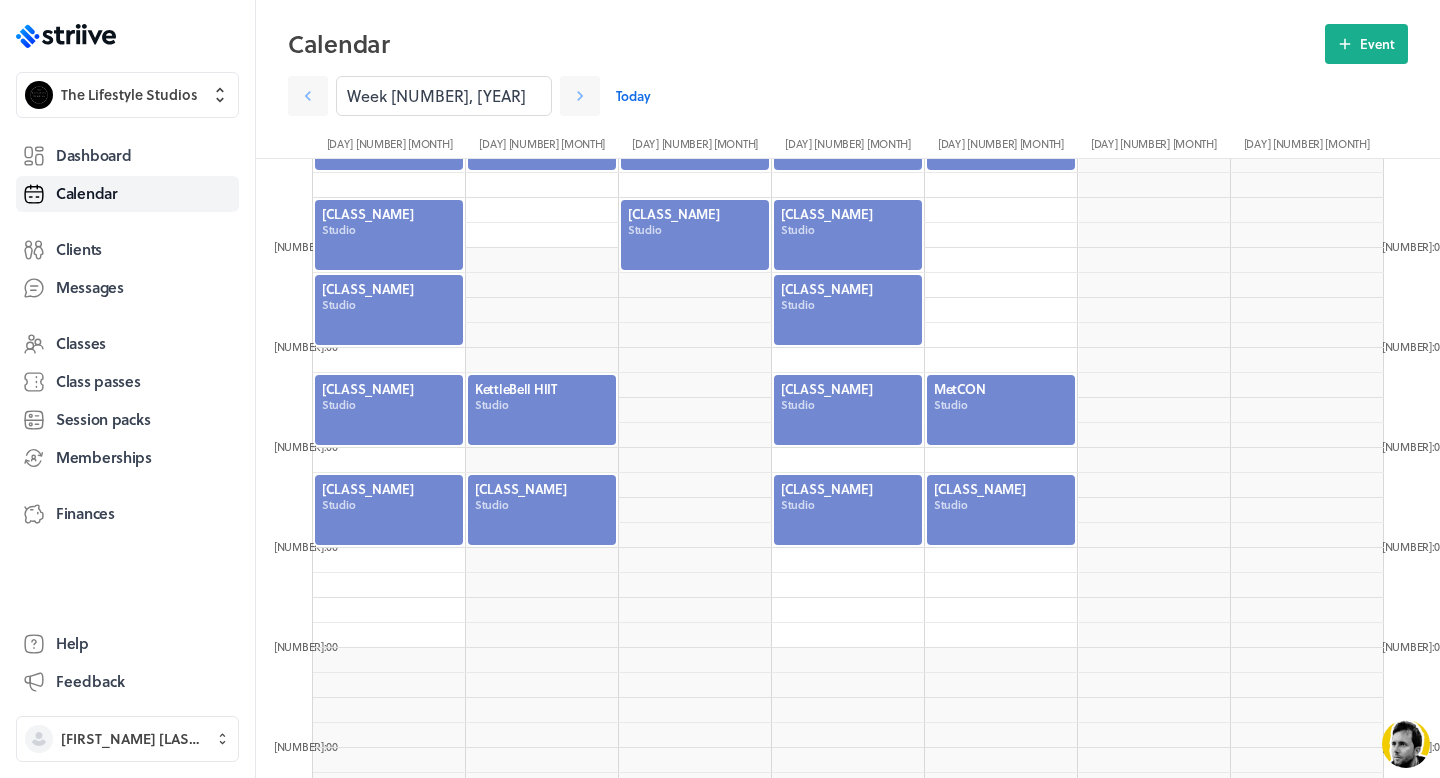 scroll, scrollTop: 712, scrollLeft: 0, axis: vertical 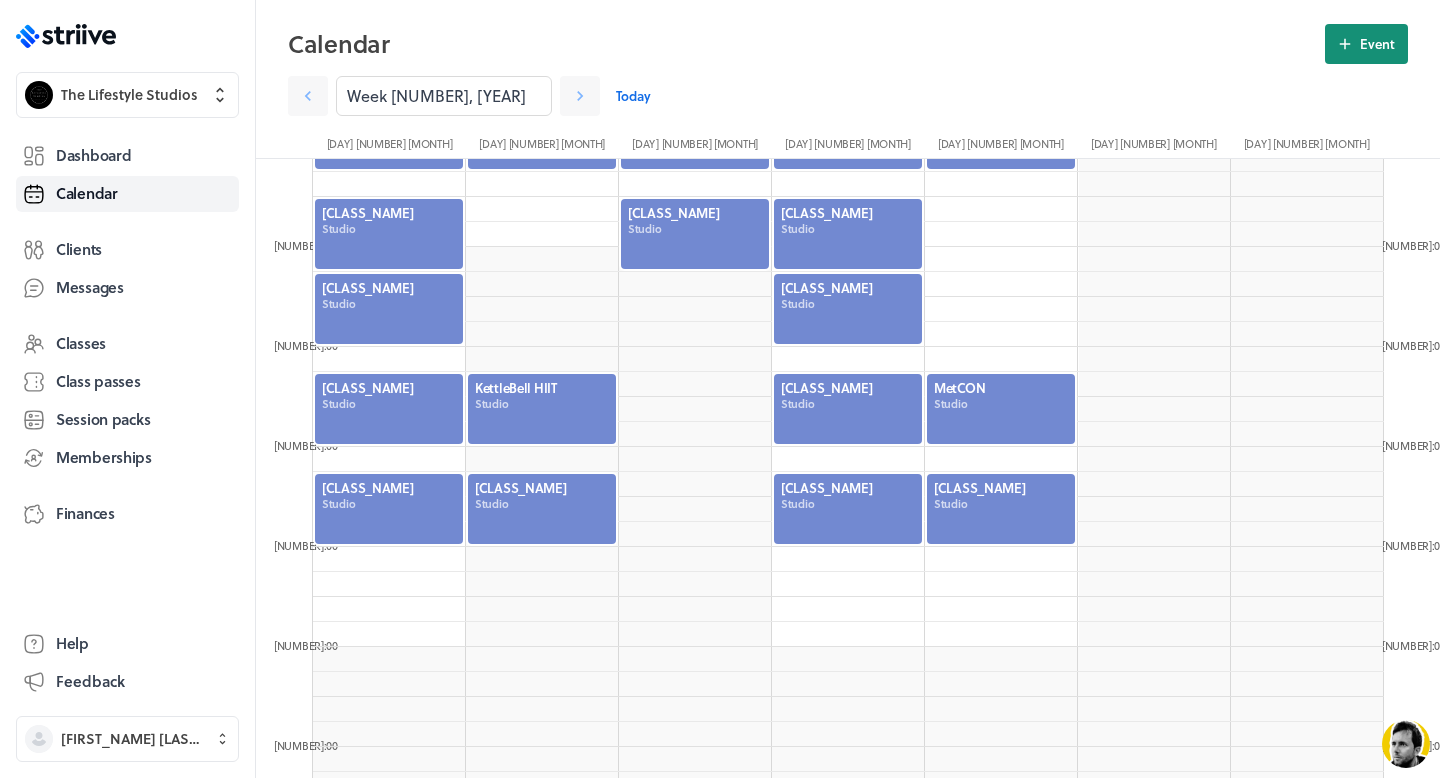 click on "Event" at bounding box center (1366, 44) 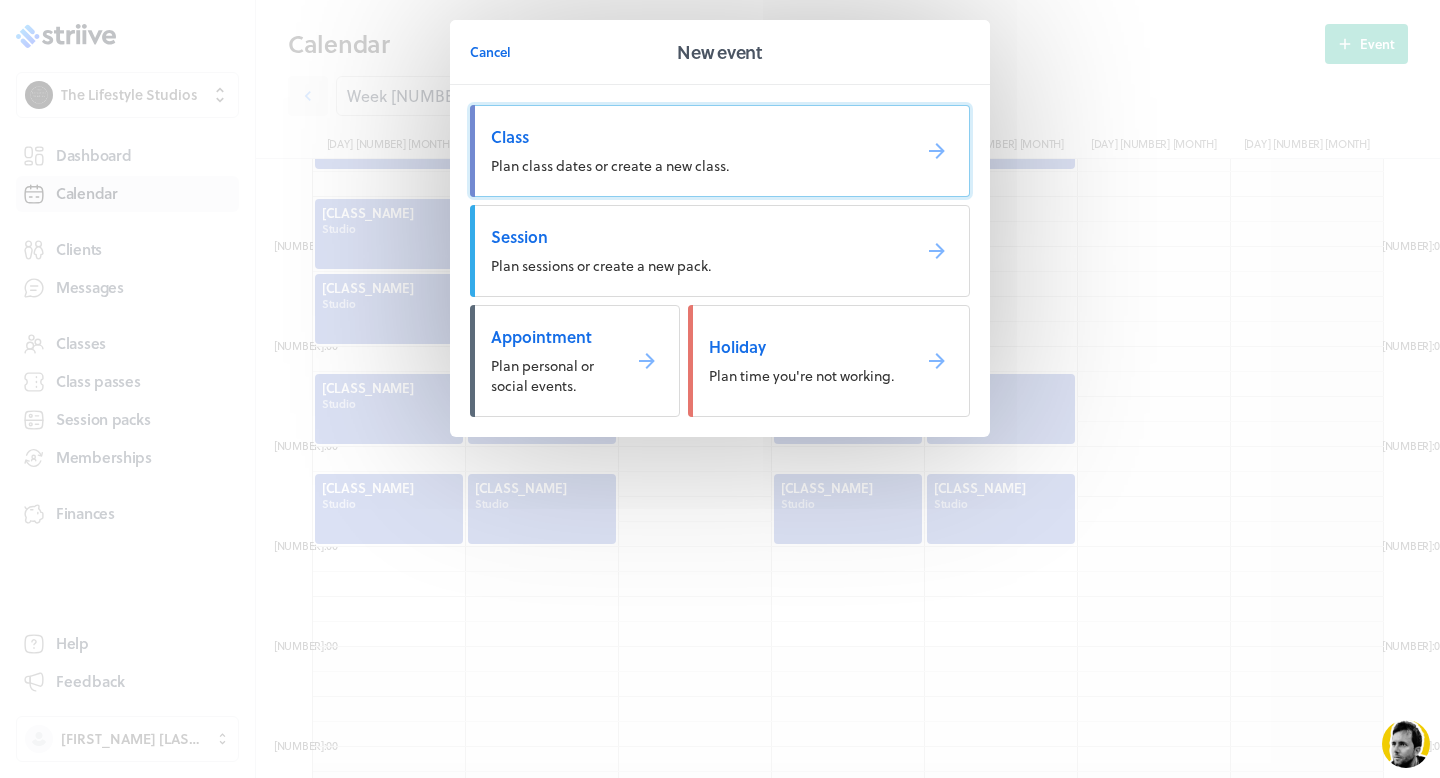click on "Class" at bounding box center (692, 137) 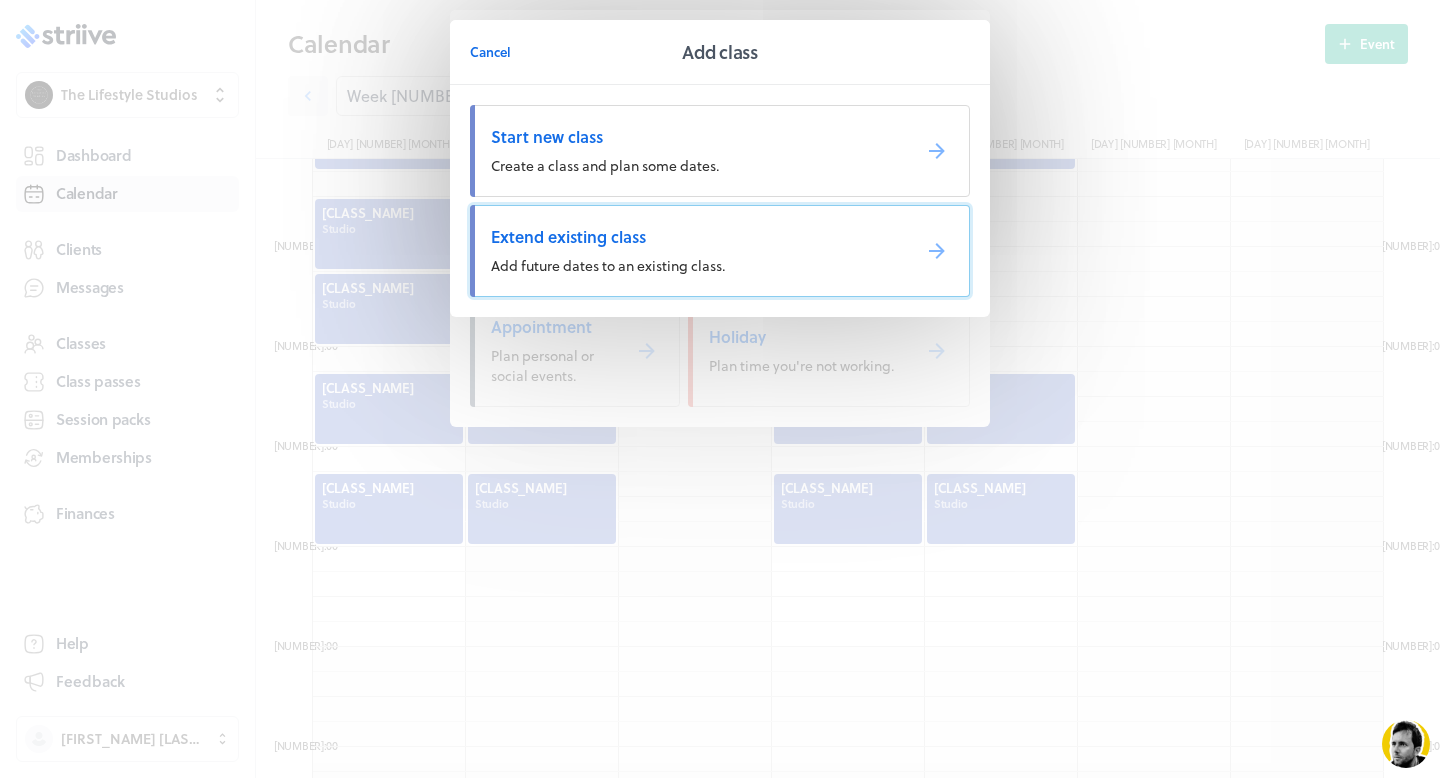 click on "Add future dates to an existing class." at bounding box center [605, 165] 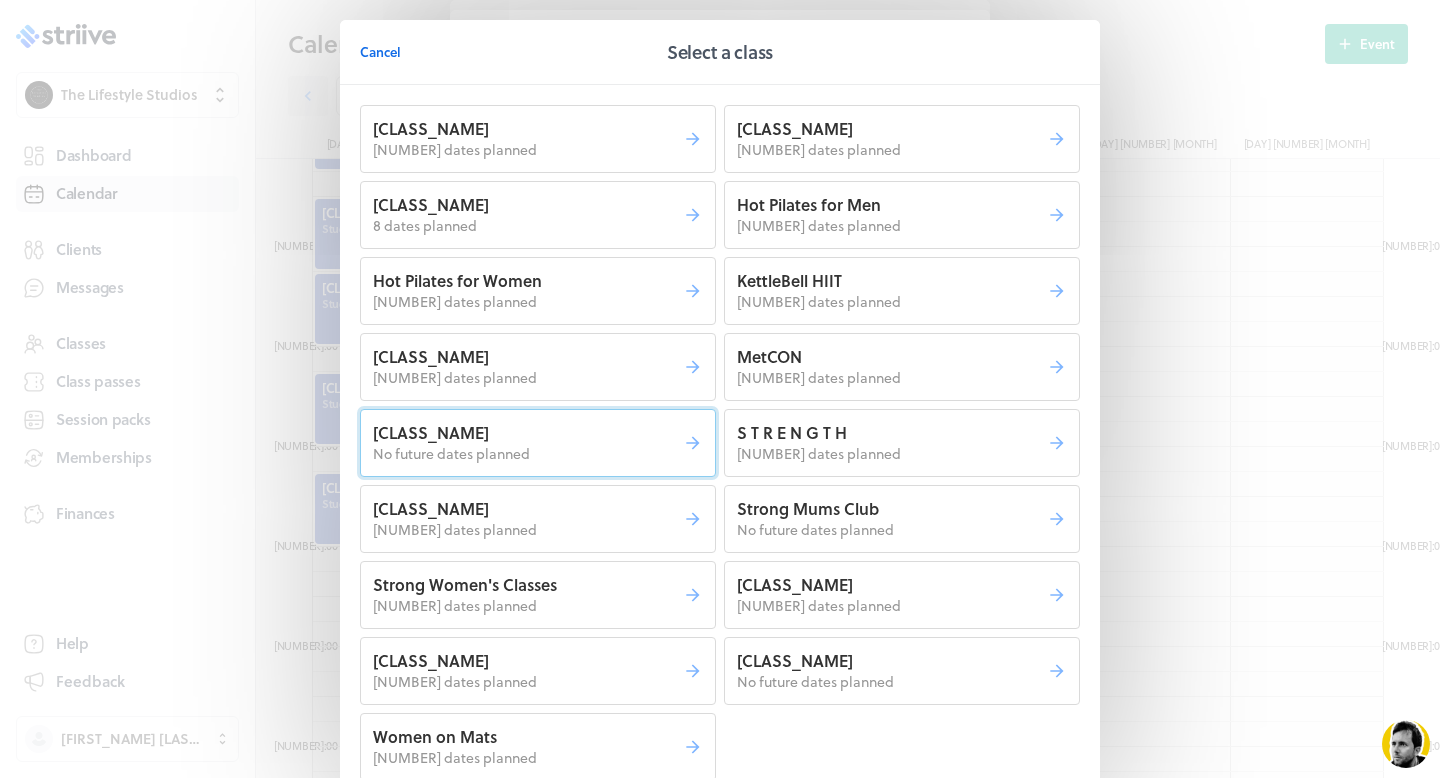scroll, scrollTop: 61, scrollLeft: 0, axis: vertical 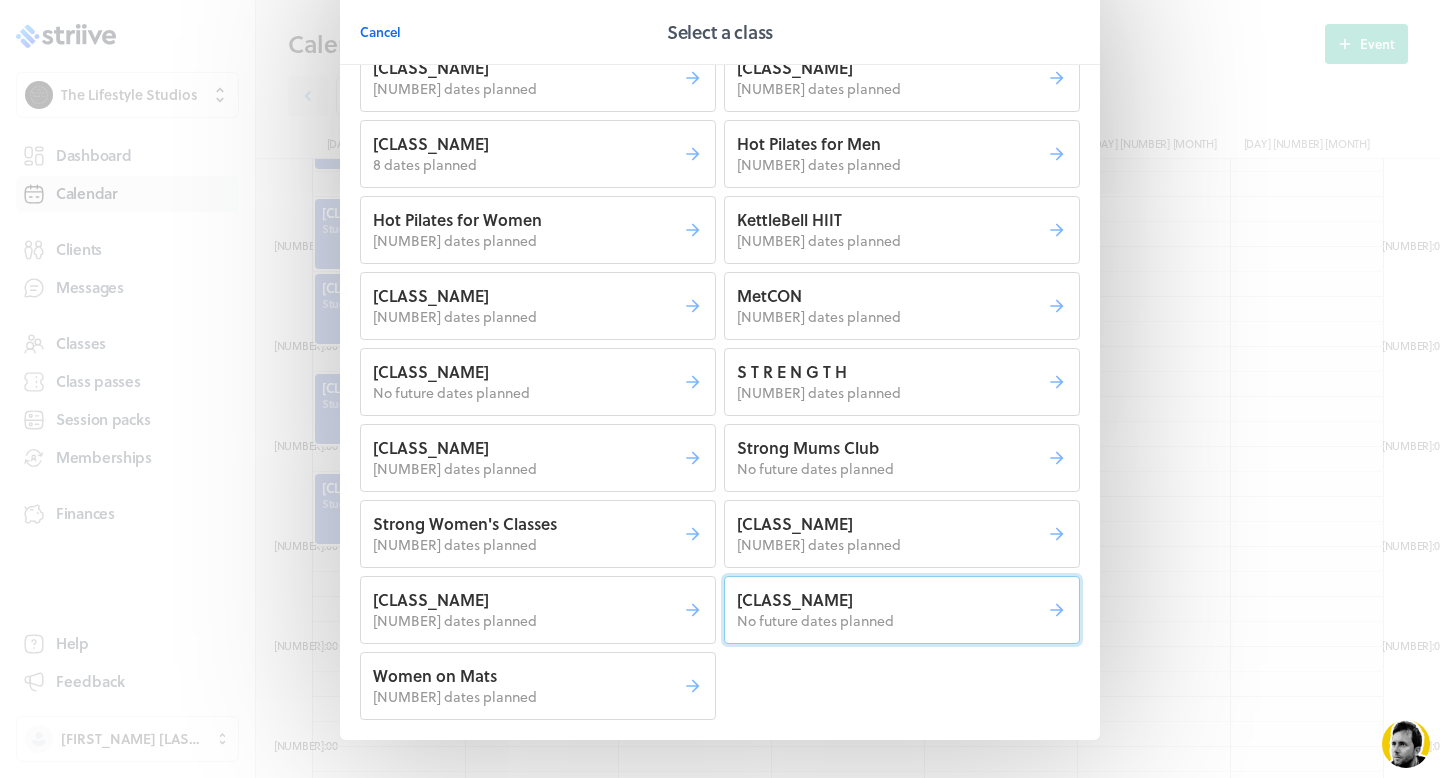 click on "[CLASS_NAME]" at bounding box center (528, 68) 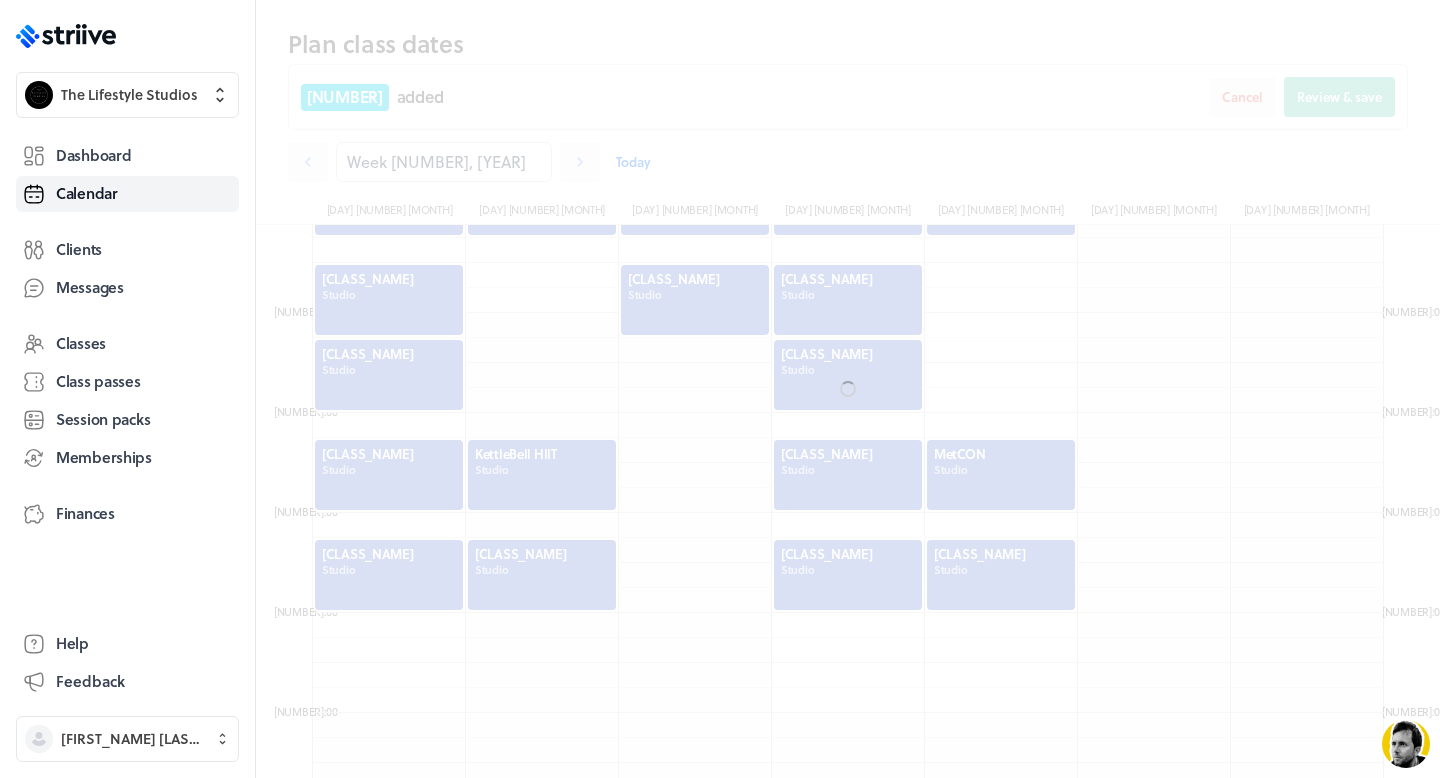 scroll, scrollTop: 778, scrollLeft: 0, axis: vertical 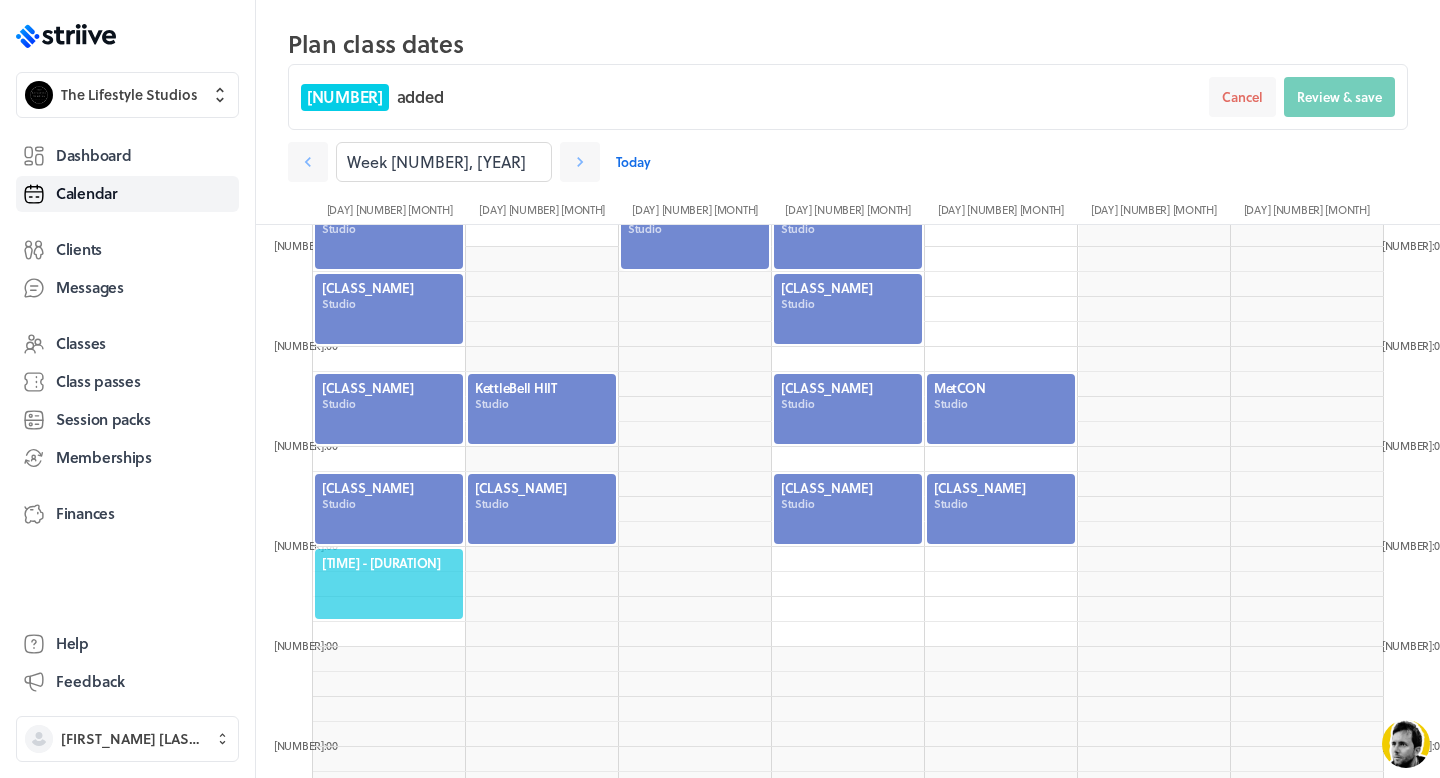 click on "[TIME]  - [DURATION]" at bounding box center (389, 563) 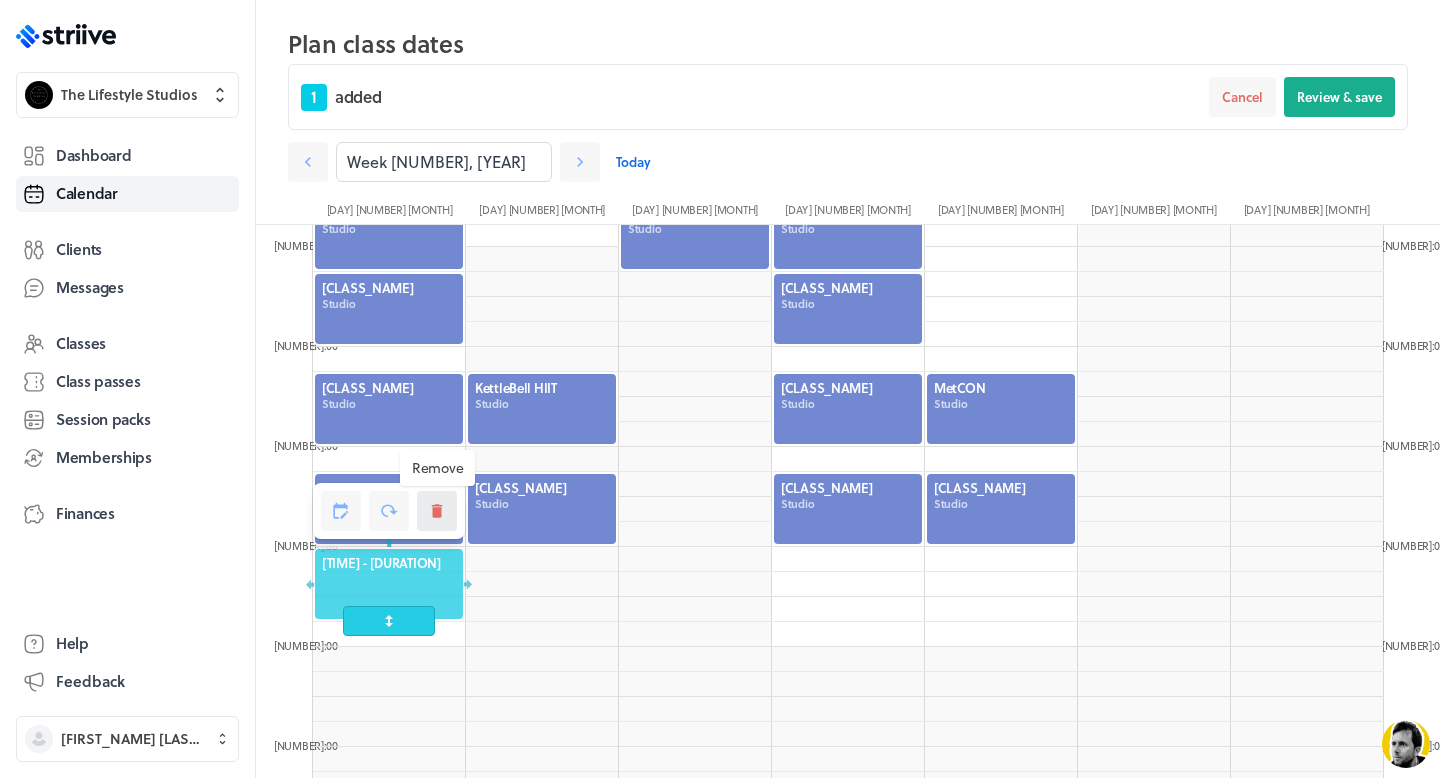 click at bounding box center [437, 511] 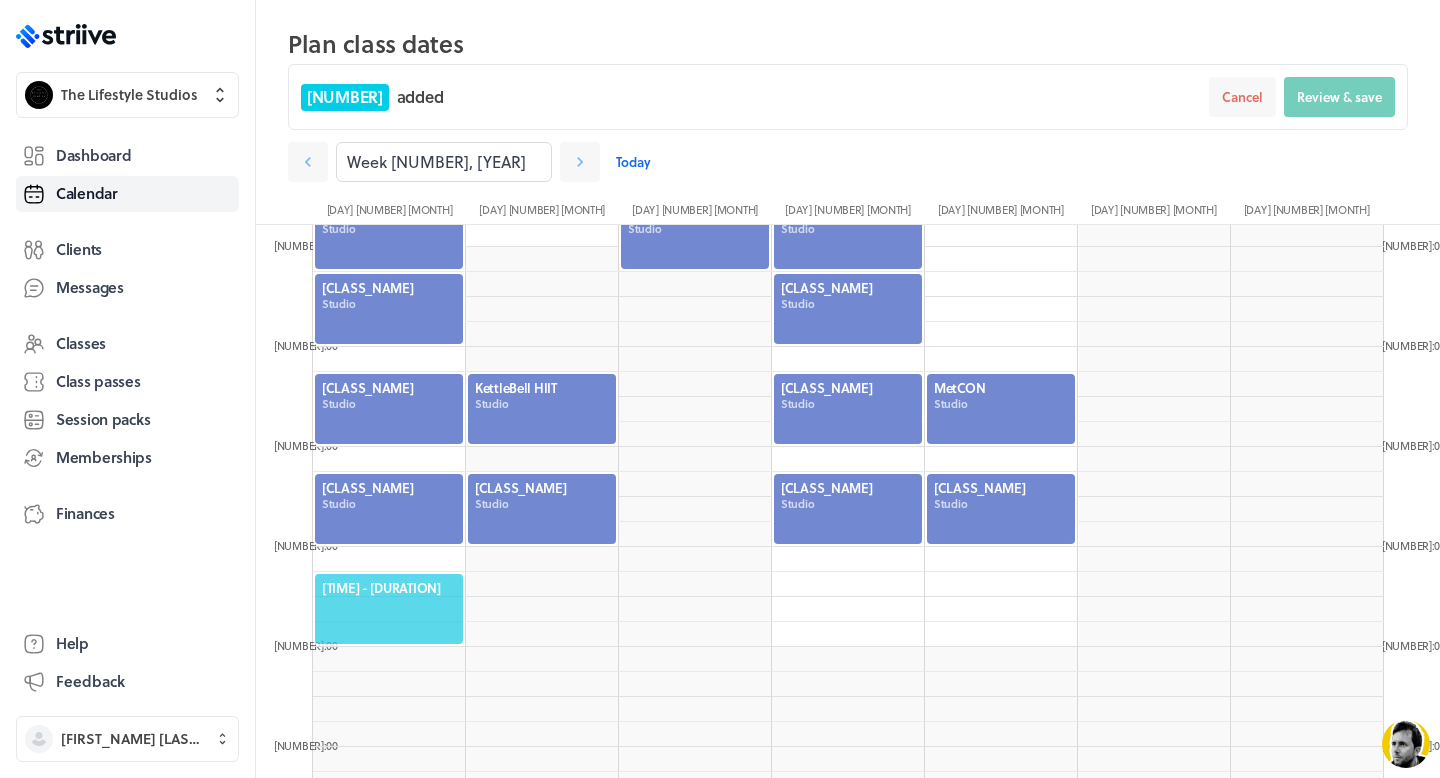 click on "[TIME]  - [DURATION]" at bounding box center (389, 588) 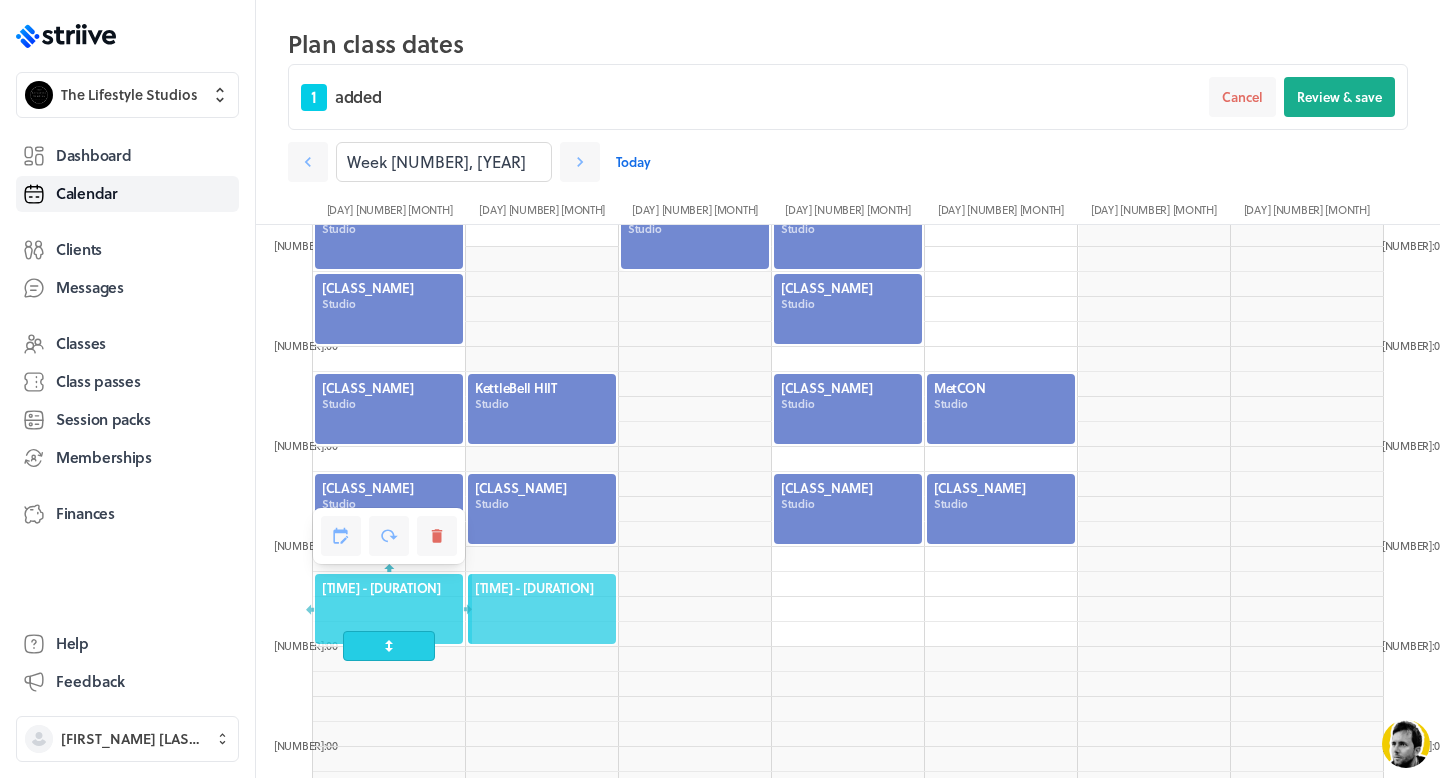 click on "[TIME]  - [DURATION]" at bounding box center (542, 588) 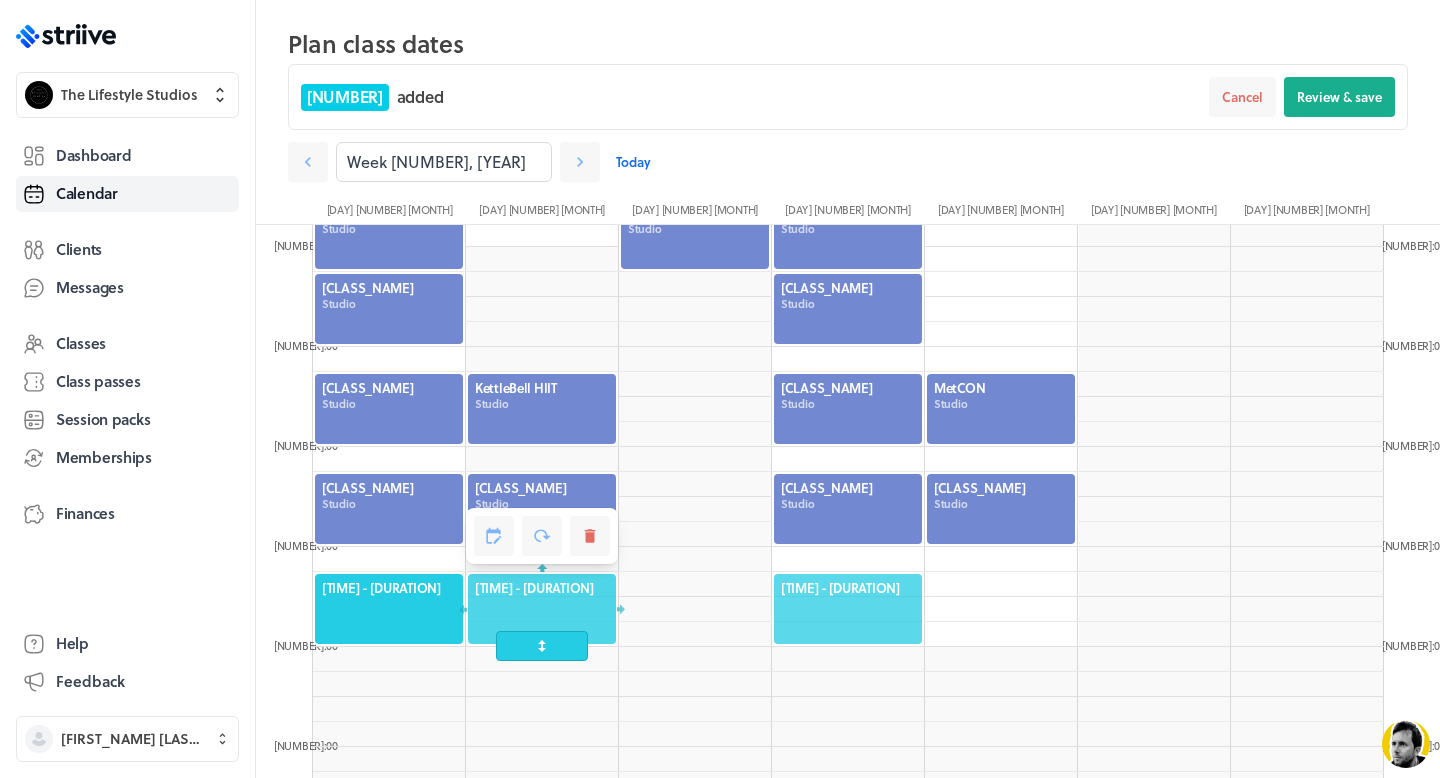 click on "[TIME]  - [DURATION]" at bounding box center (848, 588) 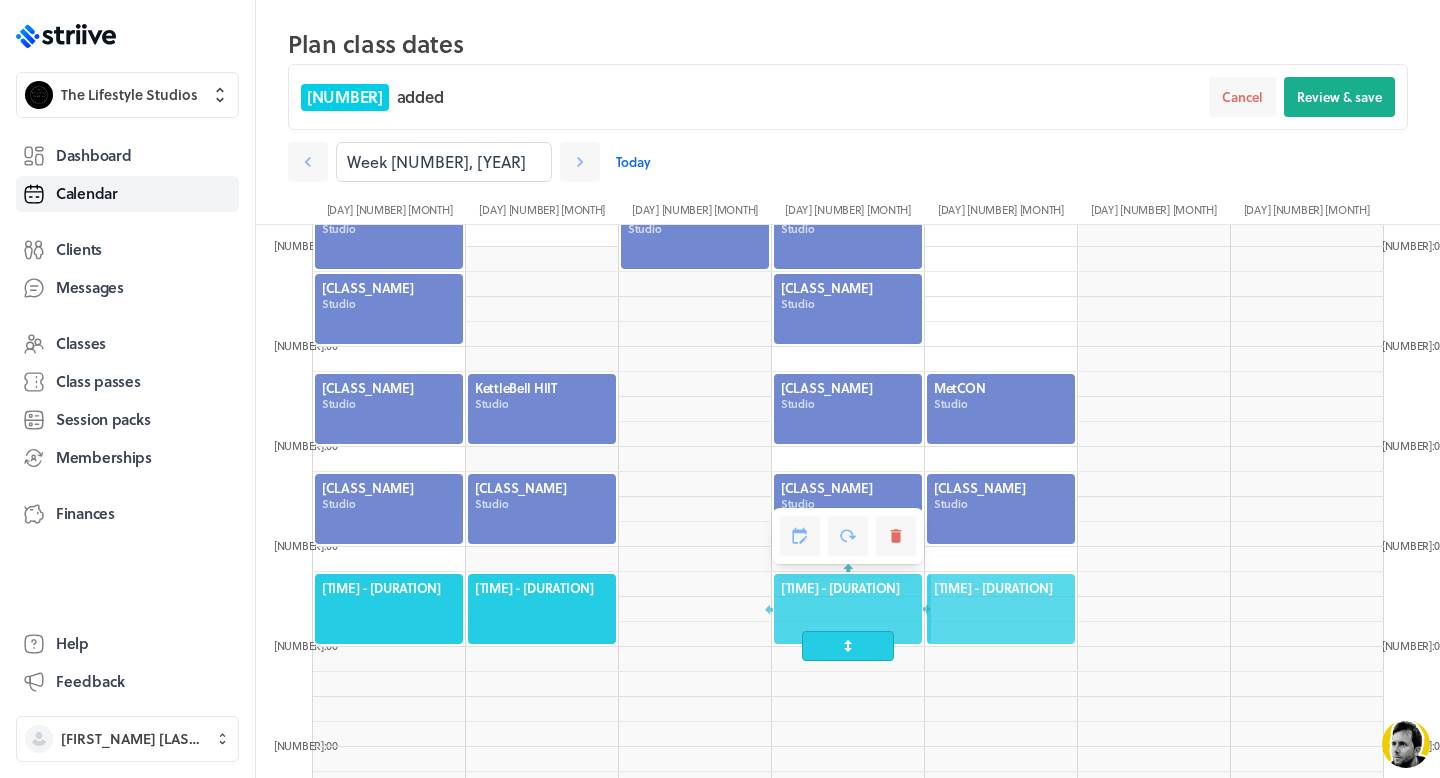 click on "[TIME]  - [DURATION]" at bounding box center [1001, 588] 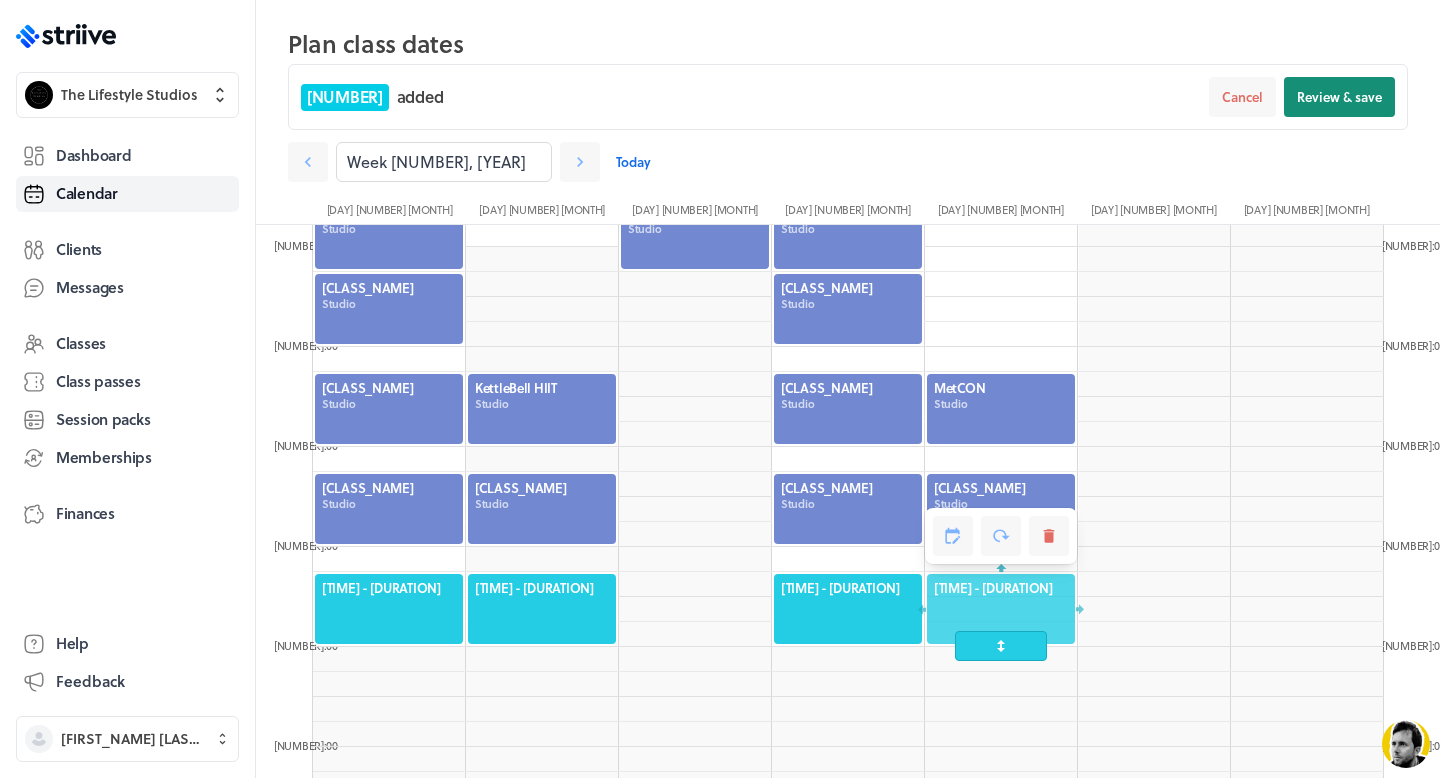 click on "Review & save" at bounding box center (1339, 97) 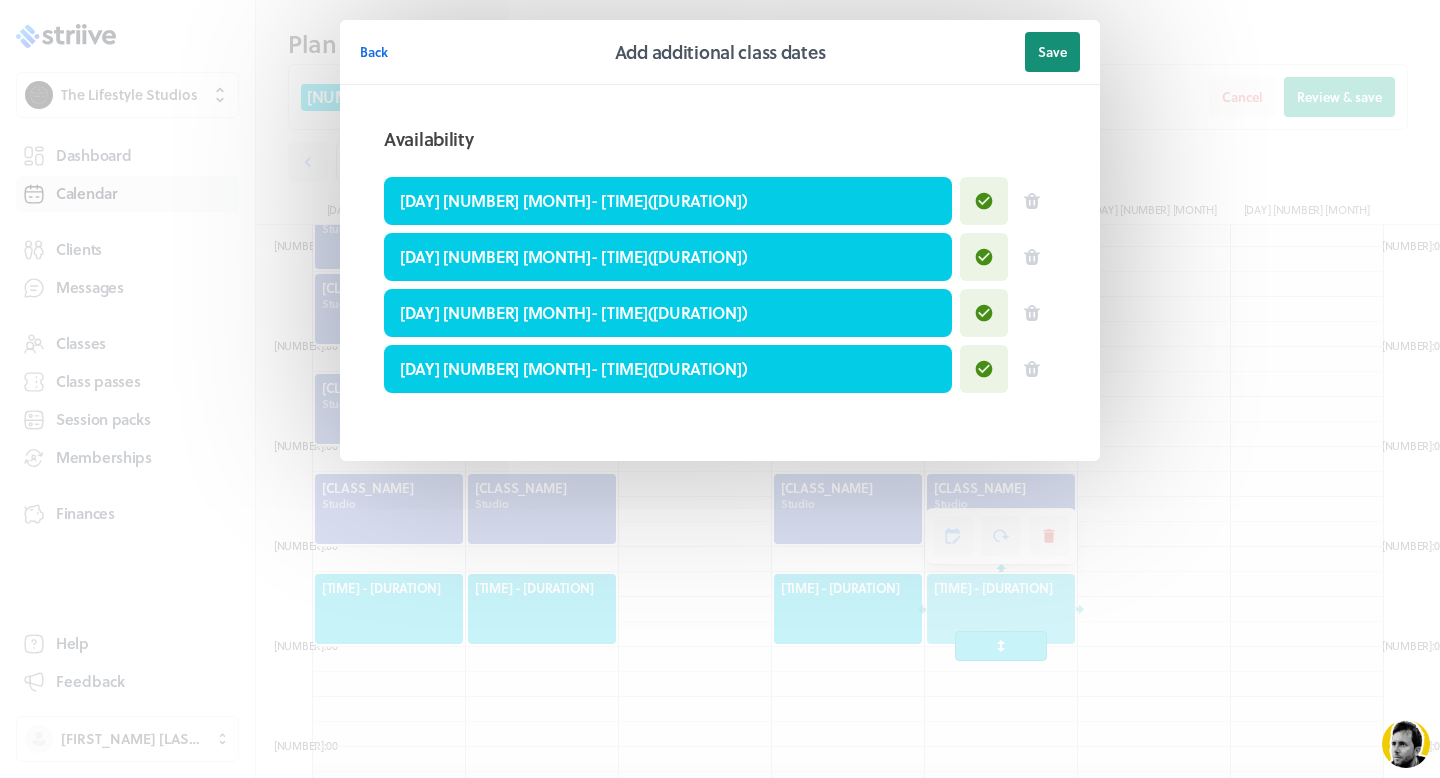 click on "Save" at bounding box center (1052, 52) 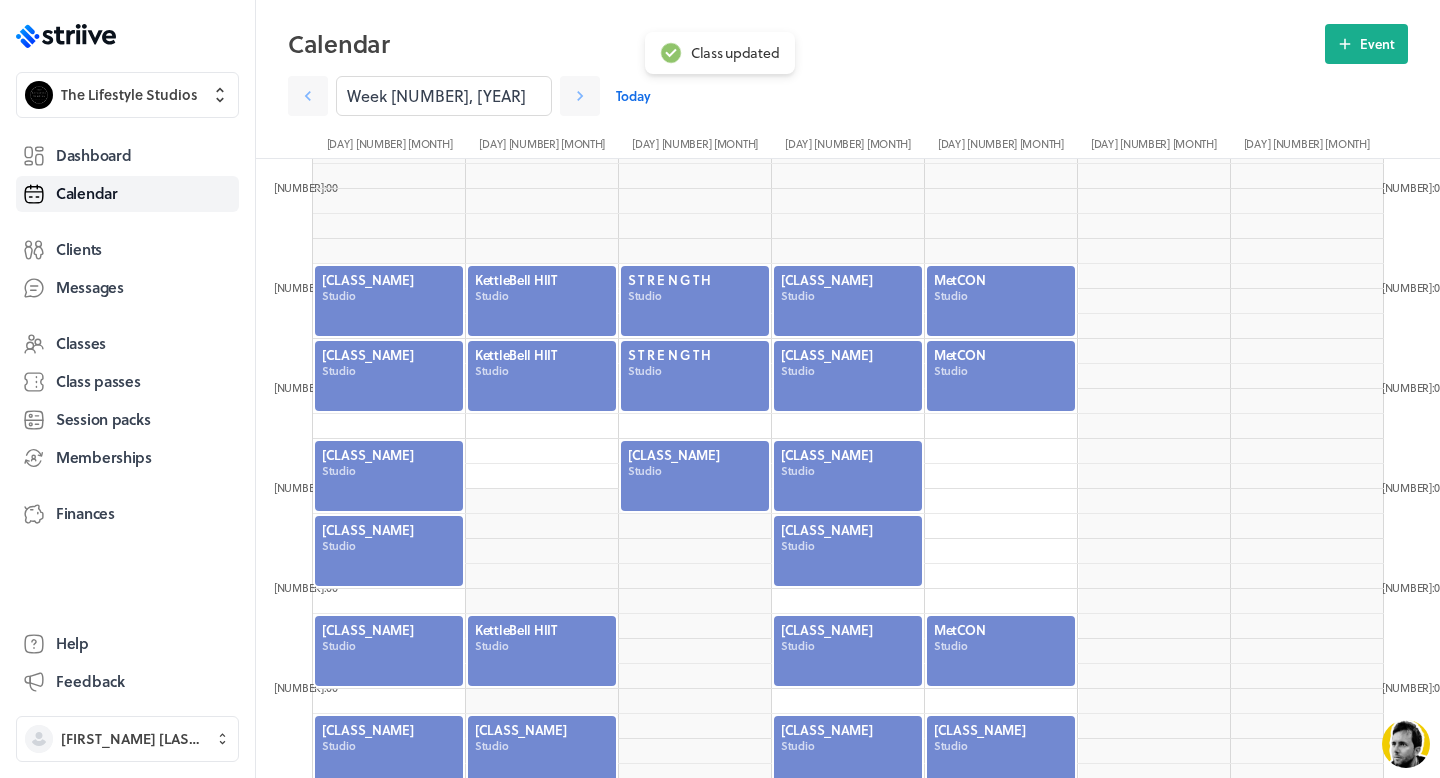 scroll, scrollTop: 468, scrollLeft: 0, axis: vertical 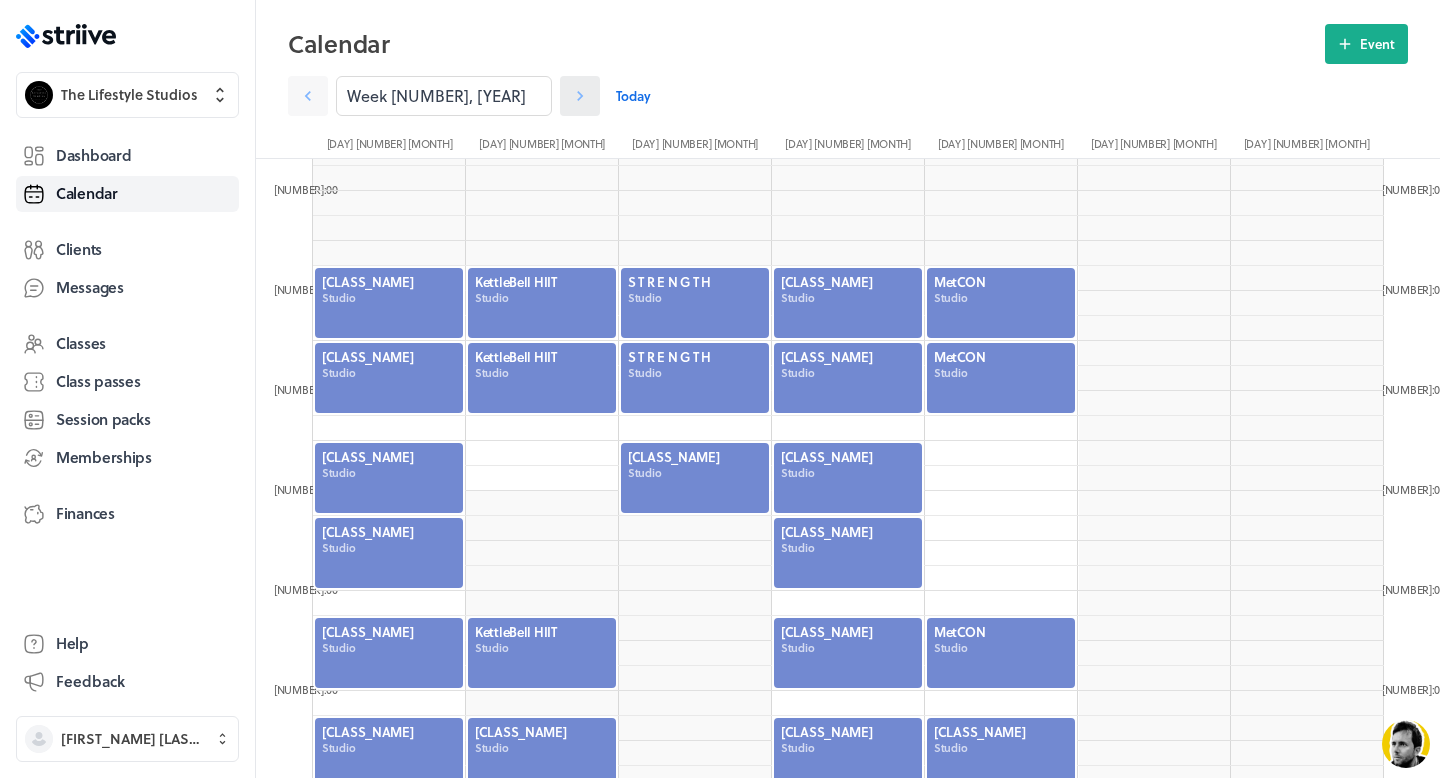 click at bounding box center [308, 96] 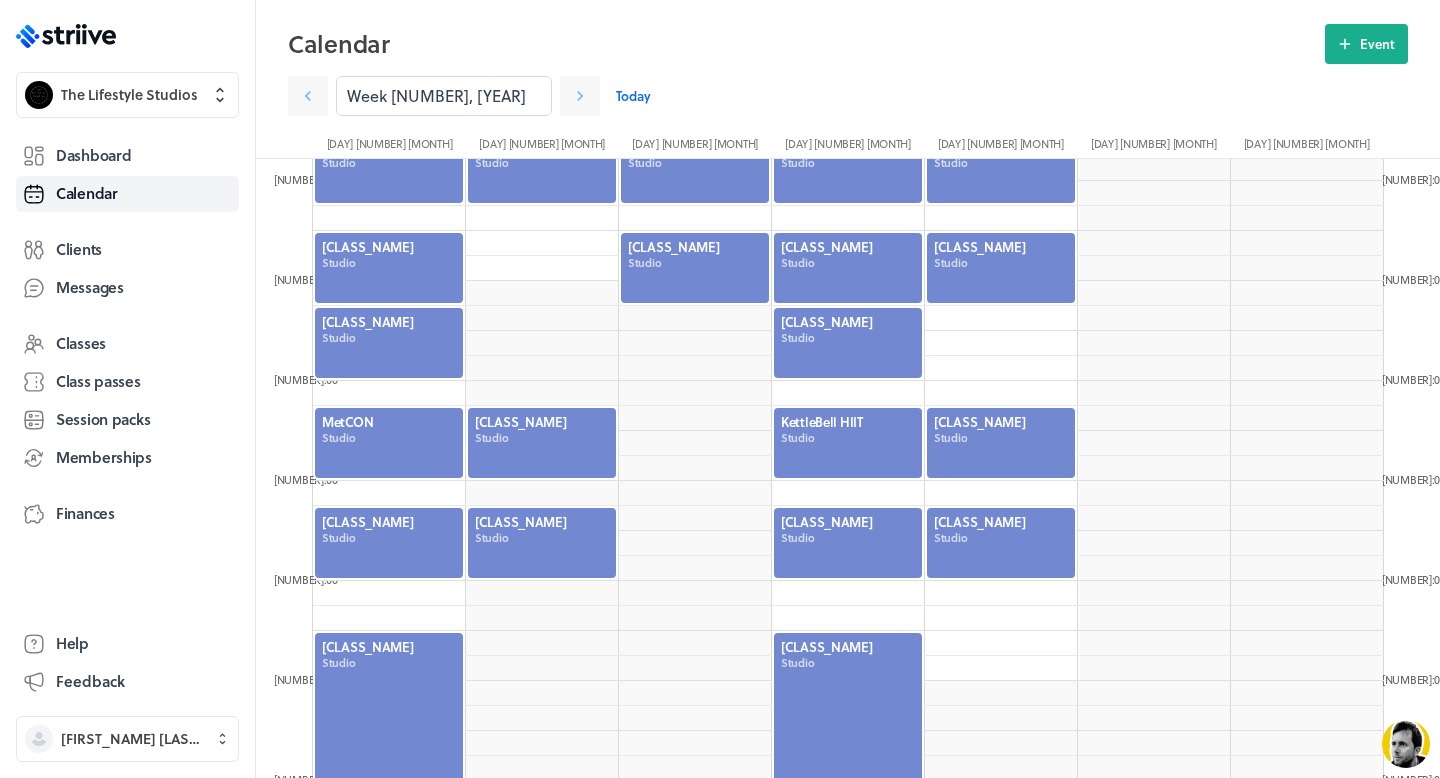 scroll, scrollTop: 759, scrollLeft: 0, axis: vertical 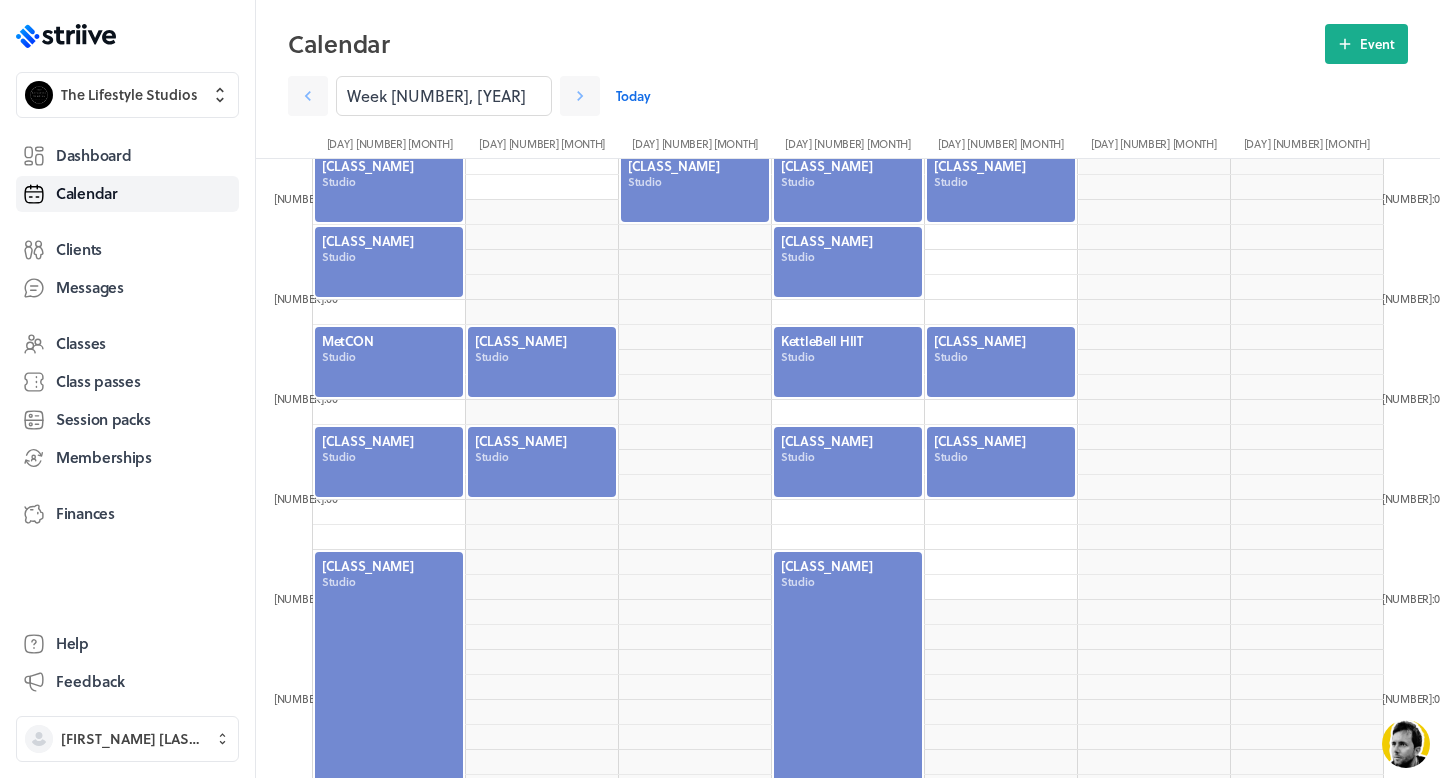 click at bounding box center [389, 462] 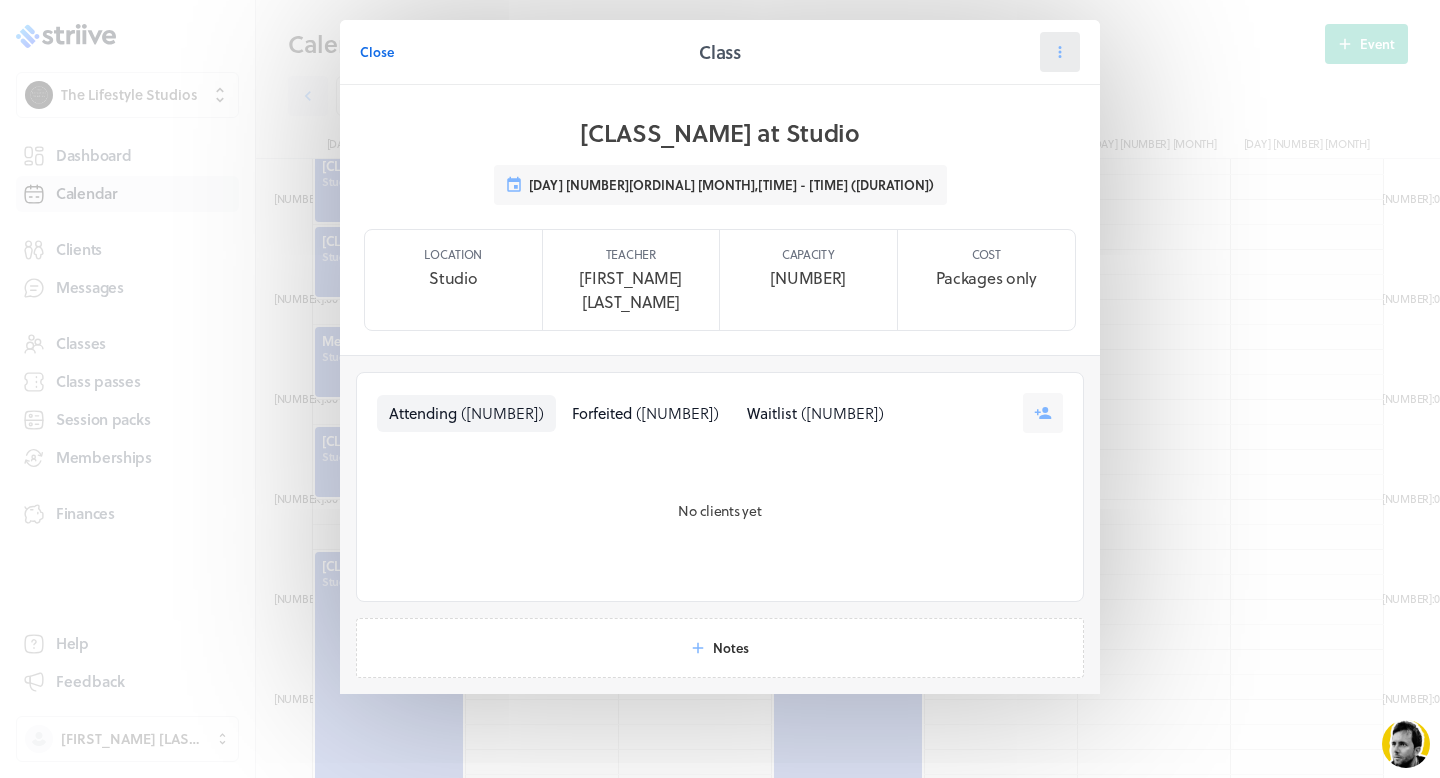 click at bounding box center [1060, 52] 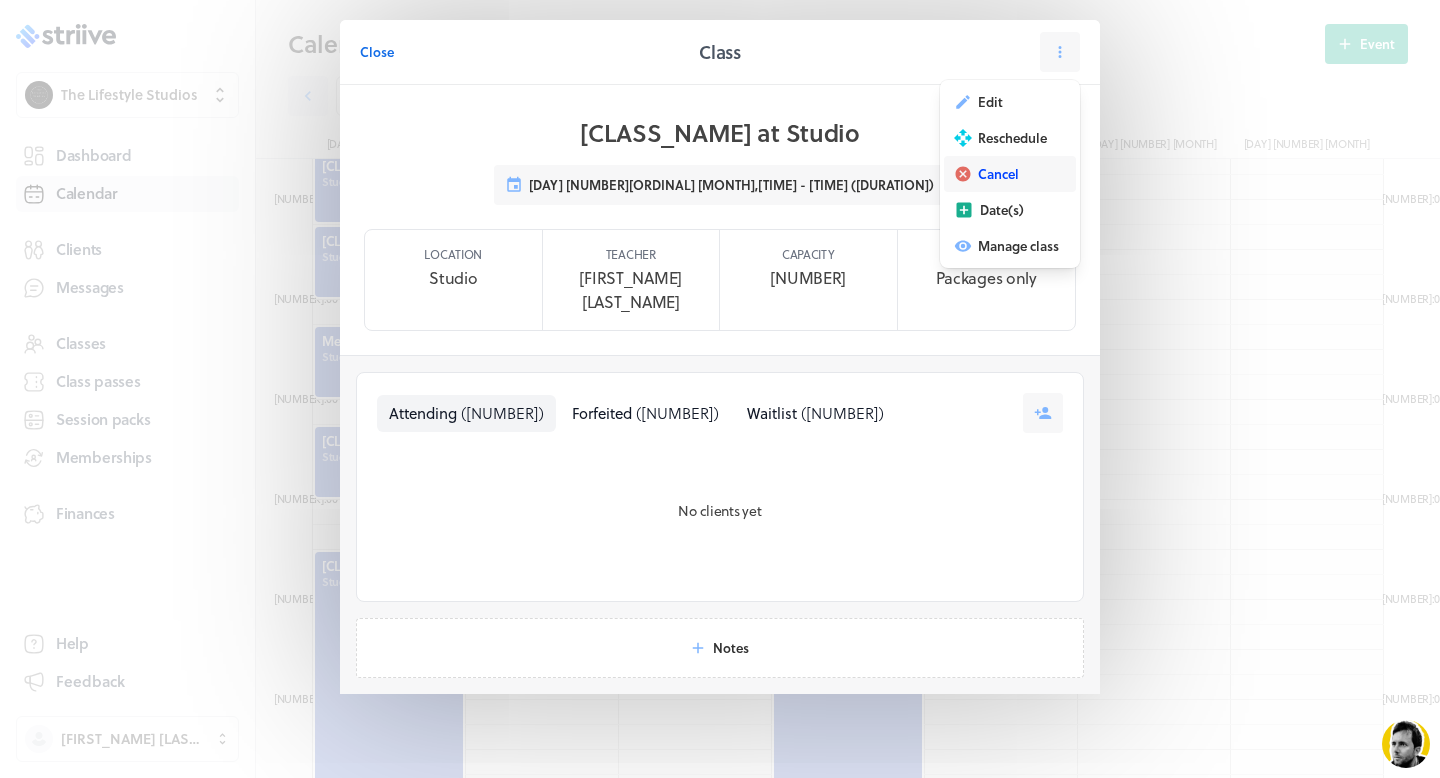 click on "Cancel" at bounding box center (990, 102) 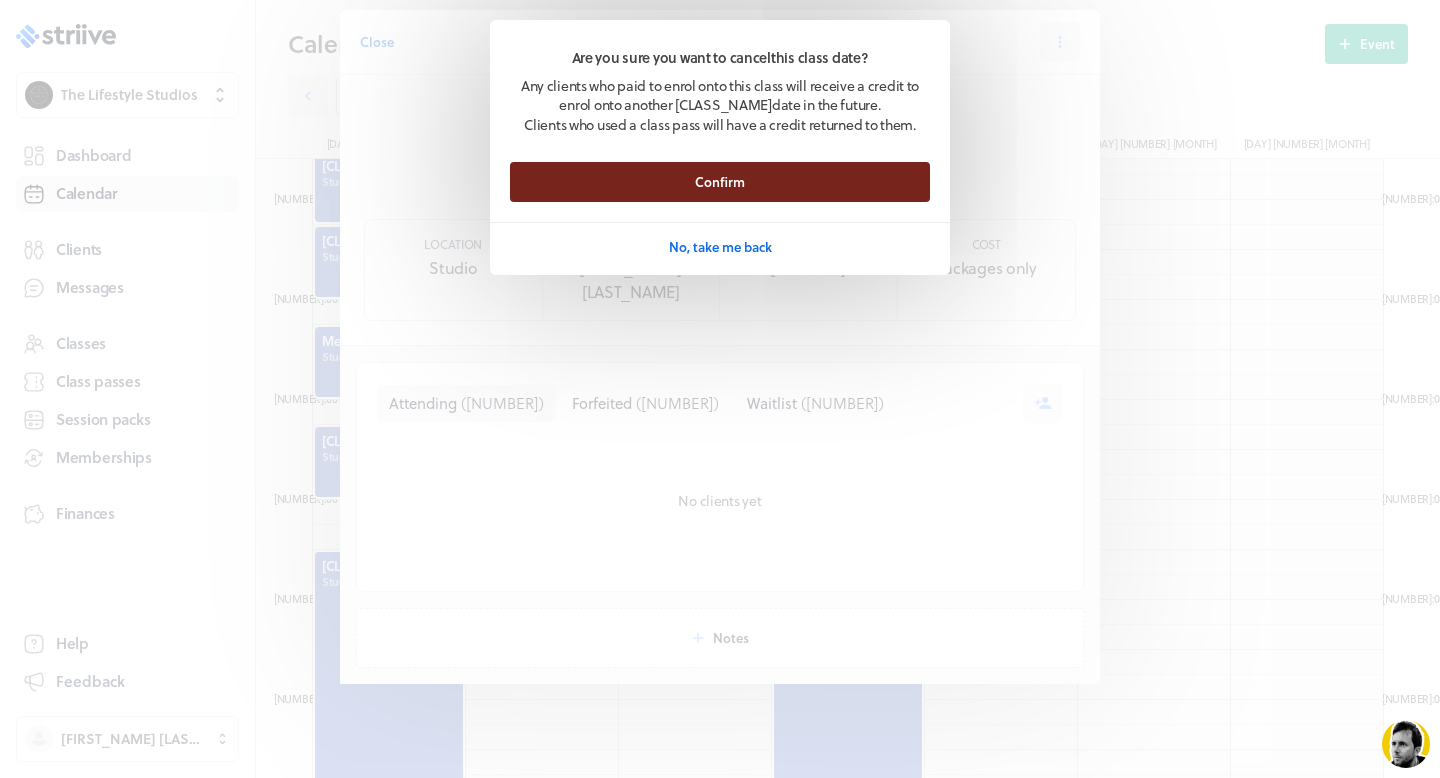 click on "Confirm" at bounding box center (720, 182) 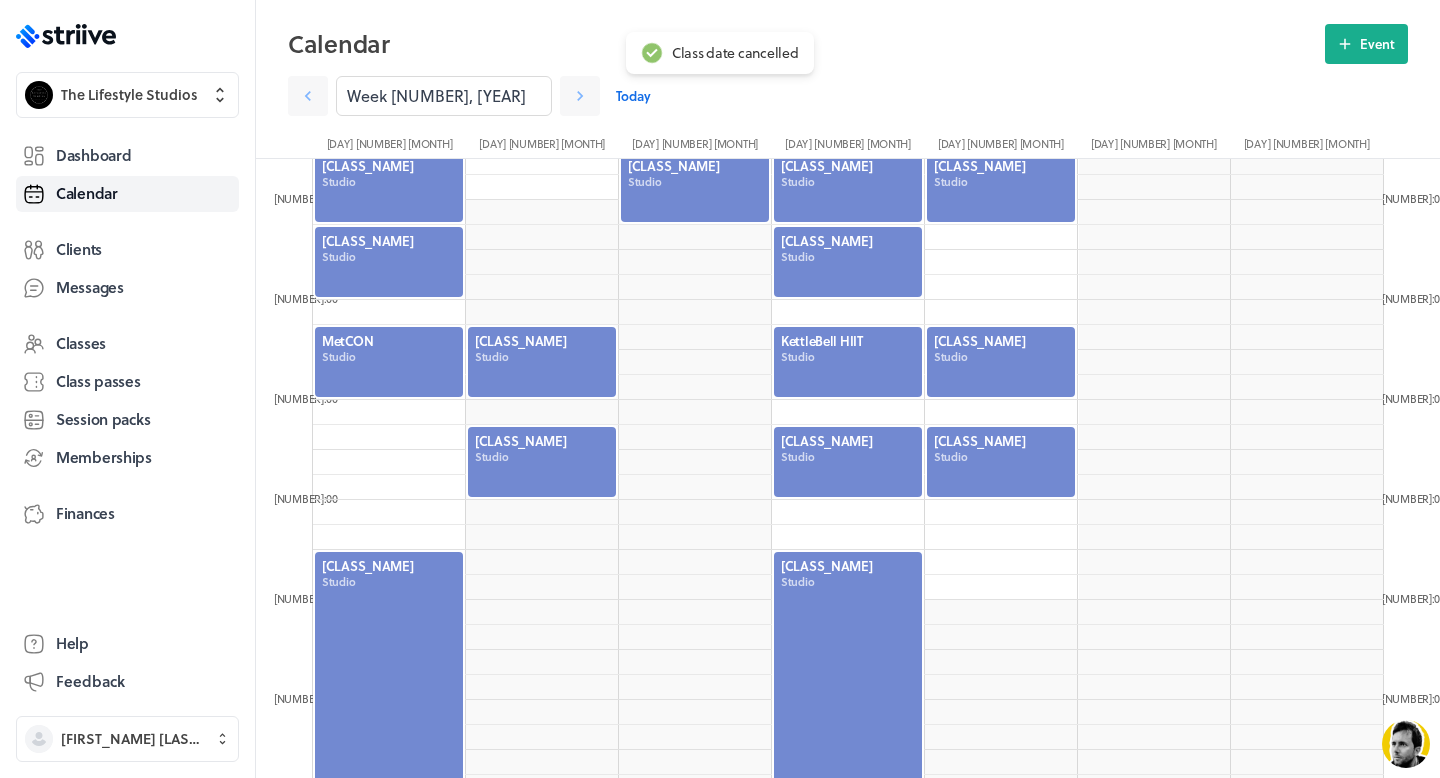 click at bounding box center [848, 462] 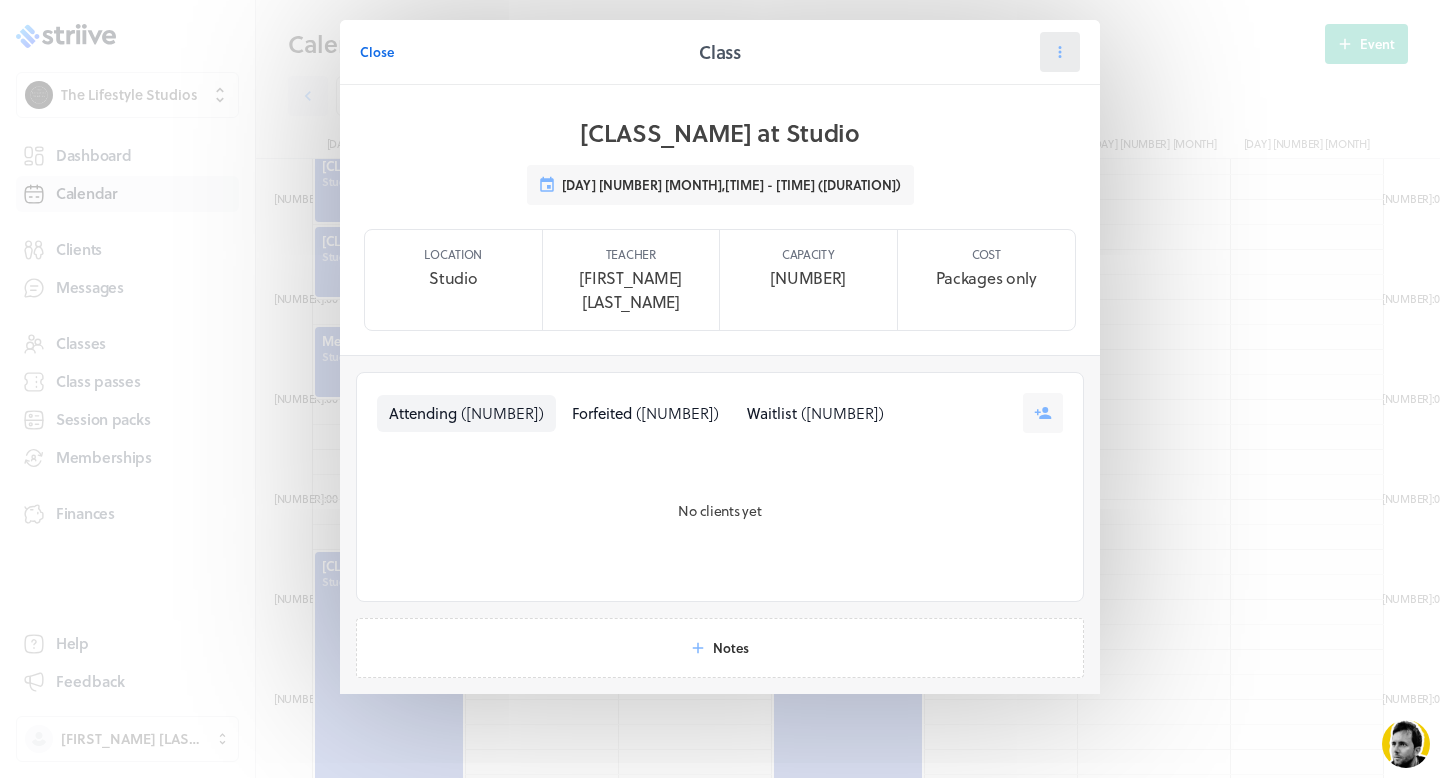 click at bounding box center (1060, 52) 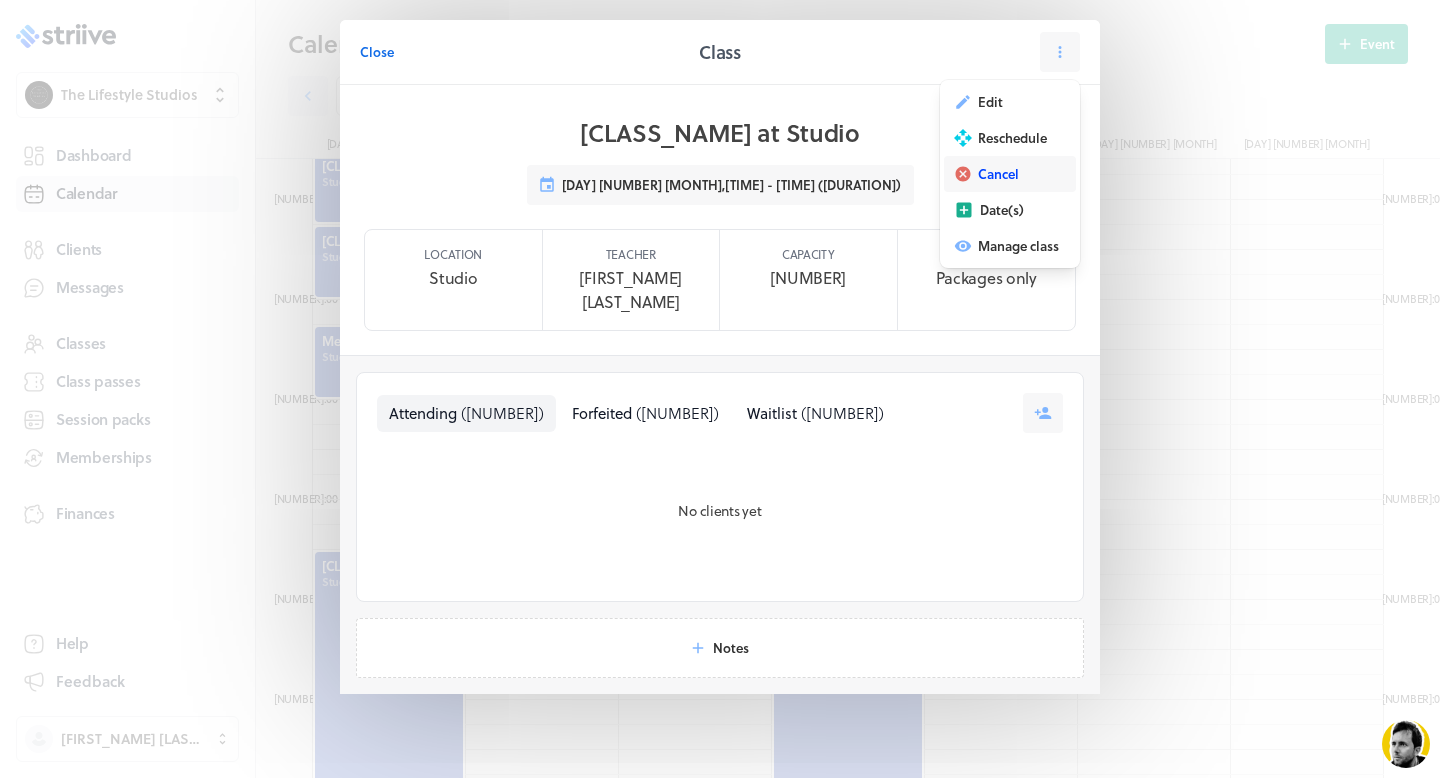 click on "Cancel" at bounding box center (990, 102) 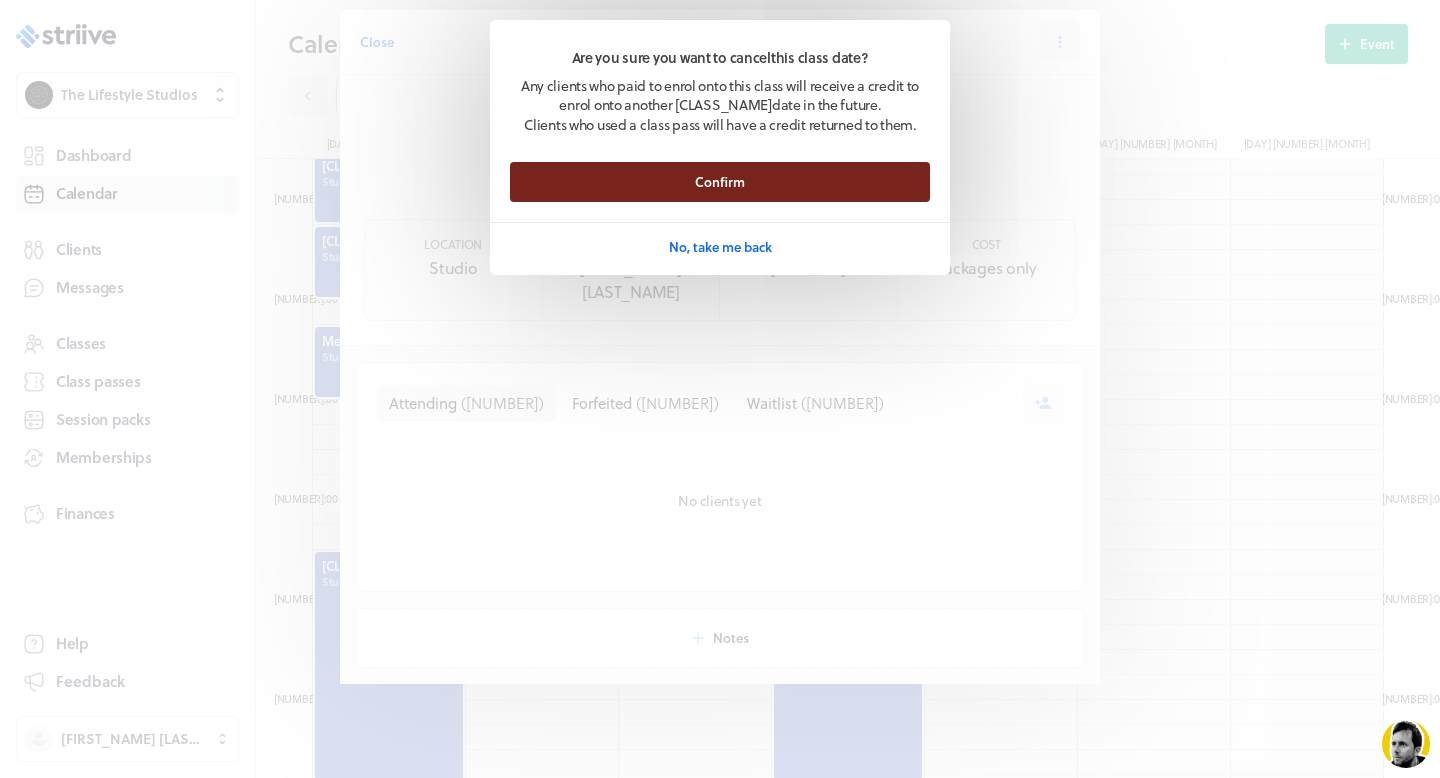 click on "Confirm" at bounding box center [720, 182] 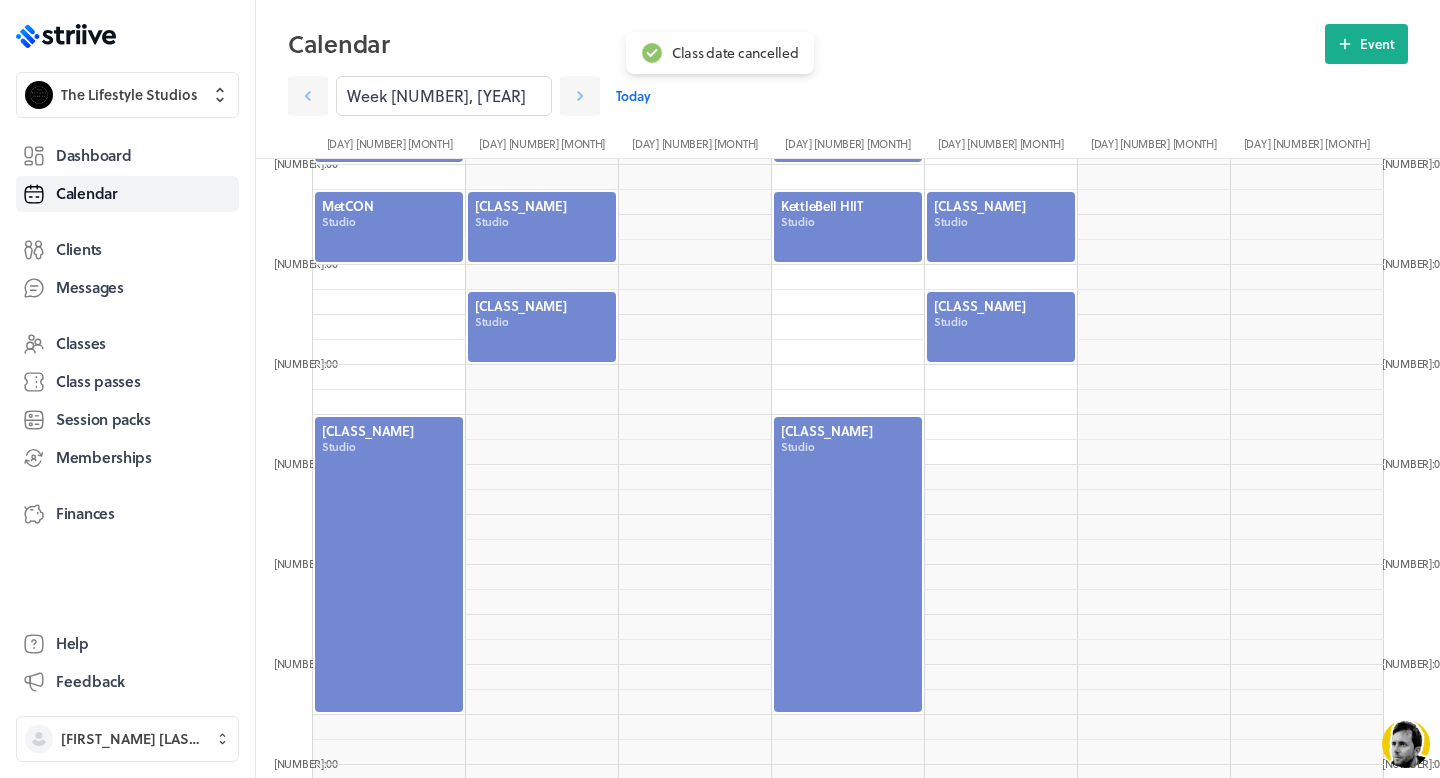 scroll, scrollTop: 899, scrollLeft: 0, axis: vertical 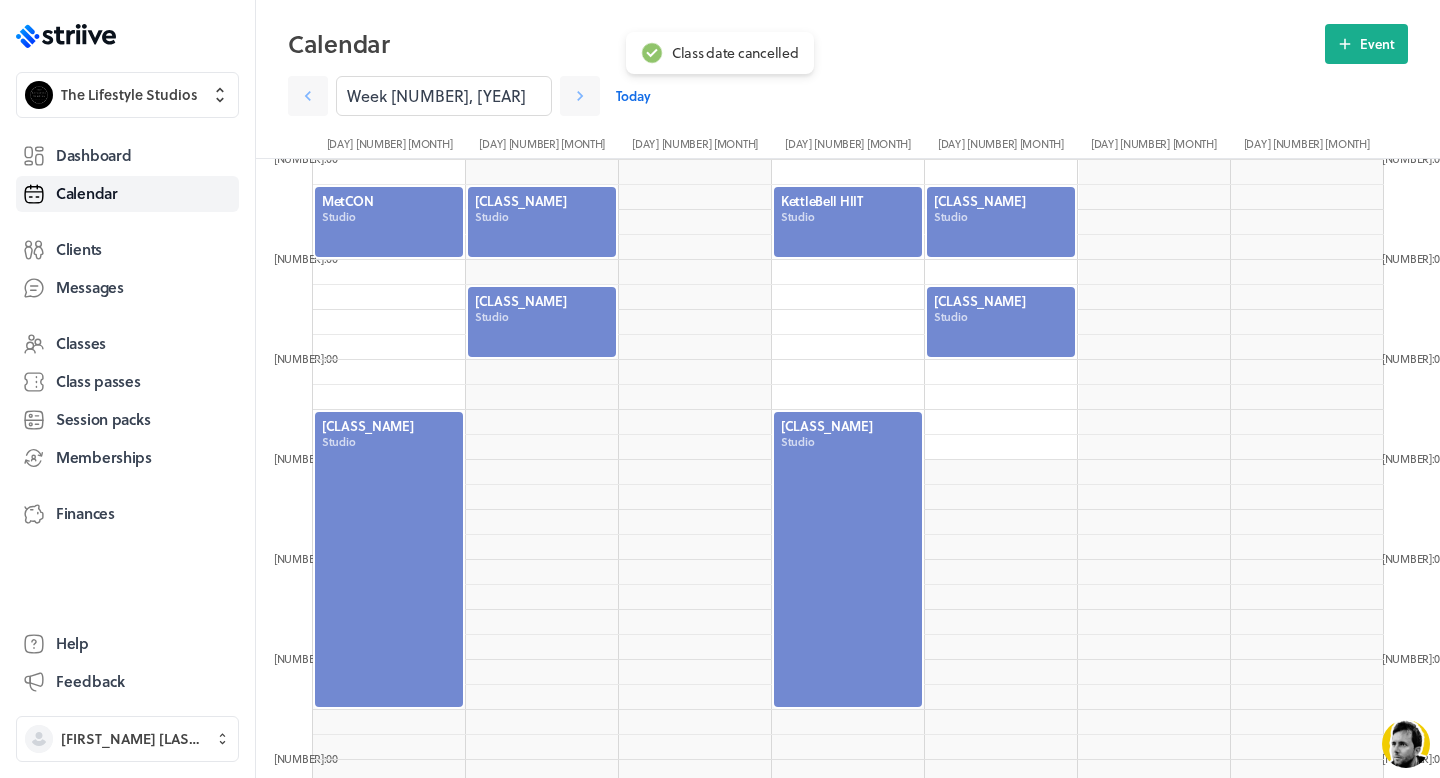 click at bounding box center [389, 559] 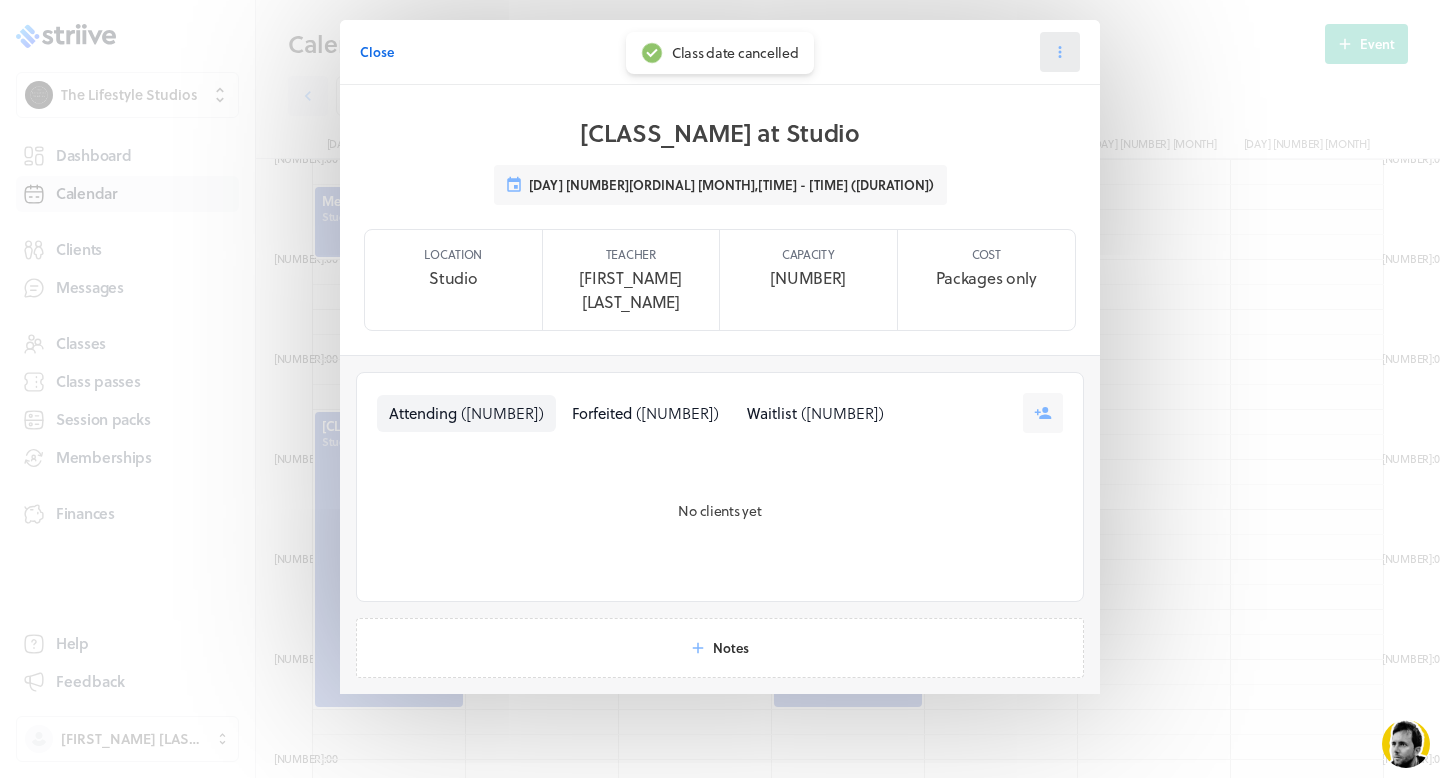 click at bounding box center [1060, 52] 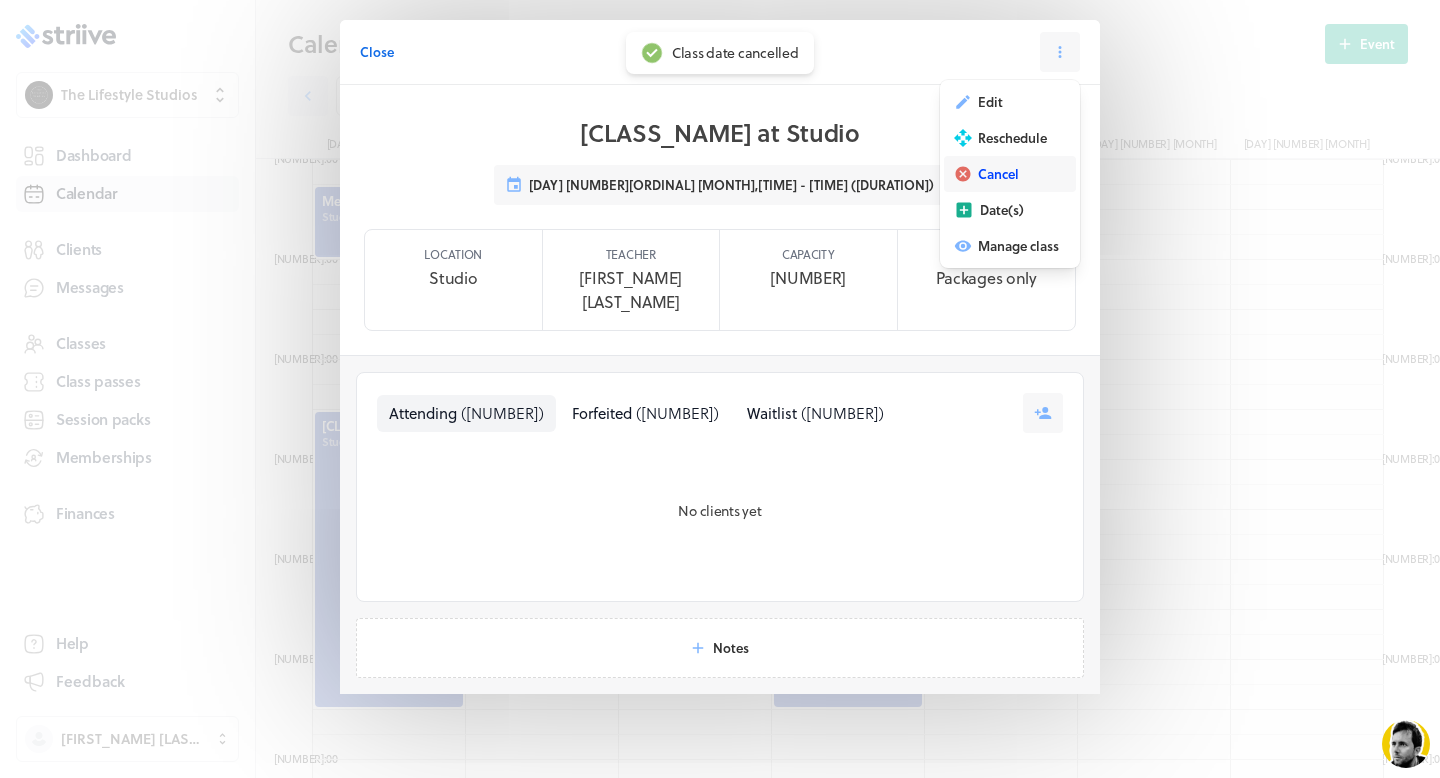 click on "Cancel" at bounding box center (990, 102) 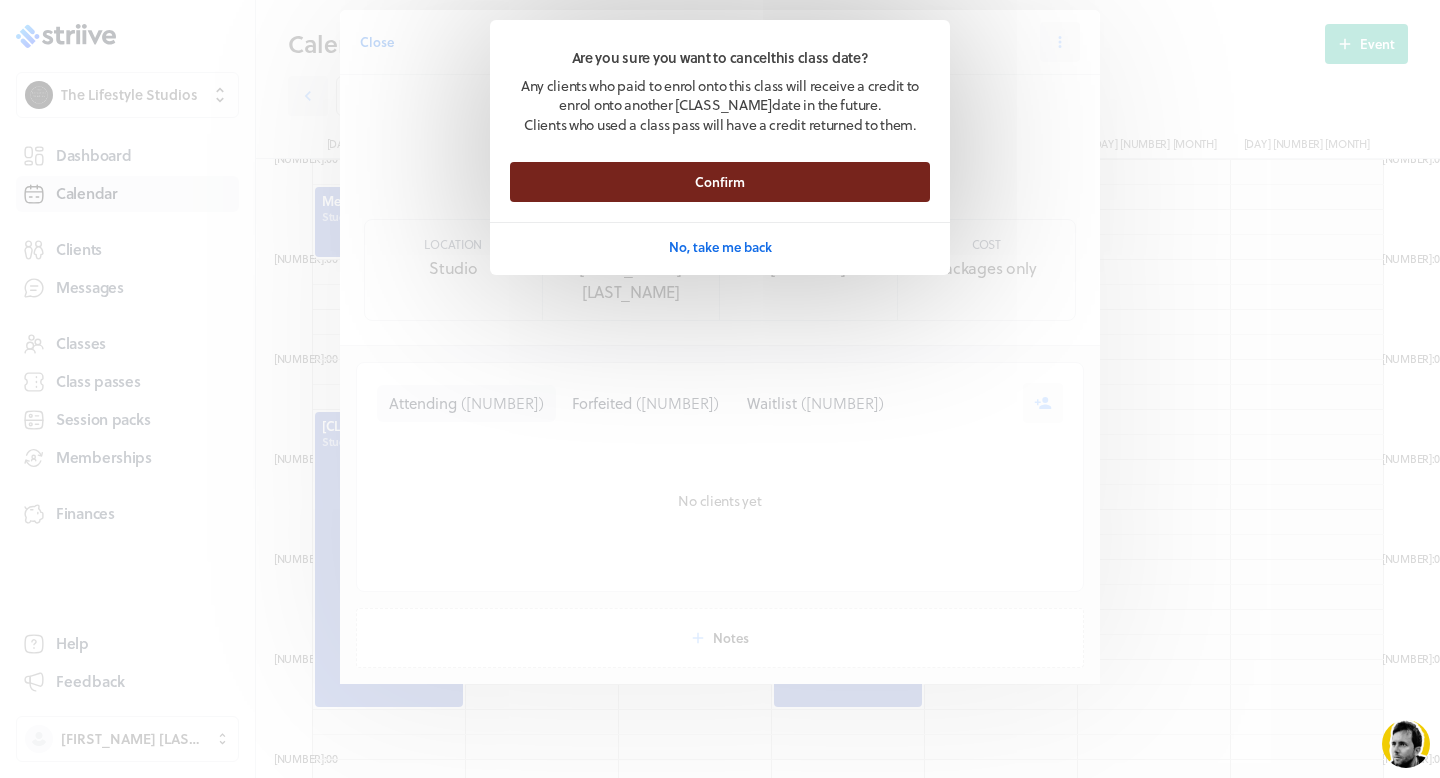 click on "Confirm" at bounding box center (720, 182) 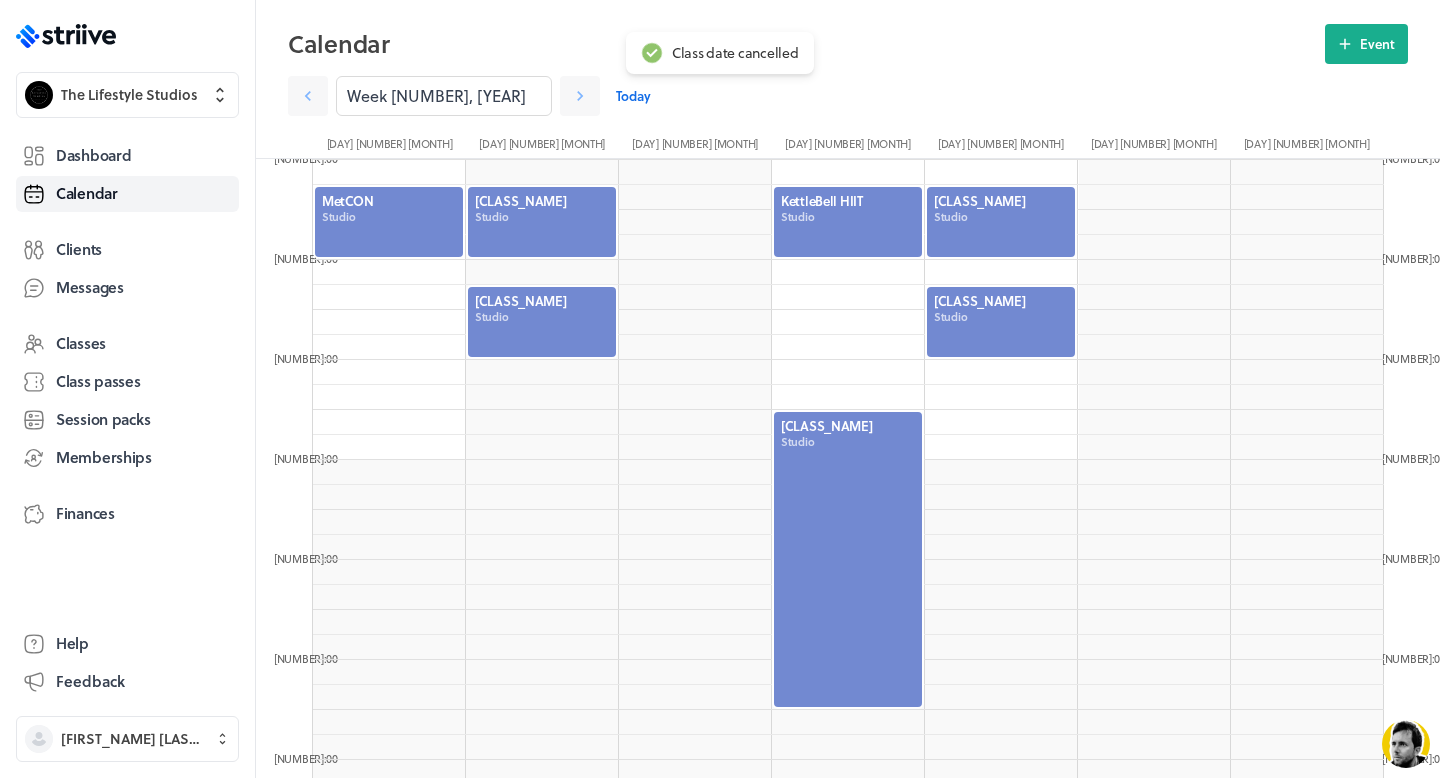 click at bounding box center (848, 559) 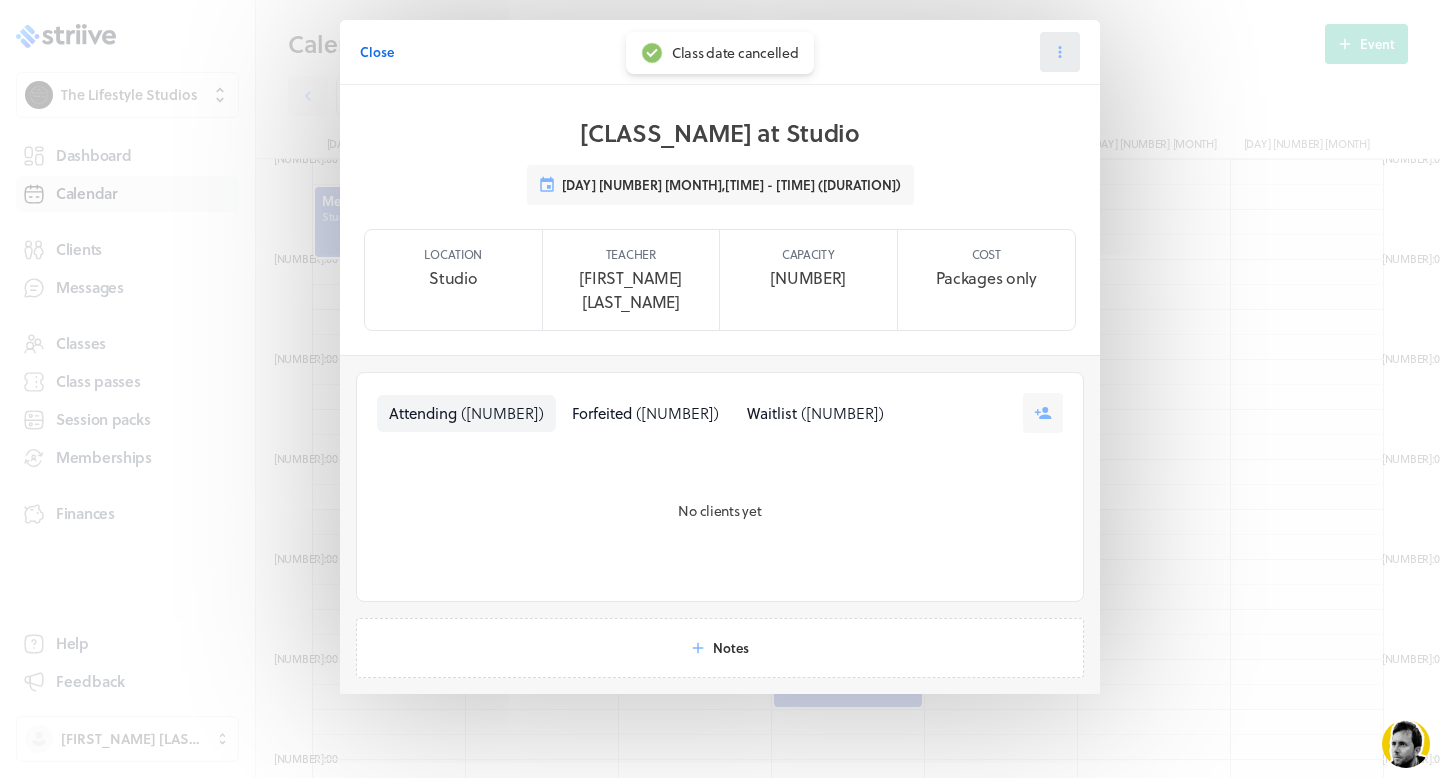 click at bounding box center [1060, 52] 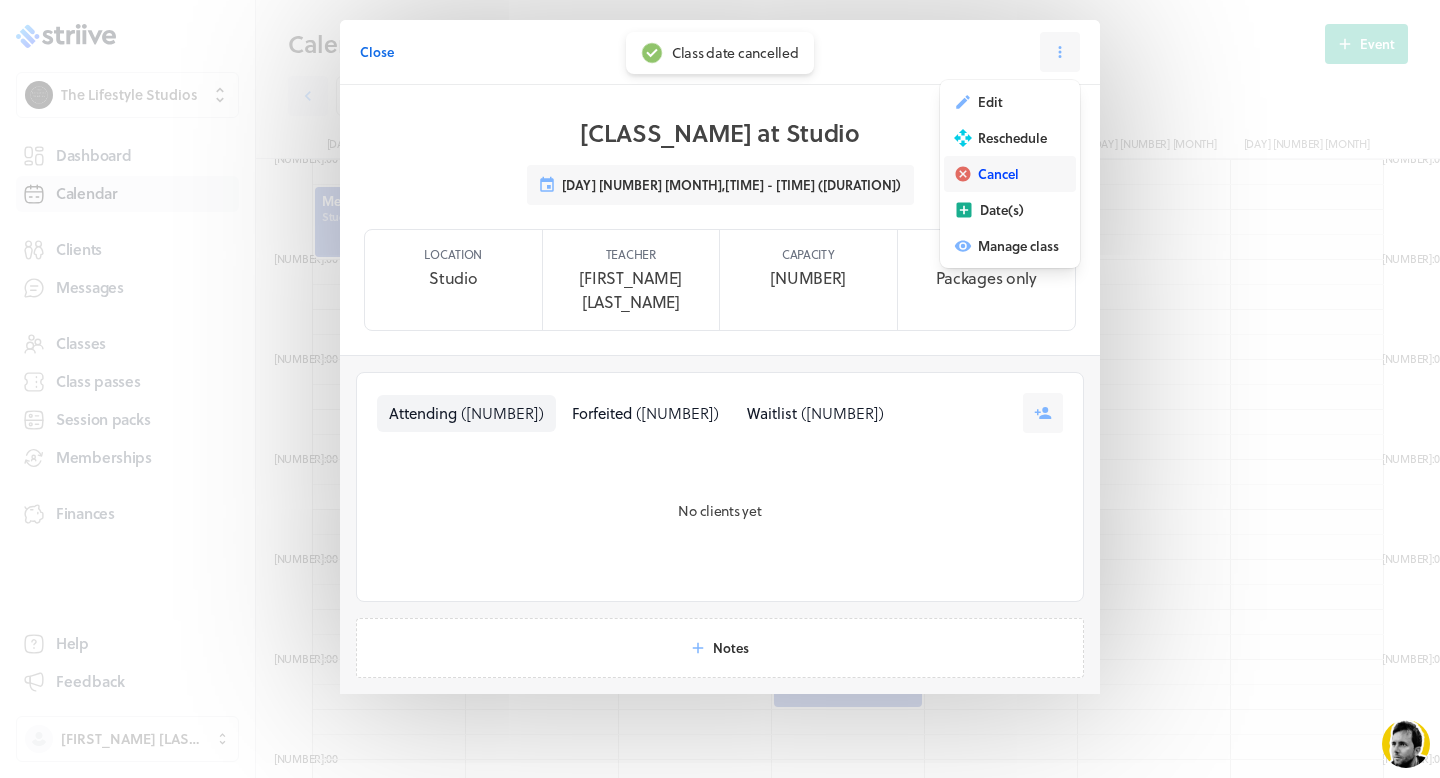 click on "Cancel" at bounding box center [990, 102] 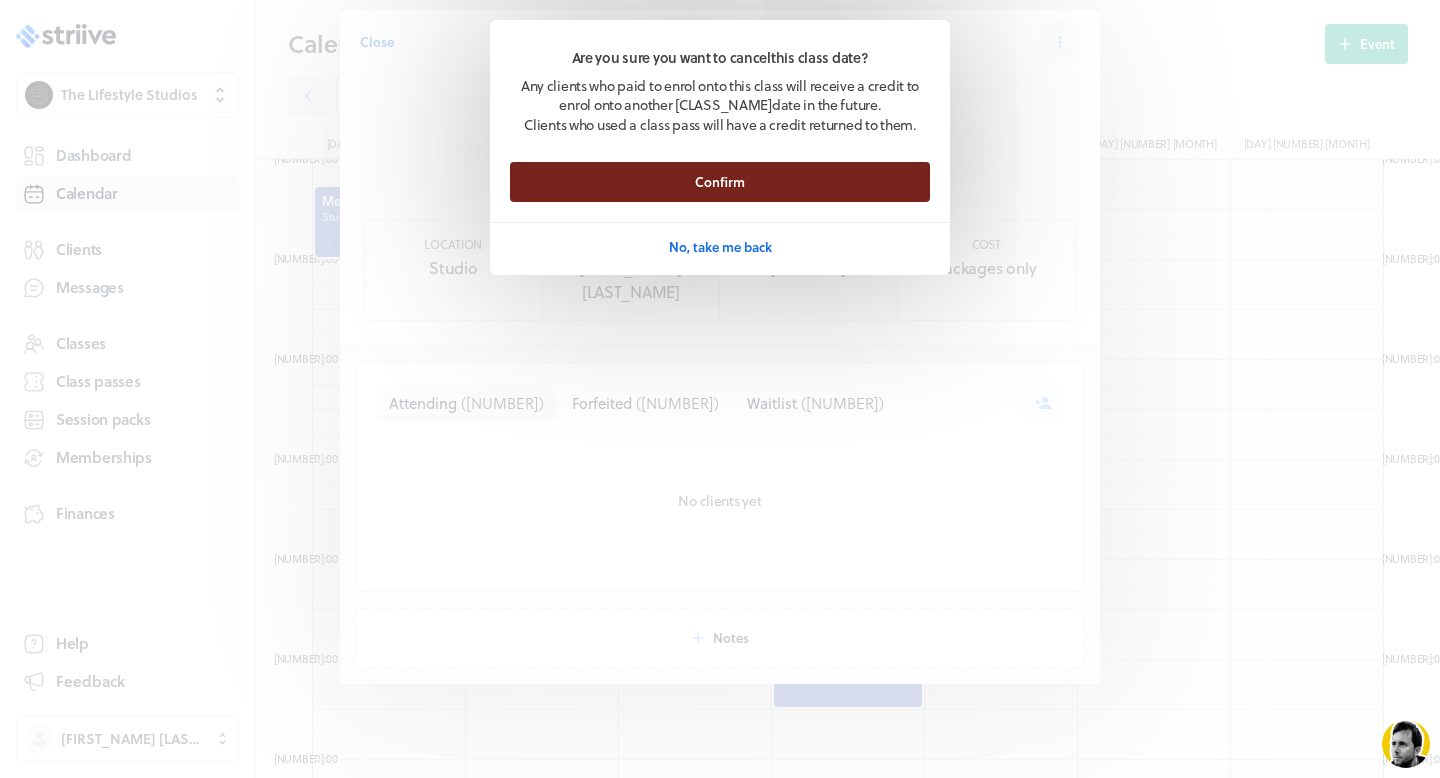 click on "Confirm" at bounding box center (720, 182) 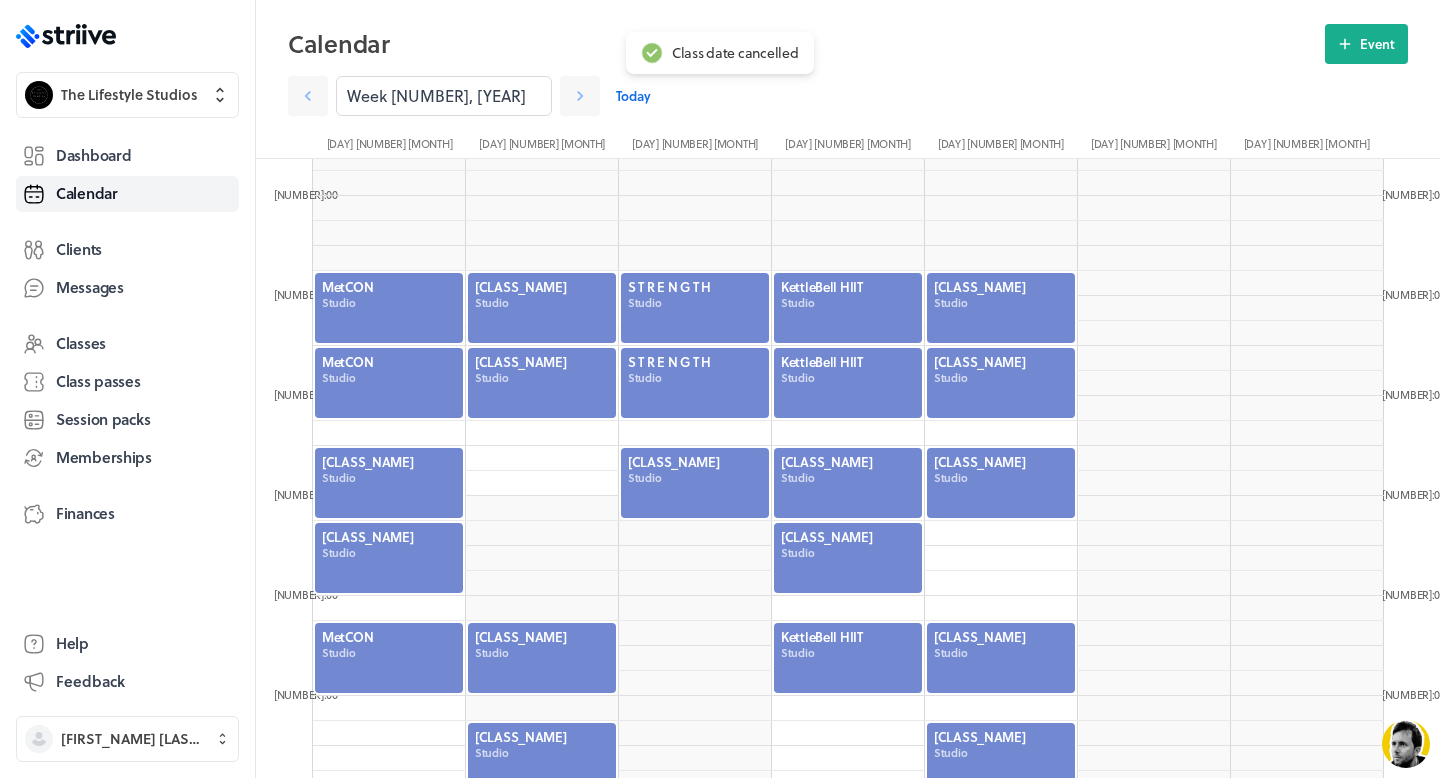 scroll, scrollTop: 460, scrollLeft: 0, axis: vertical 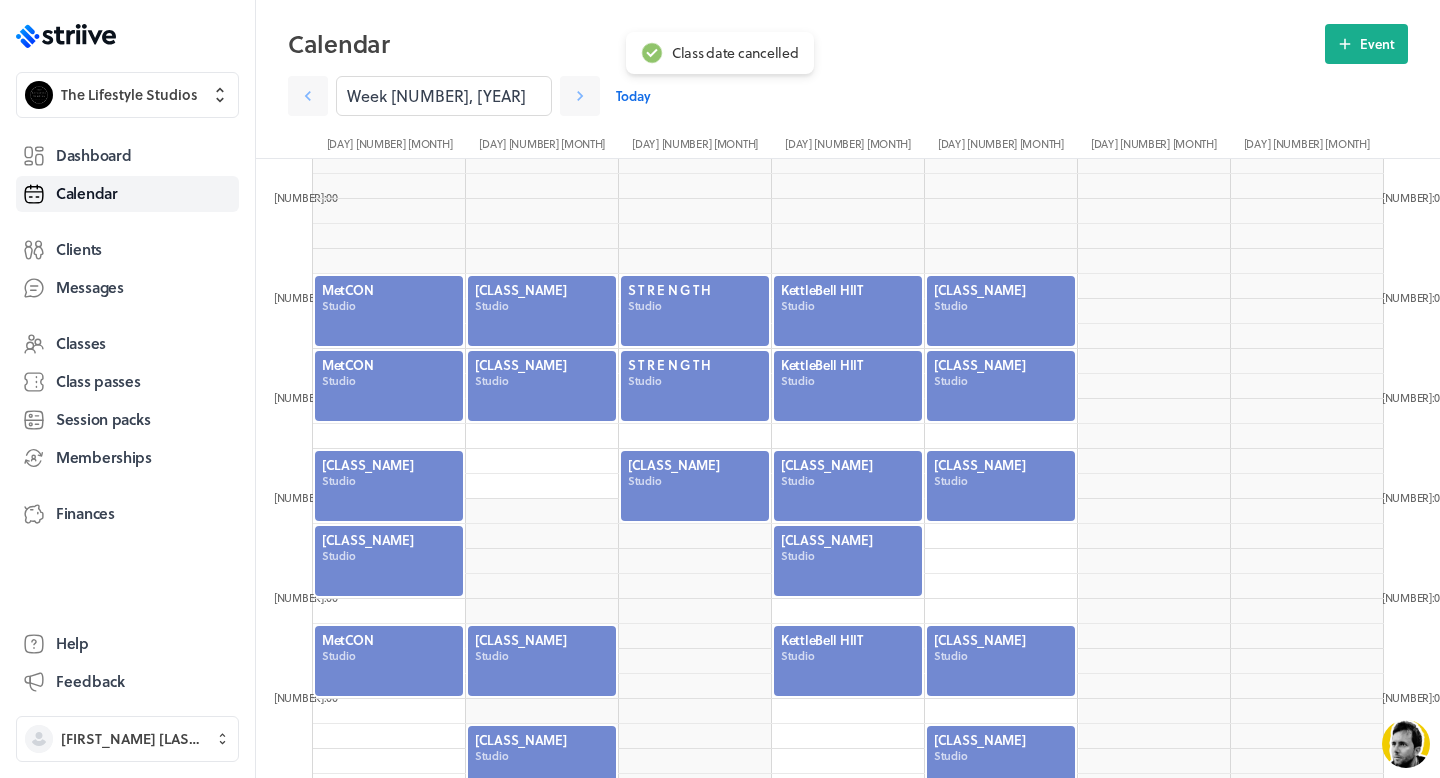 click at bounding box center [1001, 486] 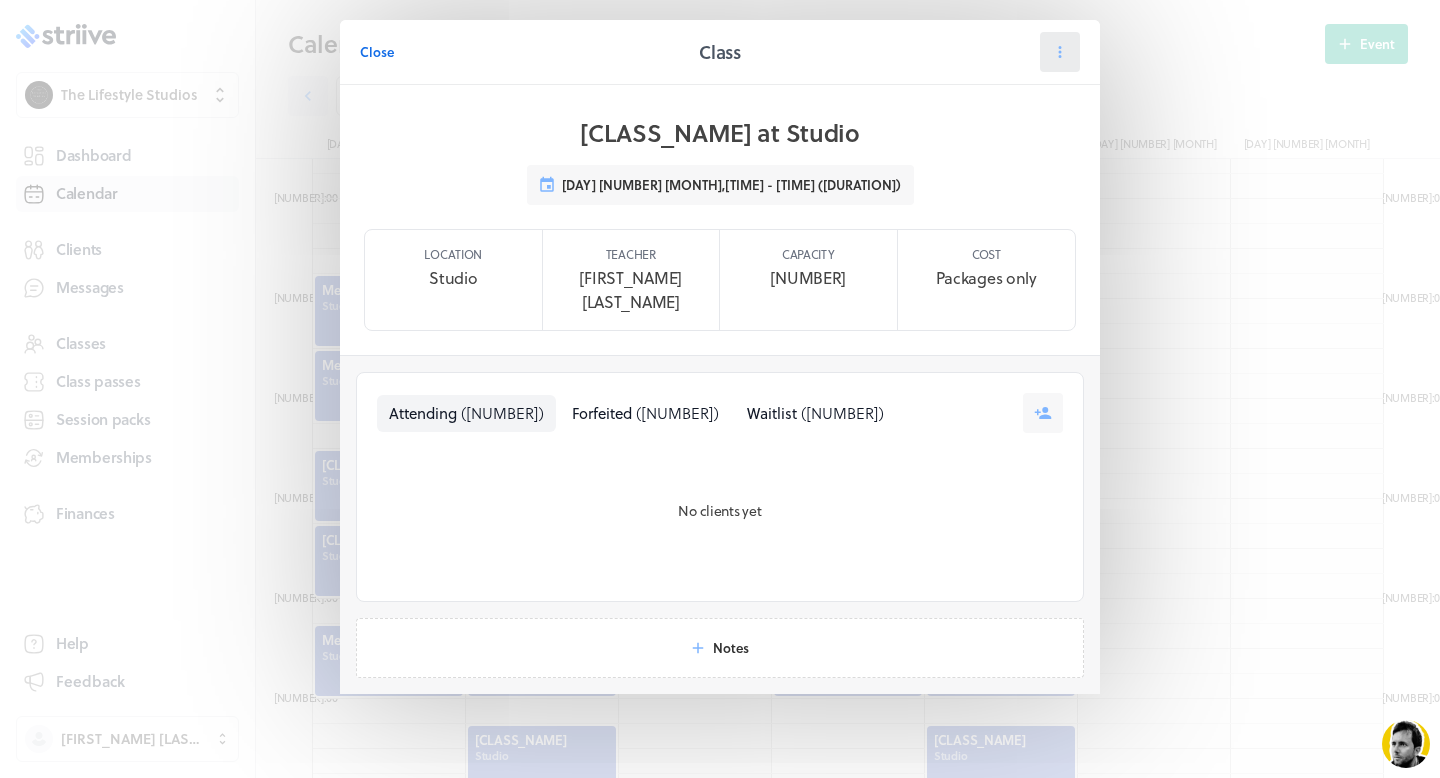 click at bounding box center (1060, 52) 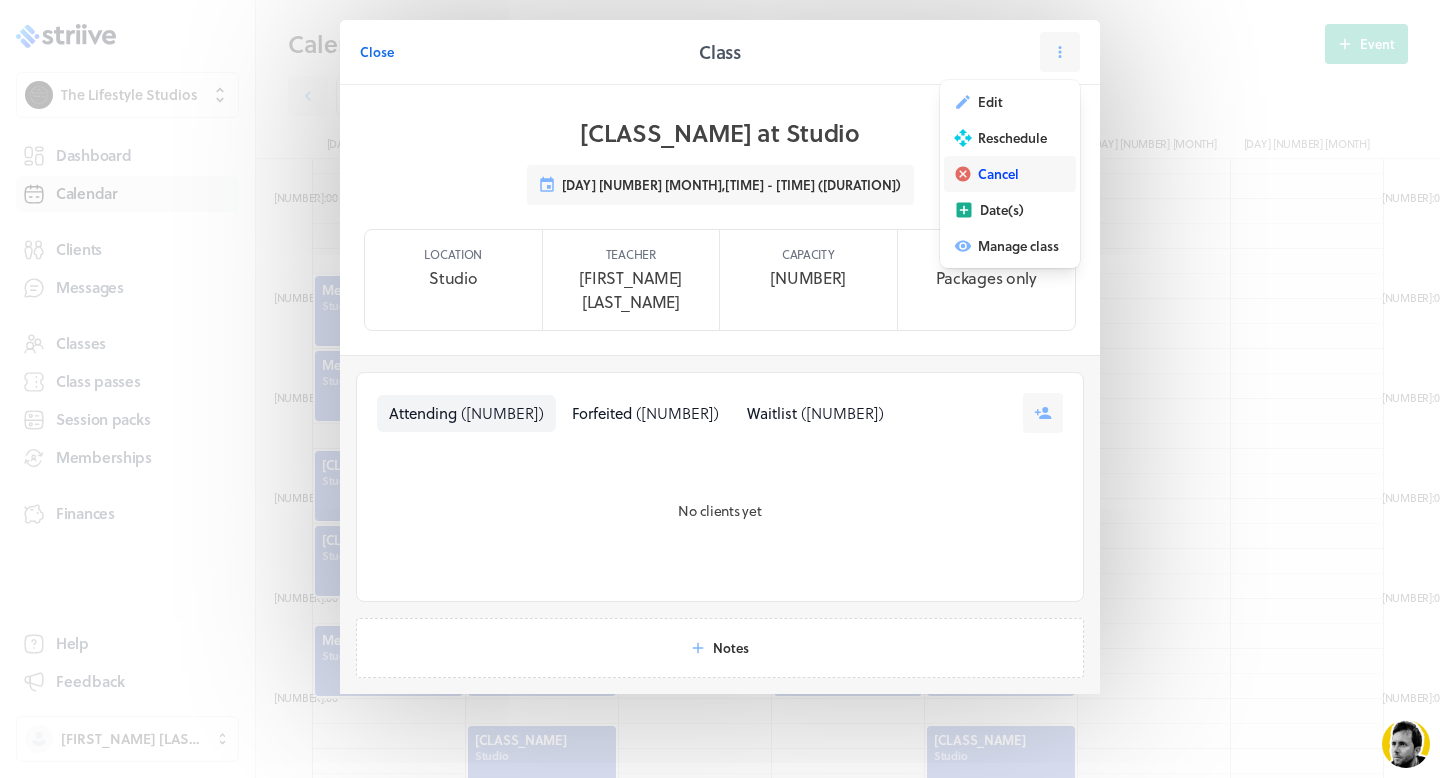 click on "Cancel" at bounding box center [990, 102] 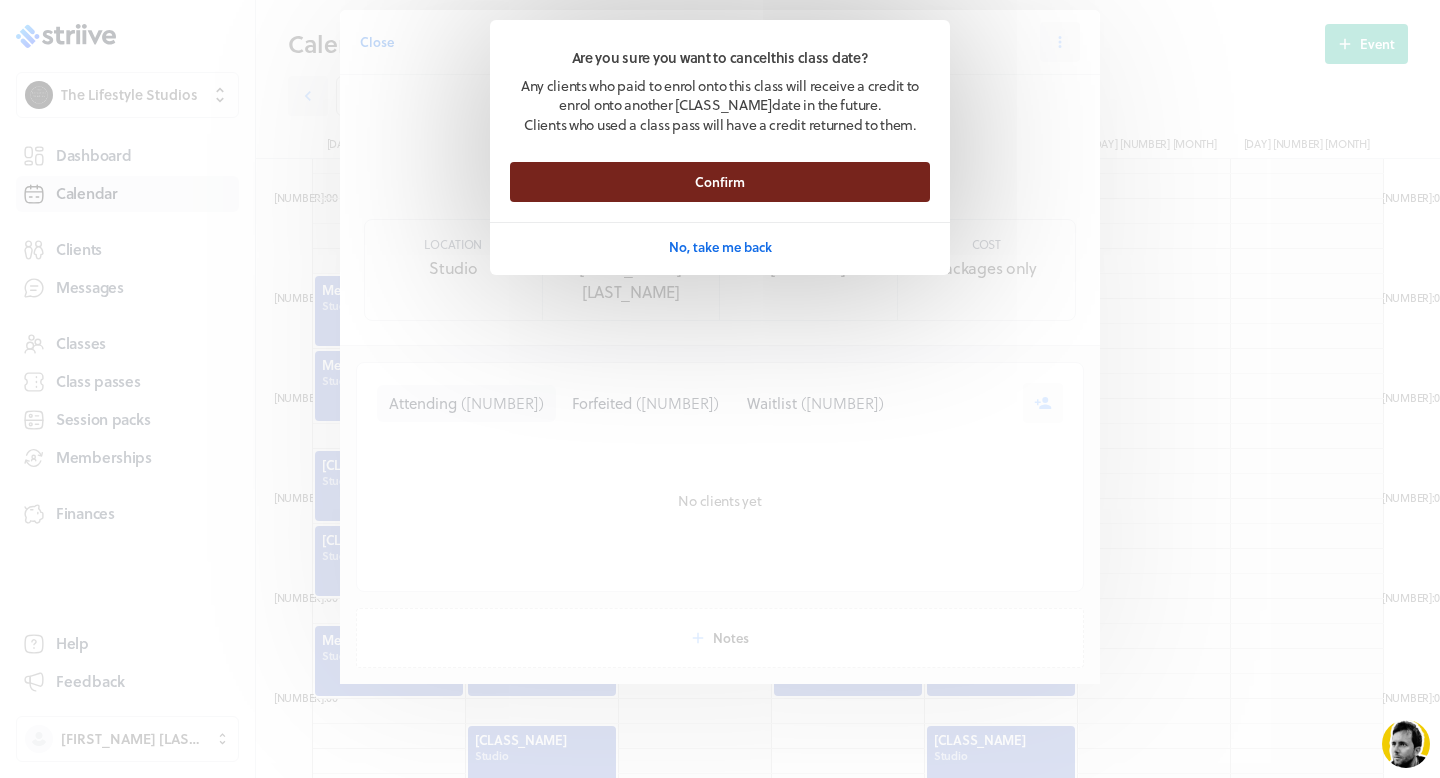 click on "Confirm" at bounding box center (720, 182) 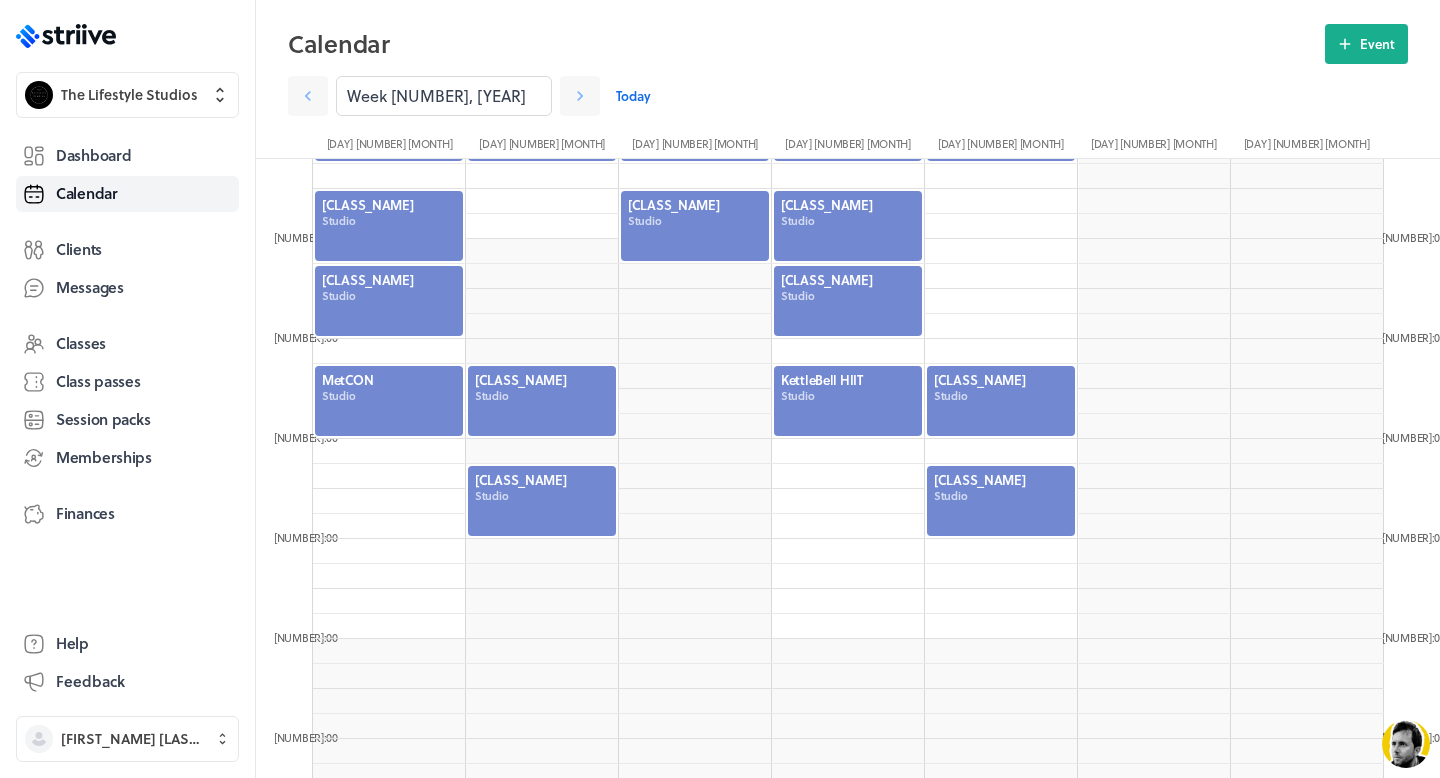 scroll, scrollTop: 747, scrollLeft: 0, axis: vertical 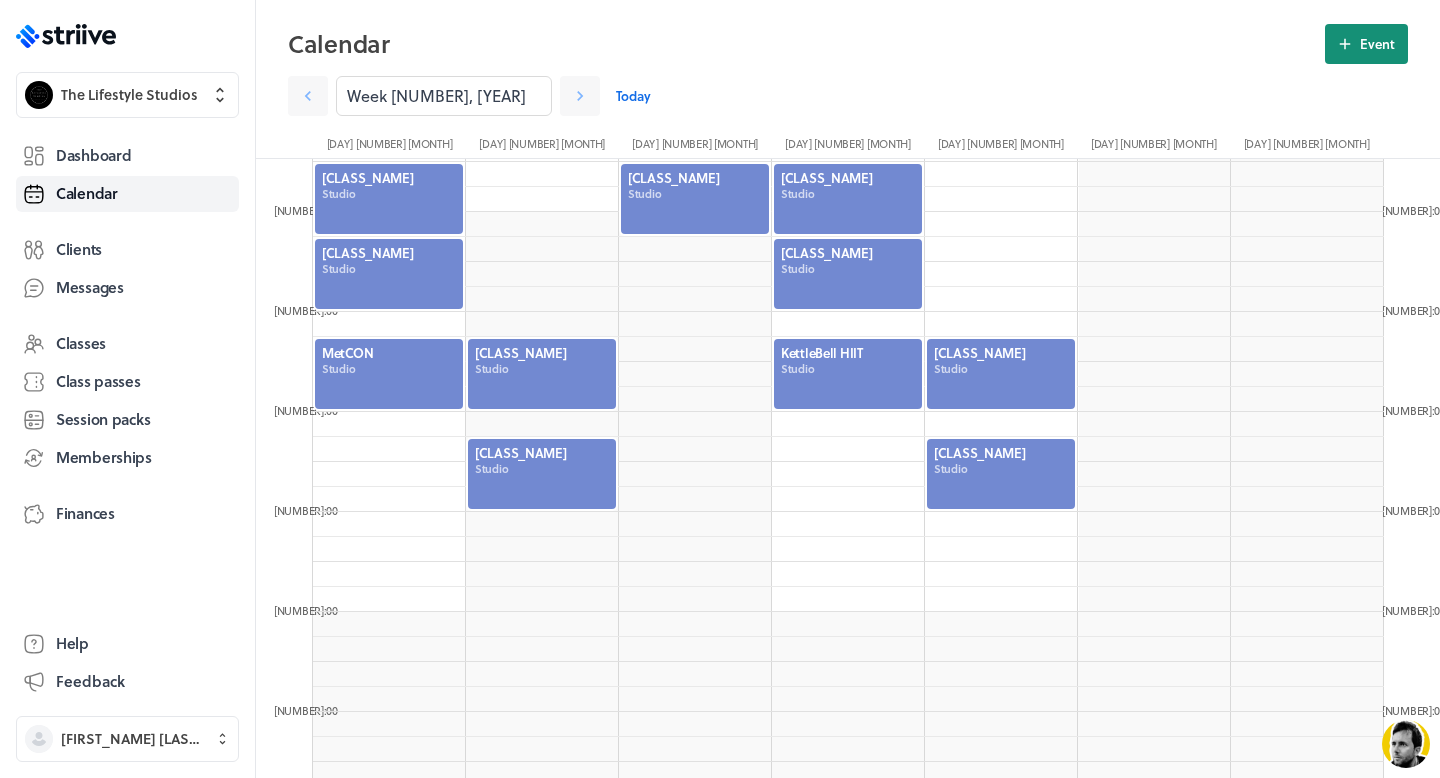 click on "Event" at bounding box center (1377, 44) 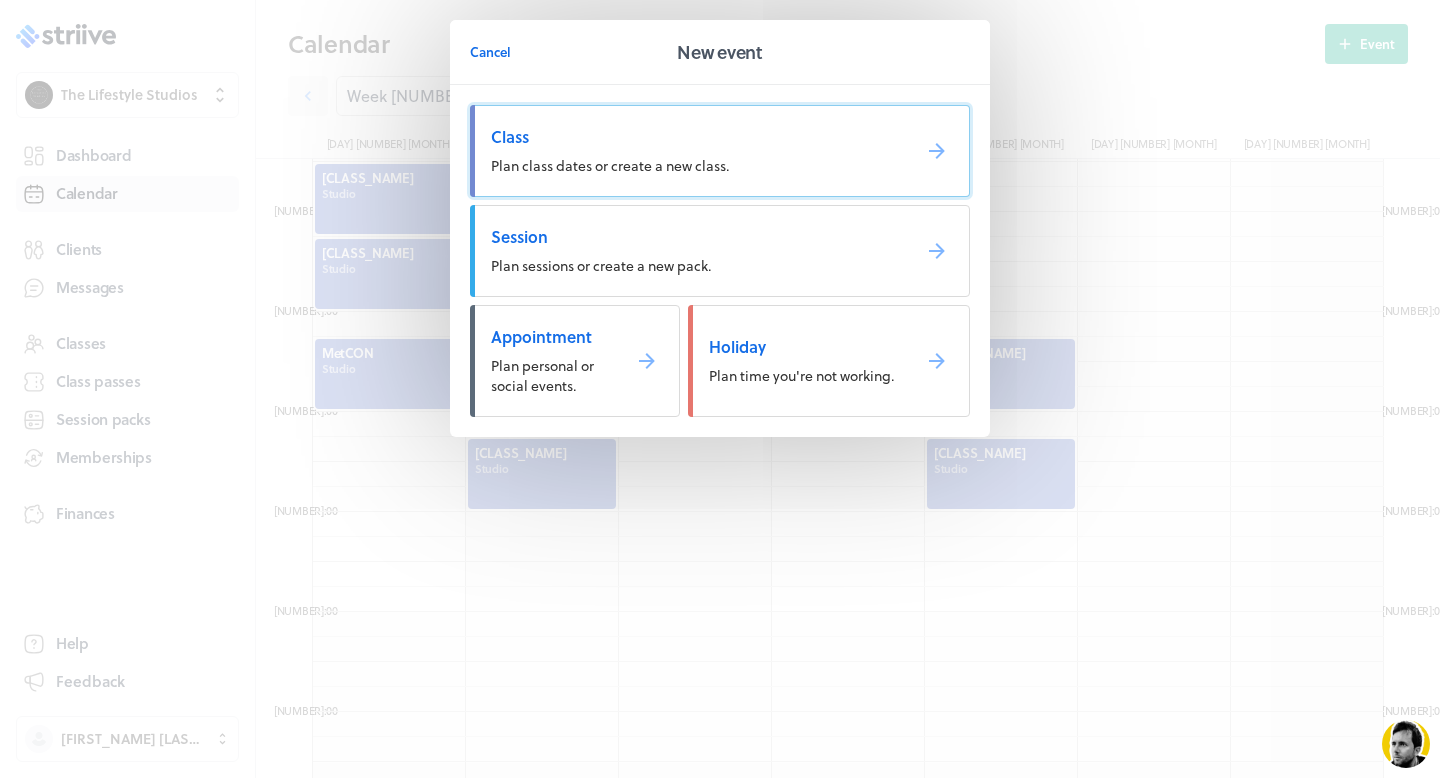 click on "Plan class dates or create a new class." at bounding box center (610, 165) 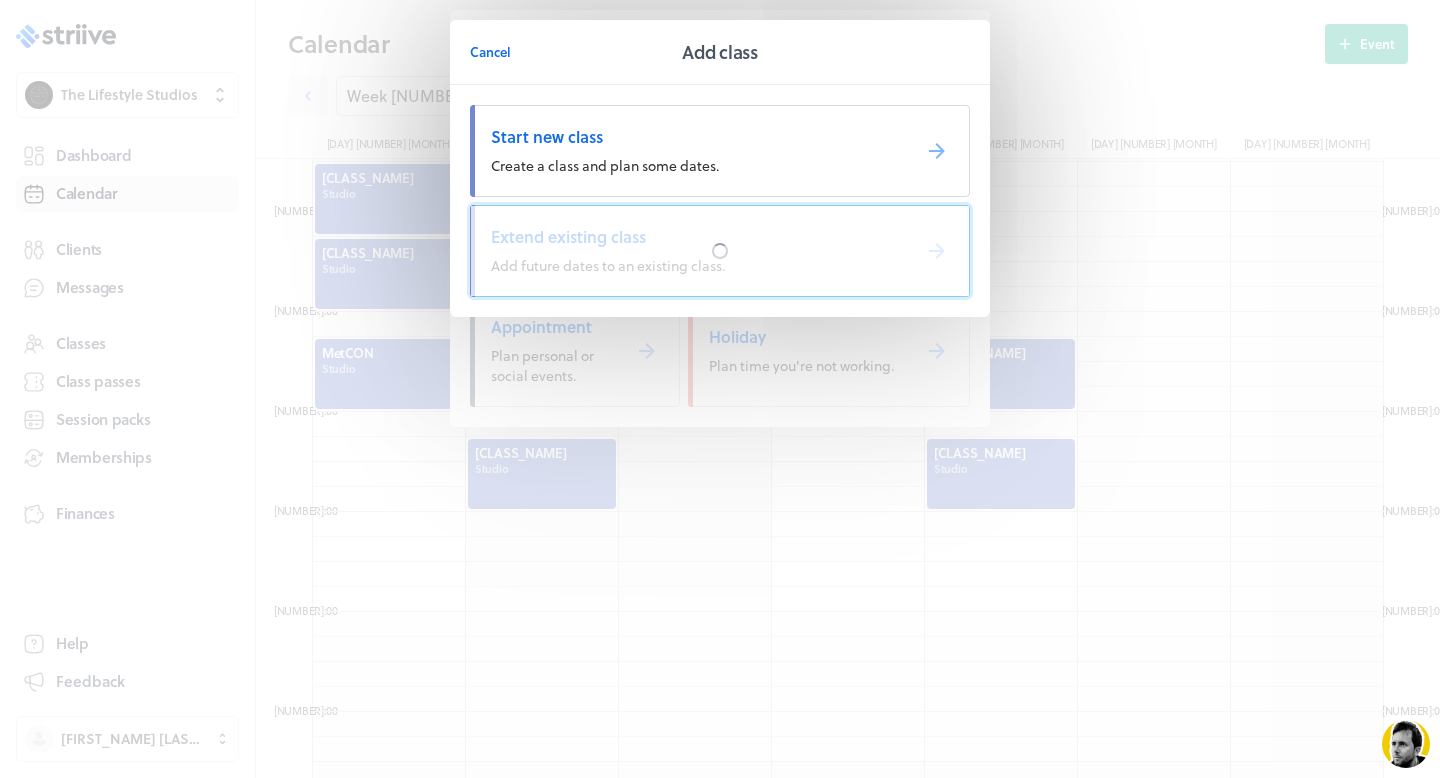 click at bounding box center (720, 251) 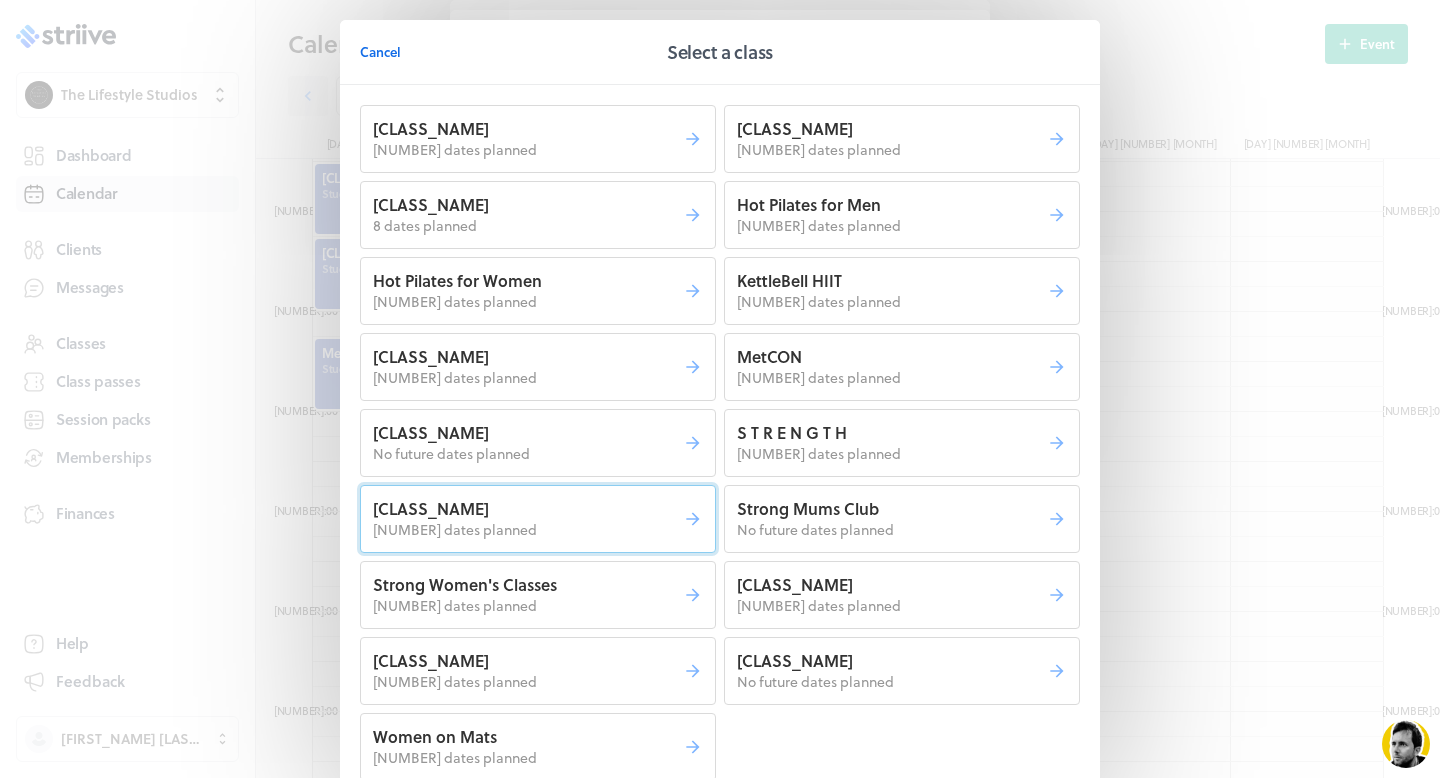 click on "[NUMBER] dates planned" at bounding box center (528, 150) 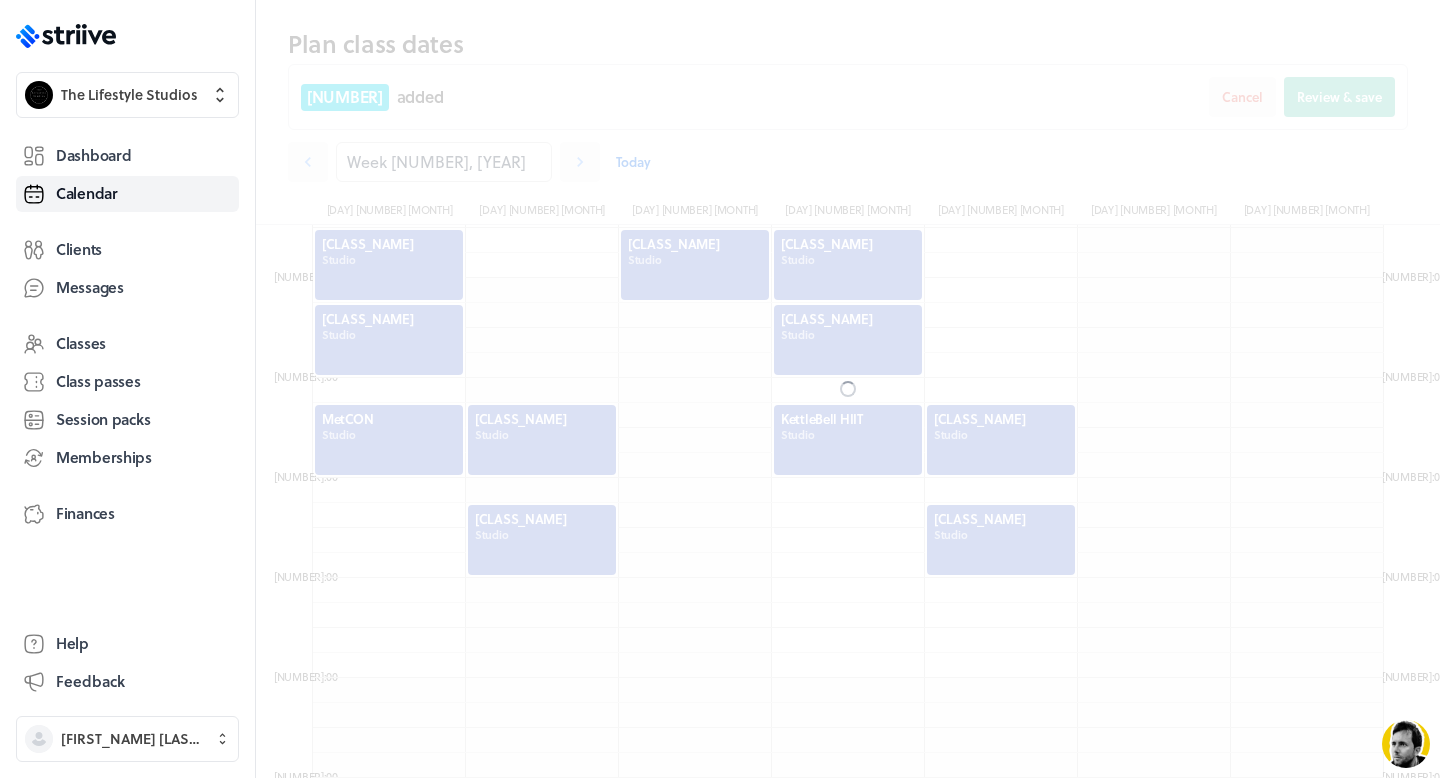 scroll, scrollTop: 813, scrollLeft: 0, axis: vertical 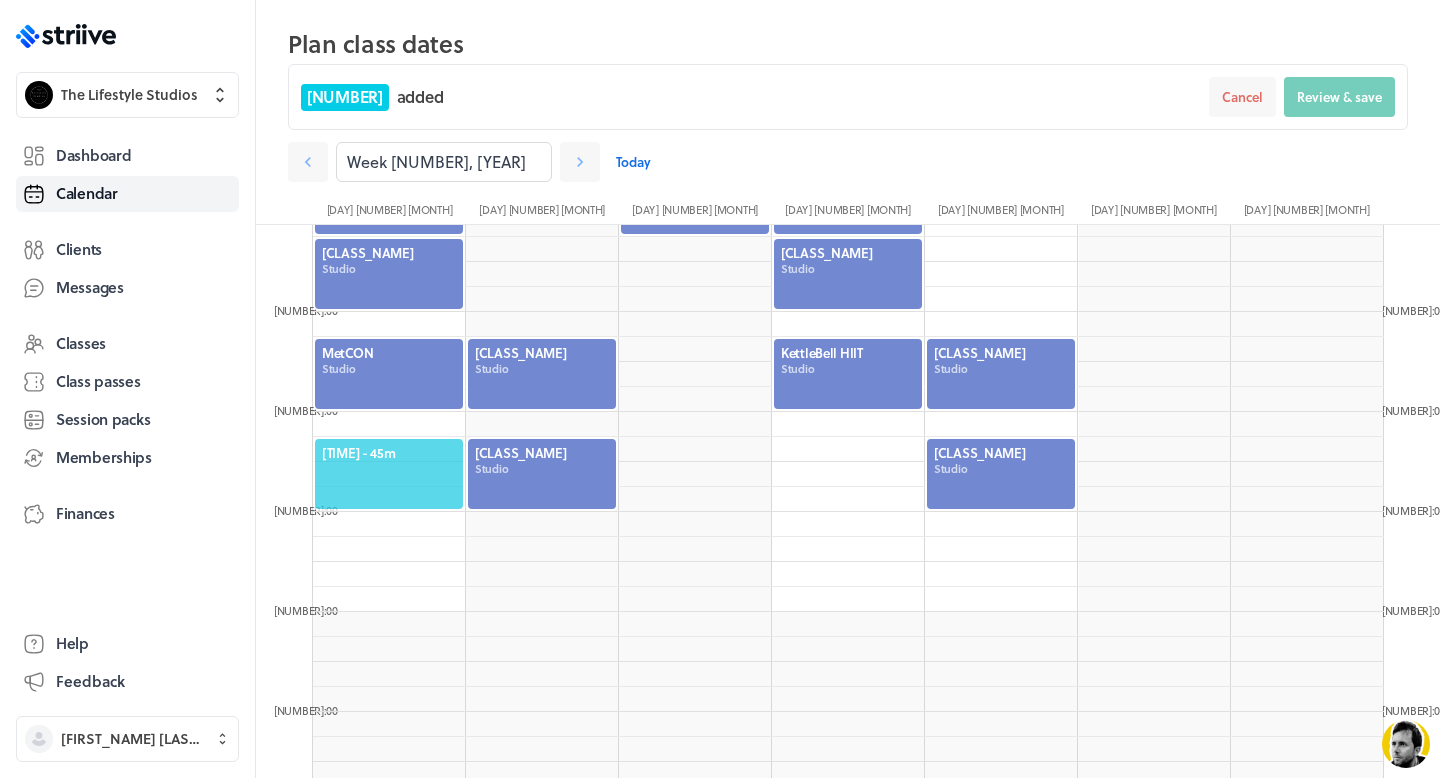 click on "[TIME]  - 45m" at bounding box center (389, 453) 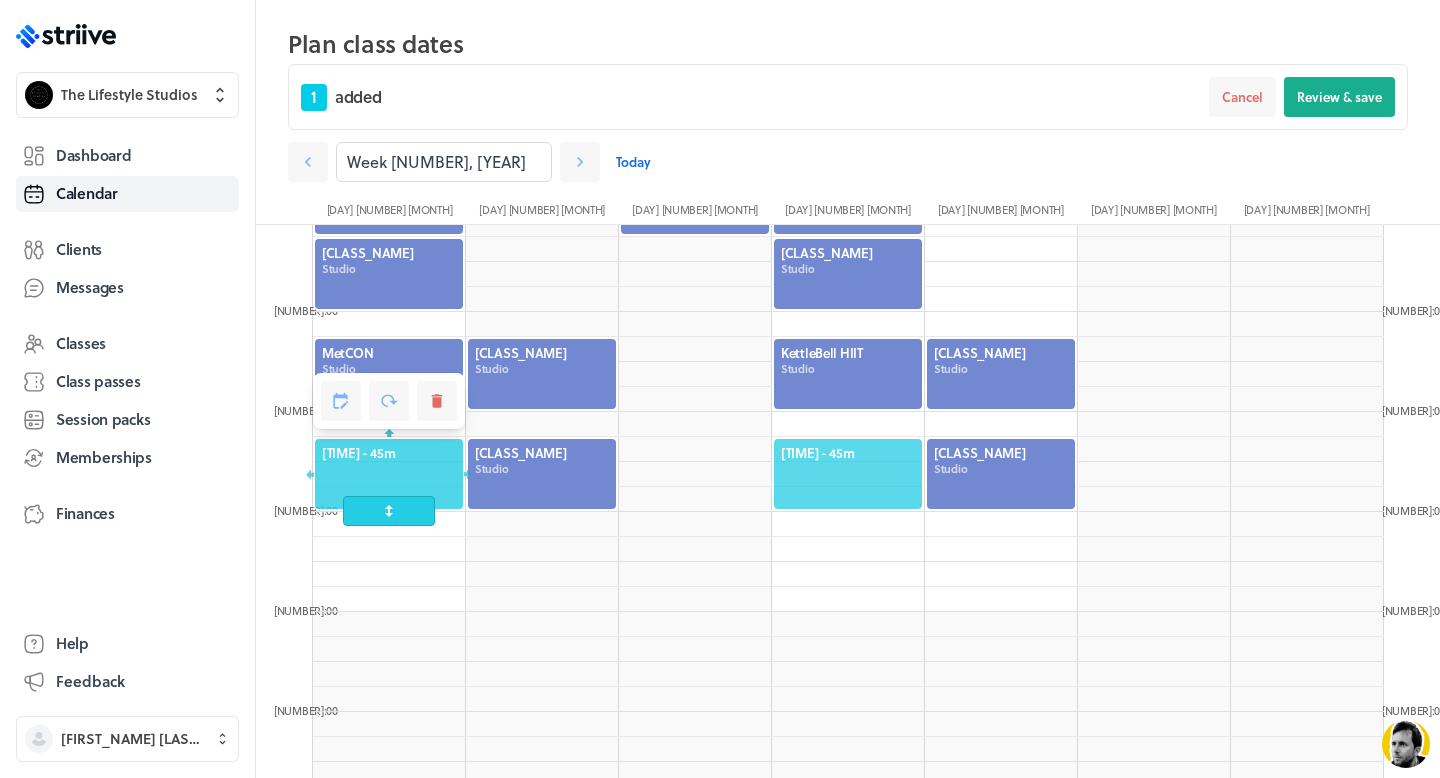click on "[TIME]  - 45m" at bounding box center [848, 453] 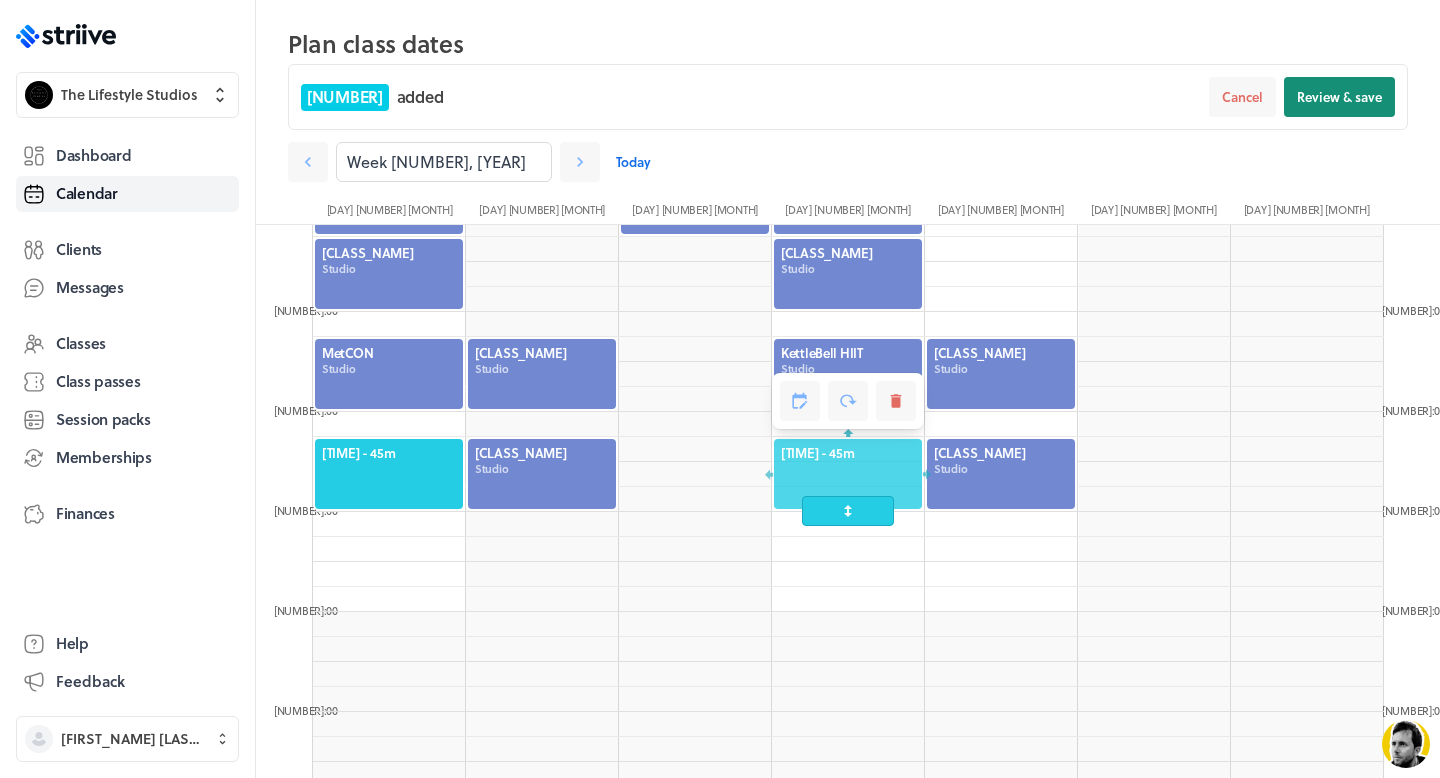 click on "Review & save" at bounding box center (1339, 97) 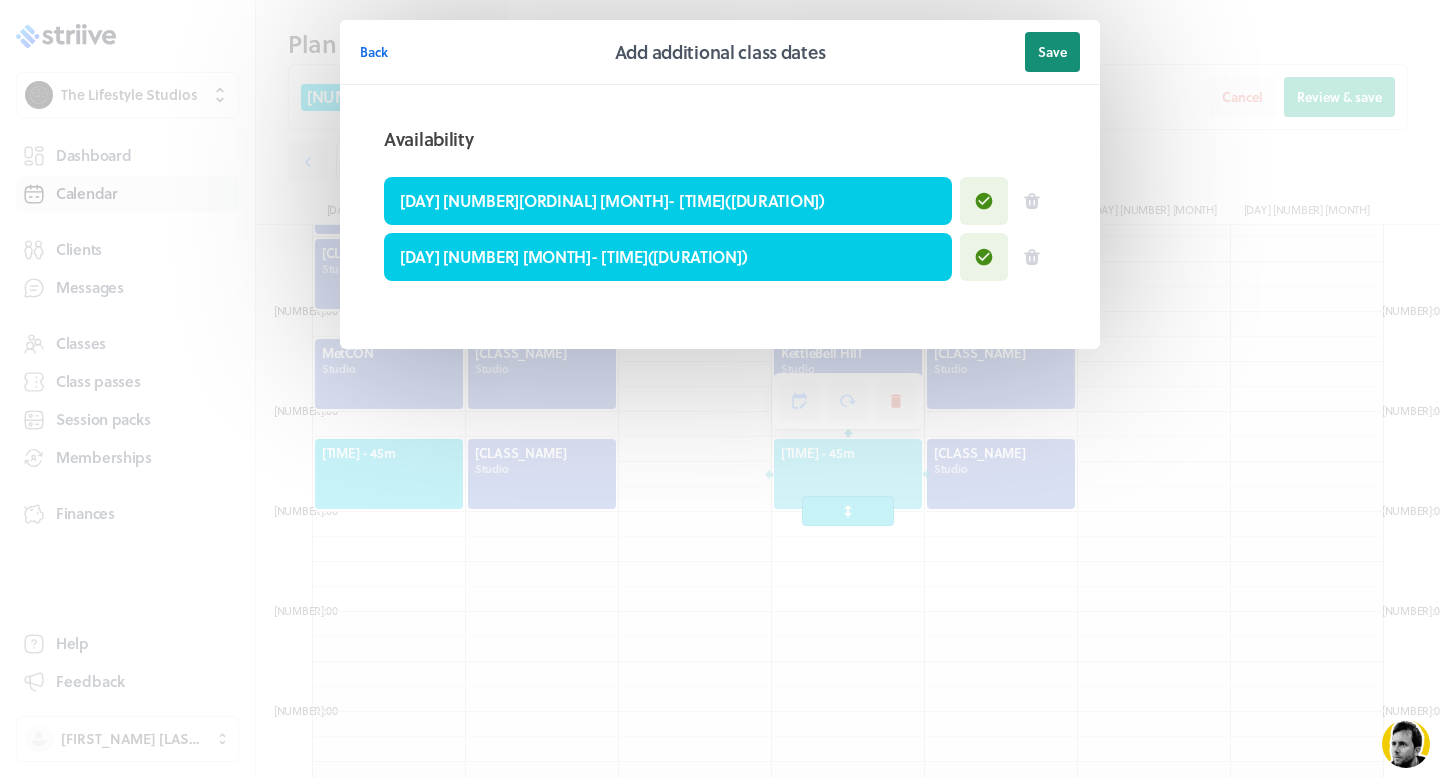 click on "Save" at bounding box center (1052, 52) 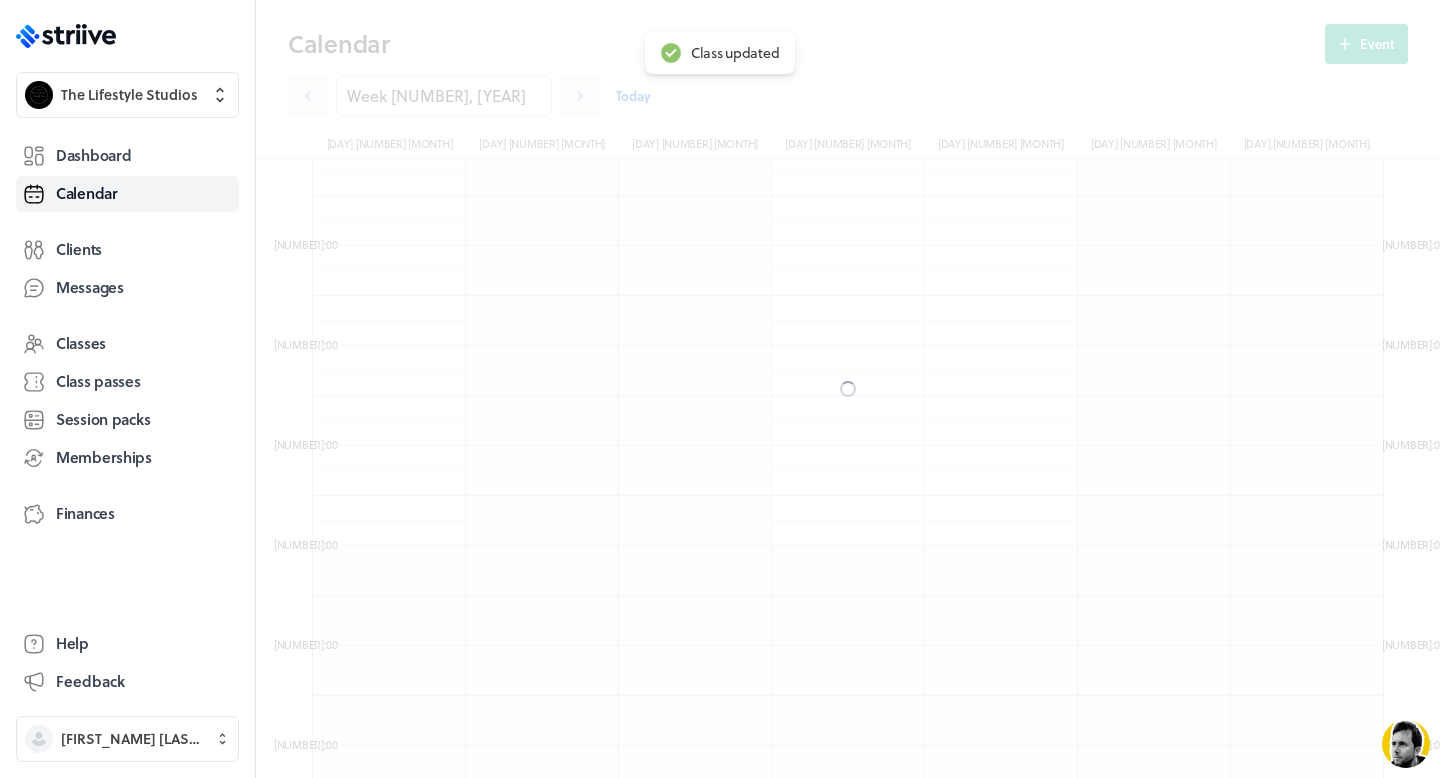 scroll, scrollTop: 747, scrollLeft: 0, axis: vertical 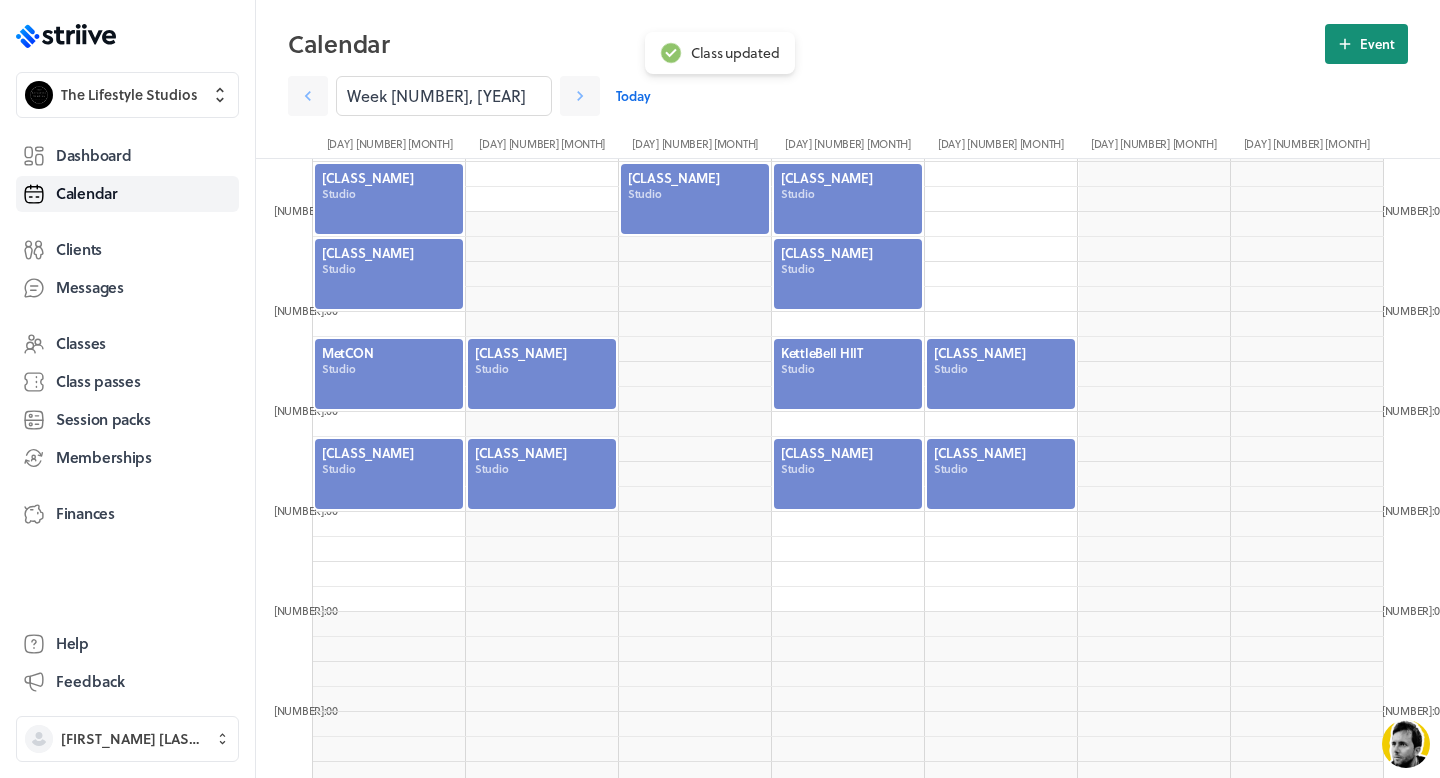 click on "Event" at bounding box center [1366, 44] 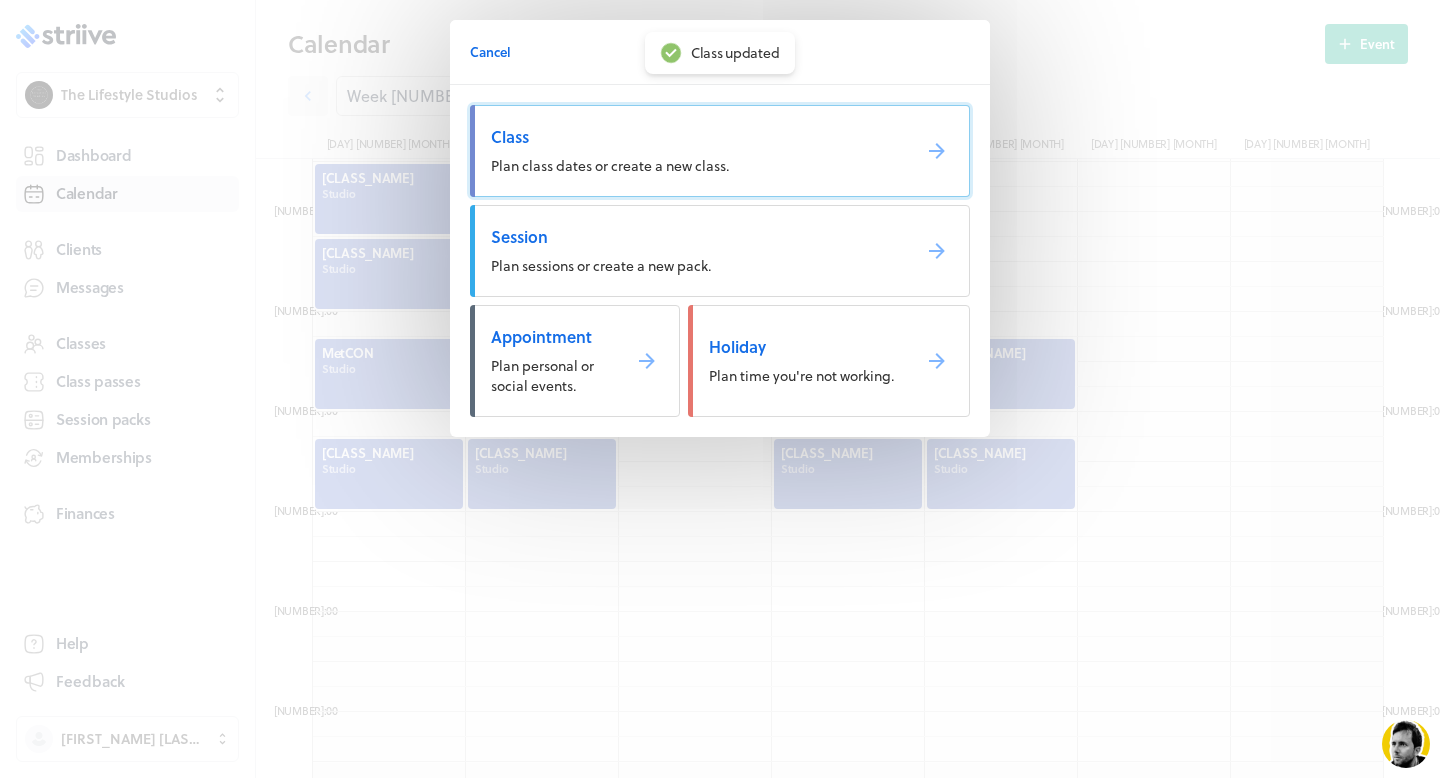 click on "Plan class dates or create a new class." at bounding box center [720, 151] 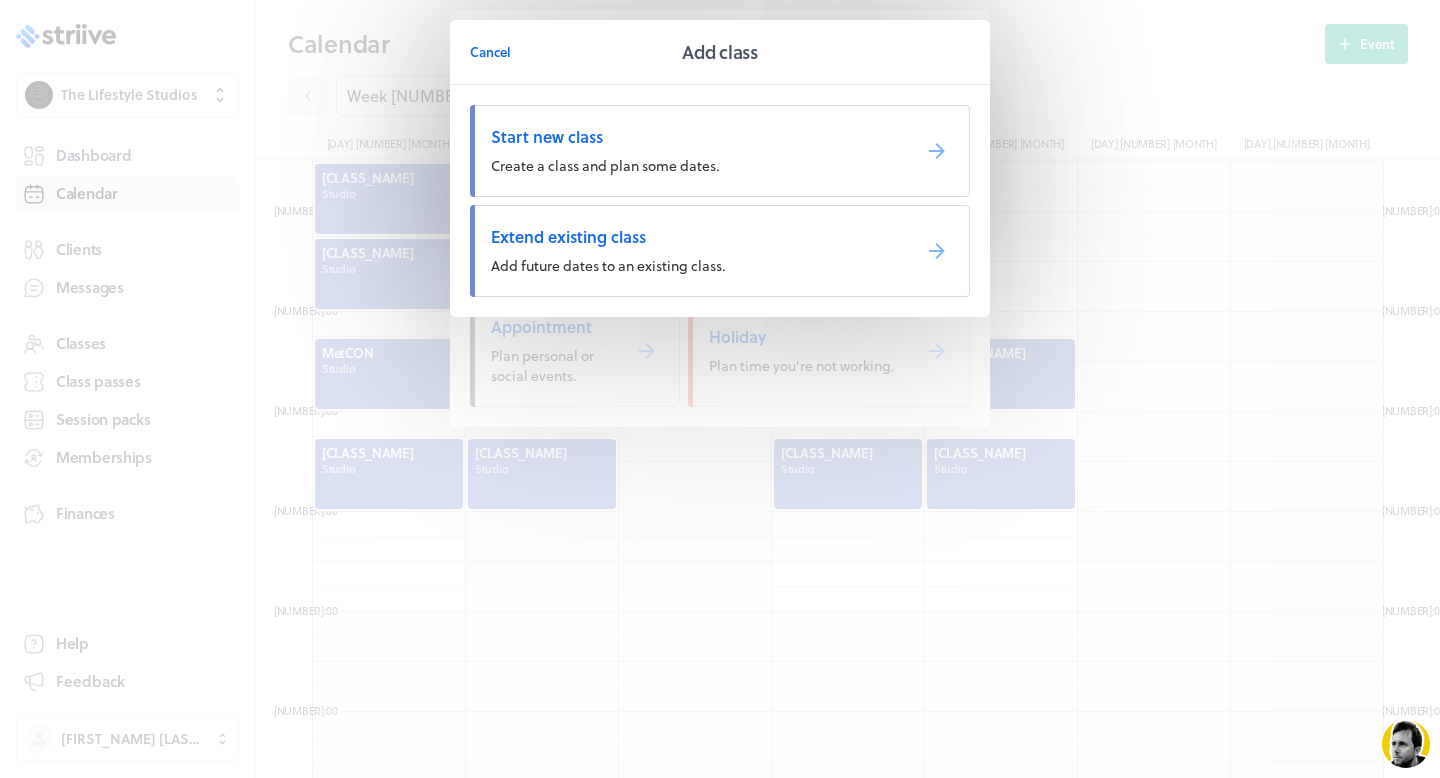 click on "Extend existing class Add future dates to an existing class." at bounding box center (720, 251) 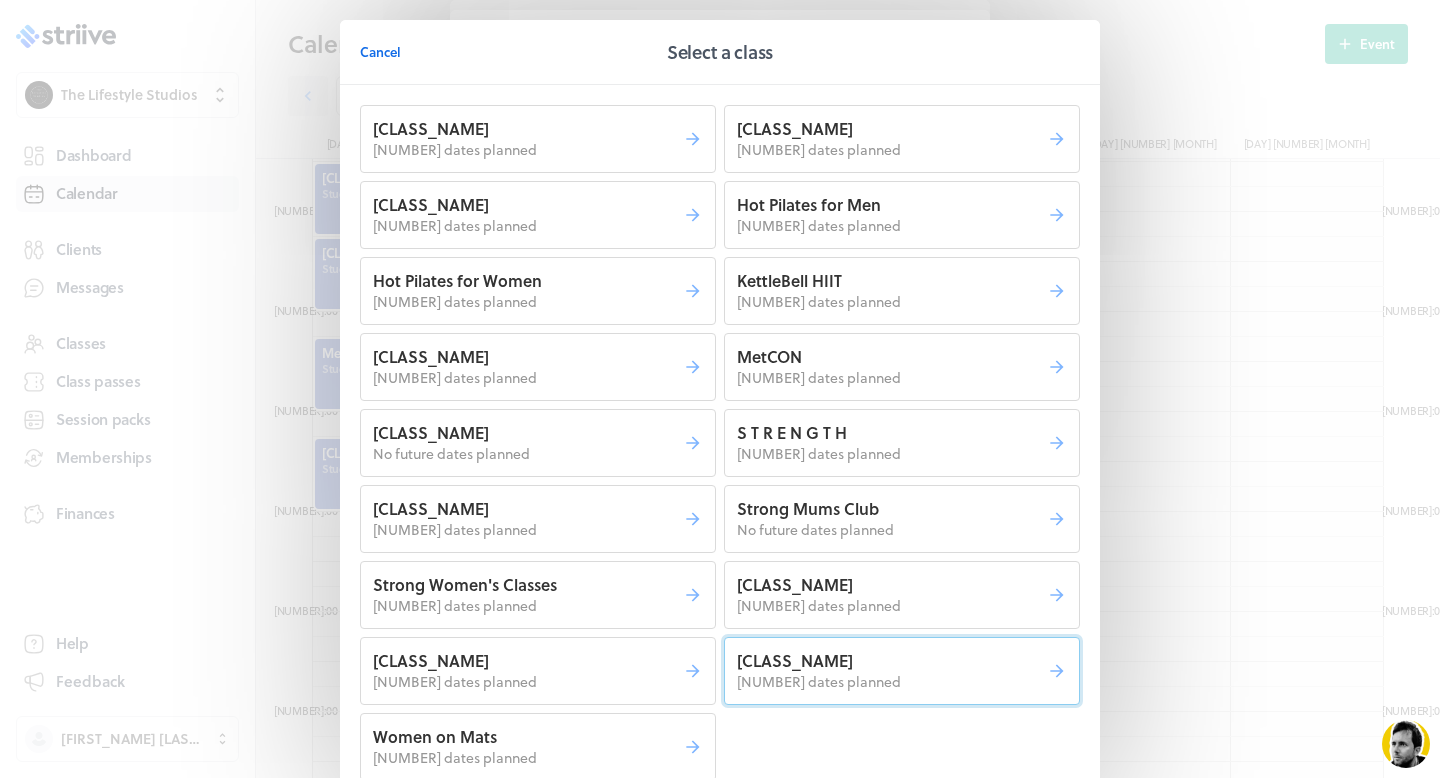 click on "[CLASS_NAME]" at bounding box center [528, 129] 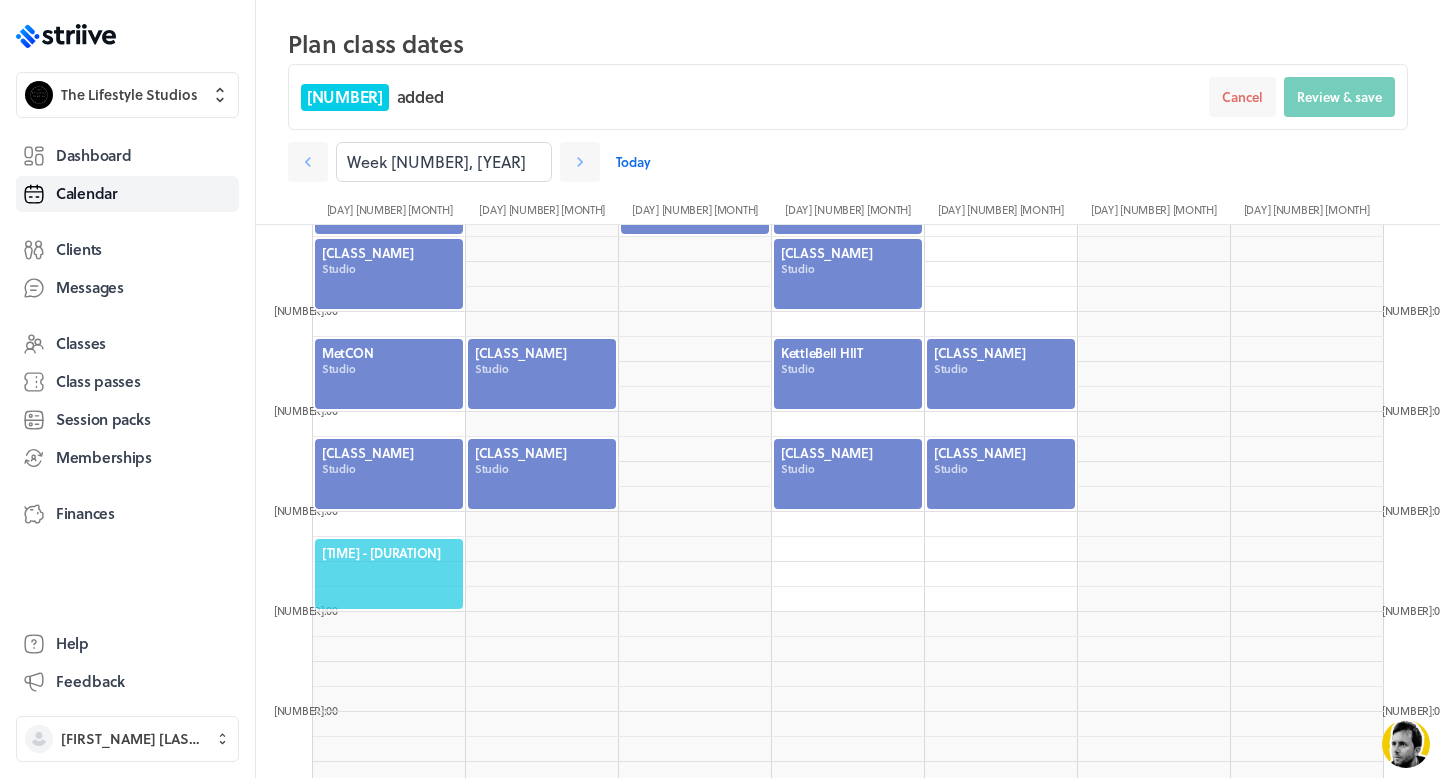 click on "[TIME]  - [DURATION]" at bounding box center (389, 553) 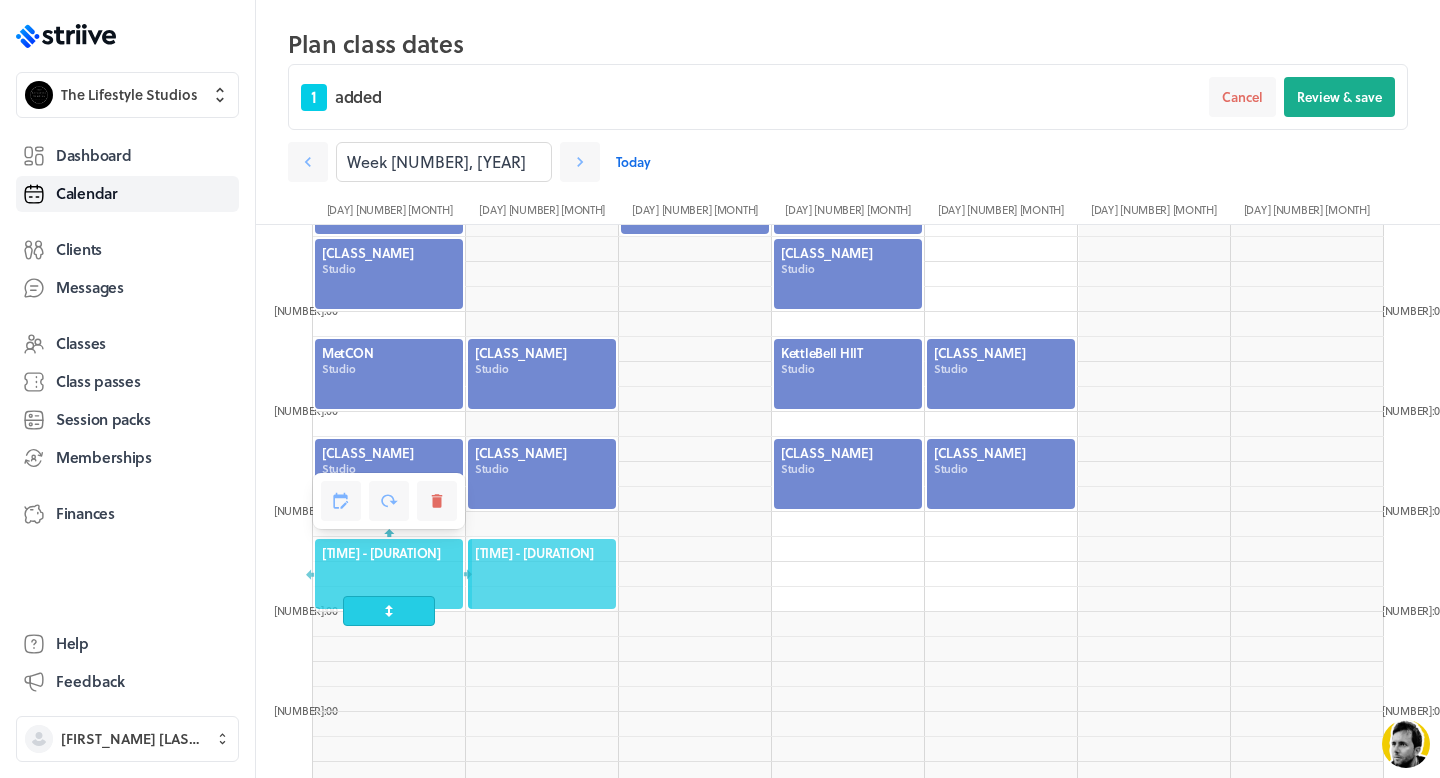 click on "[TIME]  - [DURATION]" at bounding box center (542, 553) 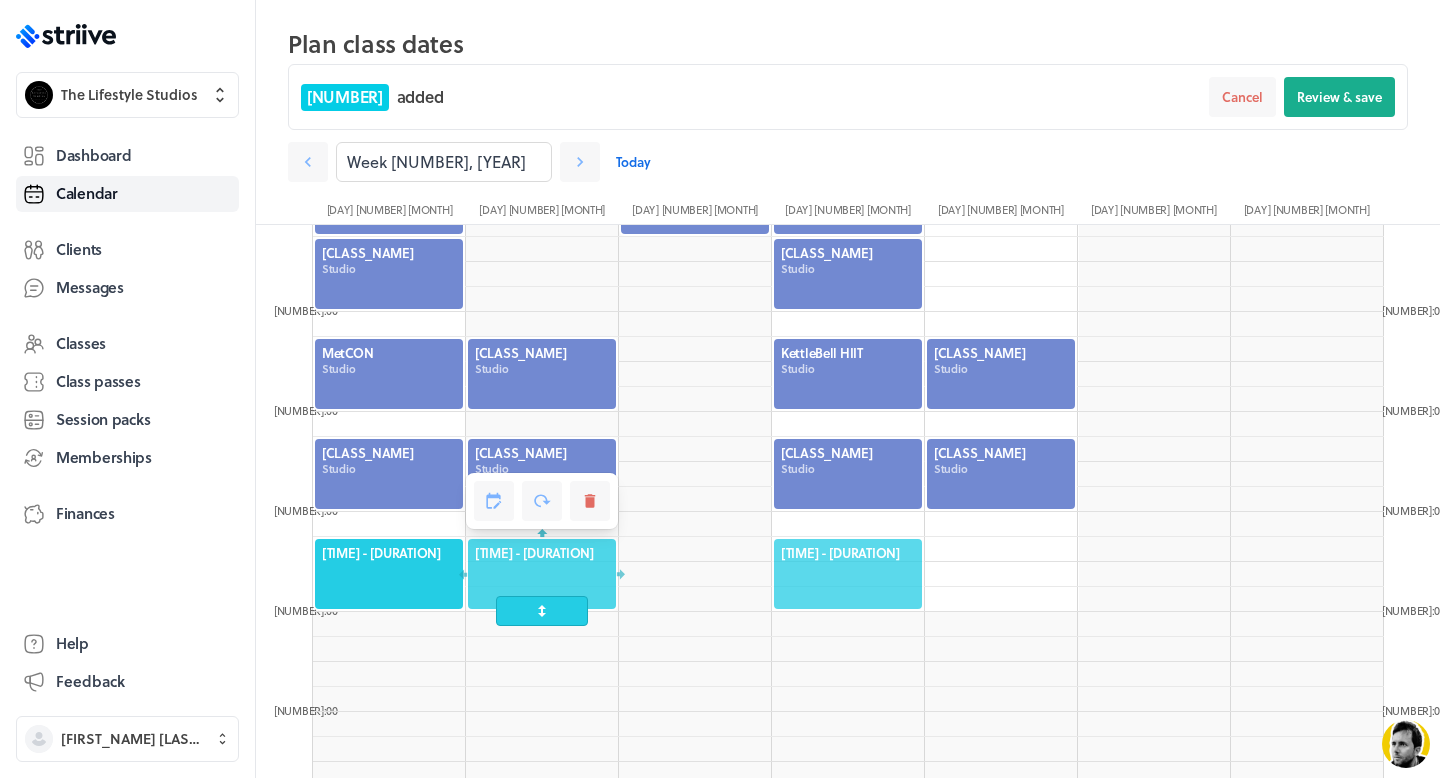 click on "[TIME]  - [DURATION]" at bounding box center (848, 553) 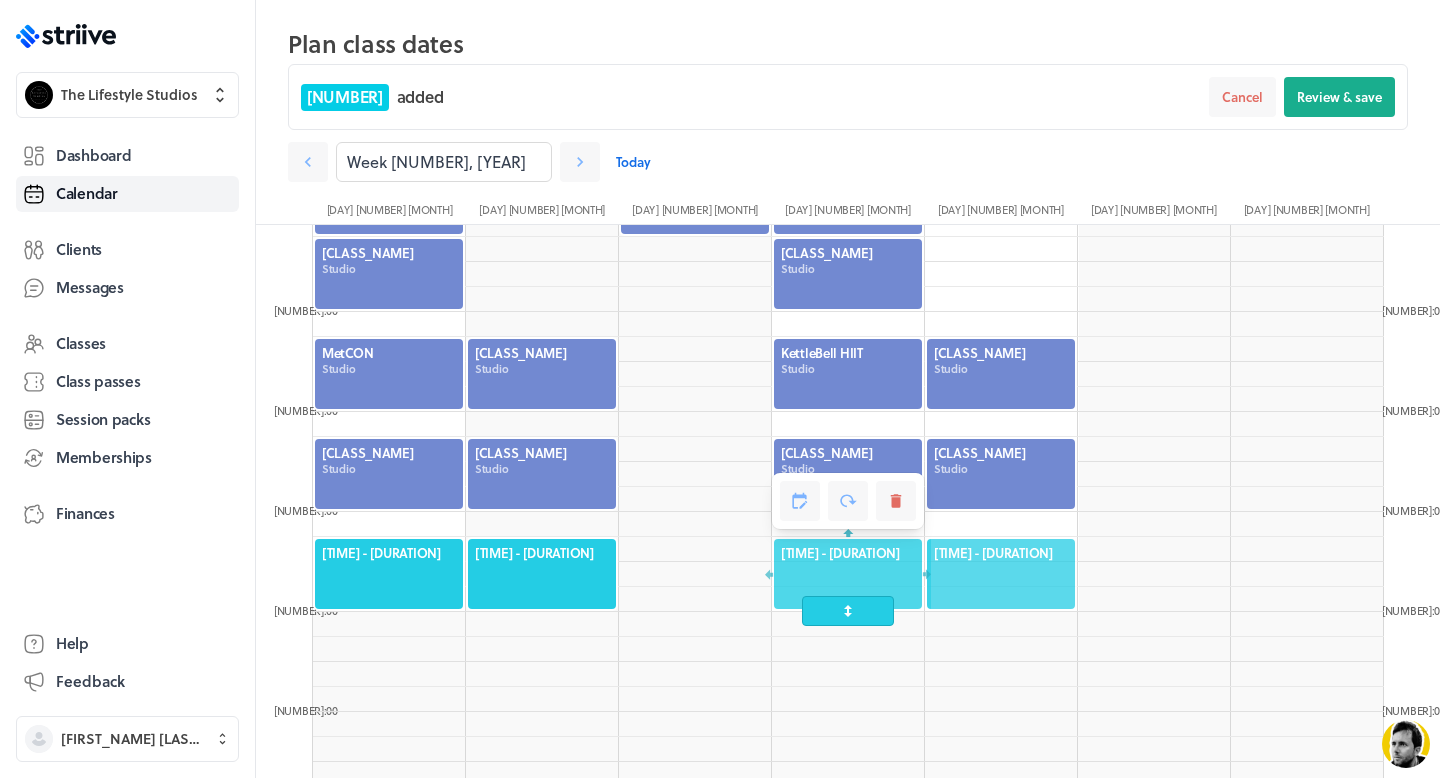 click on "[TIME]  - [DURATION]" at bounding box center [1001, 553] 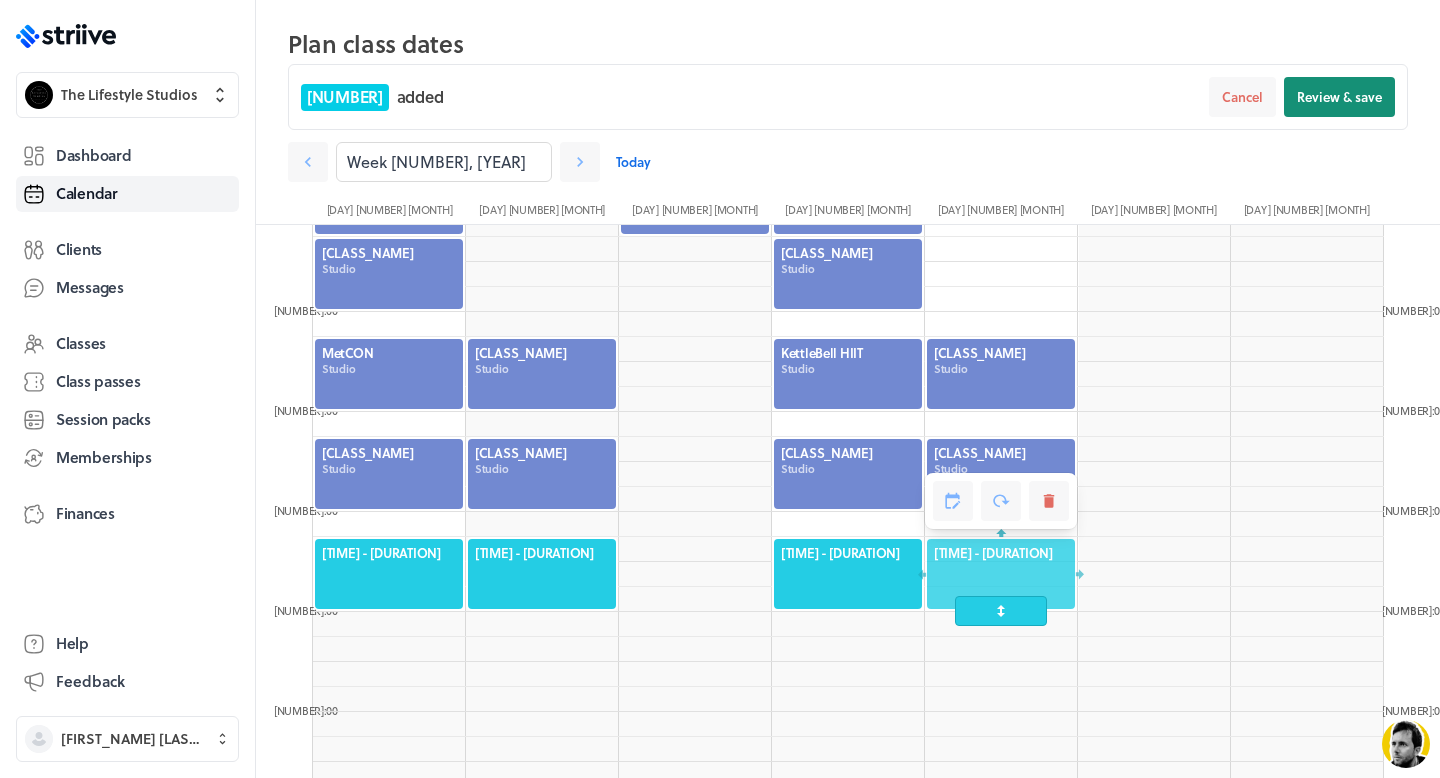 click on "Review & save" at bounding box center (1339, 97) 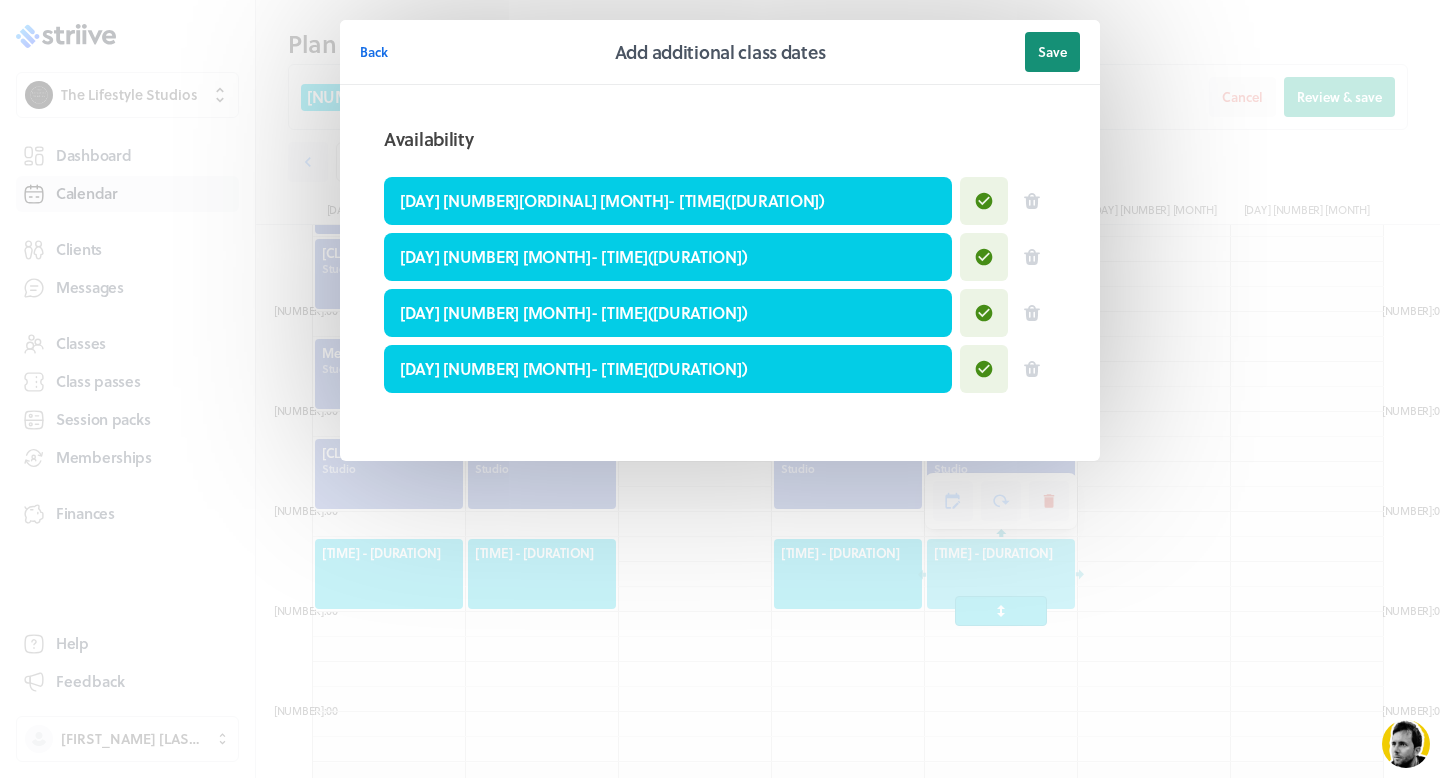 click on "Save" at bounding box center [1052, 52] 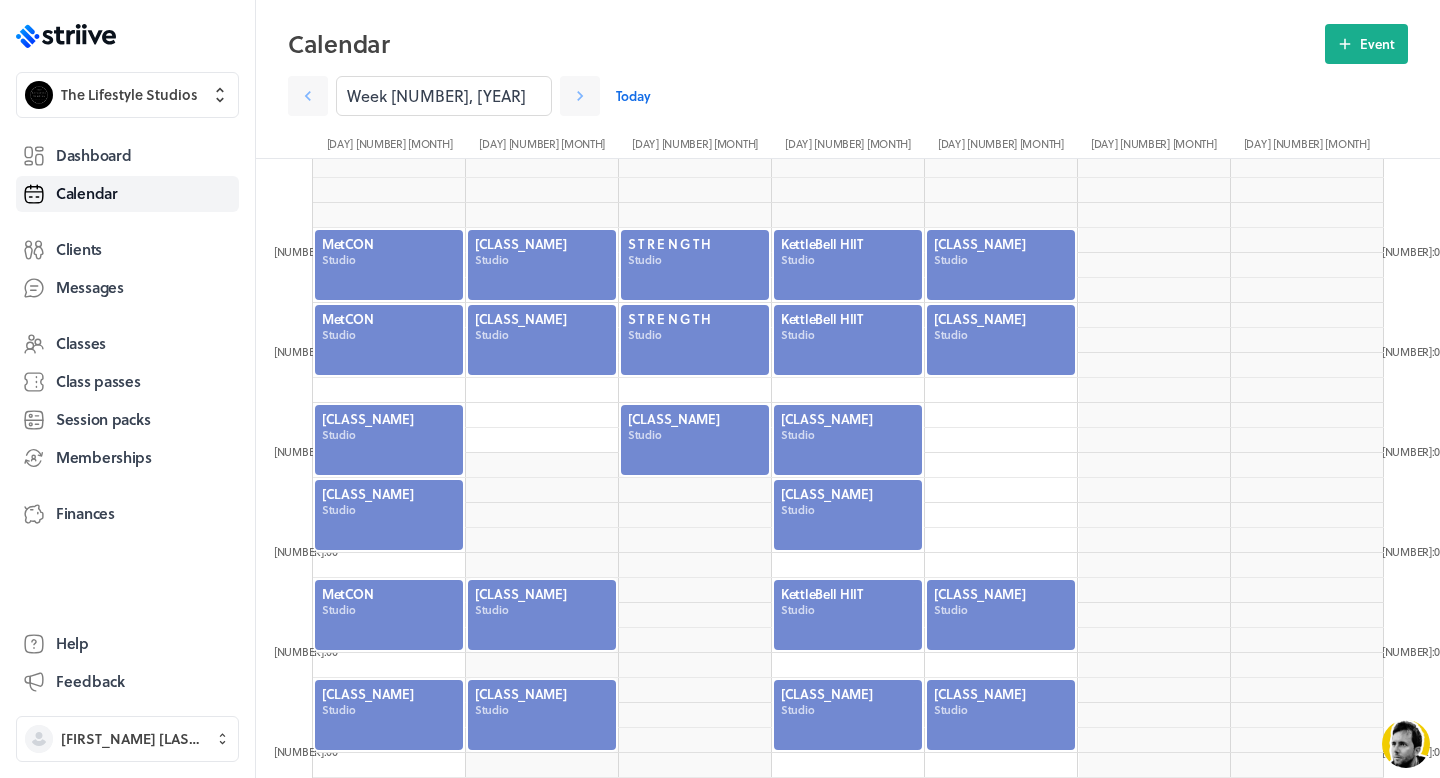 scroll, scrollTop: 486, scrollLeft: 0, axis: vertical 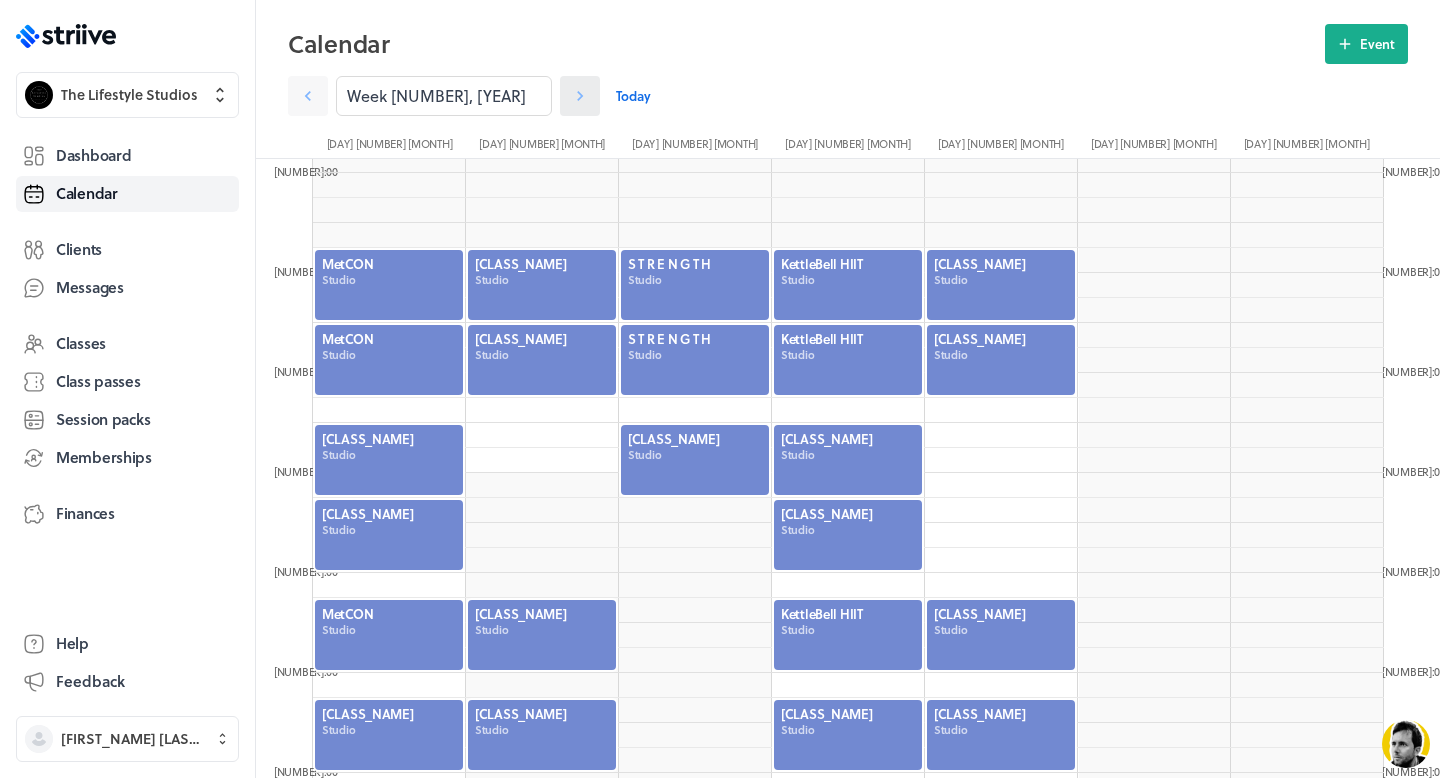 click at bounding box center [580, 96] 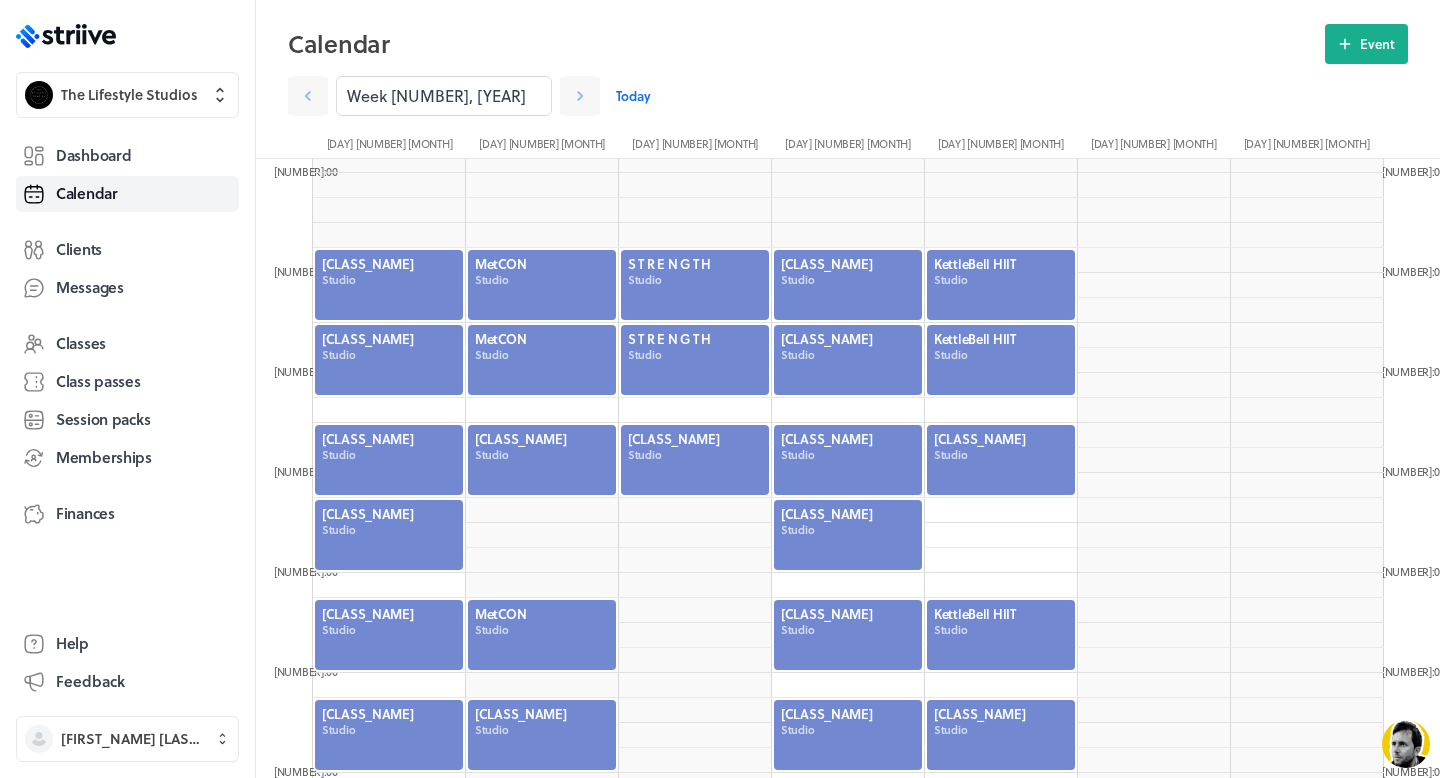 click at bounding box center (542, 460) 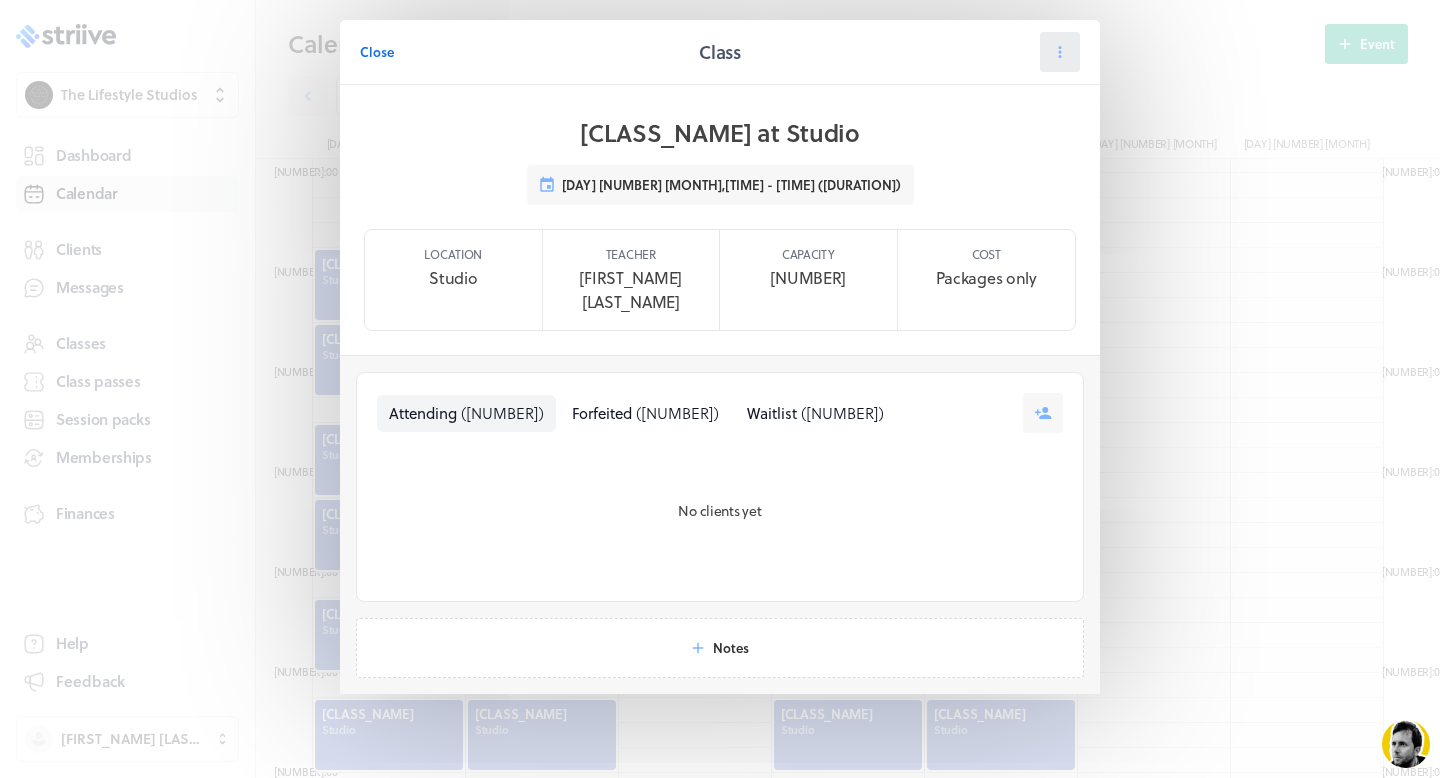 click at bounding box center [1060, 52] 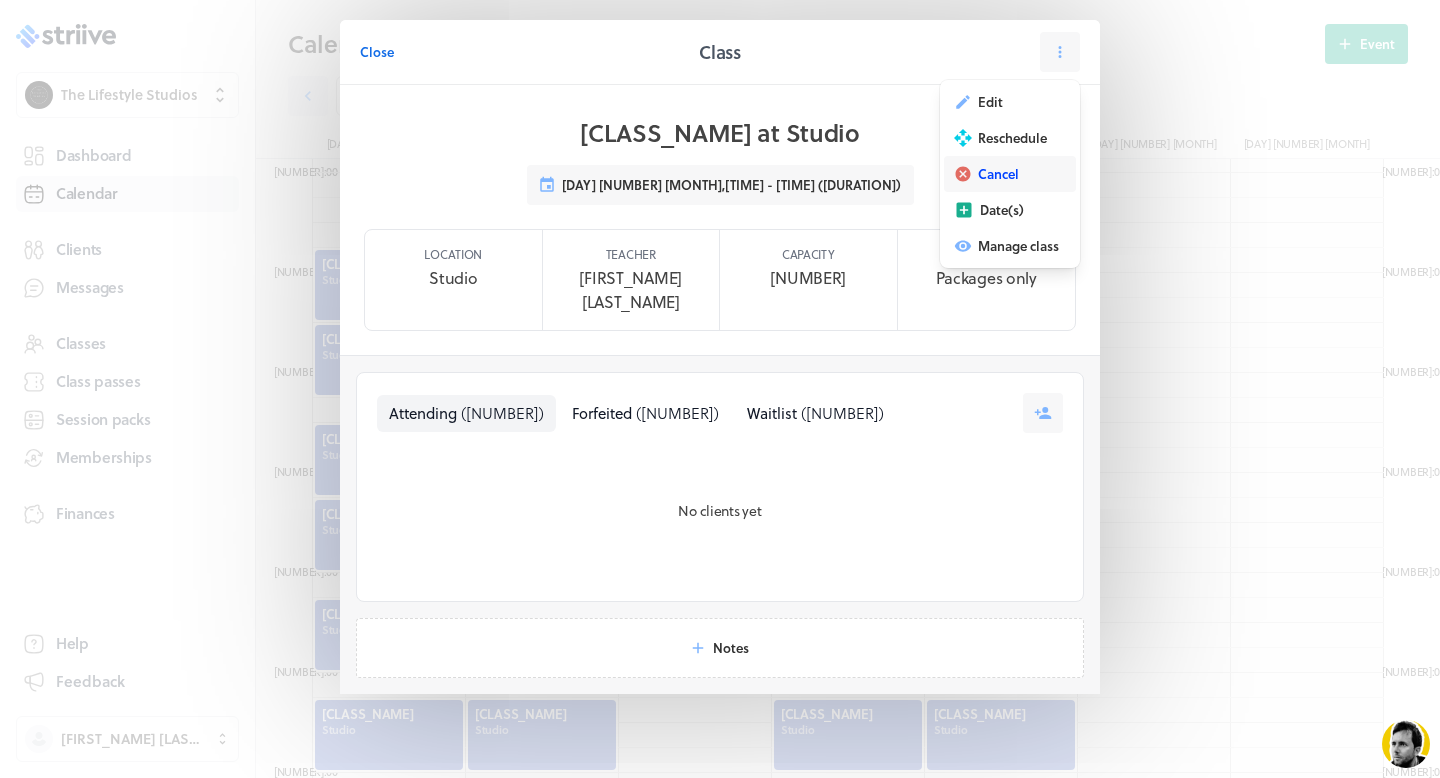 click on "Cancel" at bounding box center [990, 102] 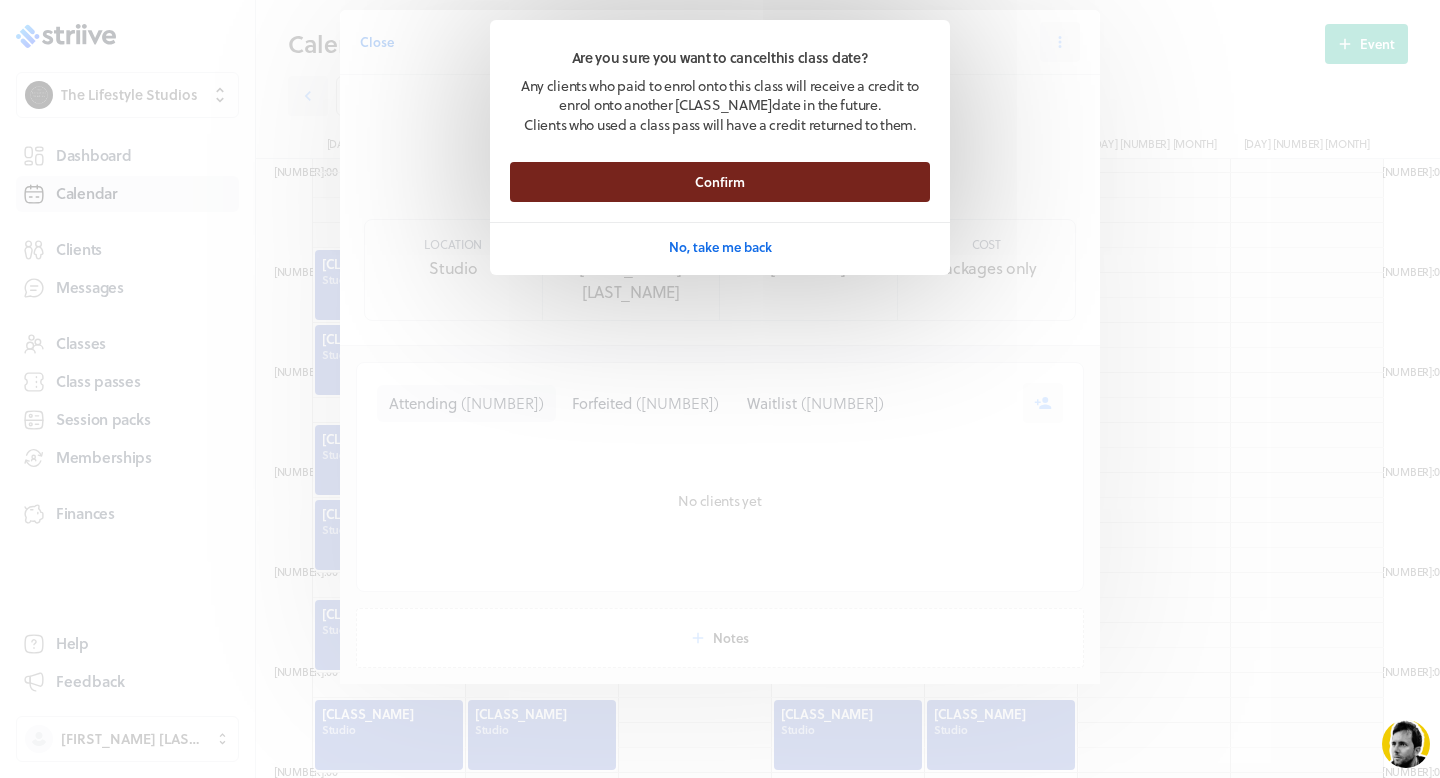 click on "Confirm" at bounding box center (720, 182) 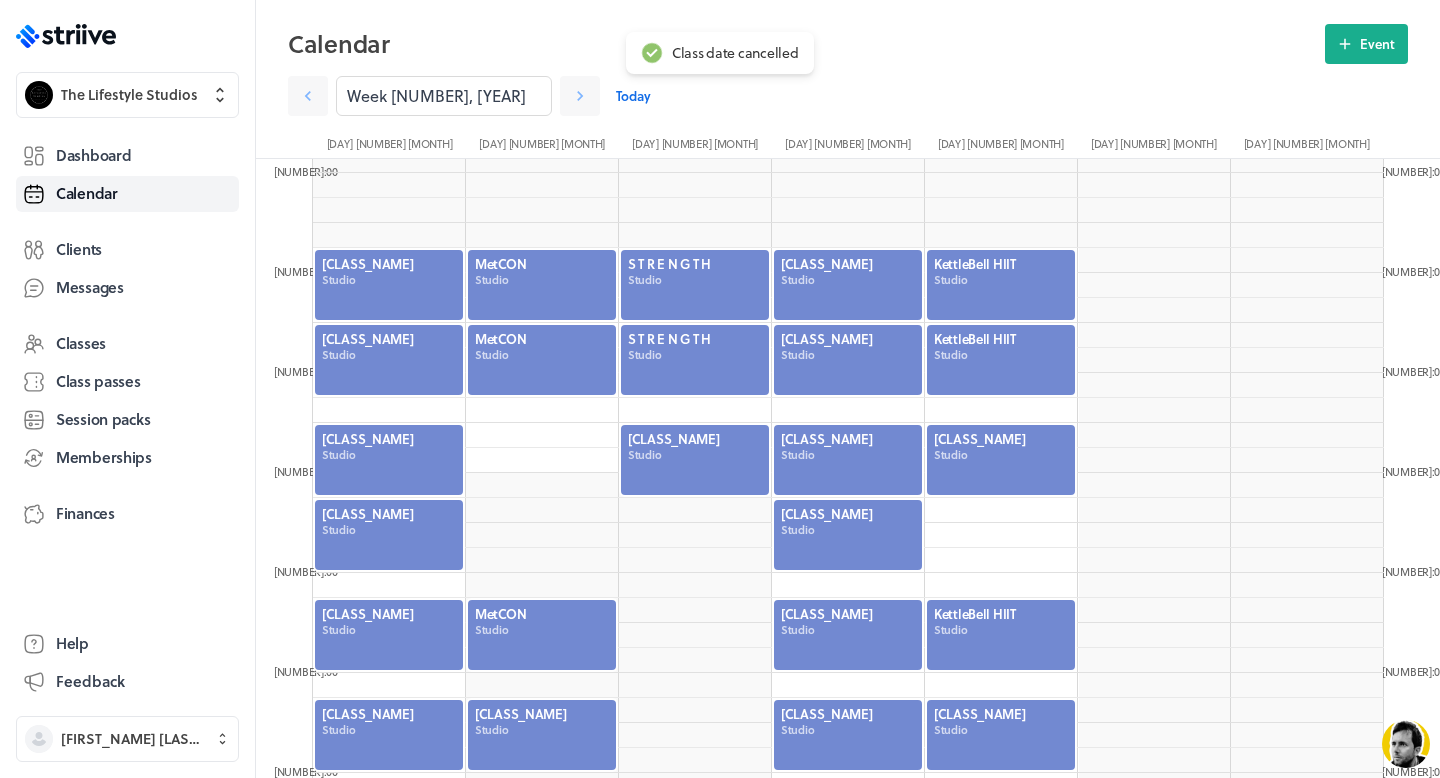 click at bounding box center (1001, 460) 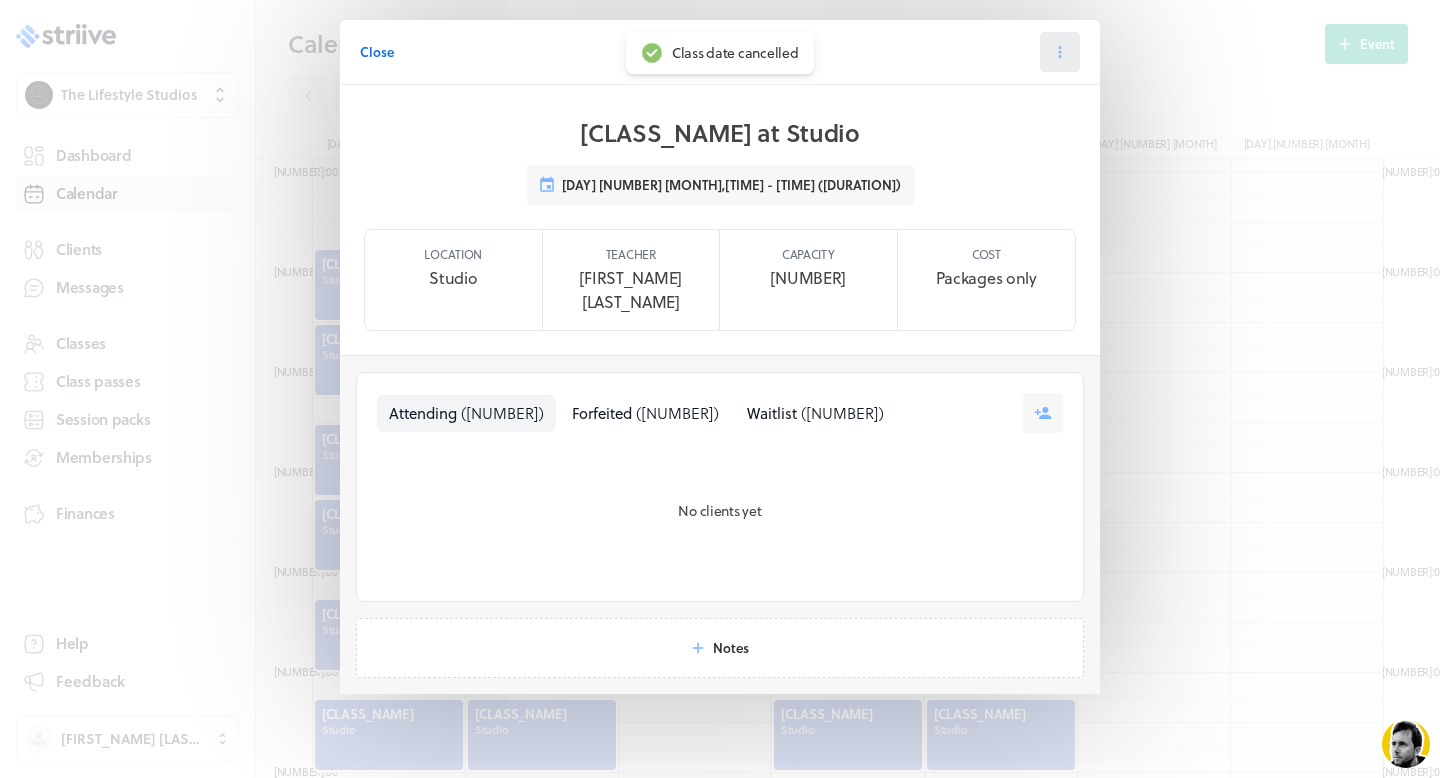 click at bounding box center (1060, 52) 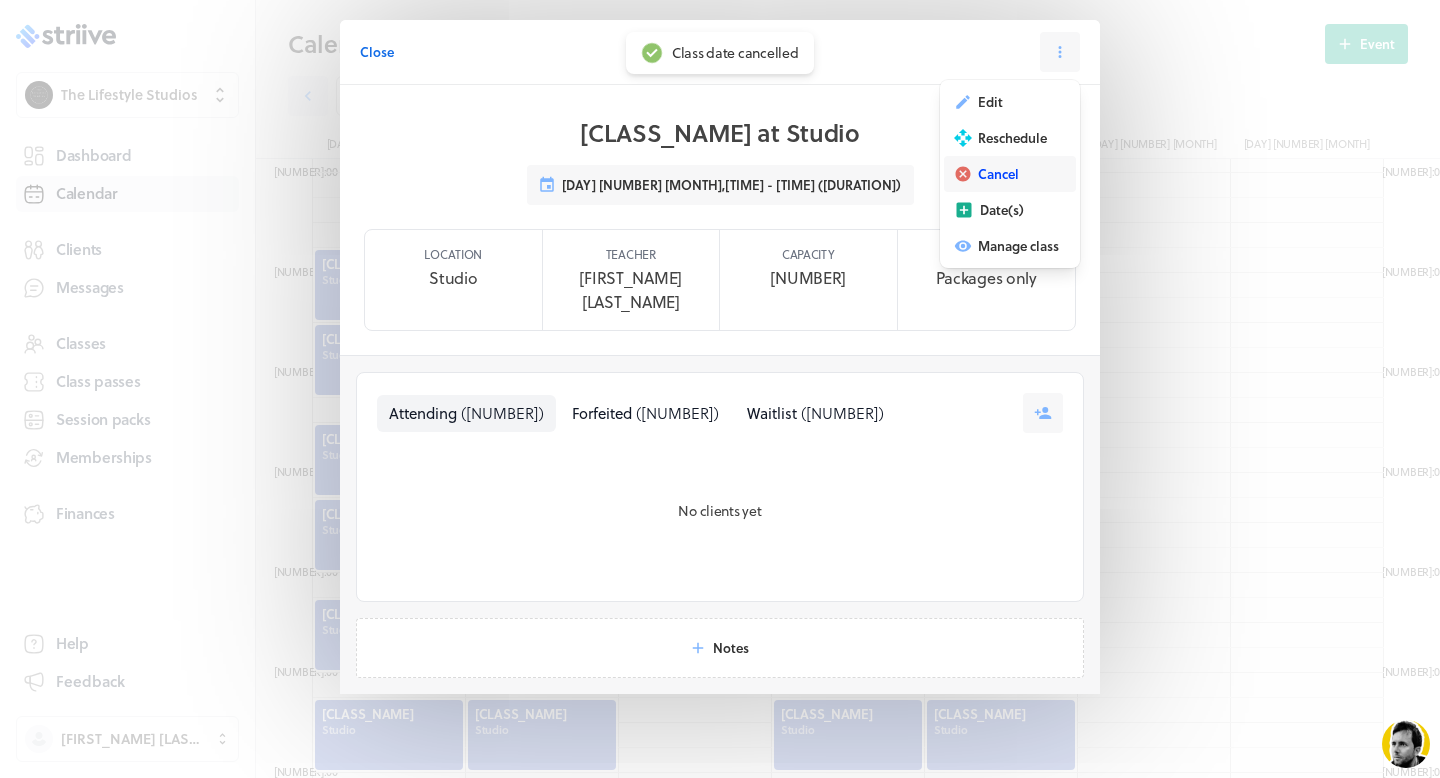 click on "Cancel" at bounding box center [990, 102] 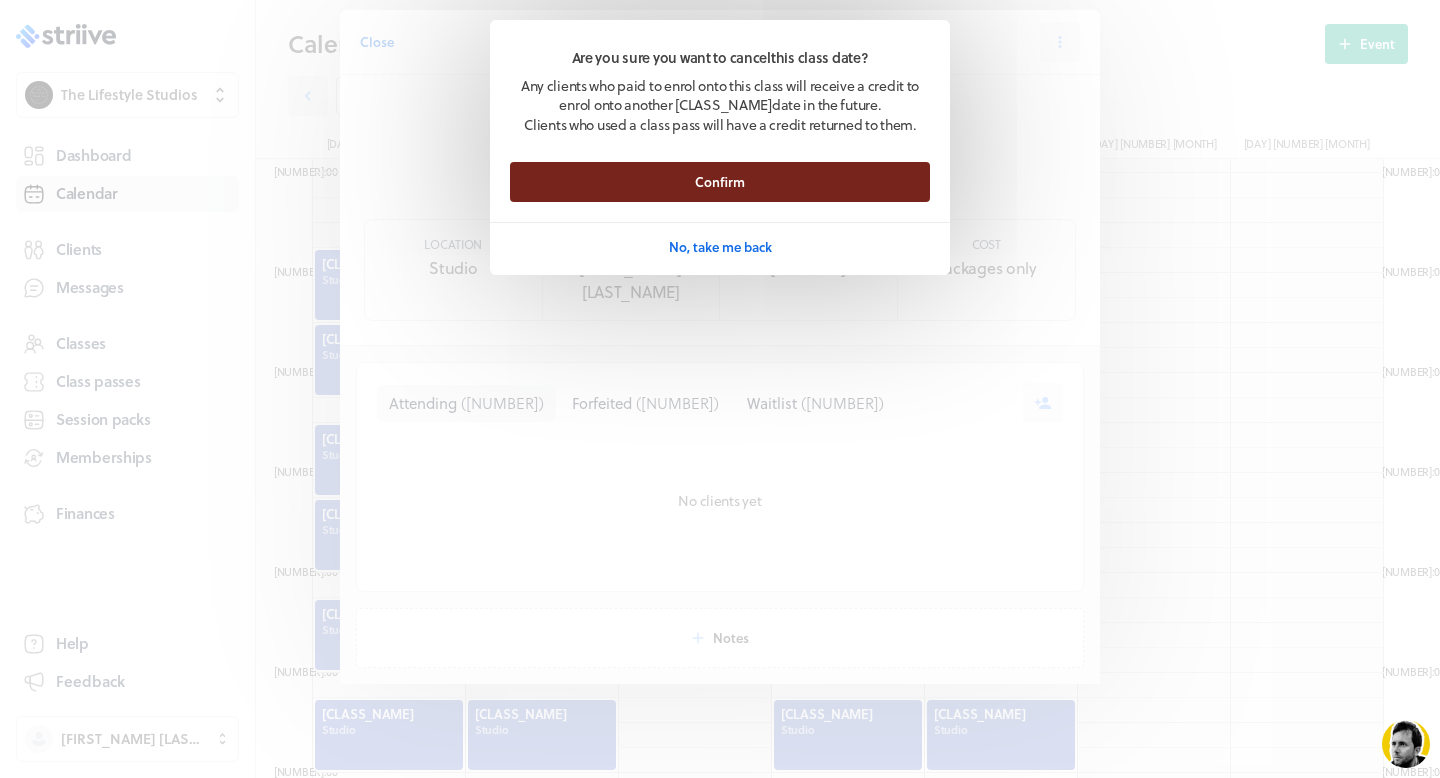 click on "Confirm" at bounding box center [720, 182] 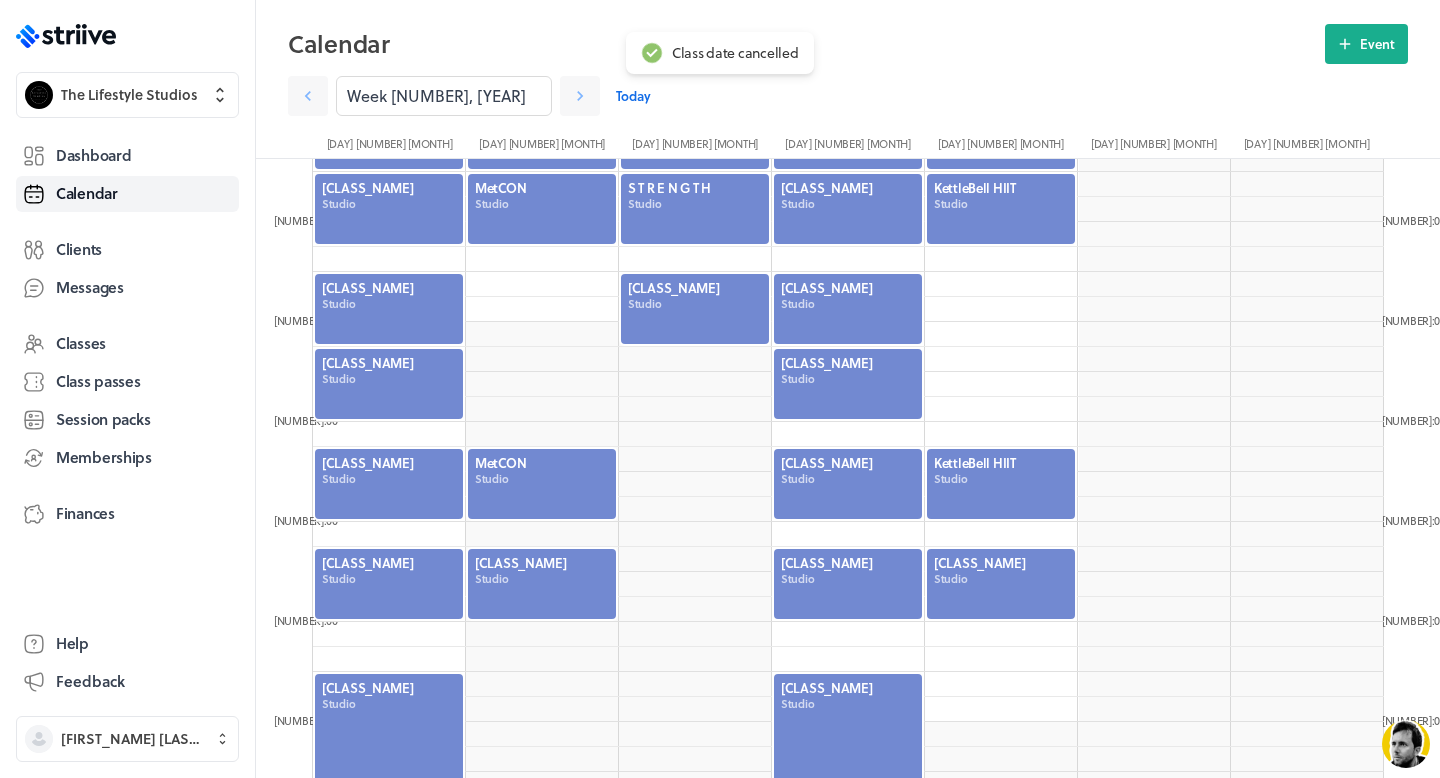 scroll, scrollTop: 678, scrollLeft: 0, axis: vertical 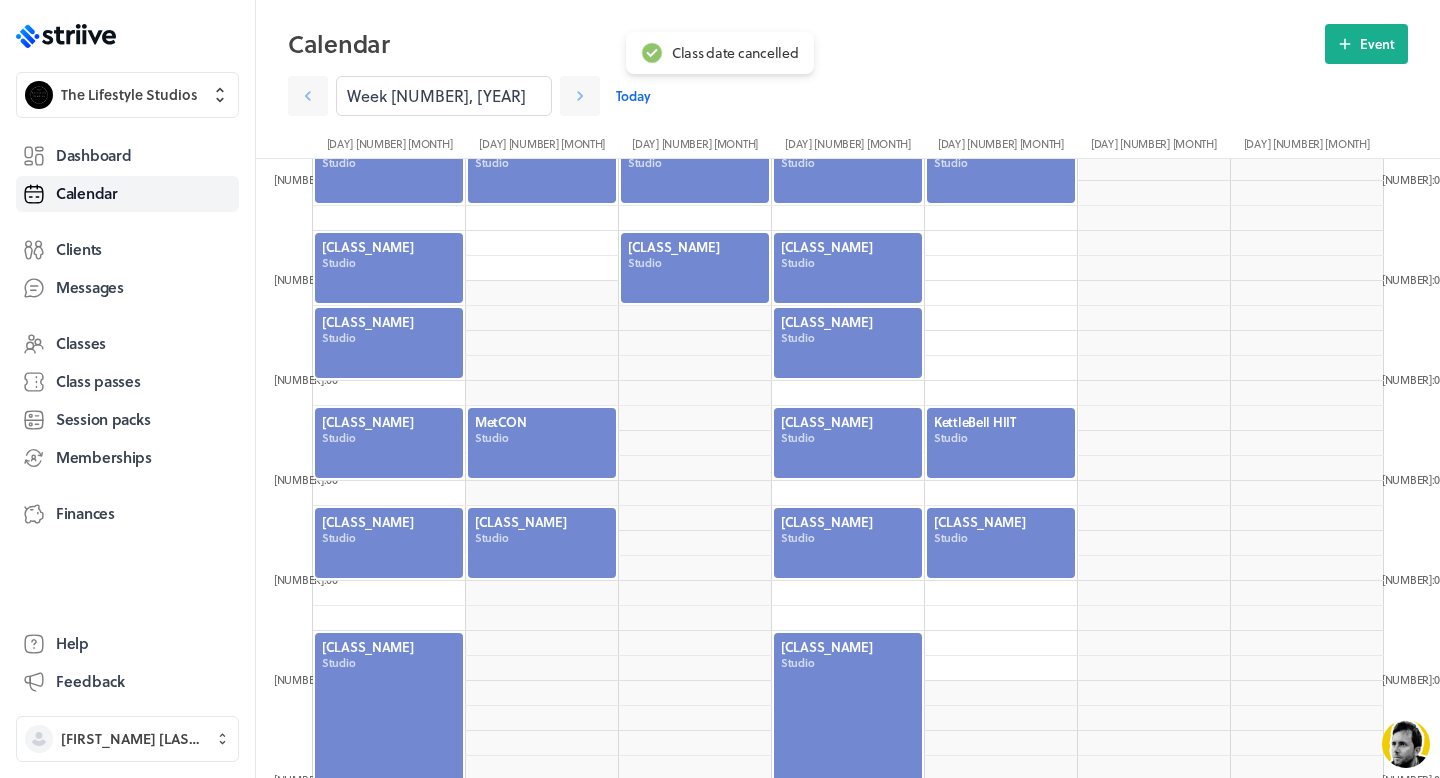 click at bounding box center (389, 543) 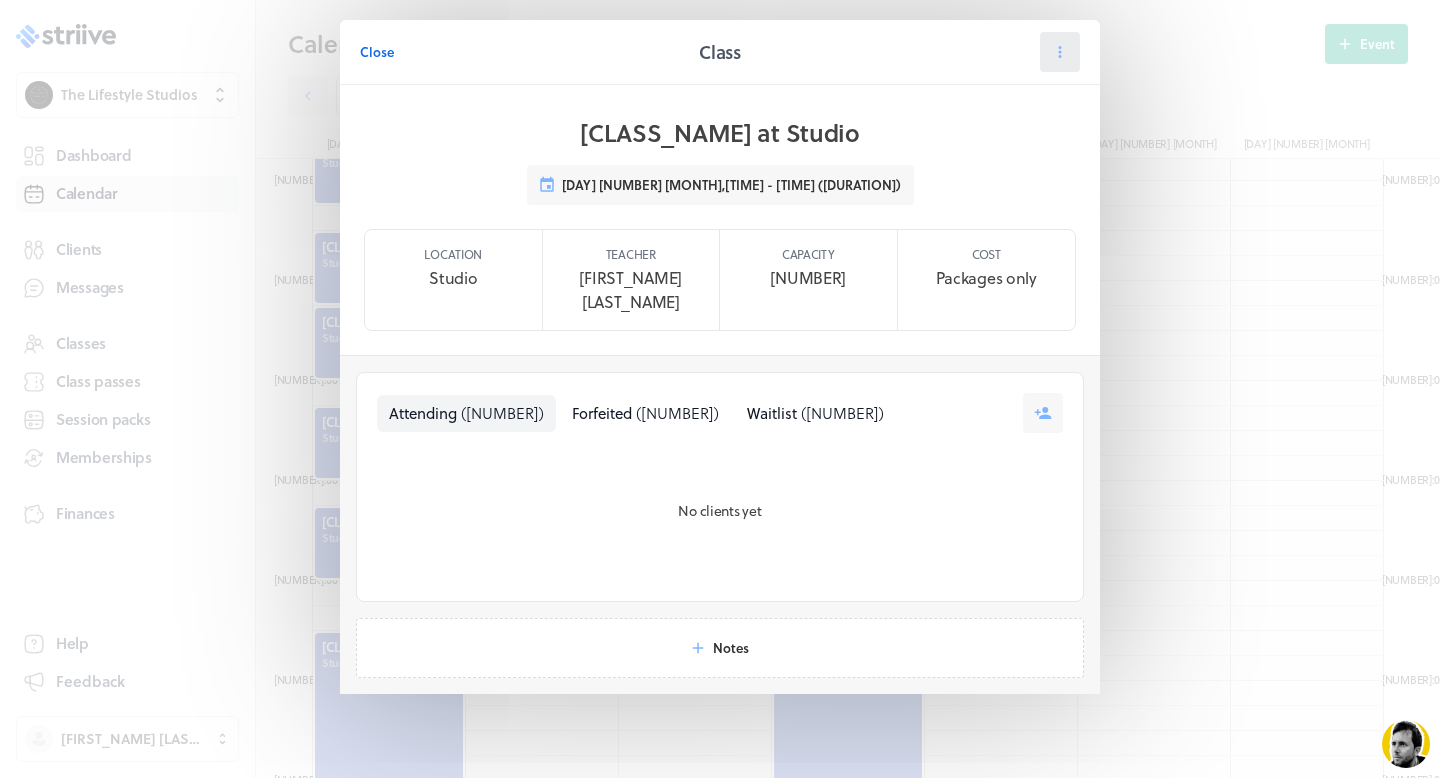 click at bounding box center (1060, 52) 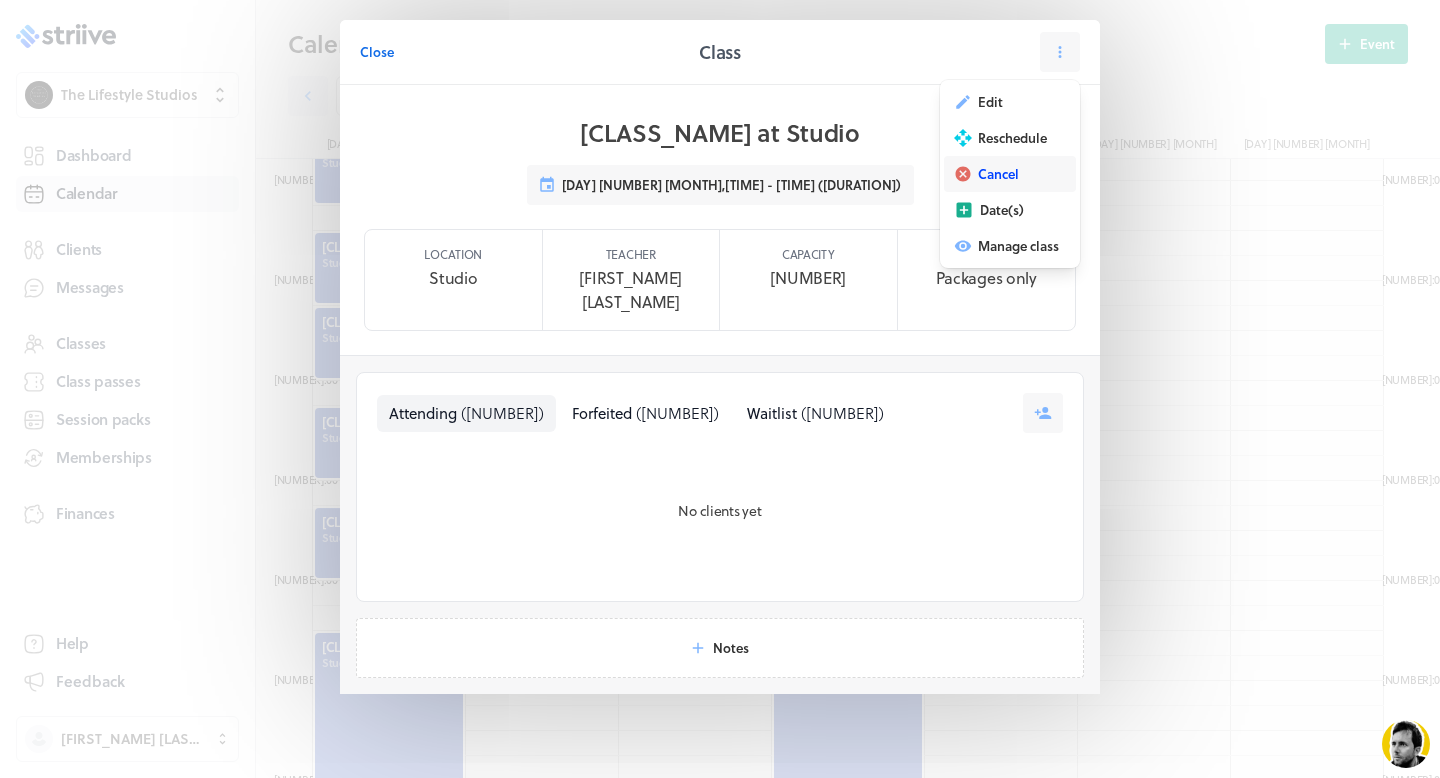 click on "Cancel" at bounding box center [990, 102] 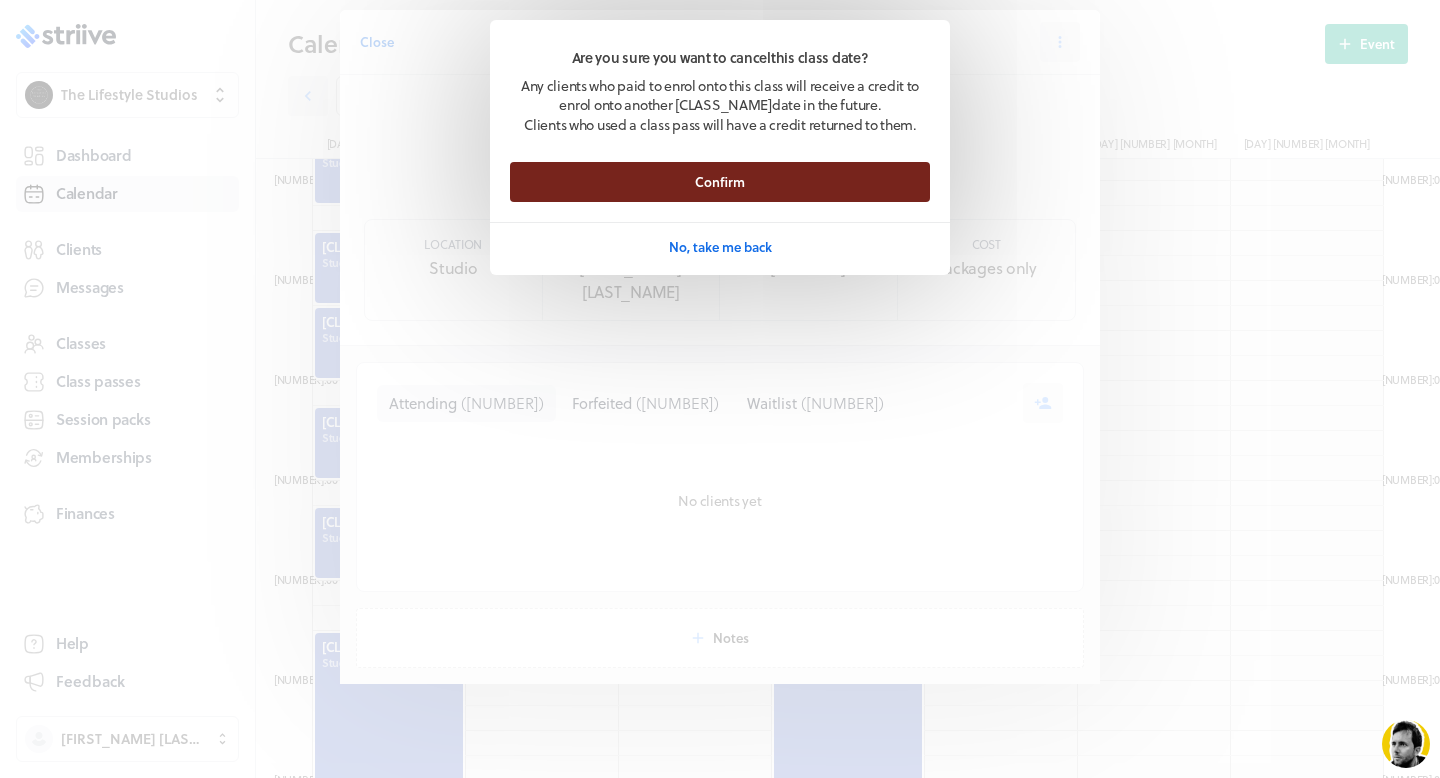 click on "Confirm" at bounding box center [720, 182] 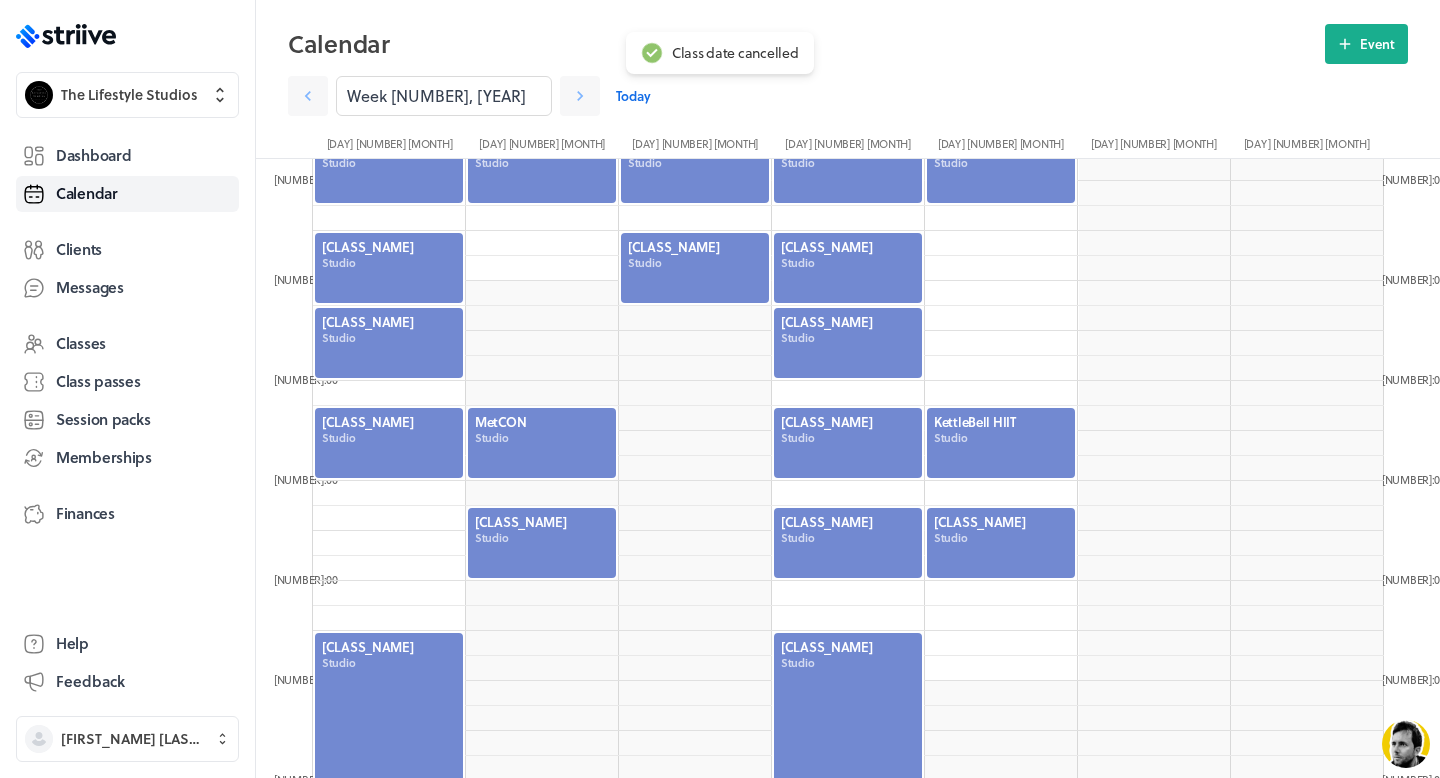 click at bounding box center [848, 543] 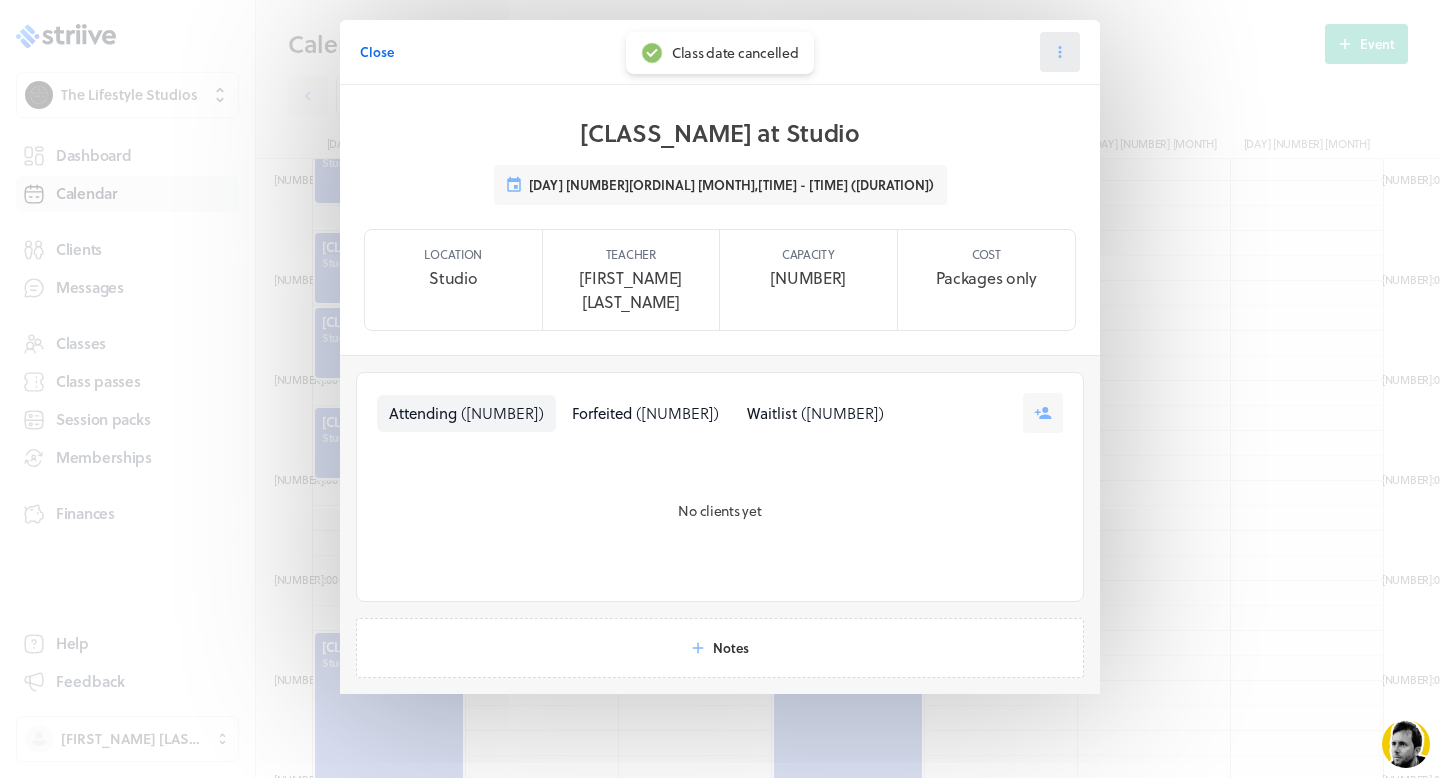 click at bounding box center [1060, 52] 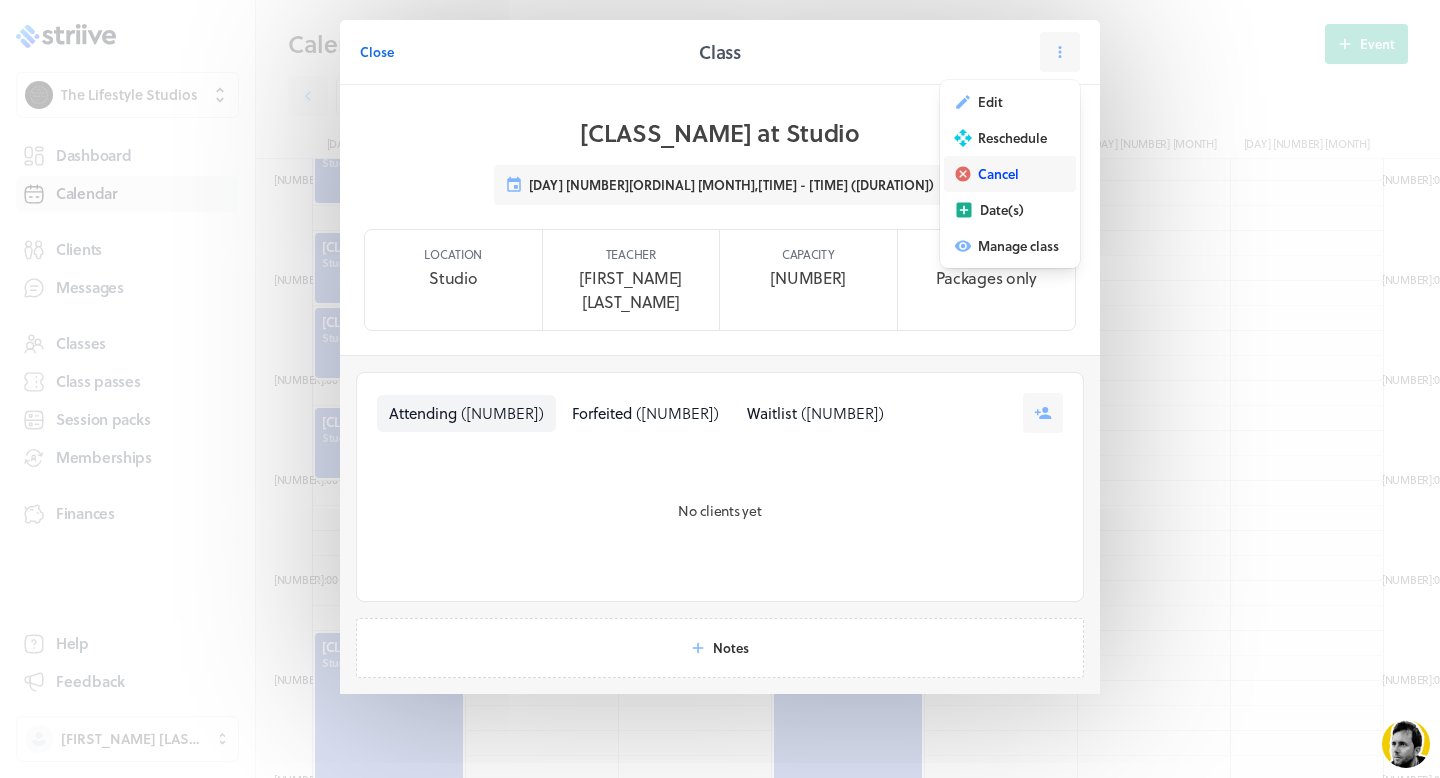 click on "Cancel" at bounding box center (1010, 174) 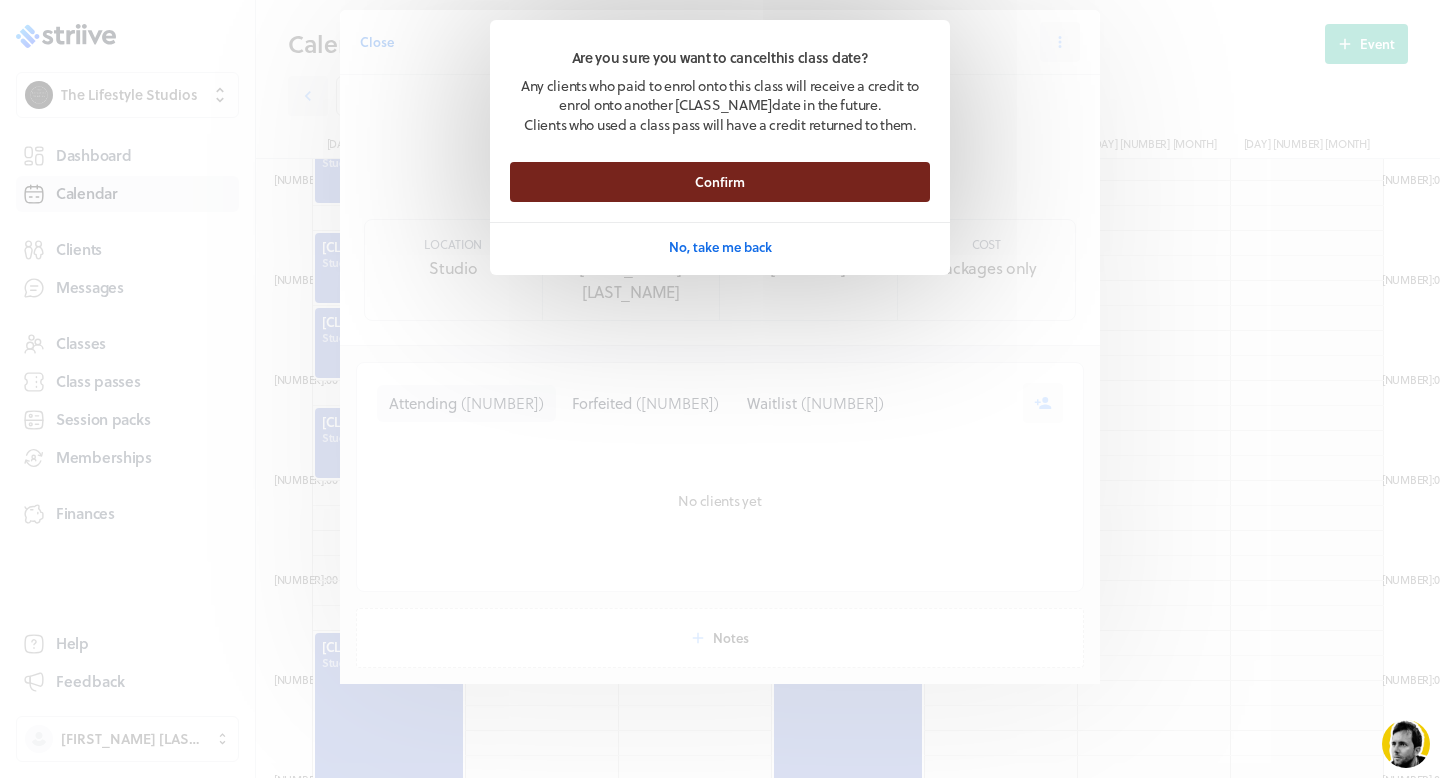 click on "Confirm" at bounding box center (720, 182) 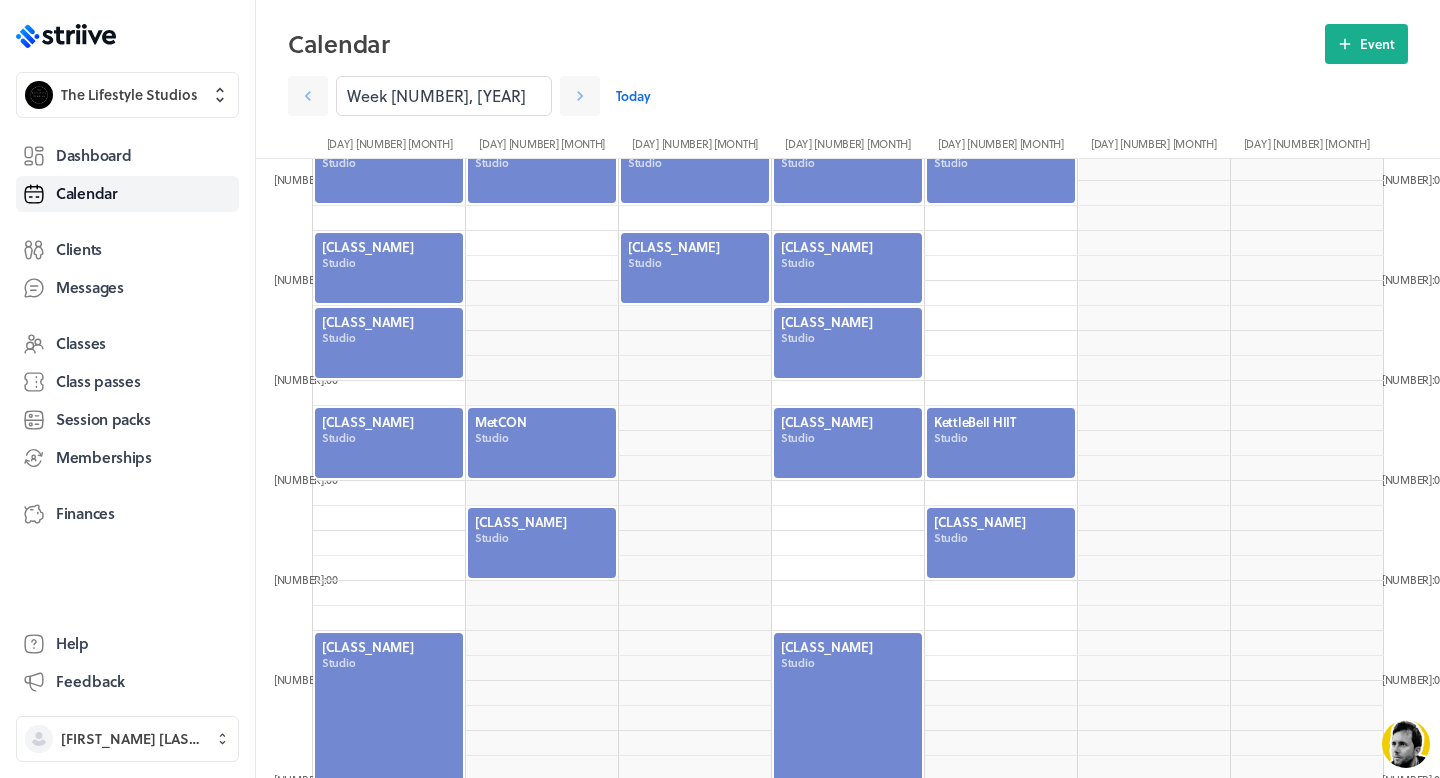 click at bounding box center (389, 780) 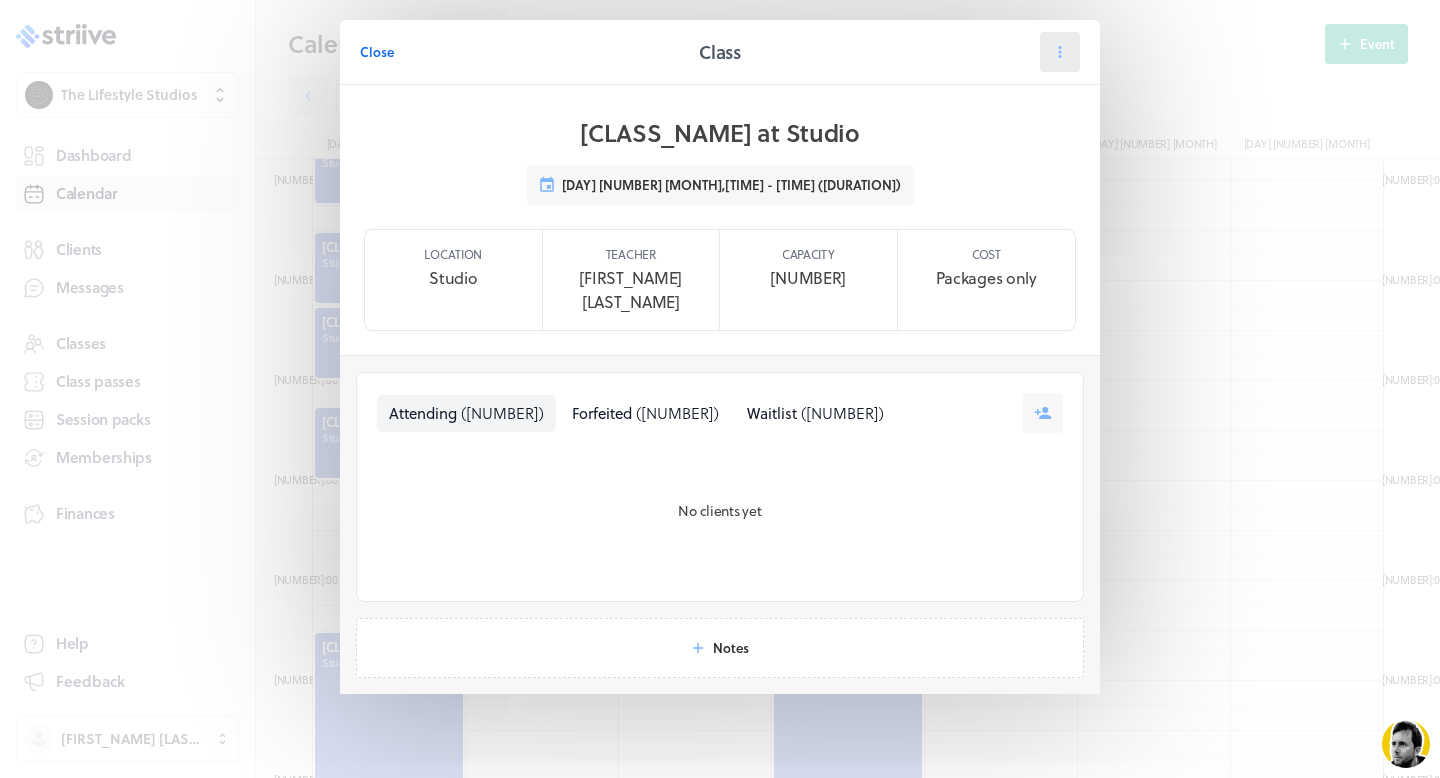 click at bounding box center (1060, 52) 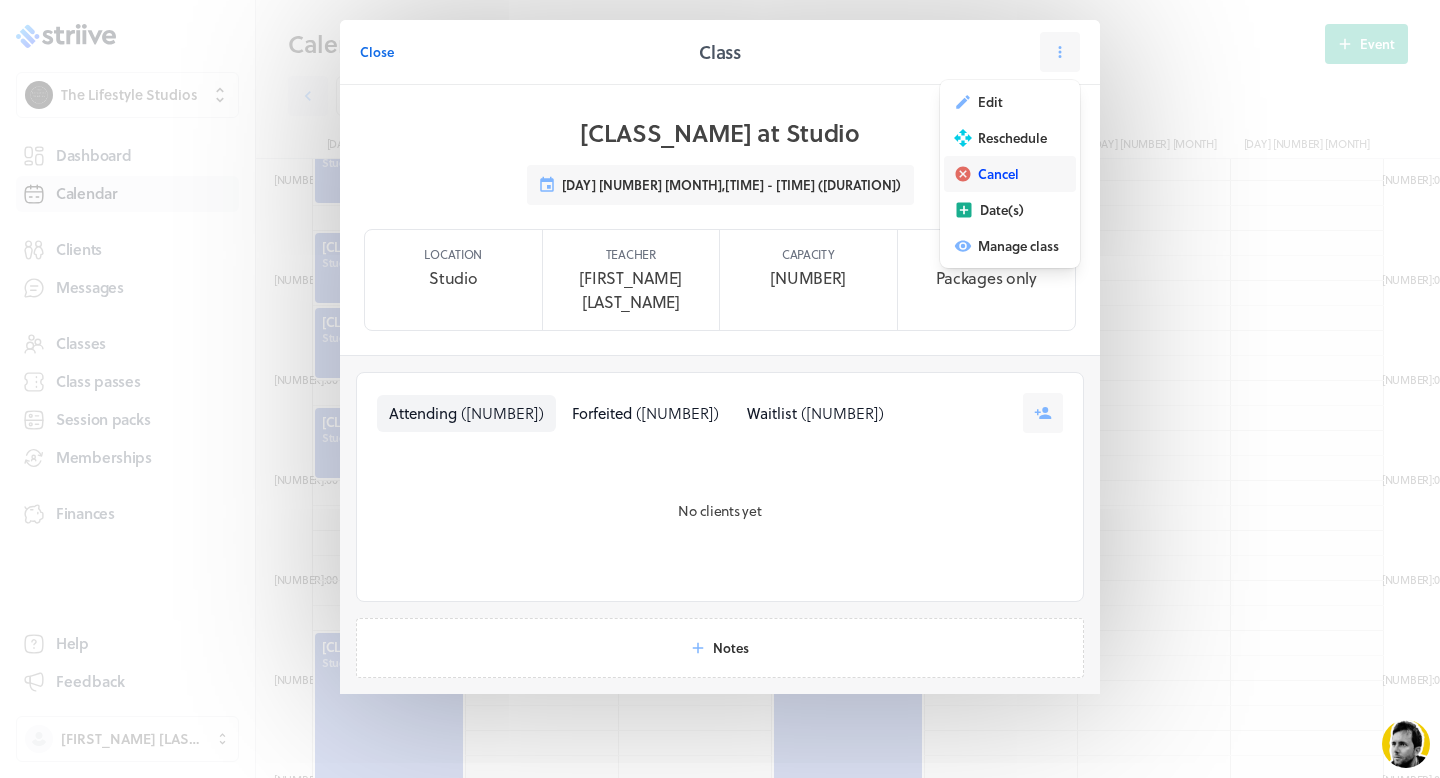 click on "Cancel" at bounding box center [990, 102] 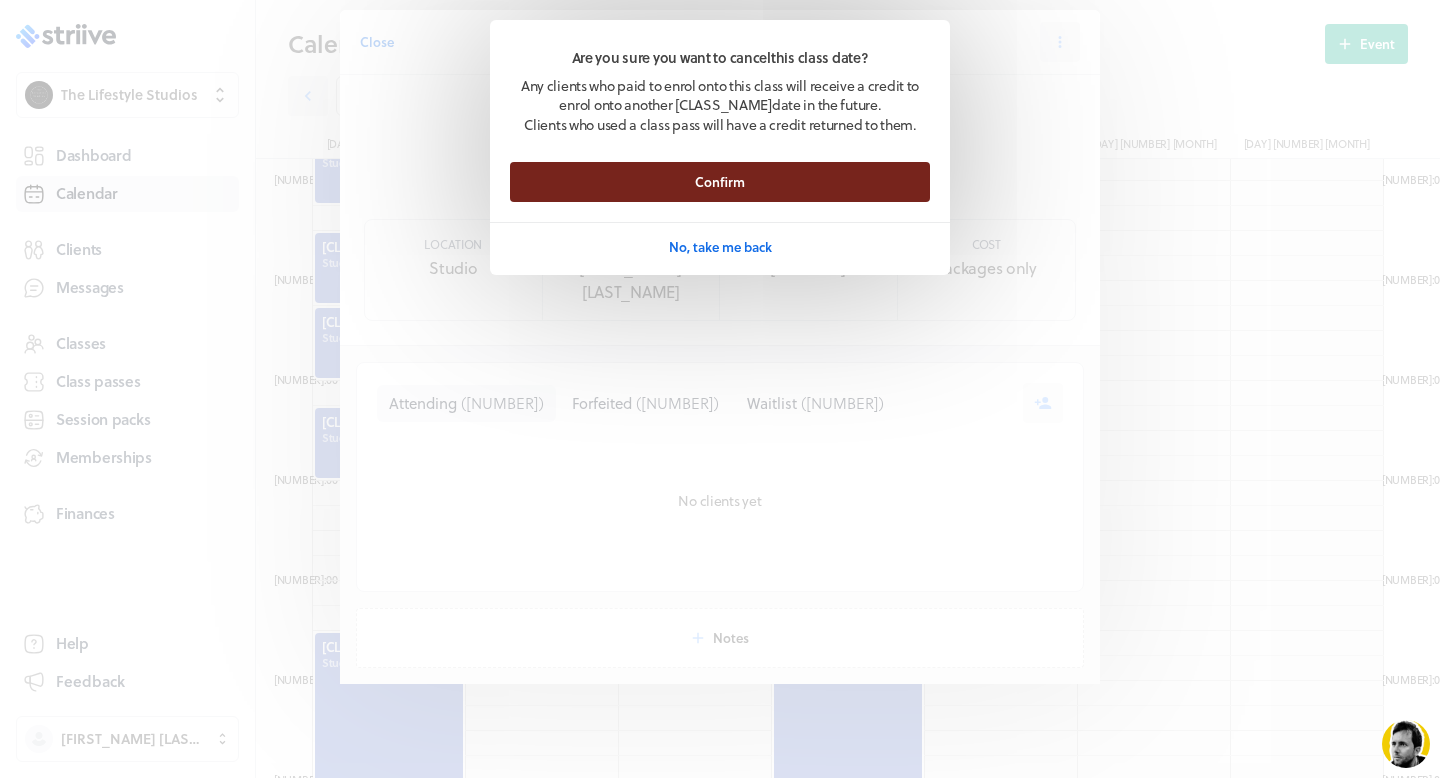 click on "Confirm" at bounding box center (720, 182) 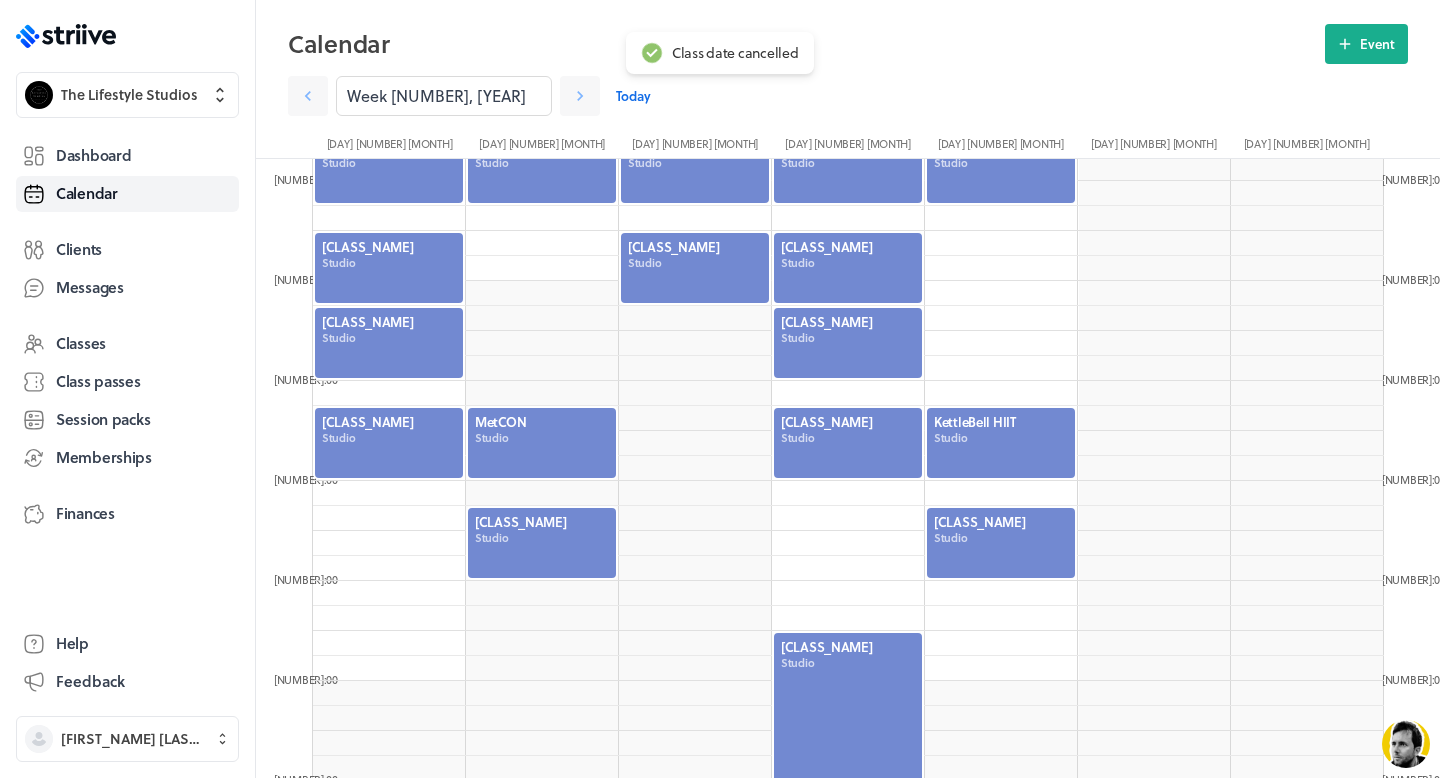 click at bounding box center (848, 780) 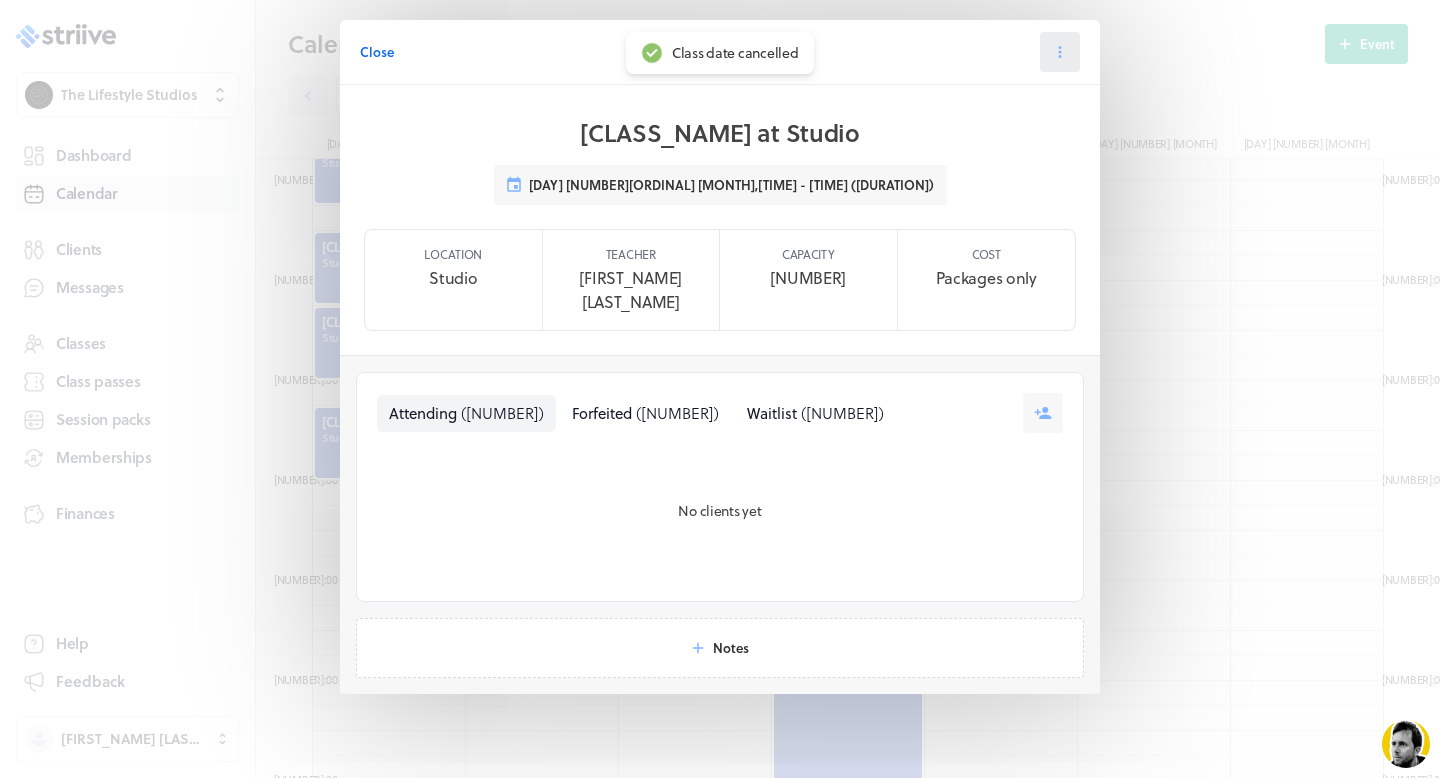 click at bounding box center (1060, 52) 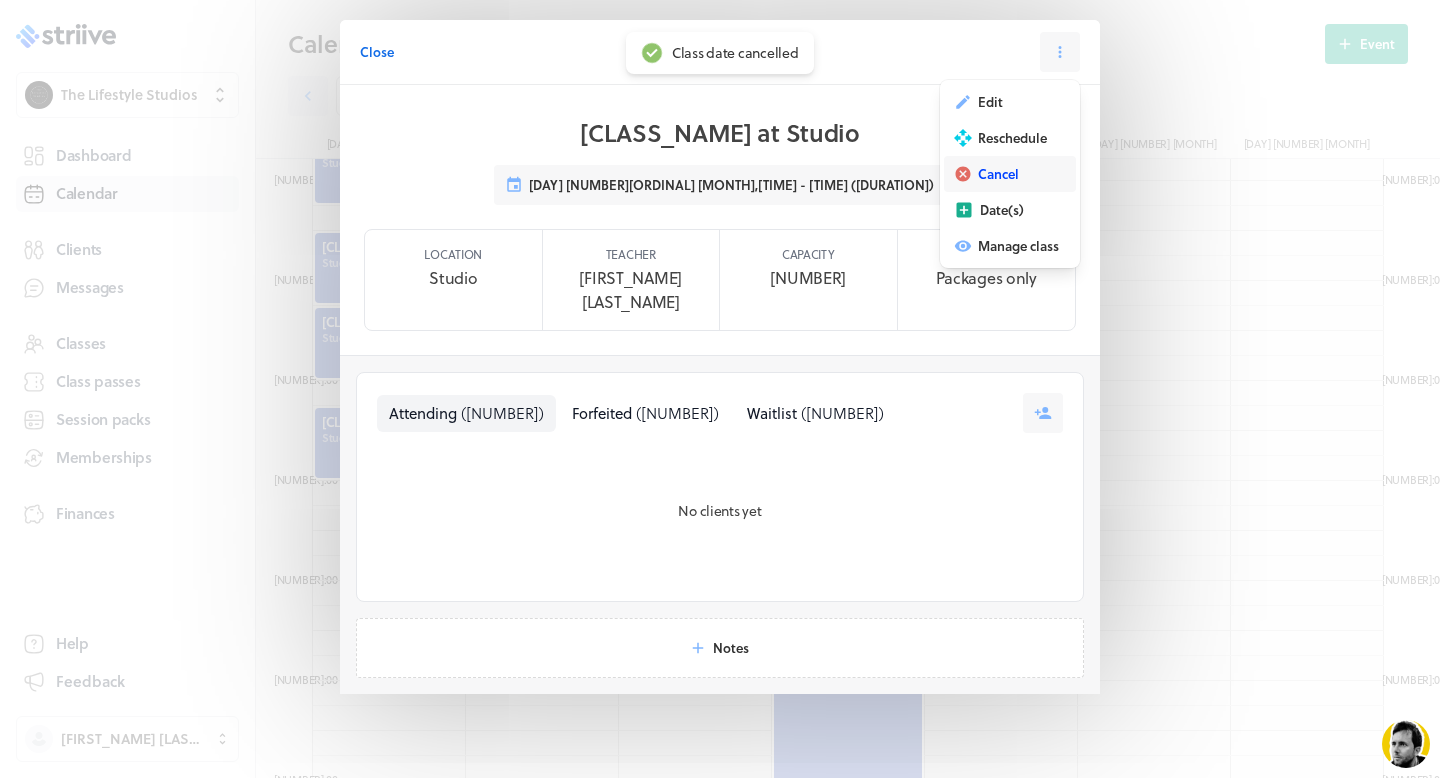 click on "Cancel" at bounding box center (1010, 174) 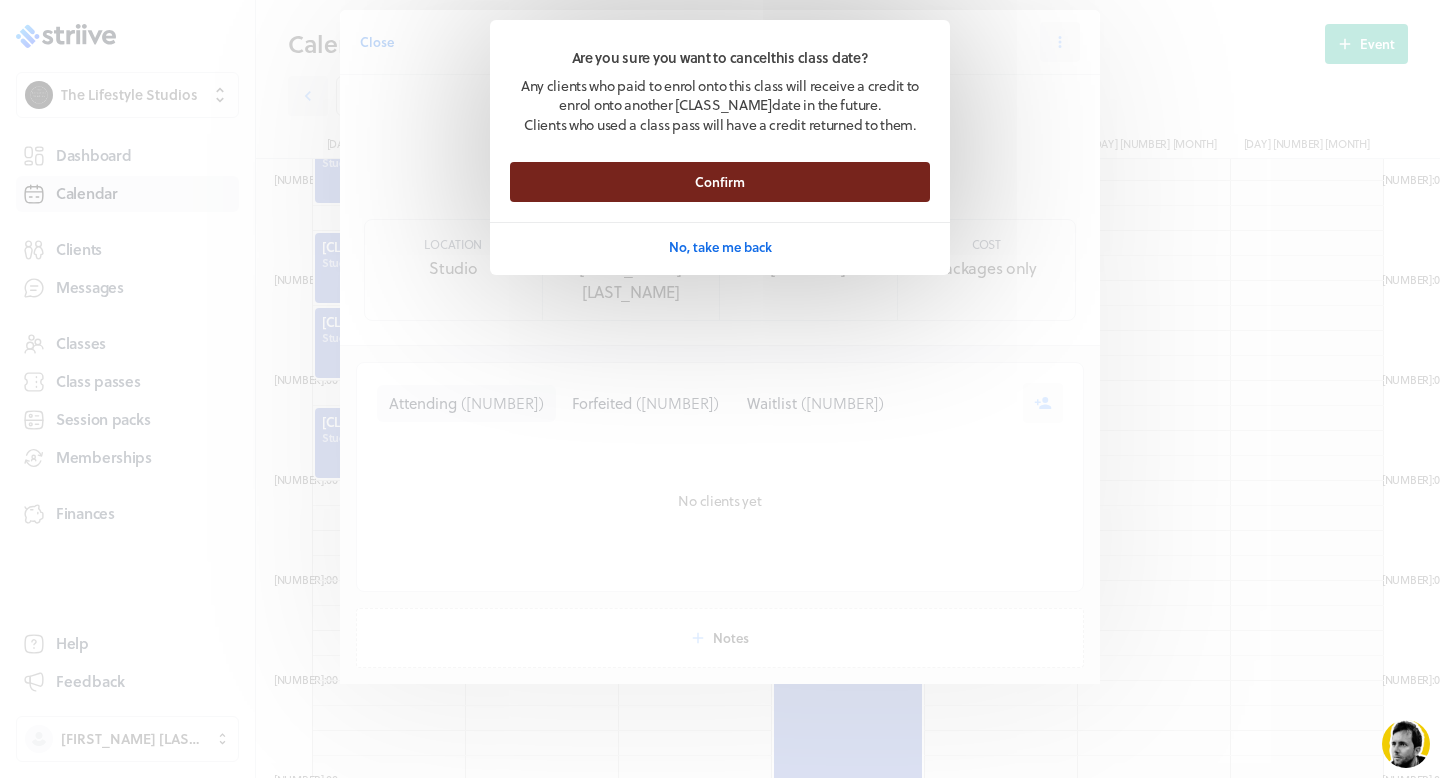 click on "Confirm" at bounding box center (720, 182) 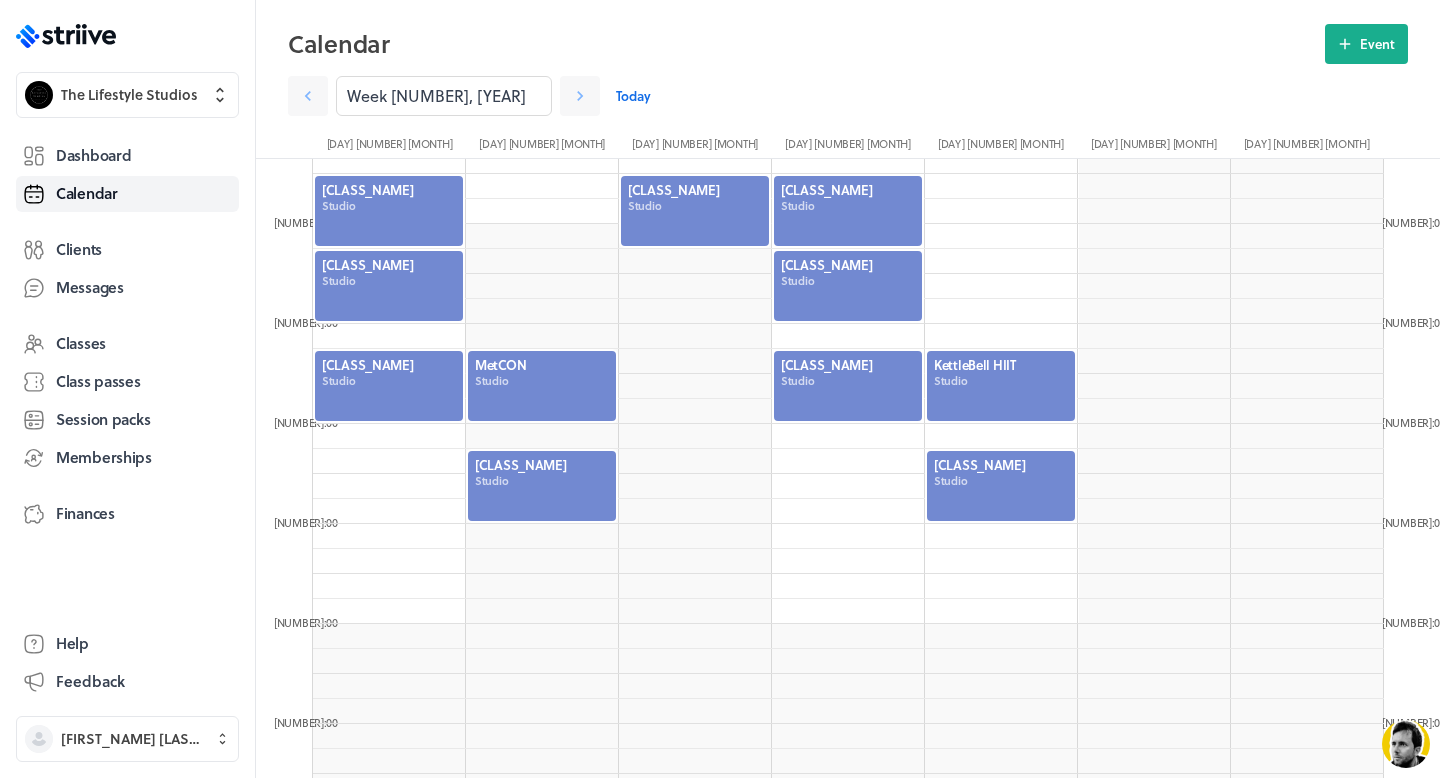 scroll, scrollTop: 747, scrollLeft: 0, axis: vertical 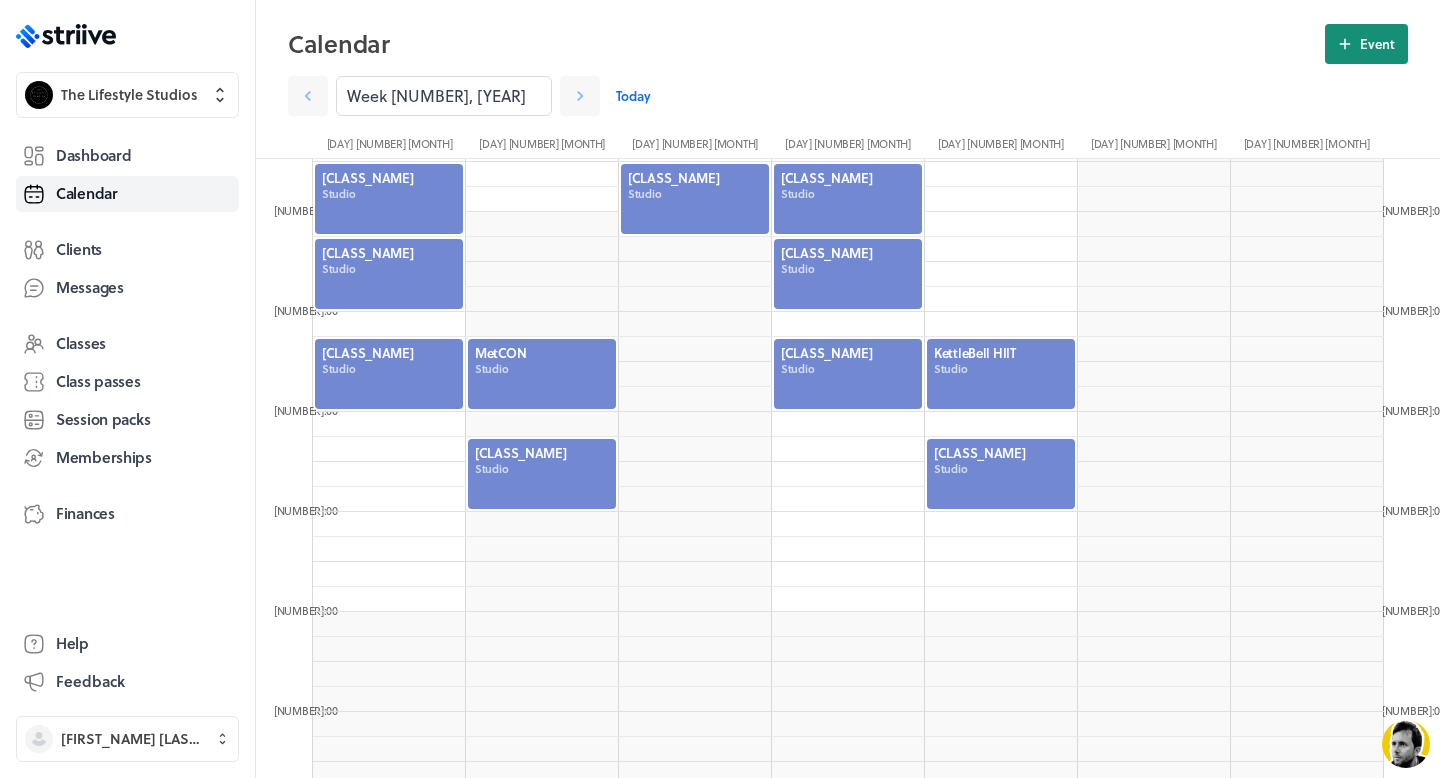 click at bounding box center (1345, 44) 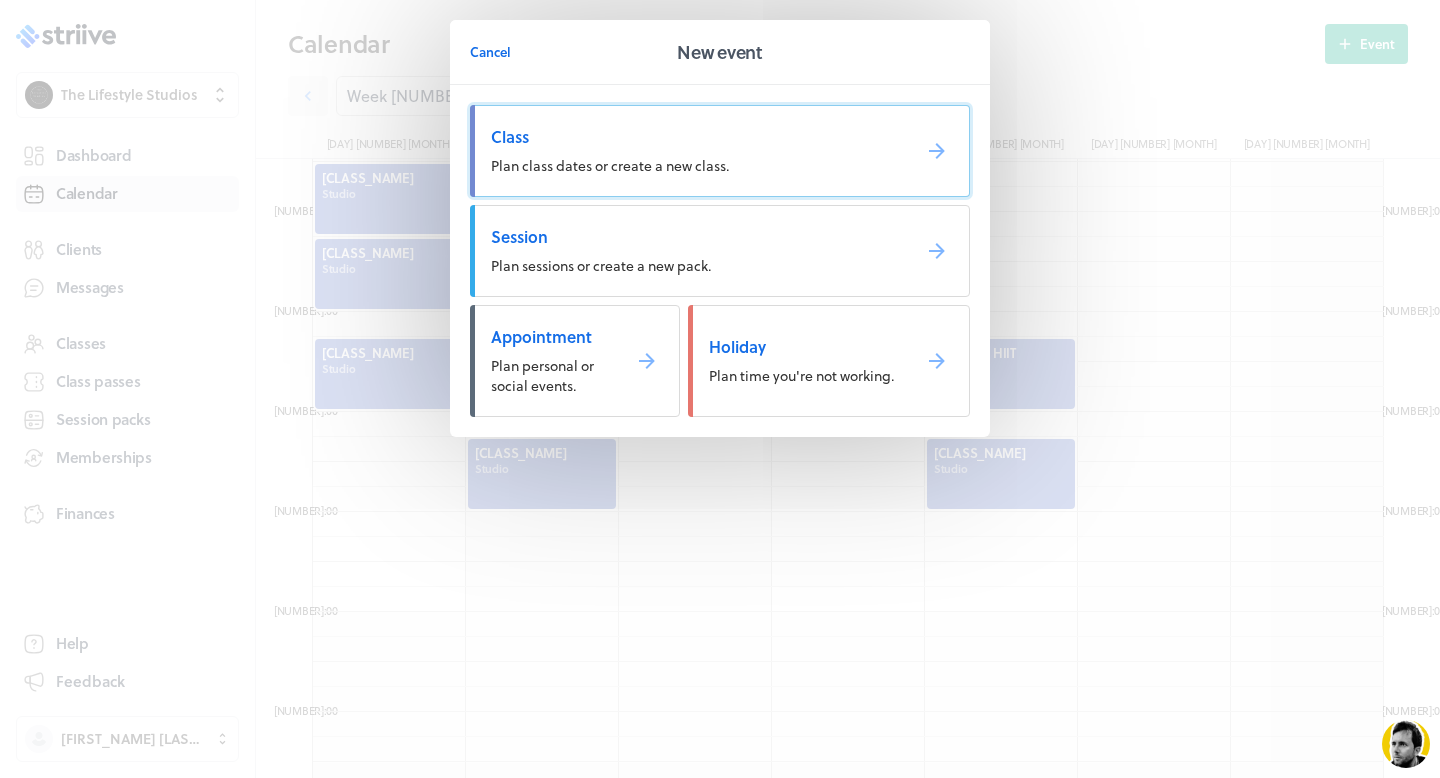 click on "Plan class dates or create a new class." at bounding box center (720, 151) 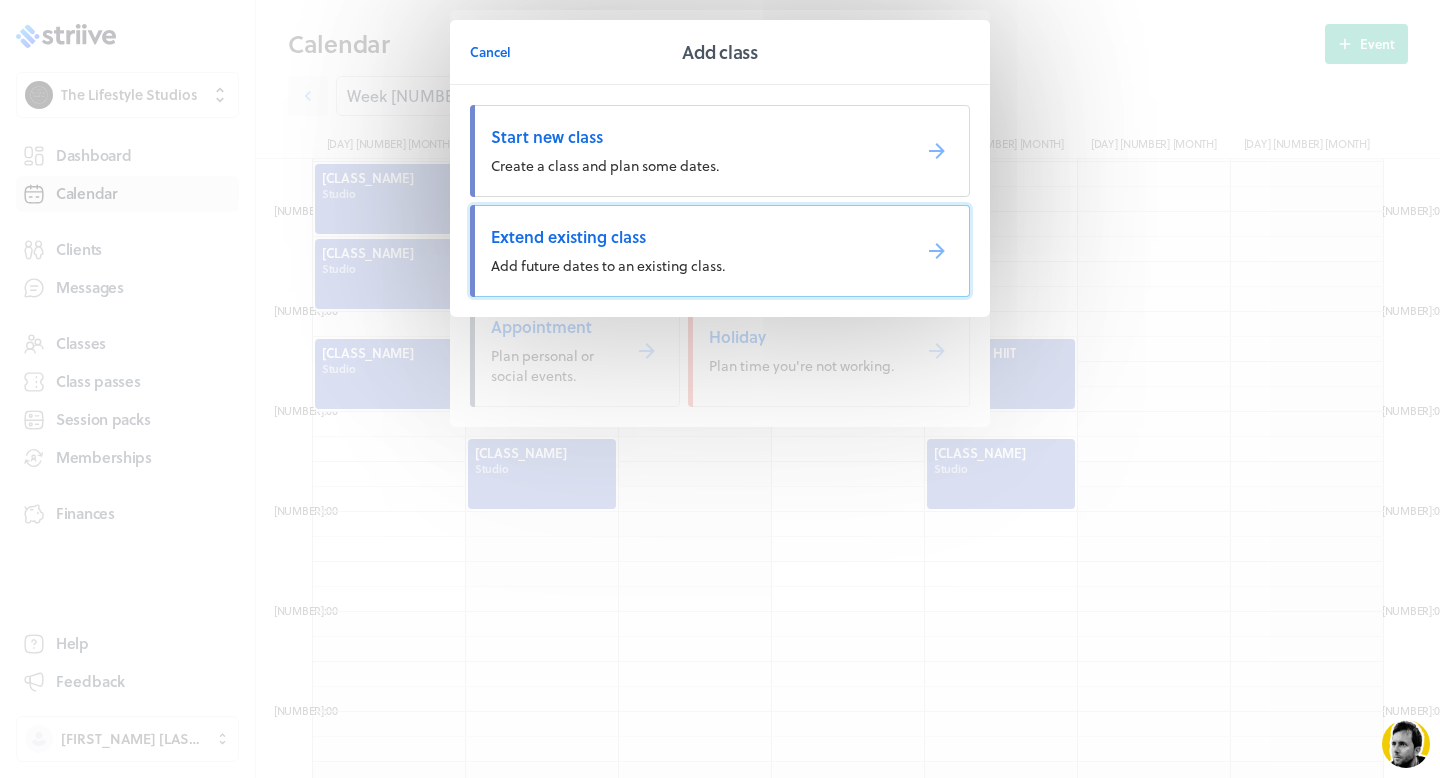 click on "Add future dates to an existing class." at bounding box center (605, 165) 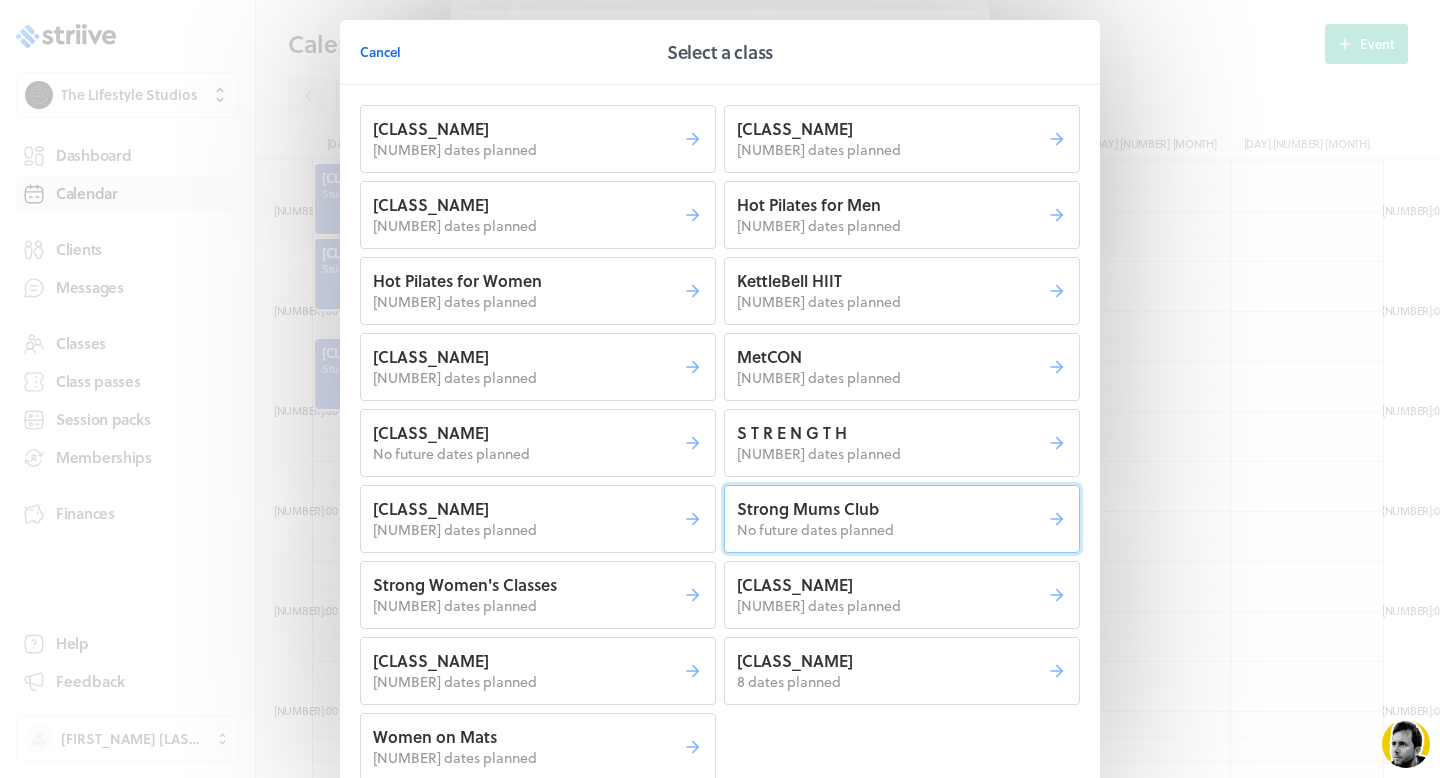 click on "Strong Mums Club" at bounding box center [528, 129] 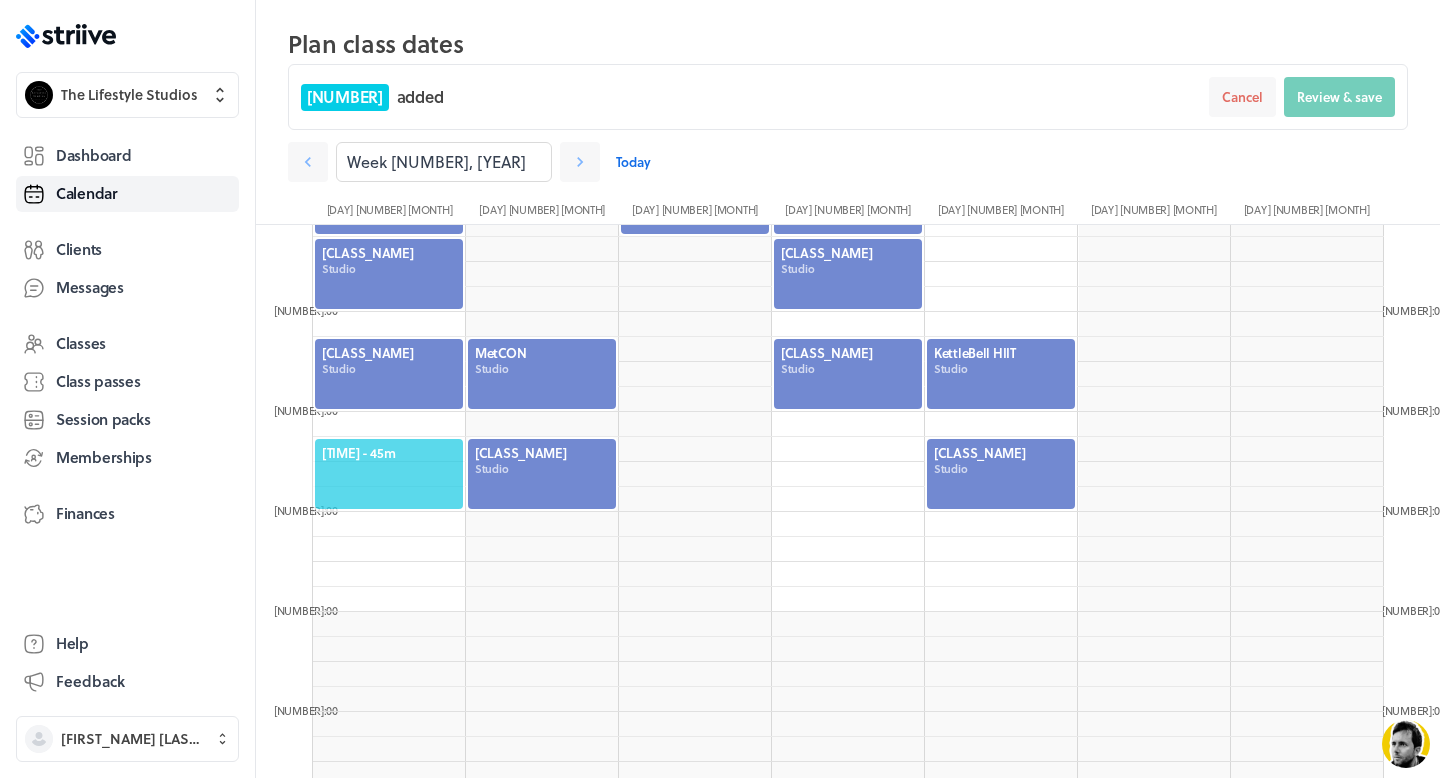 click on "[TIME]  - 45m" at bounding box center [389, 453] 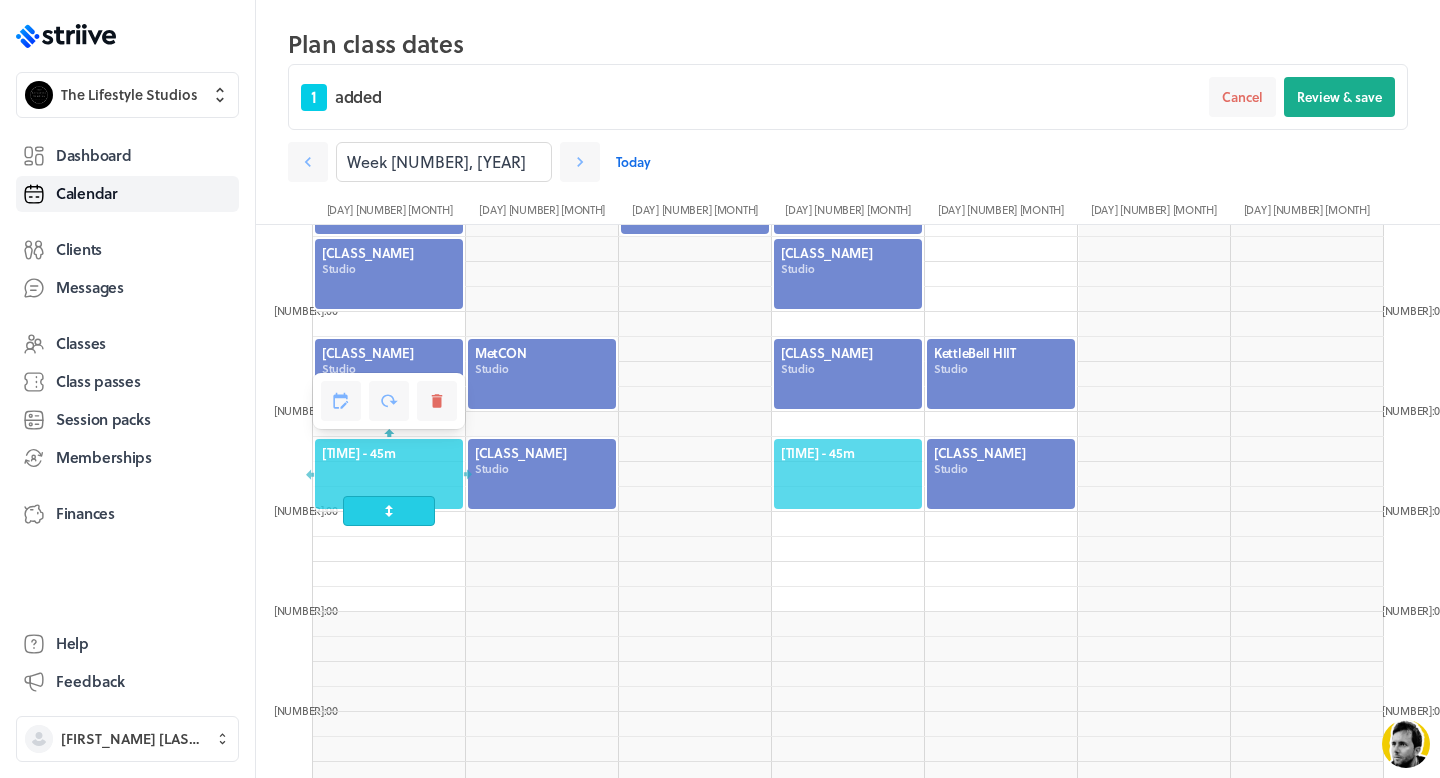 click on "[TIME]  - 45m" at bounding box center [848, 453] 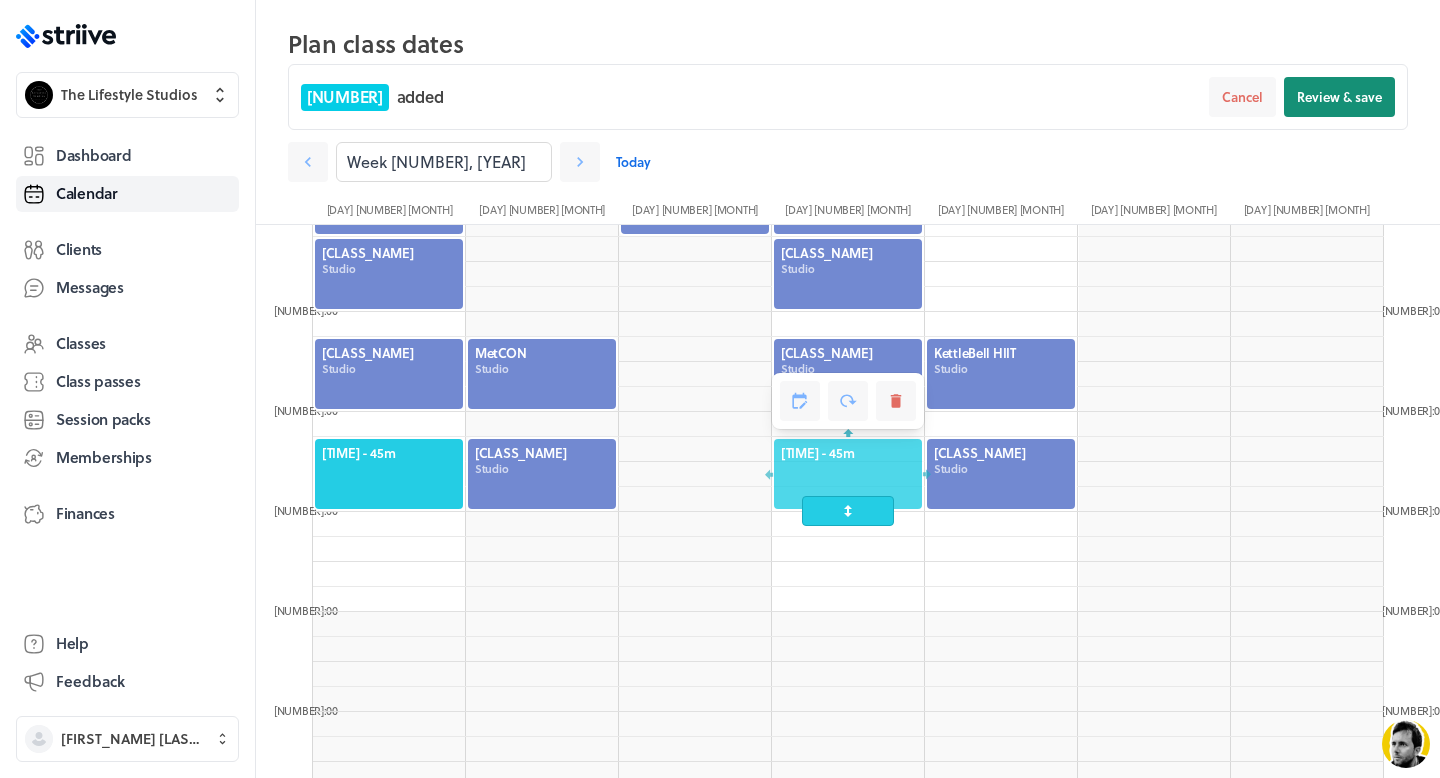 click on "Review & save" at bounding box center (1339, 97) 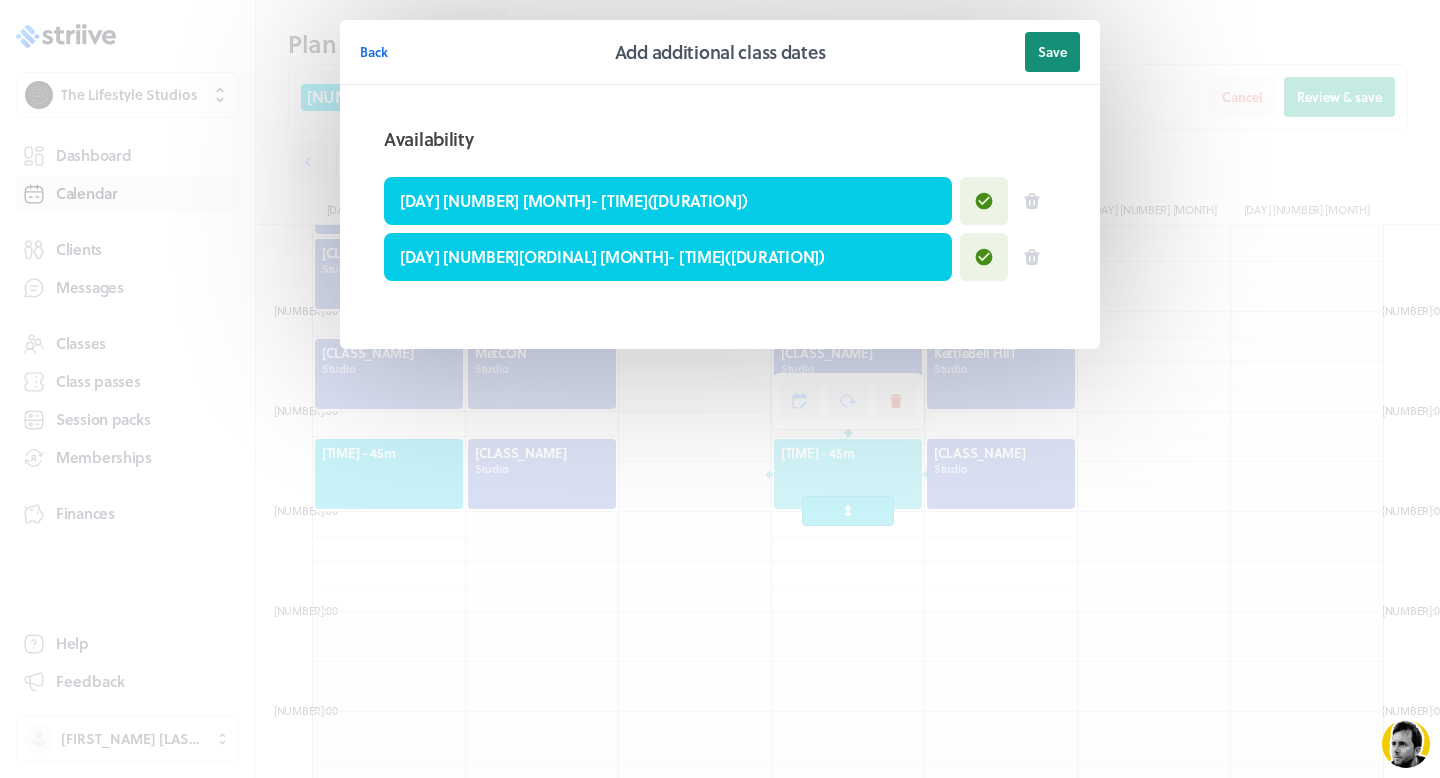 click on "Save" at bounding box center [1052, 52] 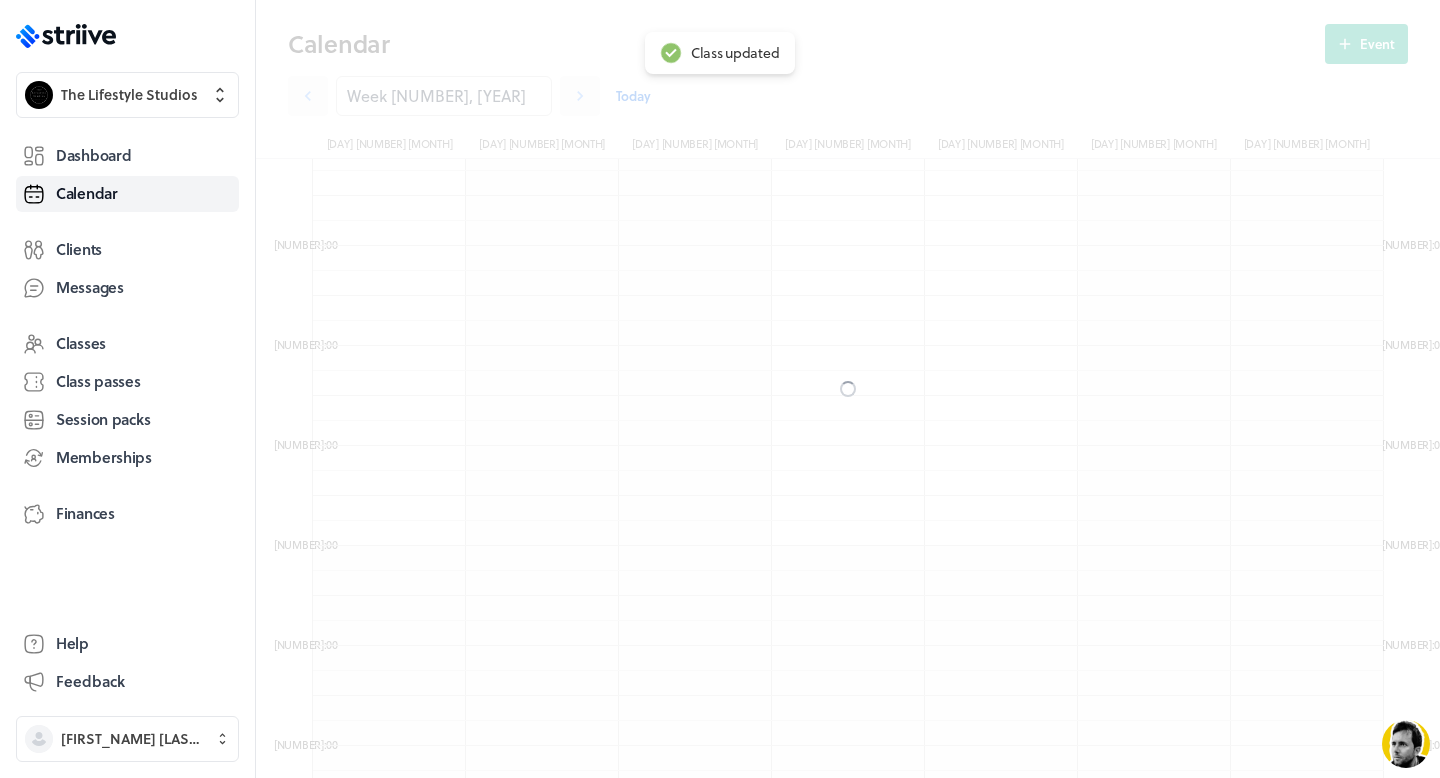 scroll, scrollTop: 747, scrollLeft: 0, axis: vertical 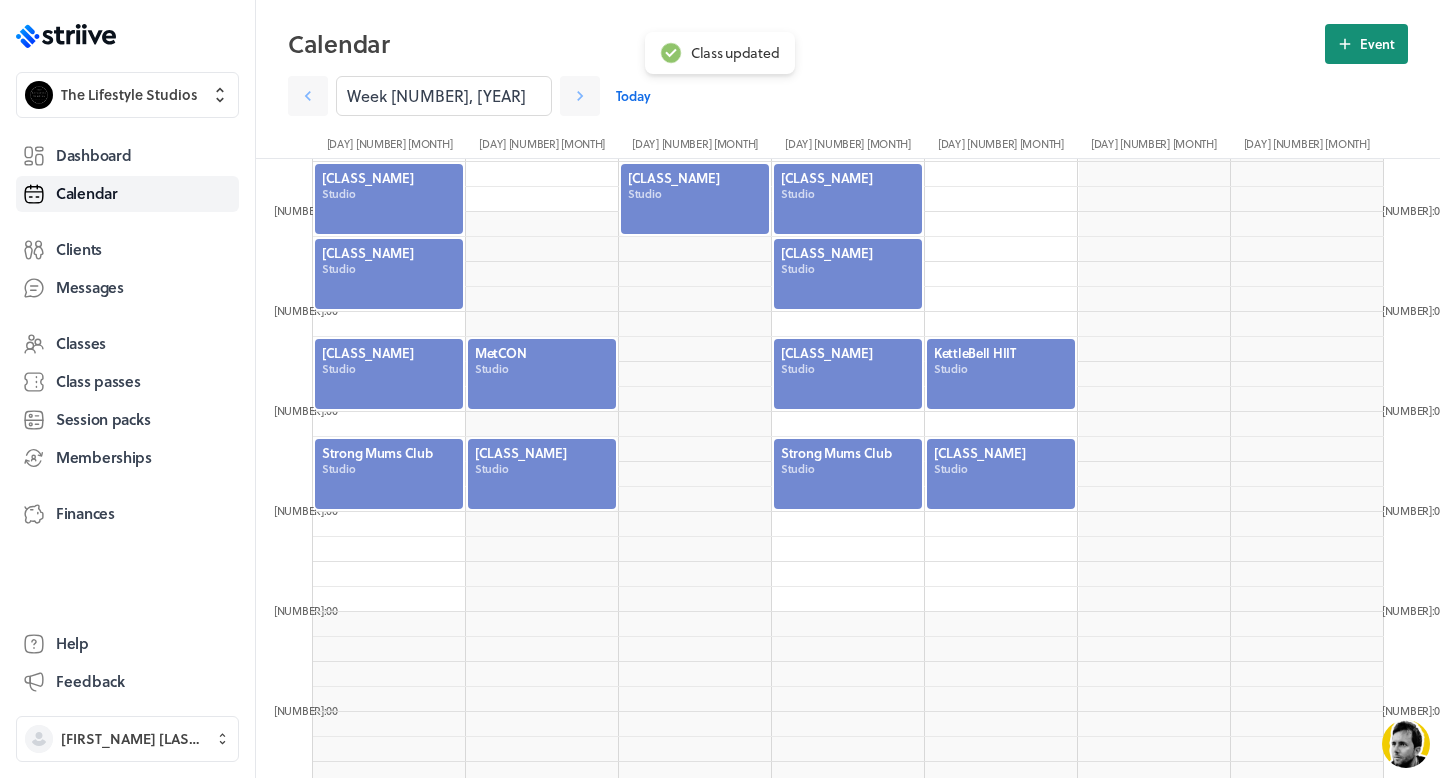 click on "Event" at bounding box center [1366, 44] 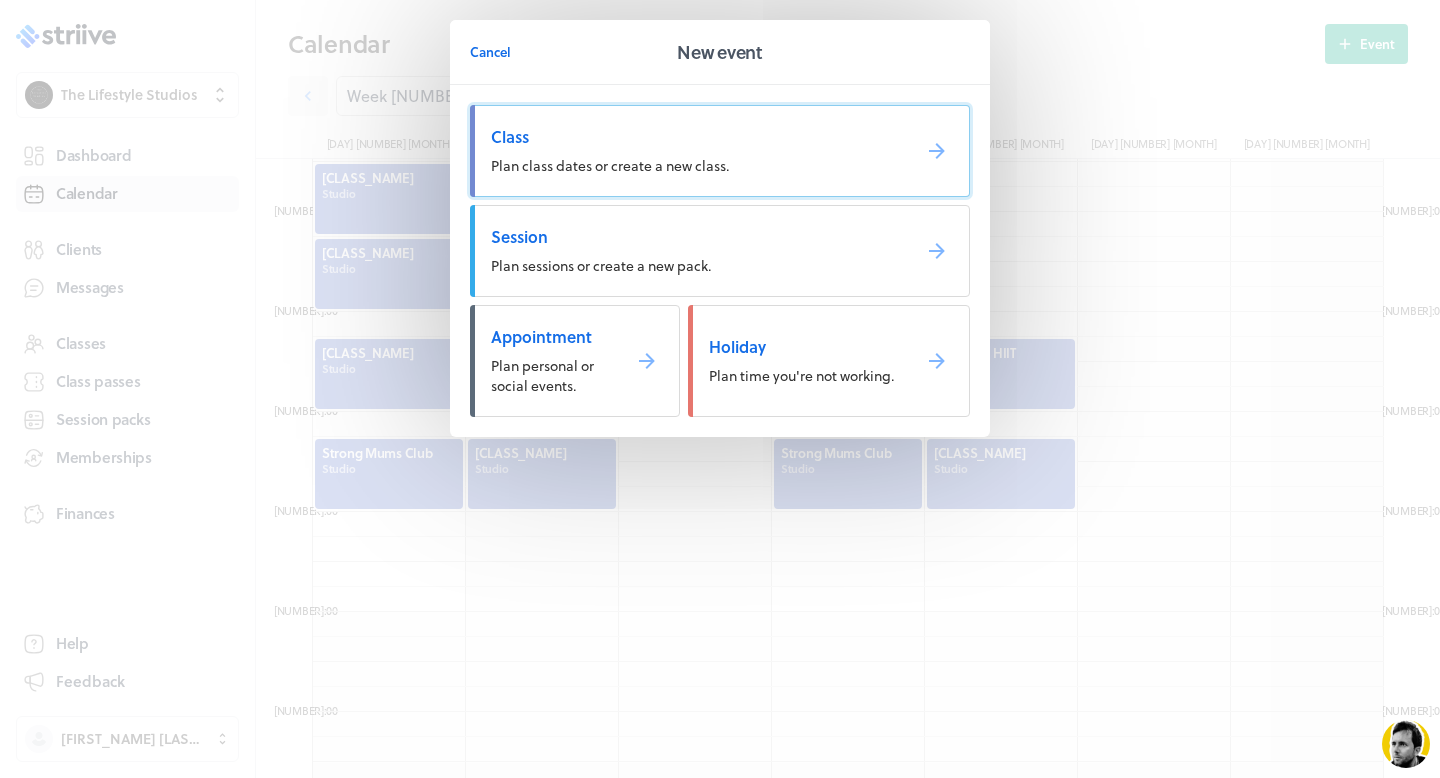 click on "Plan class dates or create a new class." at bounding box center (610, 165) 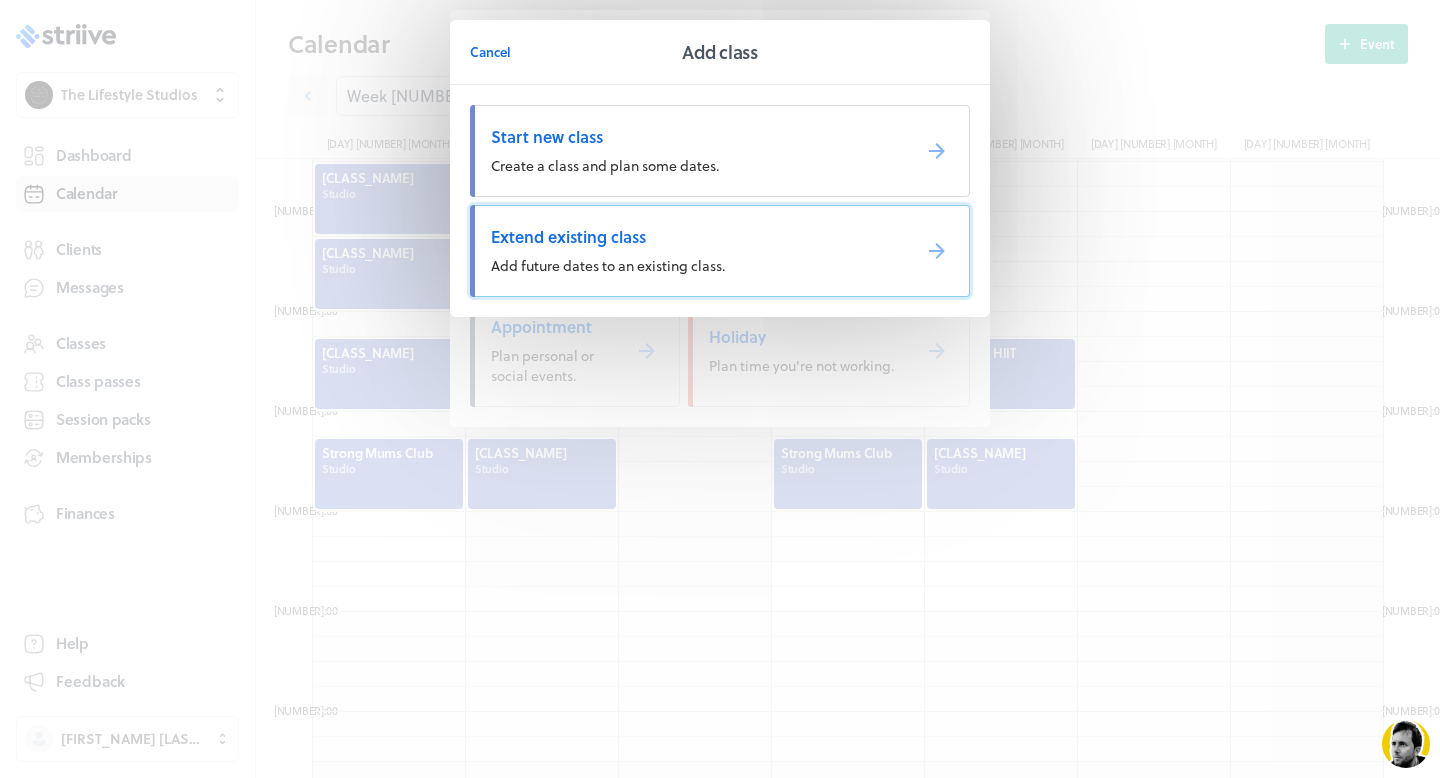 click on "Extend existing class Add future dates to an existing class." at bounding box center [720, 251] 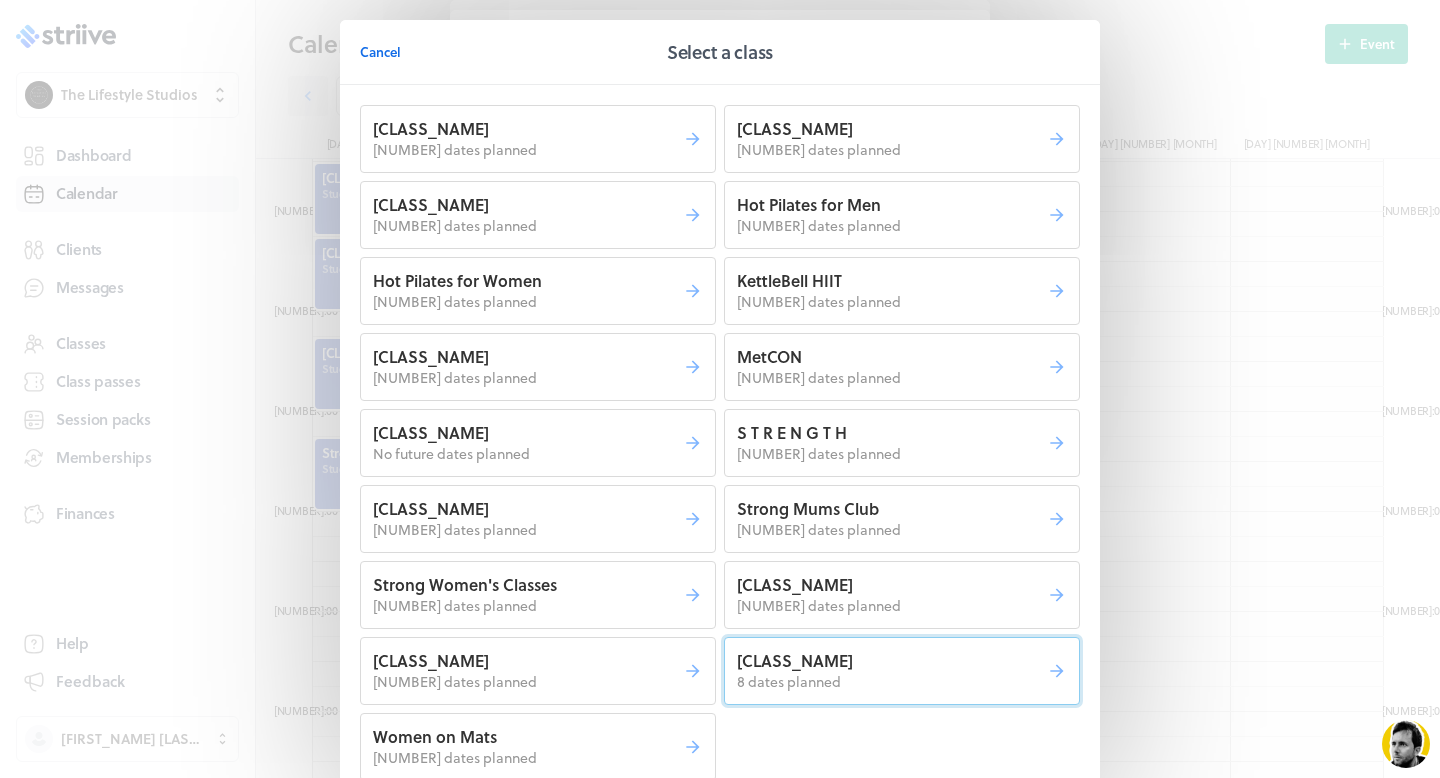 click on "[CLASS_NAME]" at bounding box center (528, 129) 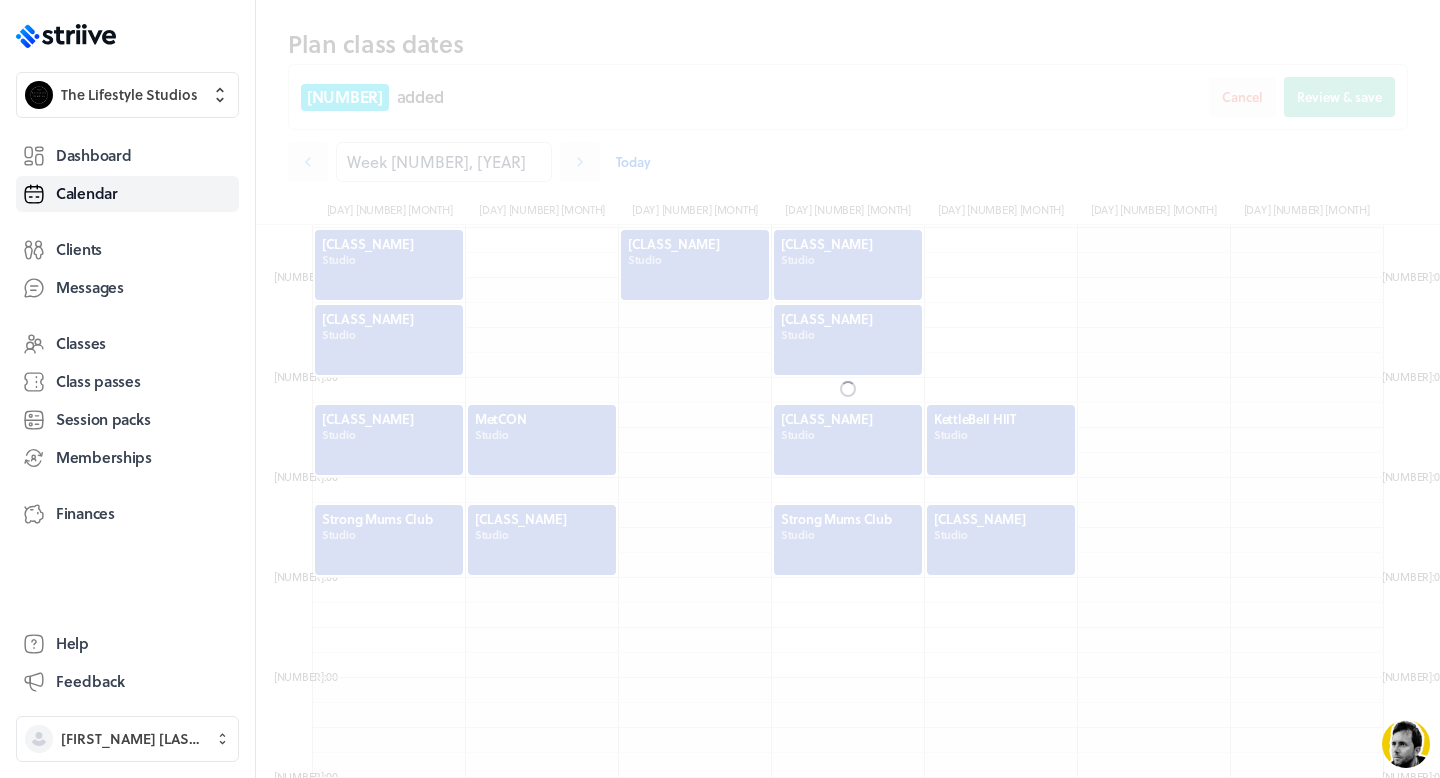 scroll, scrollTop: 813, scrollLeft: 0, axis: vertical 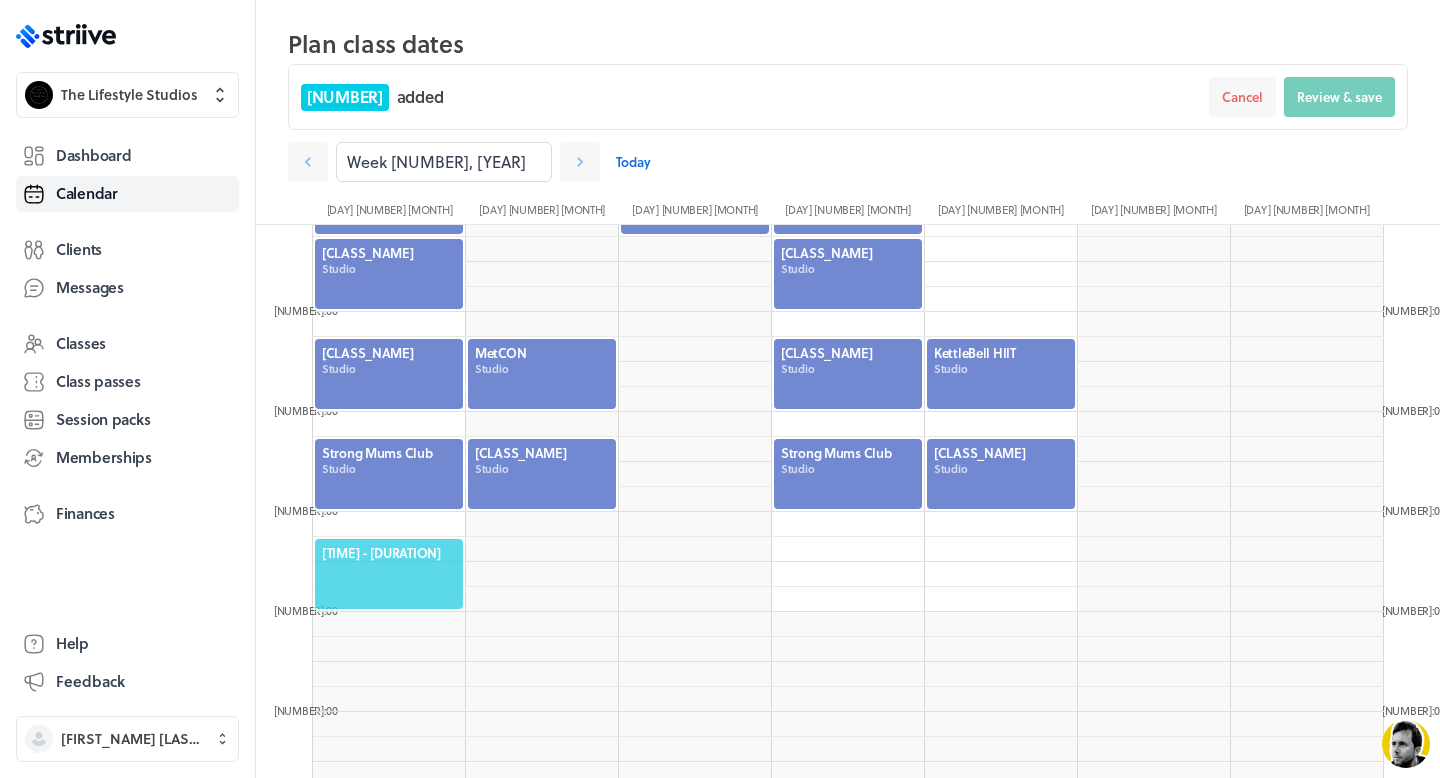 click on "[TIME]  - [DURATION]" at bounding box center (389, 553) 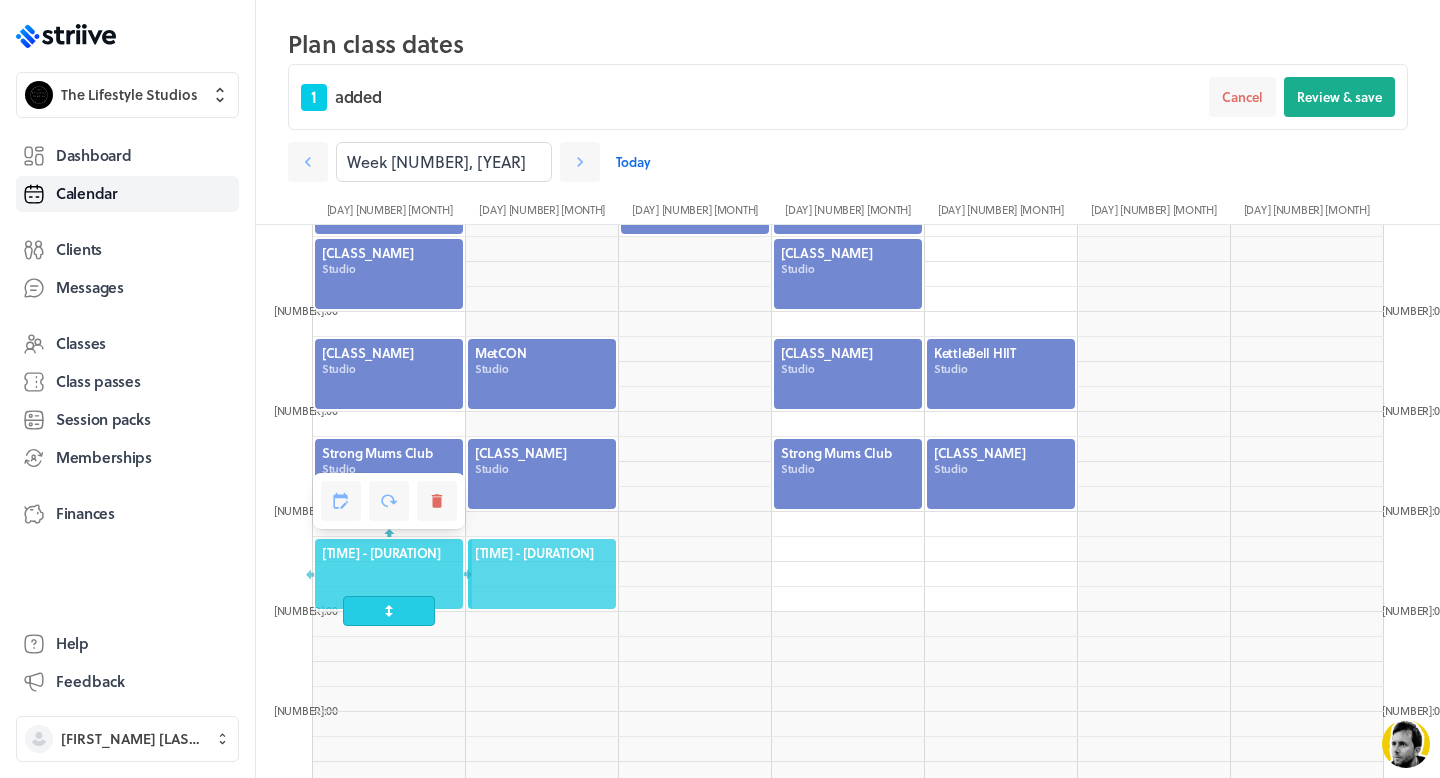 click on "[TIME]  - [DURATION]" at bounding box center (542, 553) 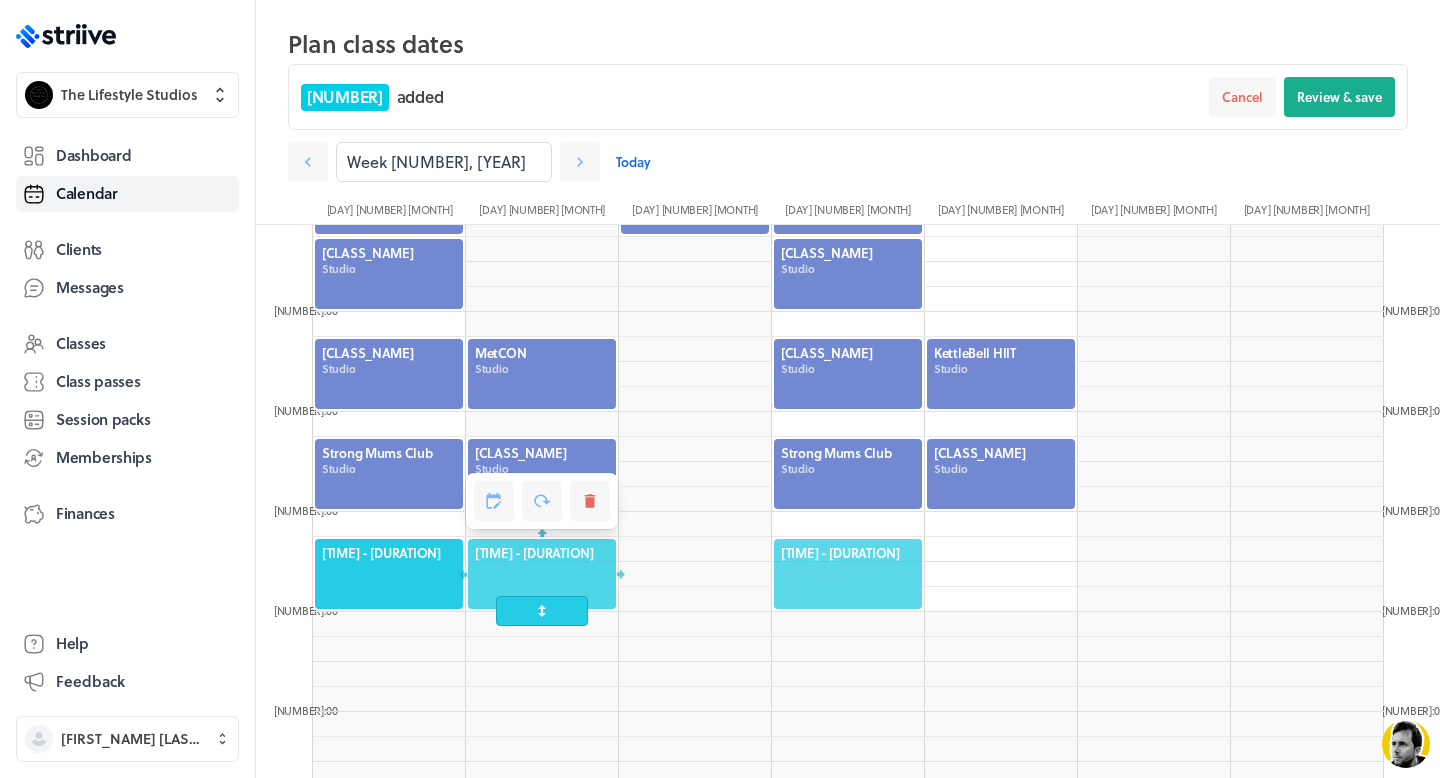 click on "[TIME]  - [DURATION]" at bounding box center [848, 553] 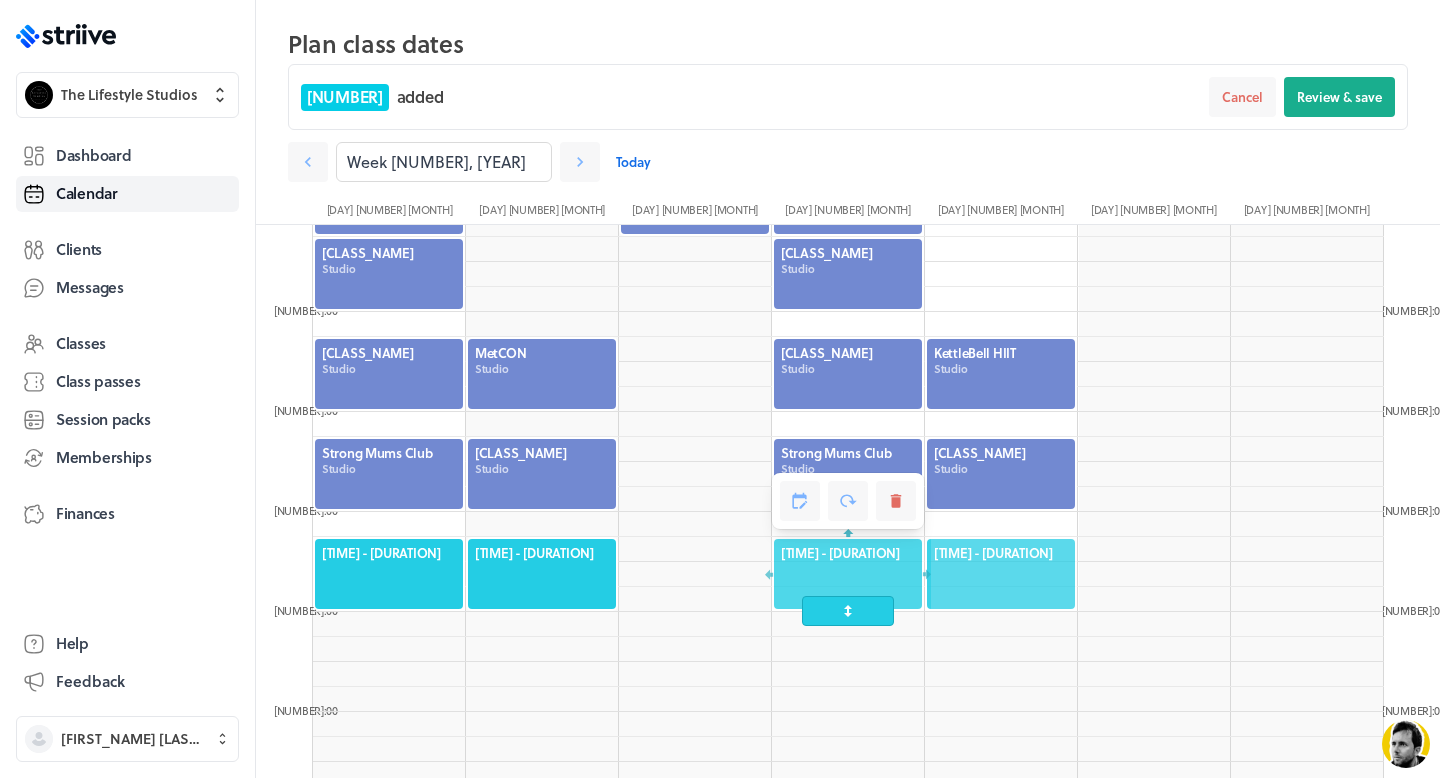 click on "[TIME]  - [DURATION]" at bounding box center [1001, 553] 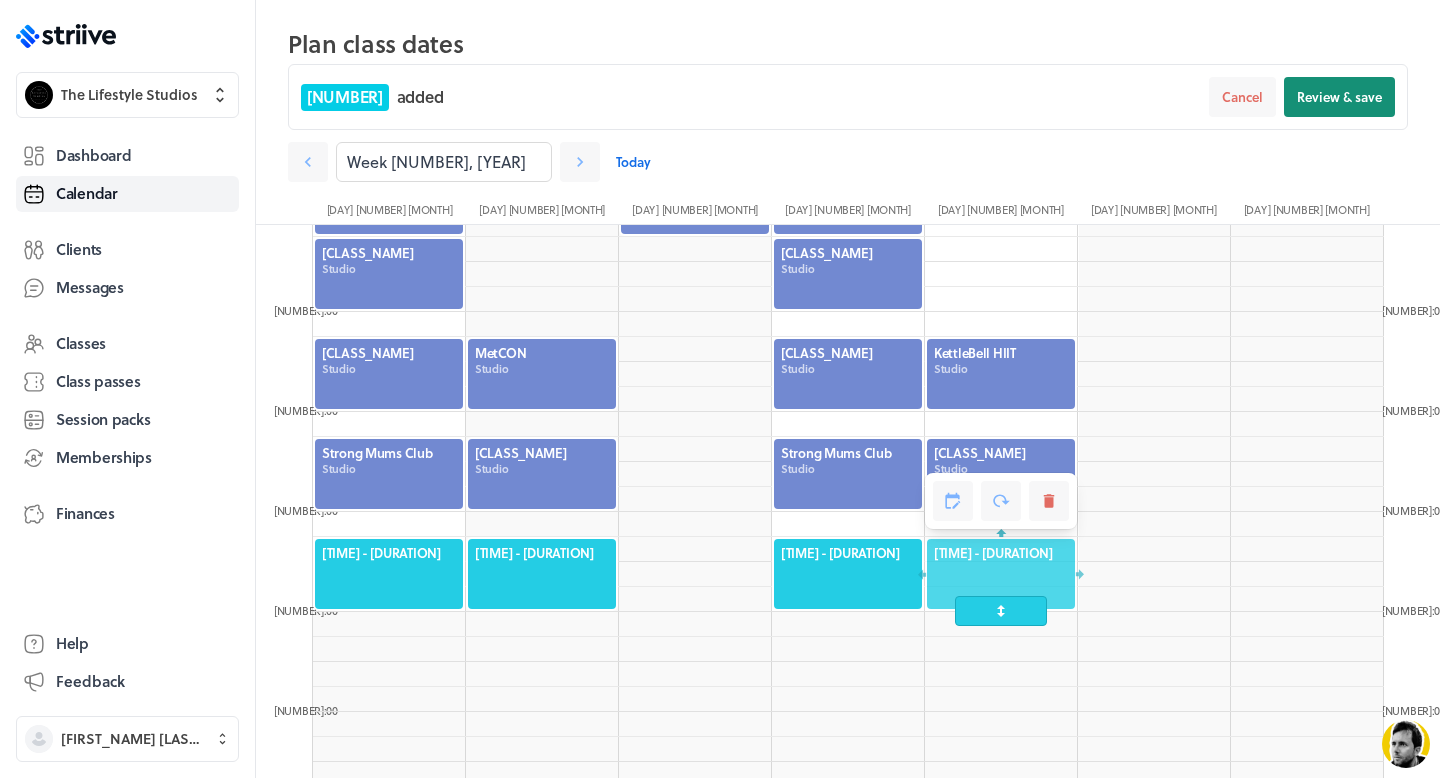 click on "Review & save" at bounding box center [1339, 97] 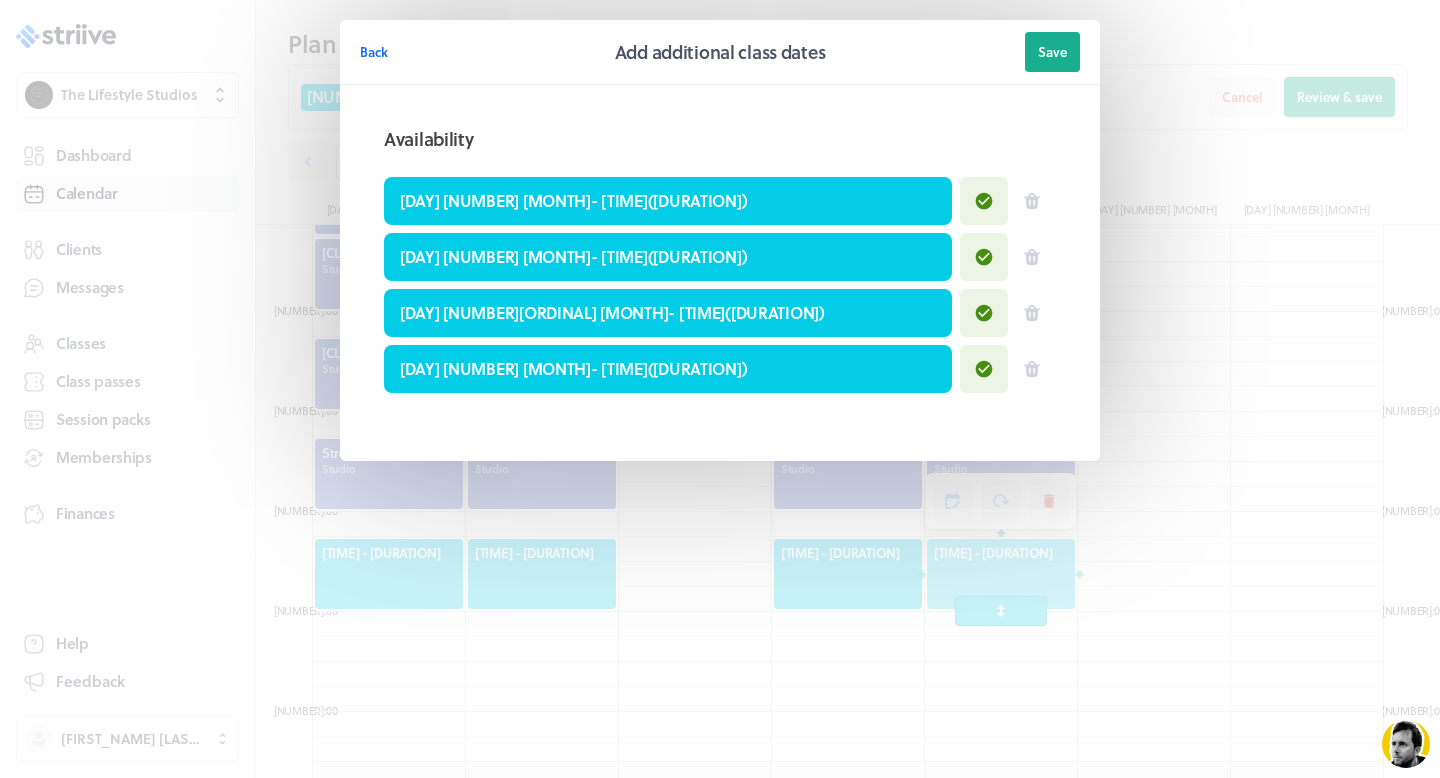 click on "Back Add additional class dates Save Availability [DAY] [NUMBER][ORDINAL]  -   [TIME] ( 45m ) [DAY] [NUMBER][ORDINAL]  -   [TIME] ( 45m ) [DAY] [NUMBER][ORDINAL]  -   [TIME] ( 45m ) [DAY] [NUMBER][ORDINAL]  -   [TIME] ( 45m )" at bounding box center (720, 280) 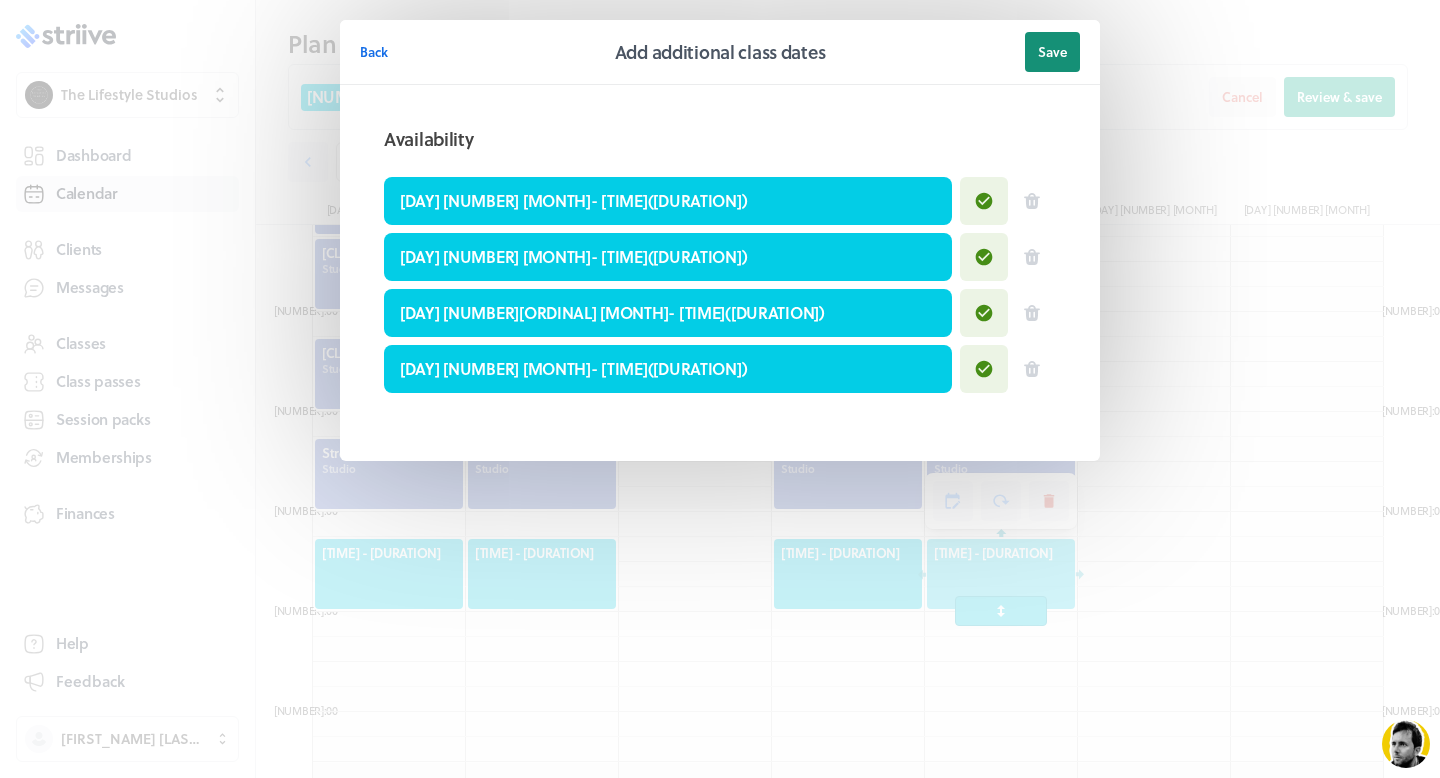 click on "Save" at bounding box center [1052, 52] 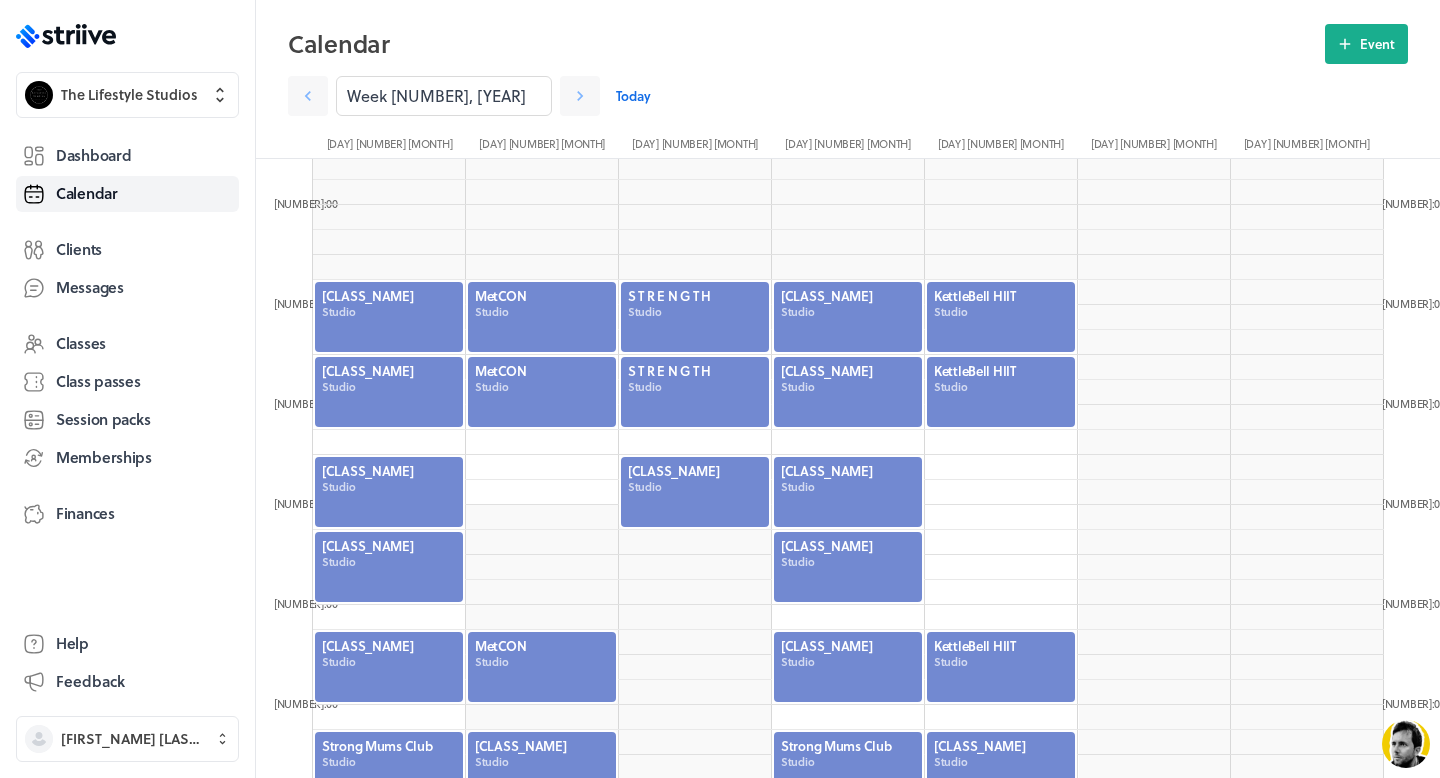 scroll, scrollTop: 438, scrollLeft: 0, axis: vertical 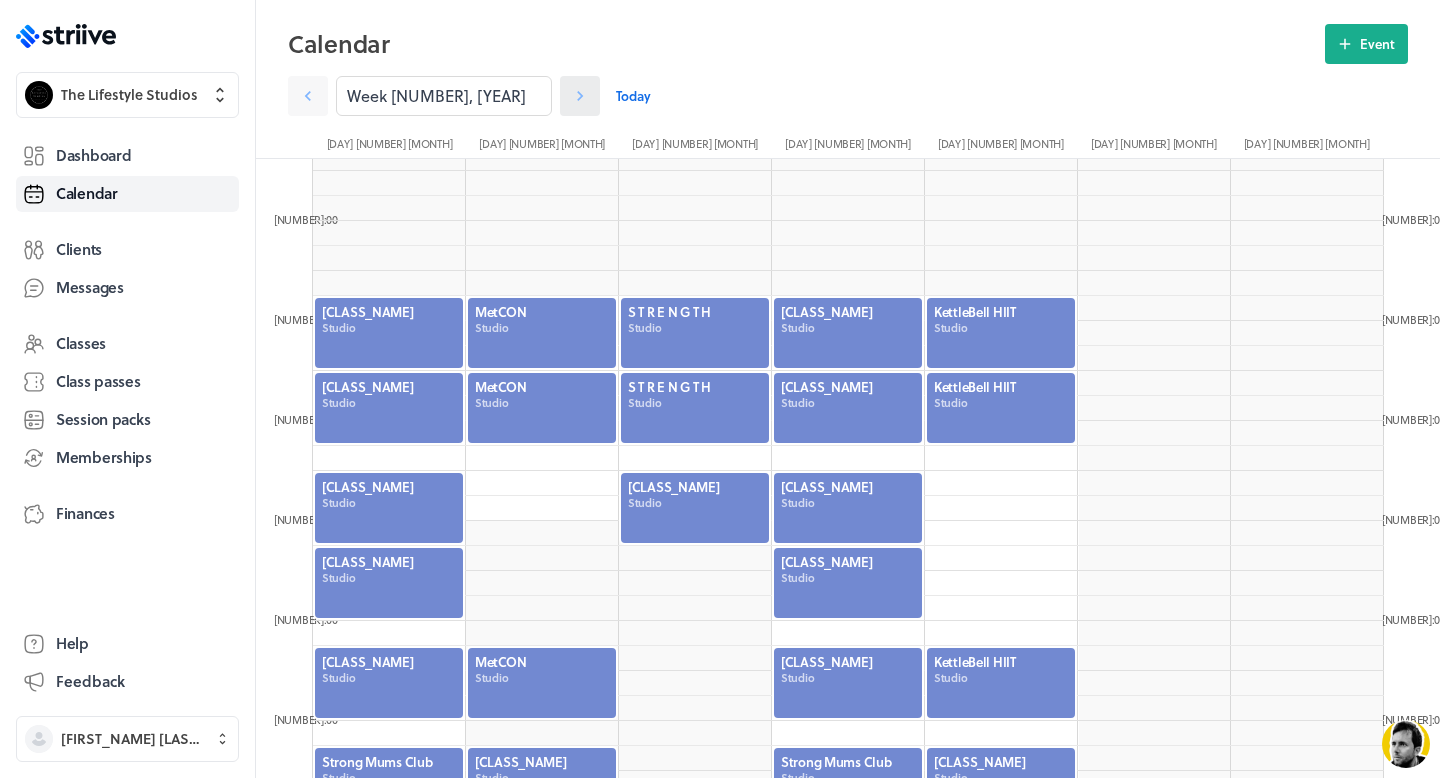 click at bounding box center [580, 96] 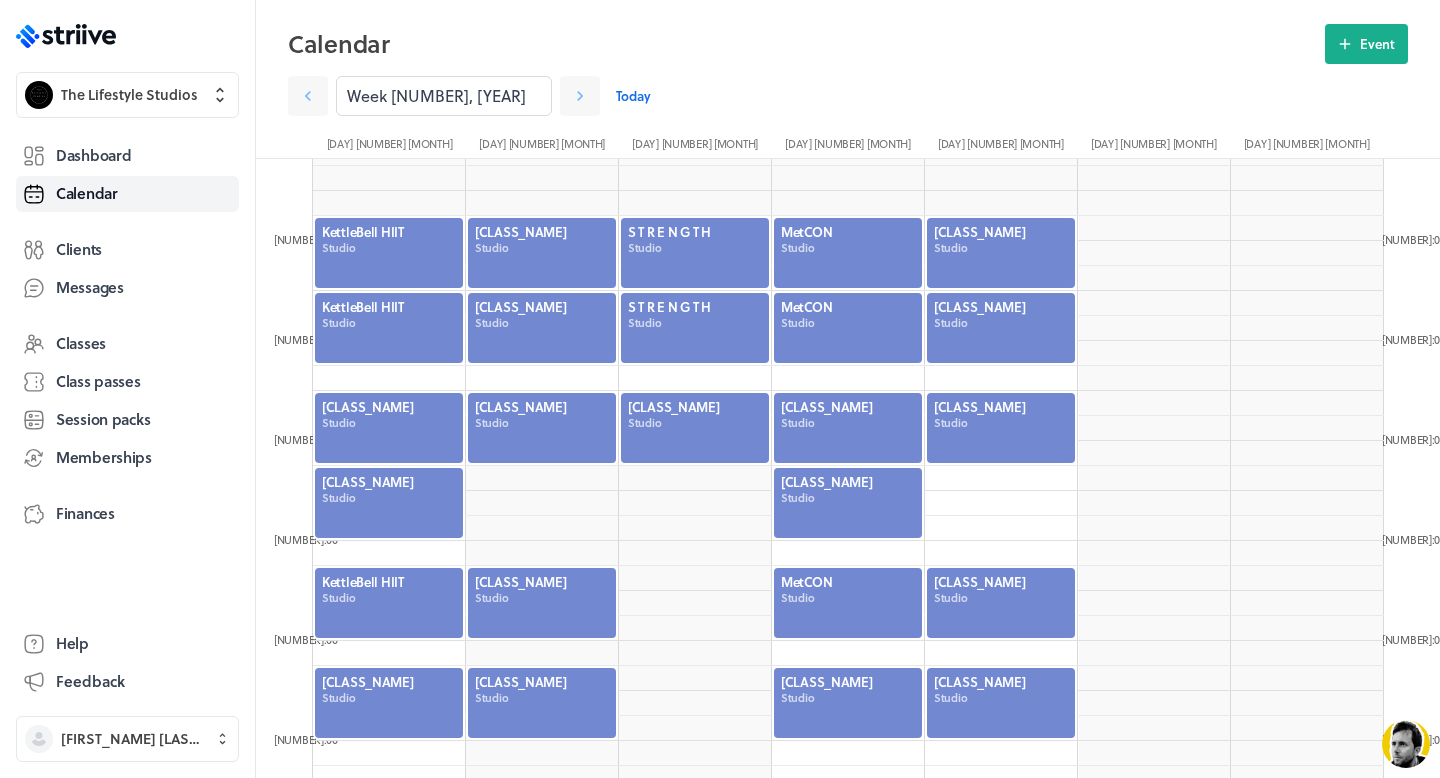 scroll, scrollTop: 519, scrollLeft: 0, axis: vertical 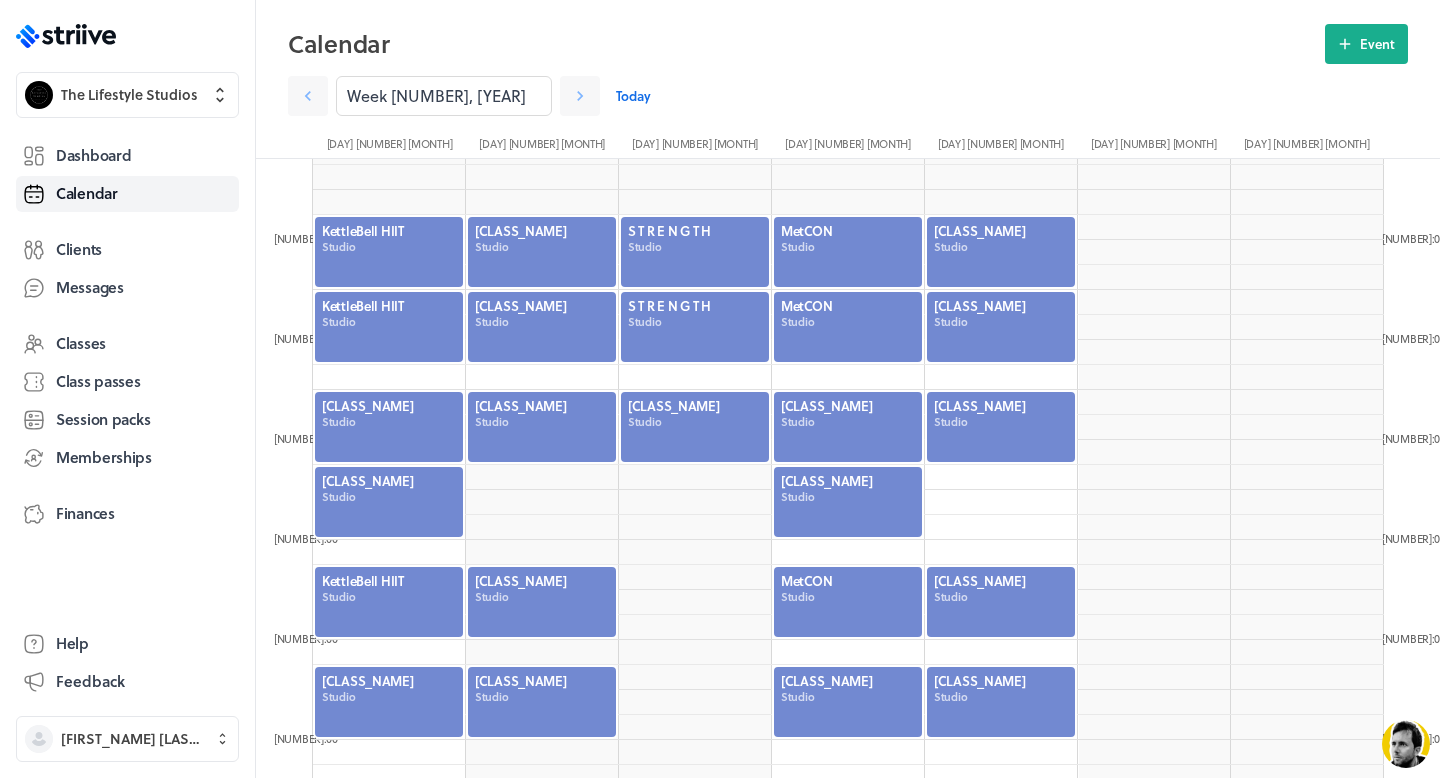 click at bounding box center [542, 427] 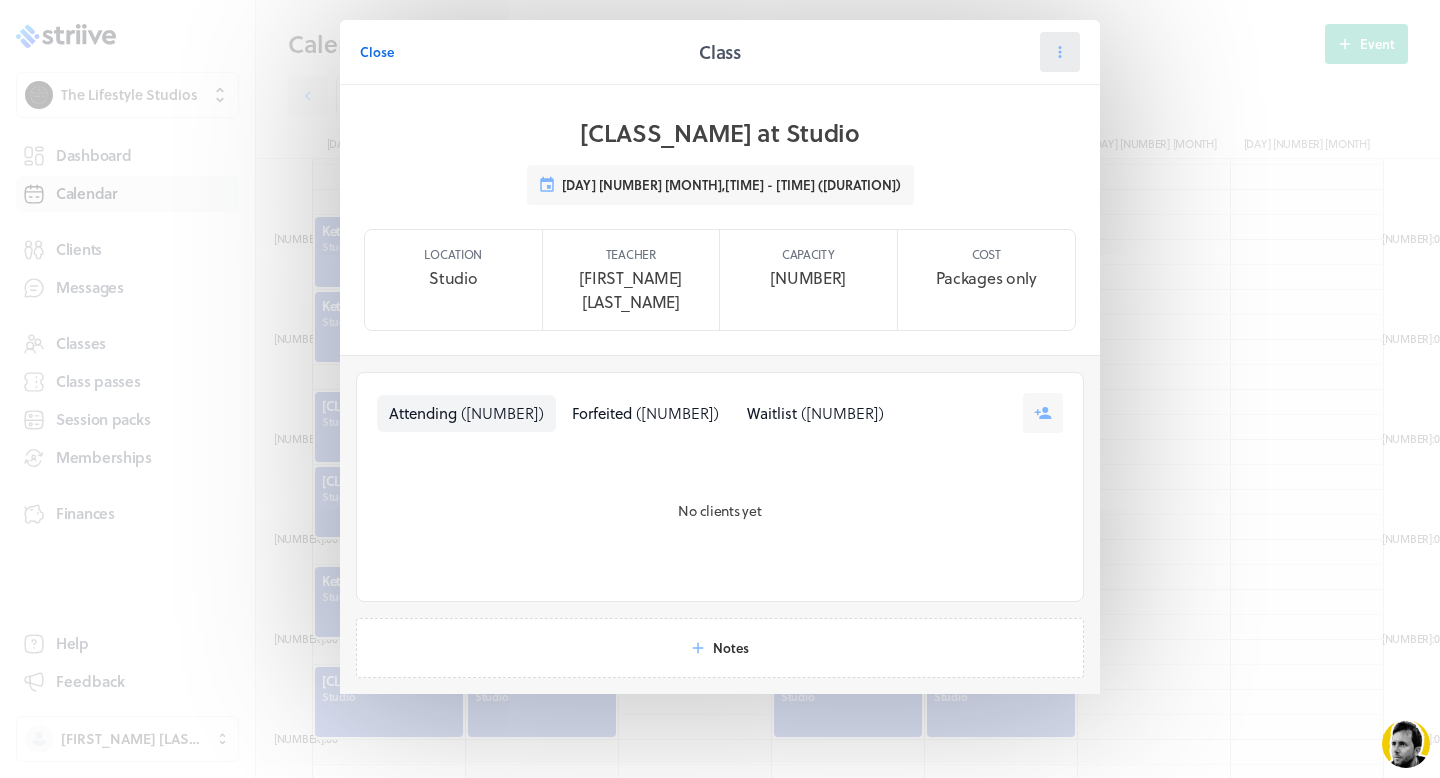 click at bounding box center (1060, 52) 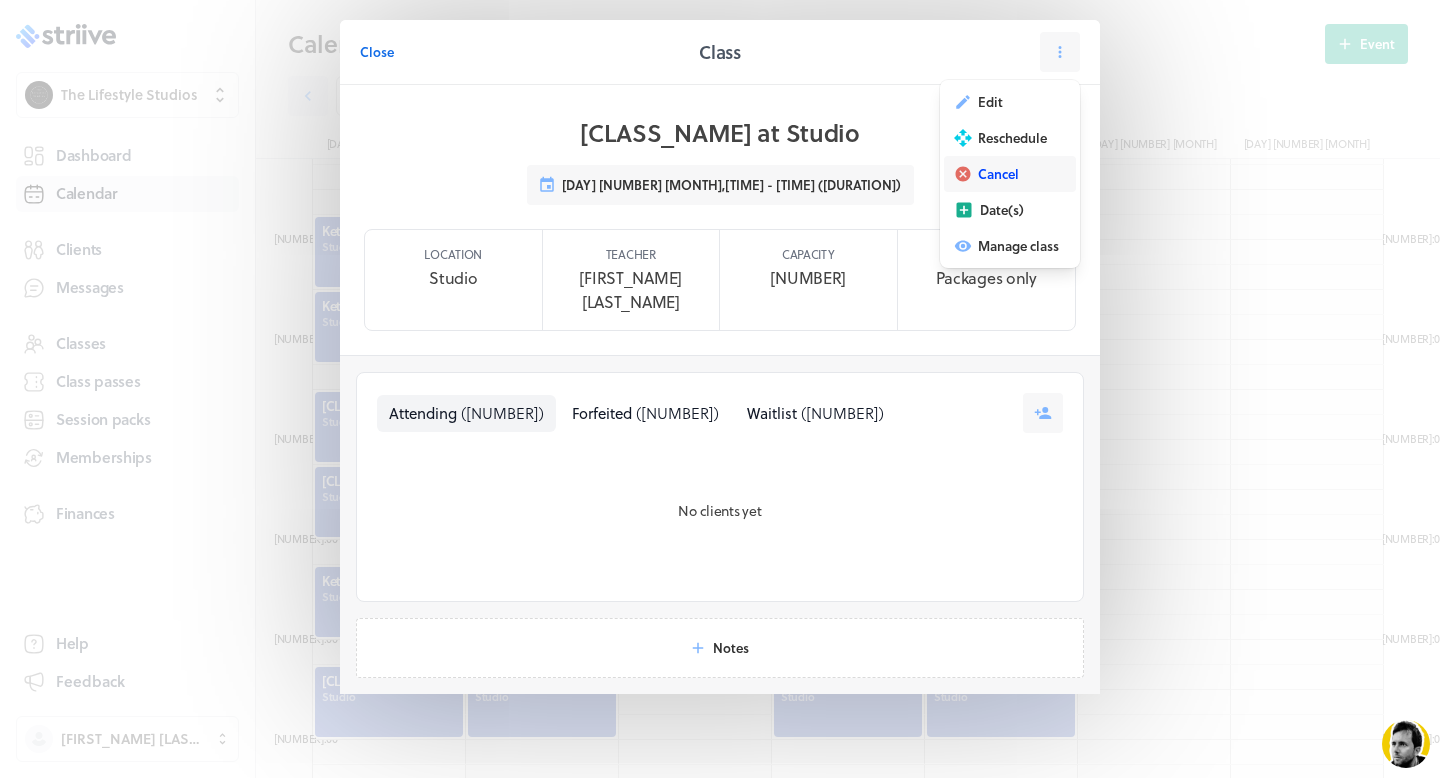click on "Cancel" at bounding box center [990, 102] 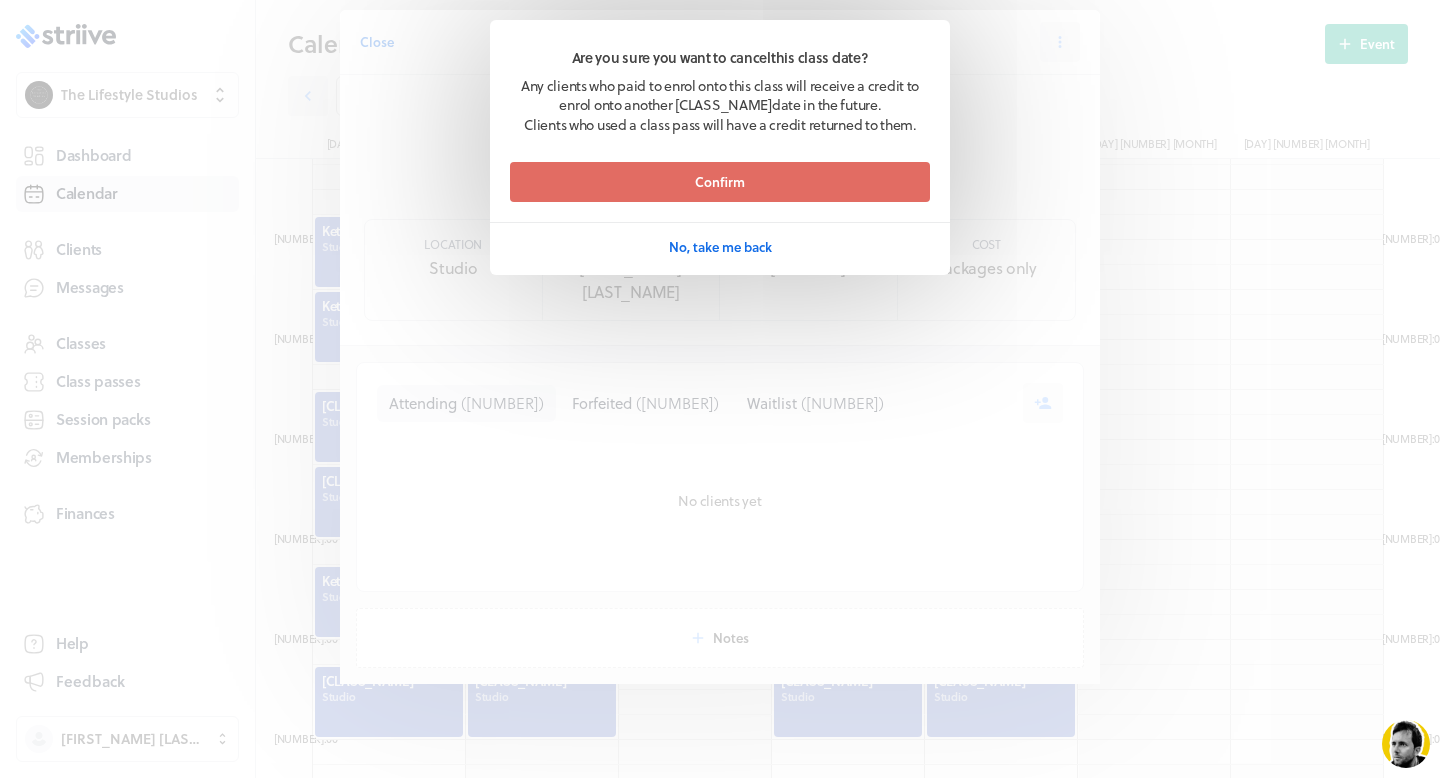 click on "Confirm No, take me back" at bounding box center (720, 214) 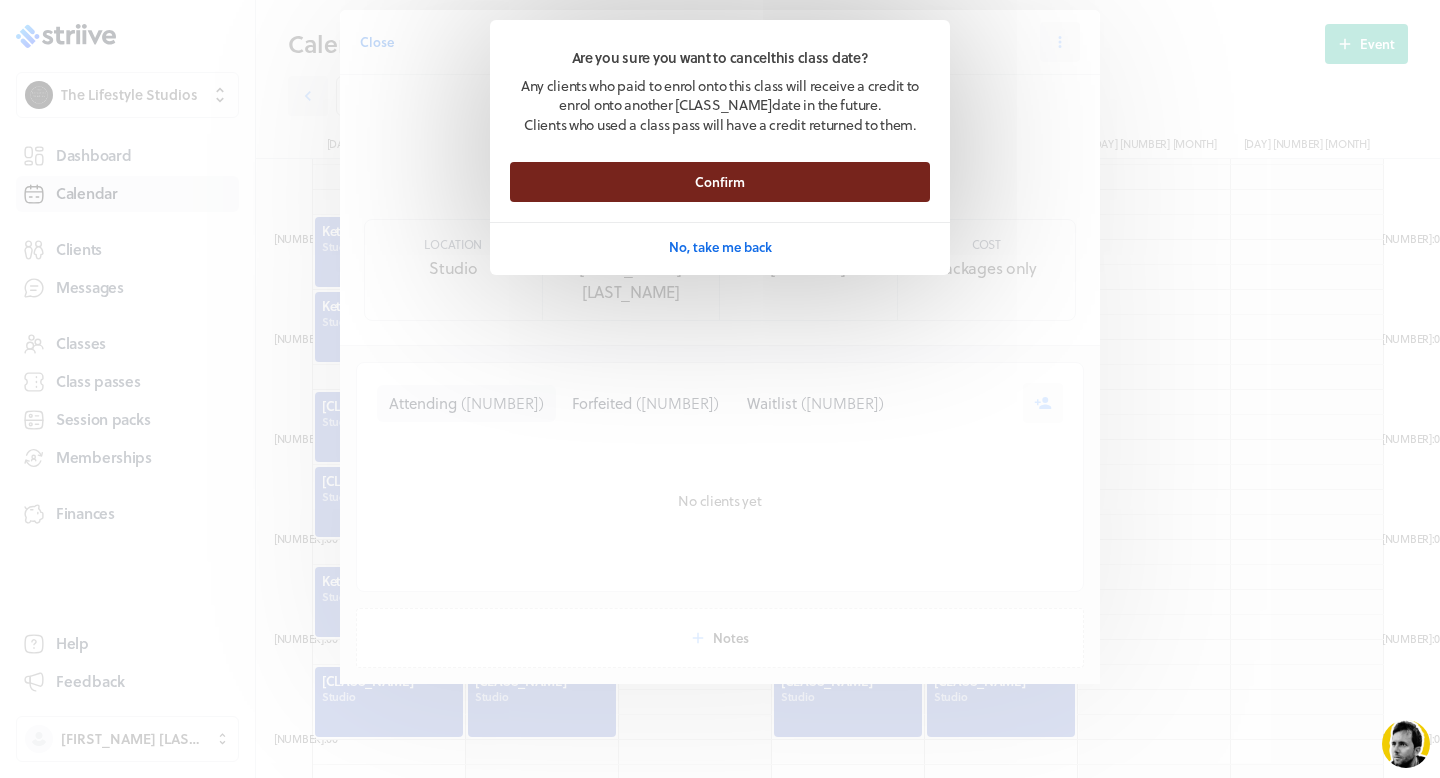click on "Confirm" at bounding box center (720, 182) 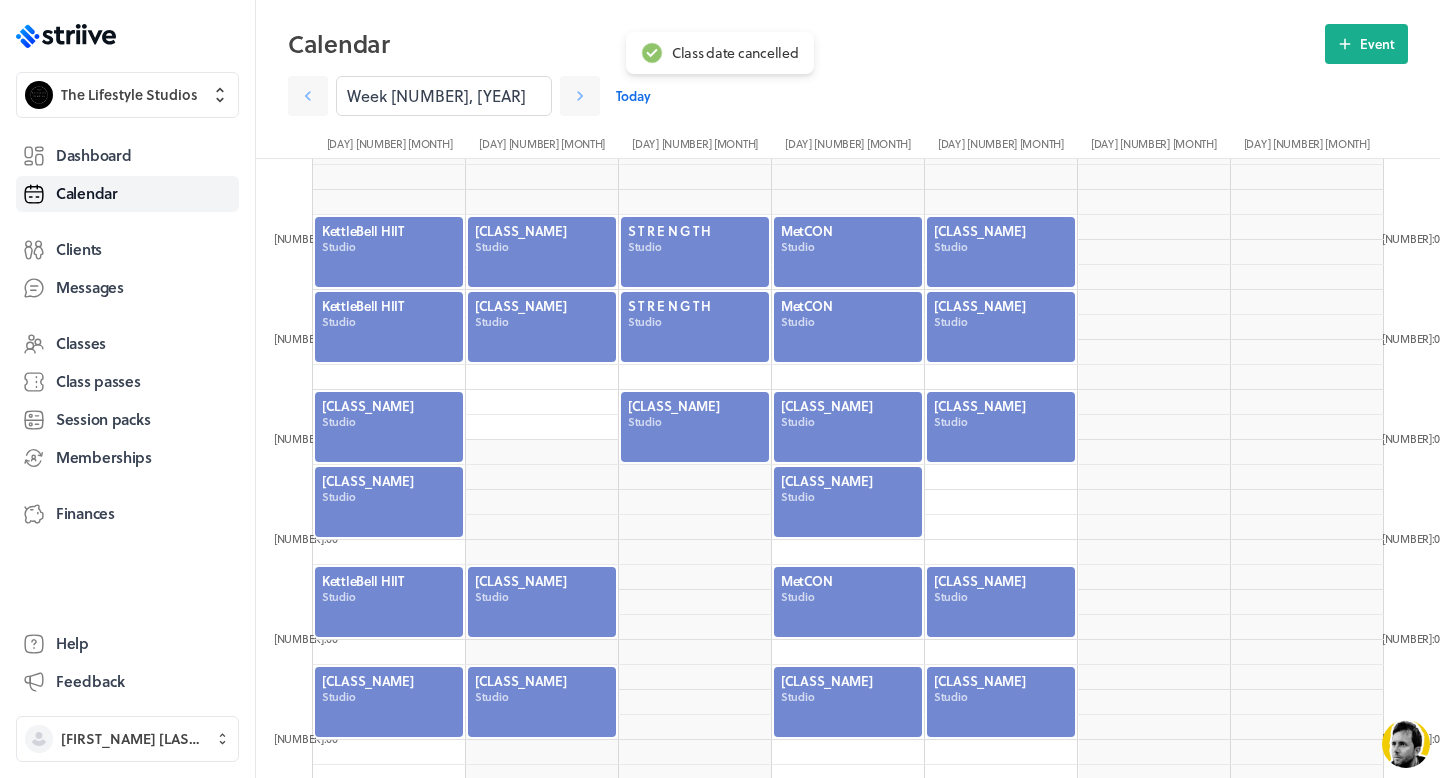 click at bounding box center [1001, 427] 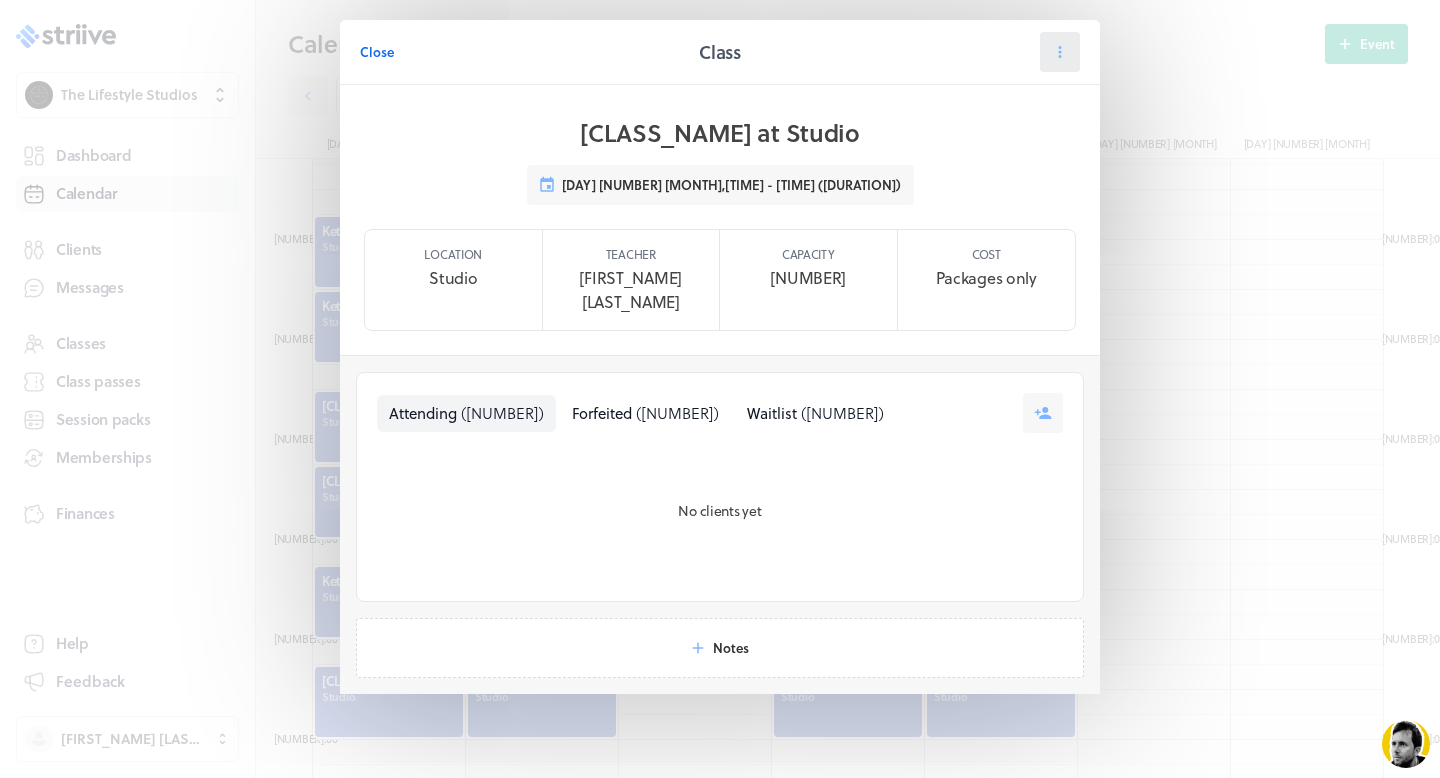 click at bounding box center [1060, 52] 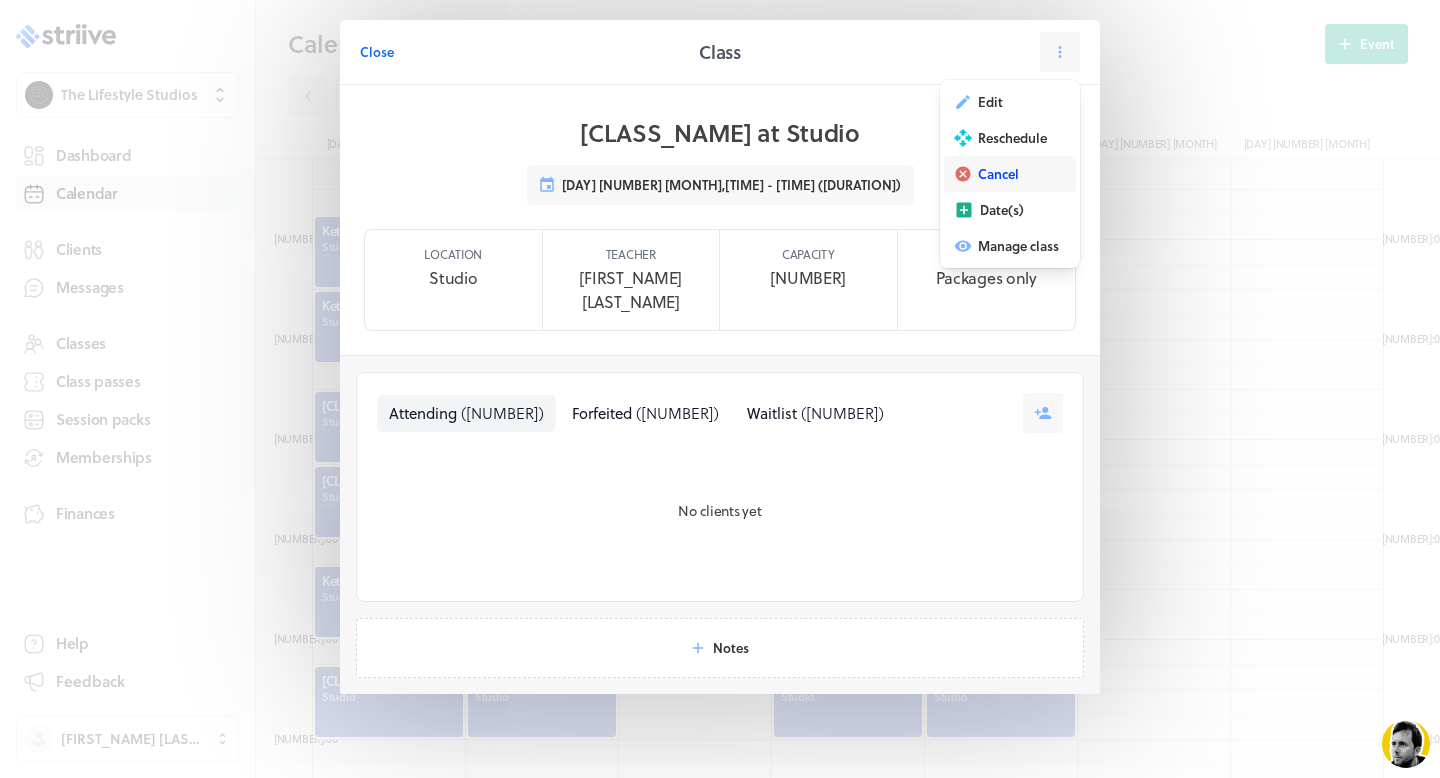 click on "Cancel" at bounding box center (1010, 174) 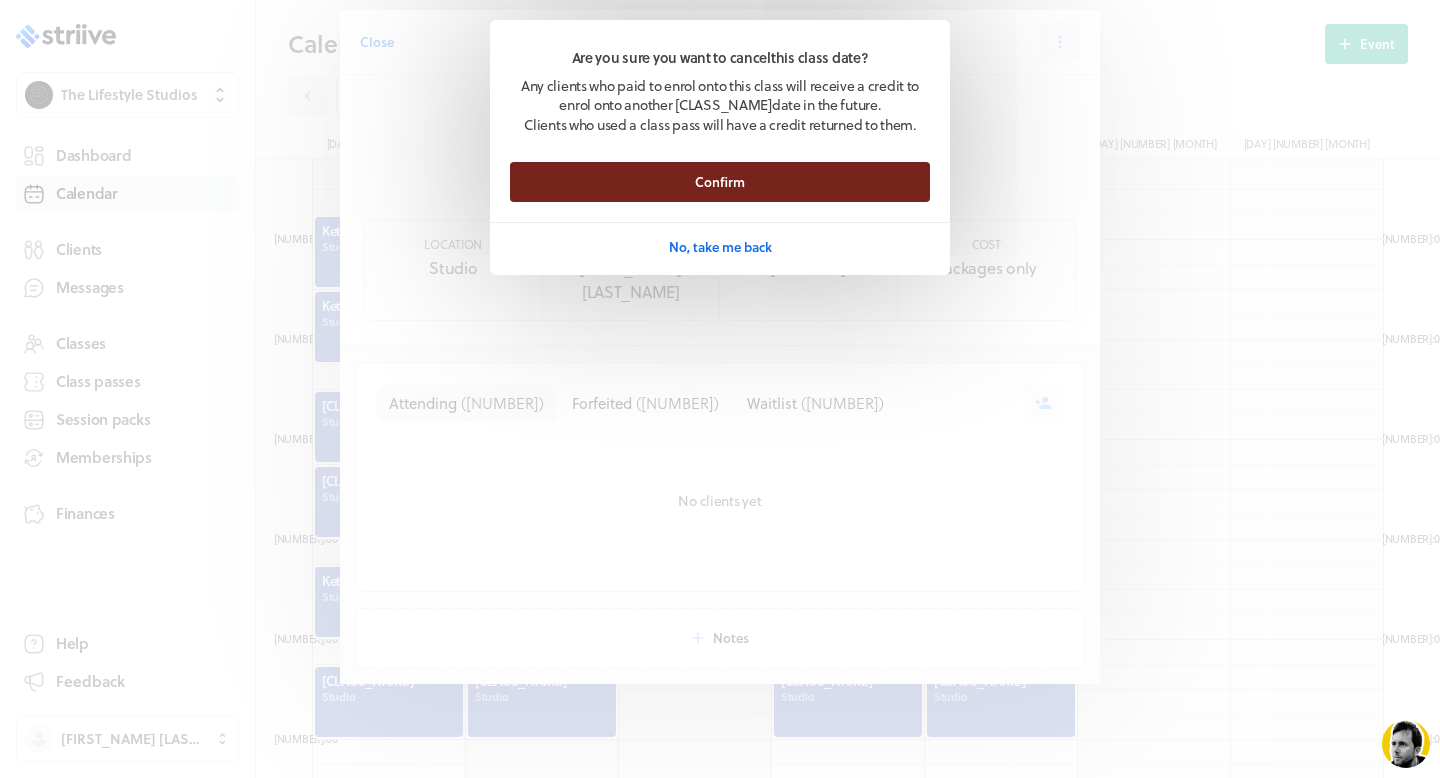 click on "Confirm" at bounding box center (720, 182) 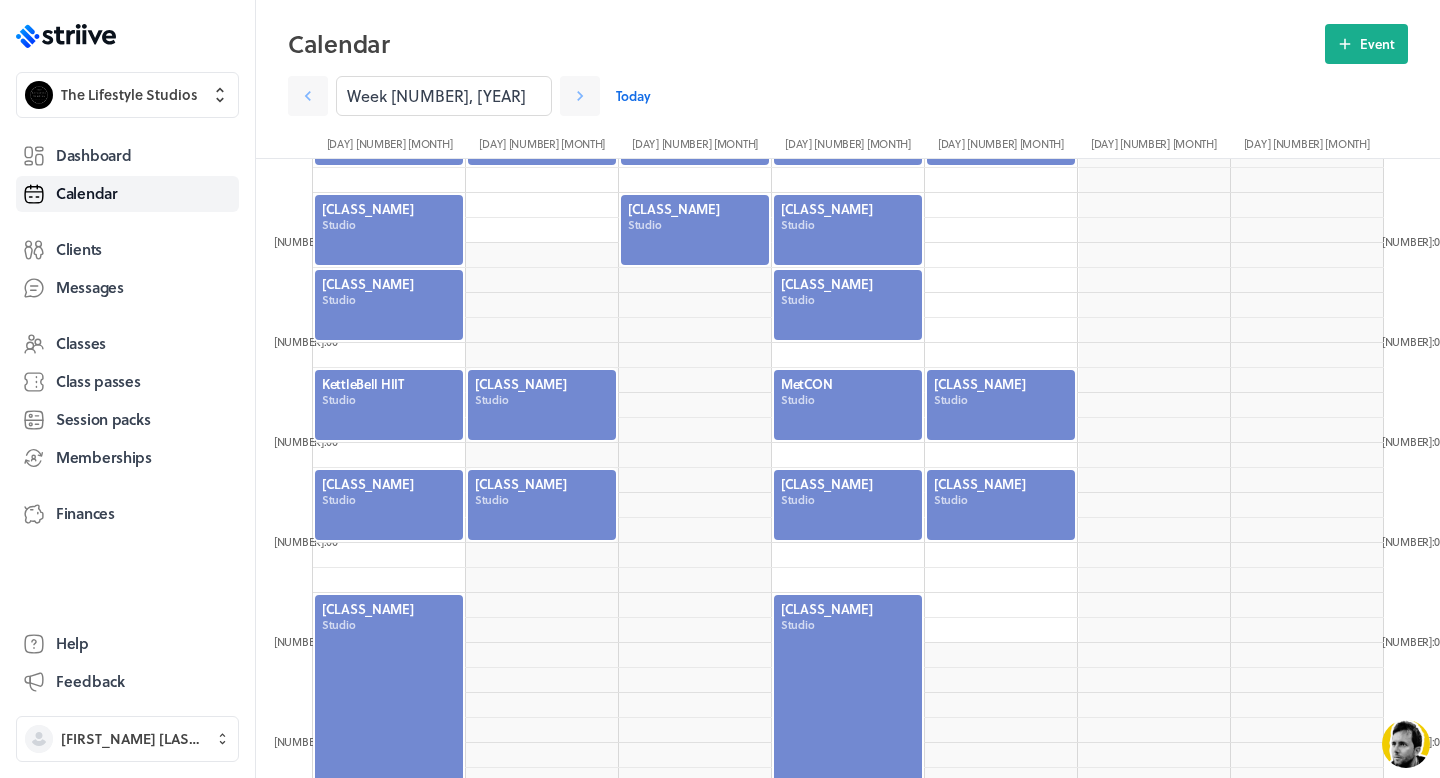 scroll, scrollTop: 719, scrollLeft: 0, axis: vertical 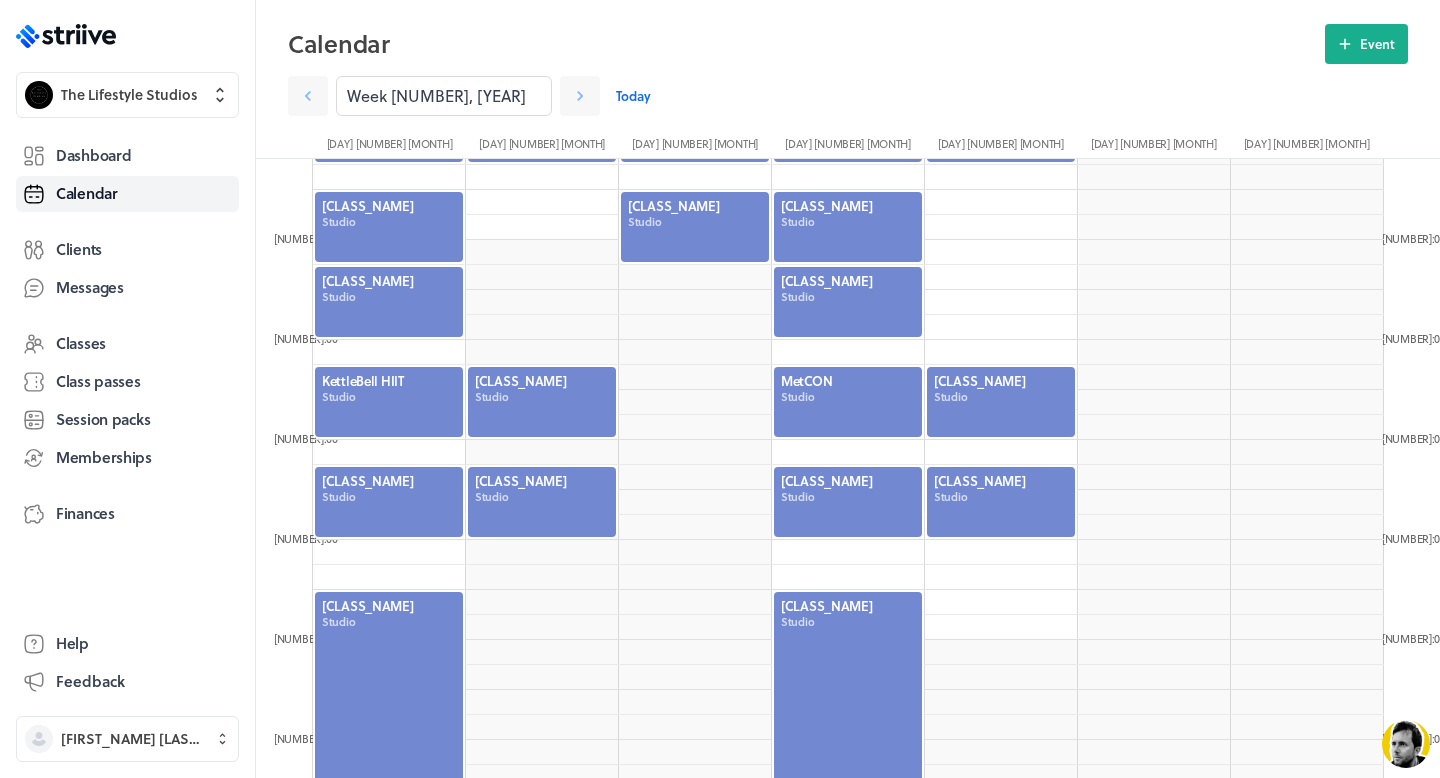 click at bounding box center [389, 502] 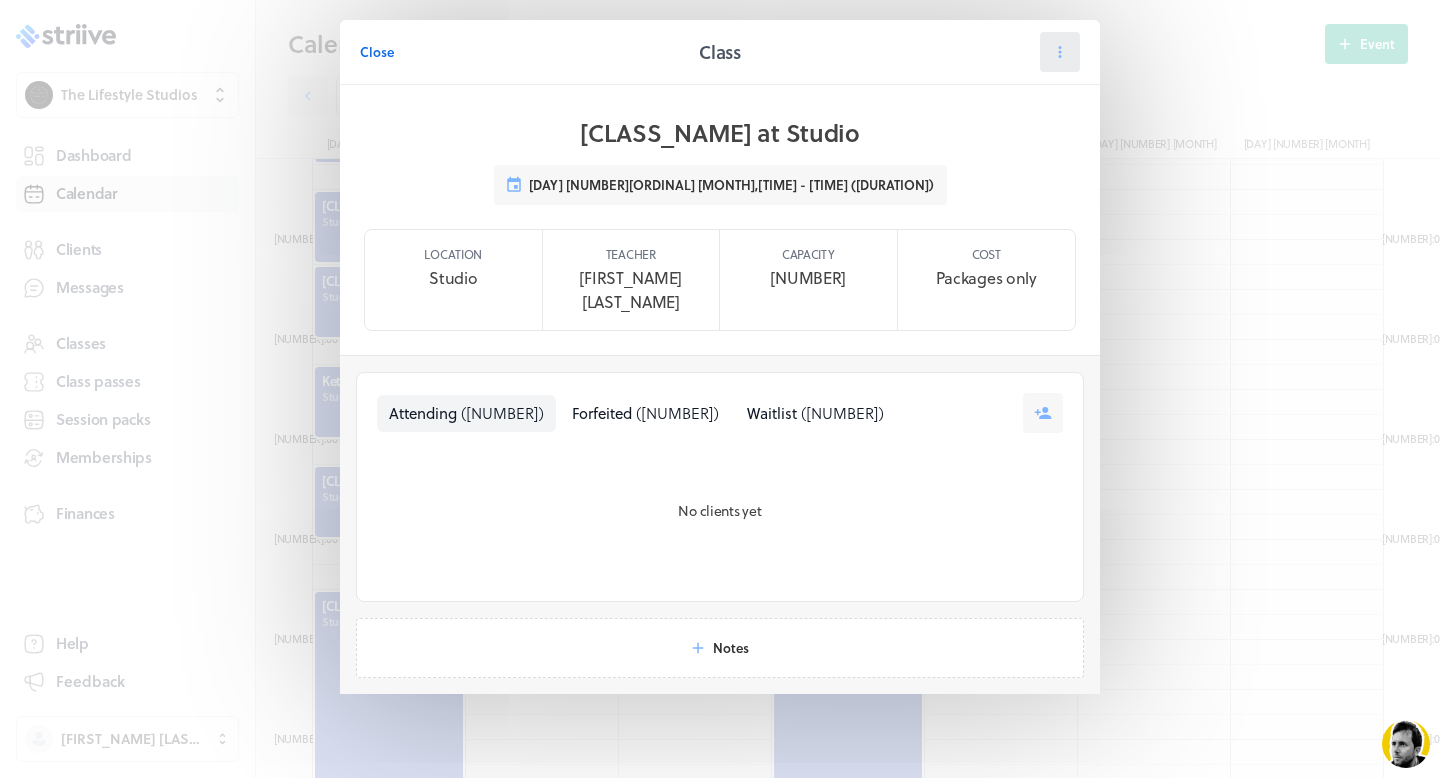 click at bounding box center [1060, 52] 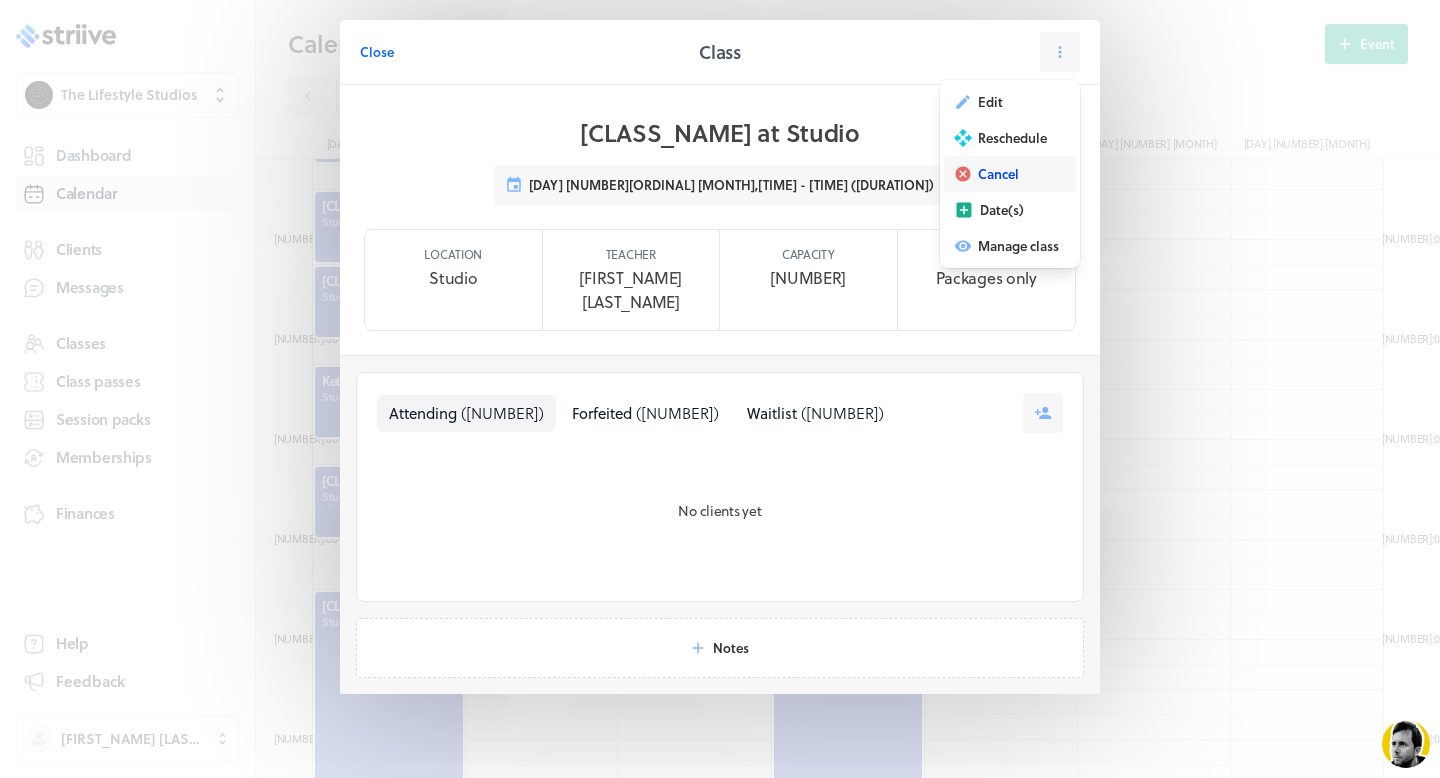 click on "Cancel" at bounding box center [990, 102] 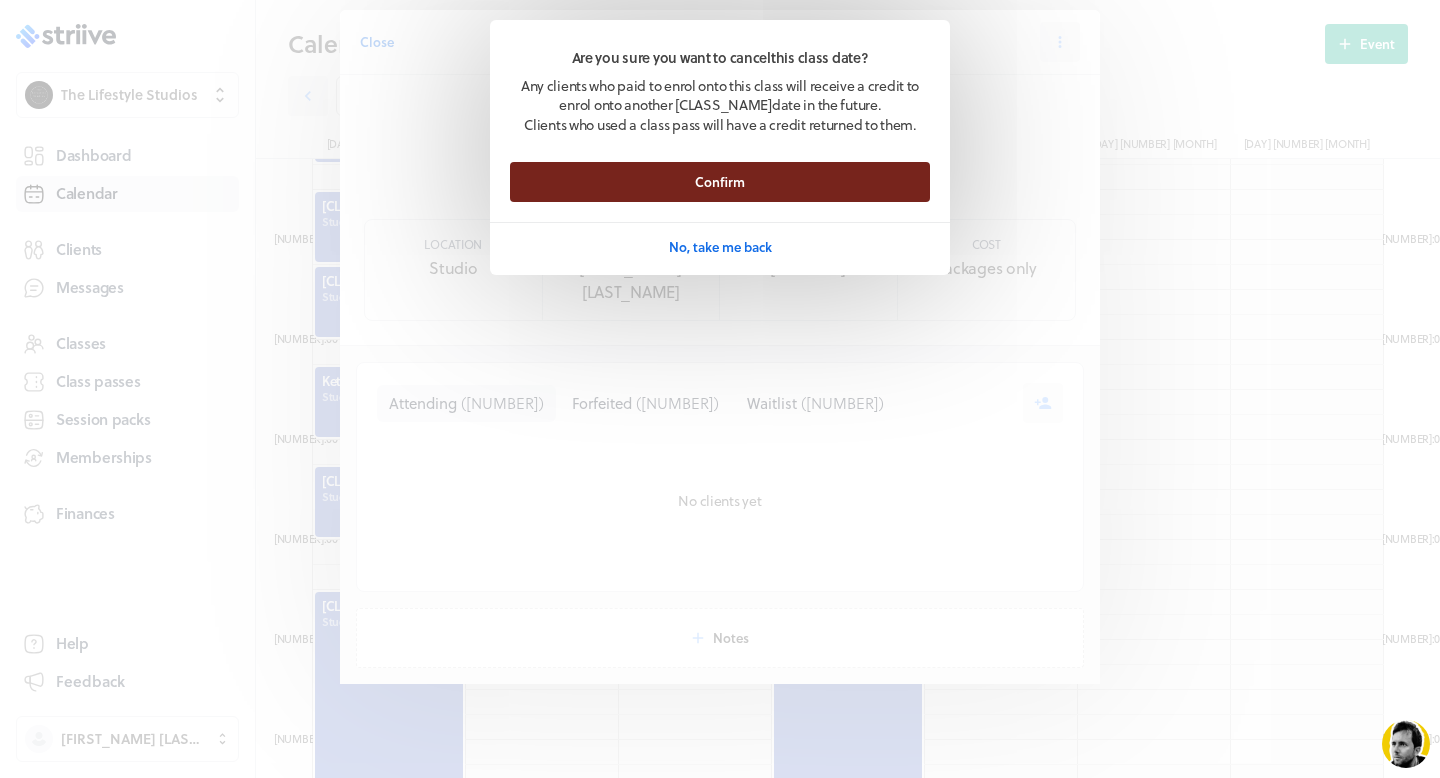 click on "Confirm" at bounding box center [720, 182] 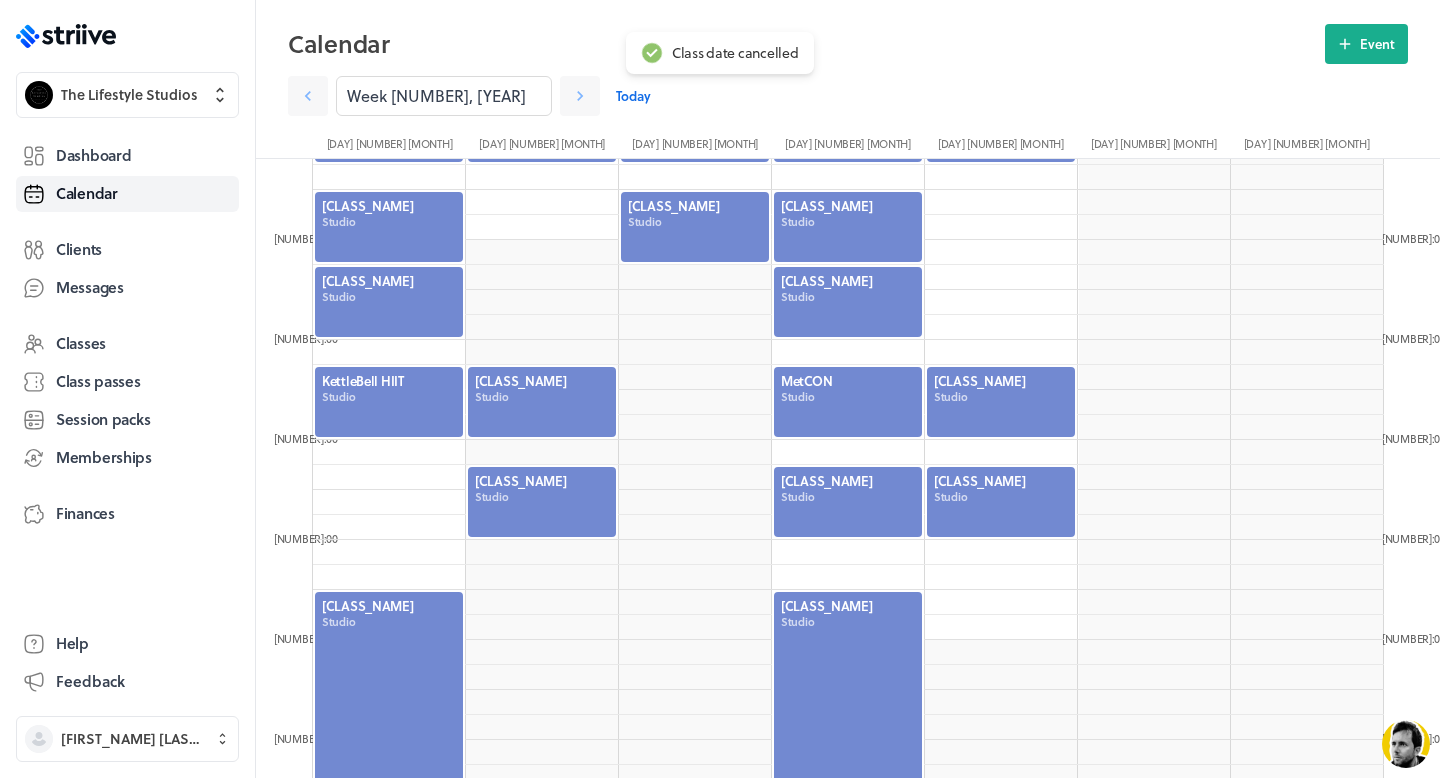 click at bounding box center (848, 502) 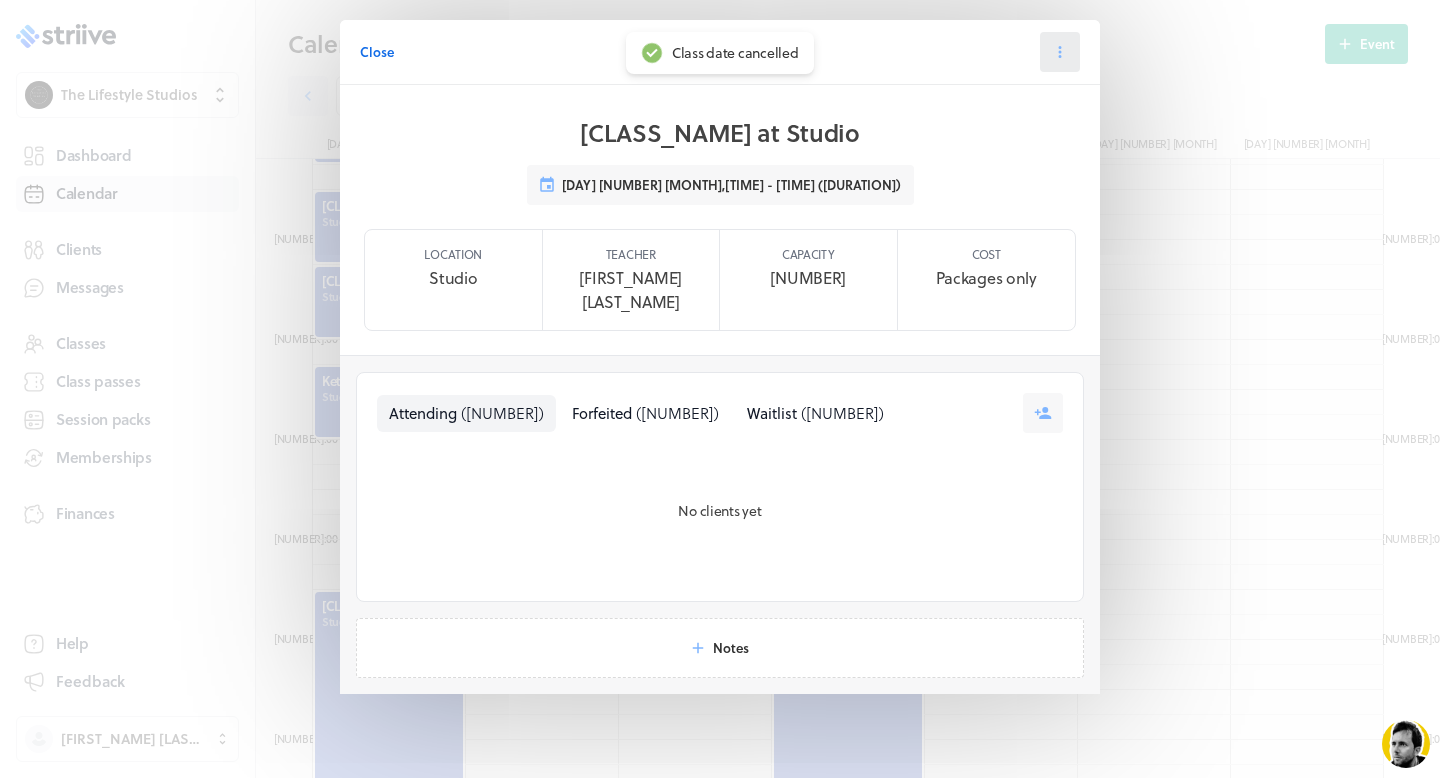click at bounding box center [1060, 52] 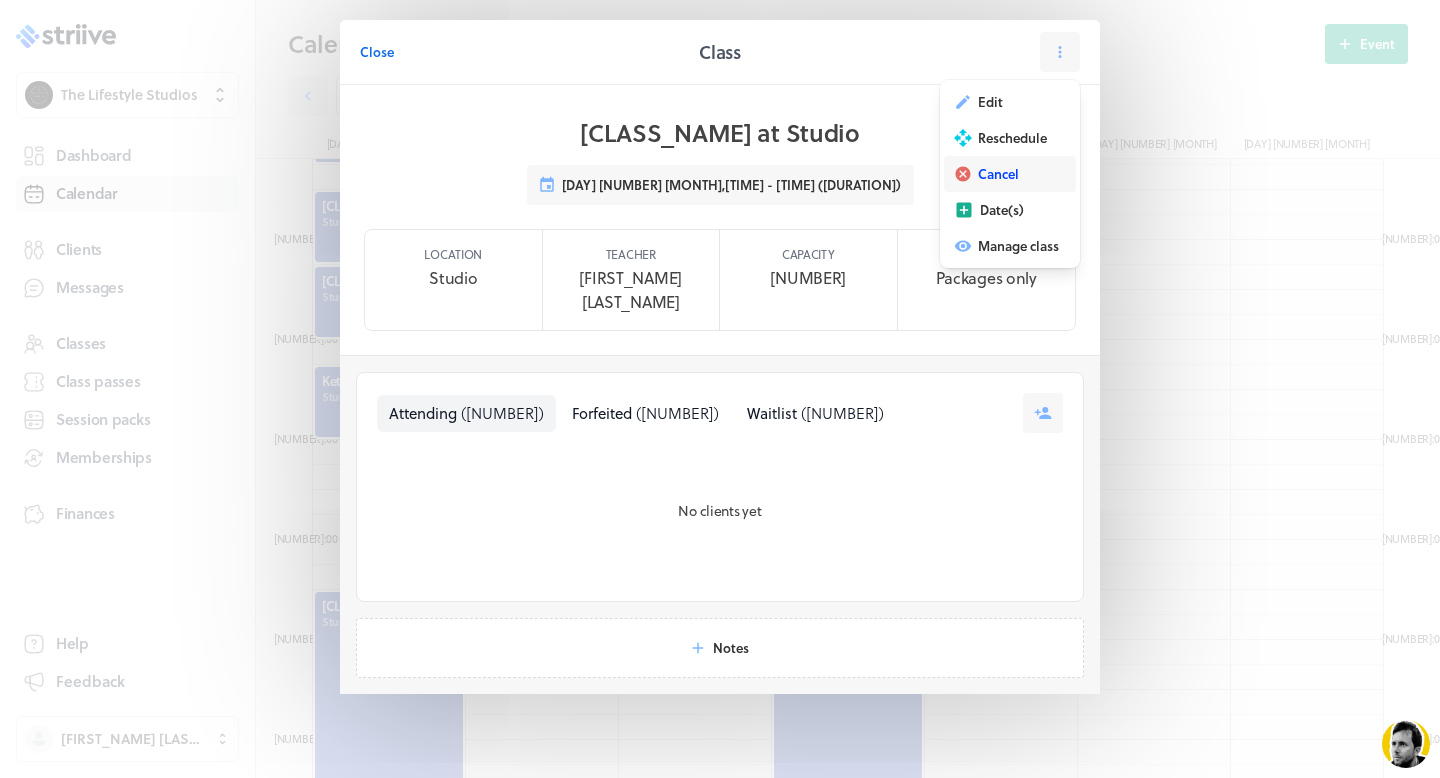 click on "Cancel" at bounding box center (990, 102) 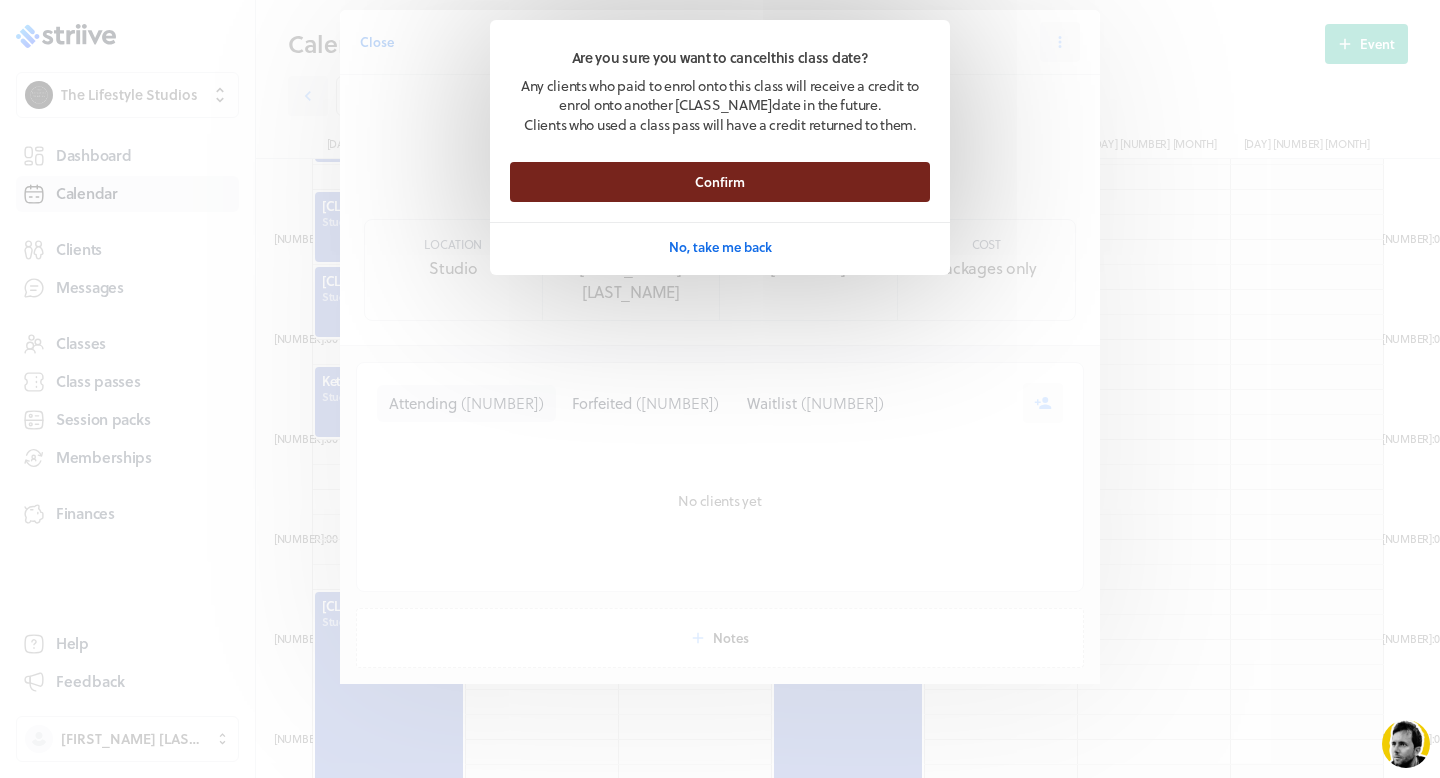 click on "Confirm" at bounding box center [720, 182] 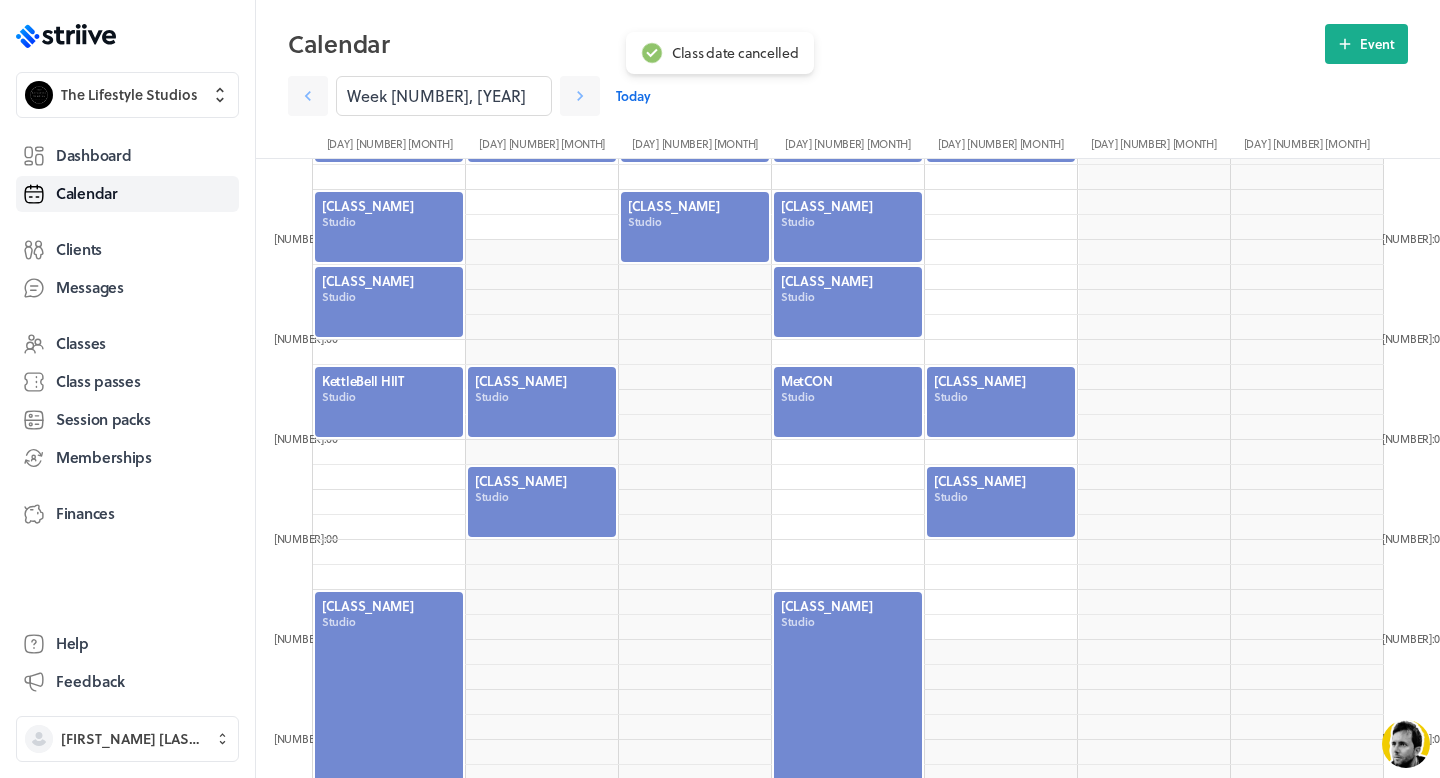 click at bounding box center (389, 739) 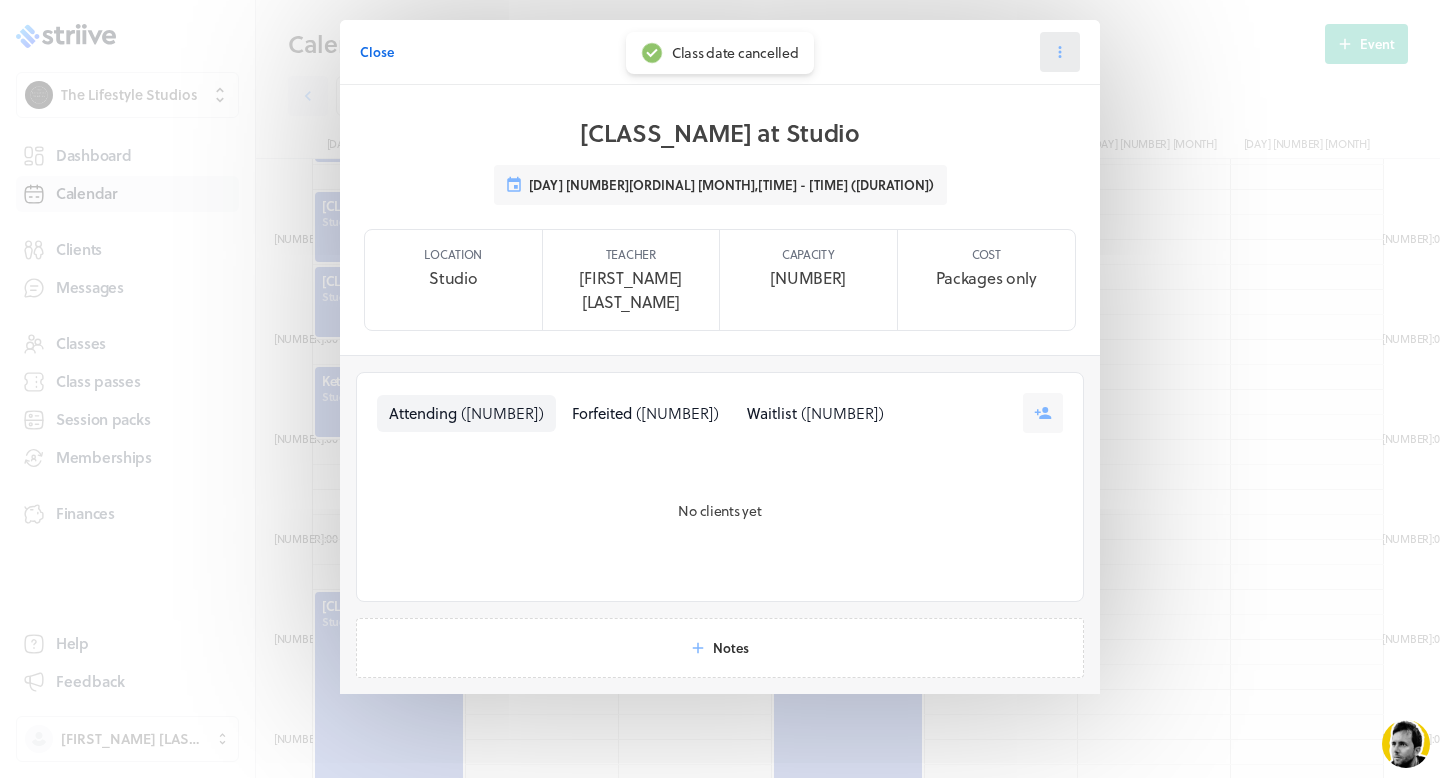 click at bounding box center (1060, 52) 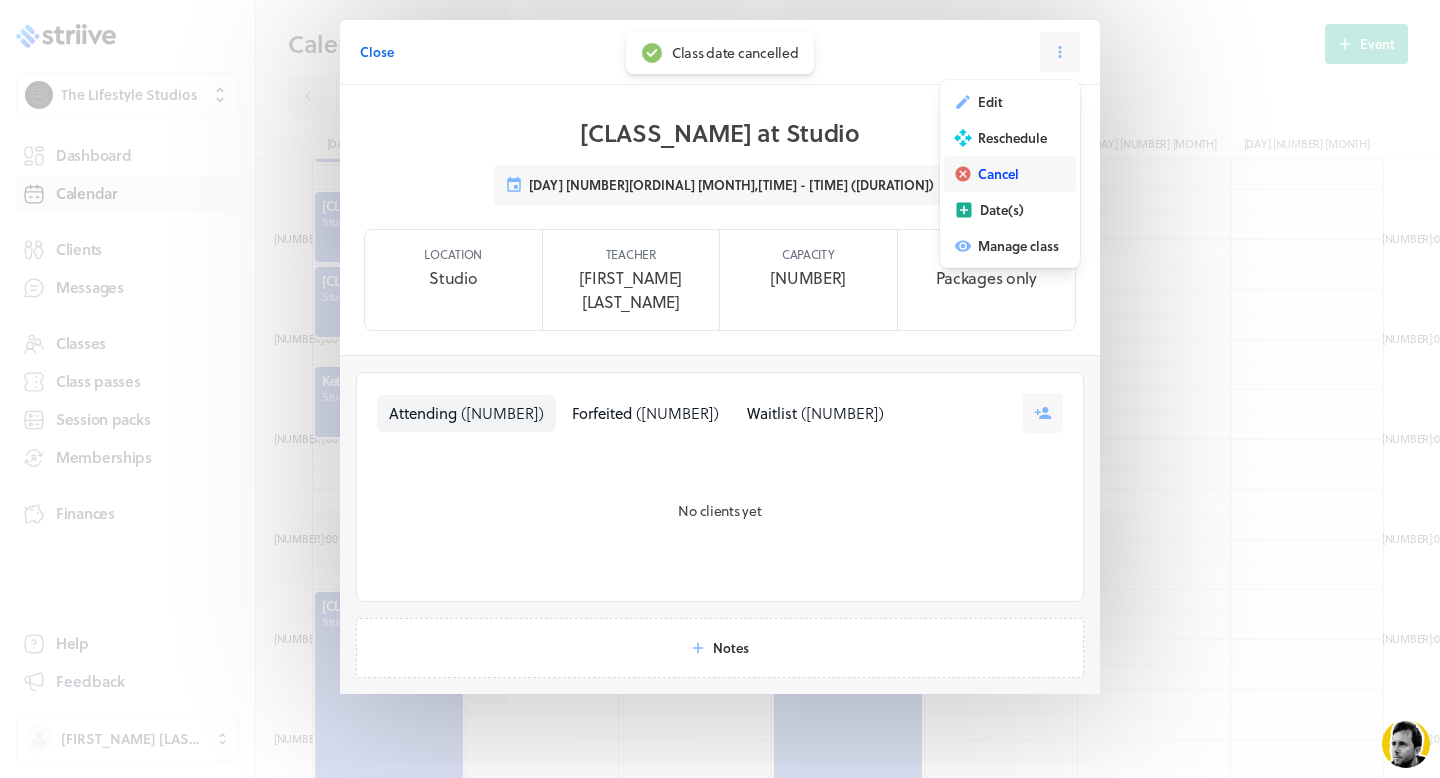 click on "Cancel" at bounding box center (990, 102) 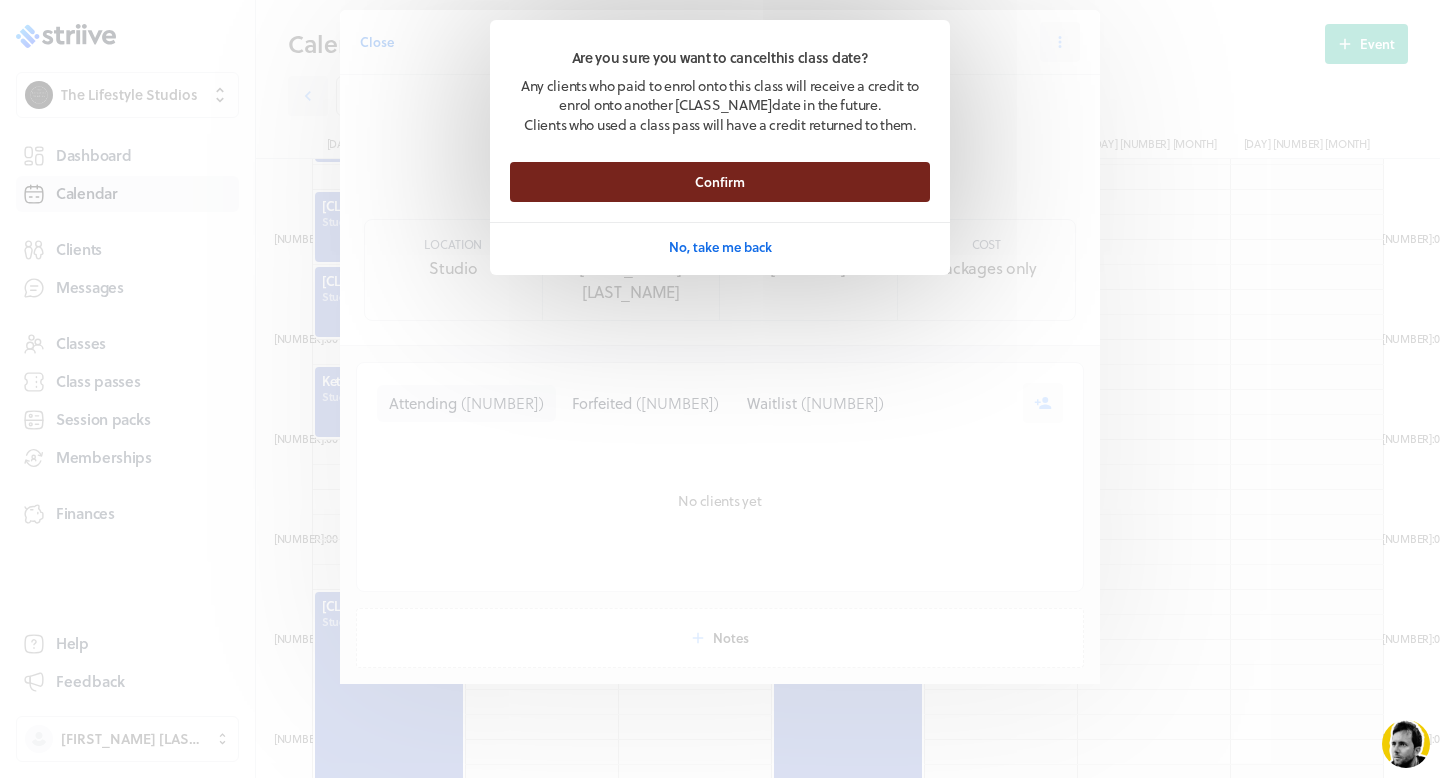 click on "Confirm" at bounding box center [720, 182] 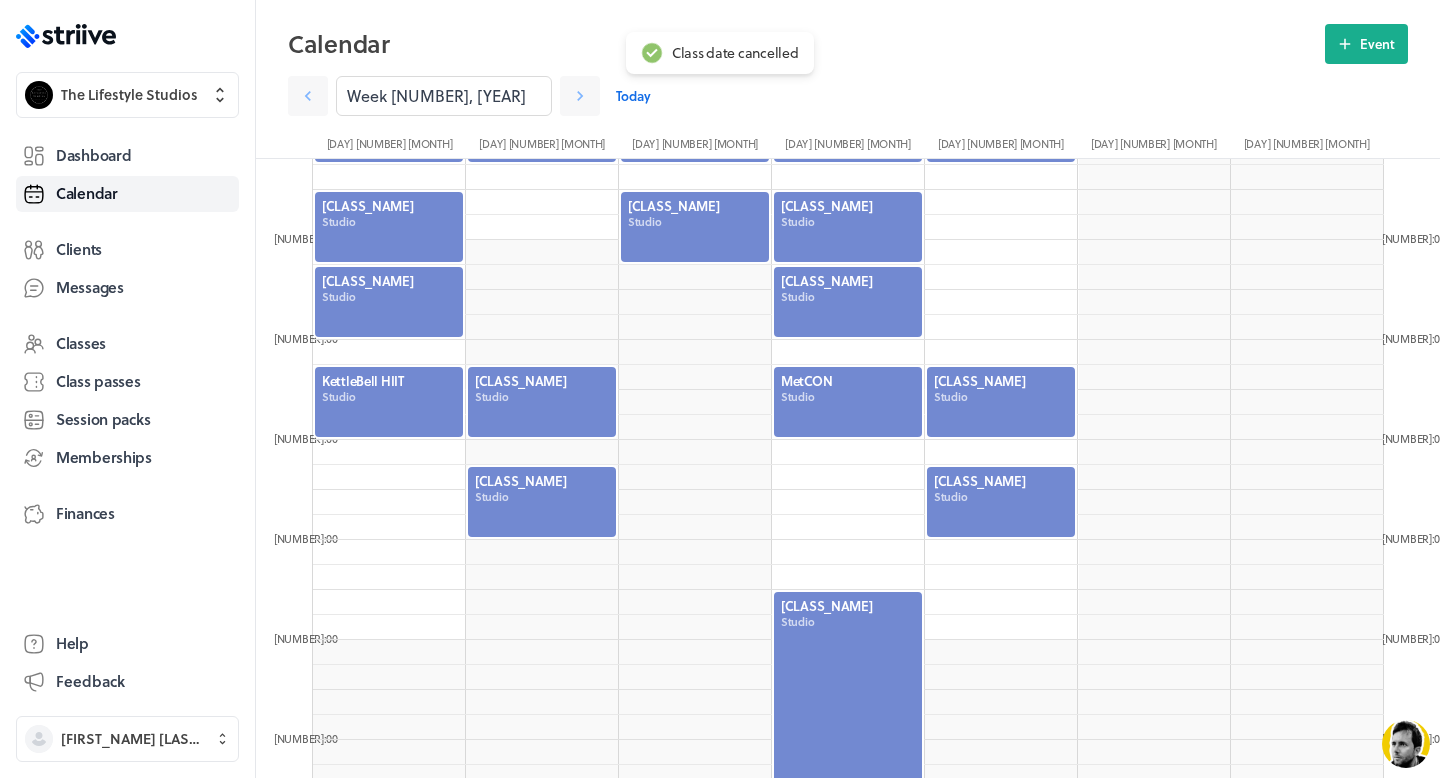 click at bounding box center [848, 739] 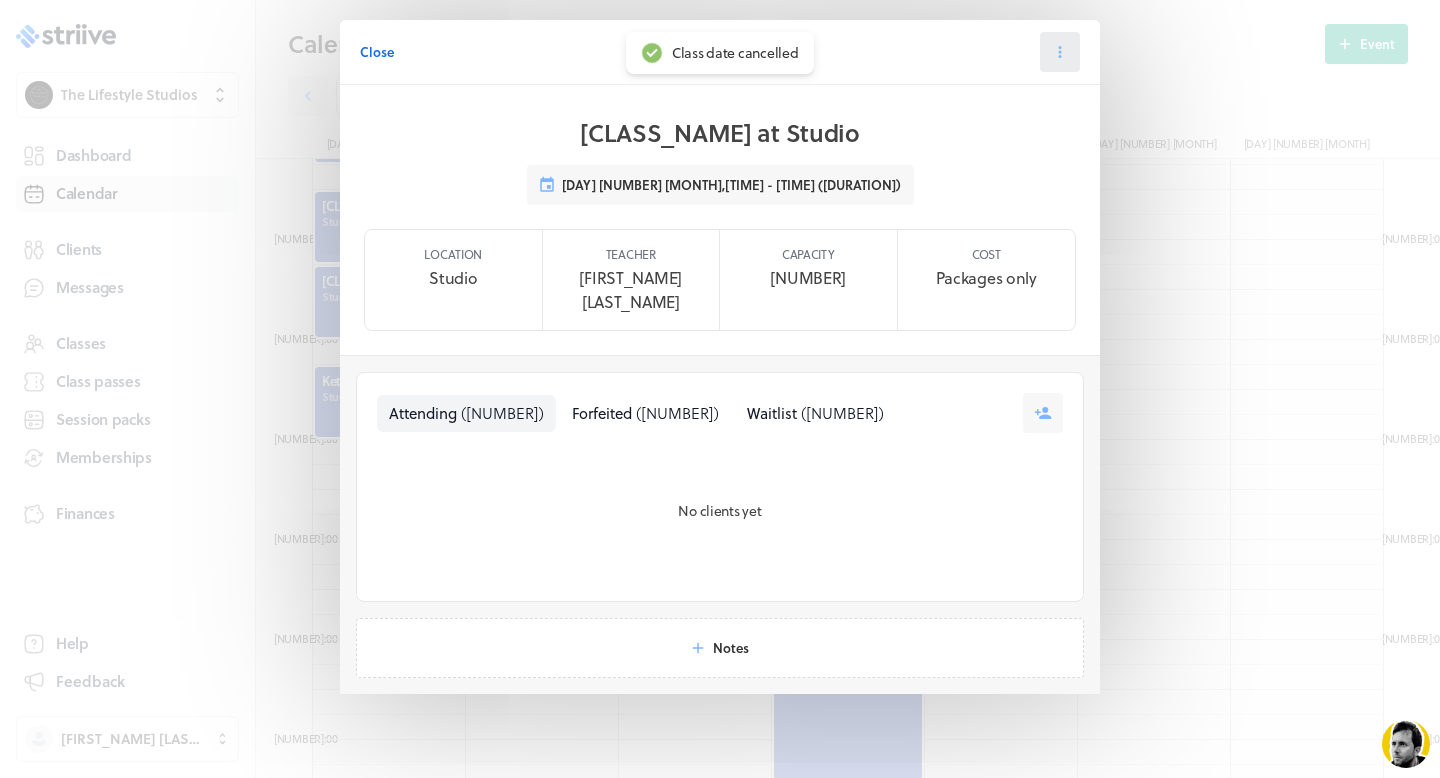 click at bounding box center [1060, 52] 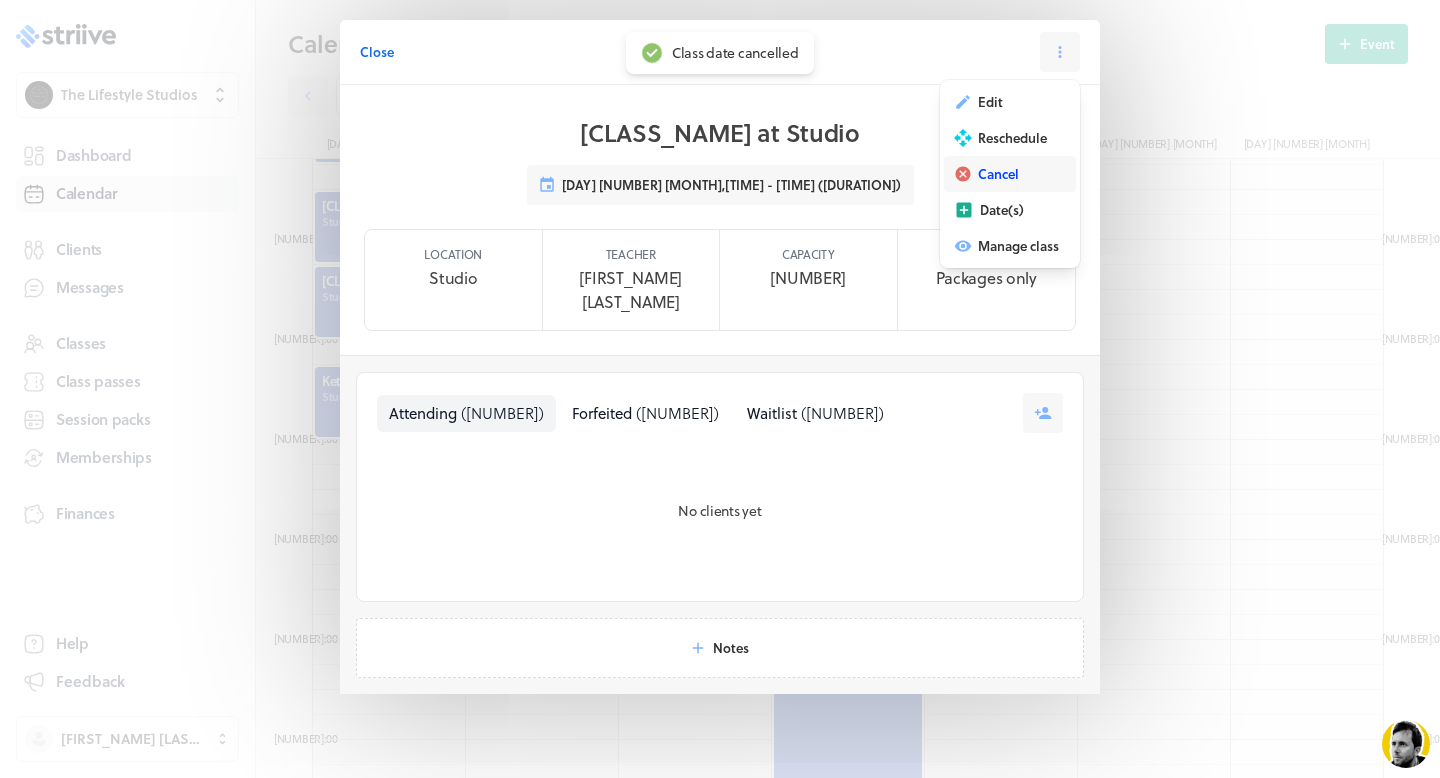 click on "Cancel" at bounding box center (990, 102) 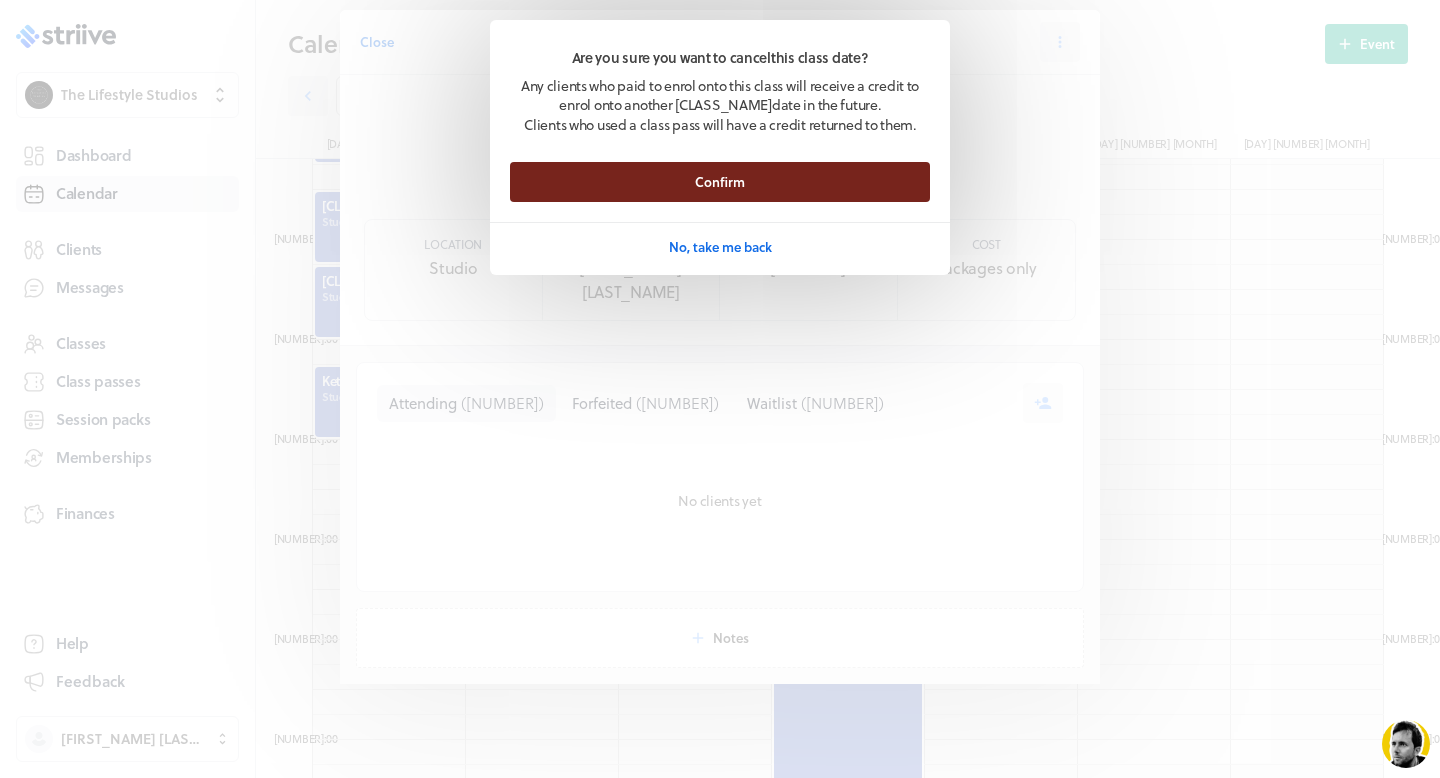 click on "Confirm" at bounding box center (720, 182) 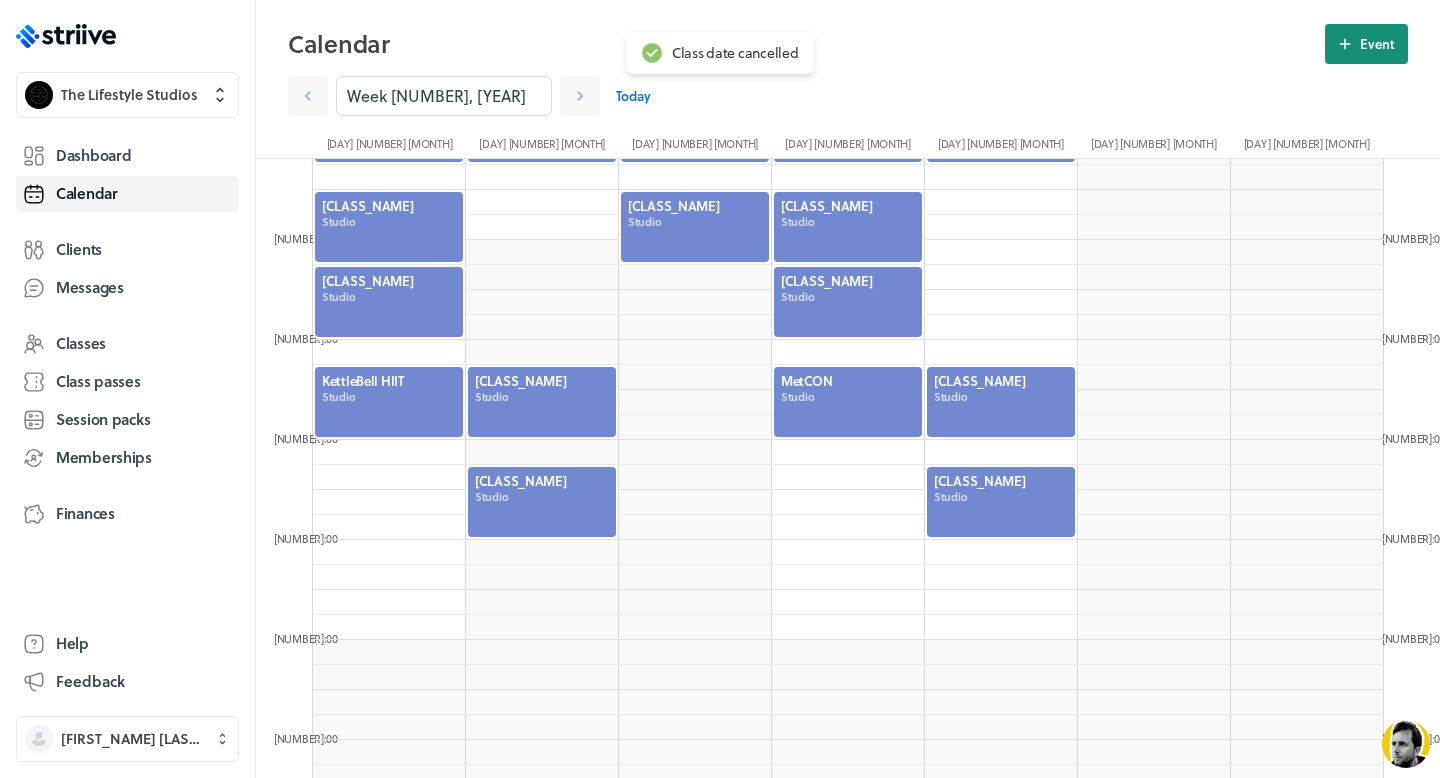 click at bounding box center [1345, 44] 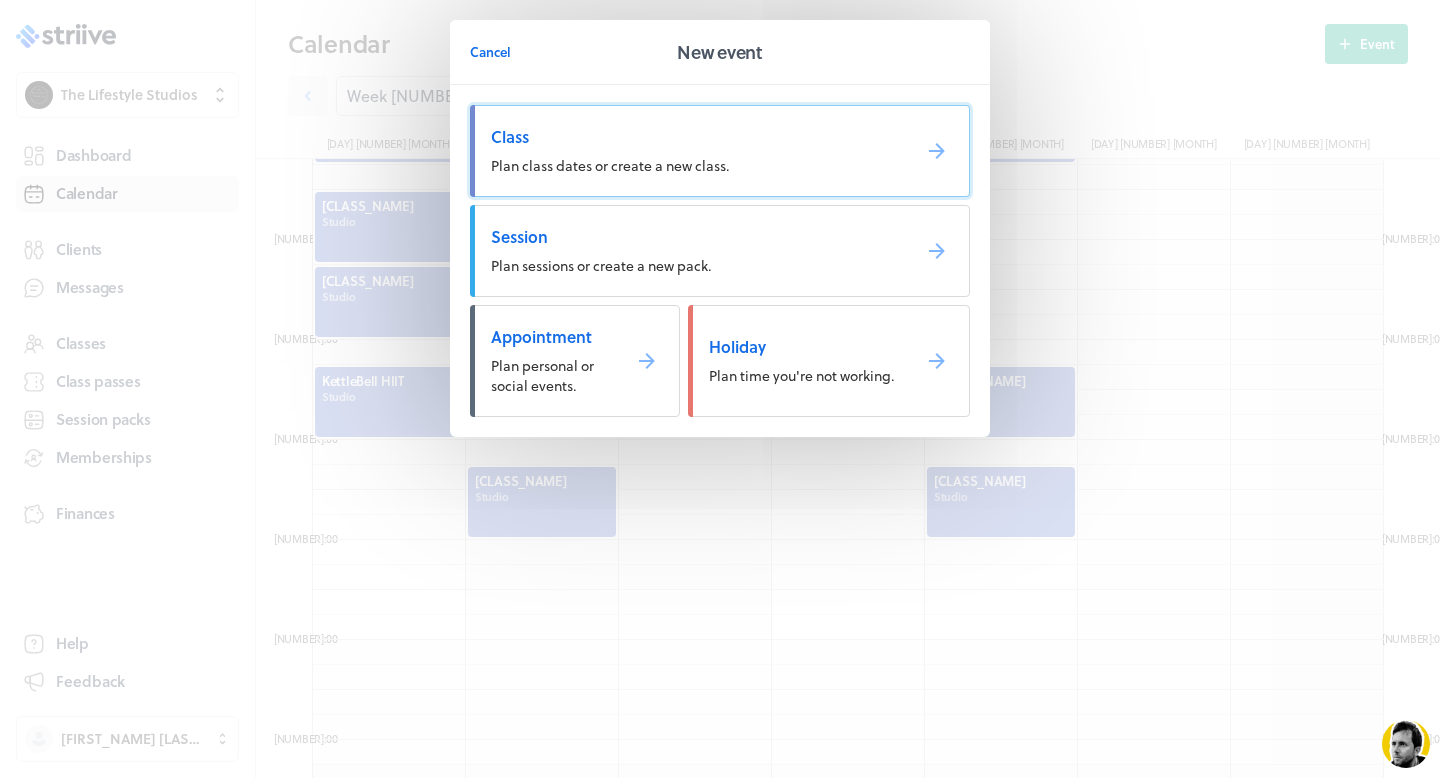 click on "Plan class dates or create a new class." at bounding box center (720, 151) 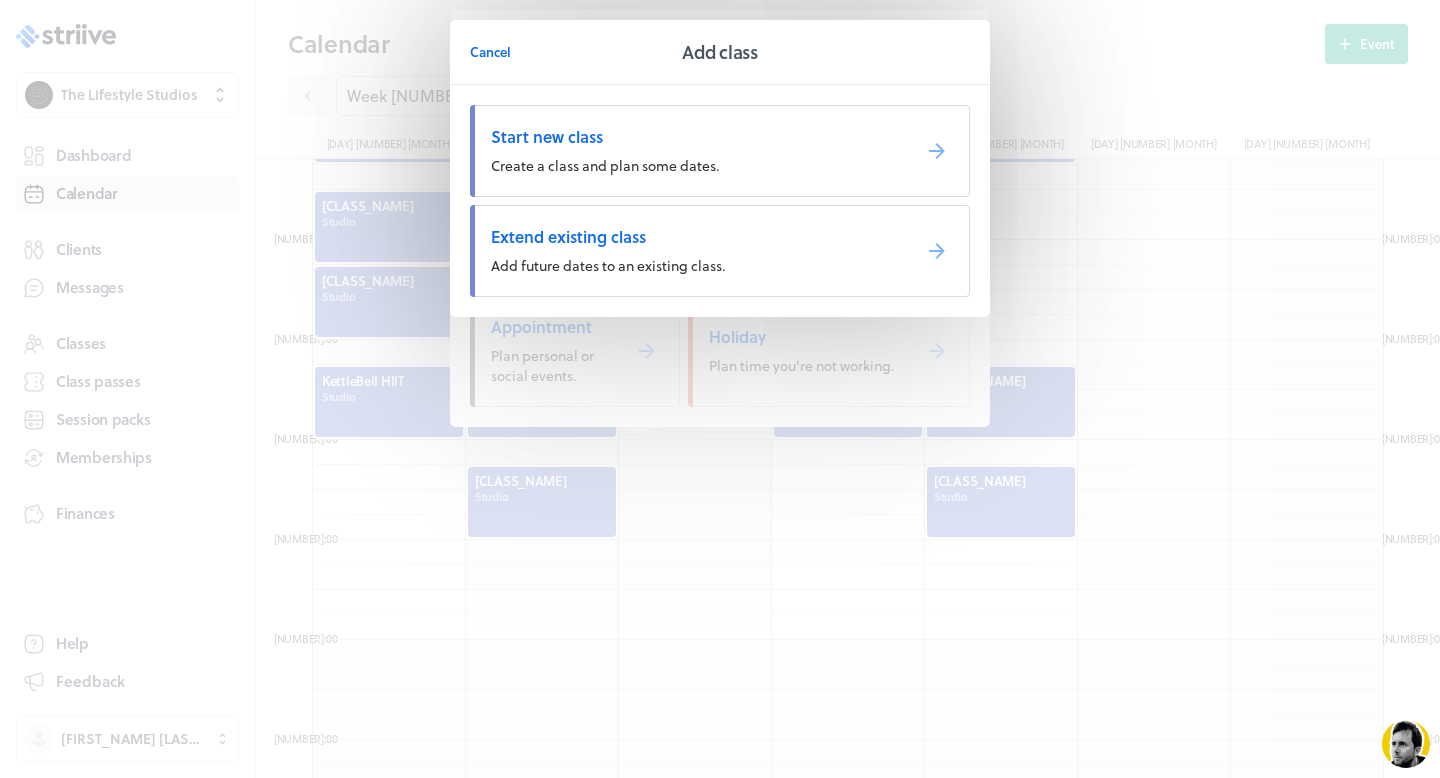 click on "Extend existing class Add future dates to an existing class." at bounding box center (720, 251) 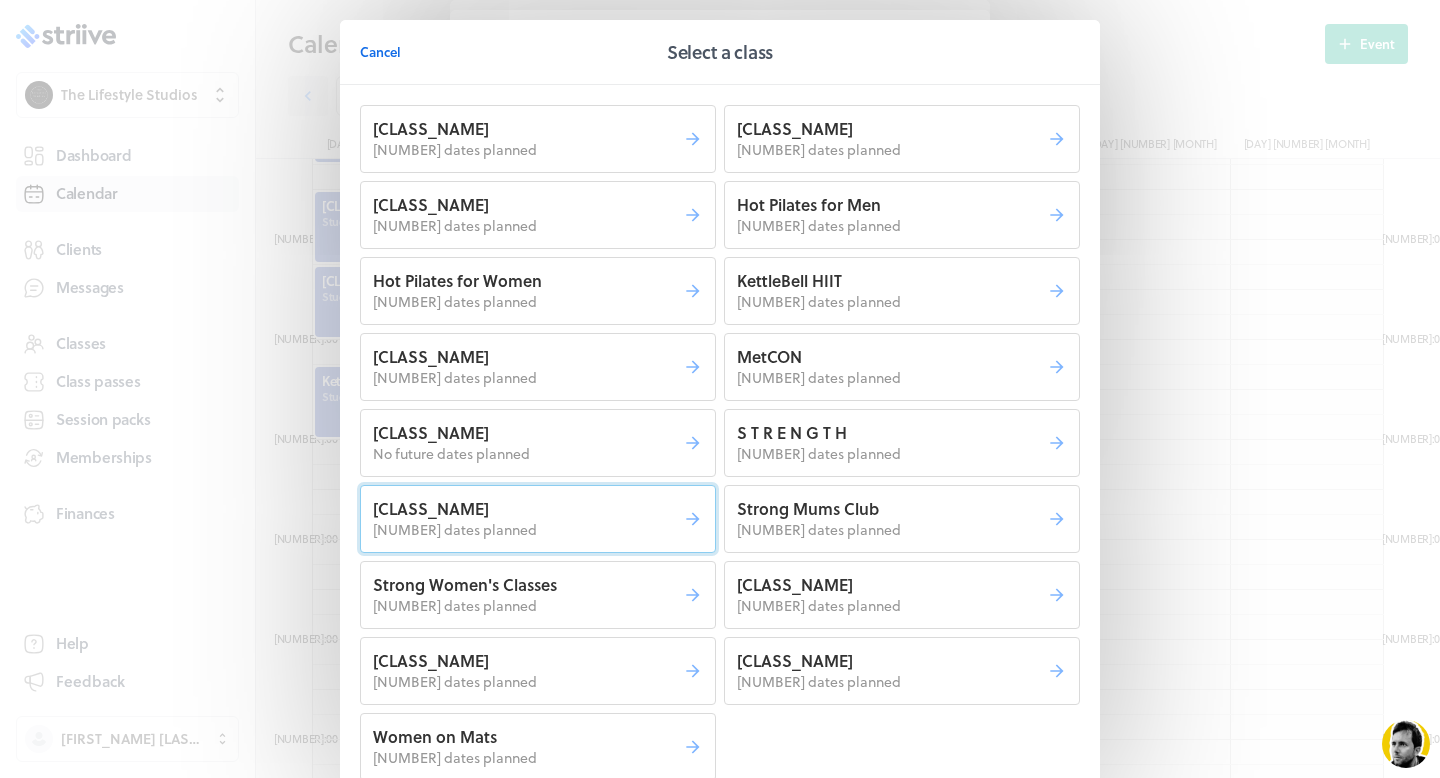 click on "[CLASS_NAME]" at bounding box center [528, 129] 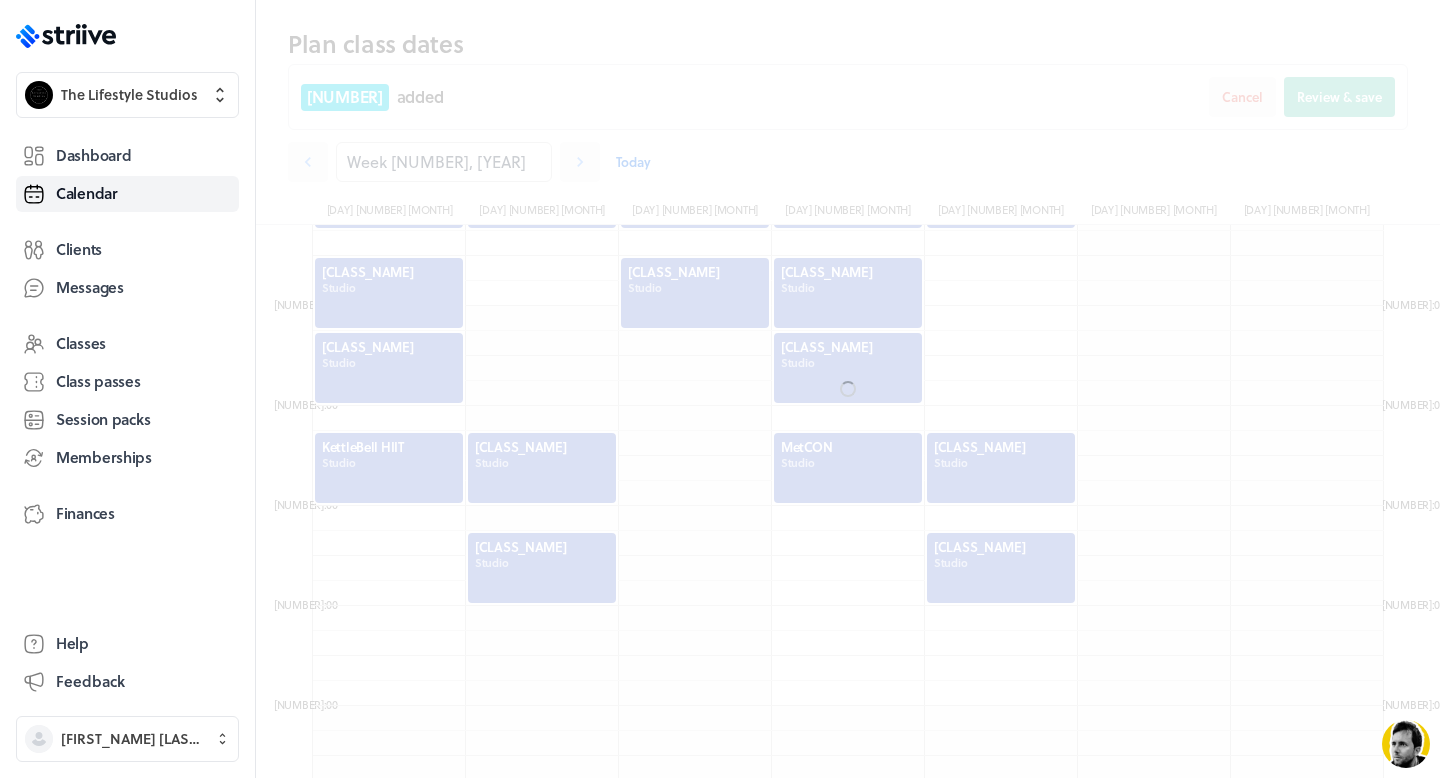 scroll, scrollTop: 785, scrollLeft: 0, axis: vertical 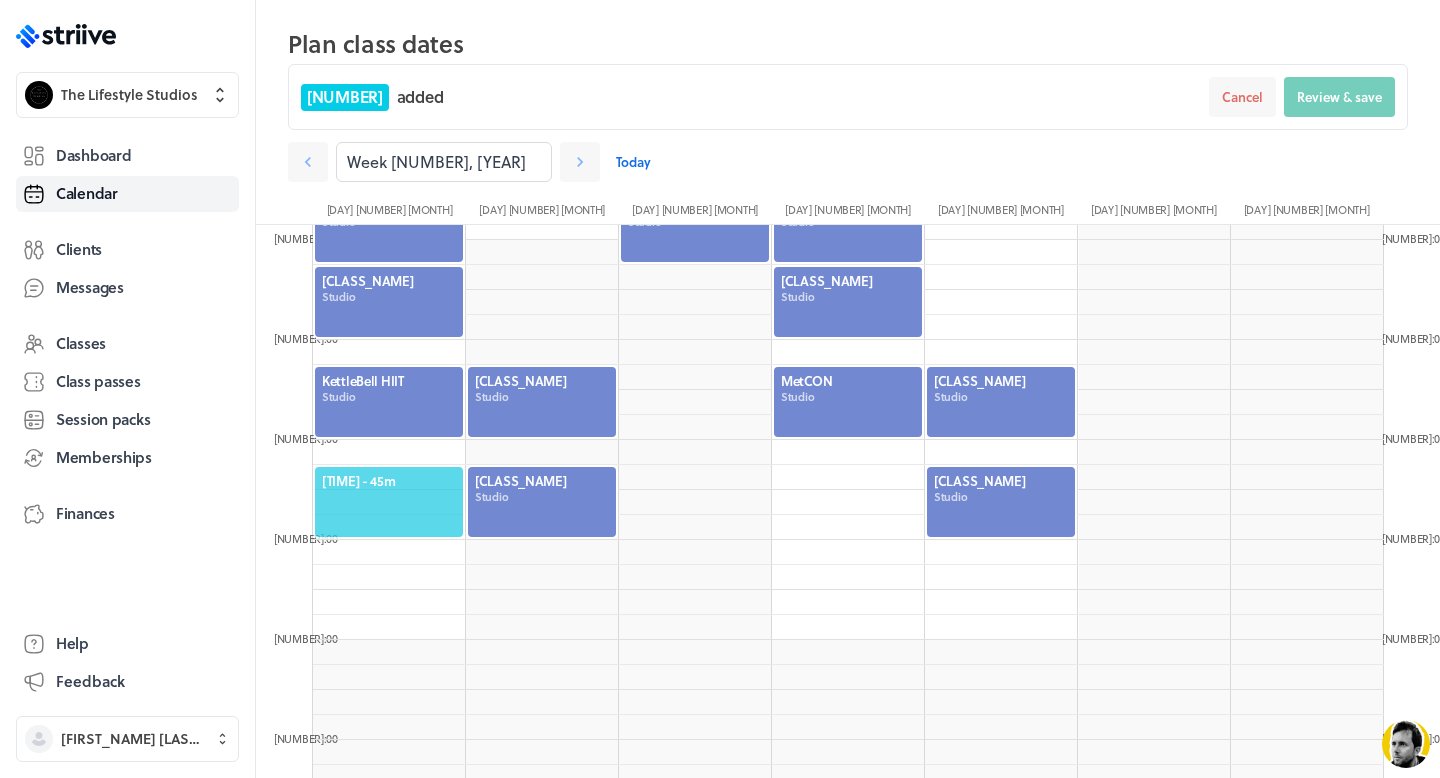 click on "[TIME]  - 45m" at bounding box center (389, 481) 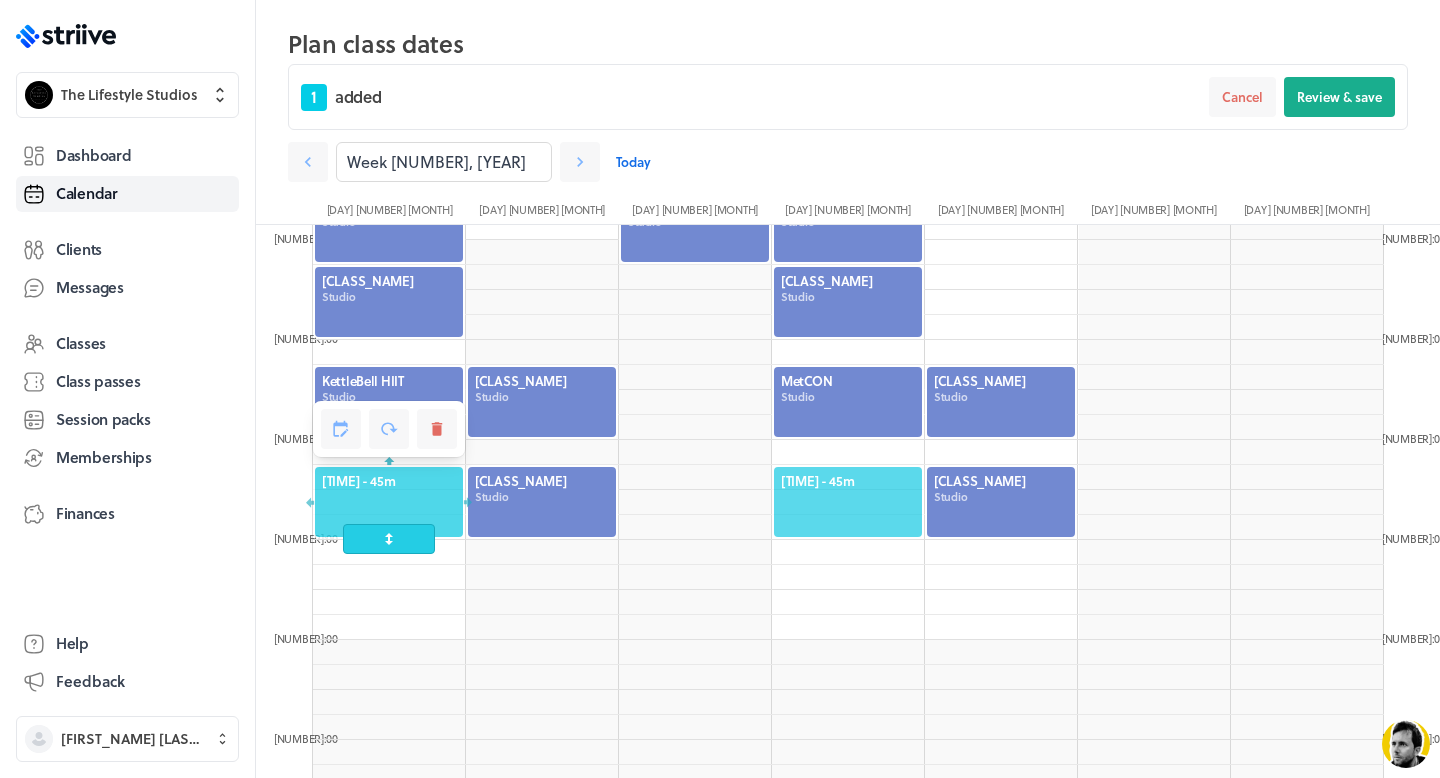 click on "[TIME]  - 45m" at bounding box center (848, 481) 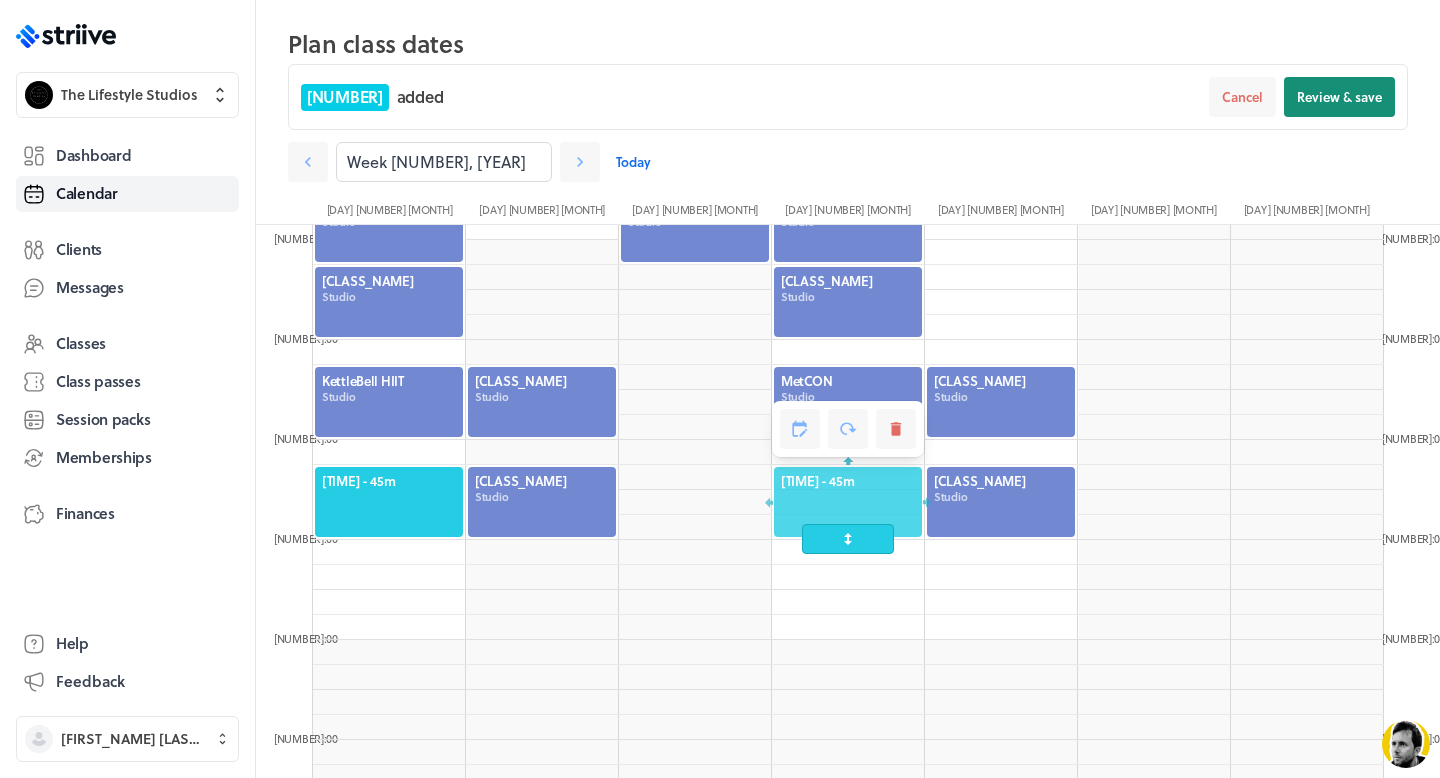 click on "Review & save" at bounding box center [1339, 97] 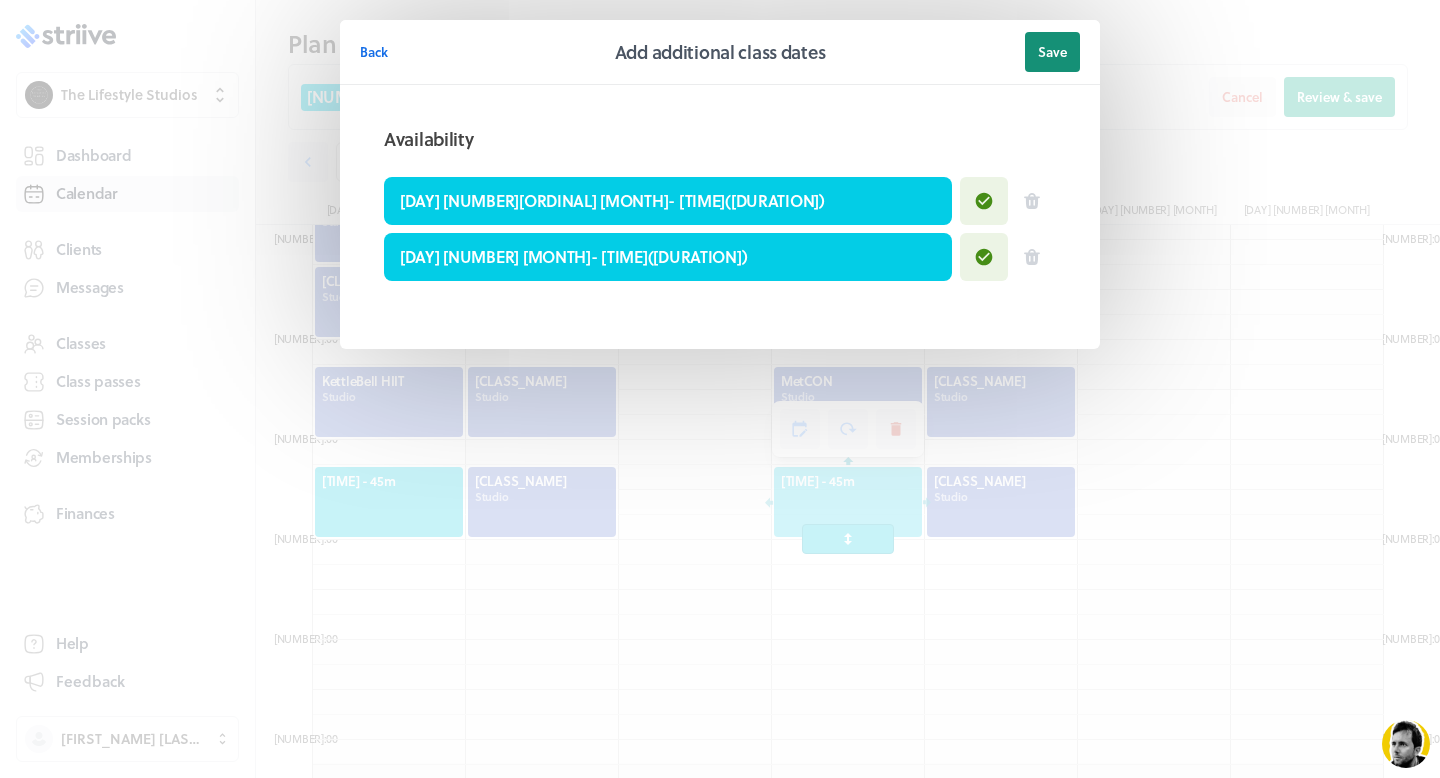 click on "Save" at bounding box center (1052, 52) 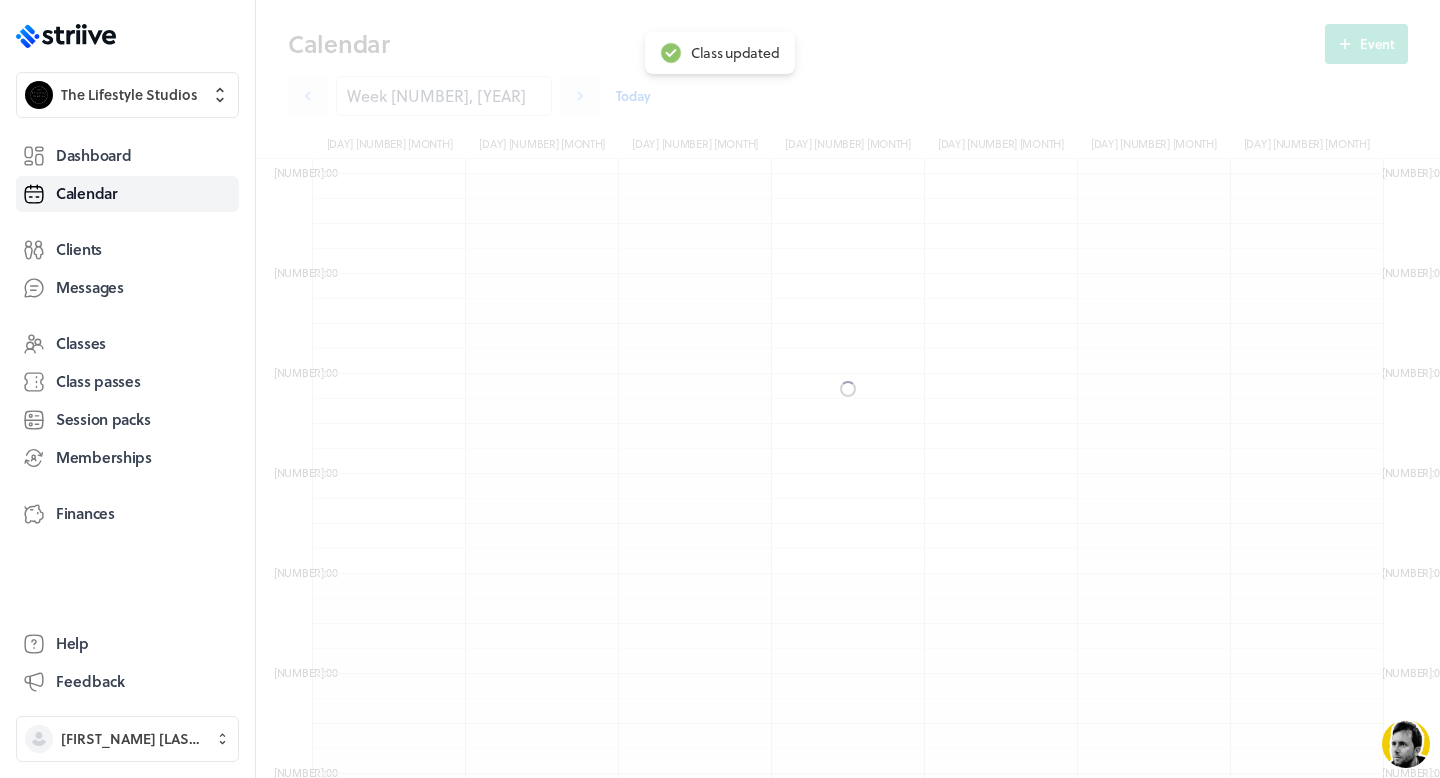 scroll, scrollTop: 719, scrollLeft: 0, axis: vertical 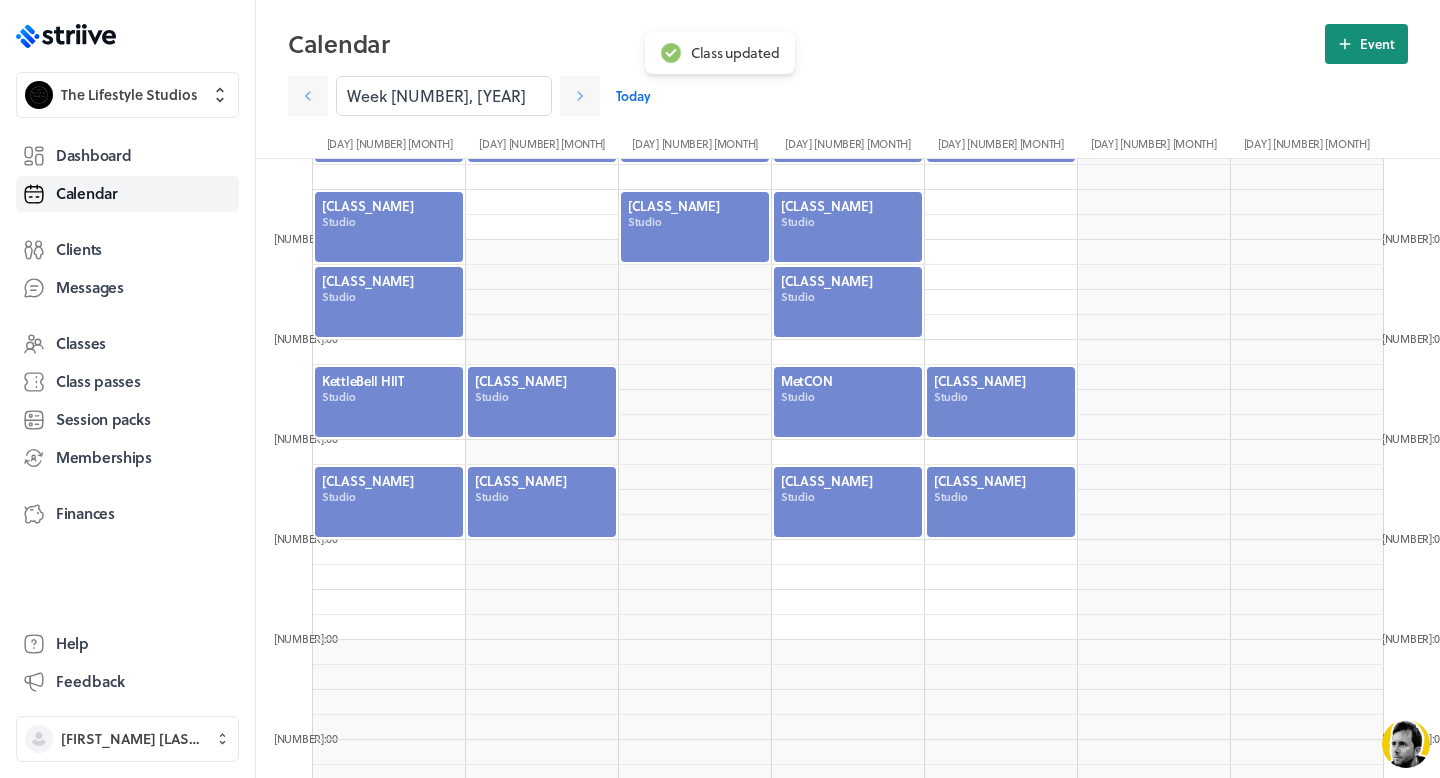 click on "Event" at bounding box center (1377, 44) 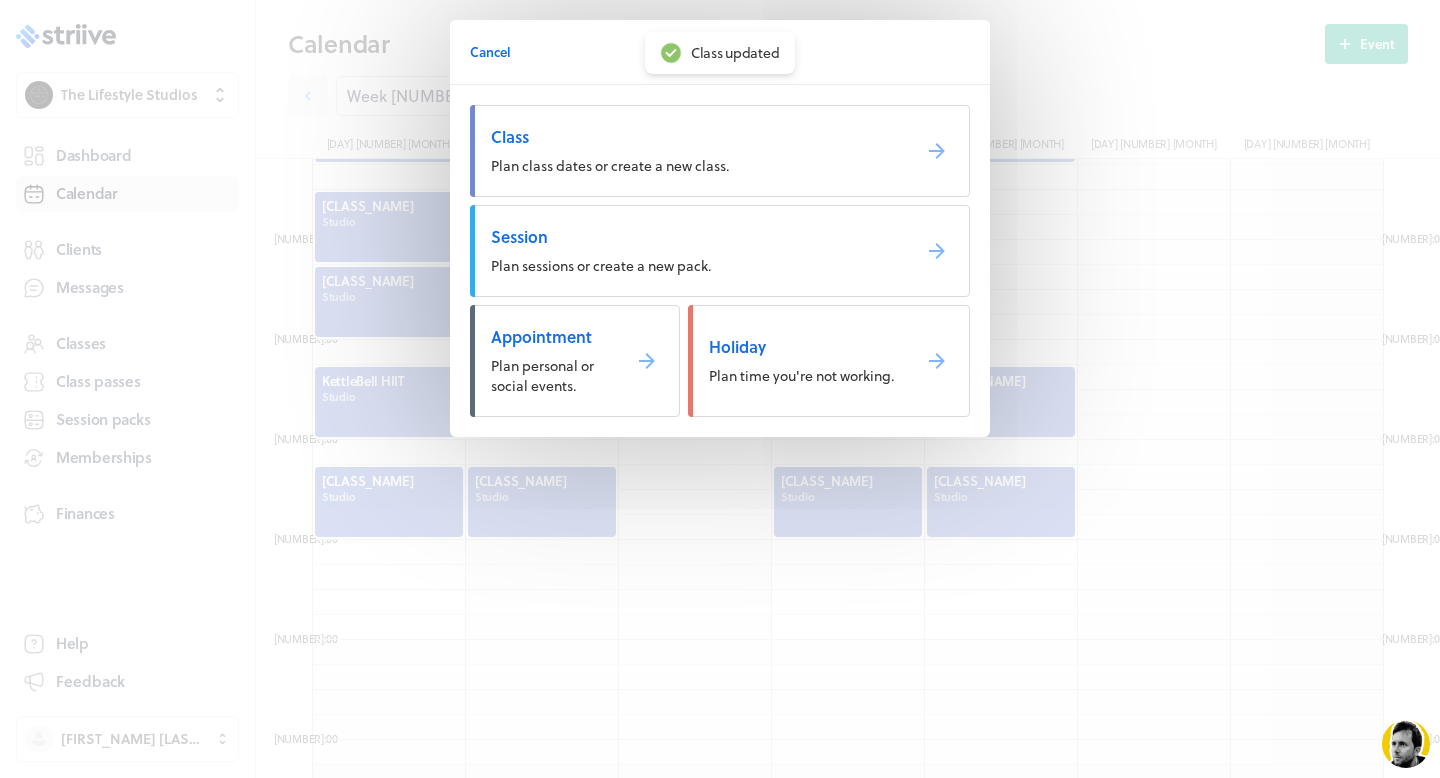 click on "Class Plan class dates or create a new class. Session Plan sessions or create a new pack. Appointment Plan personal or social events. Holiday Plan time you're not working." at bounding box center (720, 261) 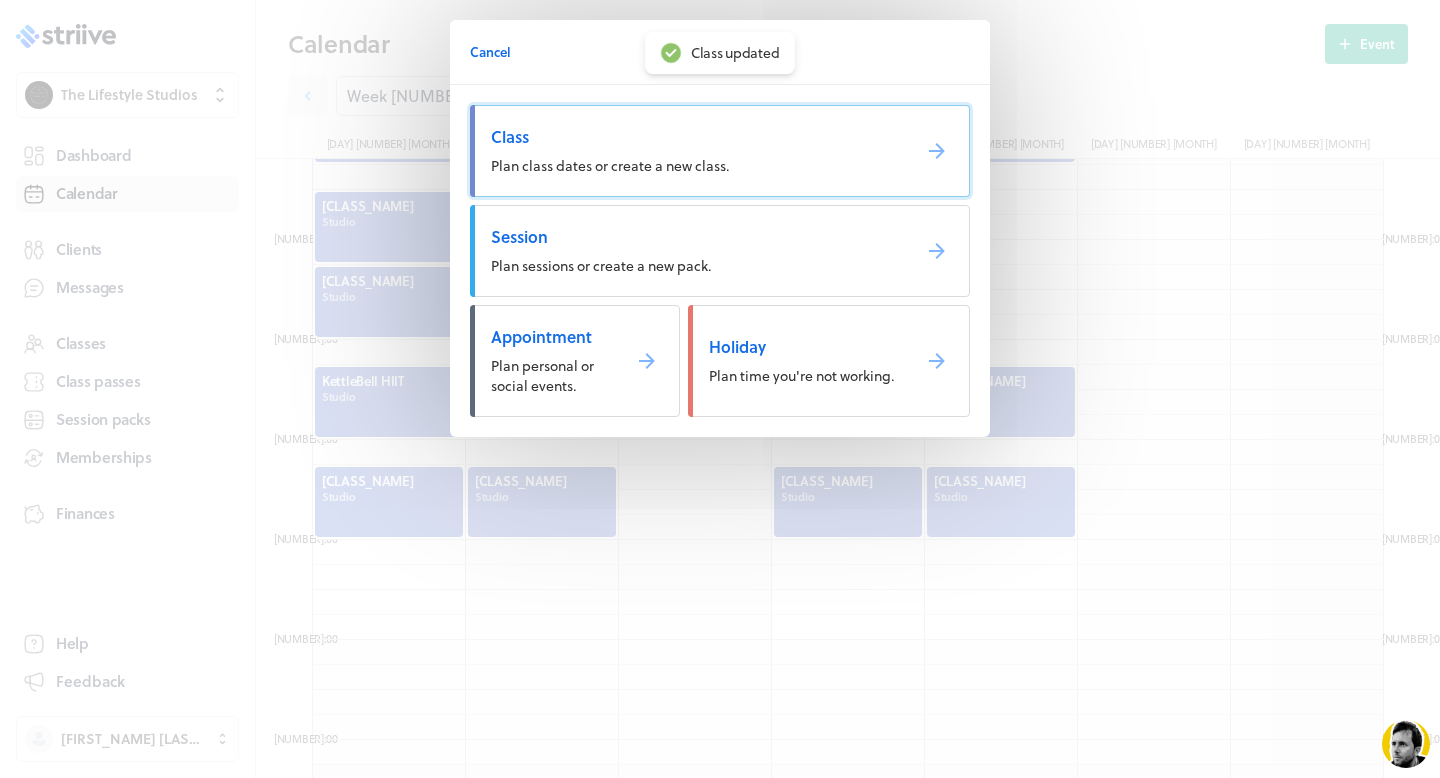 click on "Plan class dates or create a new class." at bounding box center (720, 151) 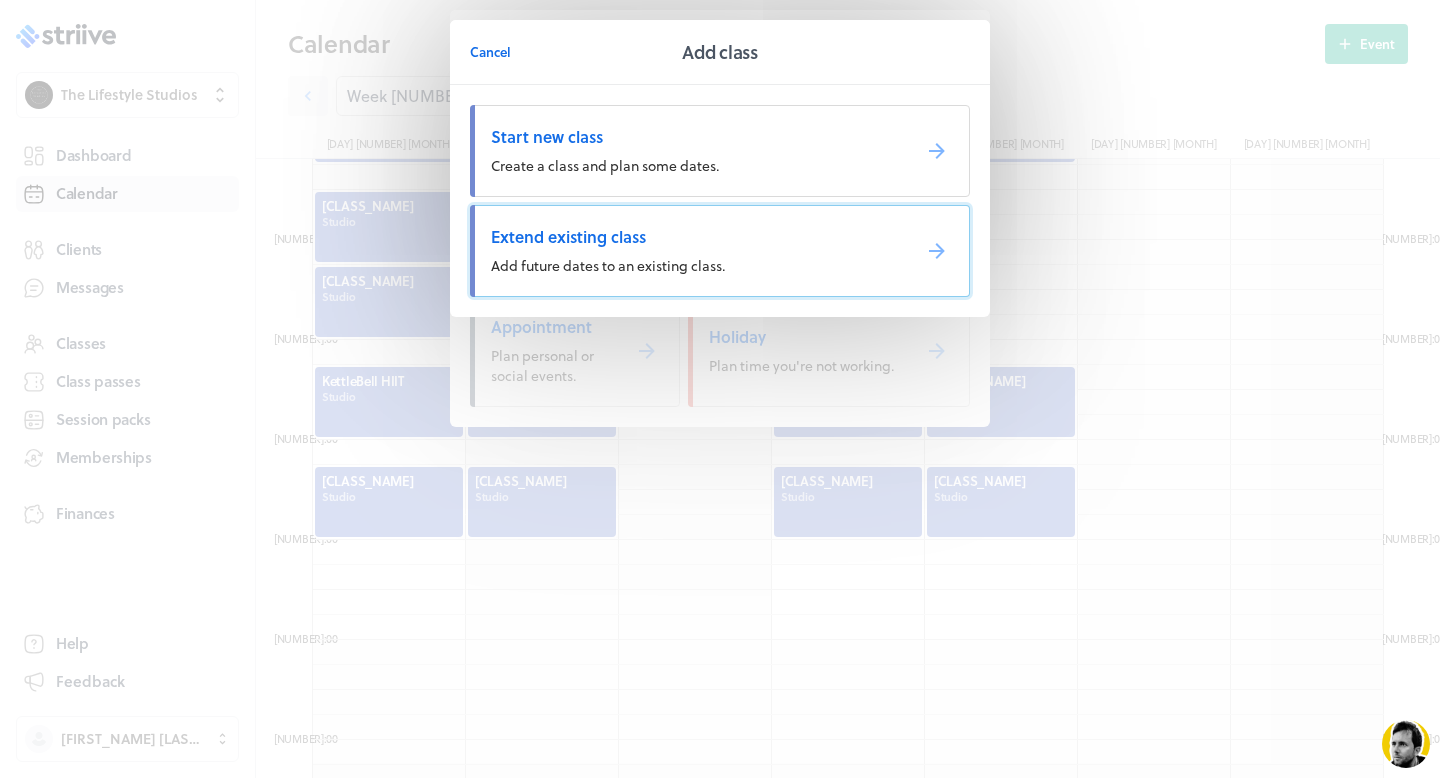 click on "Extend existing class Add future dates to an existing class." at bounding box center (720, 251) 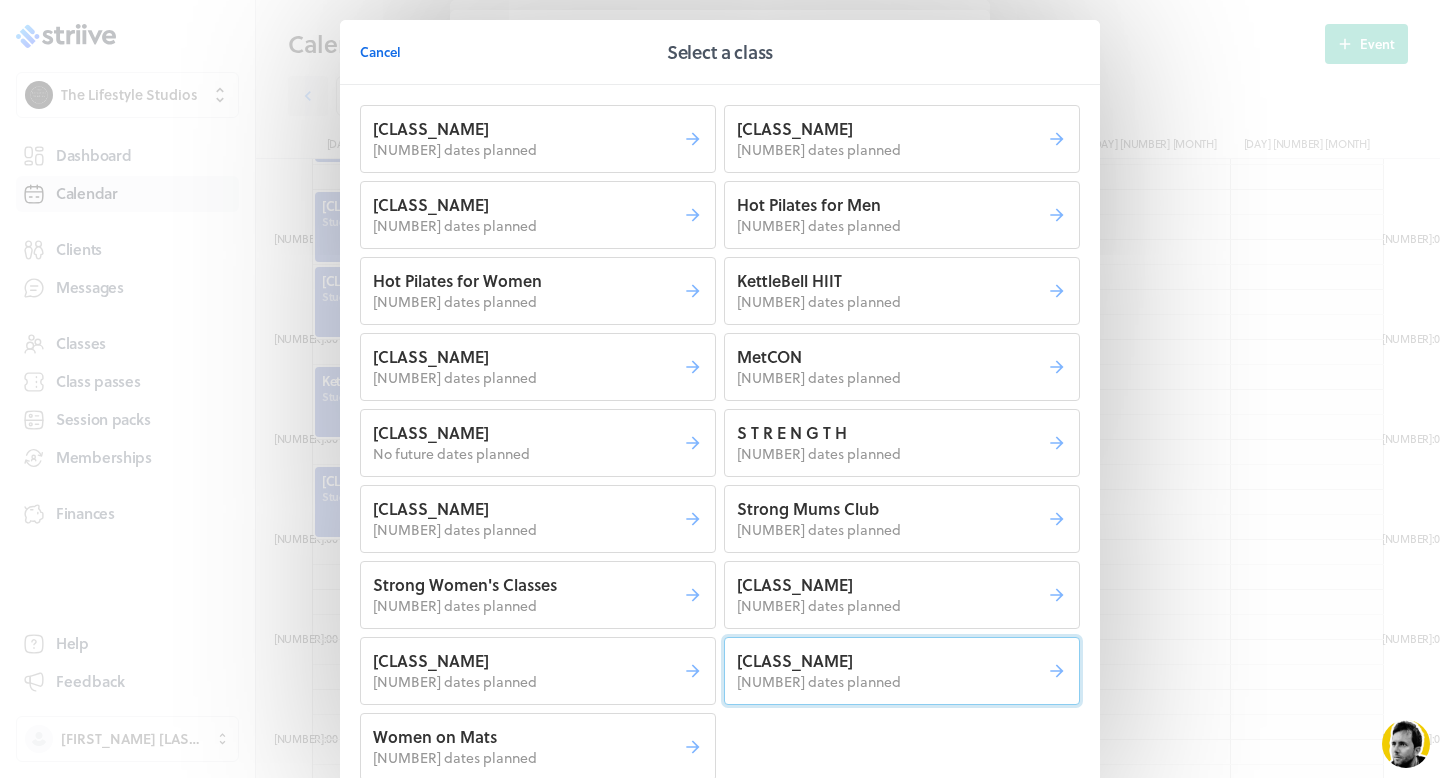 click on "[CLASS_NAME]" at bounding box center (528, 129) 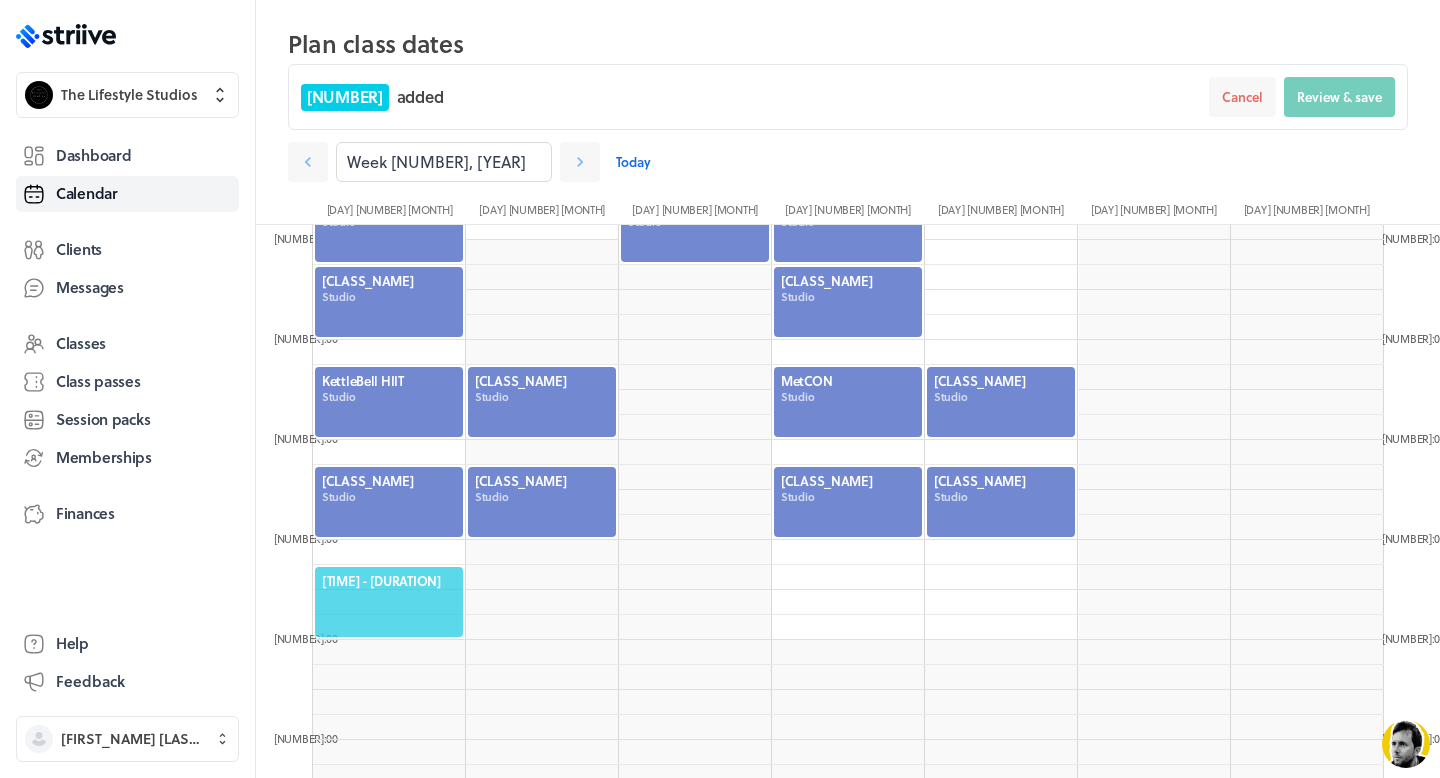 click on "[TIME]  - [DURATION]" at bounding box center (389, 581) 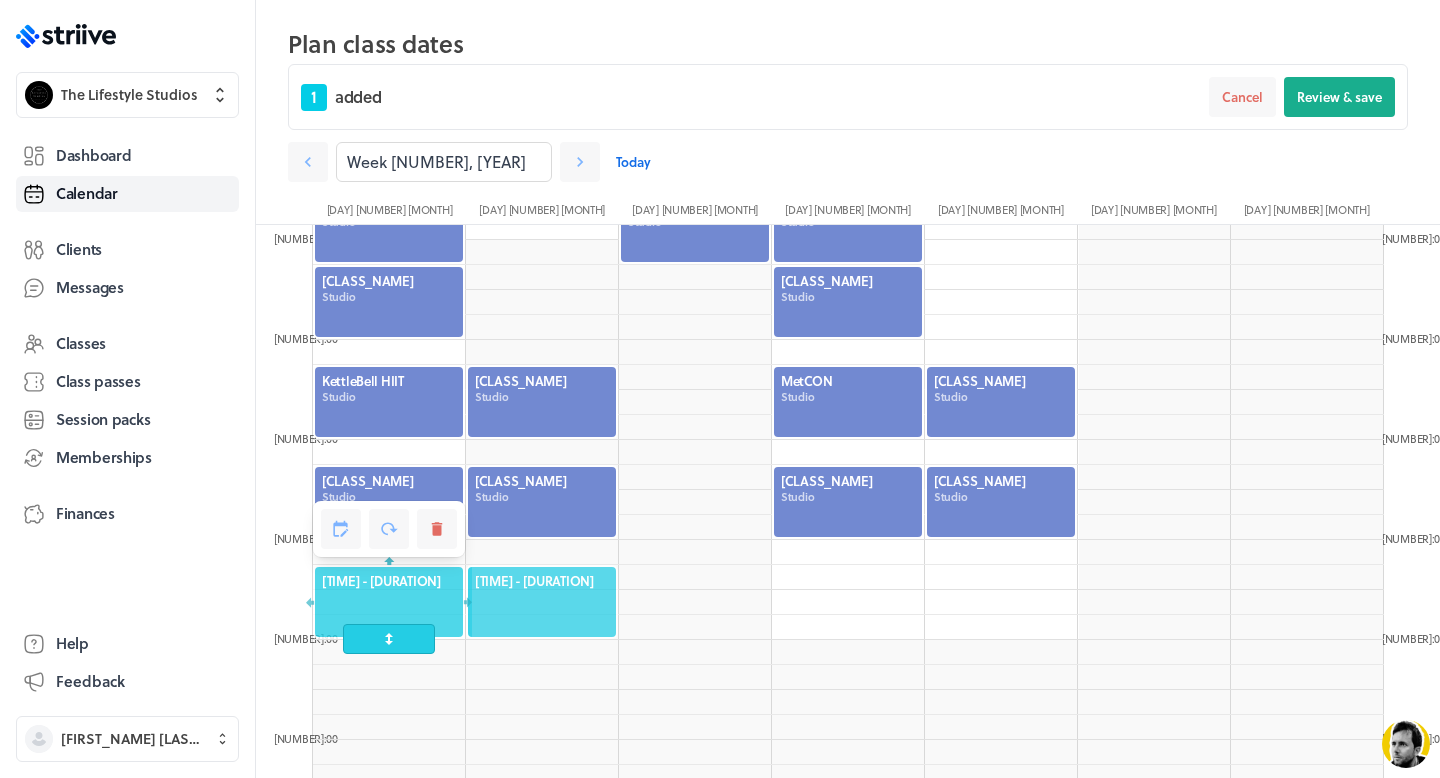 click on "[TIME]  - [DURATION]" at bounding box center [542, 581] 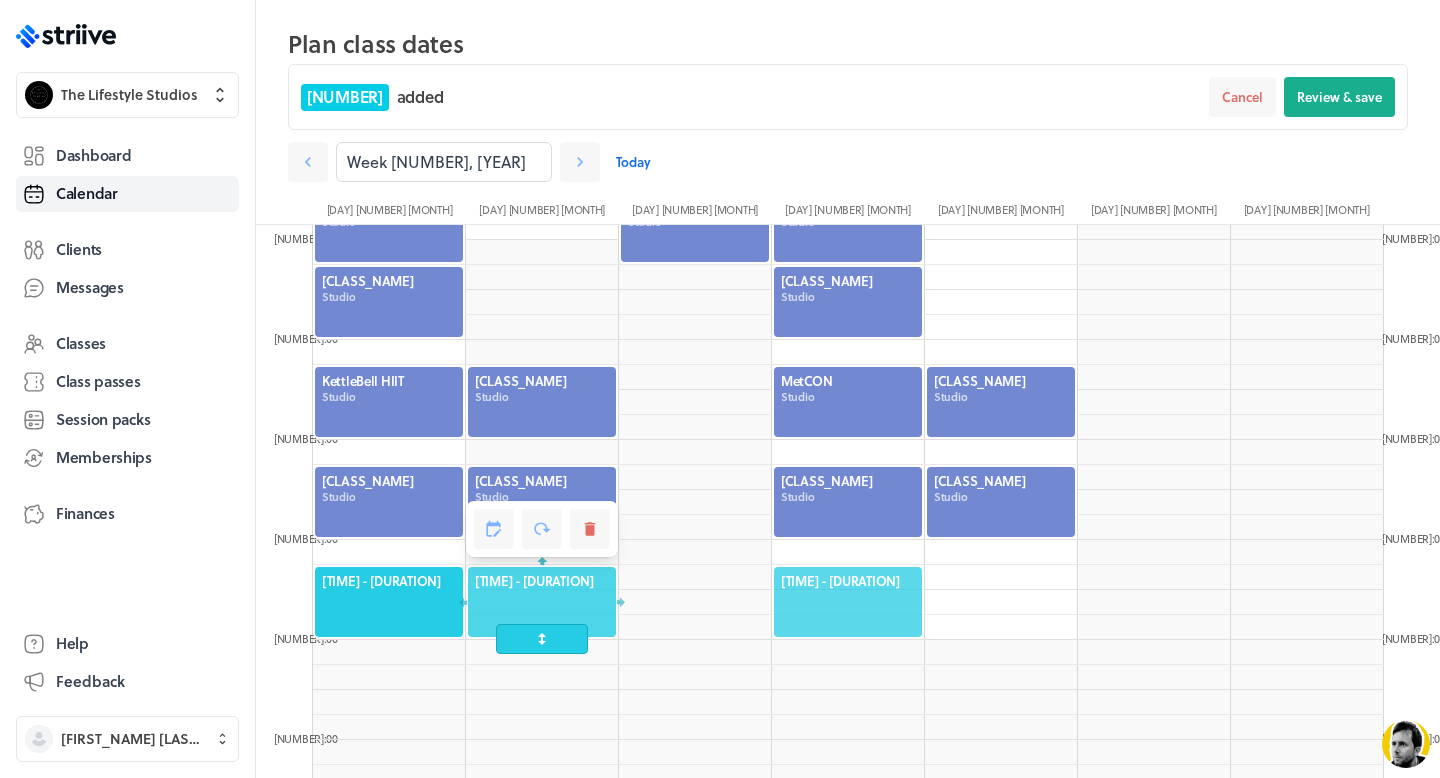 click on "[TIME]  - [DURATION]" at bounding box center [848, 581] 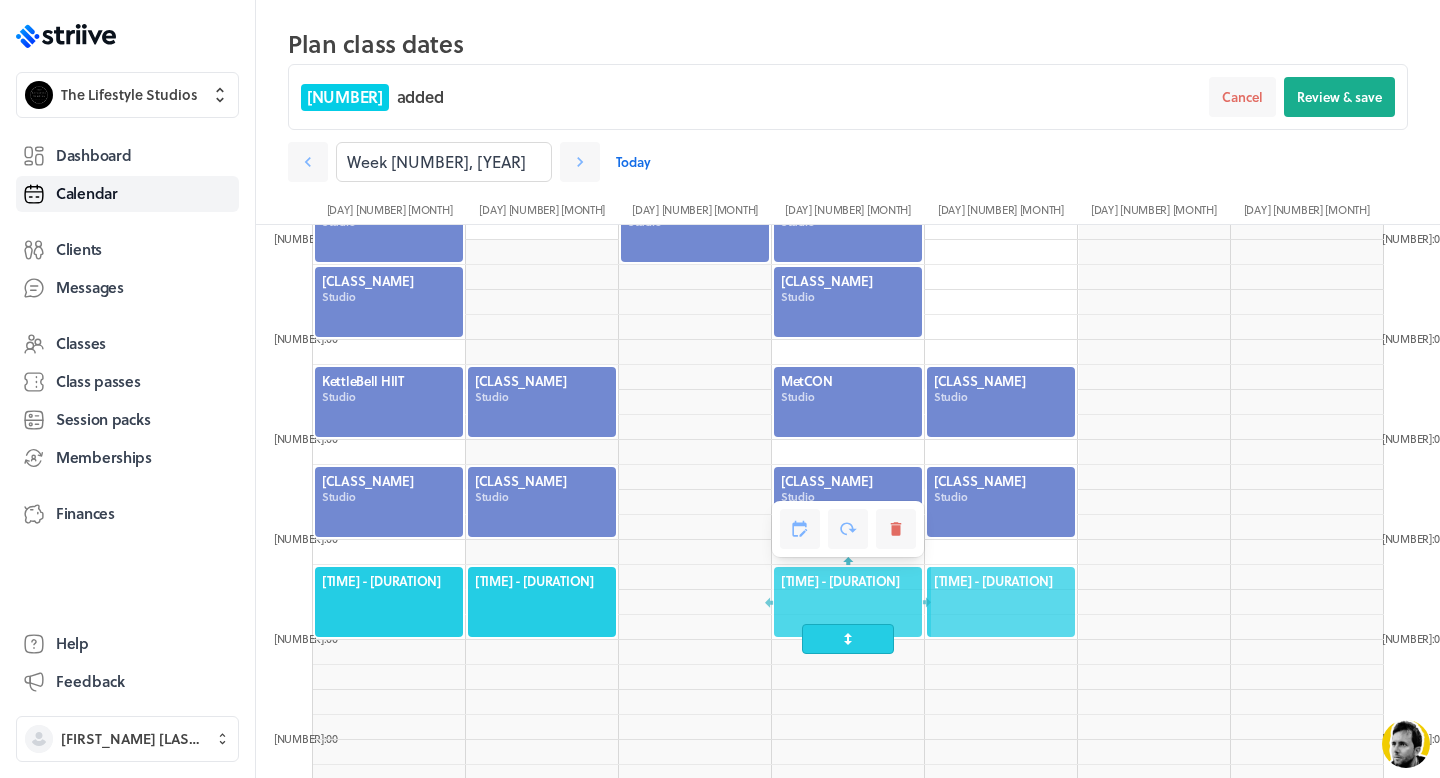 click on "[TIME]  - [DURATION]" at bounding box center (1001, 581) 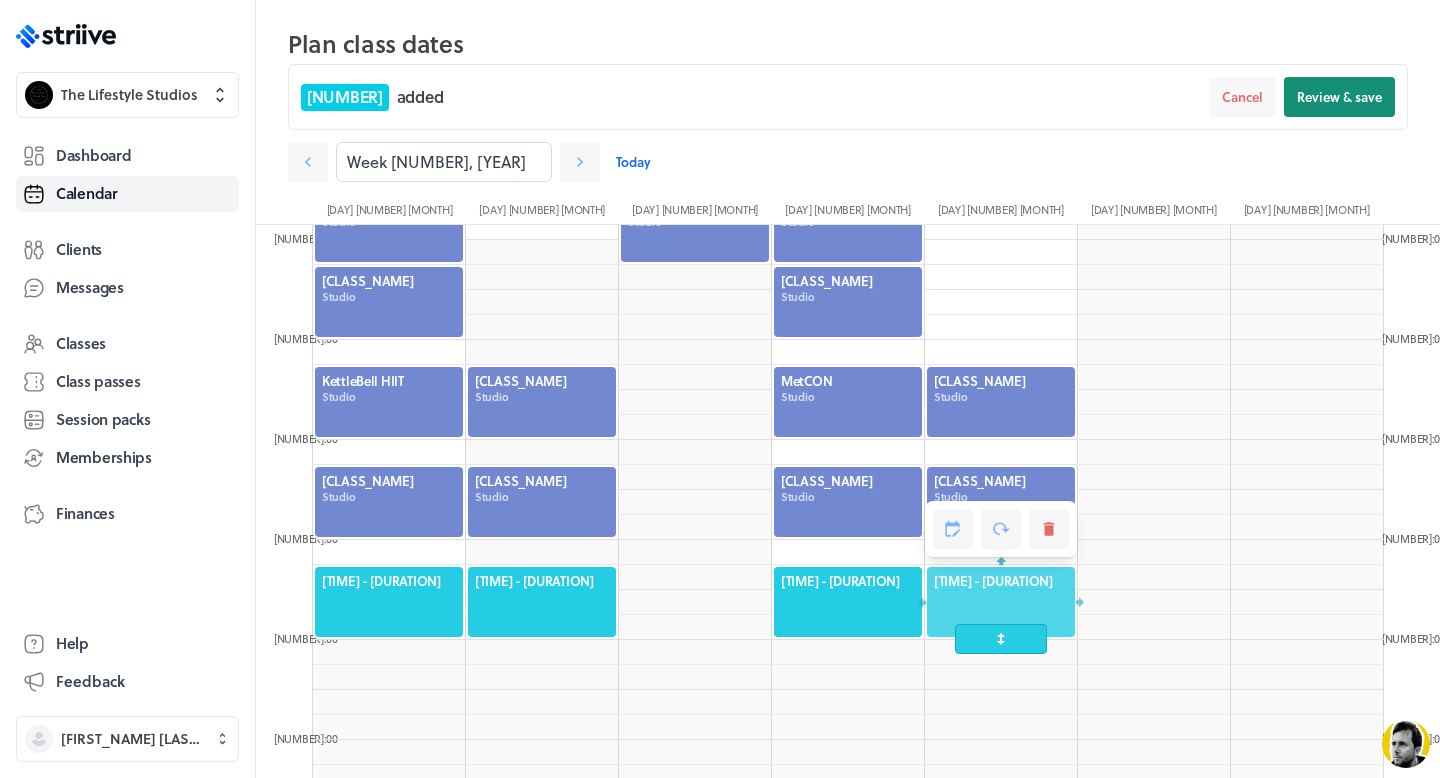 click on "Review & save" at bounding box center [1339, 97] 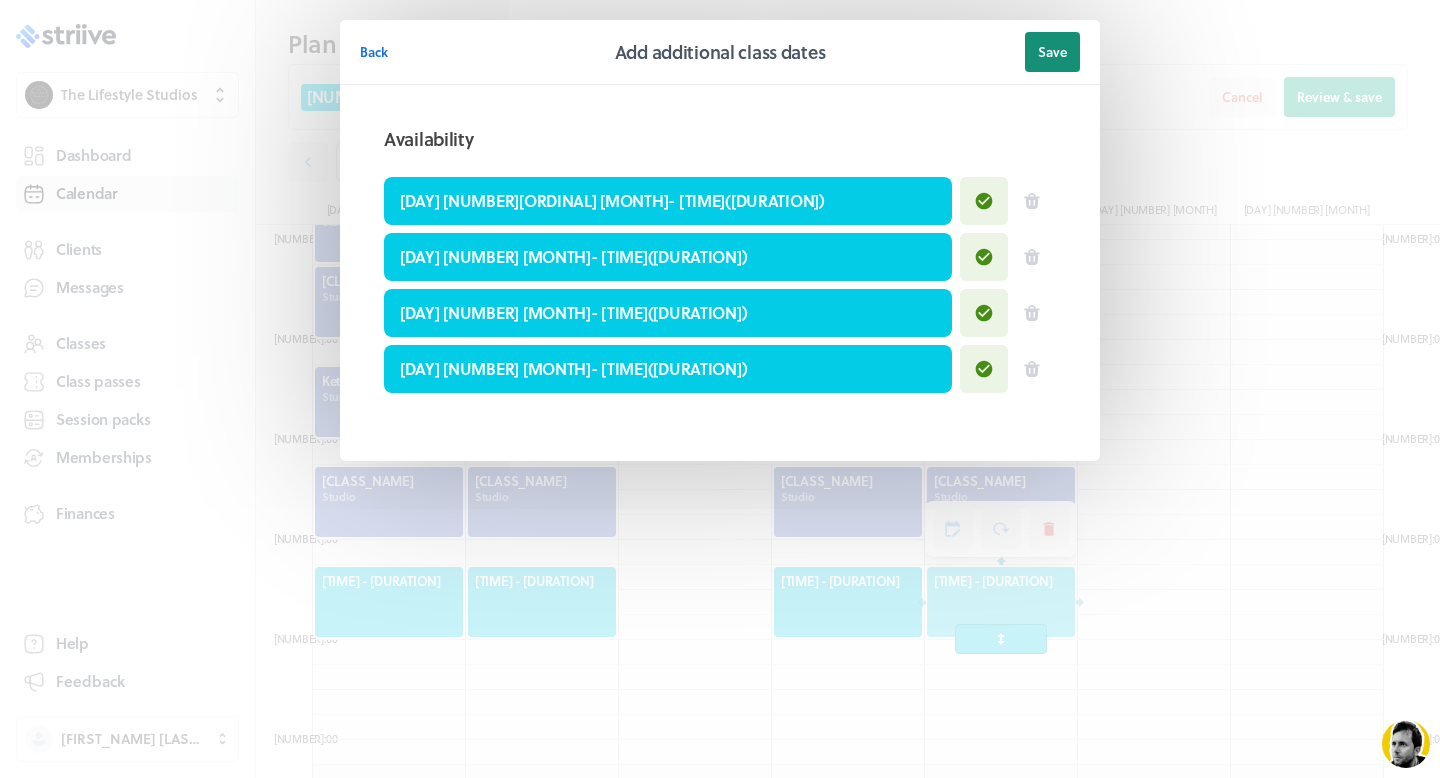 click on "Save" at bounding box center [1052, 52] 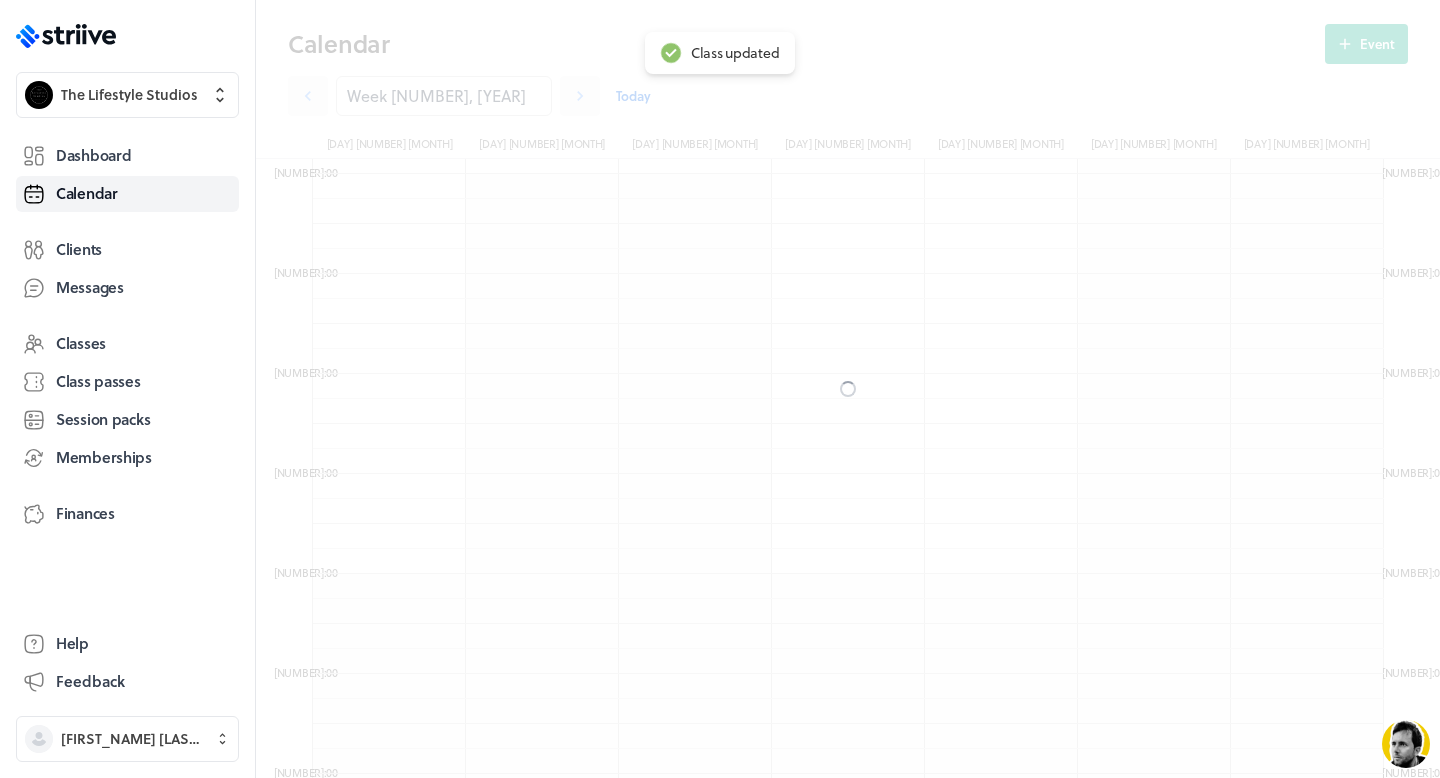scroll, scrollTop: 719, scrollLeft: 0, axis: vertical 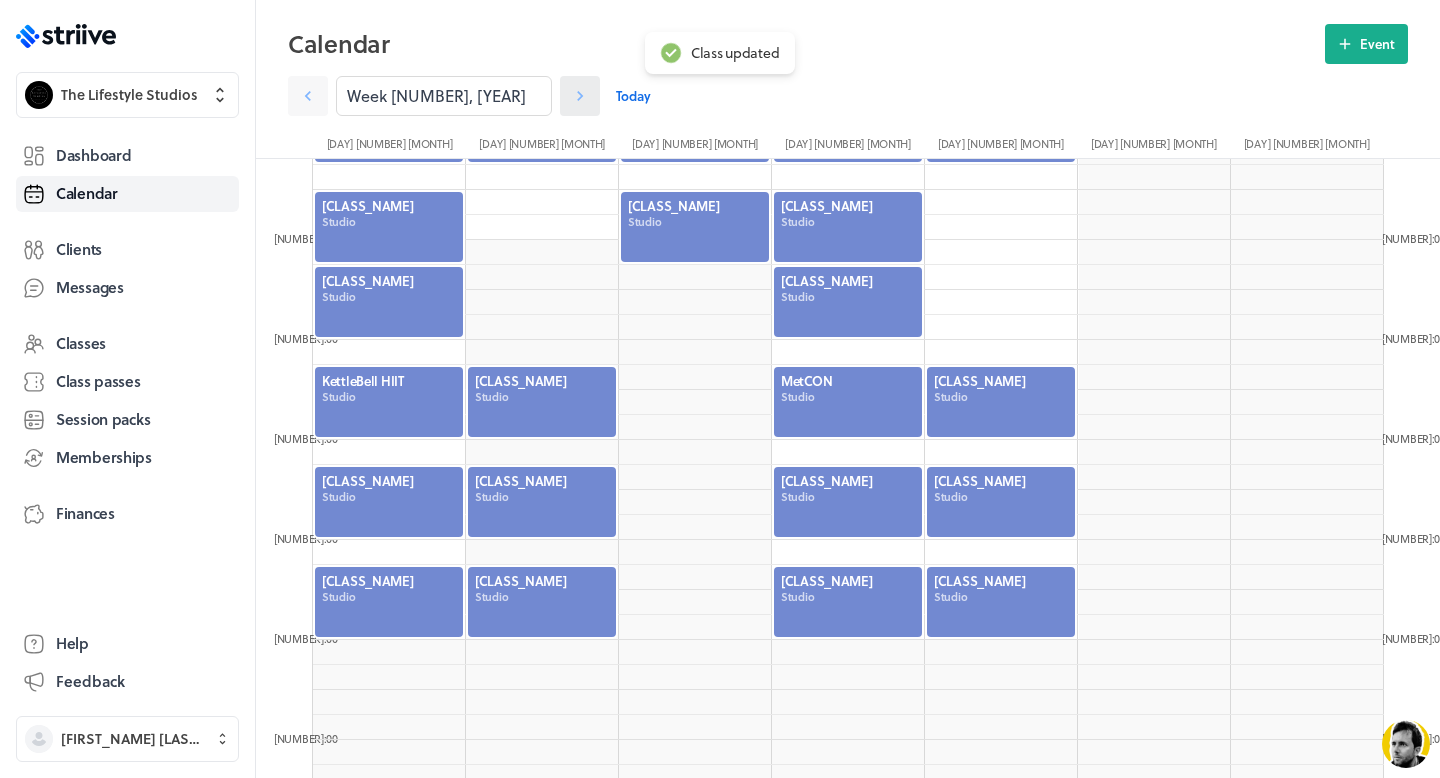click at bounding box center (308, 96) 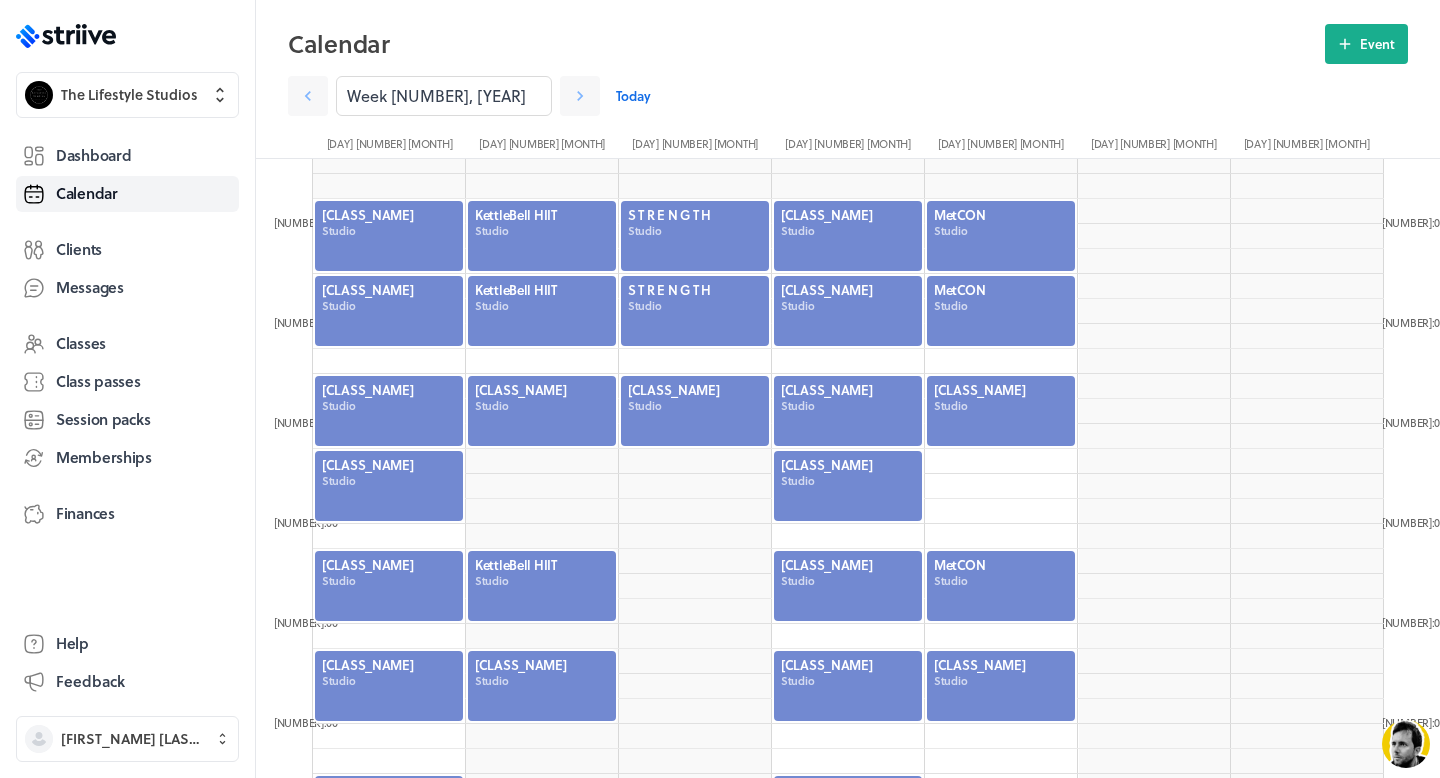 scroll, scrollTop: 536, scrollLeft: 0, axis: vertical 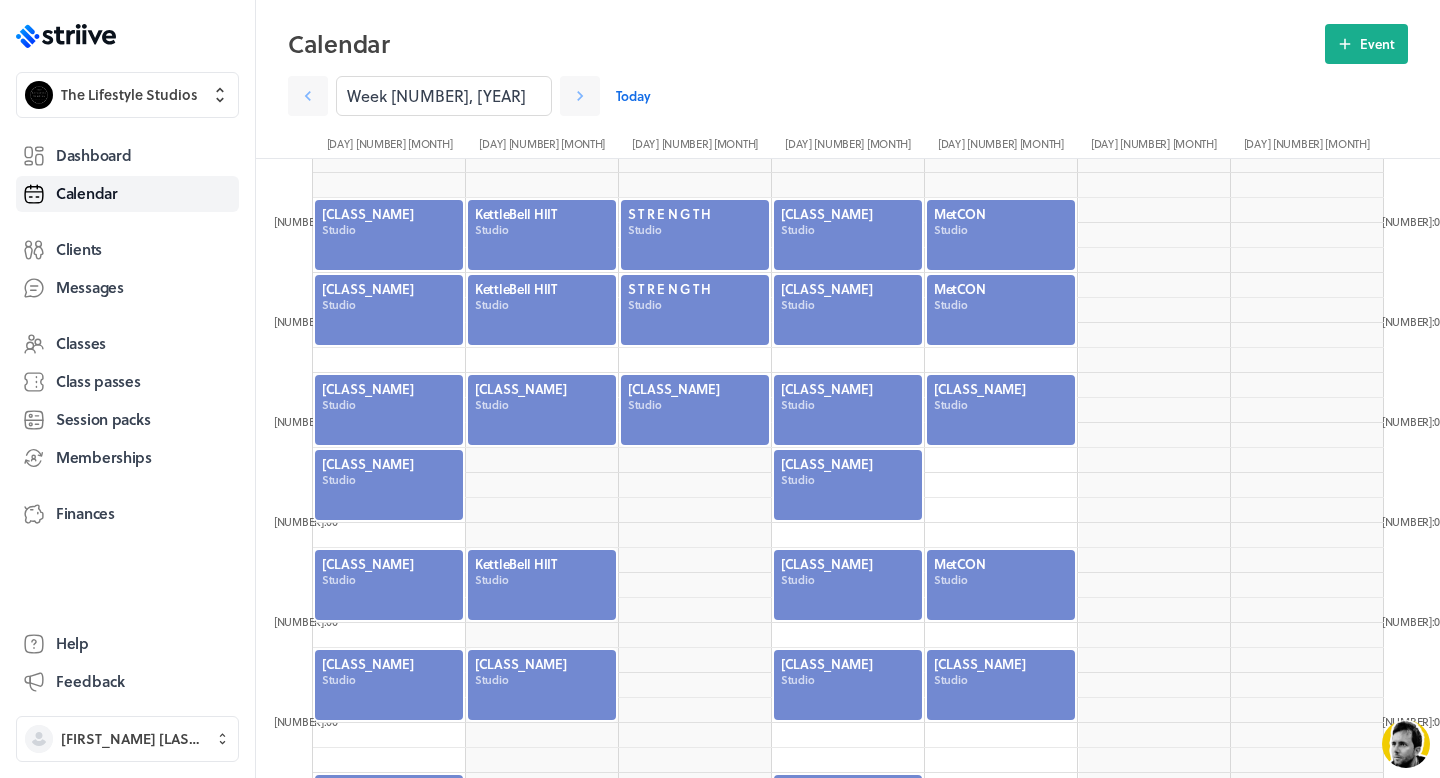 click at bounding box center (542, 410) 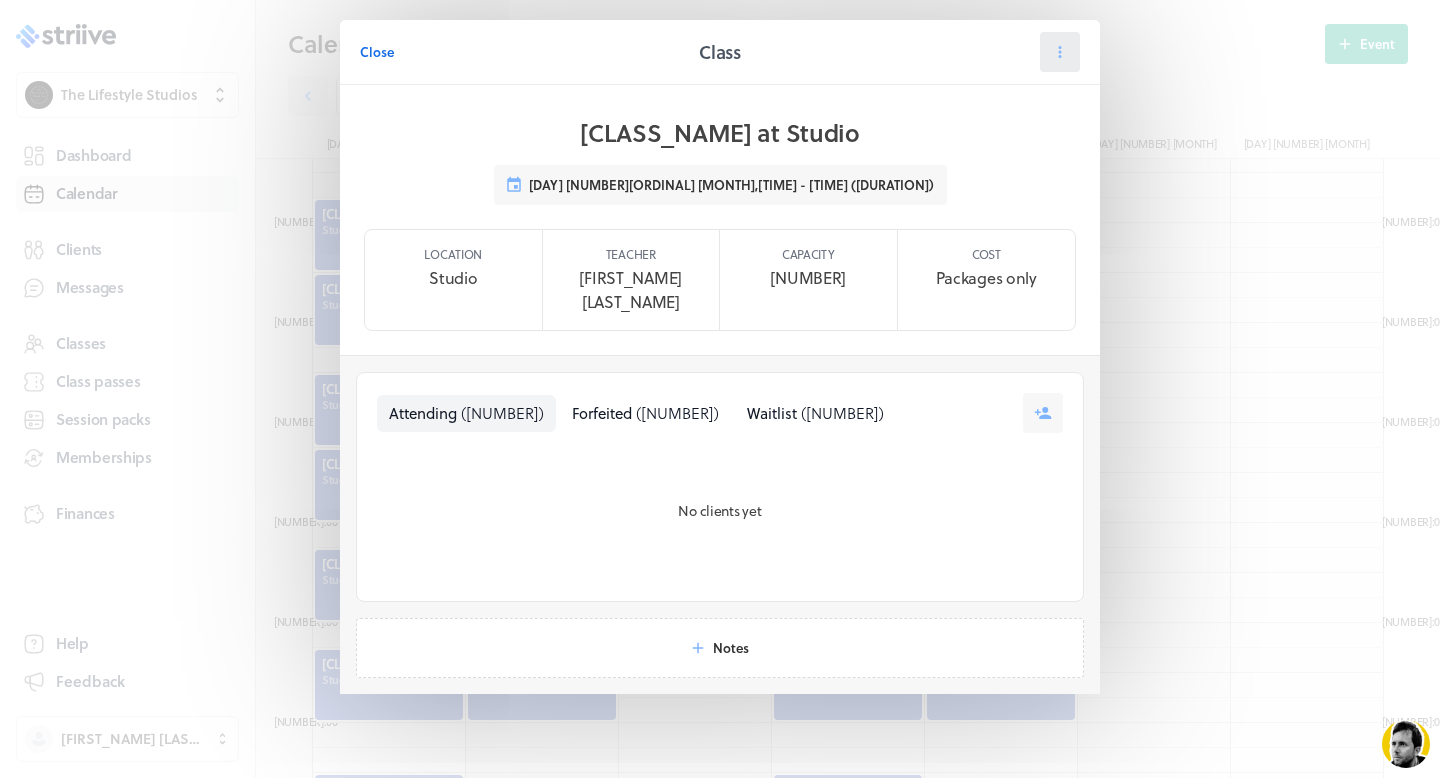 click at bounding box center (1060, 52) 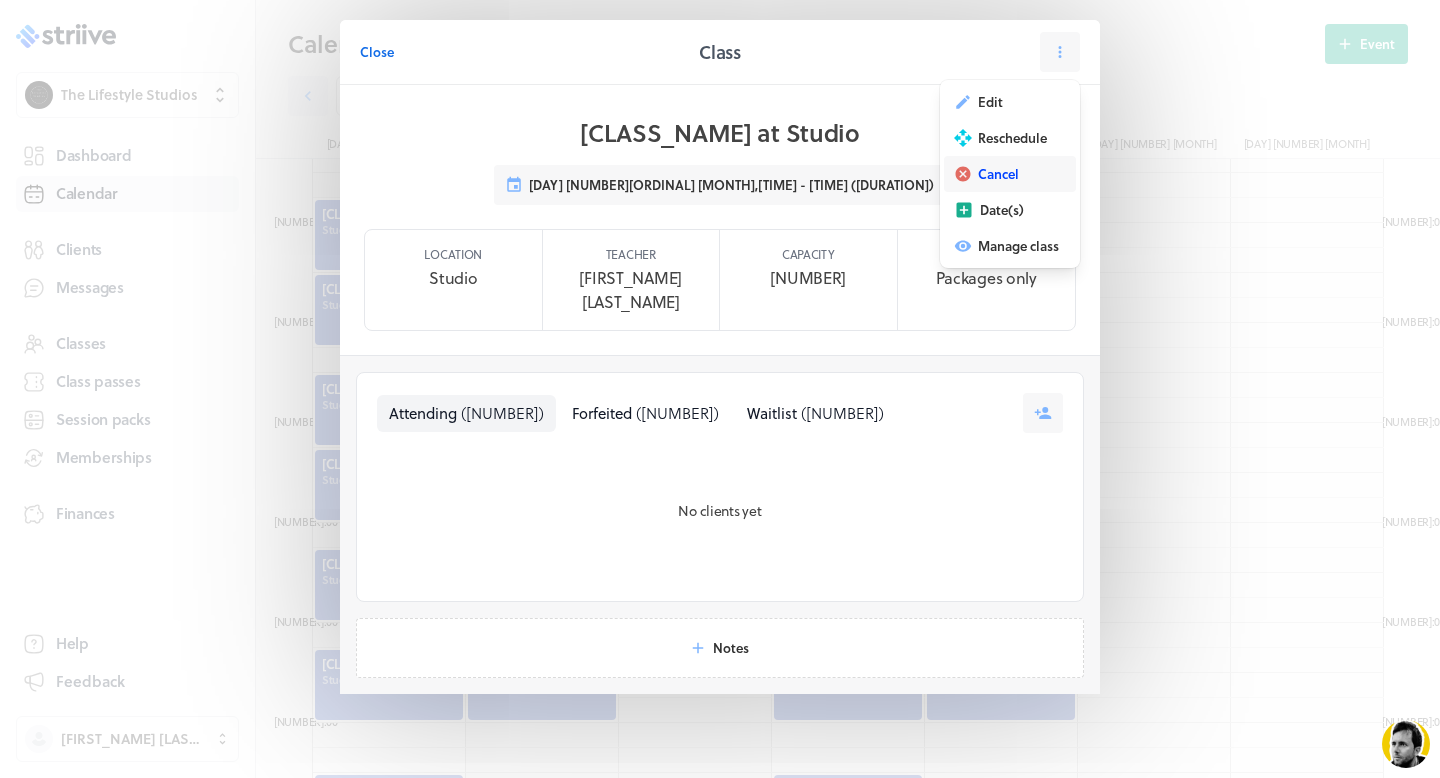 click on "Cancel" at bounding box center (990, 102) 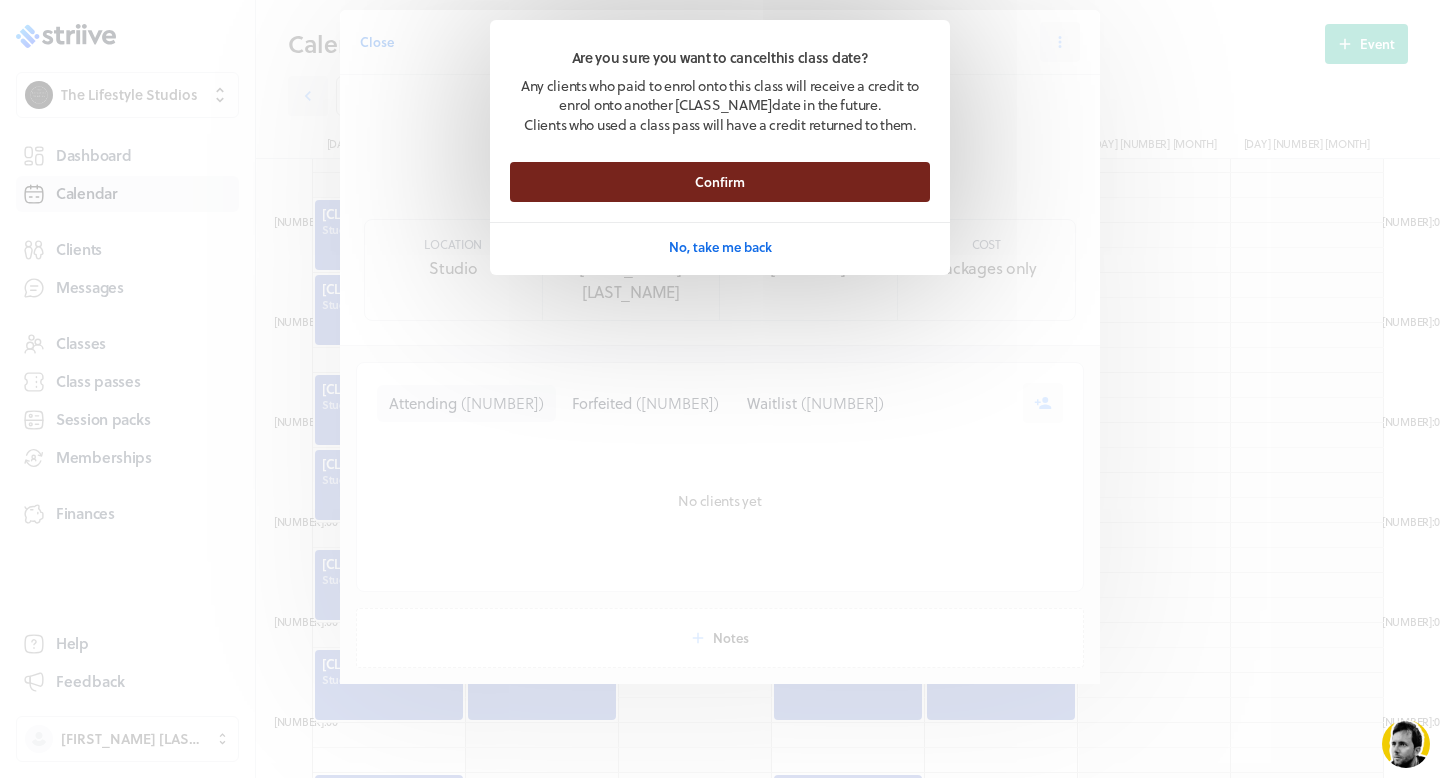 click on "Confirm" at bounding box center [720, 182] 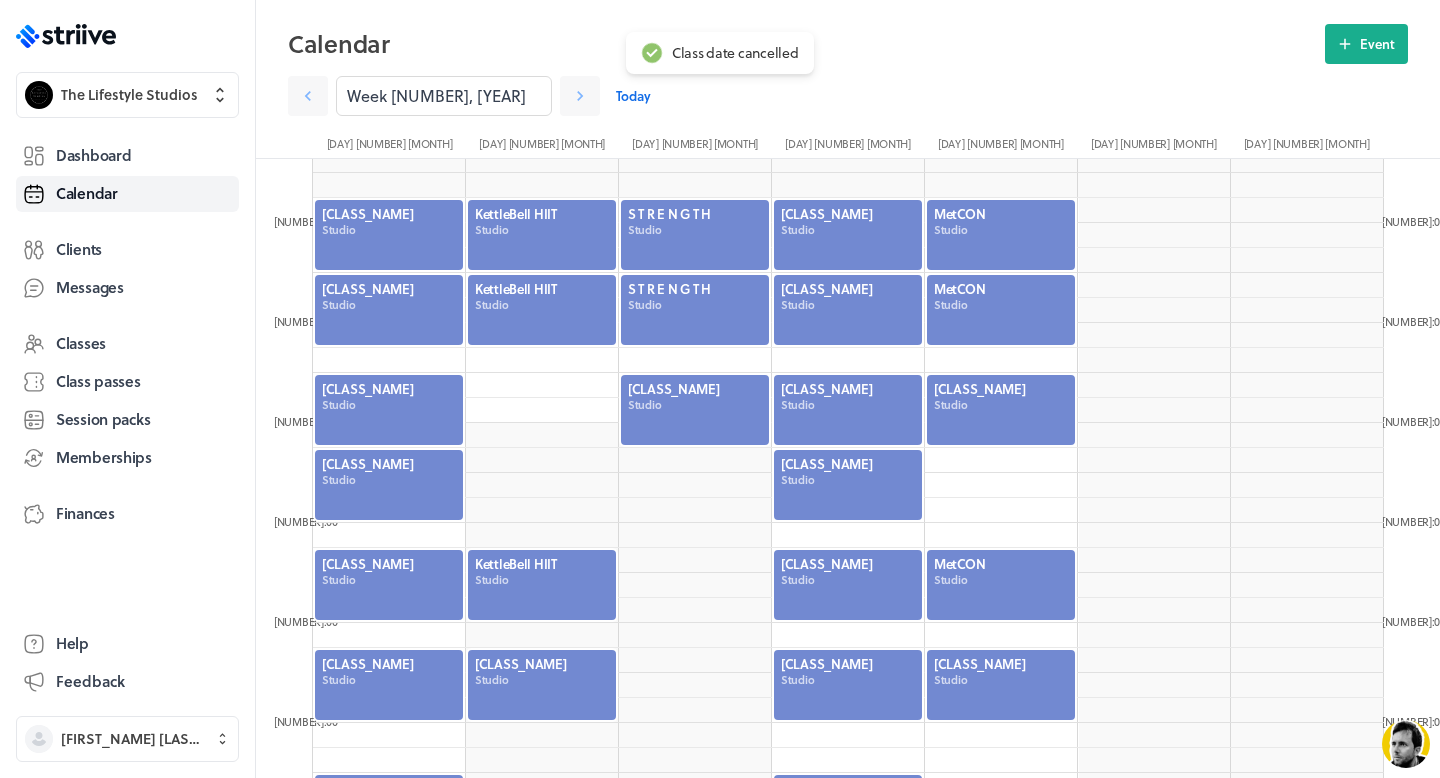 click at bounding box center [1001, 410] 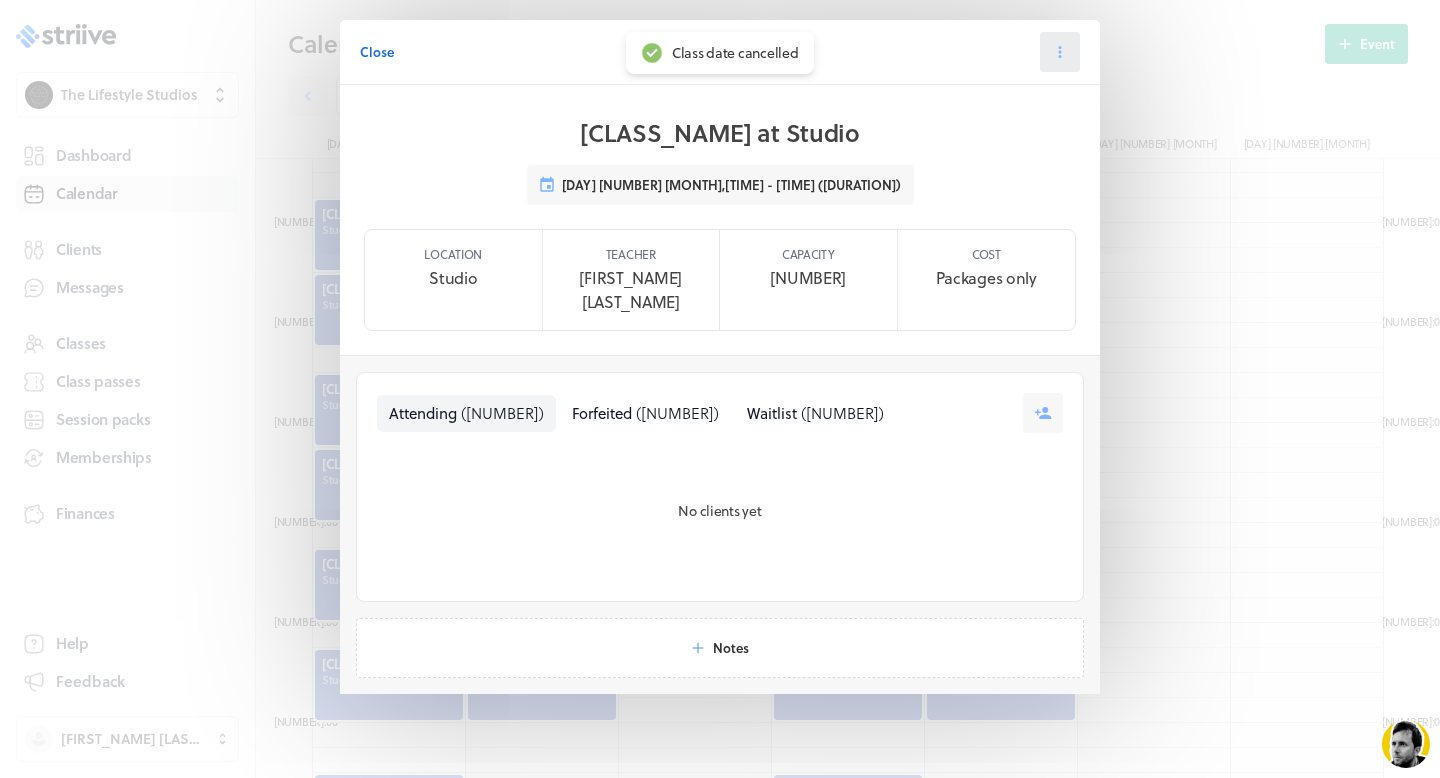 click at bounding box center (1060, 52) 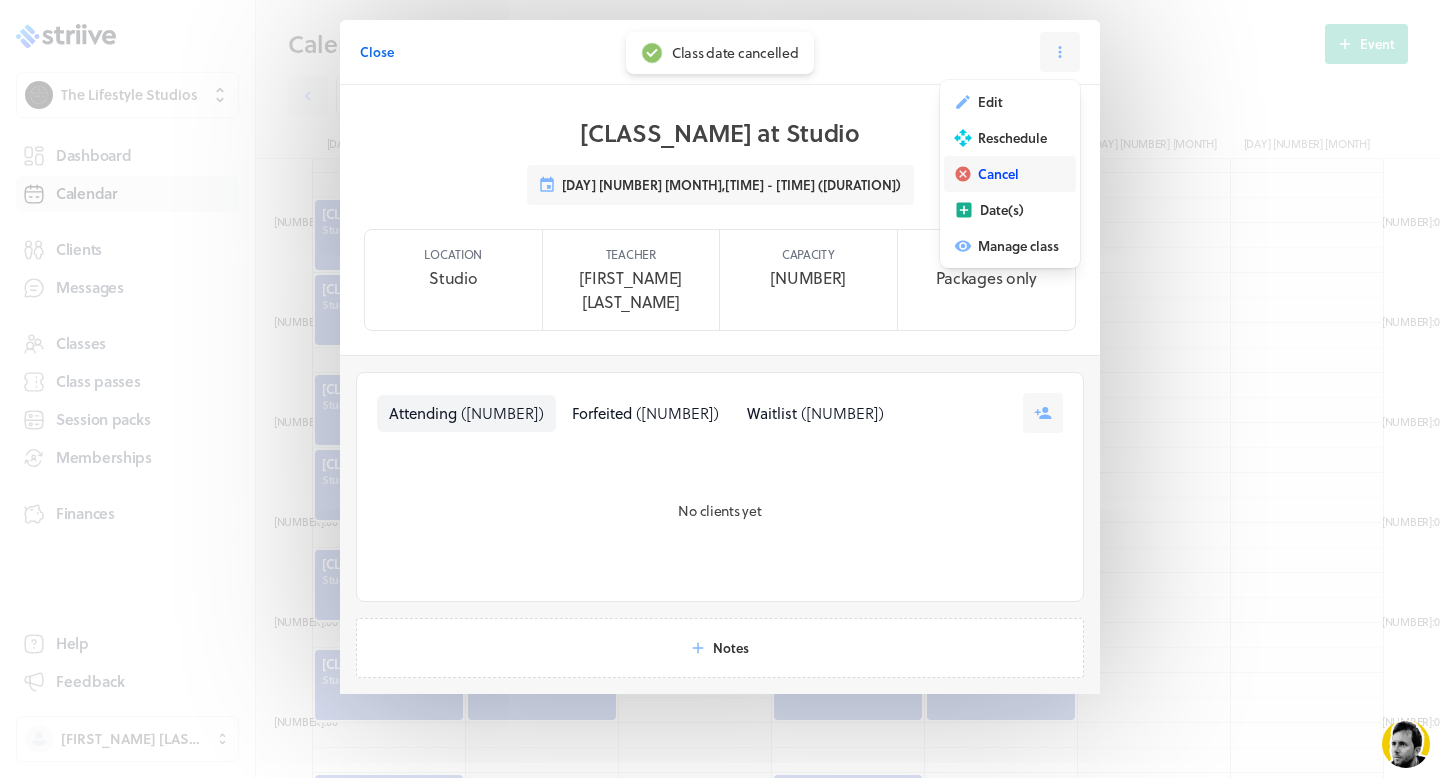 click on "Cancel" at bounding box center (1010, 174) 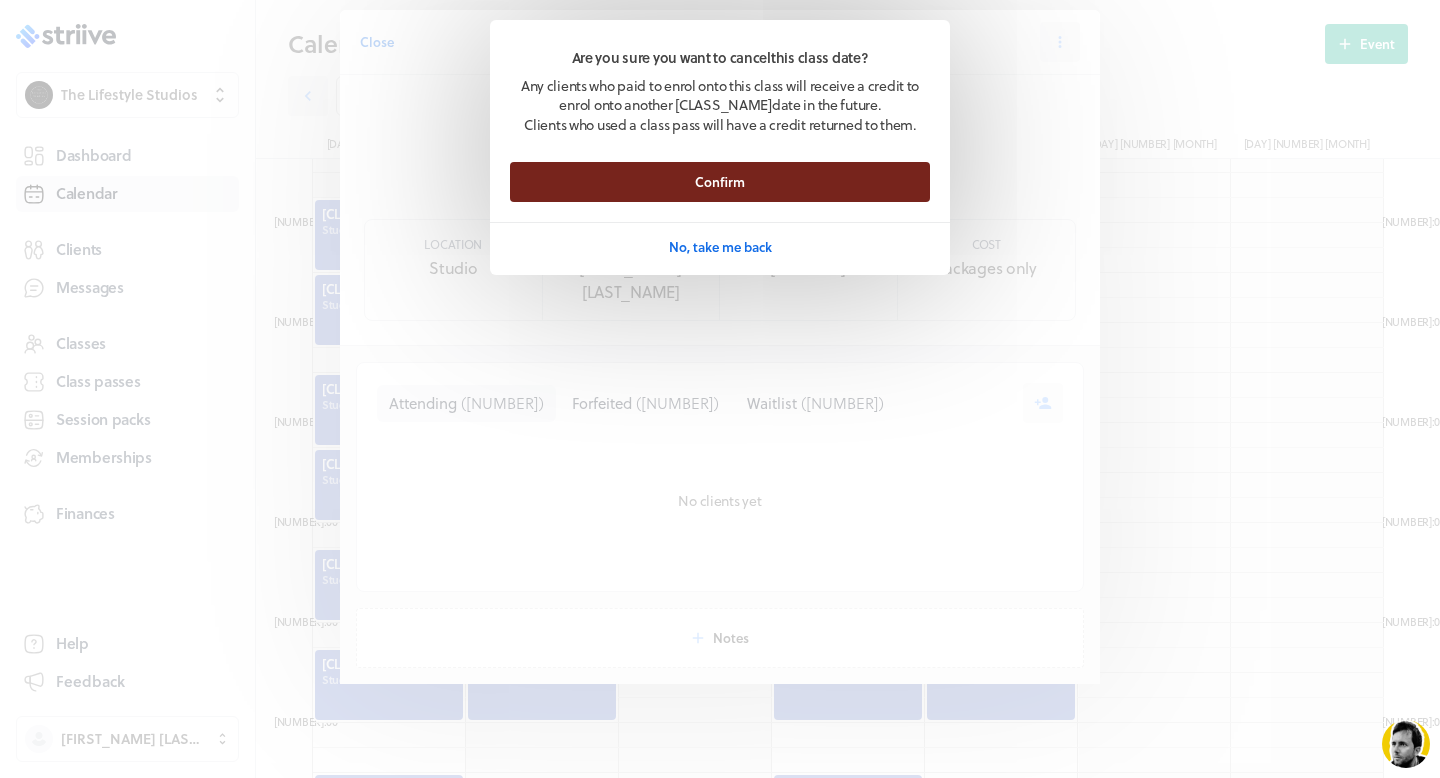 click on "Confirm" at bounding box center [720, 182] 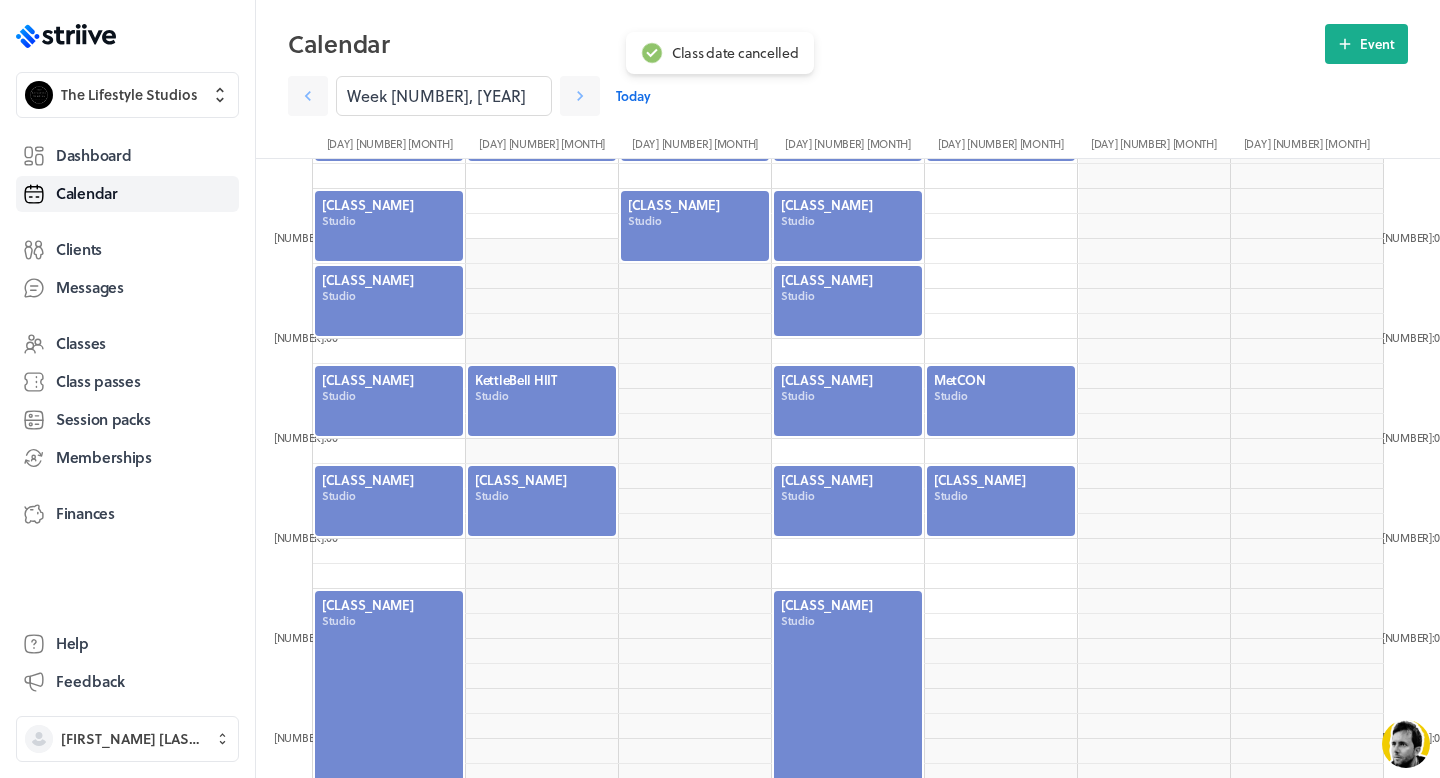 scroll, scrollTop: 721, scrollLeft: 0, axis: vertical 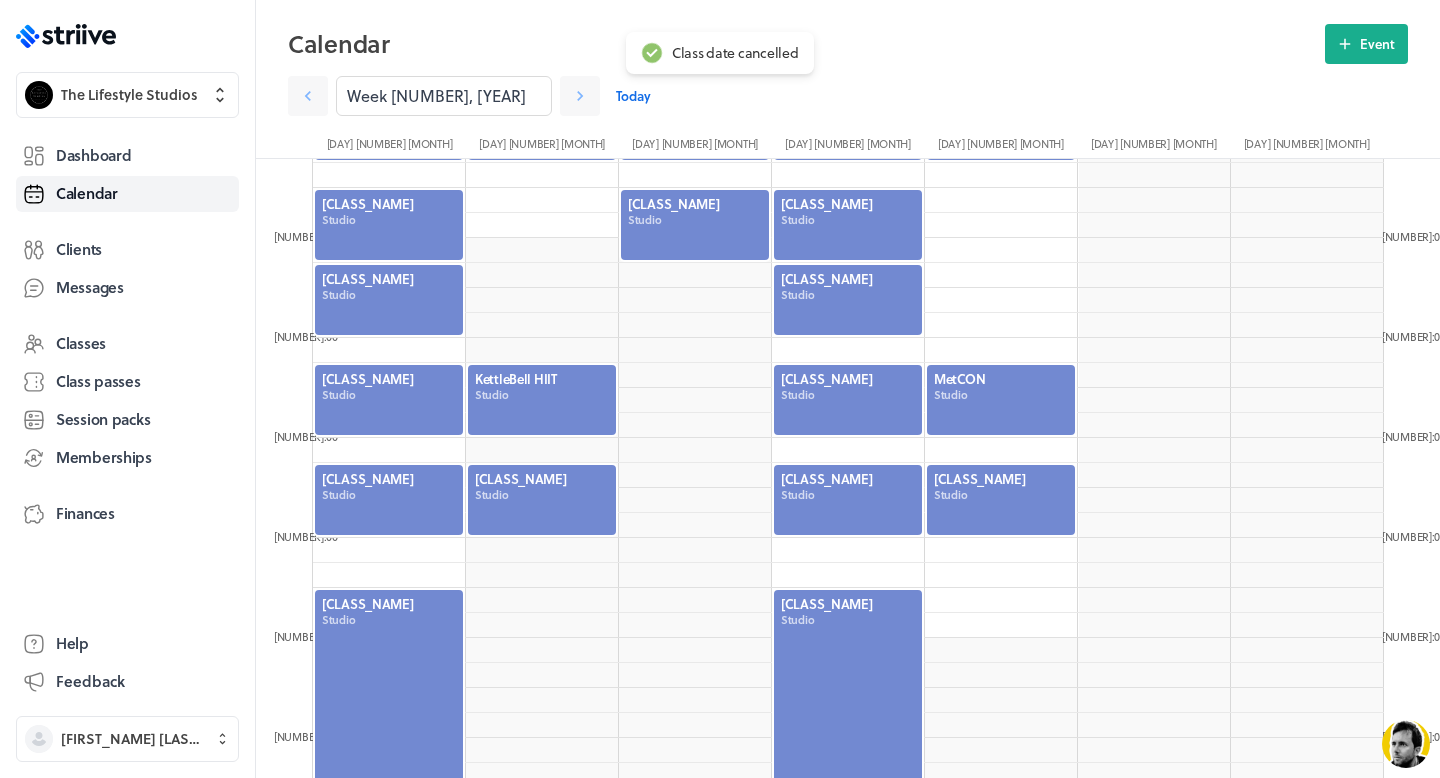 click at bounding box center (848, 500) 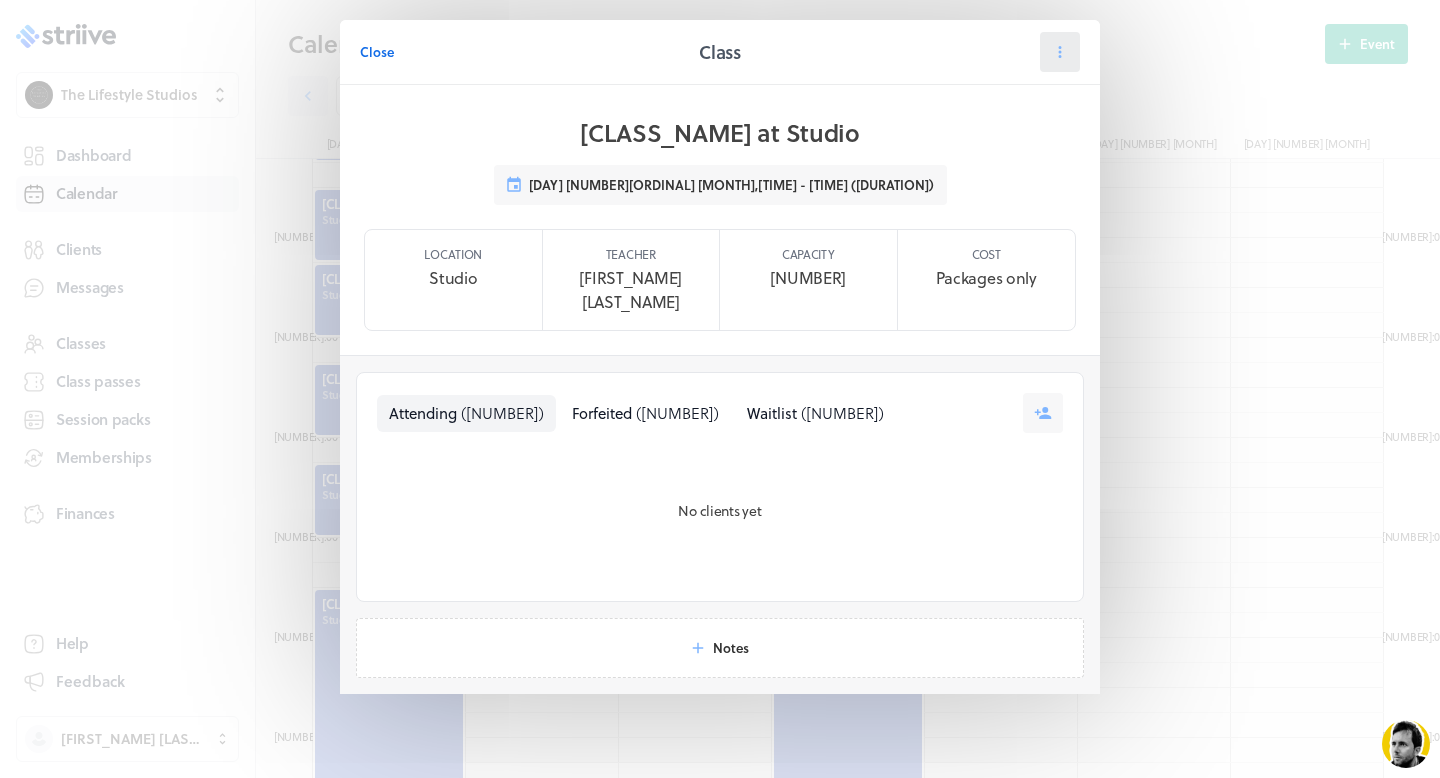 click at bounding box center (1060, 52) 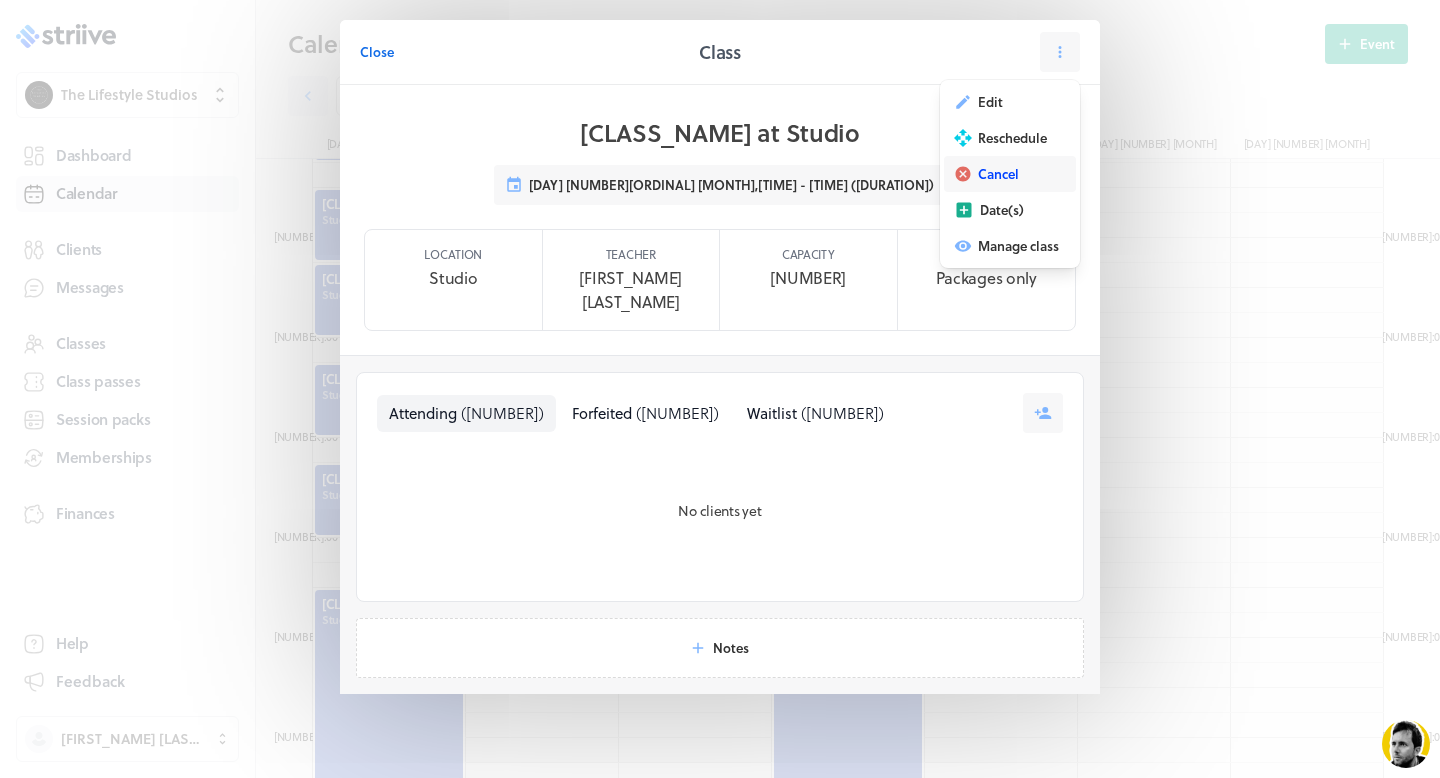 click on "Cancel" at bounding box center (990, 102) 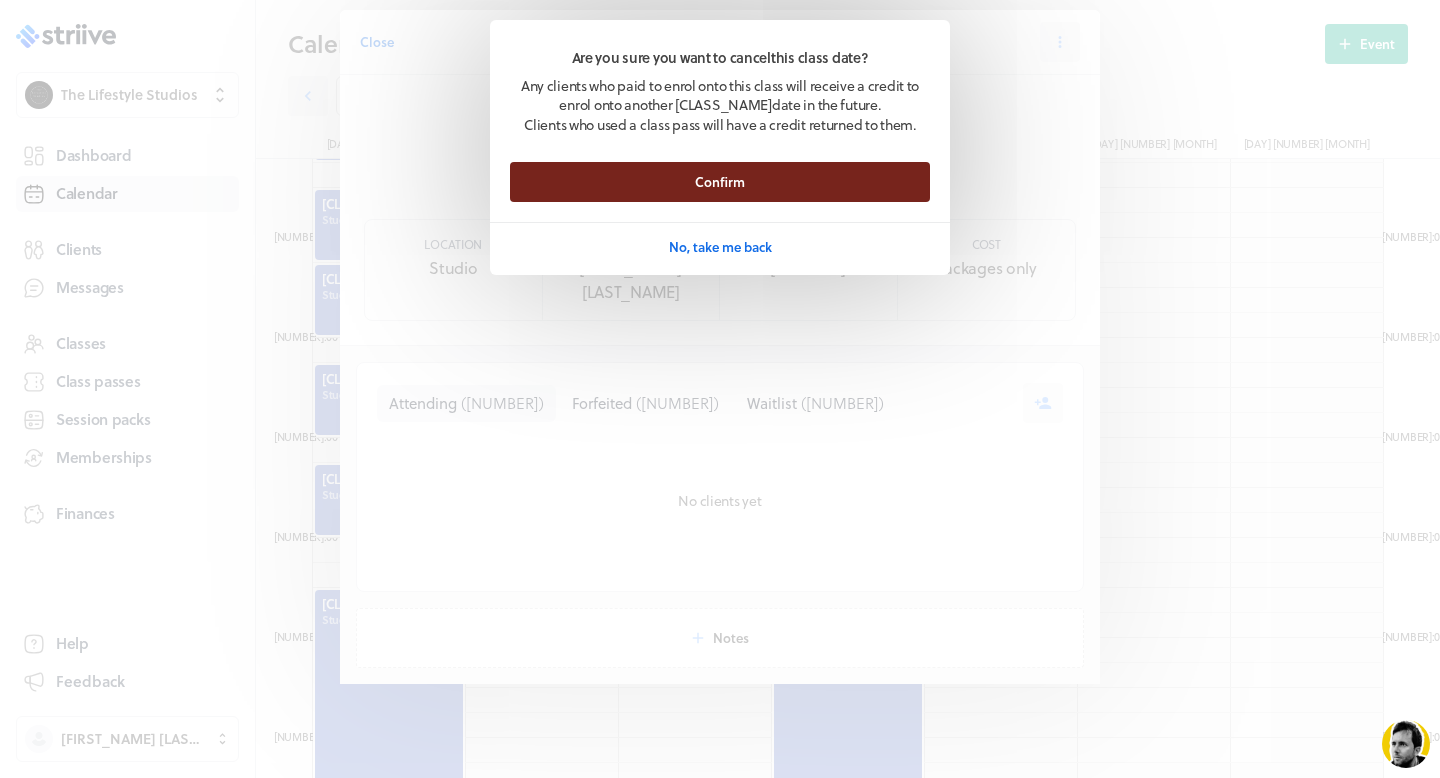 click on "Confirm" at bounding box center (720, 182) 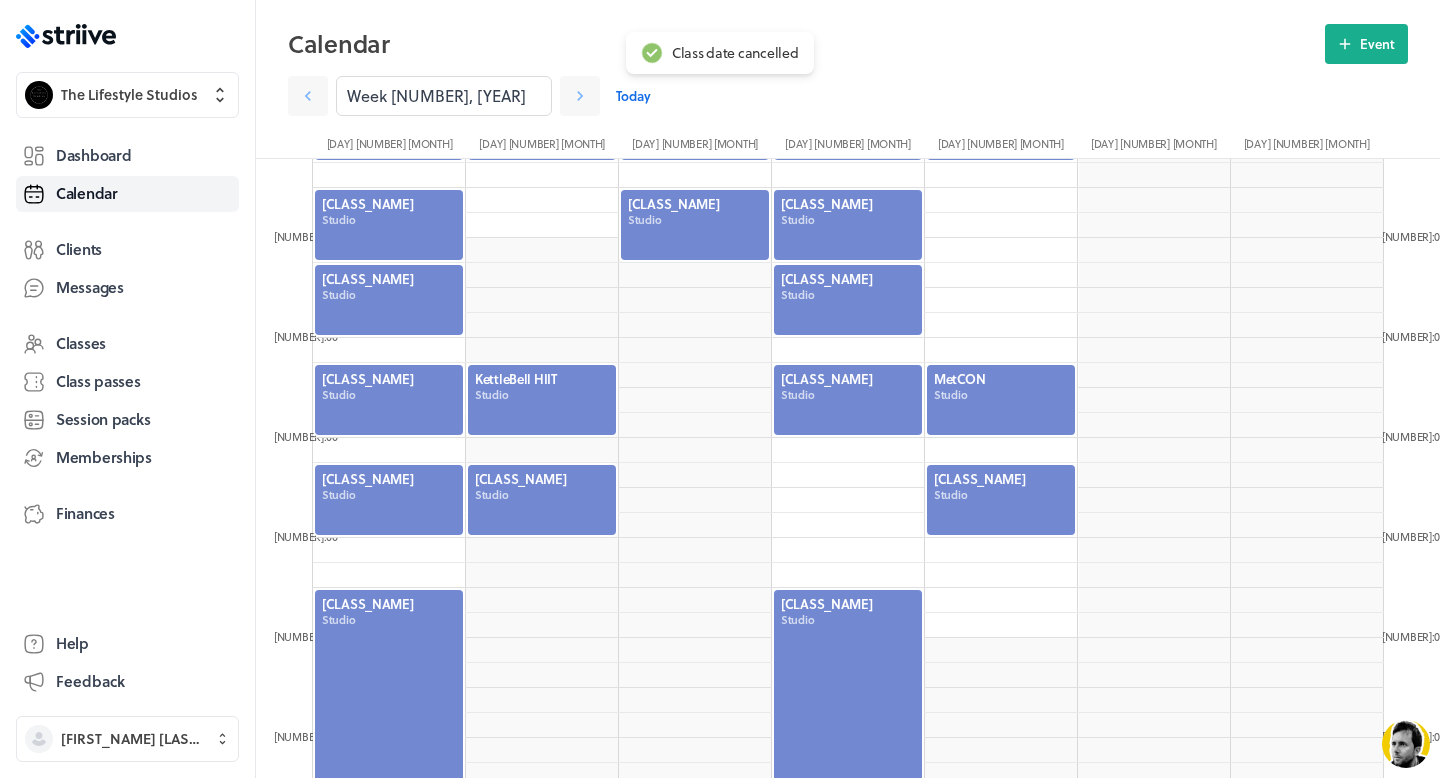 click at bounding box center [389, 500] 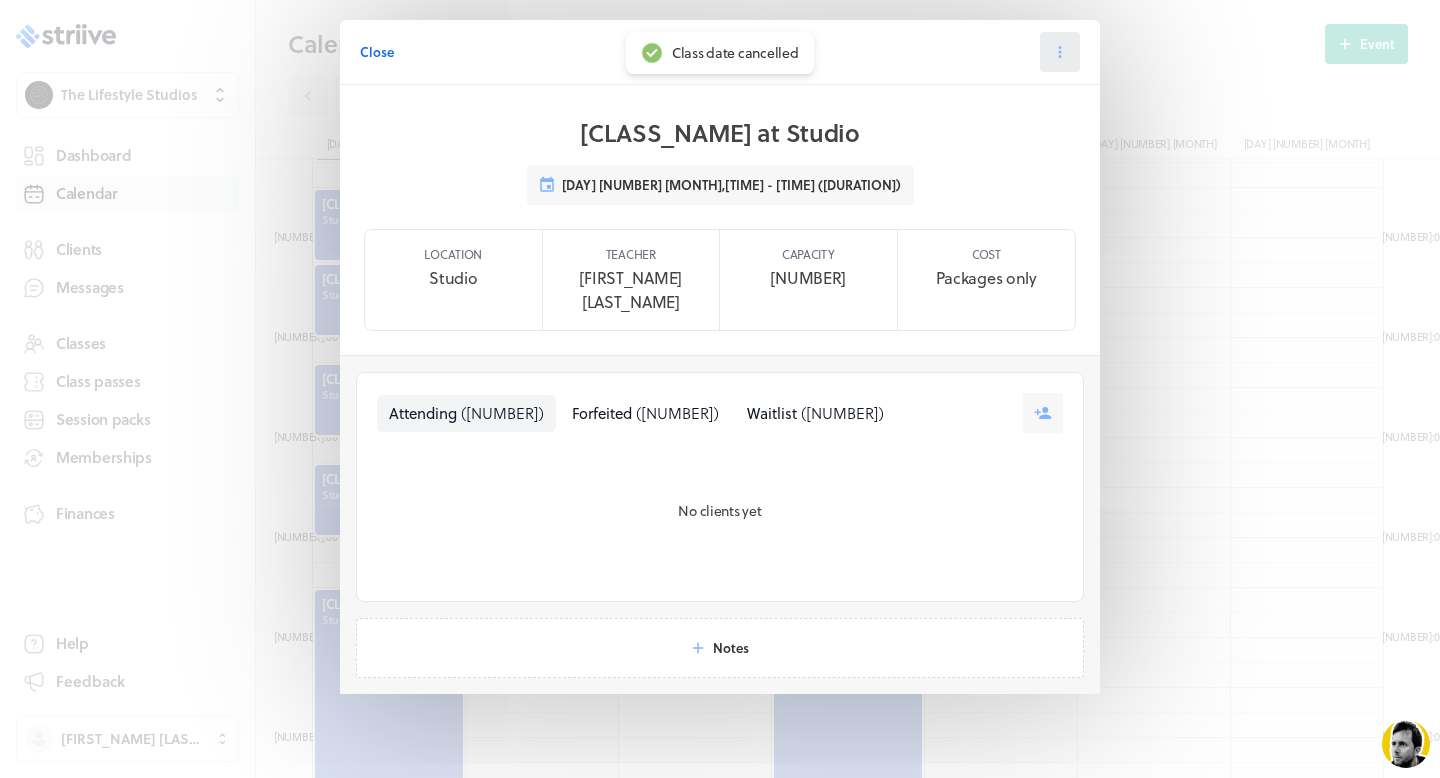 click at bounding box center (1060, 52) 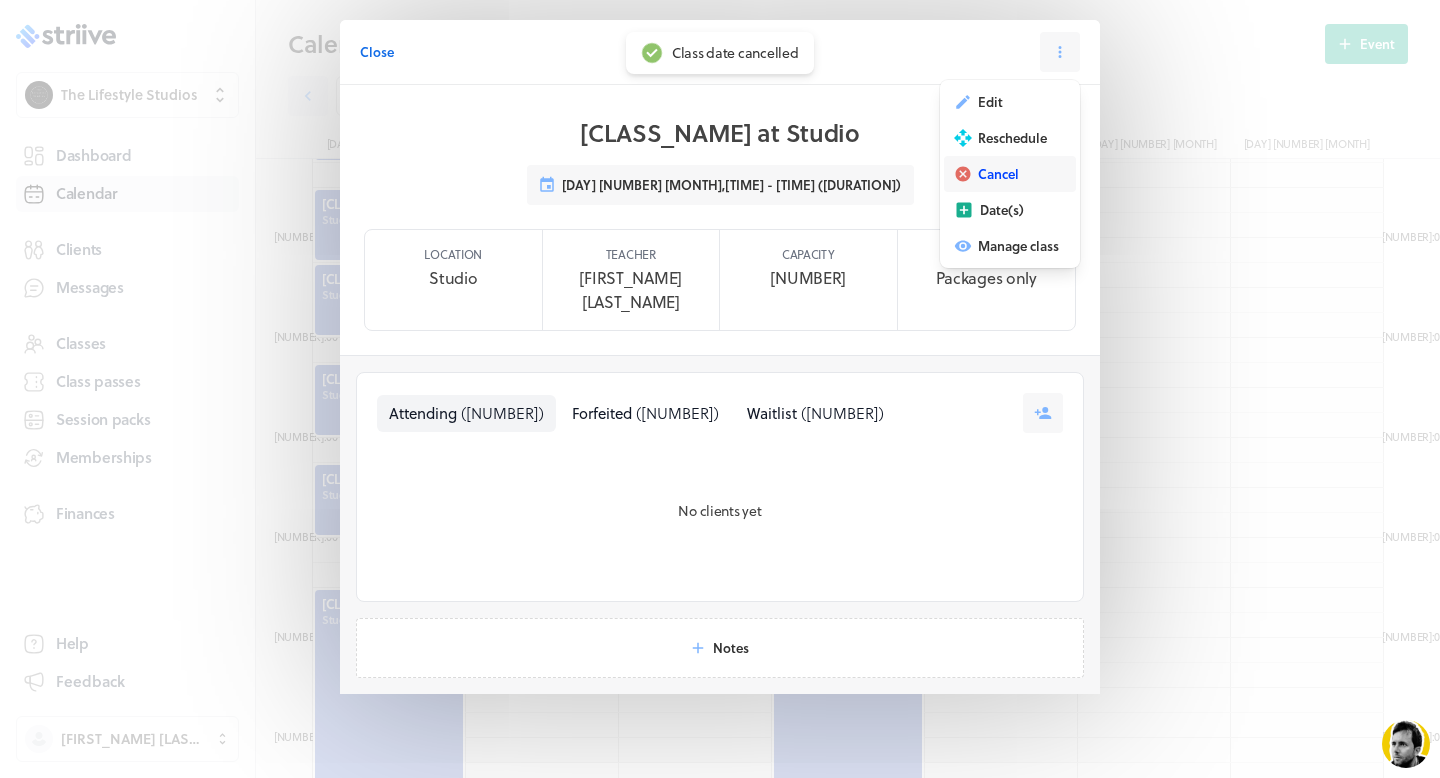 click on "Cancel" at bounding box center [990, 102] 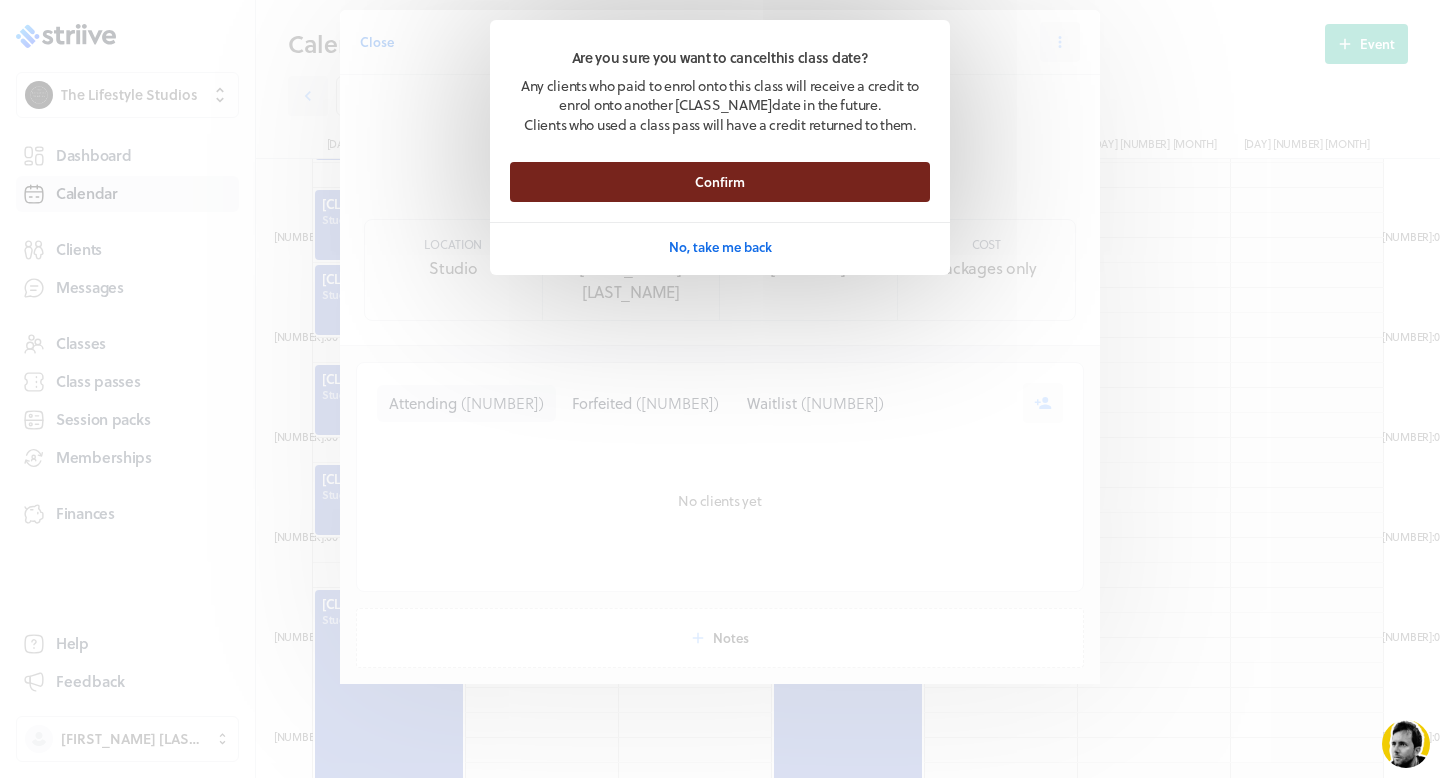click on "Confirm" at bounding box center [720, 182] 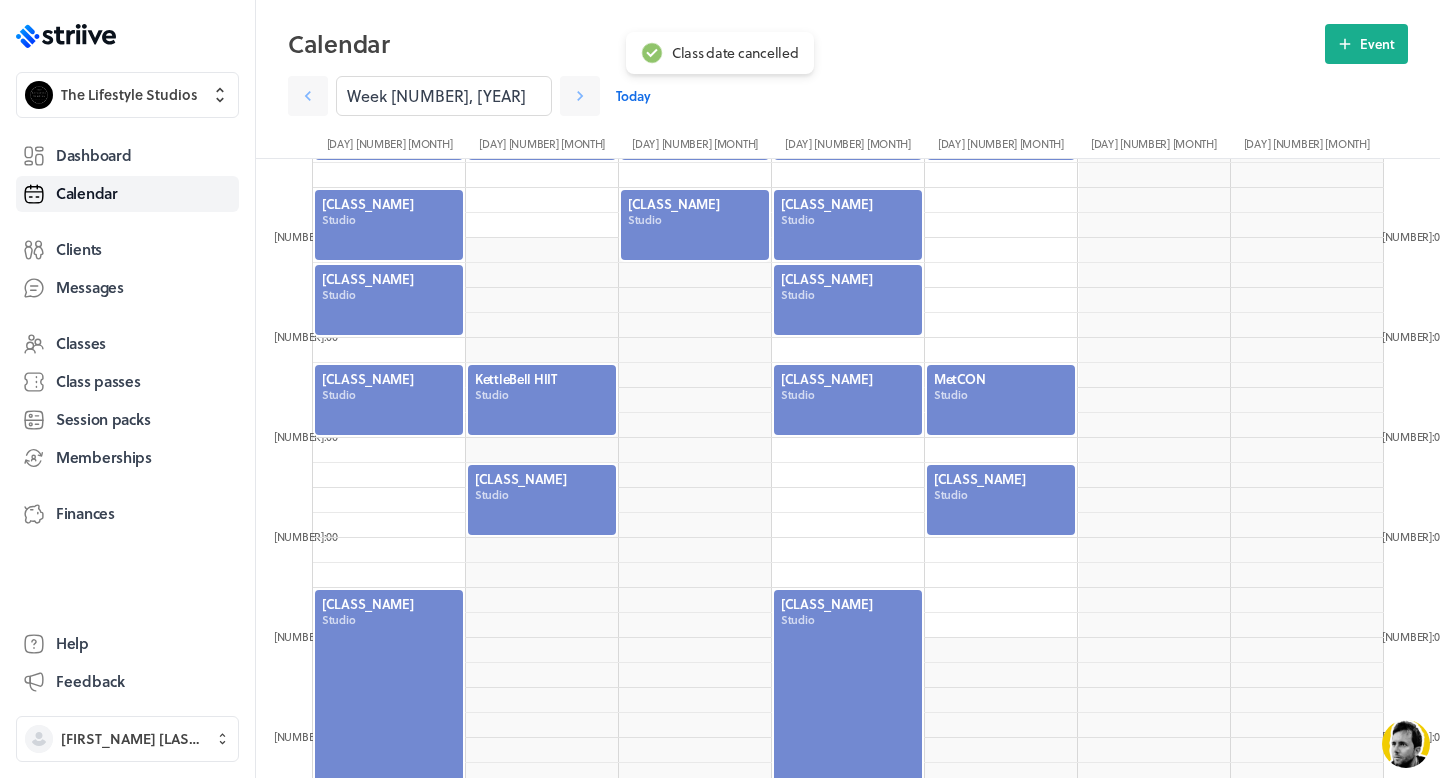 click at bounding box center [389, 737] 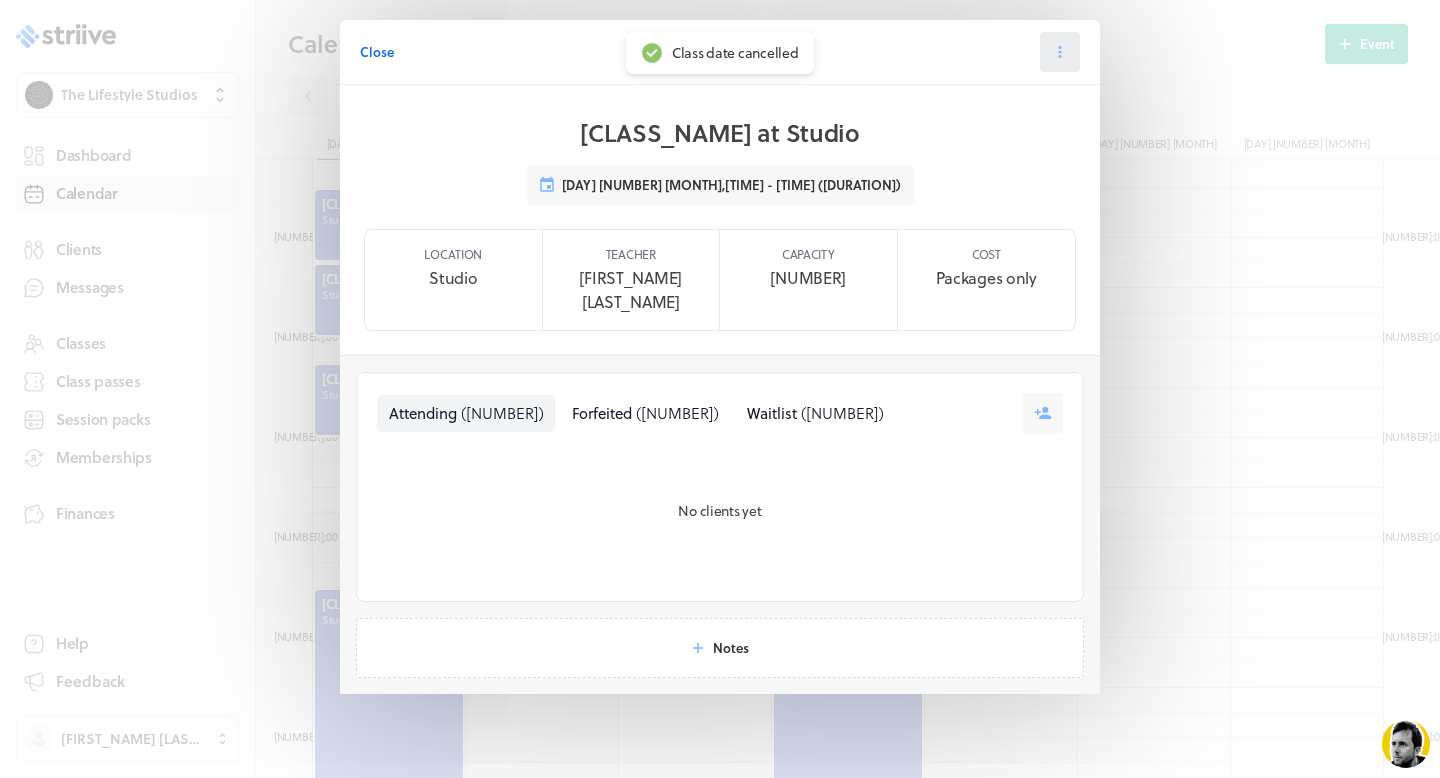 click at bounding box center [1060, 52] 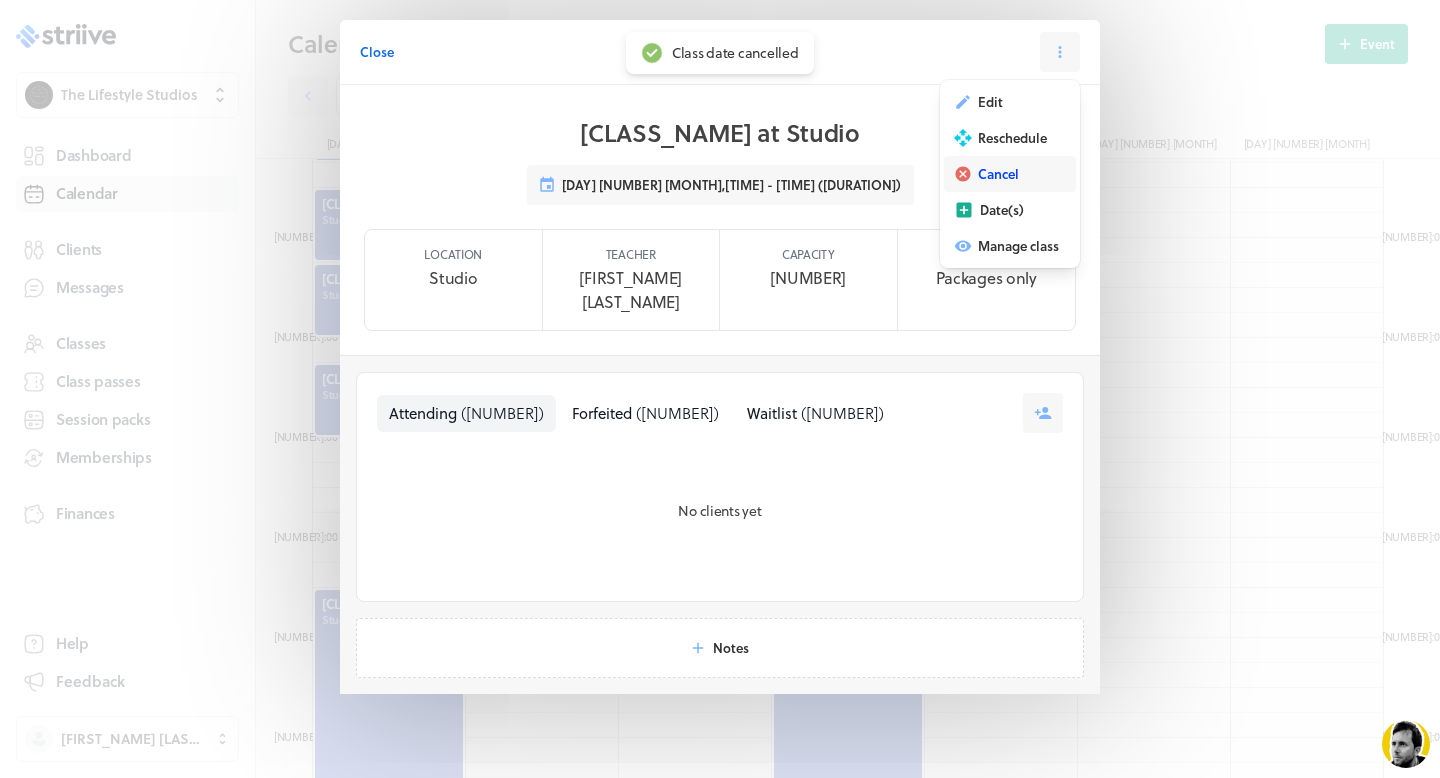 click on "Cancel" at bounding box center [1010, 174] 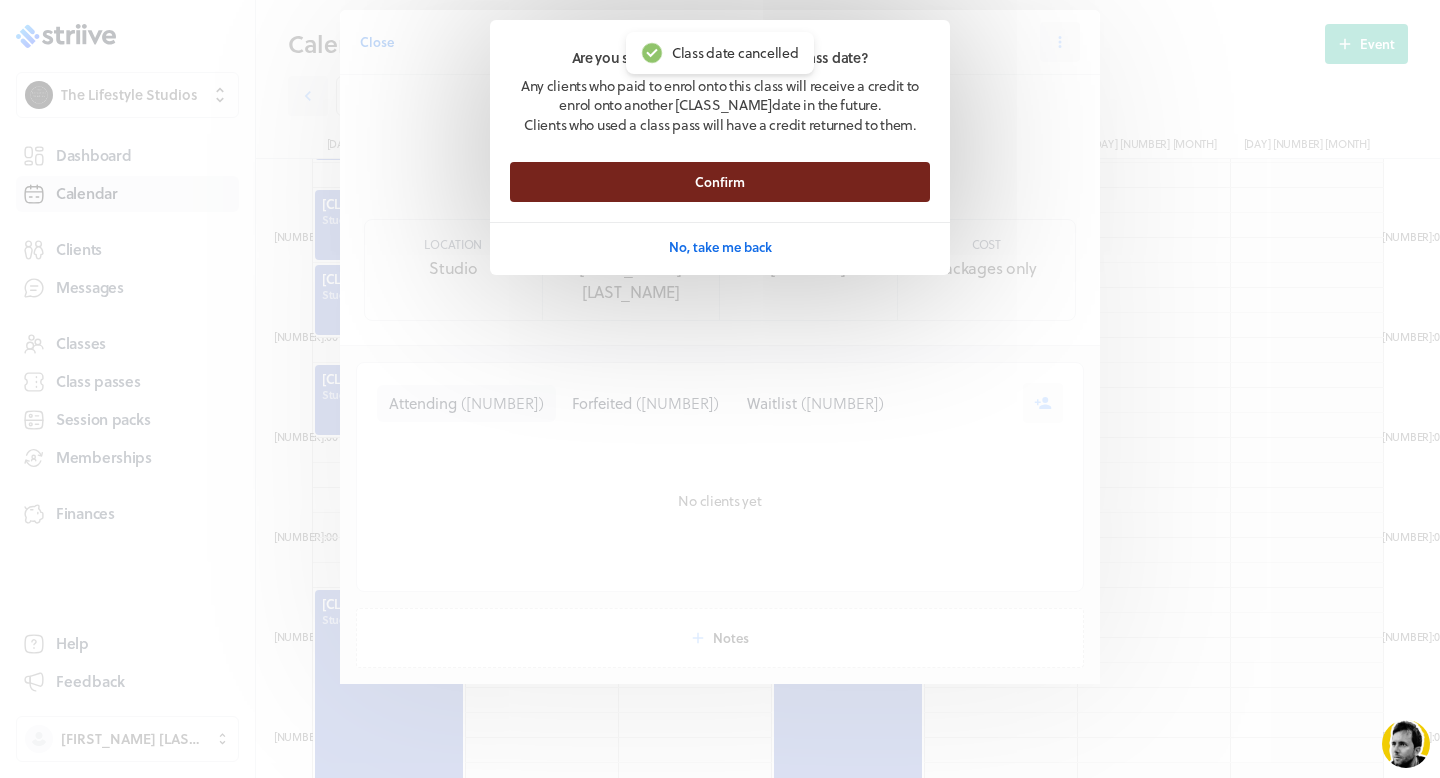 click on "Confirm" at bounding box center (720, 182) 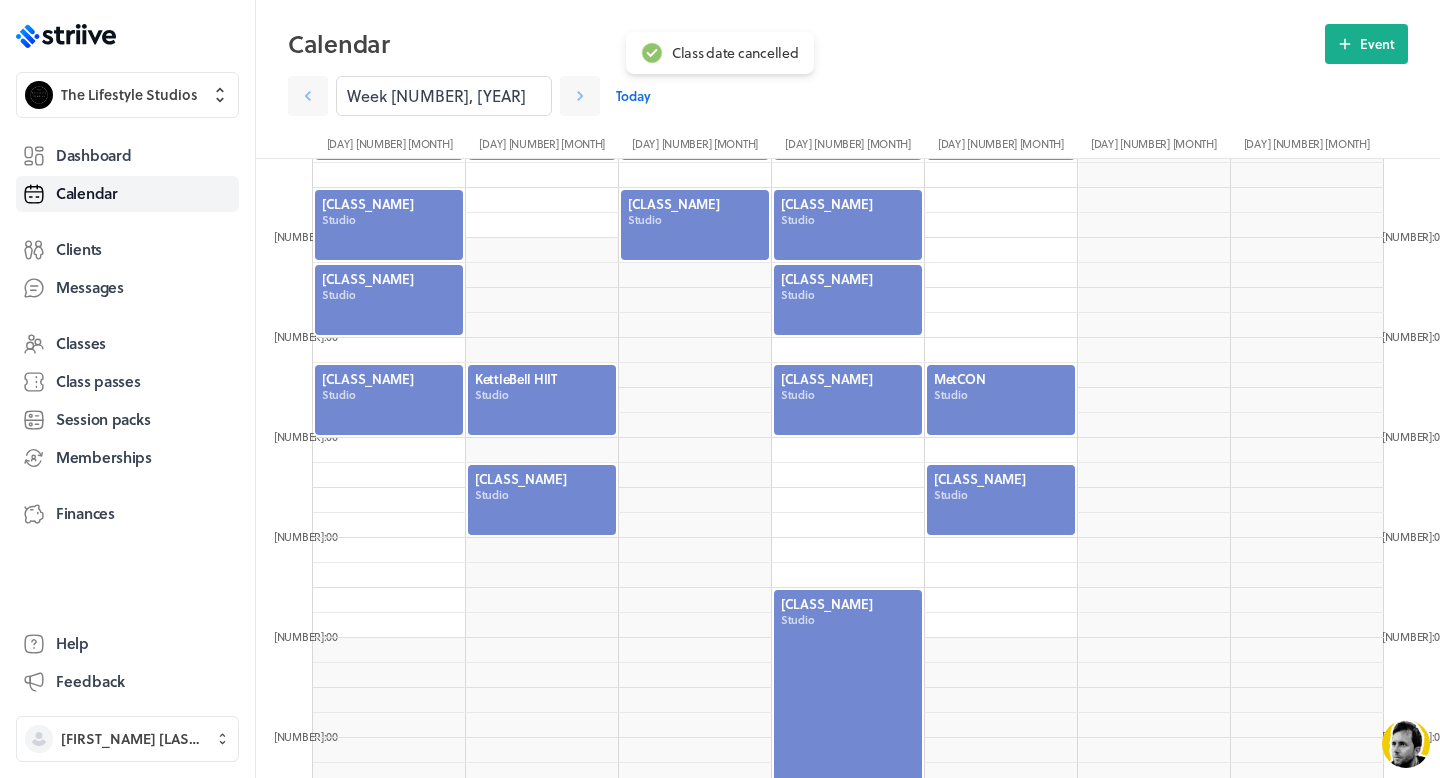 click at bounding box center [848, 737] 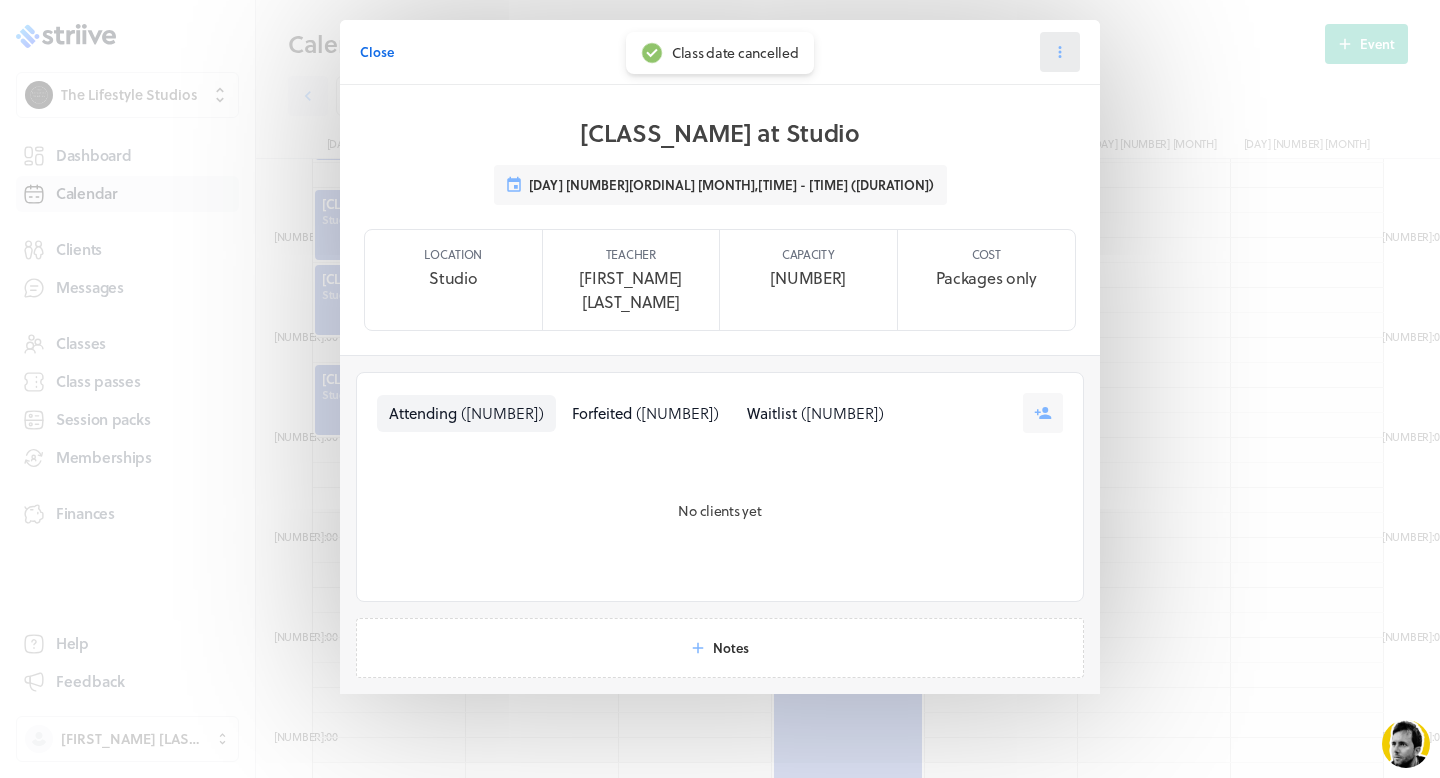 click at bounding box center [1060, 52] 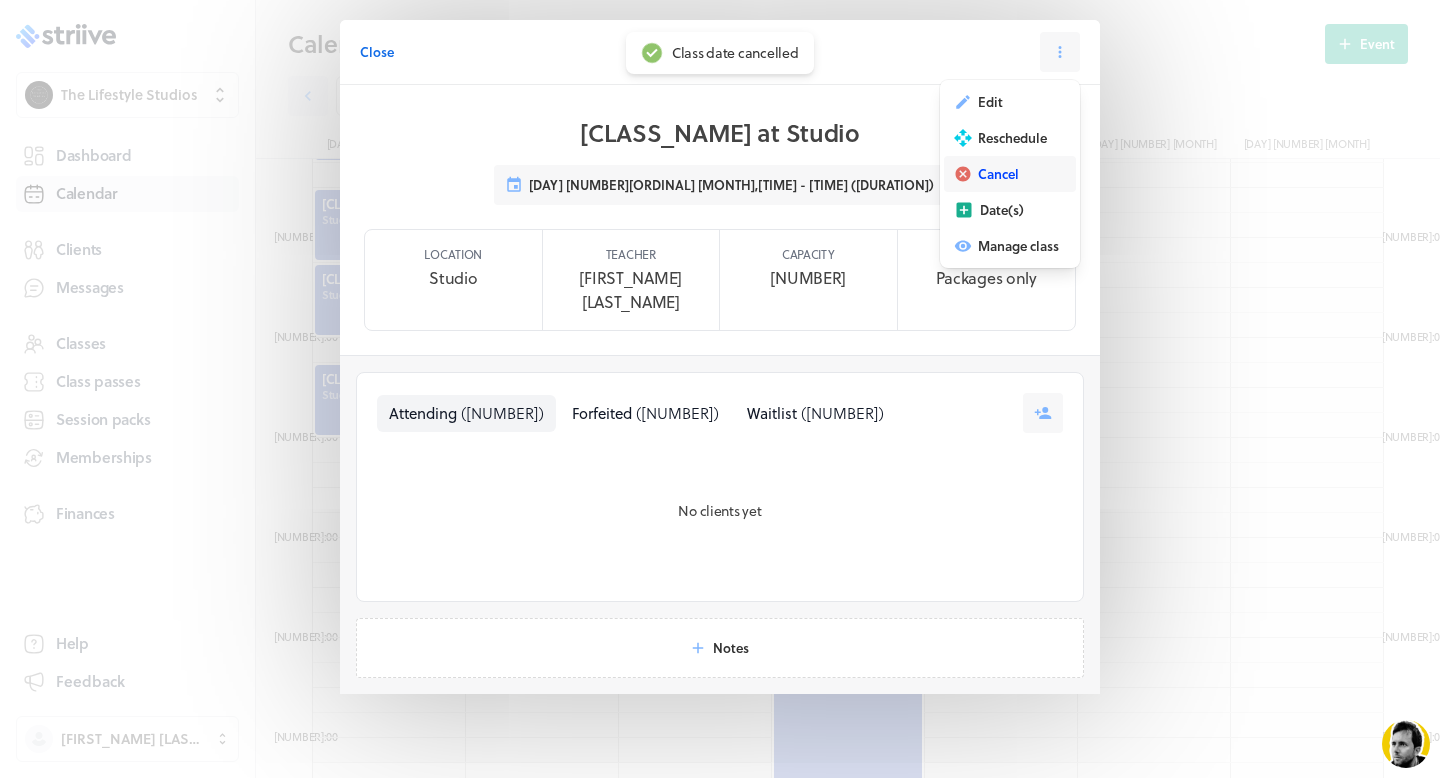 click on "Cancel" at bounding box center (990, 102) 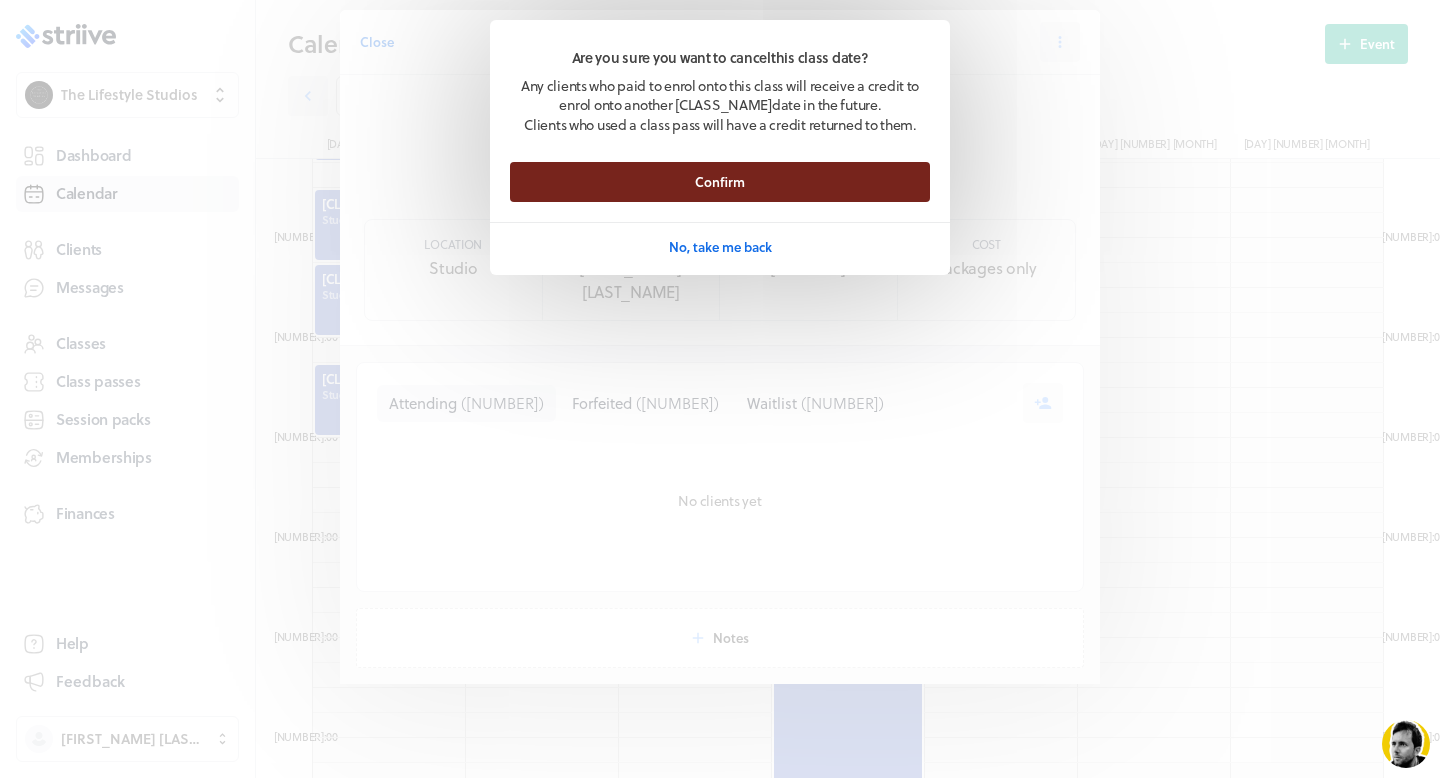 click on "Confirm" at bounding box center [720, 182] 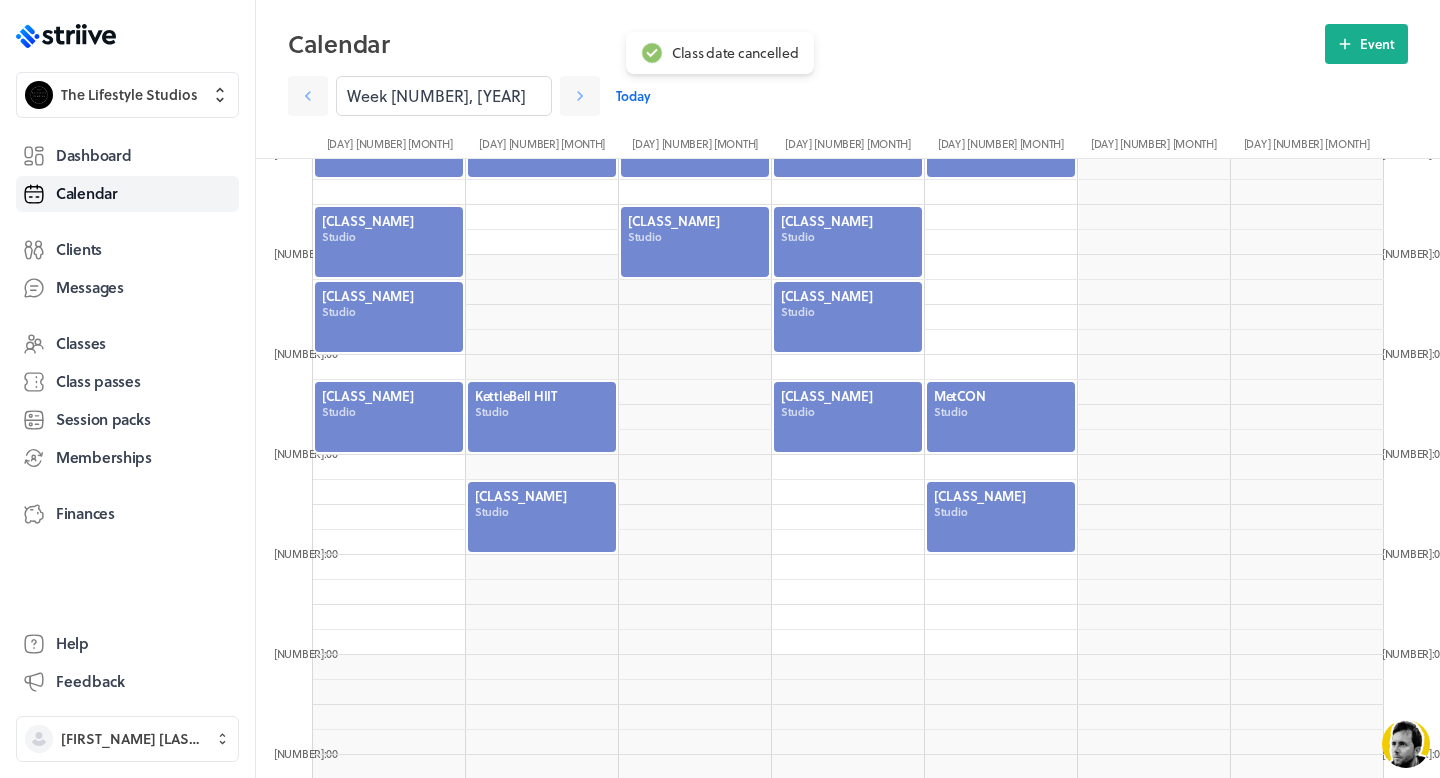 scroll, scrollTop: 703, scrollLeft: 0, axis: vertical 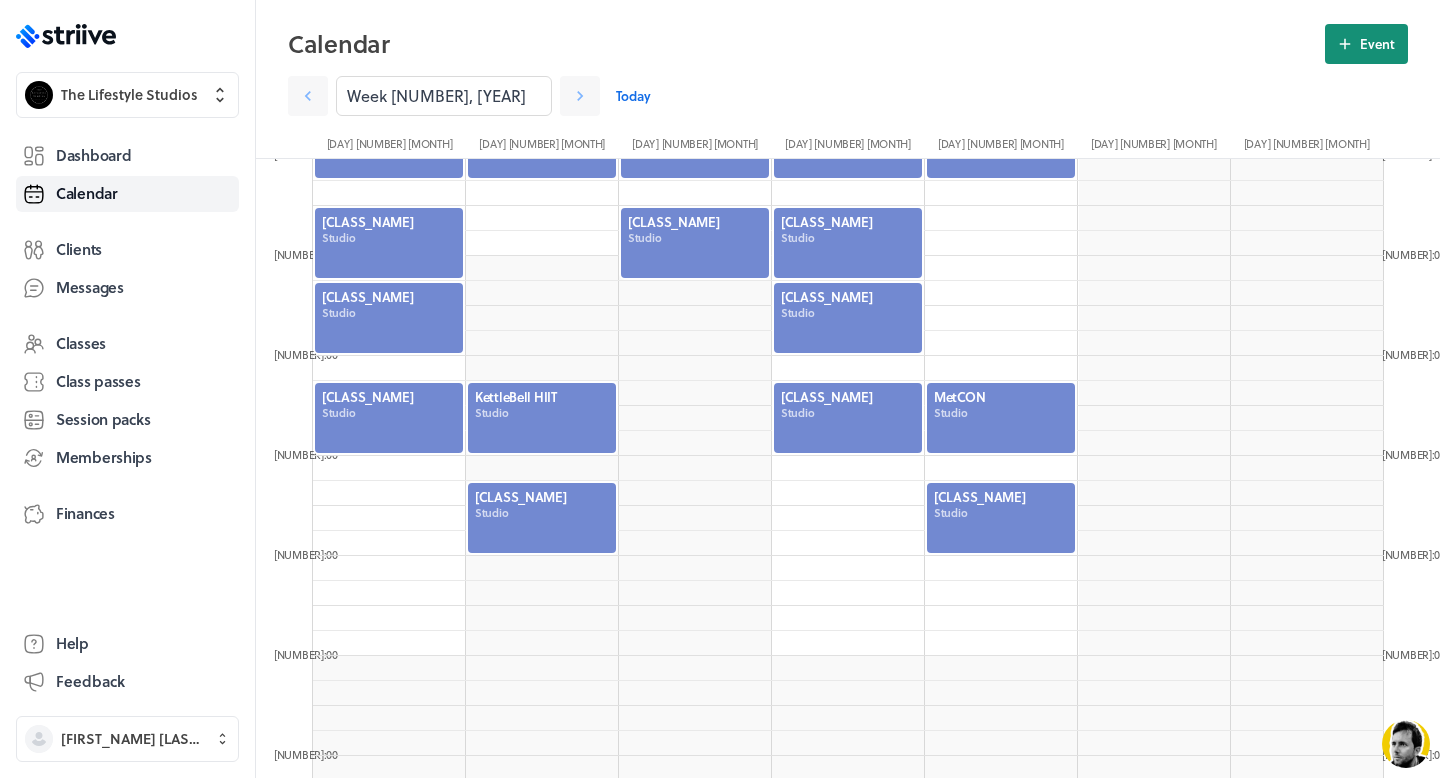 click on "Event" at bounding box center [1377, 44] 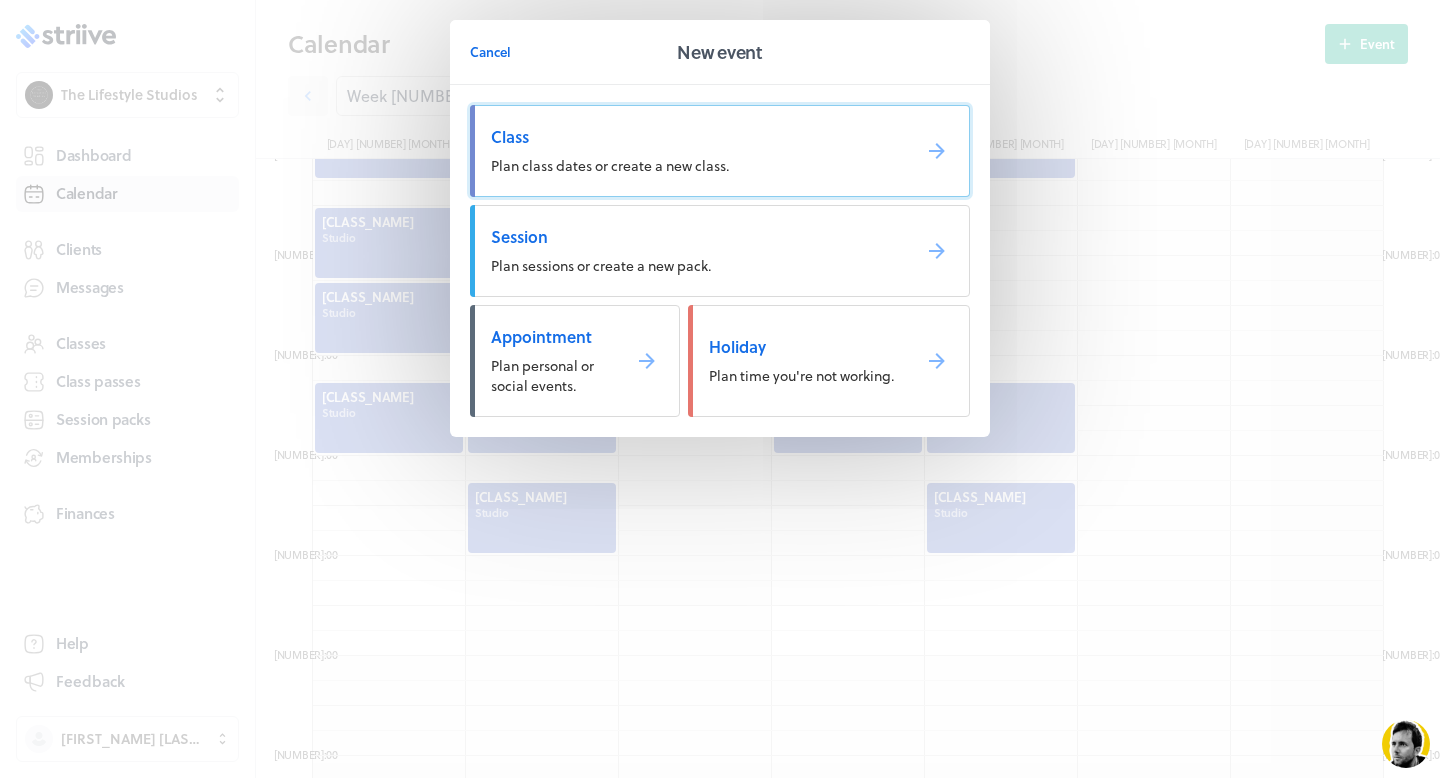 click on "Plan class dates or create a new class." at bounding box center (720, 151) 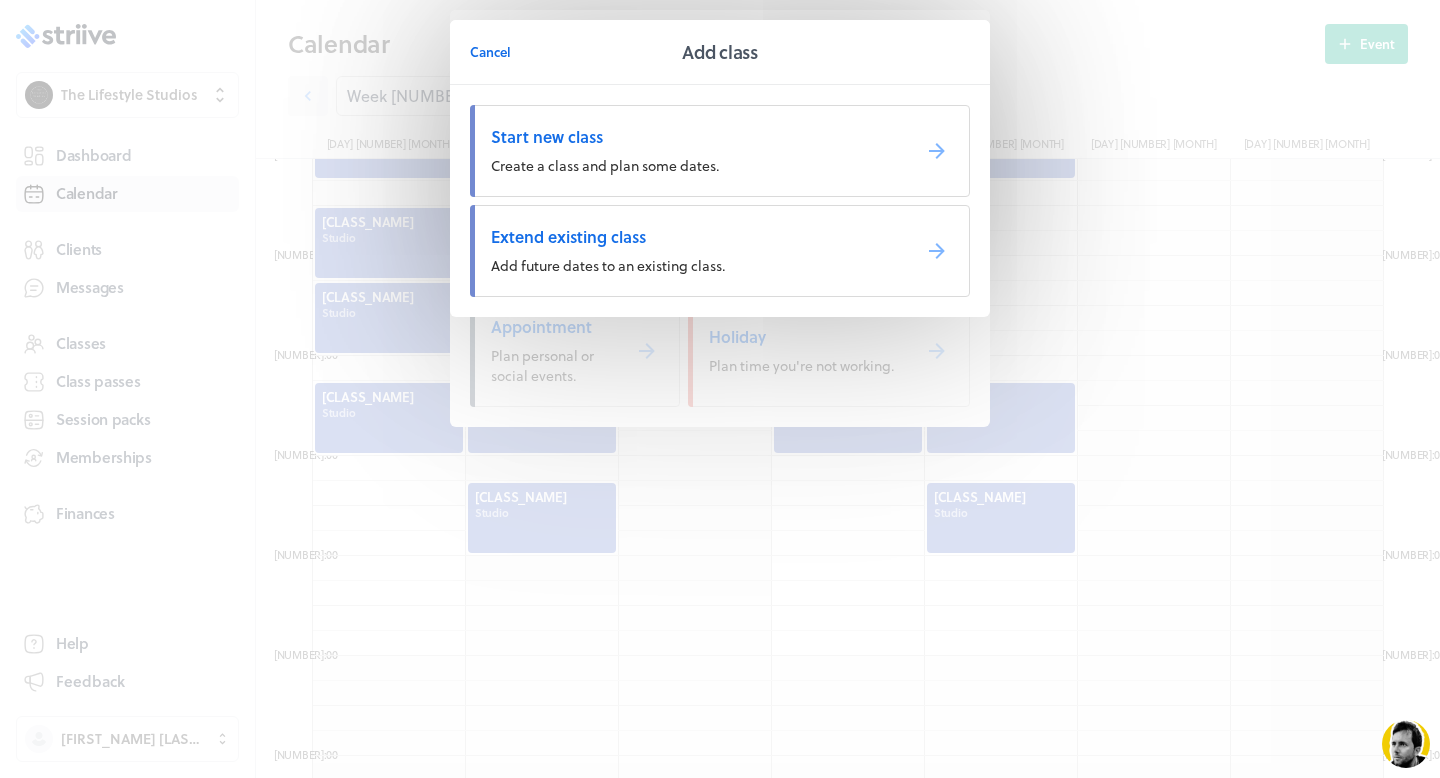 click on "Extend existing class" at bounding box center (692, 137) 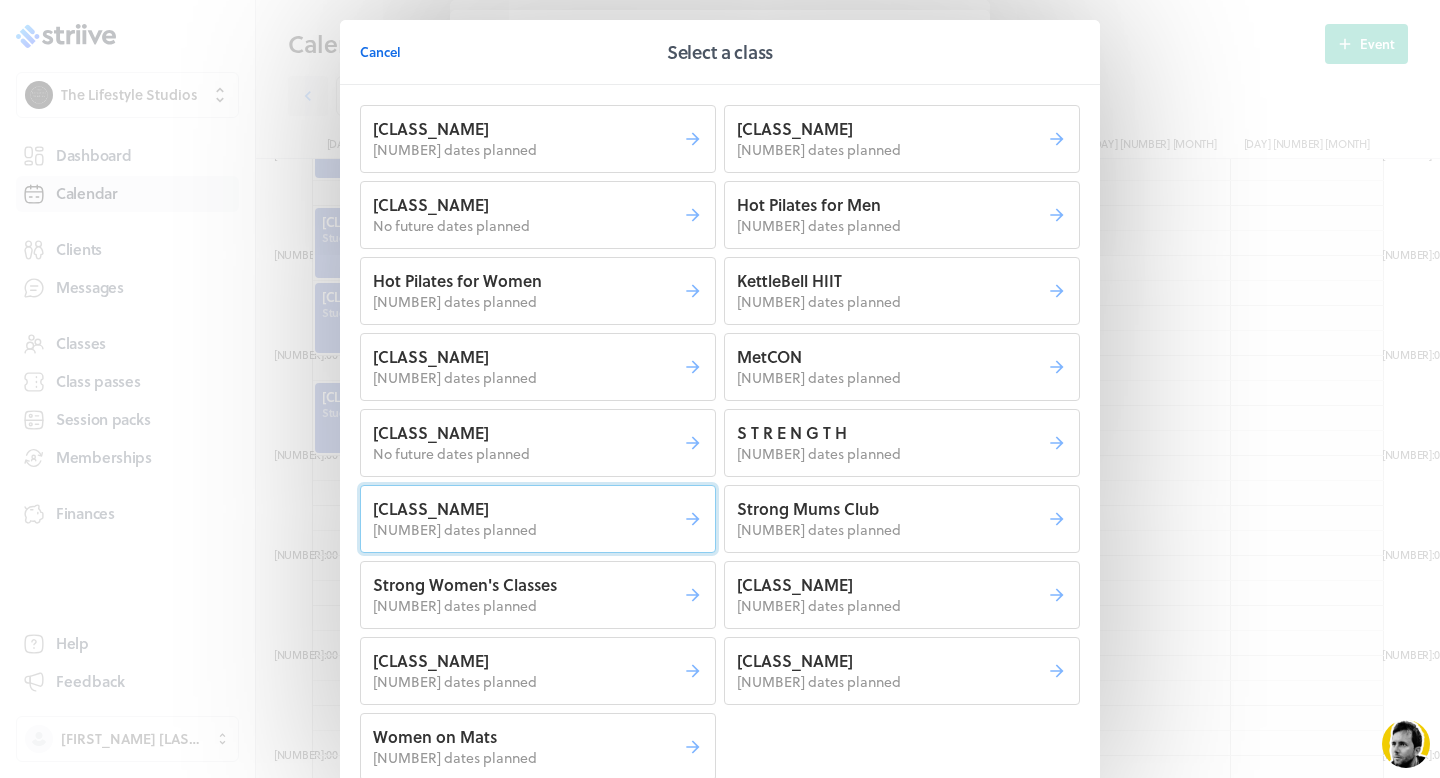 click on "[NUMBER] dates planned" at bounding box center (528, 150) 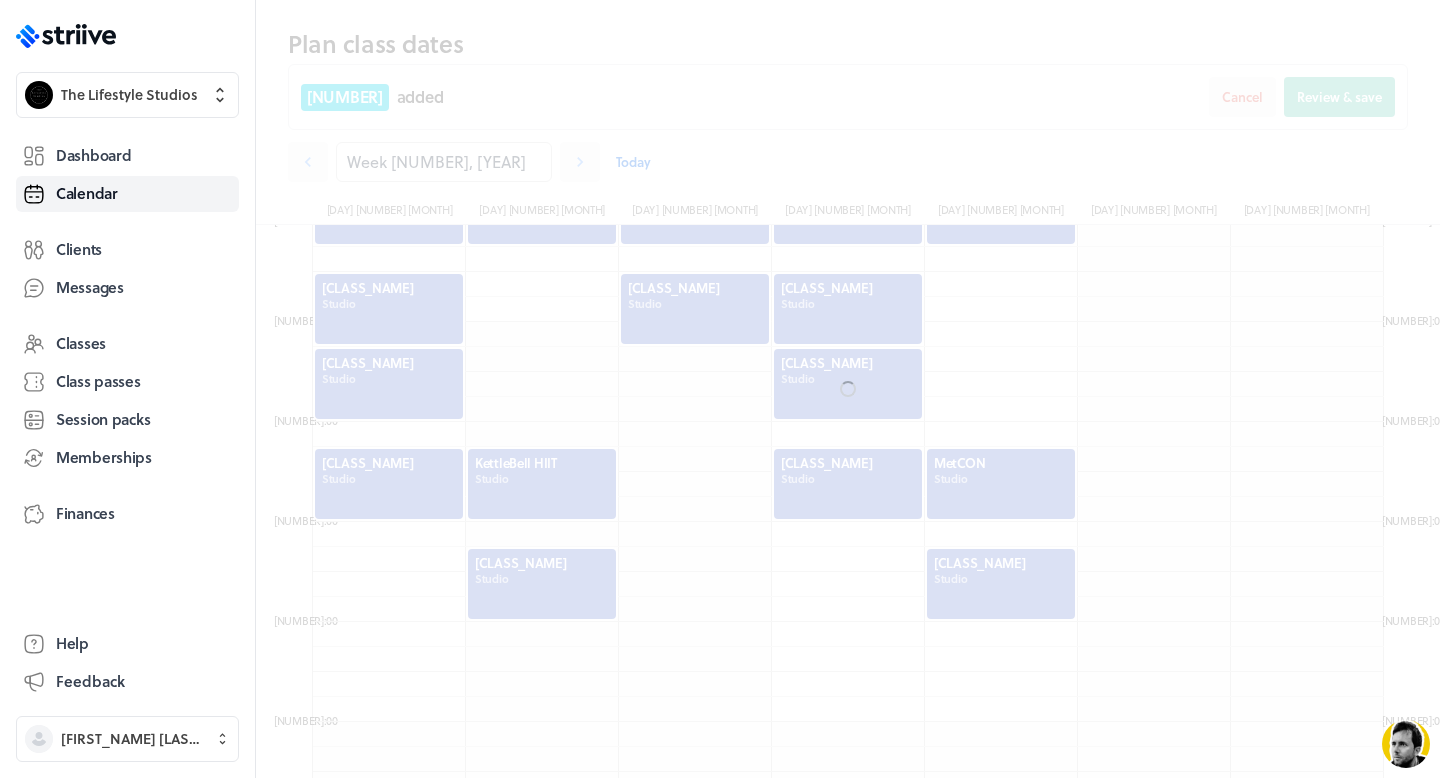scroll, scrollTop: 769, scrollLeft: 0, axis: vertical 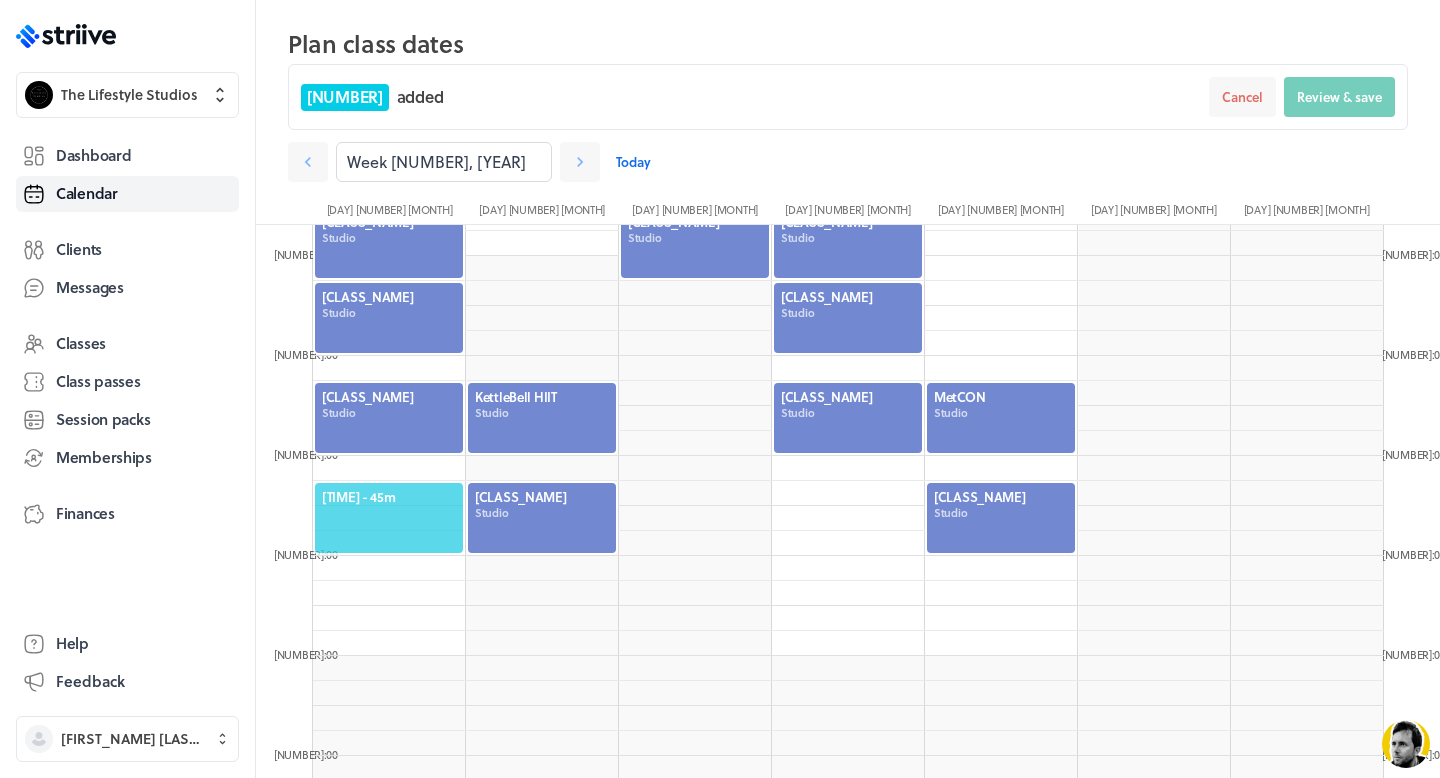 click on "[TIME]  - 45m" at bounding box center (389, 497) 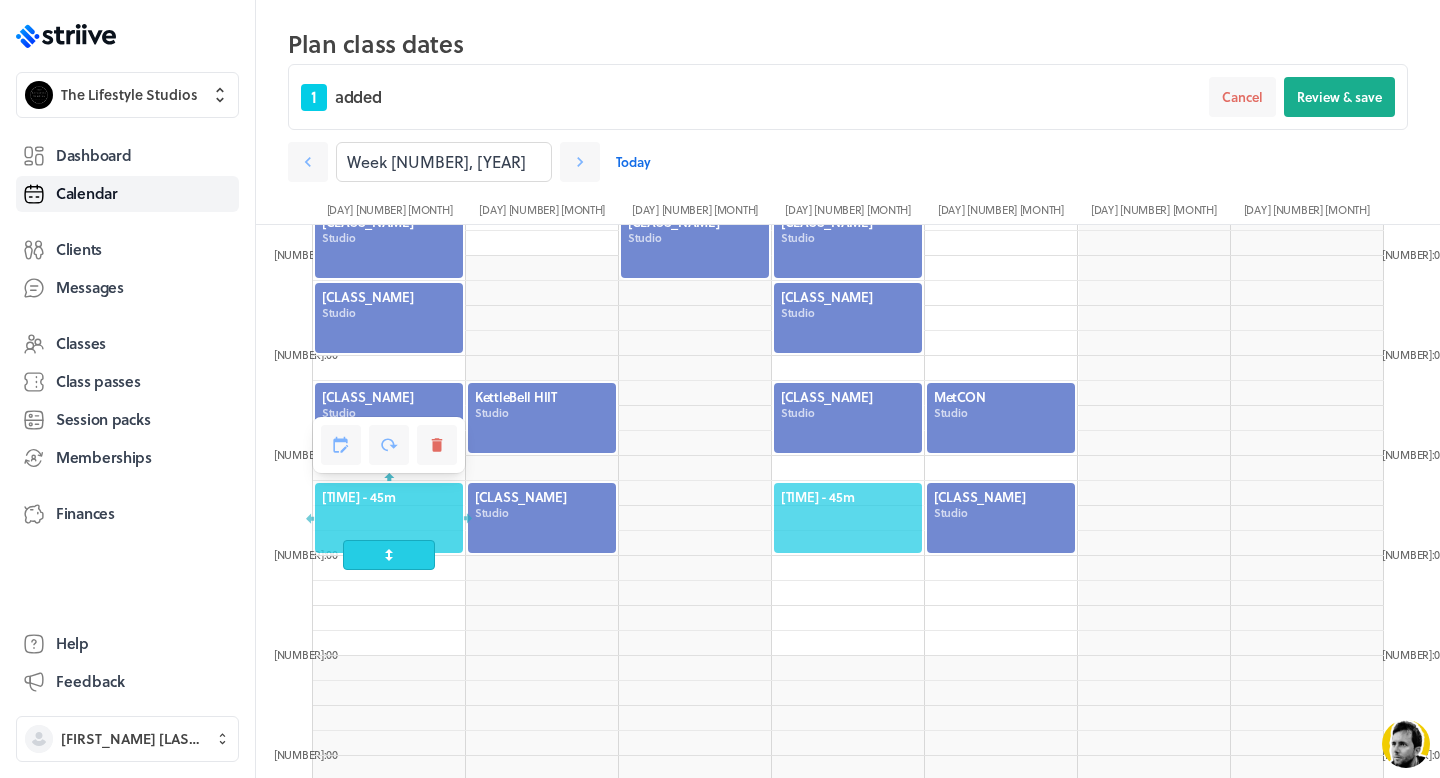 click on "[TIME]  - 45m" at bounding box center [848, 497] 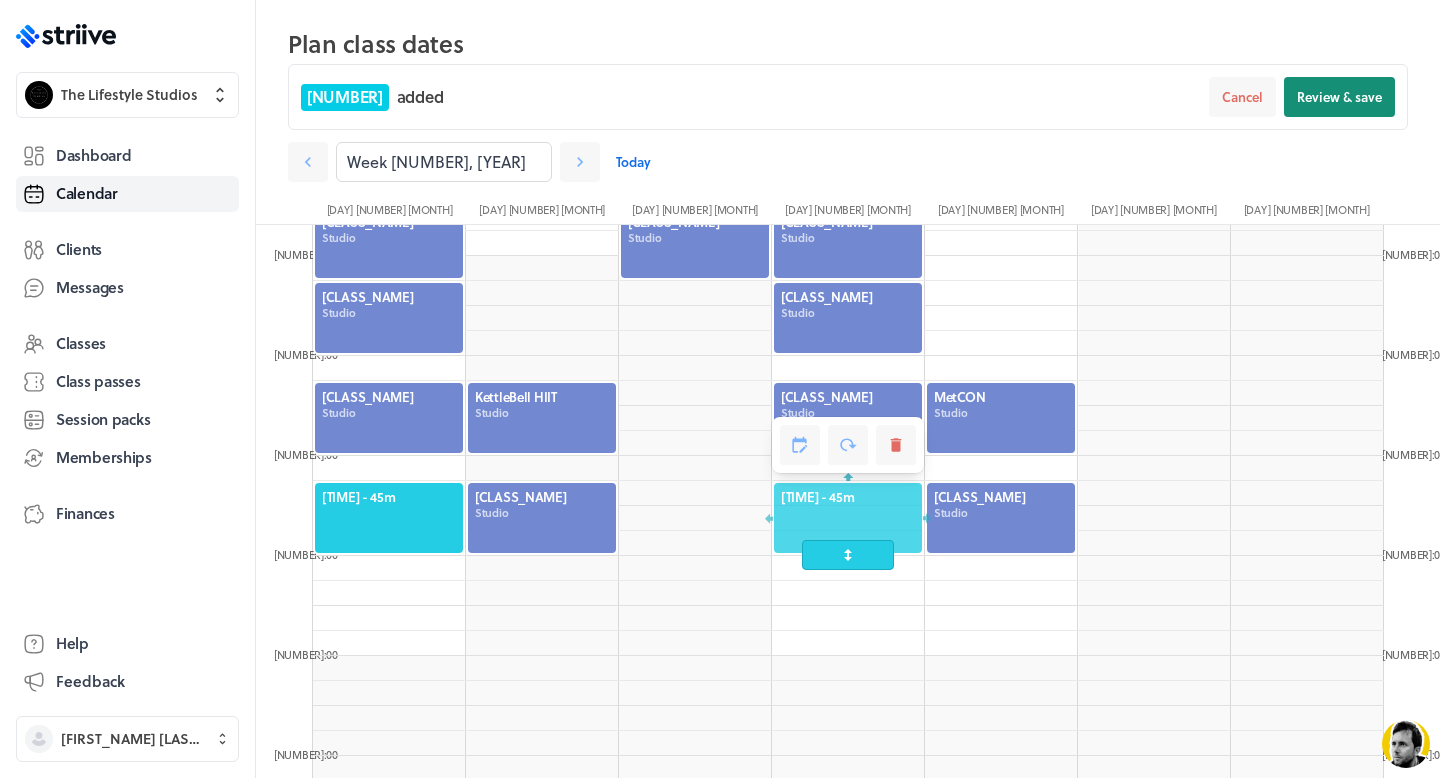 click on "Review & save" at bounding box center [1339, 97] 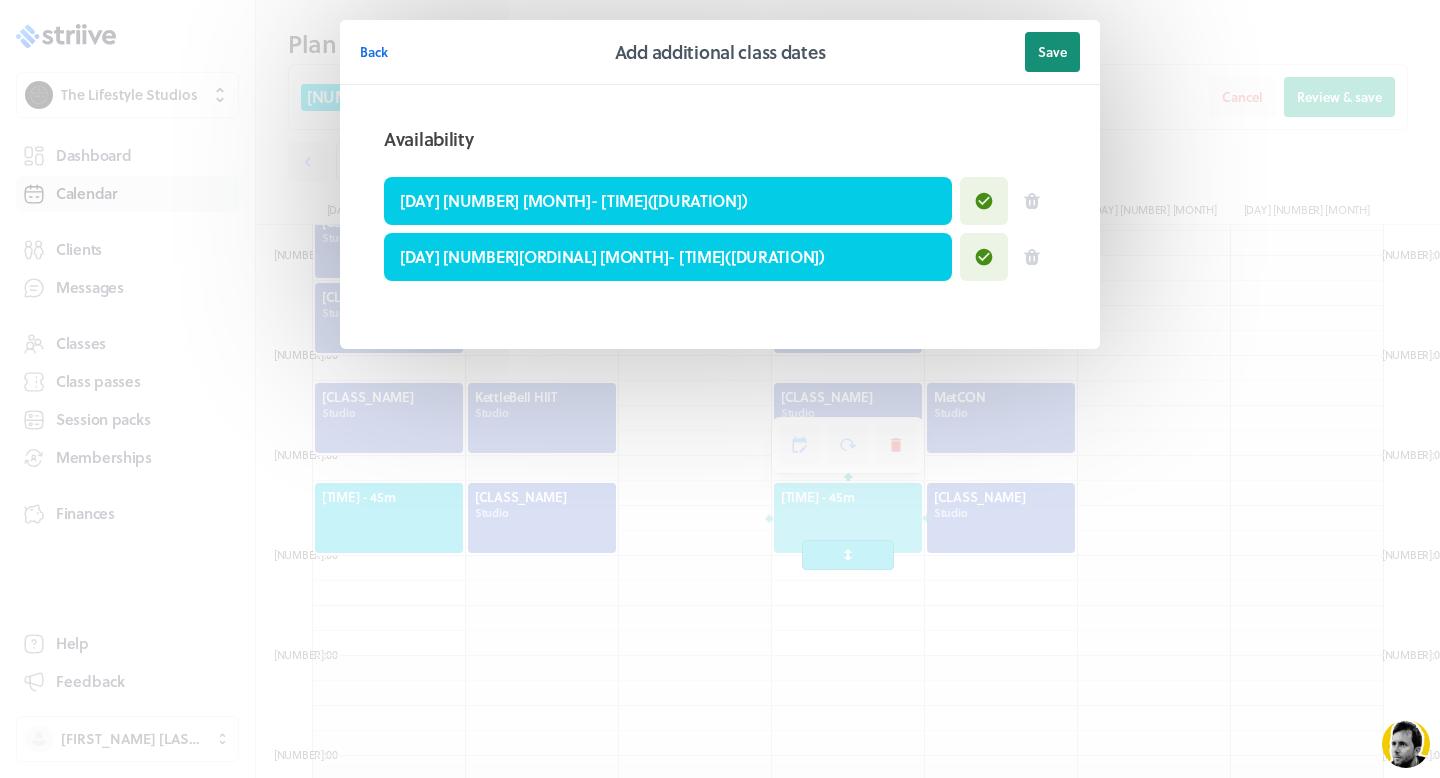 click on "Save" at bounding box center (1052, 52) 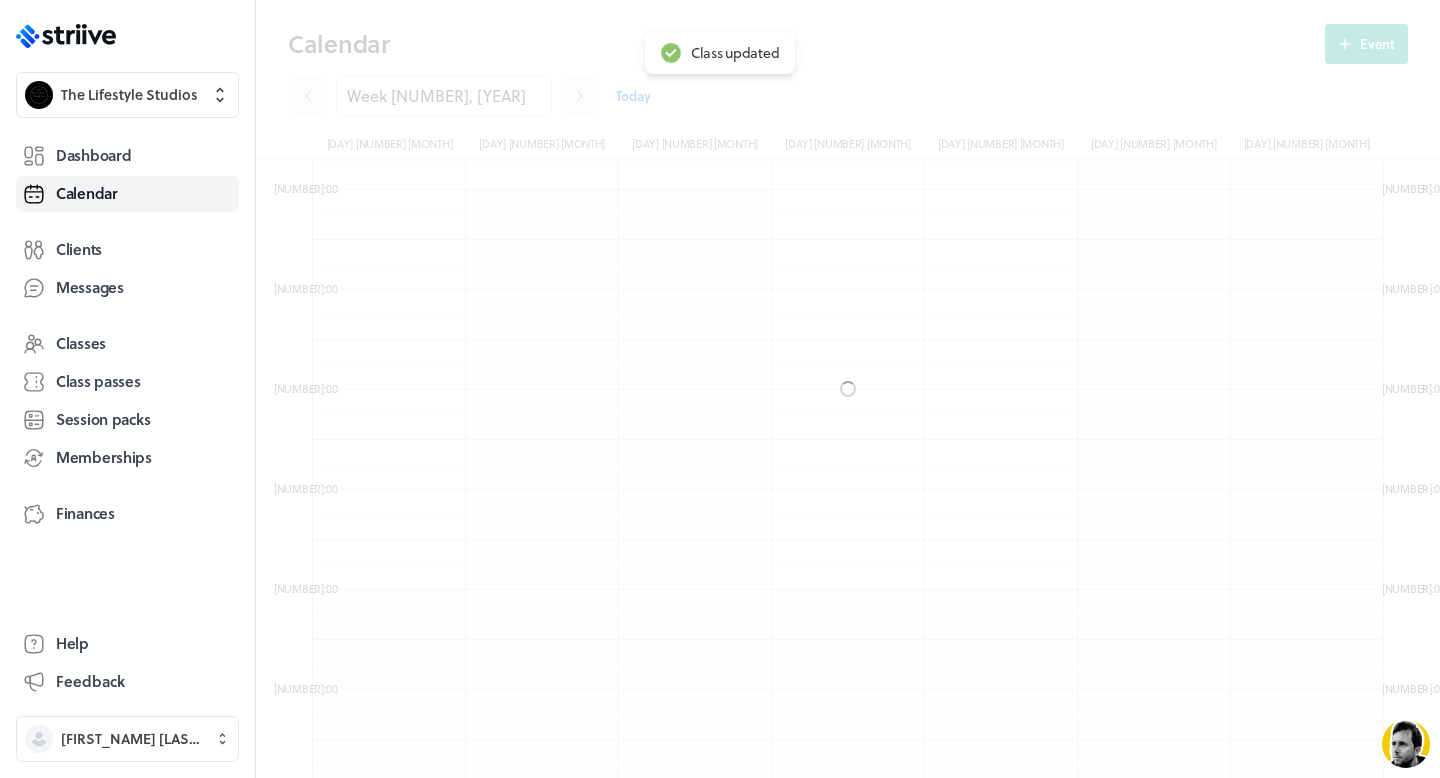 scroll, scrollTop: 703, scrollLeft: 0, axis: vertical 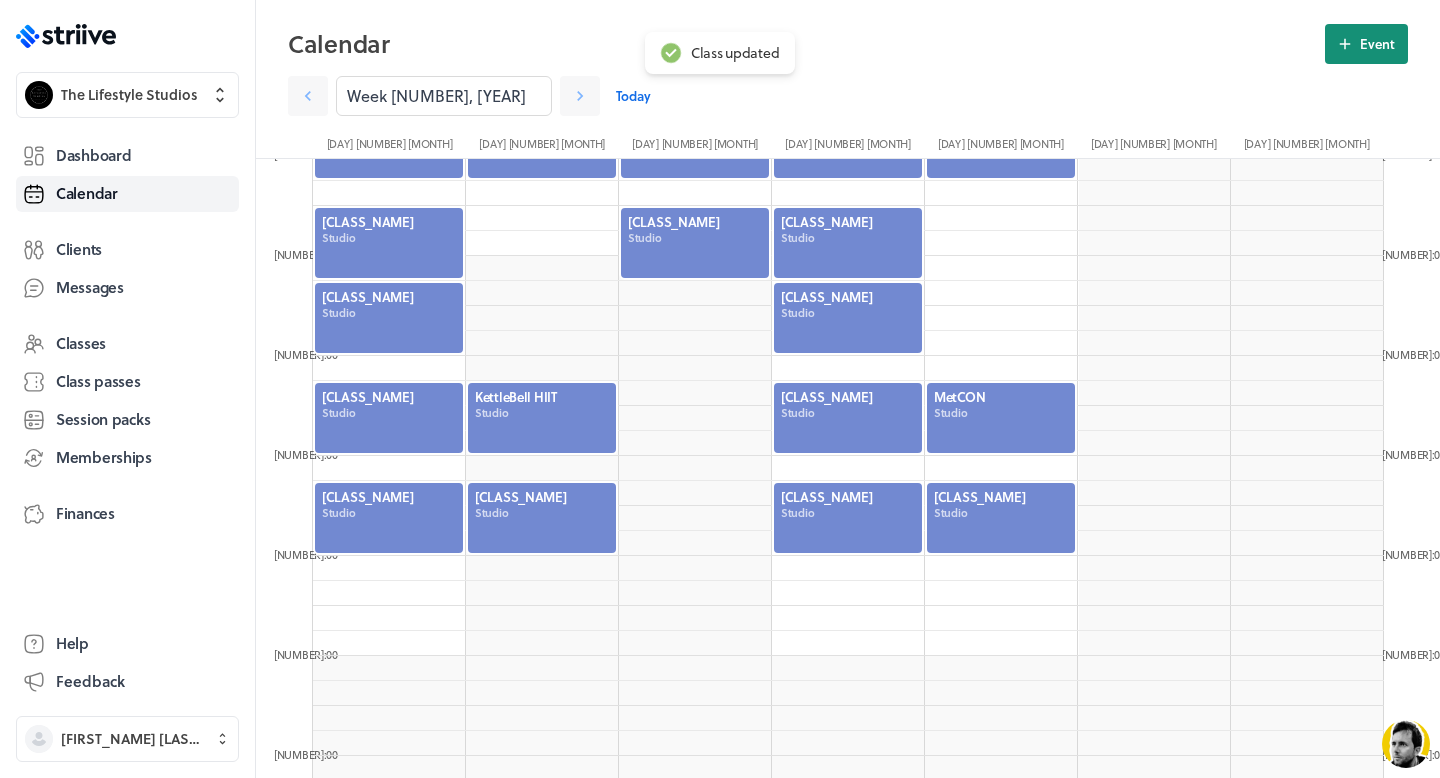 click on "Event" at bounding box center (1377, 44) 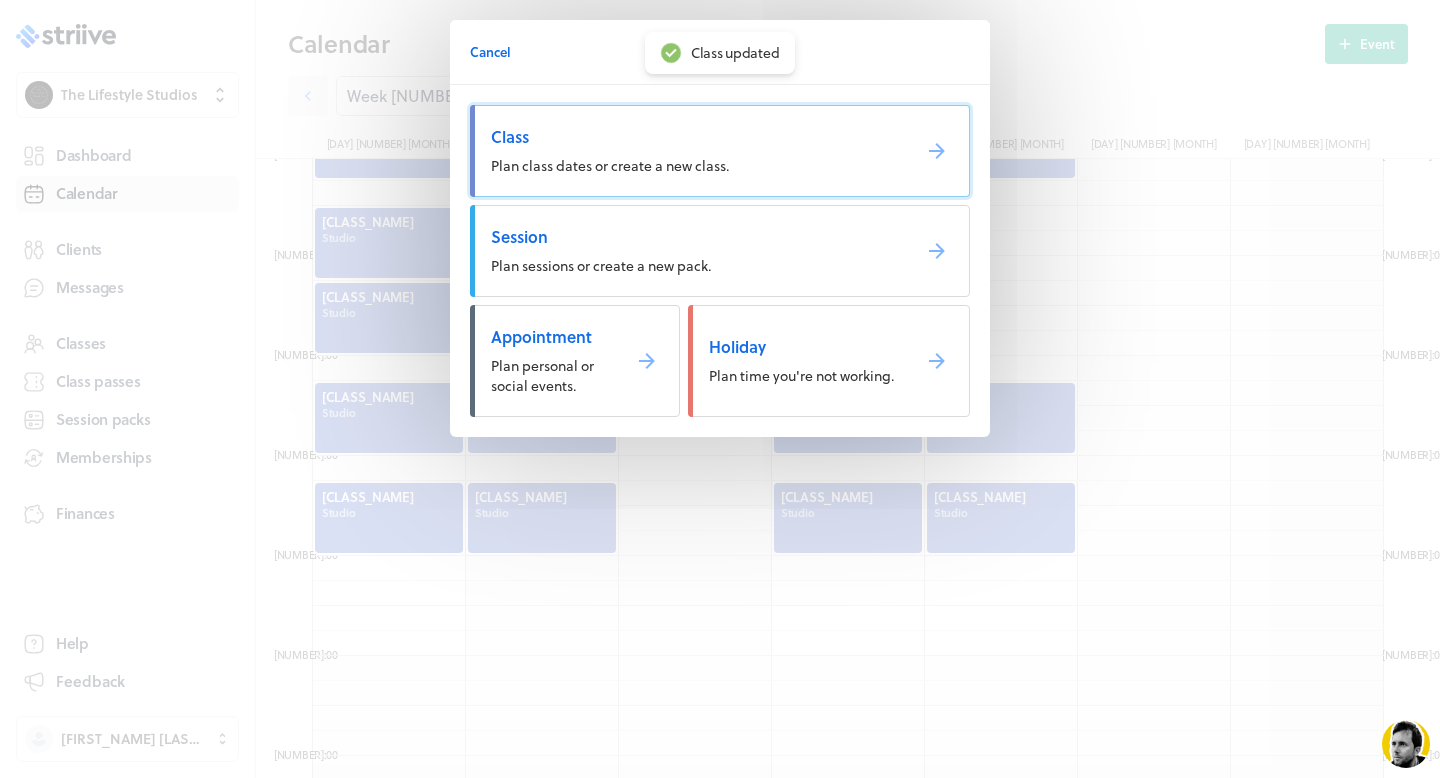 click on "Plan class dates or create a new class." at bounding box center [720, 151] 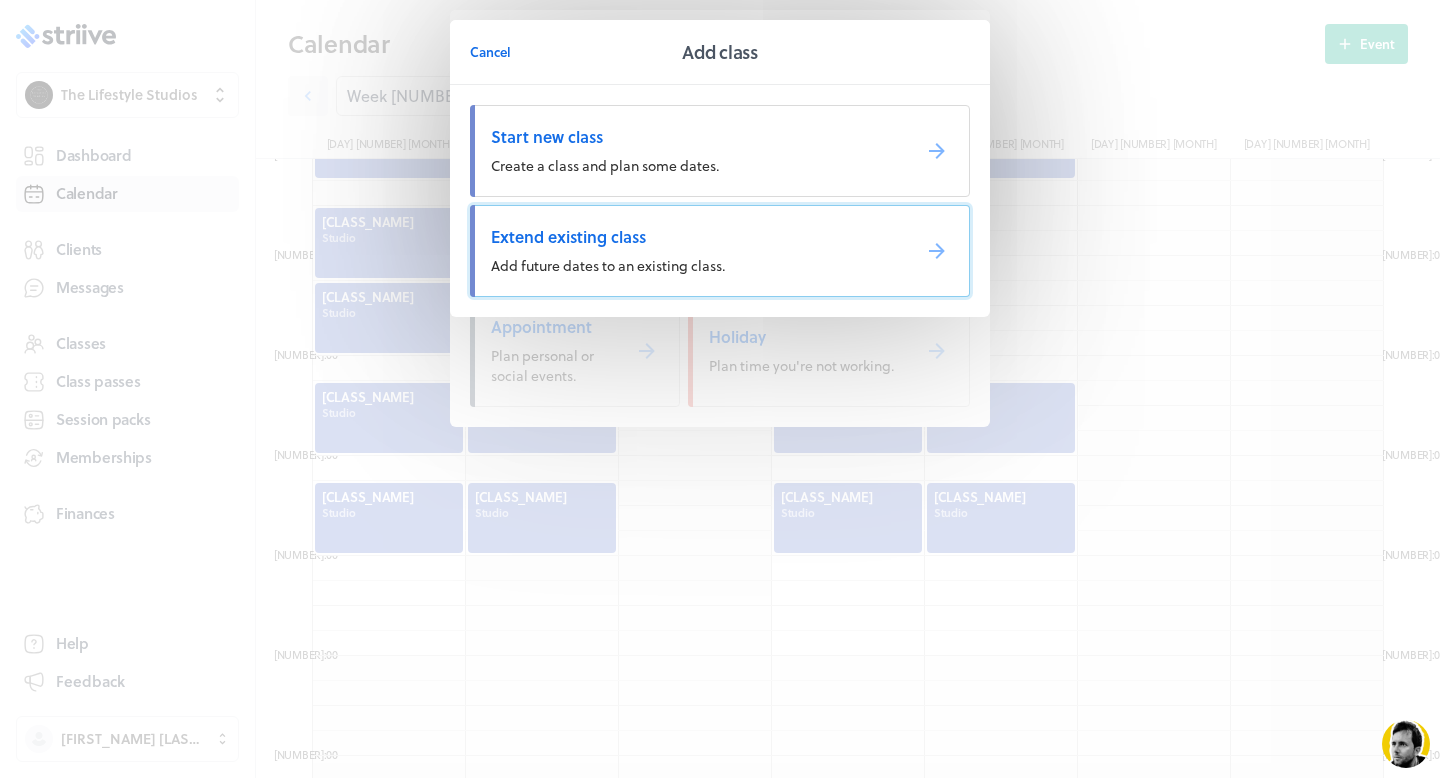 click on "Extend existing class Add future dates to an existing class." at bounding box center (720, 251) 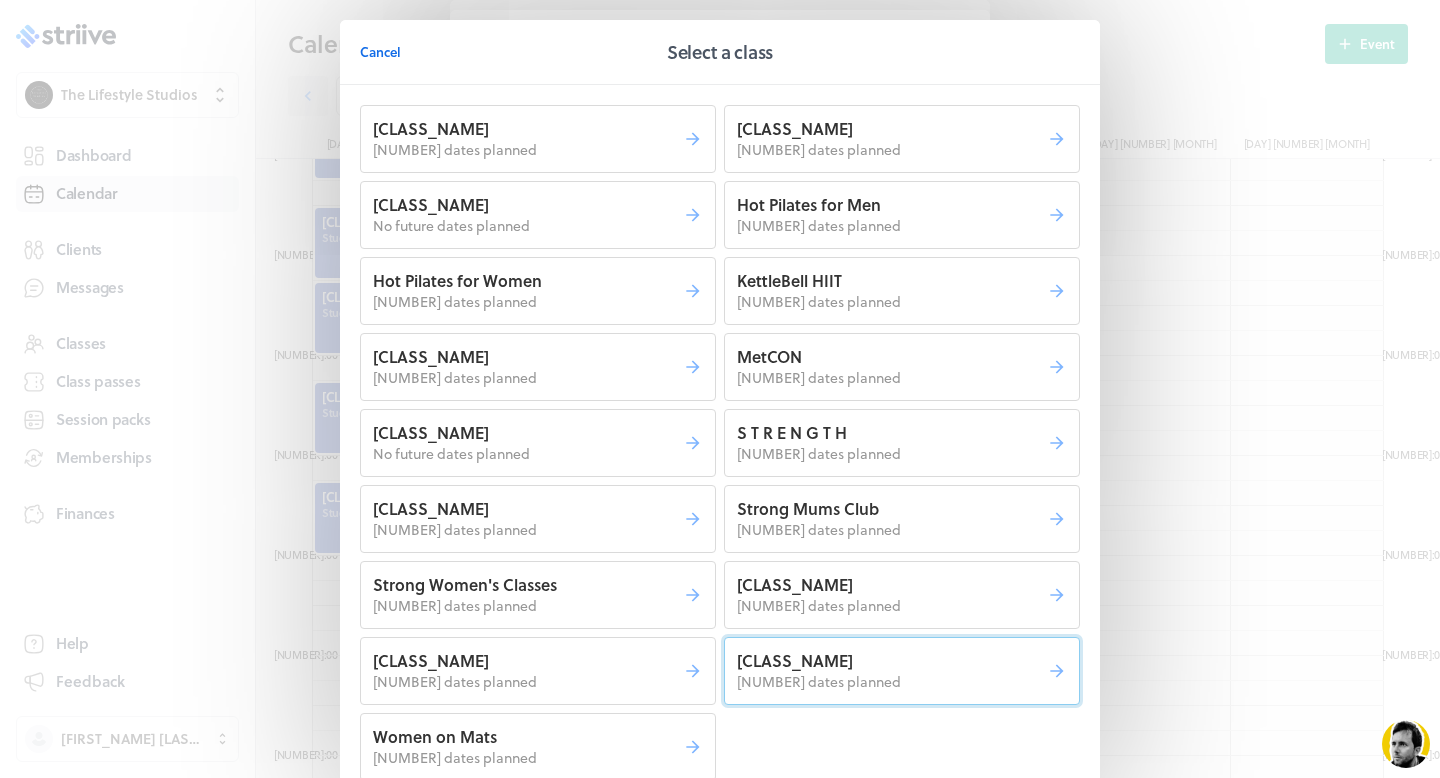 click on "[NUMBER] dates planned" at bounding box center [455, 149] 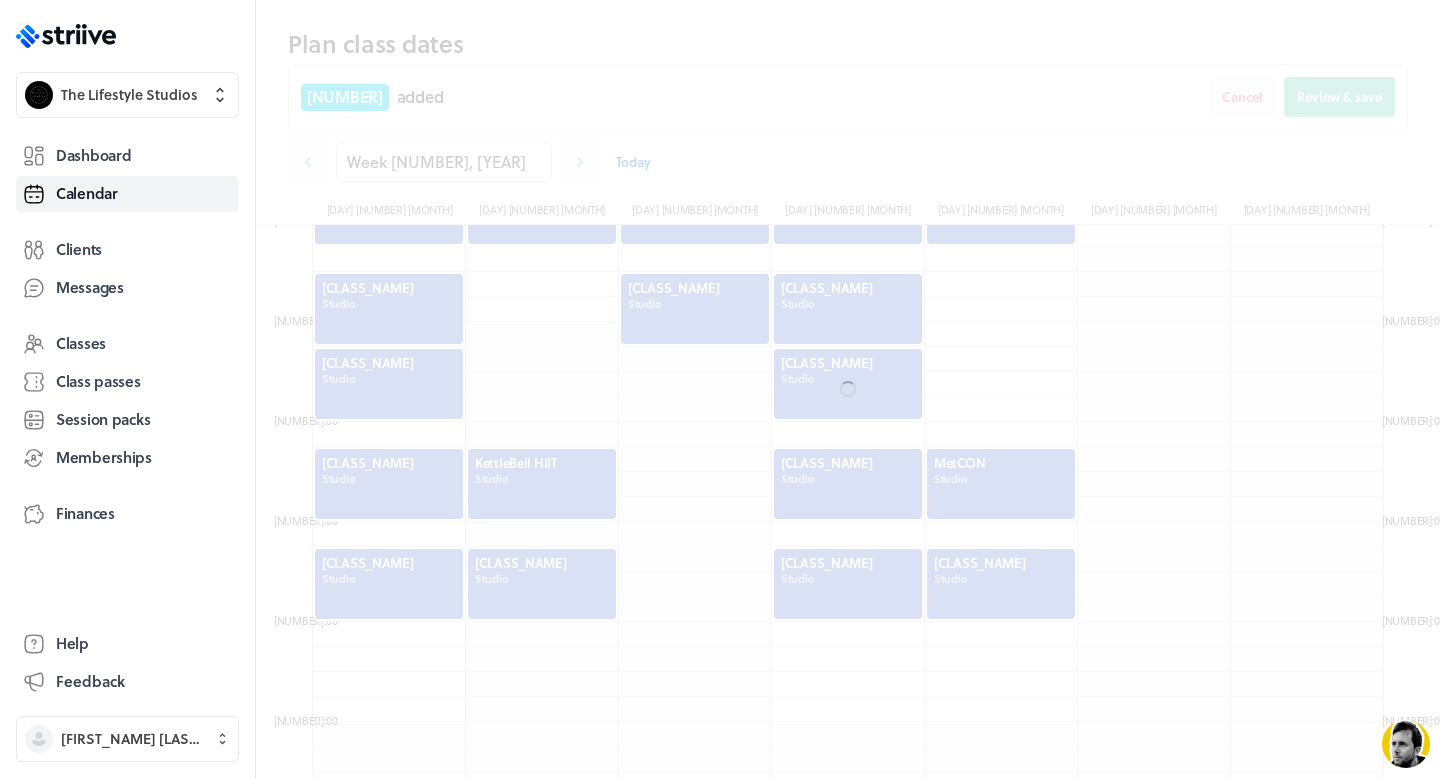scroll, scrollTop: 769, scrollLeft: 0, axis: vertical 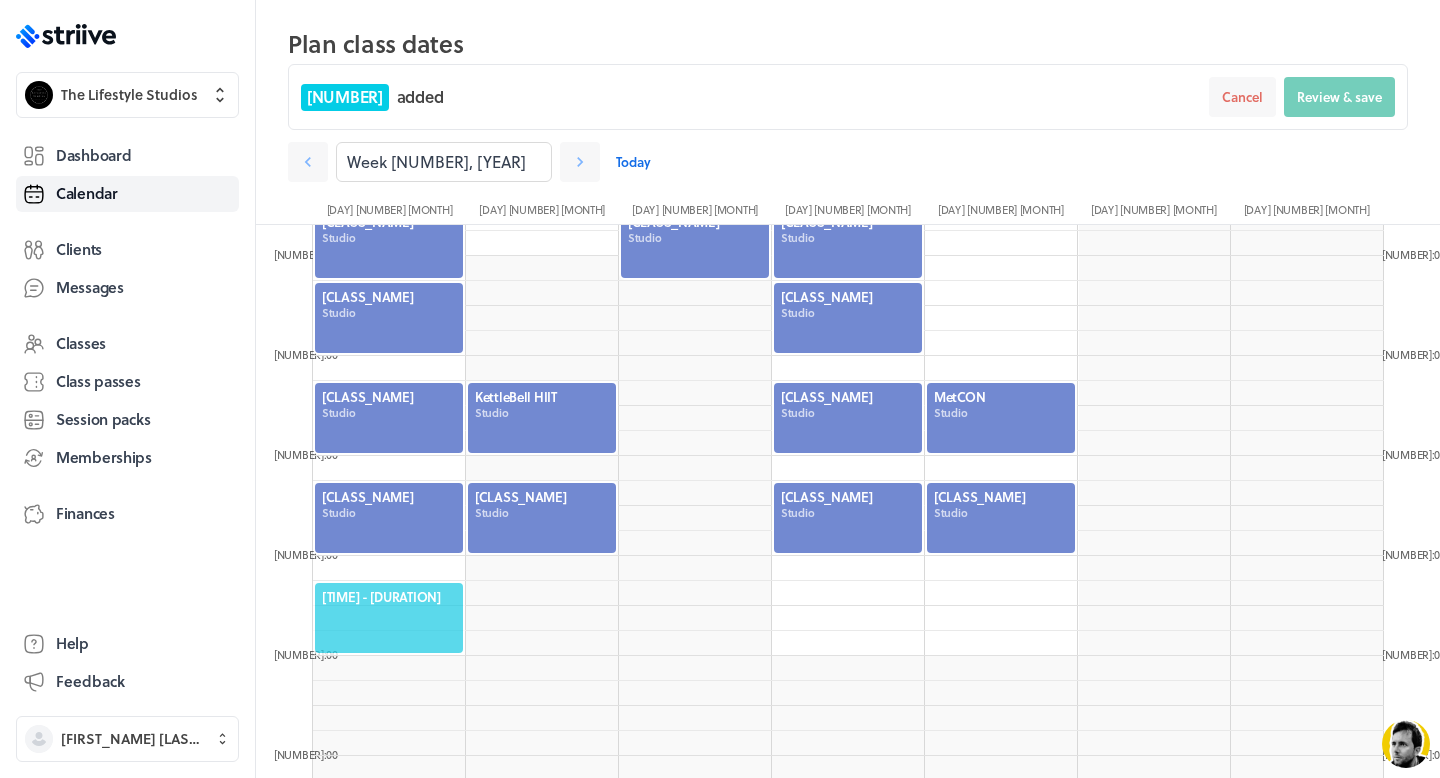 click on "[TIME]  - [DURATION]" at bounding box center (389, 597) 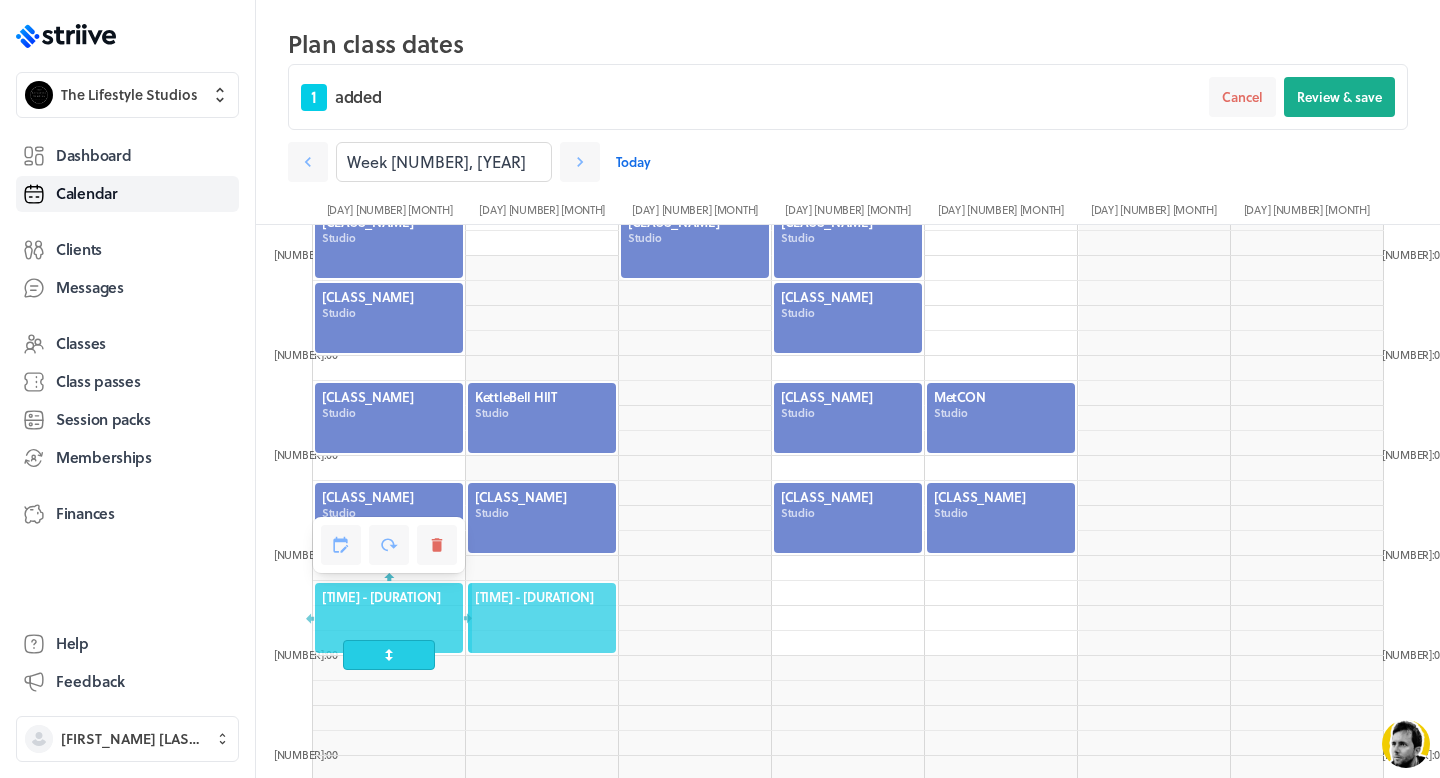 click on "[TIME]  - [DURATION]" at bounding box center [542, 597] 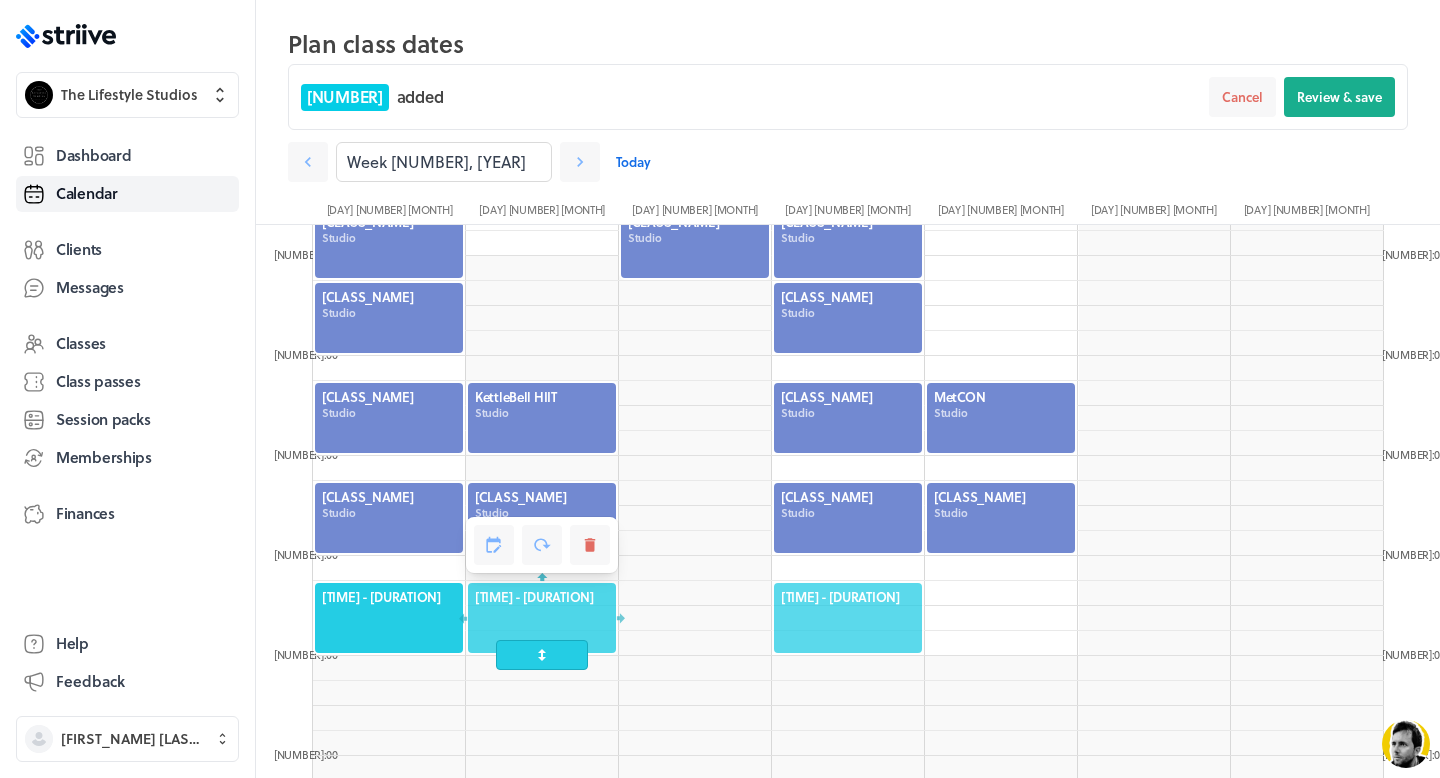 click on "[TIME]  - [DURATION]" at bounding box center [848, 597] 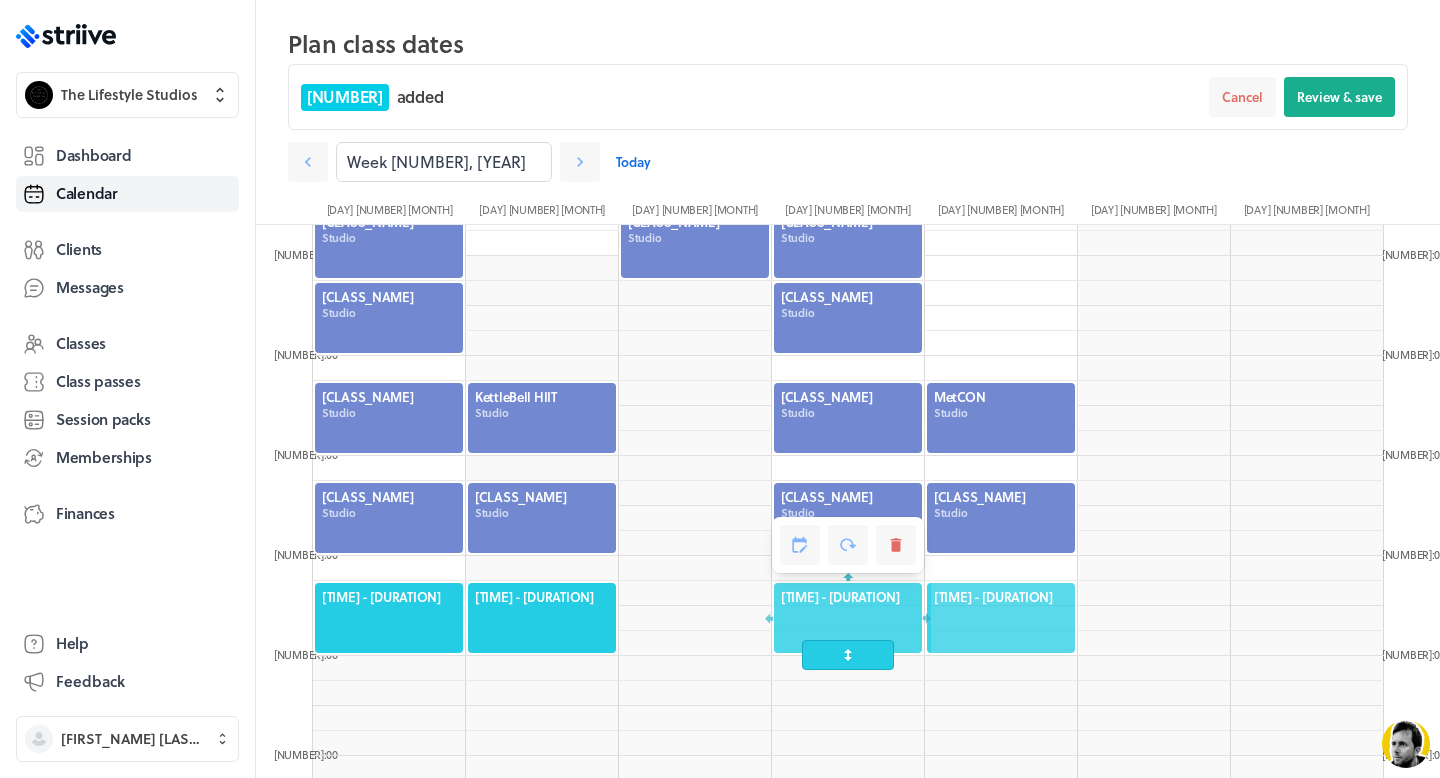 click on "[TIME]  - [DURATION]" at bounding box center [1001, 597] 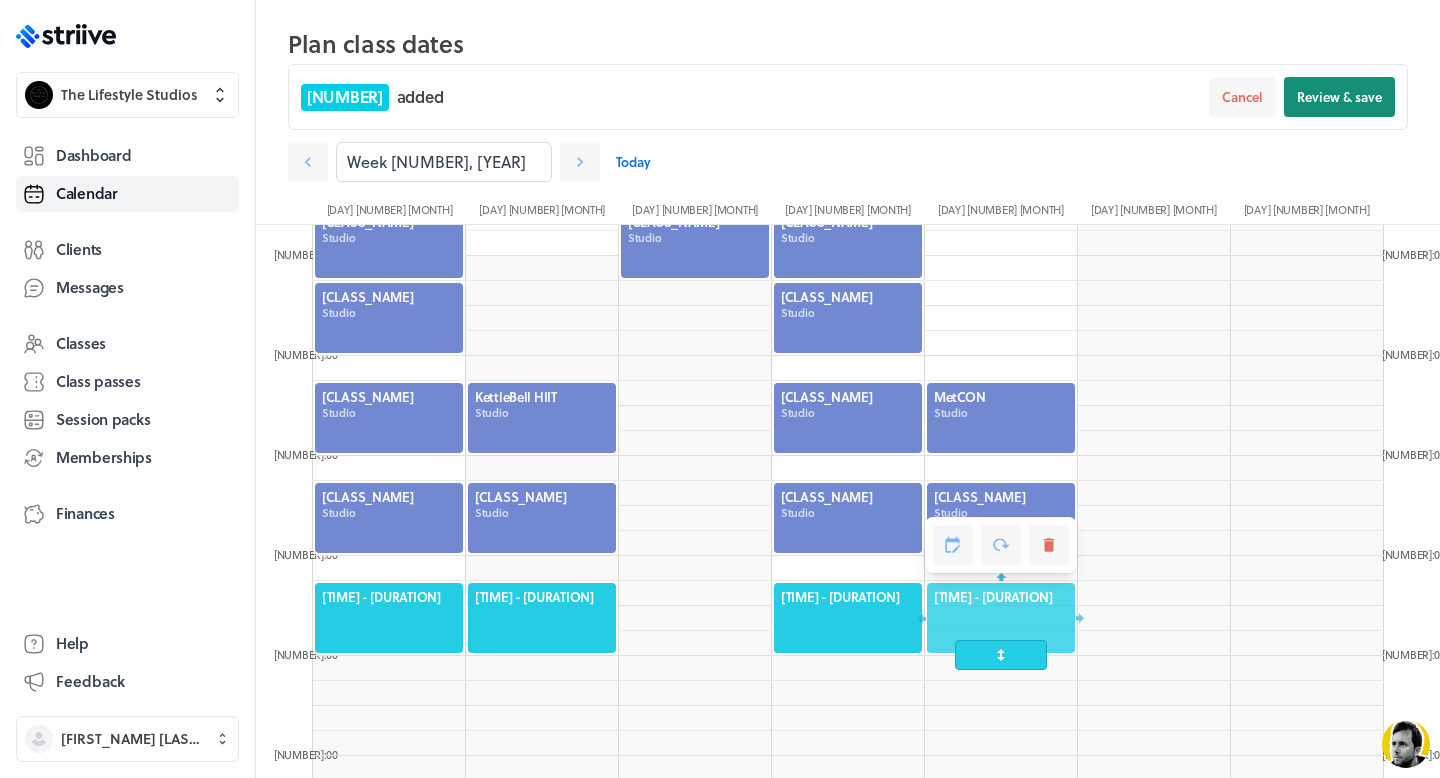 click on "Review & save" at bounding box center (1339, 97) 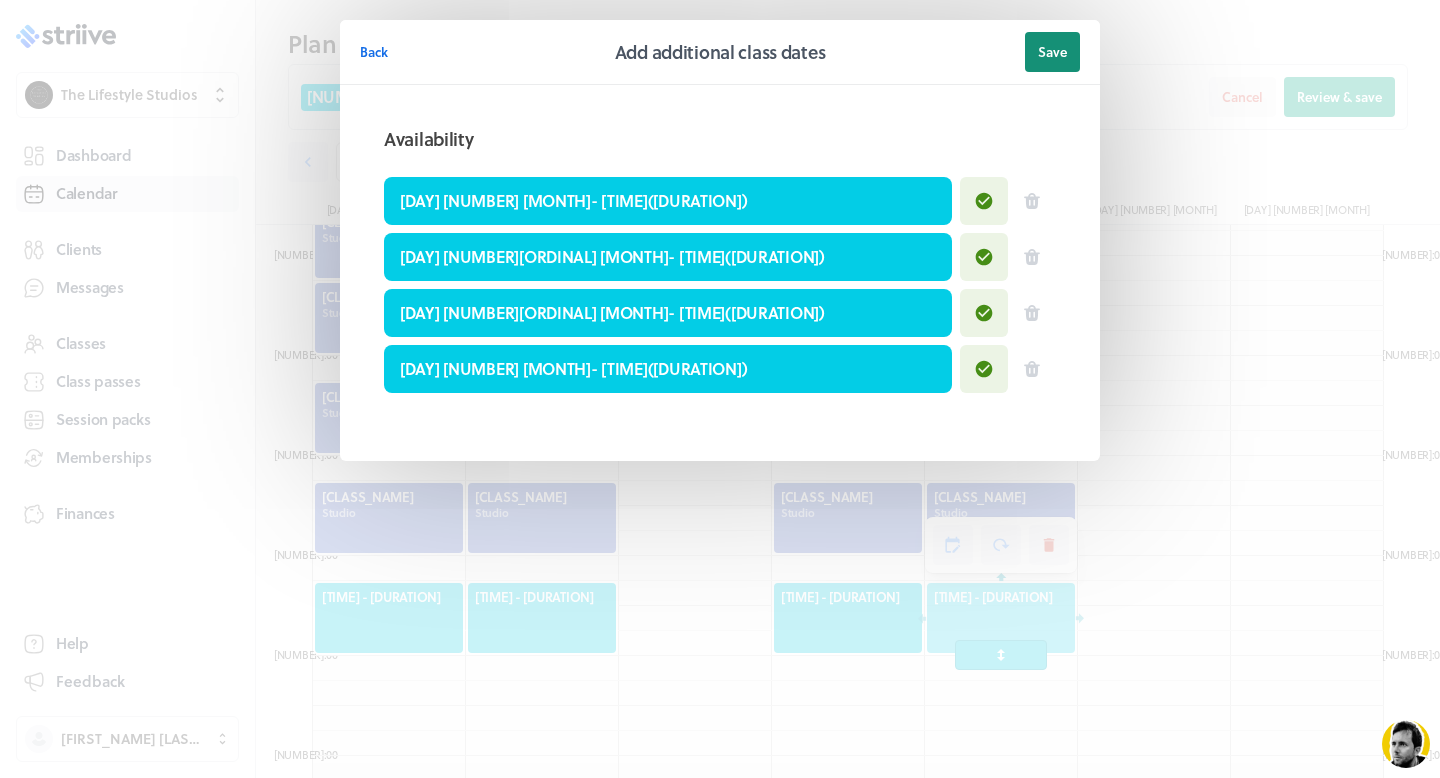 click on "Save" at bounding box center [1052, 52] 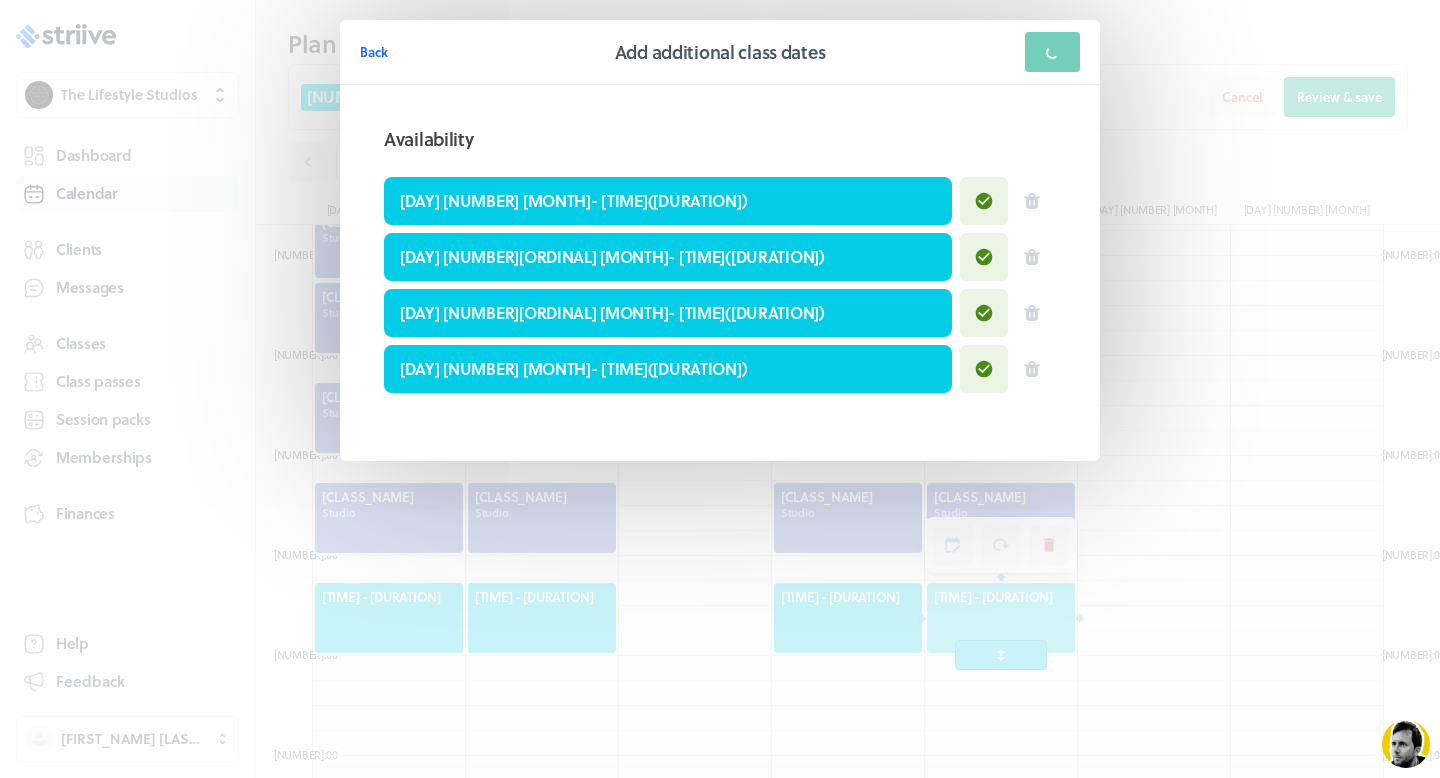 scroll, scrollTop: 703, scrollLeft: 0, axis: vertical 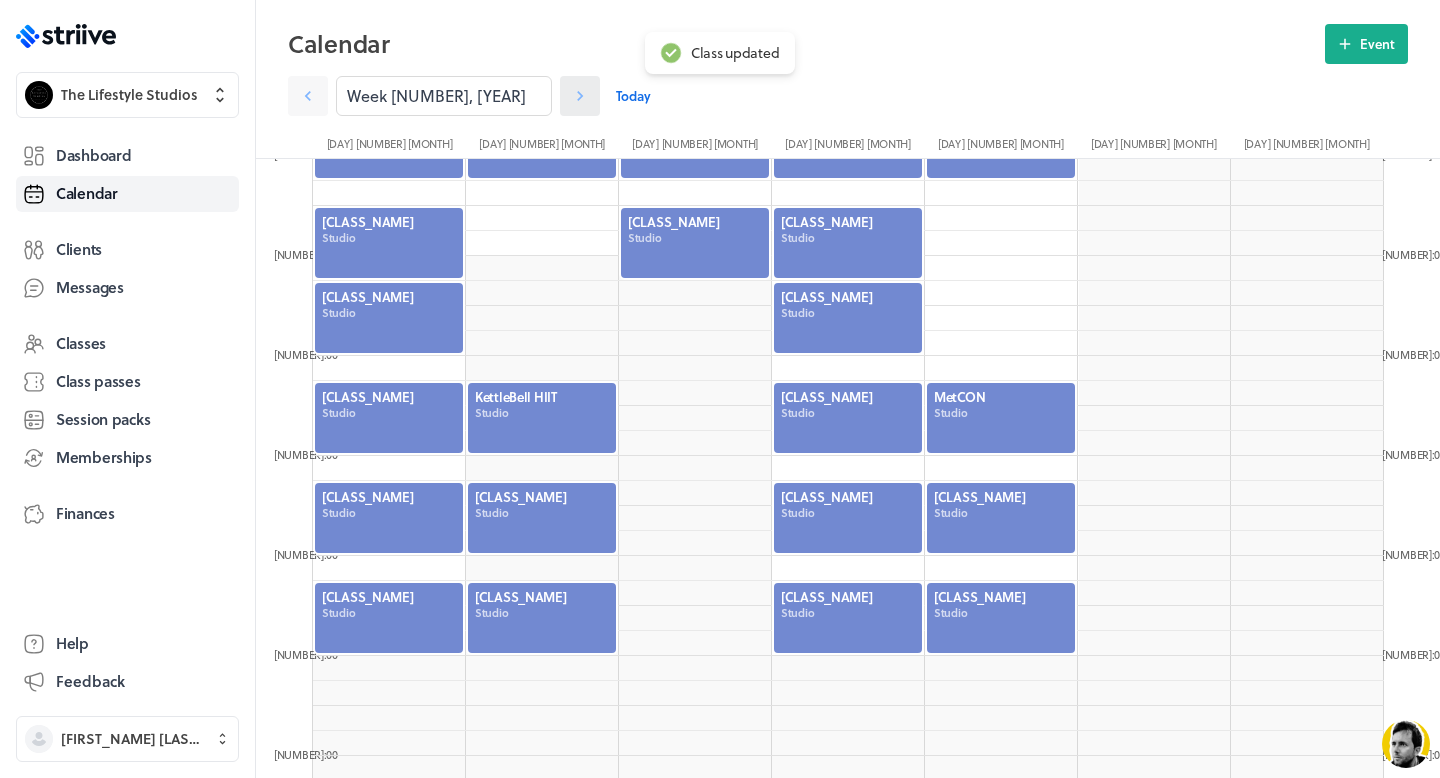 click at bounding box center [308, 96] 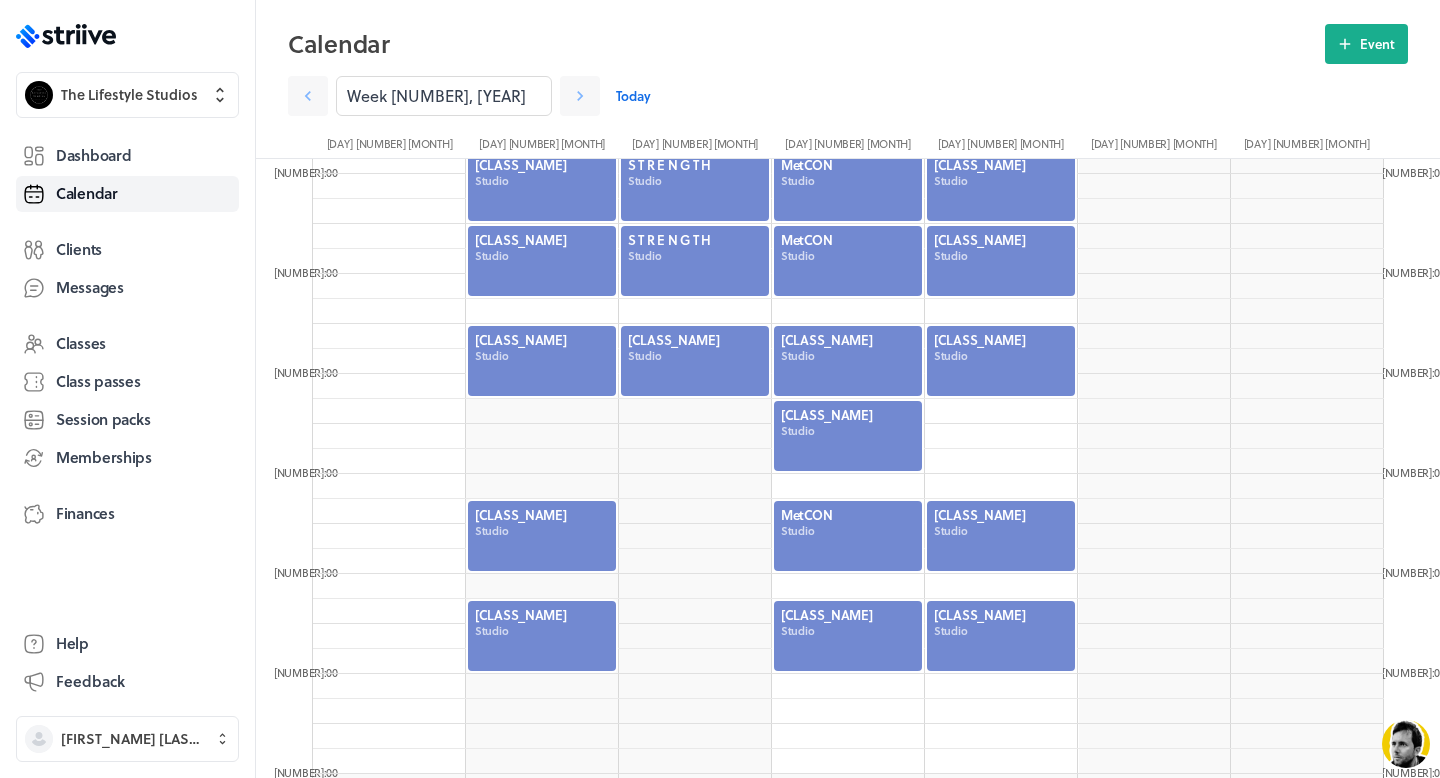 scroll, scrollTop: 598, scrollLeft: 0, axis: vertical 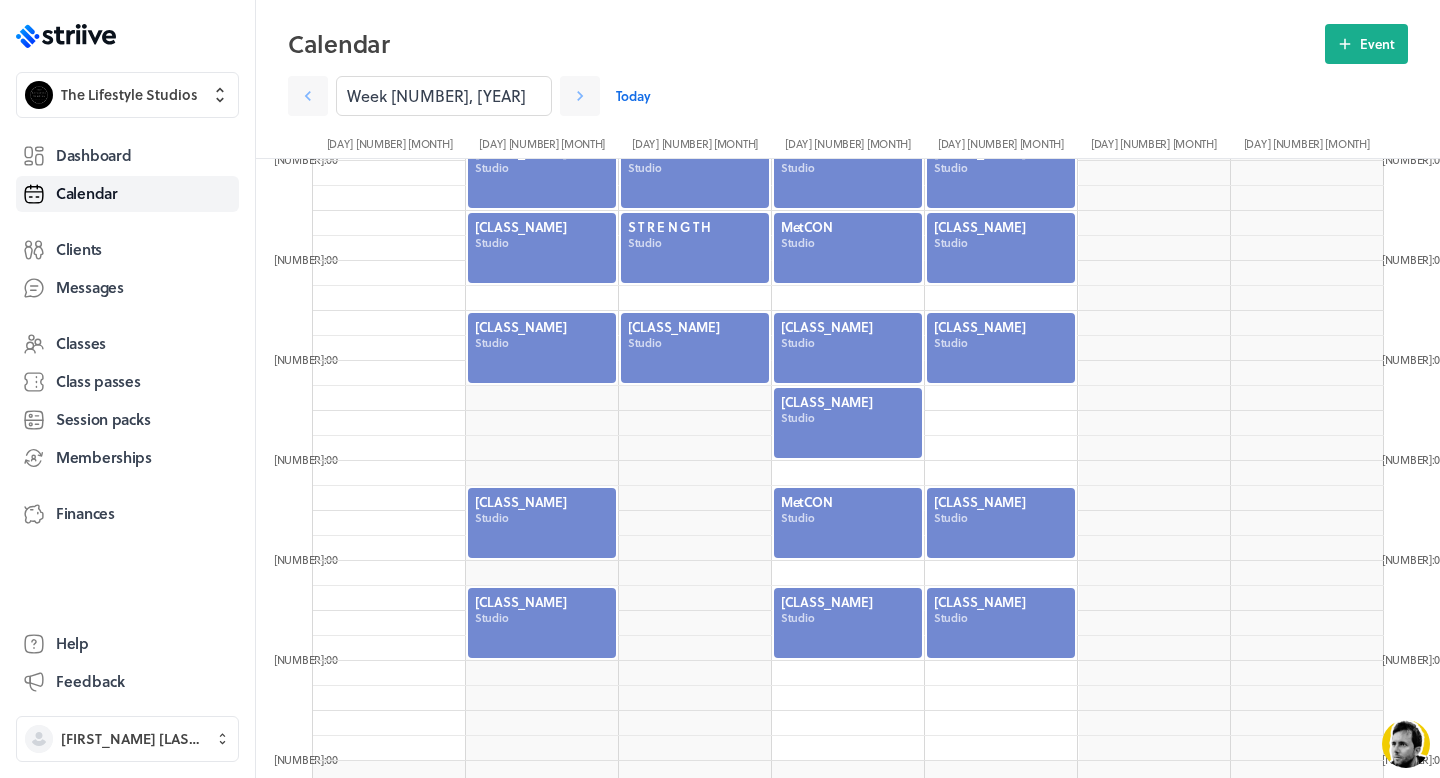 click at bounding box center [1001, 348] 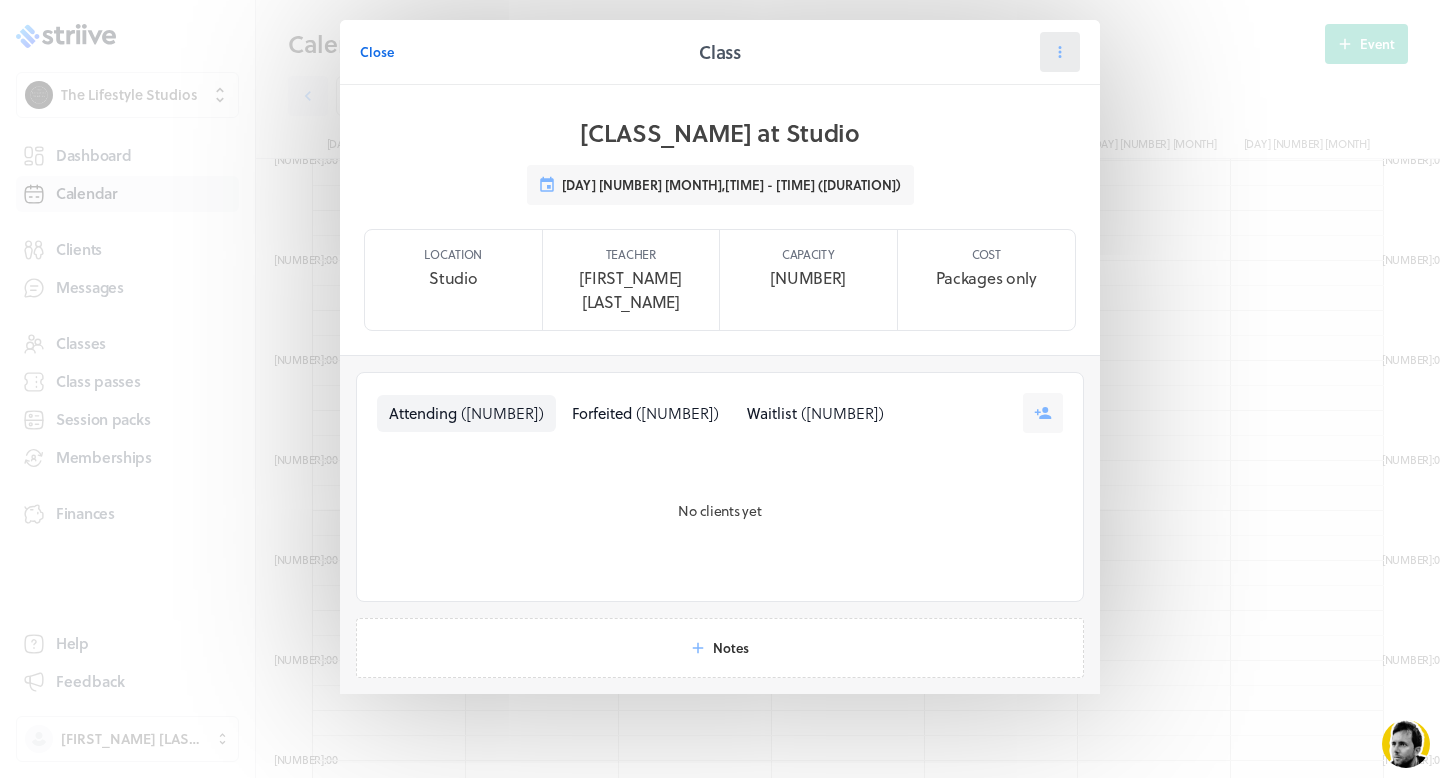click at bounding box center [1060, 52] 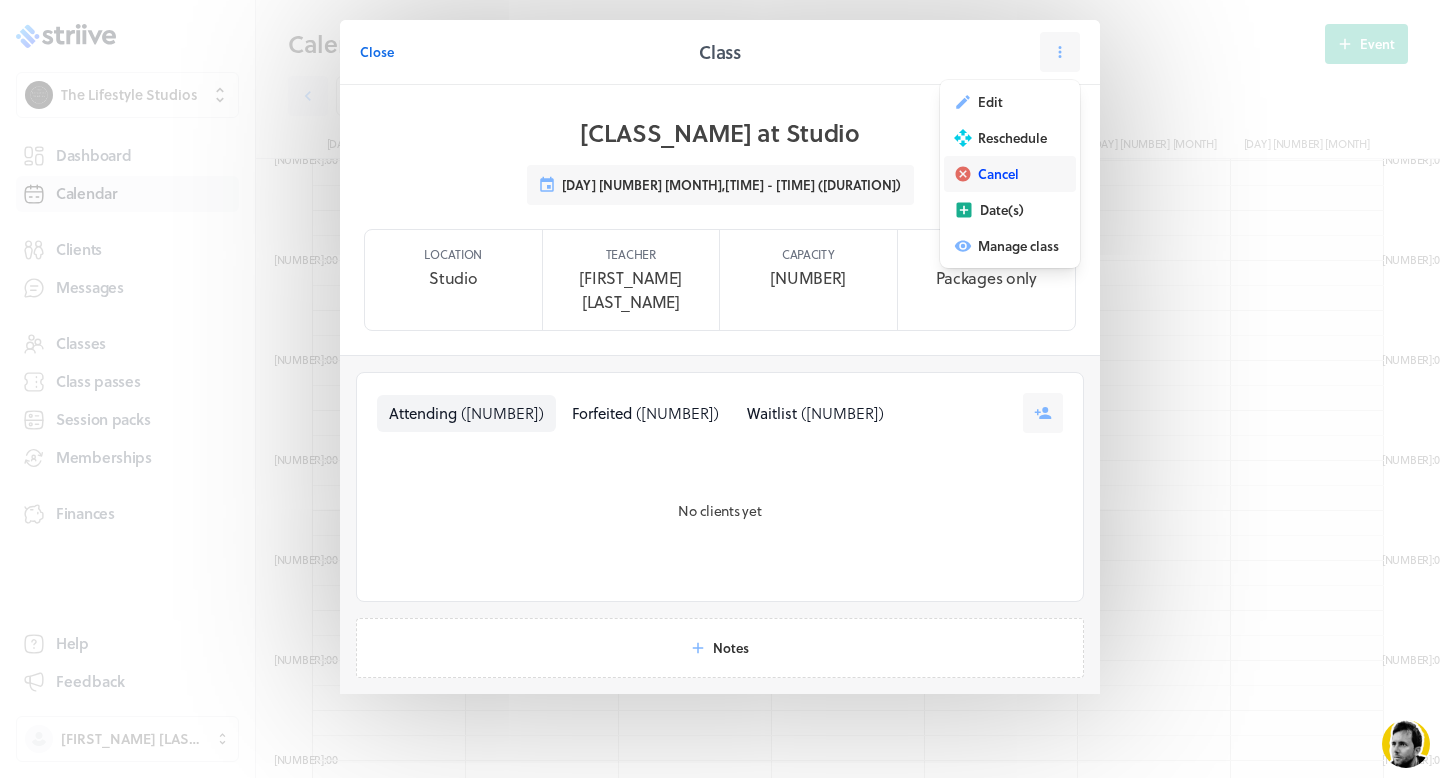click on "Cancel" at bounding box center (990, 102) 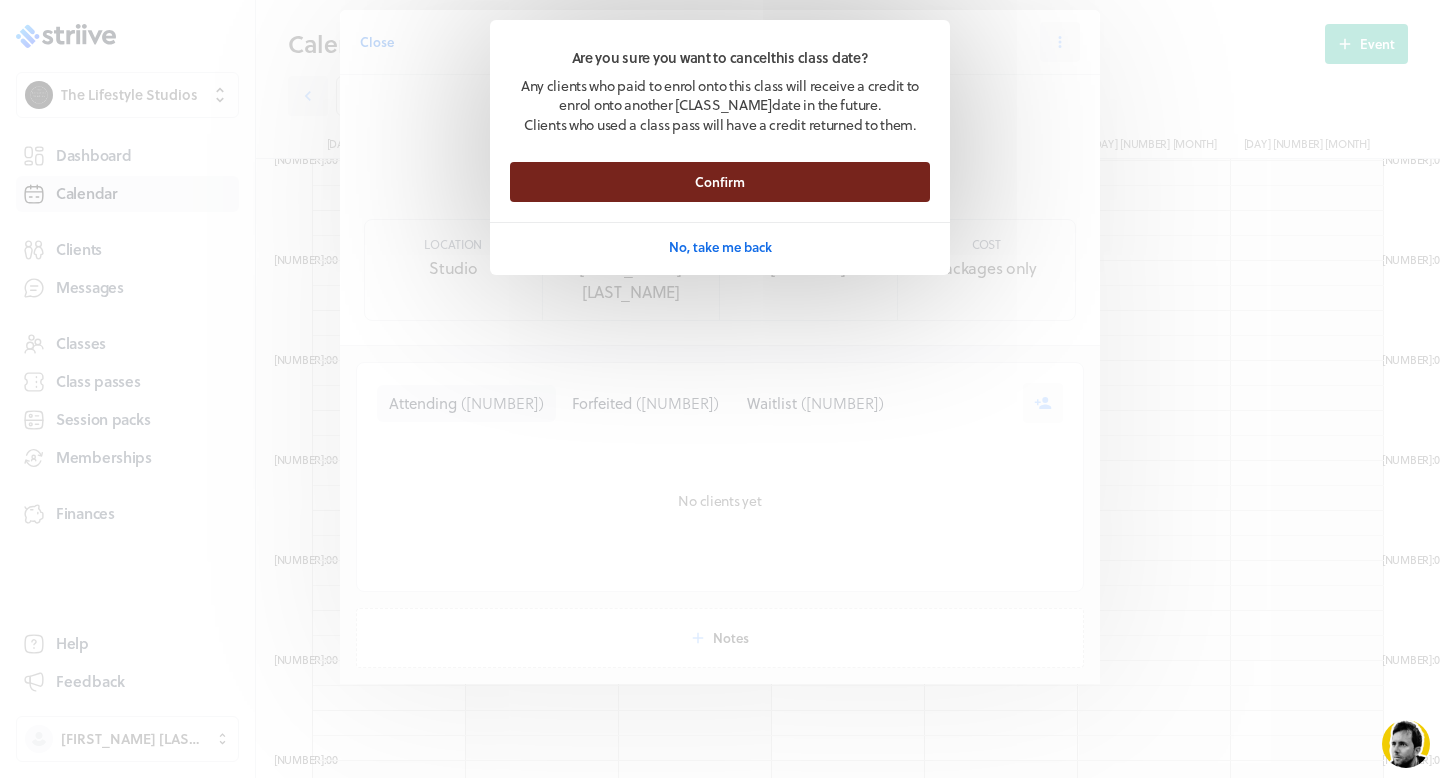 click on "Confirm" at bounding box center [720, 182] 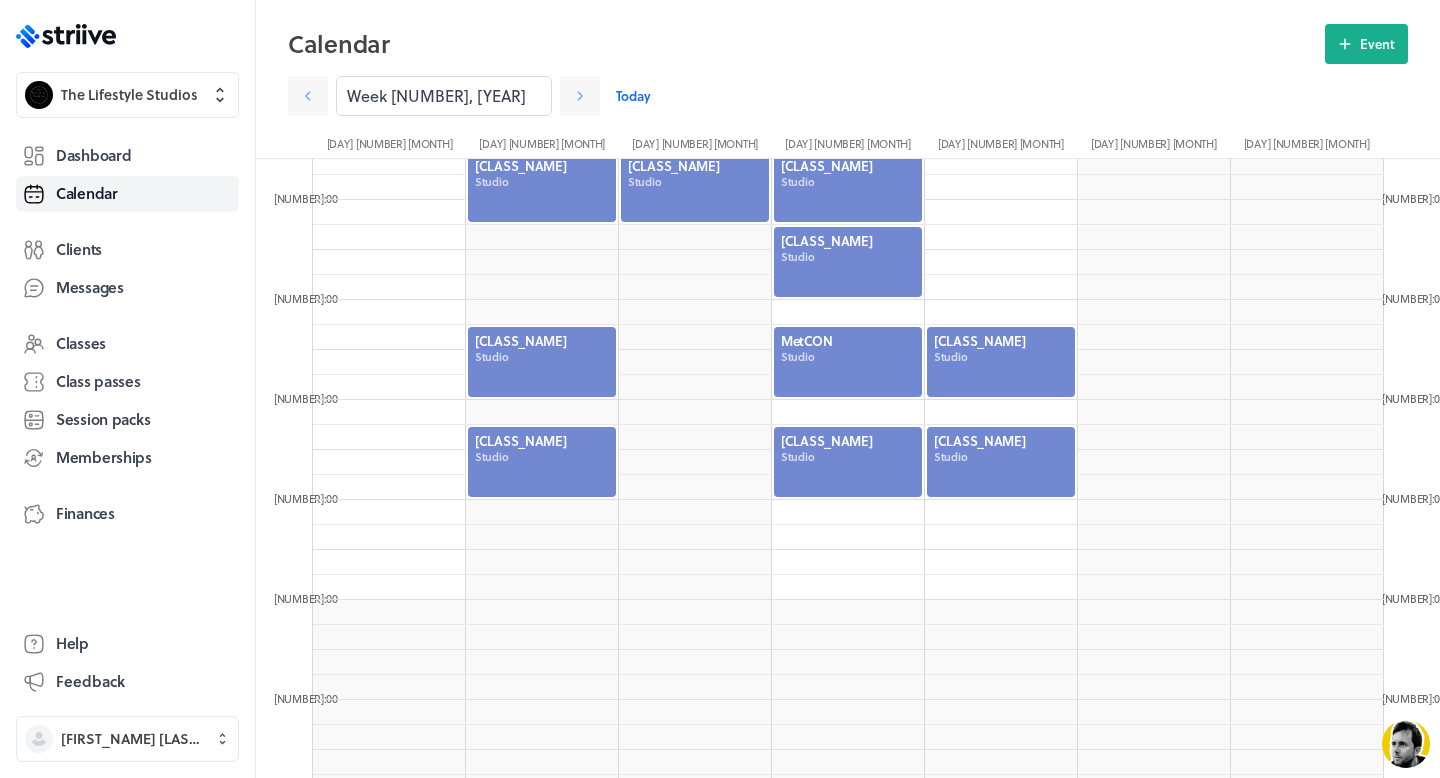 scroll, scrollTop: 750, scrollLeft: 0, axis: vertical 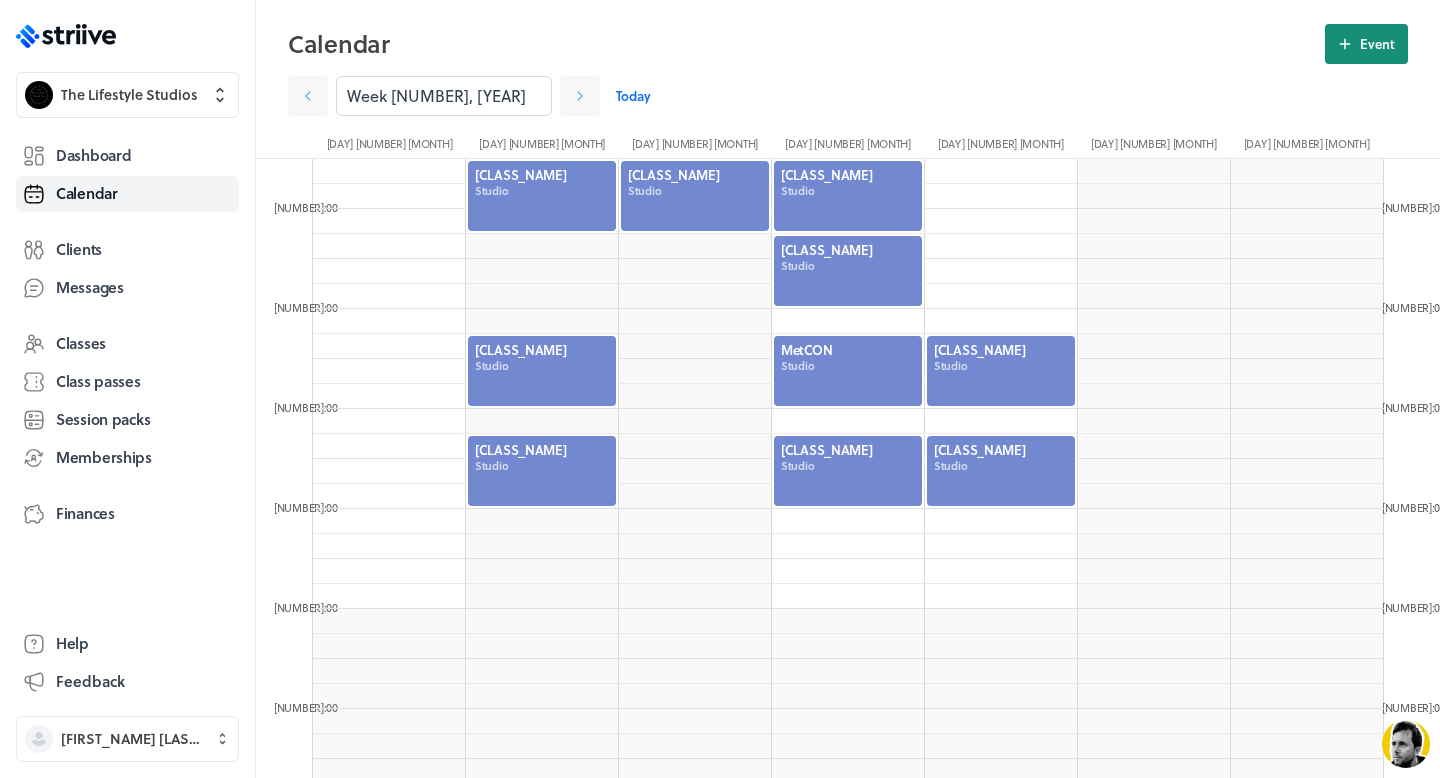 click on "Event" at bounding box center [1377, 44] 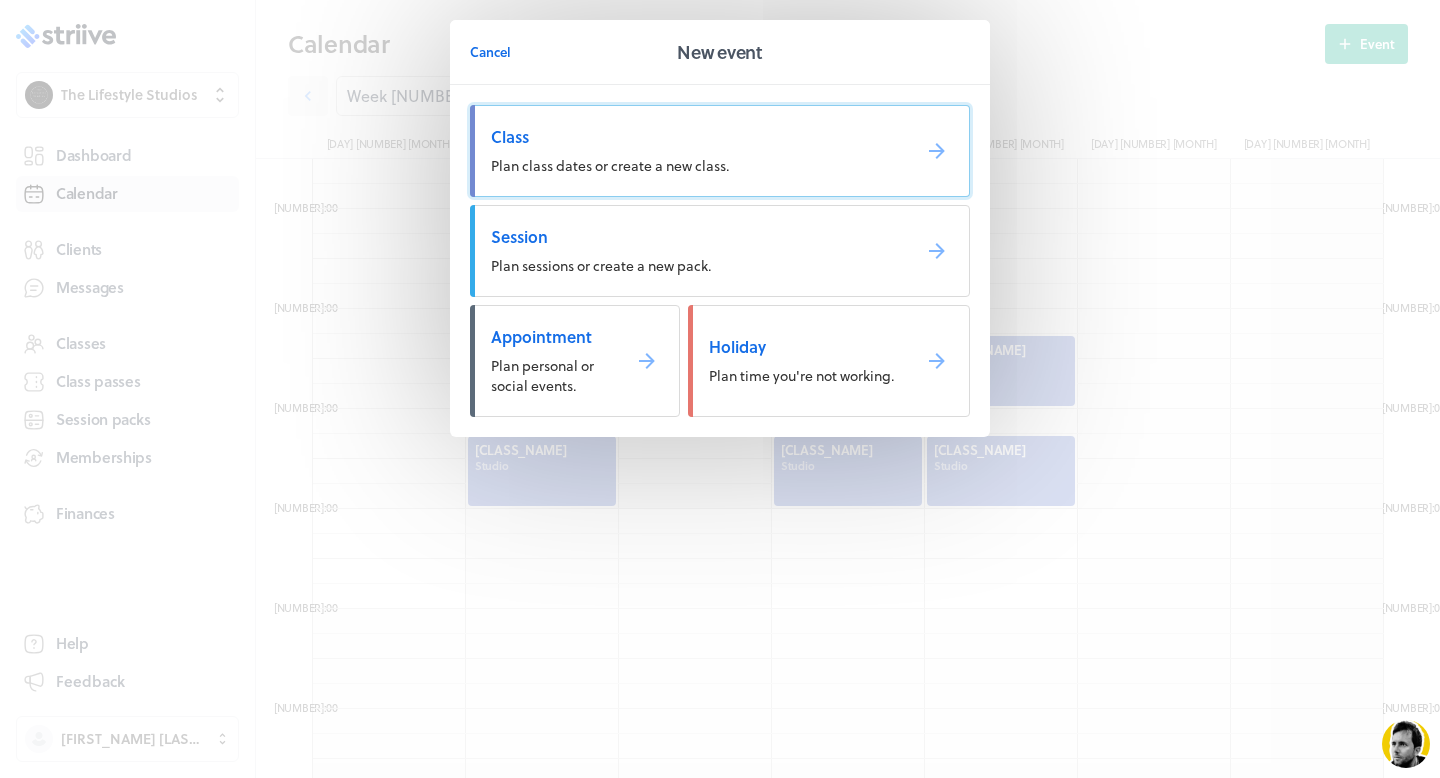 click on "Plan class dates or create a new class." at bounding box center (720, 151) 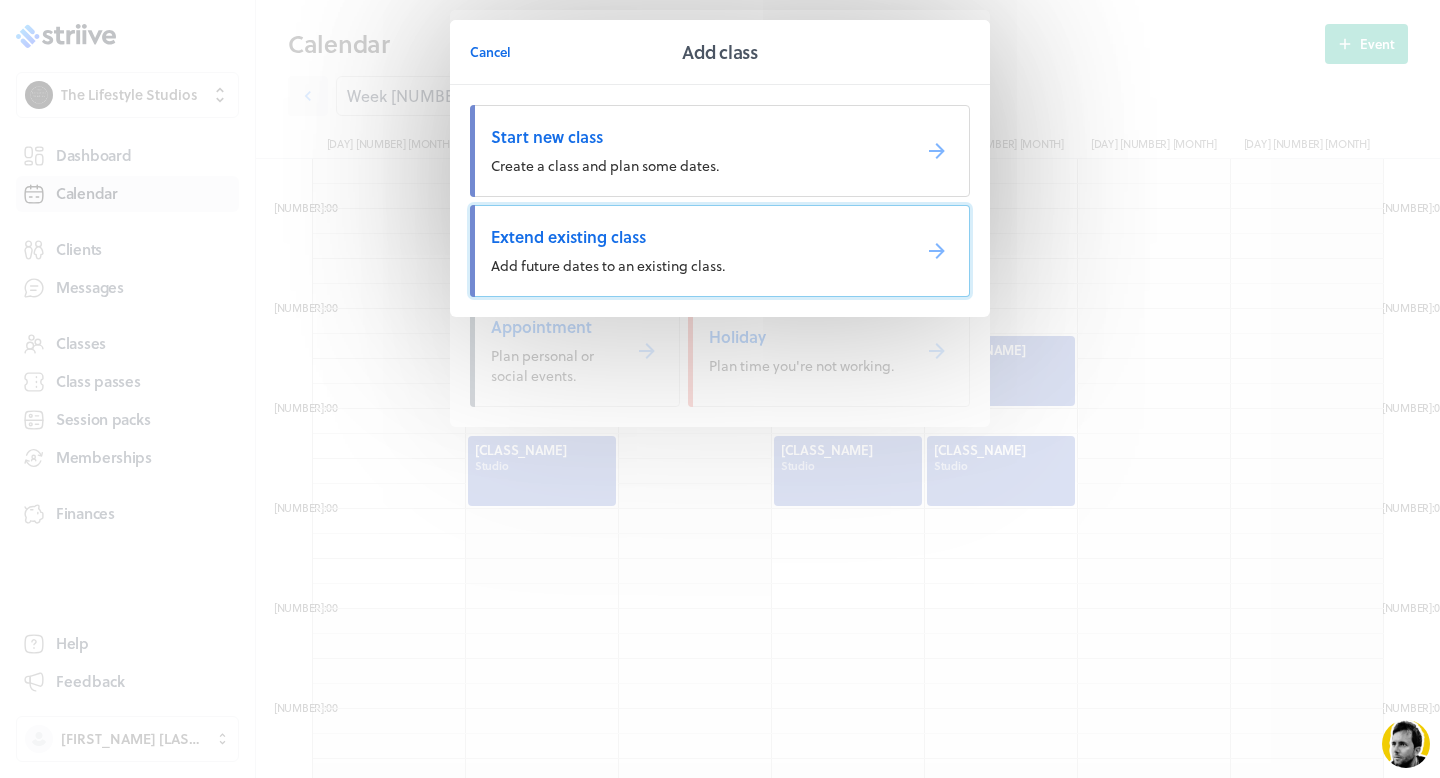 click on "Extend existing class Add future dates to an existing class." at bounding box center (720, 251) 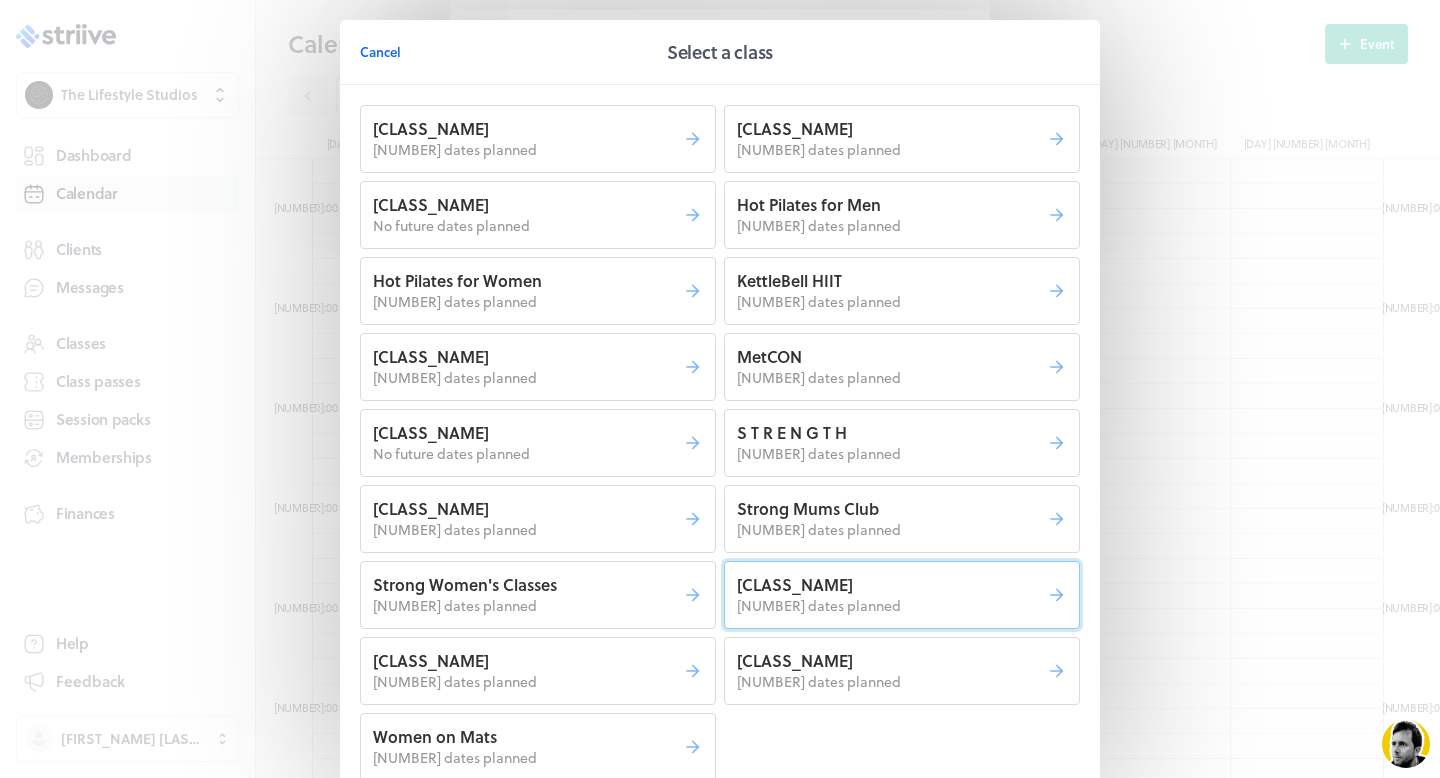 click on "[NUMBER] dates planned" at bounding box center (455, 149) 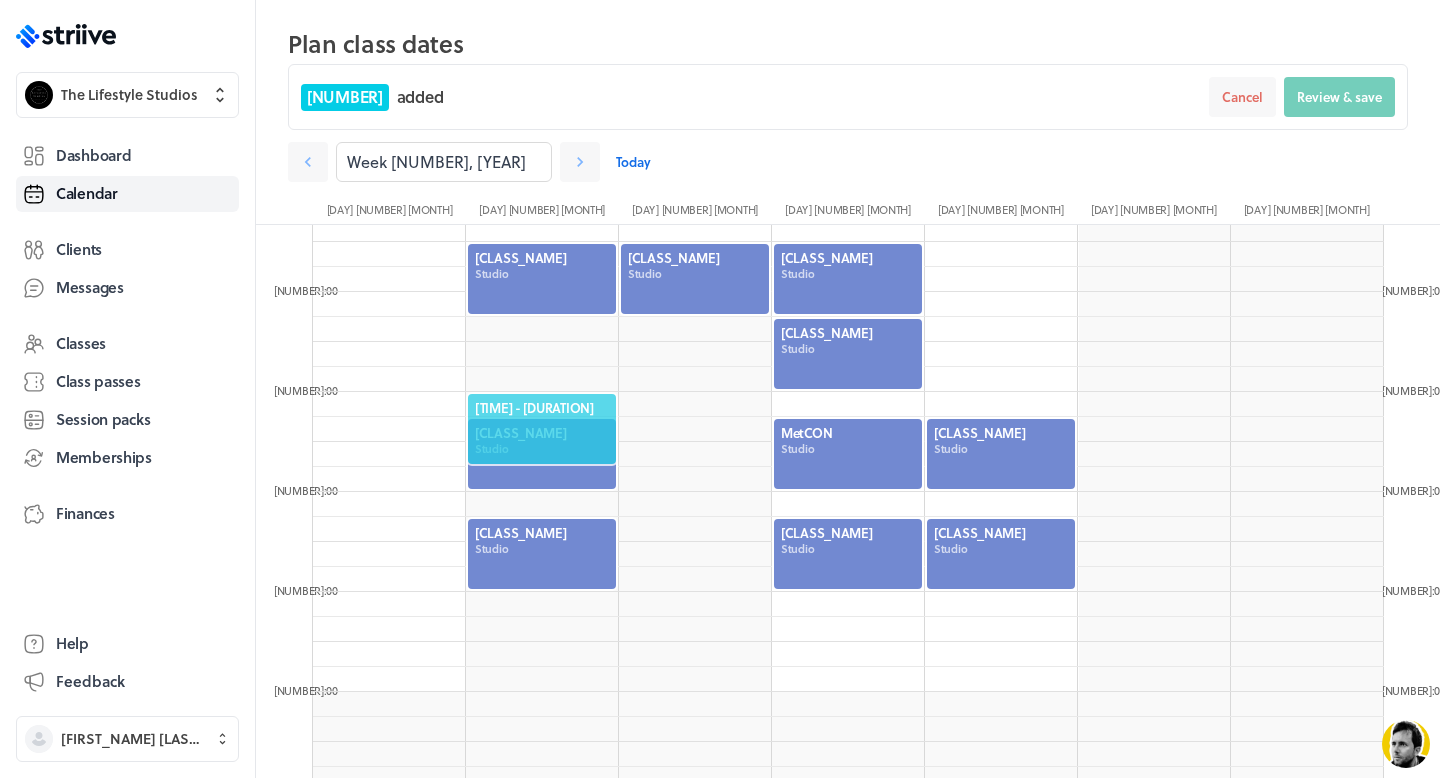scroll, scrollTop: 735, scrollLeft: 0, axis: vertical 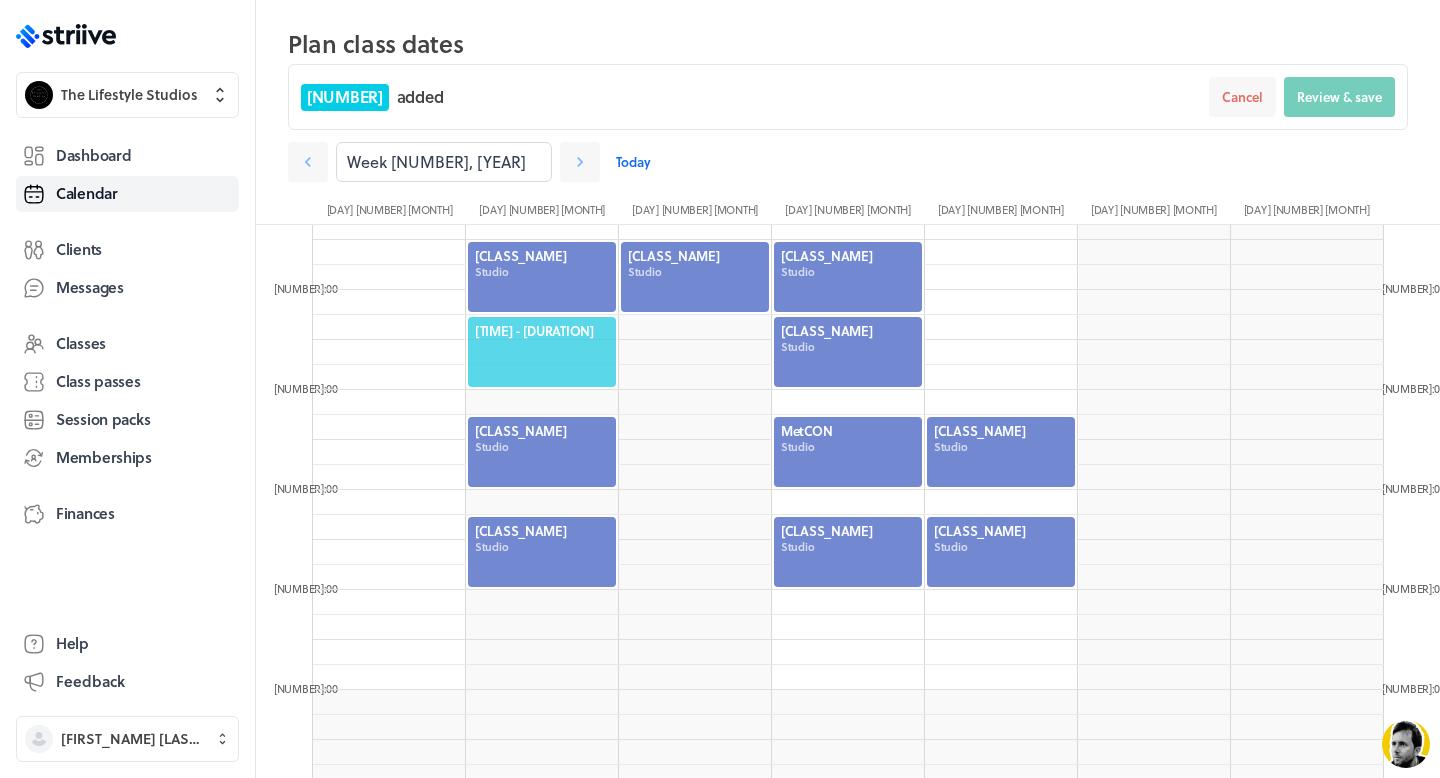 click on "[TIME]  - [DURATION]" at bounding box center (542, 331) 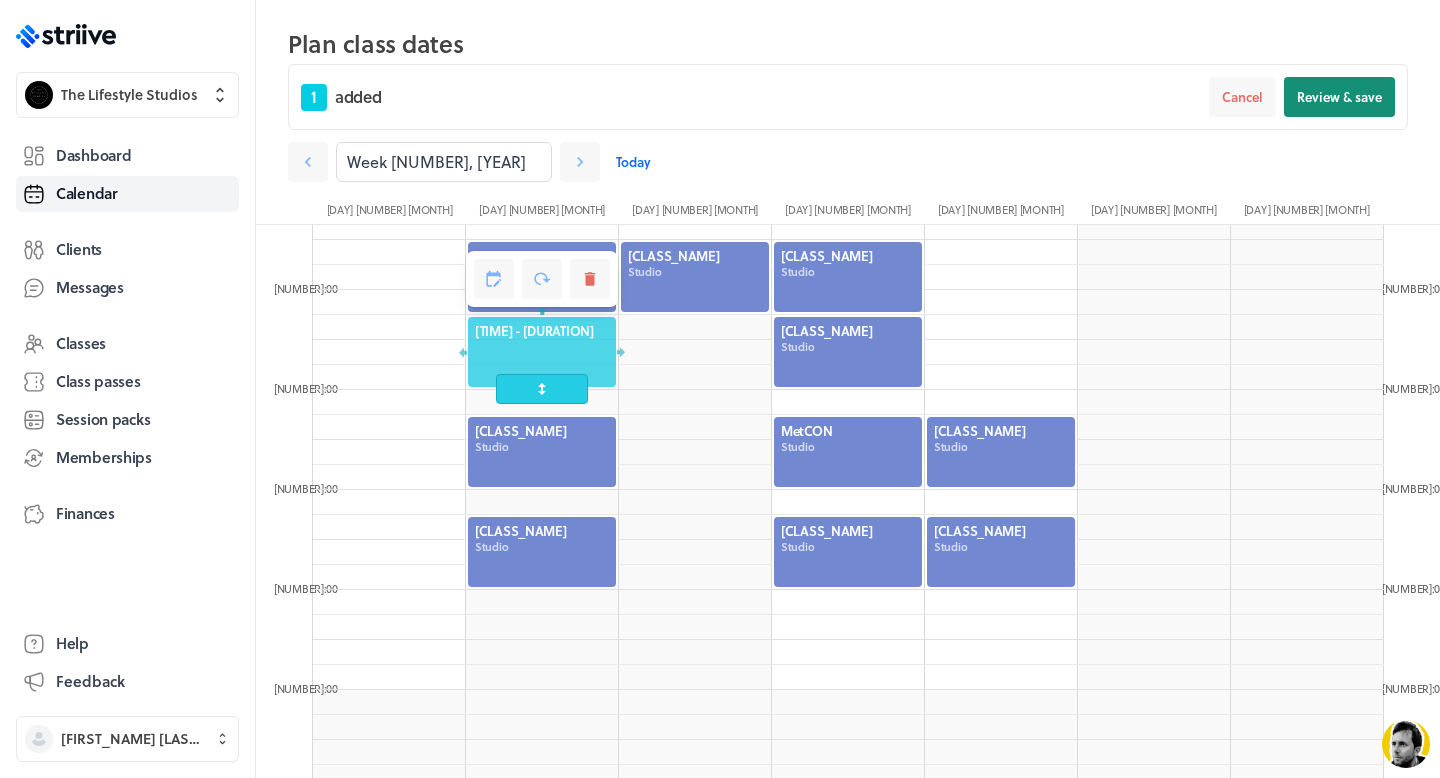 click on "Review & save" at bounding box center [1339, 97] 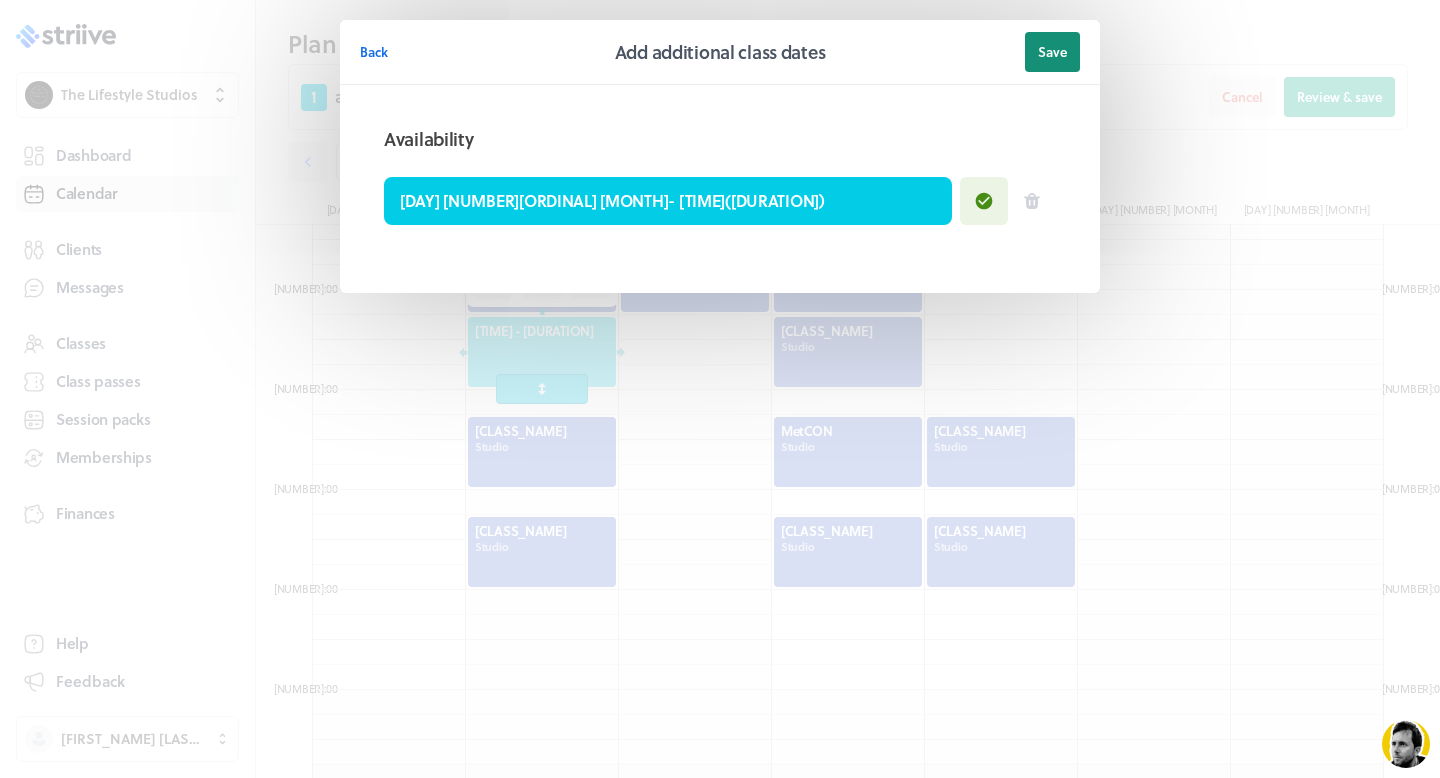 click on "Save" at bounding box center [1052, 52] 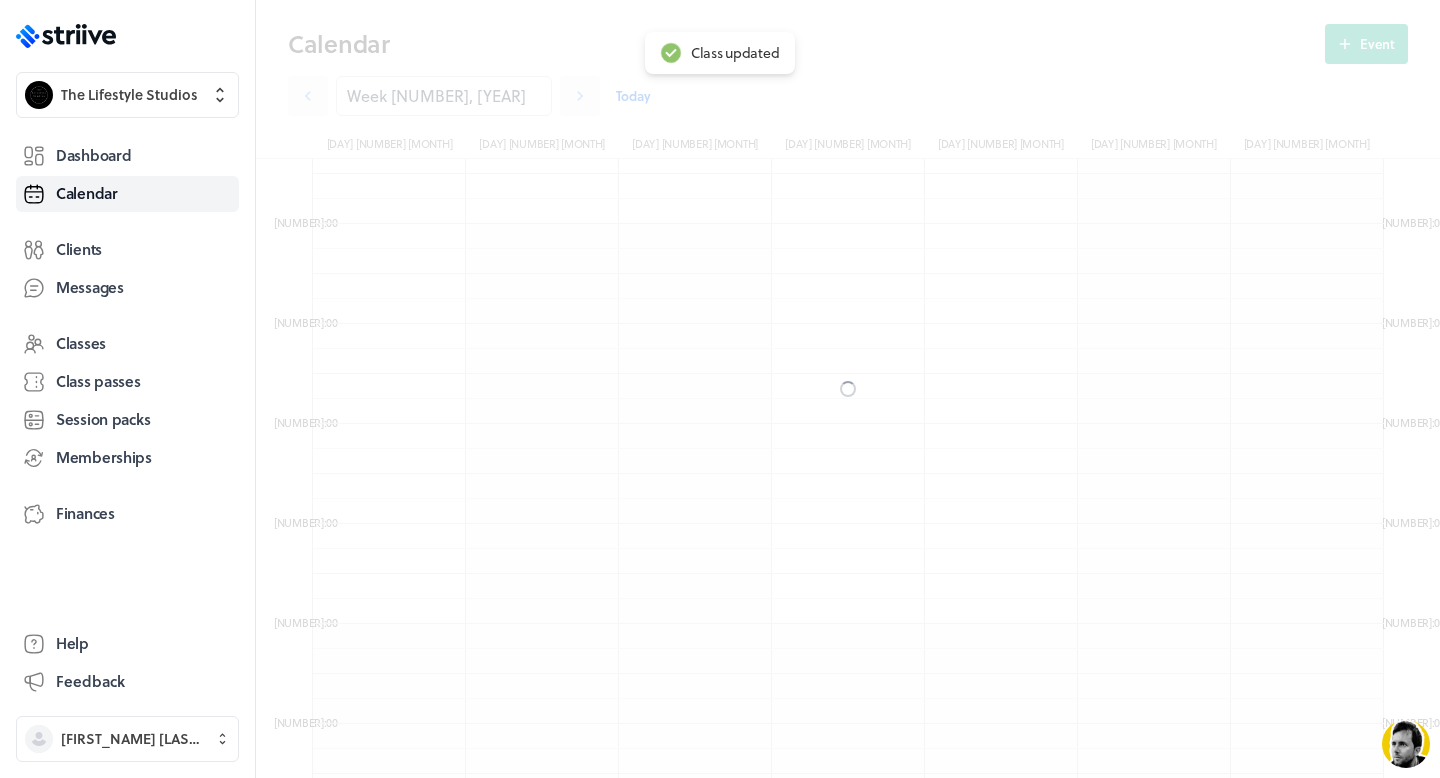 scroll, scrollTop: 669, scrollLeft: 0, axis: vertical 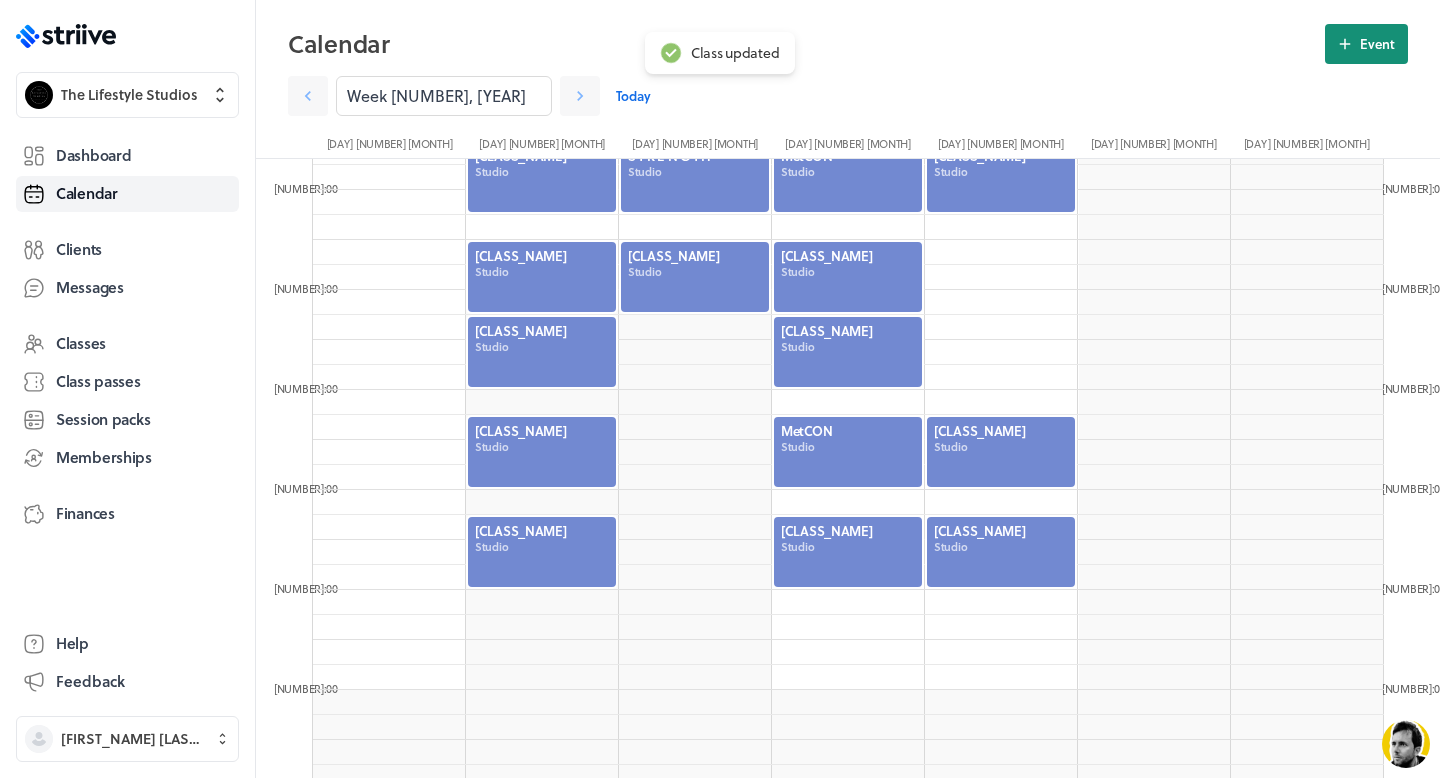 click on "Event" at bounding box center [1377, 44] 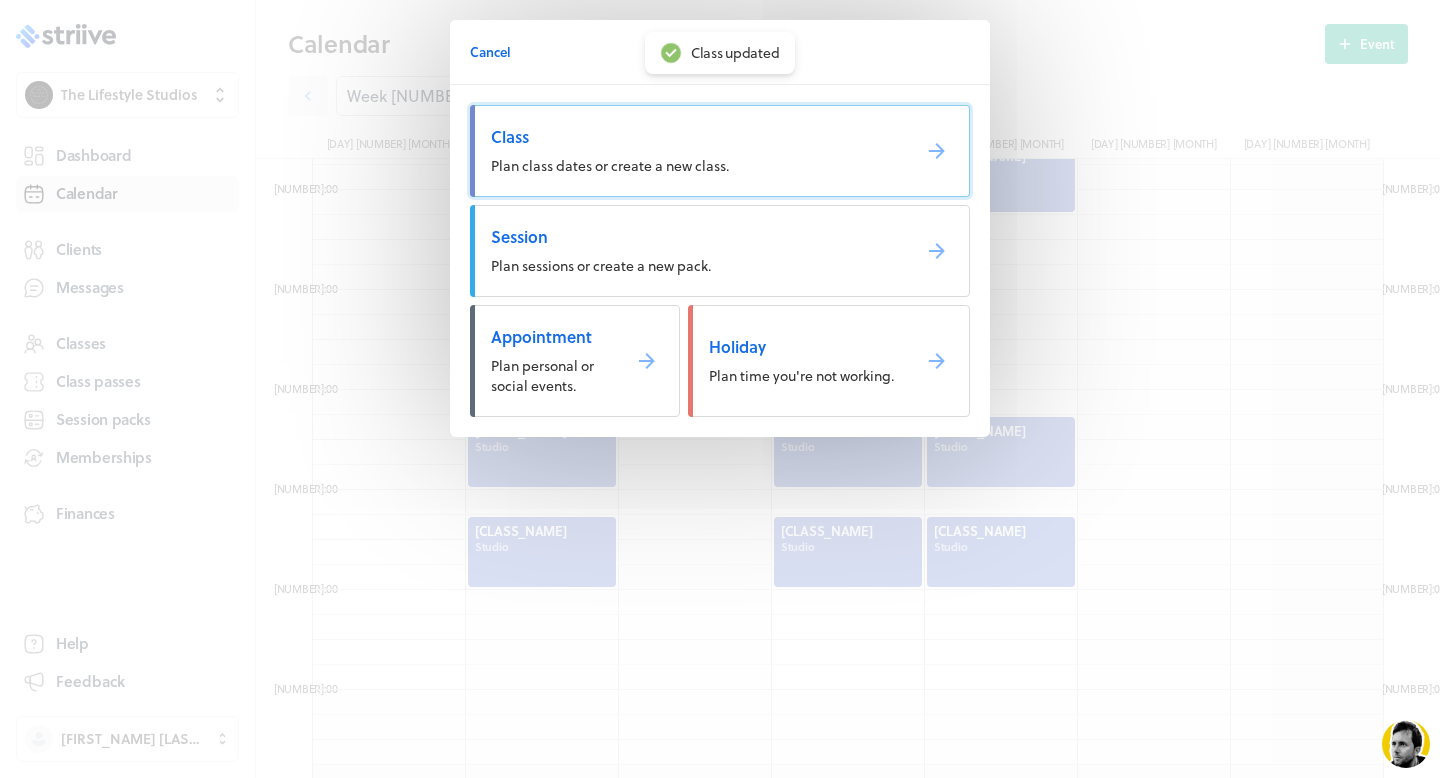 click on "Plan class dates or create a new class." at bounding box center (720, 151) 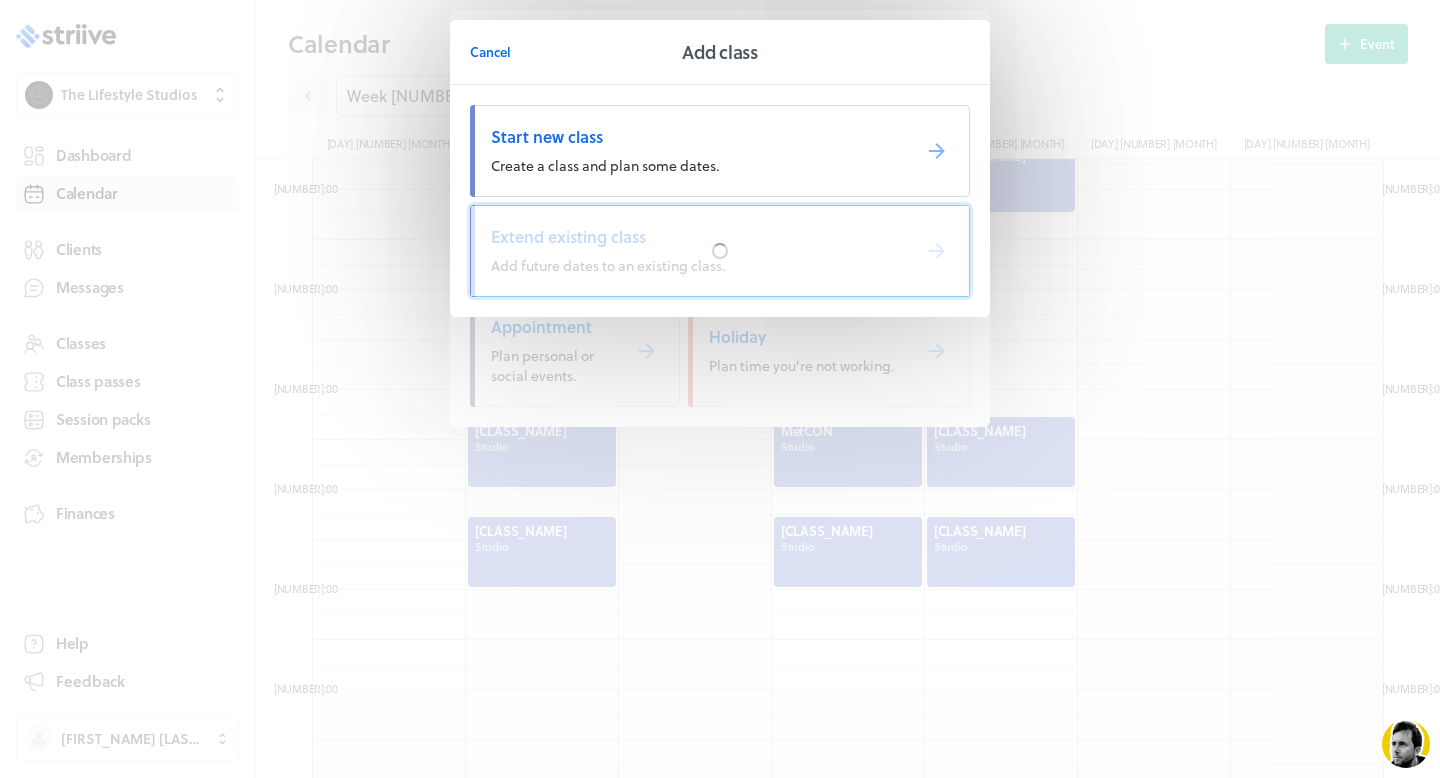 click on "Extend existing class" at bounding box center [692, 237] 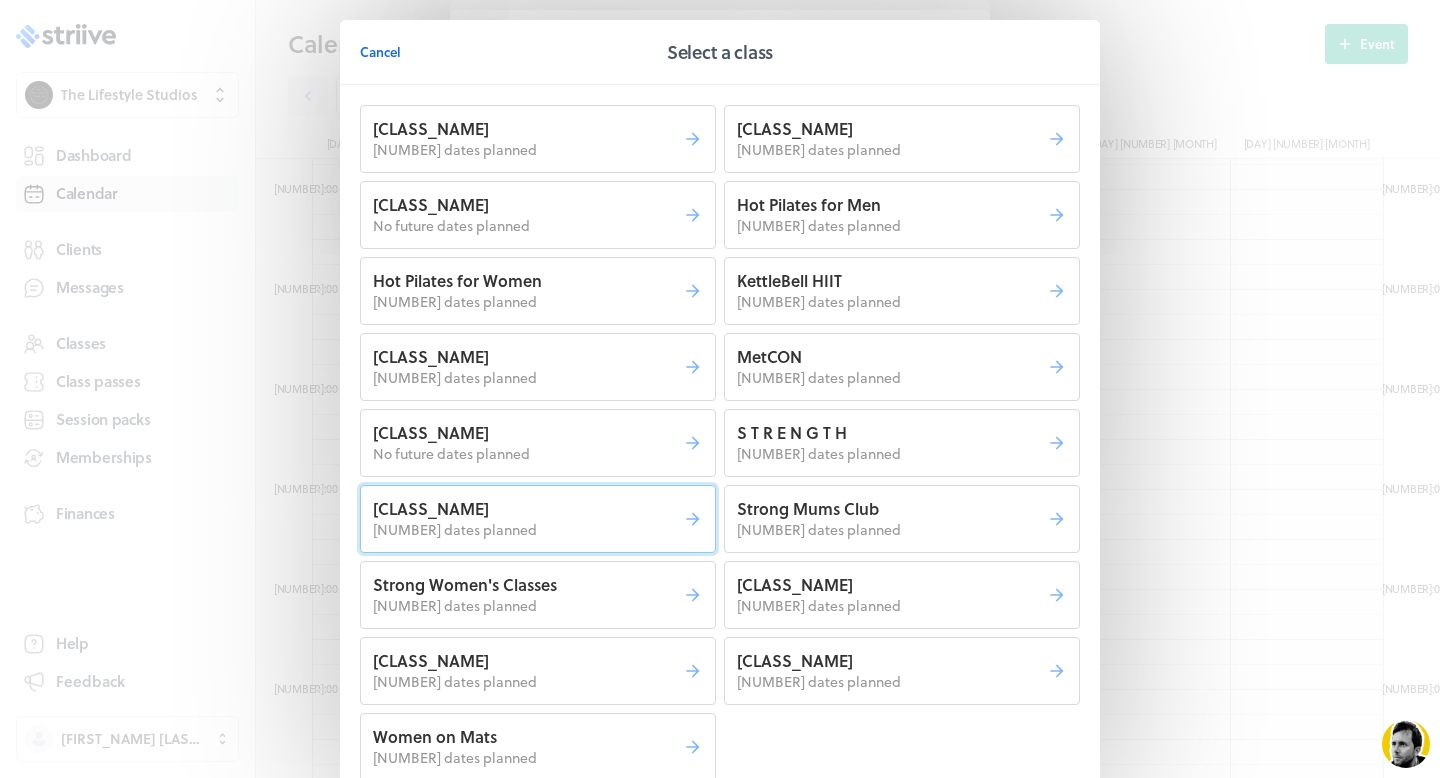 click on "[CLASS_NAME]" at bounding box center [528, 129] 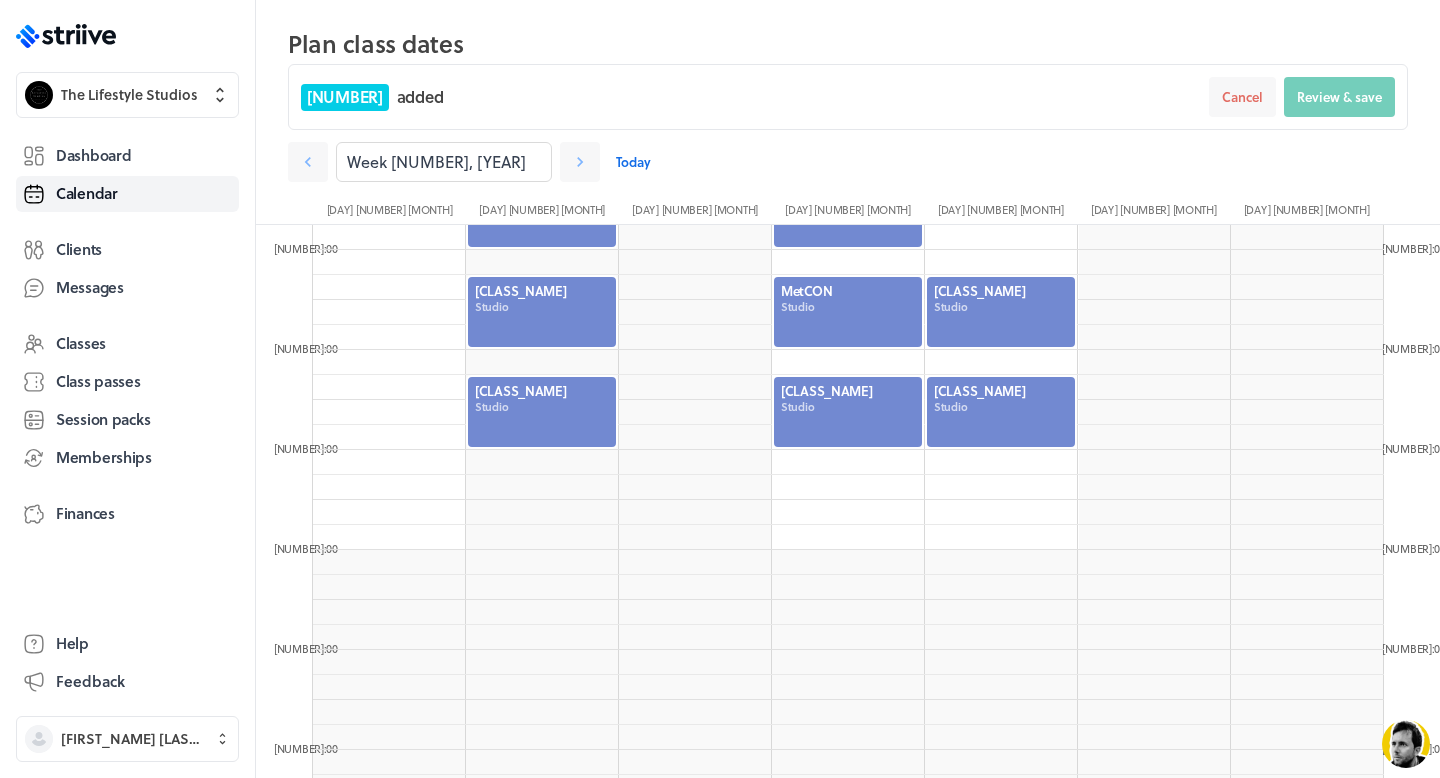 scroll, scrollTop: 872, scrollLeft: 0, axis: vertical 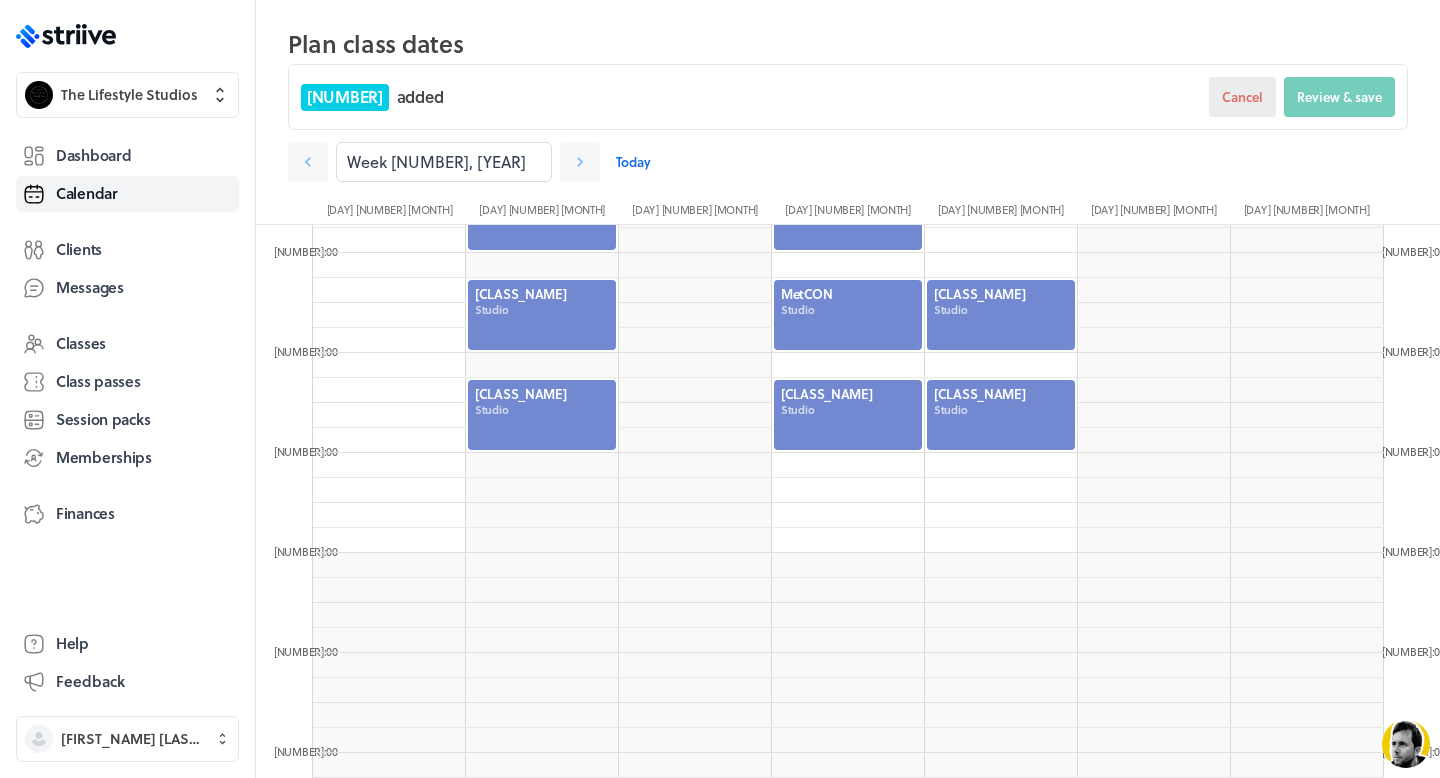 click on "Cancel" at bounding box center (1242, 97) 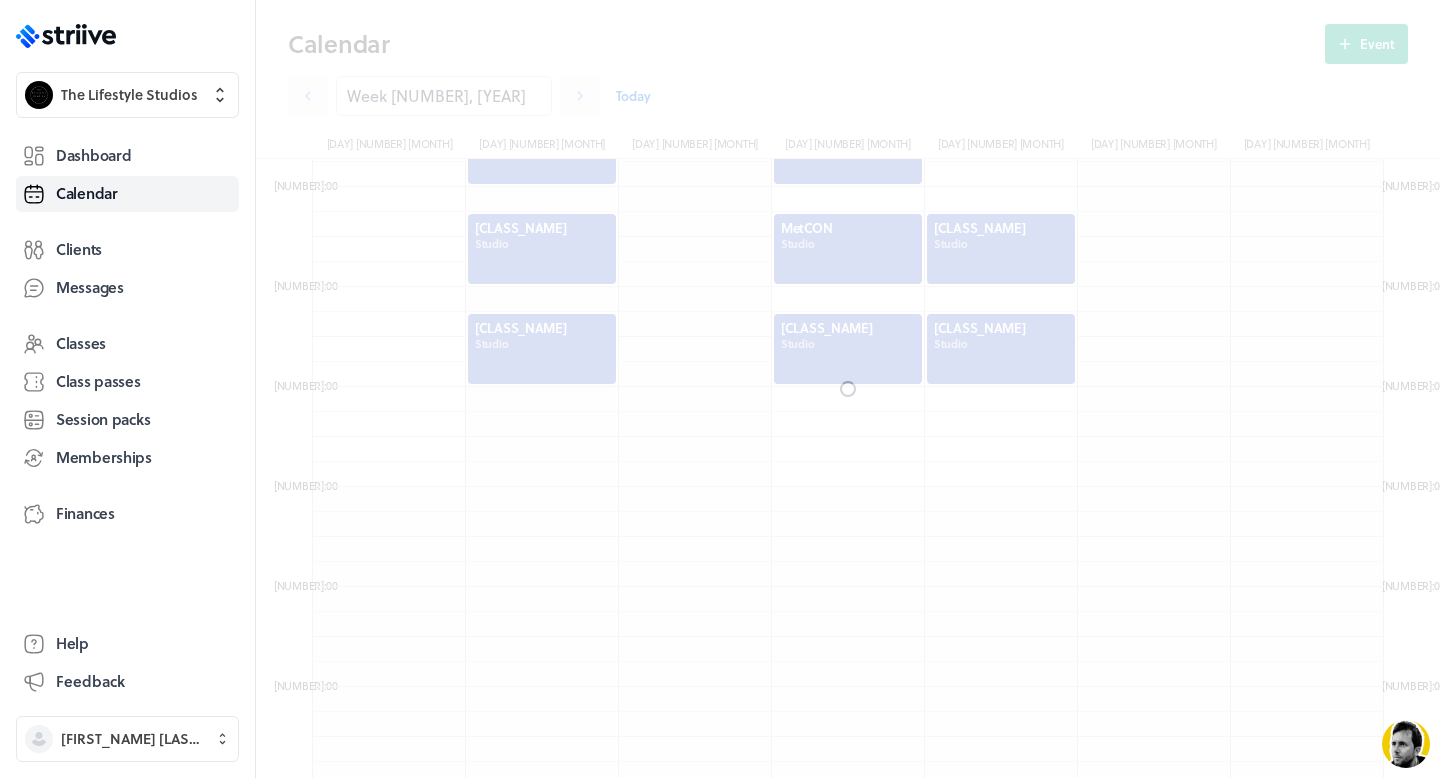 scroll, scrollTop: 806, scrollLeft: 0, axis: vertical 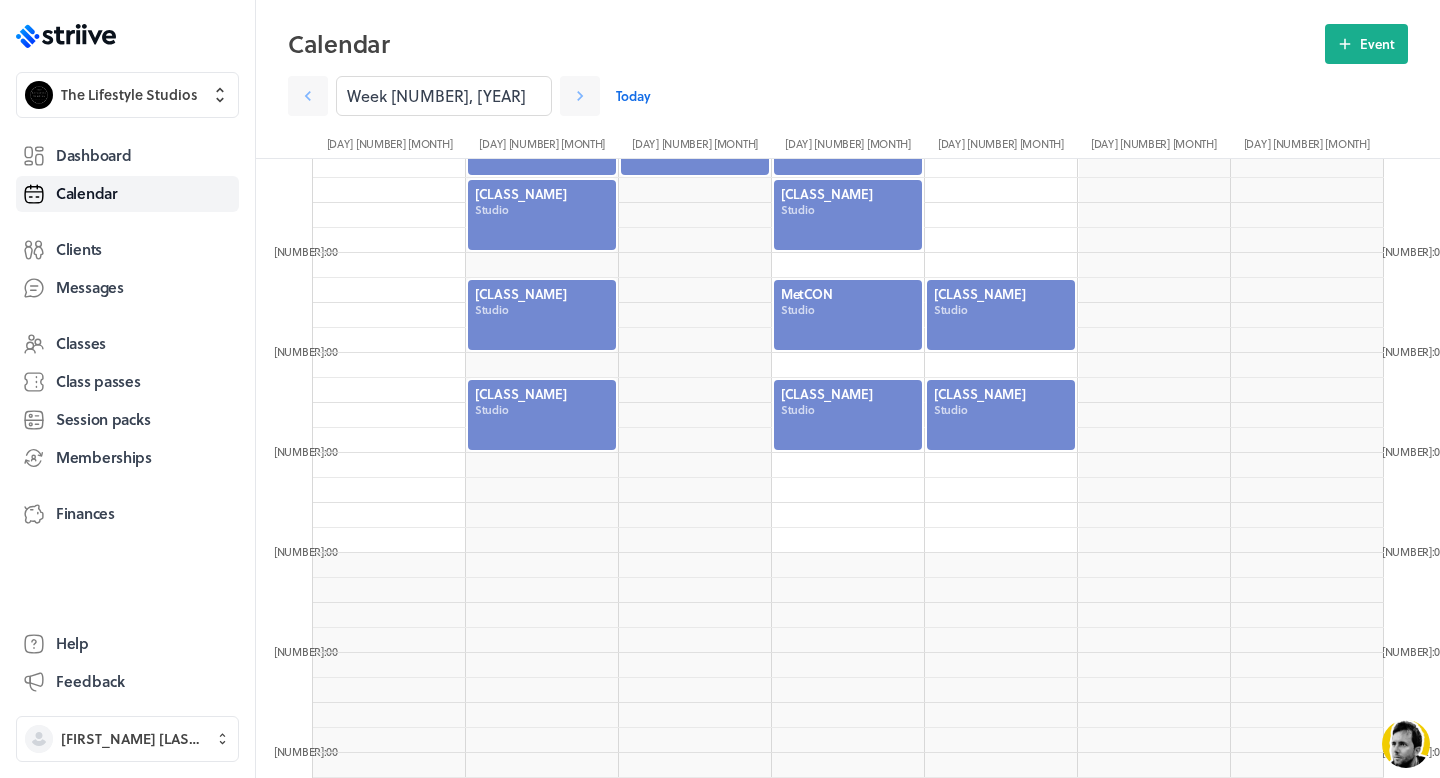 click at bounding box center (848, 415) 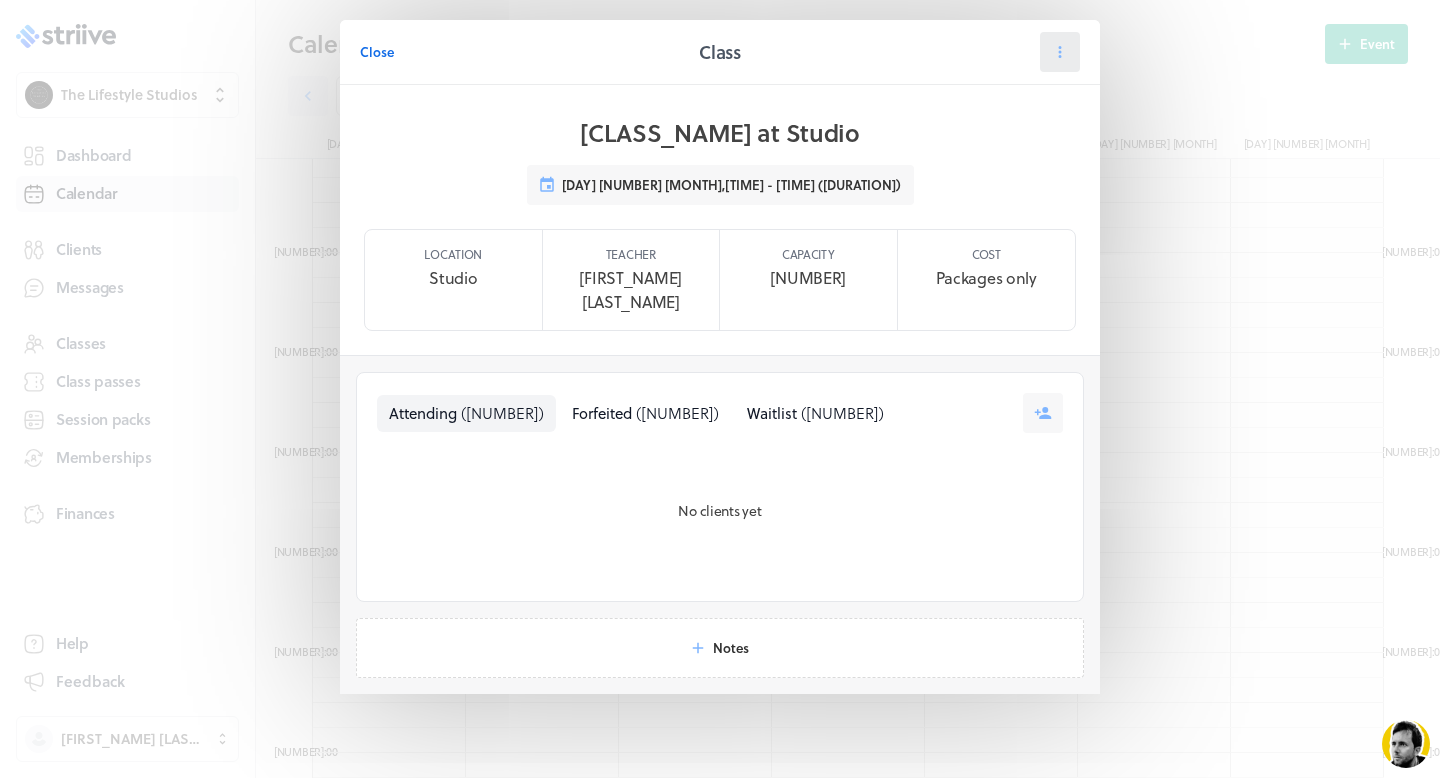 click at bounding box center [1060, 52] 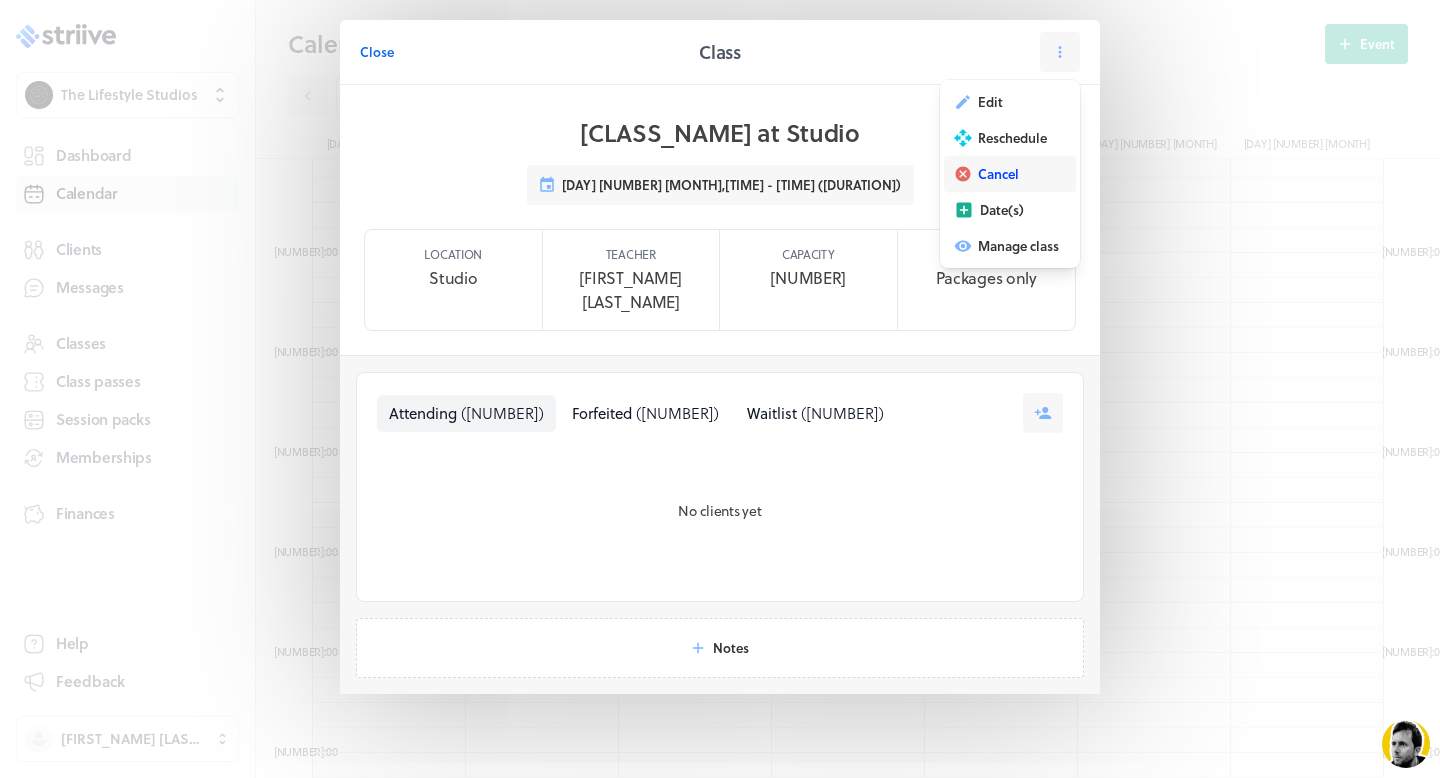click on "Cancel" at bounding box center (1010, 174) 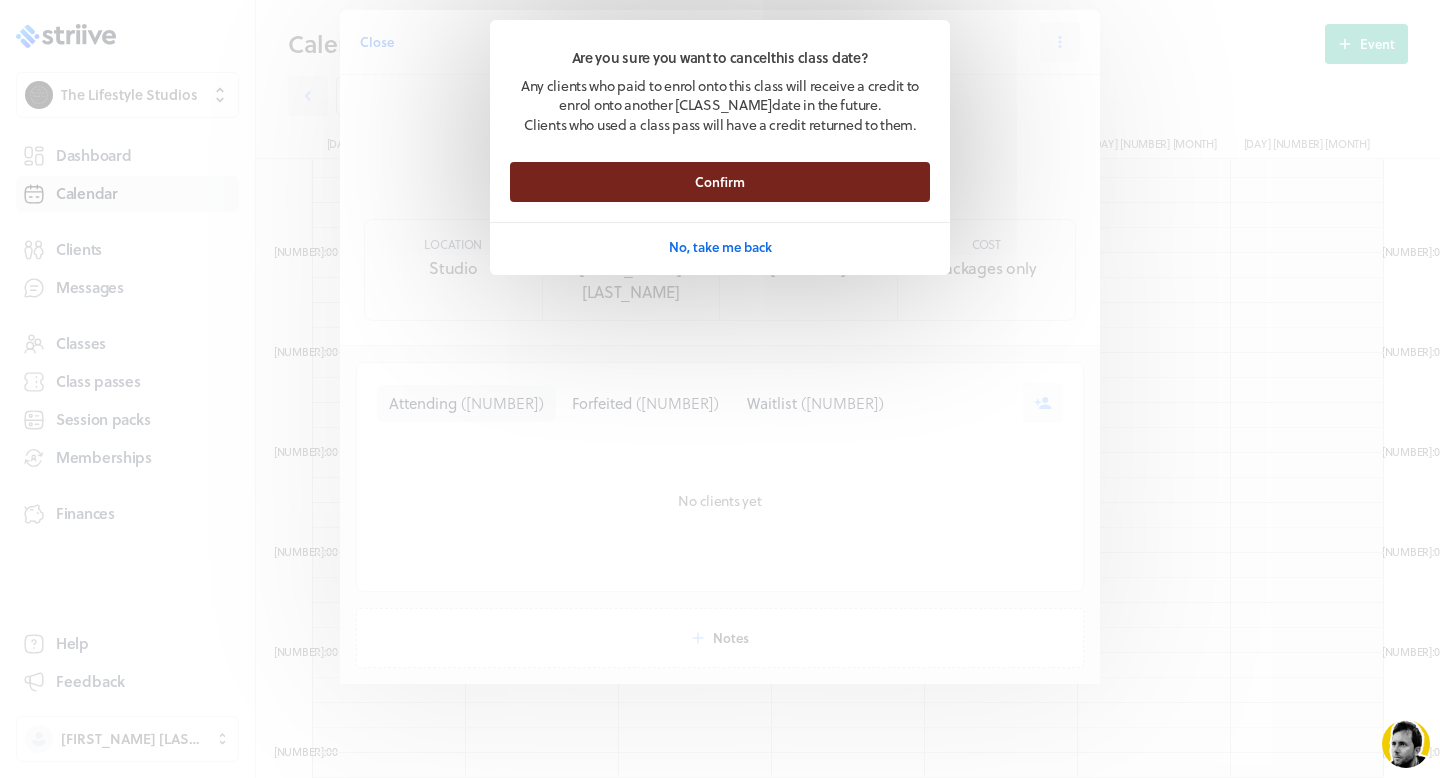 click on "Confirm" at bounding box center [720, 182] 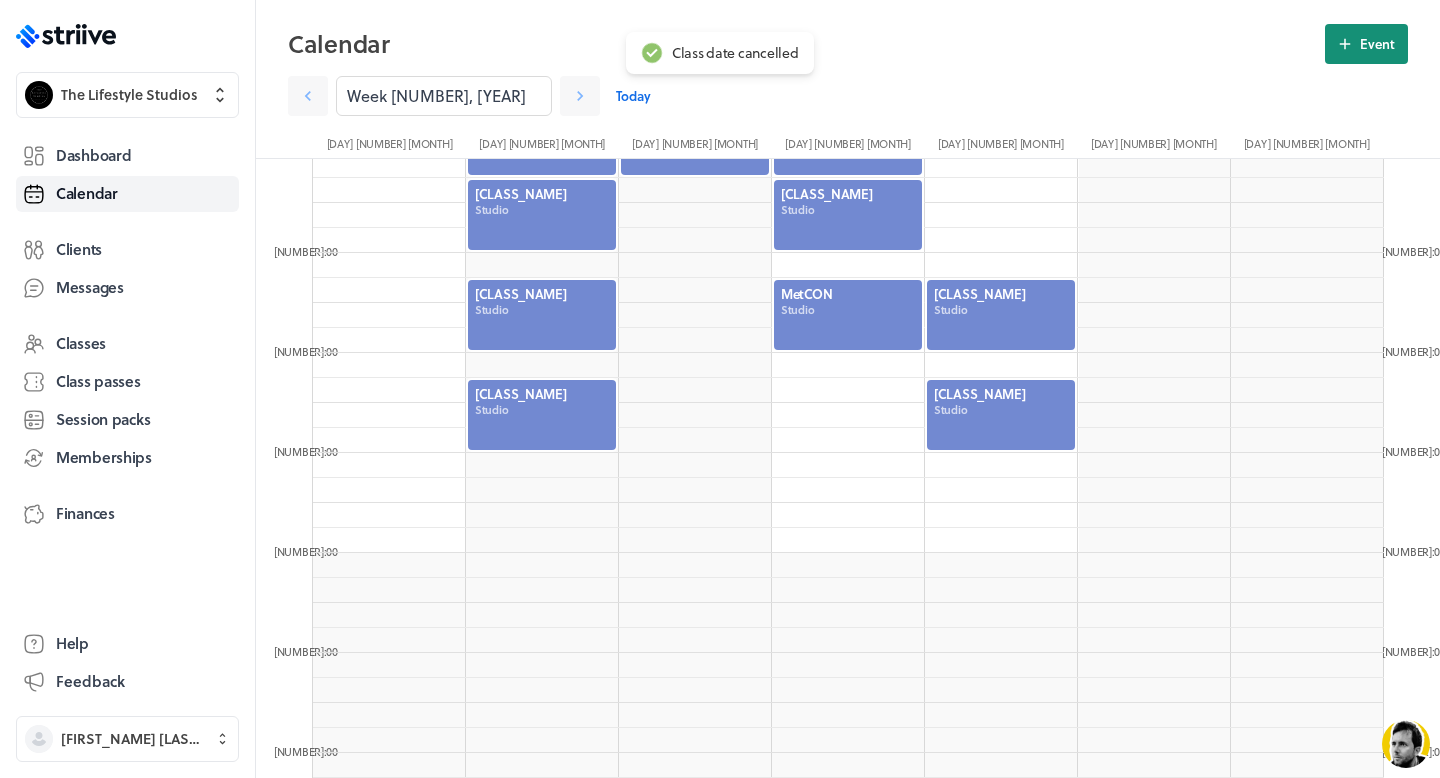 click at bounding box center (1345, 44) 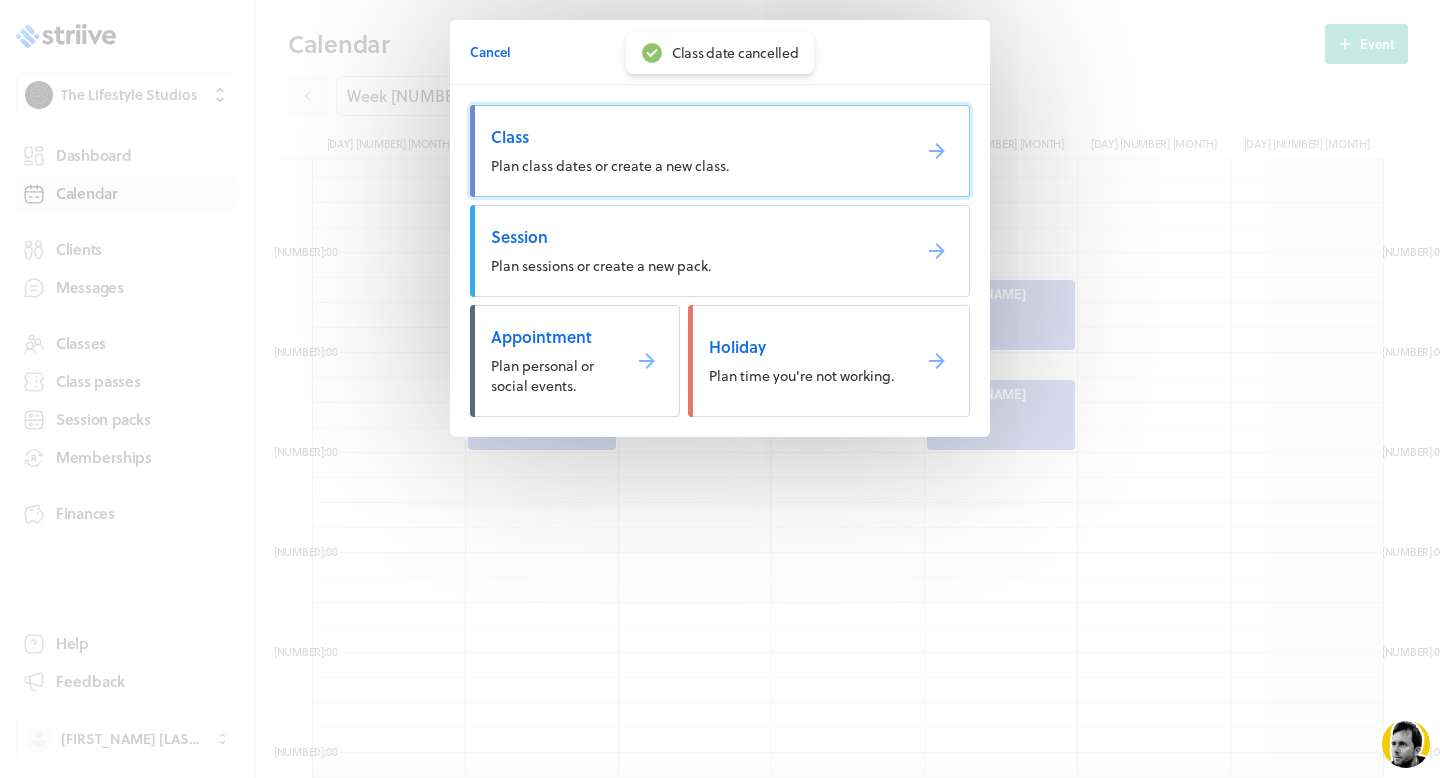 click on "Plan class dates or create a new class." at bounding box center [720, 151] 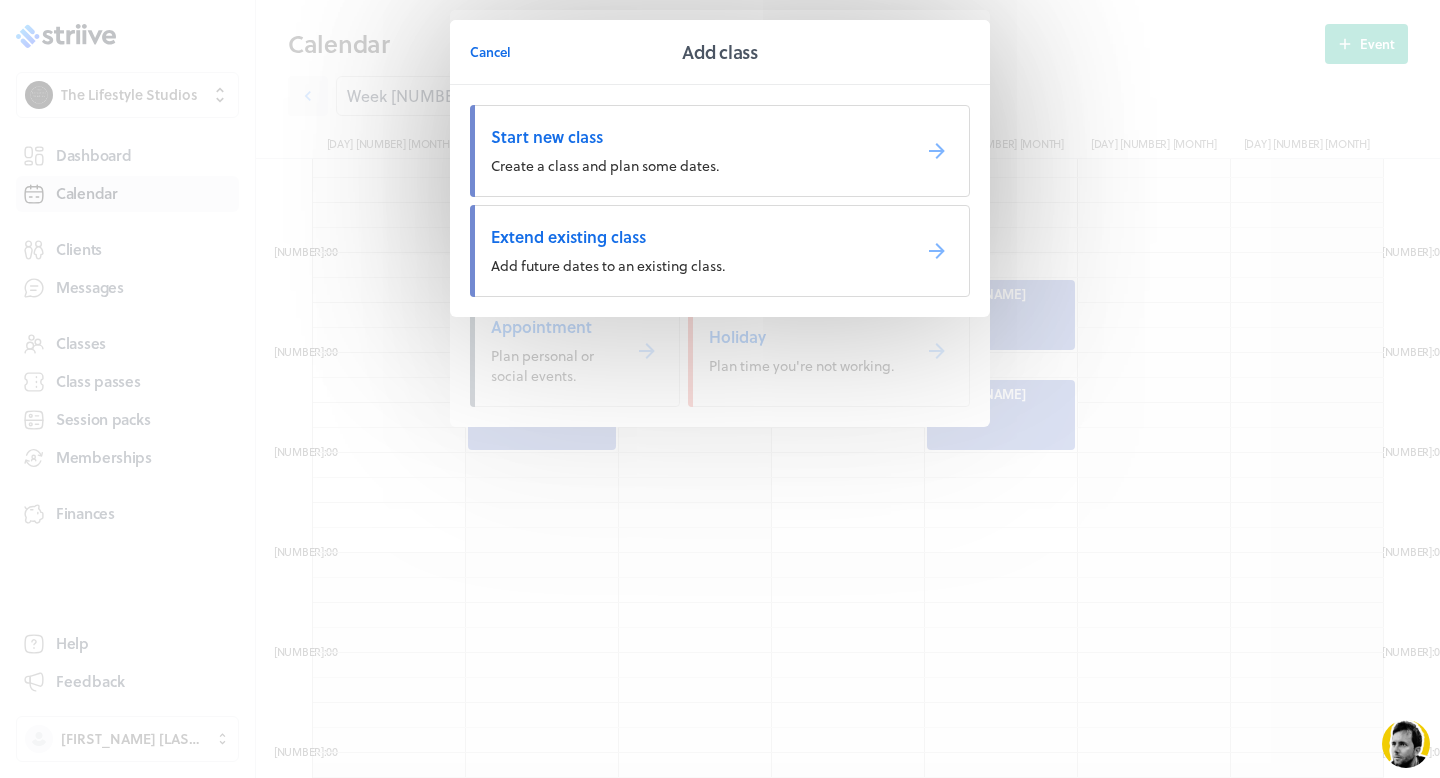 click on "Extend existing class" at bounding box center [692, 137] 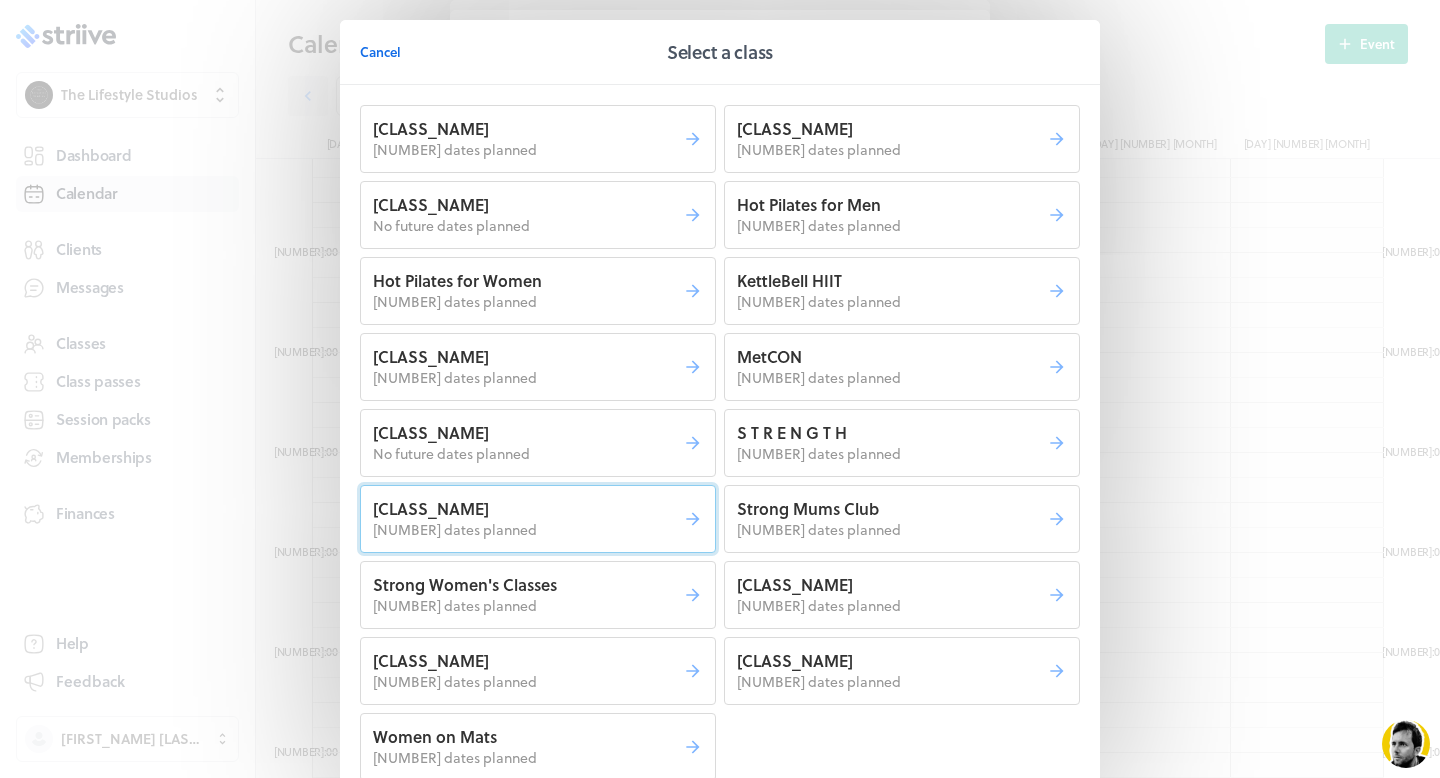 click on "[NUMBER] dates planned" at bounding box center [528, 150] 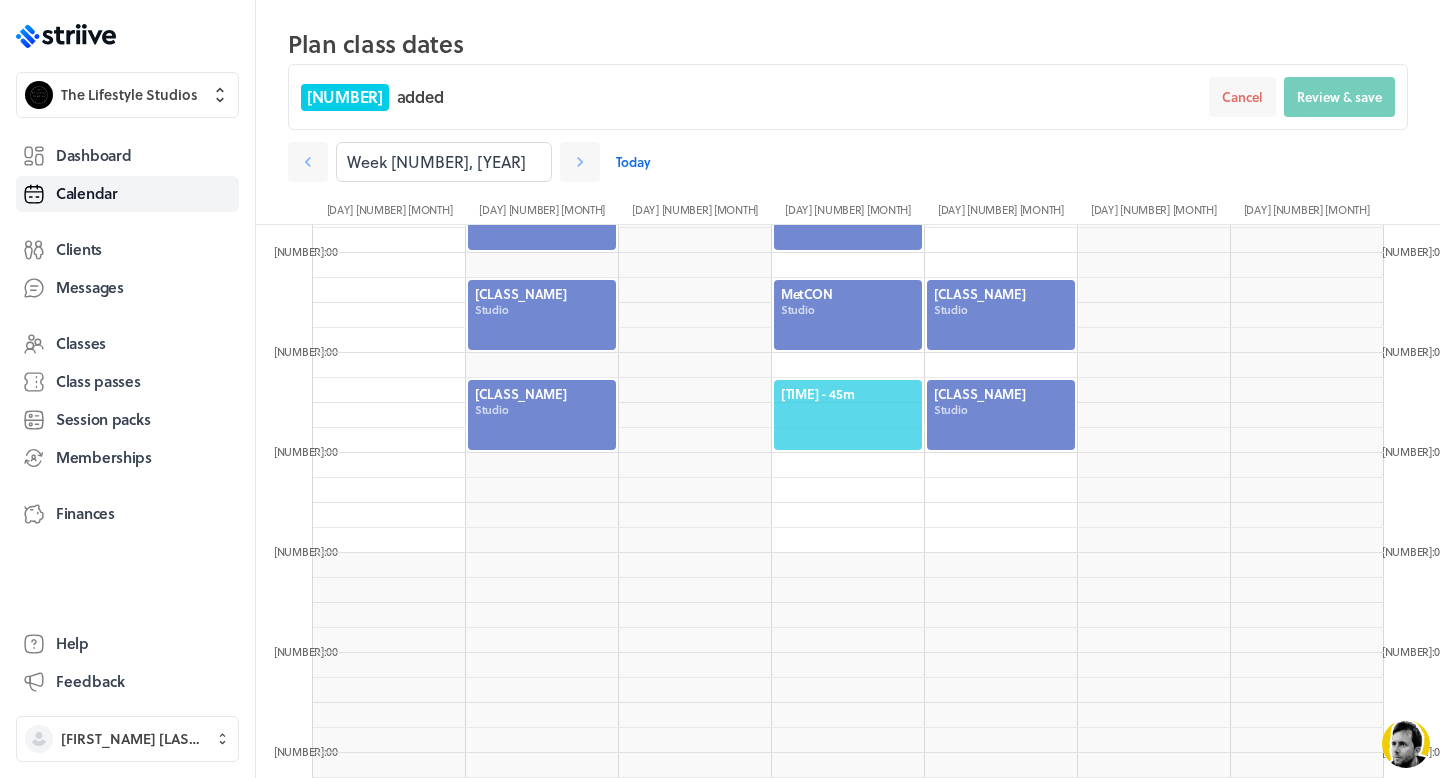 click on "[TIME]  - 45m" at bounding box center (848, 394) 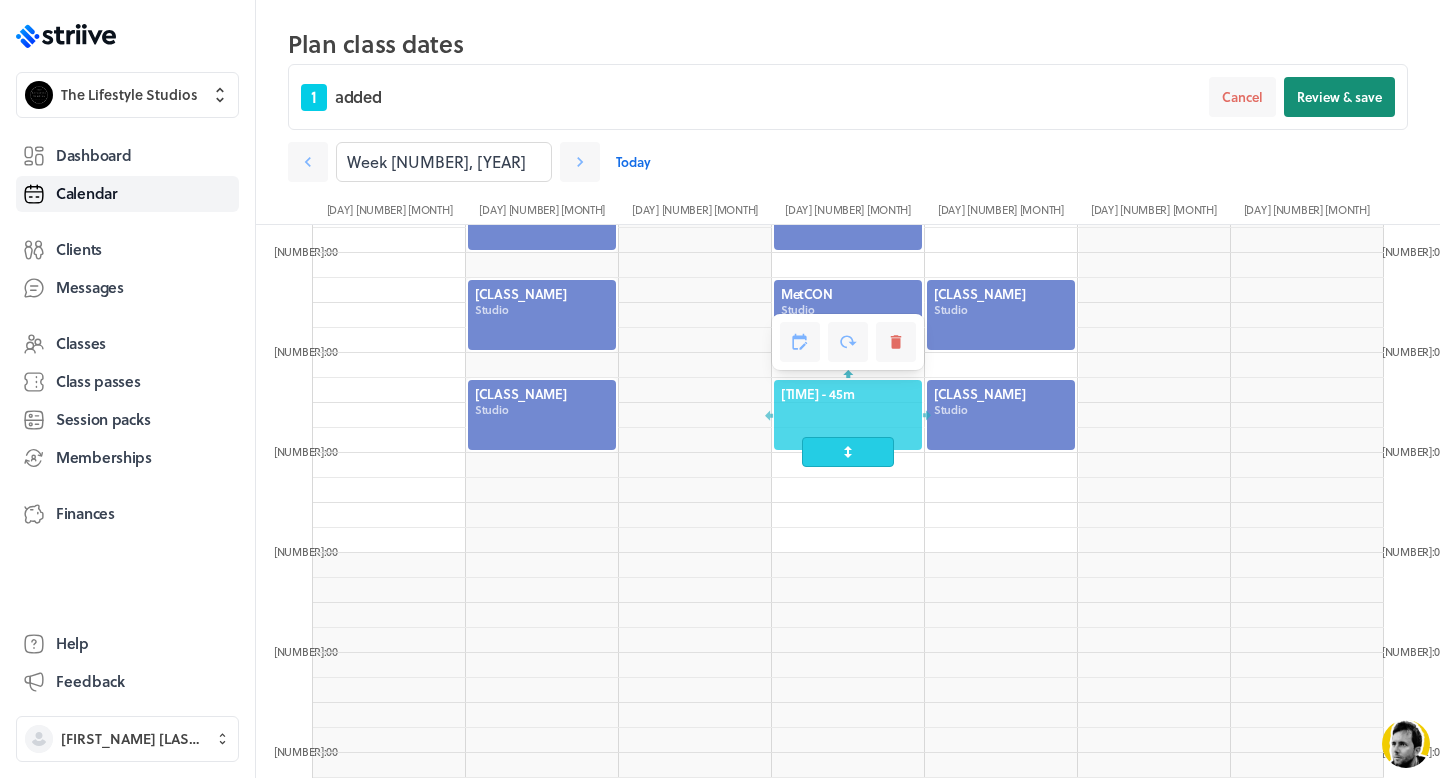 click on "Review & save" at bounding box center (1339, 97) 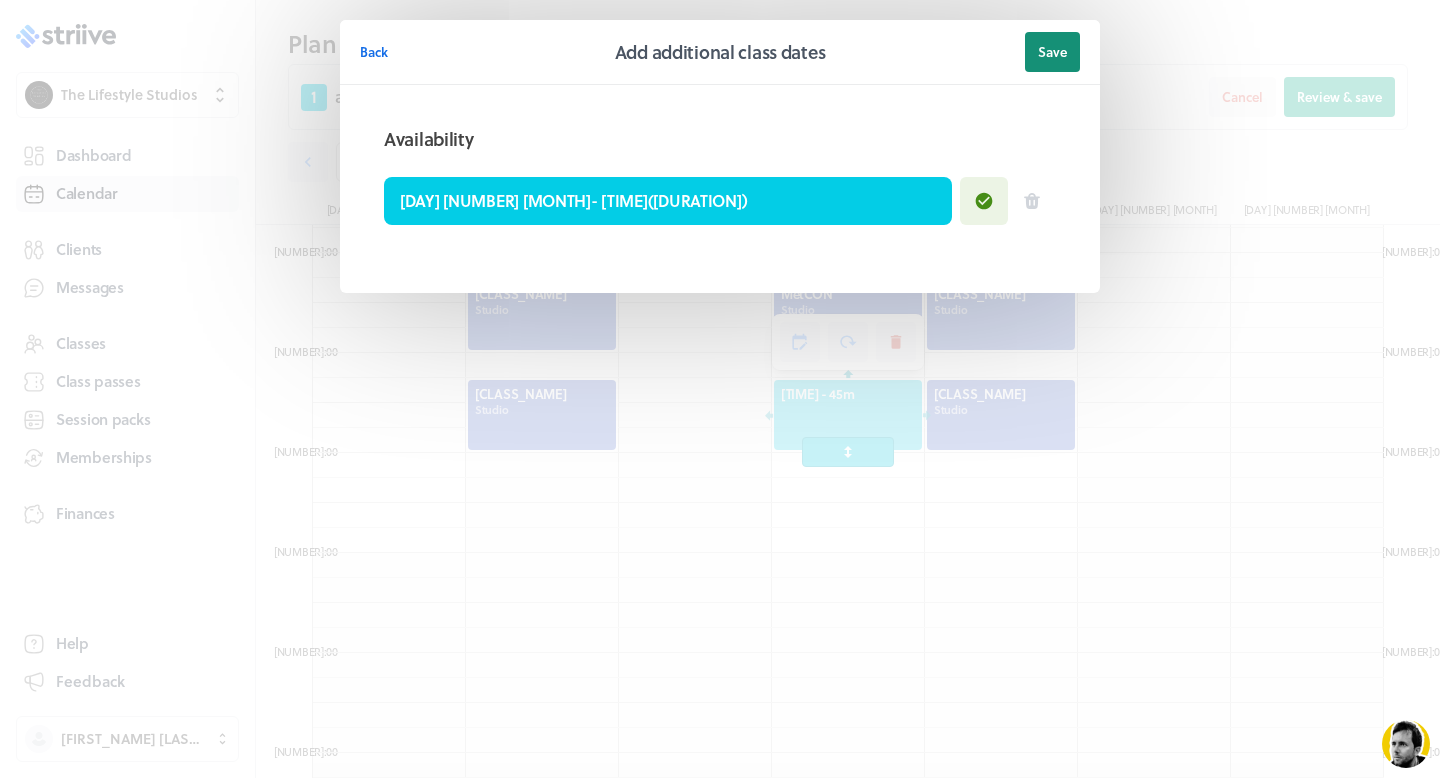 click on "Save" at bounding box center (1052, 52) 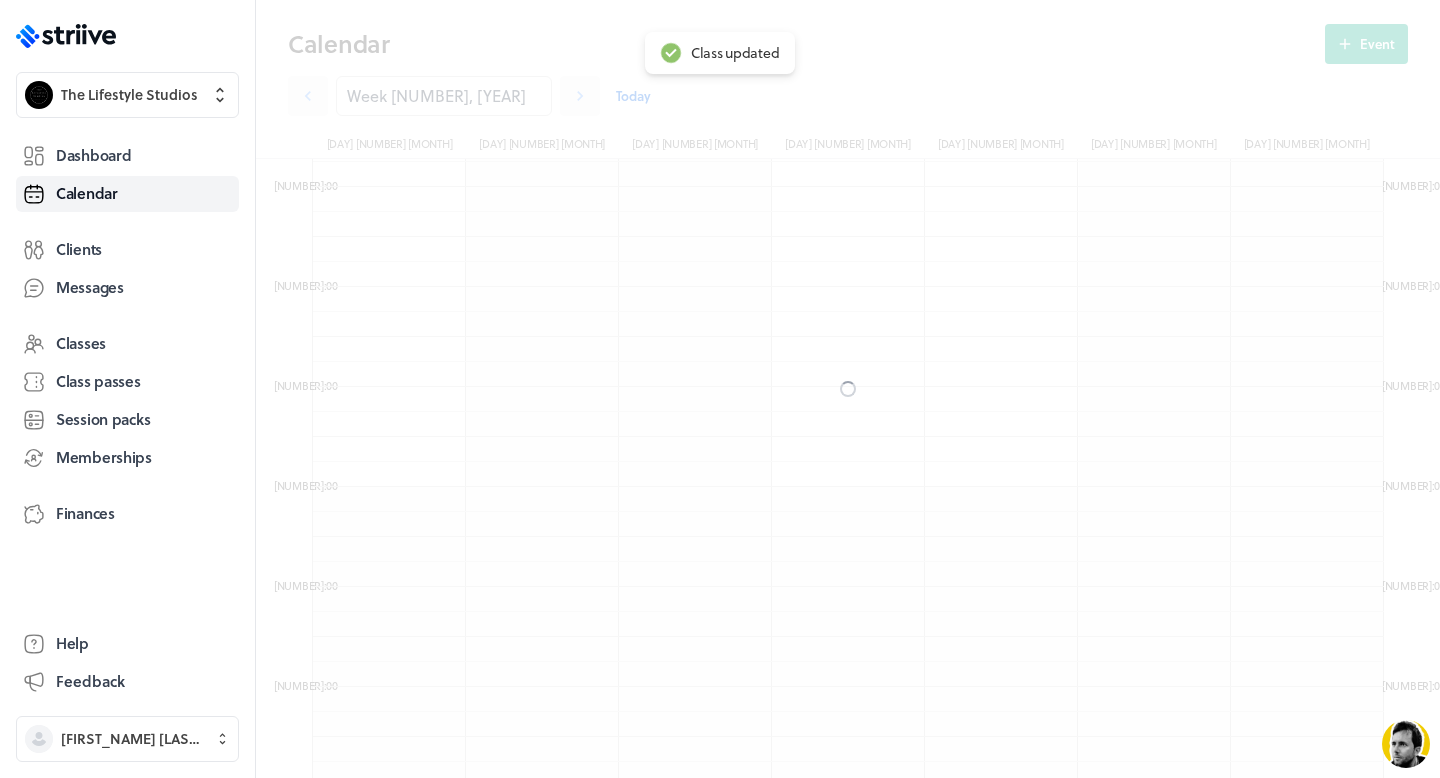 scroll, scrollTop: 806, scrollLeft: 0, axis: vertical 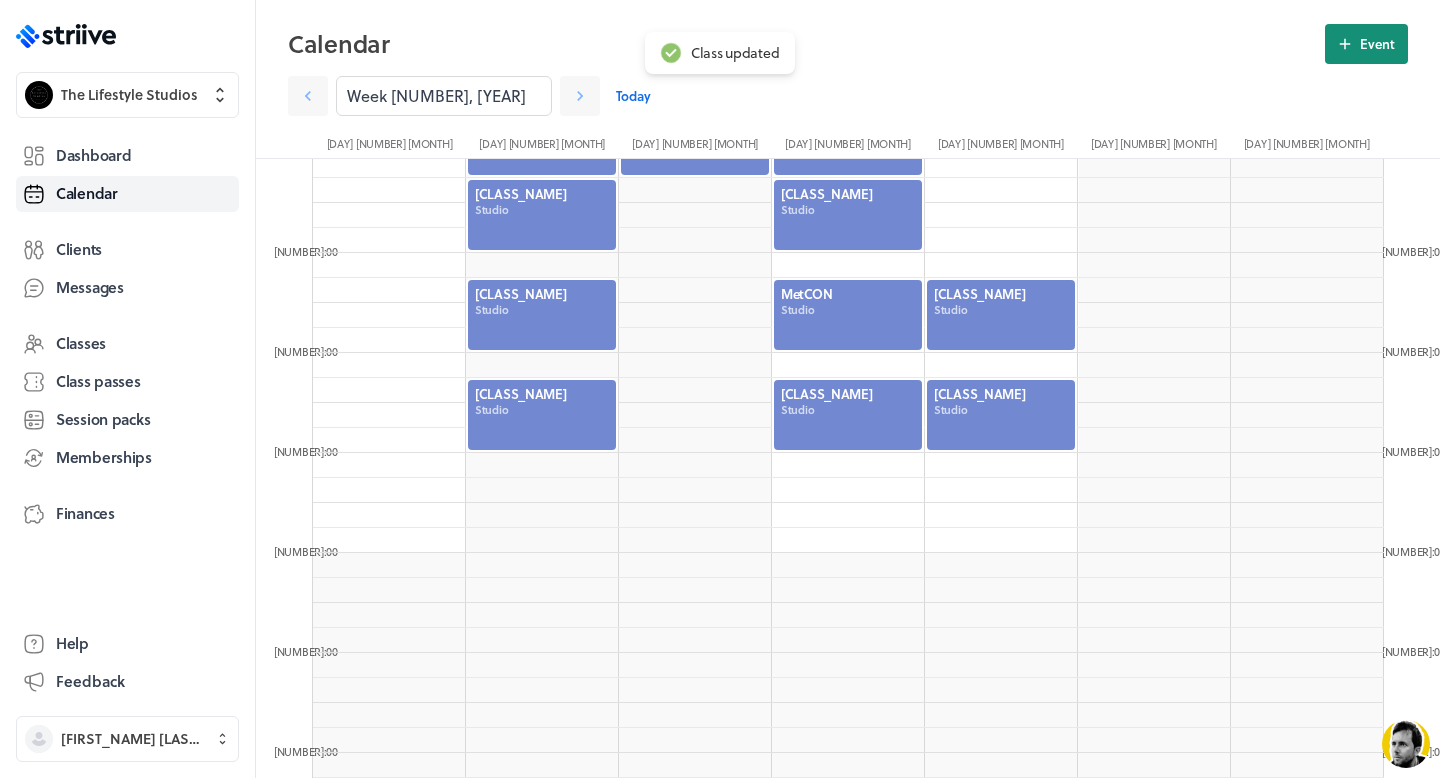 click on "Event" at bounding box center [1377, 44] 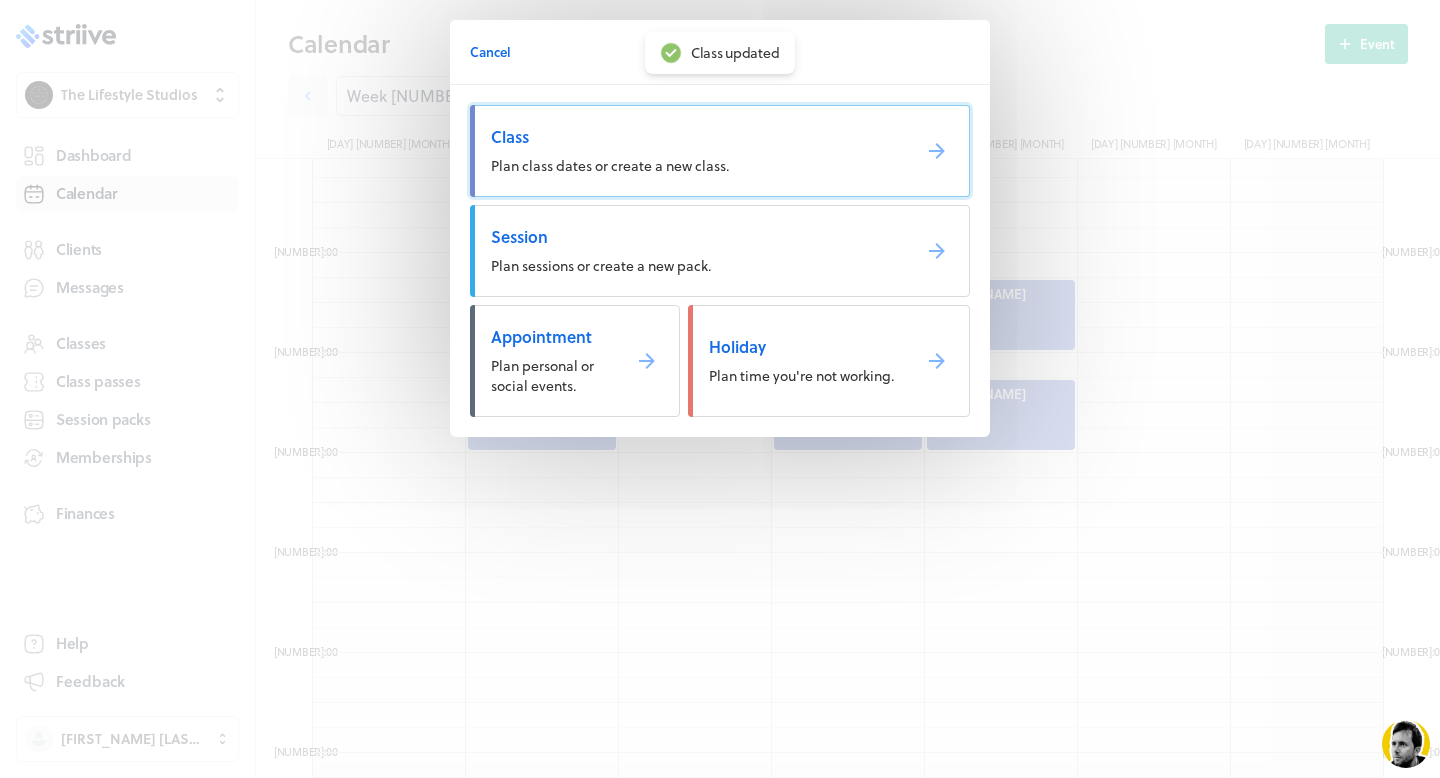 click on "Plan class dates or create a new class." at bounding box center (720, 151) 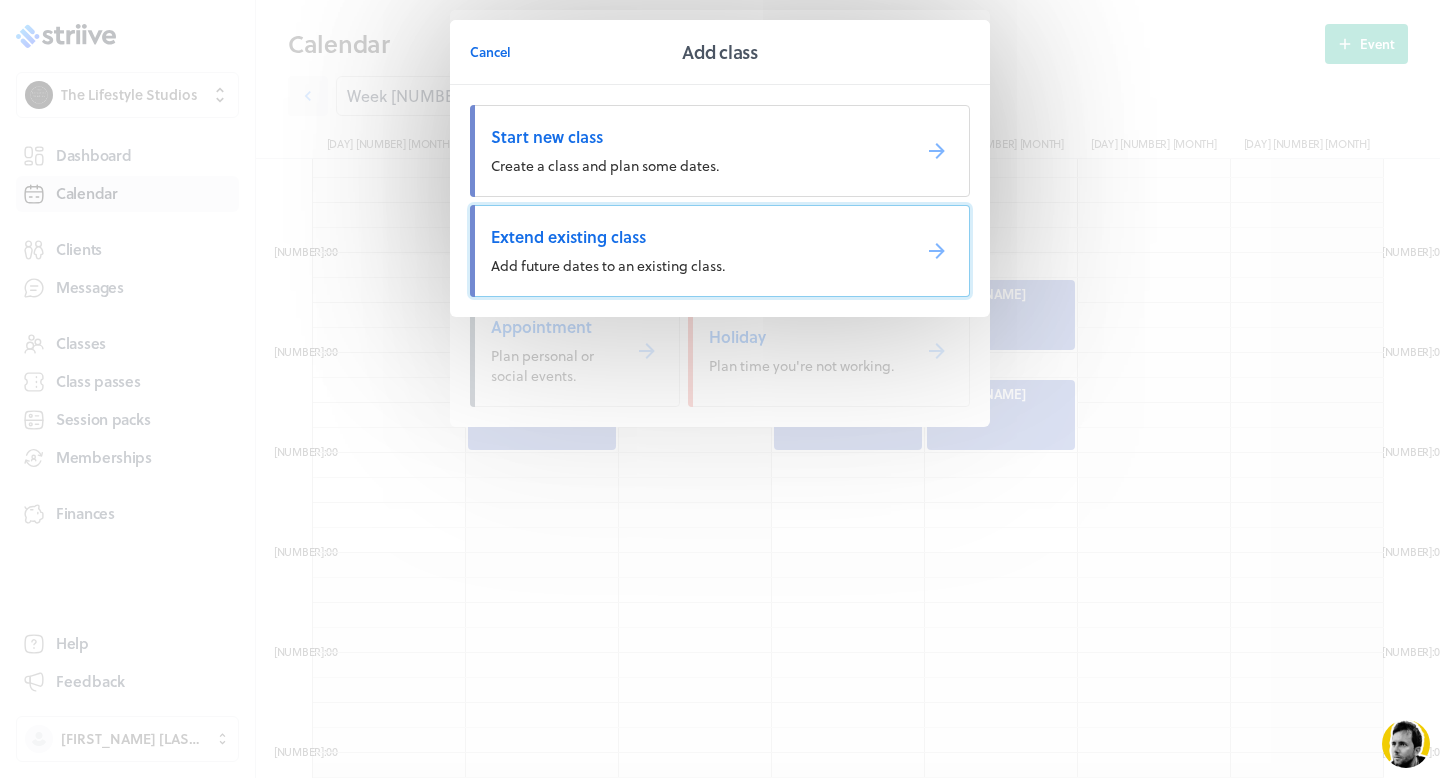 click on "Extend existing class Add future dates to an existing class." at bounding box center [720, 251] 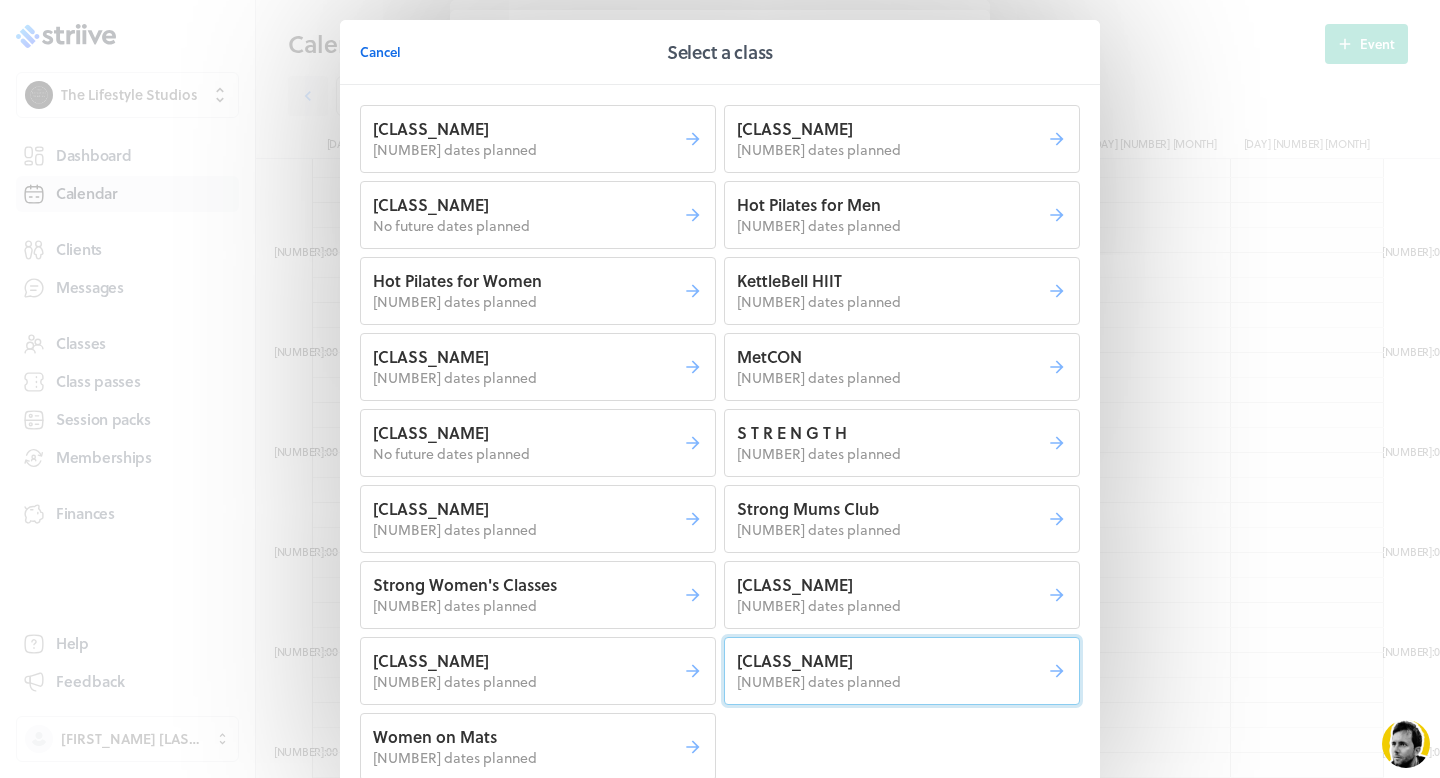 click on "[CLASS_NAME]" at bounding box center (528, 129) 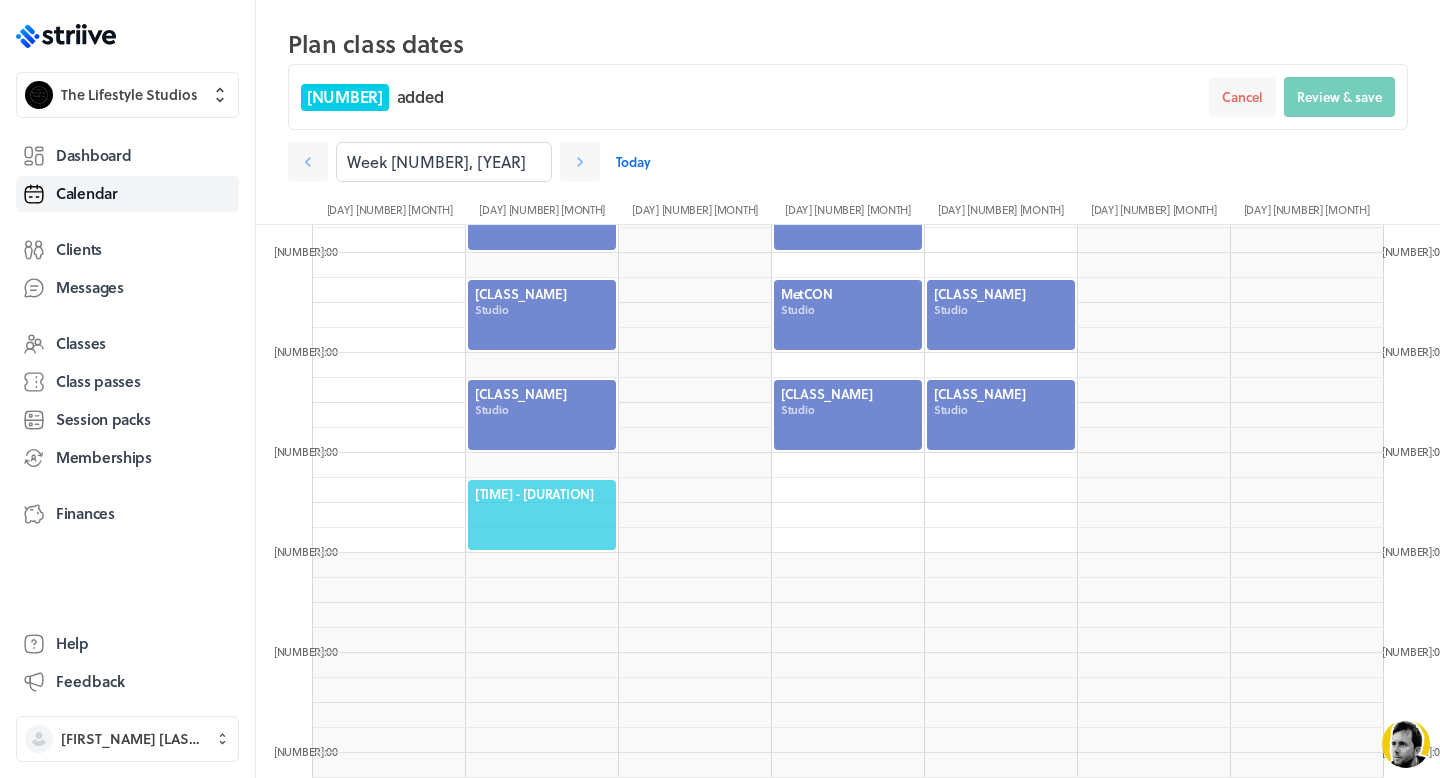 click on "[TIME]  - [DURATION]" at bounding box center [542, 494] 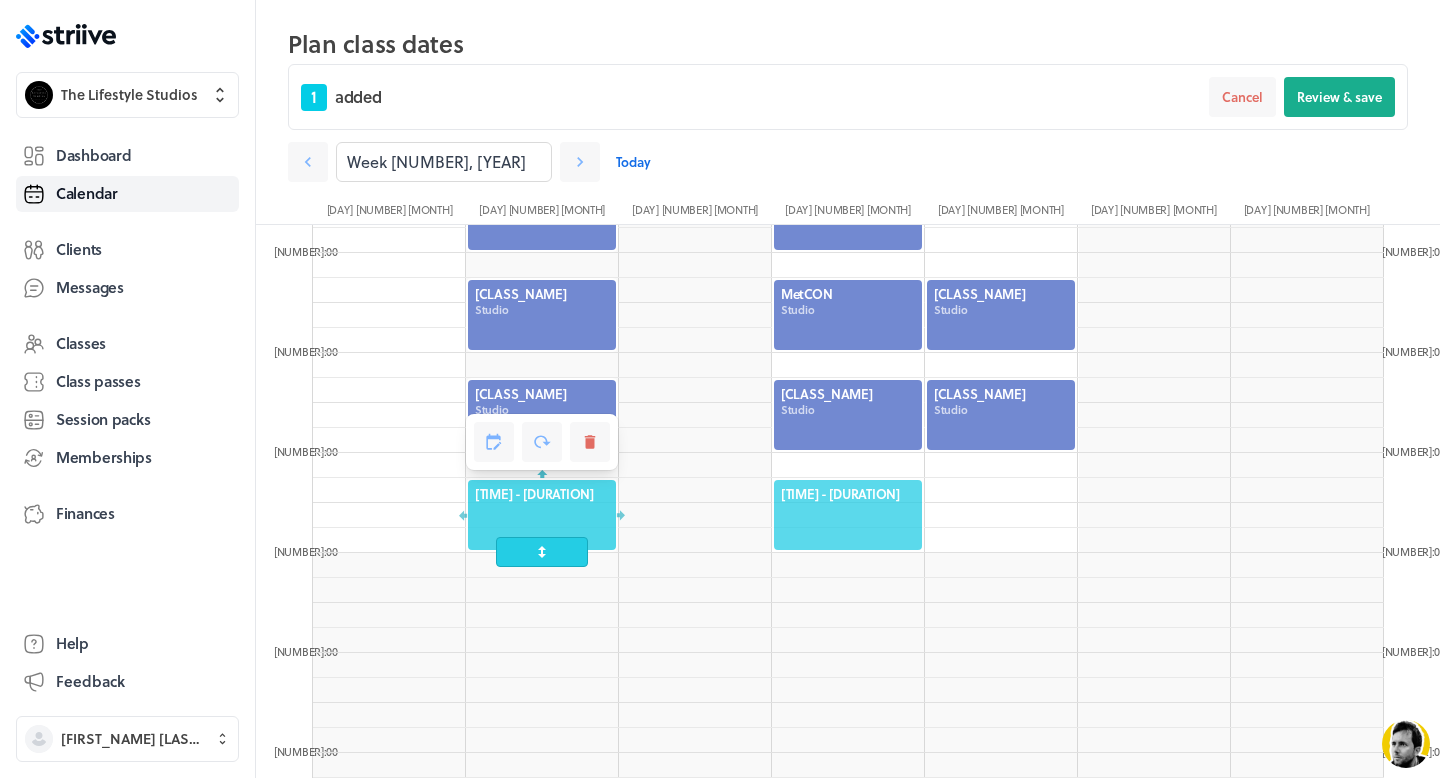 click on "[TIME]  - [DURATION]" at bounding box center [848, 494] 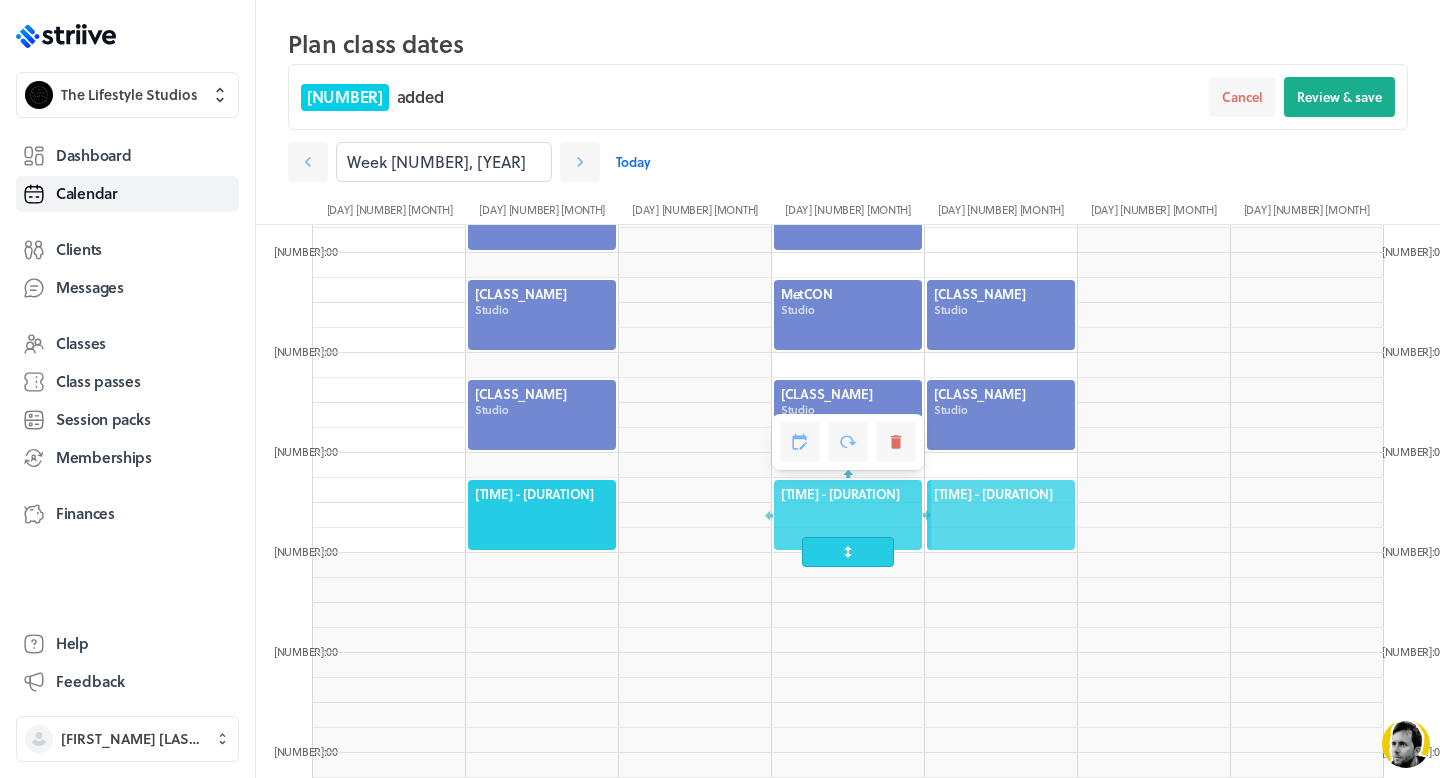 click on "[TIME]  - [DURATION]" at bounding box center [1001, 494] 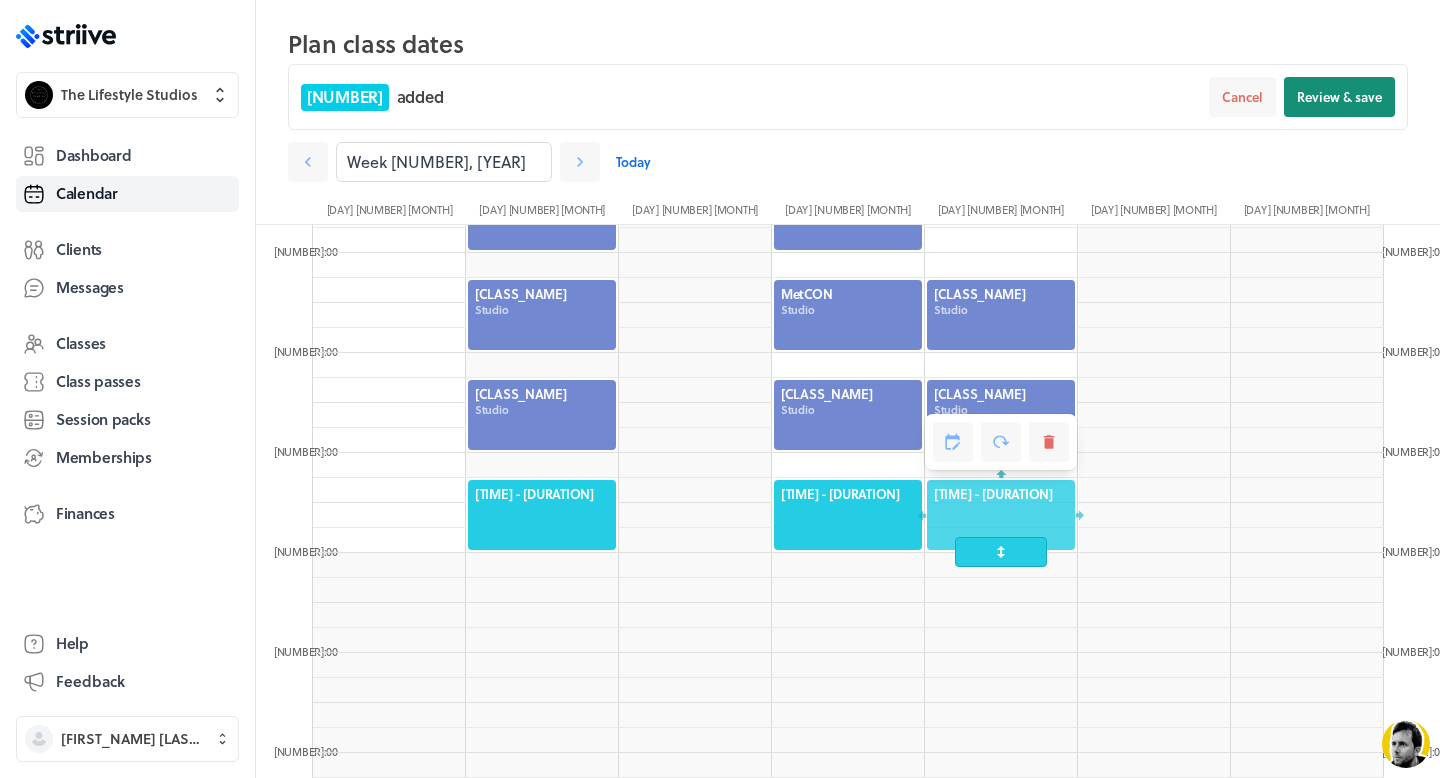 click on "Review & save" at bounding box center [1339, 97] 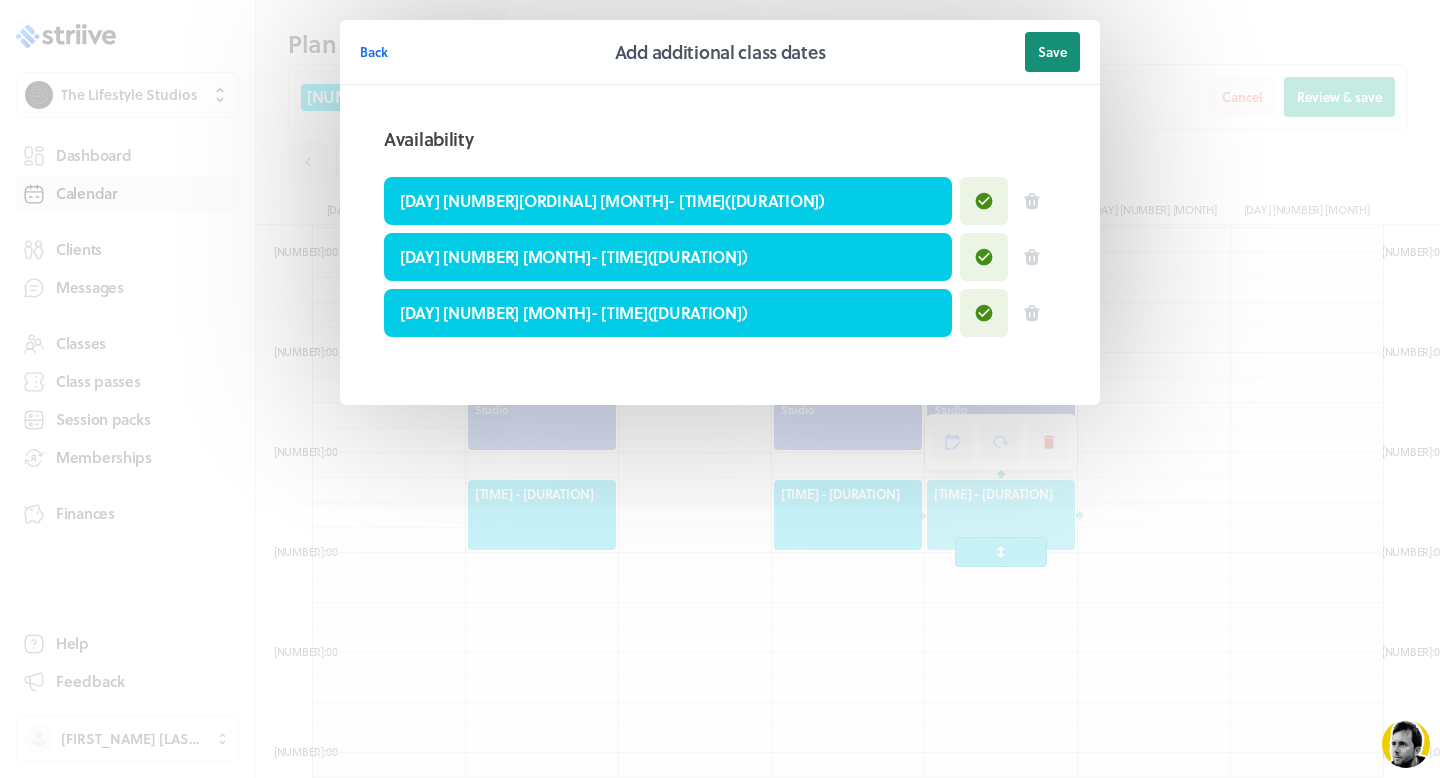 click on "Save" at bounding box center [1052, 52] 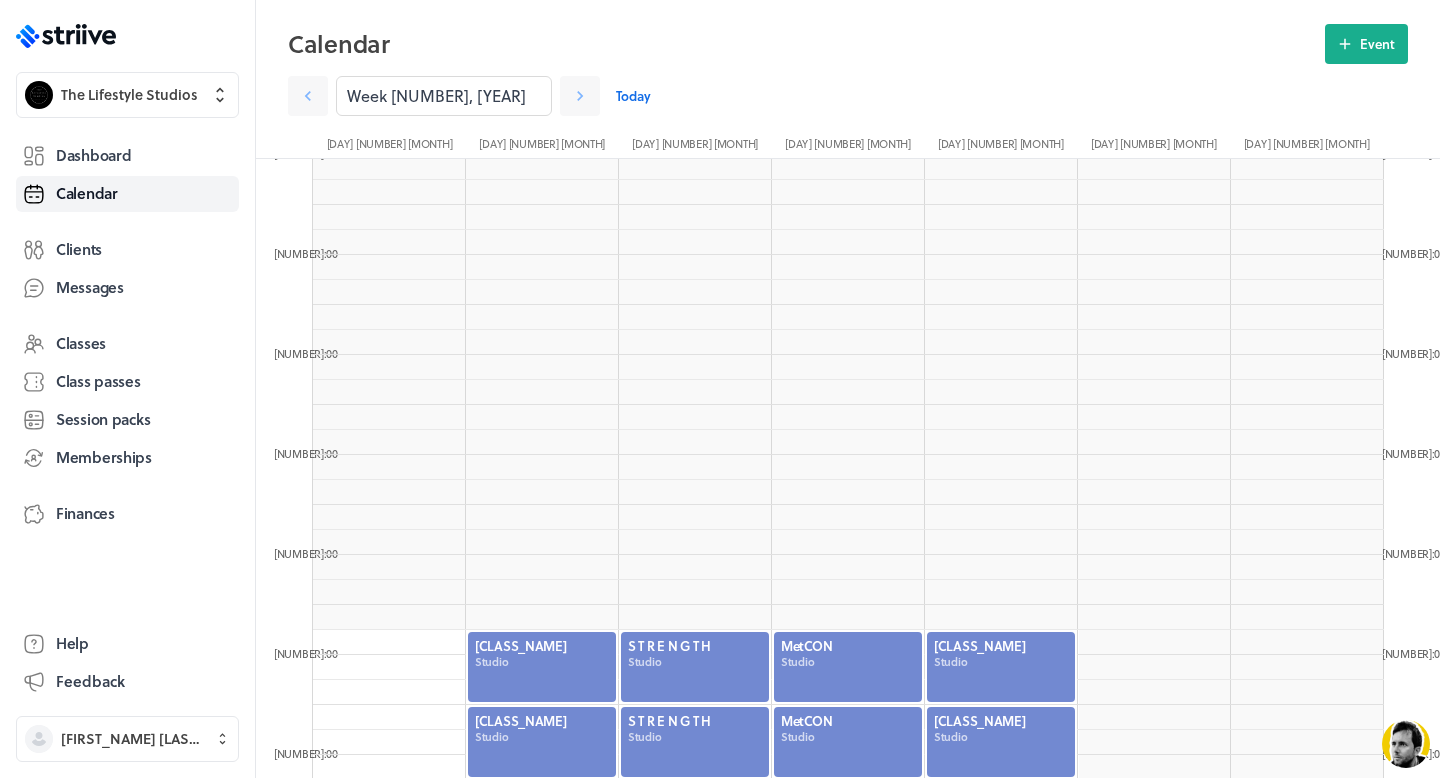 scroll, scrollTop: 0, scrollLeft: 0, axis: both 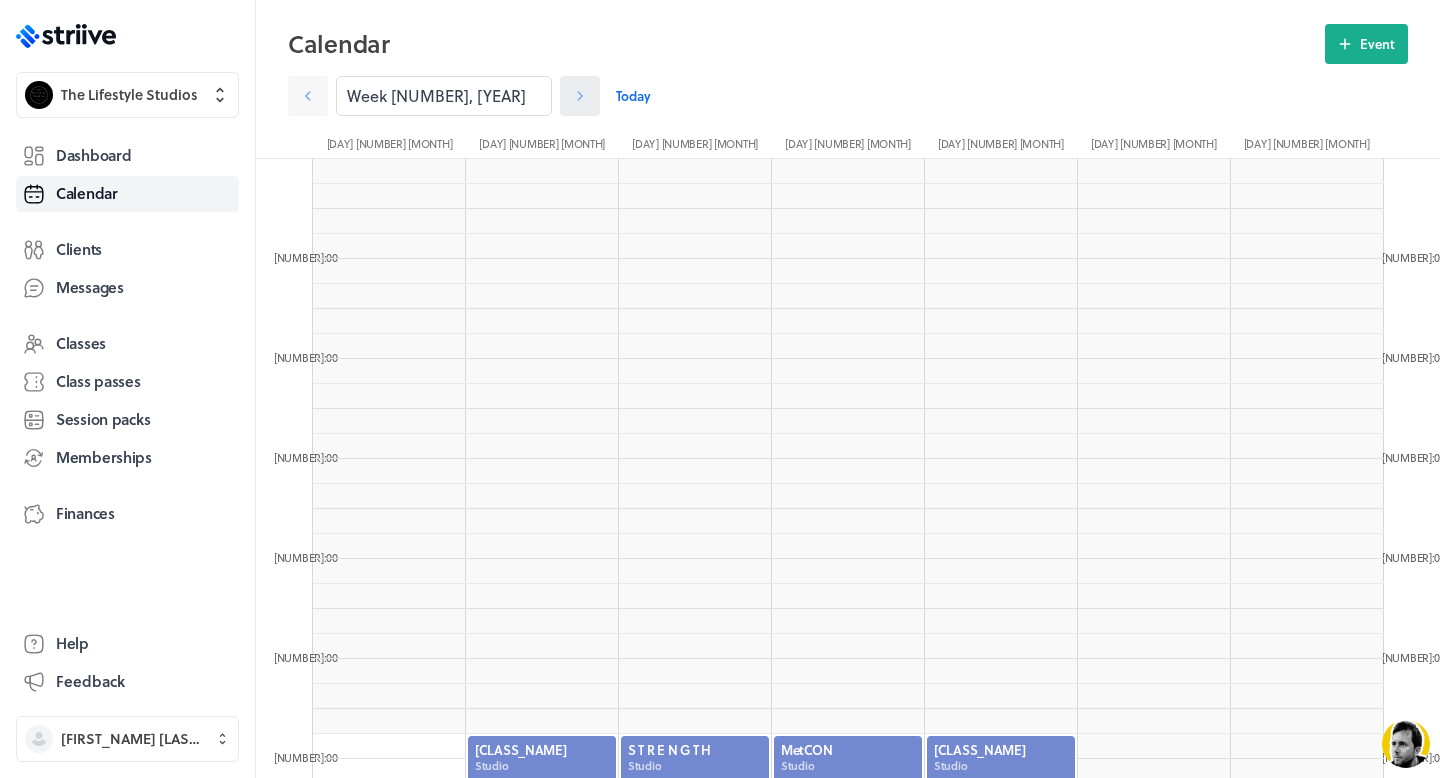 click at bounding box center (580, 96) 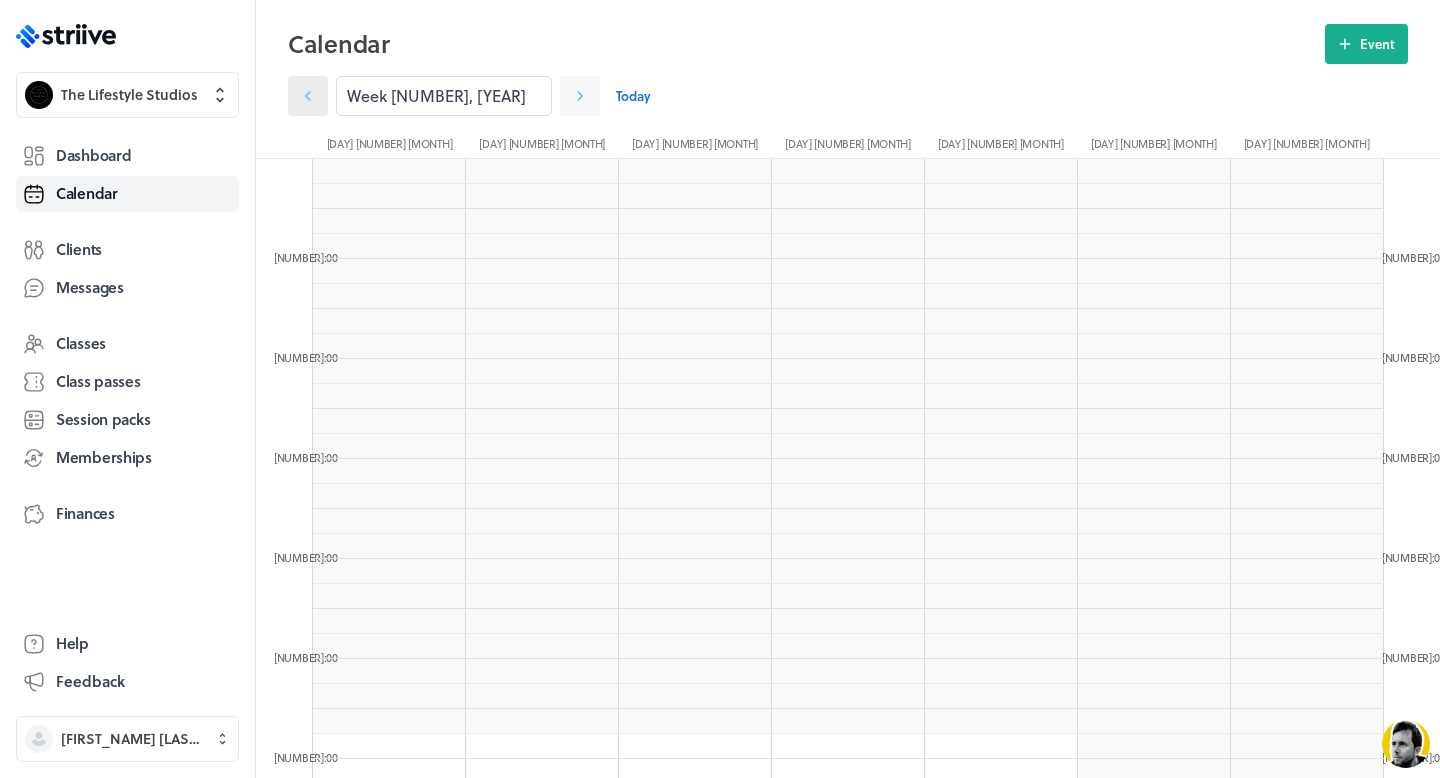 click at bounding box center [308, 96] 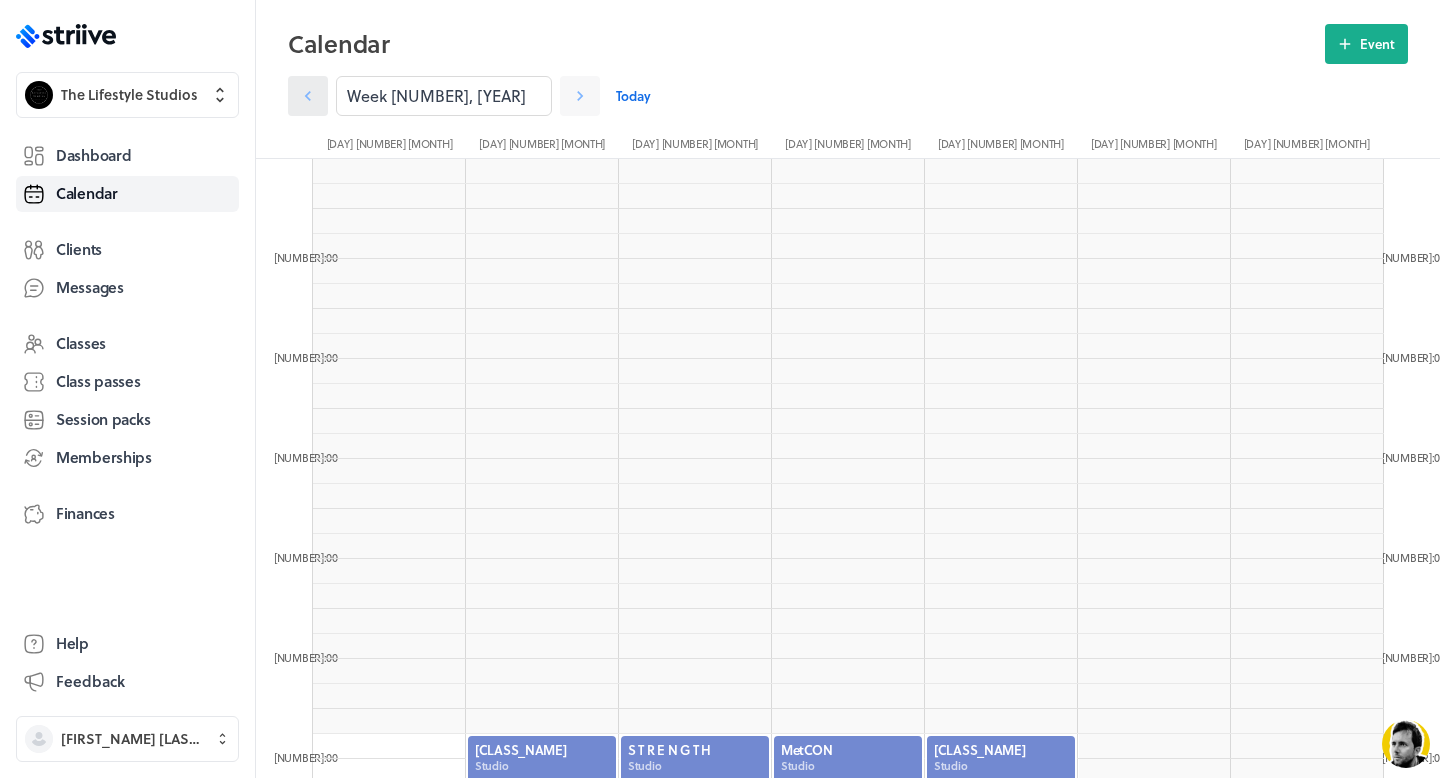 click at bounding box center (308, 96) 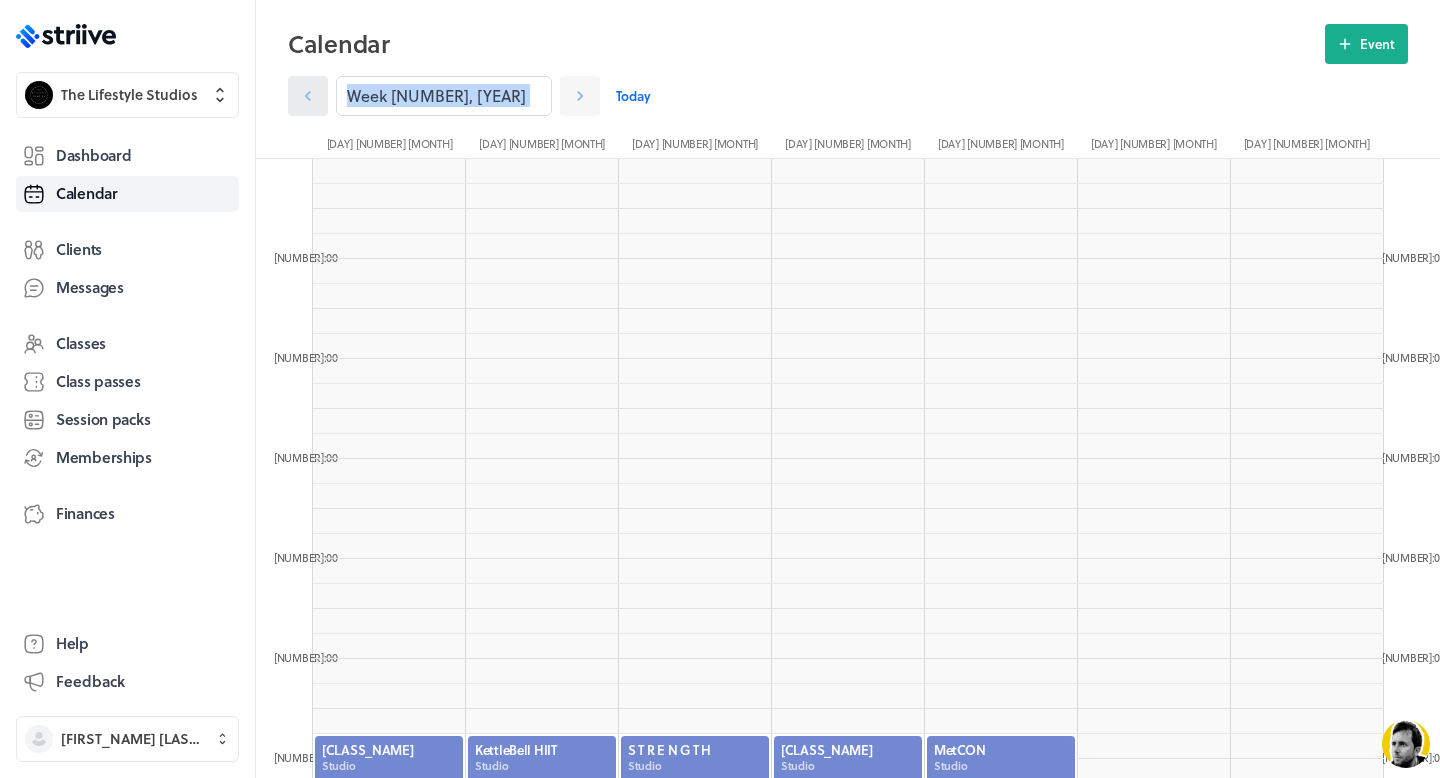 click at bounding box center [308, 96] 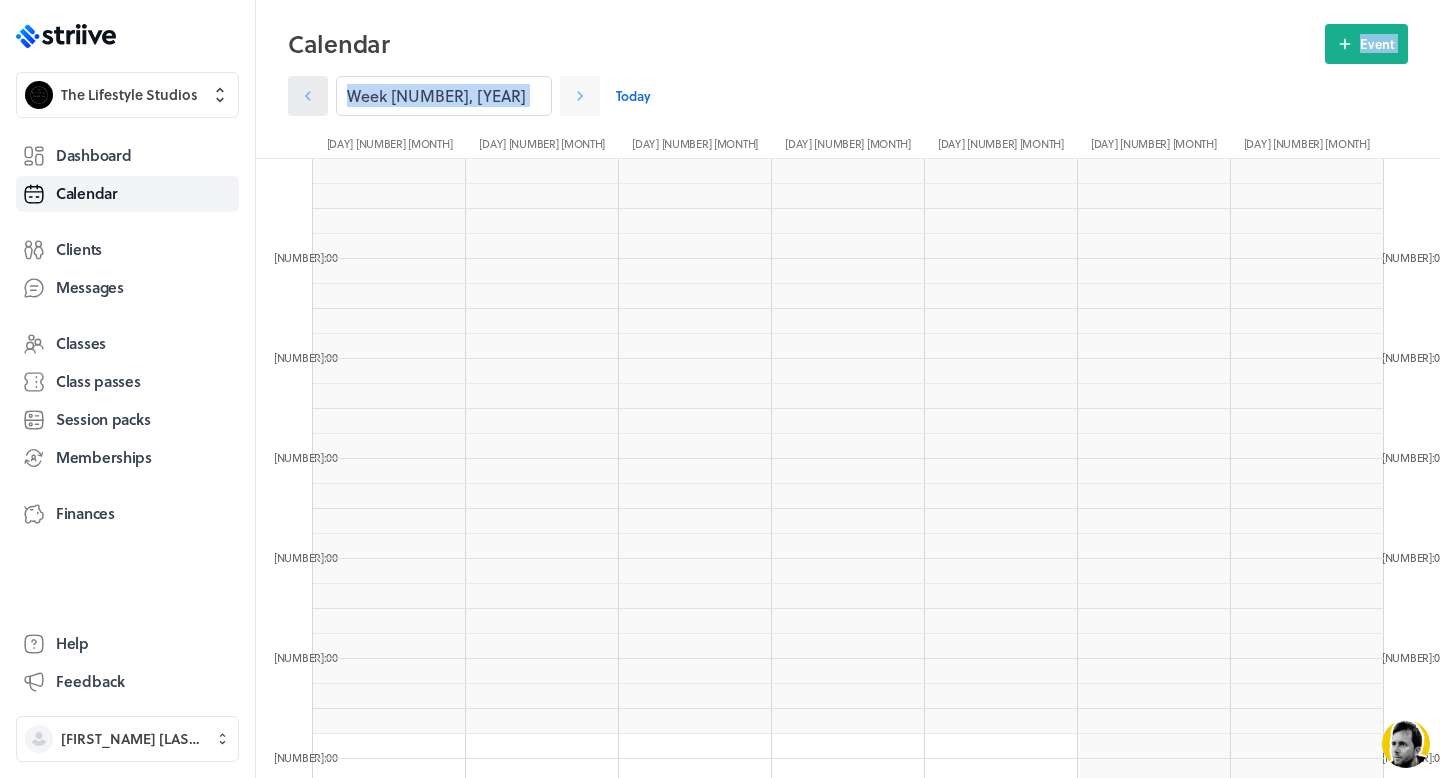 click at bounding box center (308, 96) 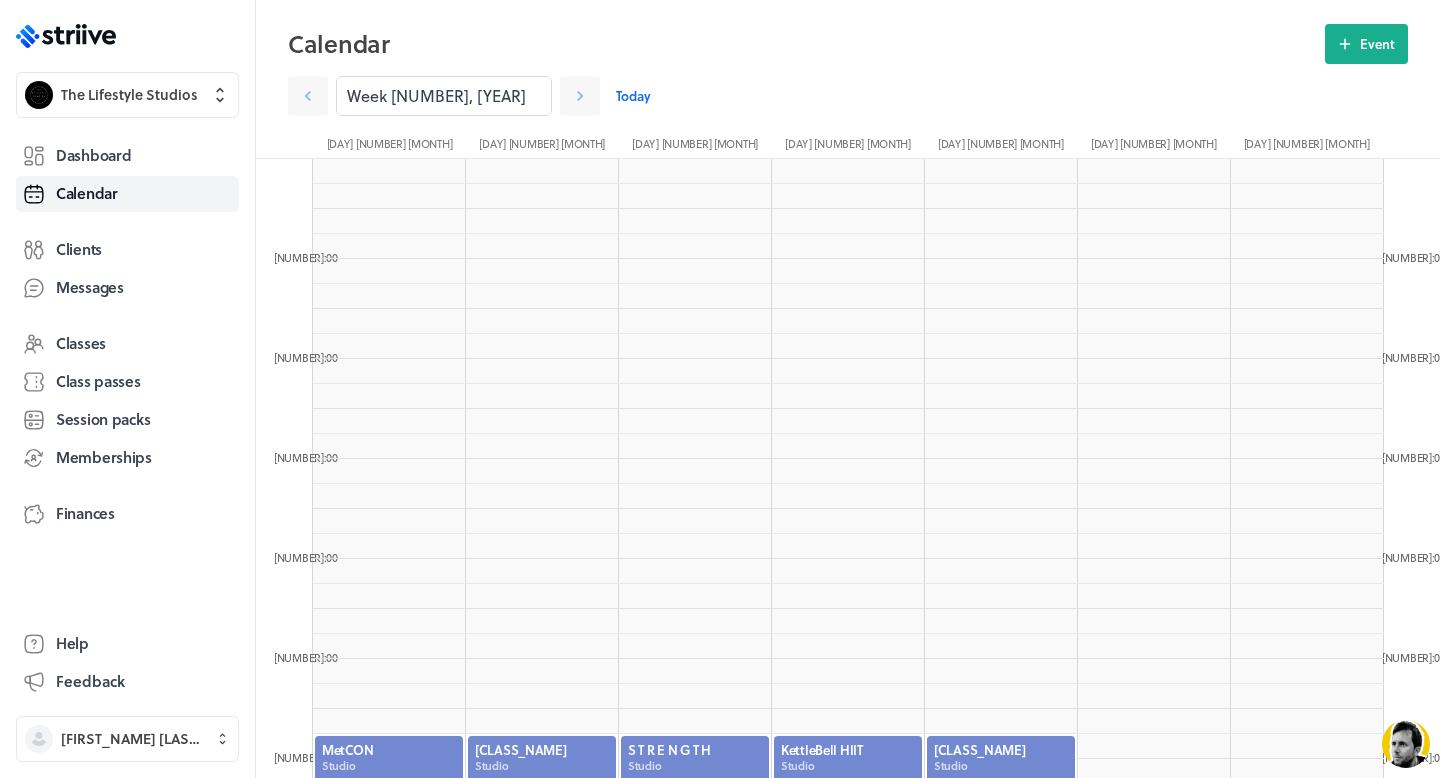 click on "Calendar" at bounding box center (806, 44) 